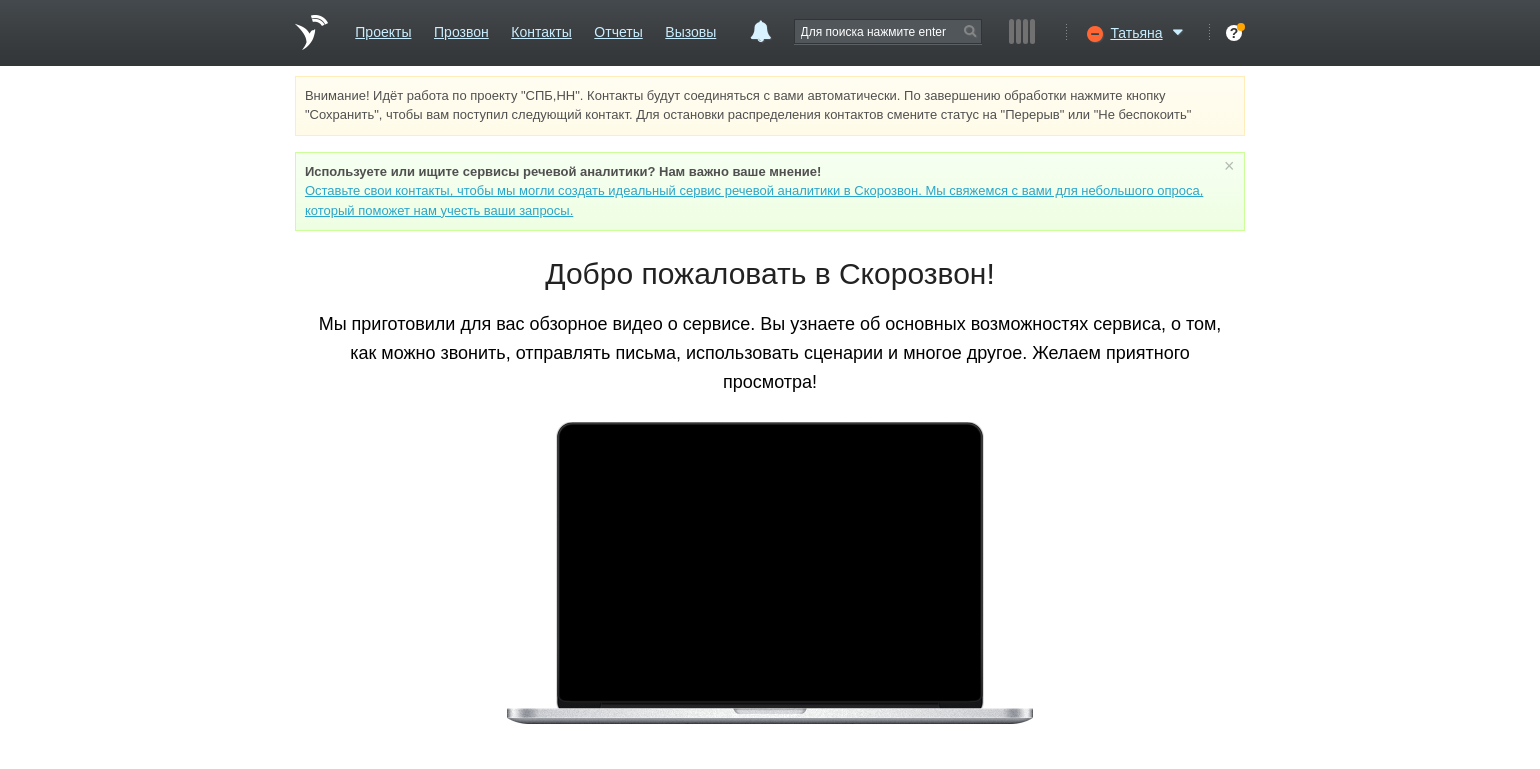 scroll, scrollTop: 0, scrollLeft: 0, axis: both 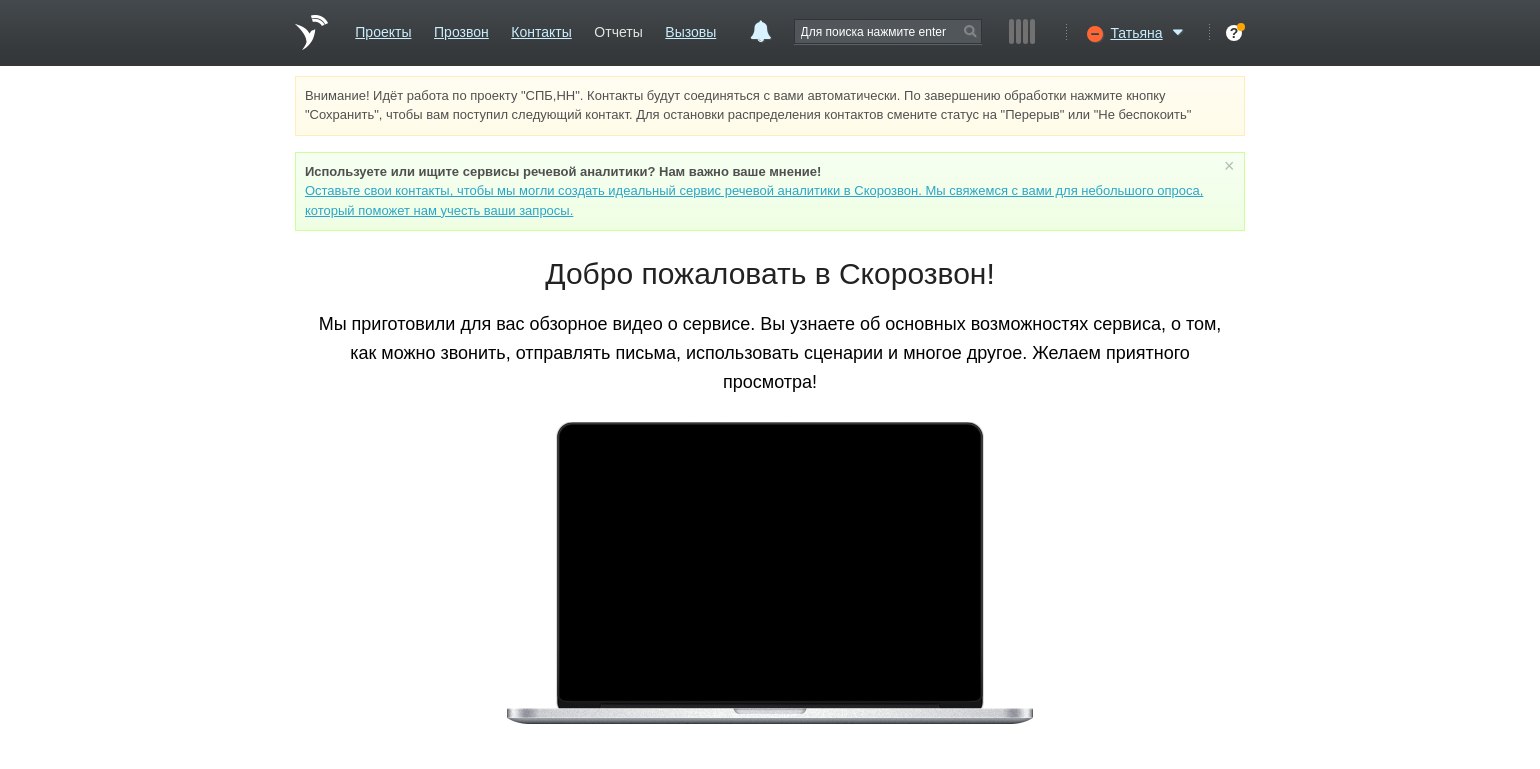 click on "Отчеты" at bounding box center [618, 28] 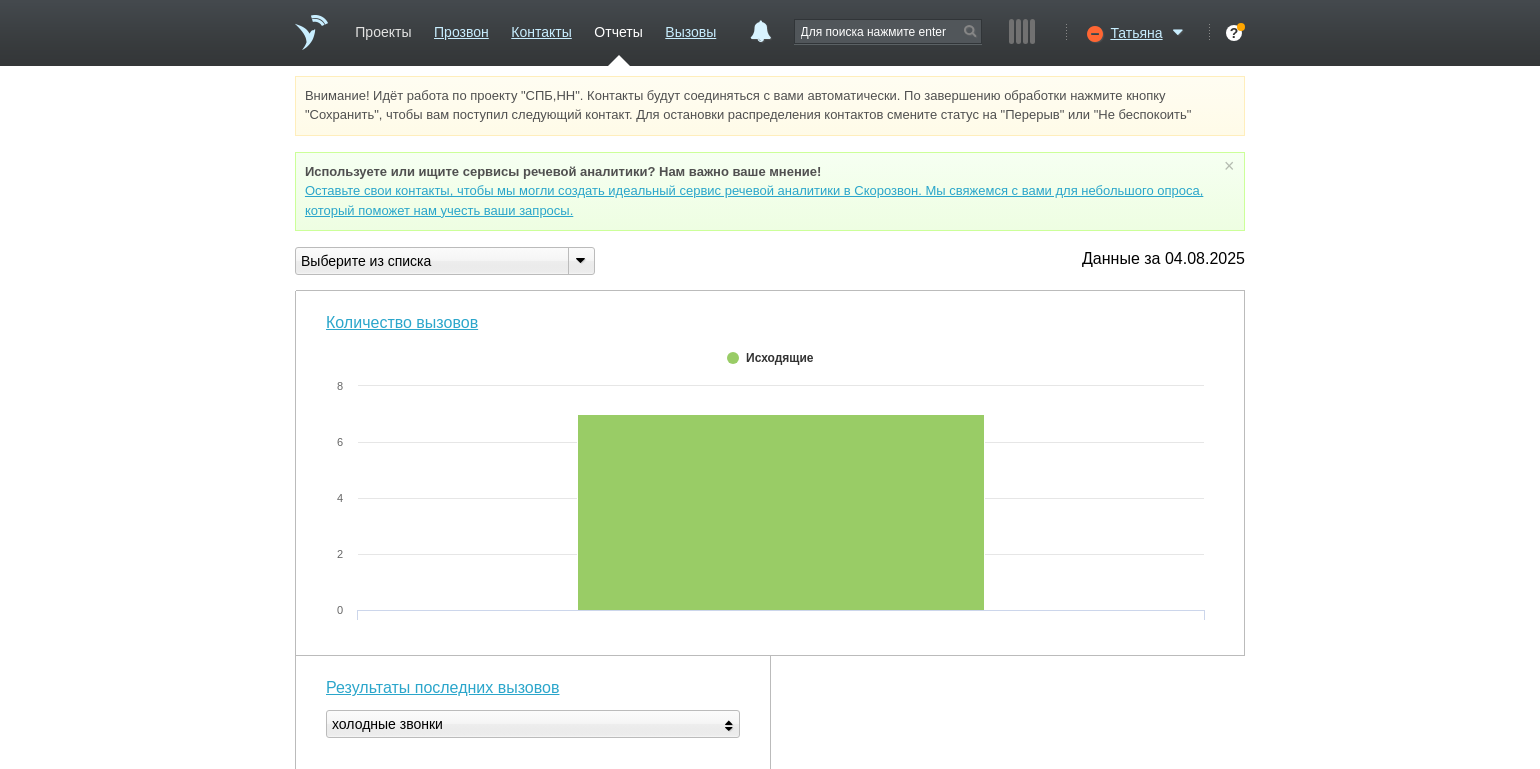 click on "Проекты" at bounding box center [383, 28] 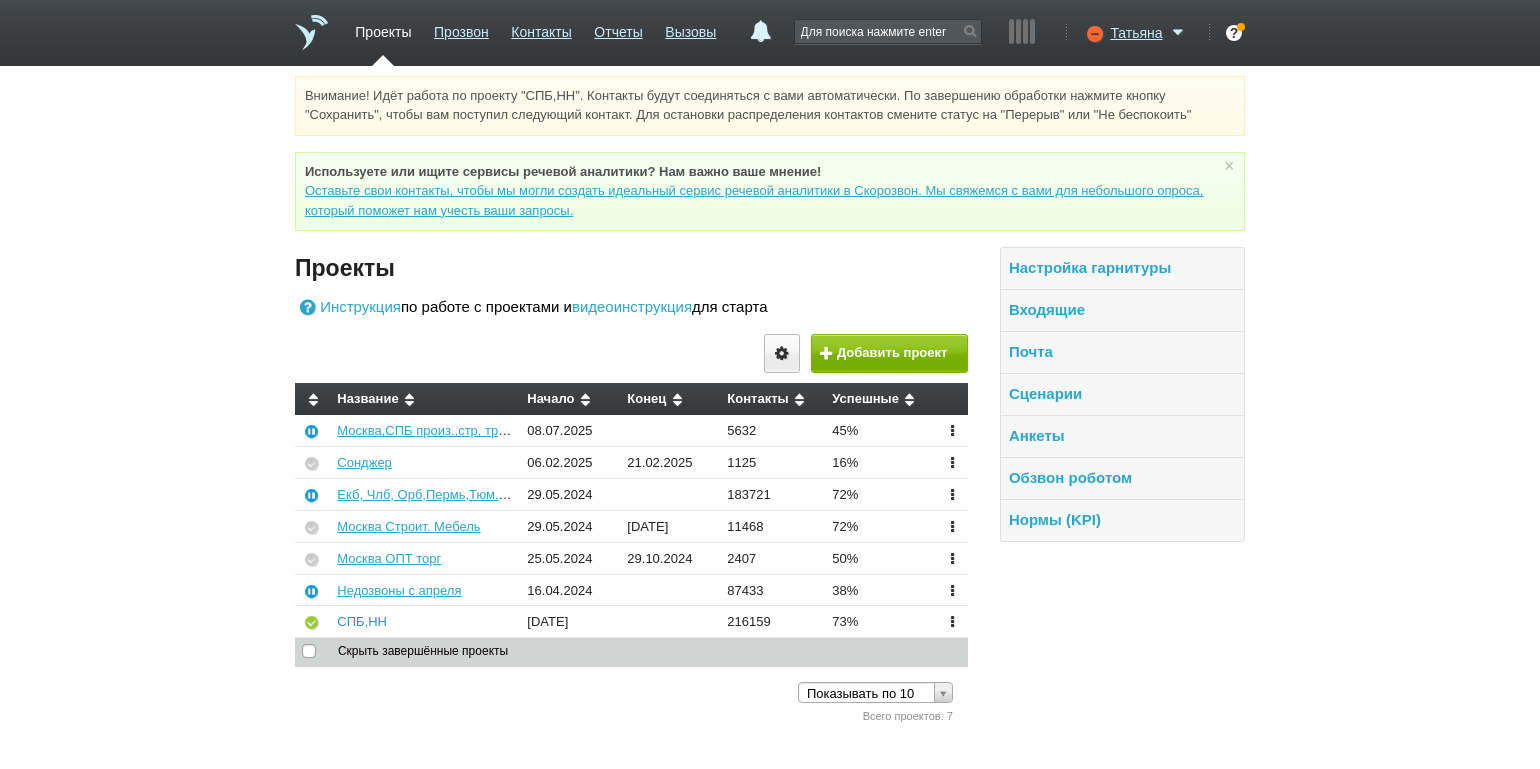 click on "СПБ,НН" at bounding box center (362, 621) 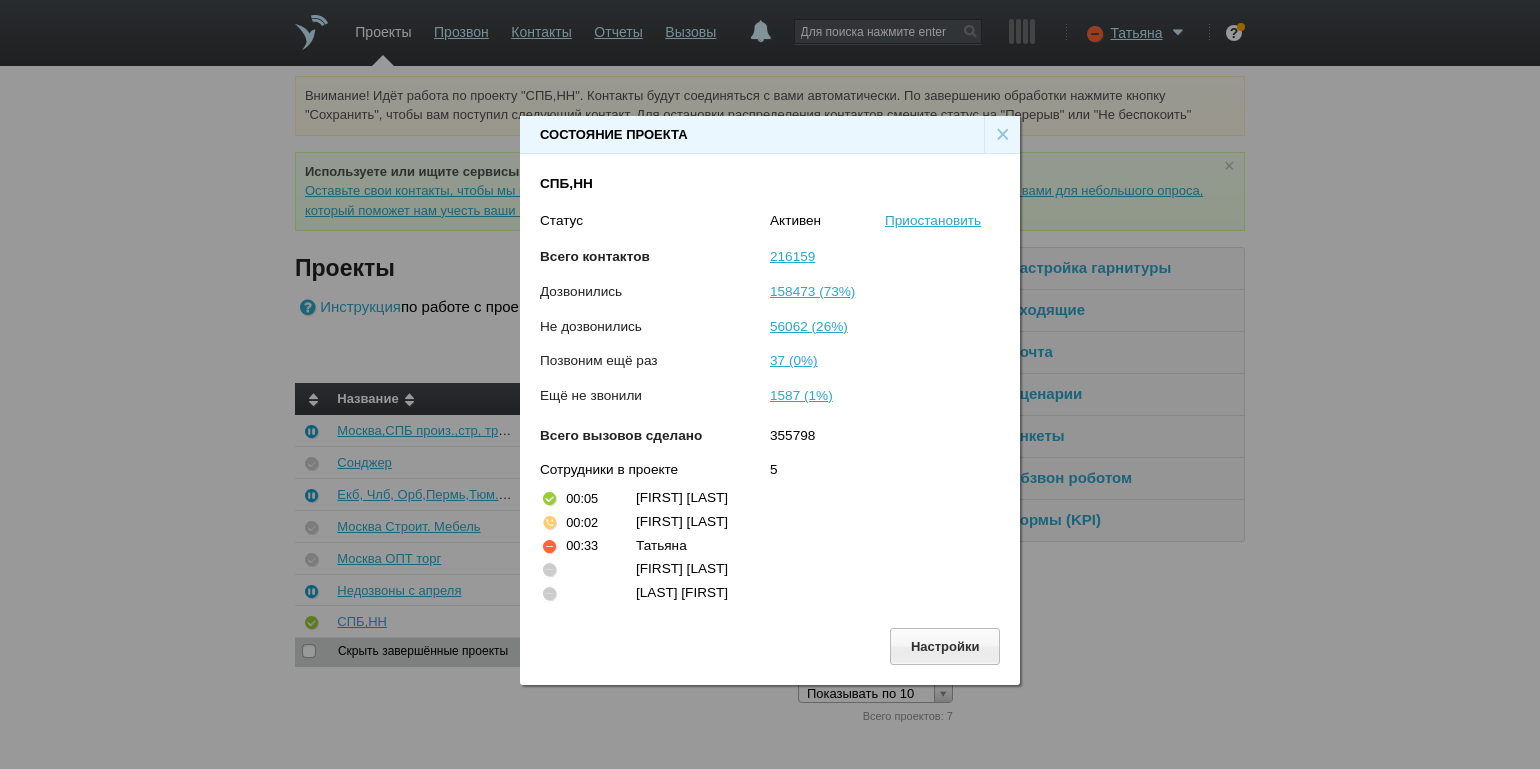 click on "×" at bounding box center (1002, 135) 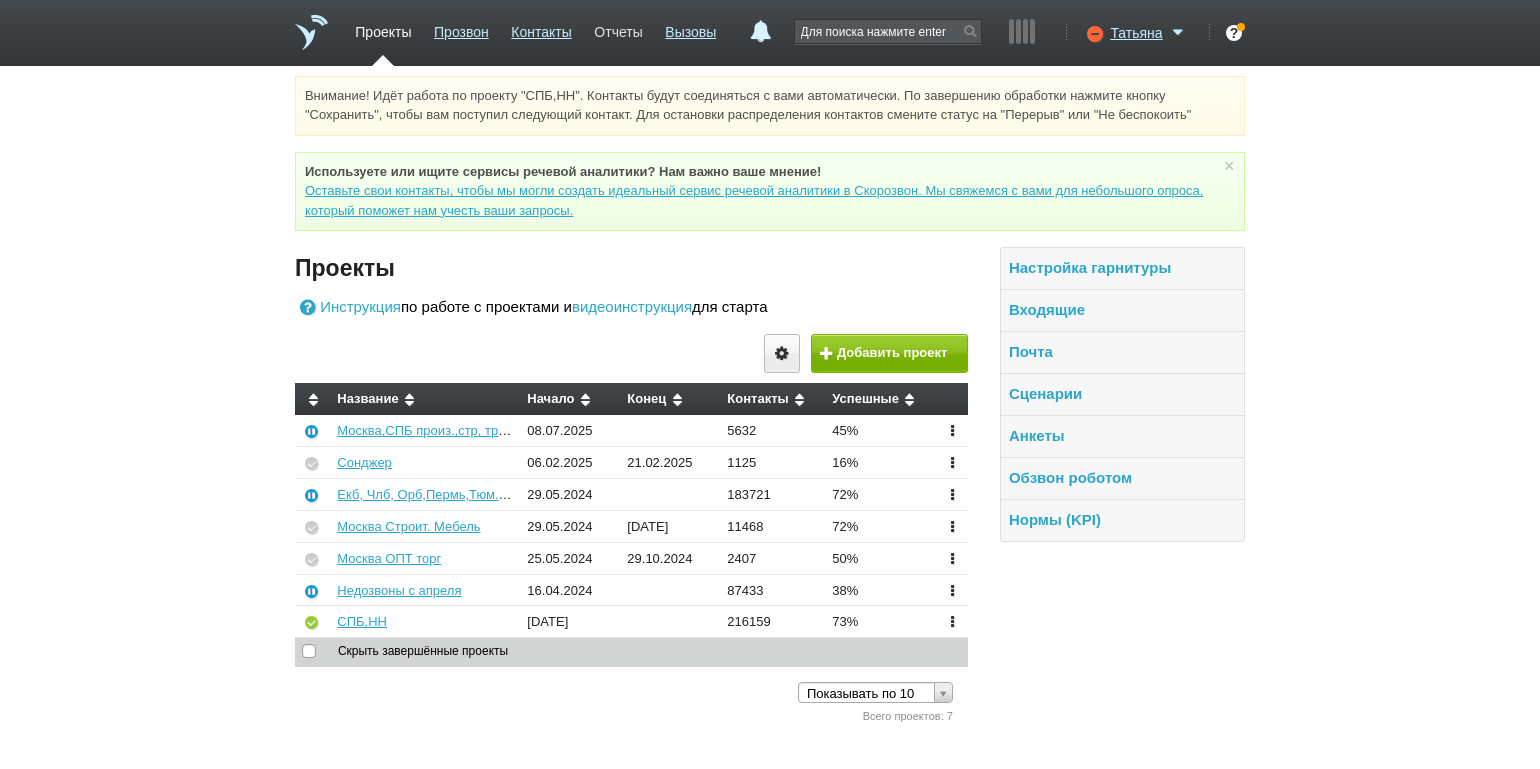 click on "Отчеты" at bounding box center (618, 28) 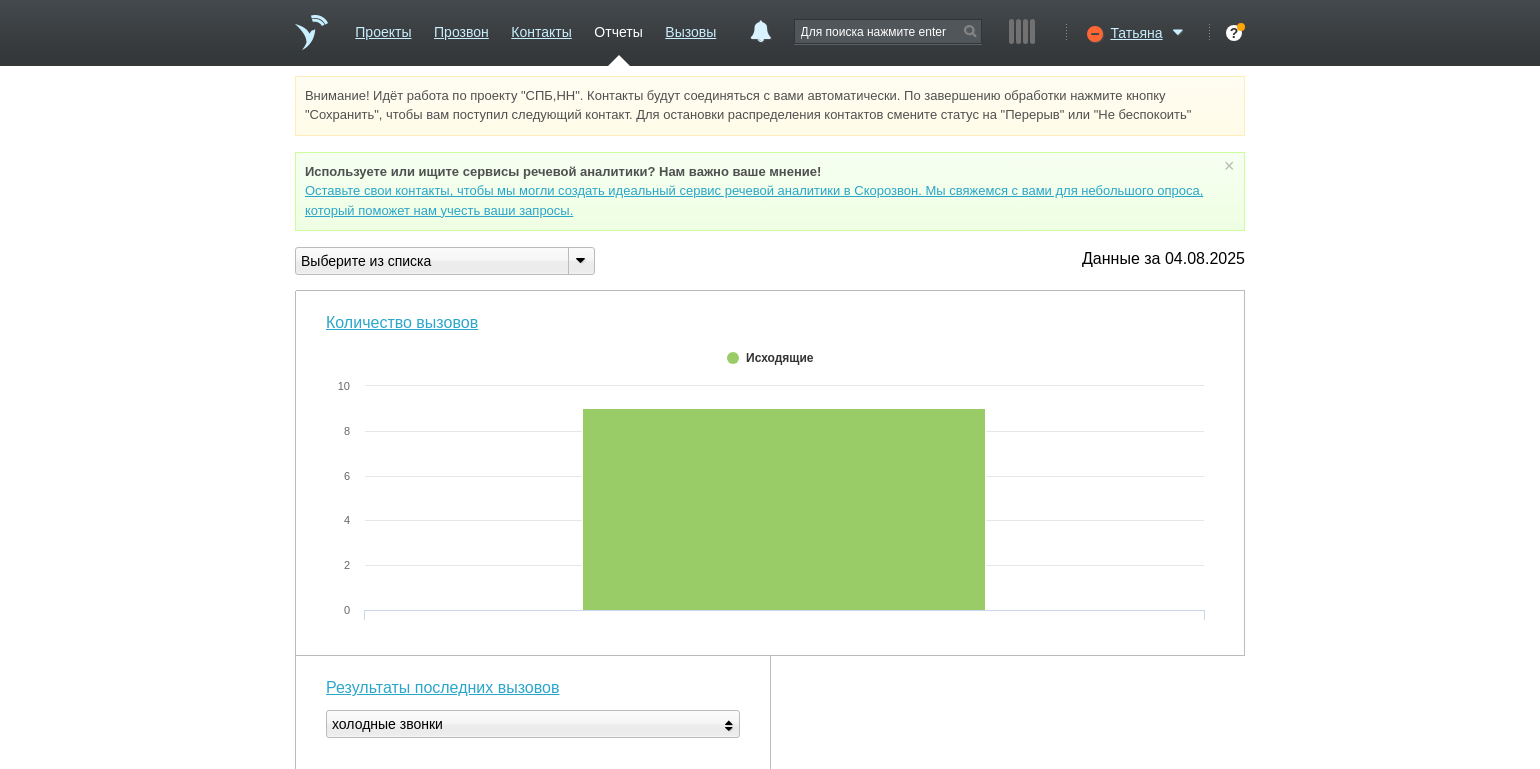 click at bounding box center [580, 259] 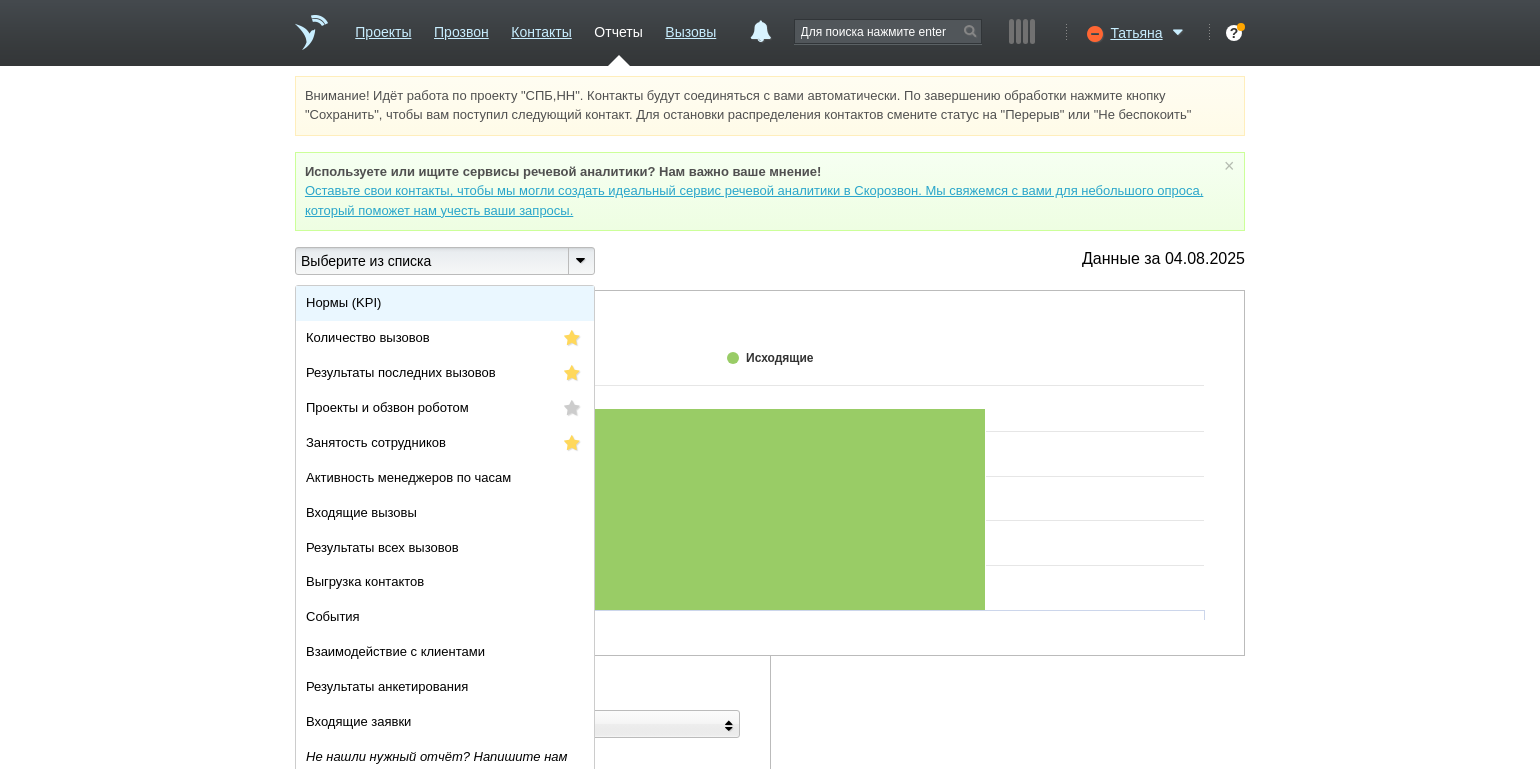 click on "Нормы (KPI)" at bounding box center [445, 303] 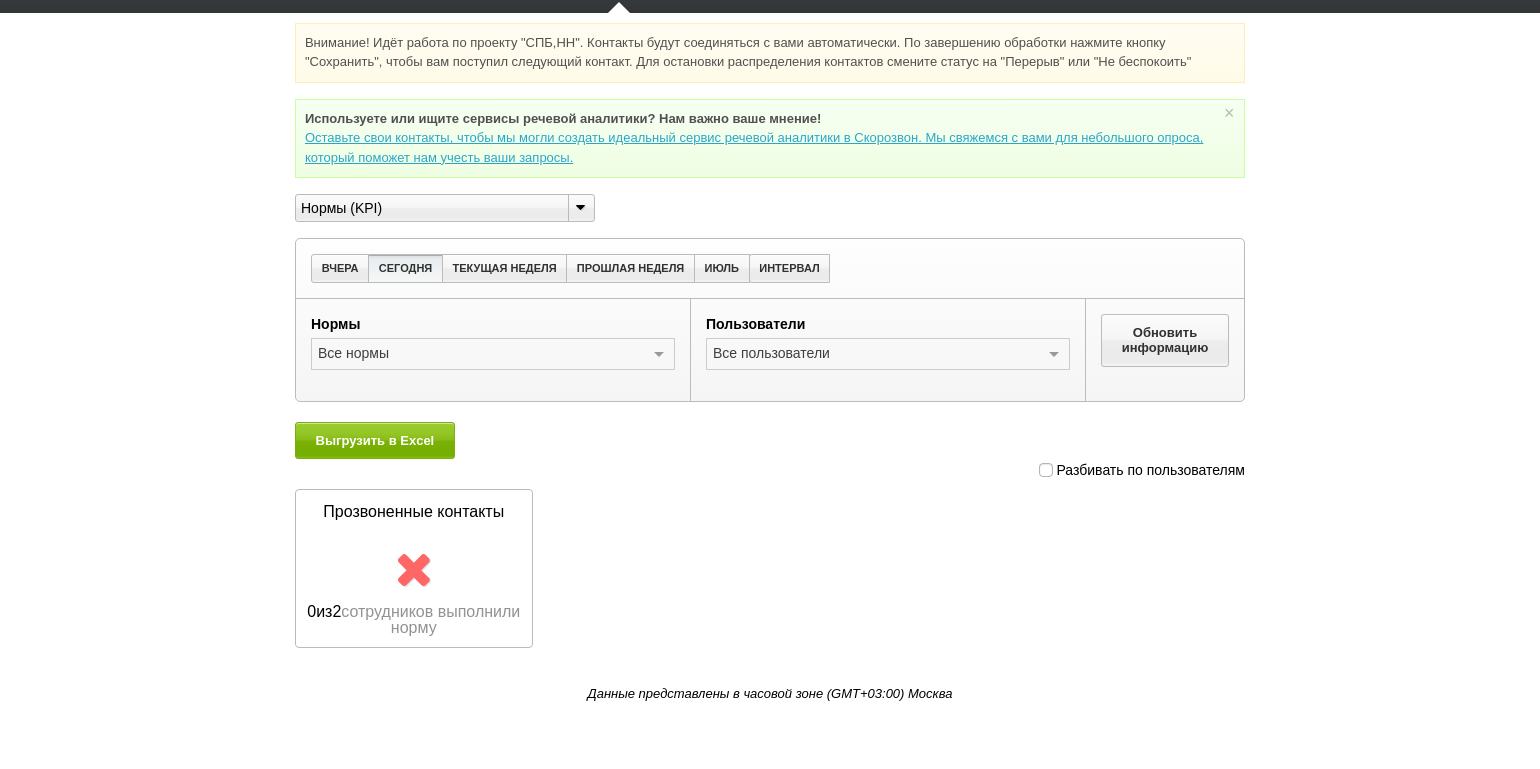 scroll, scrollTop: 78, scrollLeft: 0, axis: vertical 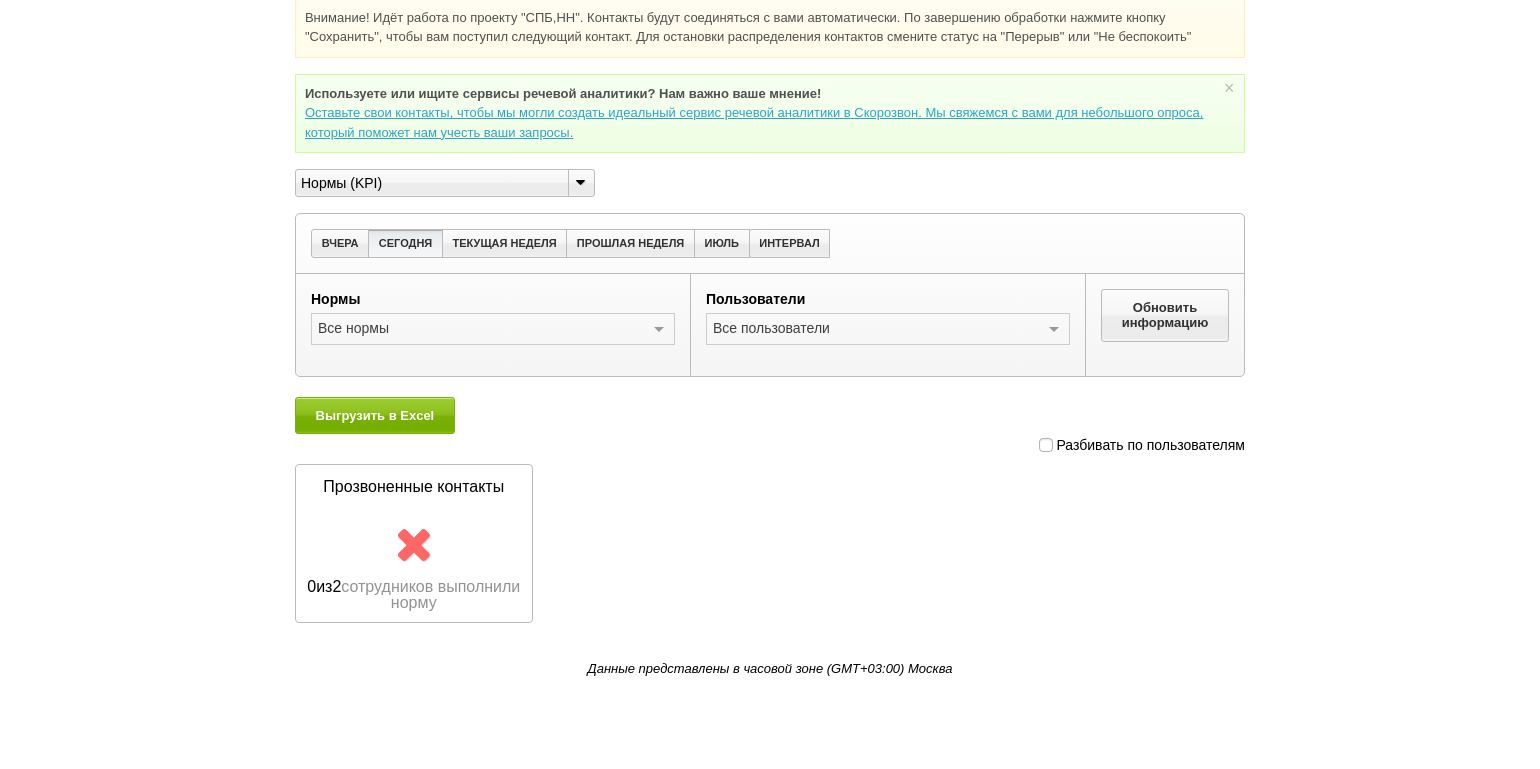 click at bounding box center (1046, 445) 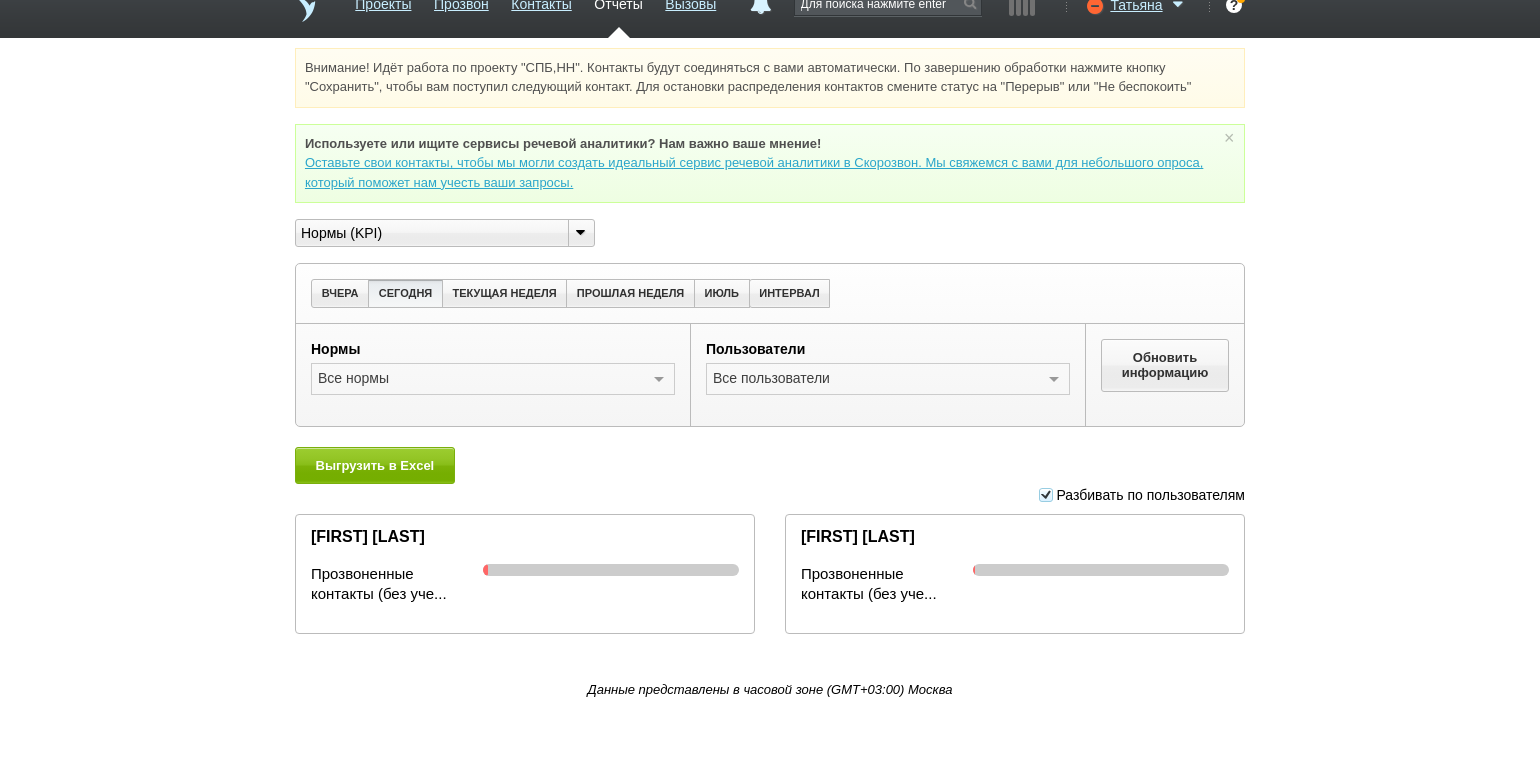 scroll, scrollTop: 0, scrollLeft: 0, axis: both 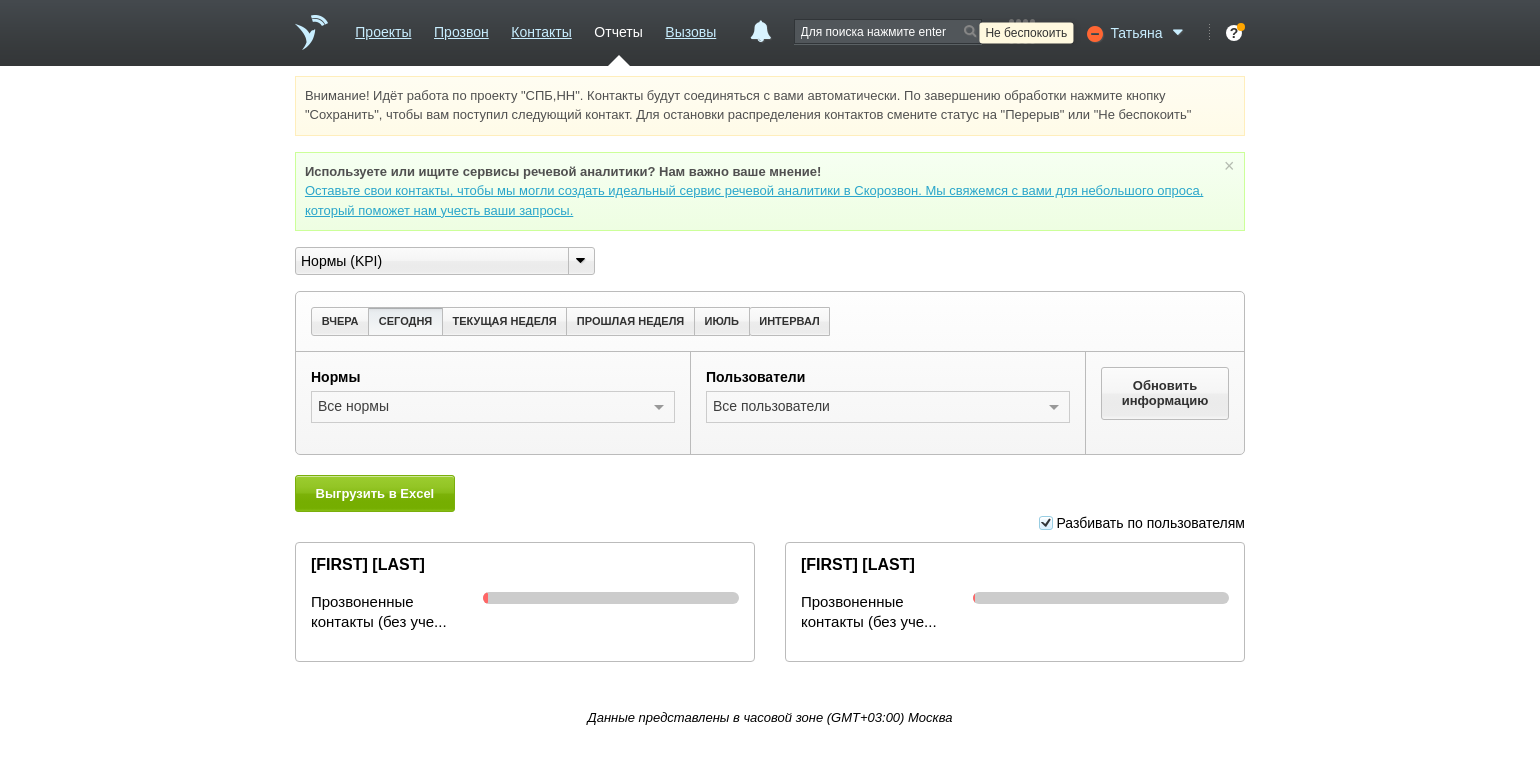 click at bounding box center [1093, 33] 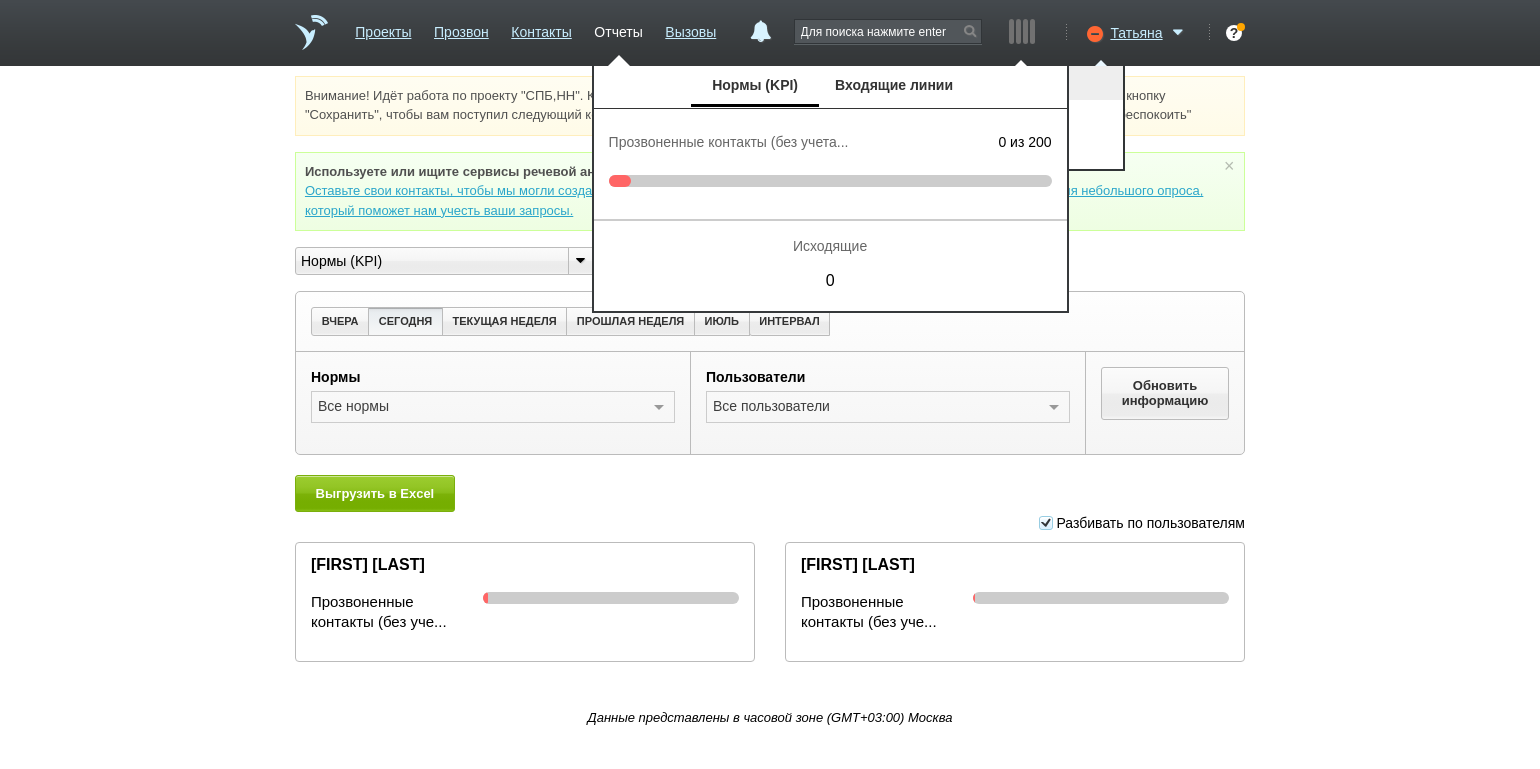 click on "Доступен" at bounding box center (1030, 83) 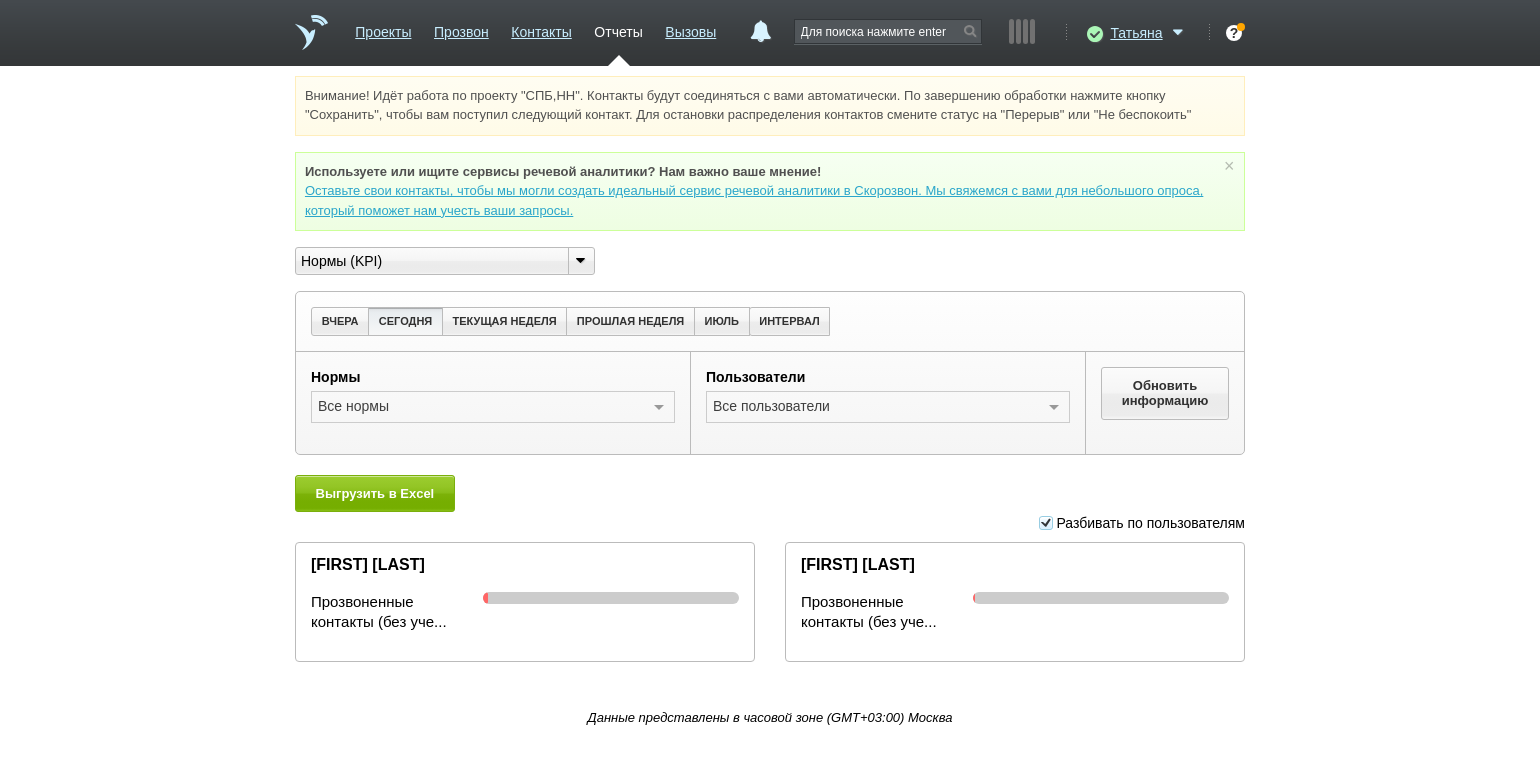 click on "Внимание! Идёт работа по проекту "СПБ,НН". Контакты будут соединяться с вами автоматически. По завершению обработки нажмите кнопку "Сохранить", чтобы вам поступил следующий контакт. Для остановки распределения контактов смените статус на "Перерыв" или "Не беспокоить"
Используете или ищите cервисы речевой аналитики? Нам важно ваше мнение! Оставьте свои контакты, чтобы мы могли создать идеальный сервис речевой аналитики в Скорозвон. Мы свяжемся с вами для небольшого опроса, который поможет нам учесть ваши запросы.
×" at bounding box center [770, 461] 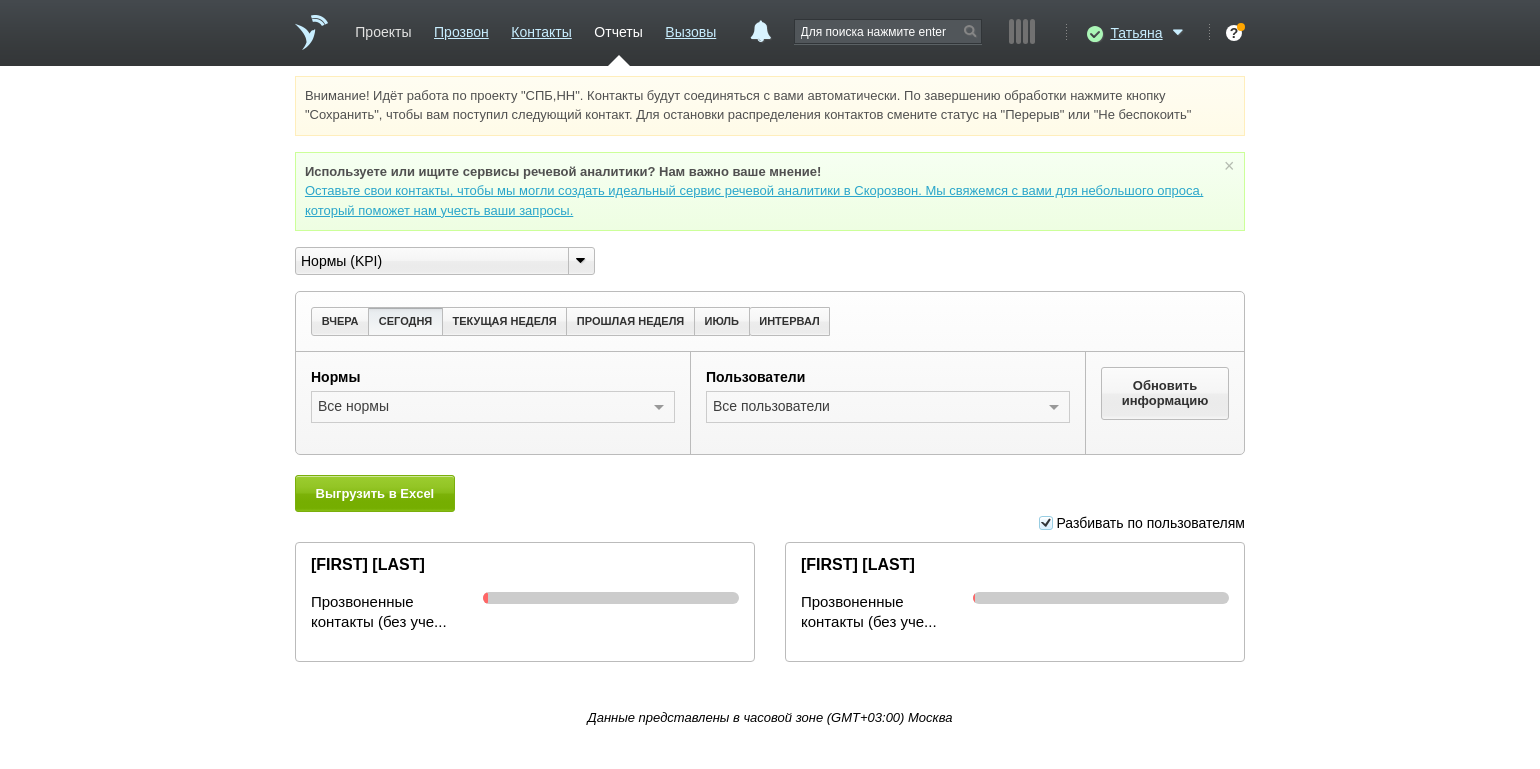 click on "Проекты" at bounding box center (383, 28) 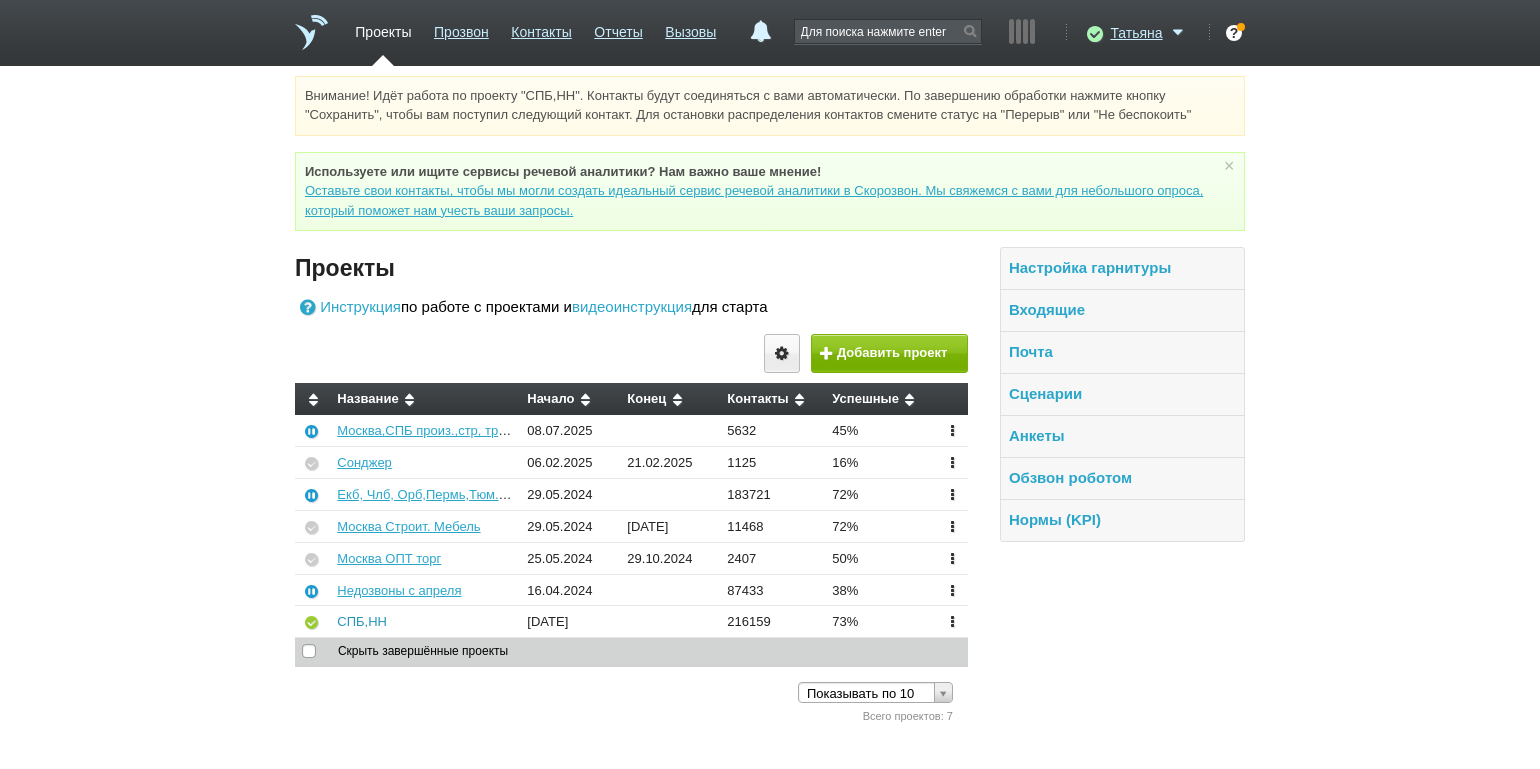 click on "СПБ,НН" at bounding box center [362, 621] 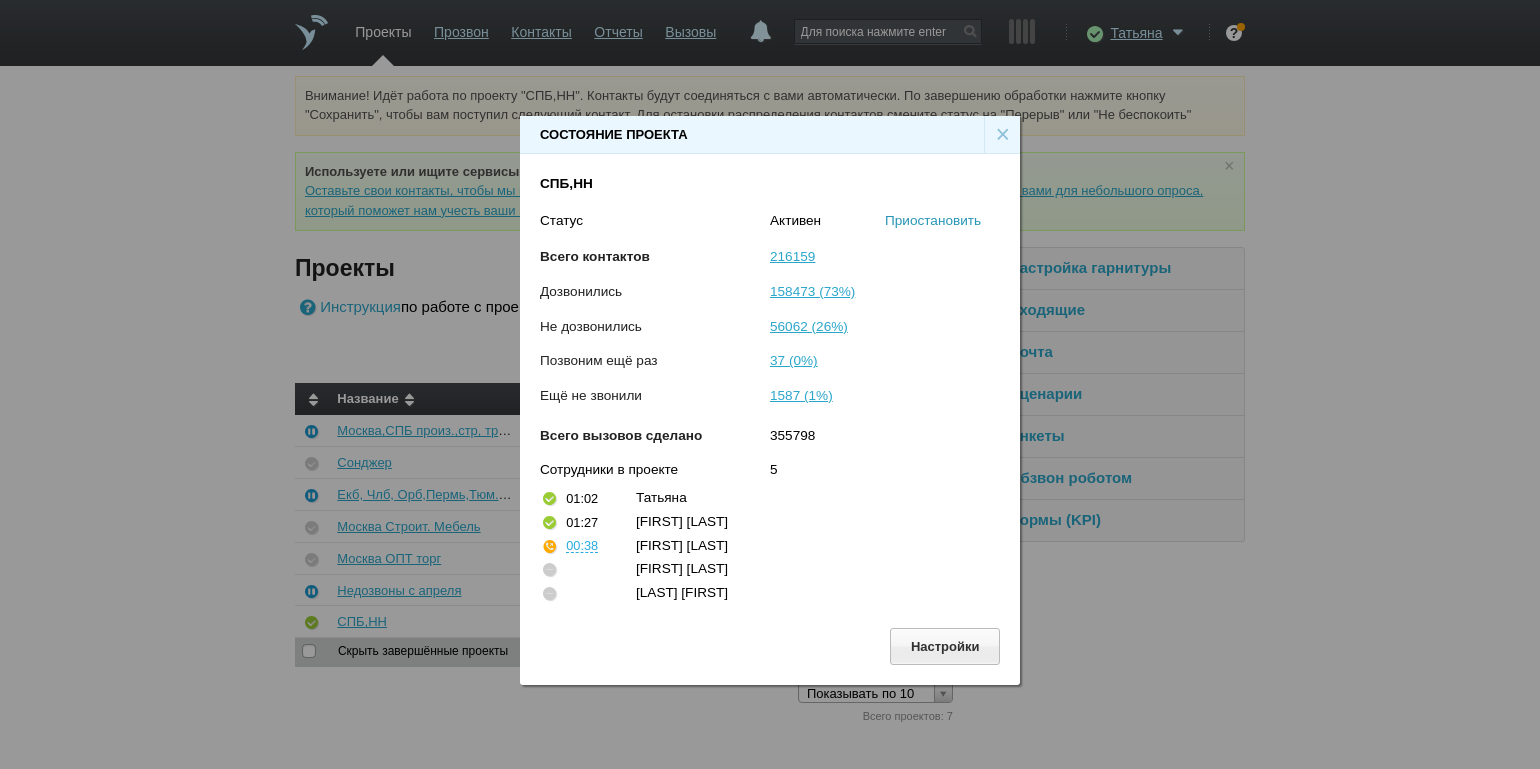 click on "Приостановить" at bounding box center [933, 220] 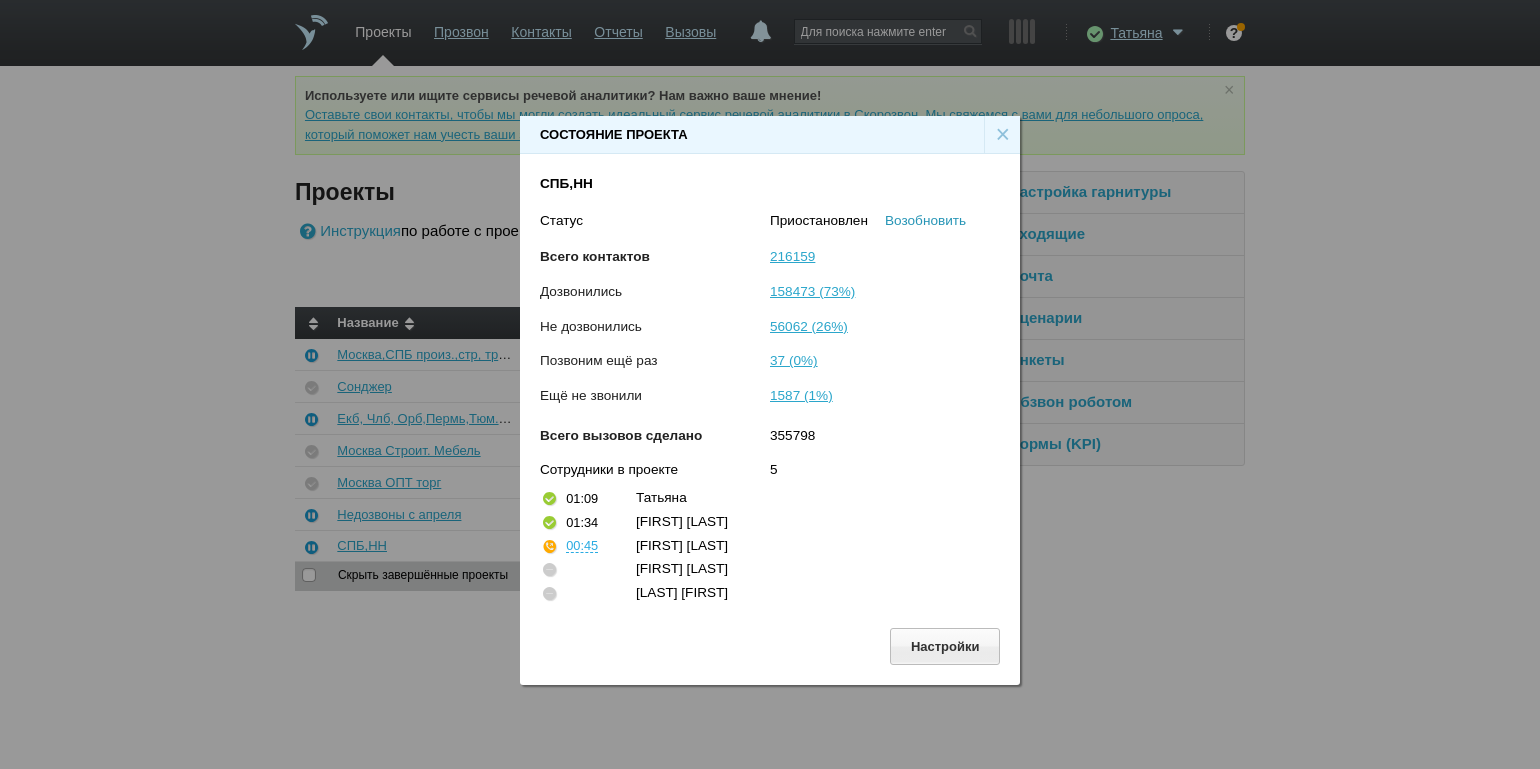 click on "Возобновить" at bounding box center (925, 220) 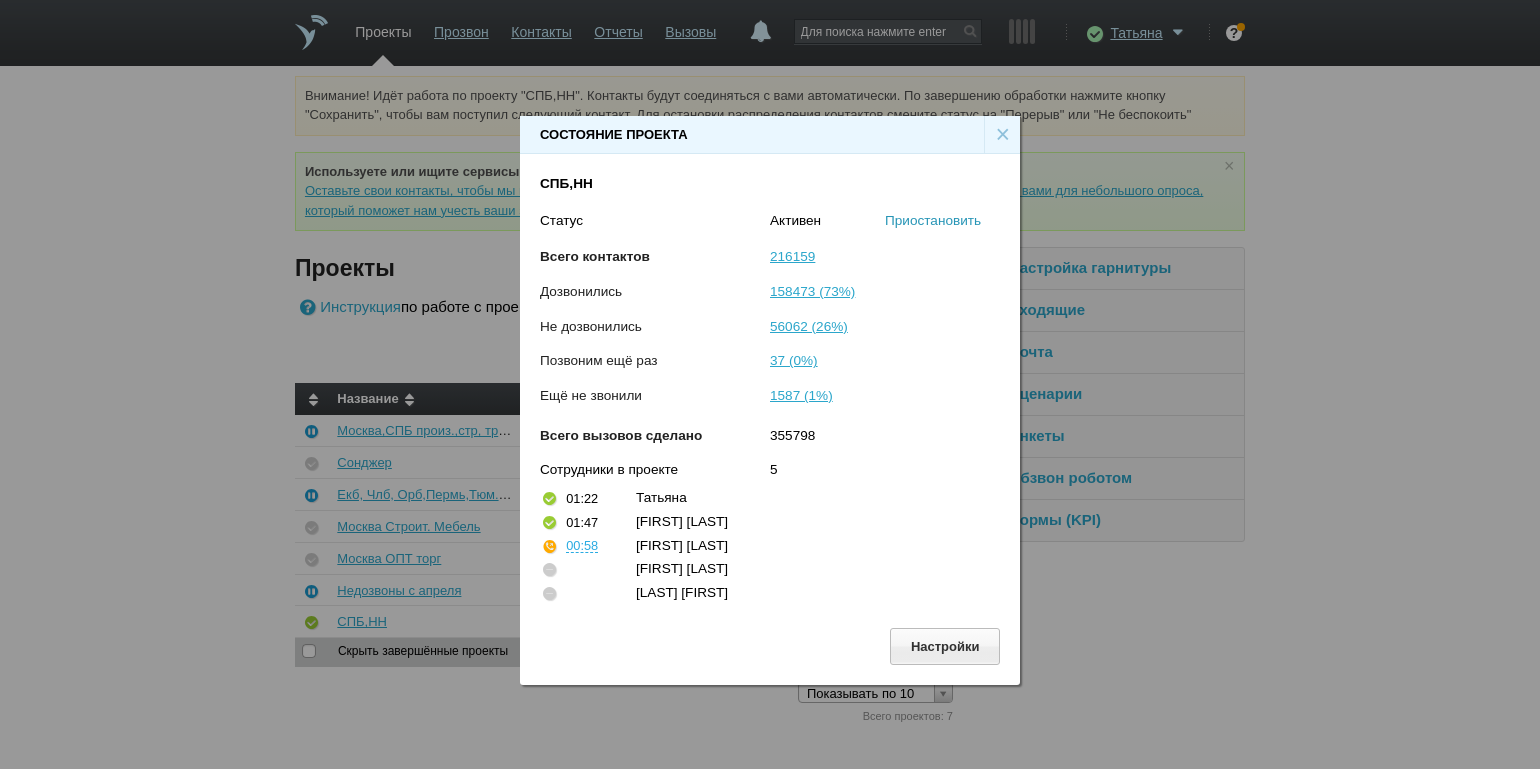 click on "Приостановить" at bounding box center (933, 220) 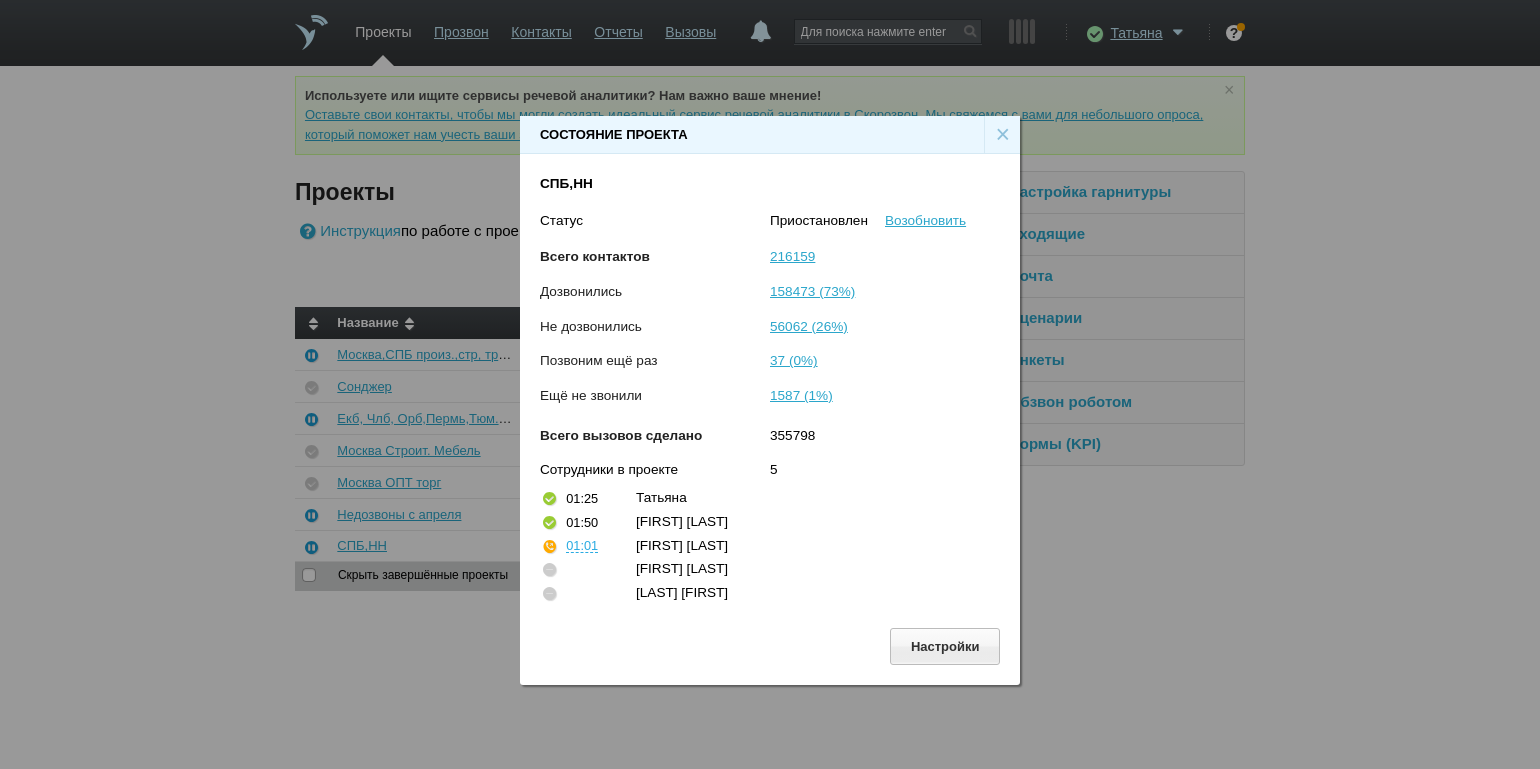 click on "×" at bounding box center [1002, 135] 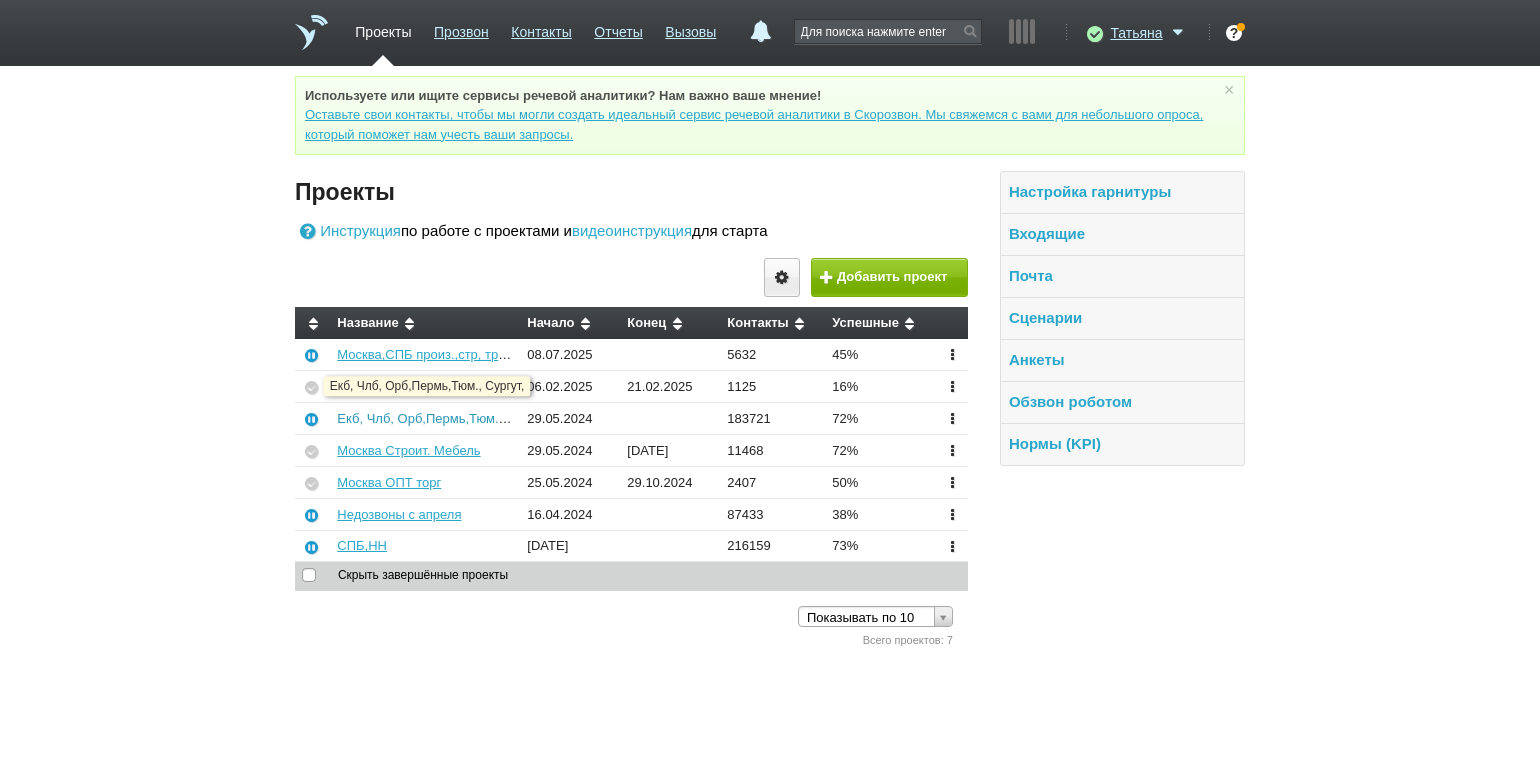 click on "Екб, Члб, Орб,Пермь,Тюм., Сургут," at bounding box center [442, 418] 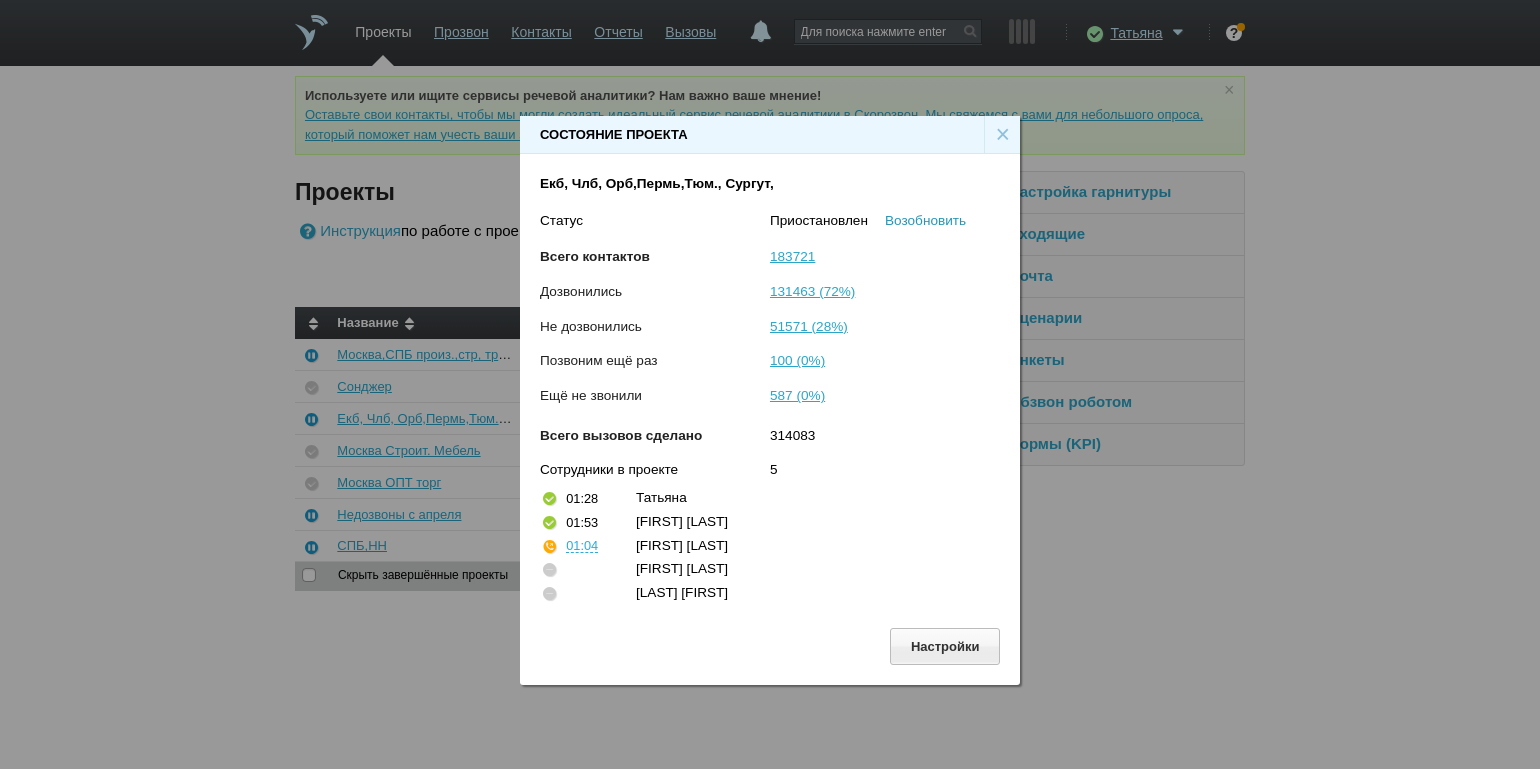 click on "Возобновить" at bounding box center (925, 220) 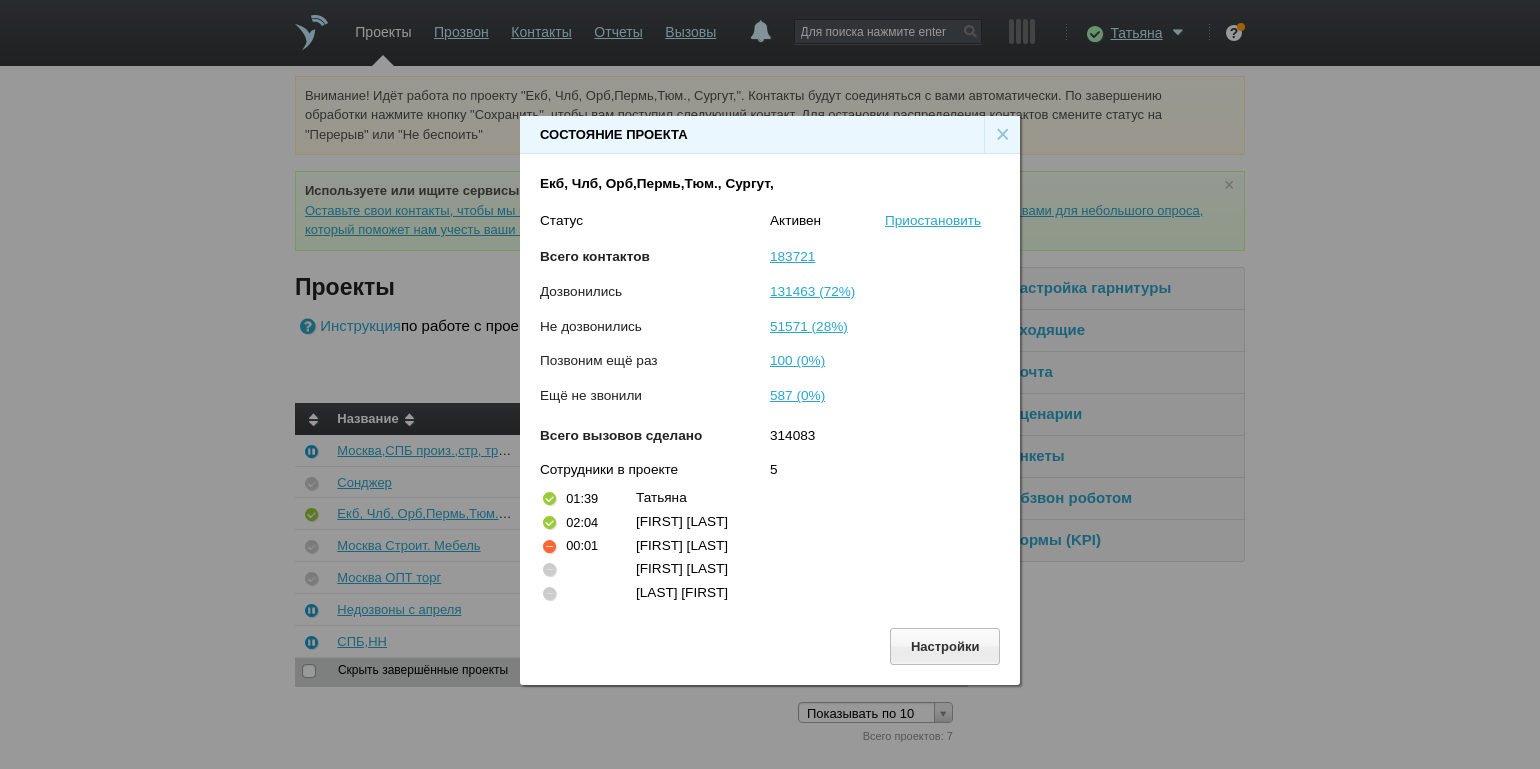 click on "×" at bounding box center [1002, 135] 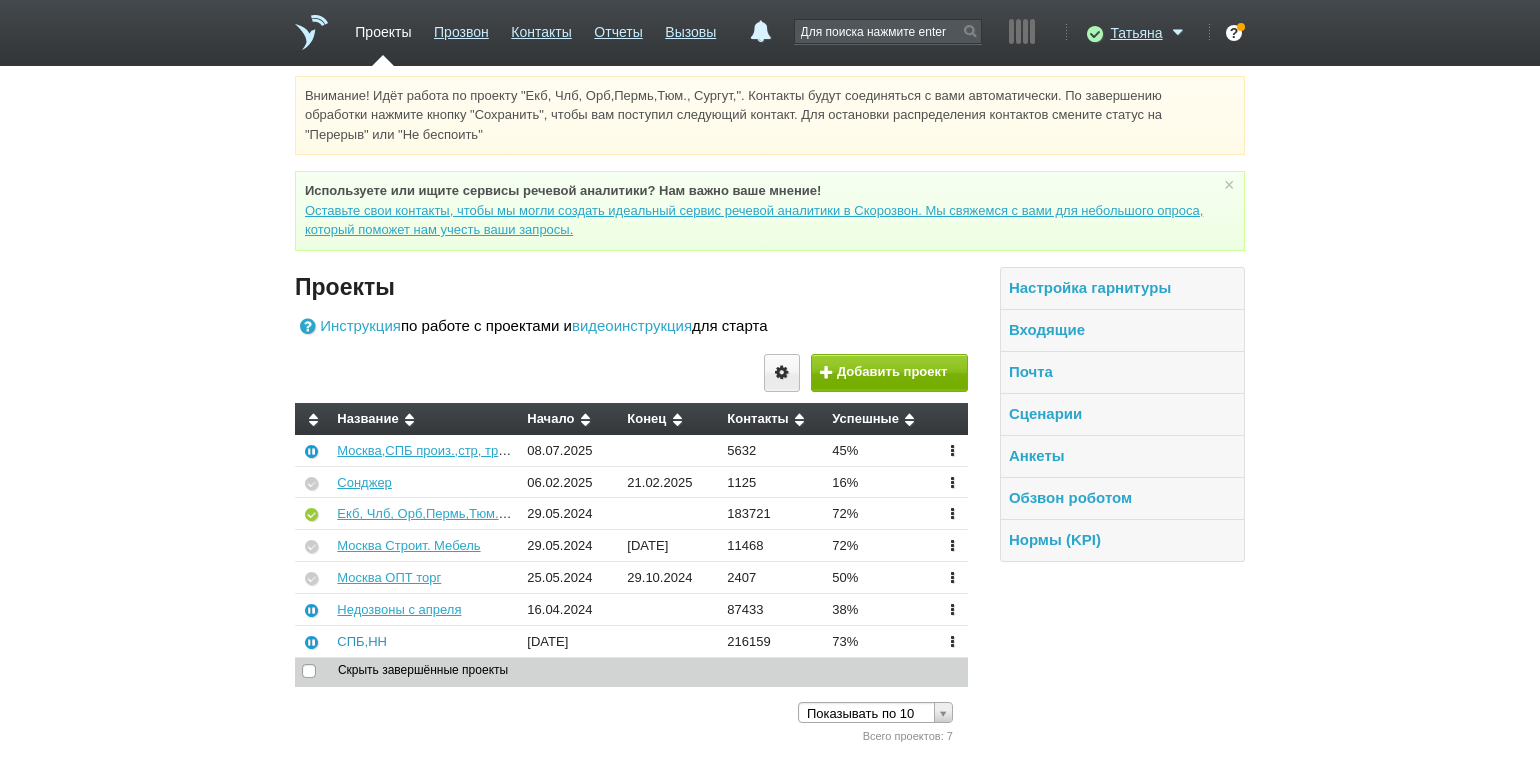 click on "СПБ,НН" at bounding box center [362, 641] 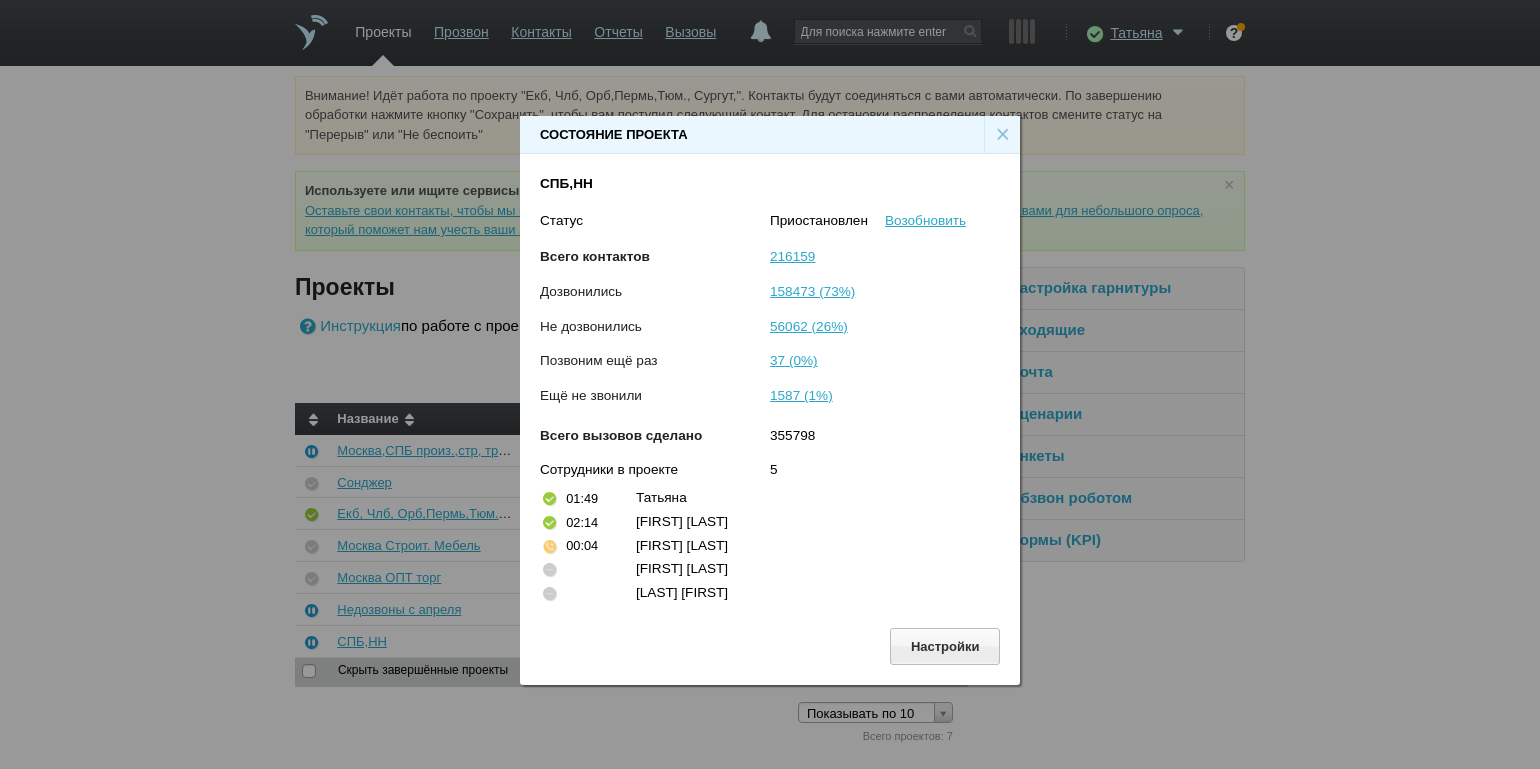 click on "×" at bounding box center (1002, 135) 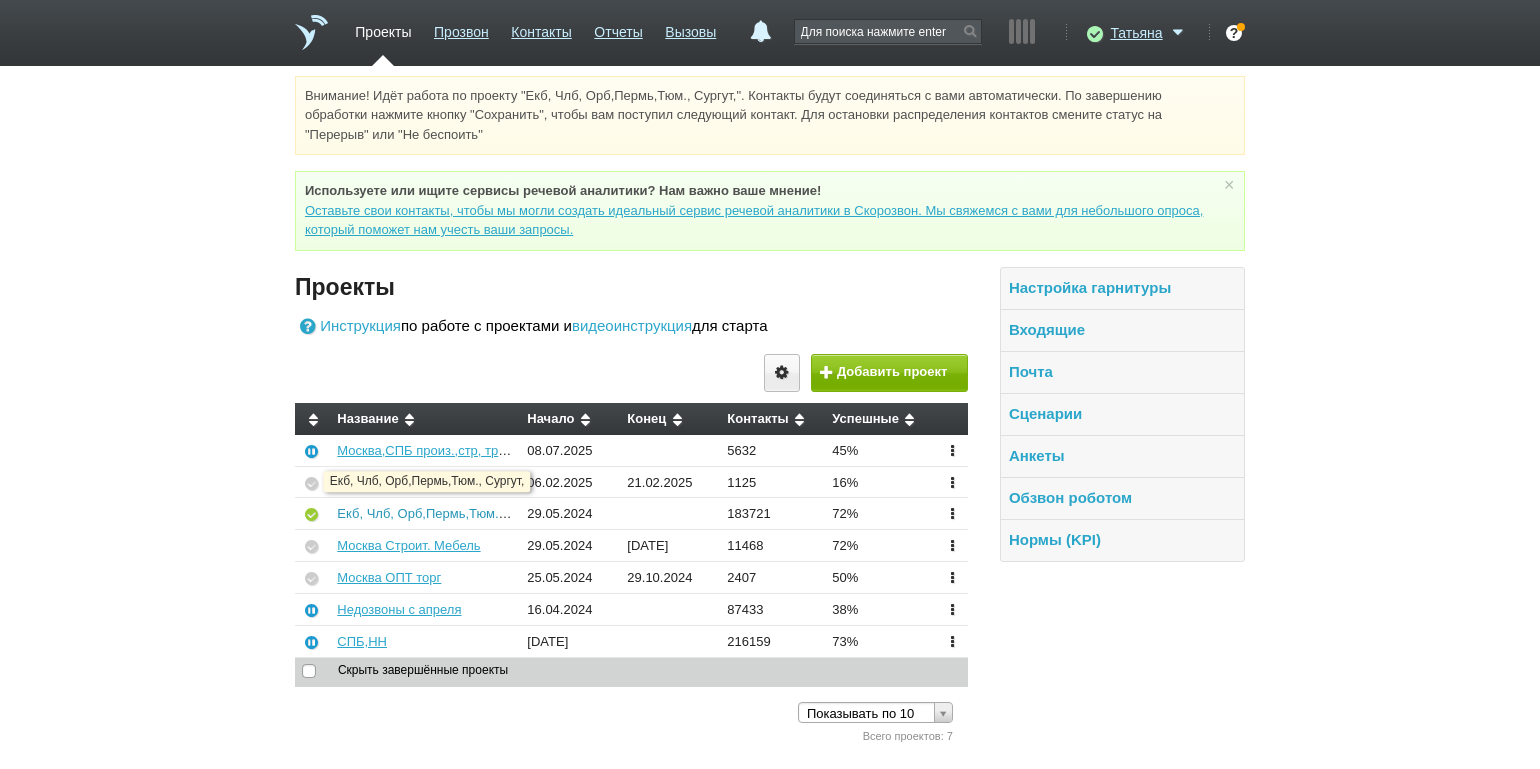 click on "Екб, Члб, Орб,Пермь,Тюм., Сургут," at bounding box center [442, 513] 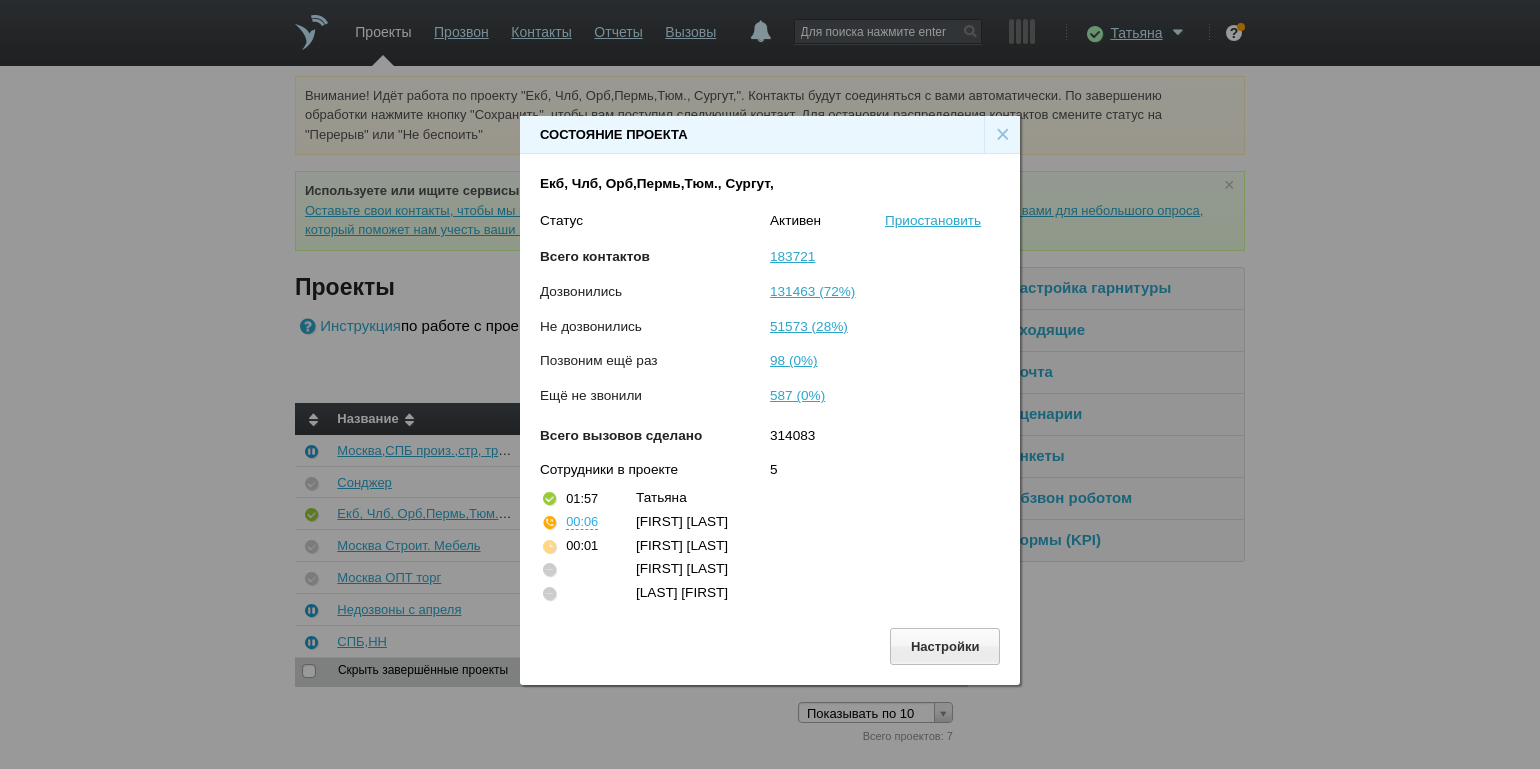 click on "×" at bounding box center [1002, 135] 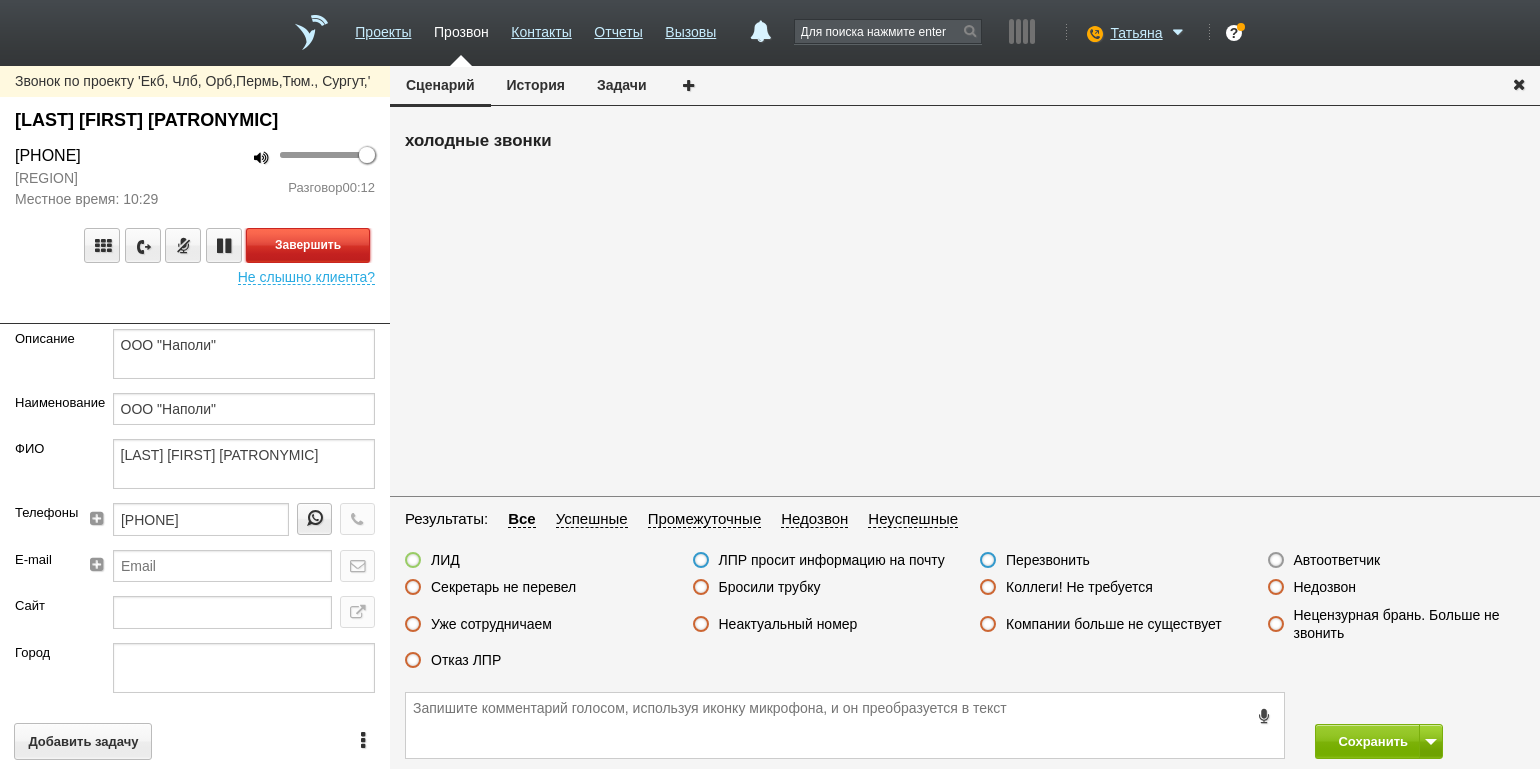 click on "Завершить" at bounding box center [308, 245] 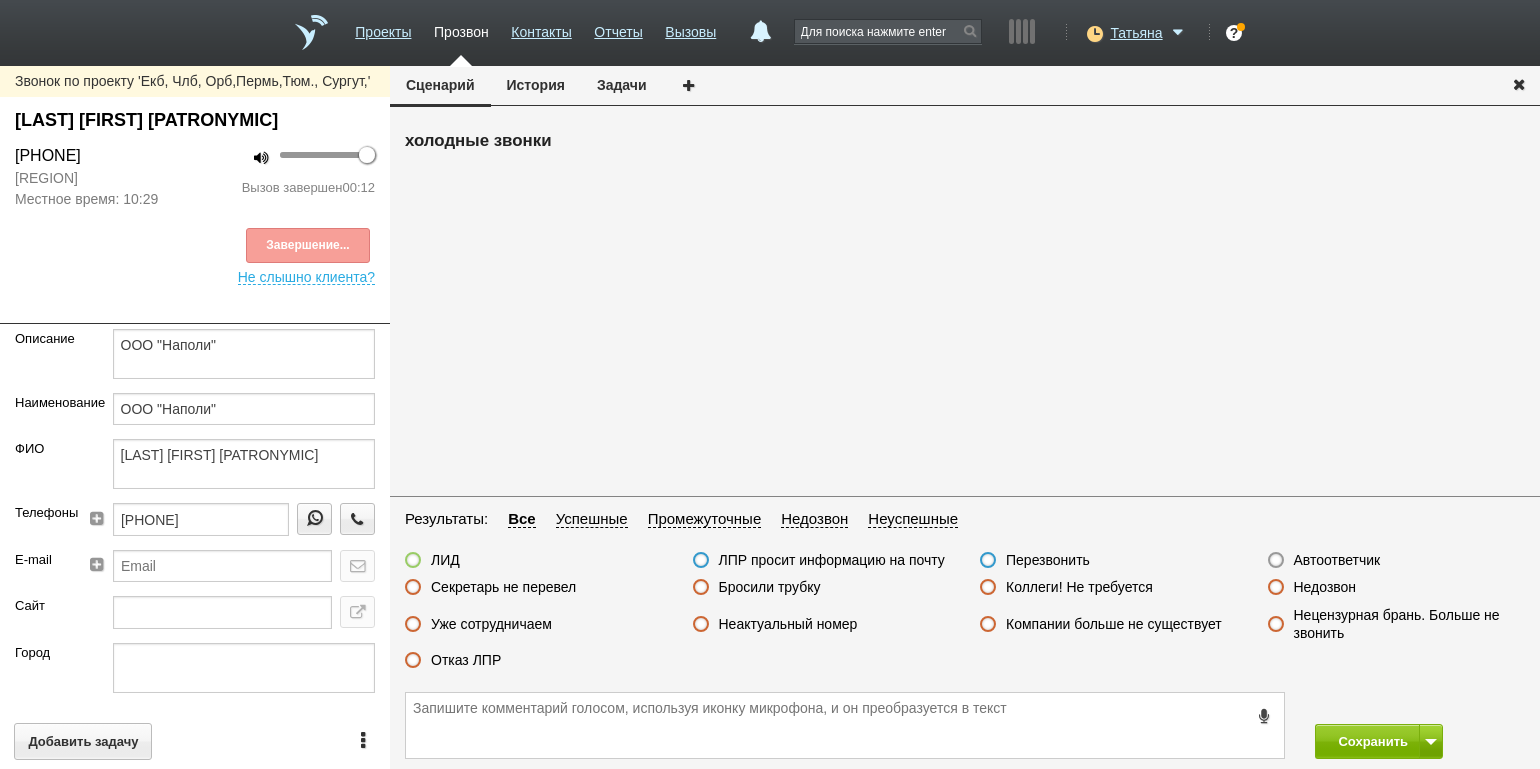 click on "Отказ ЛПР" at bounding box center [466, 660] 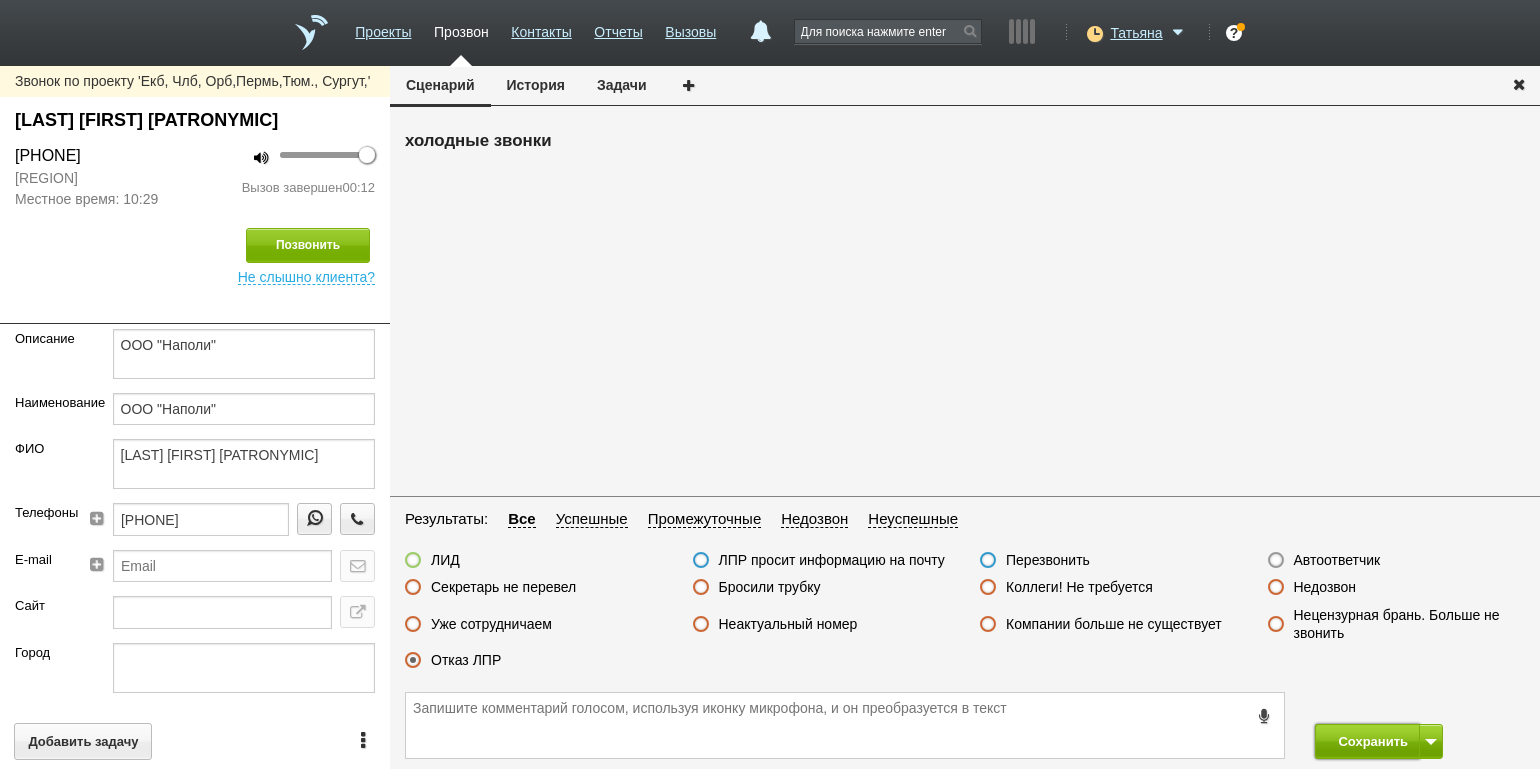 click on "Сохранить" at bounding box center (1367, 741) 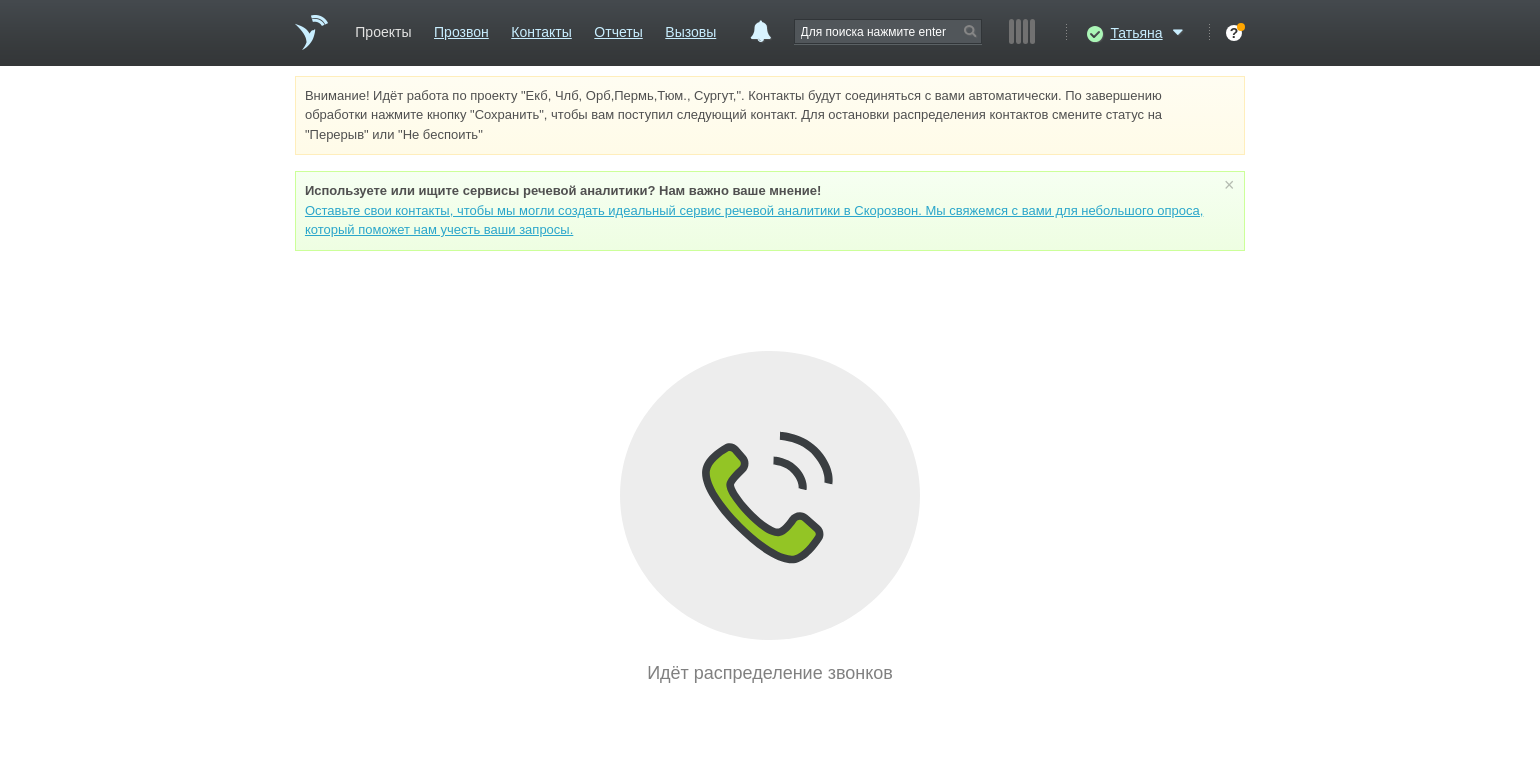 click on "Проекты" at bounding box center (383, 28) 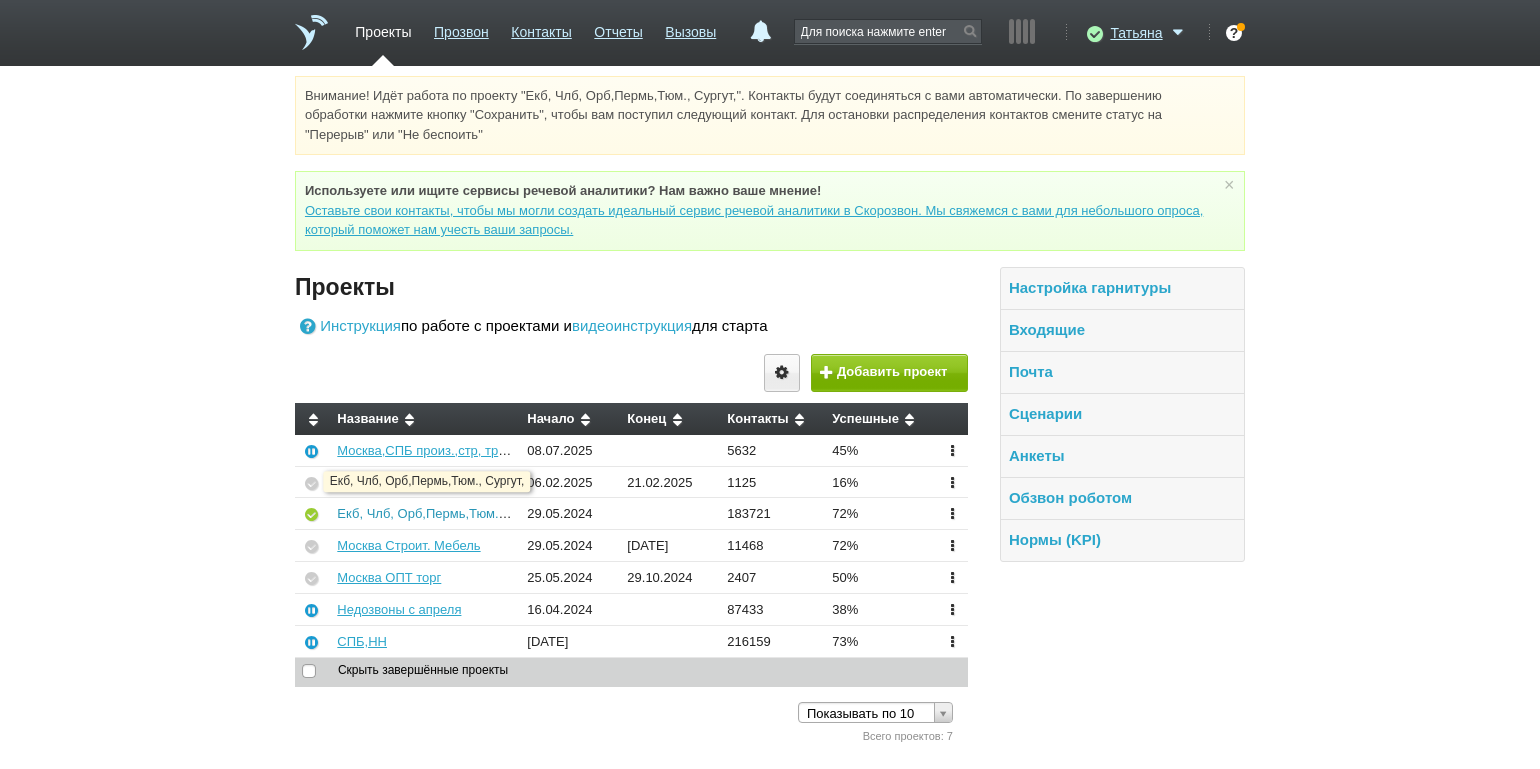 click on "Екб, Члб, Орб,Пермь,Тюм., Сургут," at bounding box center [442, 513] 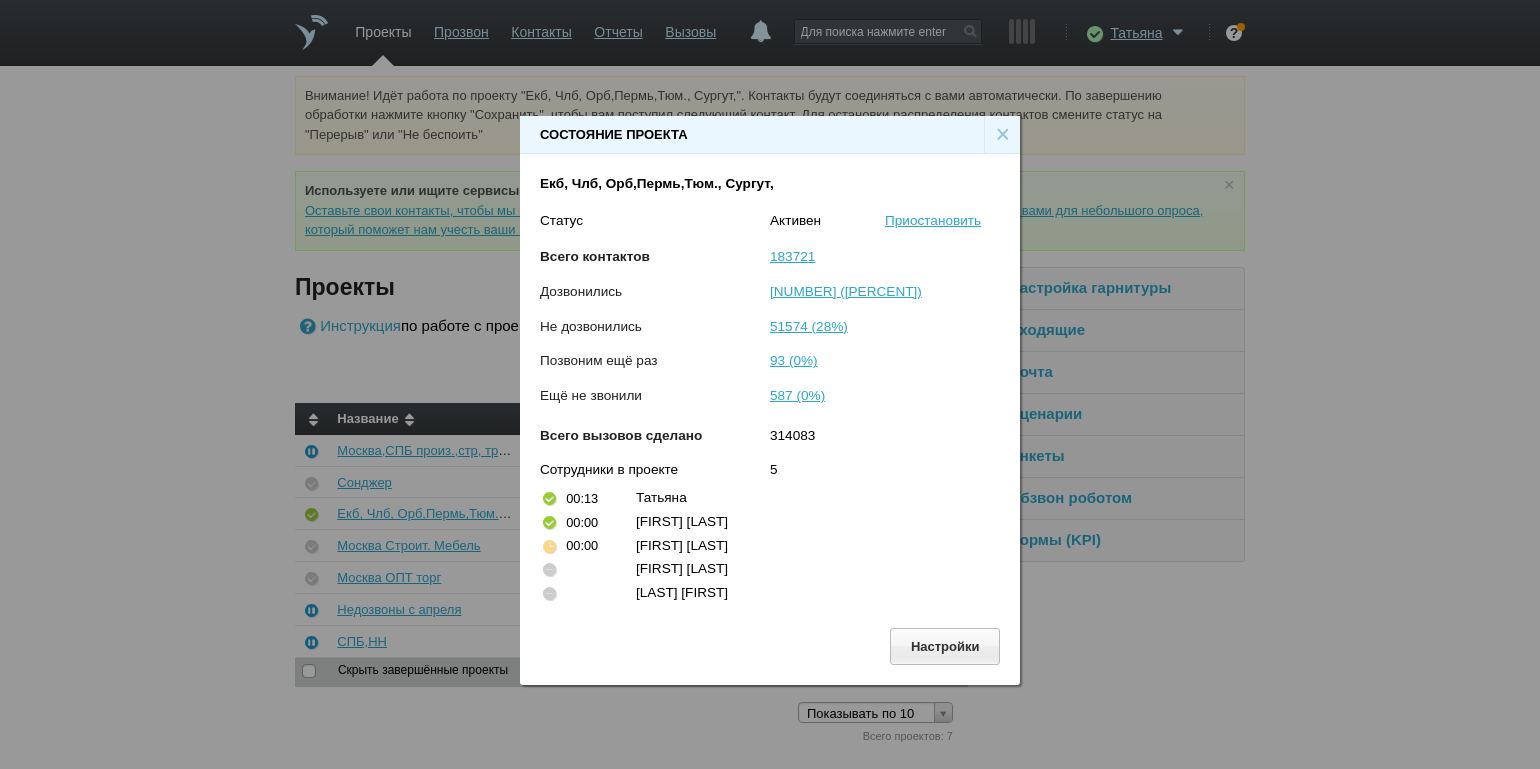 click on "×" at bounding box center [1002, 135] 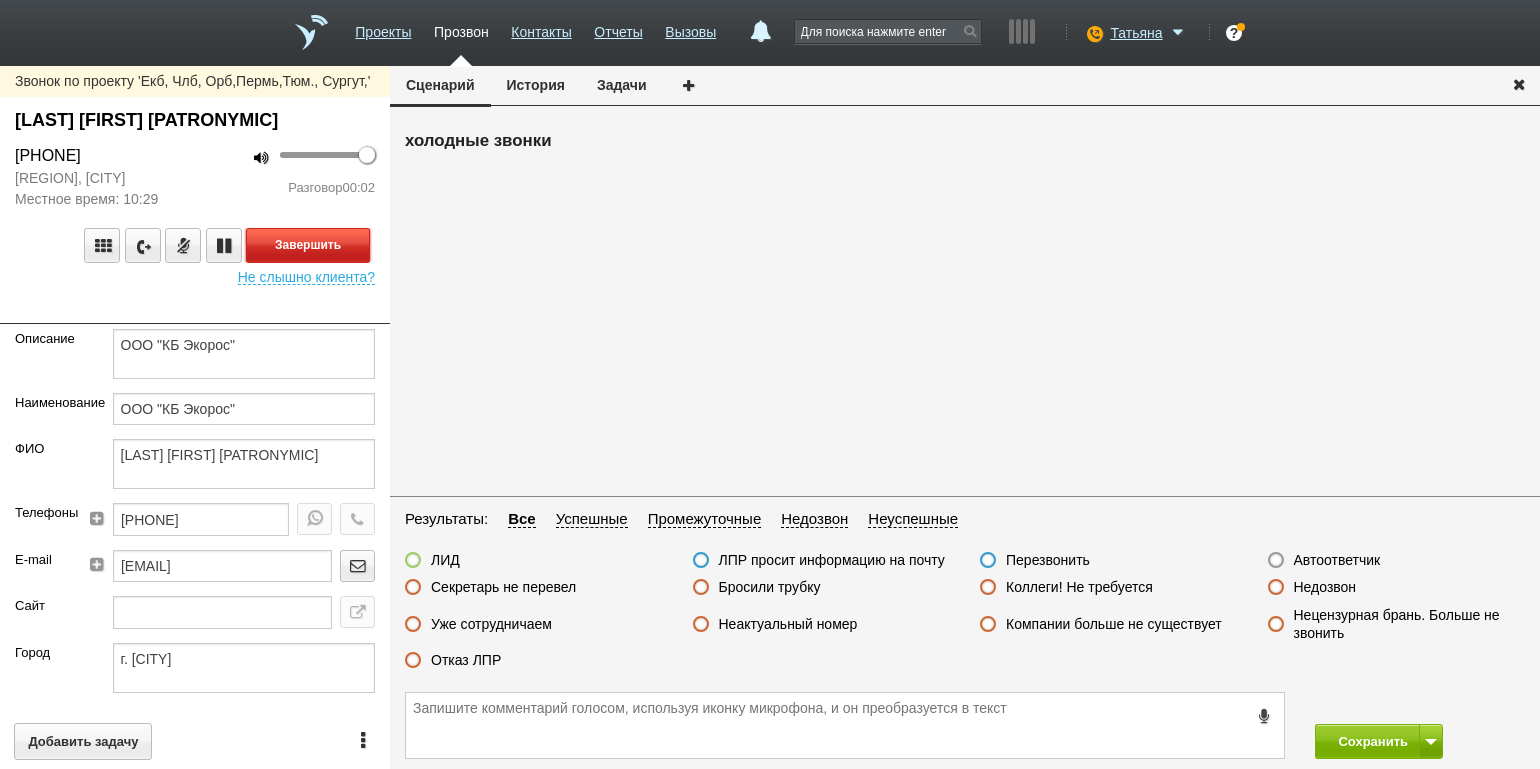 click on "Завершить" at bounding box center (308, 245) 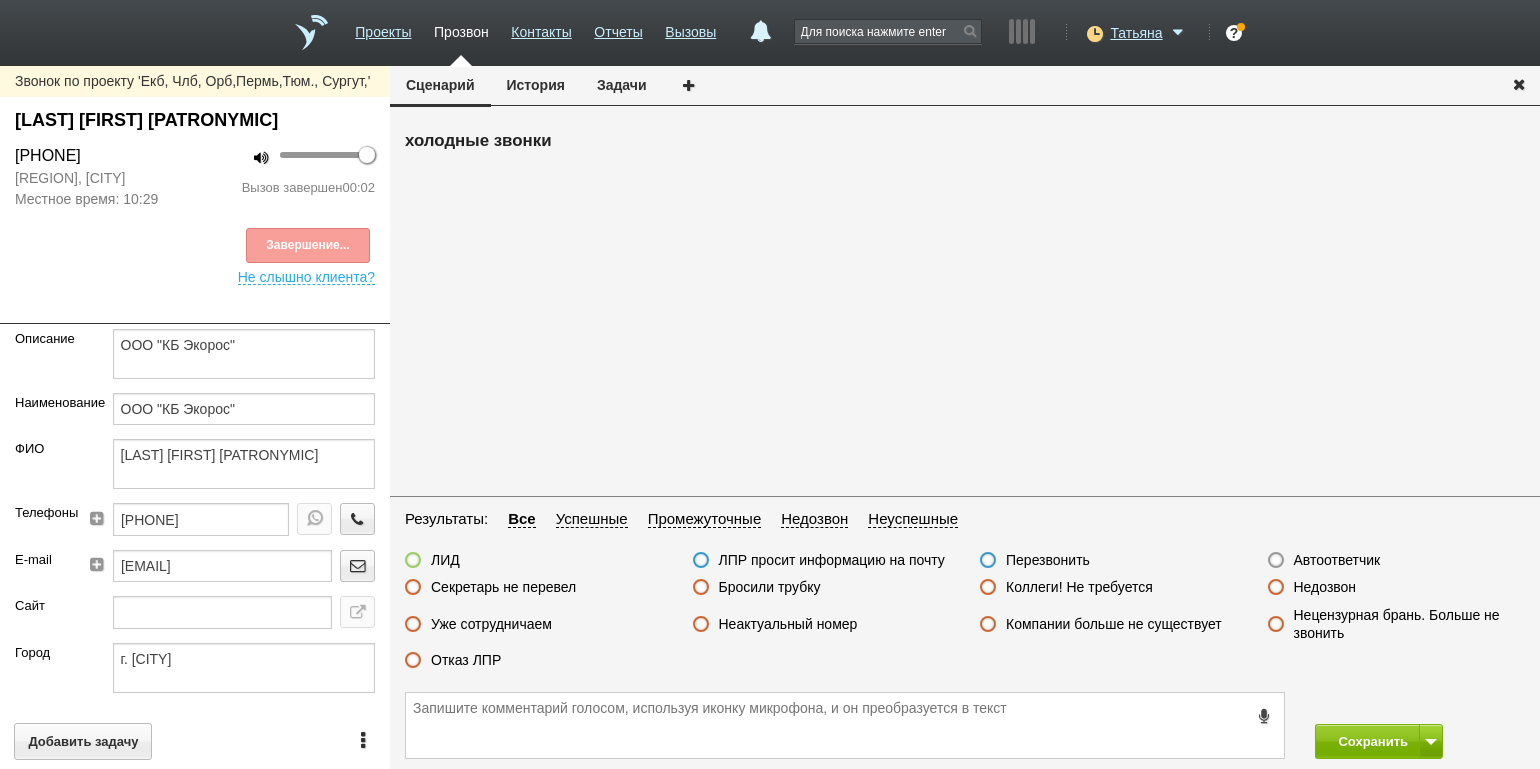 click on "Автоответчик" at bounding box center (1337, 560) 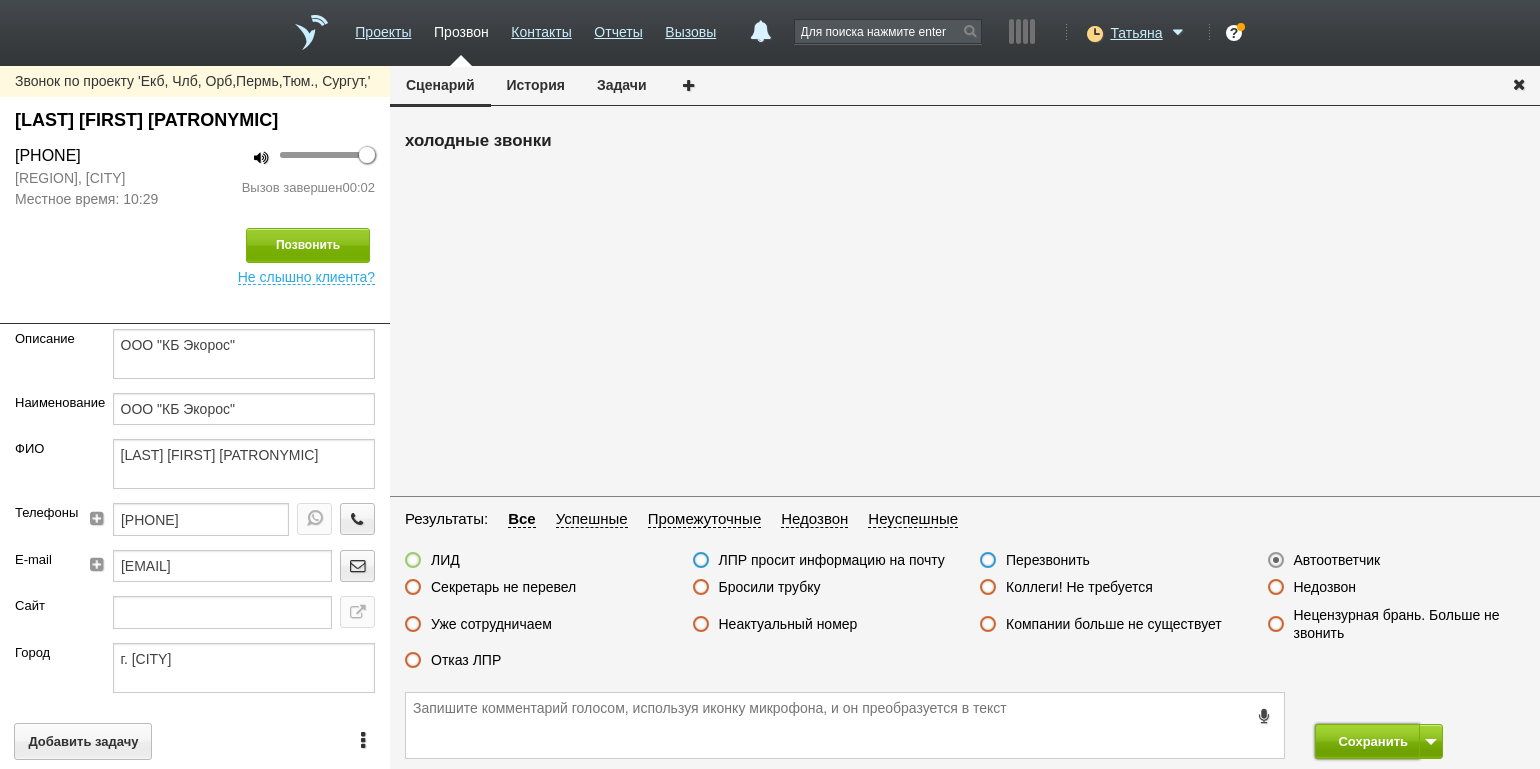 click on "Сохранить" at bounding box center [1367, 741] 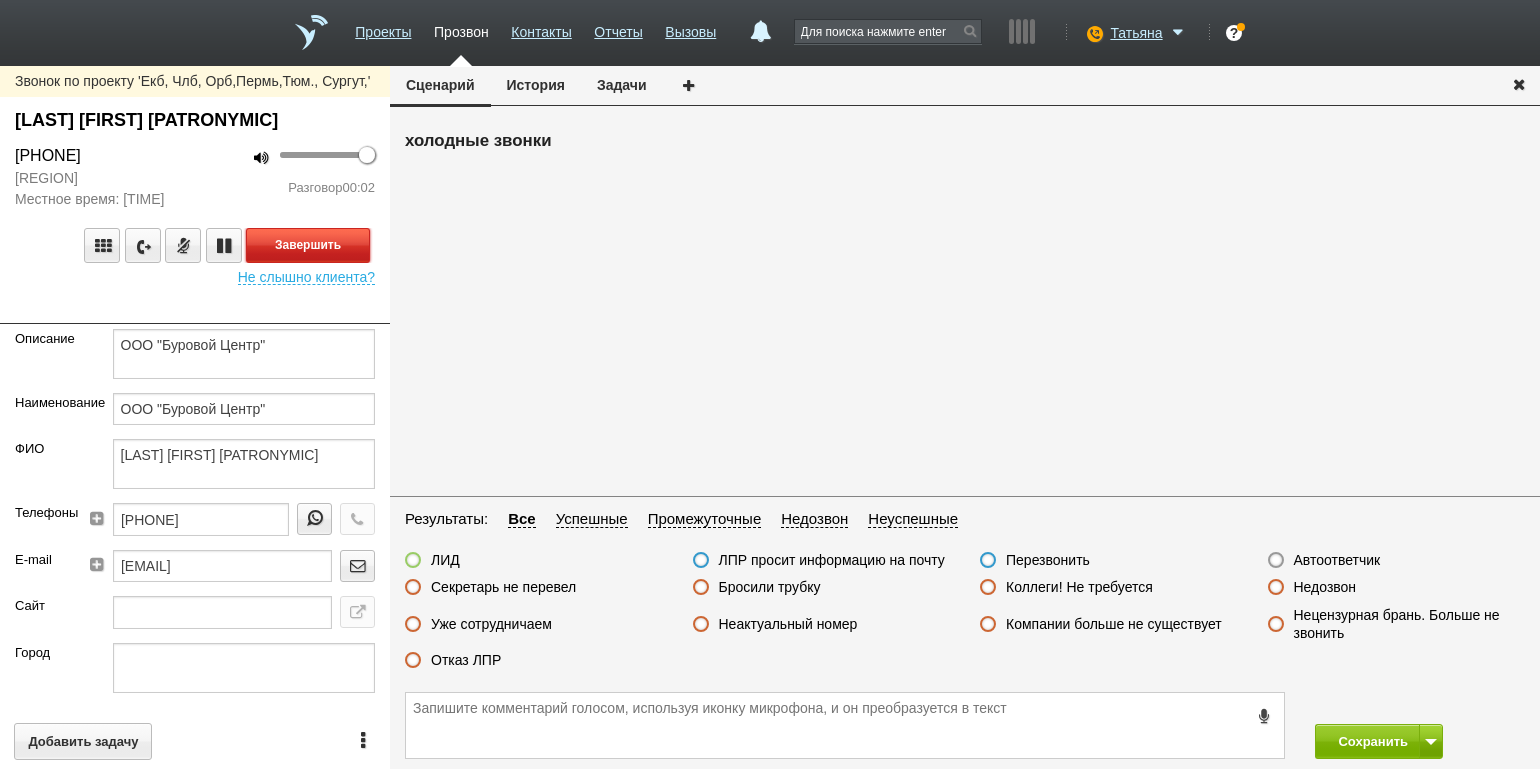 click on "Завершить" at bounding box center [308, 245] 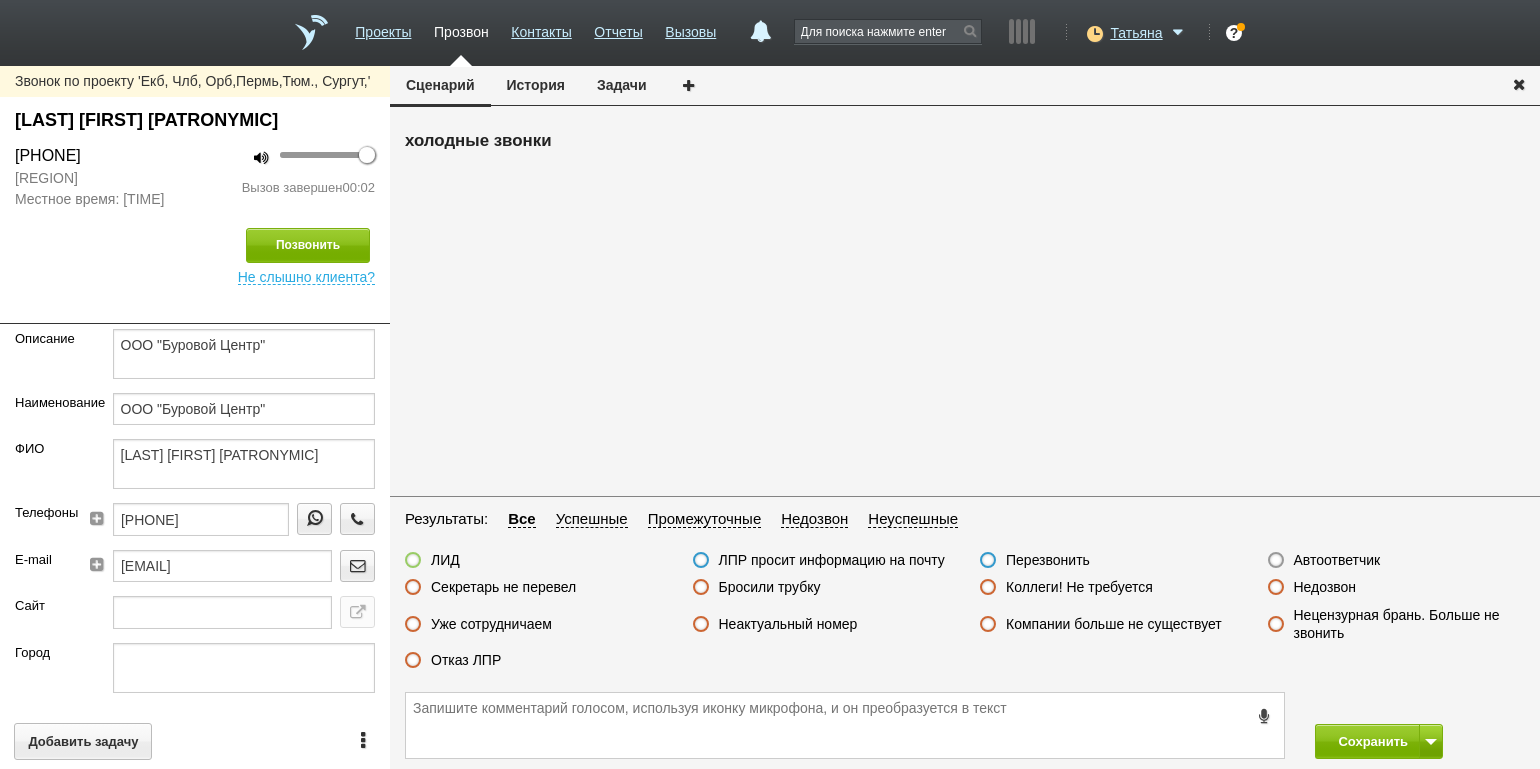 click on "Автоответчик" at bounding box center (1337, 560) 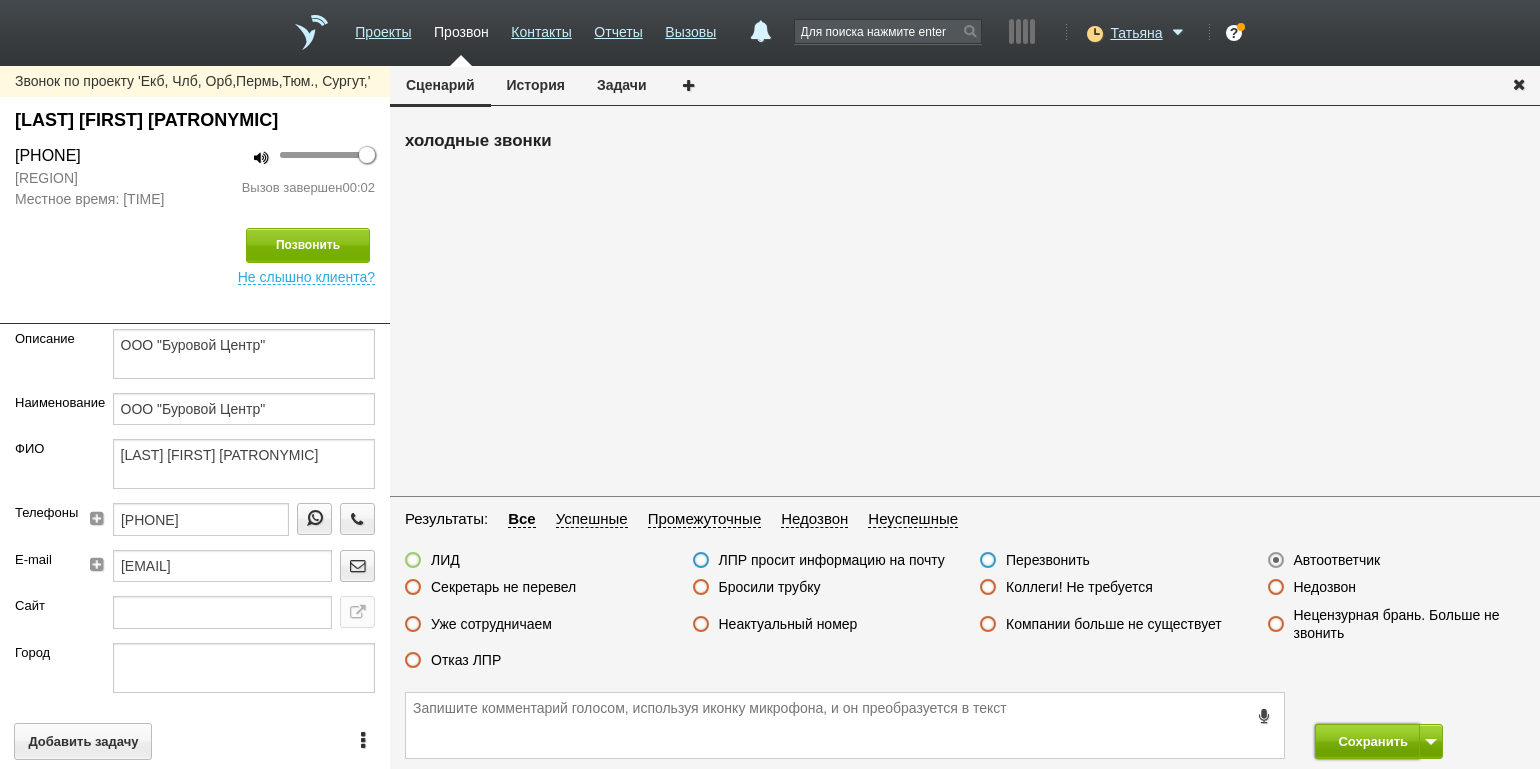 click on "Сохранить" at bounding box center [1367, 741] 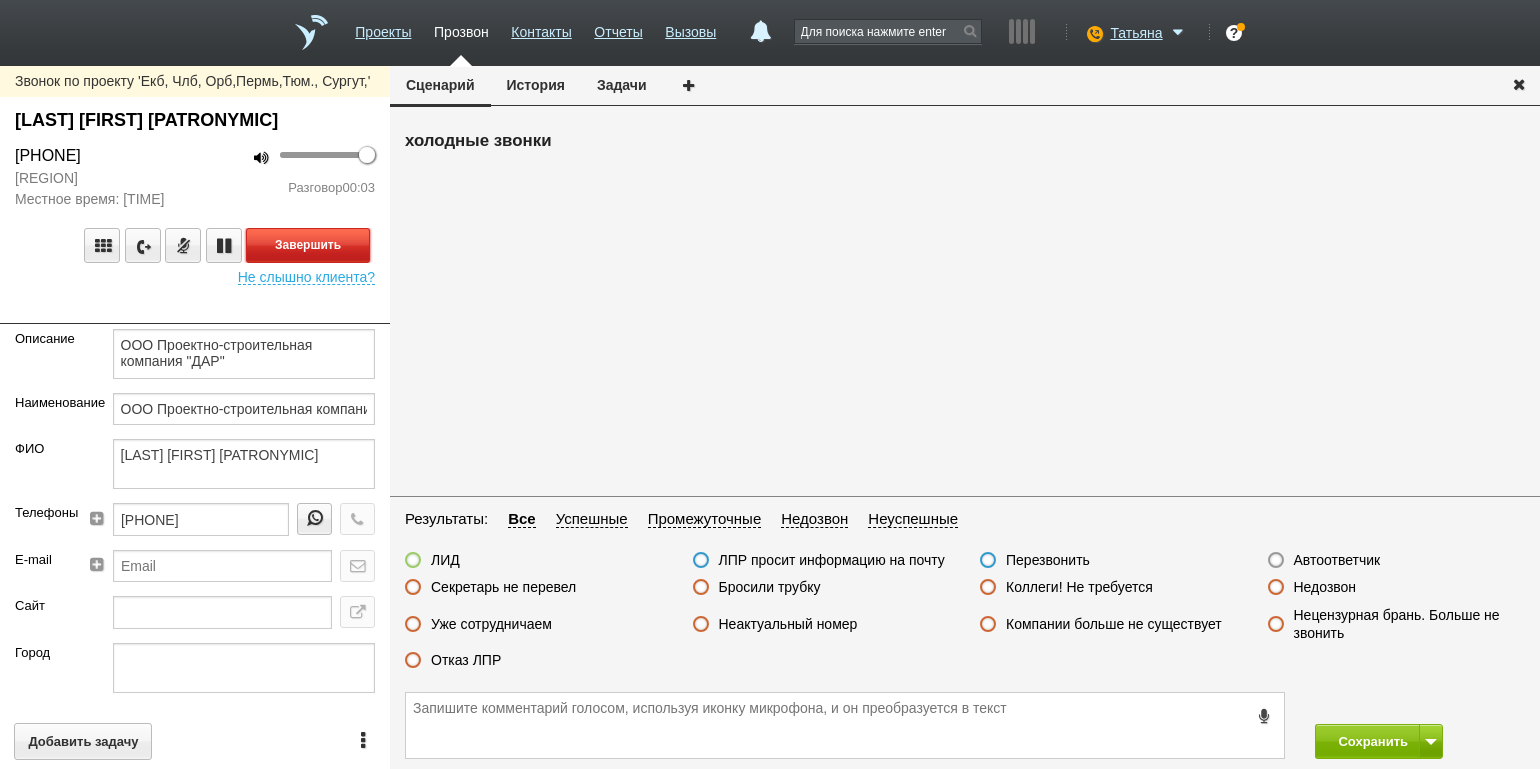click on "Завершить" at bounding box center (308, 245) 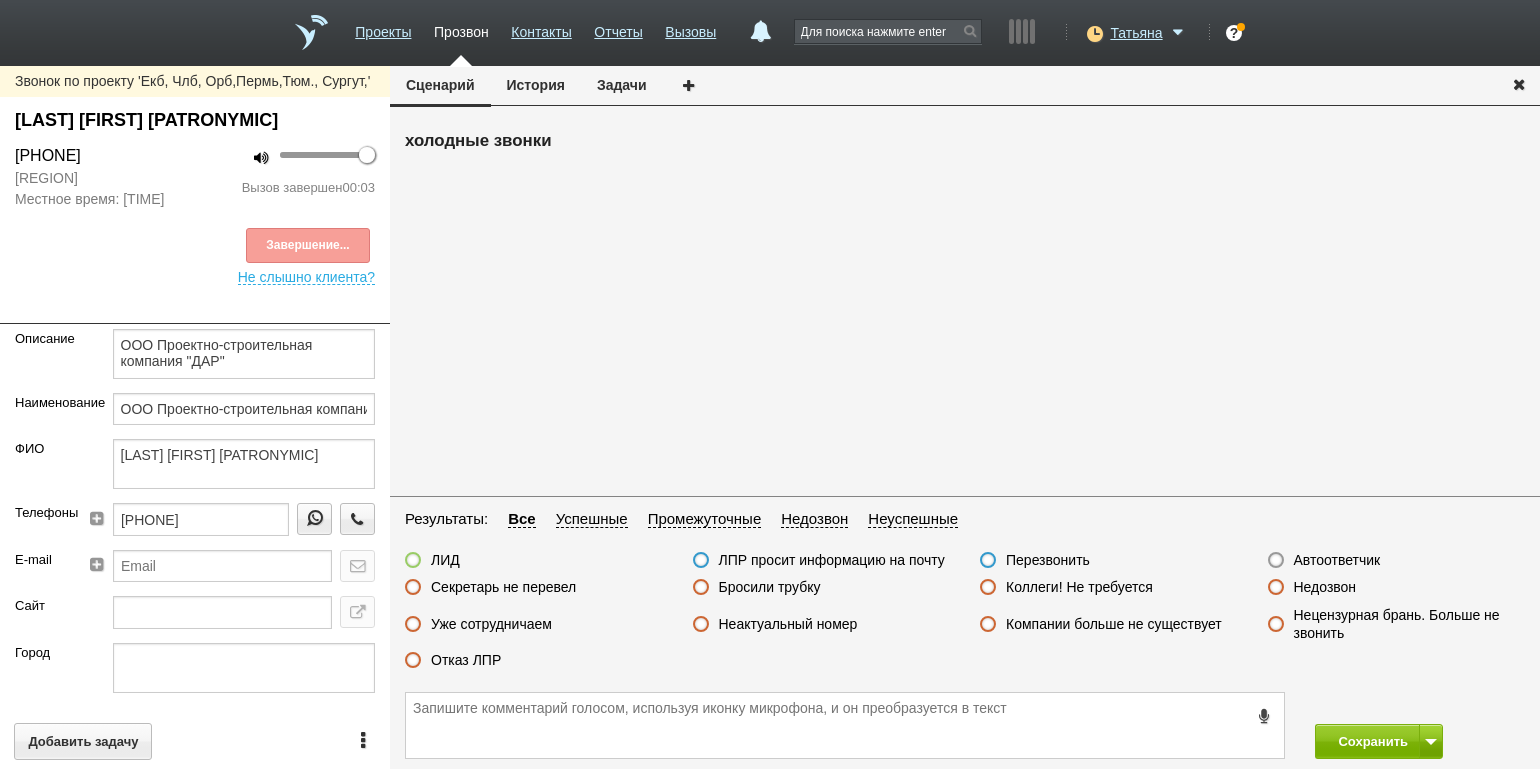 click on "Автоответчик" at bounding box center [1337, 560] 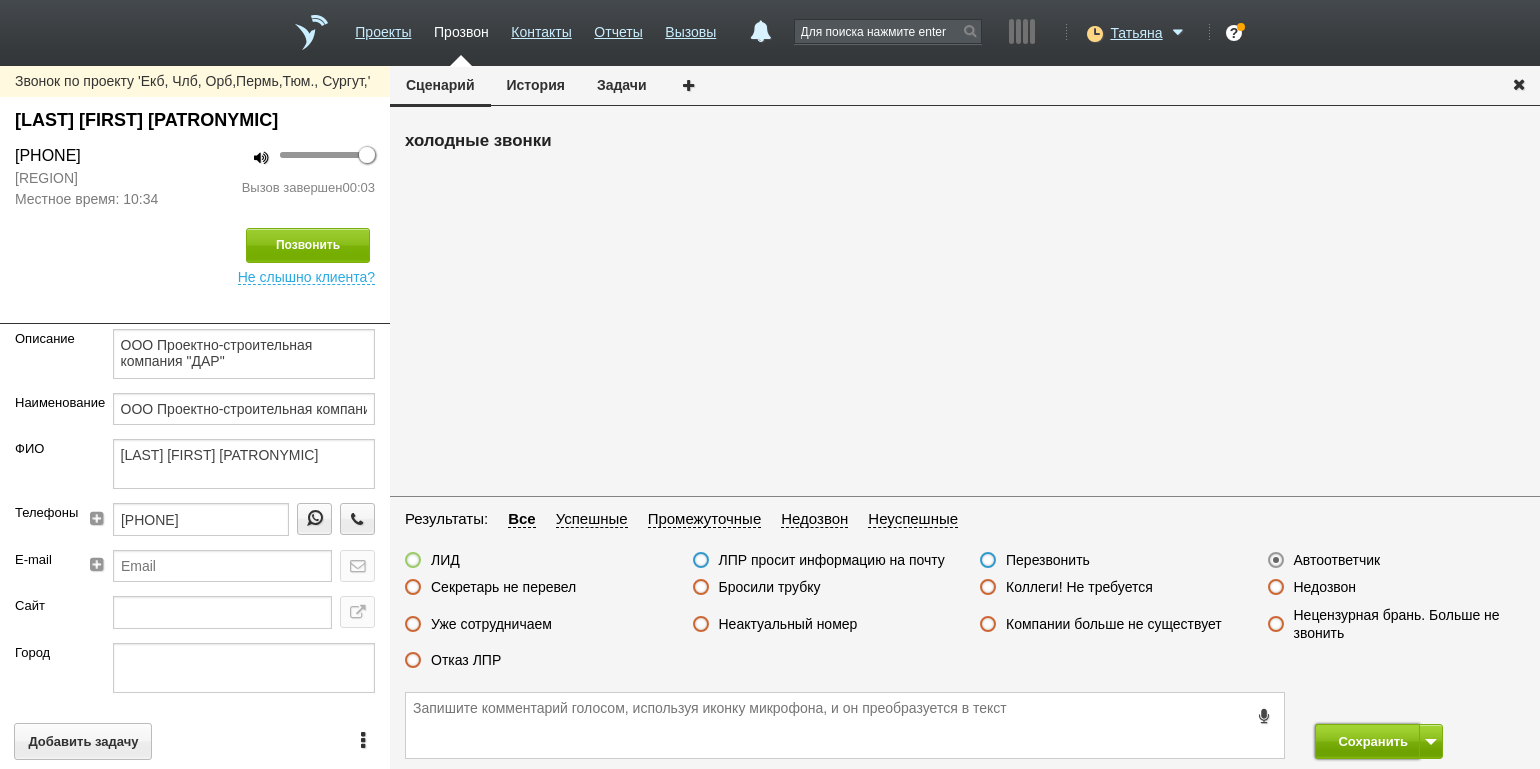 click on "Сохранить" at bounding box center (1367, 741) 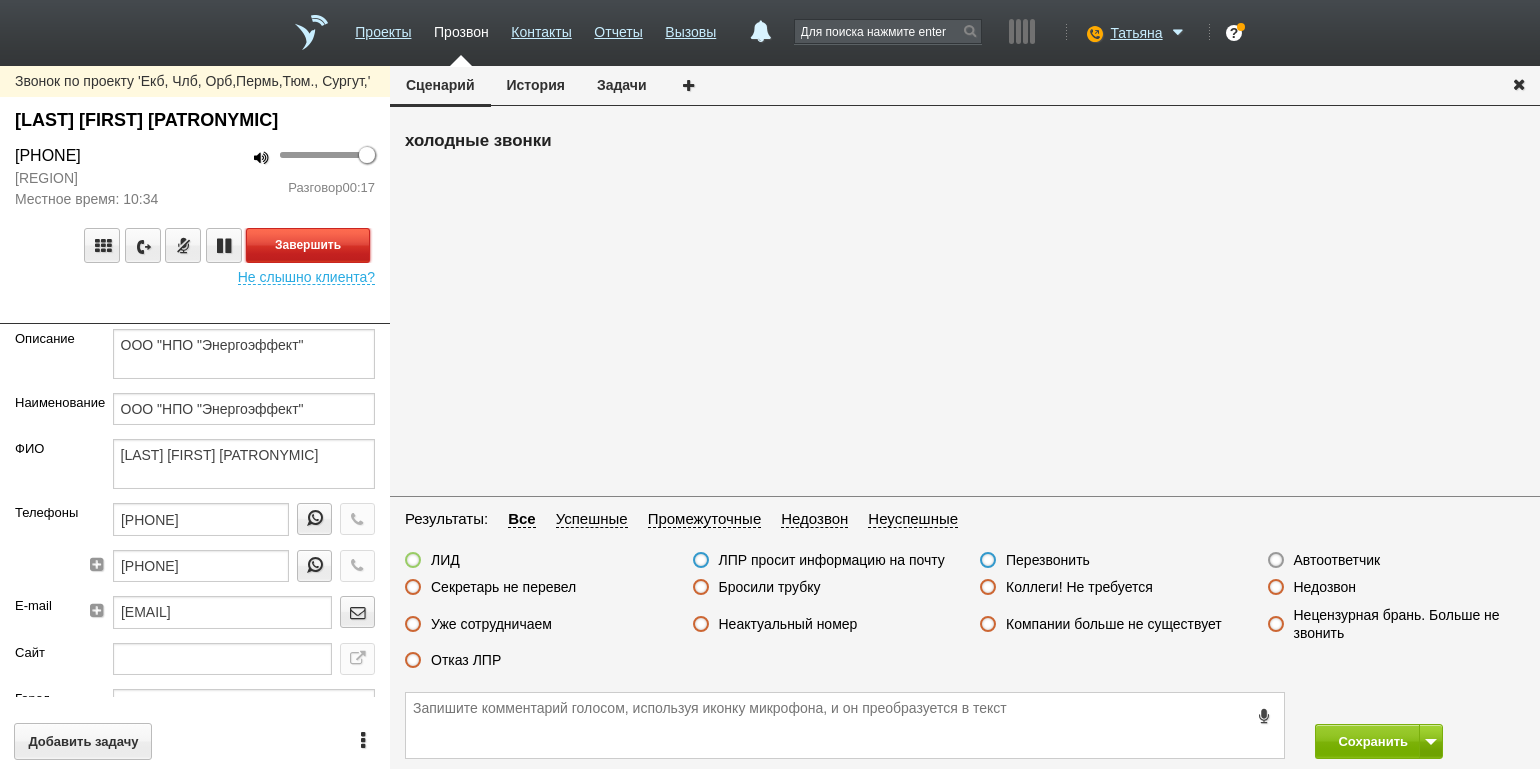 click on "Завершить" at bounding box center (308, 245) 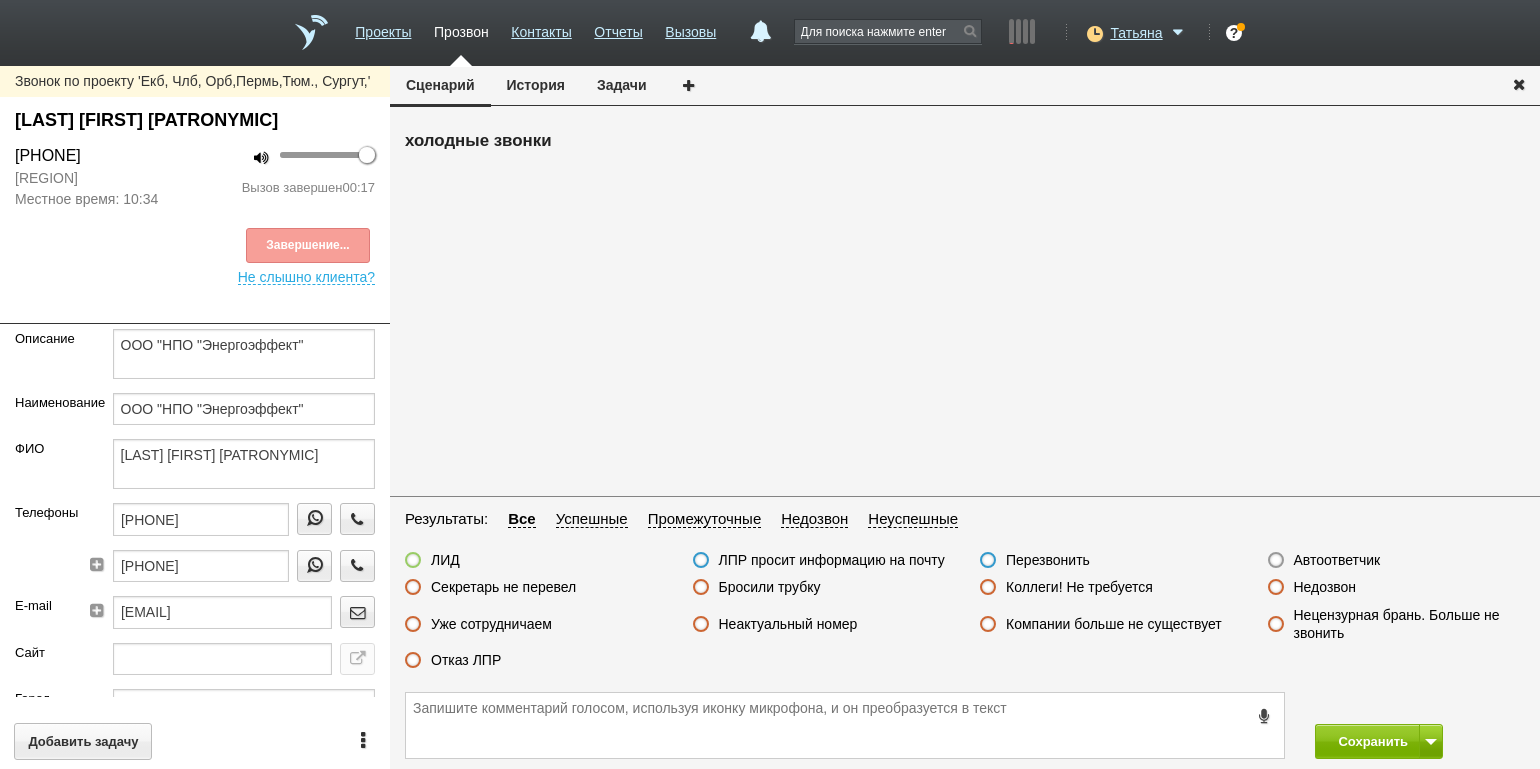 click on "Отказ ЛПР" at bounding box center [466, 660] 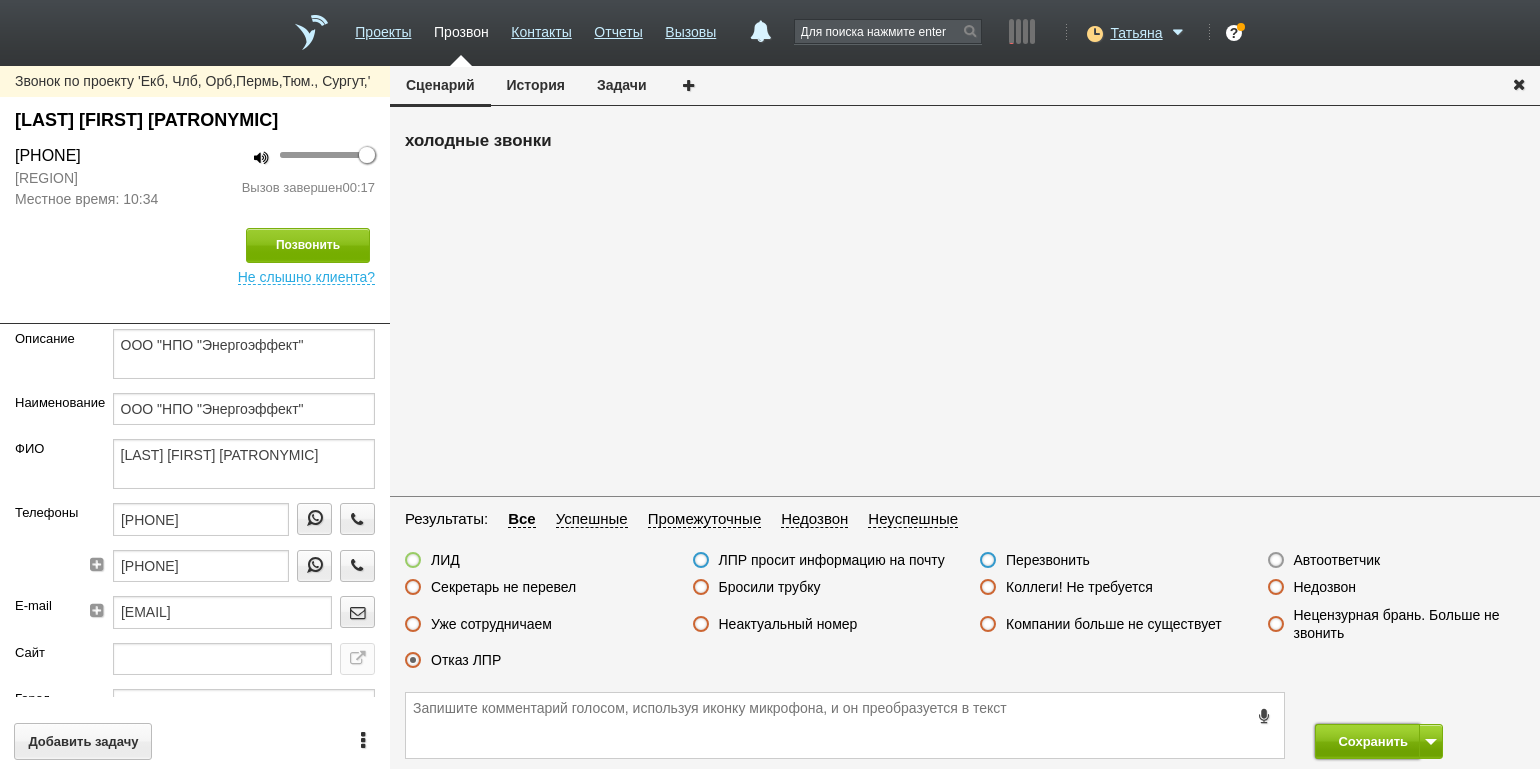click on "Сохранить" at bounding box center (1367, 741) 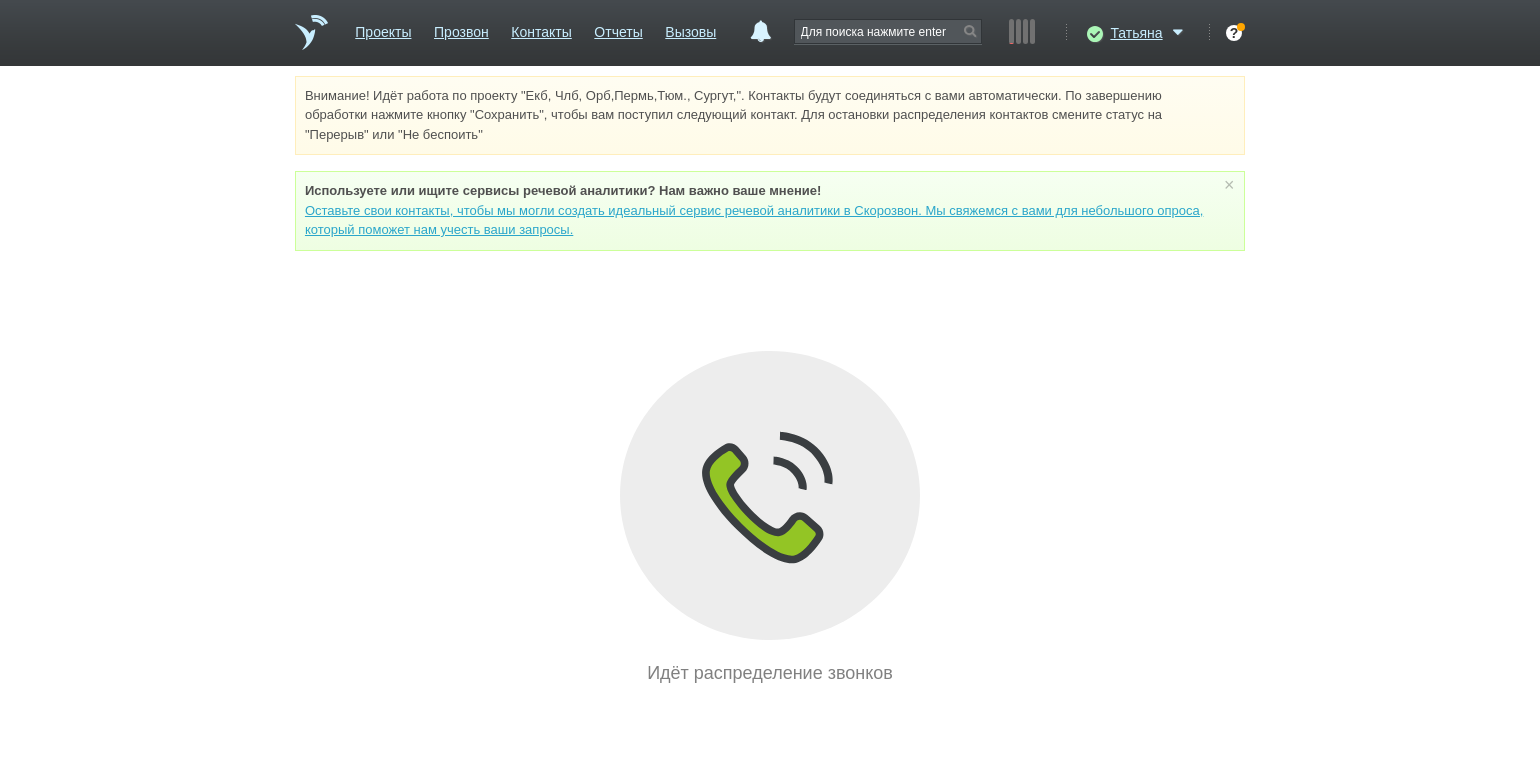 drag, startPoint x: 196, startPoint y: 297, endPoint x: 209, endPoint y: 290, distance: 14.764823 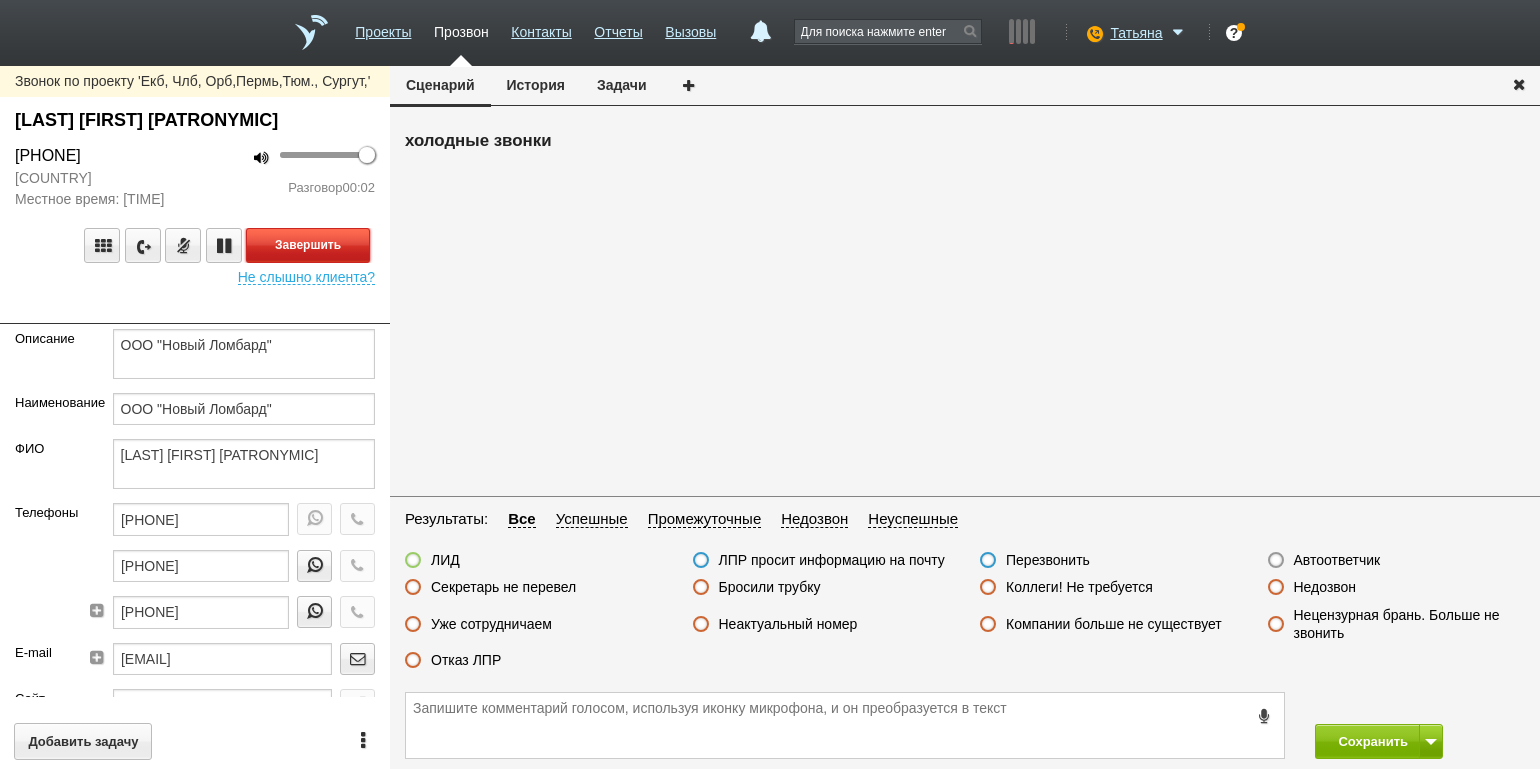 click on "Завершить" at bounding box center [308, 245] 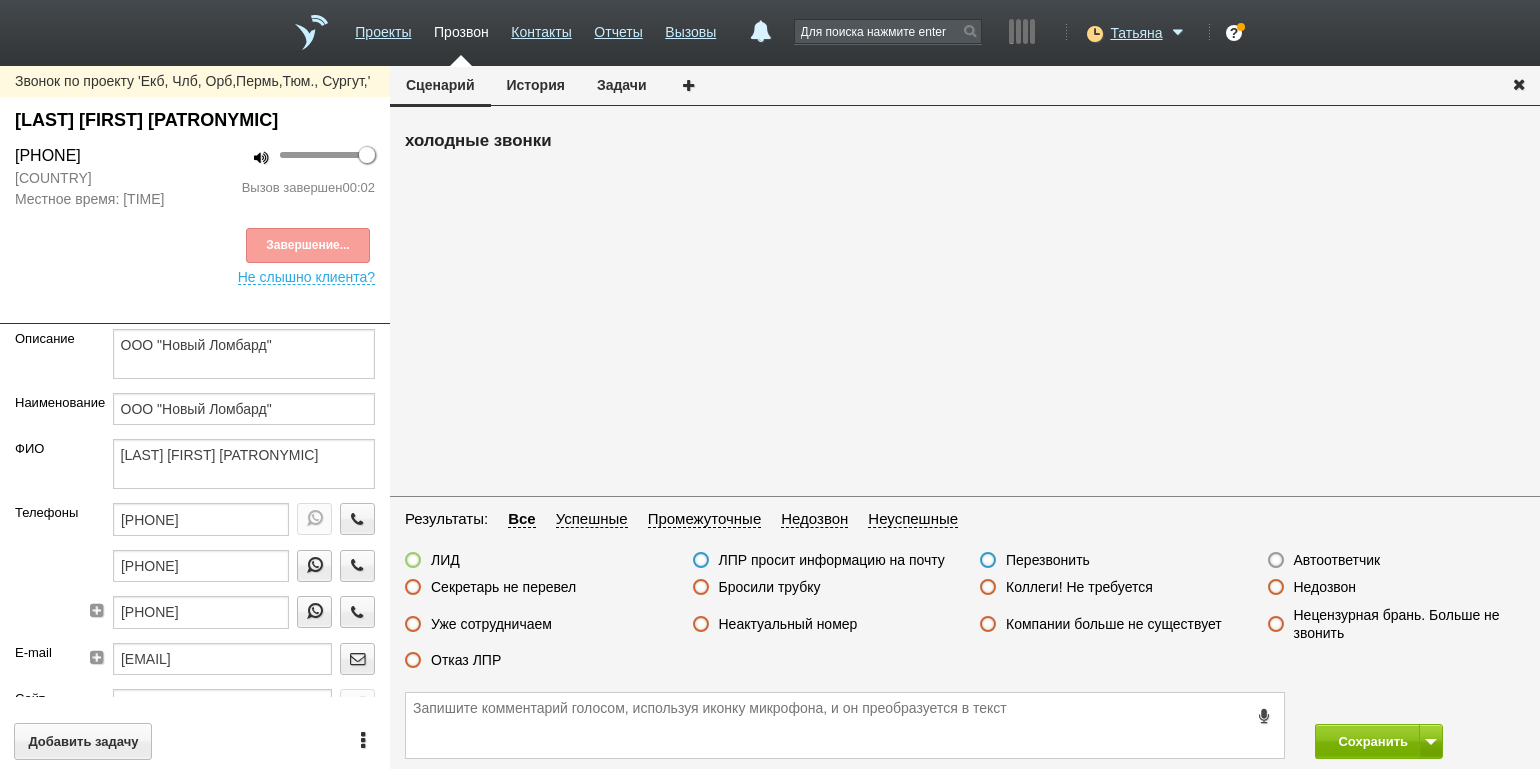 click on "Автоответчик" at bounding box center (1337, 560) 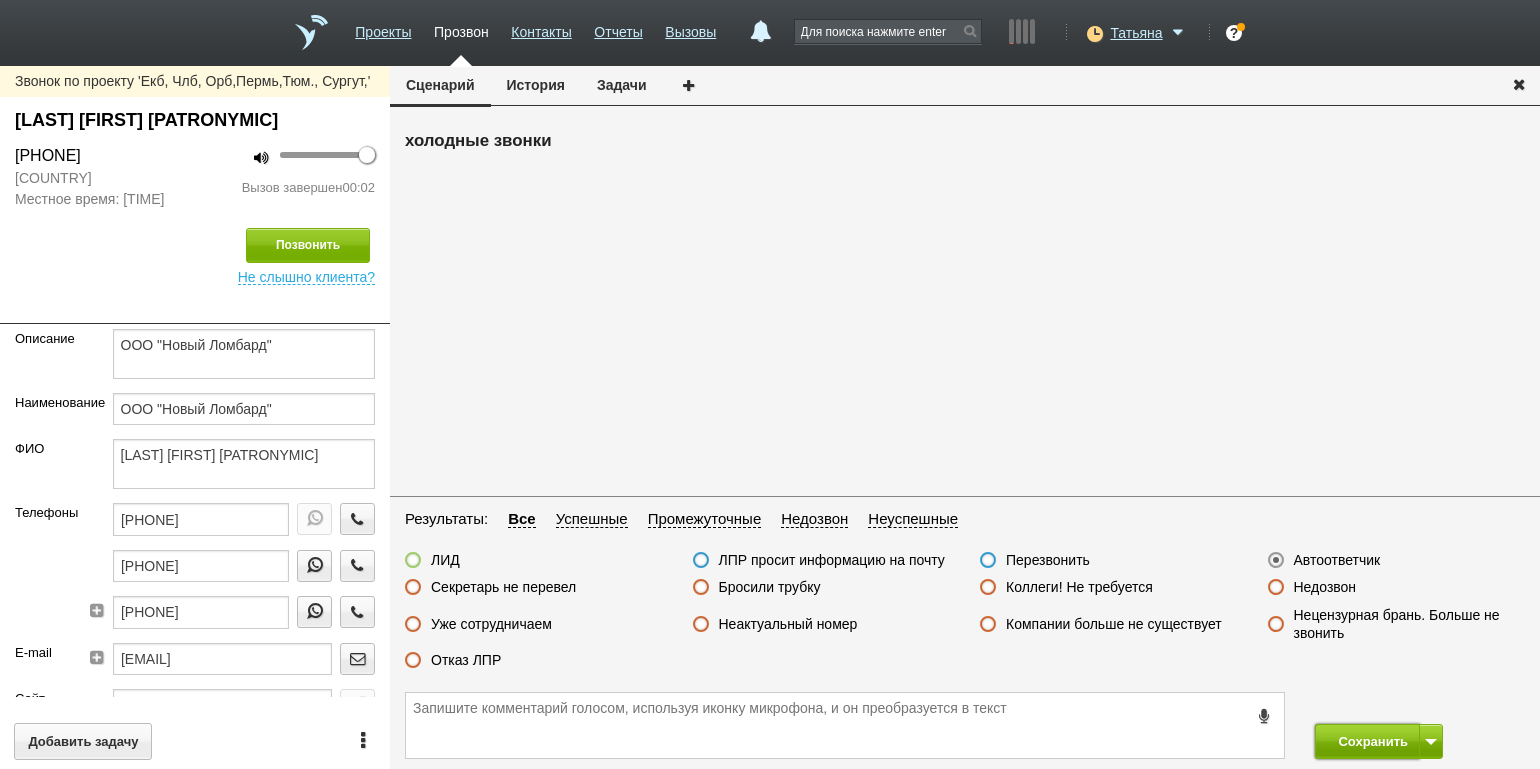 click on "Сохранить" at bounding box center (1367, 741) 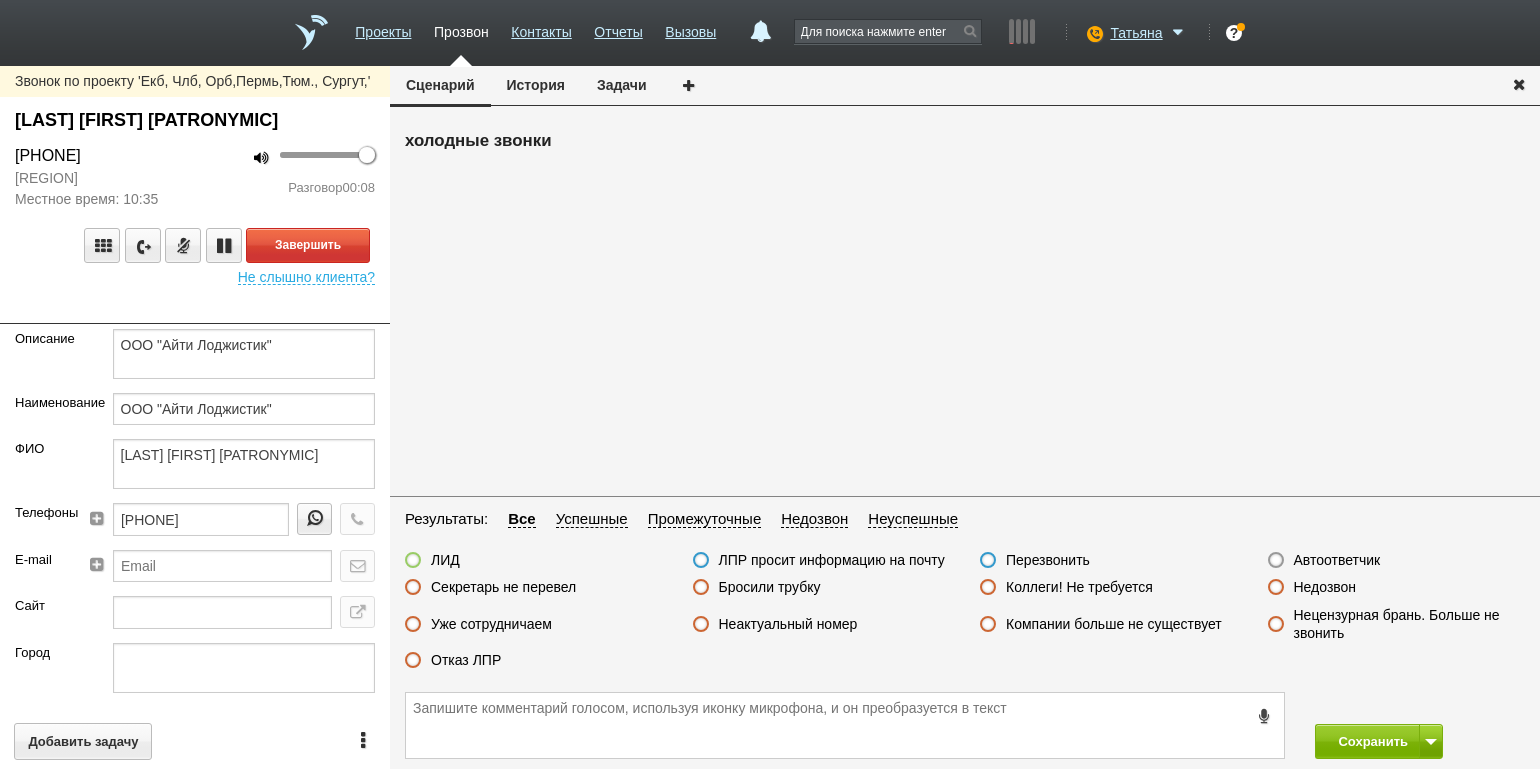 drag, startPoint x: 153, startPoint y: 289, endPoint x: 202, endPoint y: 305, distance: 51.546097 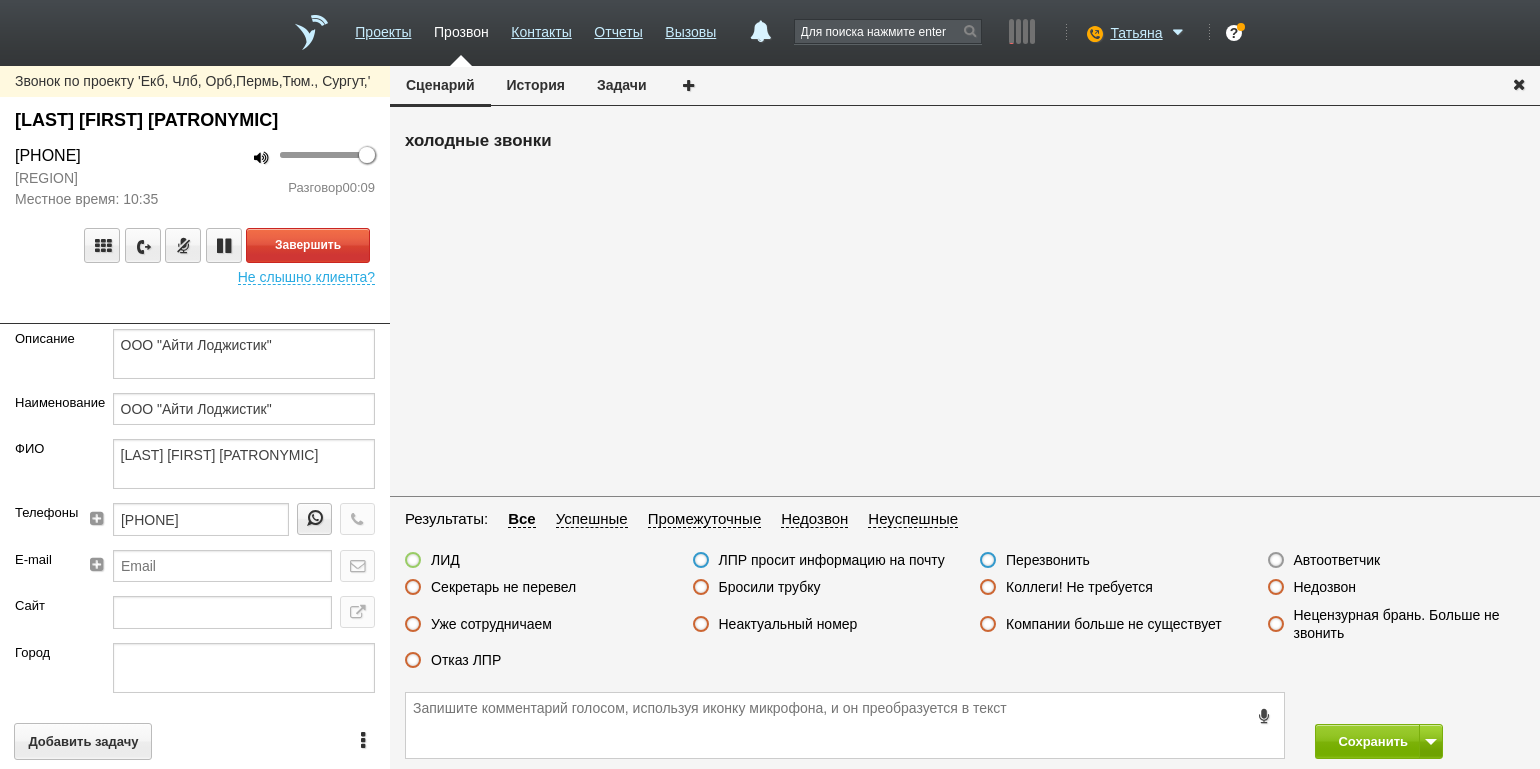 click on "холодные звонки" at bounding box center (965, 308) 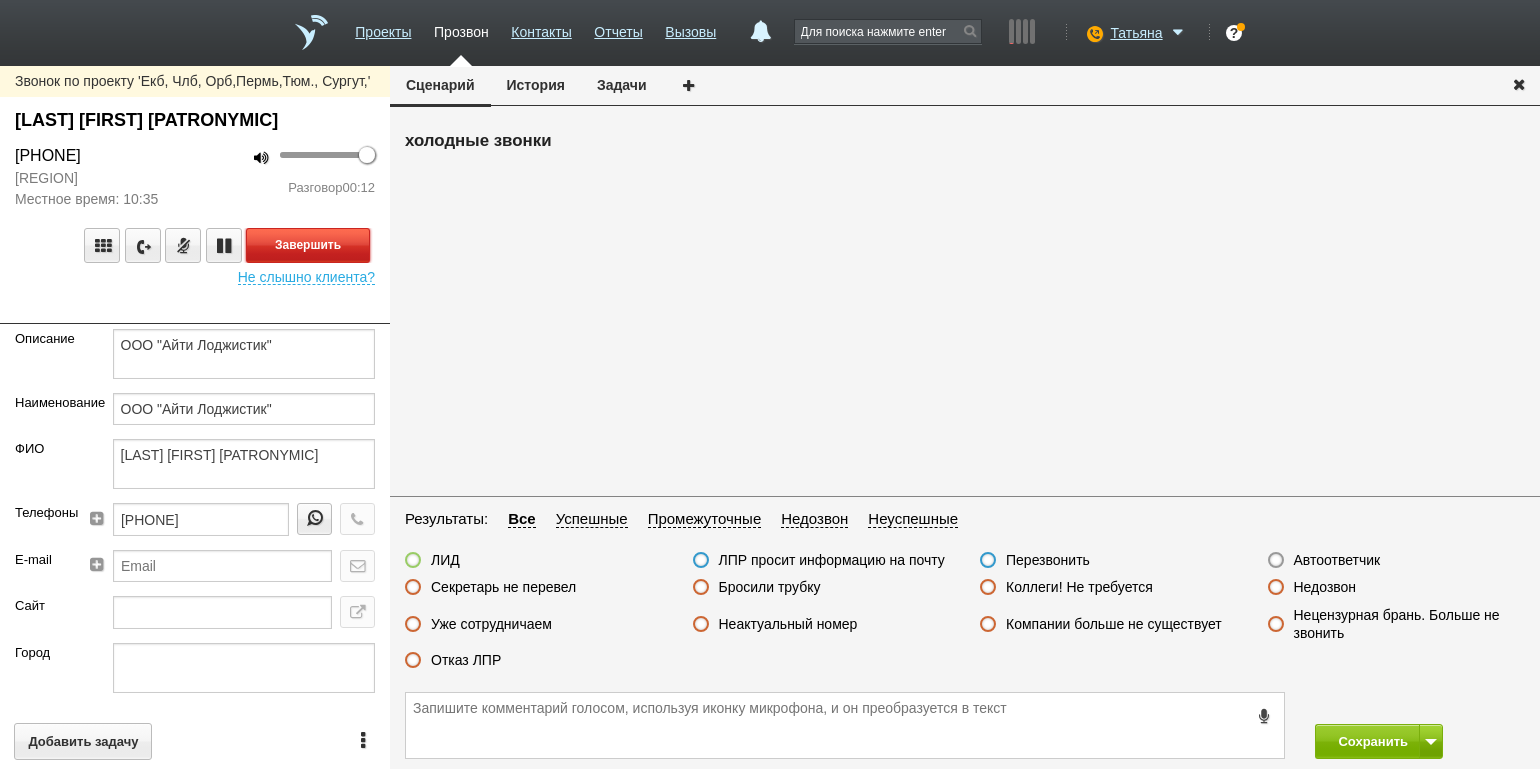click on "Завершить" at bounding box center (308, 245) 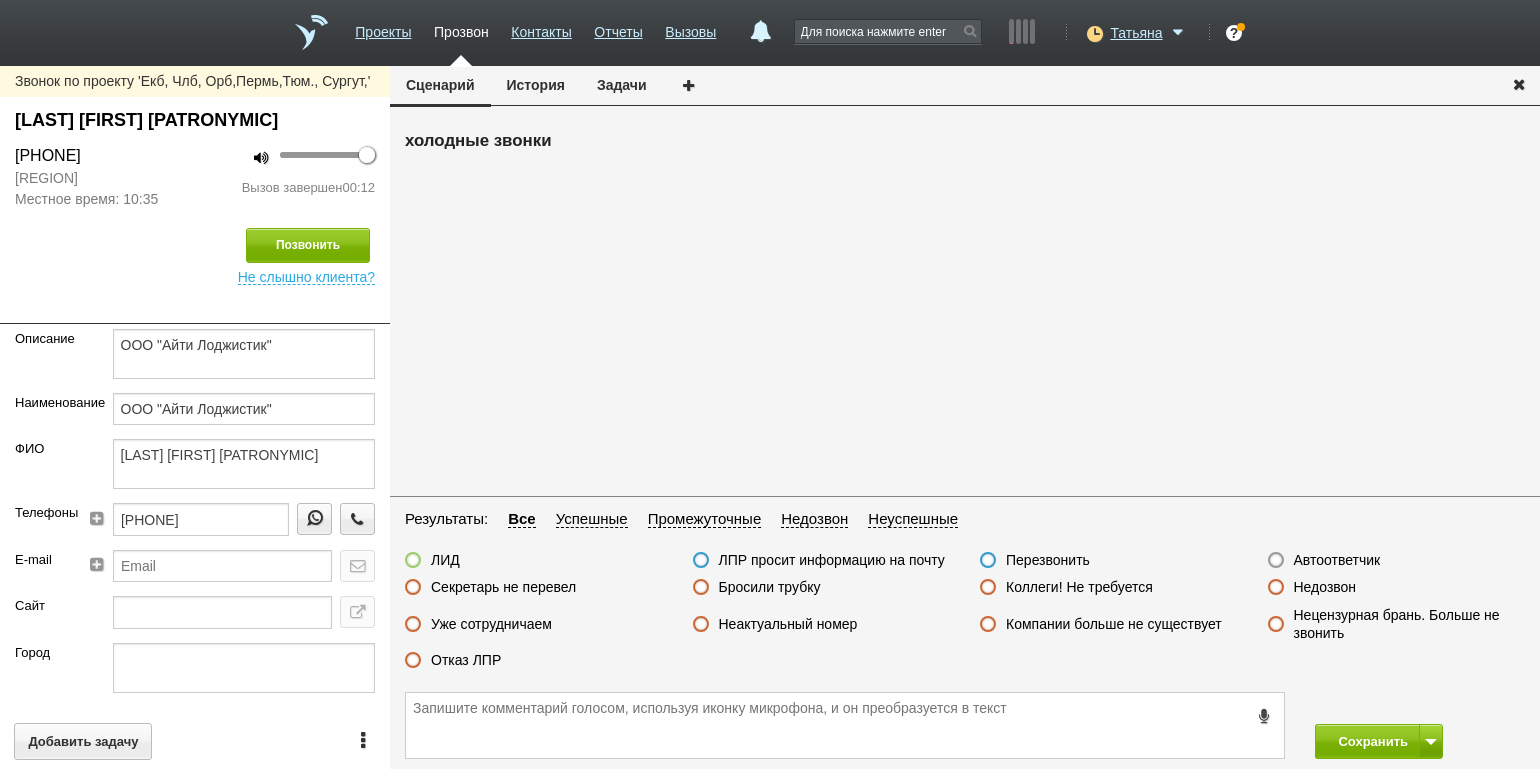 click on "Неактуальный номер" at bounding box center (788, 624) 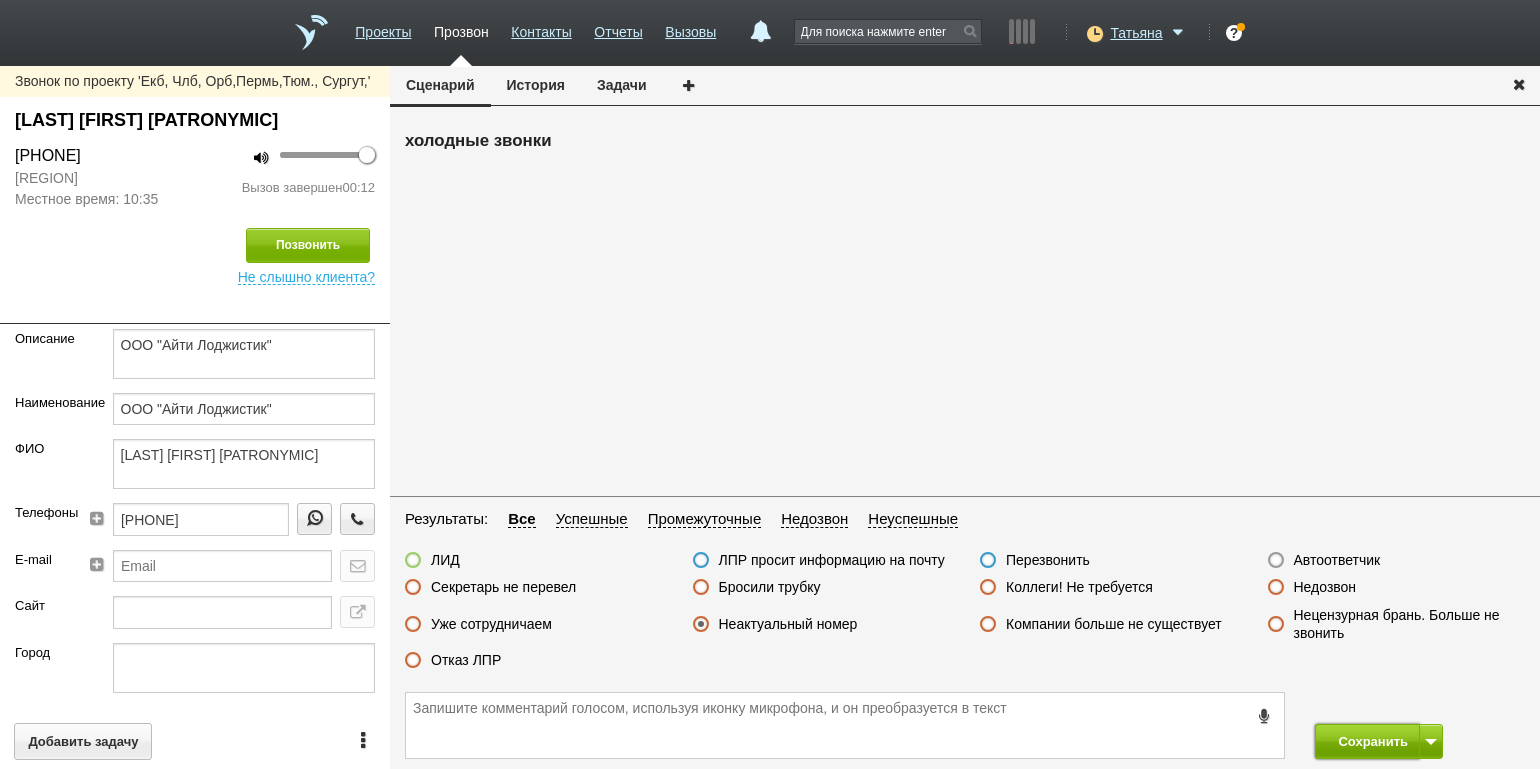 click on "Сохранить" at bounding box center (1367, 741) 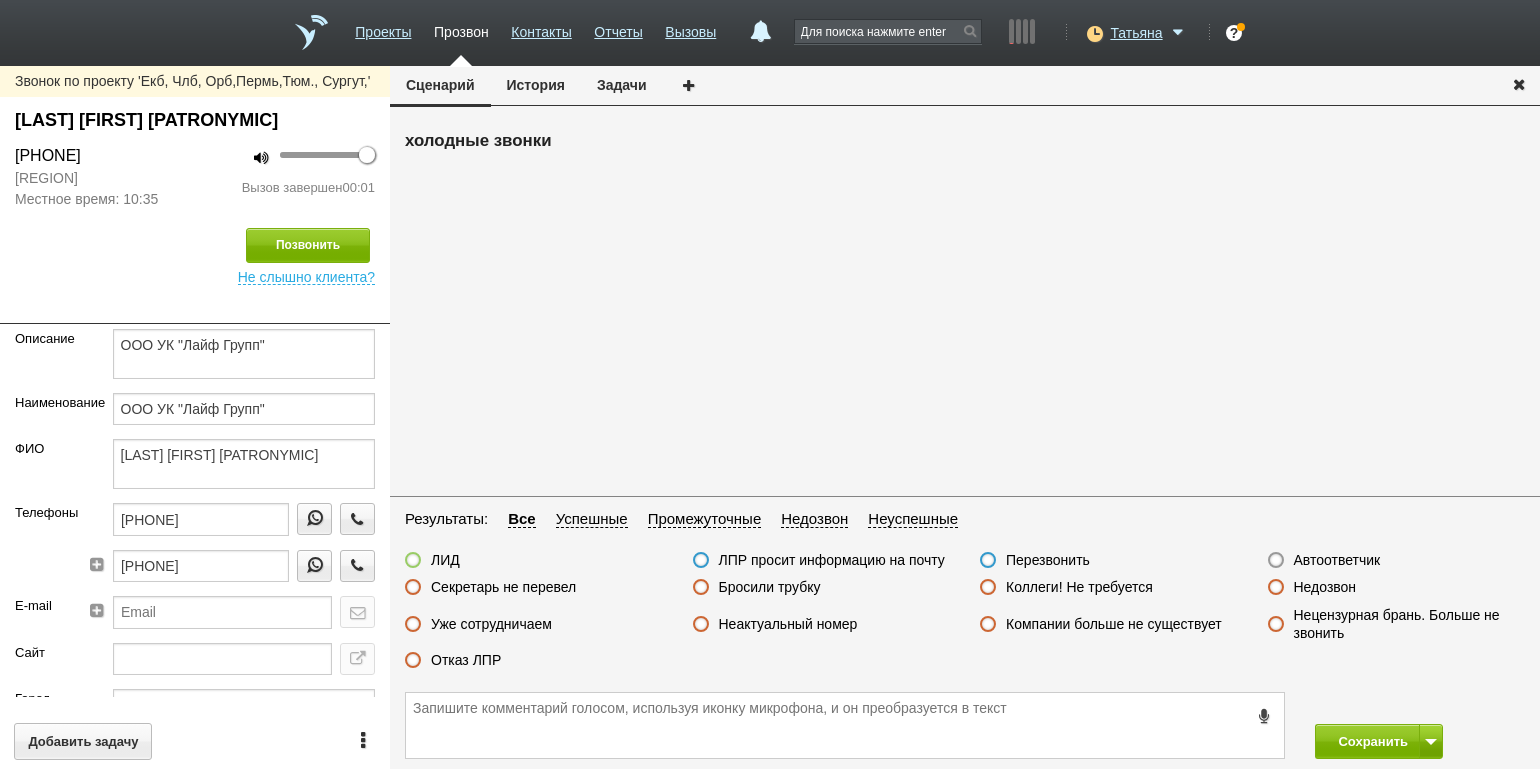 click on "Недозвон" at bounding box center [1325, 587] 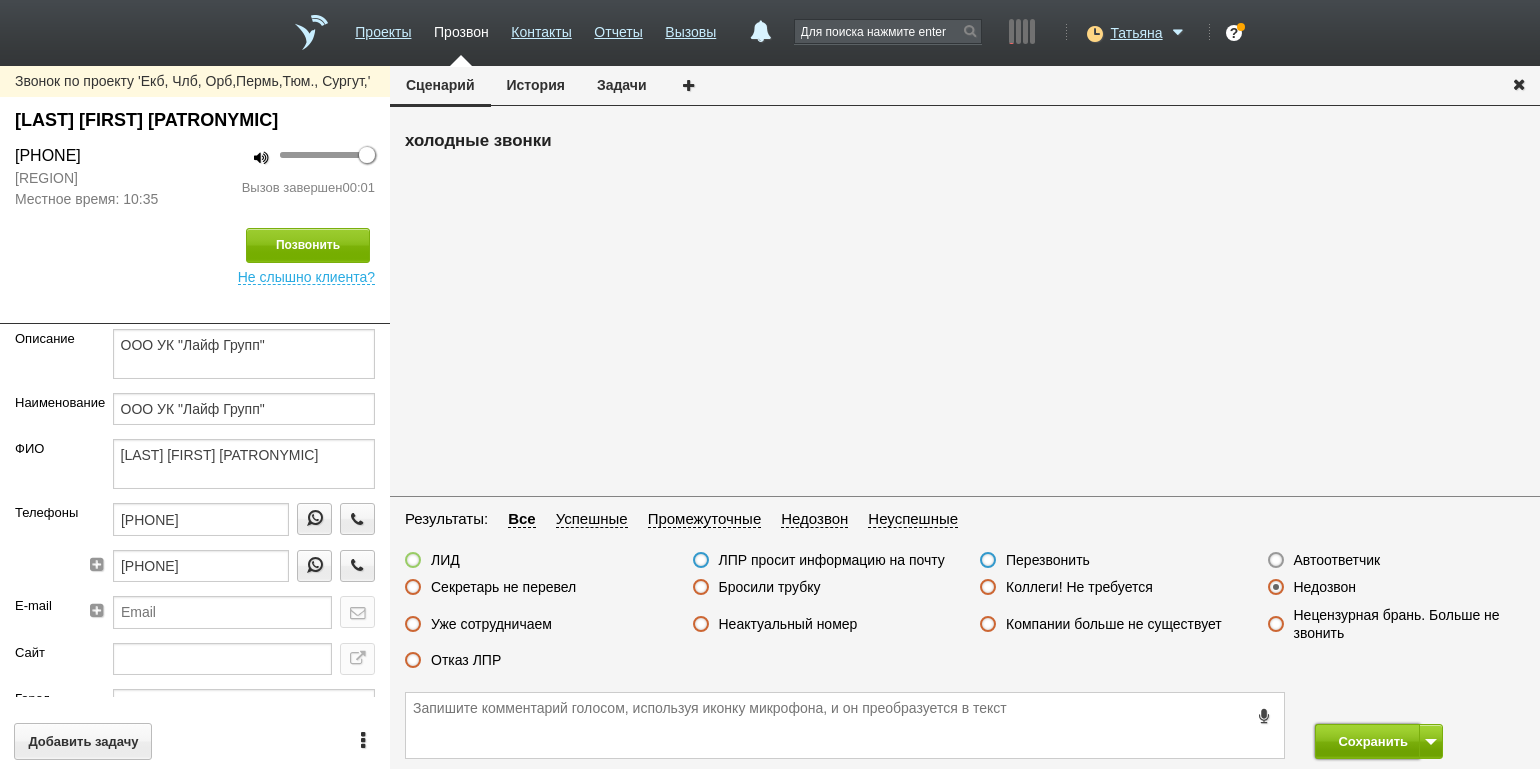 click on "Сохранить" at bounding box center (1367, 741) 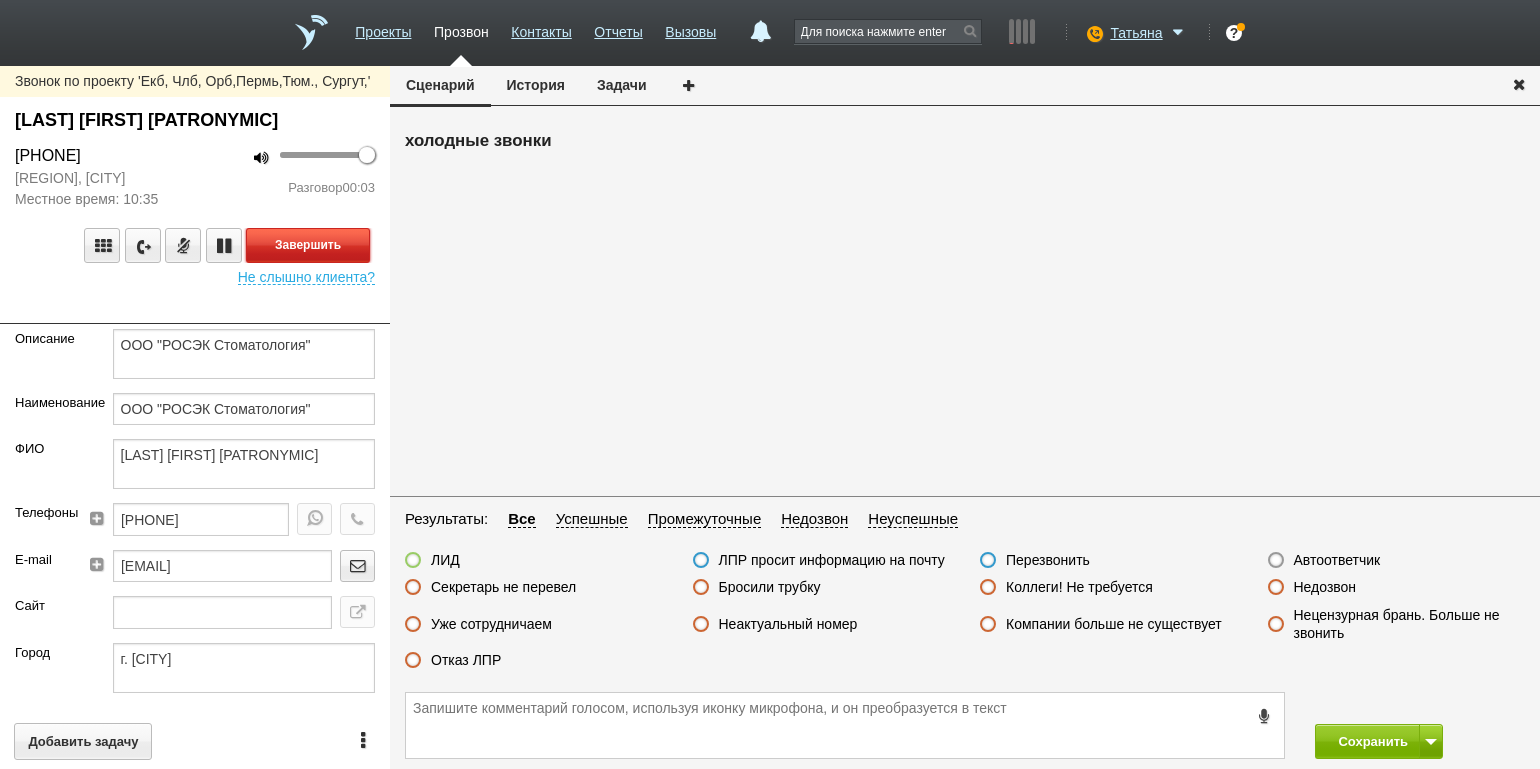 click on "Завершить" at bounding box center [308, 245] 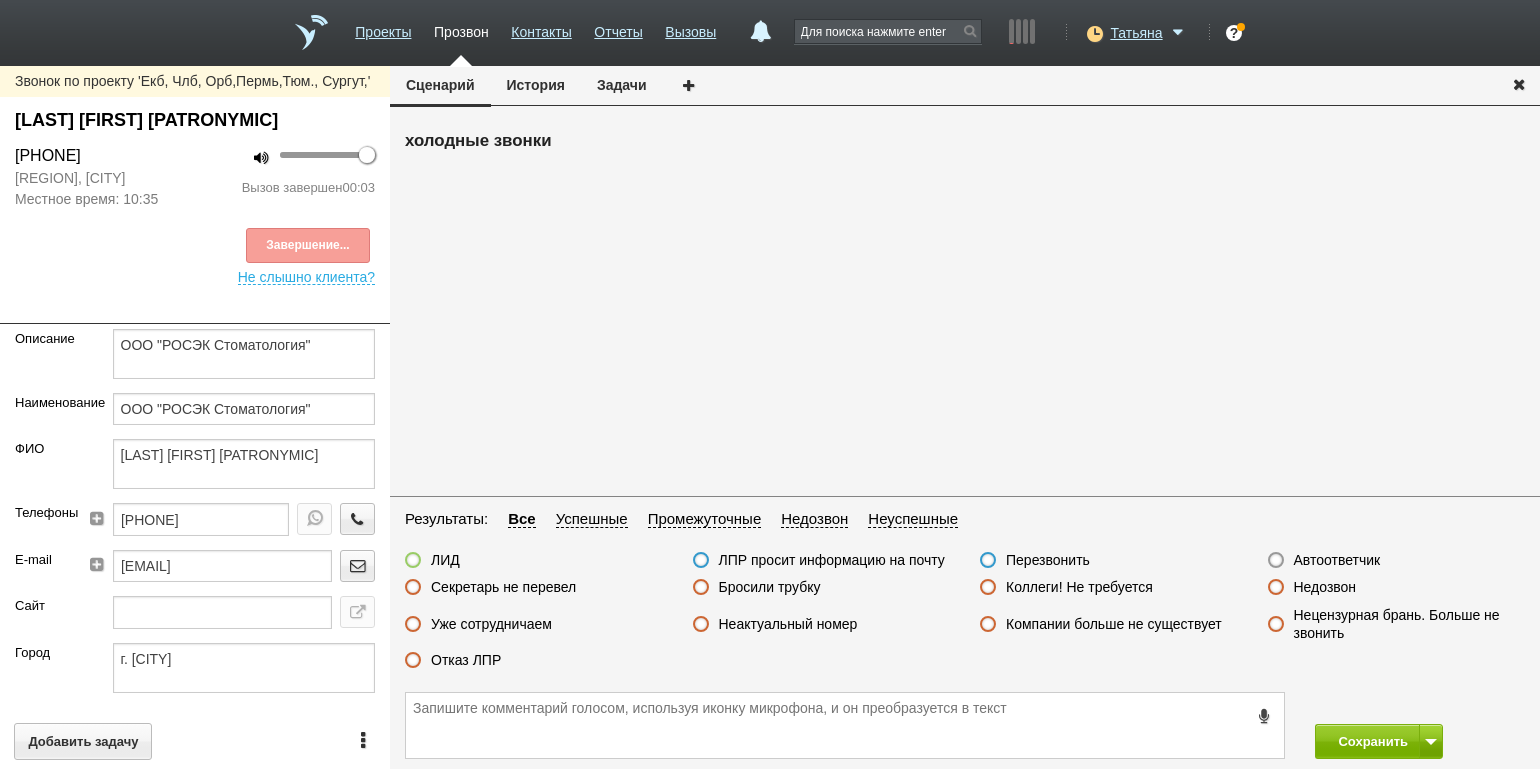 click on "Автоответчик" at bounding box center [1337, 560] 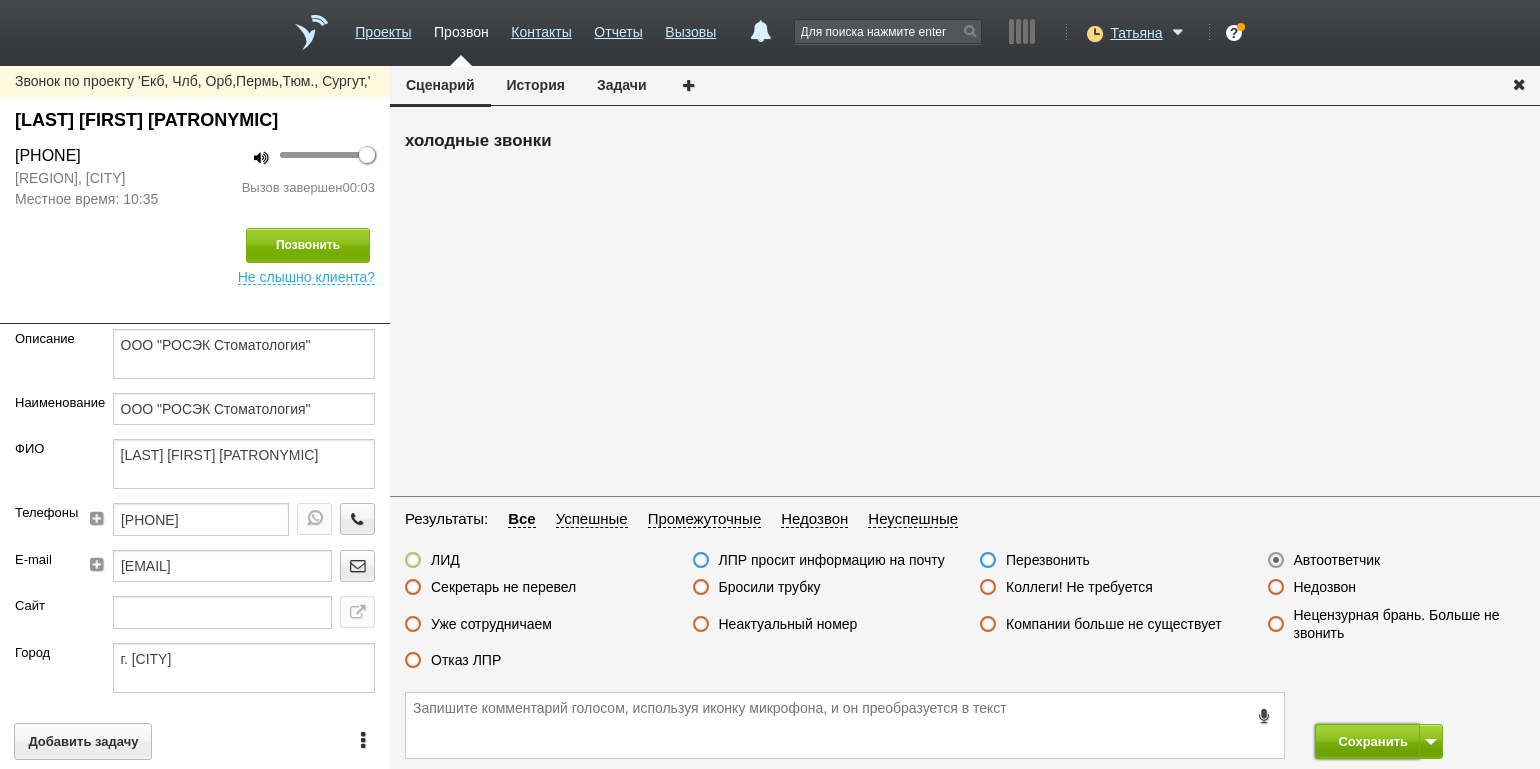 drag, startPoint x: 1335, startPoint y: 744, endPoint x: 1398, endPoint y: 766, distance: 66.730804 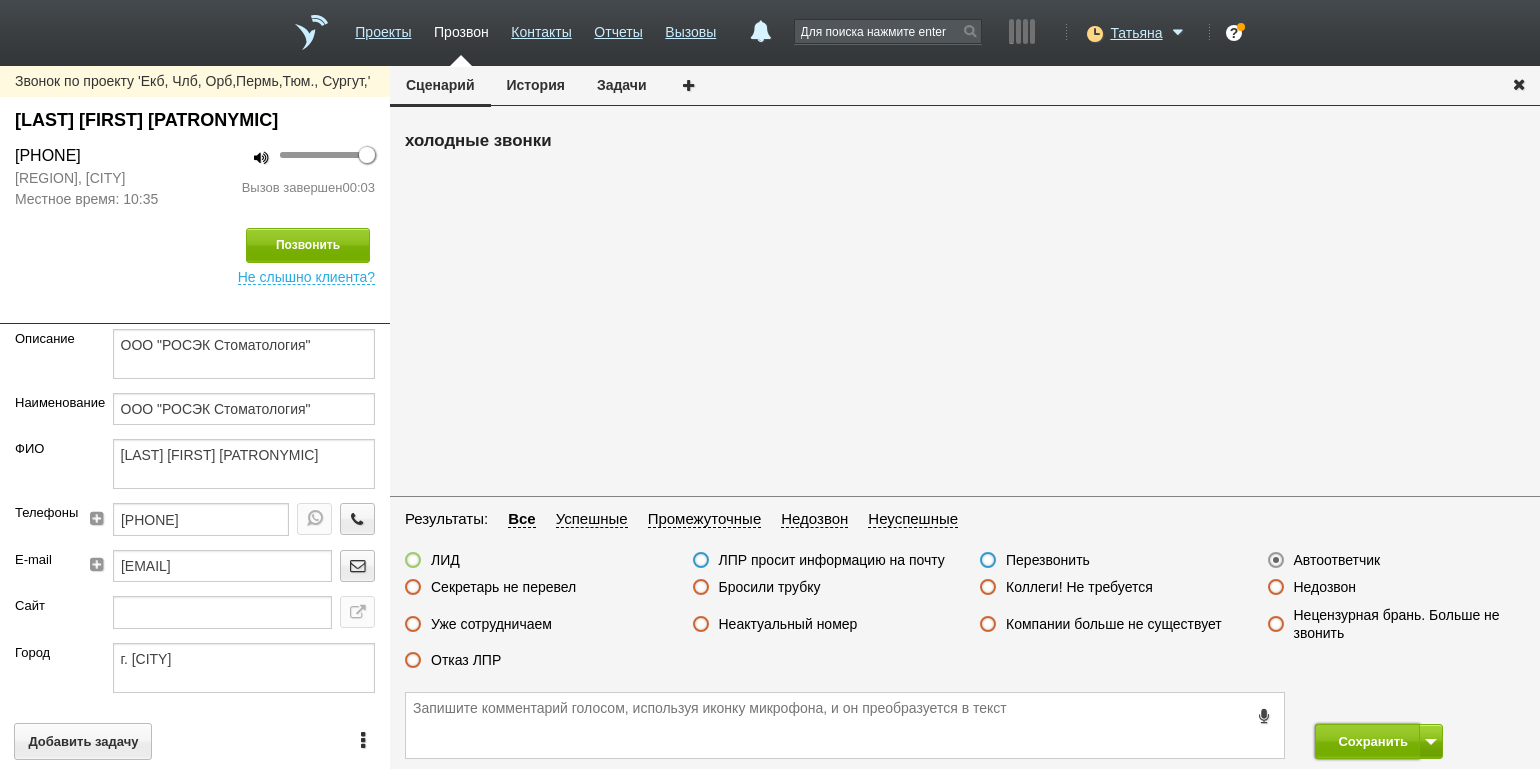 click on "Сохранить" at bounding box center [1367, 741] 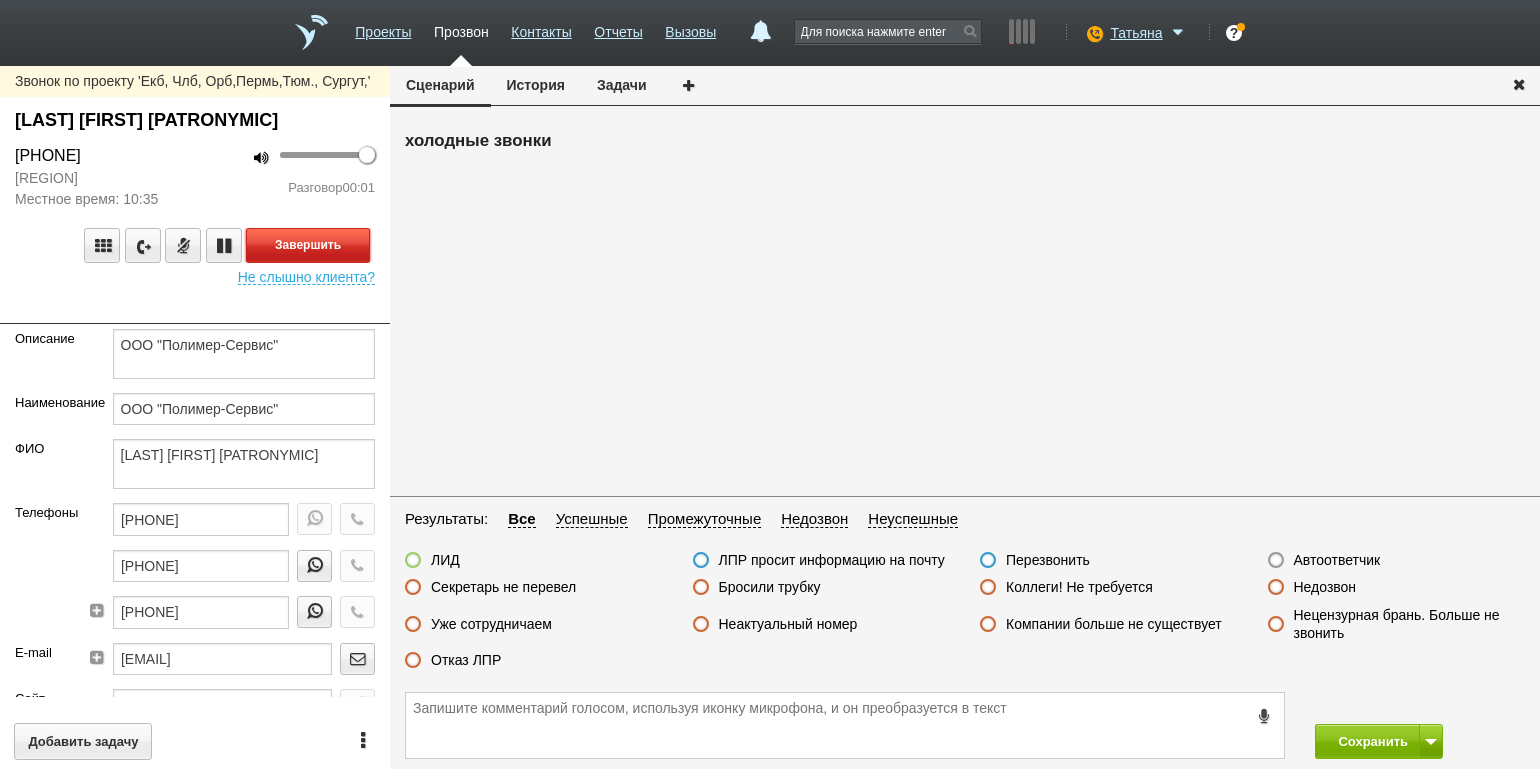 click on "Завершить" at bounding box center (308, 245) 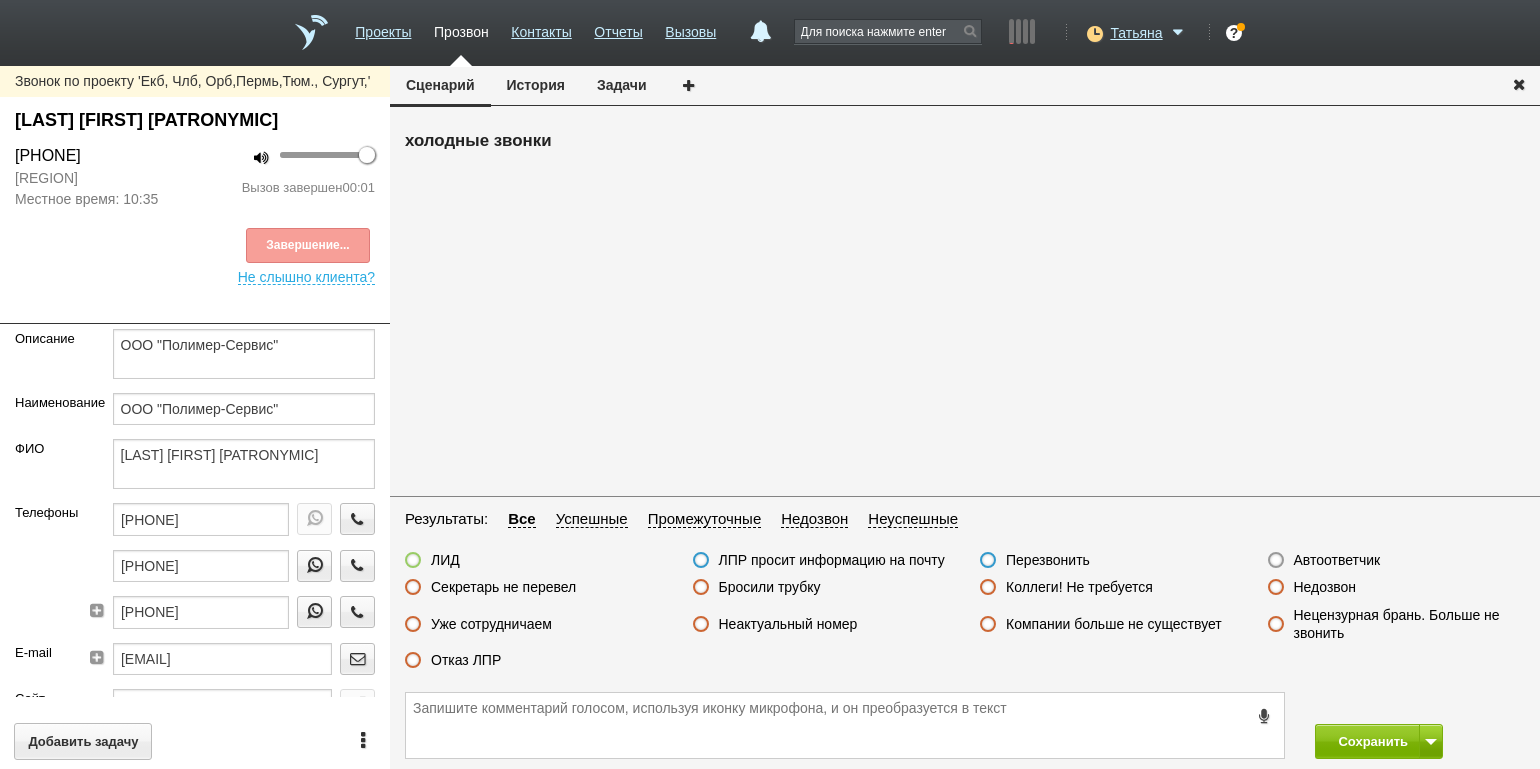 click on "Автоответчик" at bounding box center (1337, 560) 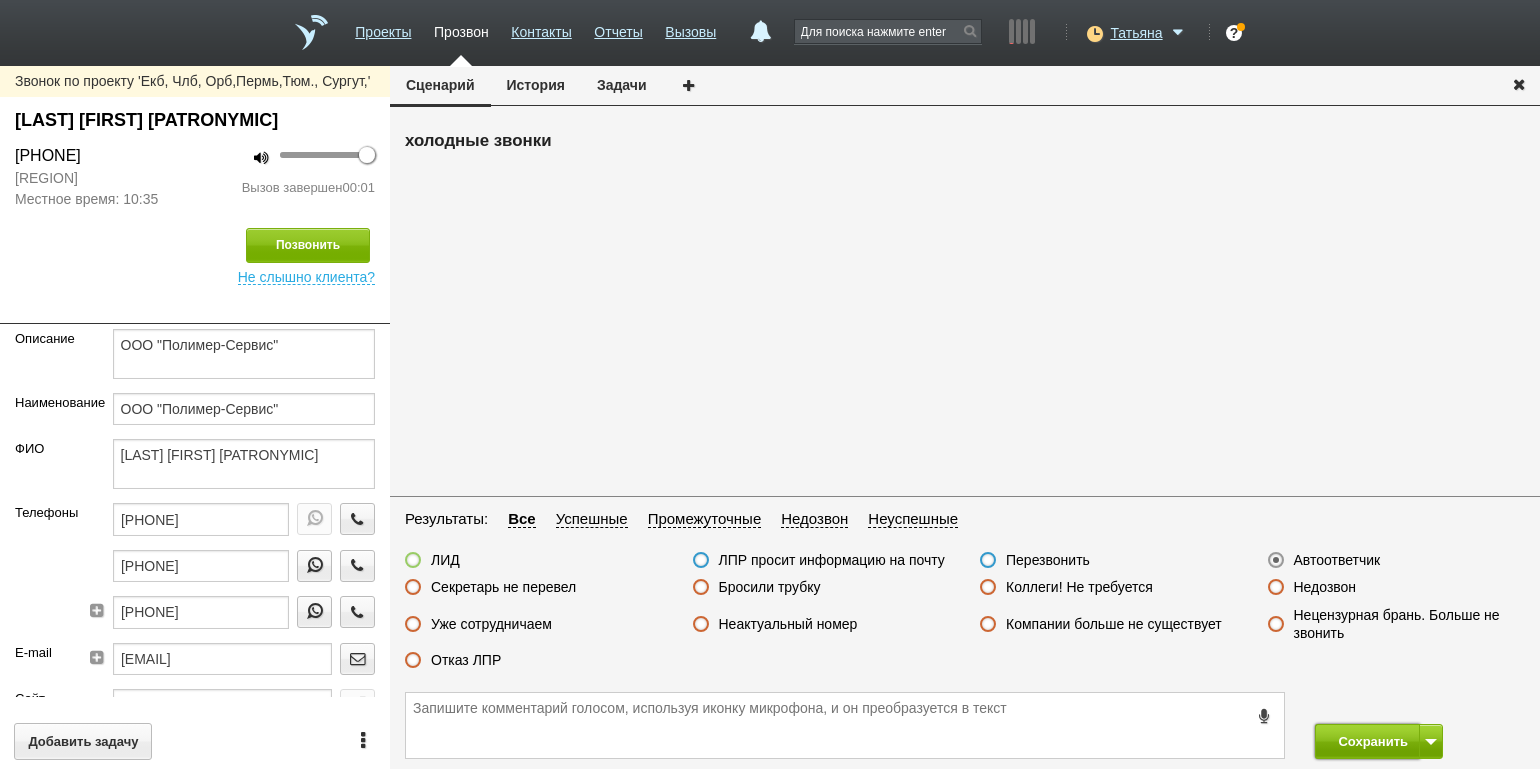 drag, startPoint x: 1356, startPoint y: 736, endPoint x: 1337, endPoint y: 698, distance: 42.48529 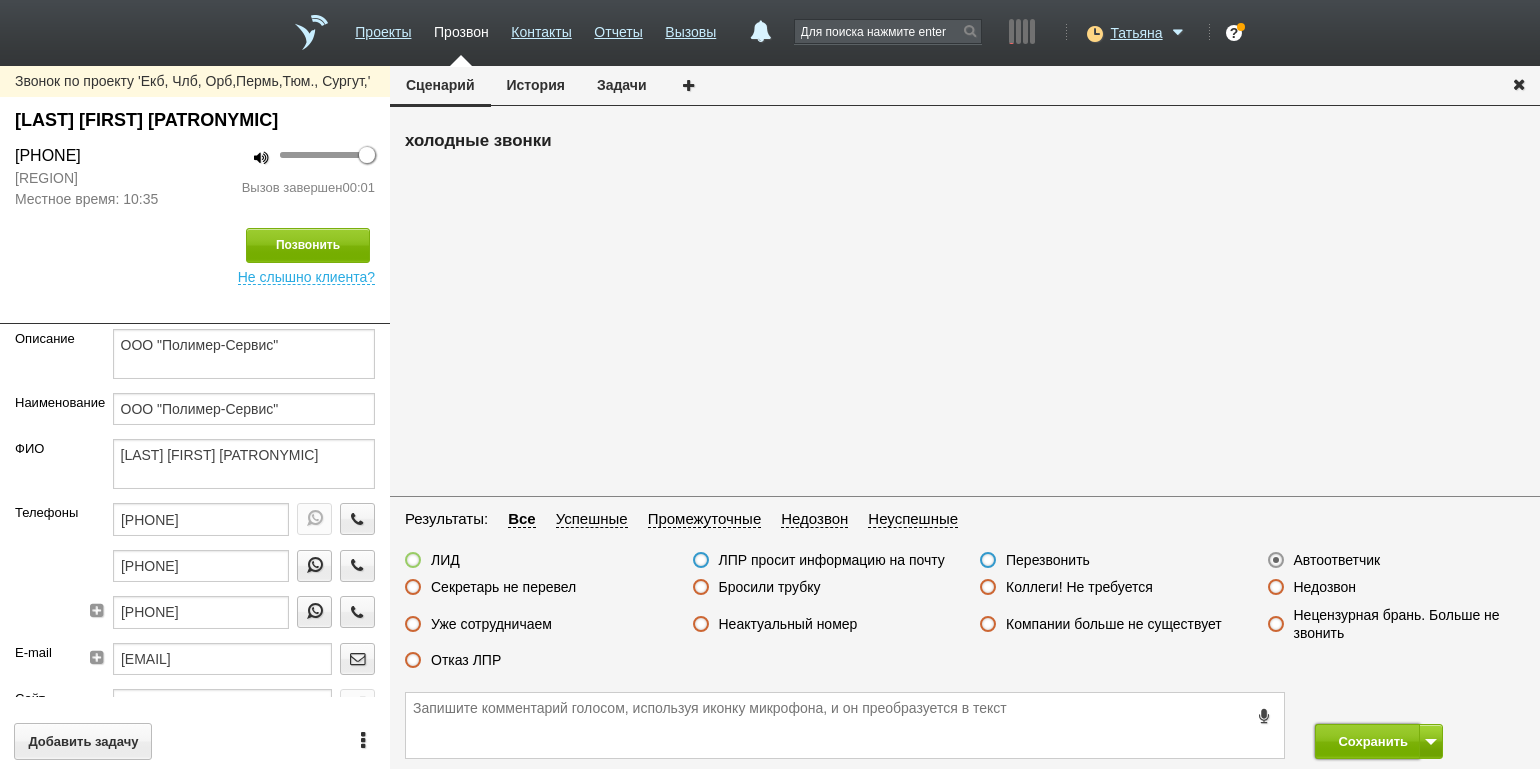 click on "Сохранить" at bounding box center [1367, 741] 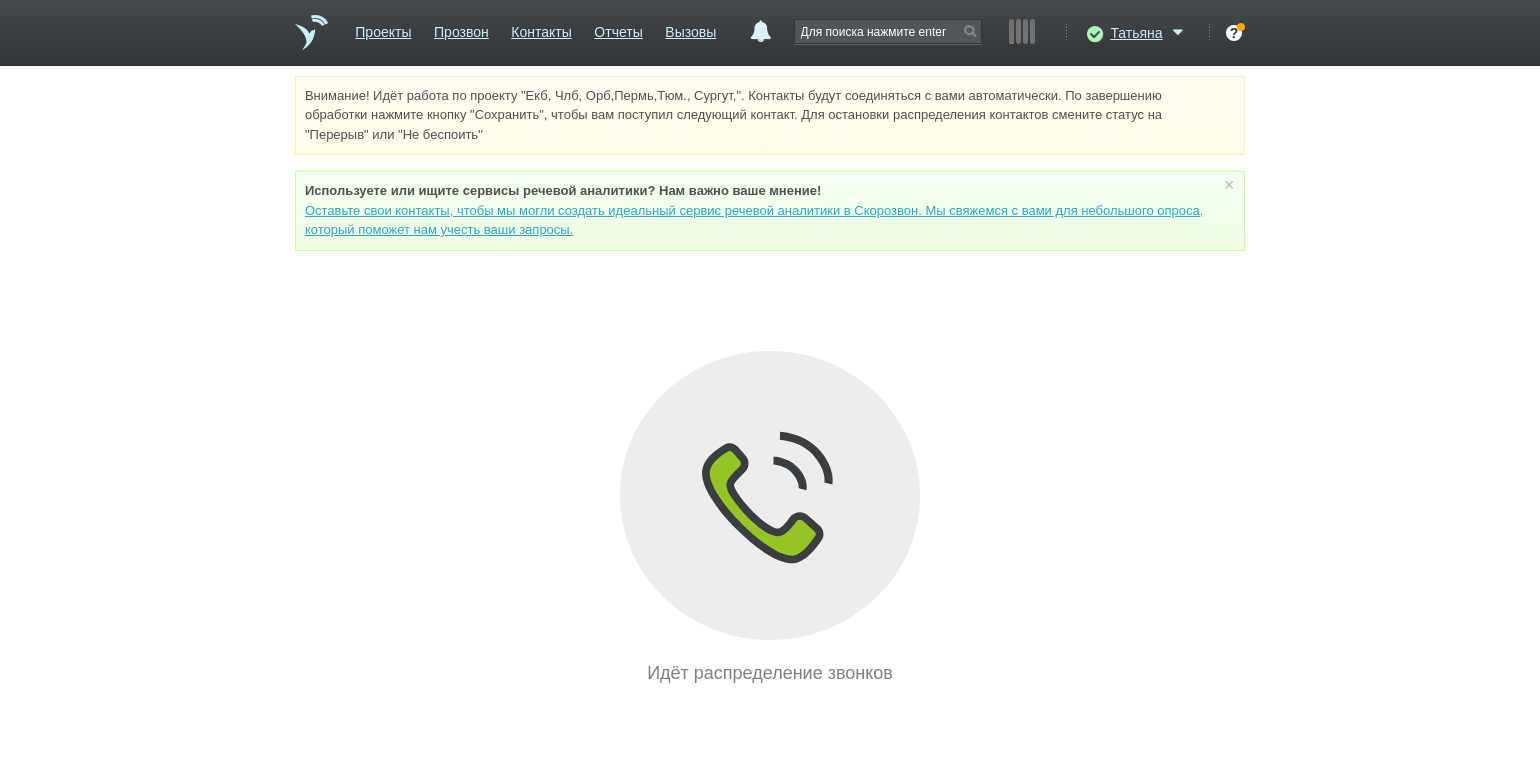 click on "Внимание! Идёт работа по проекту "Екб, Члб, Орб,Пермь,Тюм., Сургут,". Контакты будут соединяться с вами автоматически. По завершению обработки нажмите кнопку "Сохранить", чтобы вам поступил следующий контакт. Для остановки распределения контактов смените статус на "Перерыв" или "Не беспокоить"
Используете или ищите cервисы речевой аналитики? Нам важно ваше мнение!
×
Вы можете звонить напрямую из строки поиска - введите номер и нажмите "Позвонить"
Идёт распределение звонков" at bounding box center (770, 381) 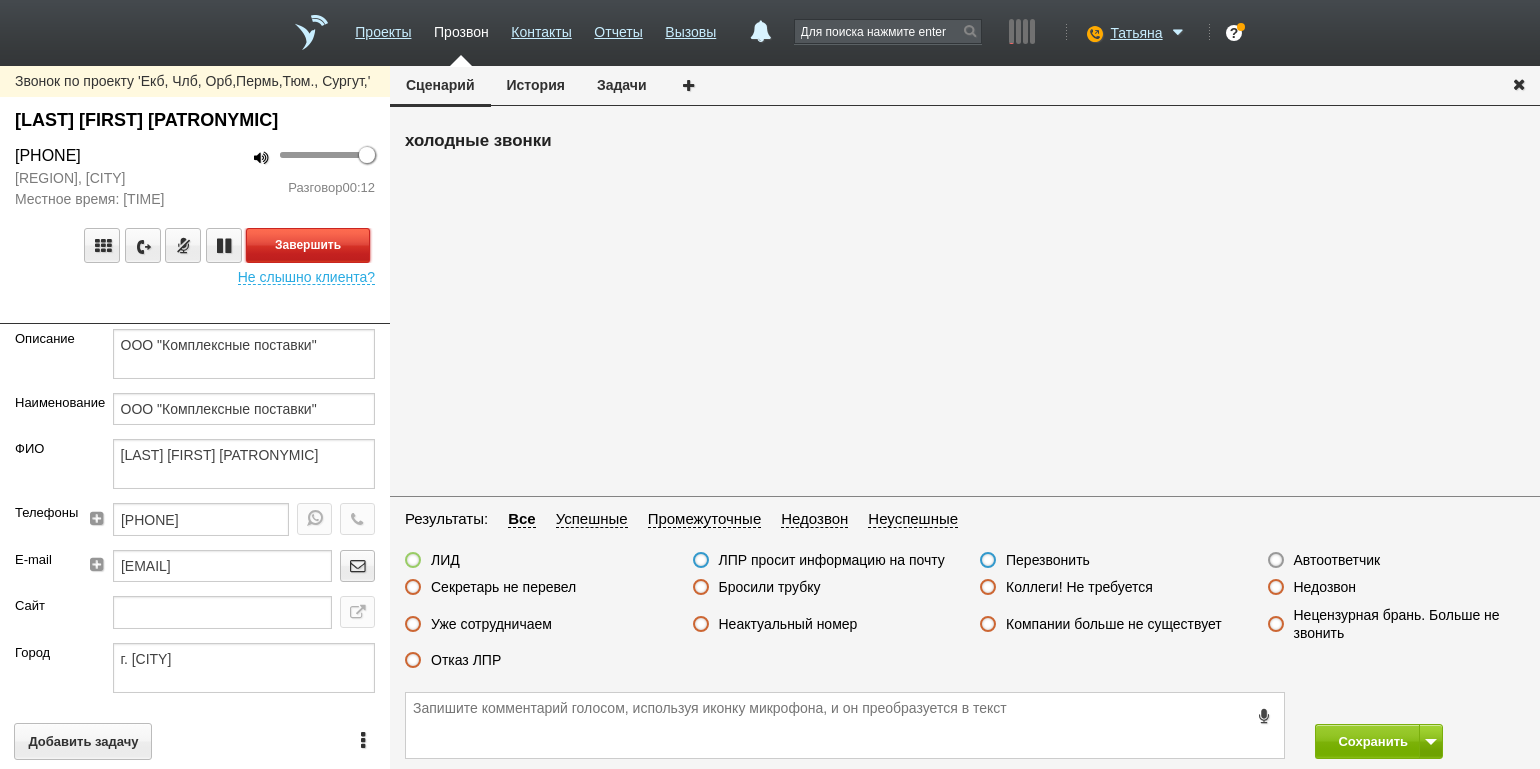 click on "Завершить" at bounding box center (308, 245) 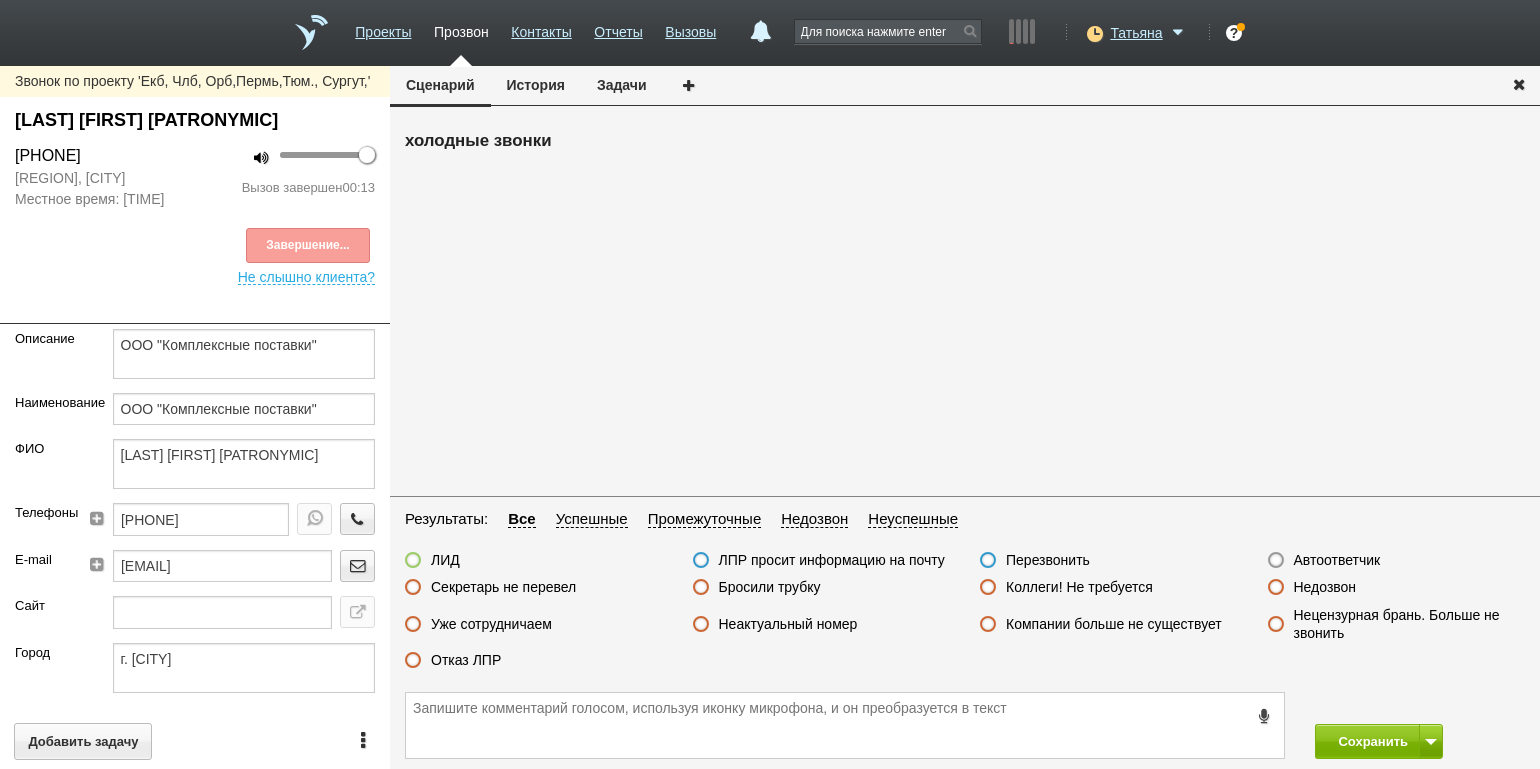 drag, startPoint x: 541, startPoint y: 585, endPoint x: 575, endPoint y: 595, distance: 35.44009 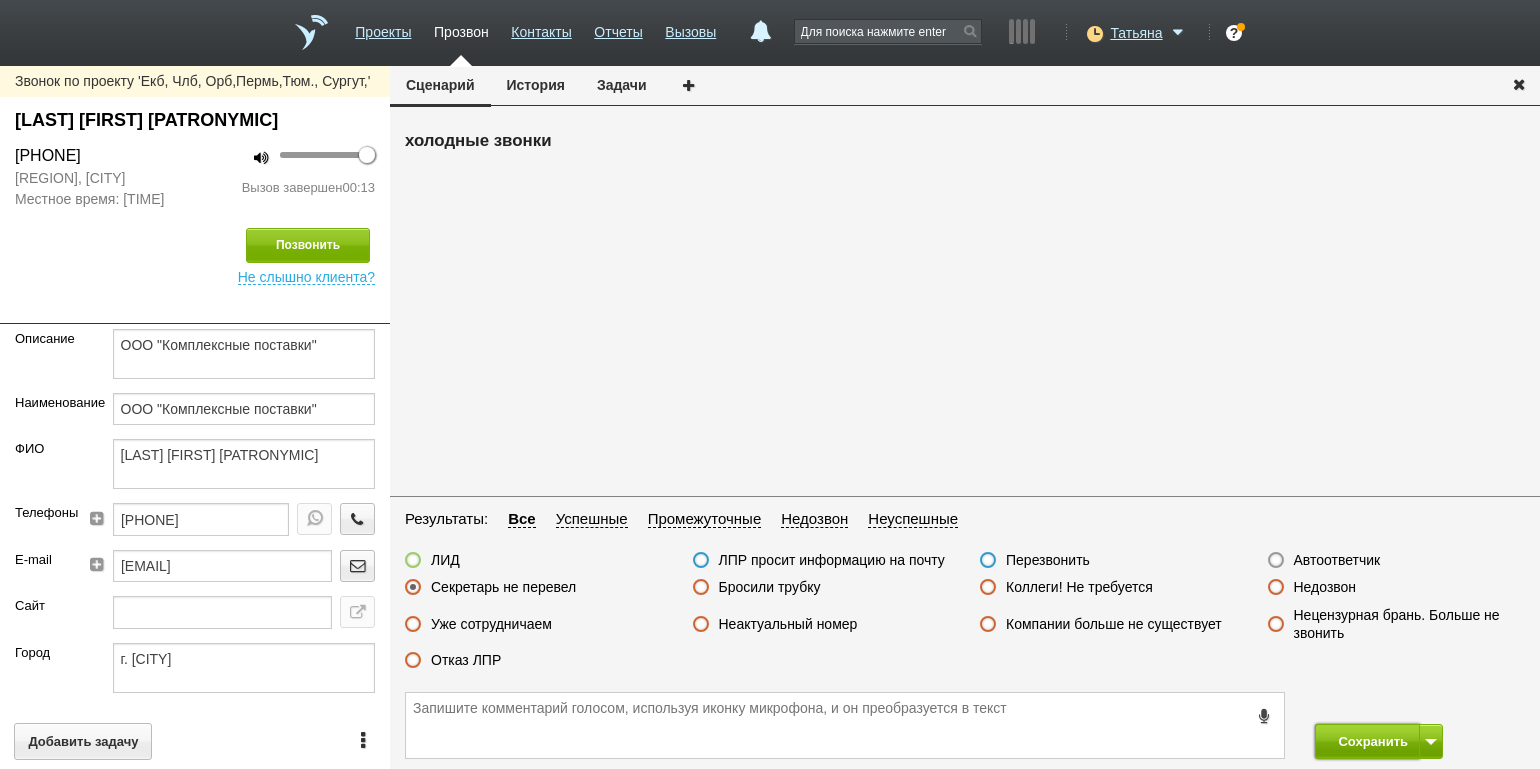 click on "Сохранить" at bounding box center (1367, 741) 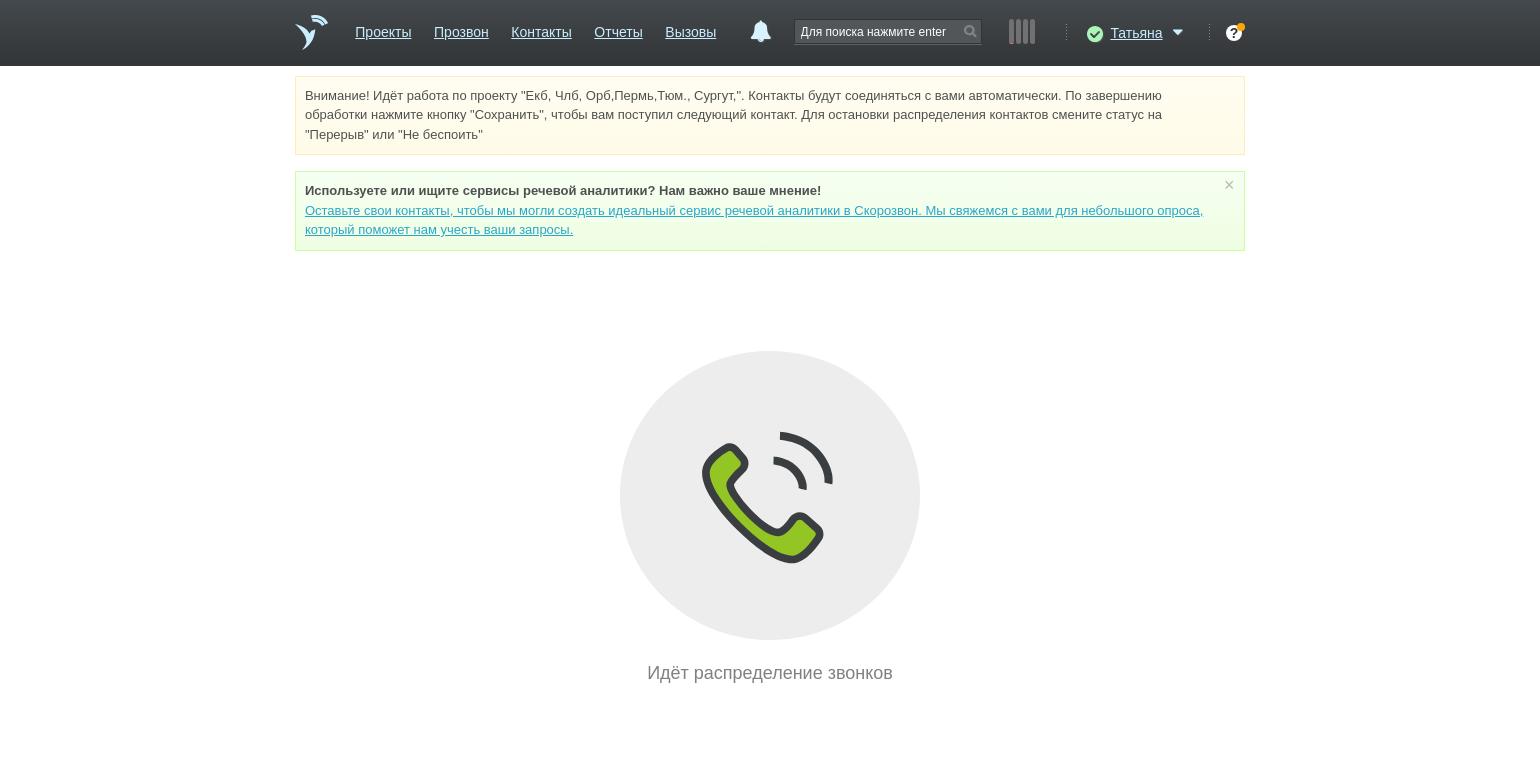 click on "Внимание! Идёт работа по проекту "Екб, Члб, Орб,Пермь,Тюм., Сургут,". Контакты будут соединяться с вами автоматически. По завершению обработки нажмите кнопку "Сохранить", чтобы вам поступил следующий контакт. Для остановки распределения контактов смените статус на "Перерыв" или "Не беспокоить"
Используете или ищите cервисы речевой аналитики? Нам важно ваше мнение!
×
Вы можете звонить напрямую из строки поиска - введите номер и нажмите "Позвонить"
Идёт распределение звонков" at bounding box center [770, 381] 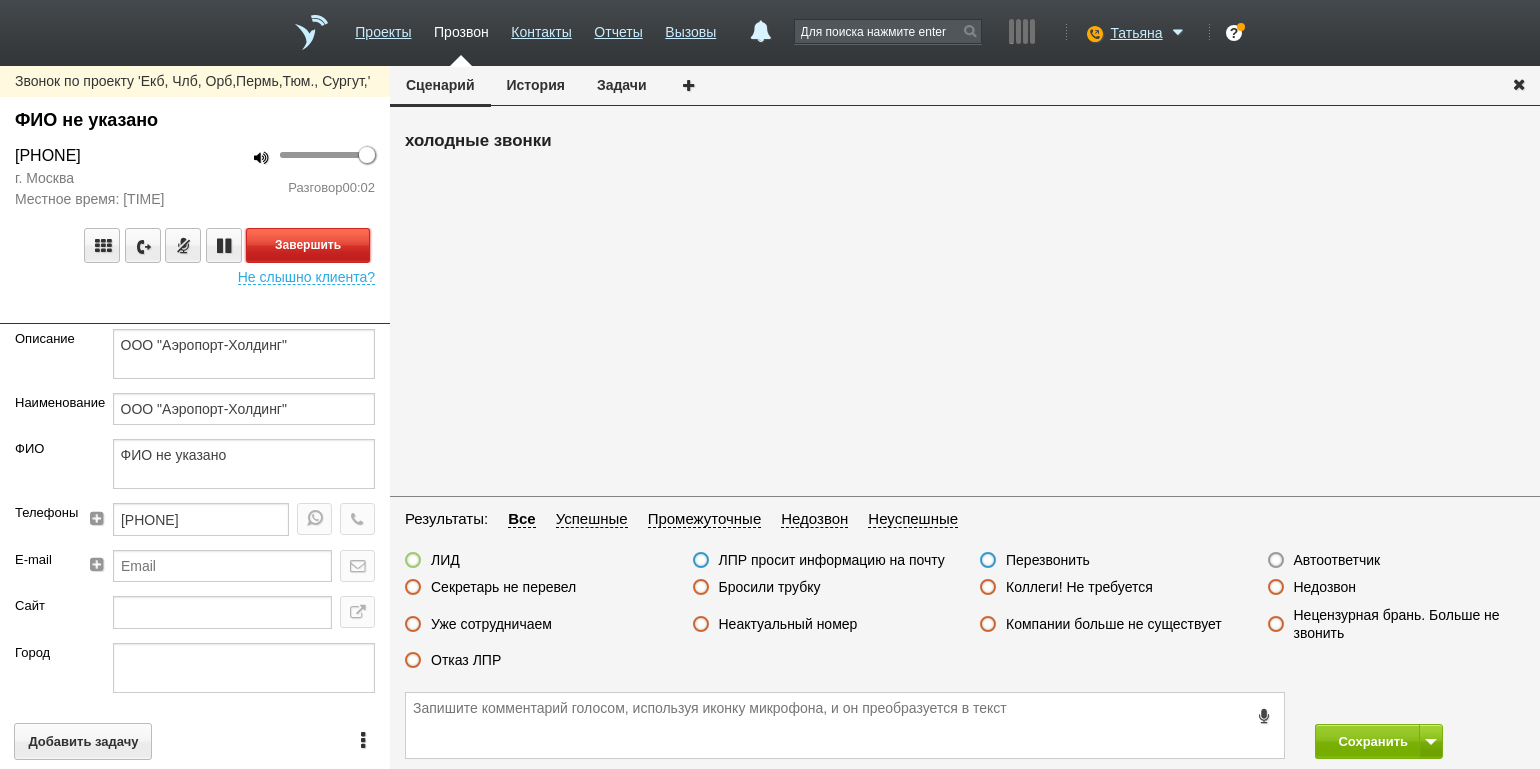 click on "Завершить" at bounding box center (308, 245) 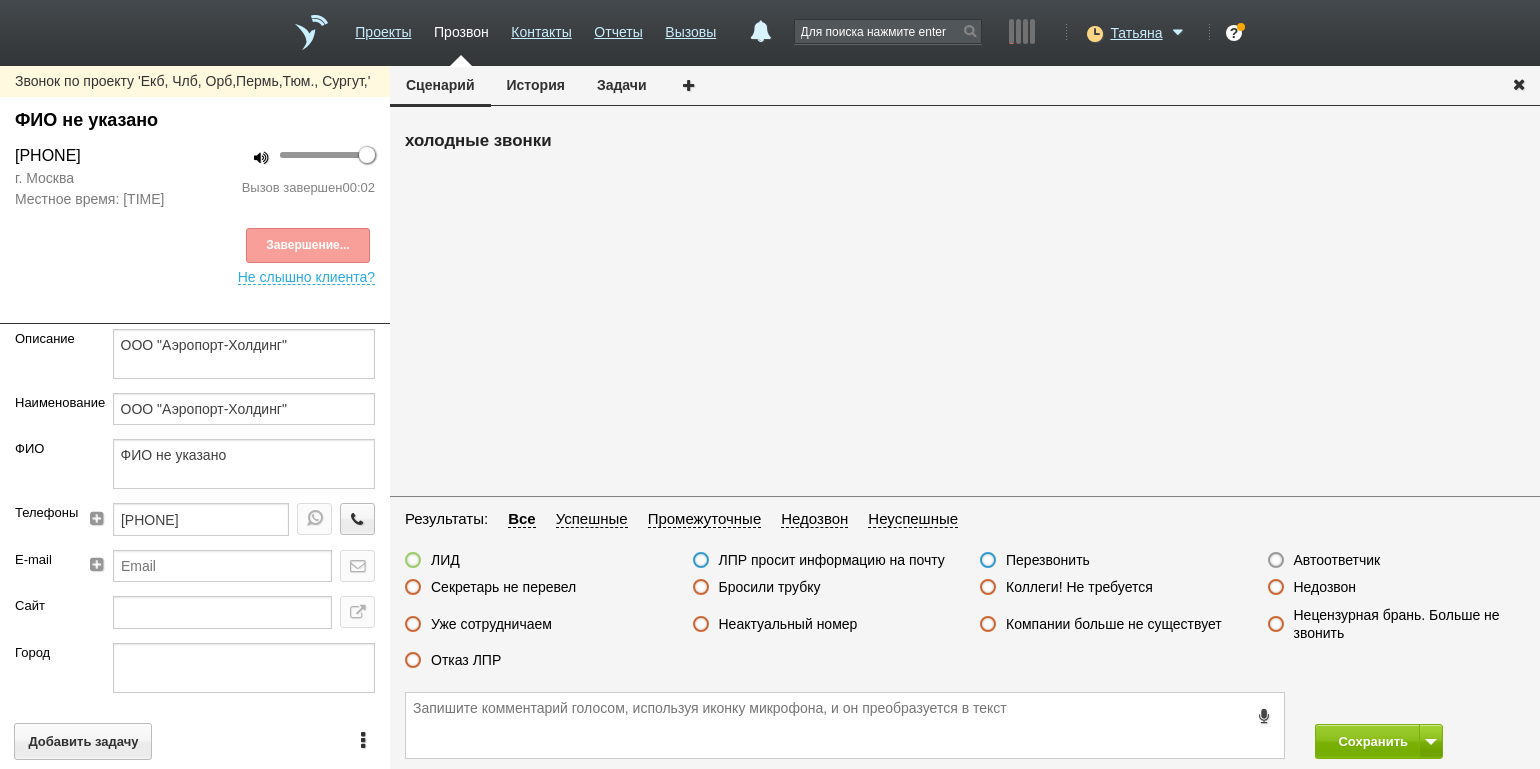 click on "Автоответчик" at bounding box center [1337, 560] 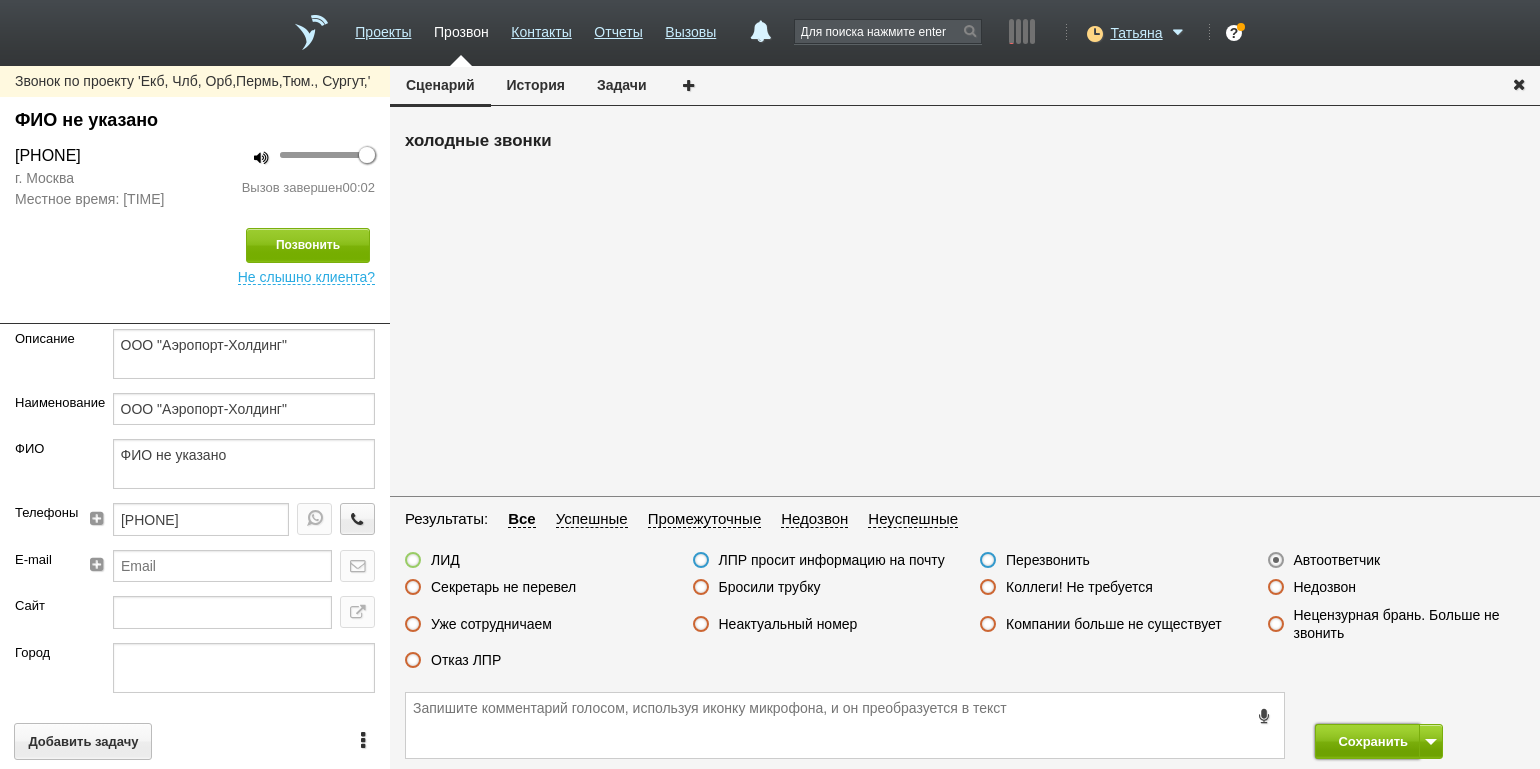 click on "Сохранить" at bounding box center (1367, 741) 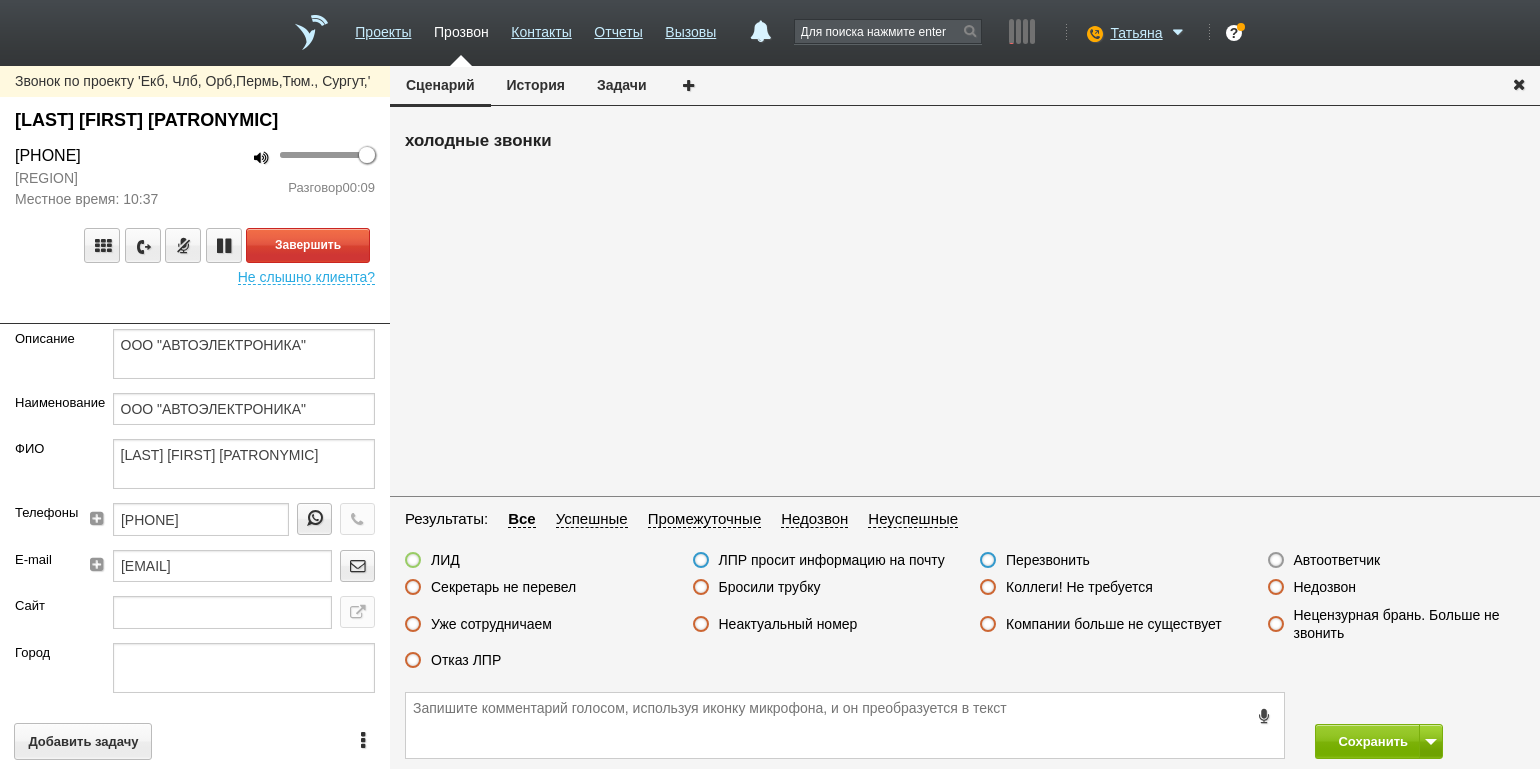 click on "Разговор
00:09" at bounding box center [292, 188] 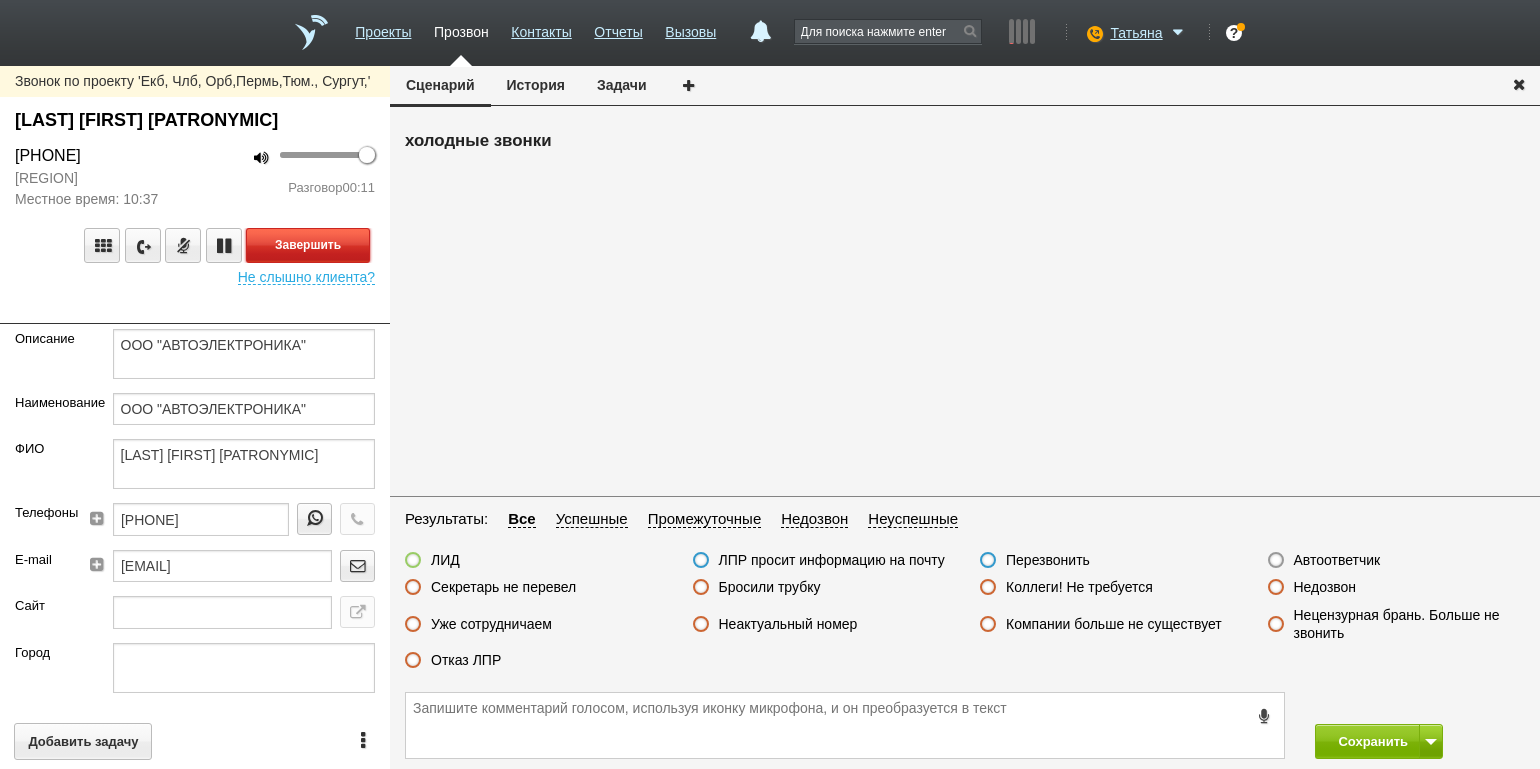 click on "Завершить" at bounding box center [308, 245] 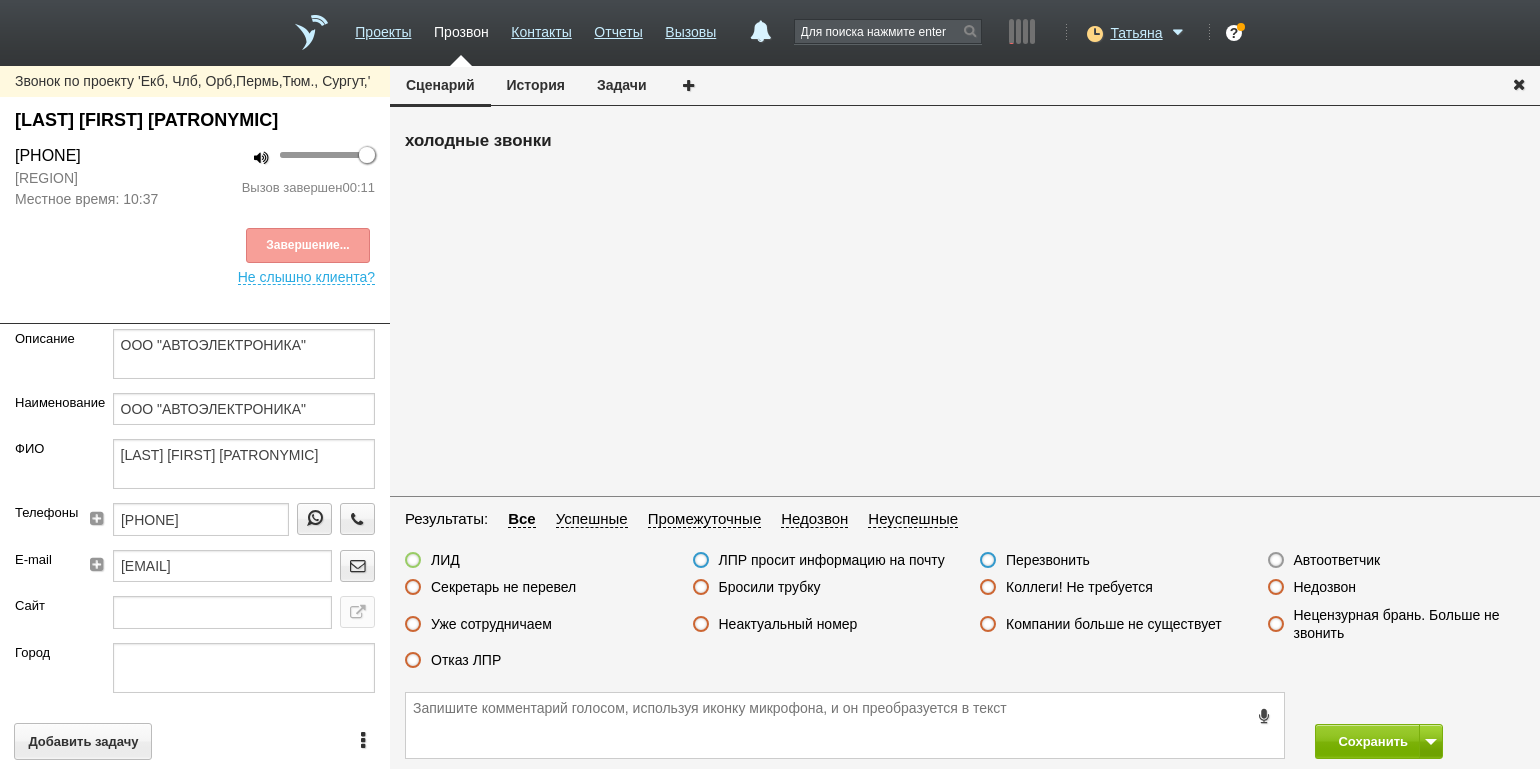 drag, startPoint x: 460, startPoint y: 659, endPoint x: 513, endPoint y: 660, distance: 53.009434 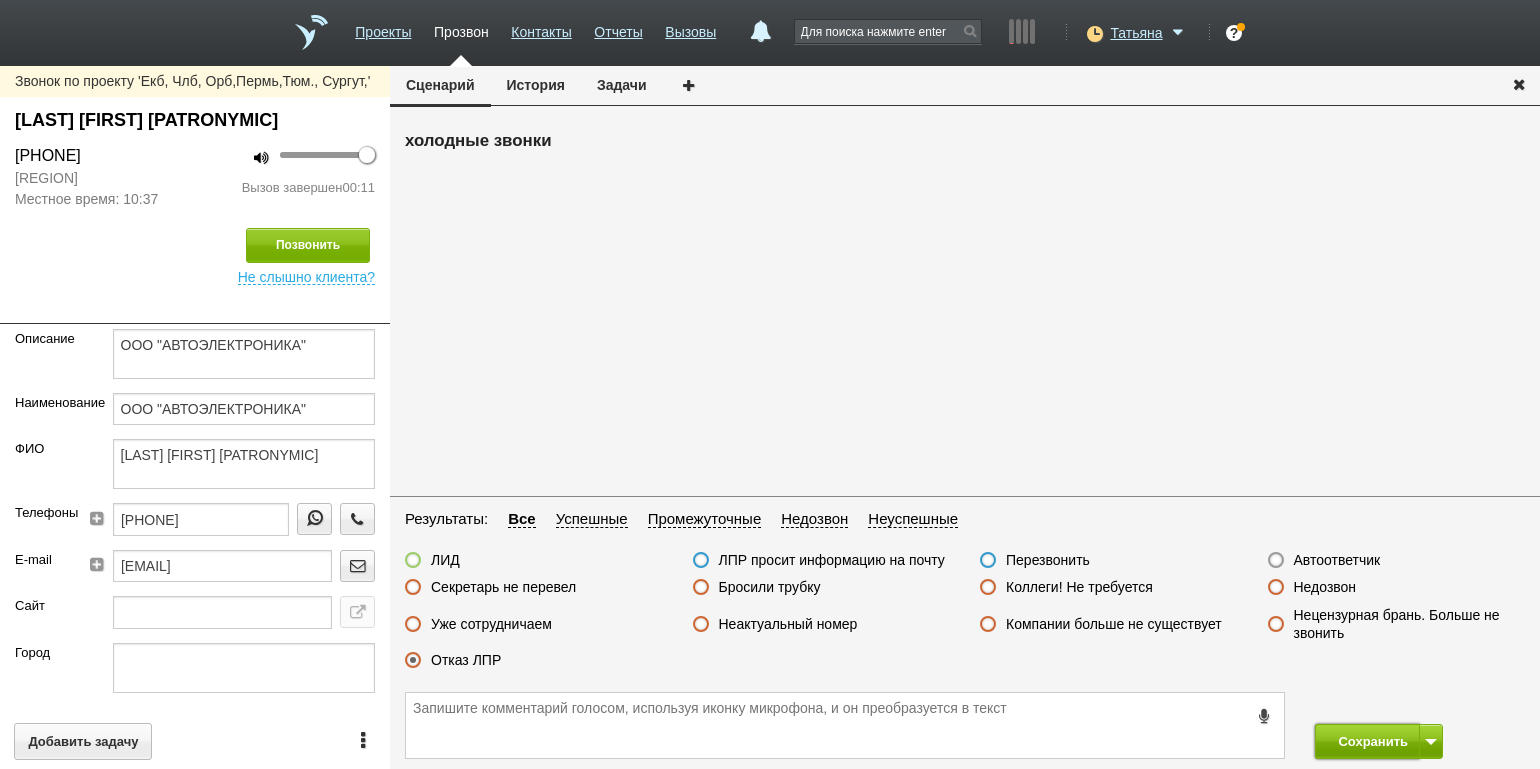 click on "Сохранить" at bounding box center (1367, 741) 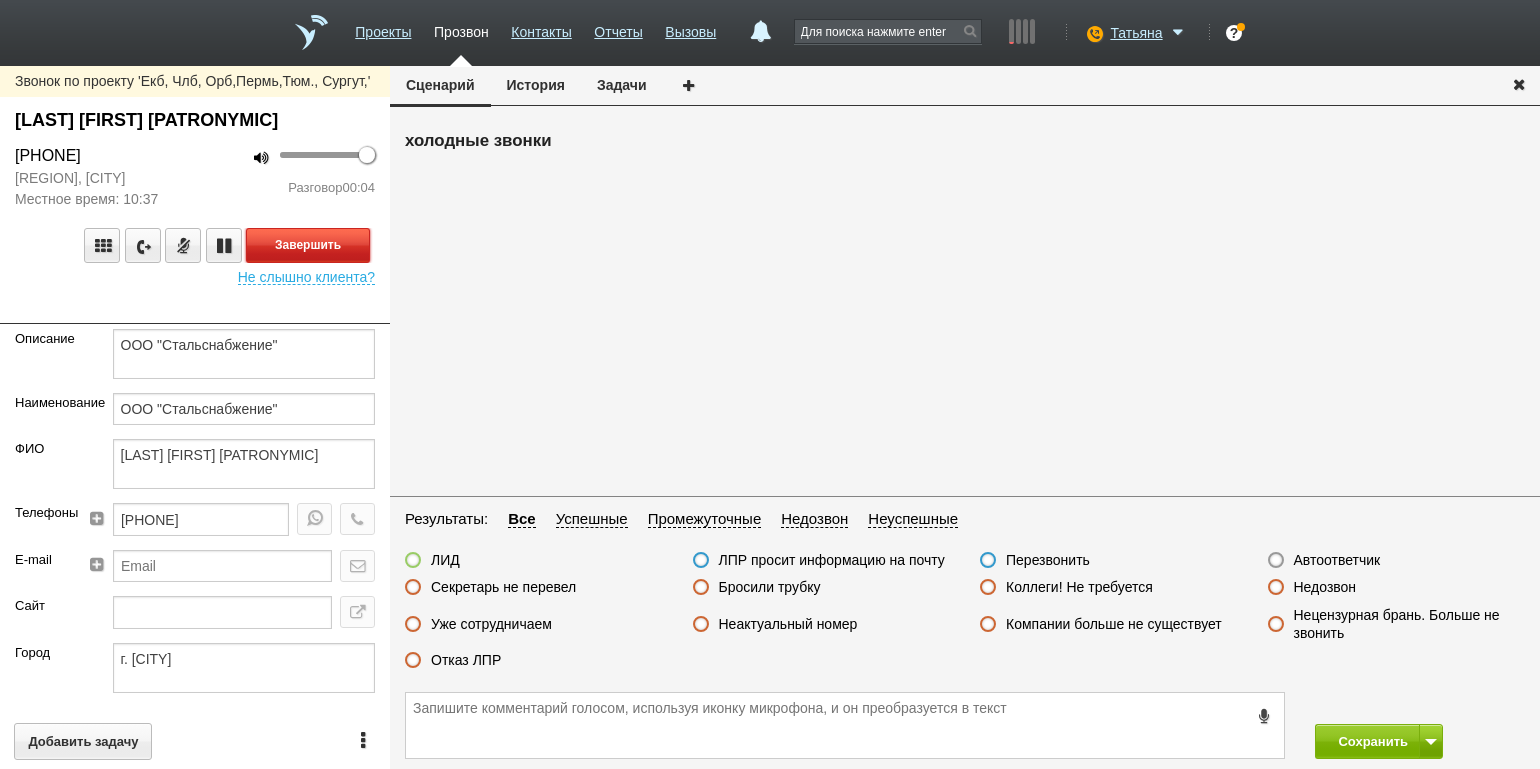 click on "Завершить" at bounding box center (308, 245) 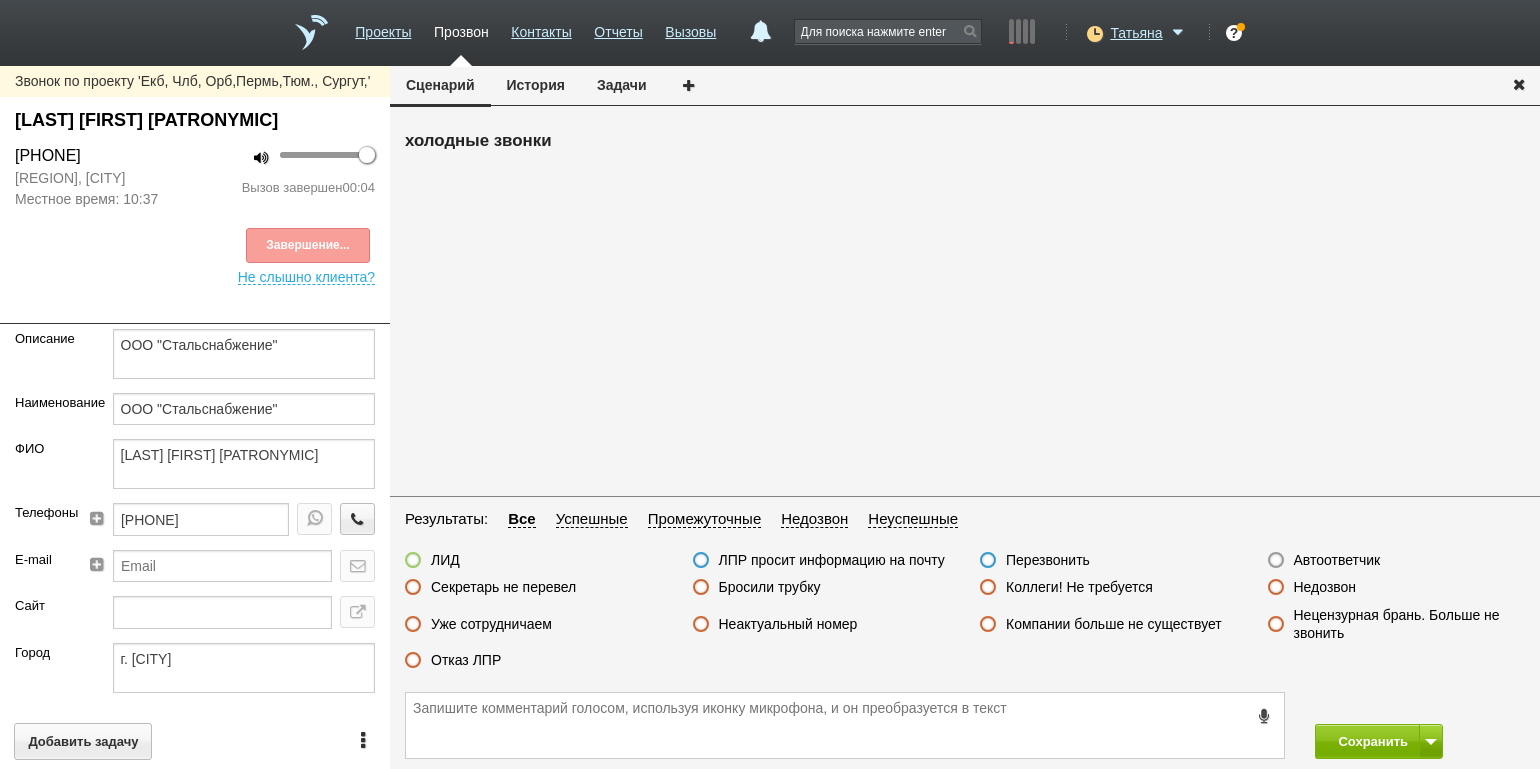 click on "Автоответчик" at bounding box center [1337, 560] 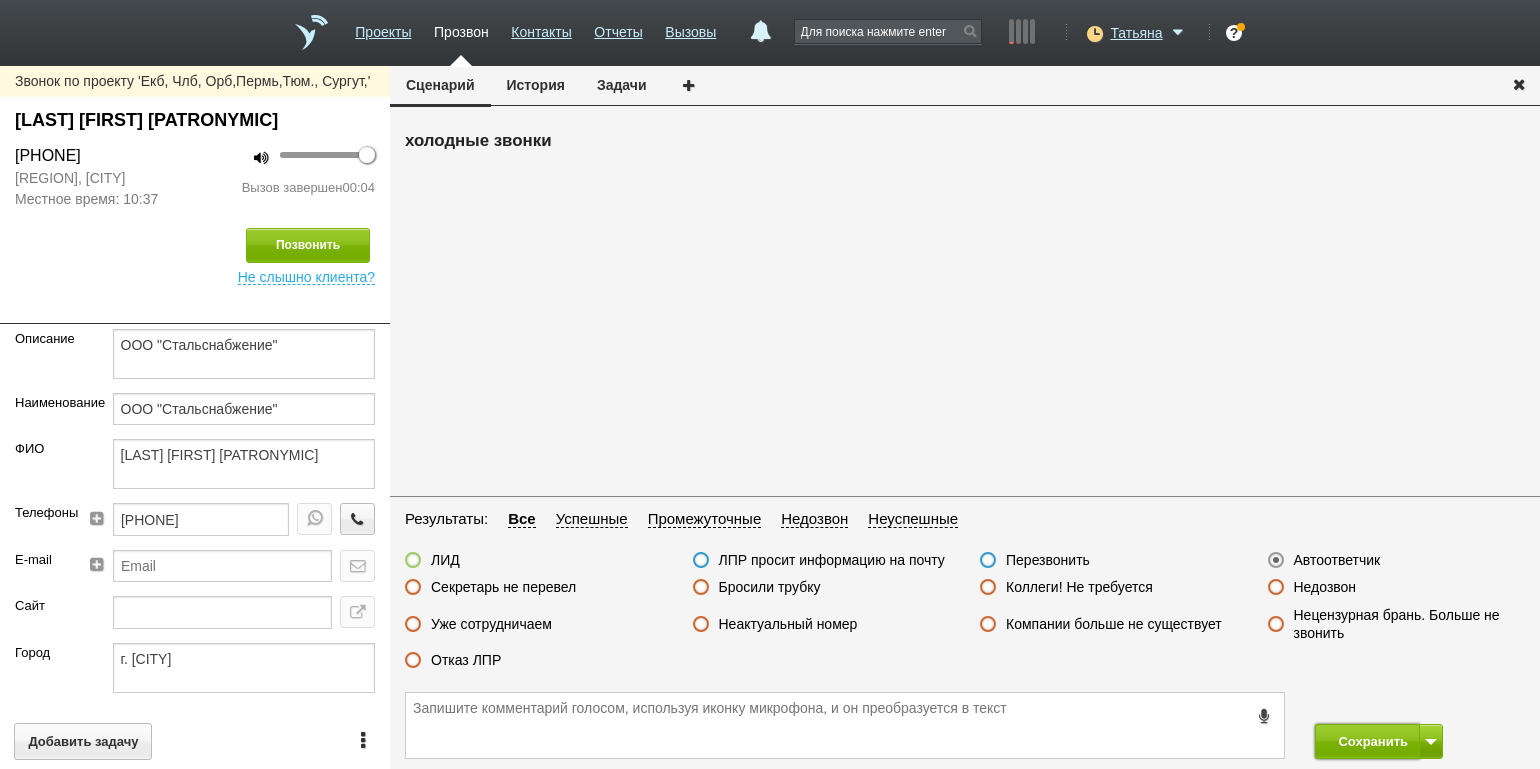 drag, startPoint x: 1355, startPoint y: 743, endPoint x: 1313, endPoint y: 712, distance: 52.201534 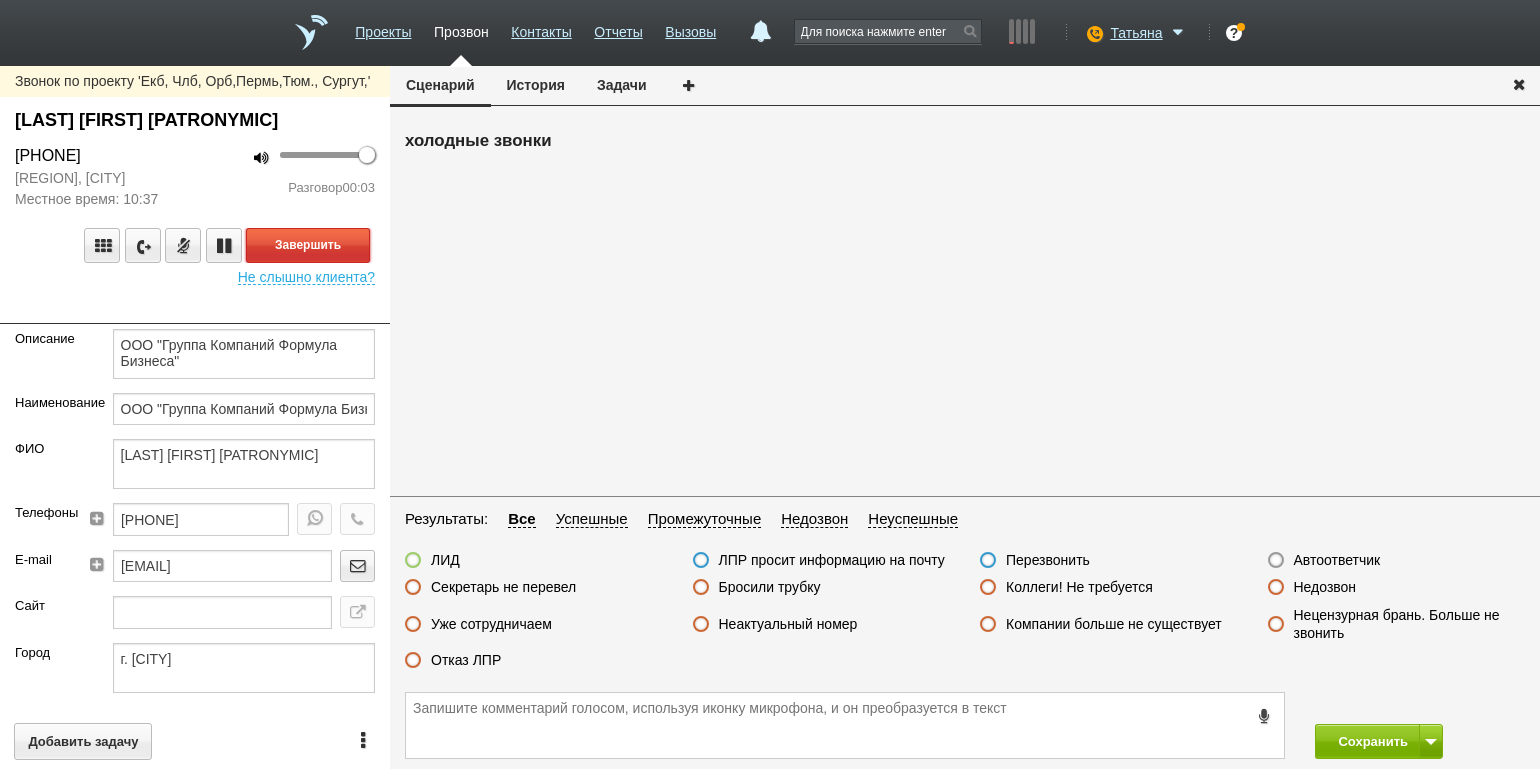 drag, startPoint x: 325, startPoint y: 262, endPoint x: 344, endPoint y: 271, distance: 21.023796 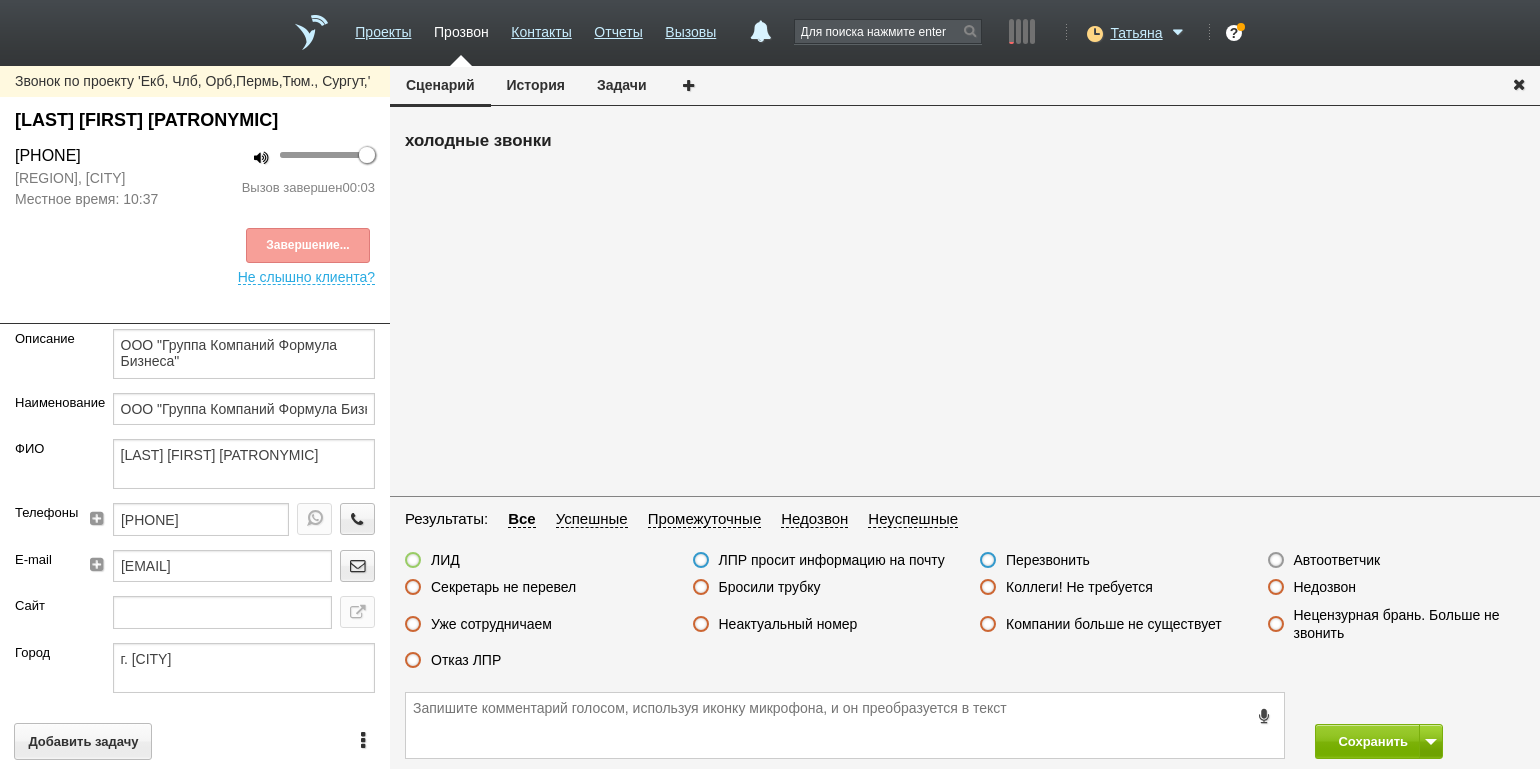 click on "Недозвон" at bounding box center [1325, 587] 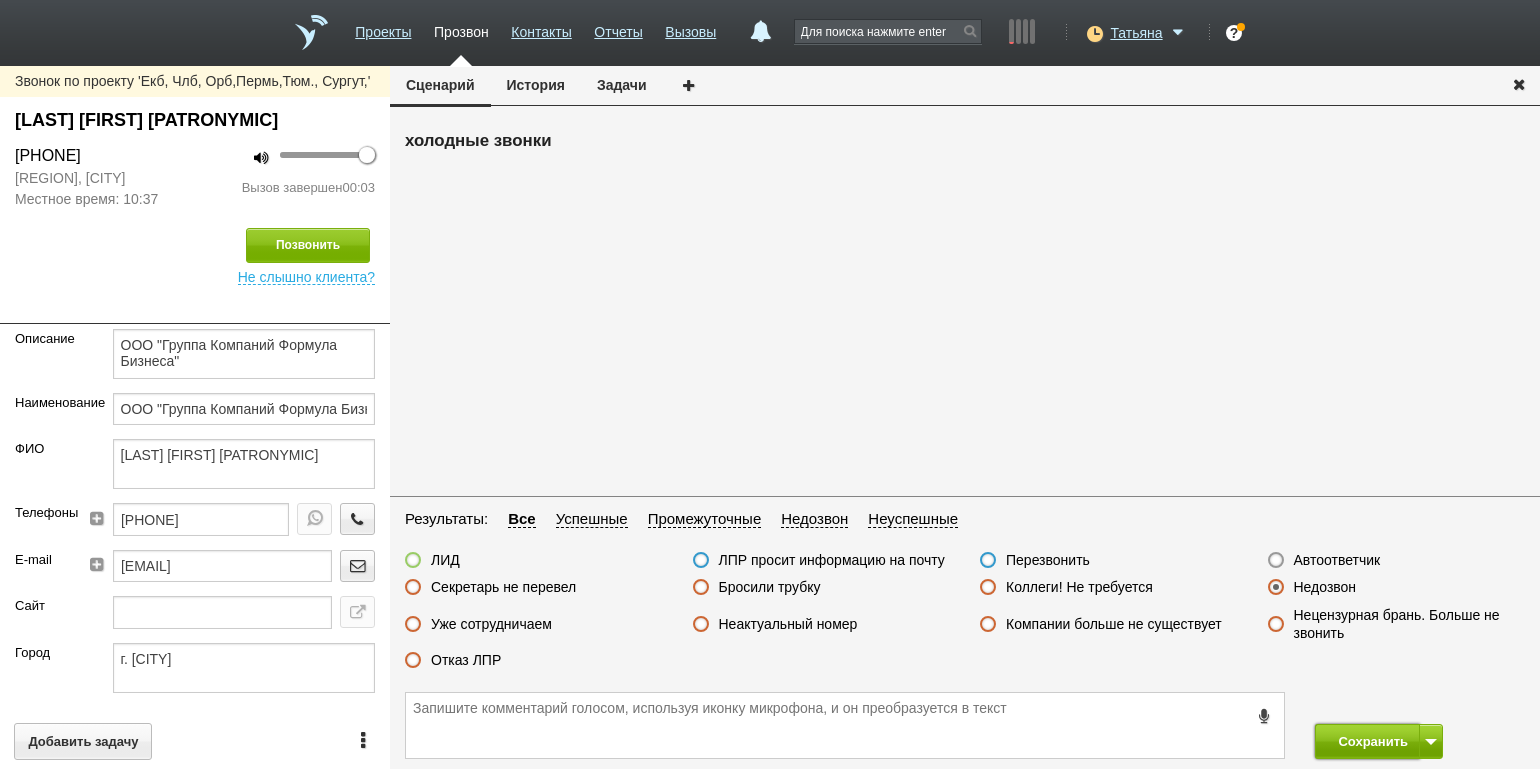 drag, startPoint x: 1358, startPoint y: 736, endPoint x: 989, endPoint y: 574, distance: 402.99503 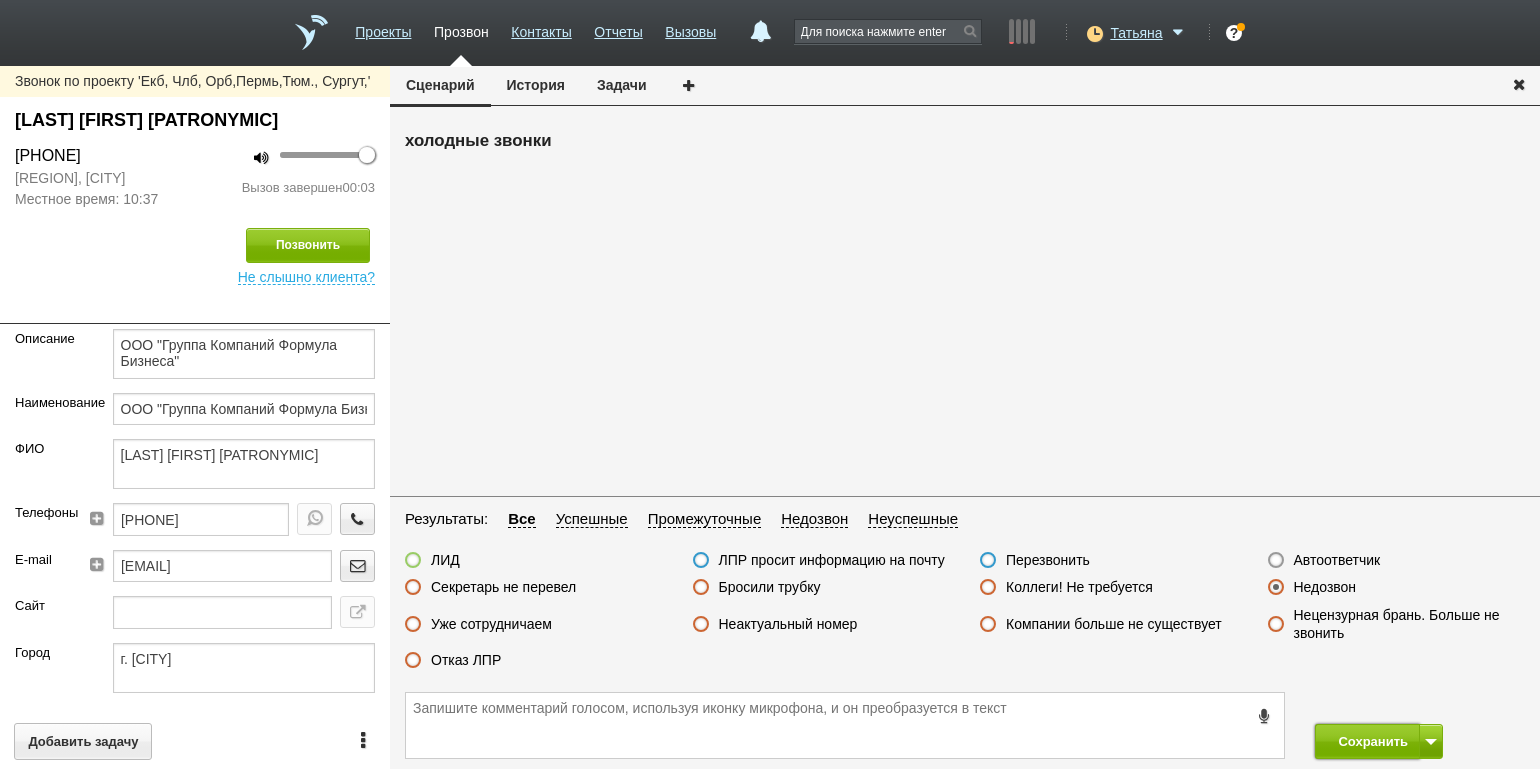 click on "Сохранить" at bounding box center [1367, 741] 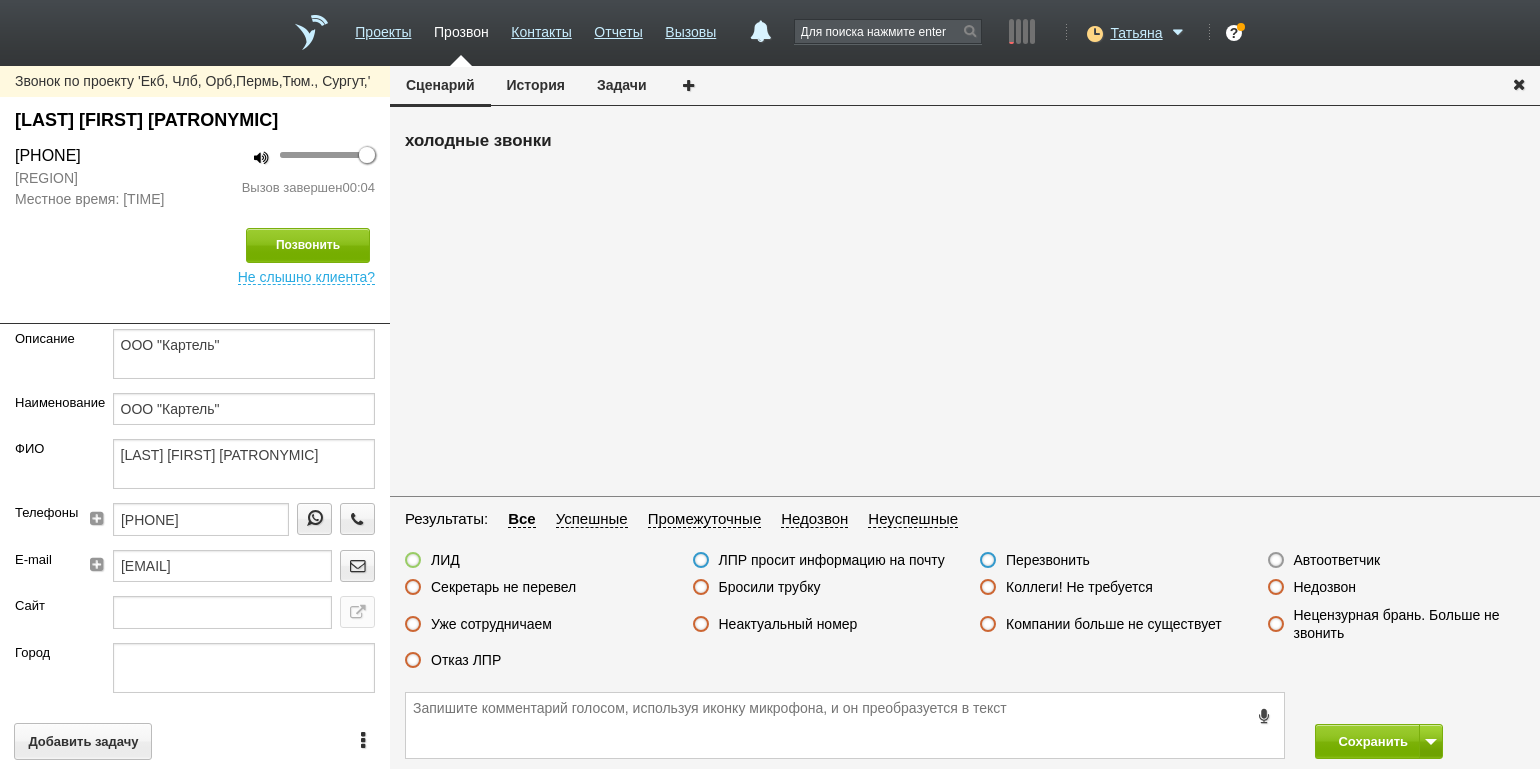 click on "Автоответчик" at bounding box center [1337, 560] 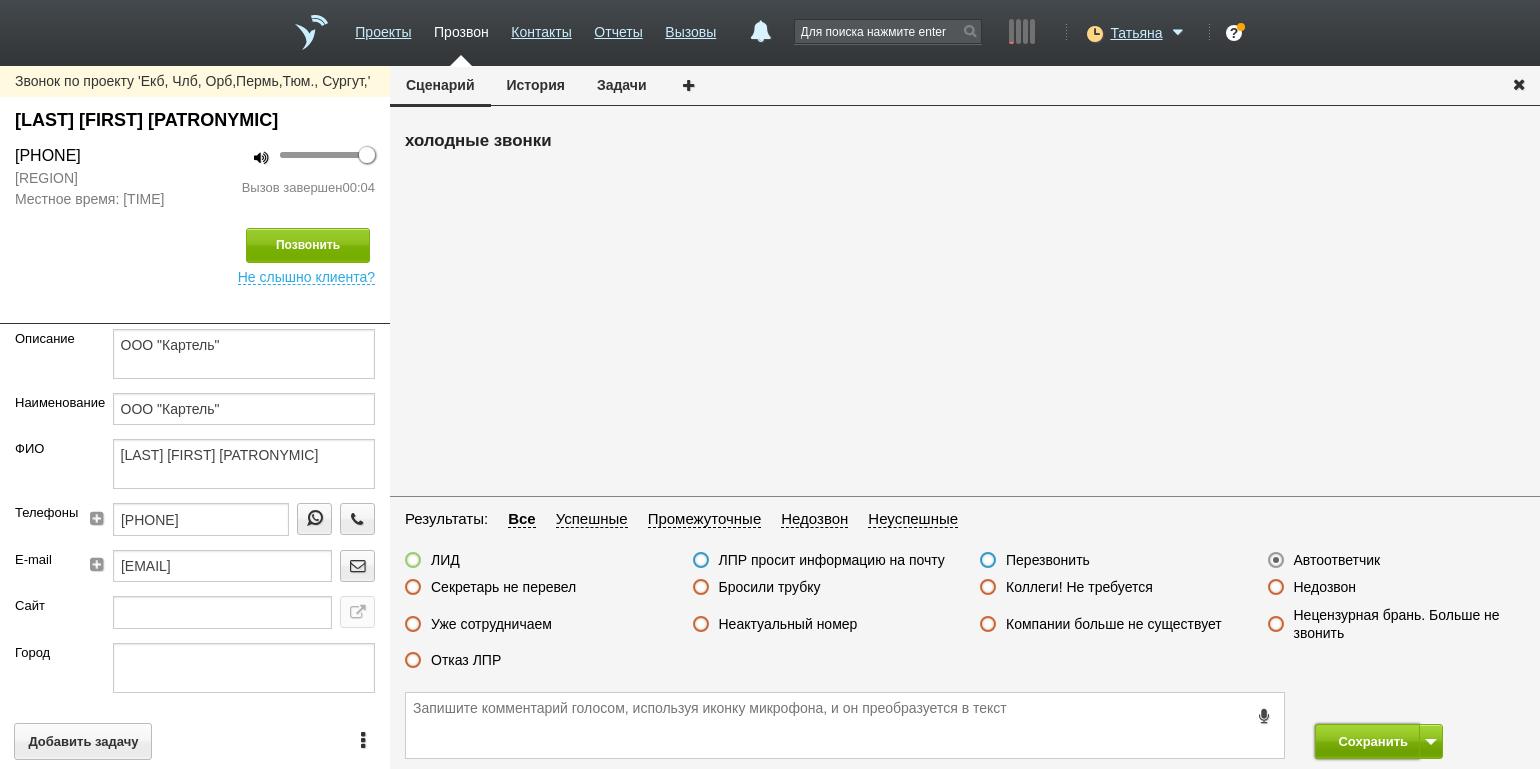 click on "Сохранить" at bounding box center [1367, 741] 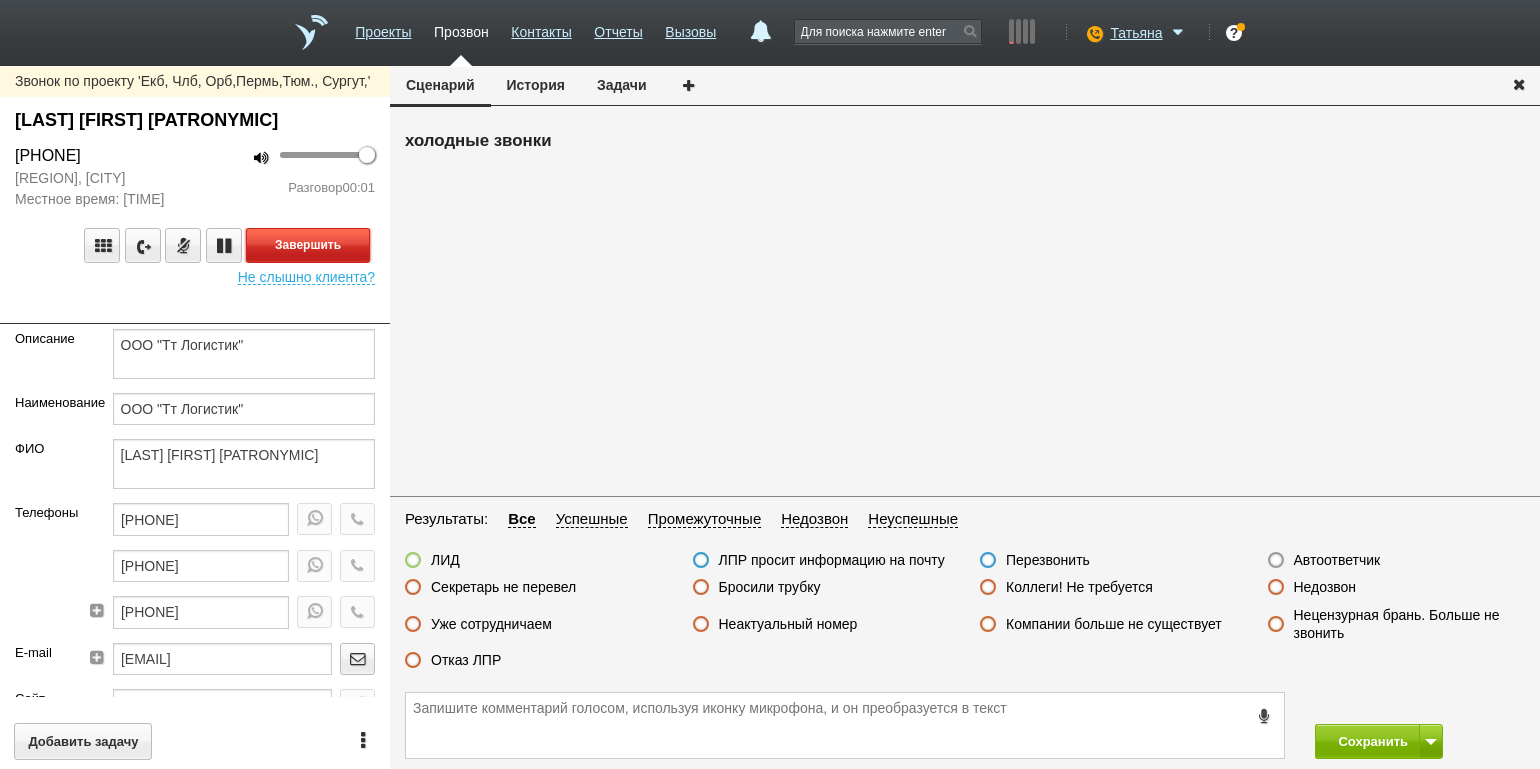 click on "Завершить" at bounding box center [308, 245] 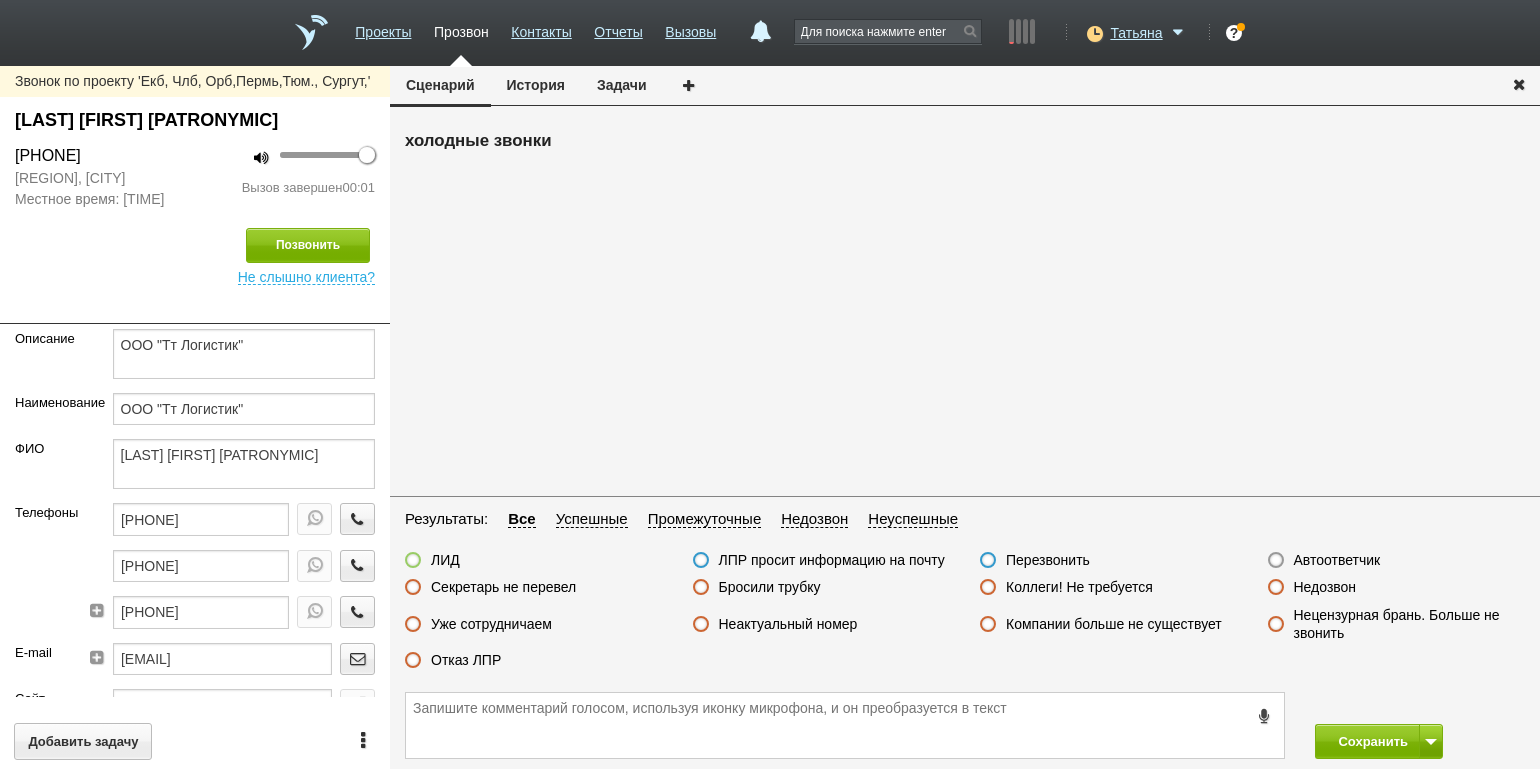 click on "Недозвон" at bounding box center [1312, 588] 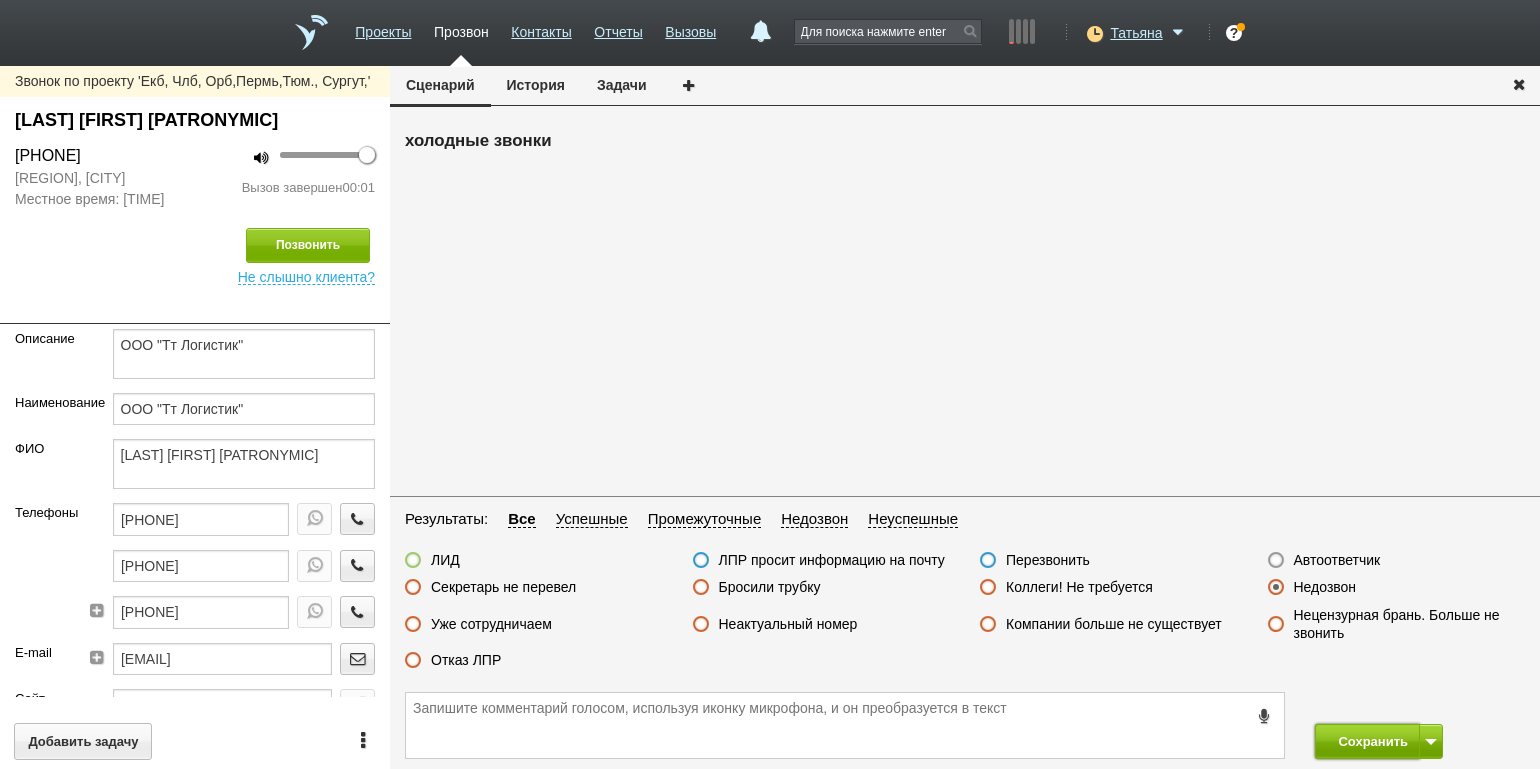 click on "Сохранить" at bounding box center (1367, 741) 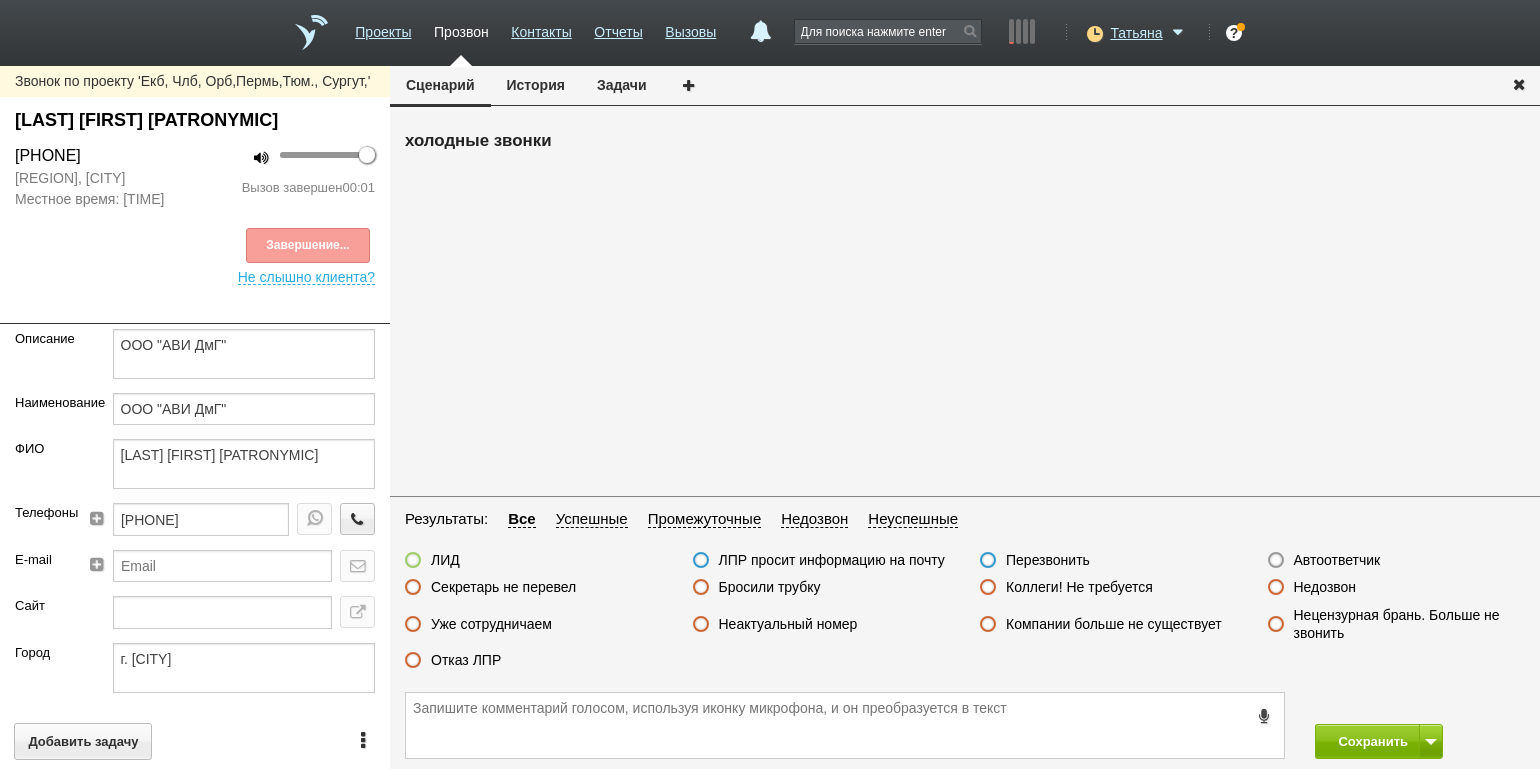 click on "Завершение..." at bounding box center [195, 245] 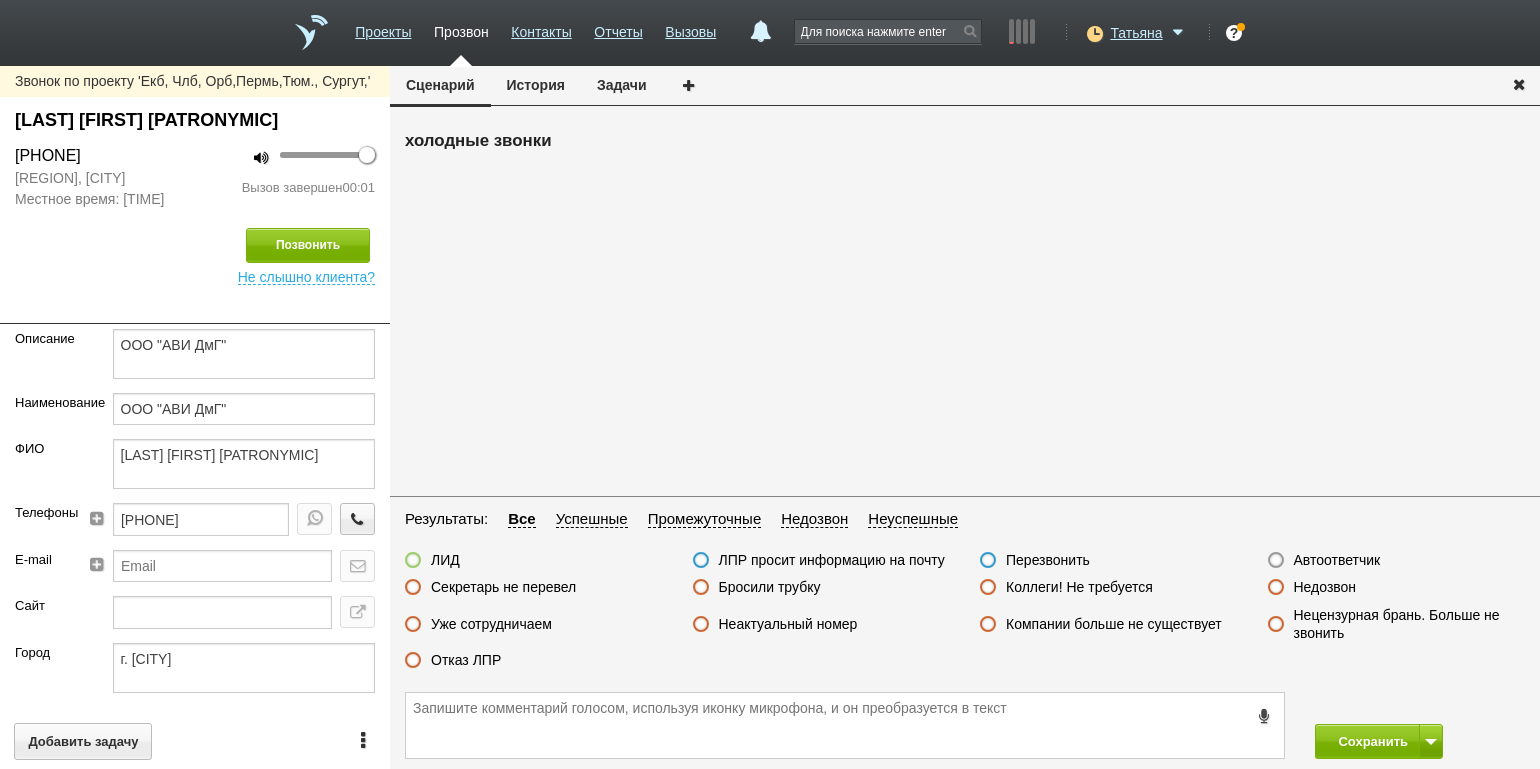 click on "Недозвон" at bounding box center (1325, 587) 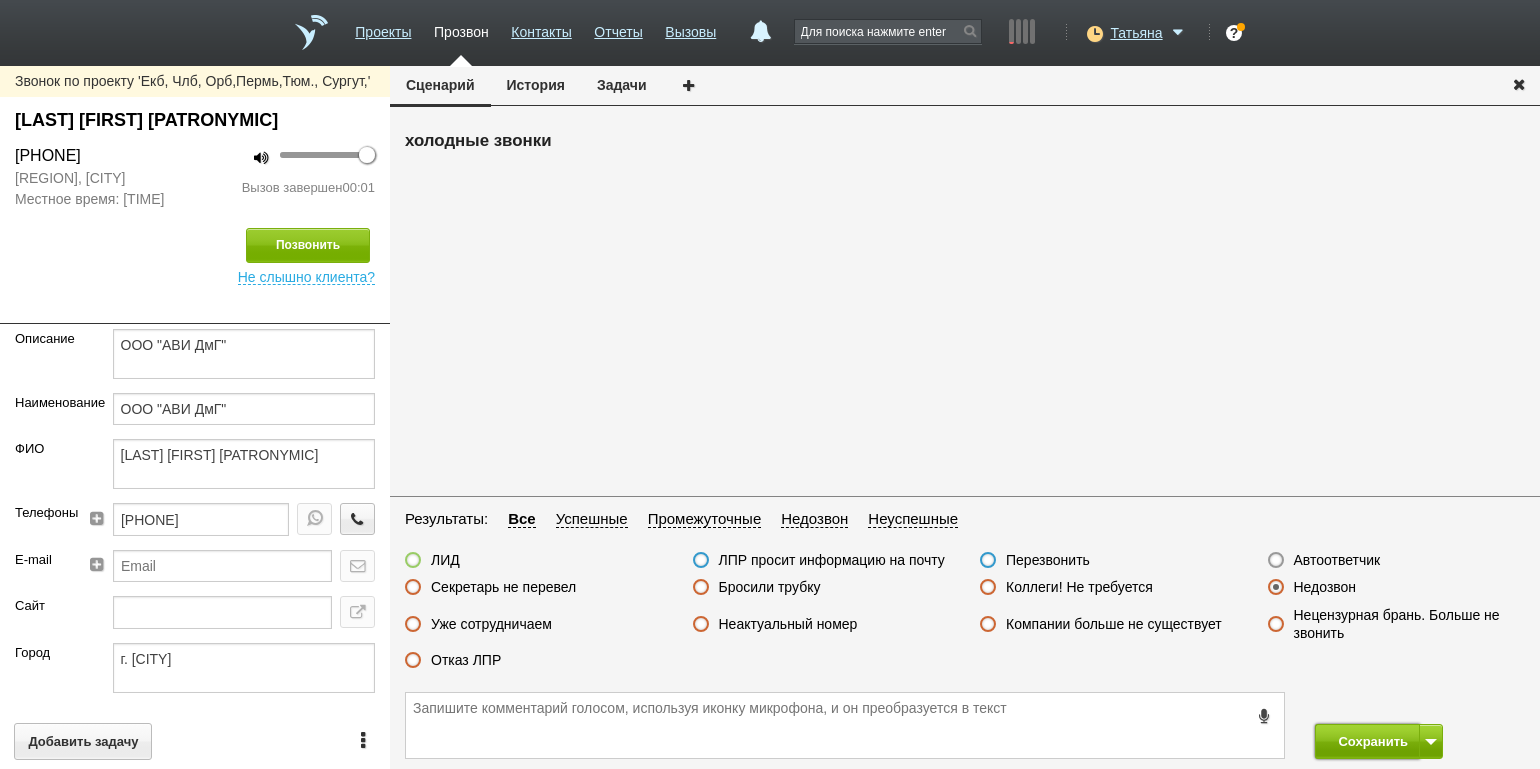 drag, startPoint x: 1368, startPoint y: 732, endPoint x: 1242, endPoint y: 634, distance: 159.62456 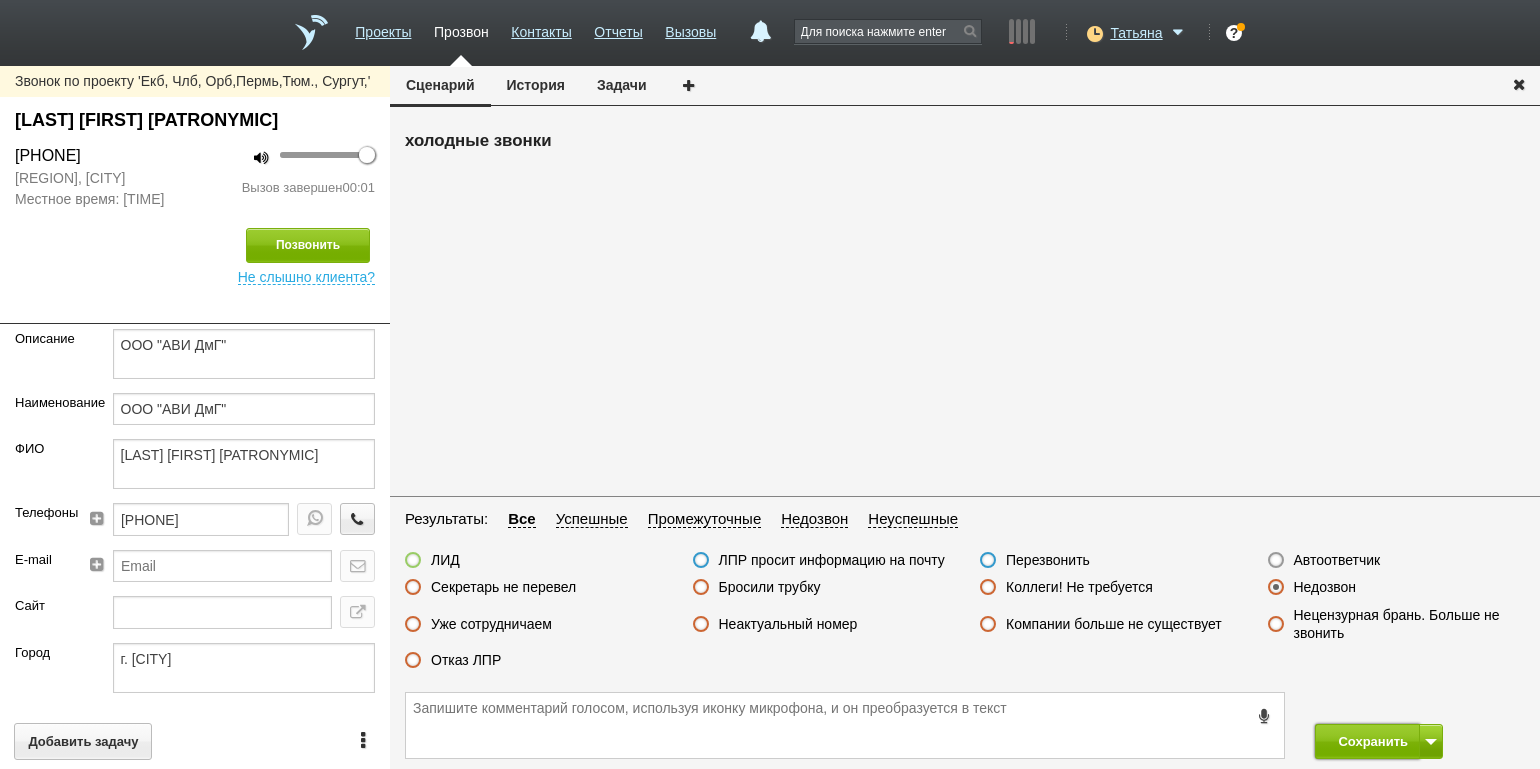 click on "Сохранить" at bounding box center [1367, 741] 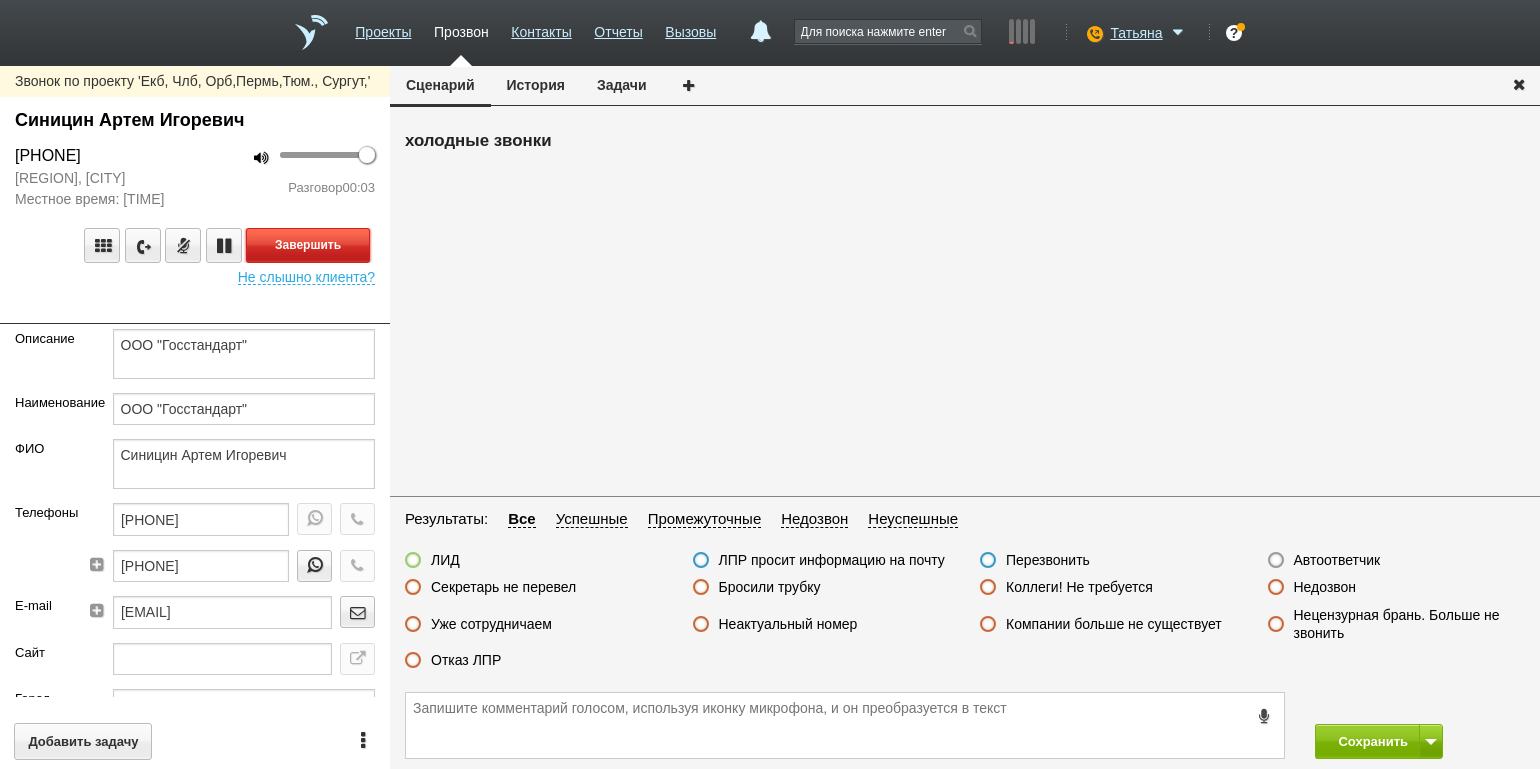 click on "Завершить" at bounding box center (308, 245) 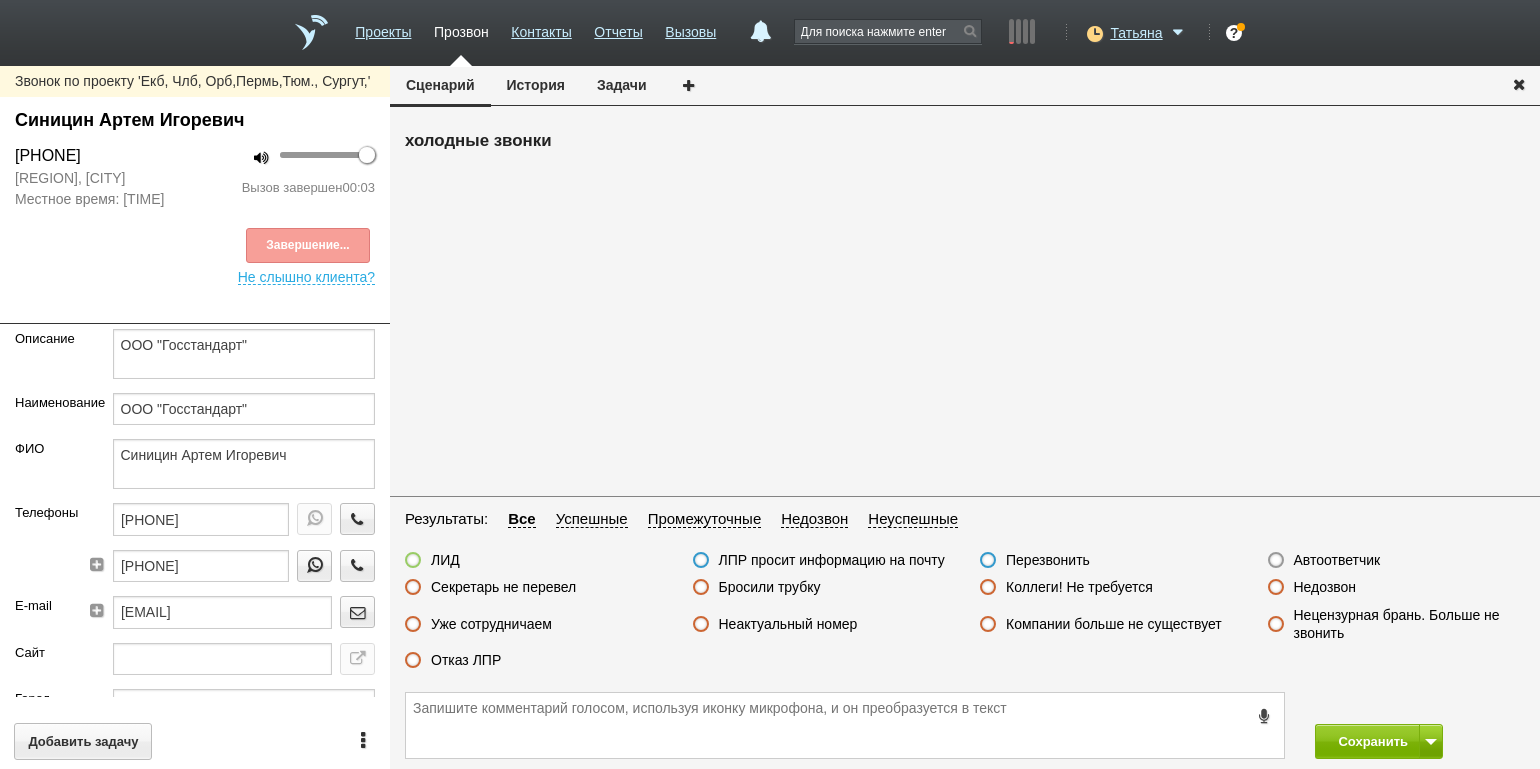 click on "Недозвон" at bounding box center (1325, 587) 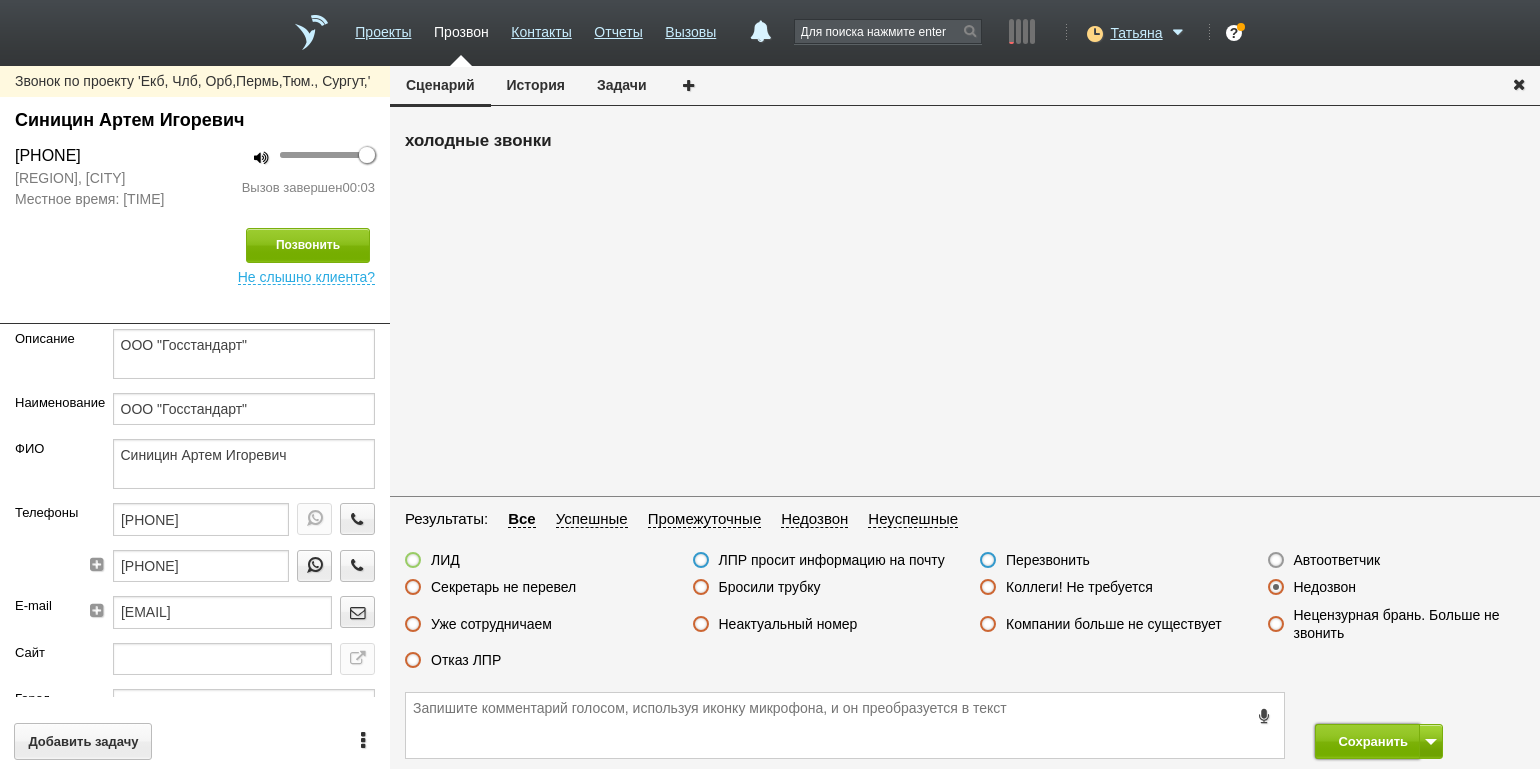drag, startPoint x: 1363, startPoint y: 740, endPoint x: 1322, endPoint y: 698, distance: 58.694122 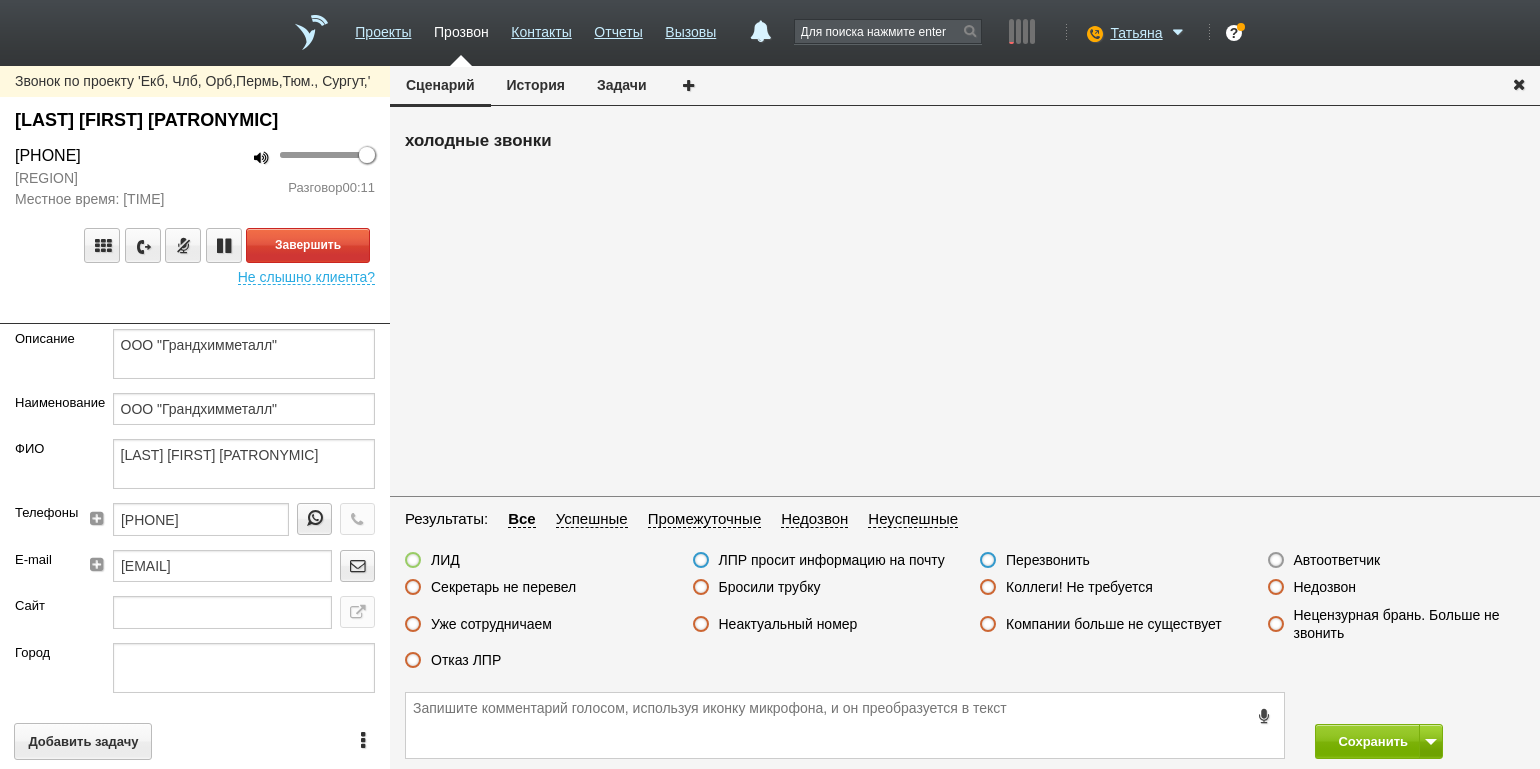 click on "100
Разговор
00:11" at bounding box center [292, 177] 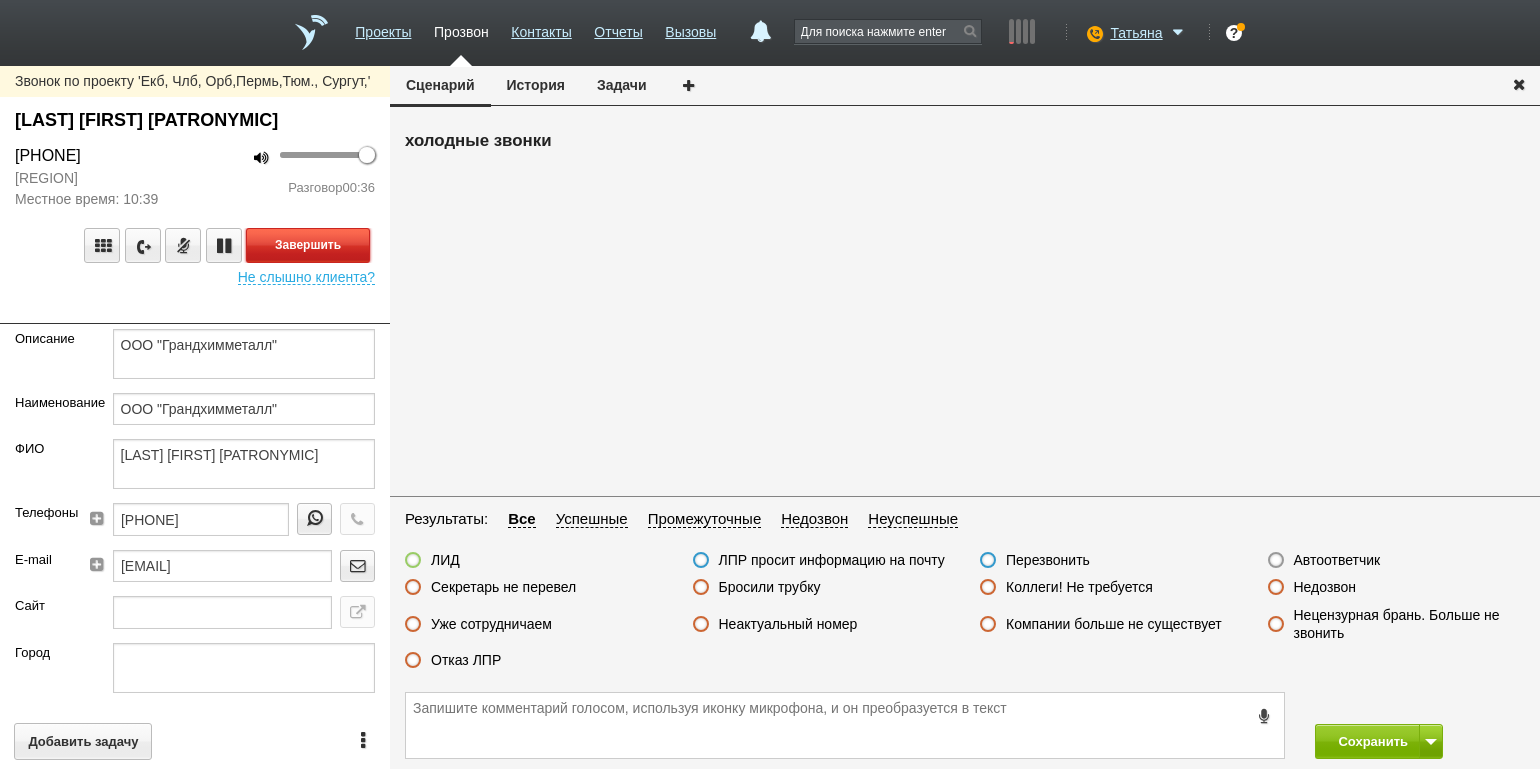 click on "Завершить" at bounding box center (308, 245) 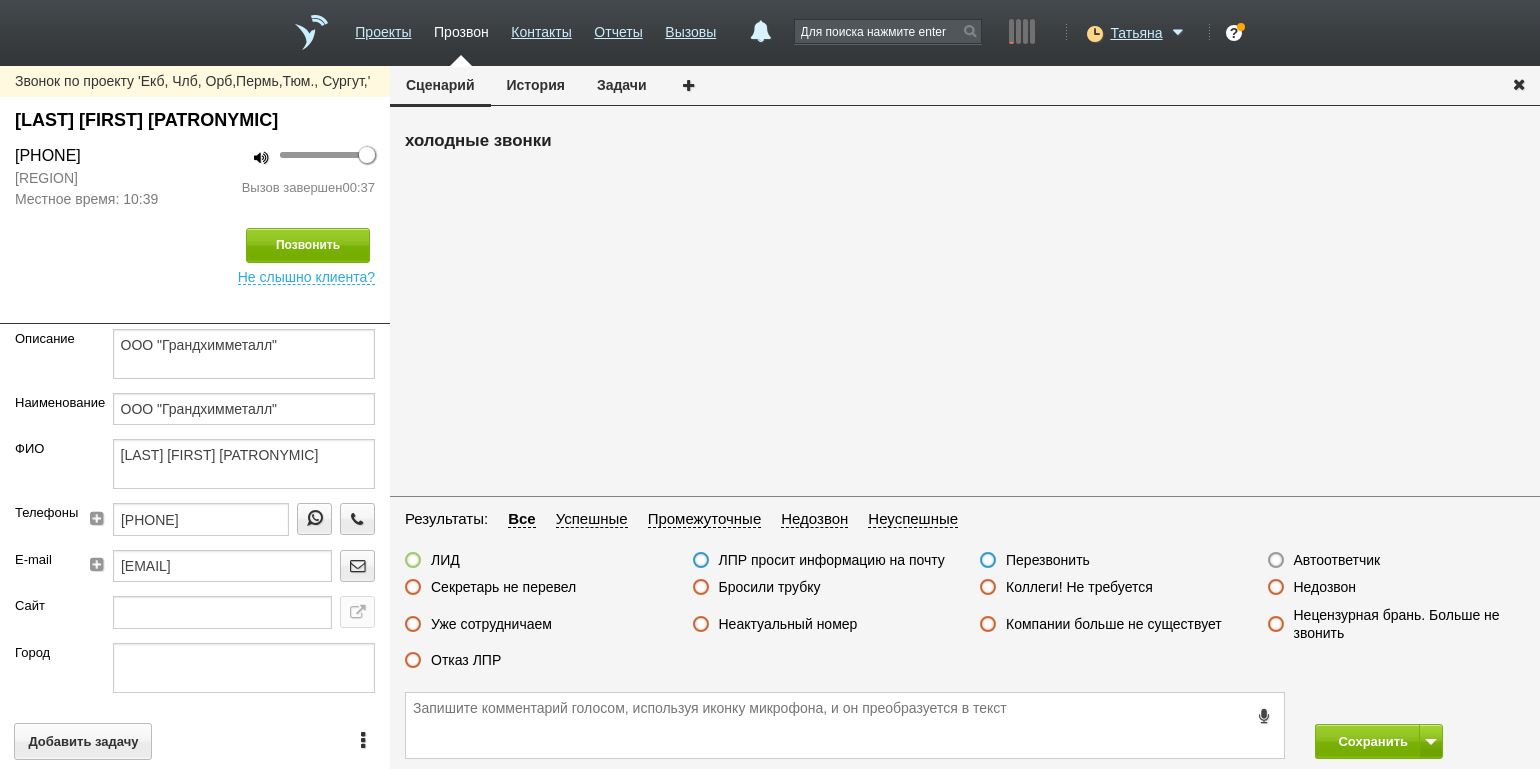 click on "Отказ ЛПР" at bounding box center [466, 660] 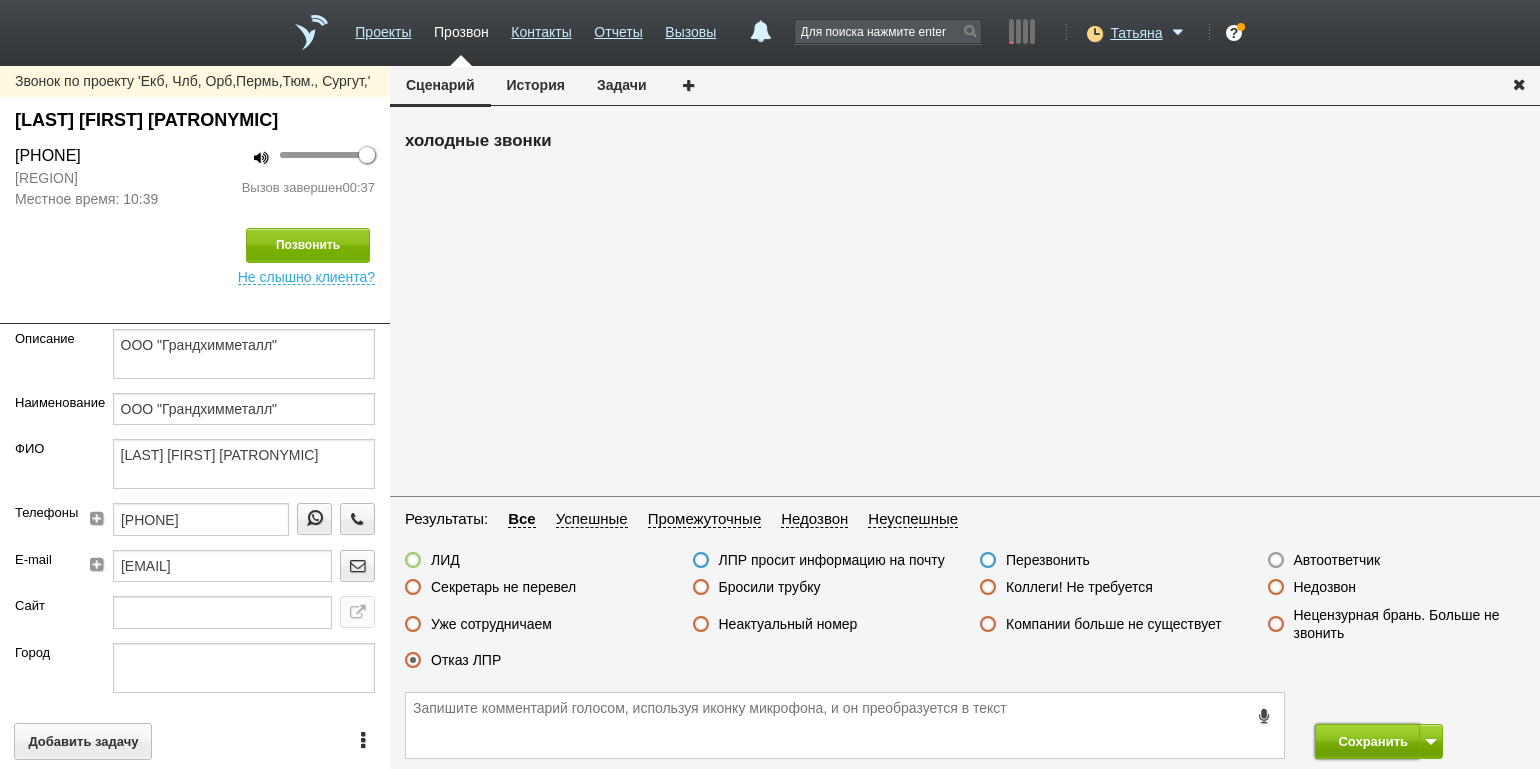 click on "Сохранить" at bounding box center (1367, 741) 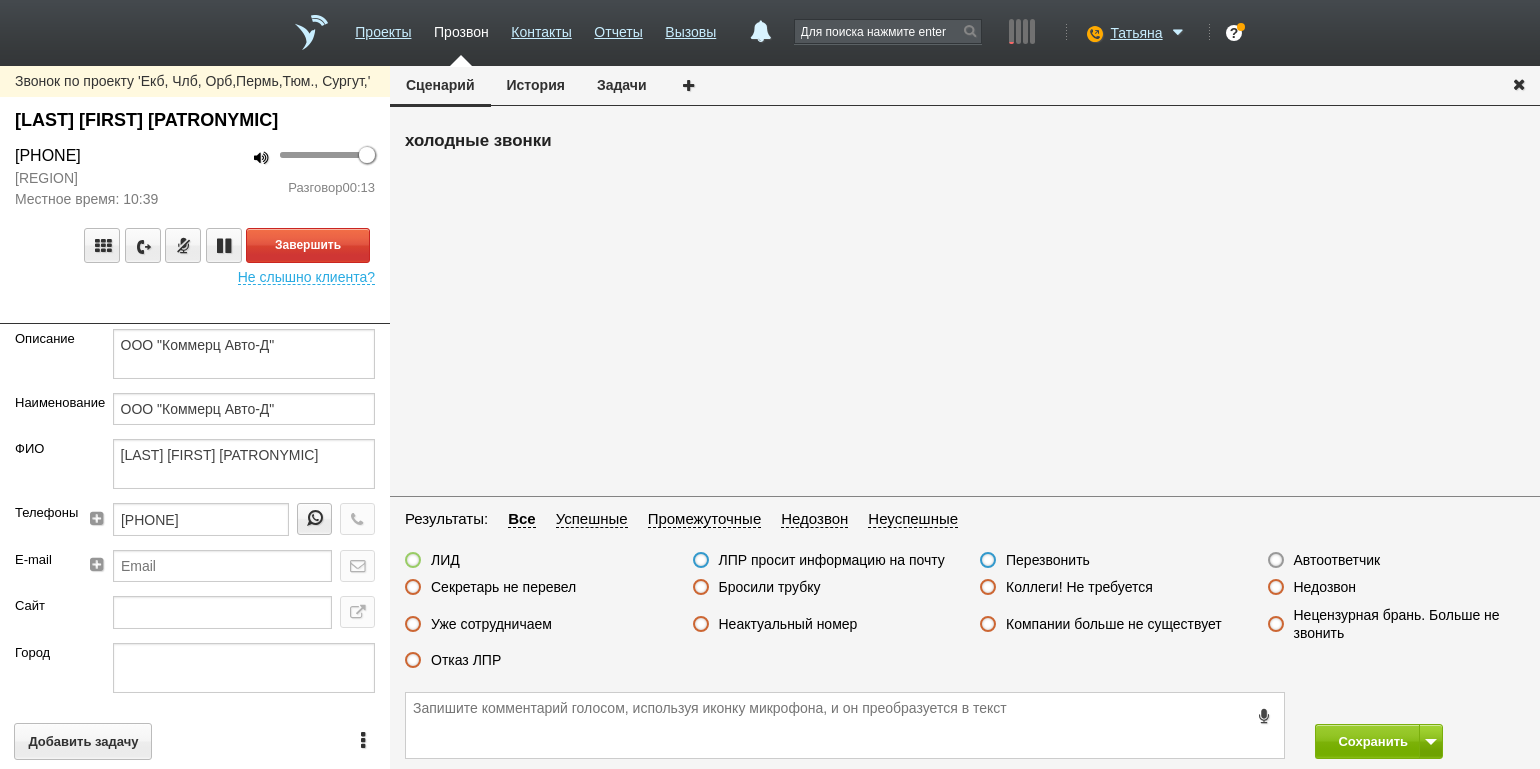 click on "100
Разговор
00:13" at bounding box center (292, 177) 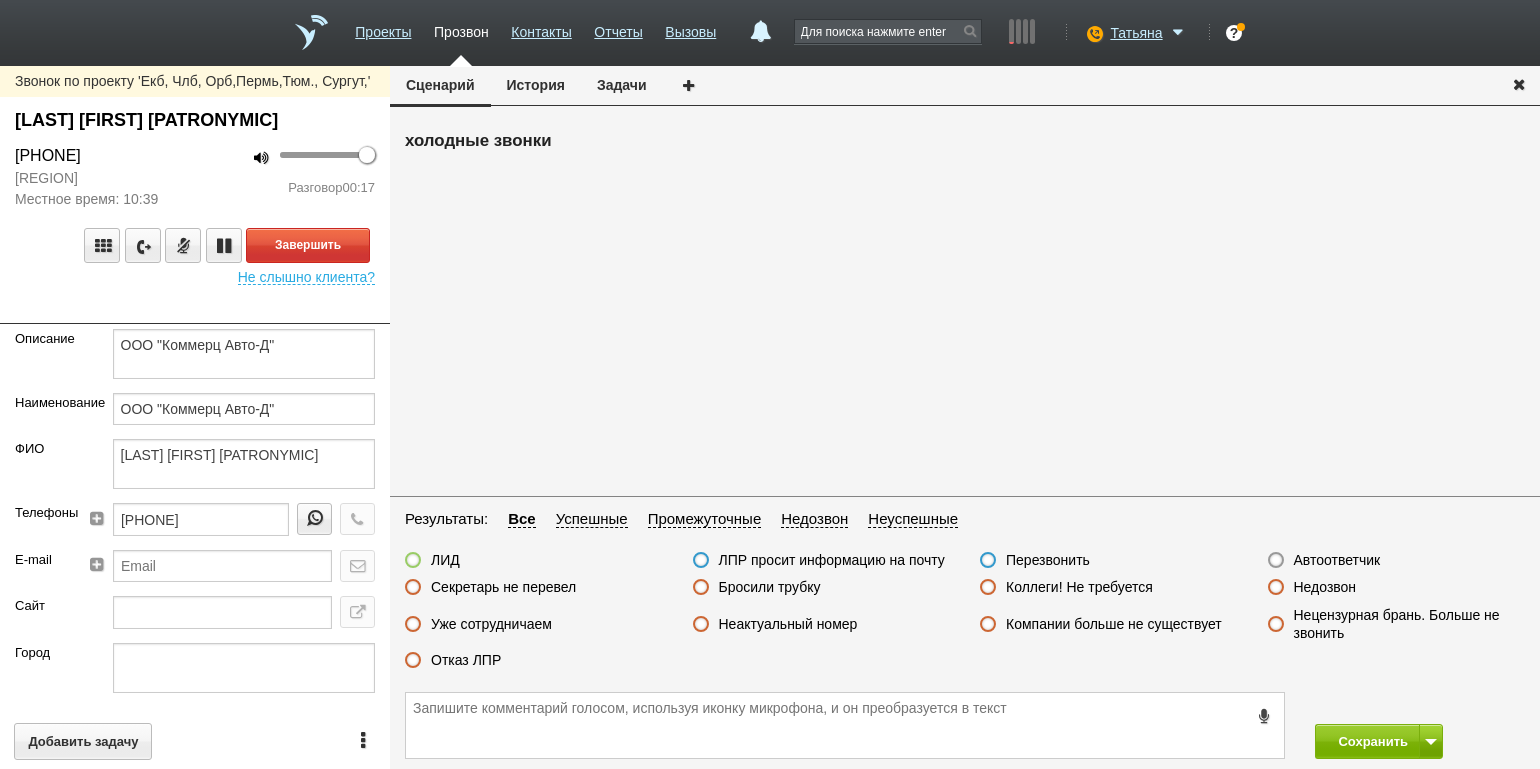 click on "100
Разговор
00:17" at bounding box center [292, 177] 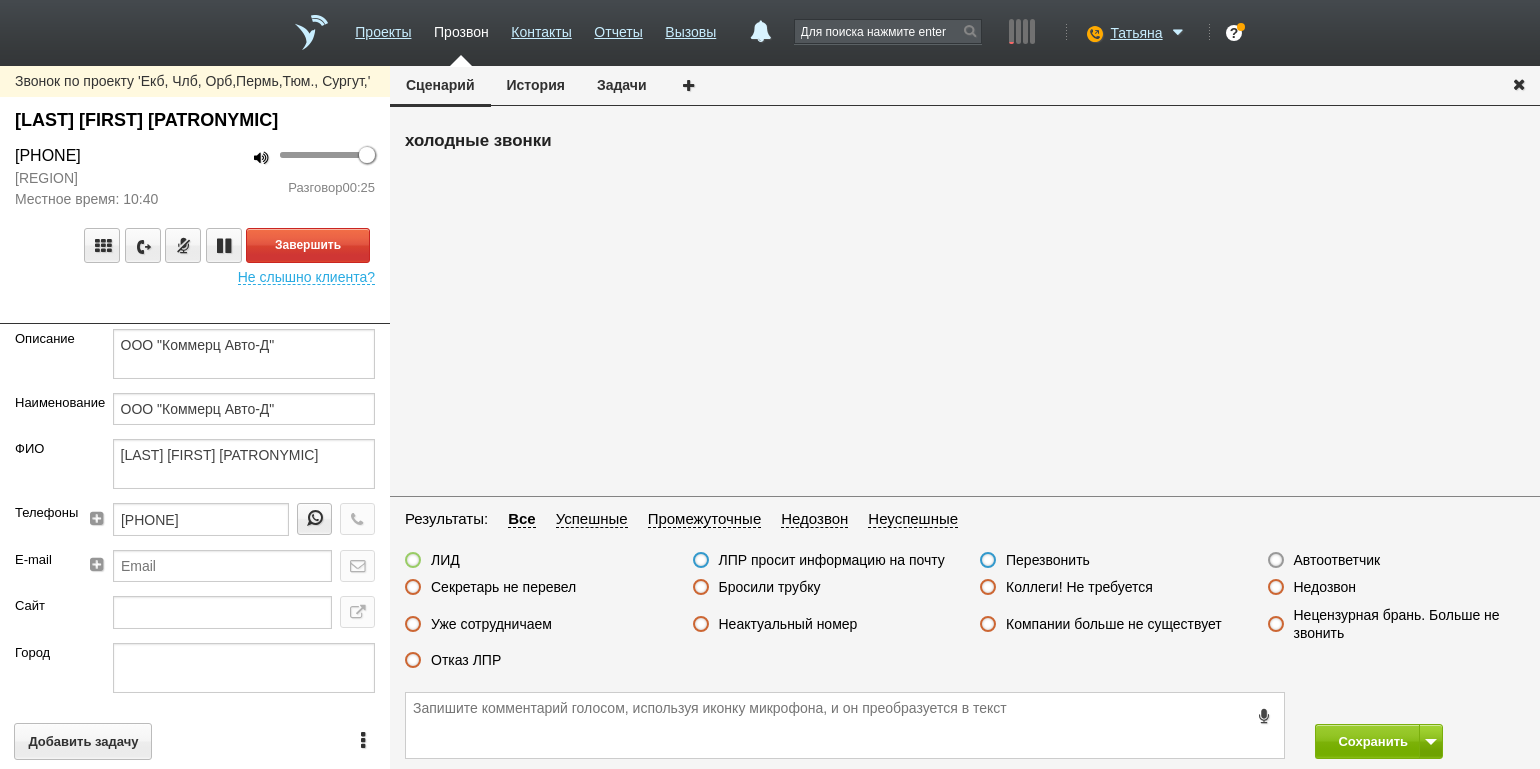 click on "Звонок по проекту 'Екб, Члб, Орб,Пермь,Тюм., Сургут,' [LAST] [FIRST] [PATRONYMIC] [PHONE] Ханты-Мансийский-Югра АО Местное время: [TIME]     100
Разговор
00:25         Завершить Не слышно клиента? Описание ООО "Коммерц Авто-Д" Наименование ООО "Коммерц Авто-Д" ФИО [LAST] [FIRST] [PATRONYMIC]Телефоны [PHONE] E-mail Сайт Город Адрес Регион Ханты-Мансийский Автономный округ - Югра АО Должность Директор Теги выгрузить тест Ничего не найдено Список пуст Ответственный Татьяна Никита Долгов Каюмова Юлия Филонов Сергей Денис Иванов Ничего не найдено" at bounding box center (195, 417) 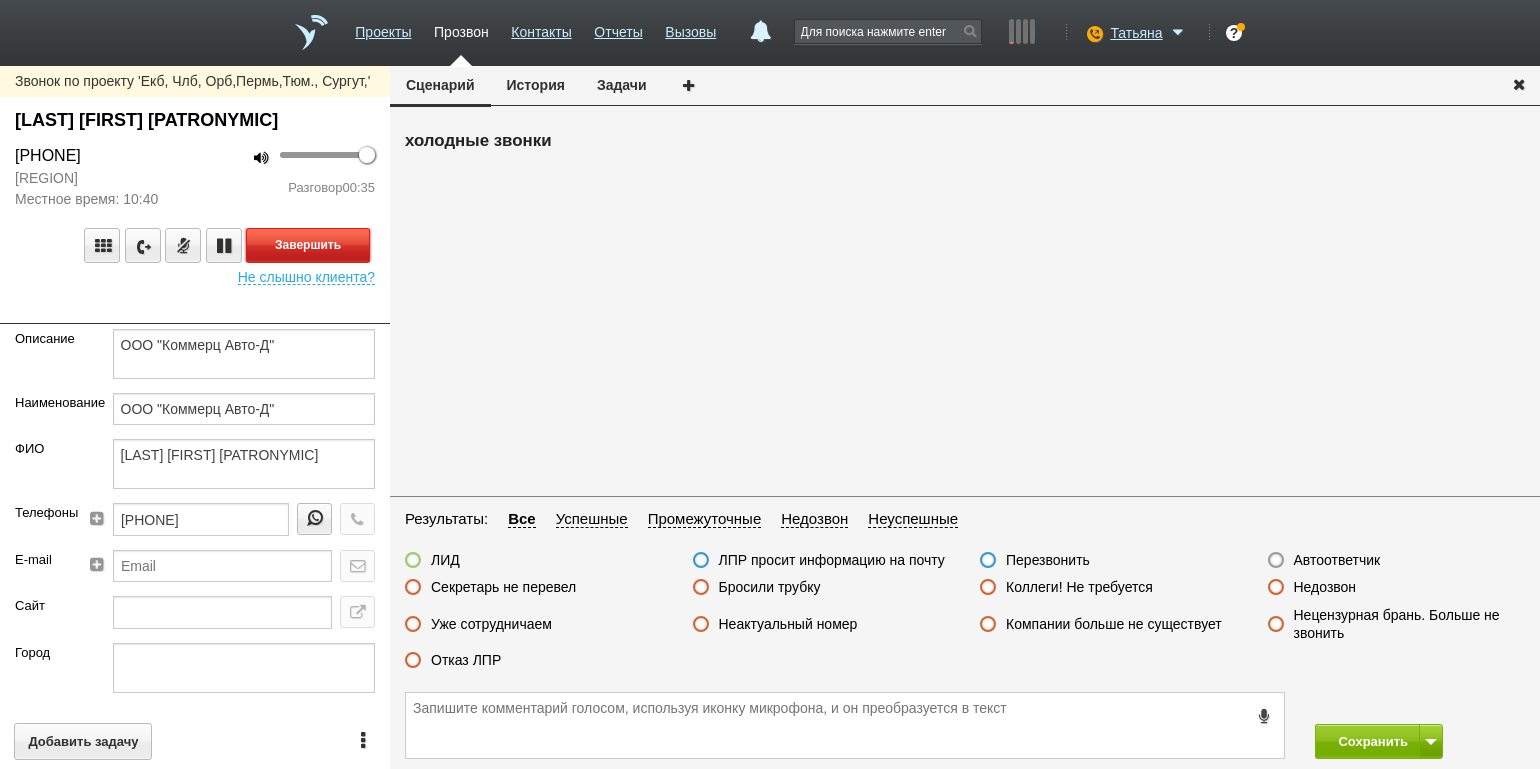 click on "Завершить" at bounding box center [308, 245] 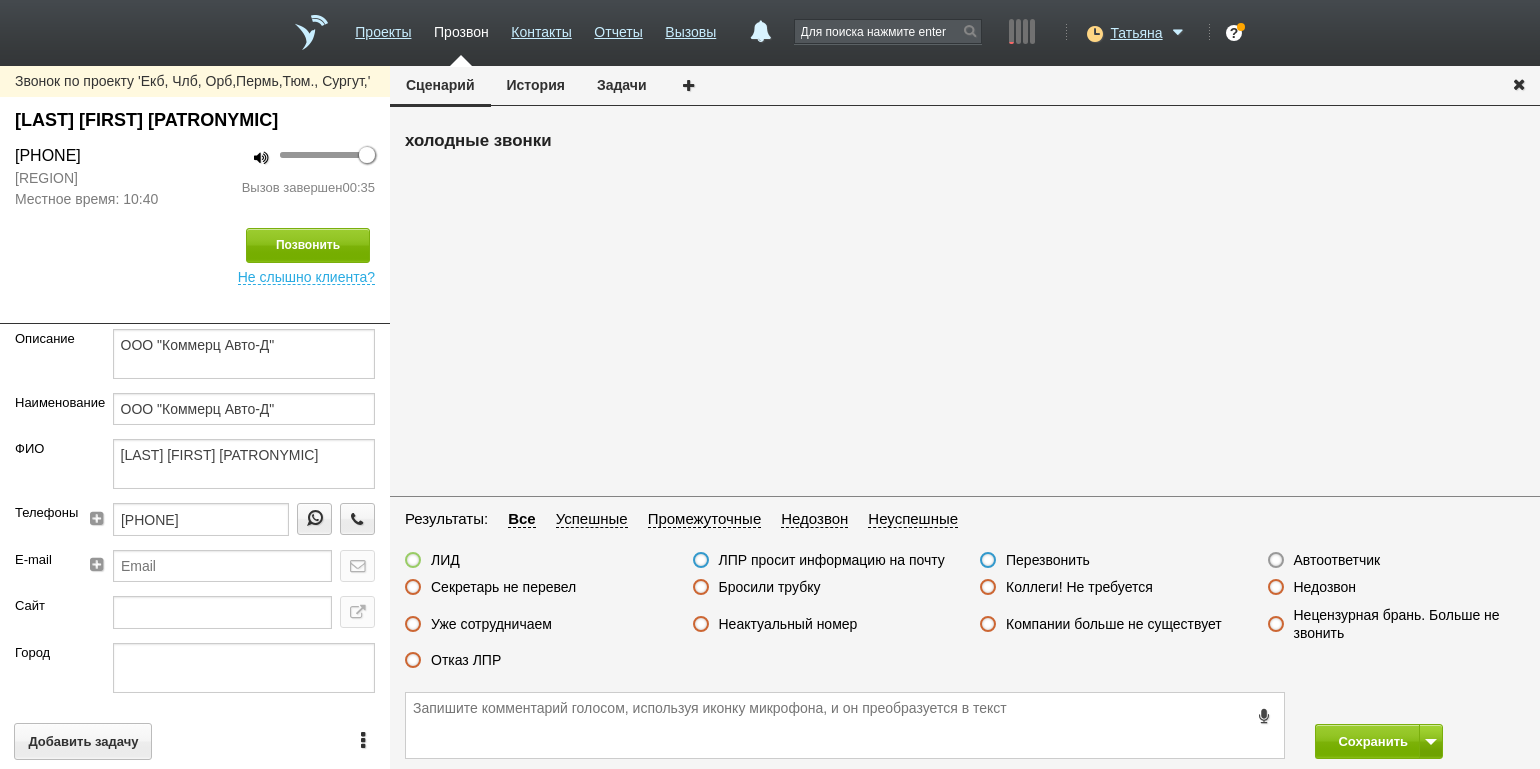 click on "Неактуальный номер" at bounding box center (788, 624) 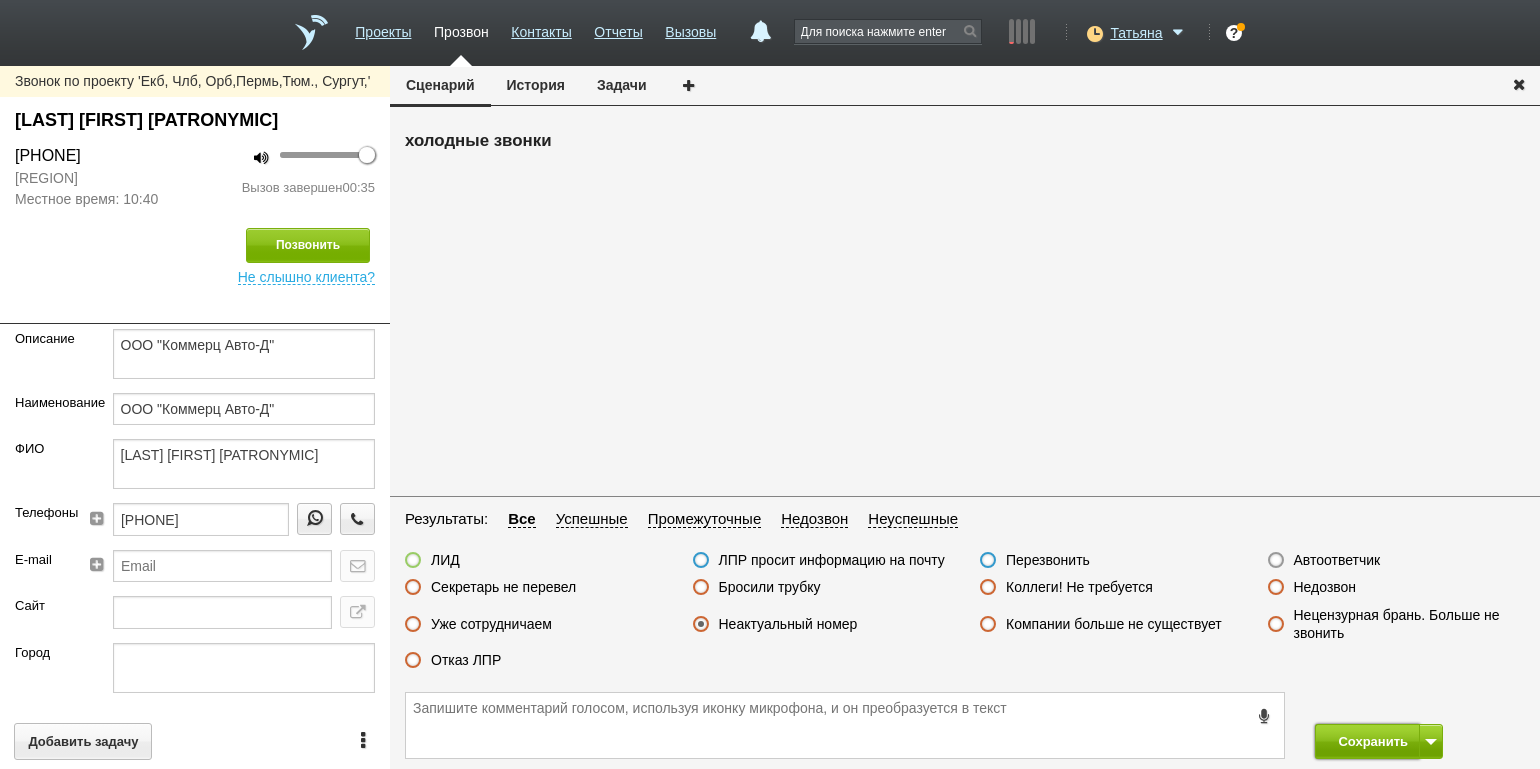 click on "Сохранить" at bounding box center [1367, 741] 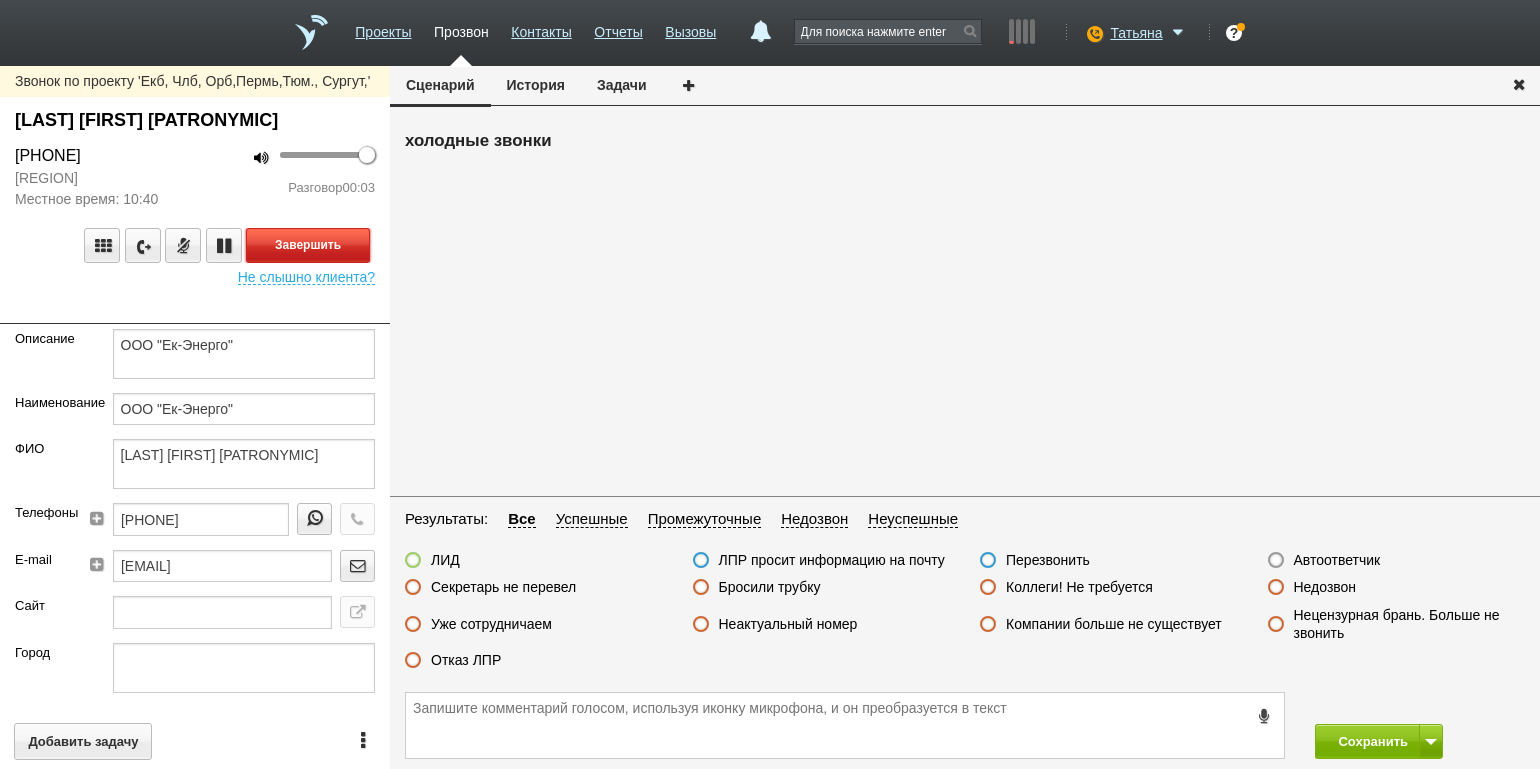 click on "Завершить" at bounding box center [308, 245] 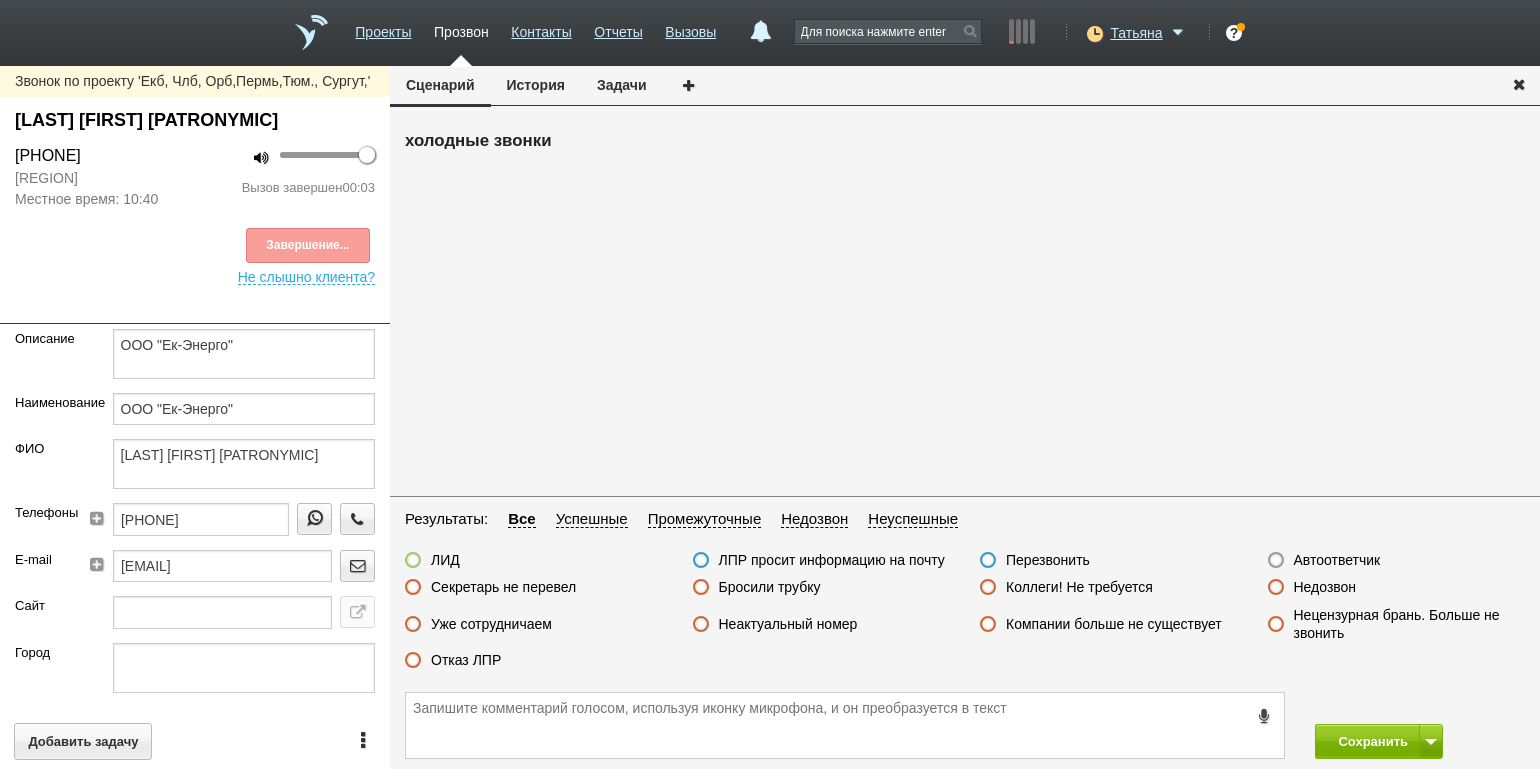 click on "Автоответчик" at bounding box center [1337, 560] 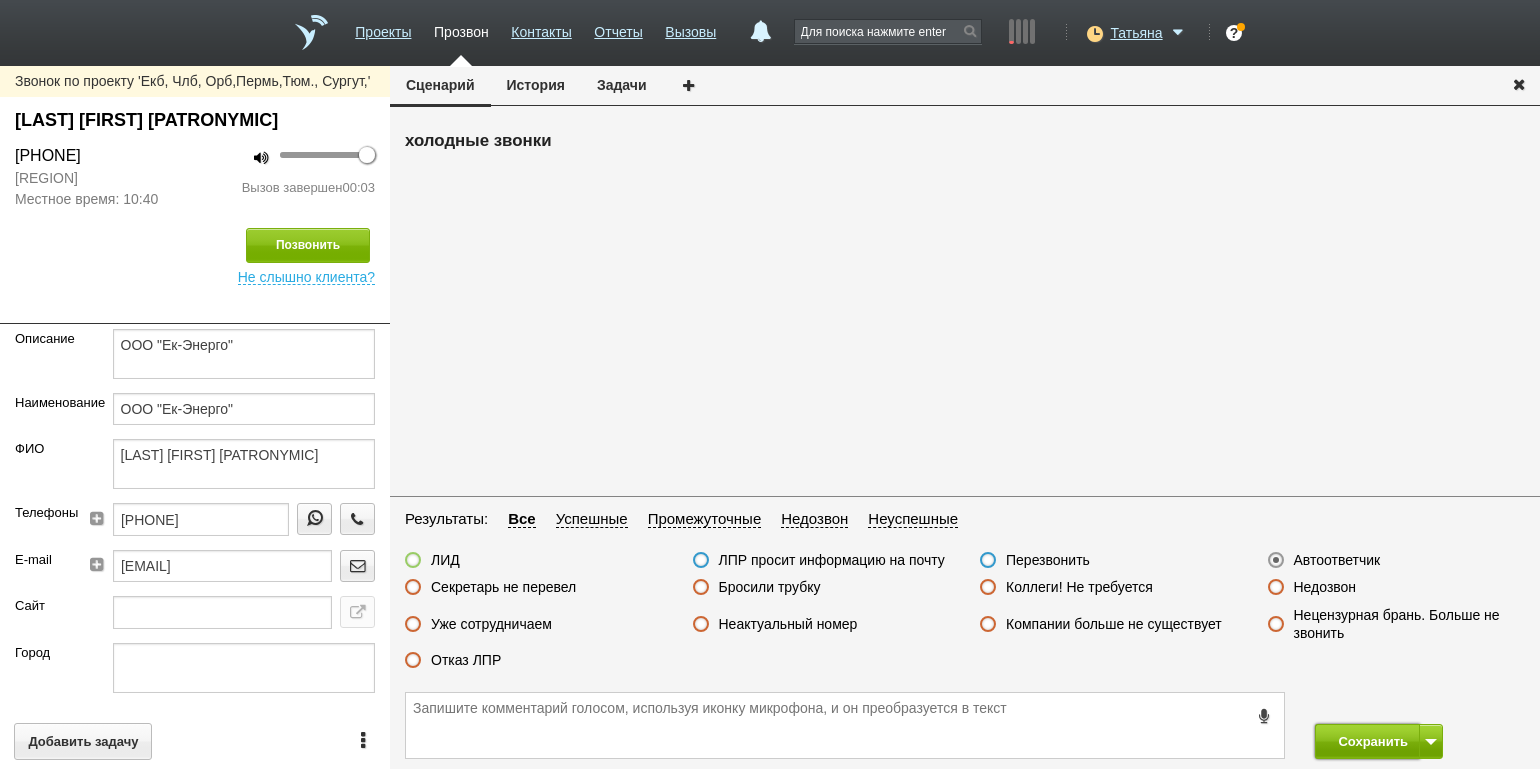 click on "Сохранить" at bounding box center [1367, 741] 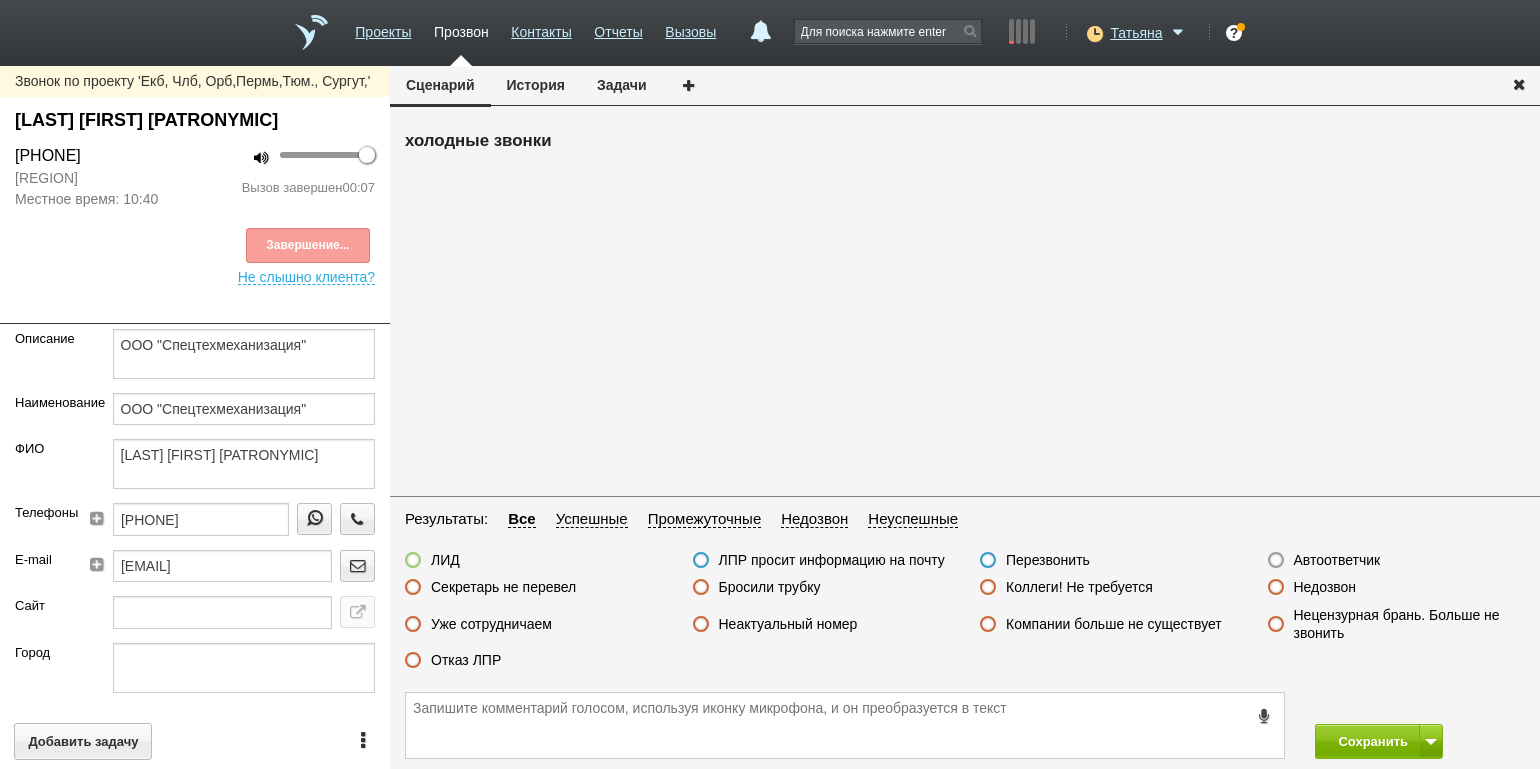 click on "Завершение... Не слышно клиента?" at bounding box center [195, 247] 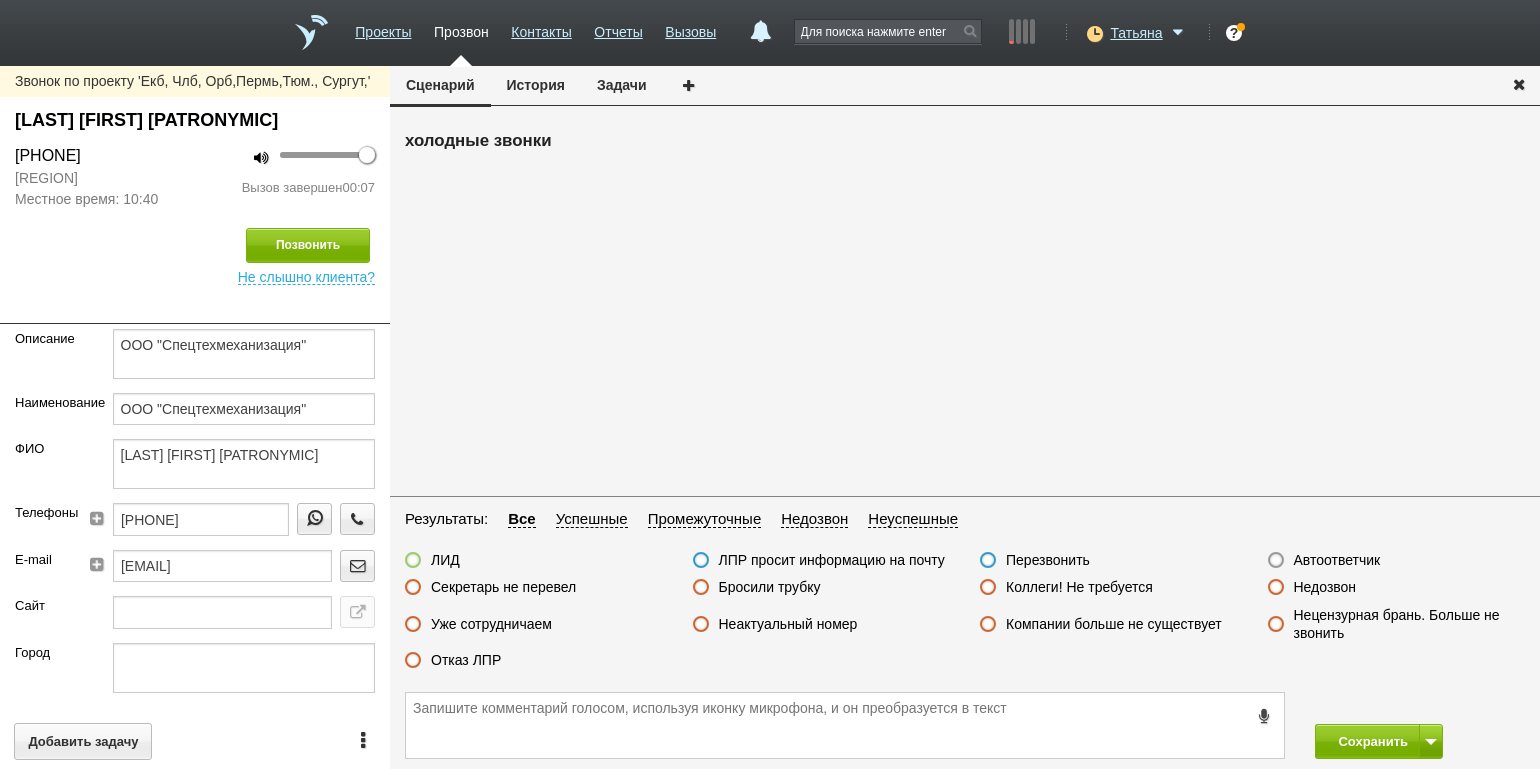drag, startPoint x: 476, startPoint y: 657, endPoint x: 516, endPoint y: 657, distance: 40 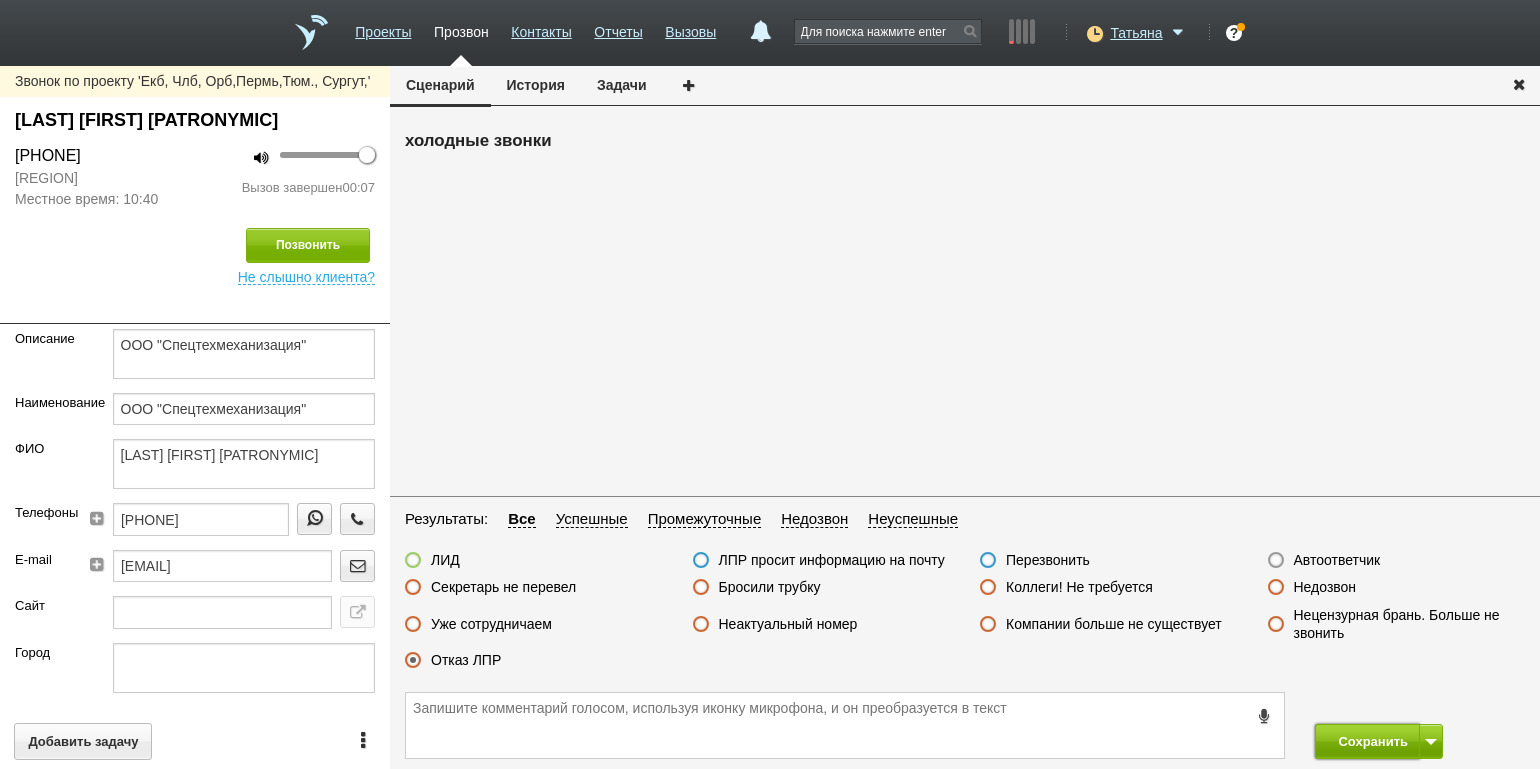 click on "Сохранить" at bounding box center [1367, 741] 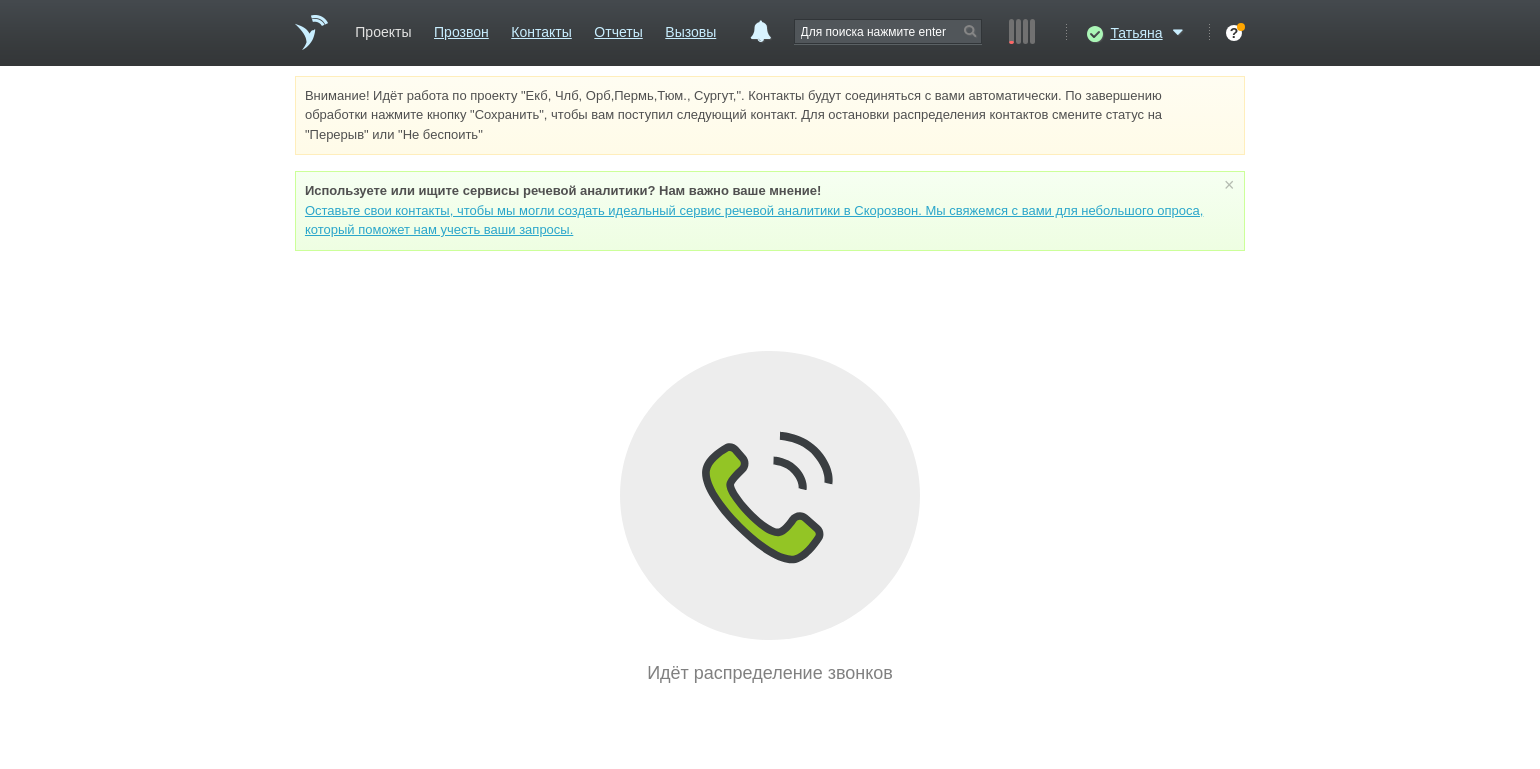 click on "Проекты" at bounding box center [383, 28] 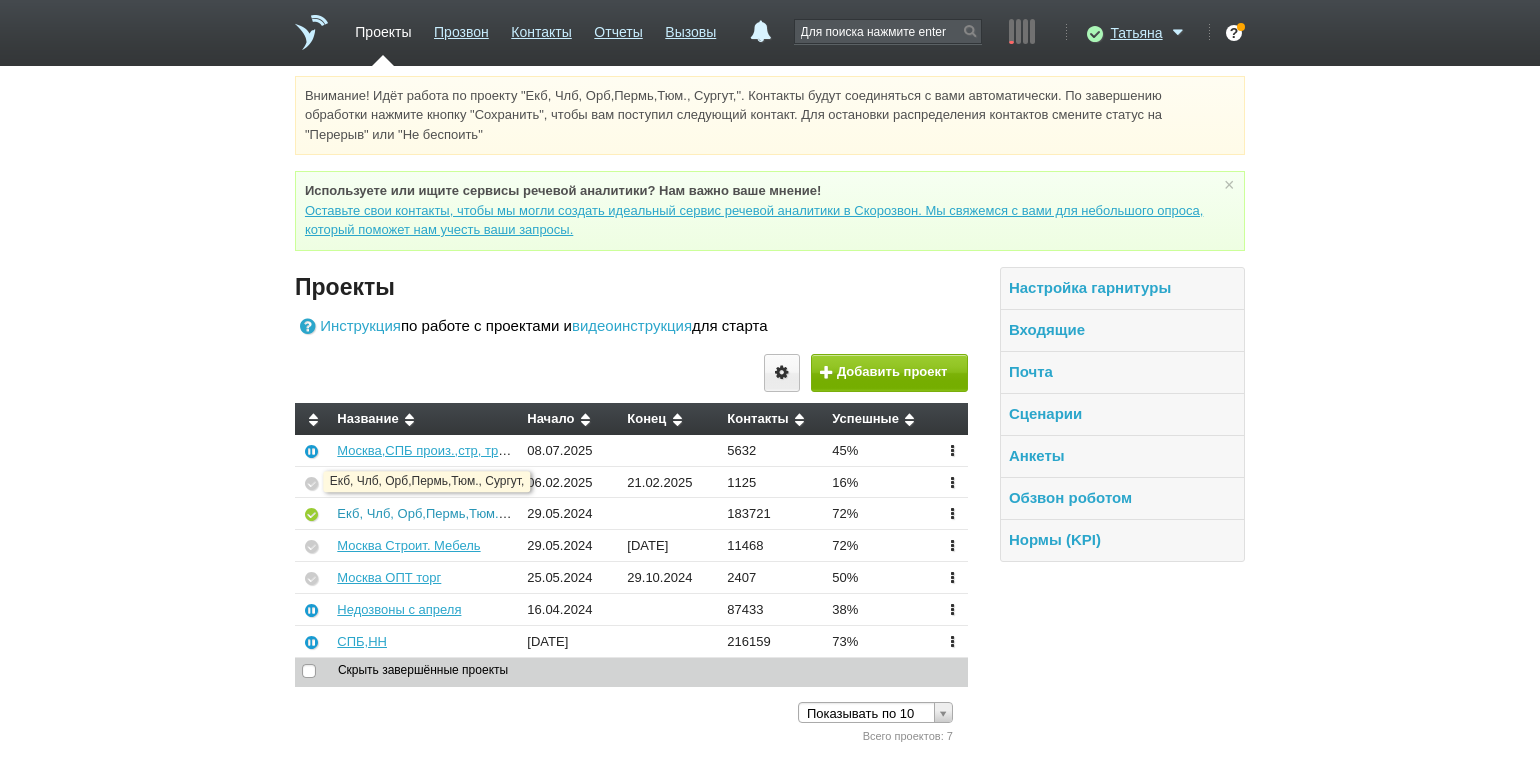 click on "Екб, Члб, Орб,Пермь,Тюм., Сургут," at bounding box center (442, 513) 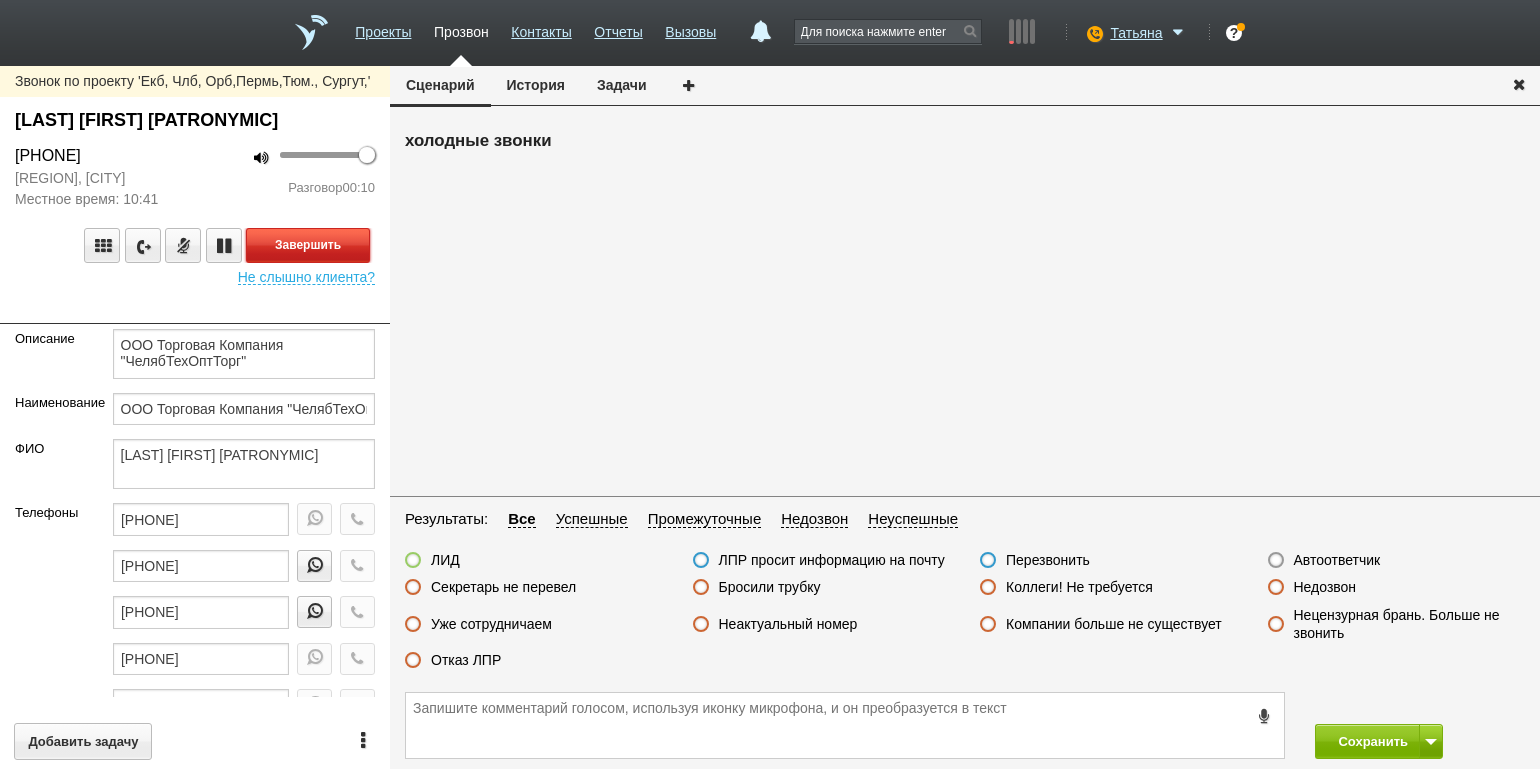 click on "Завершить" at bounding box center [308, 245] 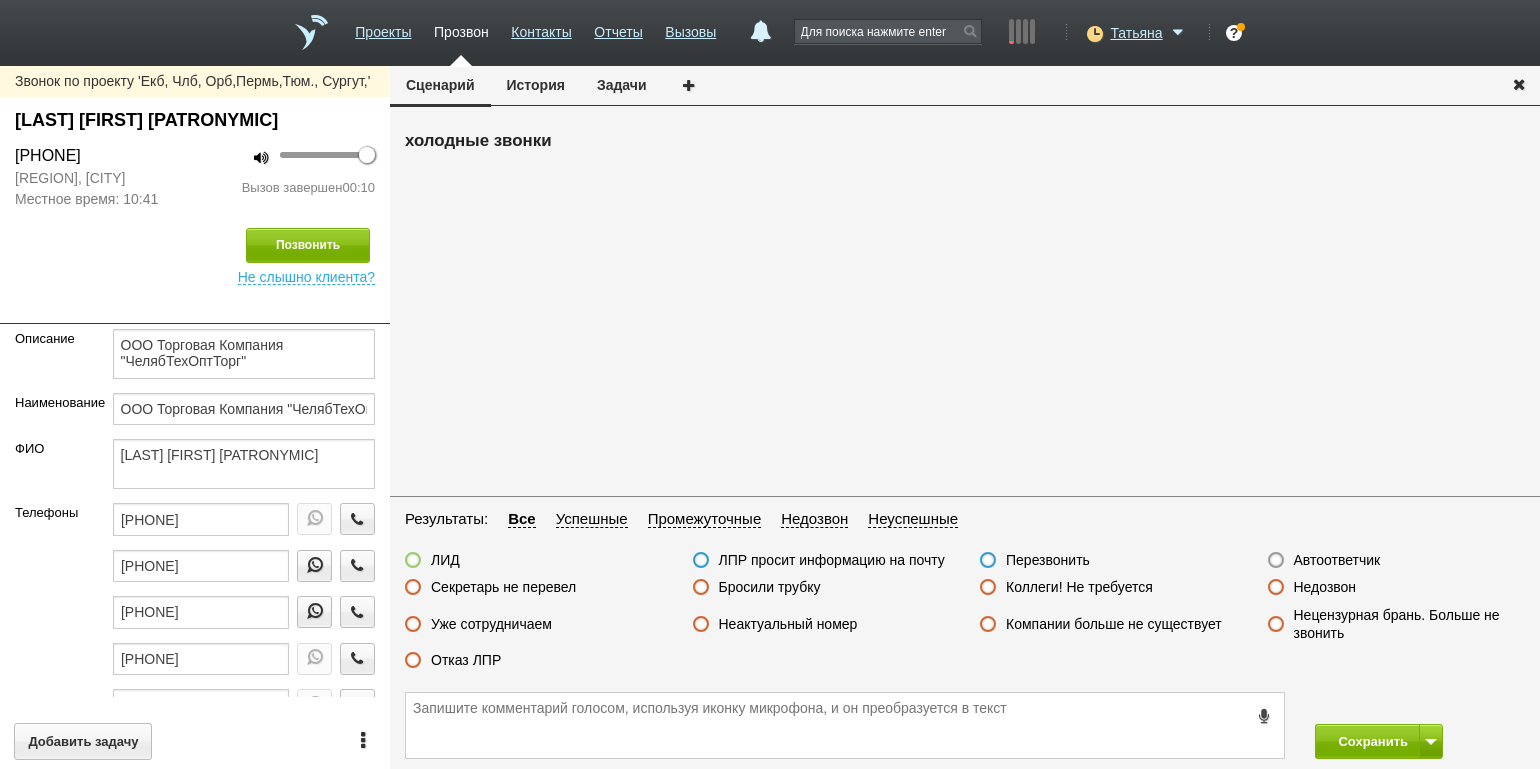 click on "Недозвон" at bounding box center (1325, 587) 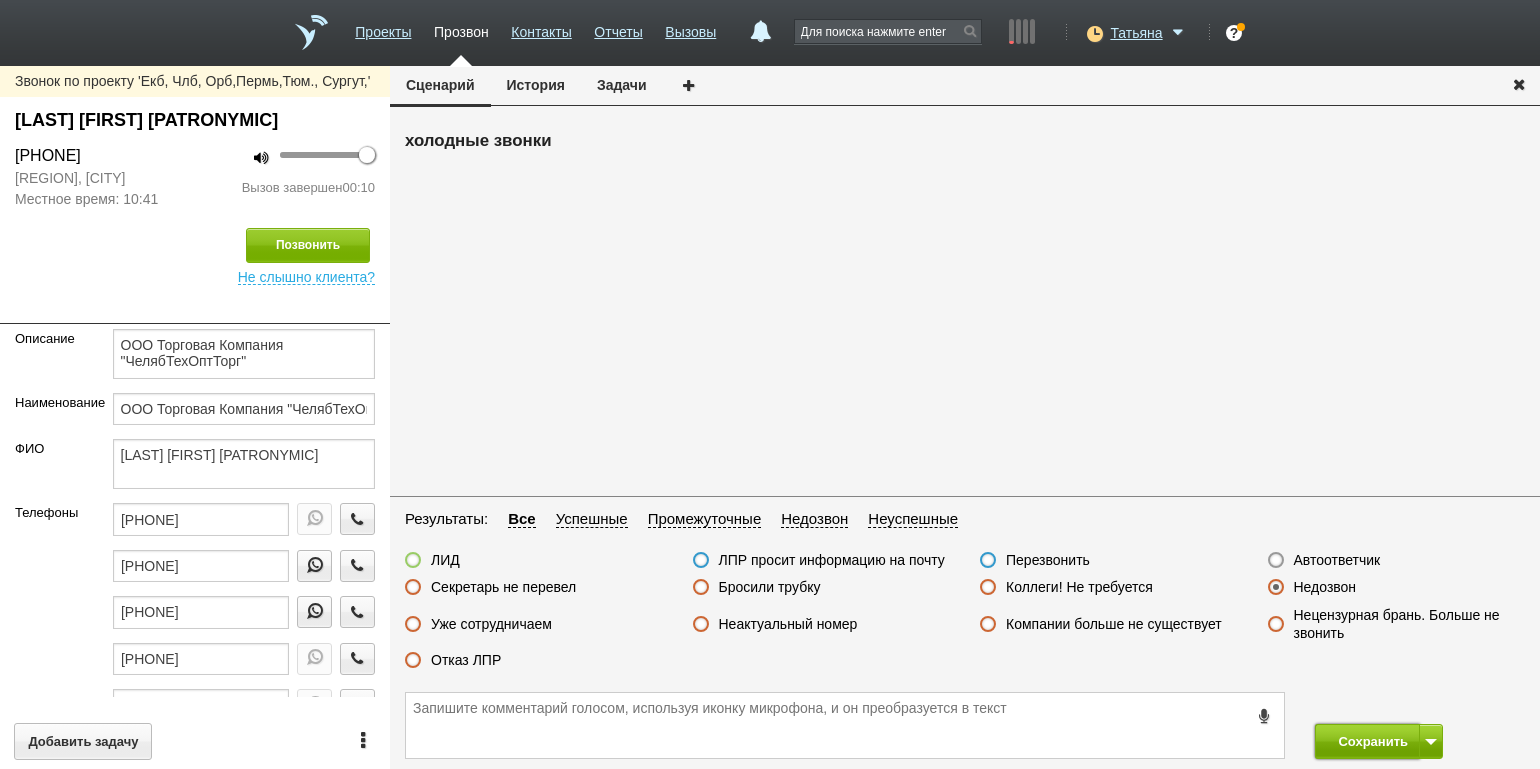 click on "Сохранить" at bounding box center [1367, 741] 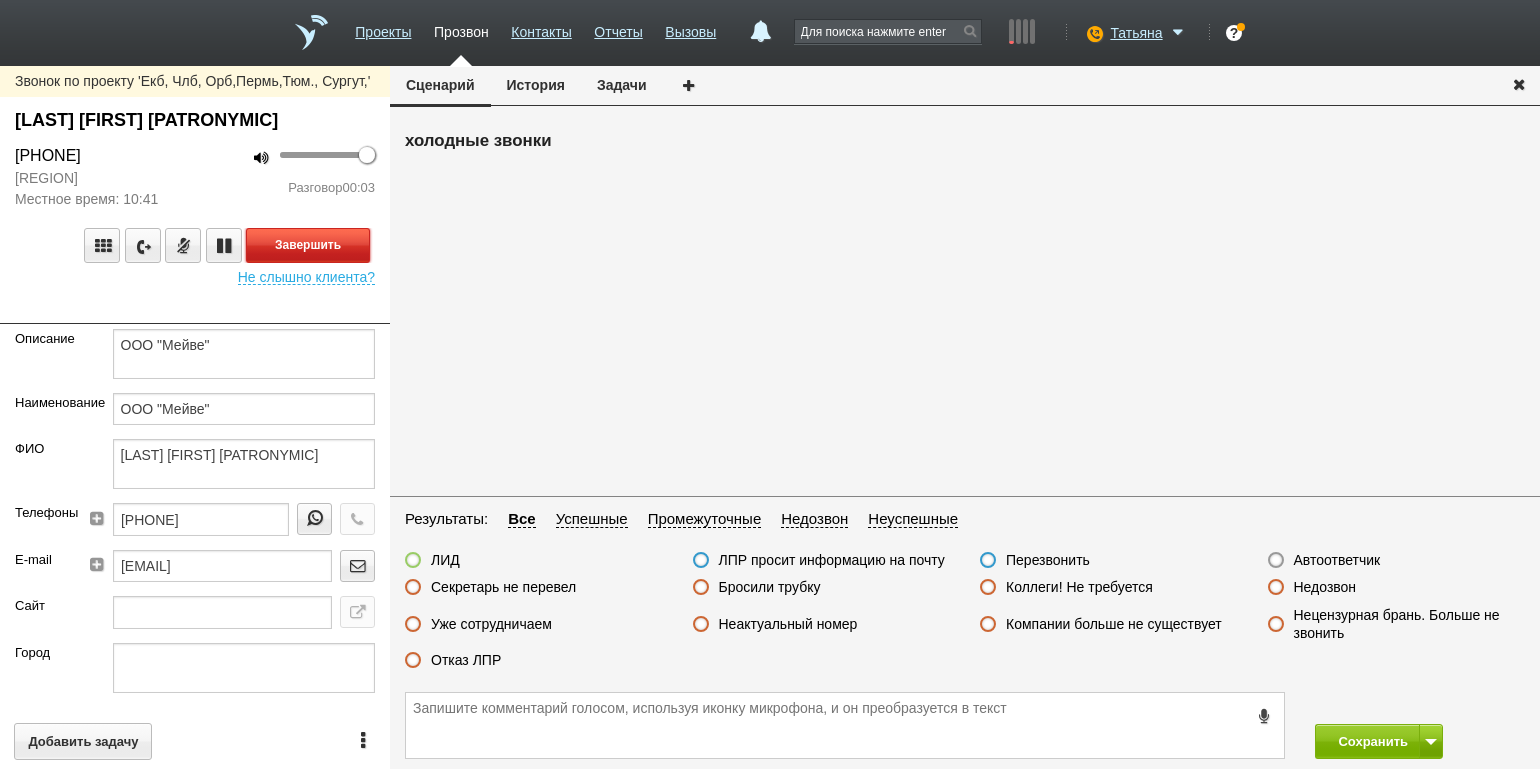 click on "Завершить" at bounding box center (308, 245) 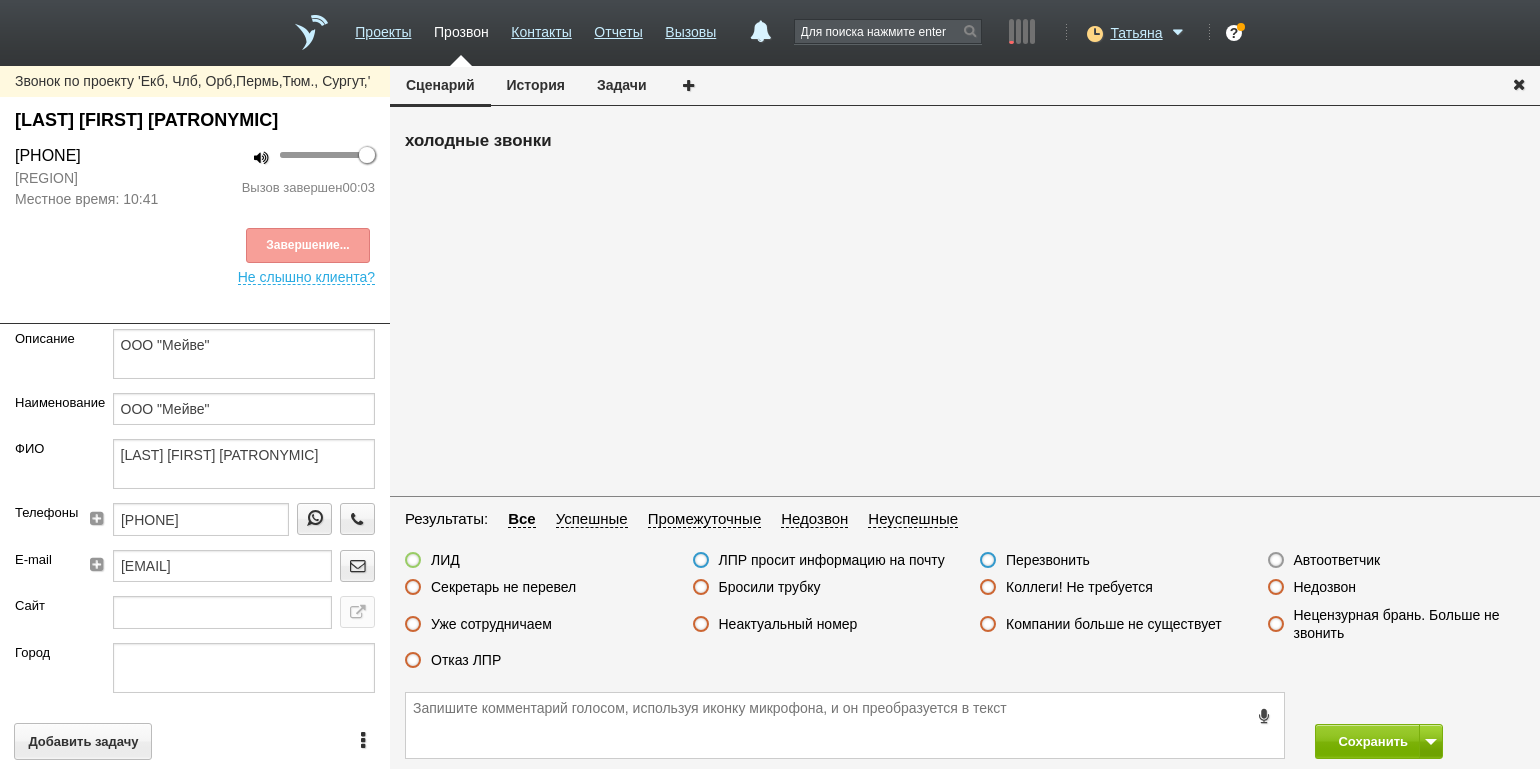 click on "Автоответчик" at bounding box center (1337, 560) 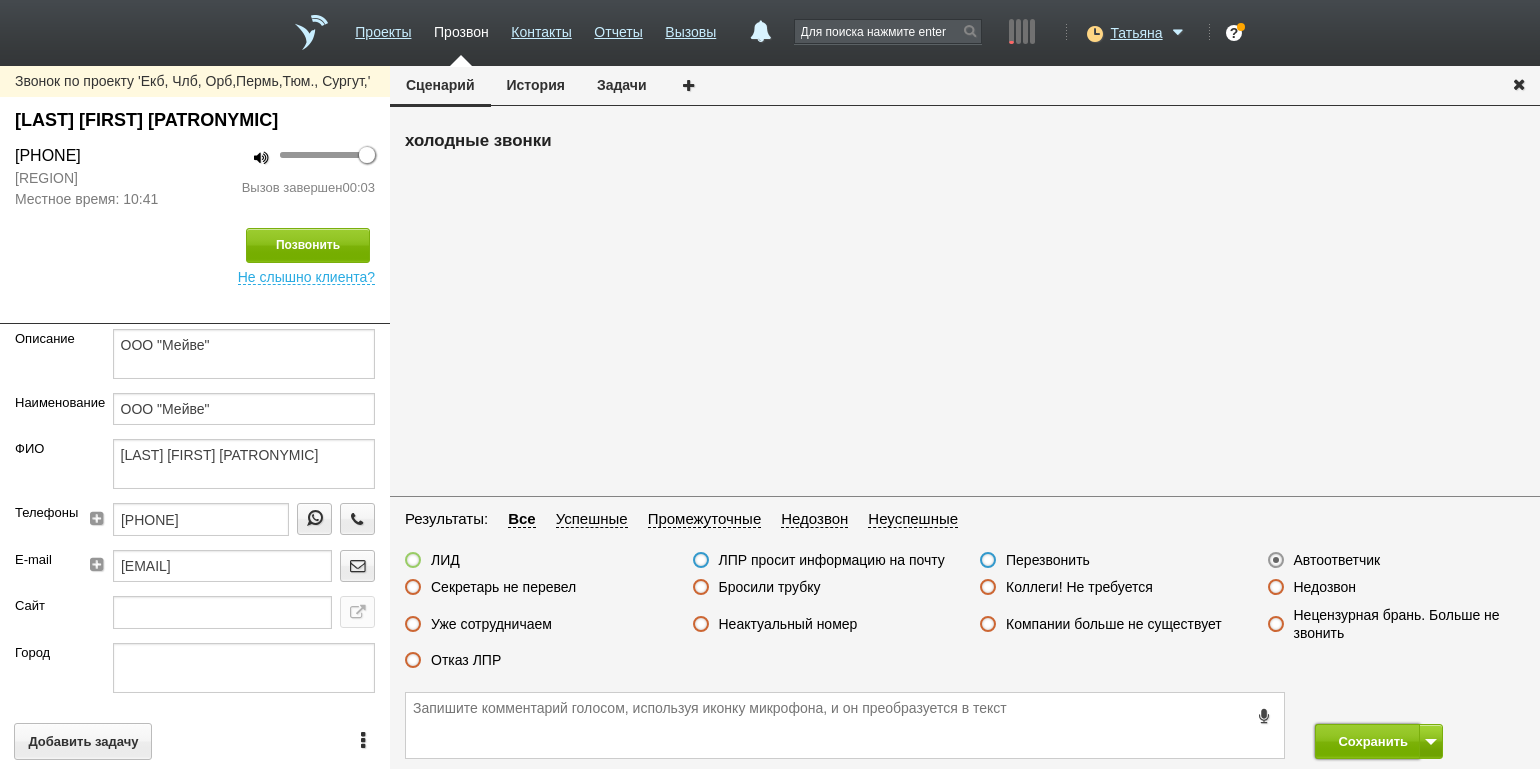 drag, startPoint x: 1362, startPoint y: 739, endPoint x: 1340, endPoint y: 719, distance: 29.732138 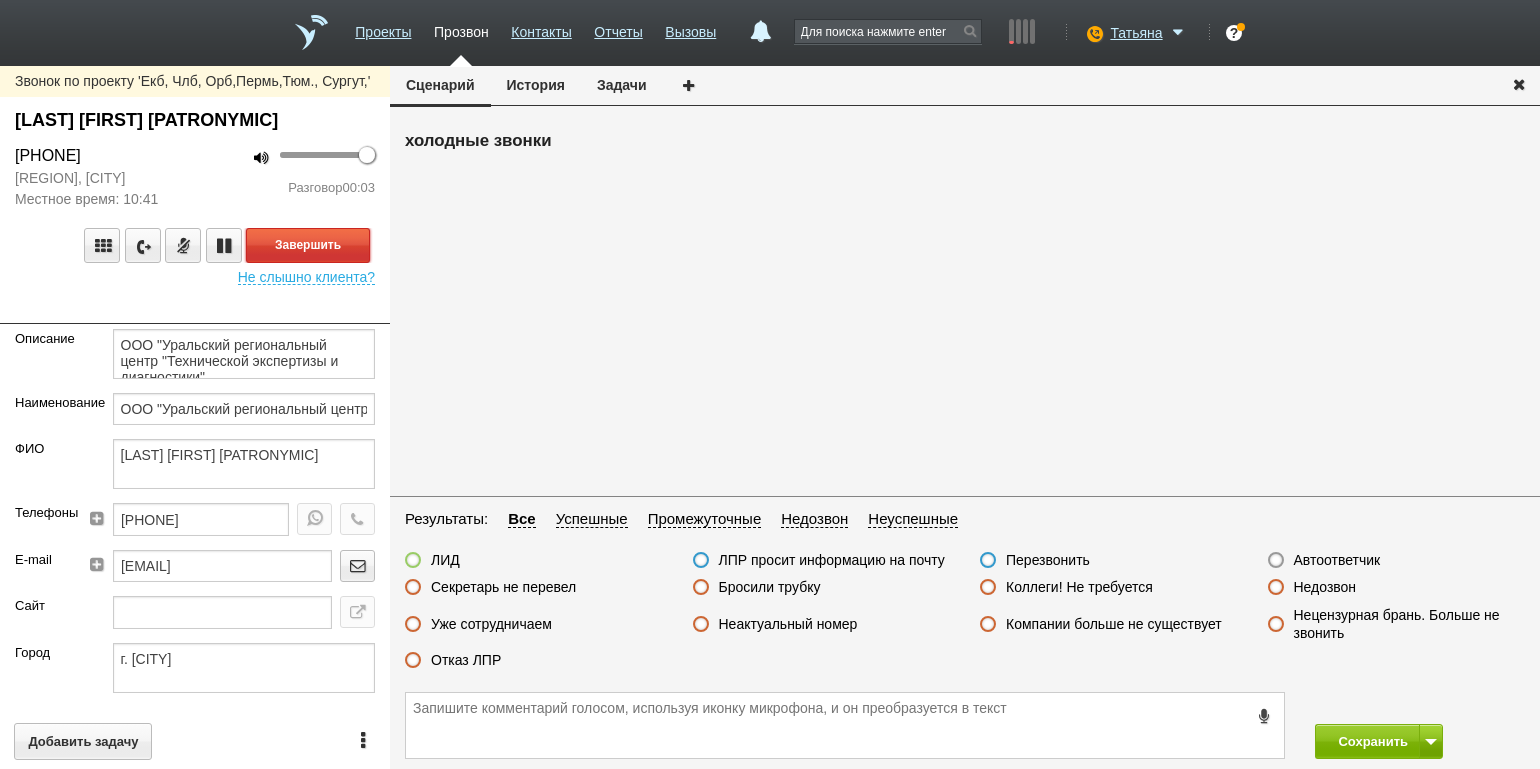 drag, startPoint x: 328, startPoint y: 260, endPoint x: 419, endPoint y: 294, distance: 97.144226 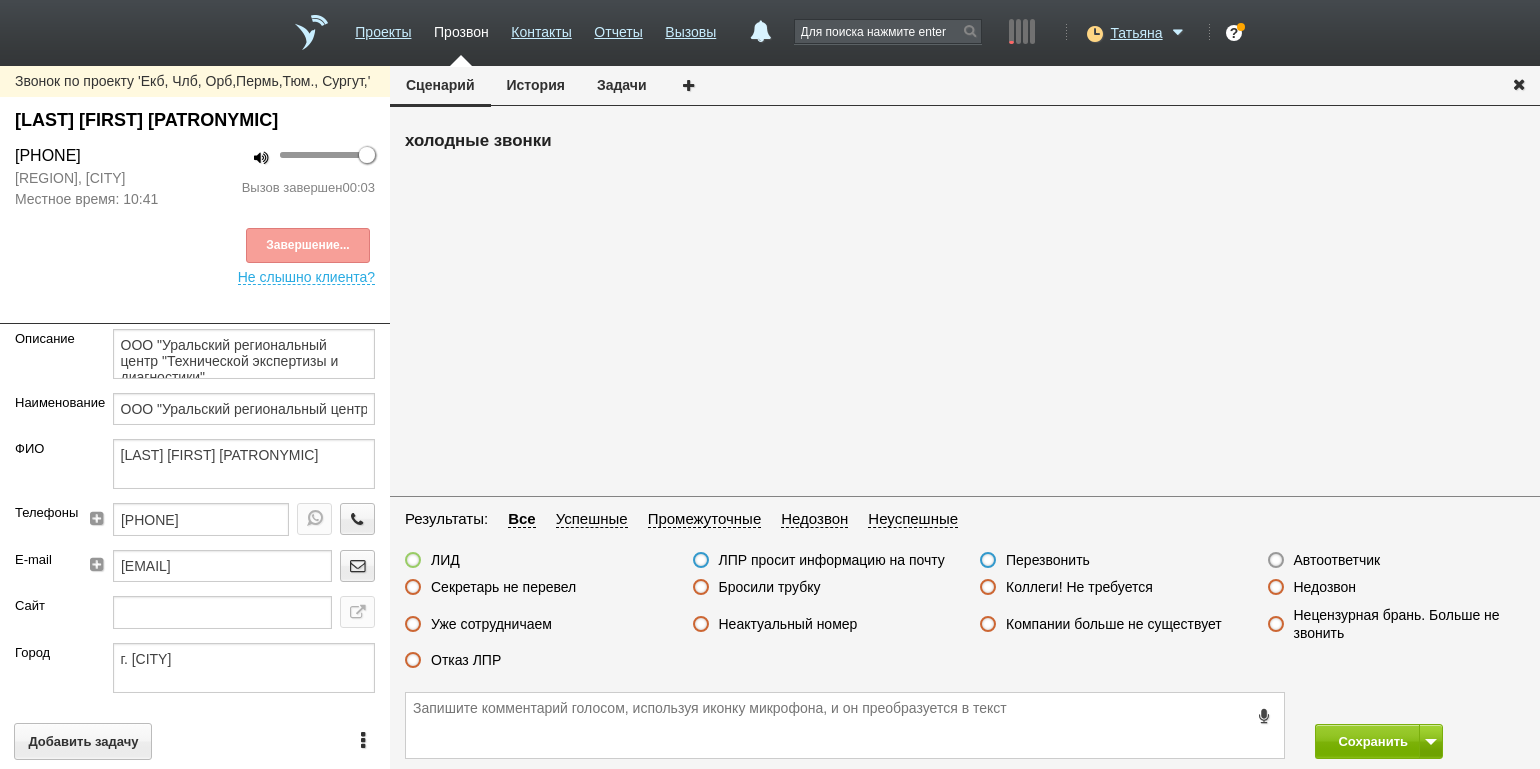 click on "Автоответчик" at bounding box center (1337, 560) 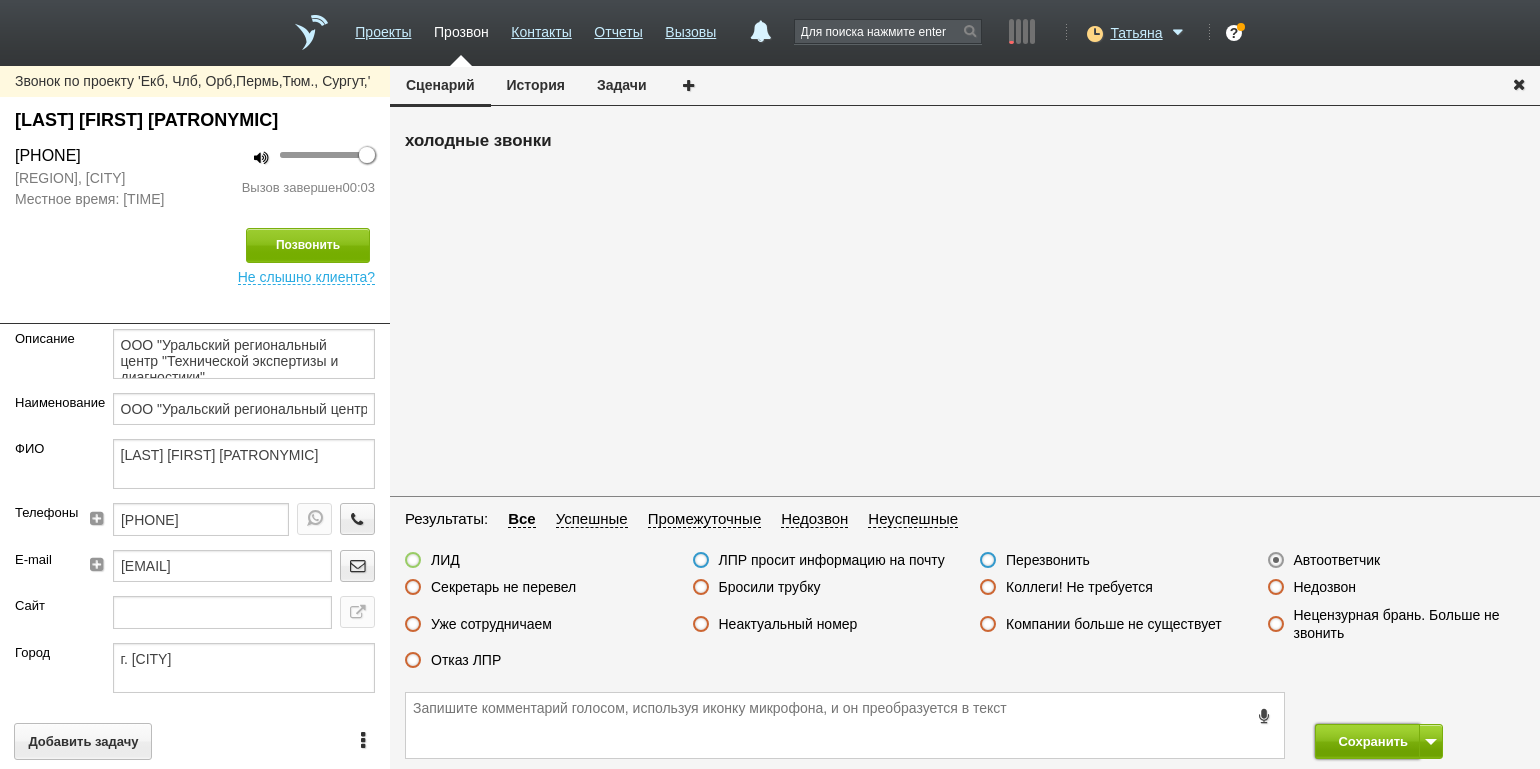 click on "Сохранить" at bounding box center (1367, 741) 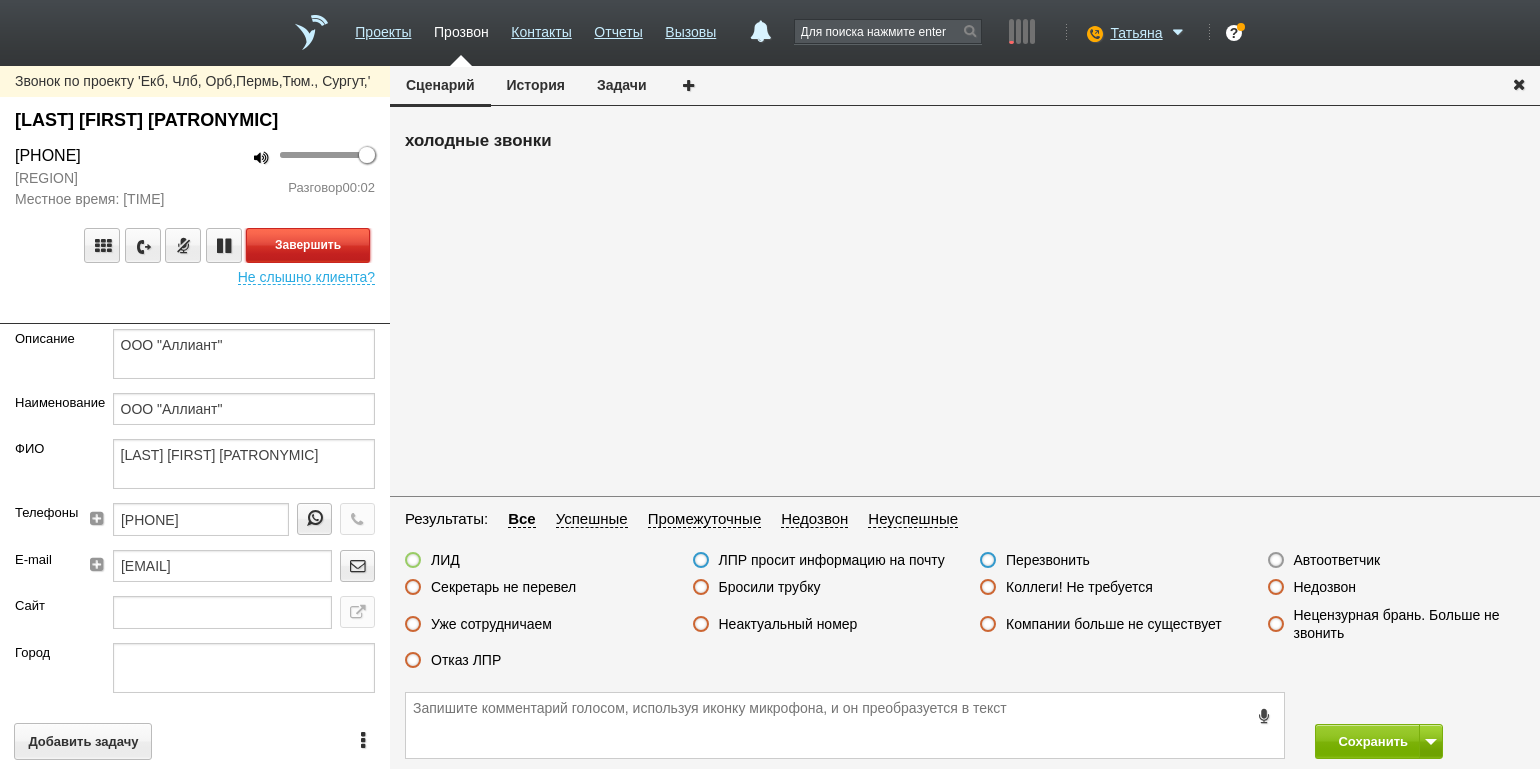 click on "Завершить" at bounding box center [308, 245] 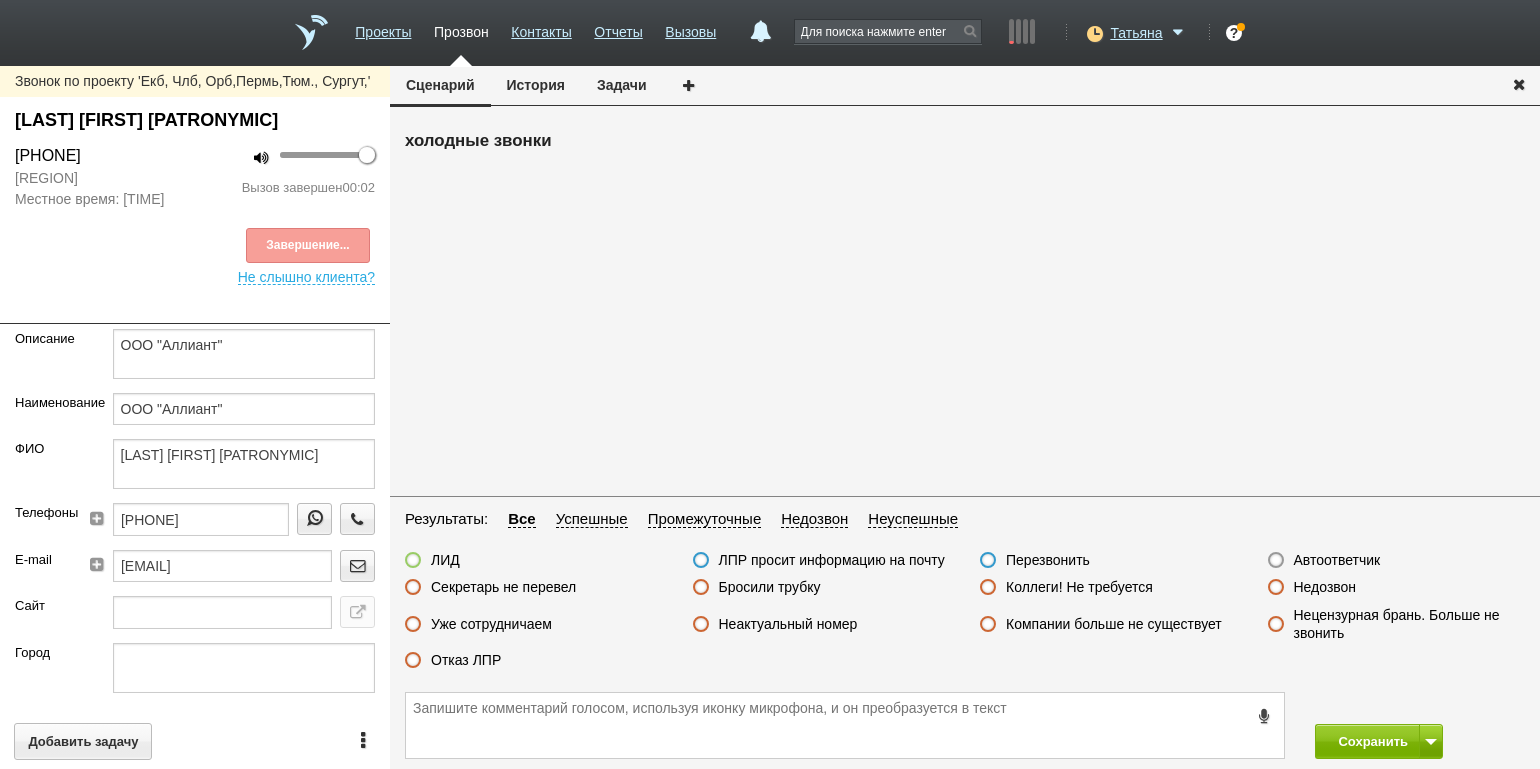 click on "Автоответчик" at bounding box center [1337, 560] 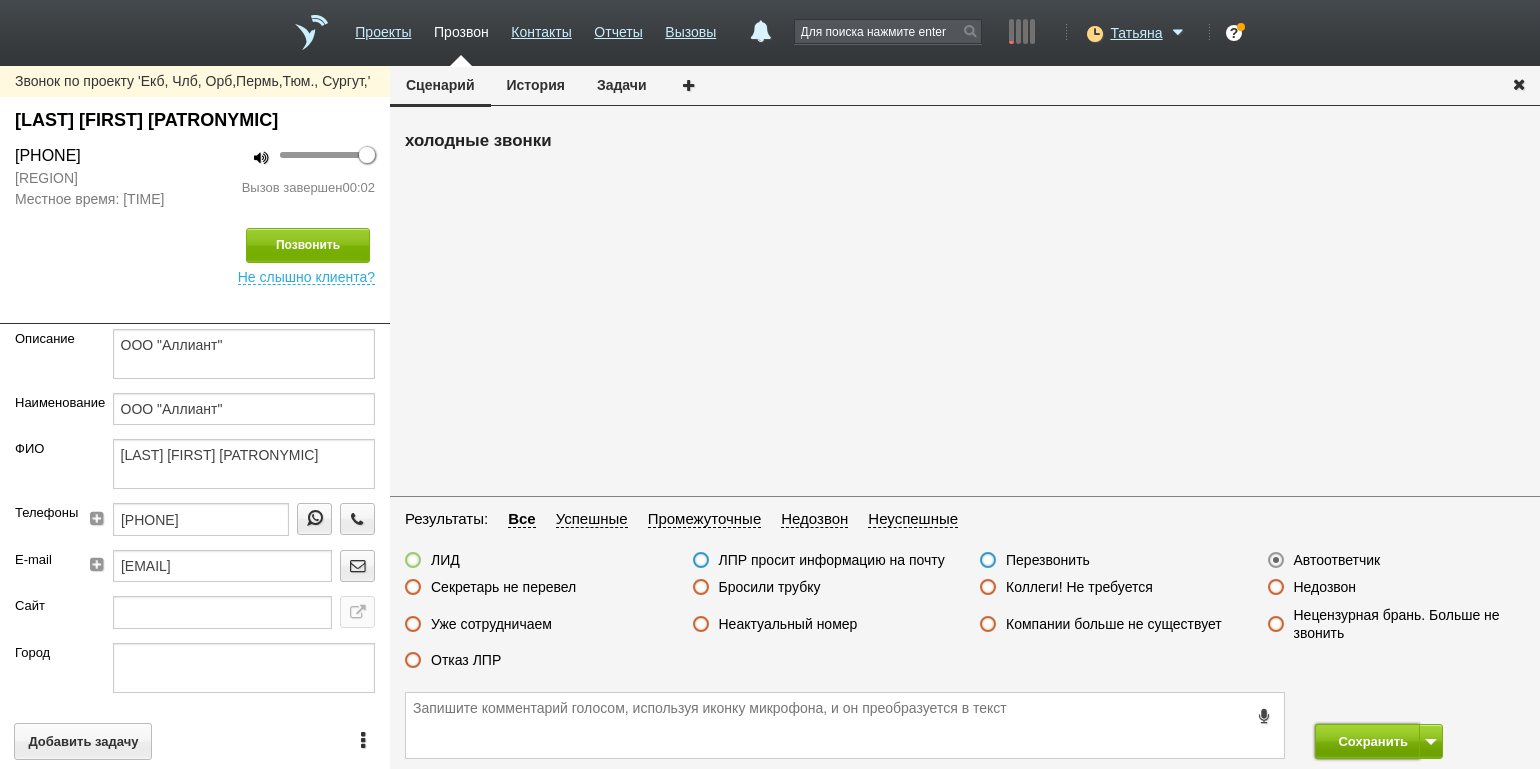 click on "Сохранить" at bounding box center [1367, 741] 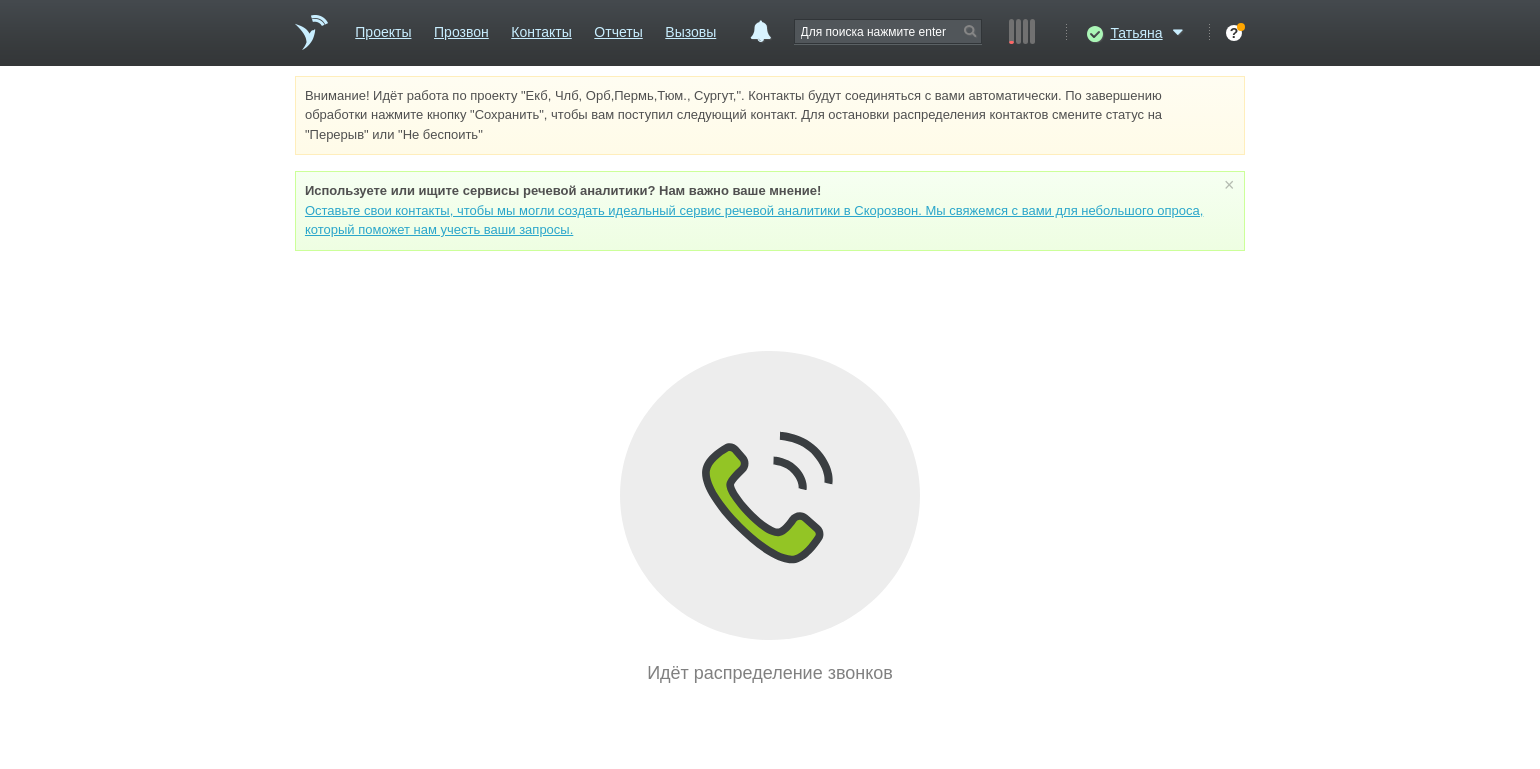 click on "Внимание! Идёт работа по проекту "Екб, Члб, Орб,Пермь,Тюм., Сургут,". Контакты будут соединяться с вами автоматически. По завершению обработки нажмите кнопку "Сохранить", чтобы вам поступил следующий контакт. Для остановки распределения контактов смените статус на "Перерыв" или "Не беспокоить"
Используете или ищите cервисы речевой аналитики? Нам важно ваше мнение!
×
Вы можете звонить напрямую из строки поиска - введите номер и нажмите "Позвонить"
Идёт распределение звонков" at bounding box center (770, 381) 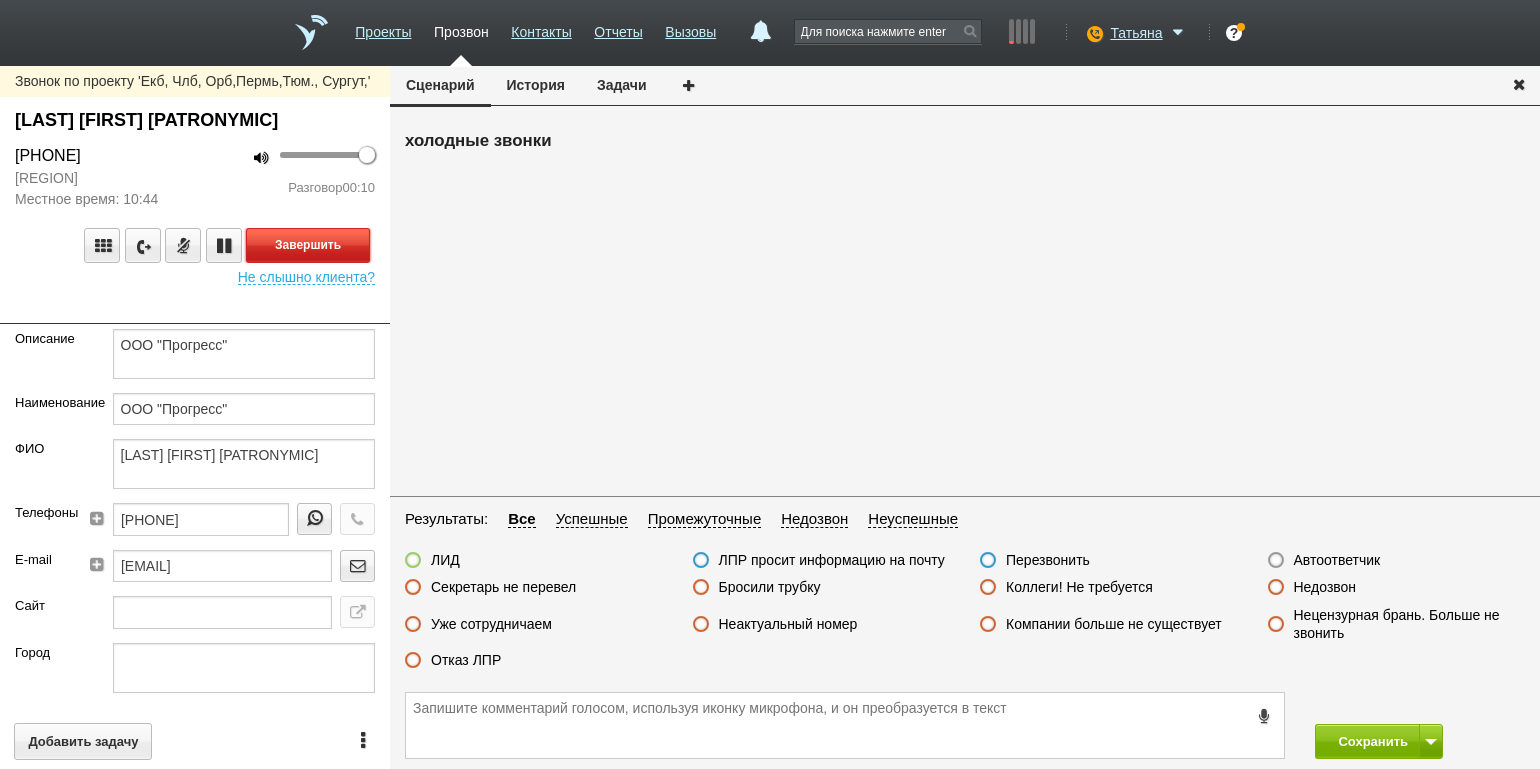 click on "Завершить" at bounding box center [308, 245] 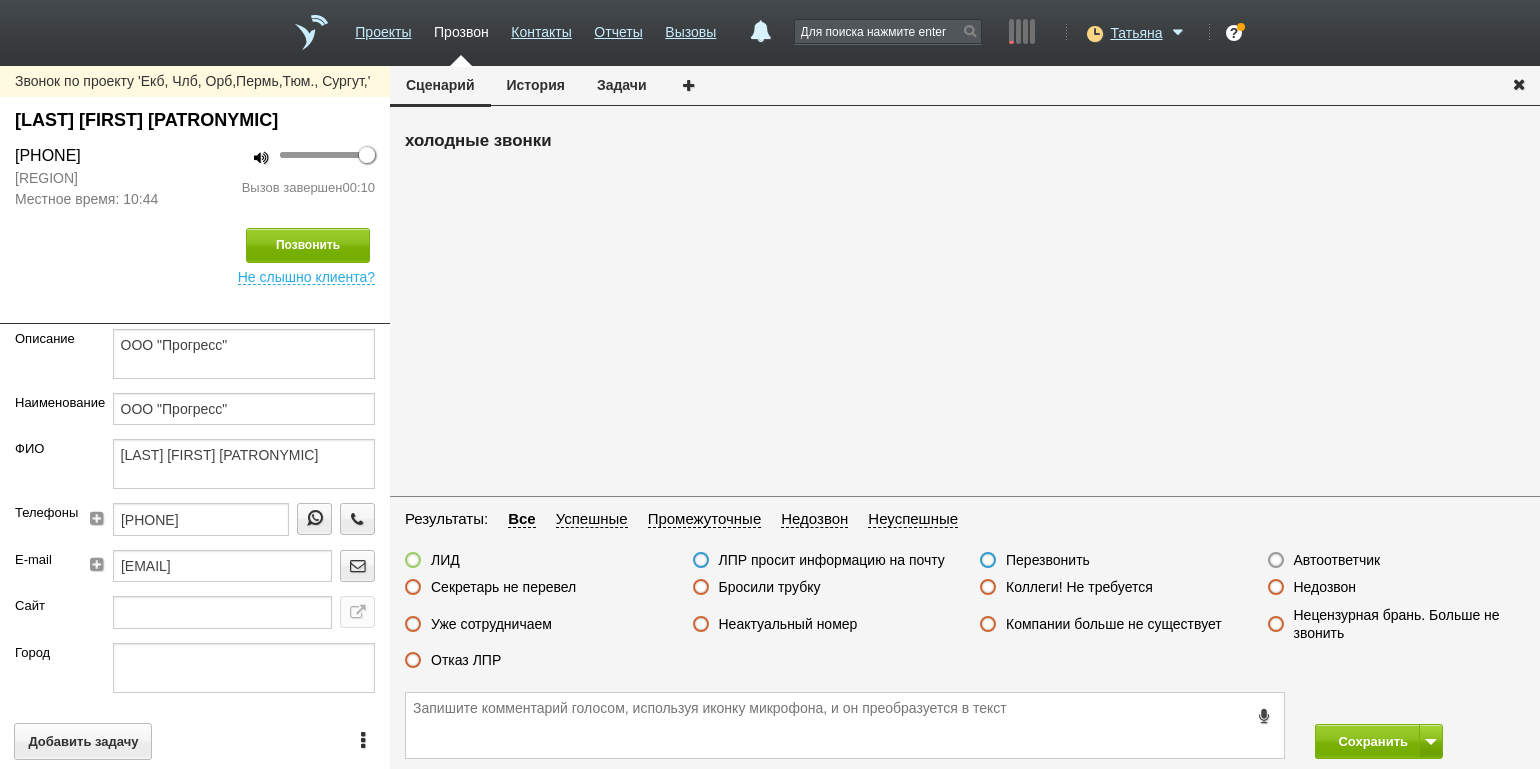 click on "Секретарь не перевел" at bounding box center [503, 587] 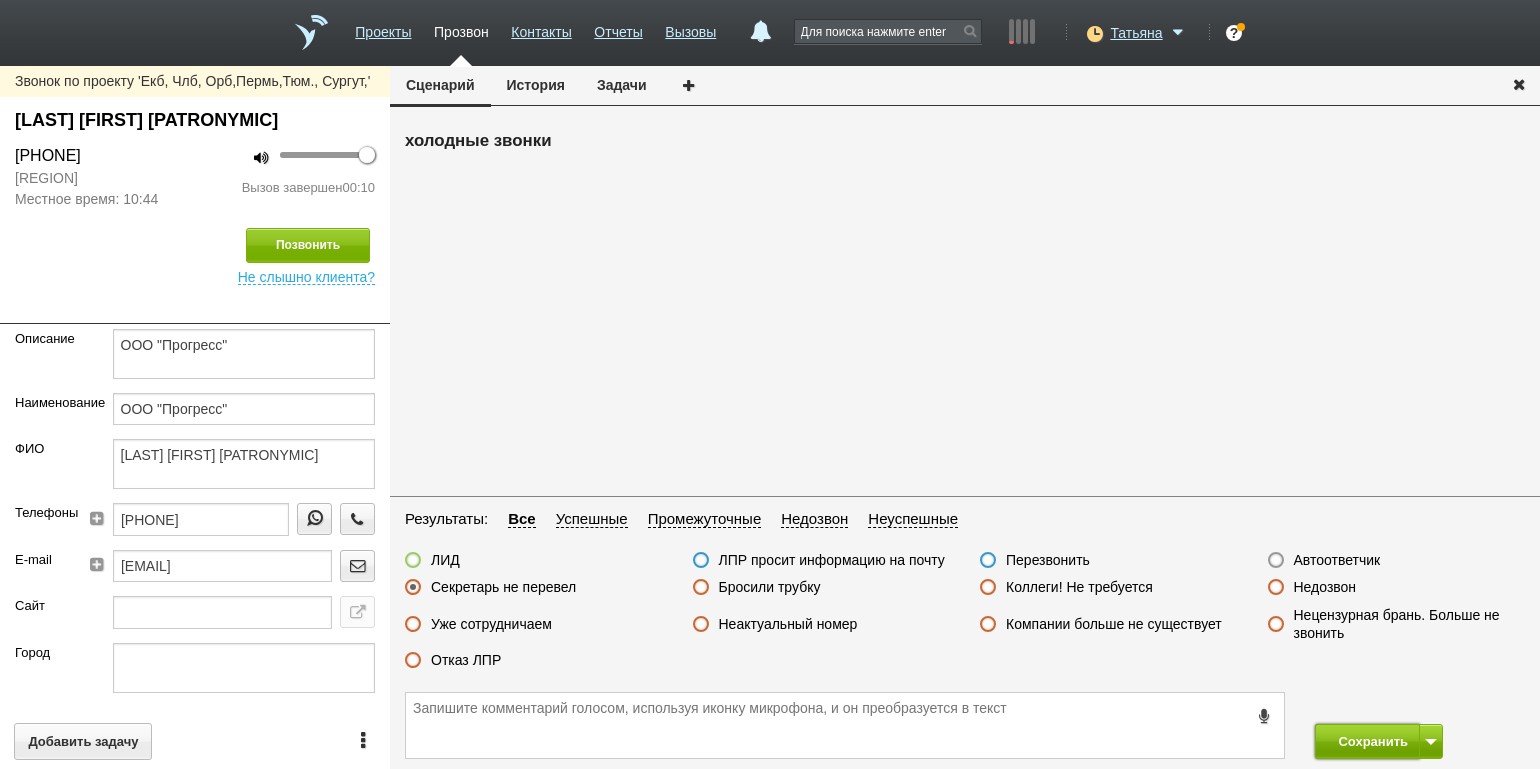 click on "Сохранить" at bounding box center [1367, 741] 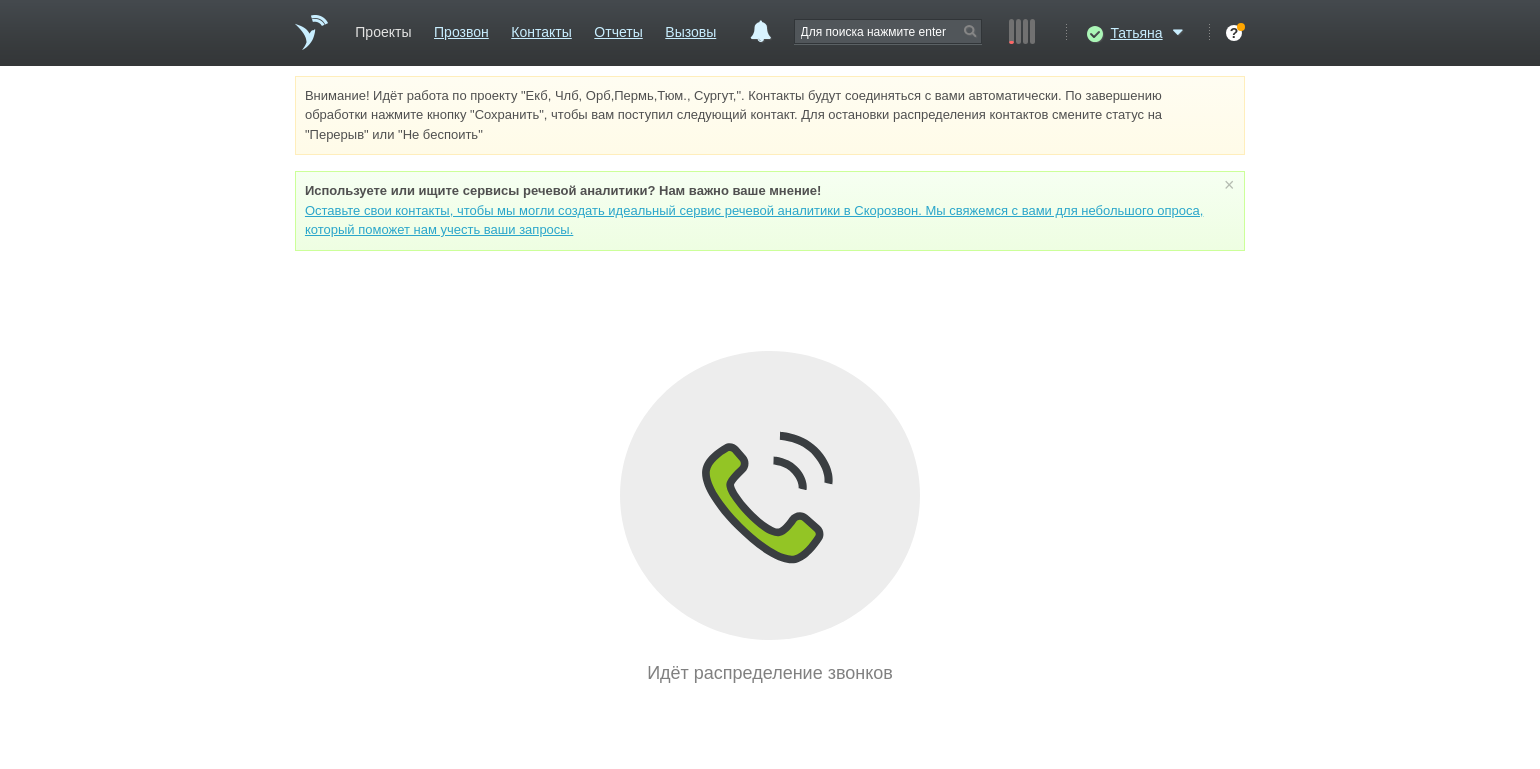 click on "Проекты" at bounding box center (383, 28) 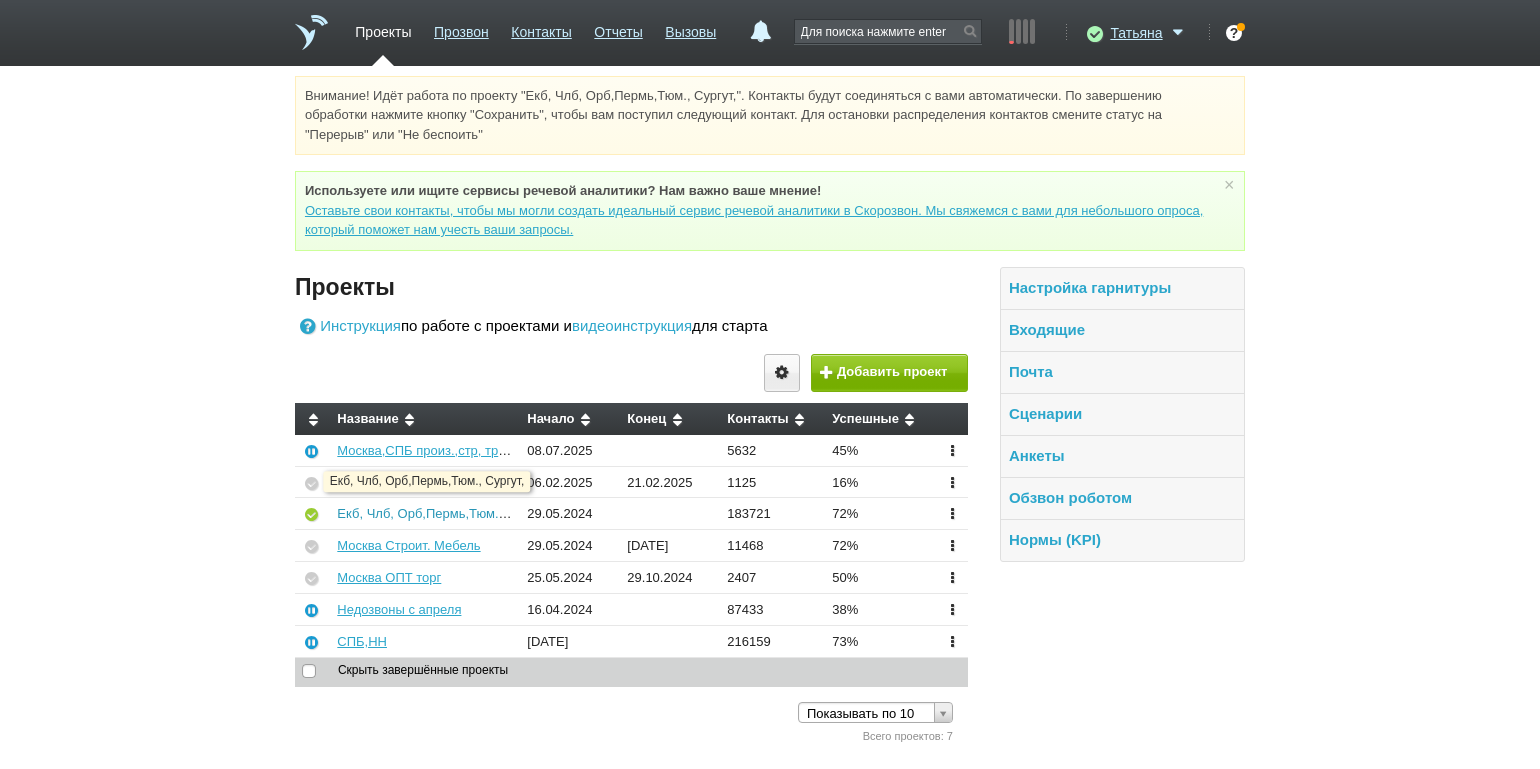 click on "Екб, Члб, Орб,Пермь,Тюм., Сургут," at bounding box center [442, 513] 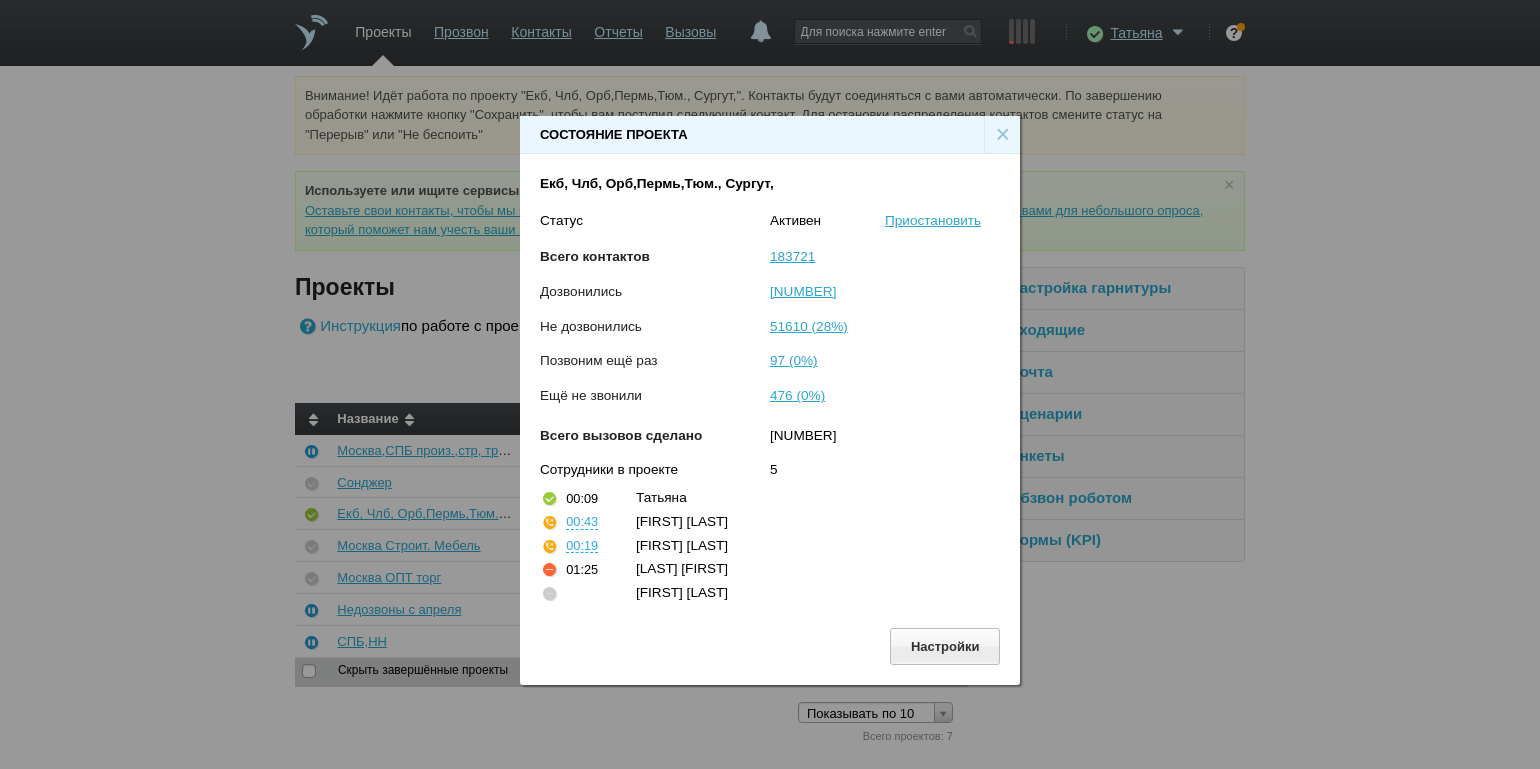 click on "×" at bounding box center [1002, 135] 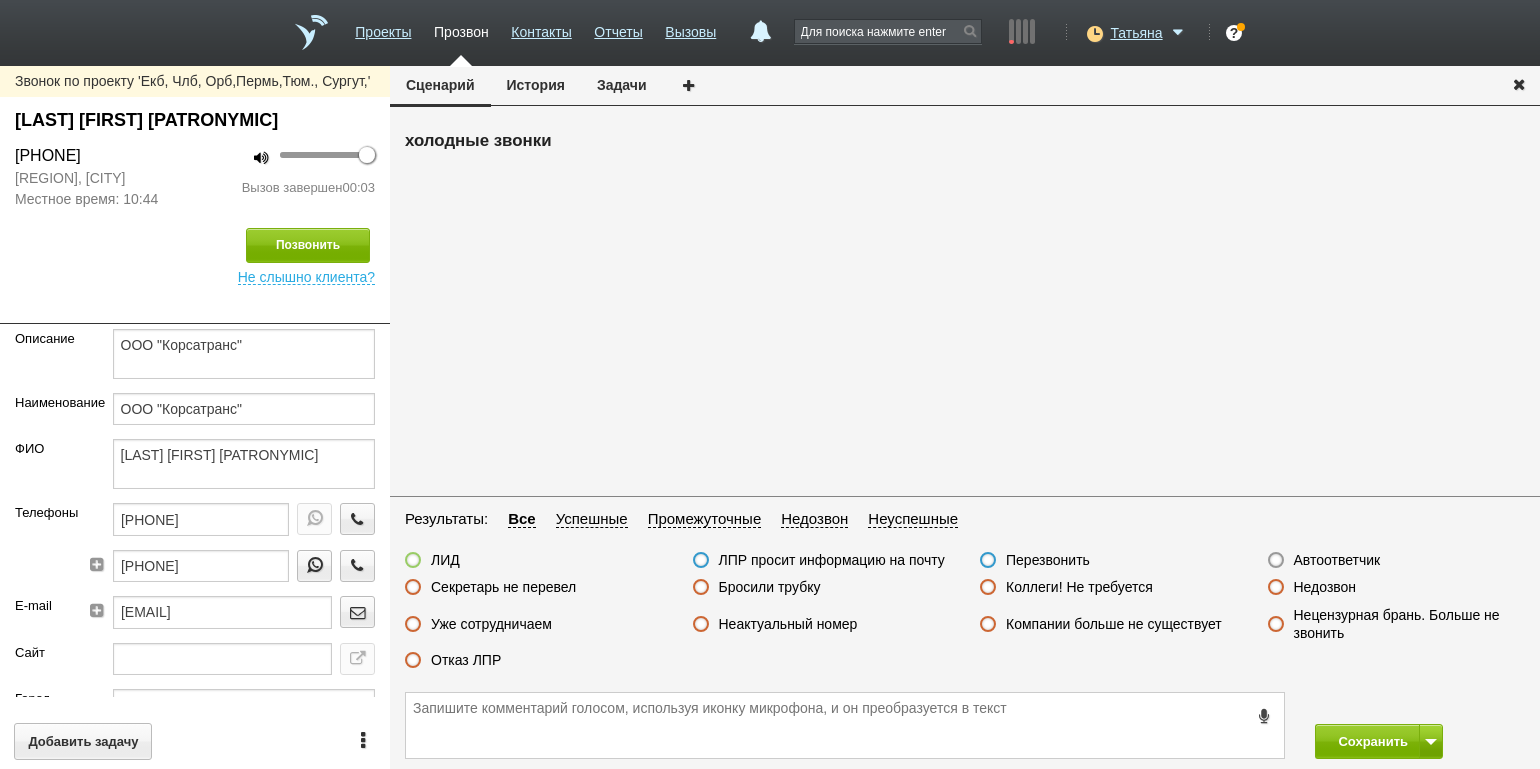 drag, startPoint x: 795, startPoint y: 586, endPoint x: 913, endPoint y: 629, distance: 125.59061 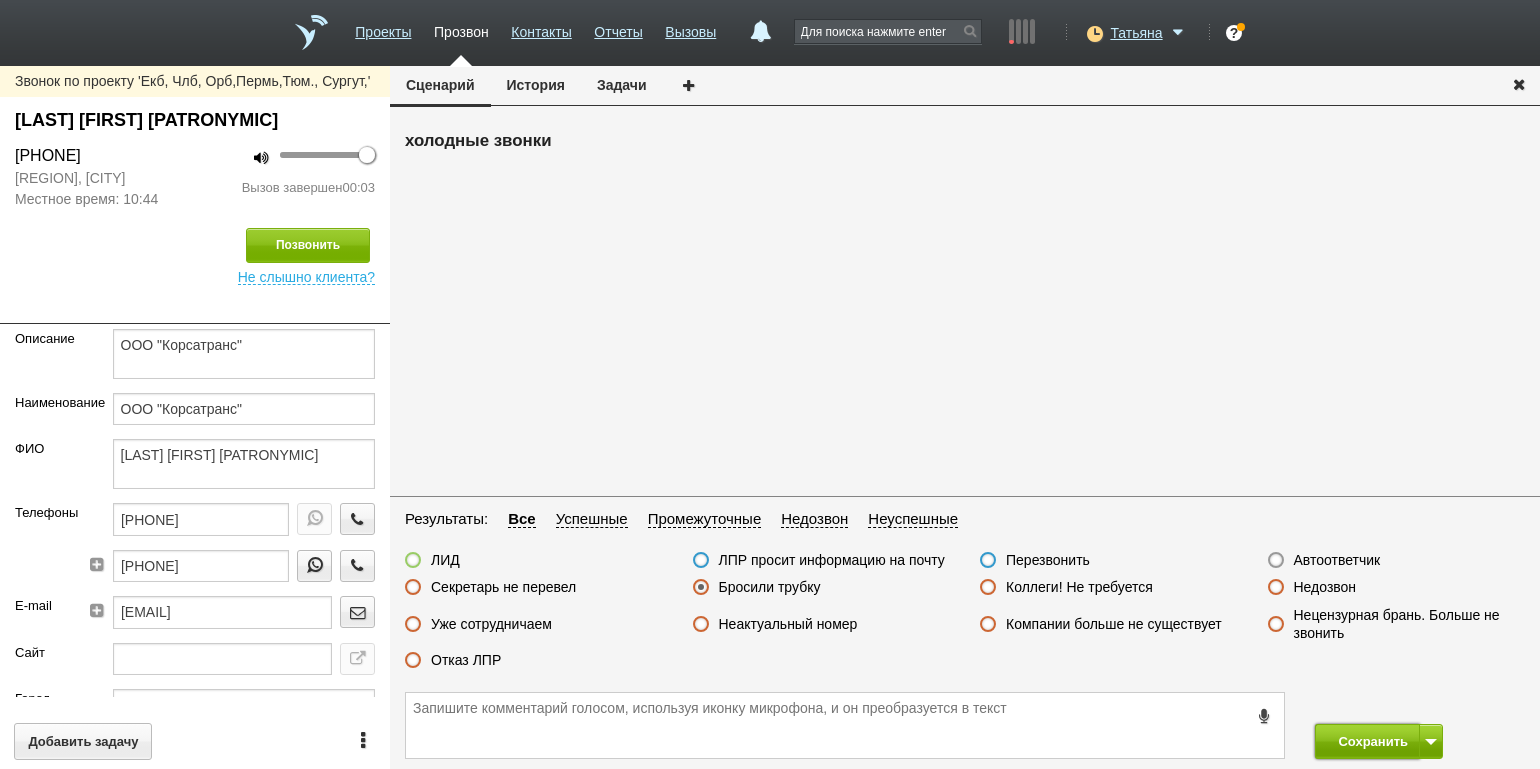 drag, startPoint x: 1346, startPoint y: 739, endPoint x: 1343, endPoint y: 728, distance: 11.401754 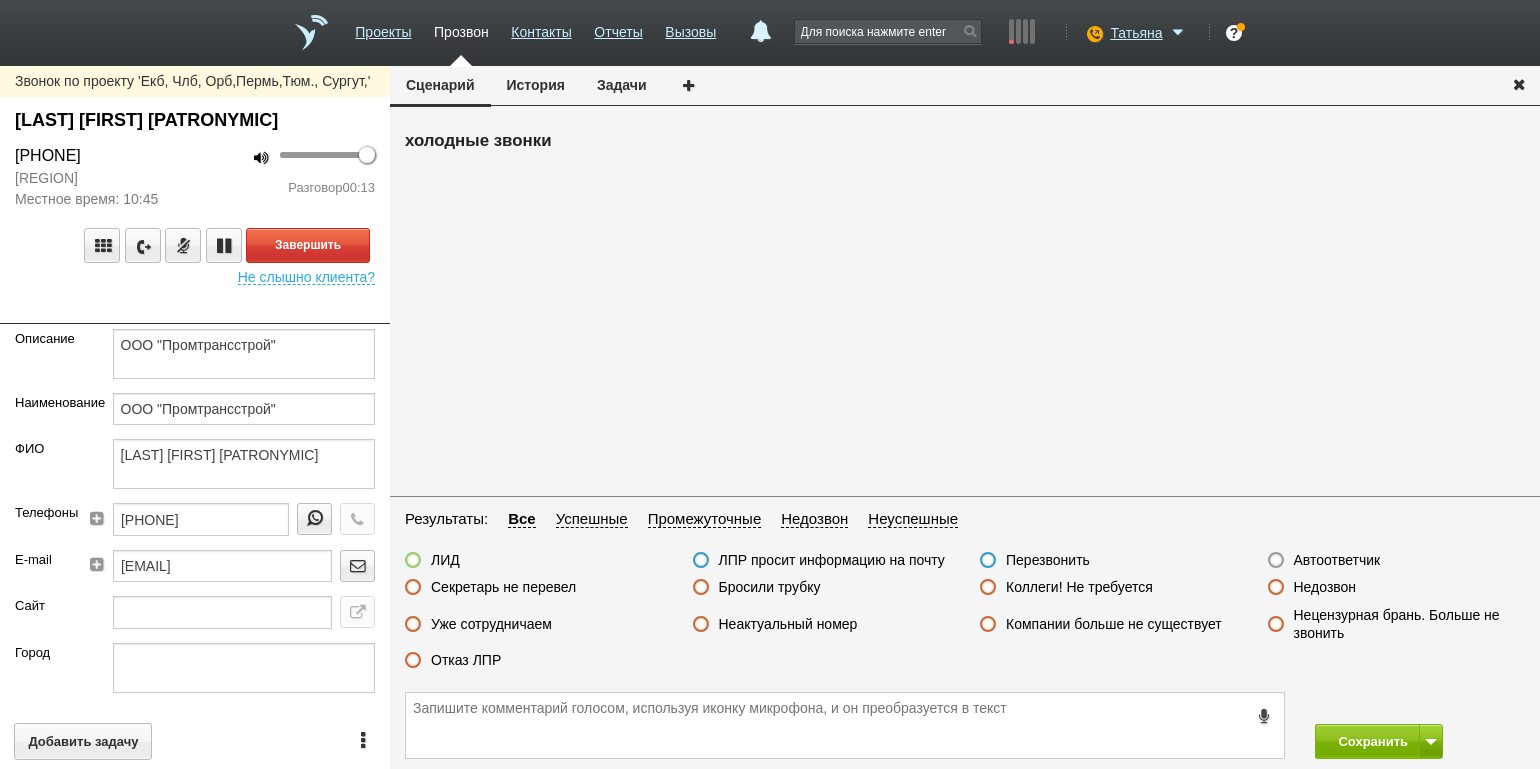 drag, startPoint x: 196, startPoint y: 293, endPoint x: 244, endPoint y: 287, distance: 48.373547 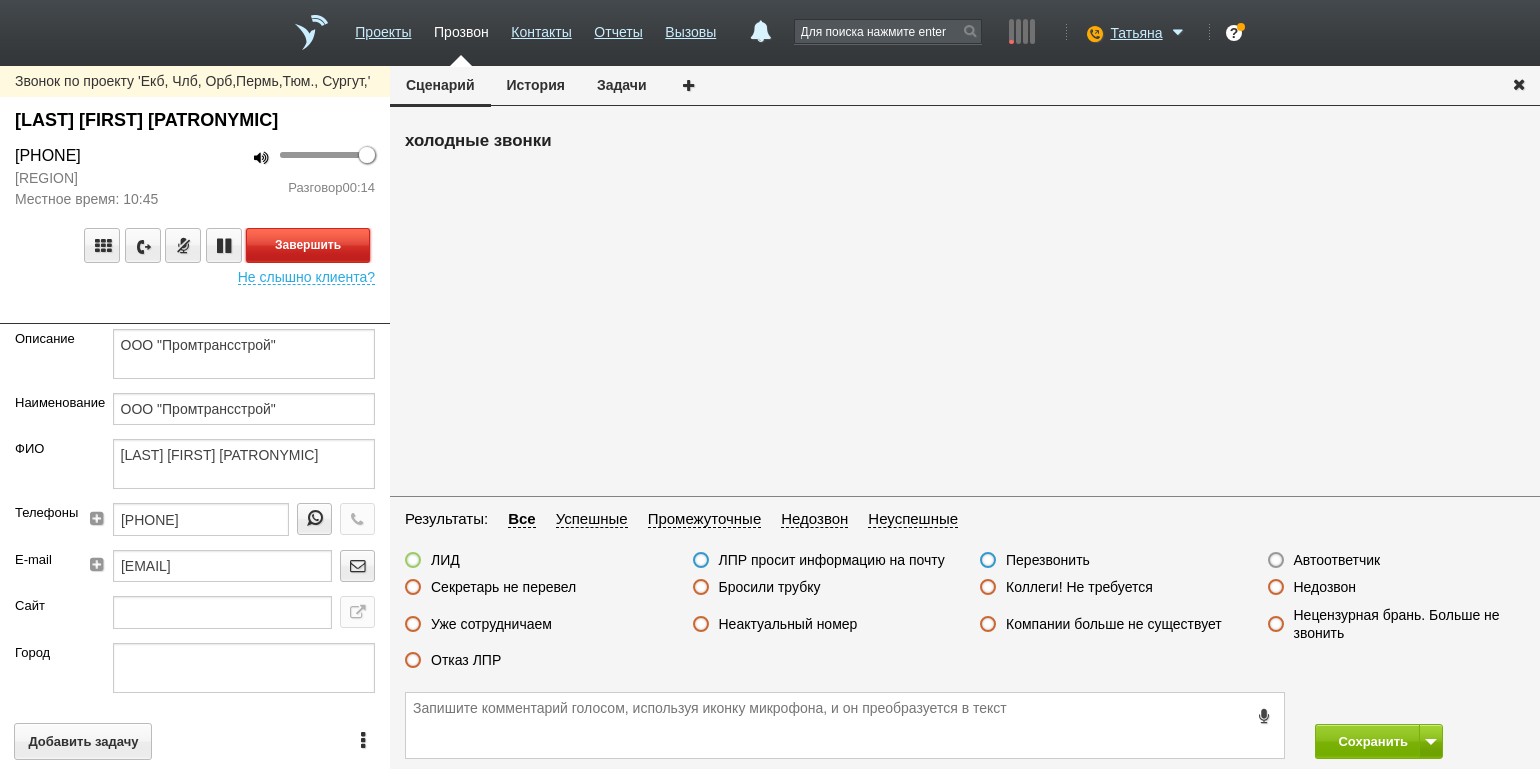 click on "Завершить" at bounding box center (308, 245) 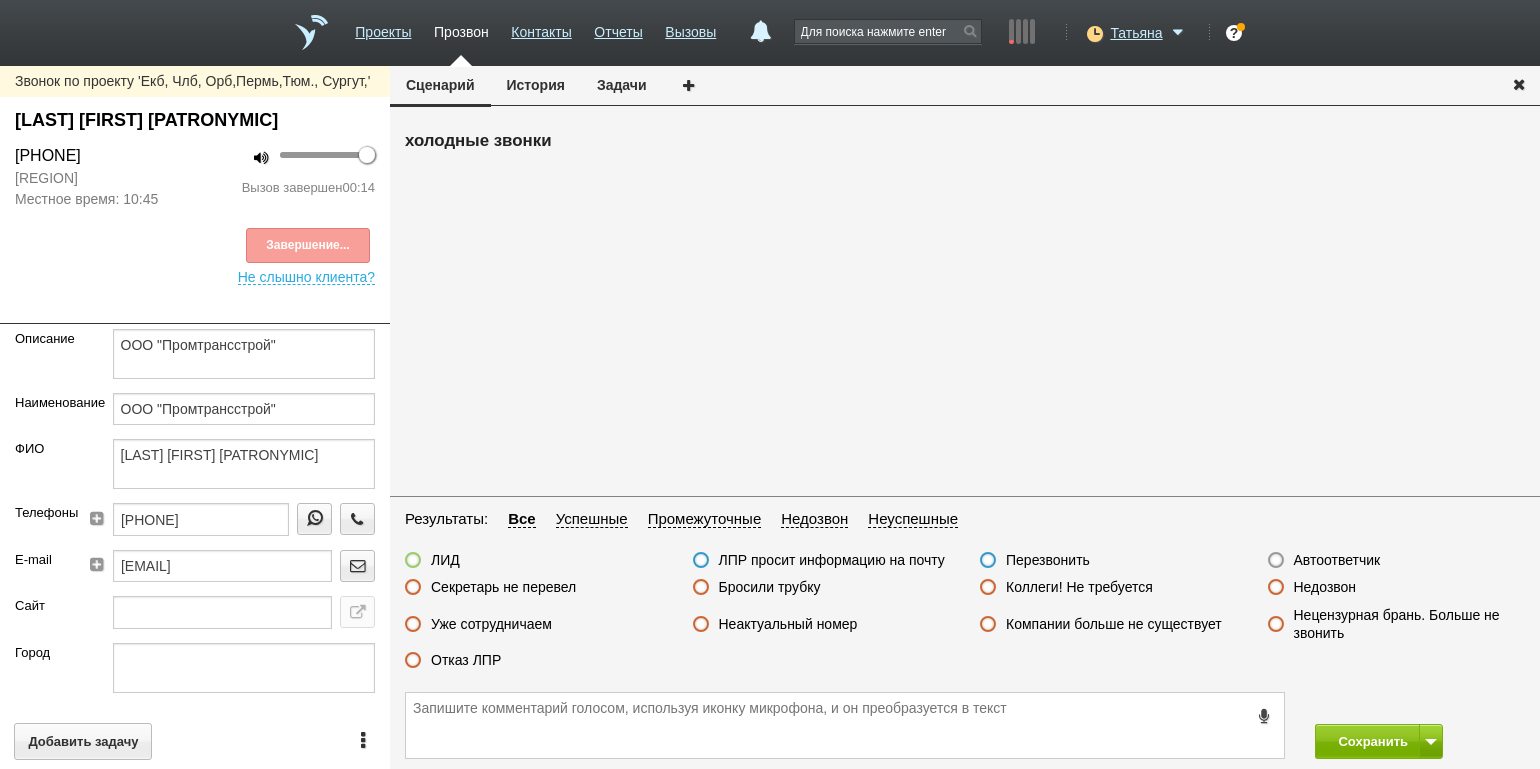 click on "Неактуальный номер" at bounding box center [788, 624] 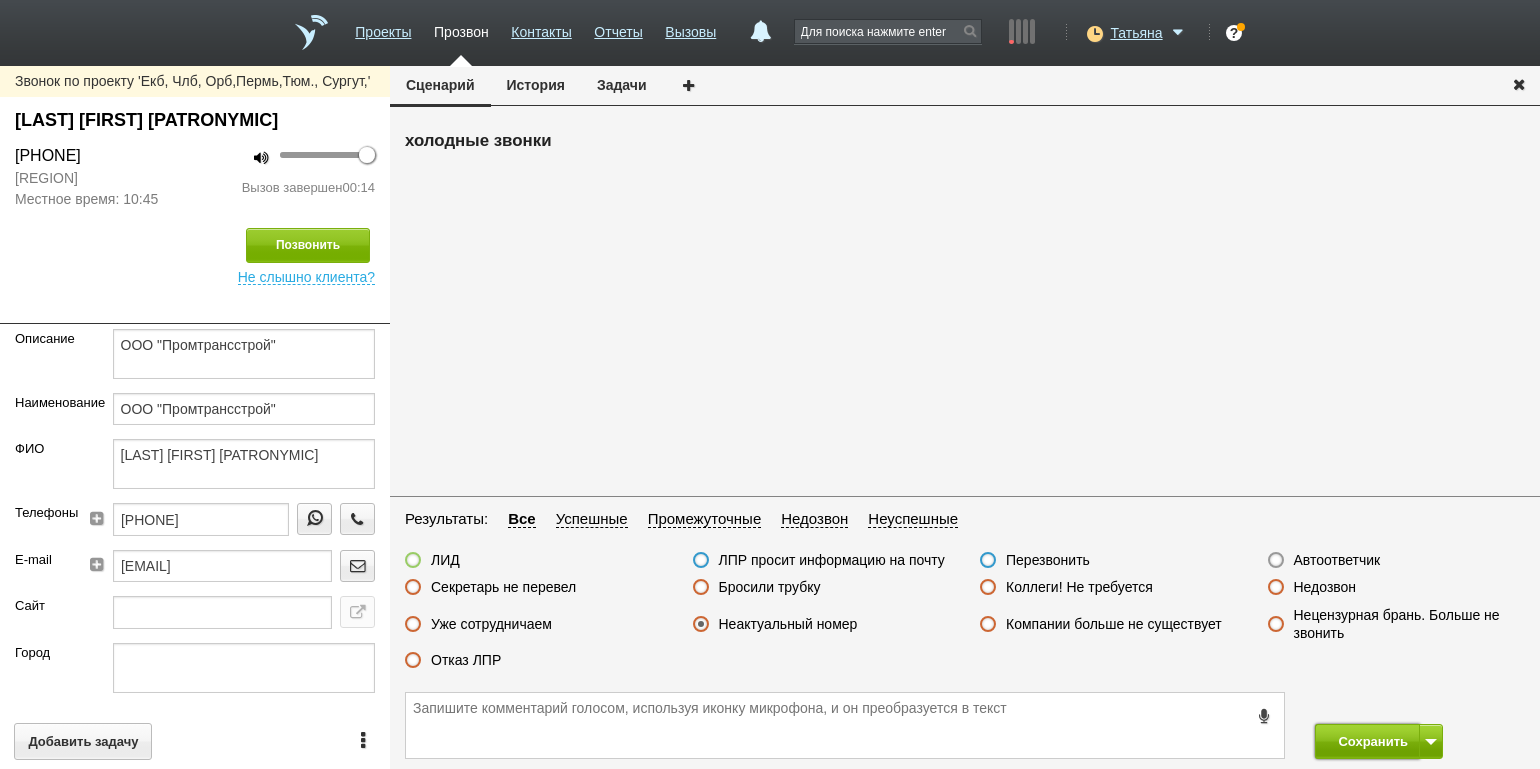 click on "Сохранить" at bounding box center (1367, 741) 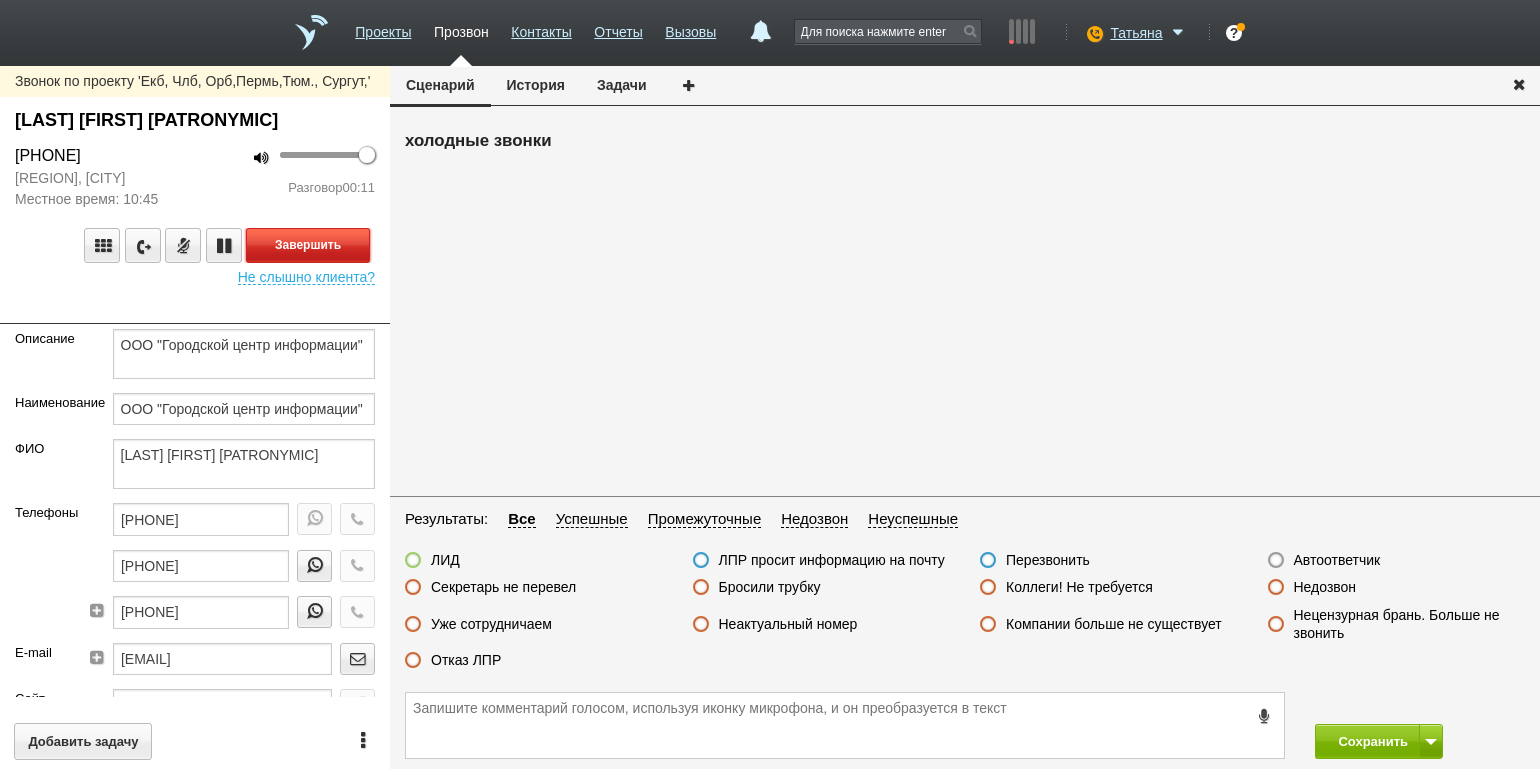 click on "Завершить" at bounding box center [308, 245] 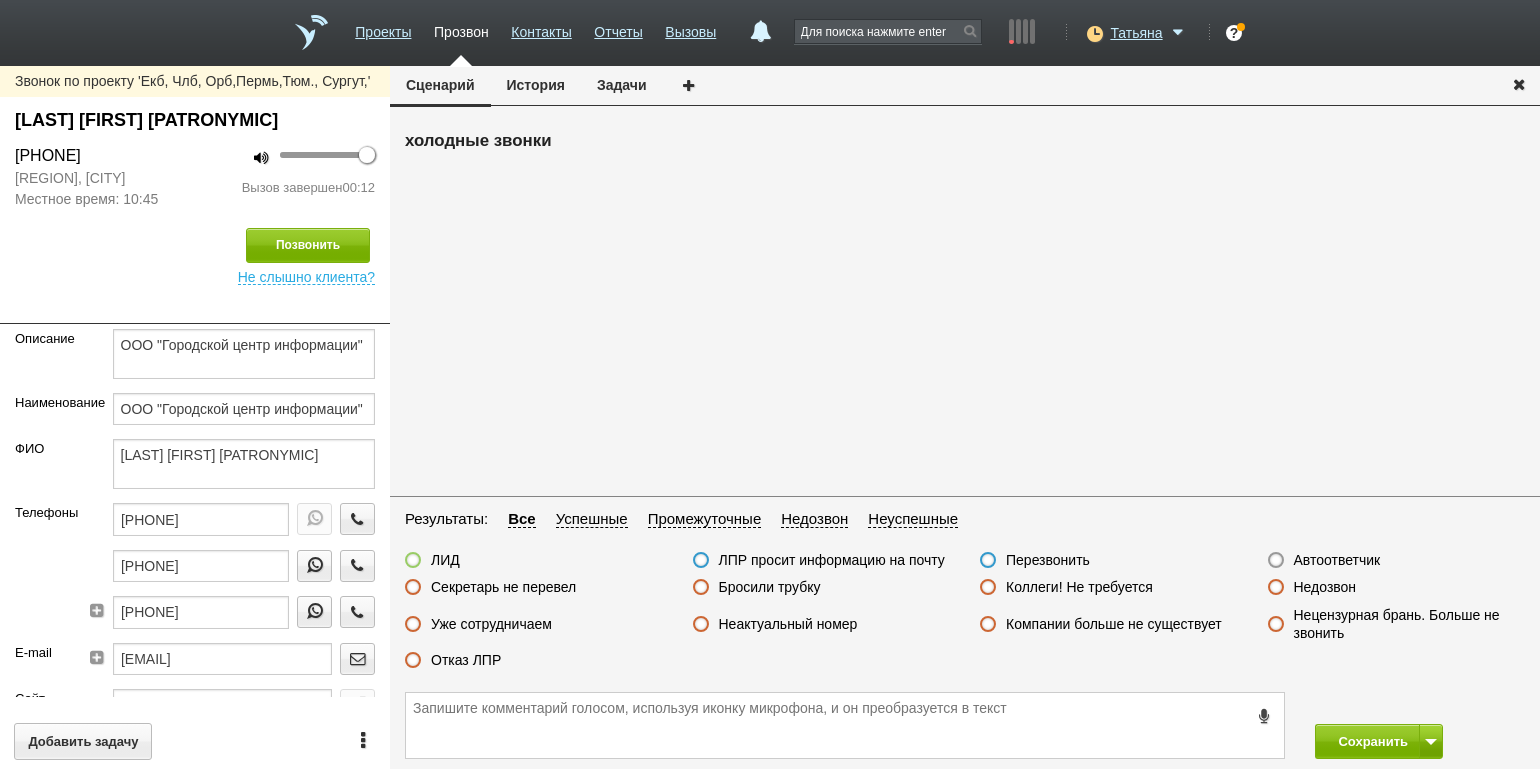click on "Отказ ЛПР" at bounding box center [466, 660] 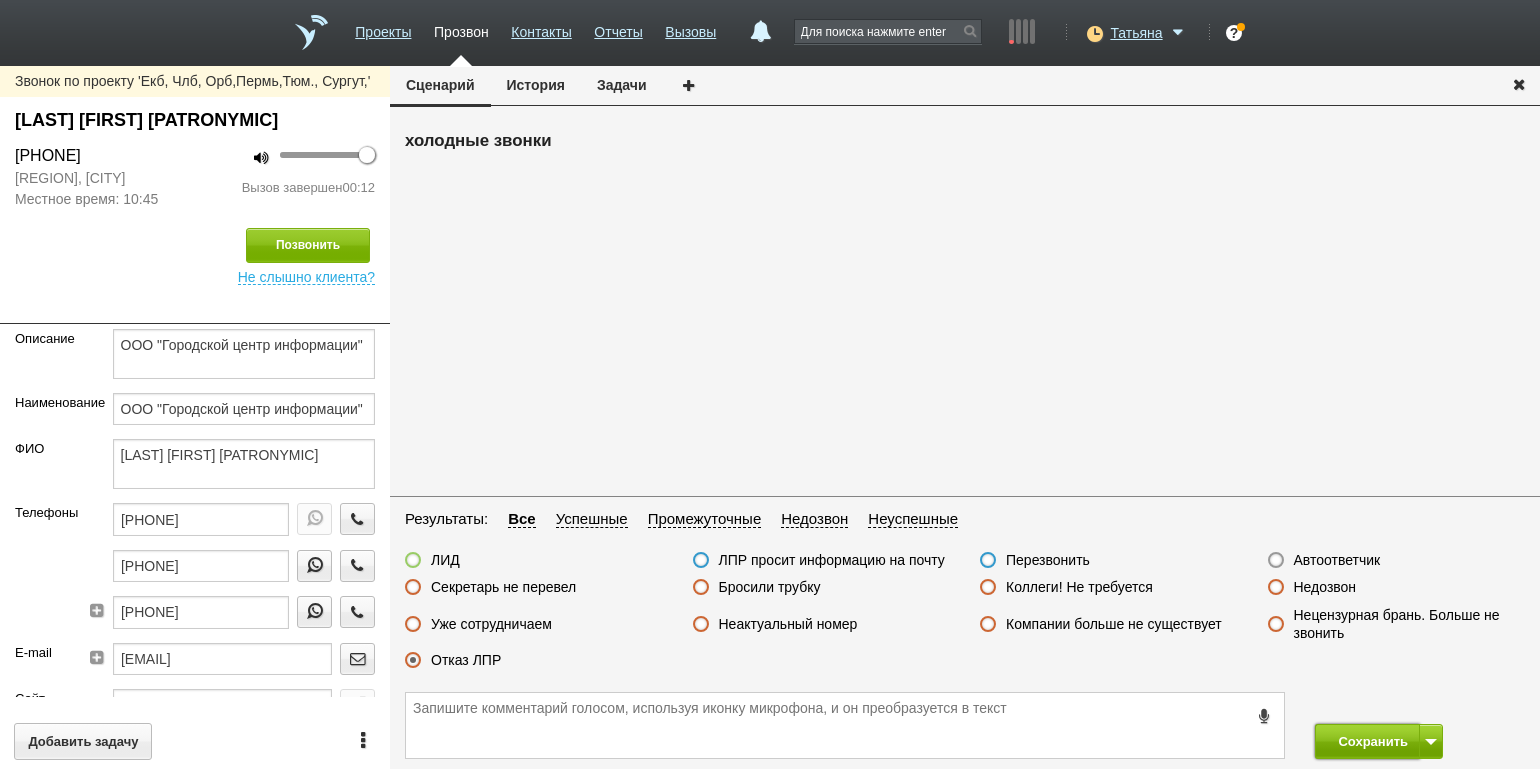 click on "Сохранить" at bounding box center (1367, 741) 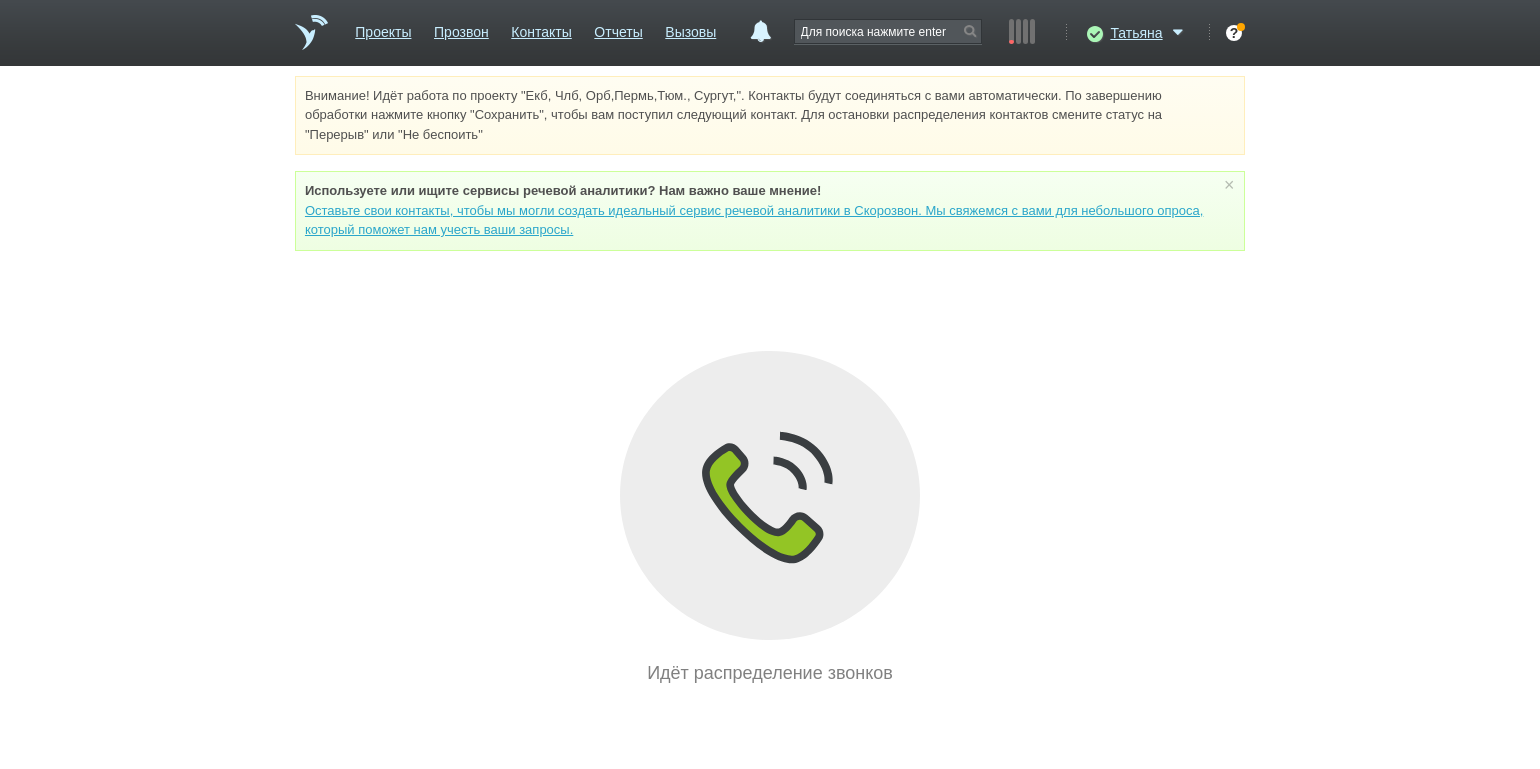 click on "Внимание! Идёт работа по проекту "Екб, Члб, Орб,Пермь,Тюм., Сургут,". Контакты будут соединяться с вами автоматически. По завершению обработки нажмите кнопку "Сохранить", чтобы вам поступил следующий контакт. Для остановки распределения контактов смените статус на "Перерыв" или "Не беспокоить"
Используете или ищите cервисы речевой аналитики? Нам важно ваше мнение!
×
Вы можете звонить напрямую из строки поиска - введите номер и нажмите "Позвонить"
Идёт распределение звонков" at bounding box center [770, 381] 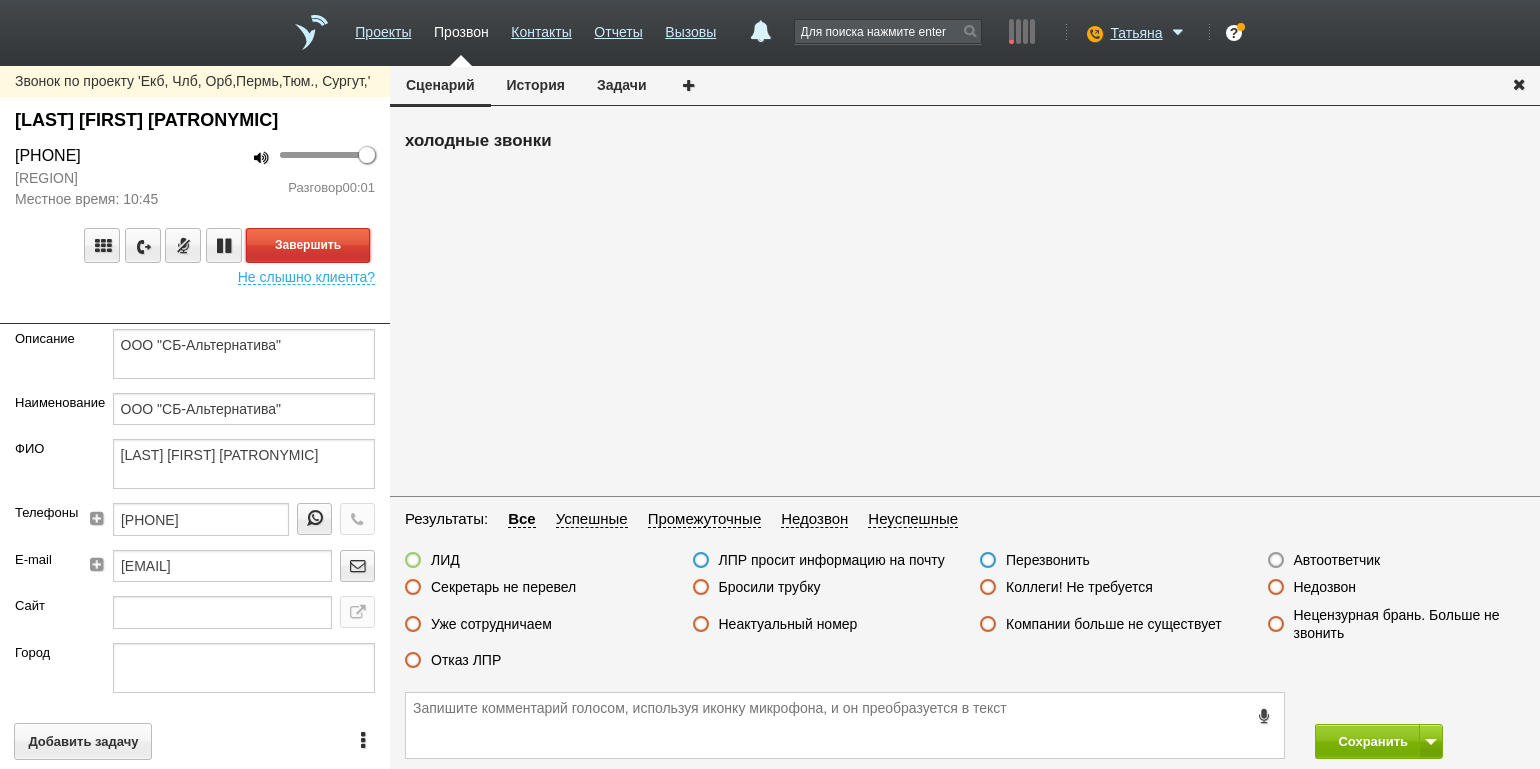 drag, startPoint x: 331, startPoint y: 230, endPoint x: 336, endPoint y: 240, distance: 11.18034 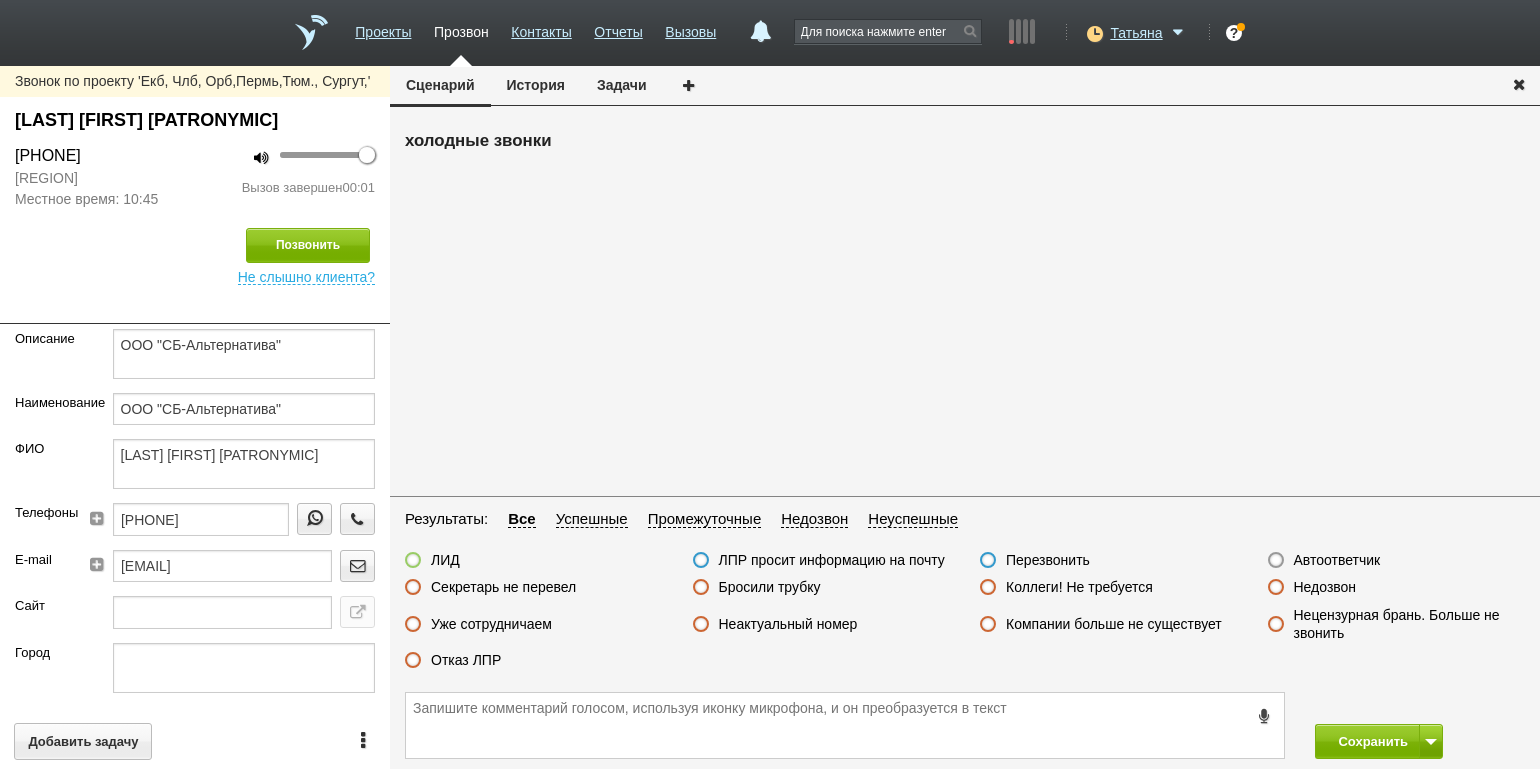 click on "Автоответчик" at bounding box center (1337, 560) 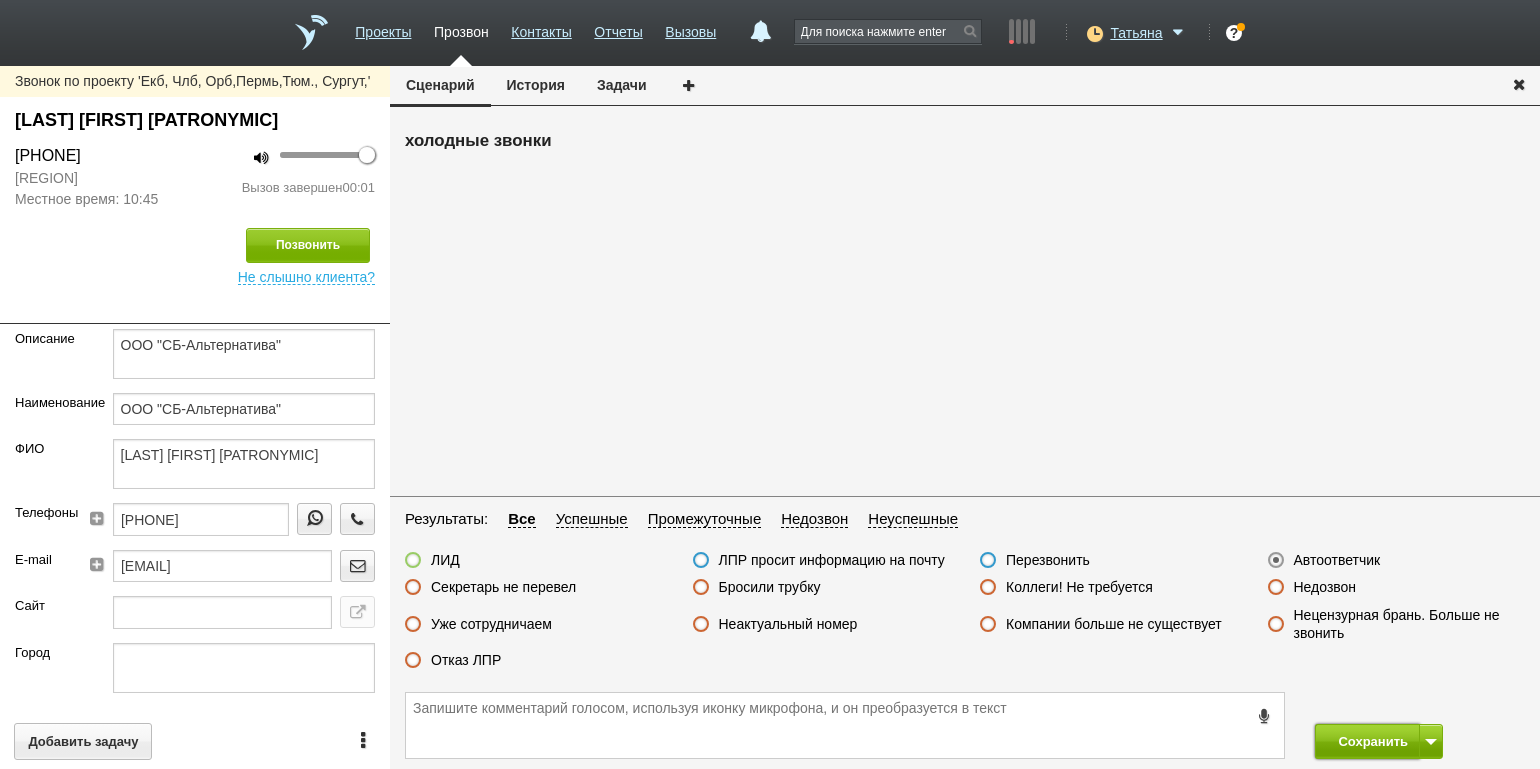 click on "Сохранить" at bounding box center (1367, 741) 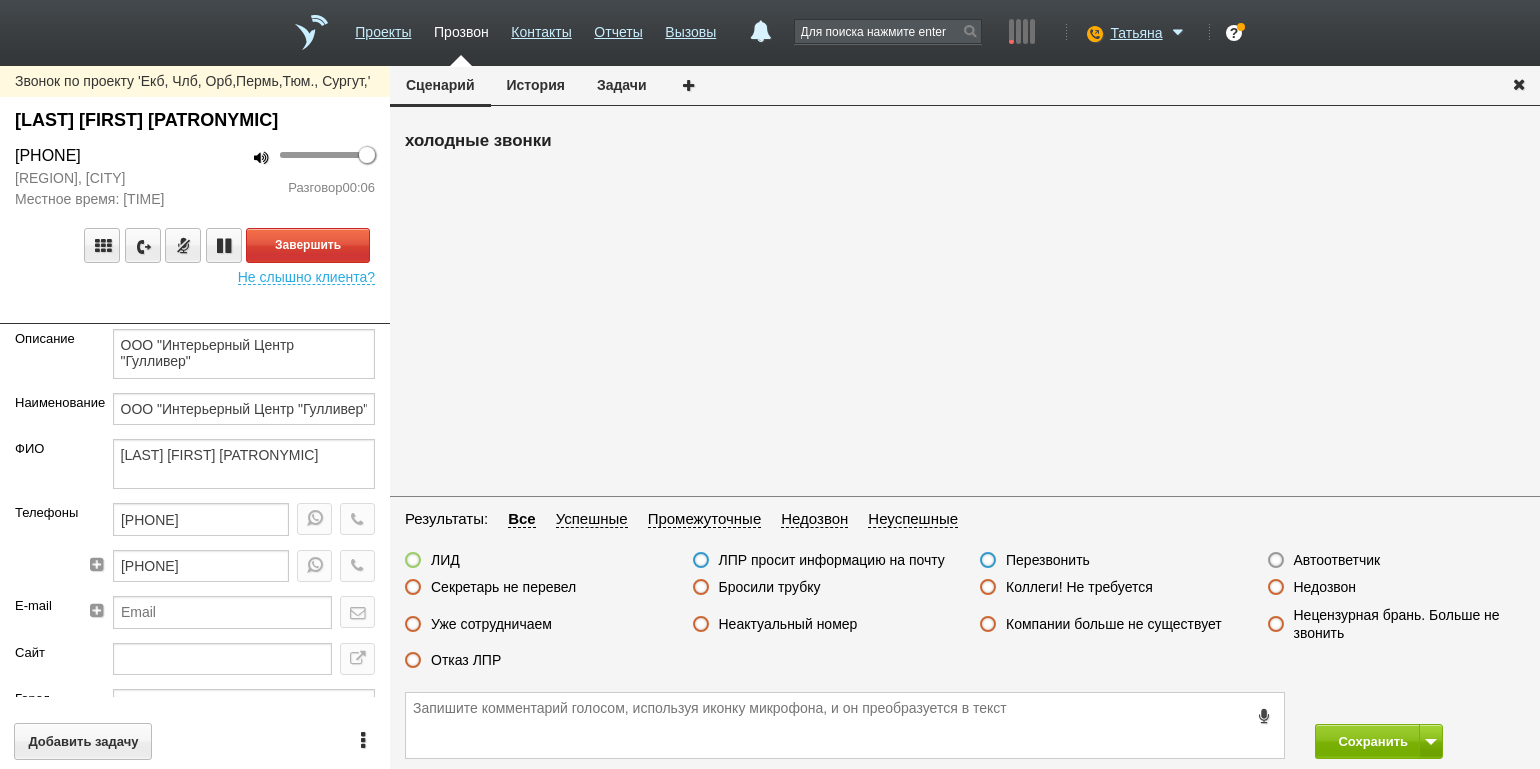 click on "00:06" at bounding box center (292, 177) 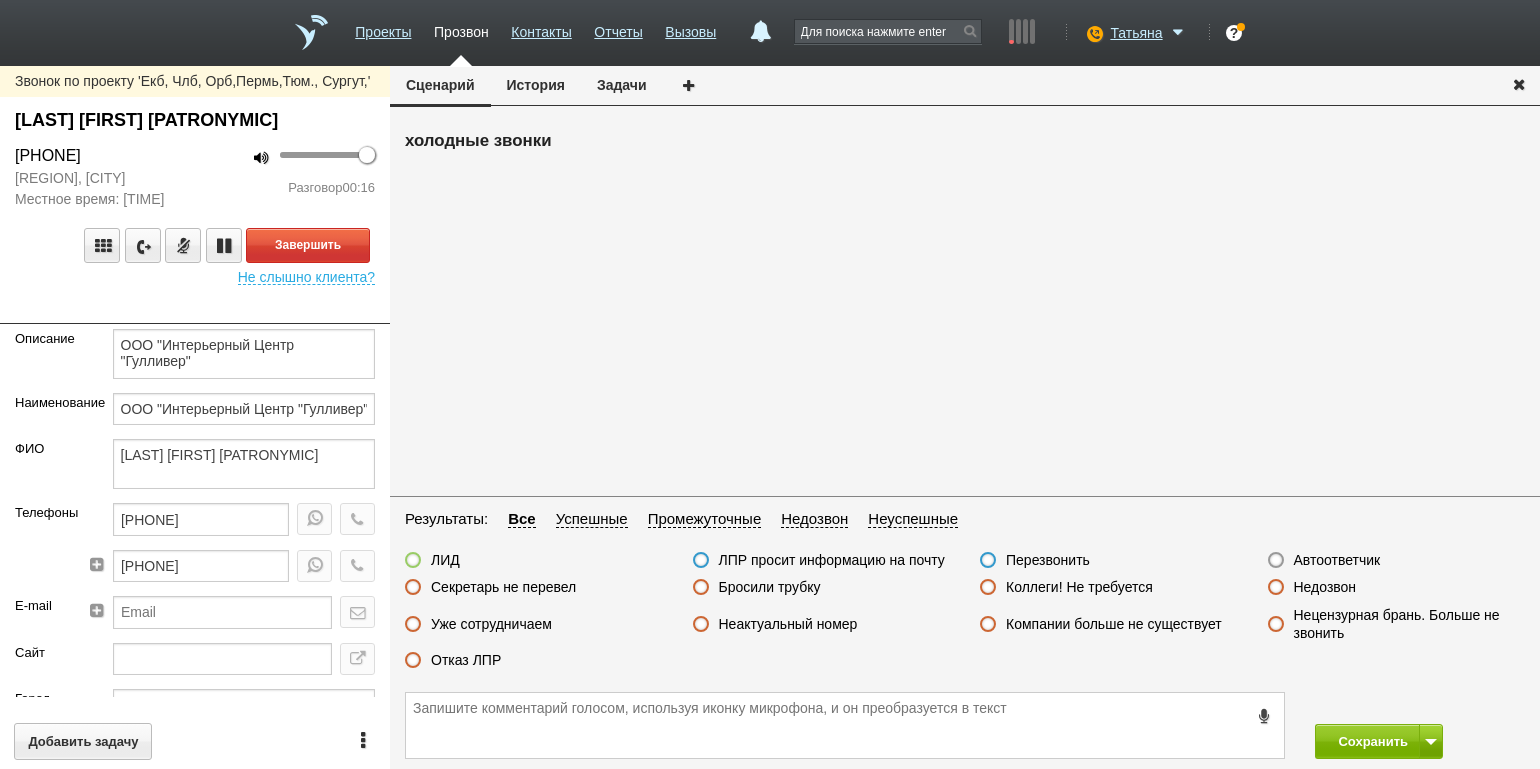 click on "100
Разговор
00:16" at bounding box center [292, 177] 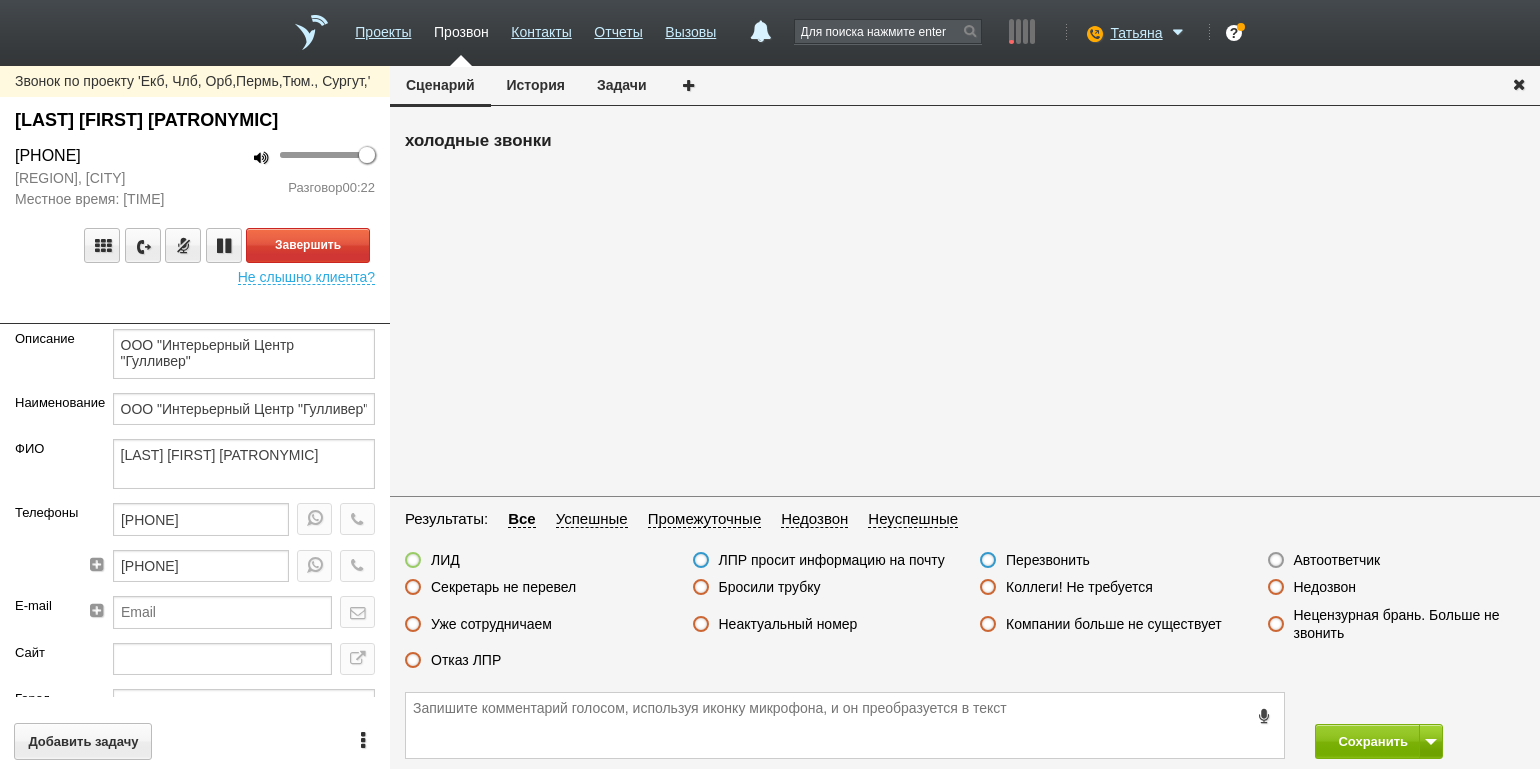 click on "100
Разговор
00:22" at bounding box center (292, 177) 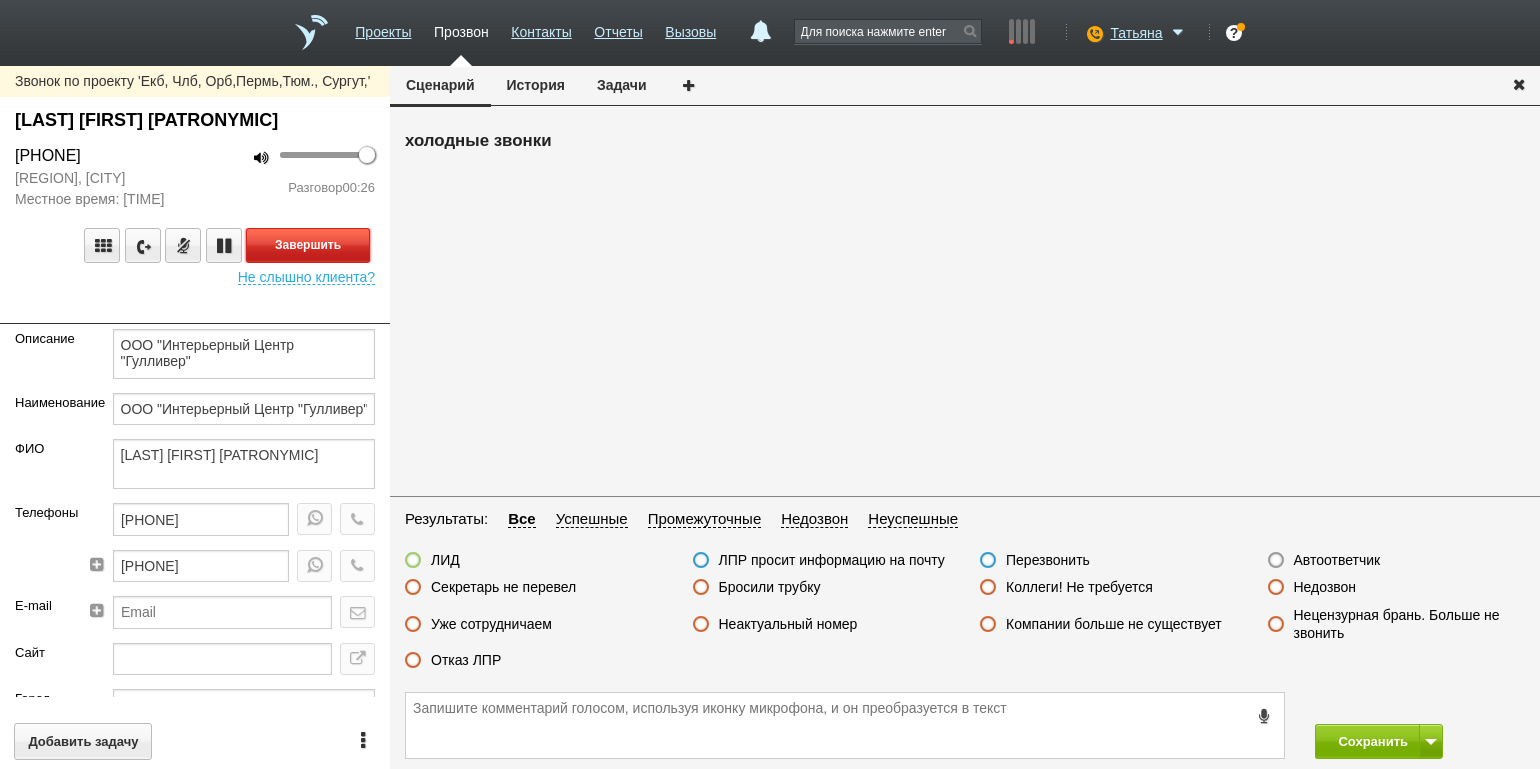 click on "Завершить" at bounding box center [308, 245] 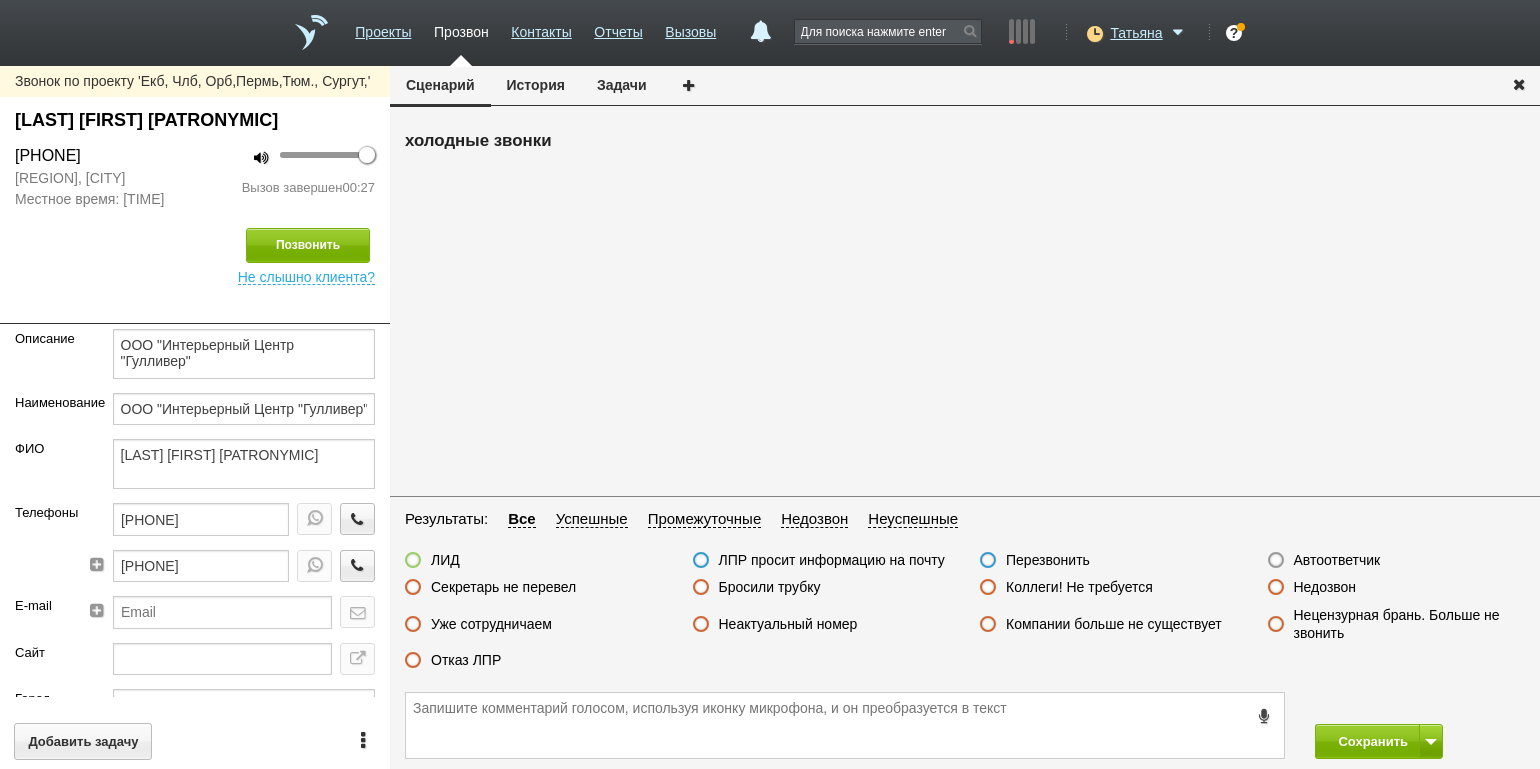 drag, startPoint x: 448, startPoint y: 659, endPoint x: 664, endPoint y: 669, distance: 216.23135 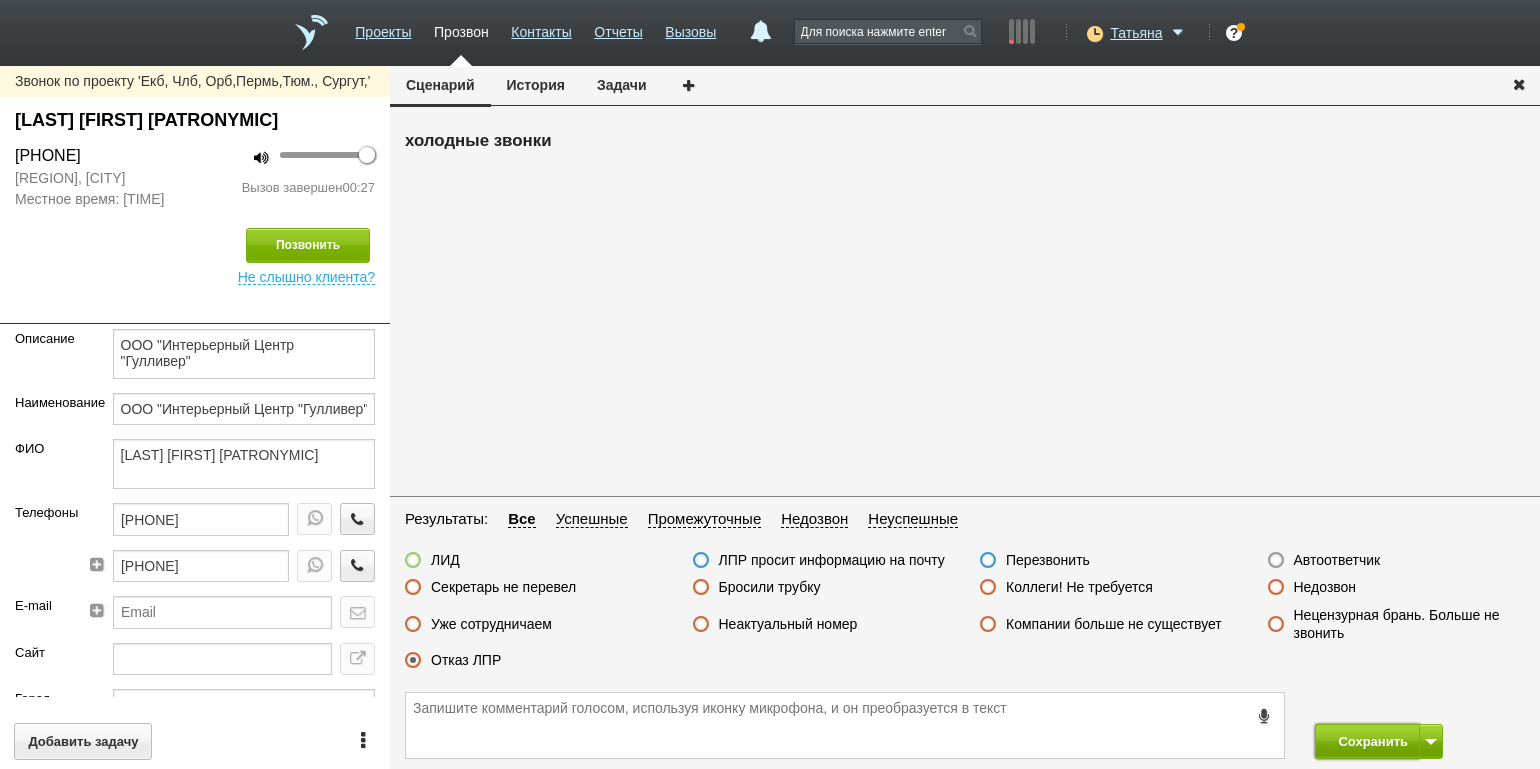 click on "Сохранить" at bounding box center (1367, 741) 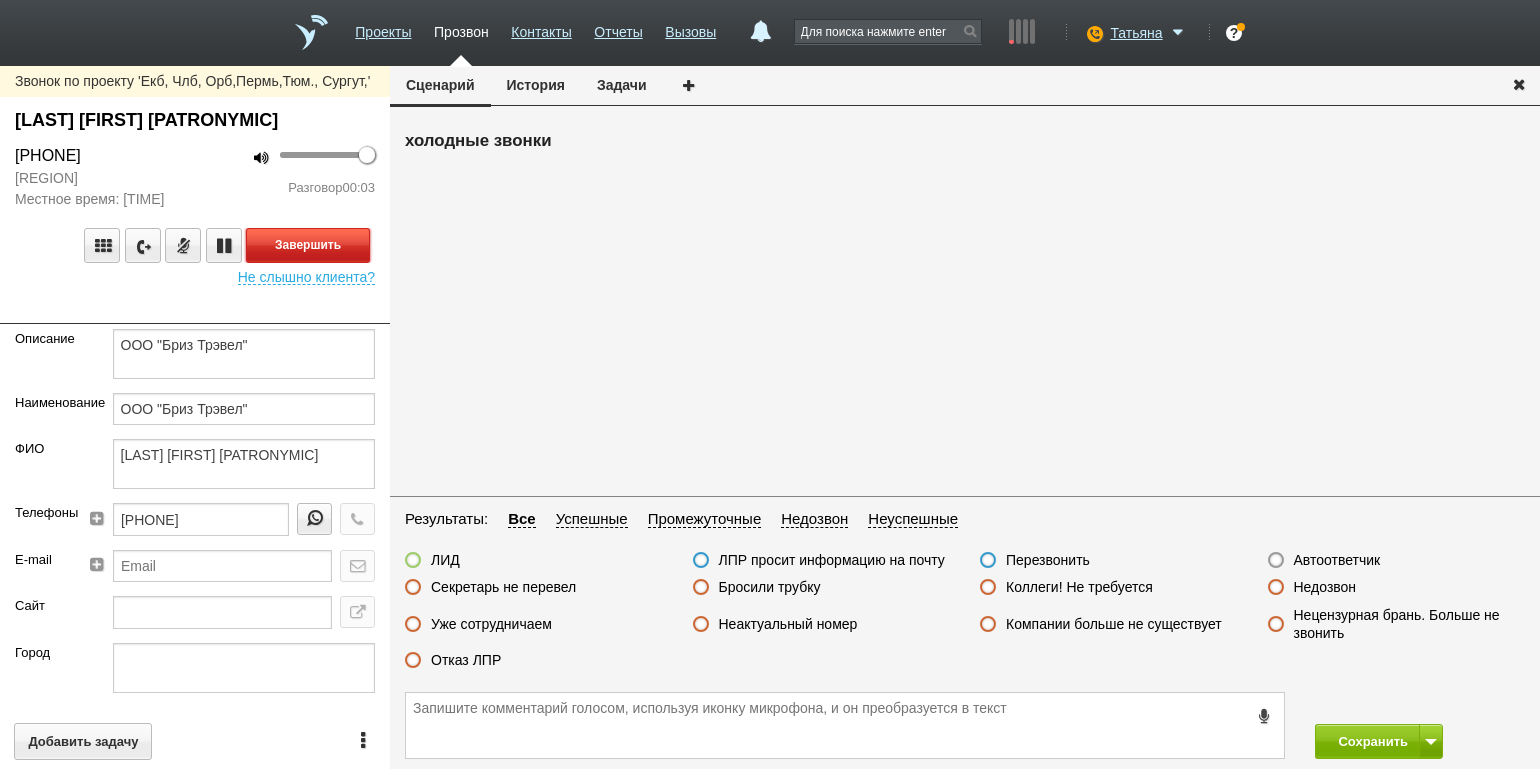 click on "Завершить" at bounding box center (308, 245) 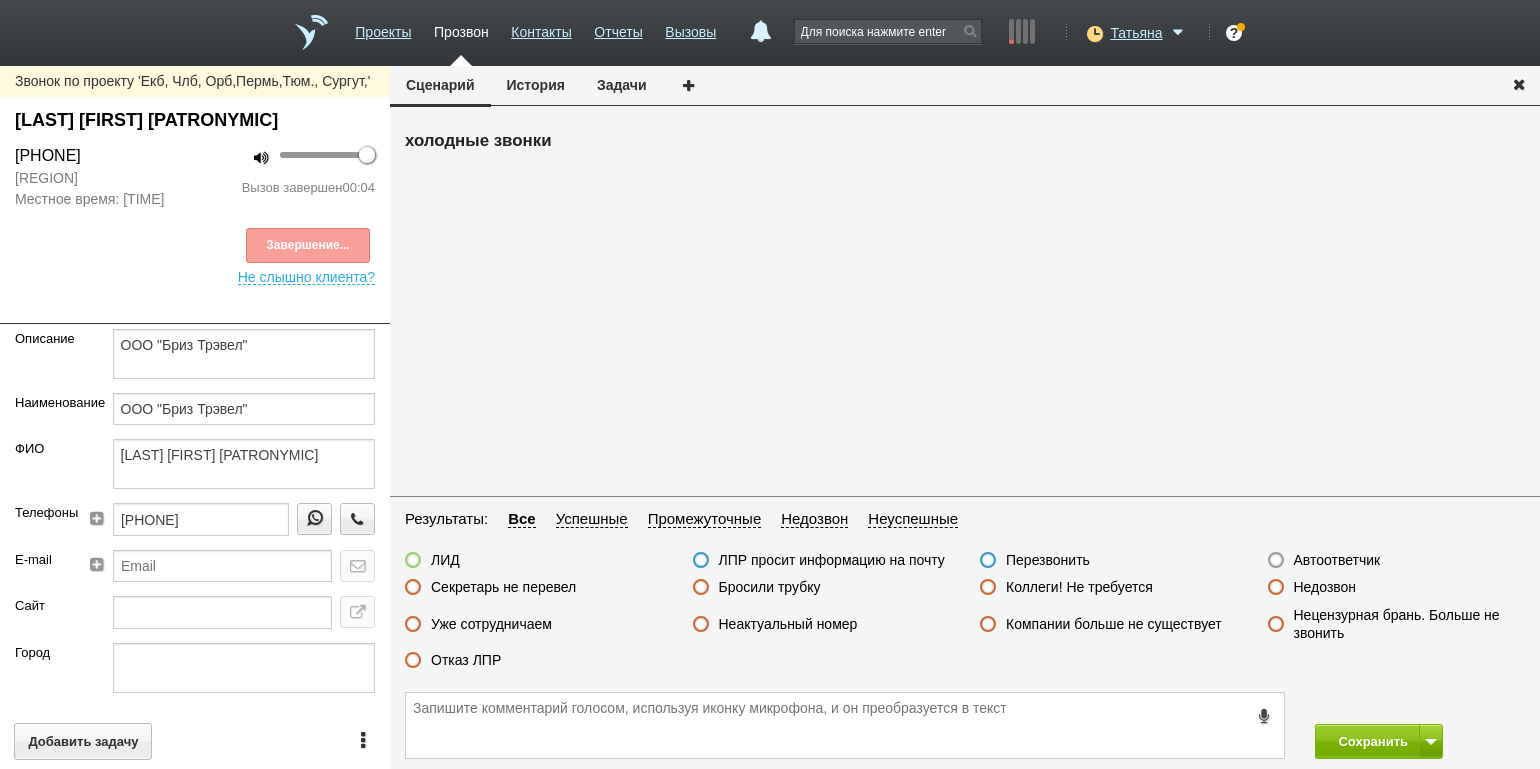 click on "Автоответчик" at bounding box center (1337, 560) 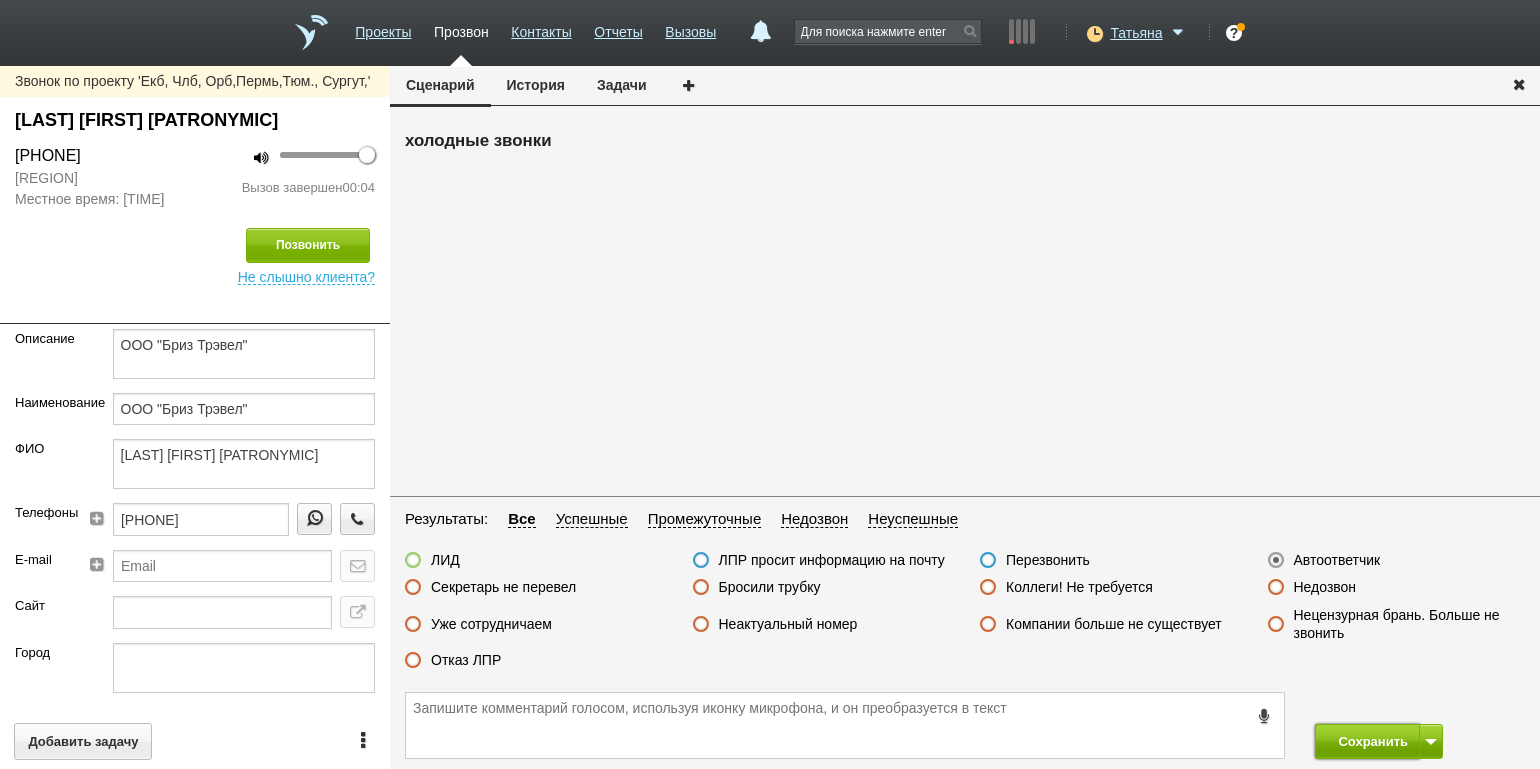 click on "Сохранить" at bounding box center [1367, 741] 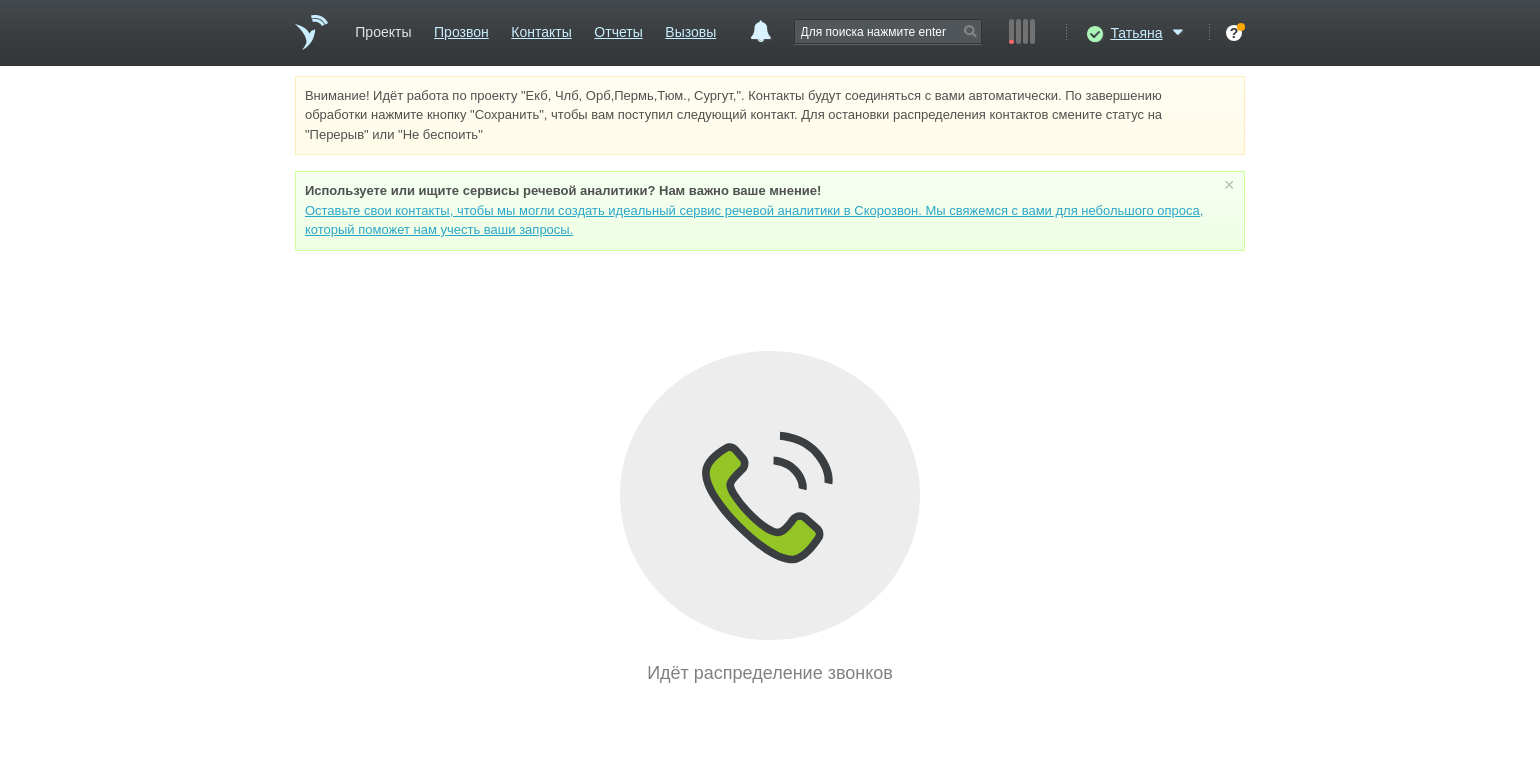 click on "Проекты" at bounding box center [383, 28] 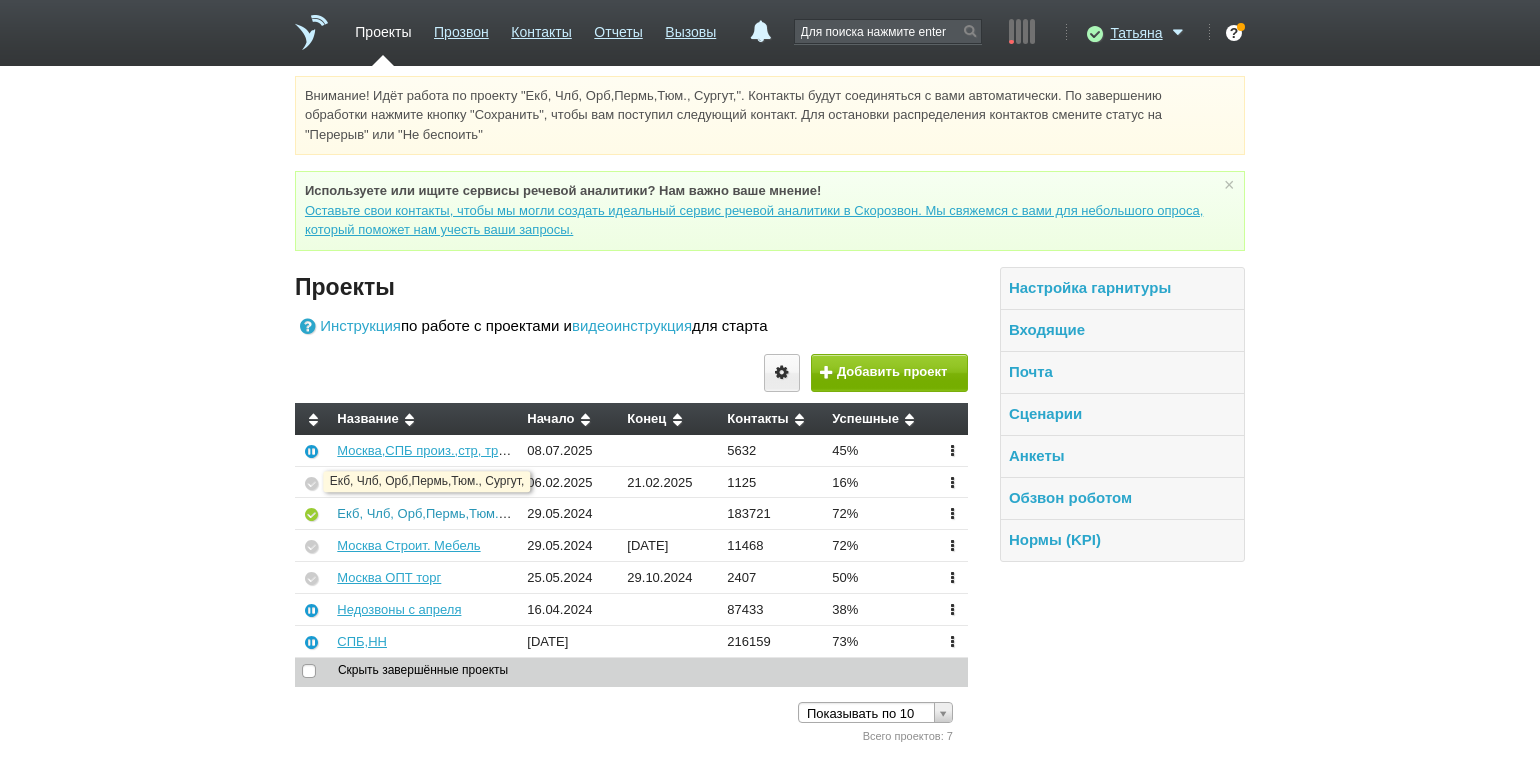 click on "Екб, Члб, Орб,Пермь,Тюм., Сургут," at bounding box center [442, 513] 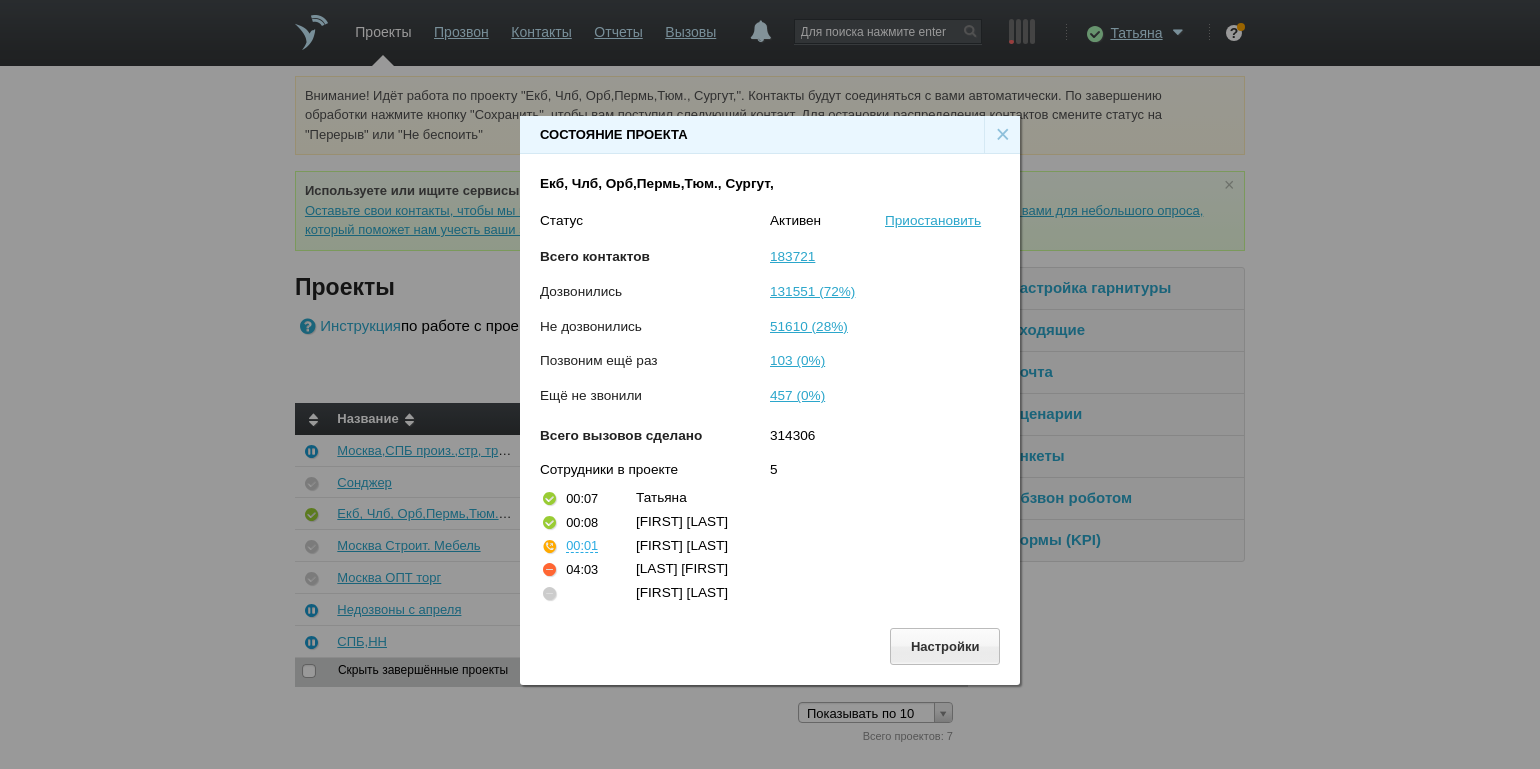 click on "×" at bounding box center [1002, 135] 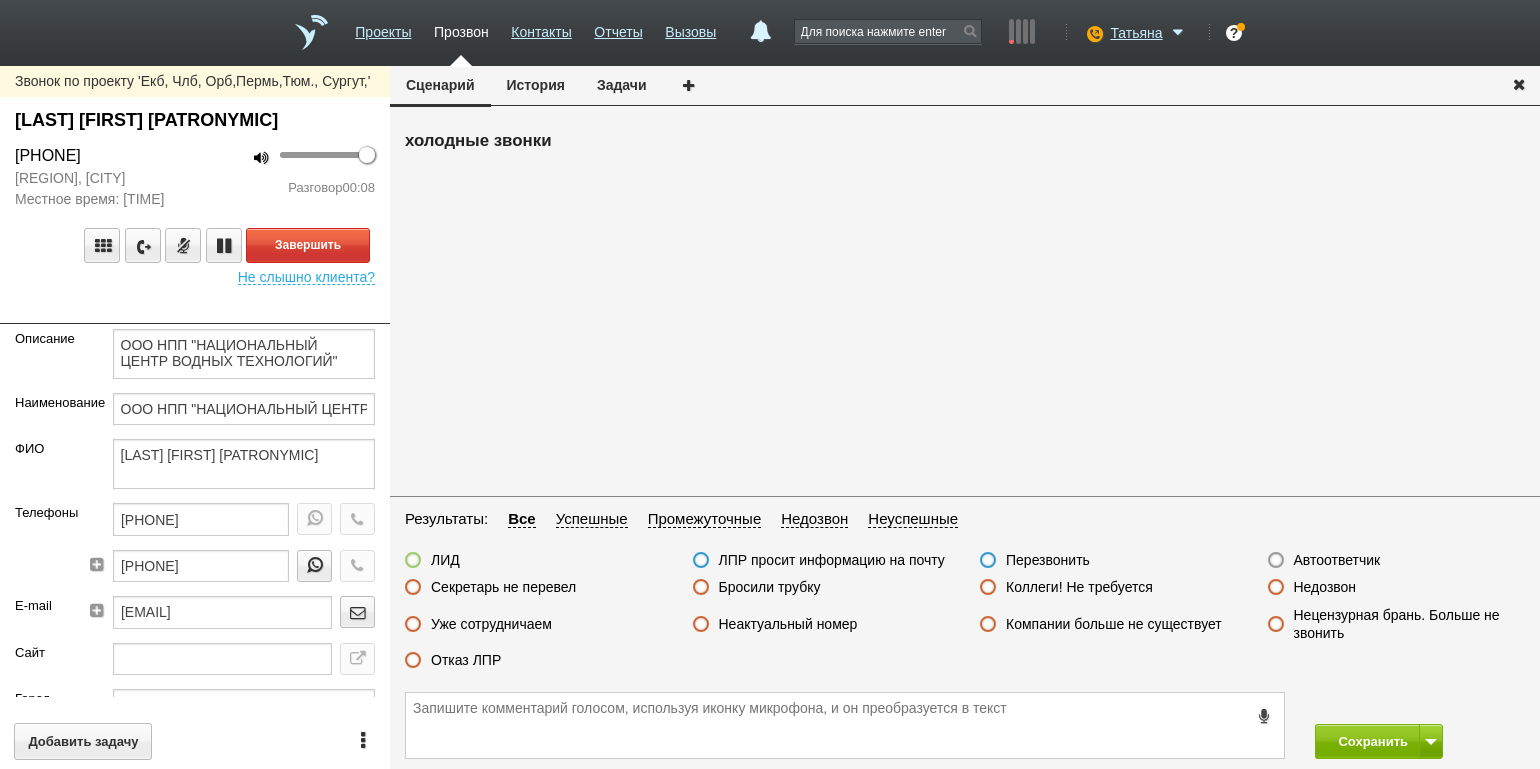 click on "100
Разговор
00:08" at bounding box center (292, 177) 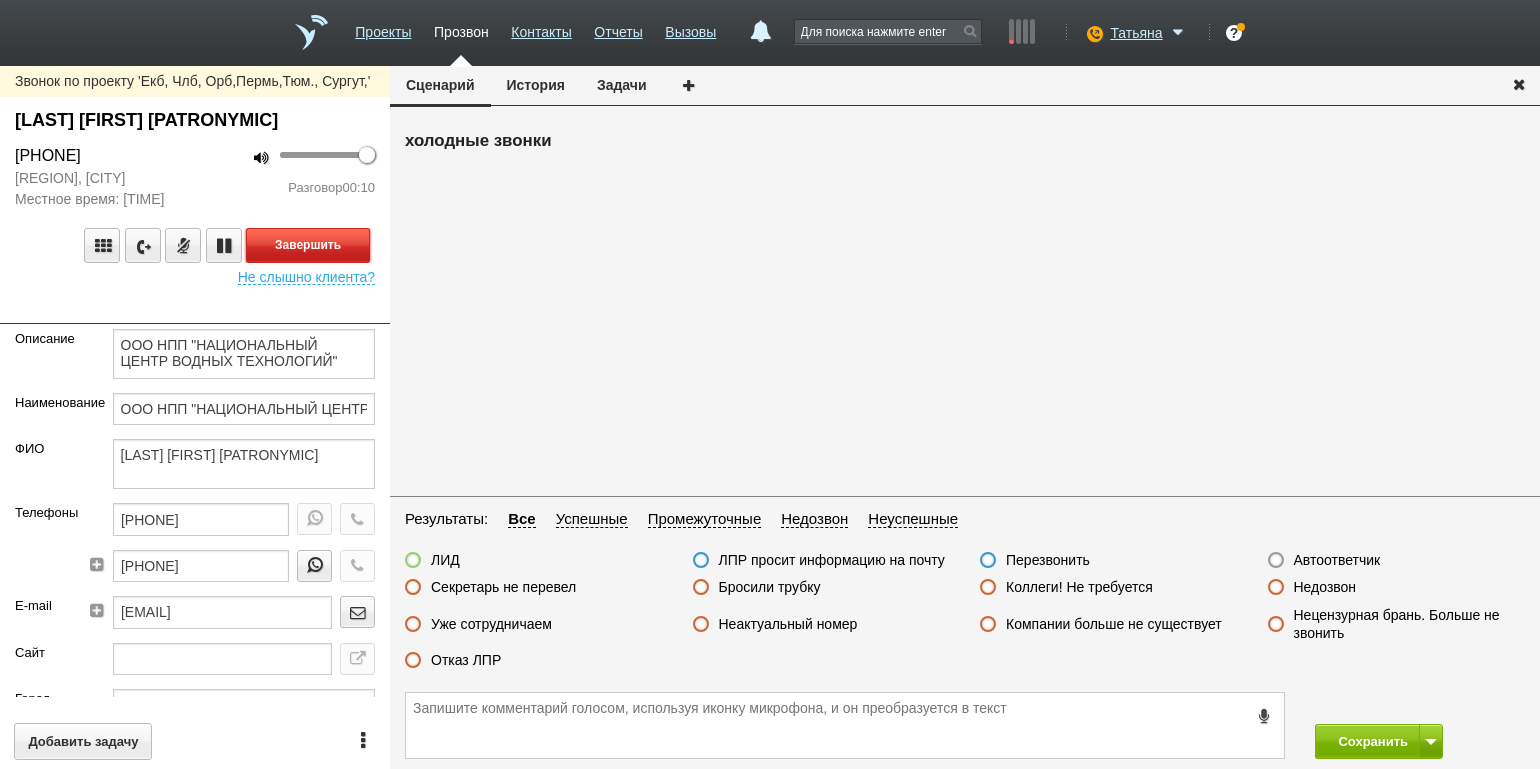 click on "Завершить" at bounding box center (308, 245) 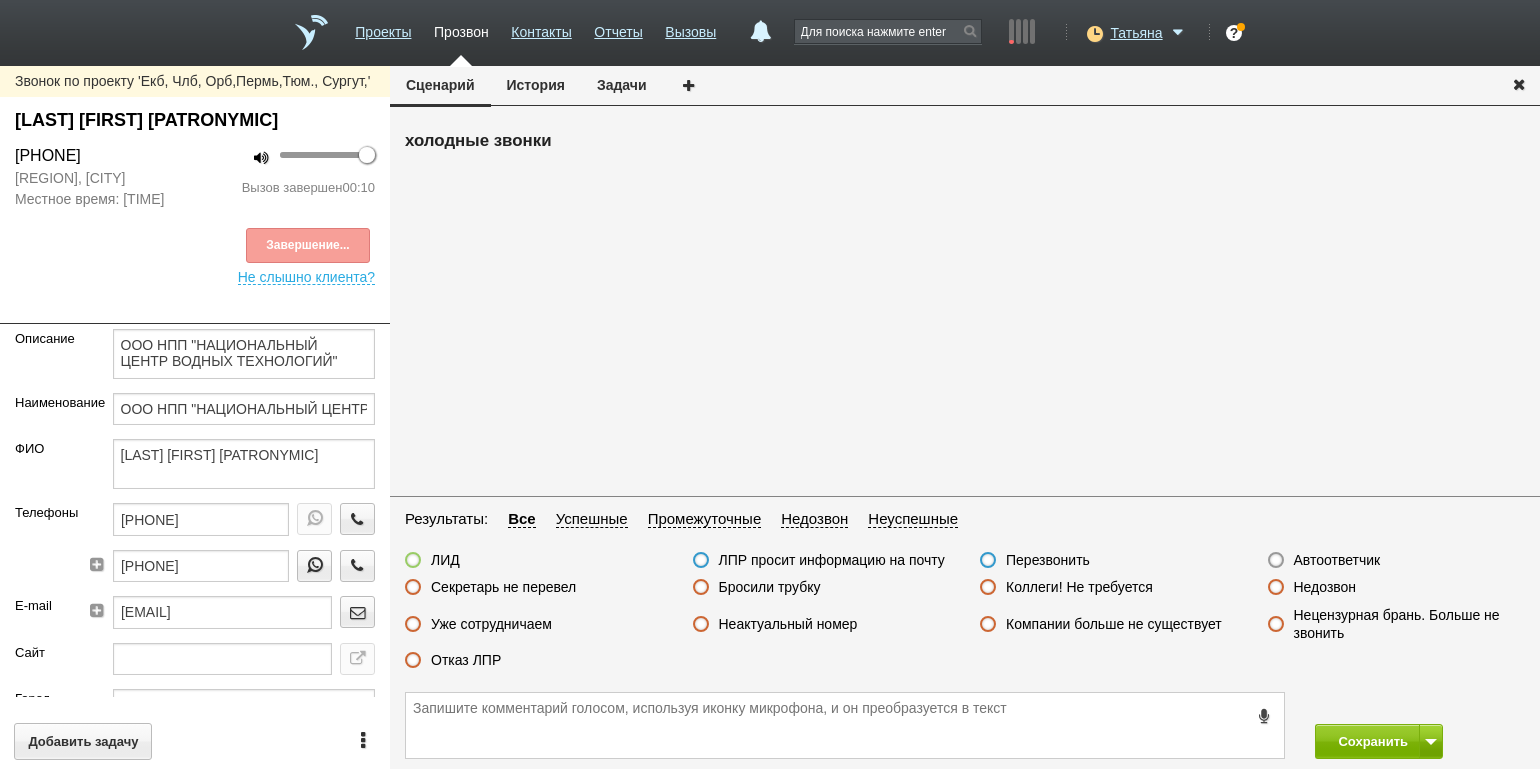 click on "ЛИД ЛПР просит информацию на почту Перезвонить Автоответчик Секретарь не перевел Бросили трубку Коллеги! Не требуется Недозвон Уже сотрудничаем Неактуальный номер Компании больше не существует Нецензурная брань. Больше не звонить Отказ ЛПР" at bounding box center (965, 615) 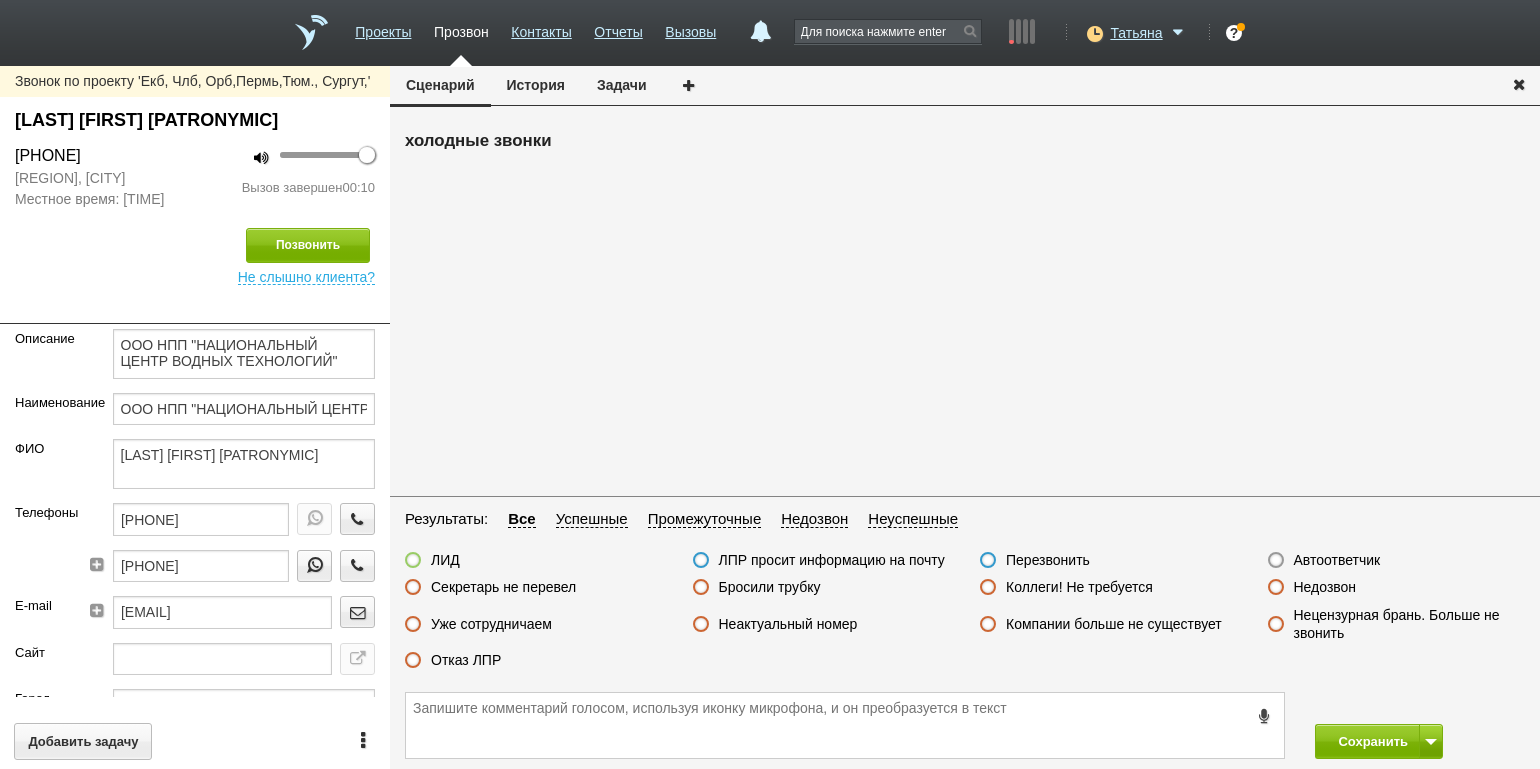 click on "Отказ ЛПР" at bounding box center [453, 661] 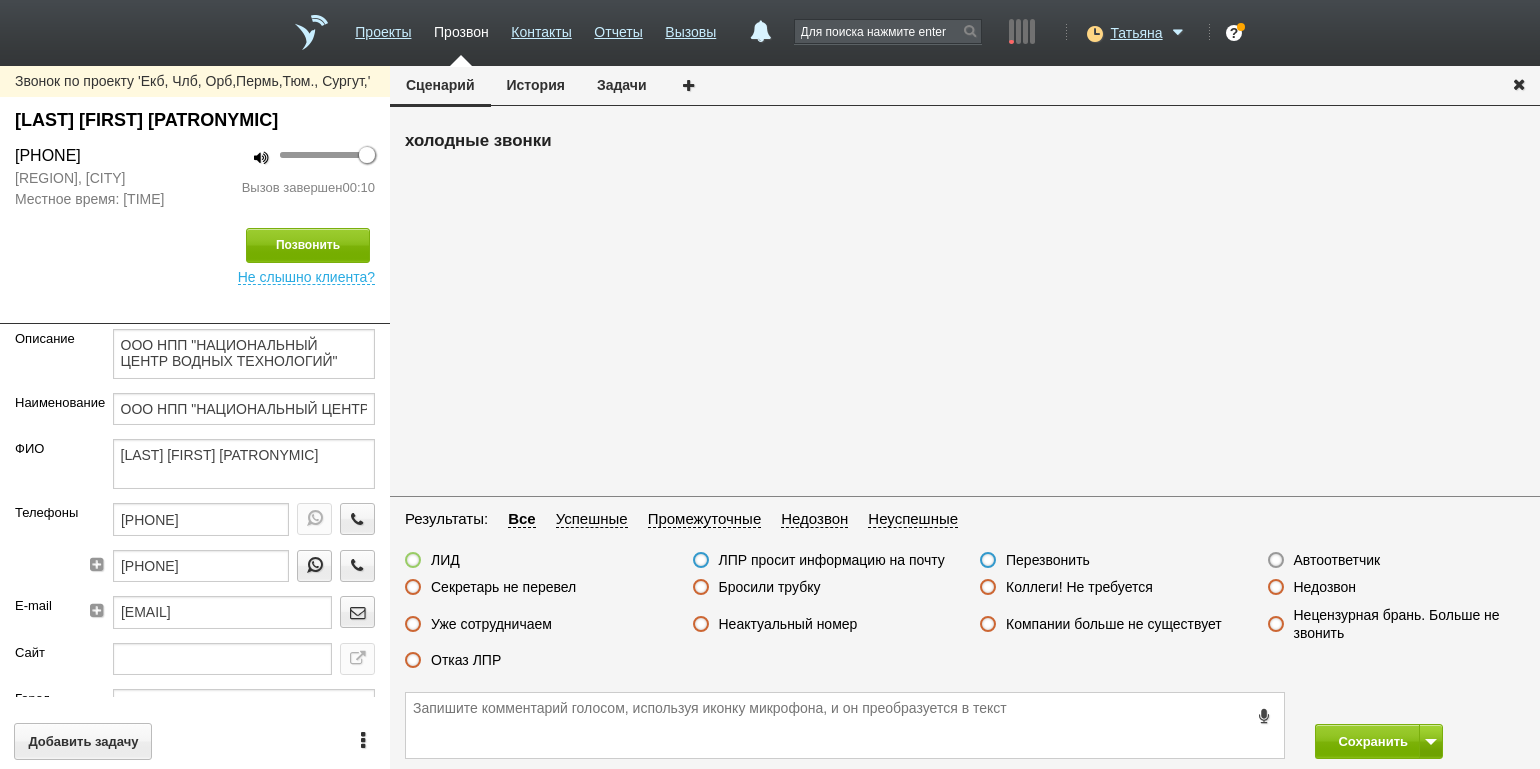 click on "Отказ ЛПР" at bounding box center (466, 660) 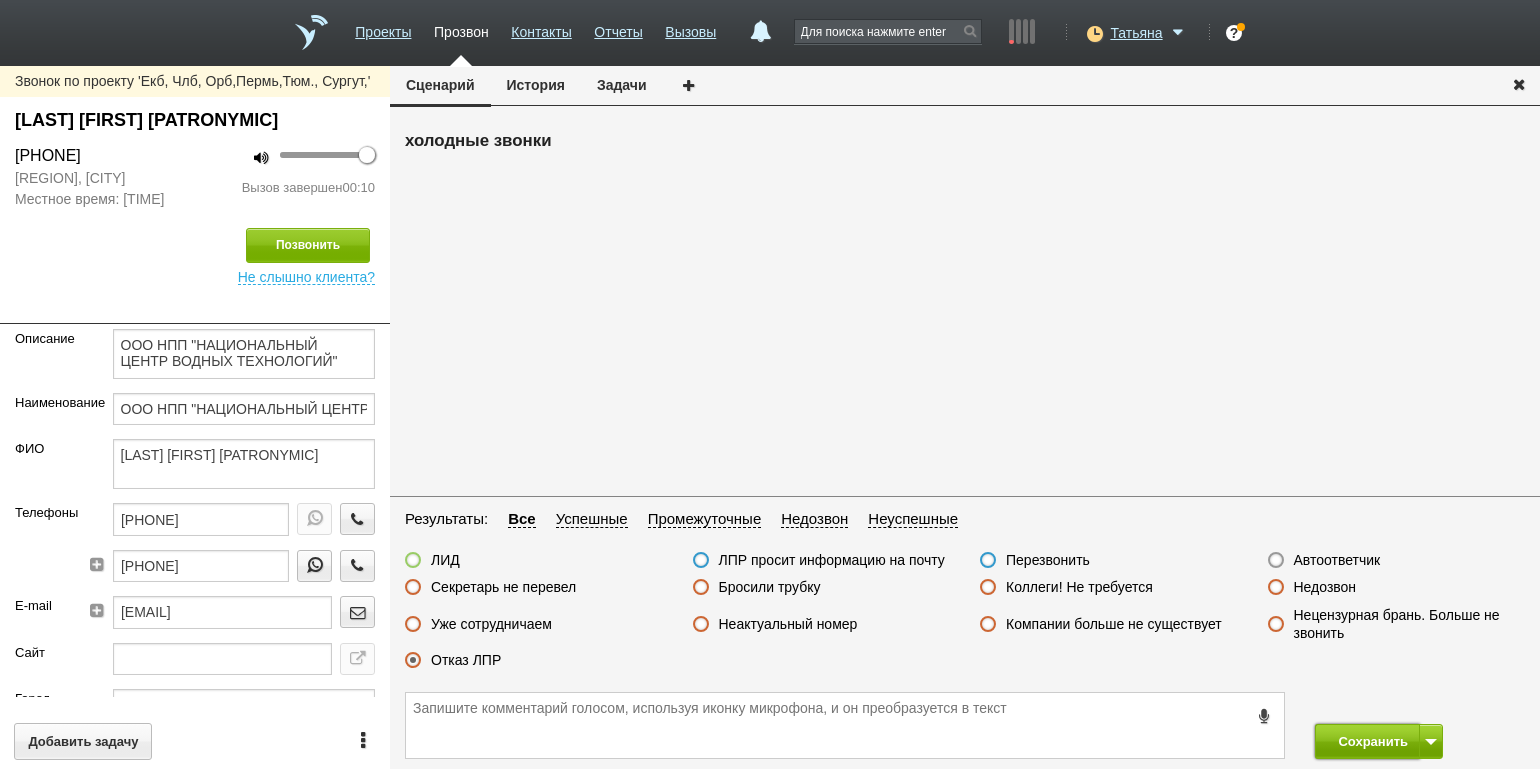 click on "Сохранить" at bounding box center (1367, 741) 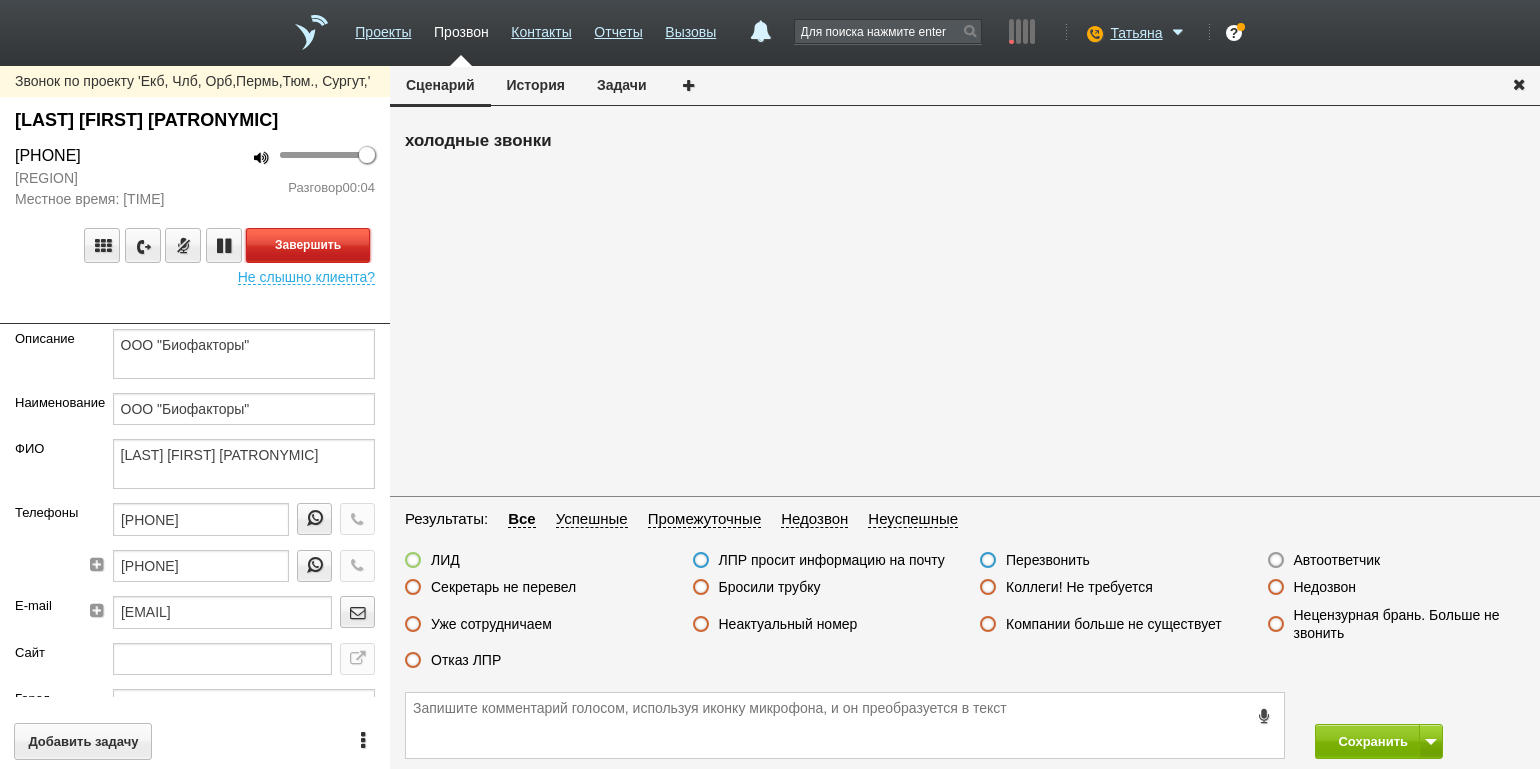 click on "Завершить" at bounding box center [308, 245] 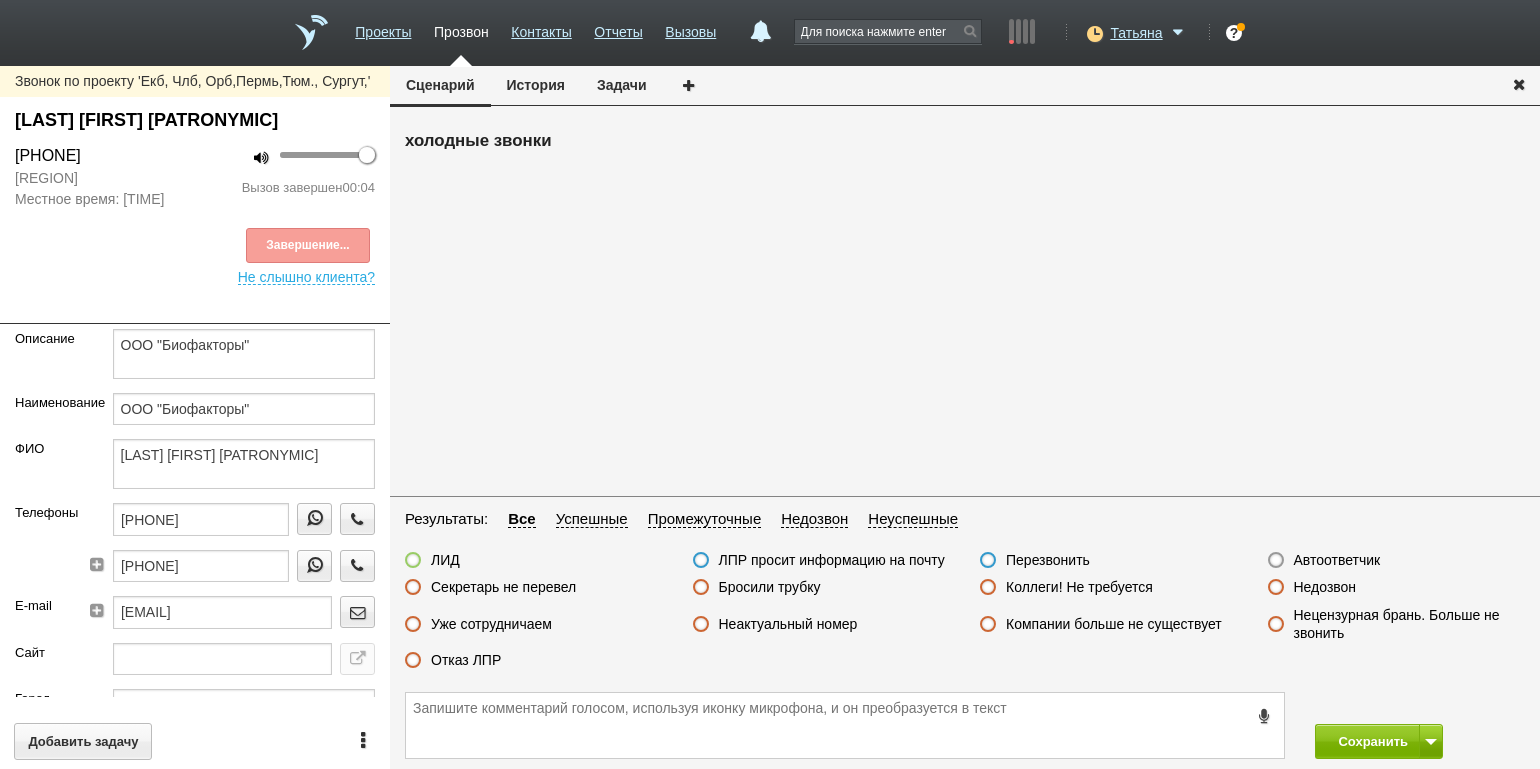 click on "Результаты: Все Успешные Промежуточные Недозвон Неуспешные ЛИД ЛПР просит информацию на почту Перезвонить Автоответчик Секретарь не перевел Бросили трубку Коллеги! Не требуется Недозвон Уже сотрудничаем Неактуальный номер Компании больше не существует Нецензурная брань. Больше не звонить Отказ ЛПР" at bounding box center [965, 595] 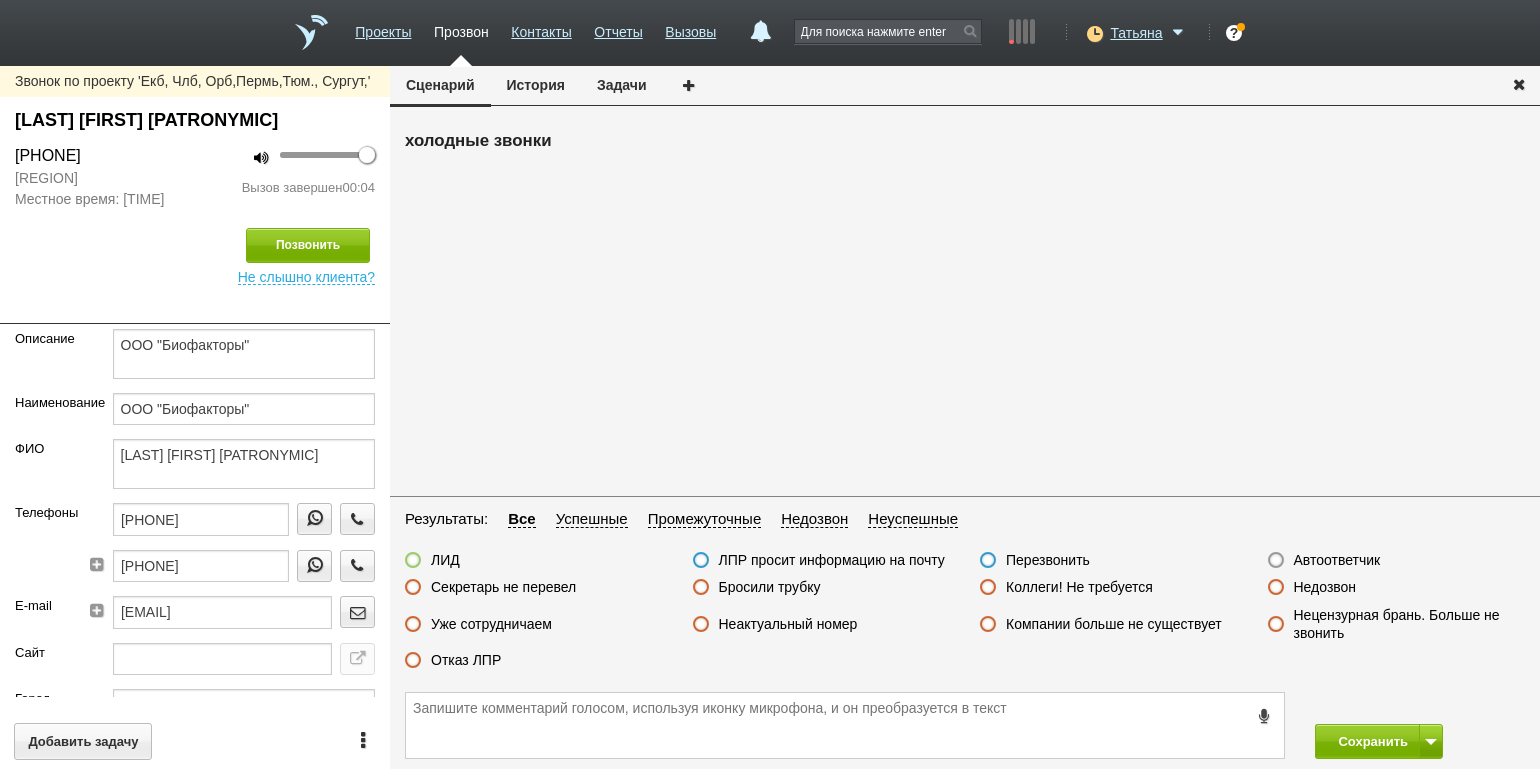 click on "Автоответчик" at bounding box center [1337, 560] 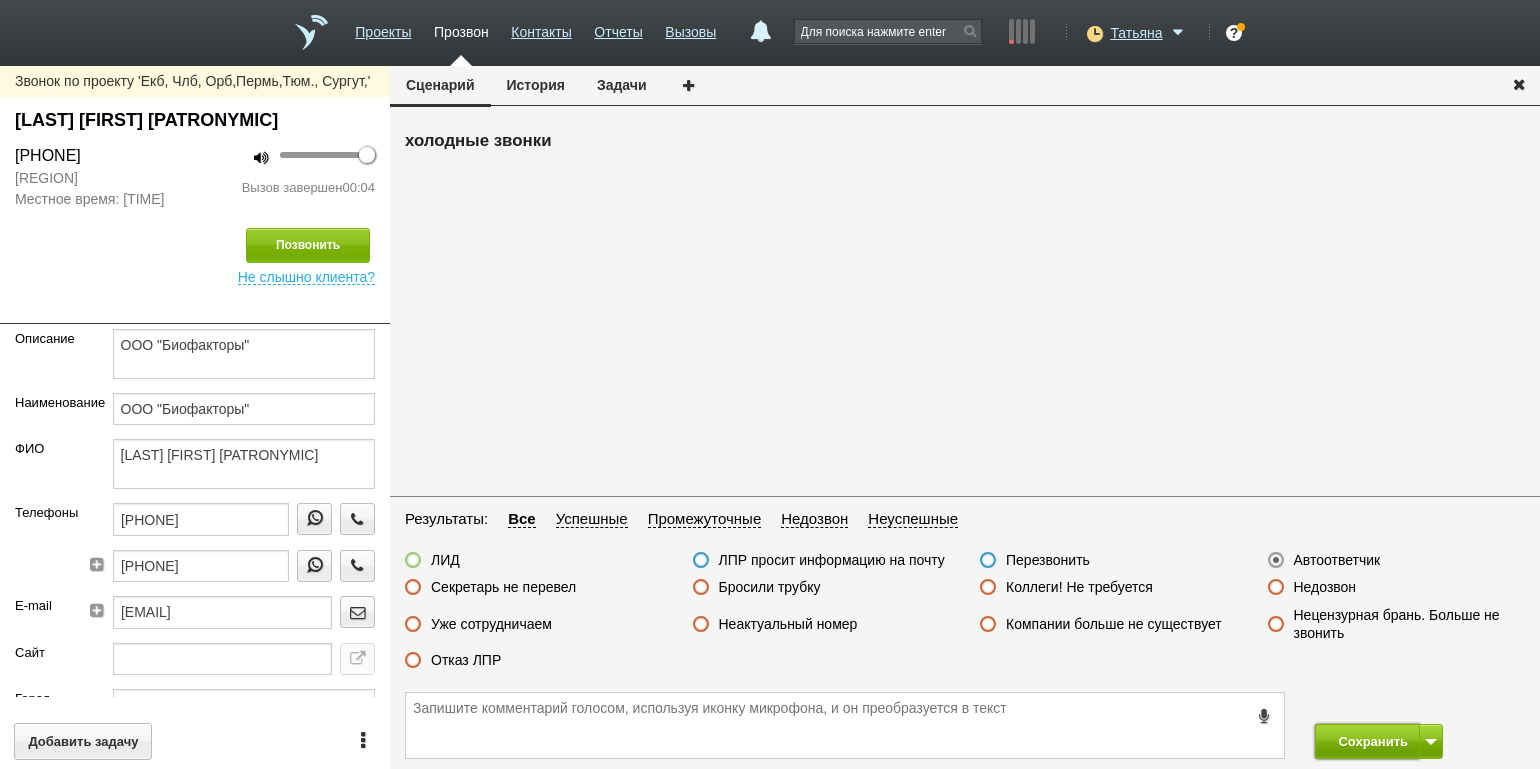 click on "Сохранить" at bounding box center [1367, 741] 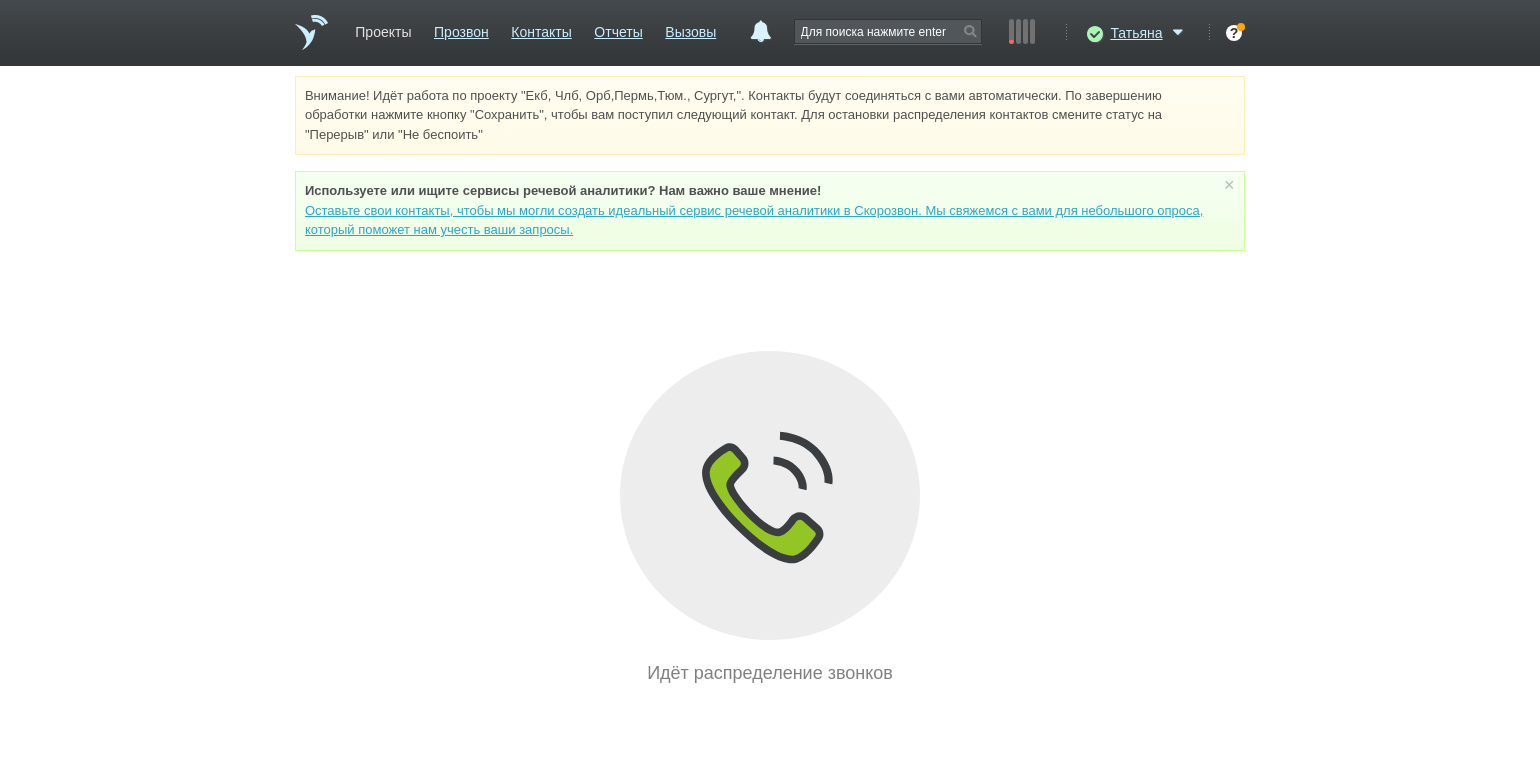 click on "Проекты" at bounding box center [383, 28] 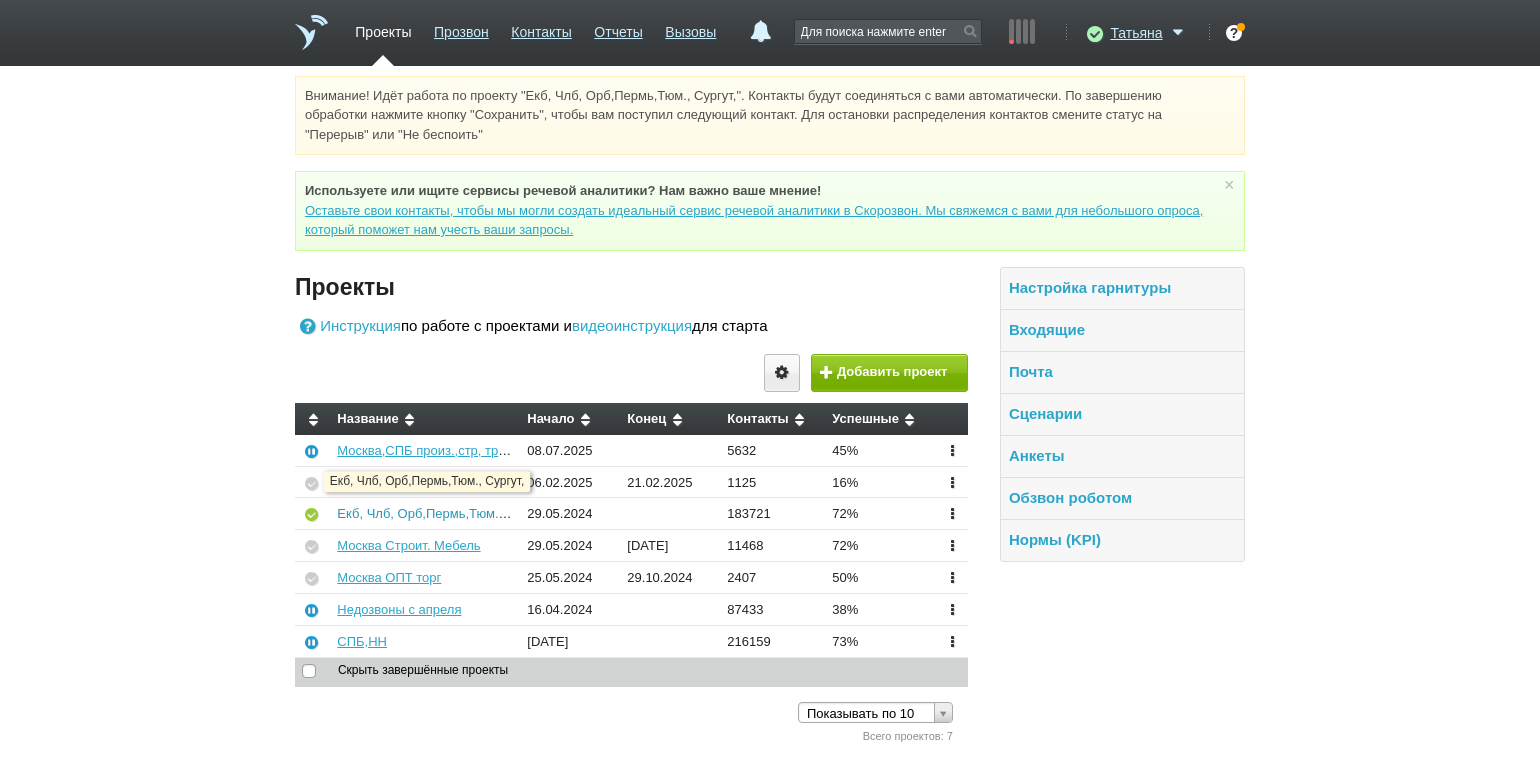 click on "Екб, Члб, Орб,Пермь,Тюм., Сургут," at bounding box center [442, 513] 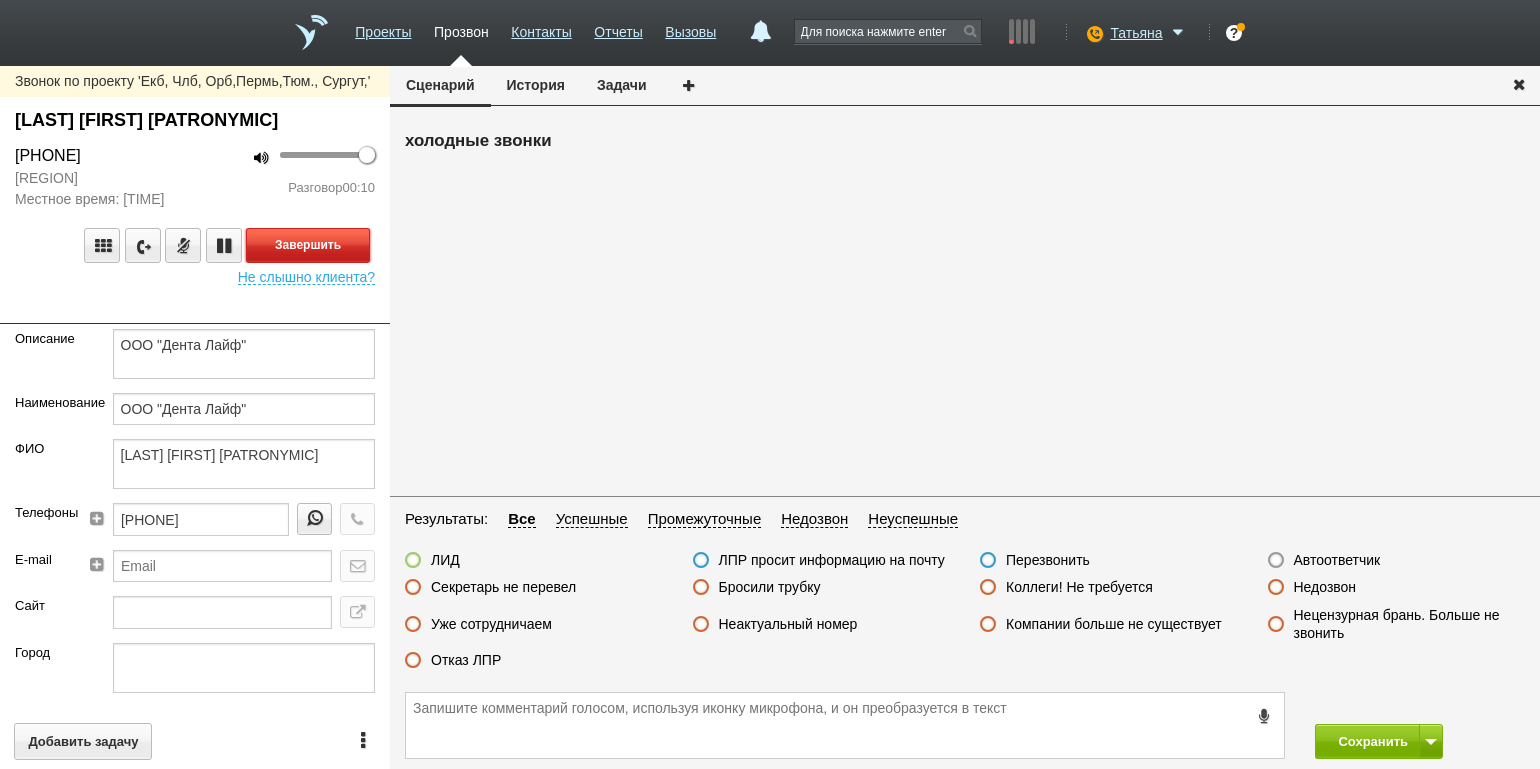 click on "Завершить" at bounding box center (308, 245) 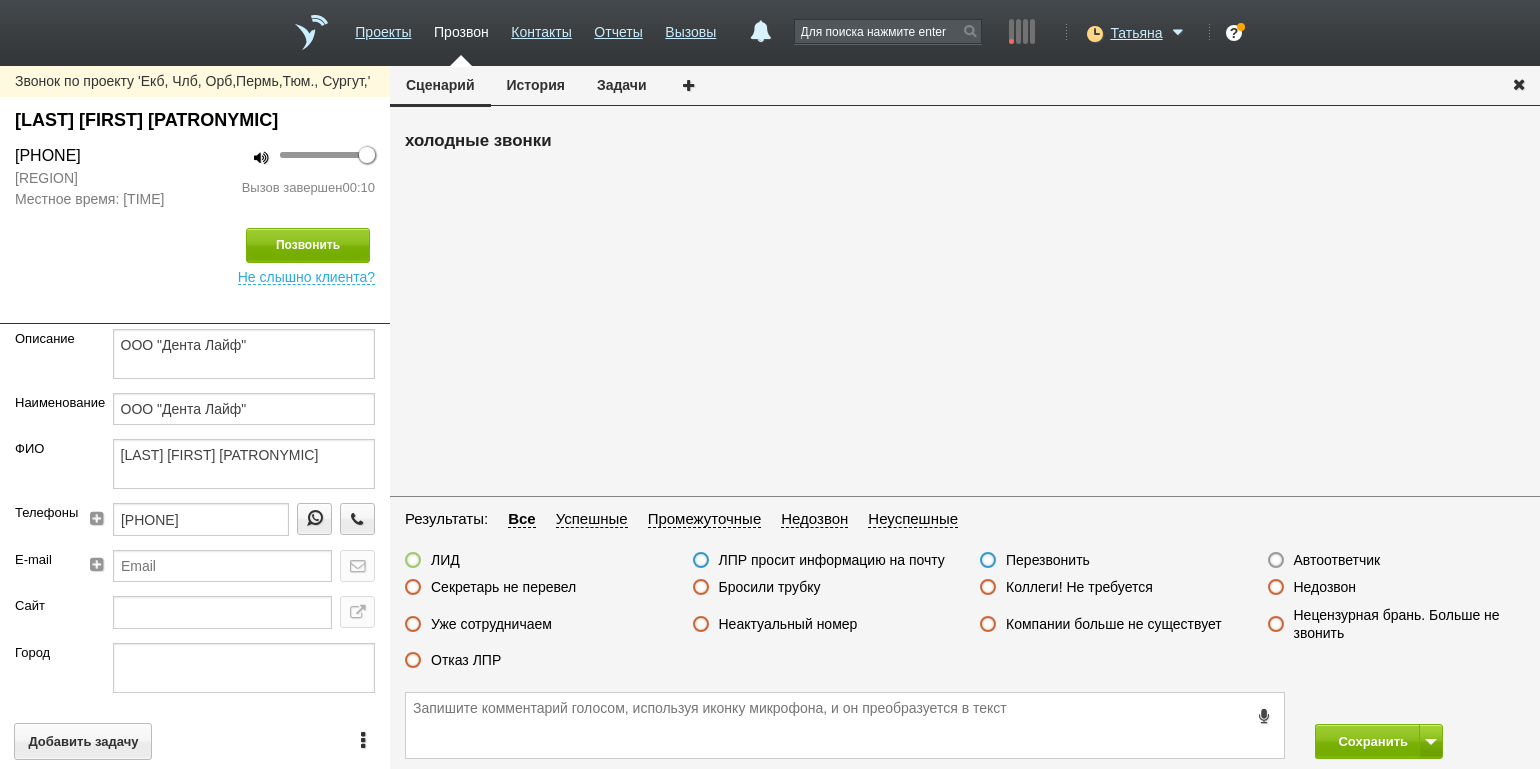 click on "Отказ ЛПР" at bounding box center (466, 660) 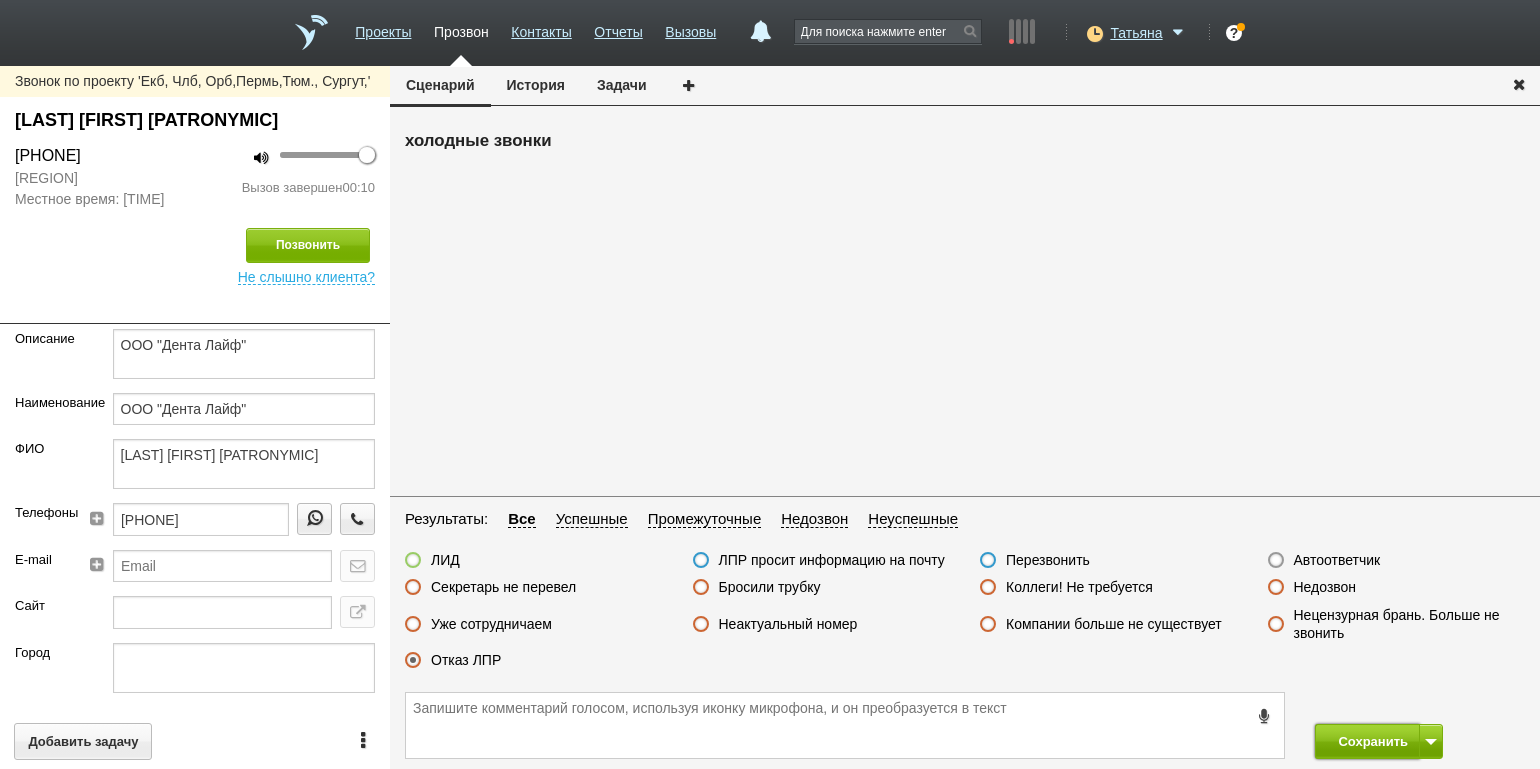 click on "Сохранить" at bounding box center [1367, 741] 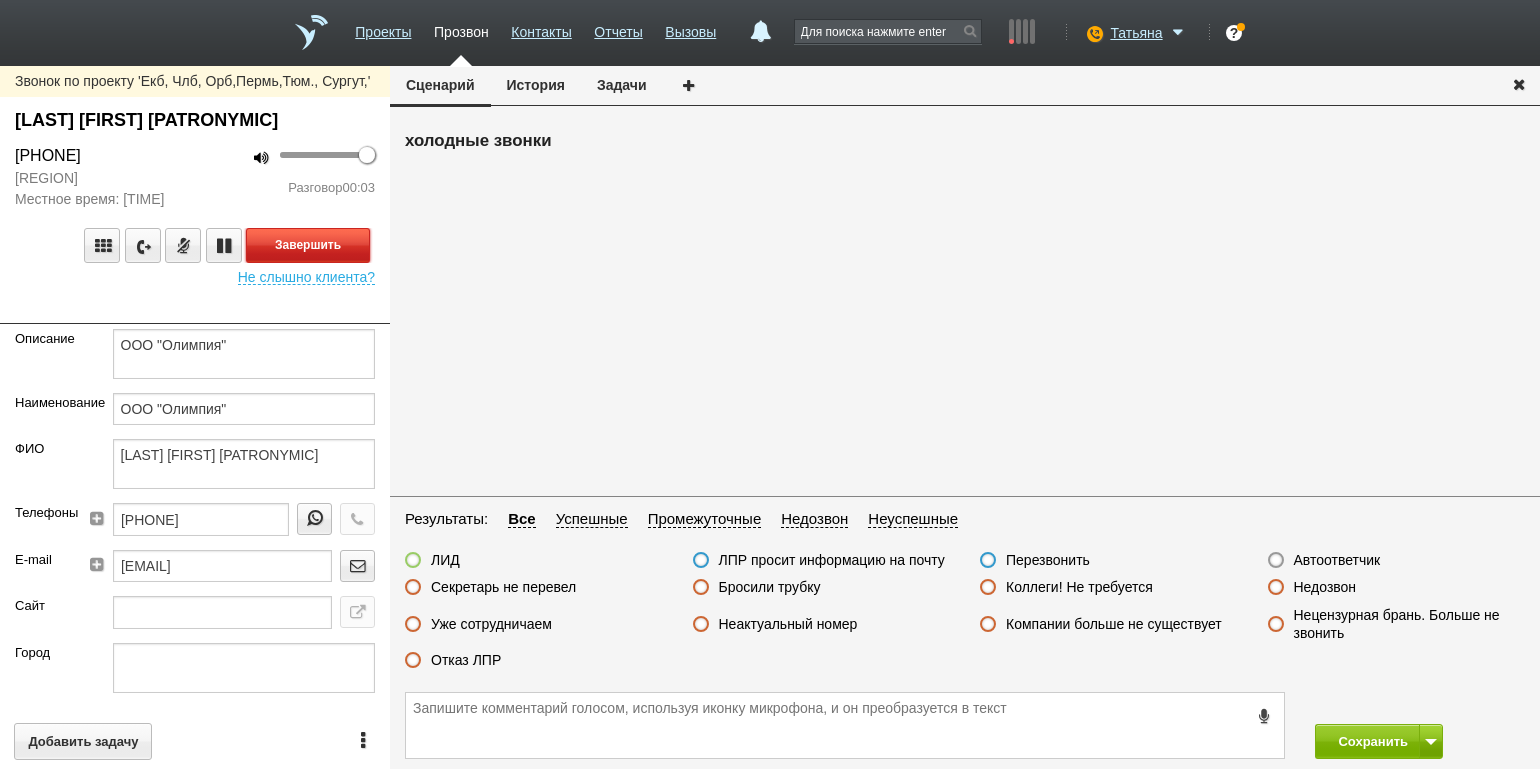 click on "Завершить" at bounding box center (308, 245) 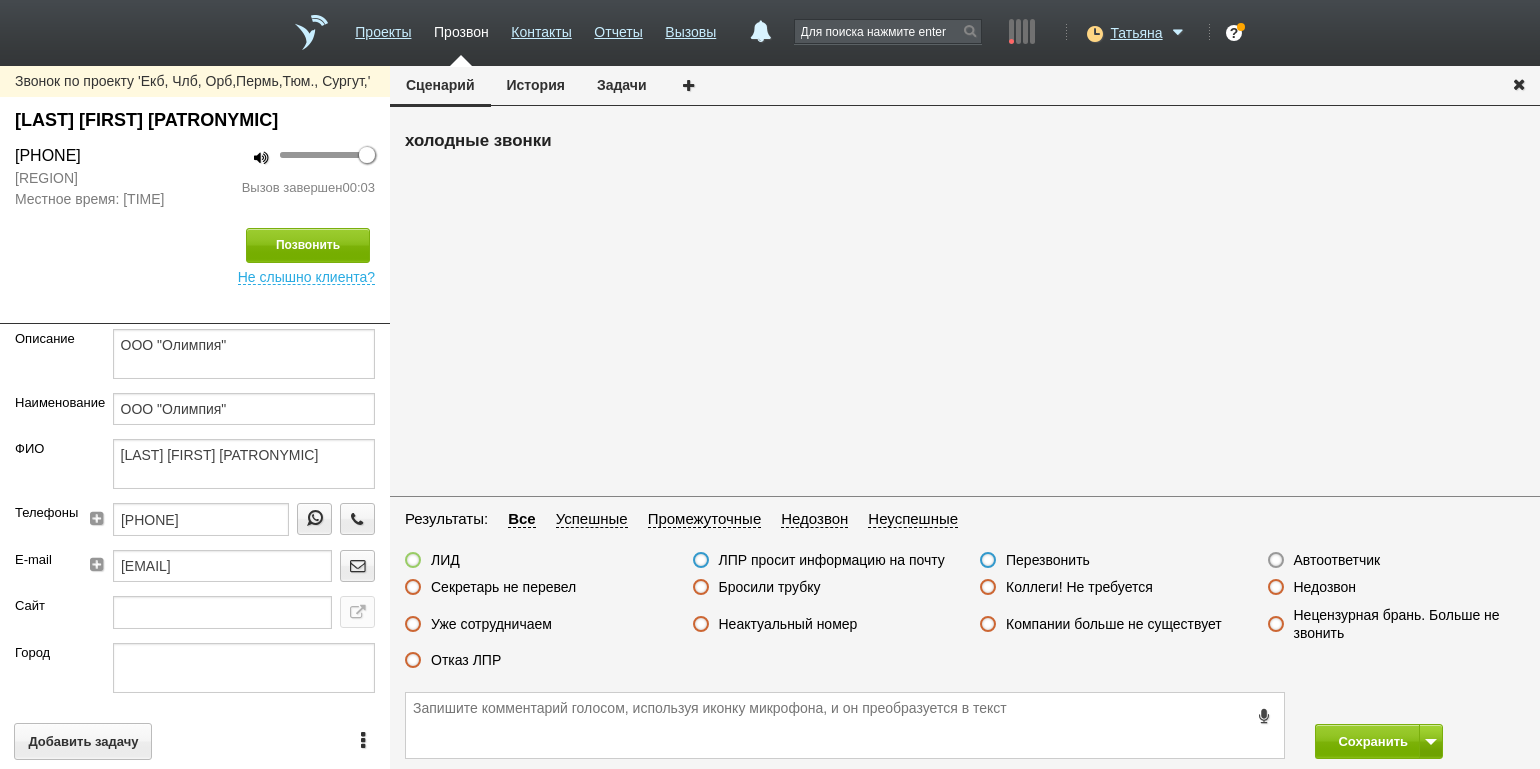 drag, startPoint x: 1338, startPoint y: 564, endPoint x: 1353, endPoint y: 576, distance: 19.209373 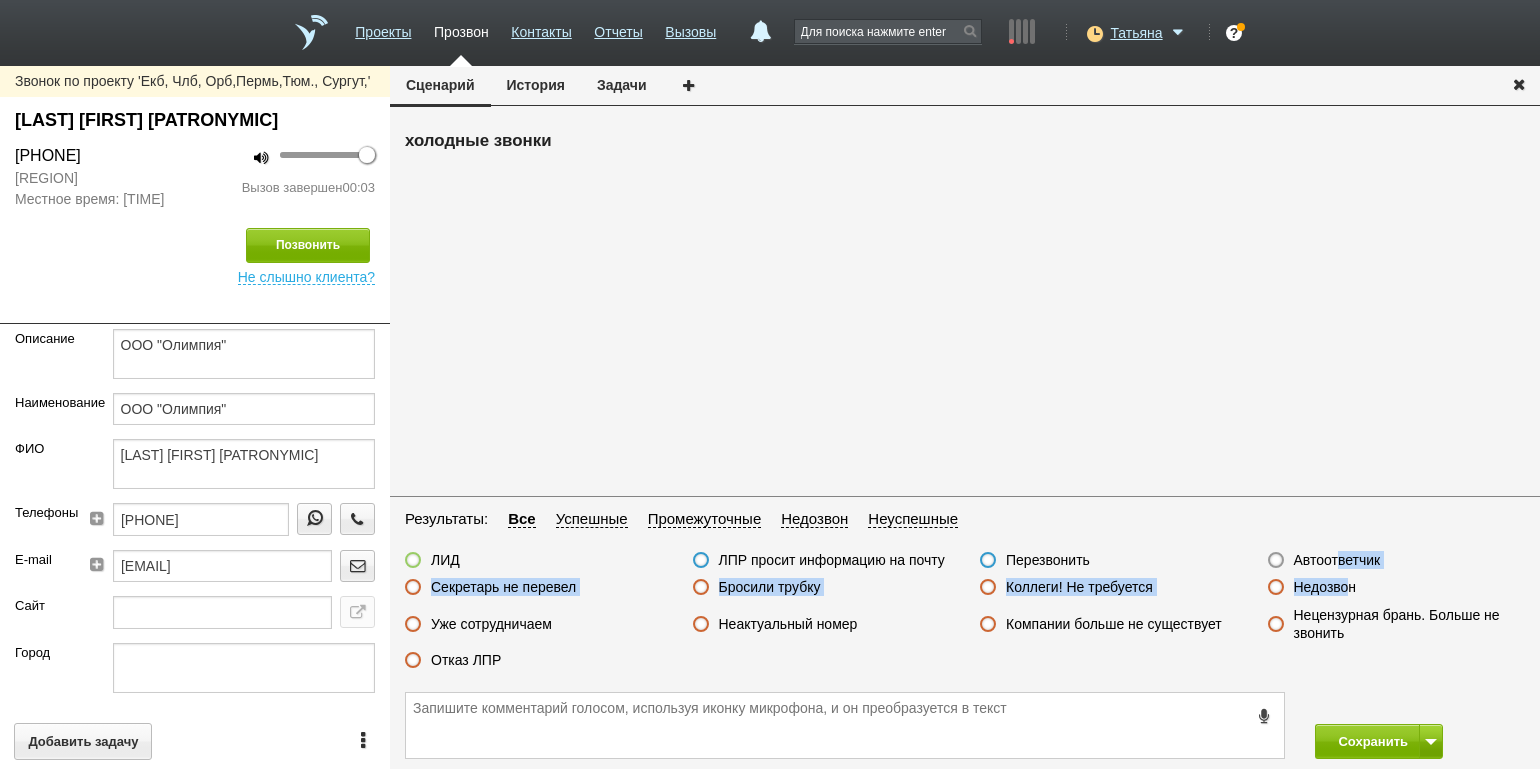 click on "Автоответчик" at bounding box center [1337, 560] 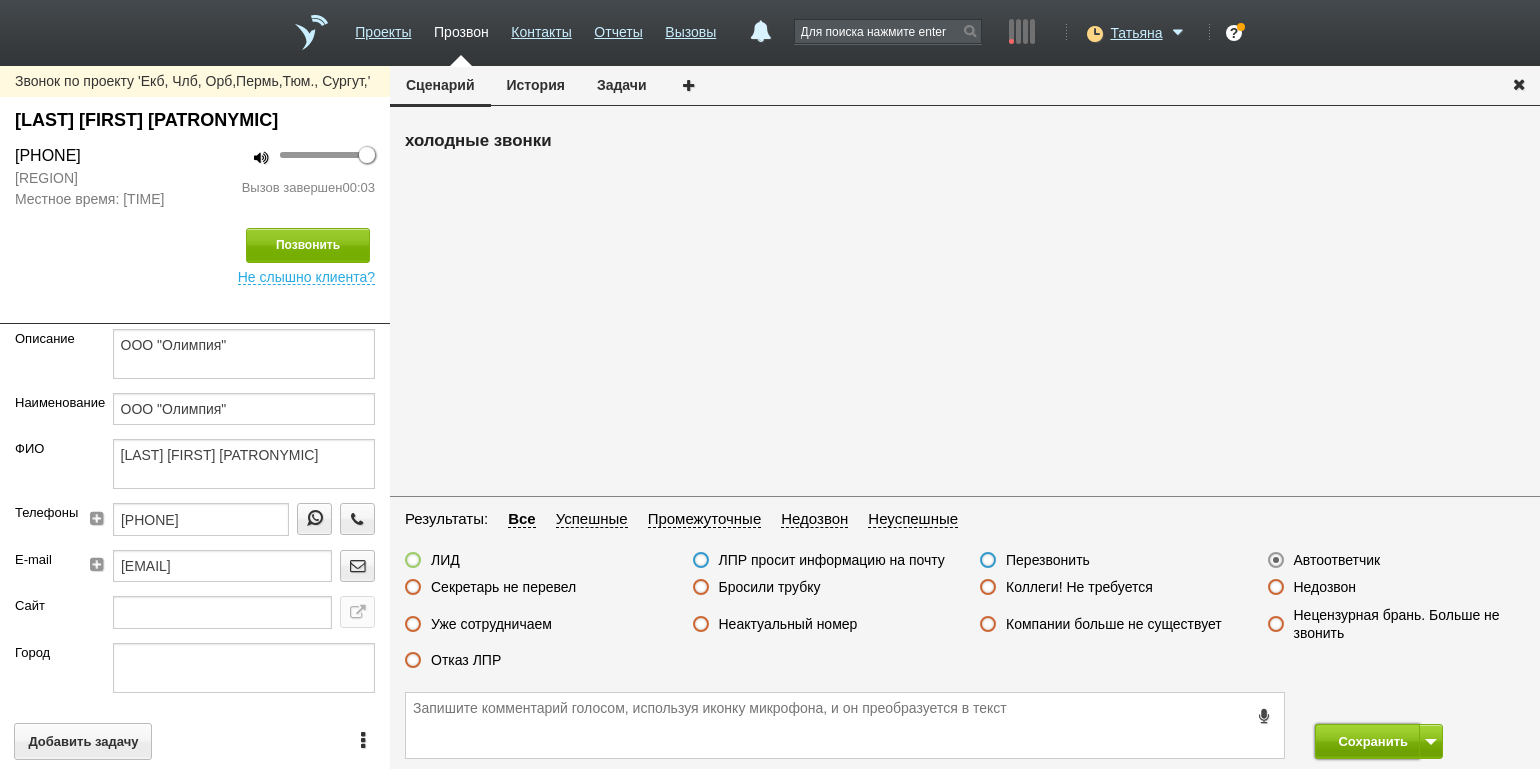 click on "Сохранить" at bounding box center [1367, 741] 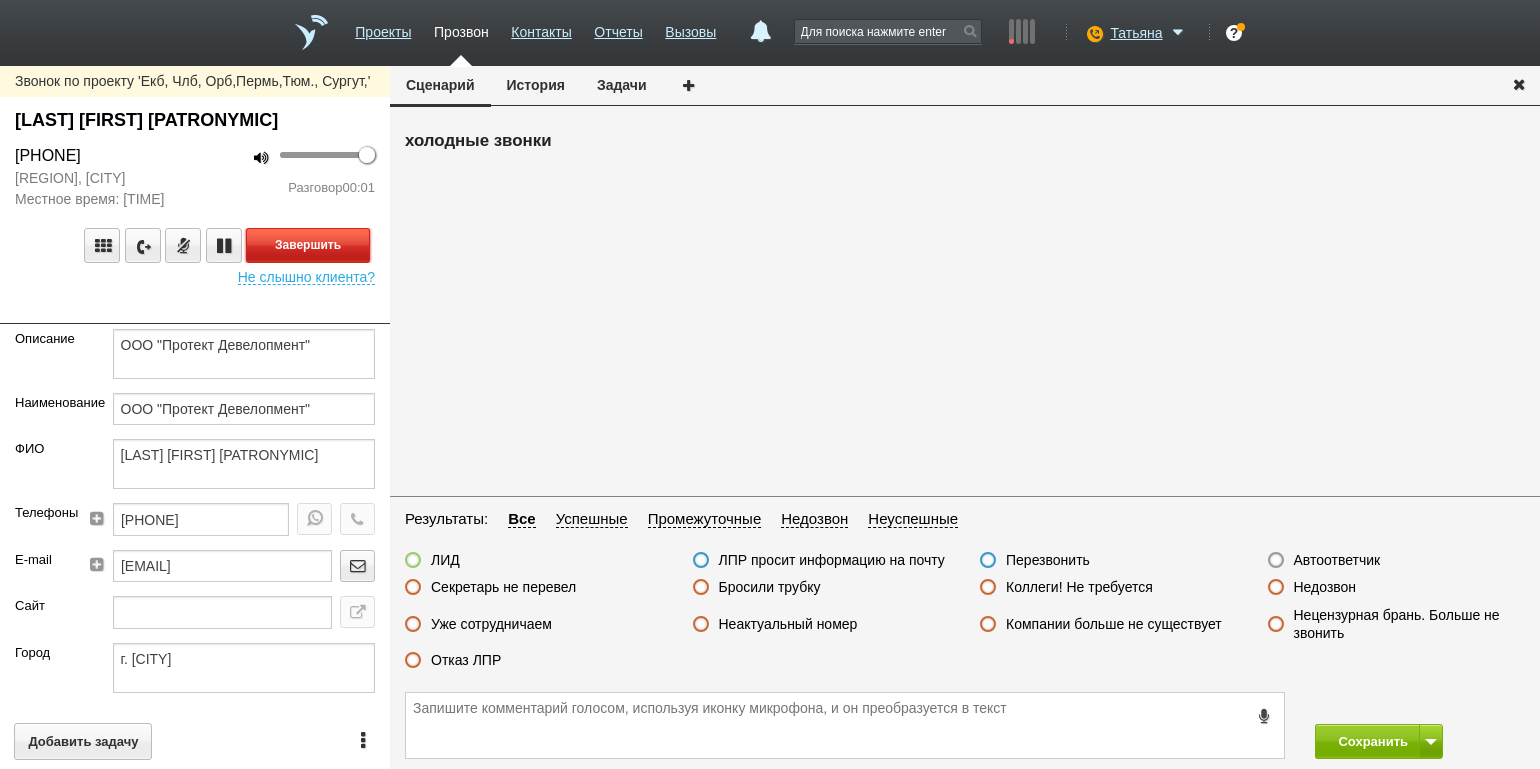 click on "Завершить" at bounding box center (308, 245) 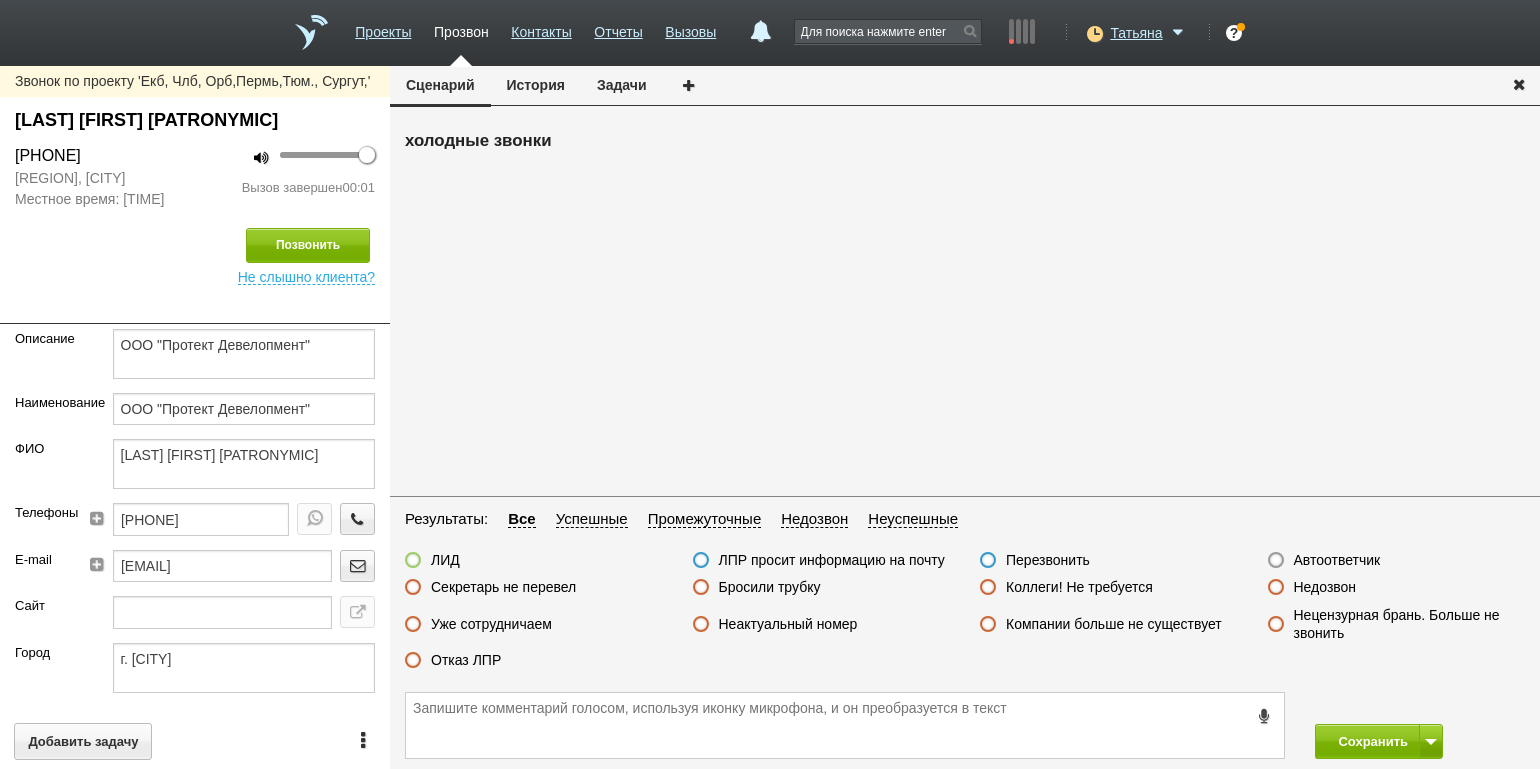 click on "Автоответчик" at bounding box center (1337, 560) 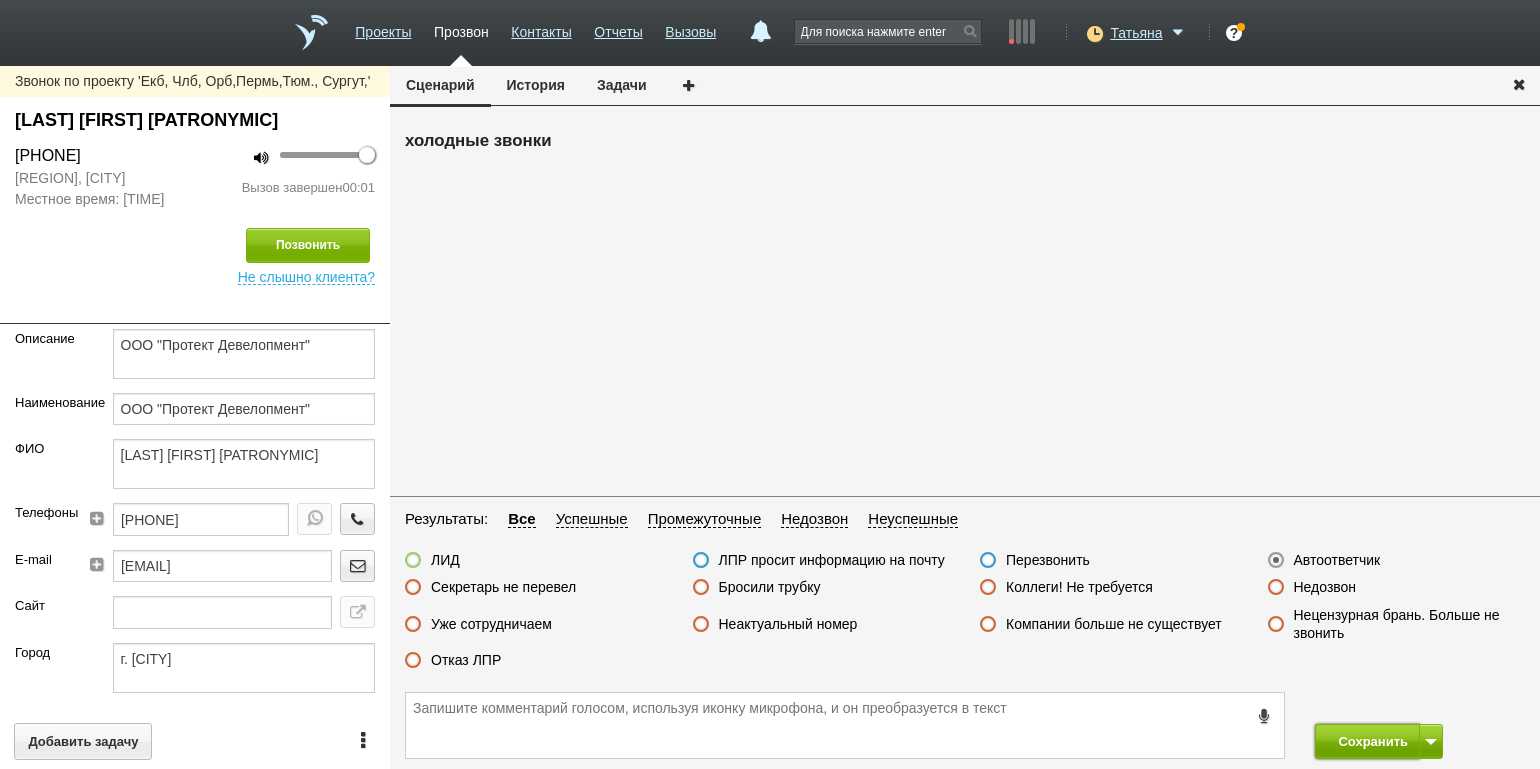 drag, startPoint x: 1358, startPoint y: 738, endPoint x: 1316, endPoint y: 679, distance: 72.42237 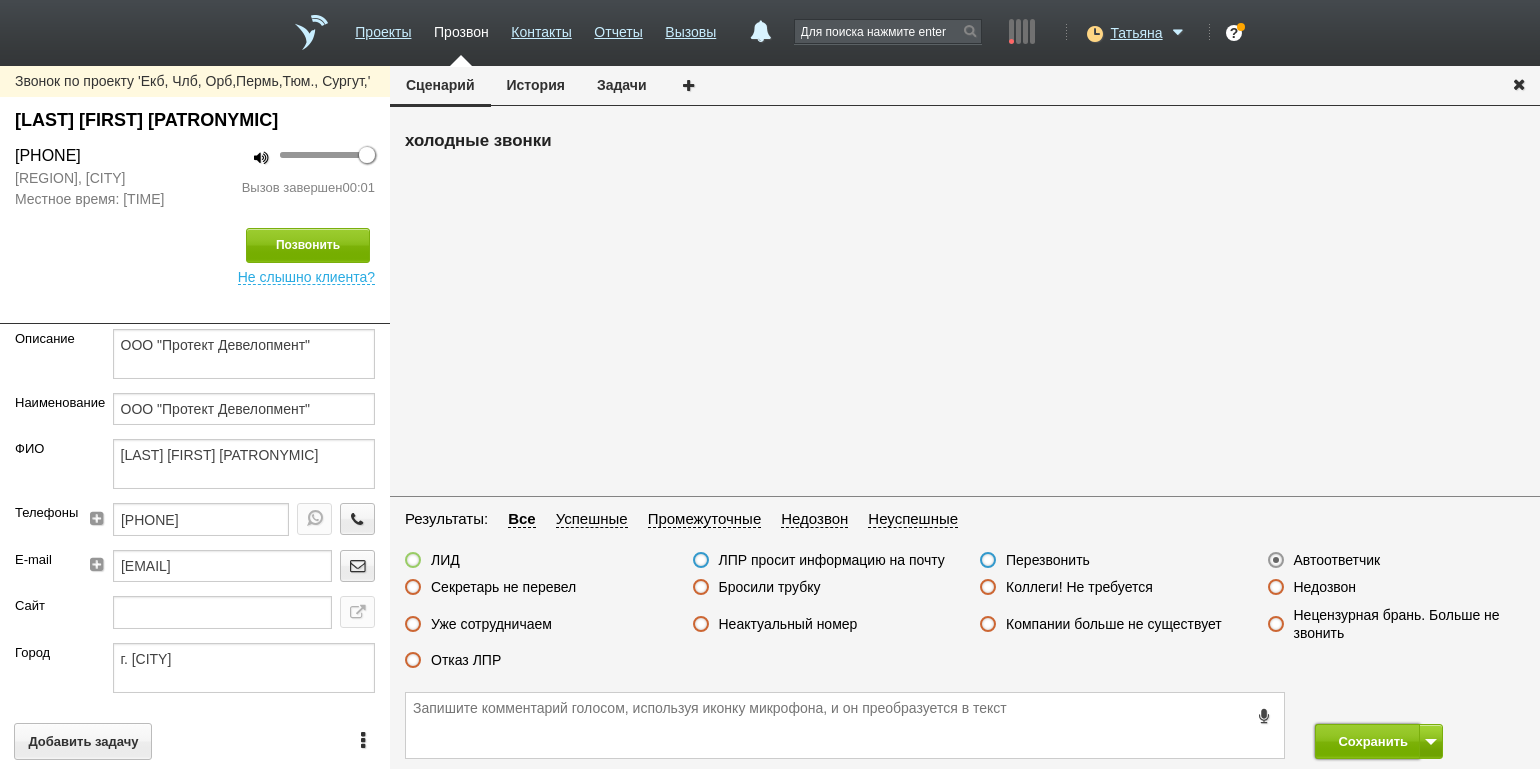 click on "Сохранить" at bounding box center [1367, 741] 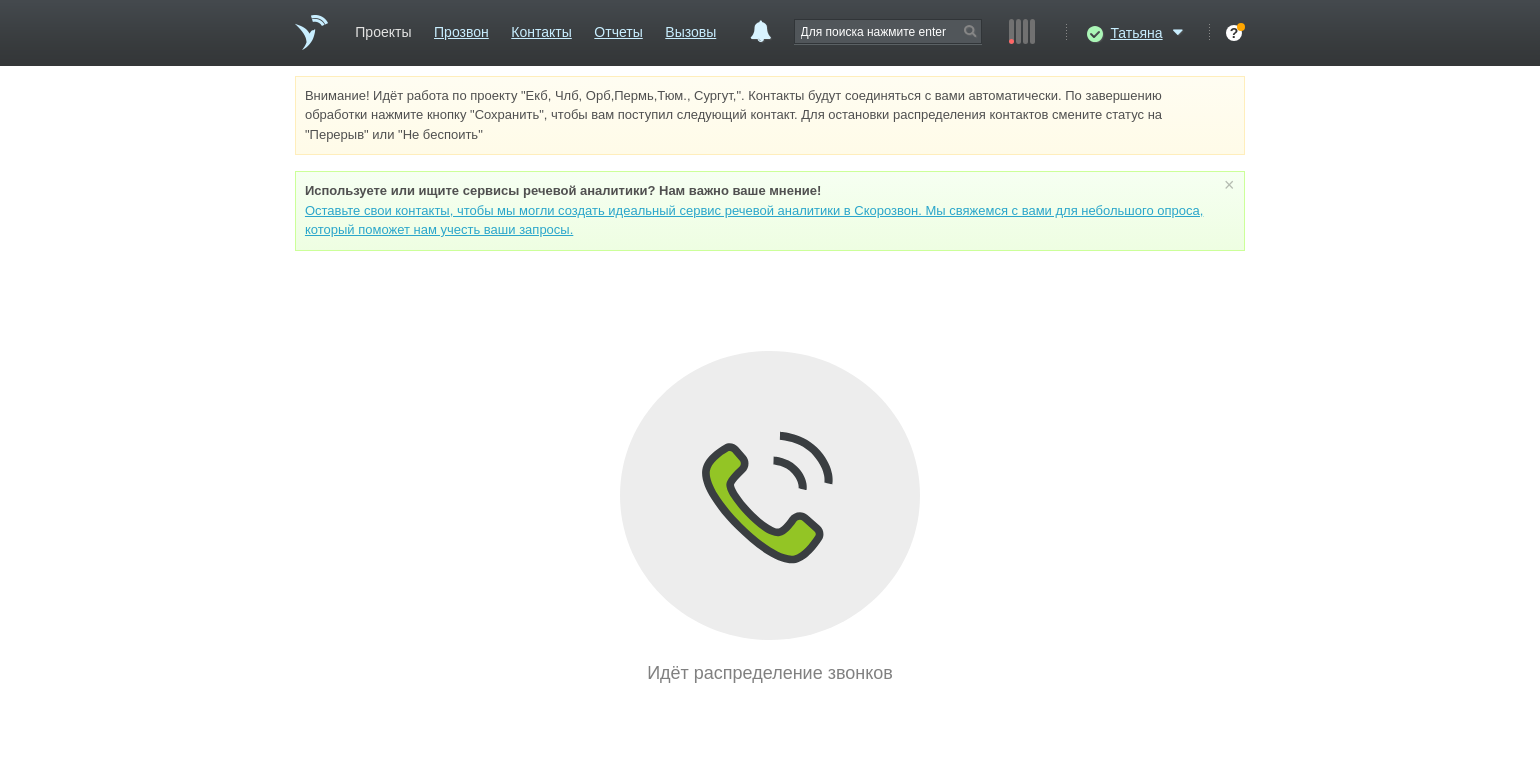 click on "Проекты" at bounding box center (383, 28) 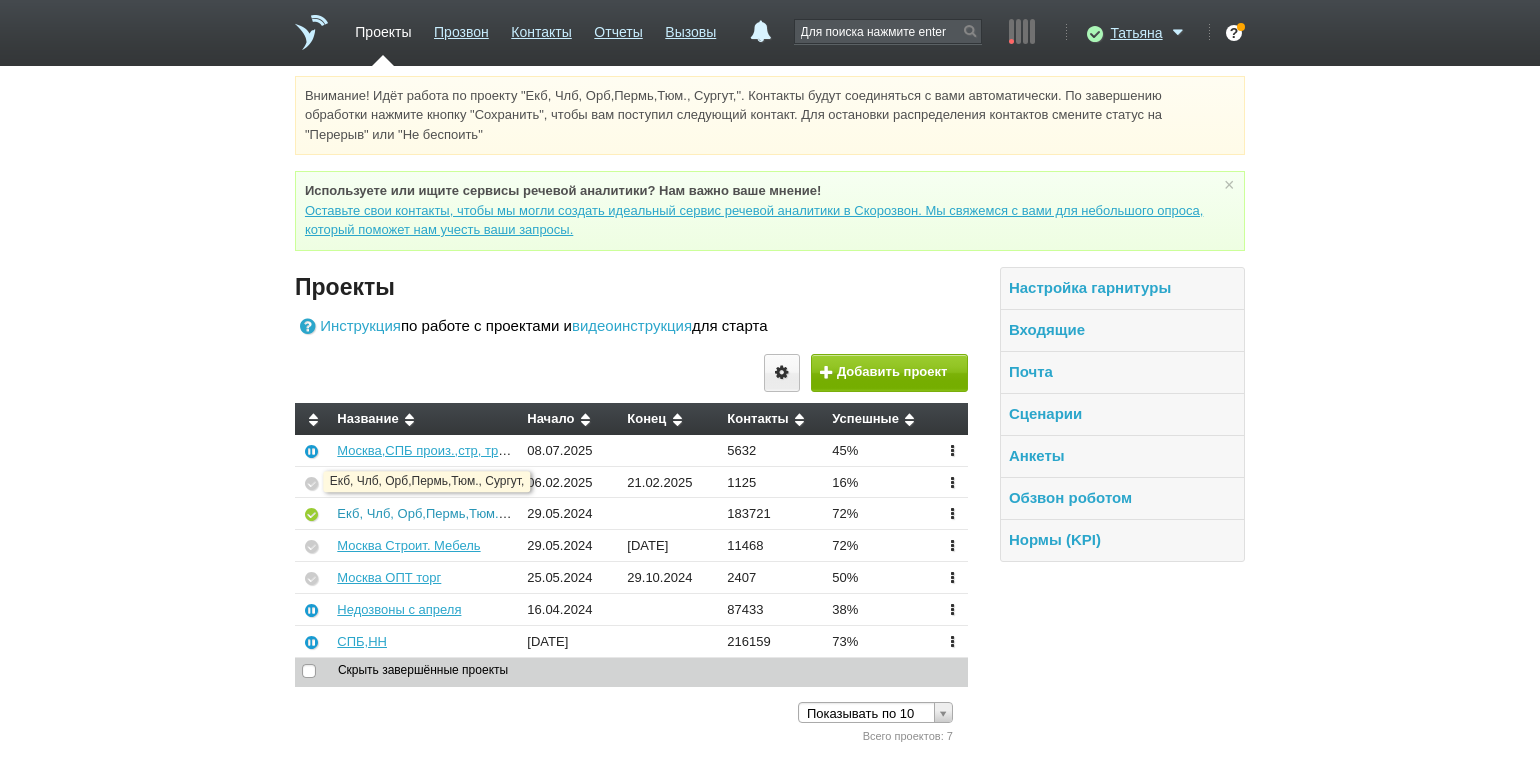 click on "Екб, Члб, Орб,Пермь,Тюм., Сургут," at bounding box center (442, 513) 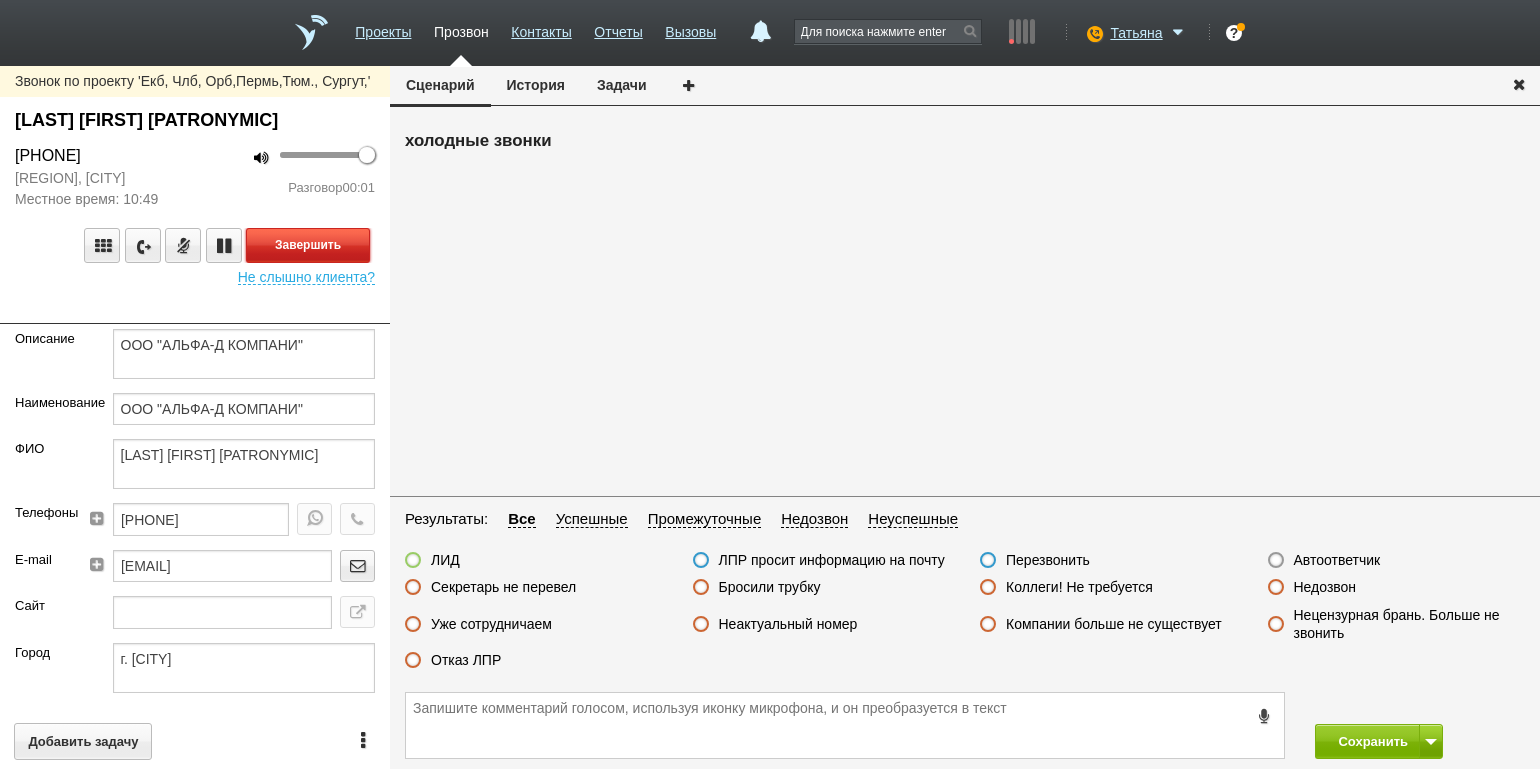 click on "Завершить" at bounding box center [308, 245] 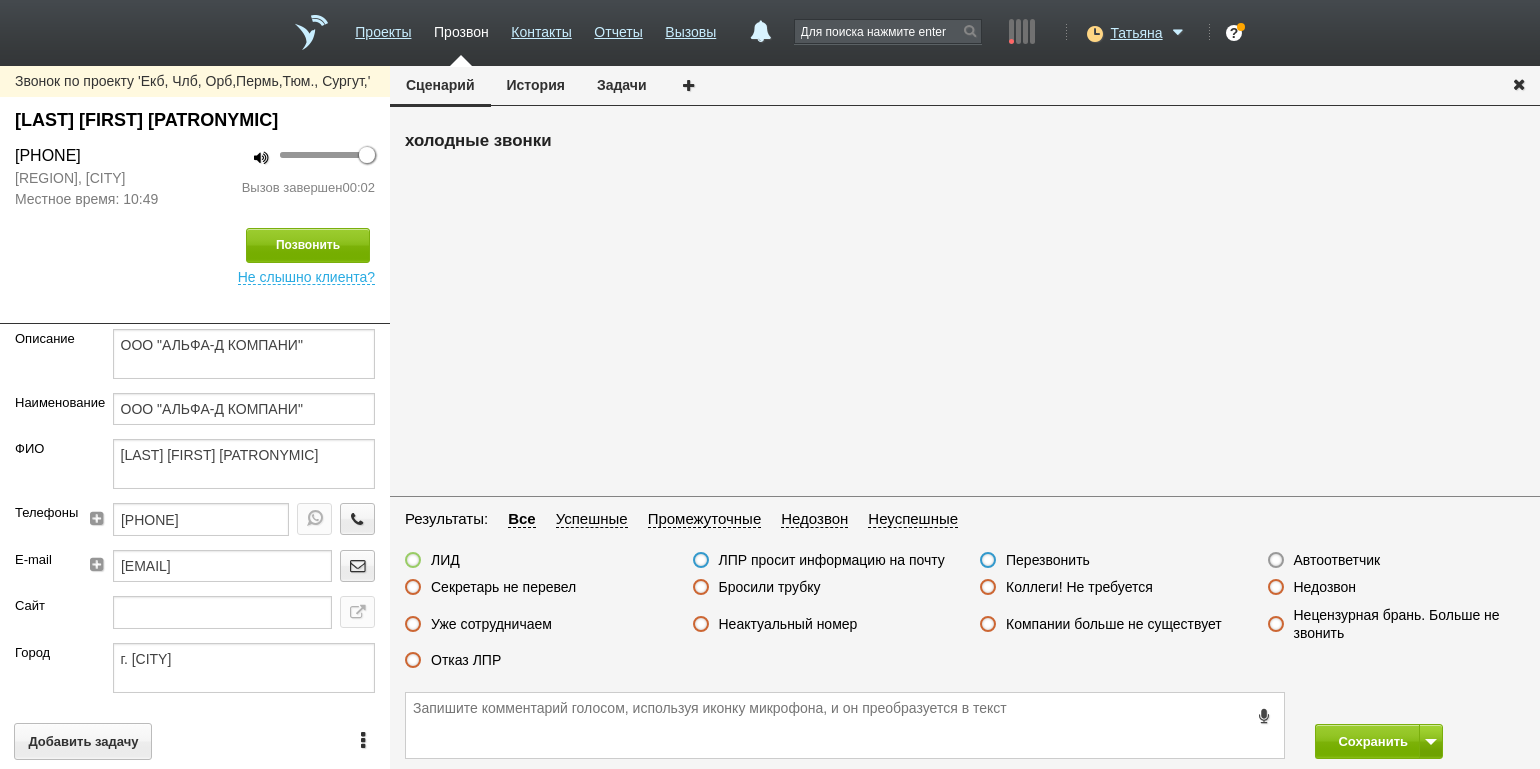 click on "Автоответчик" at bounding box center (1337, 560) 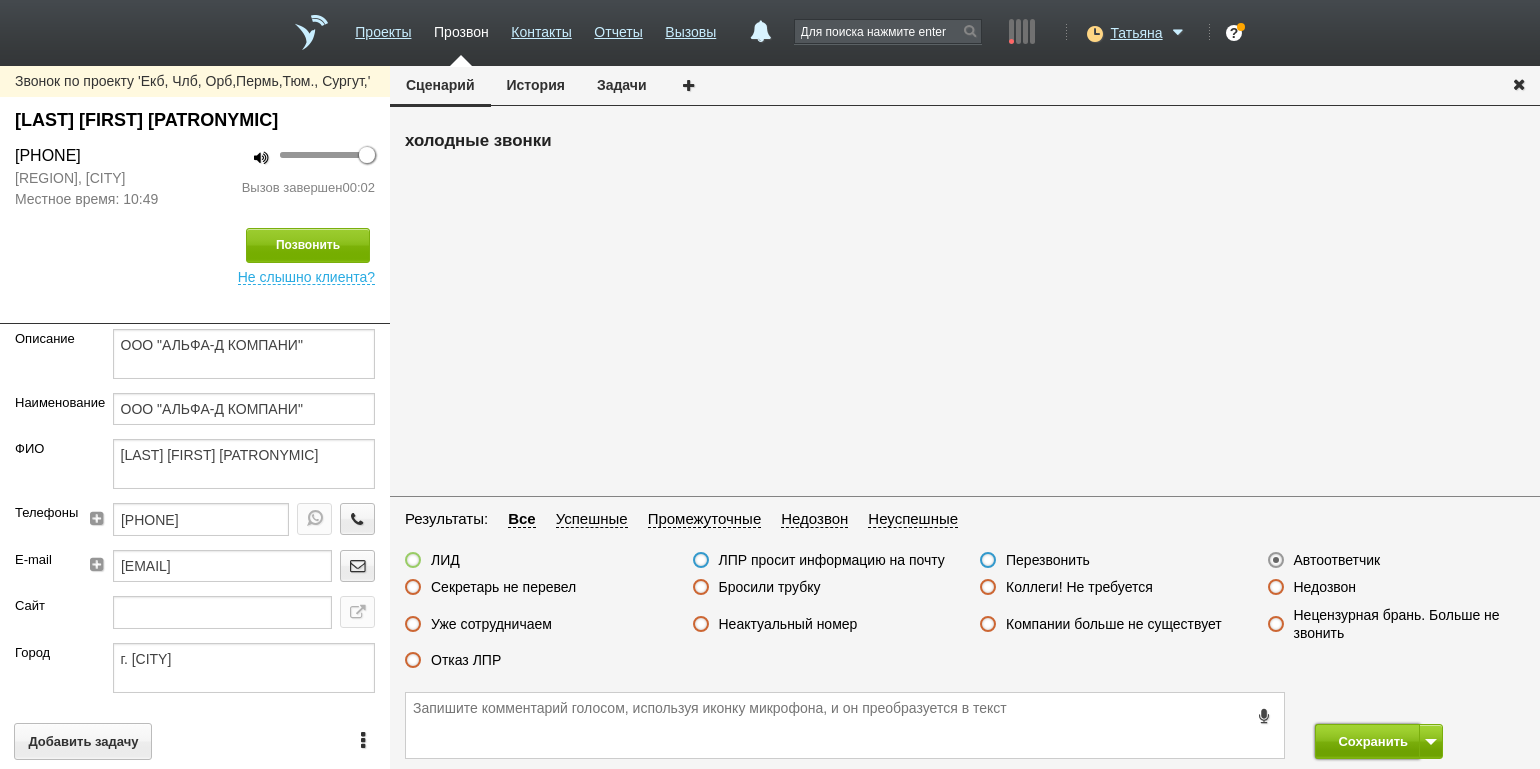 click on "Сохранить" at bounding box center [1367, 741] 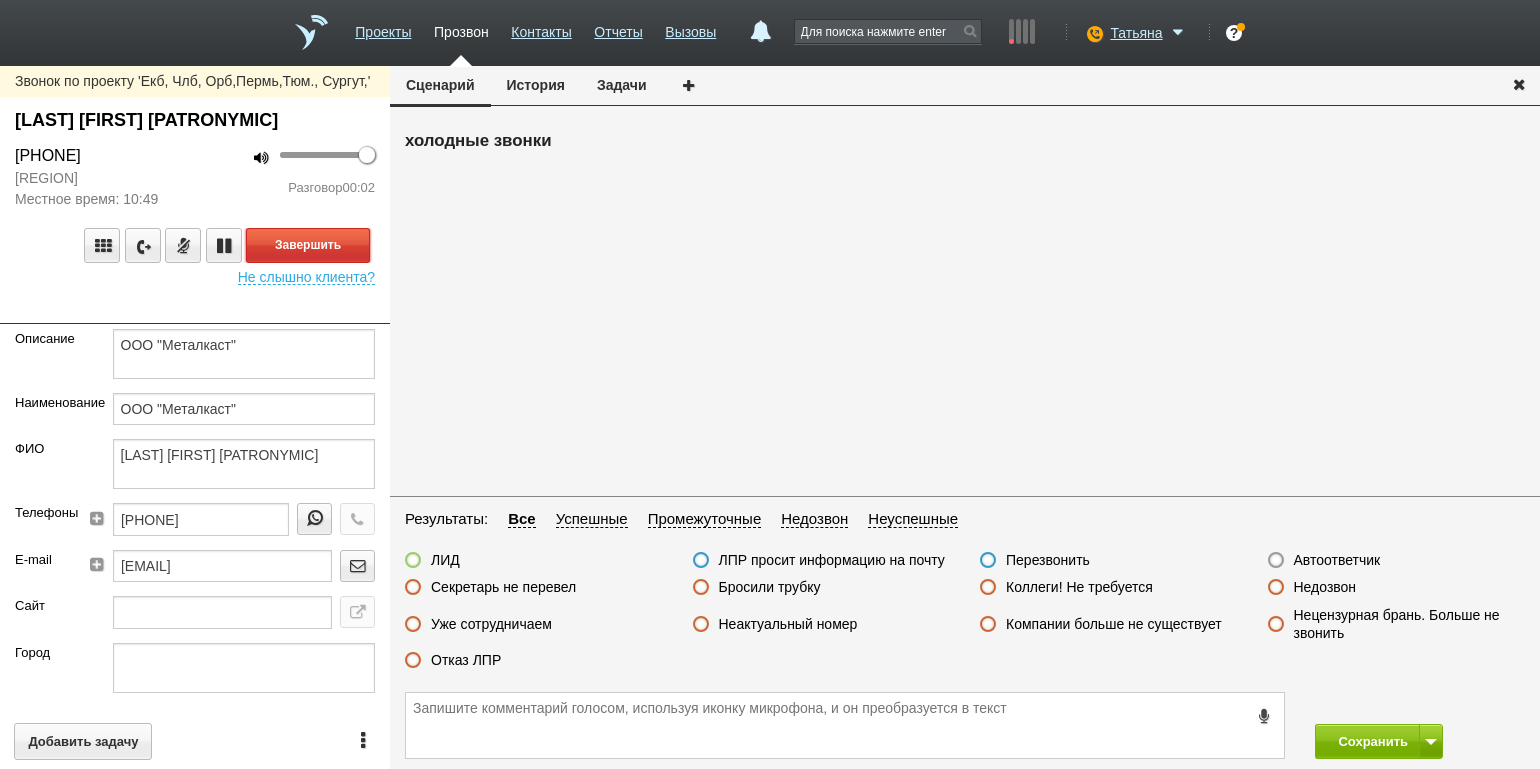 drag, startPoint x: 353, startPoint y: 245, endPoint x: 366, endPoint y: 252, distance: 14.764823 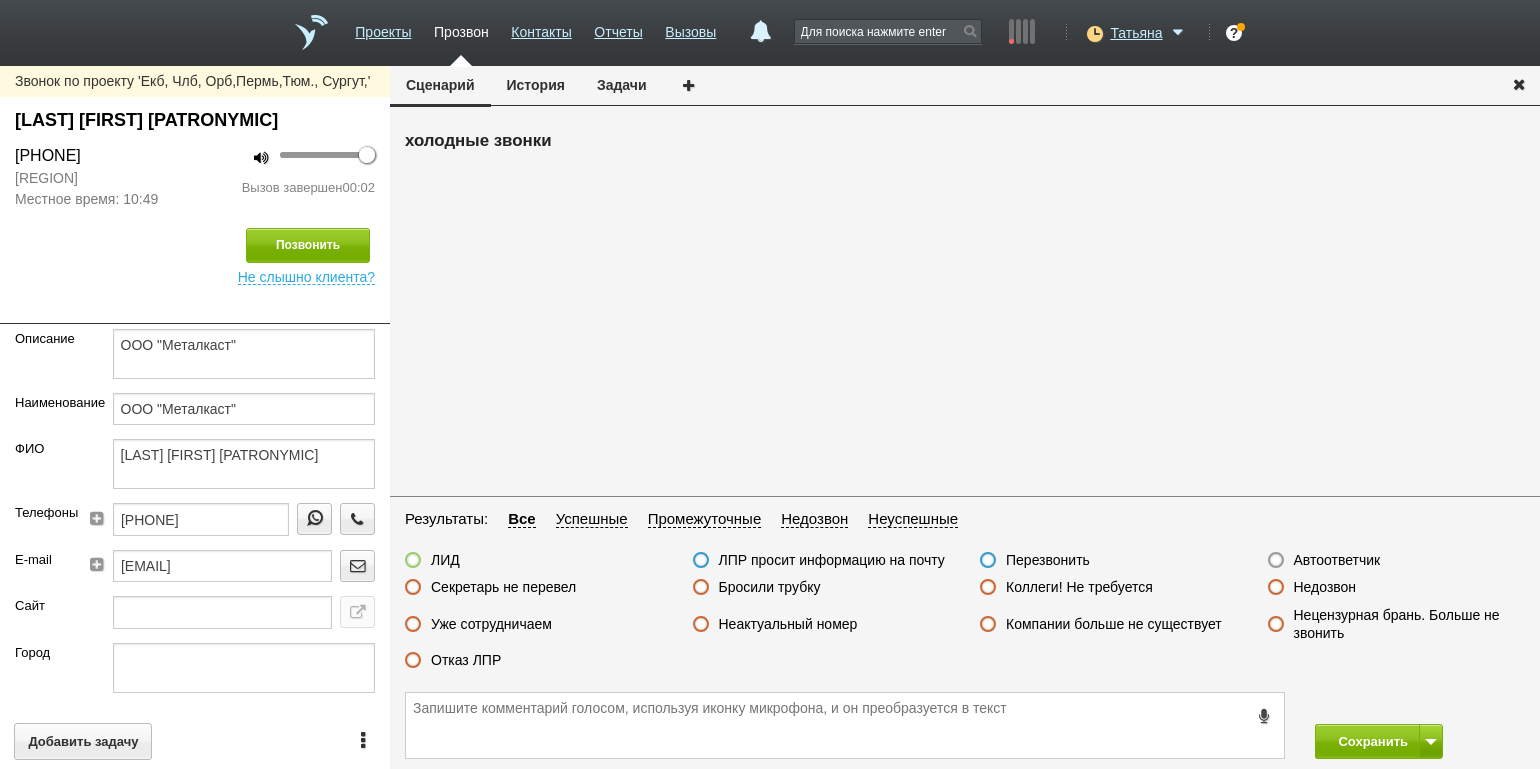 click on "Автоответчик" at bounding box center (1337, 560) 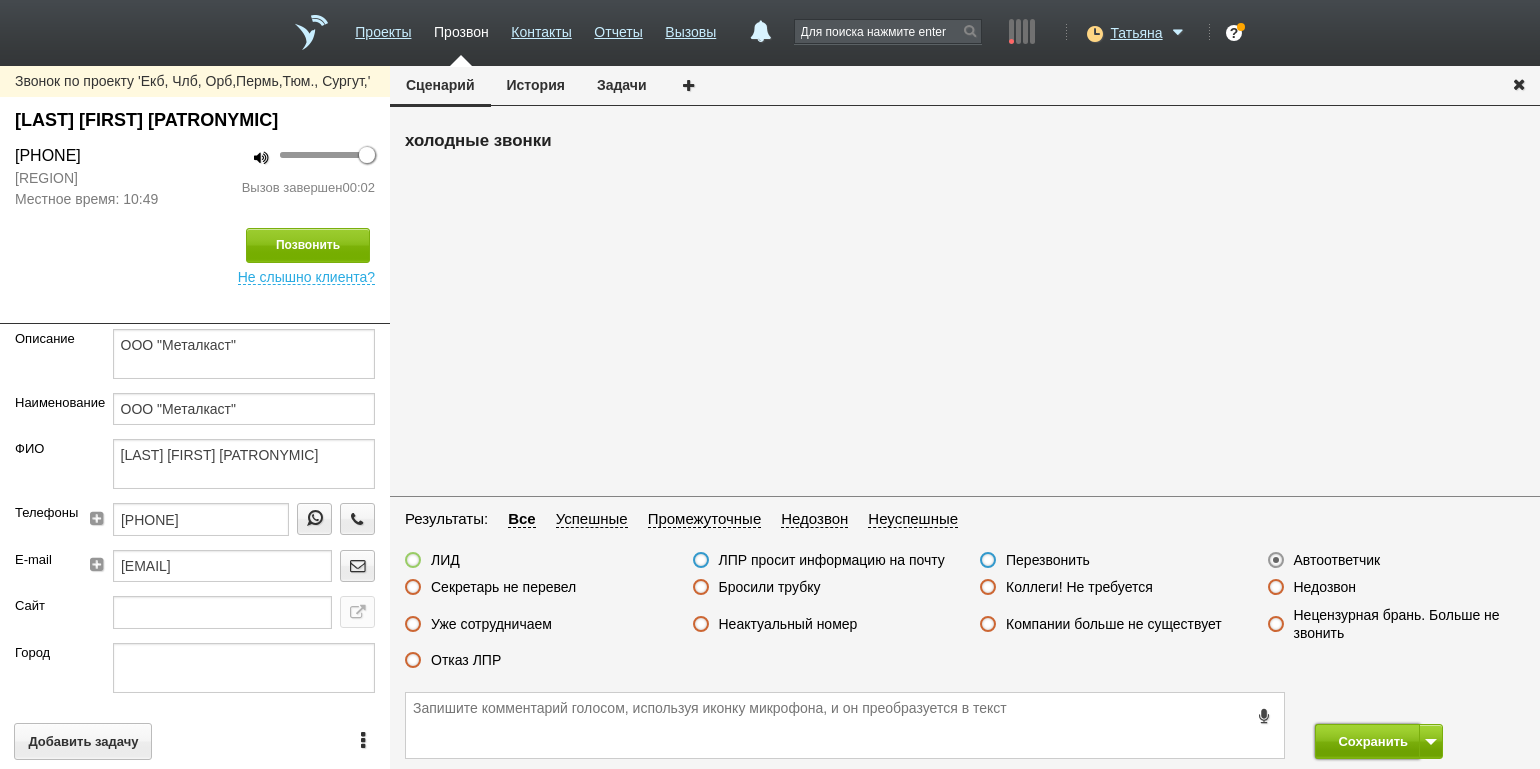 click on "Сохранить" at bounding box center (1367, 741) 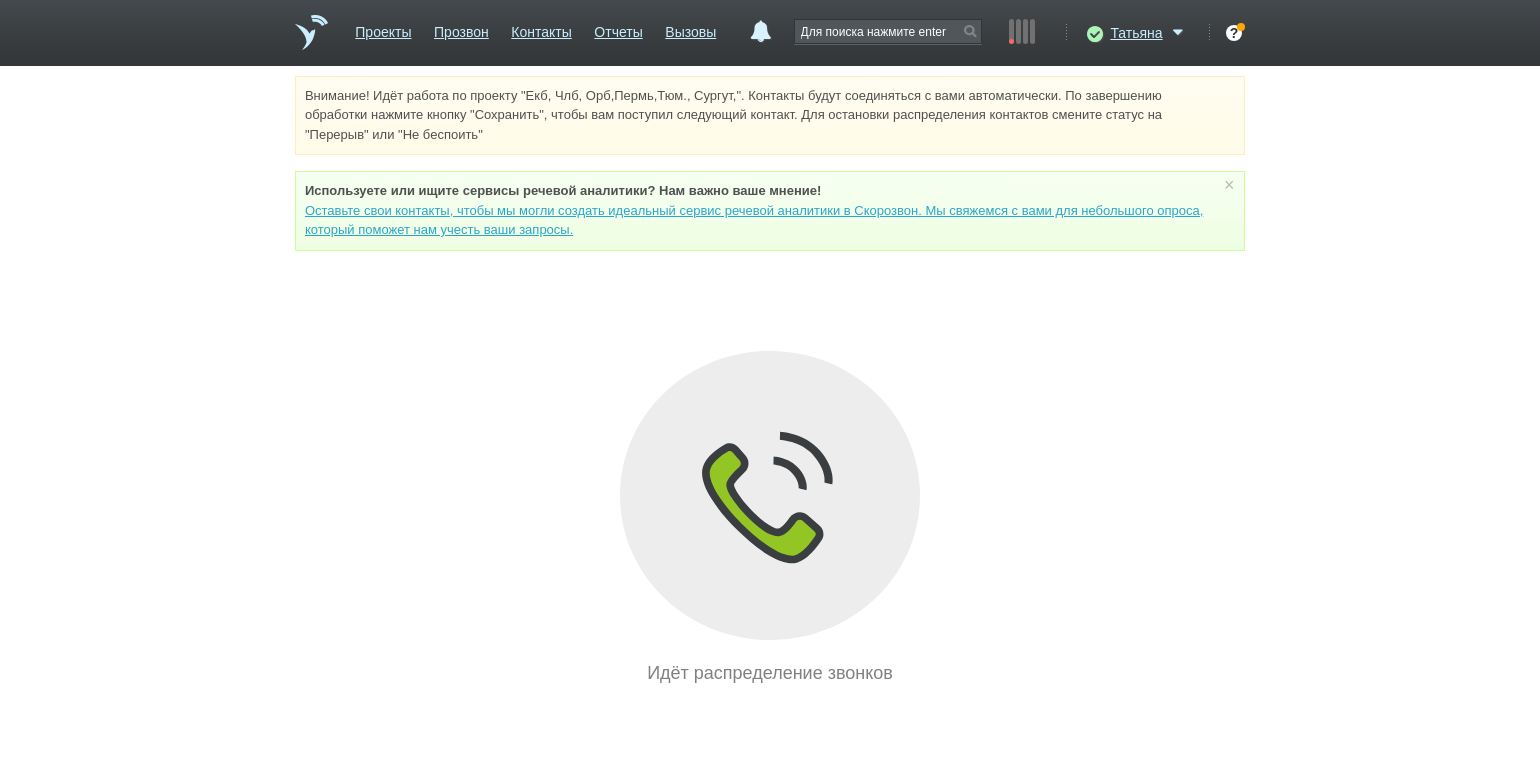 click on "Внимание! Идёт работа по проекту "Екб, Члб, Орб,Пермь,Тюм., Сургут,". Контакты будут соединяться с вами автоматически. По завершению обработки нажмите кнопку "Сохранить", чтобы вам поступил следующий контакт. Для остановки распределения контактов смените статус на "Перерыв" или "Не беспокоить"
Используете или ищите cервисы речевой аналитики? Нам важно ваше мнение!
×
Вы можете звонить напрямую из строки поиска - введите номер и нажмите "Позвонить"
Идёт распределение звонков" at bounding box center [770, 381] 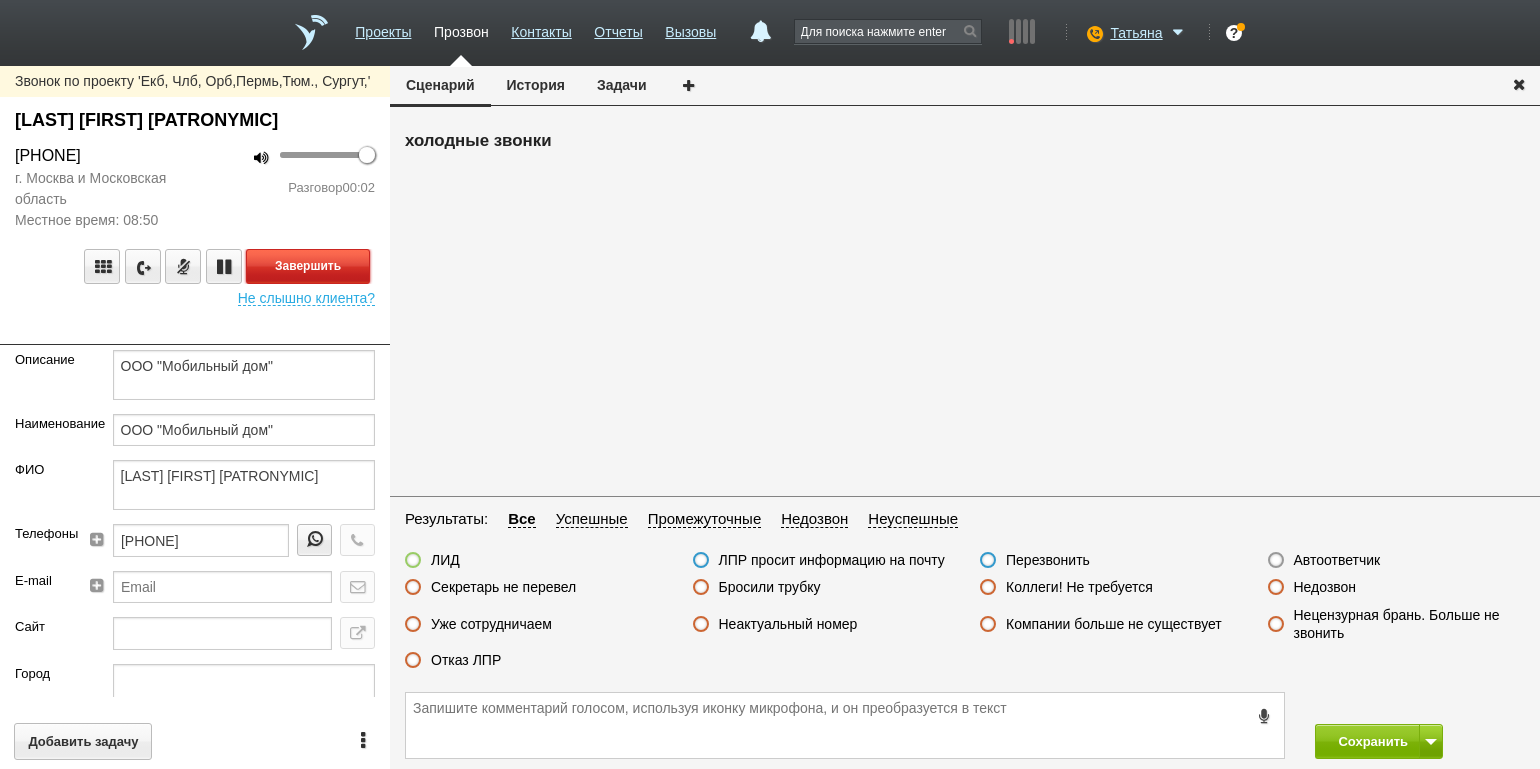 click on "Завершить" at bounding box center [308, 266] 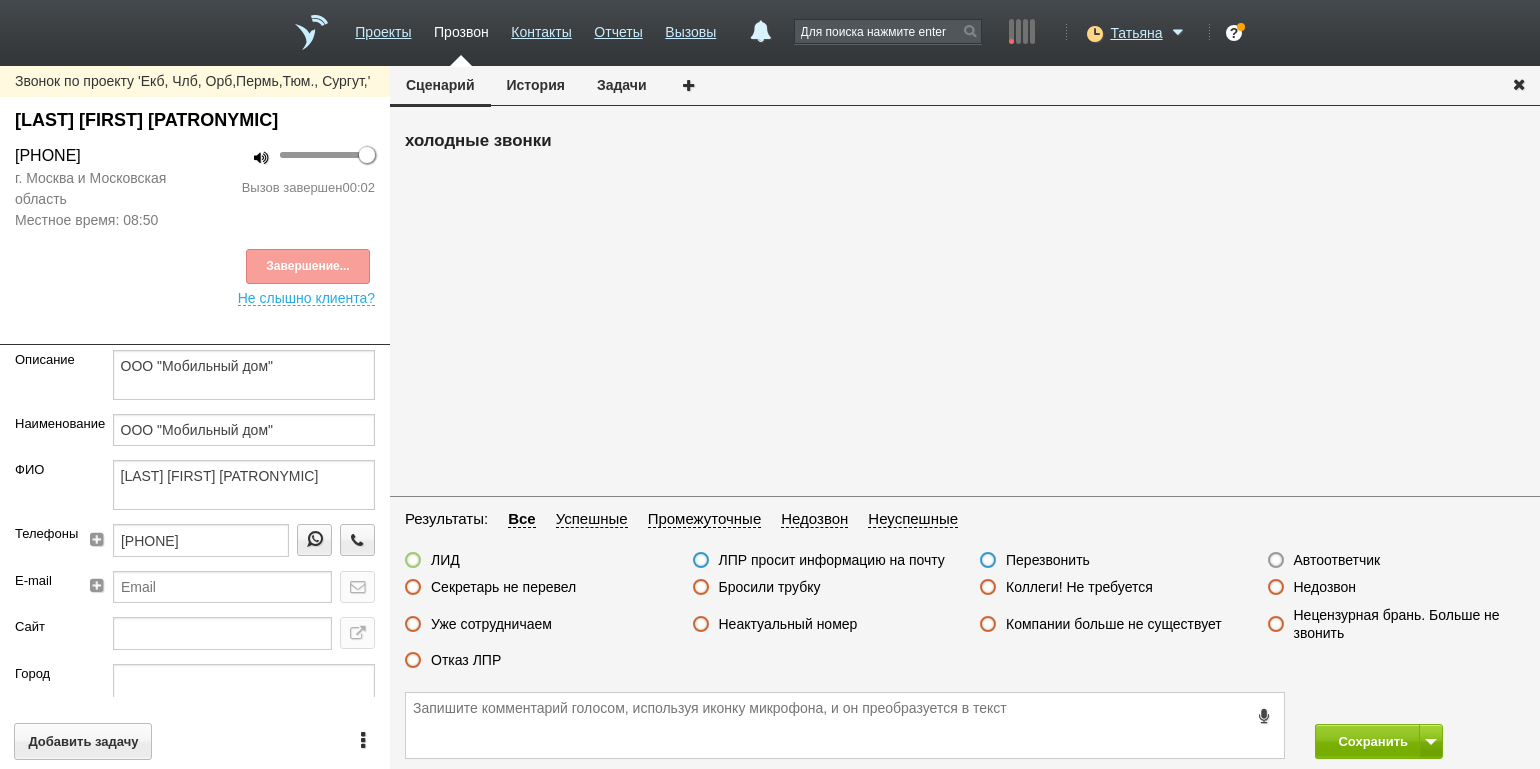 click on "Автоответчик" at bounding box center [1337, 560] 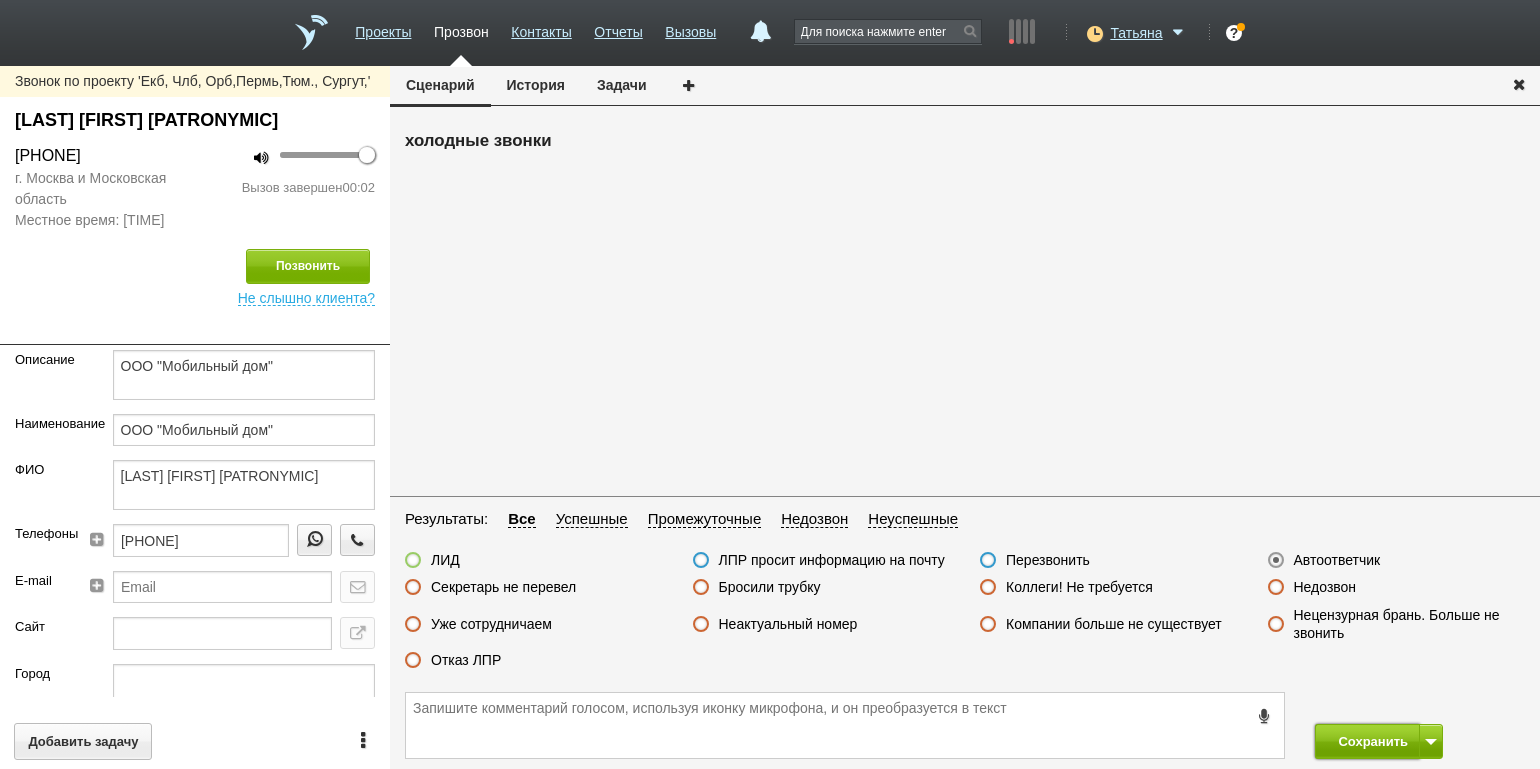click on "Сохранить" at bounding box center (1367, 741) 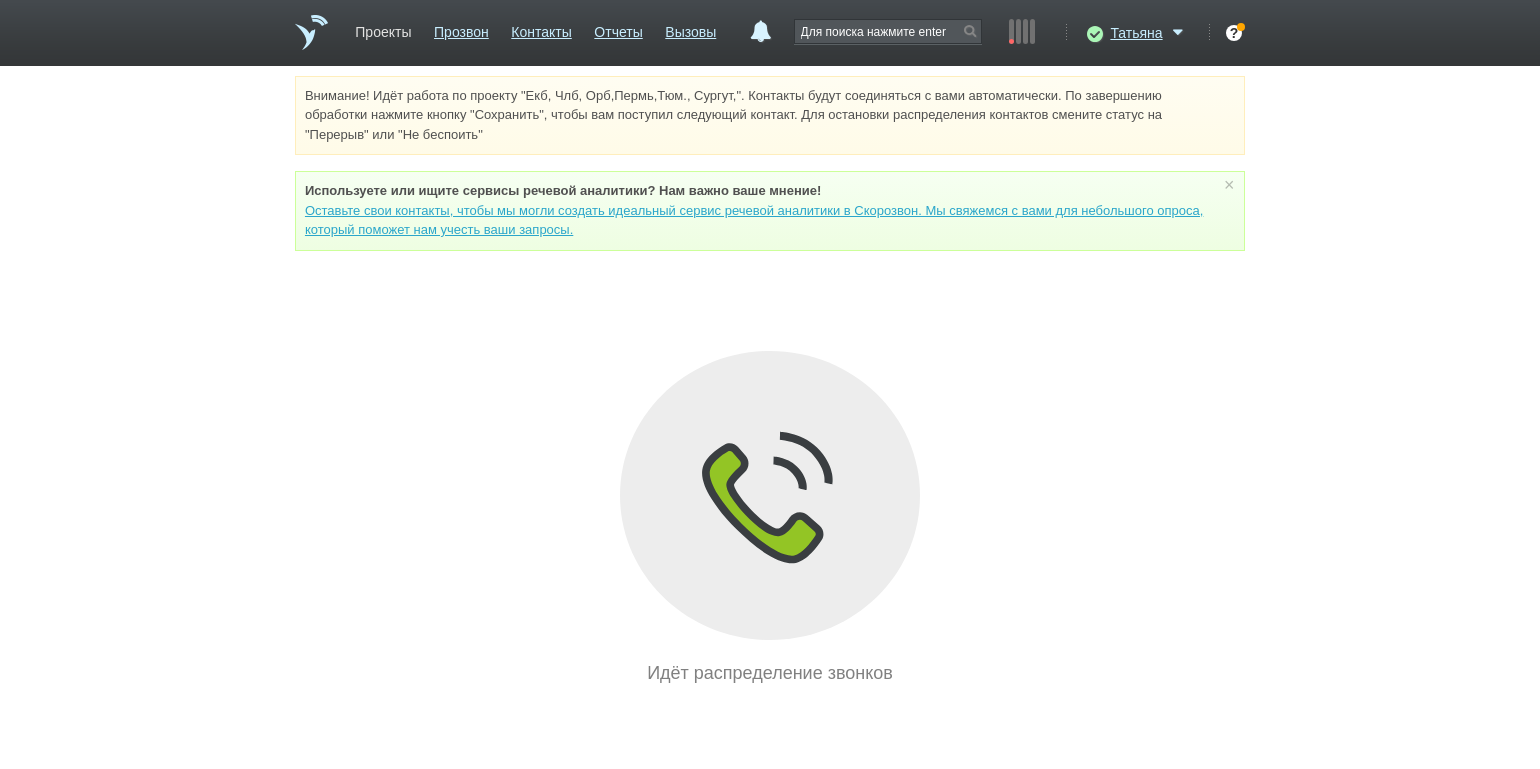 click on "Проекты" at bounding box center [383, 28] 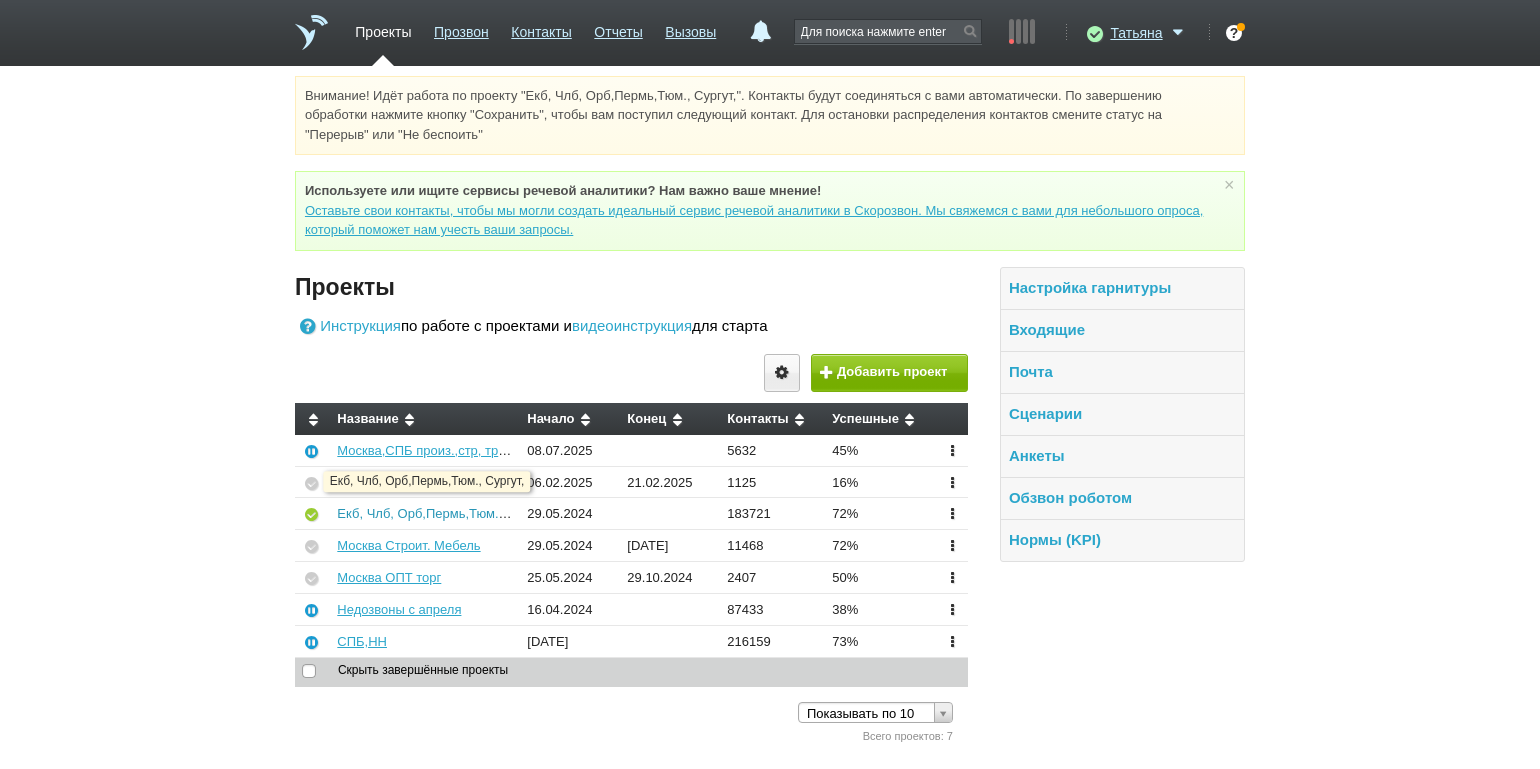 click on "Екб, Члб, Орб,Пермь,Тюм., Сургут," at bounding box center [442, 513] 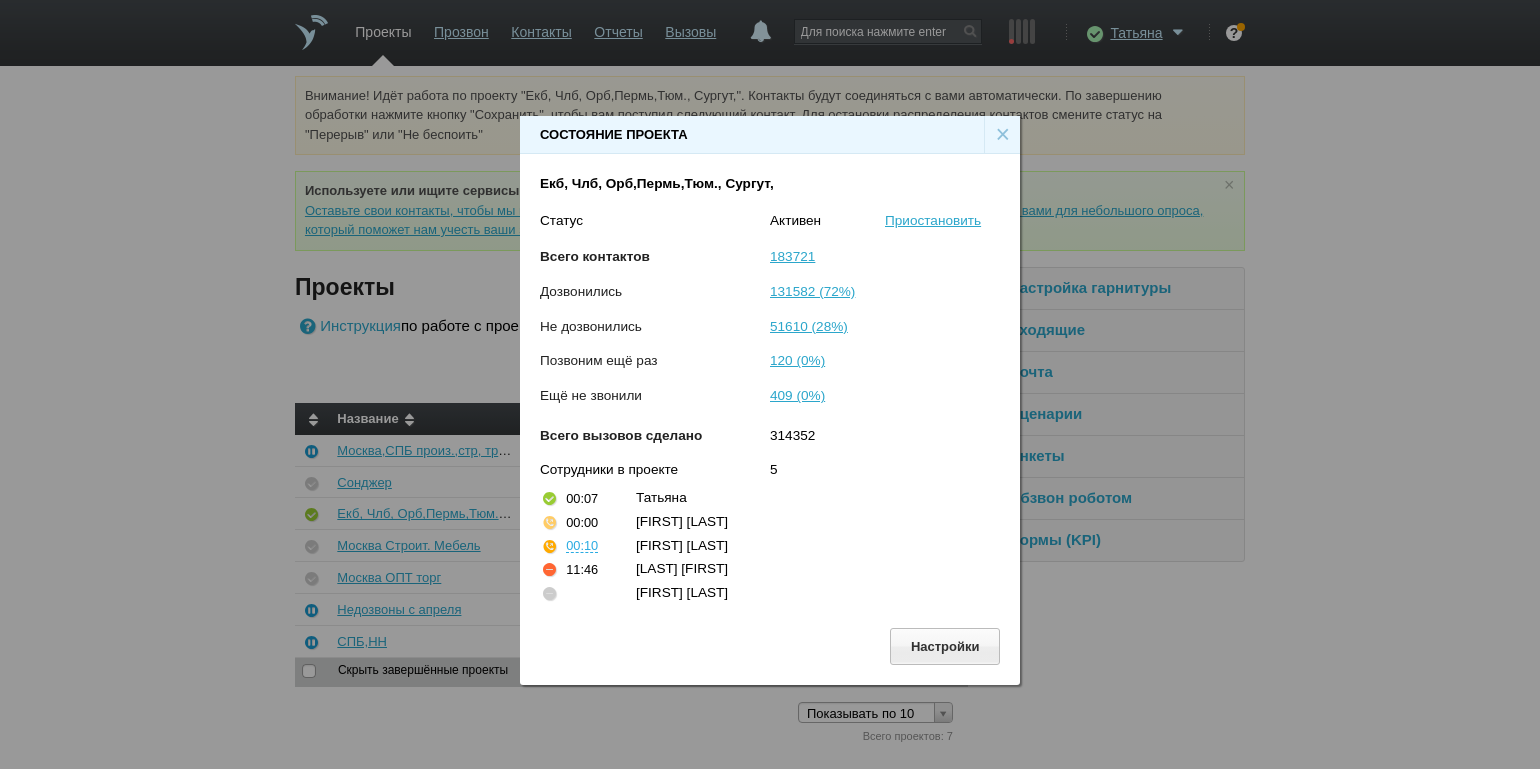 drag, startPoint x: 993, startPoint y: 131, endPoint x: 1014, endPoint y: 99, distance: 38.27532 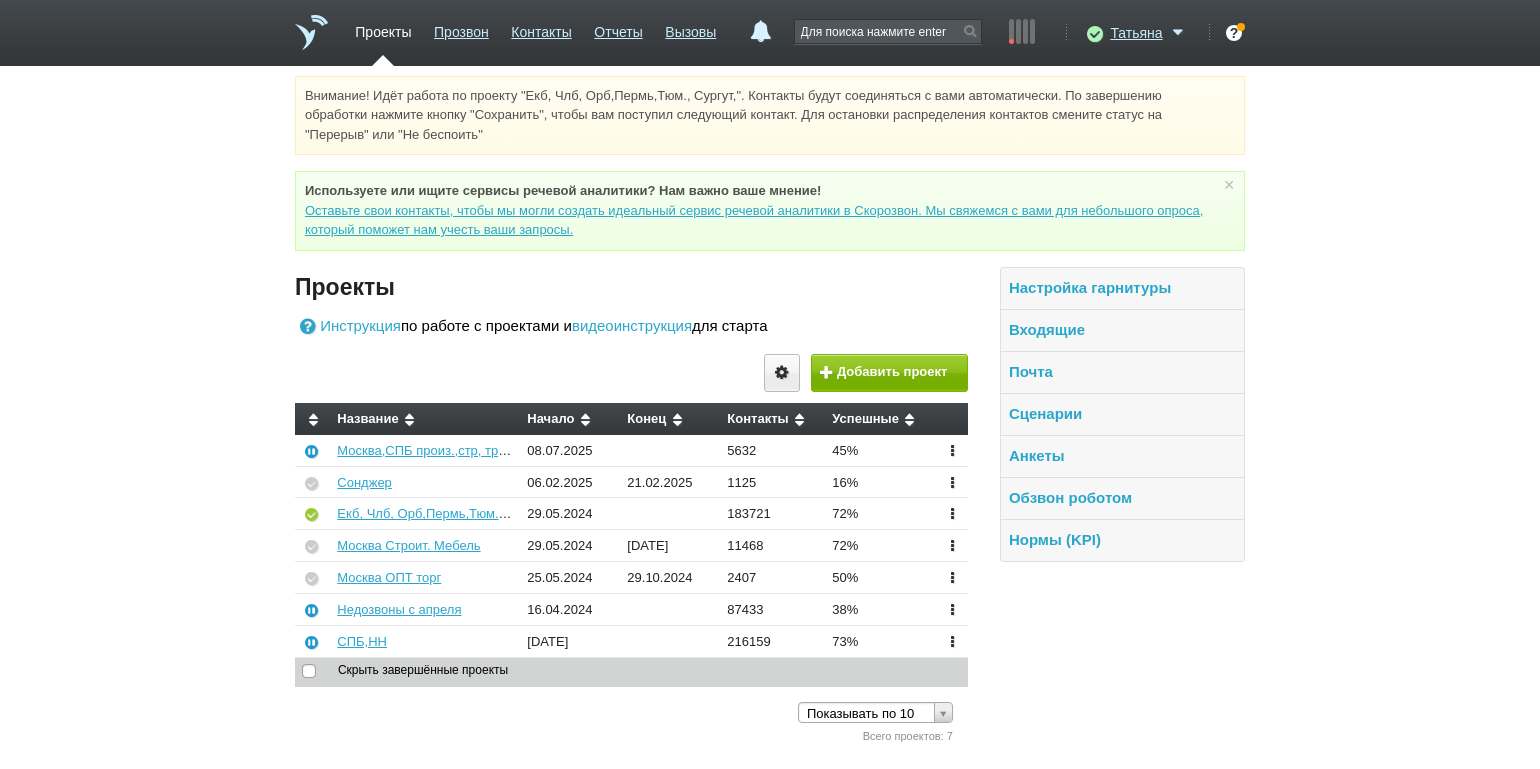 click on "Внимание! Идёт работа по проекту "Екб, Члб, Орб,Пермь,Тюм., Сургут,". Контакты будут соединяться с вами автоматически. По завершению обработки нажмите кнопку "Сохранить", чтобы вам поступил следующий контакт. Для остановки распределения контактов смените статус на "Перерыв" или "Не беспокоить"
Используете или ищите cервисы речевой аналитики? Нам важно ваше мнение!
×
Вы можете звонить напрямую из строки поиска - введите номер и нажмите "Позвонить"
Проекты
Инструкция видеоинструкция" at bounding box center (770, 411) 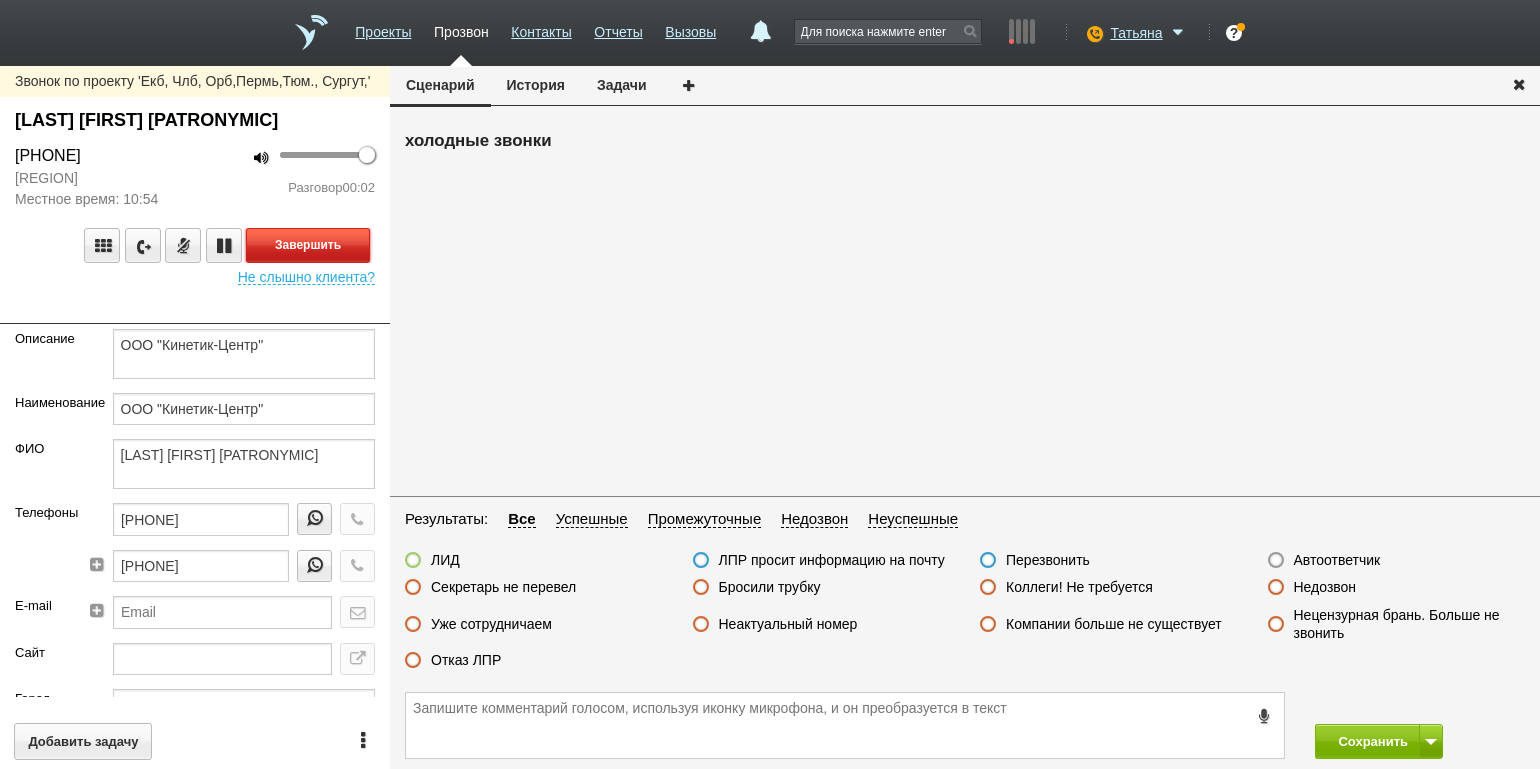 click on "Завершить" at bounding box center [308, 245] 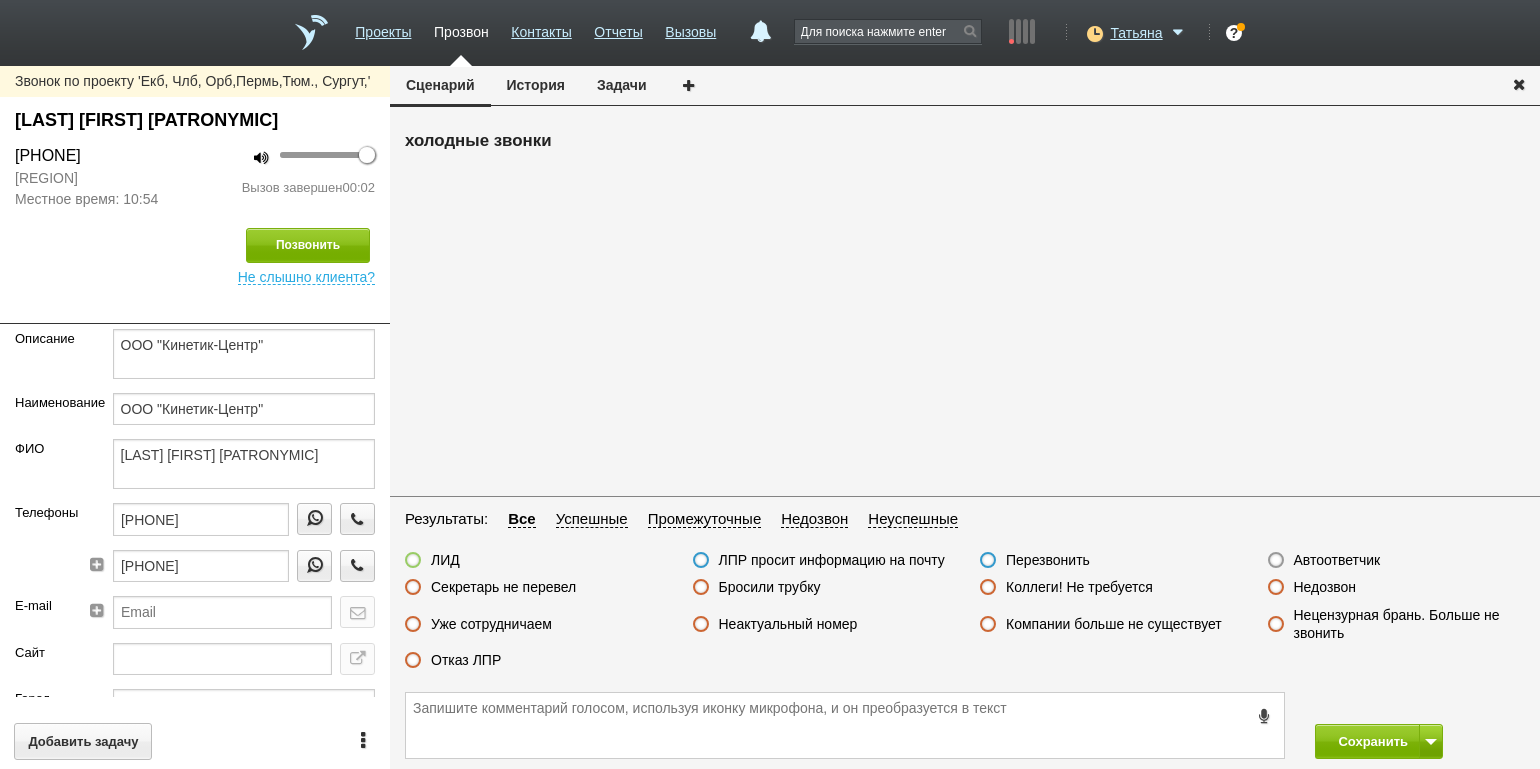 click on "Автоответчик" at bounding box center (1337, 560) 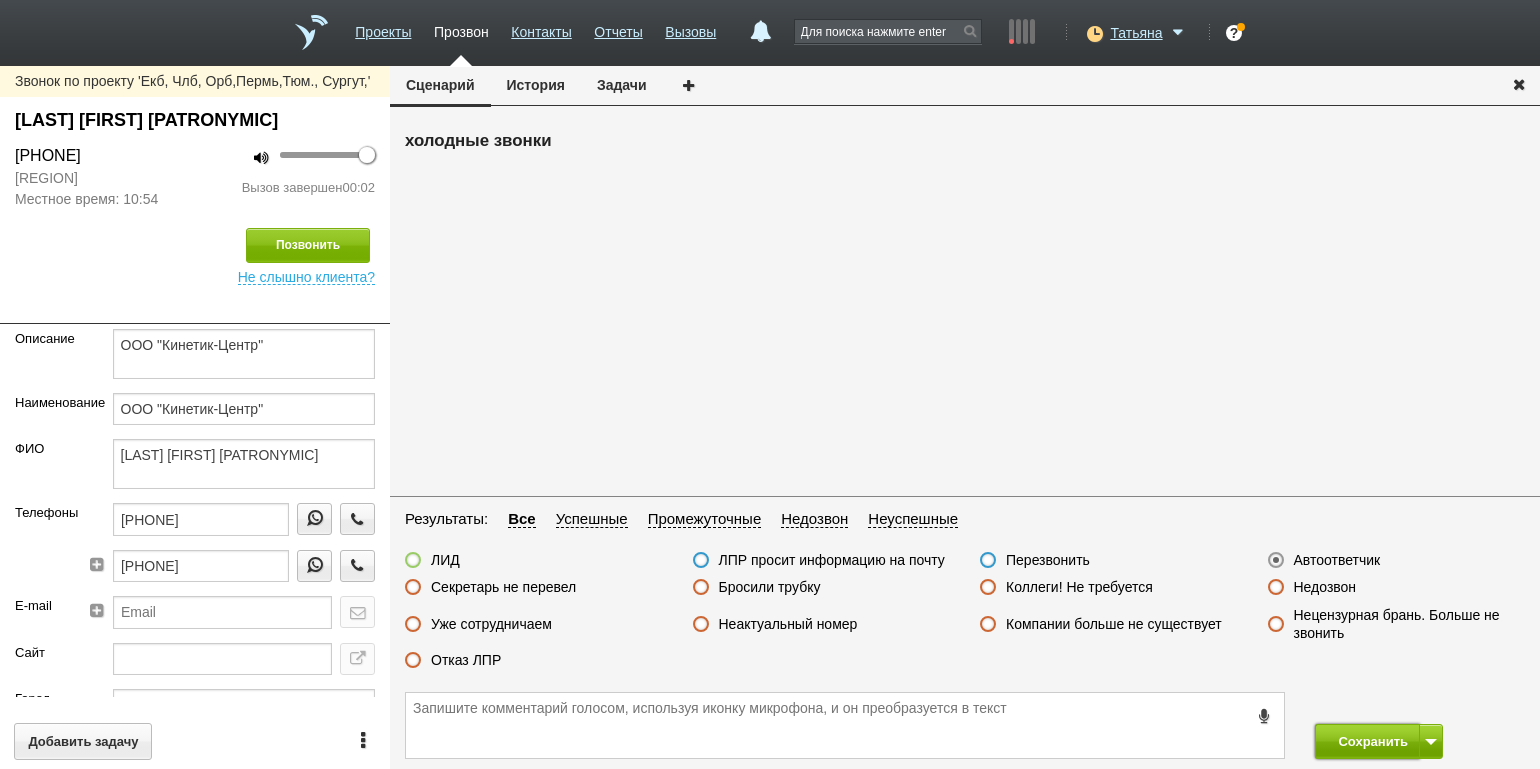 drag, startPoint x: 1344, startPoint y: 742, endPoint x: 1332, endPoint y: 729, distance: 17.691807 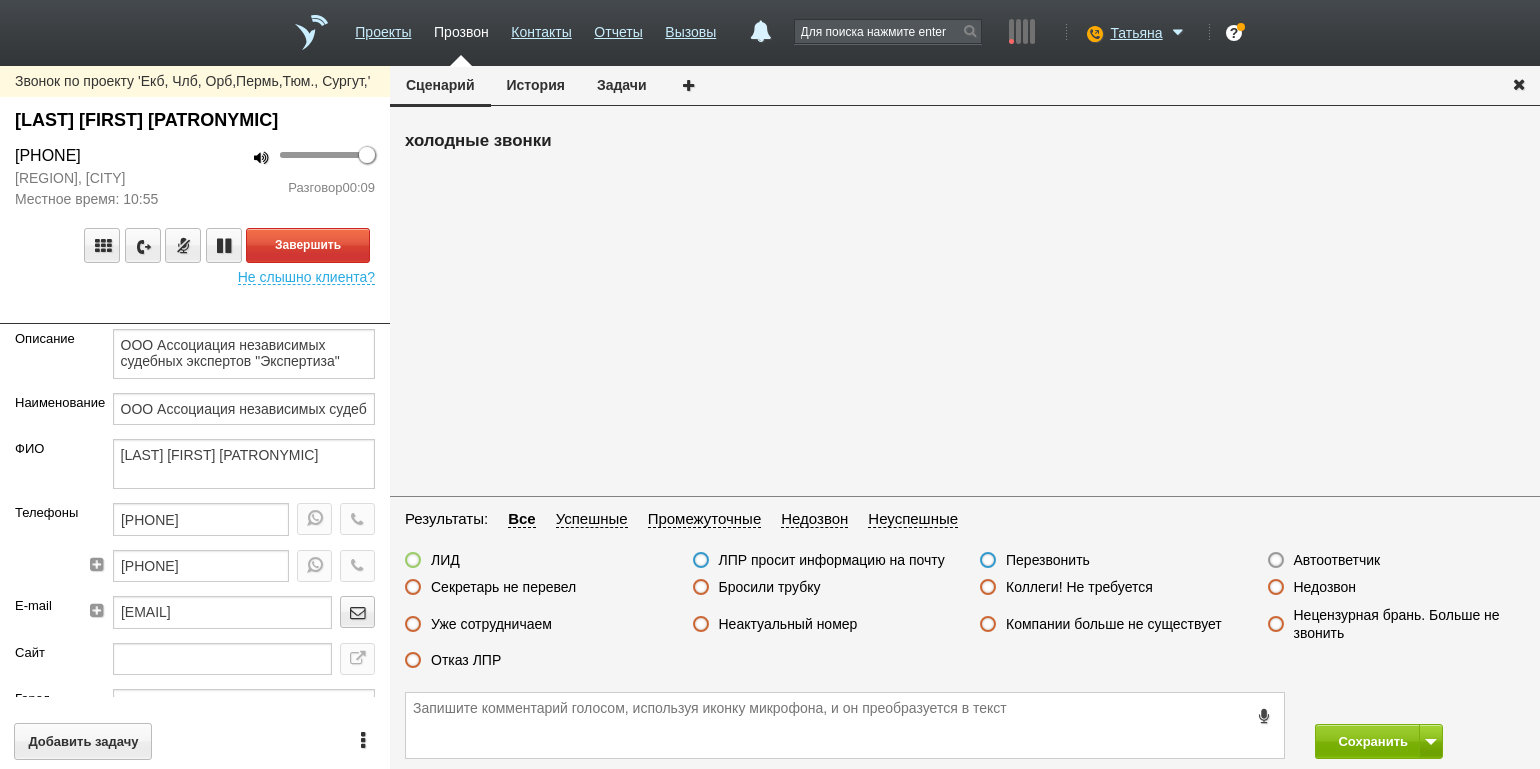 click on "100
Разговор
00:09" at bounding box center [292, 177] 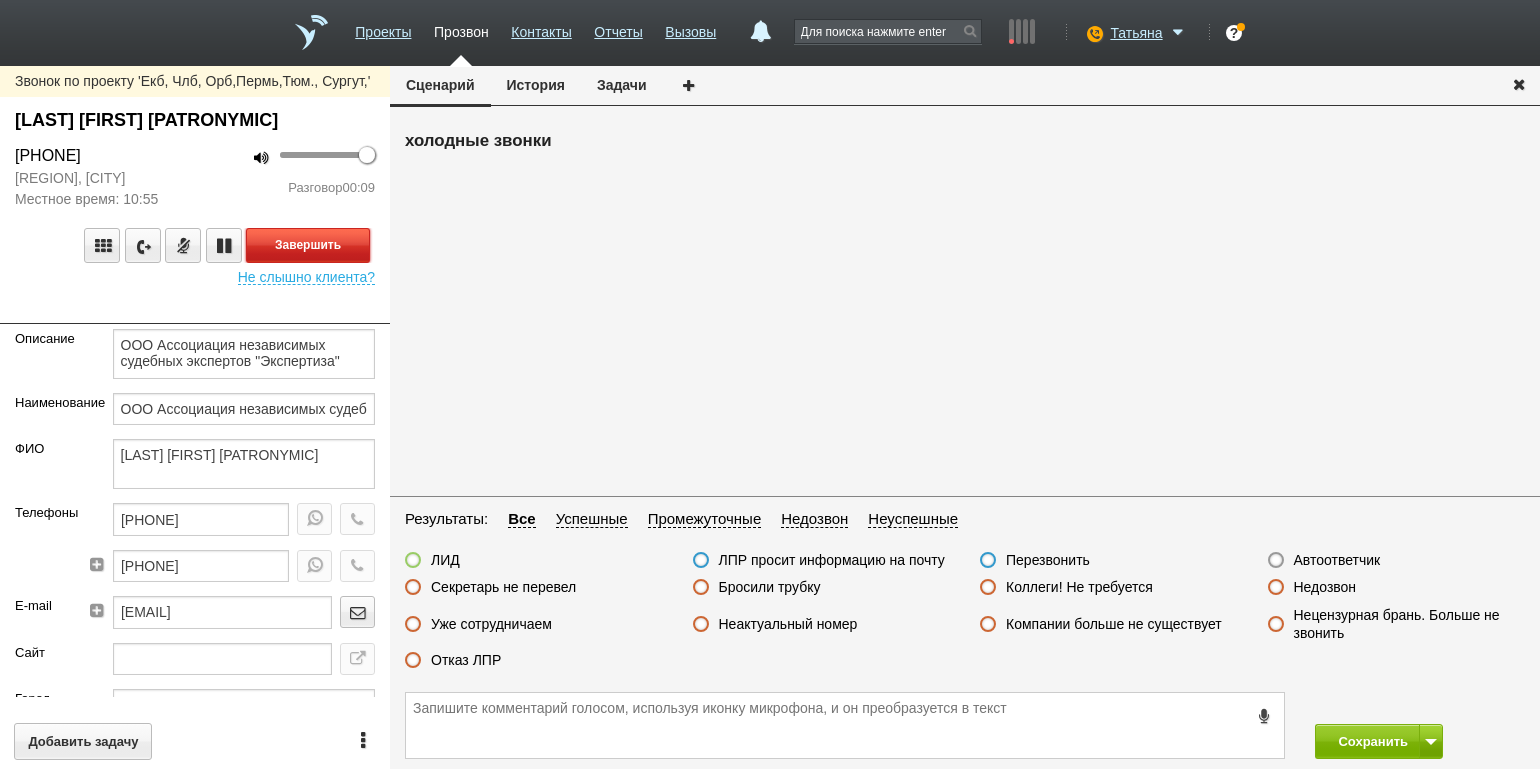 click on "Завершить" at bounding box center [308, 245] 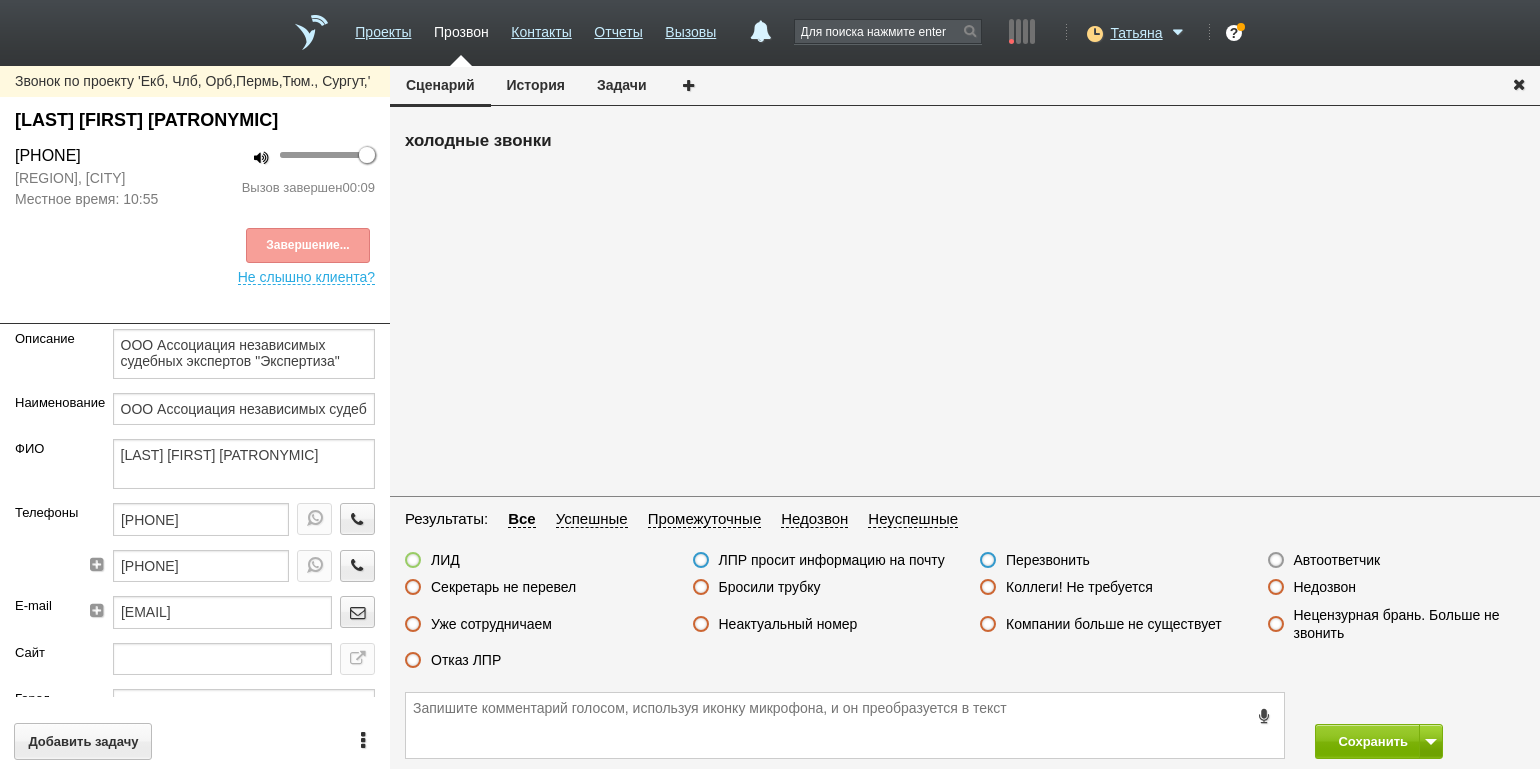click on "Секретарь не перевел" at bounding box center [503, 587] 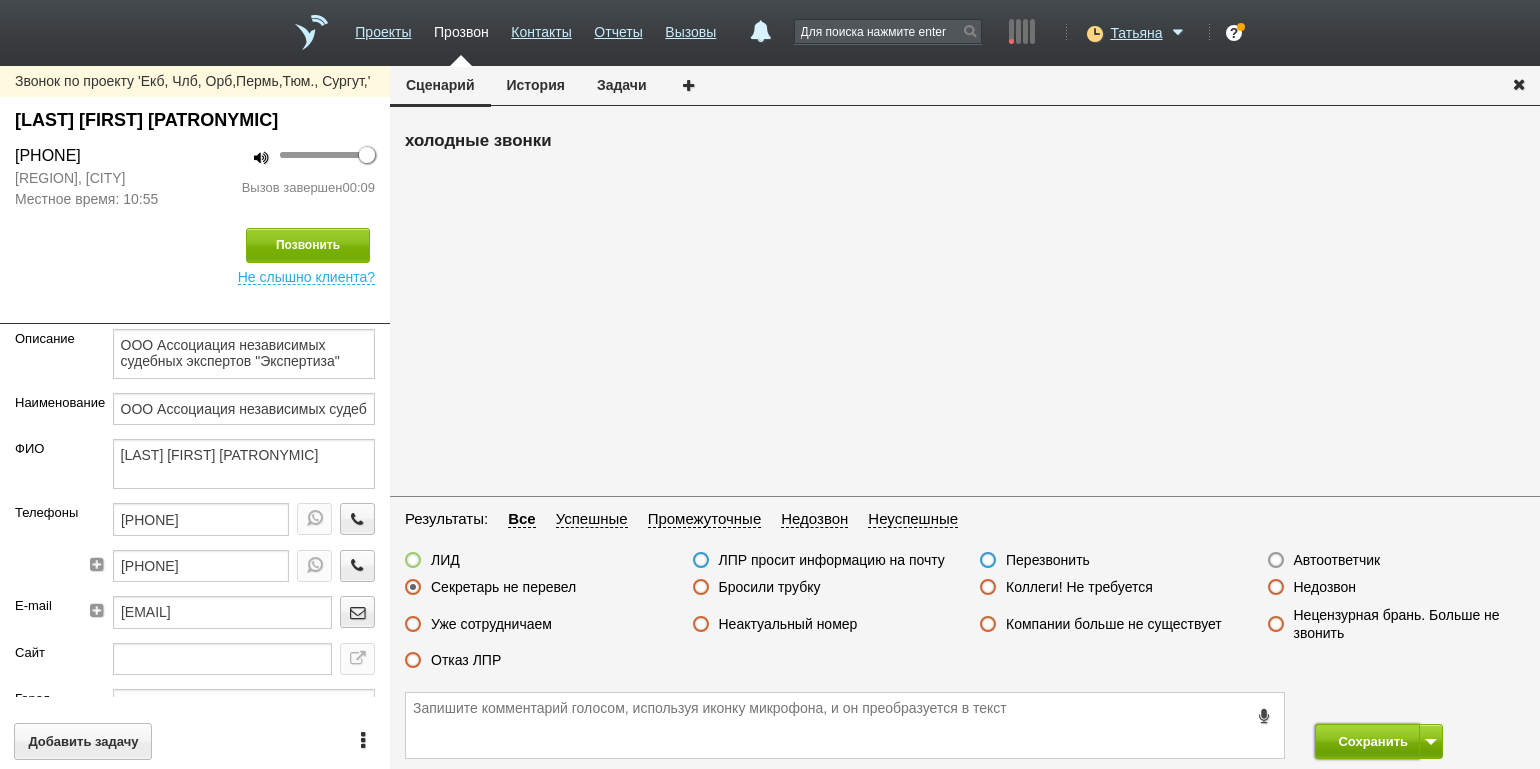 click on "Сохранить" at bounding box center (1367, 741) 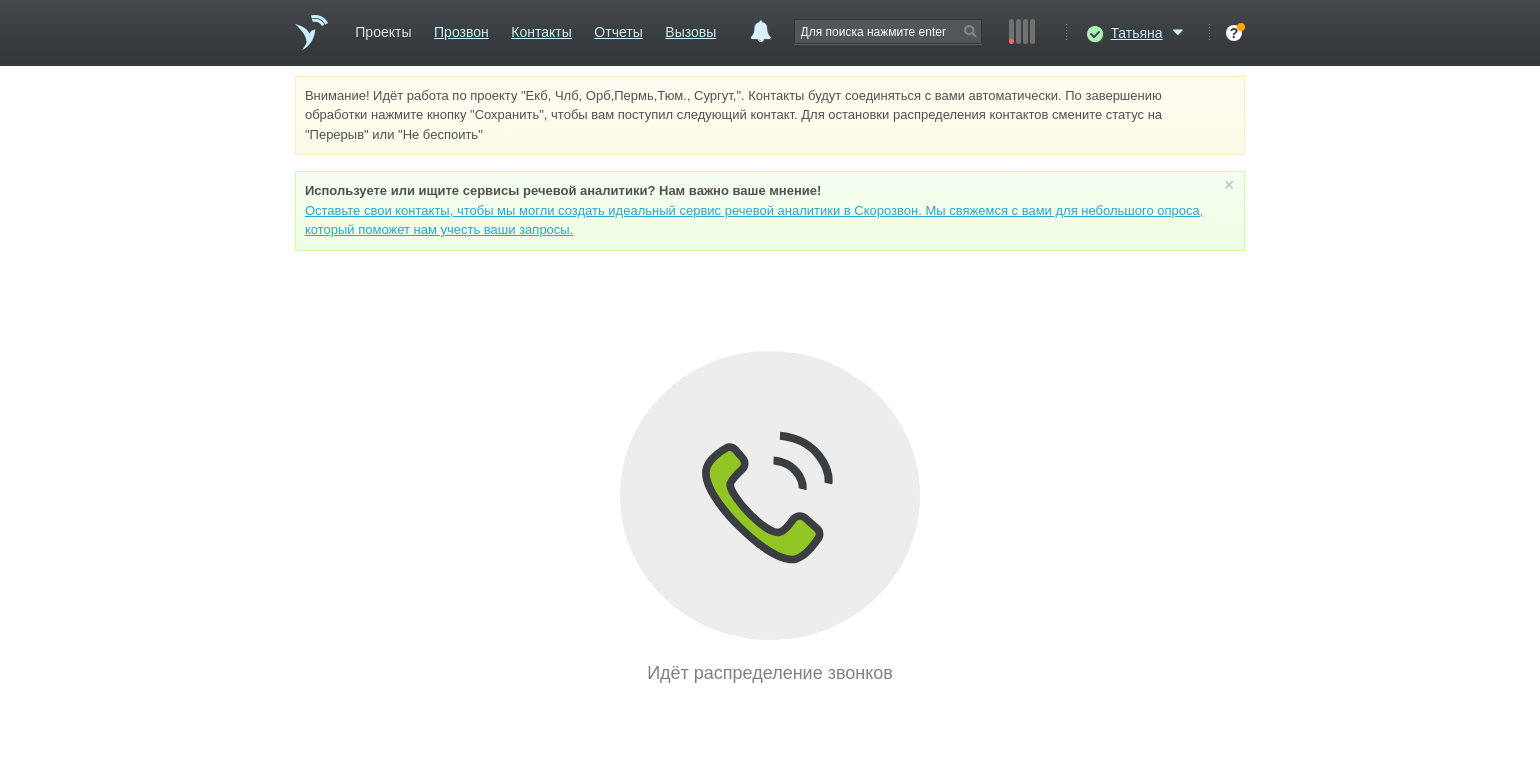 click on "Проекты" at bounding box center [383, 28] 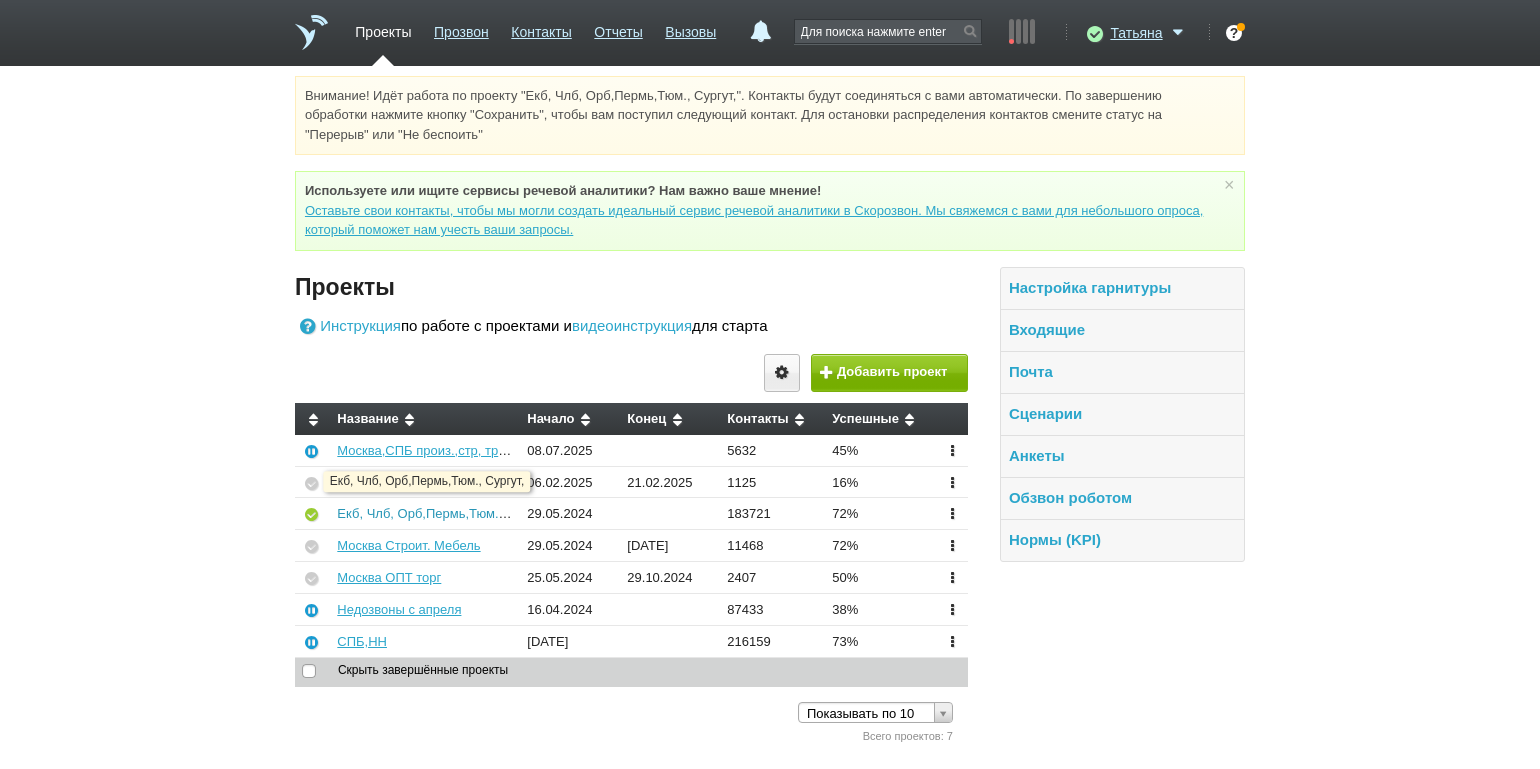 click on "Екб, Члб, Орб,Пермь,Тюм., Сургут," at bounding box center (442, 513) 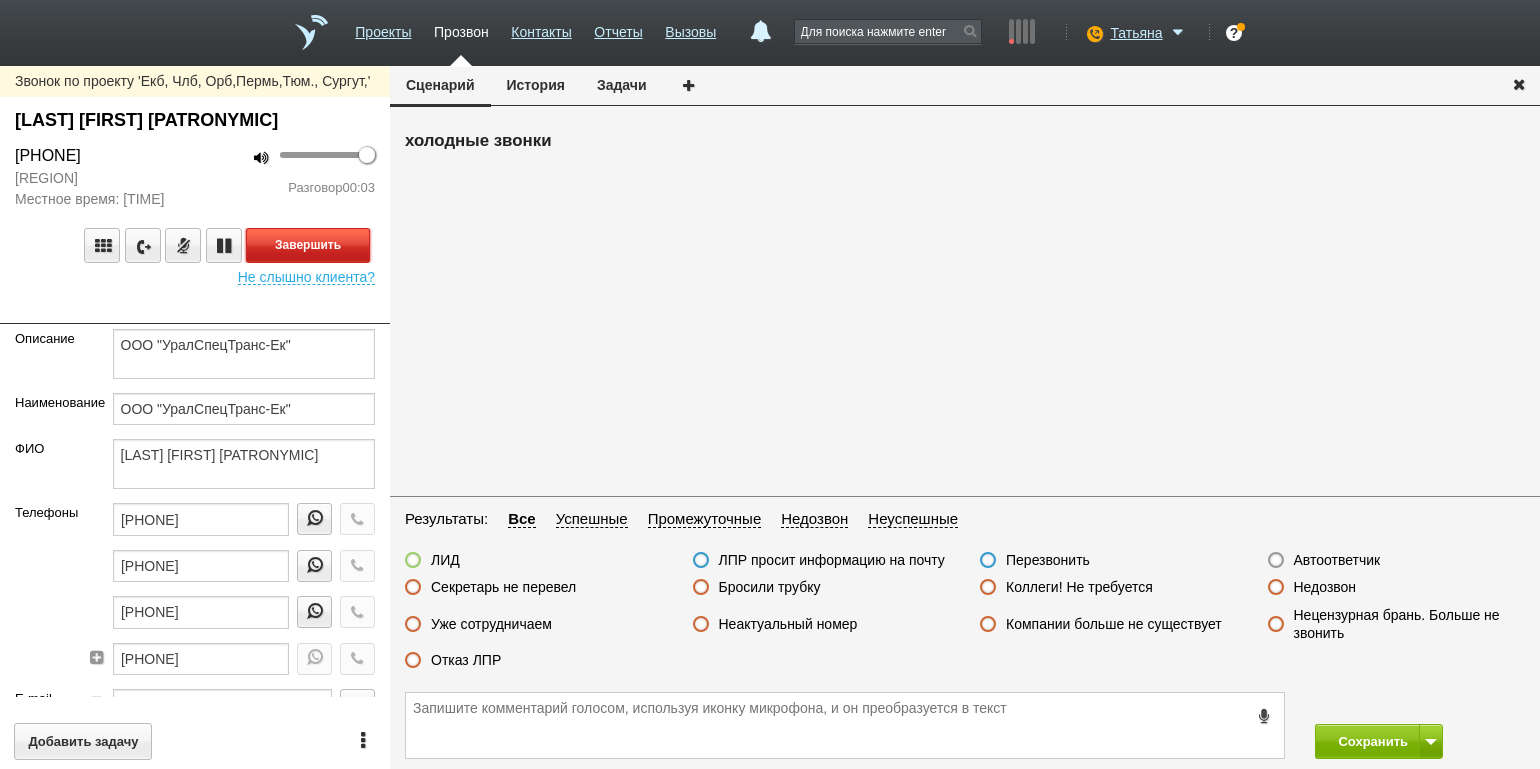 click on "Завершить" at bounding box center (308, 245) 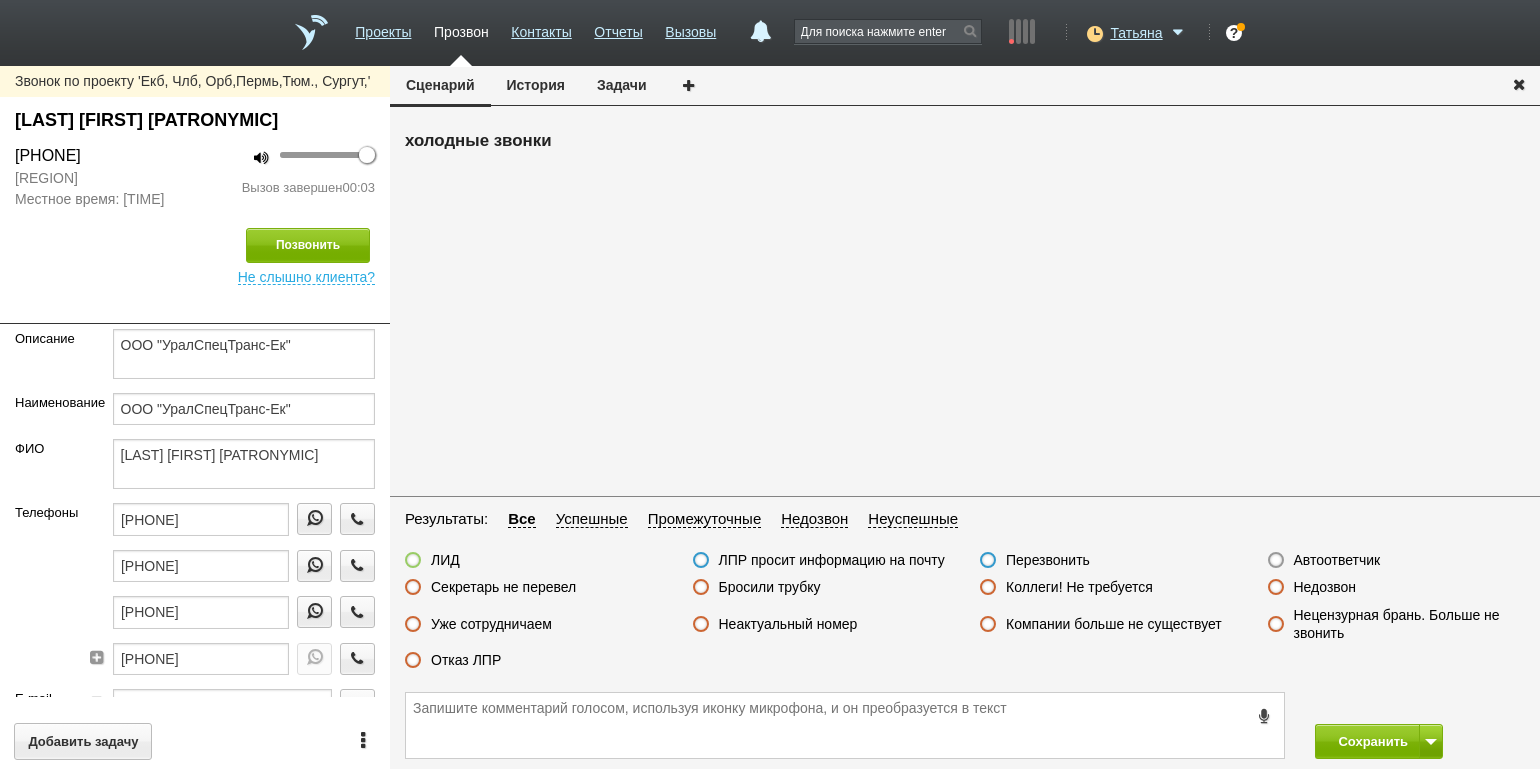 click on "Автоответчик" at bounding box center (1337, 560) 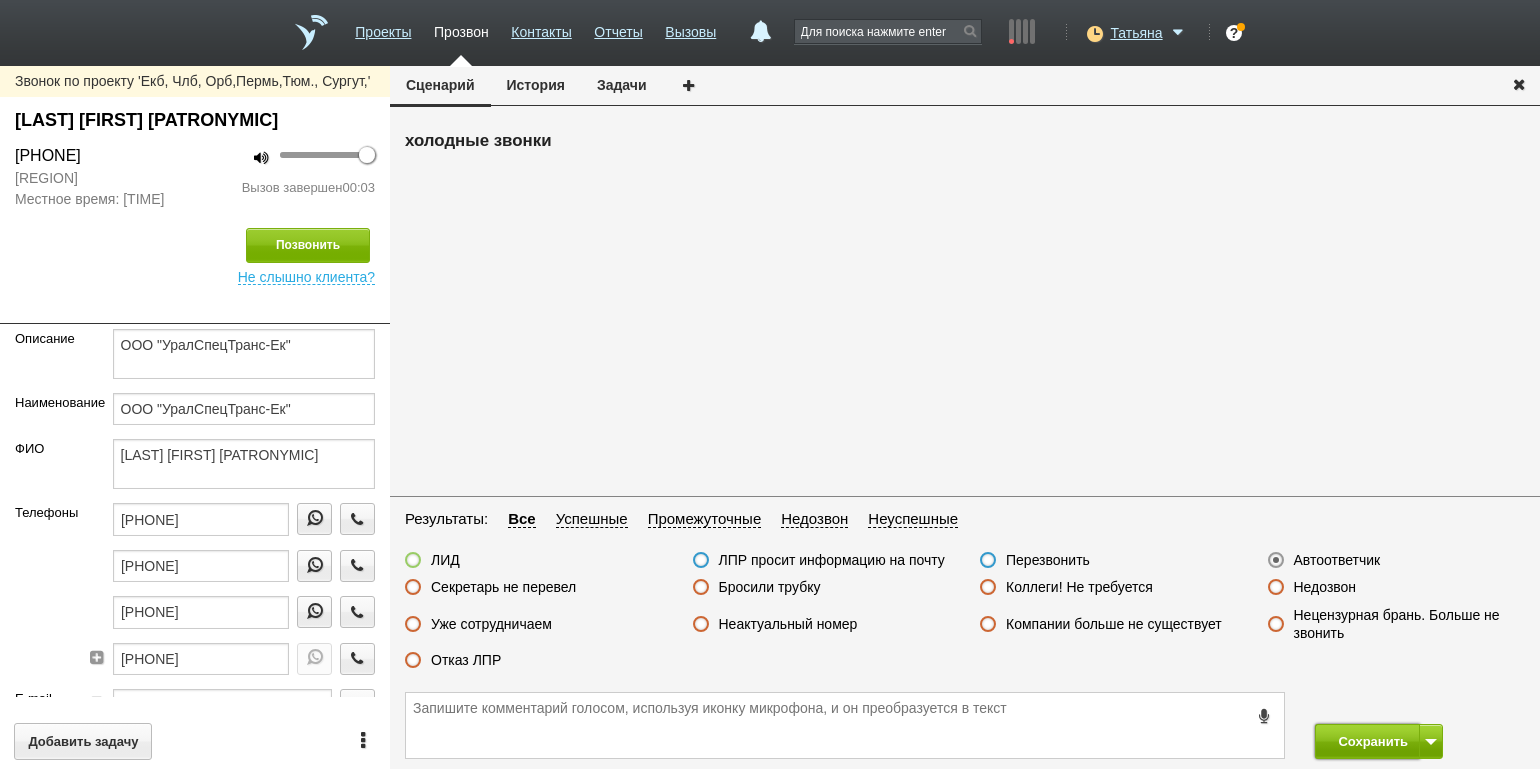 click on "Сохранить" at bounding box center (1367, 741) 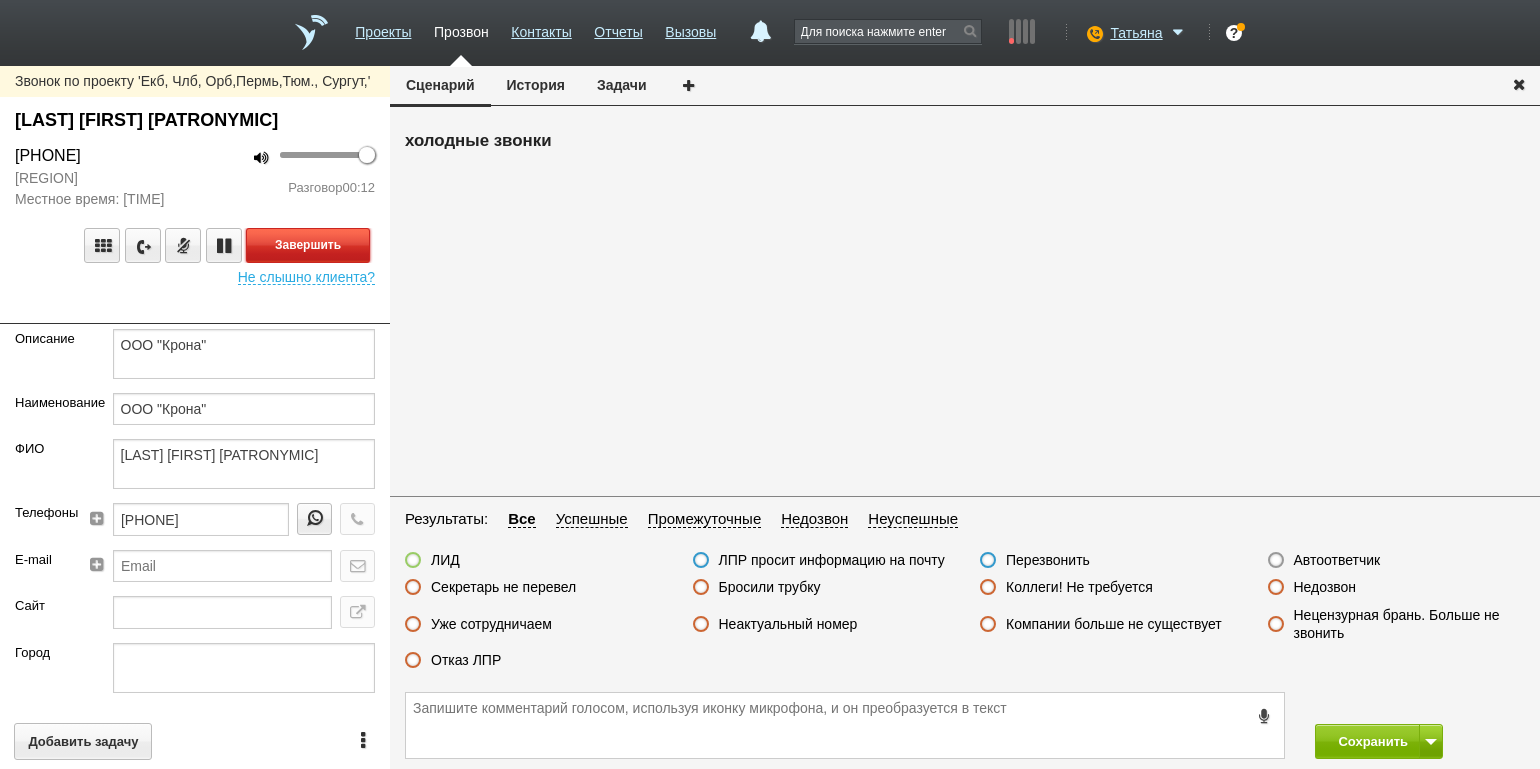 click on "Завершить" at bounding box center [308, 245] 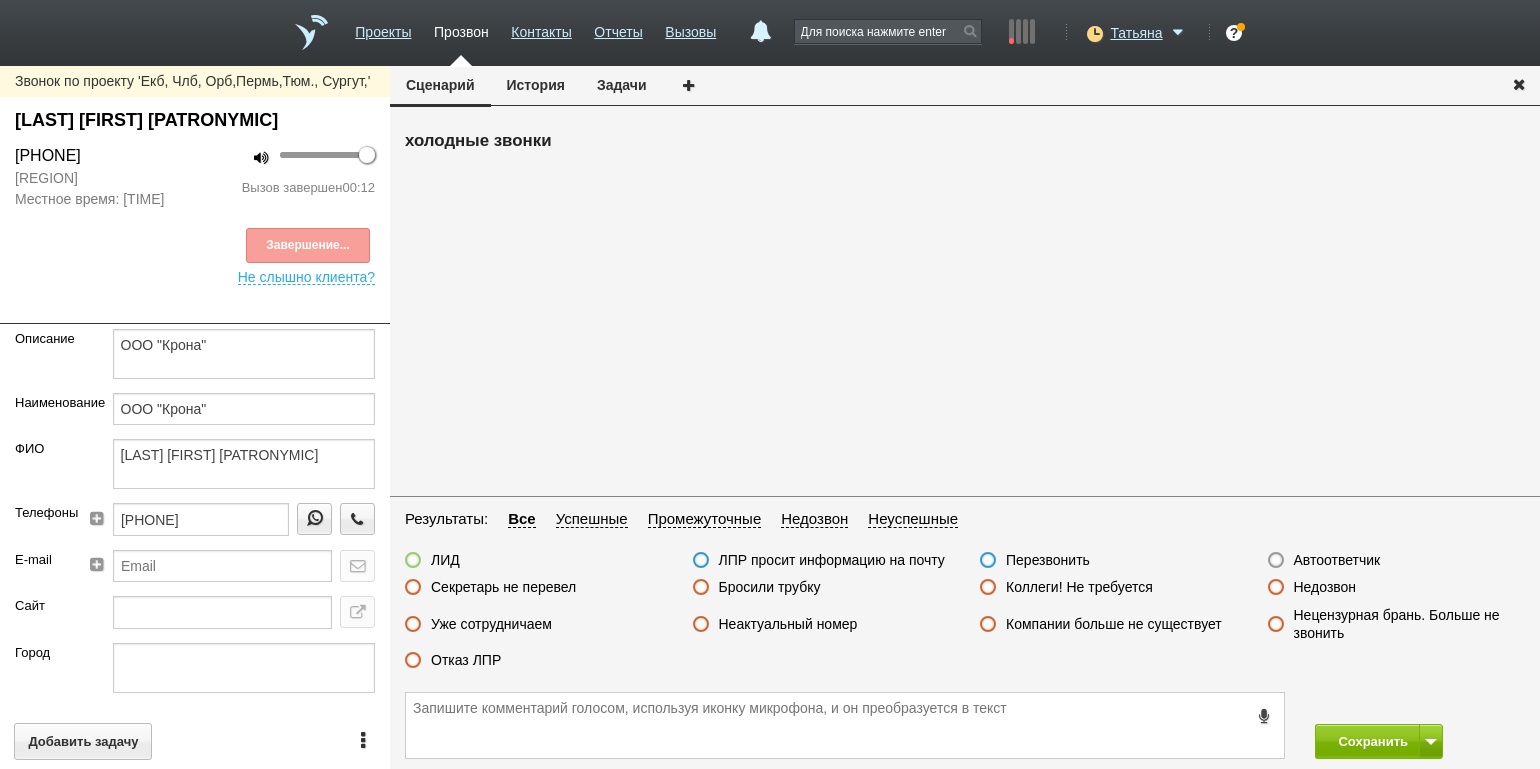 click on "Отказ ЛПР" at bounding box center [466, 660] 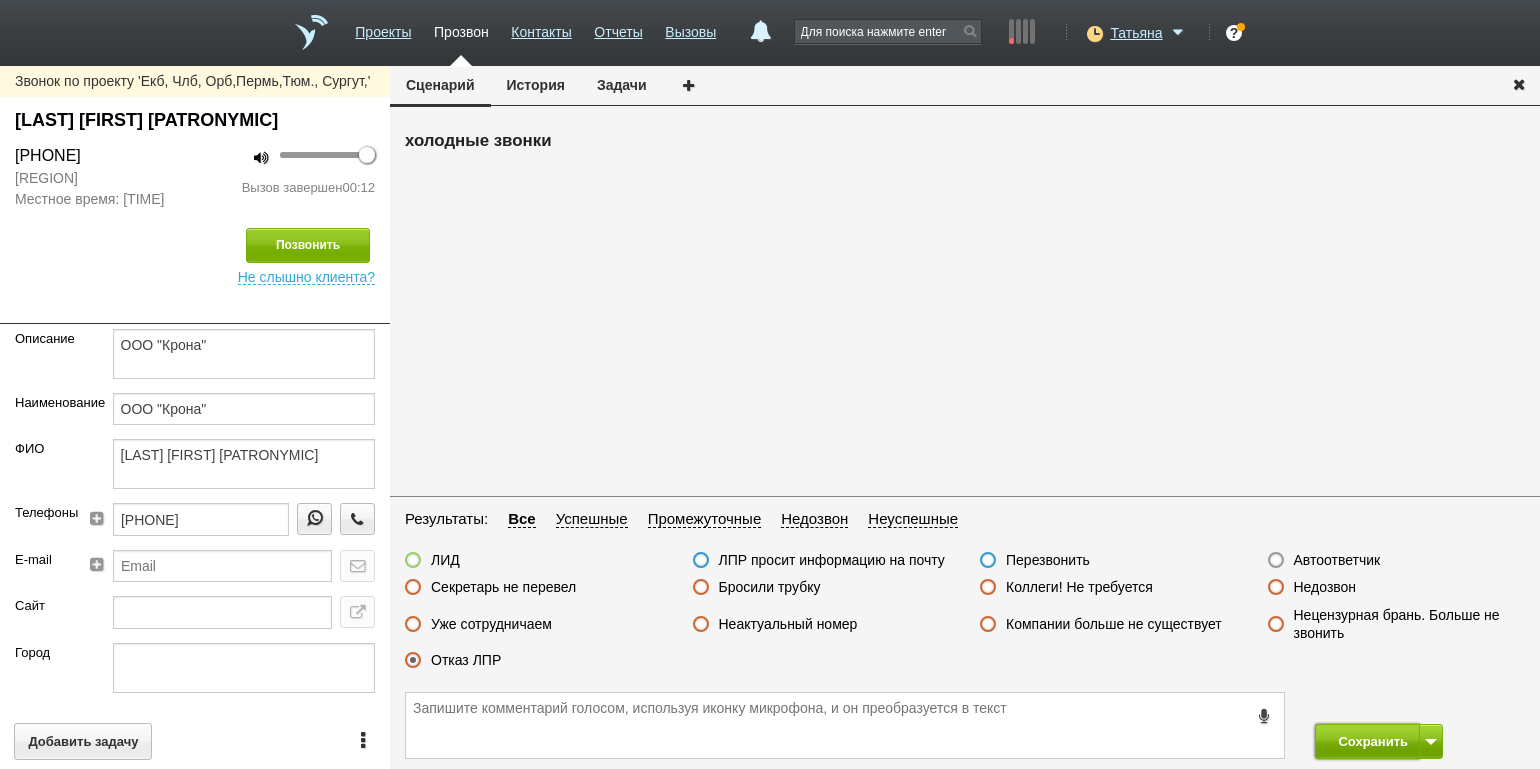 click on "Сохранить" at bounding box center [1367, 741] 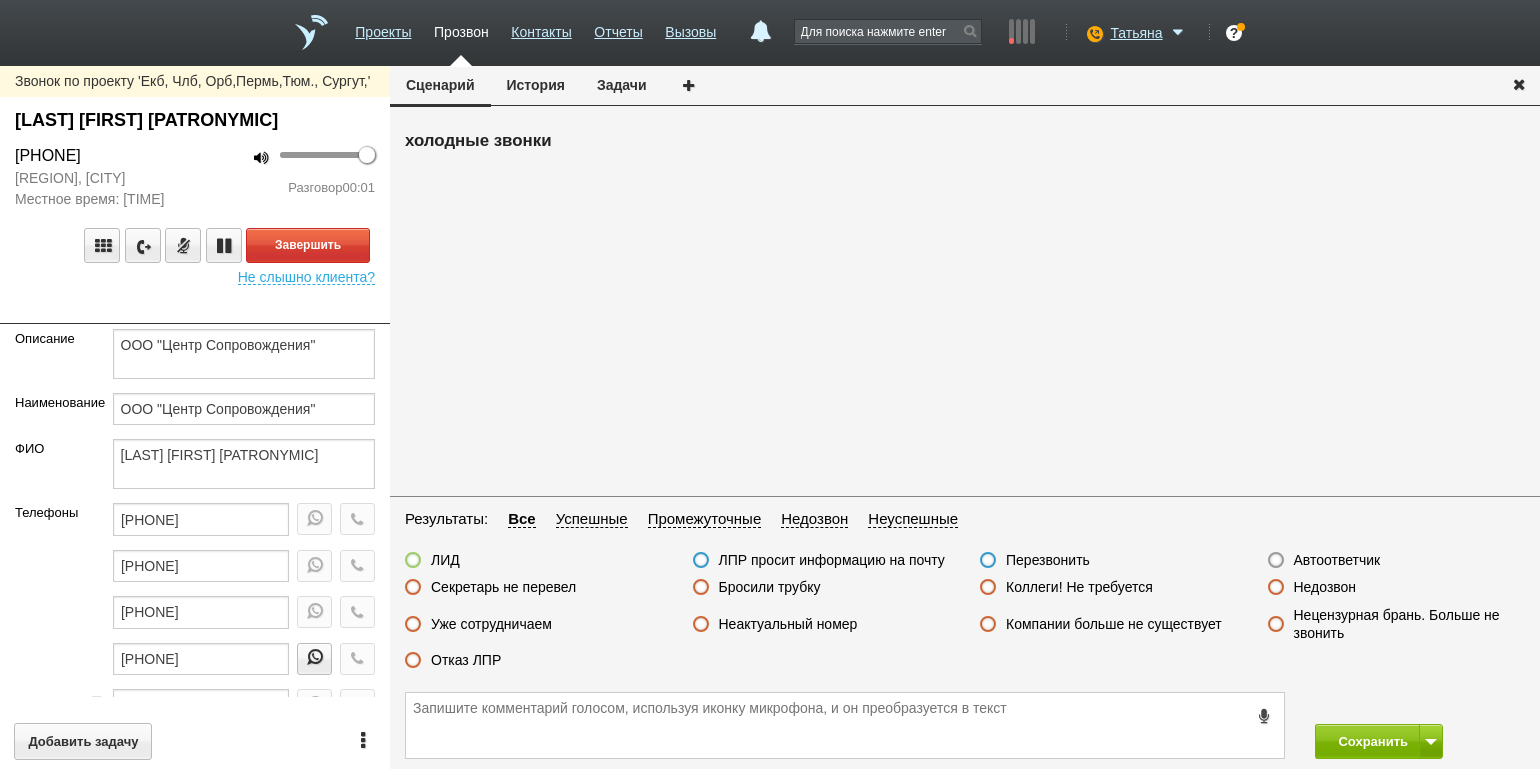 click on "Завершить Не слышно клиента?" at bounding box center (195, 247) 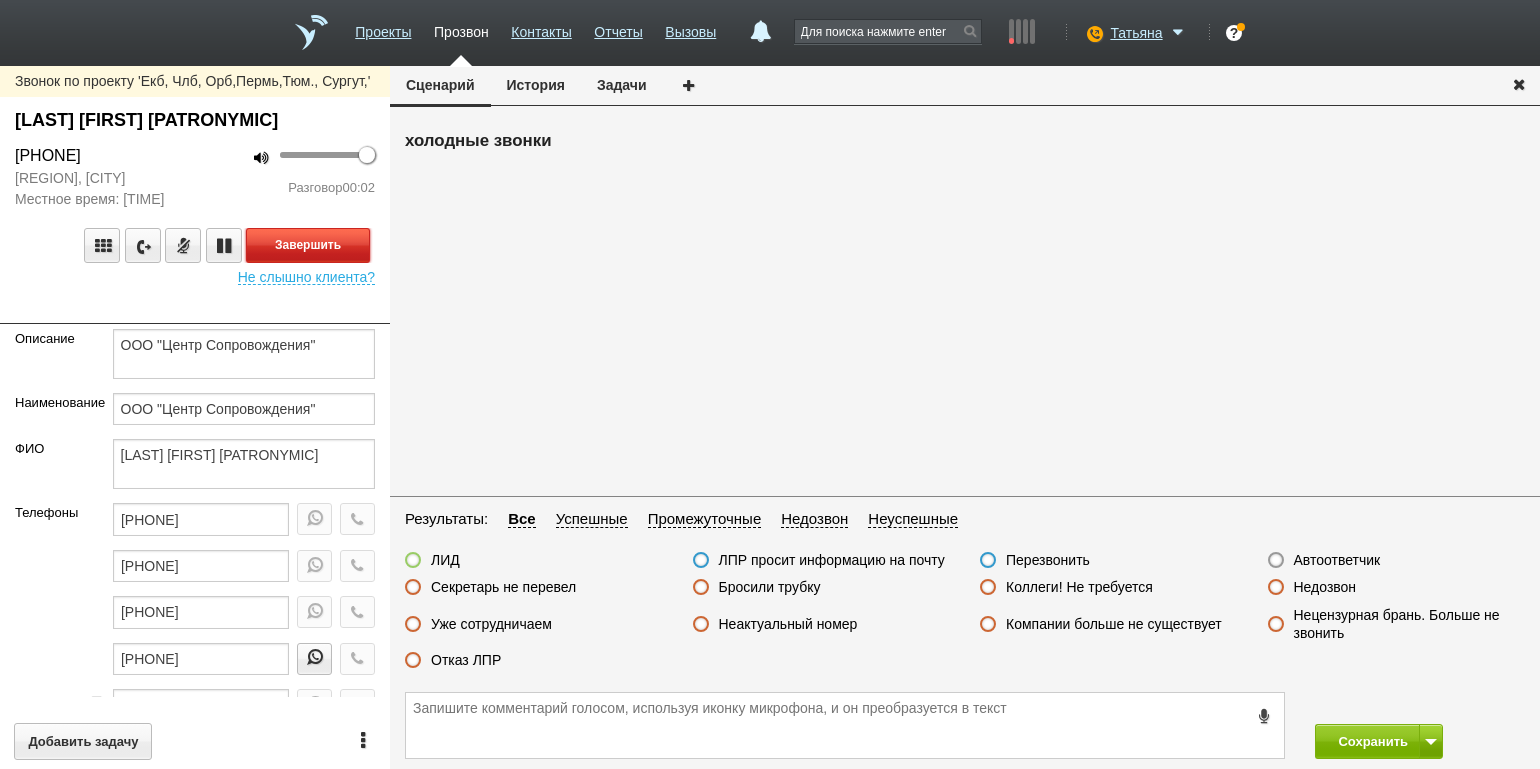 click on "Завершить" at bounding box center (308, 245) 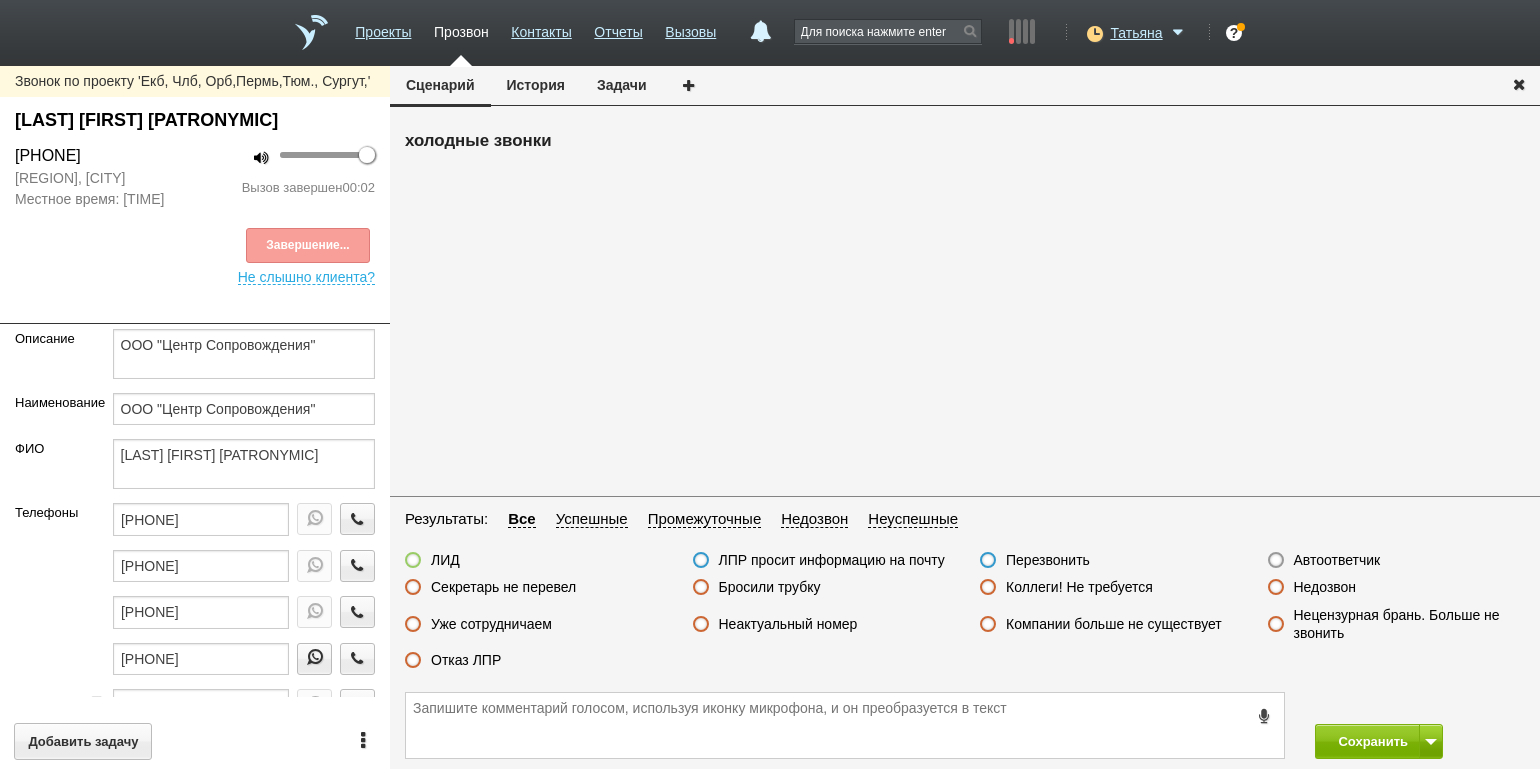 click on "Автоответчик" at bounding box center [1337, 560] 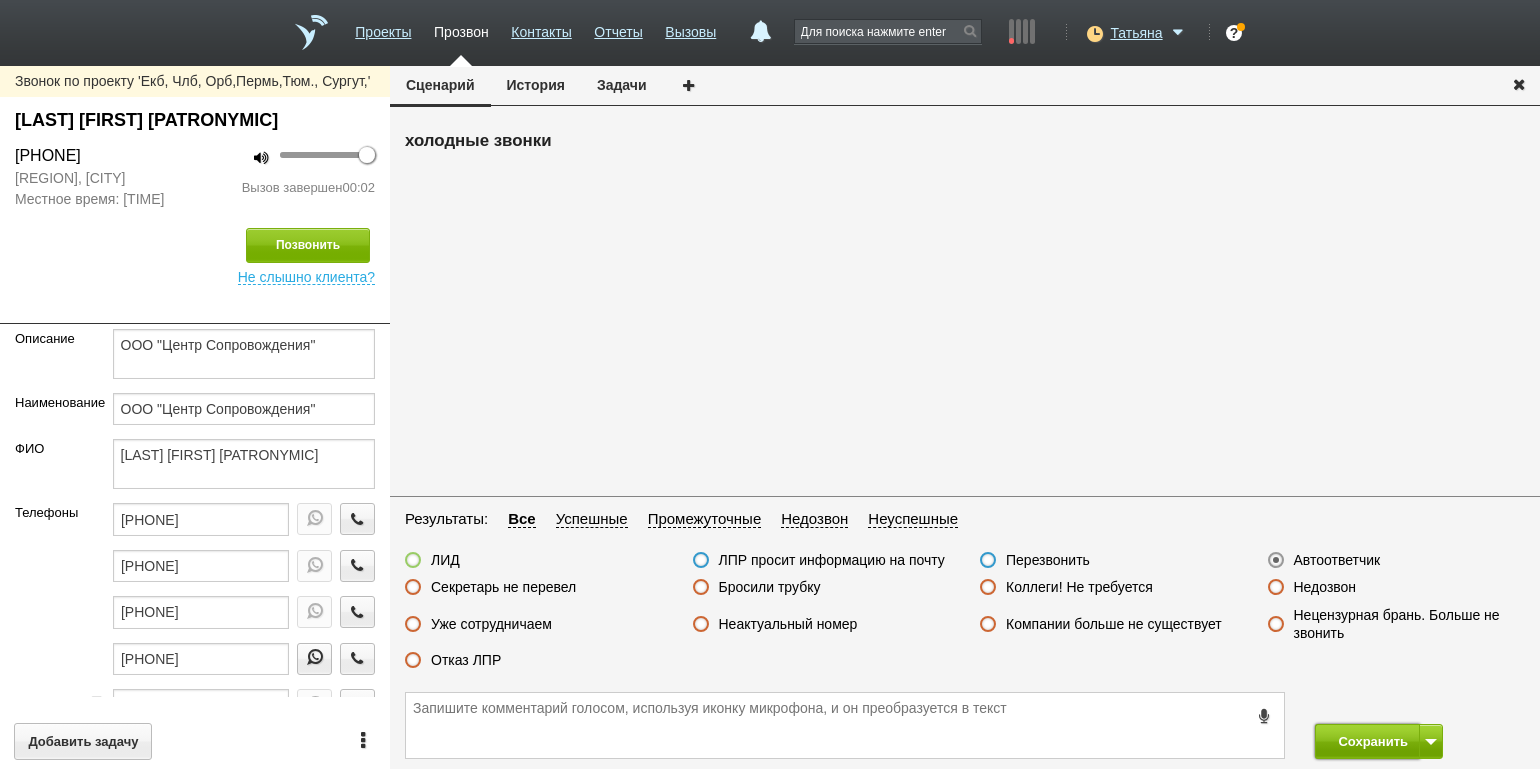 click on "Сохранить" at bounding box center [1367, 741] 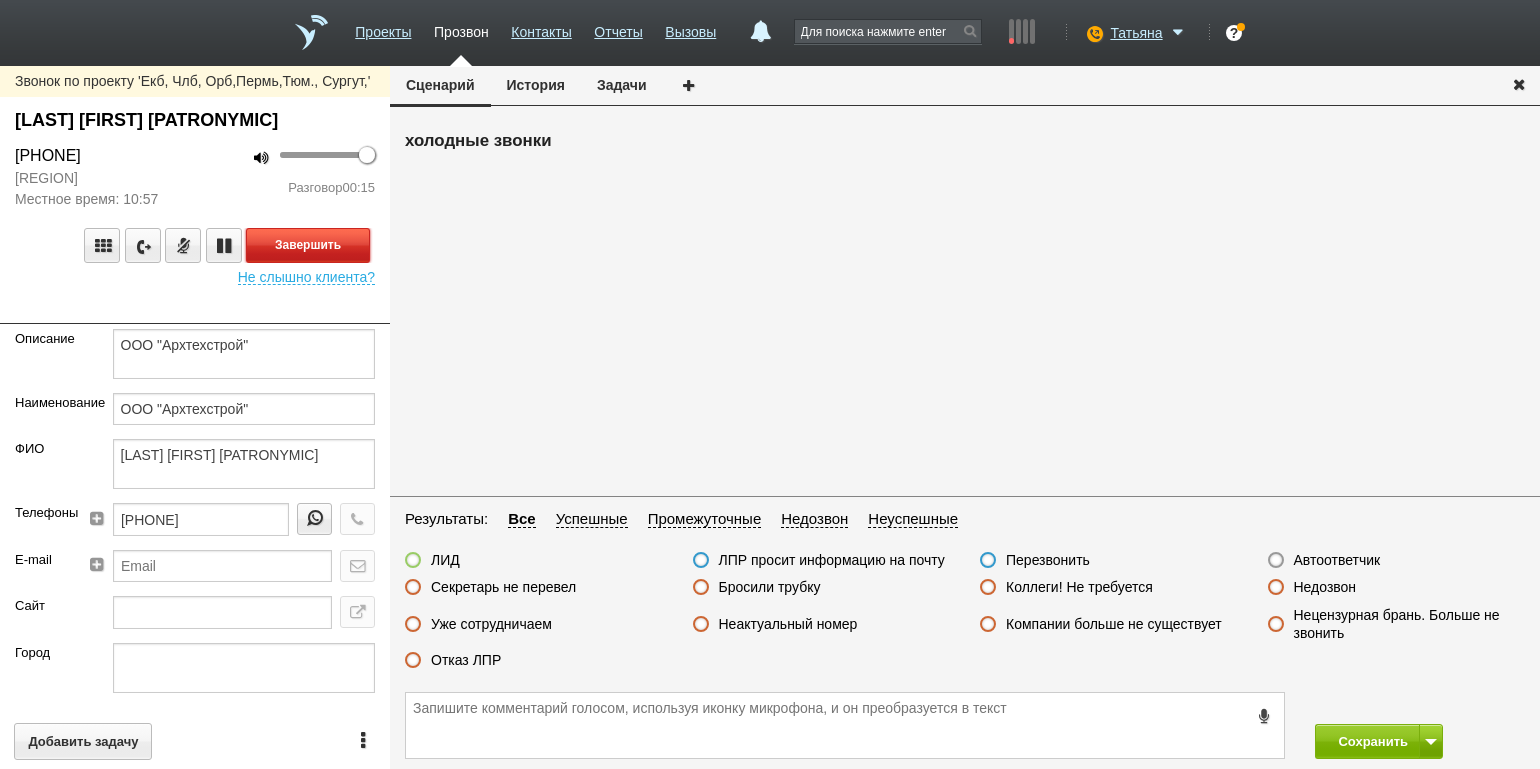 click on "Завершить" at bounding box center [308, 245] 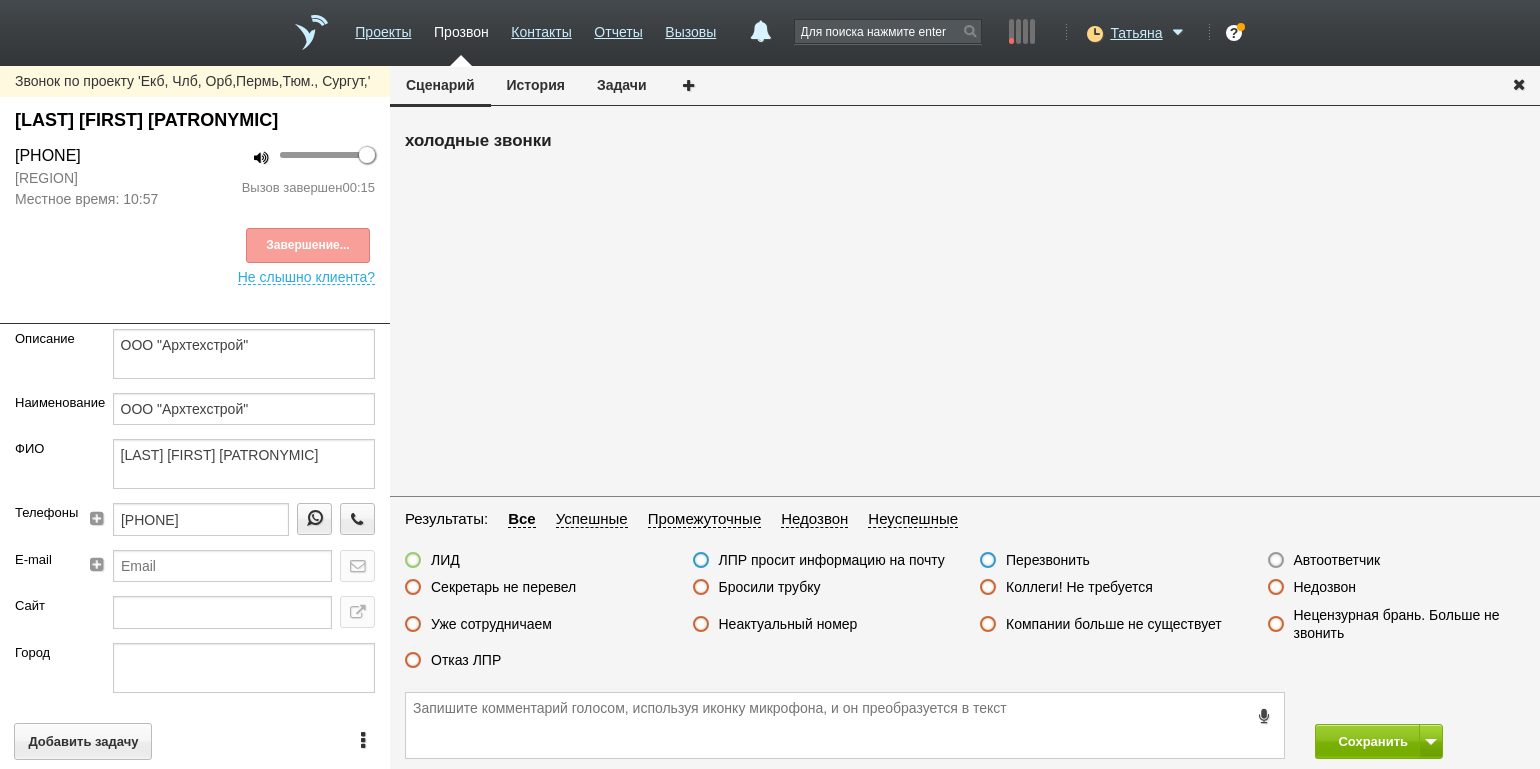 click on "Отказ ЛПР" at bounding box center [466, 660] 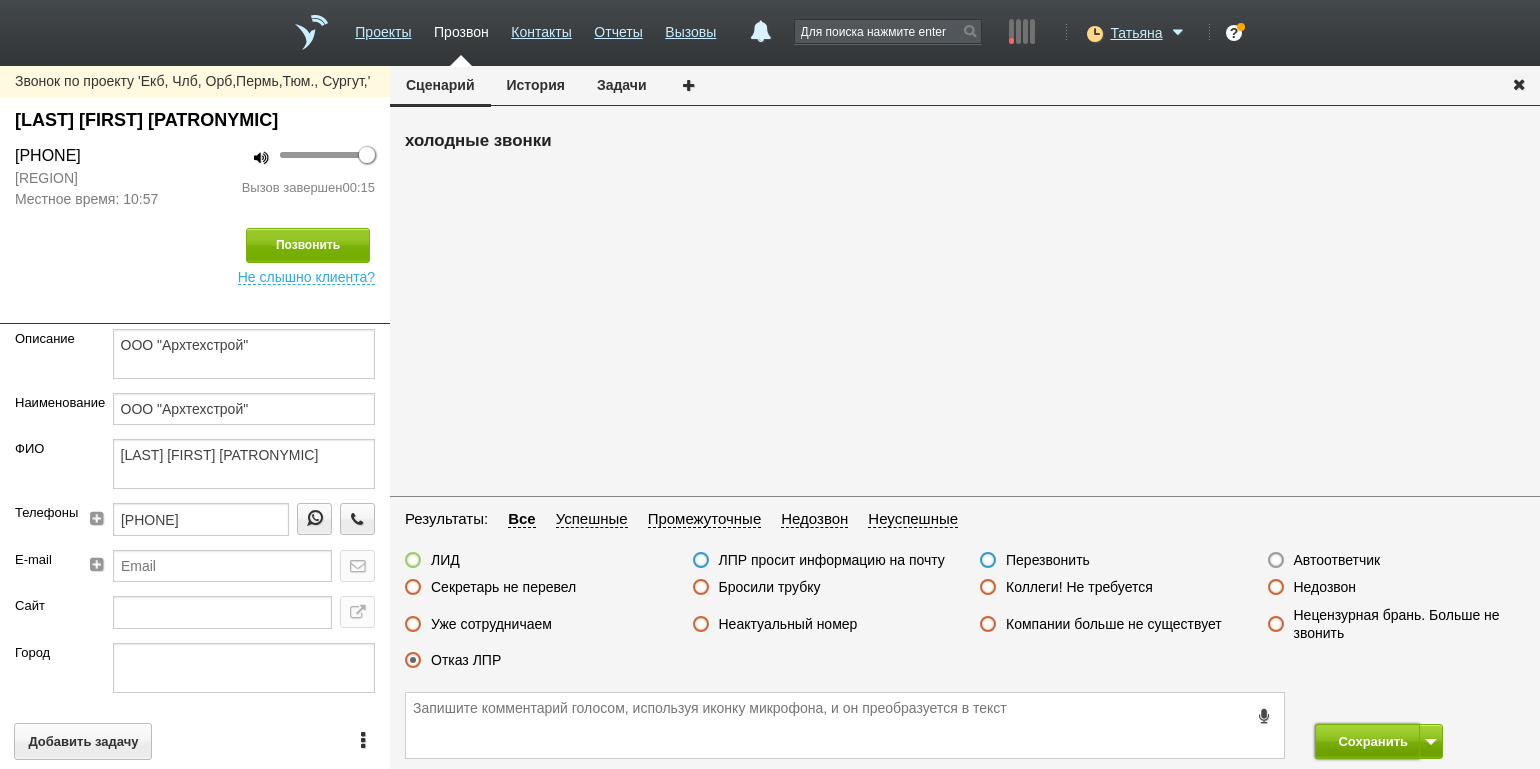 click on "Сохранить" at bounding box center (1367, 741) 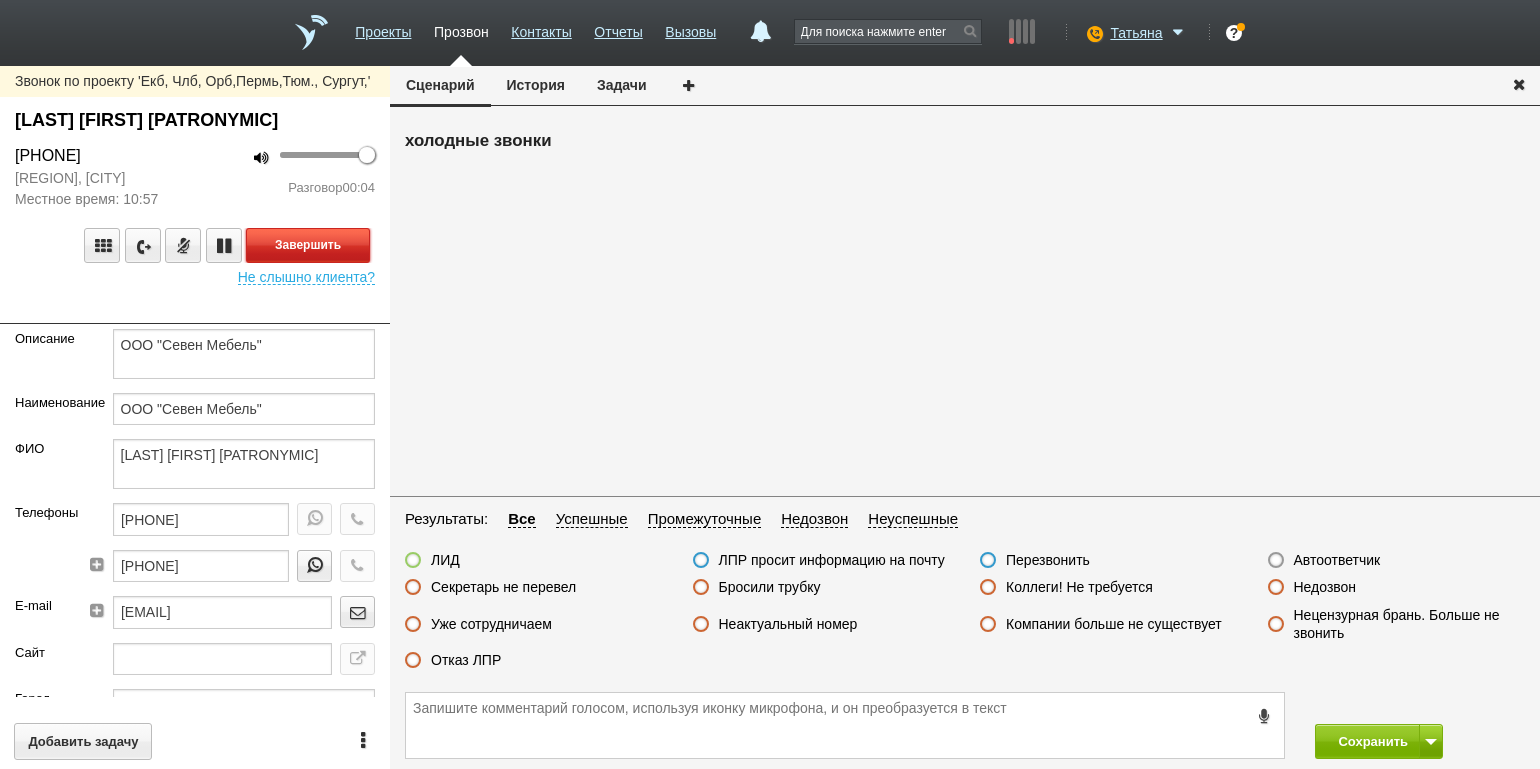 click on "Завершить" at bounding box center [308, 245] 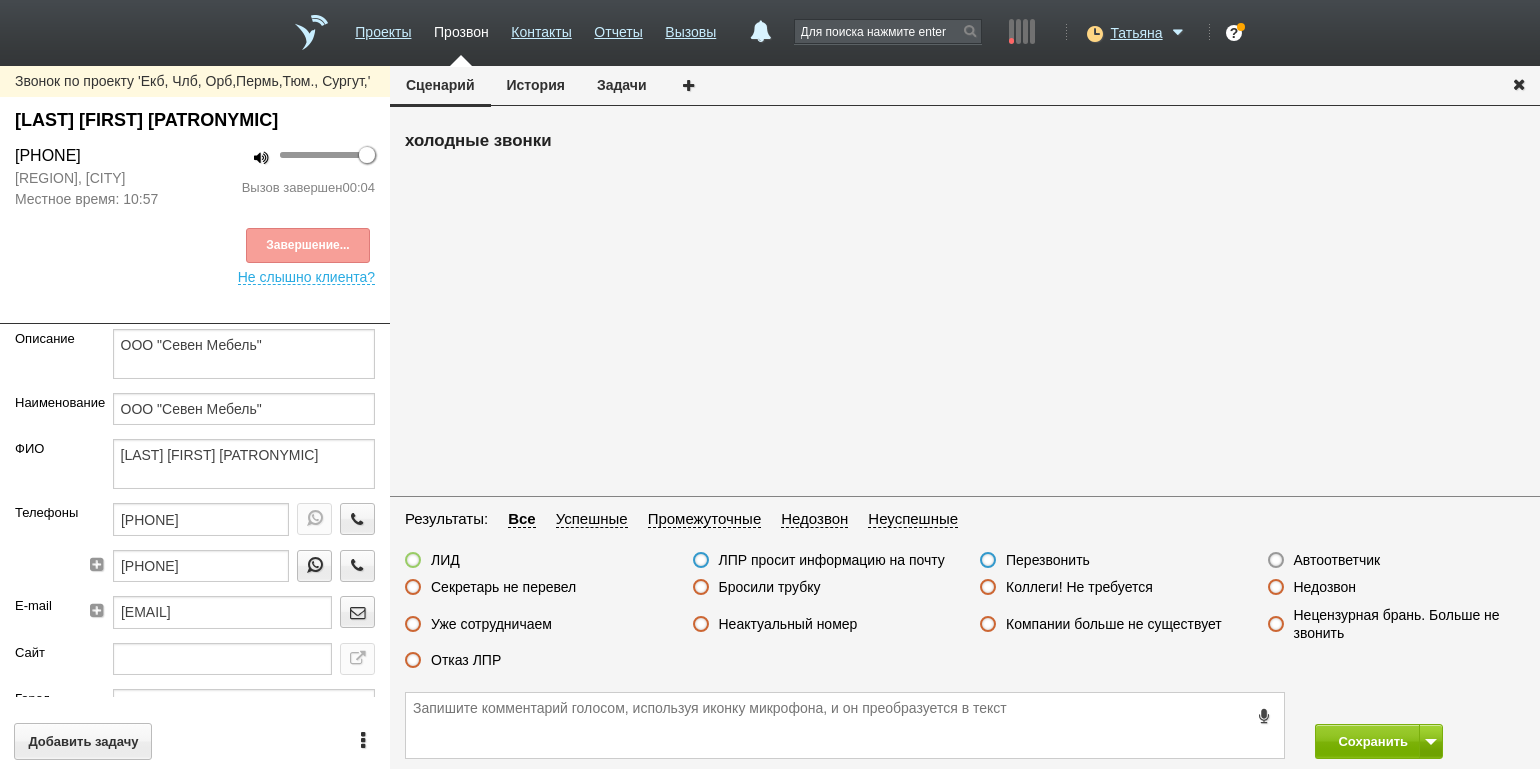 click on "Автоответчик" at bounding box center (1337, 560) 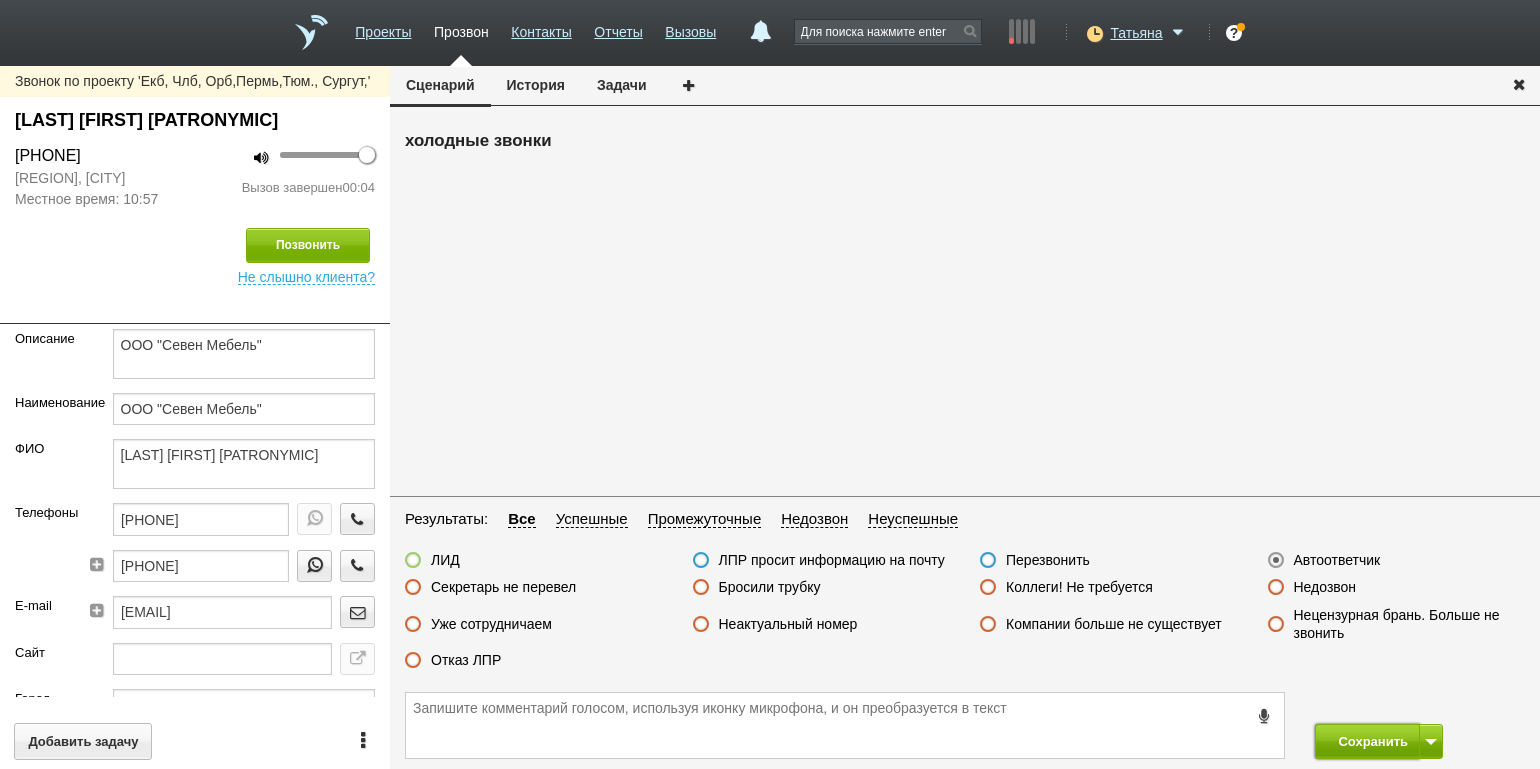 click on "Сохранить" at bounding box center (1367, 741) 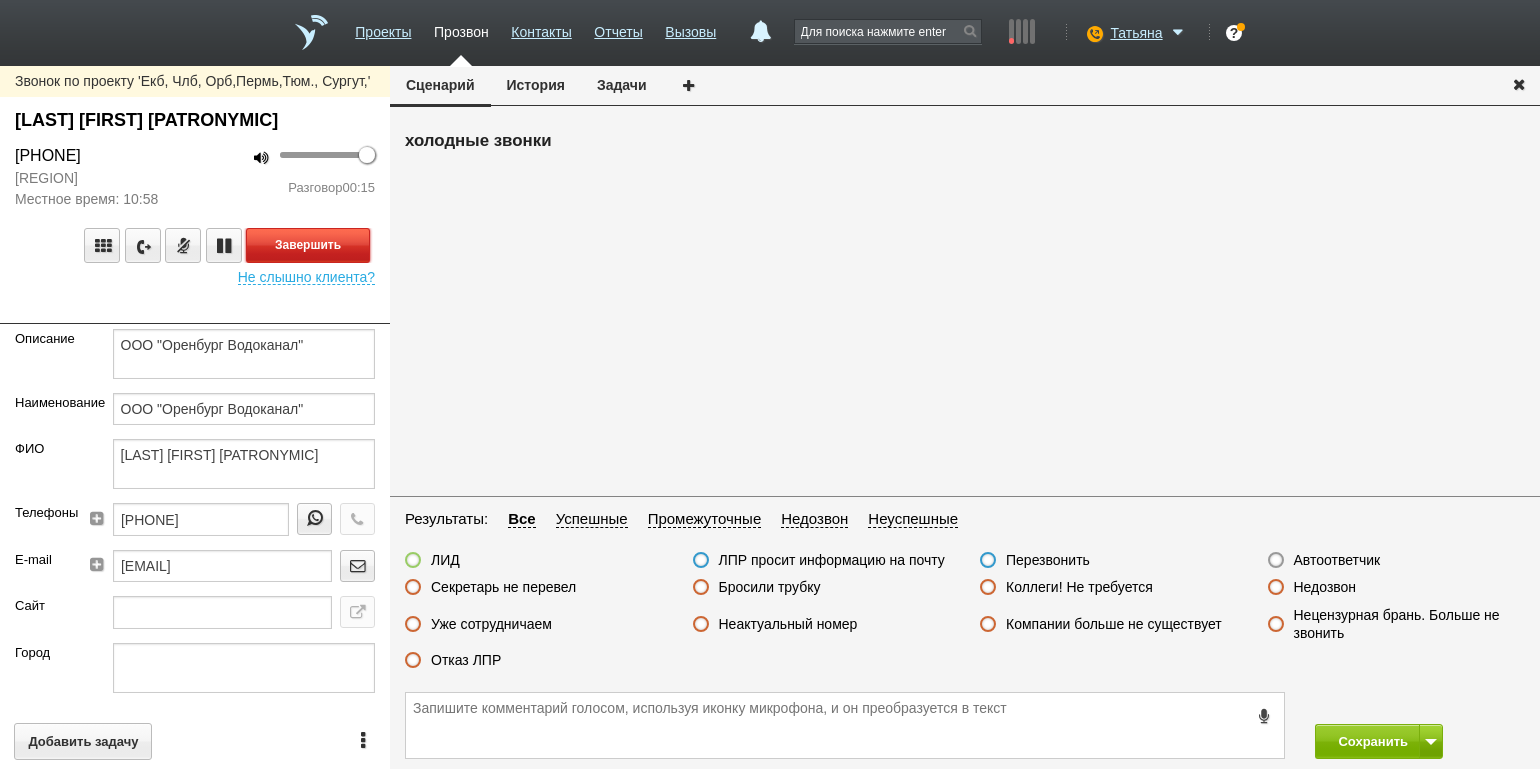 click on "Завершить" at bounding box center [308, 245] 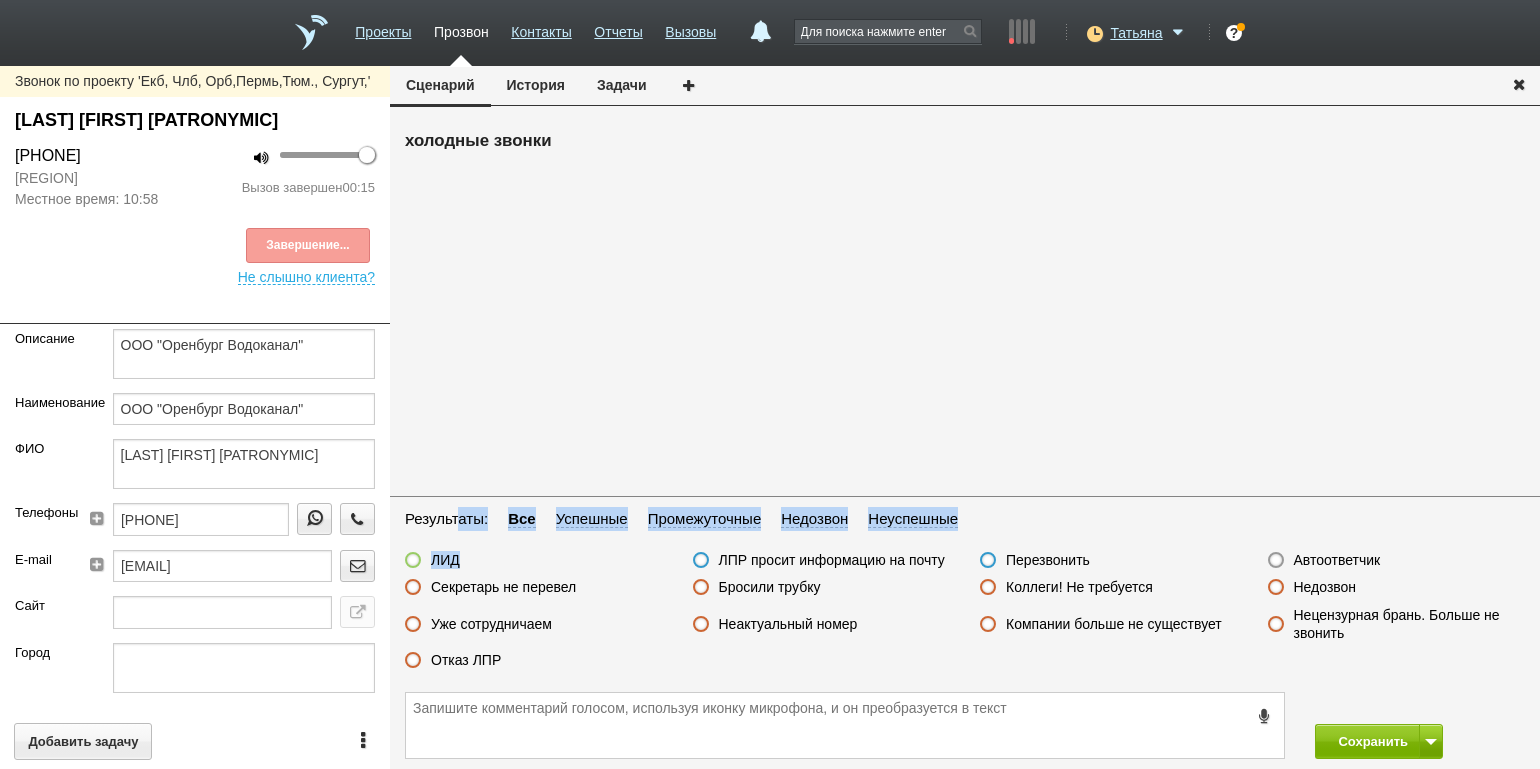 click on "Результаты: Все Успешные Промежуточные Недозвон Неуспешные ЛИД ЛПР просит информацию на почту Перезвонить Автоответчик Секретарь не перевел Бросили трубку Коллеги! Не требуется Недозвон Уже сотрудничаем Неактуальный номер Компании больше не существует Нецензурная брань. Больше не звонить Отказ ЛПР" at bounding box center [965, 595] 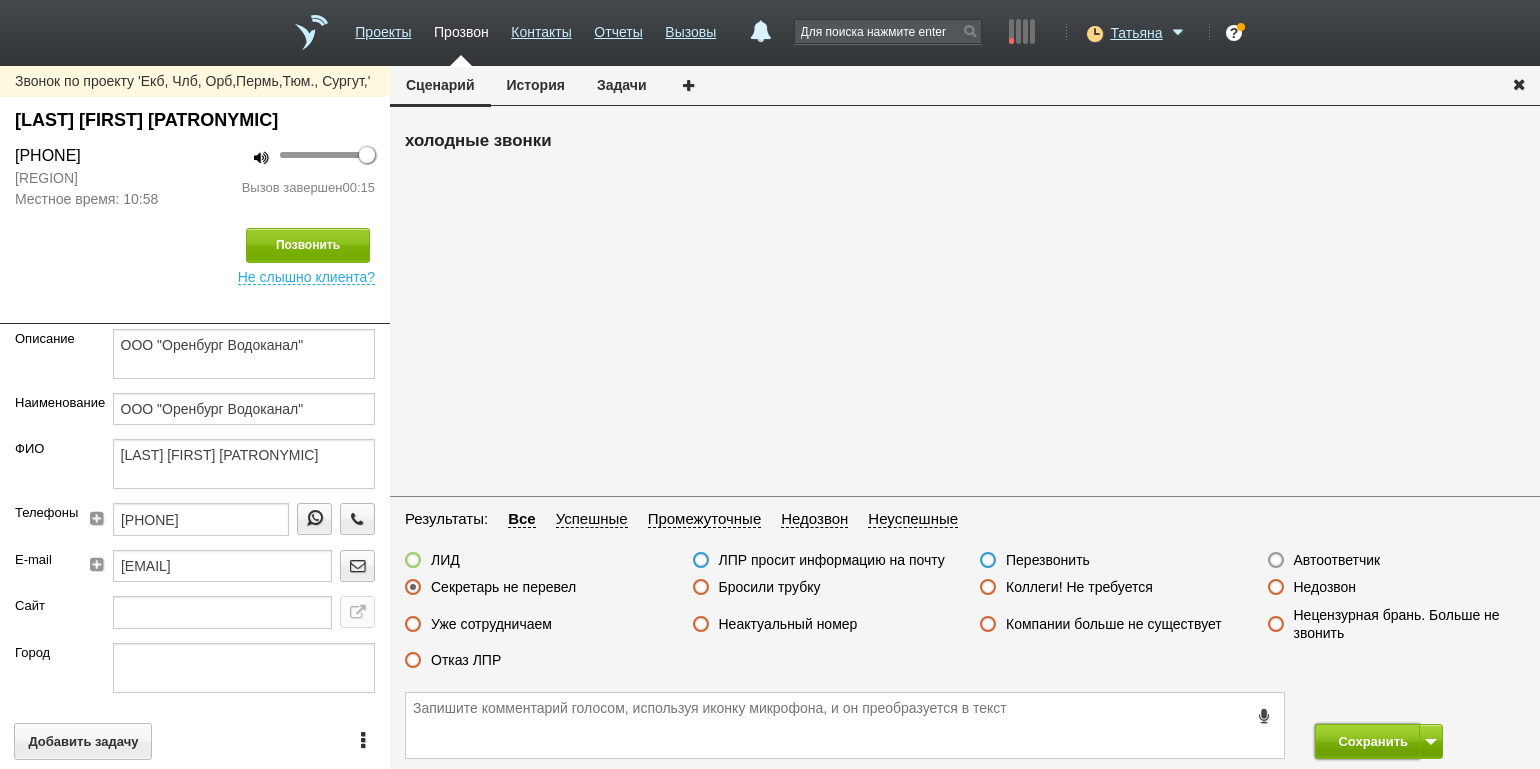 click on "Сохранить" at bounding box center [1367, 741] 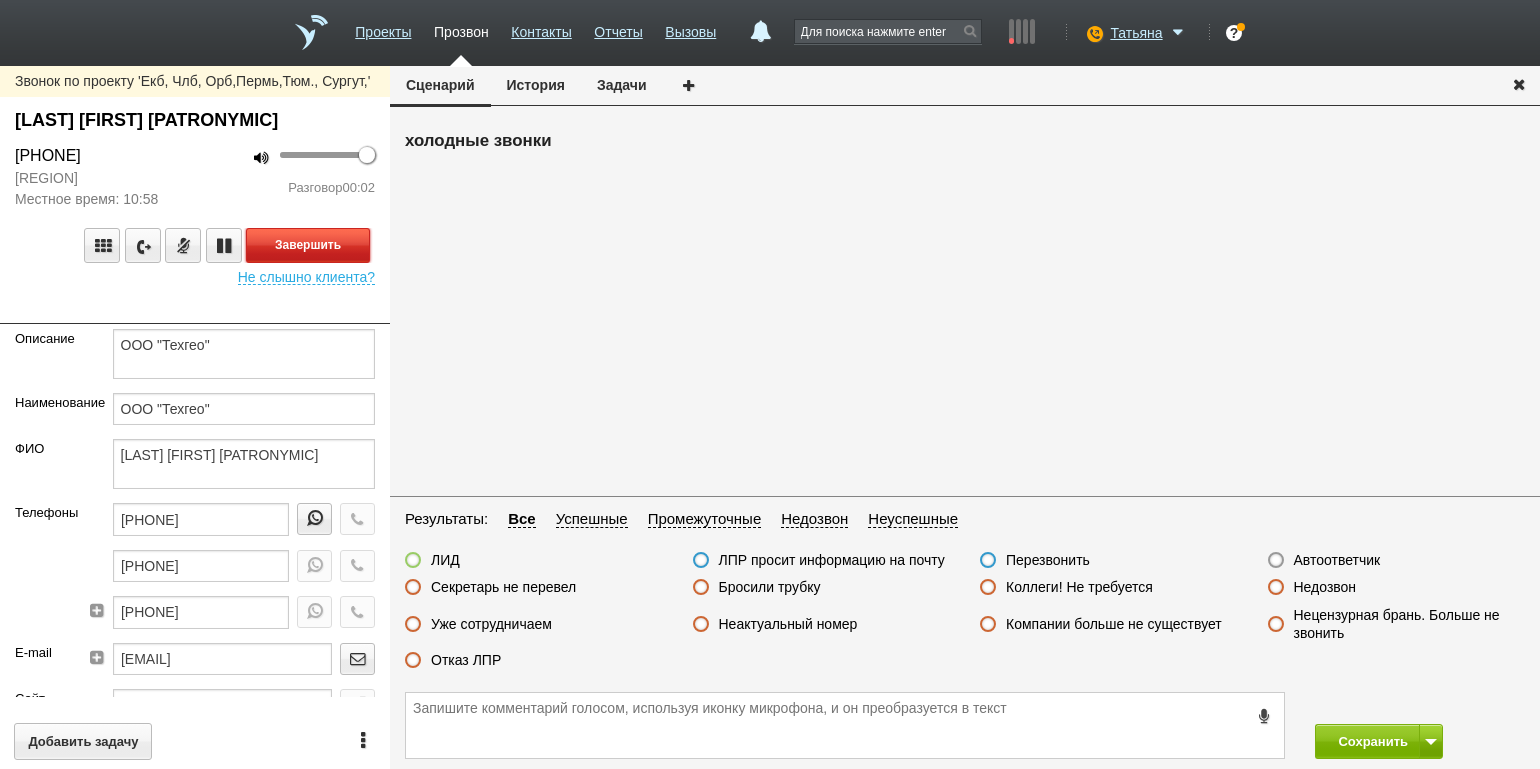 click on "Завершить" at bounding box center (308, 245) 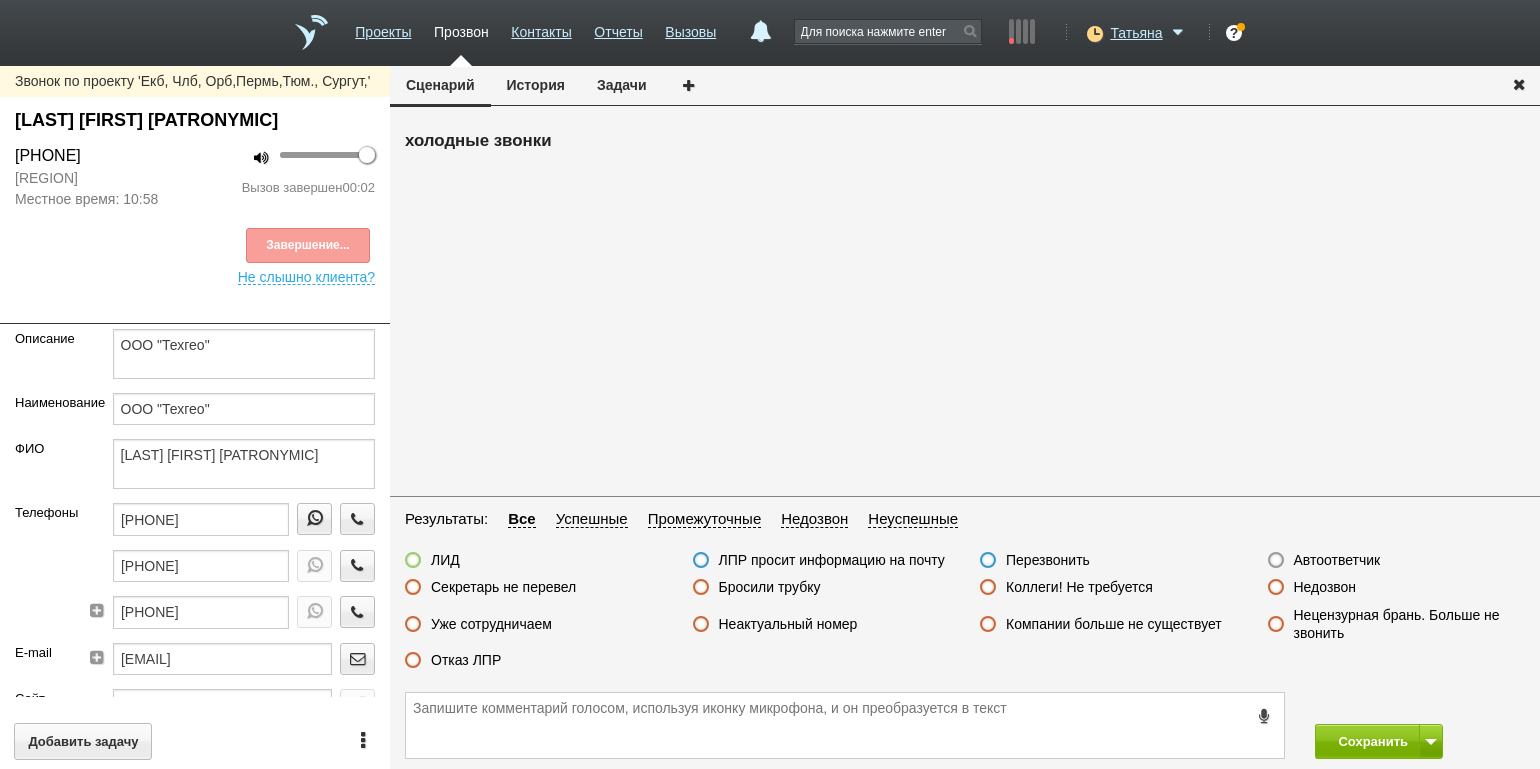 click on "Автоответчик" at bounding box center [1337, 560] 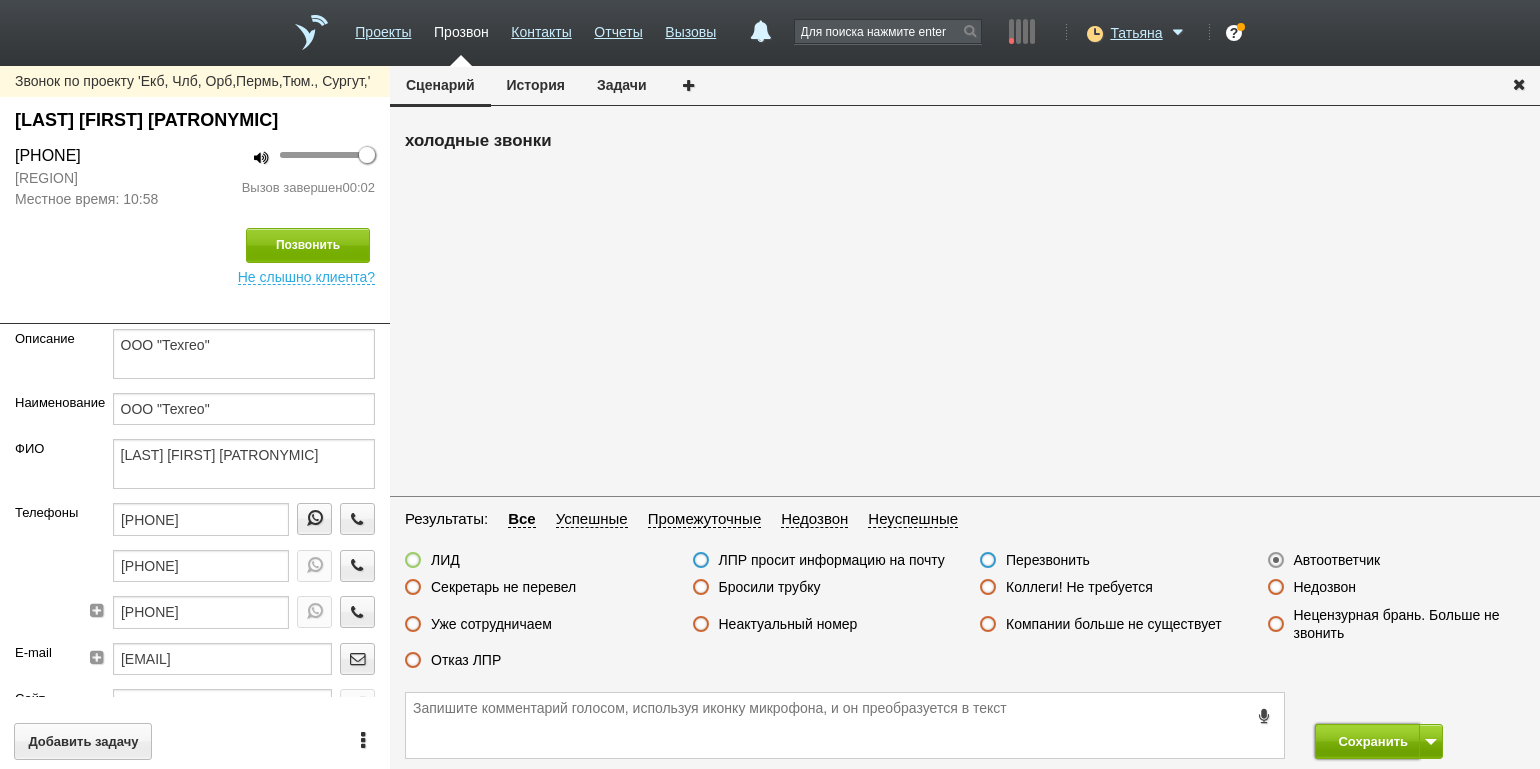 click on "Сохранить" at bounding box center [1367, 741] 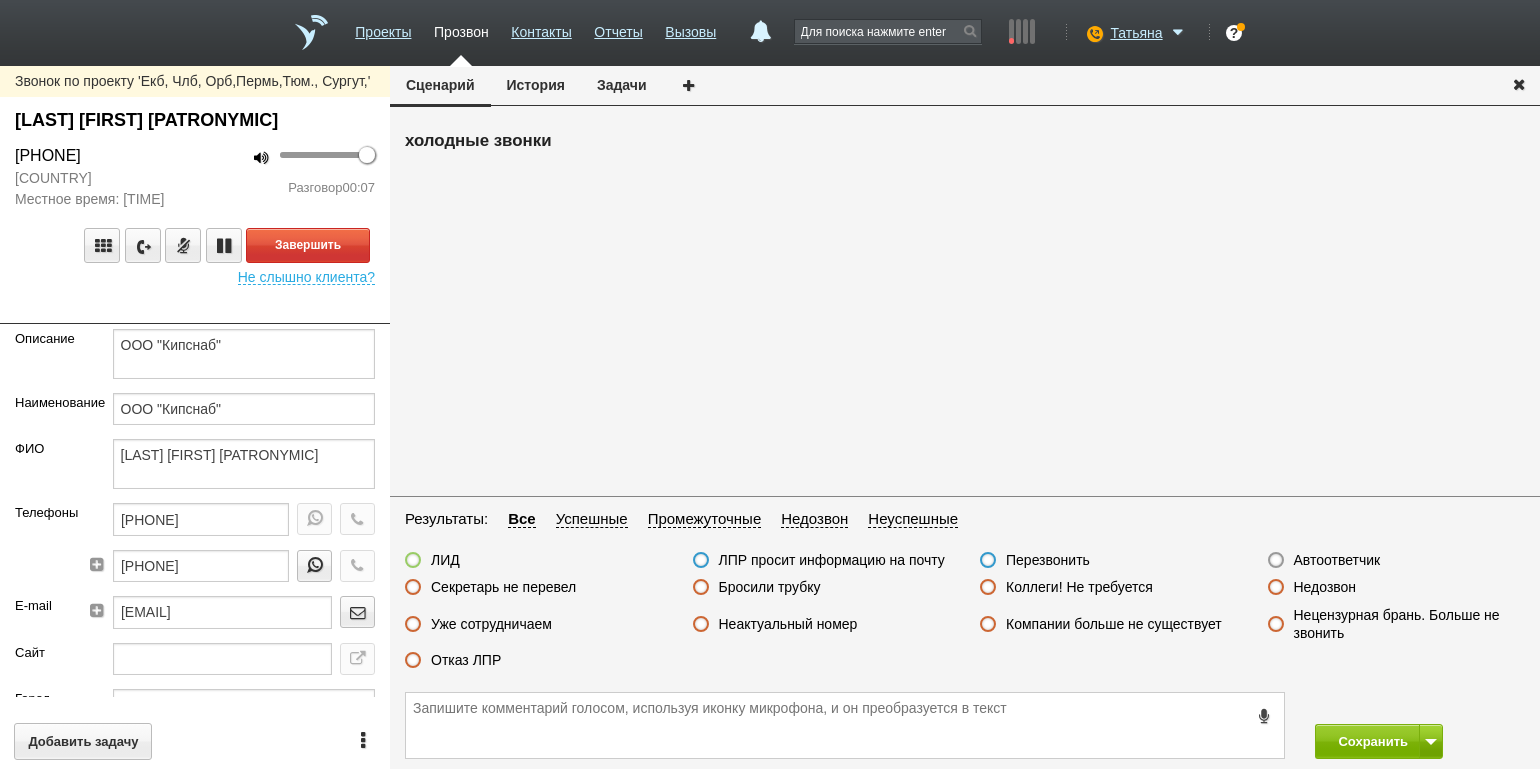 drag, startPoint x: 234, startPoint y: 174, endPoint x: 266, endPoint y: 214, distance: 51.224995 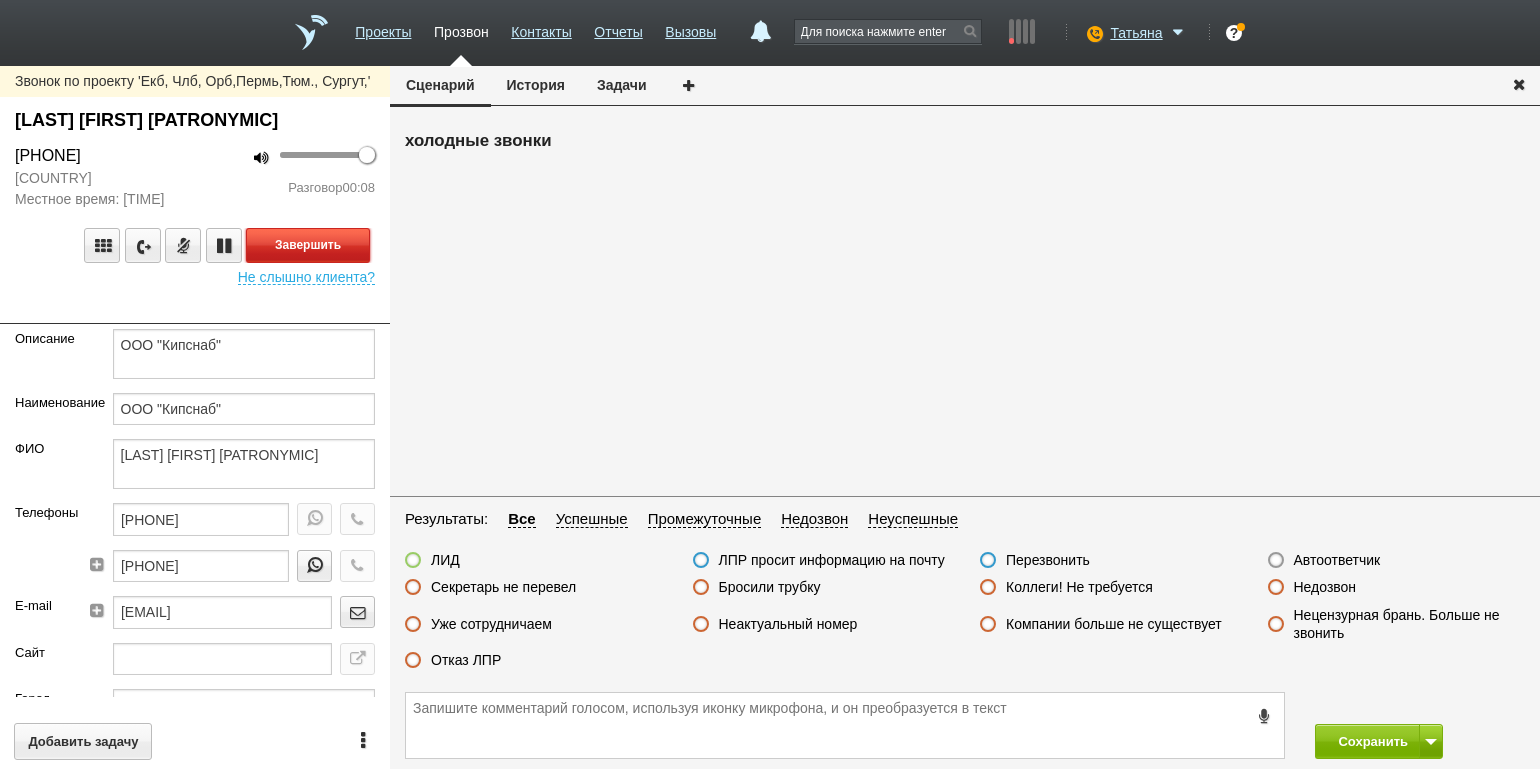 click on "Завершить" at bounding box center [308, 245] 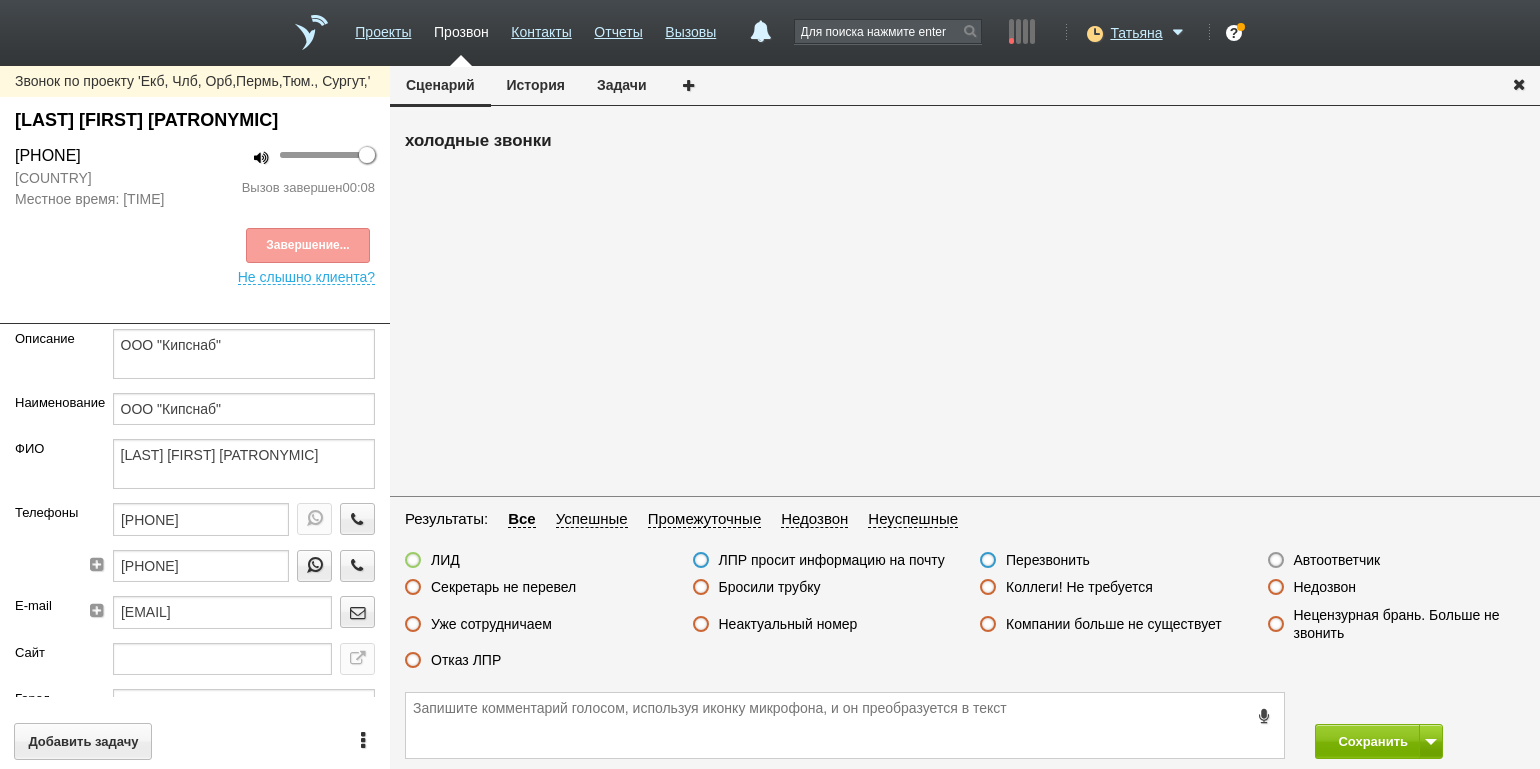 click on "Завершение..." at bounding box center [195, 245] 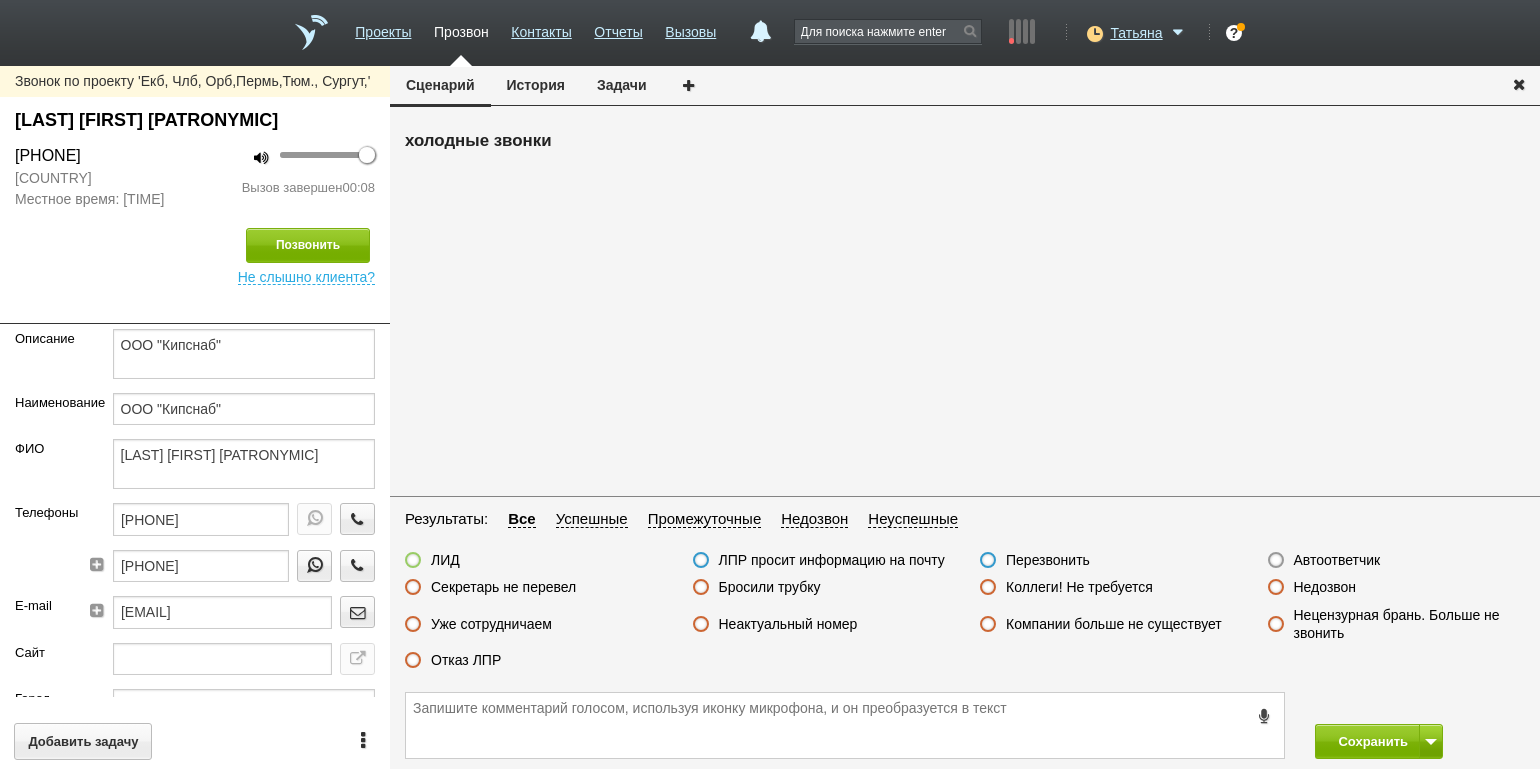 click on "Секретарь не перевел" at bounding box center (503, 587) 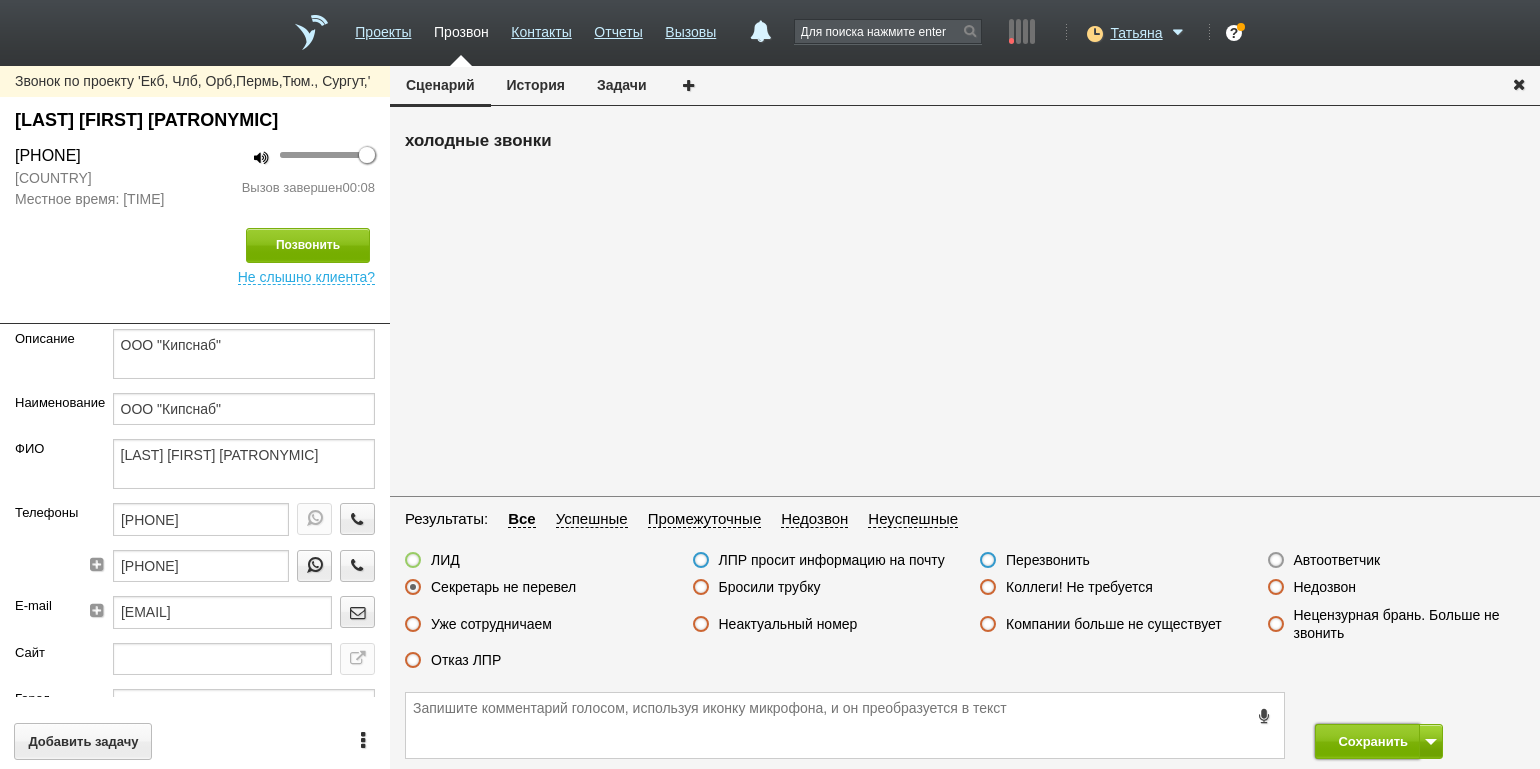 drag, startPoint x: 1351, startPoint y: 746, endPoint x: 1333, endPoint y: 710, distance: 40.24922 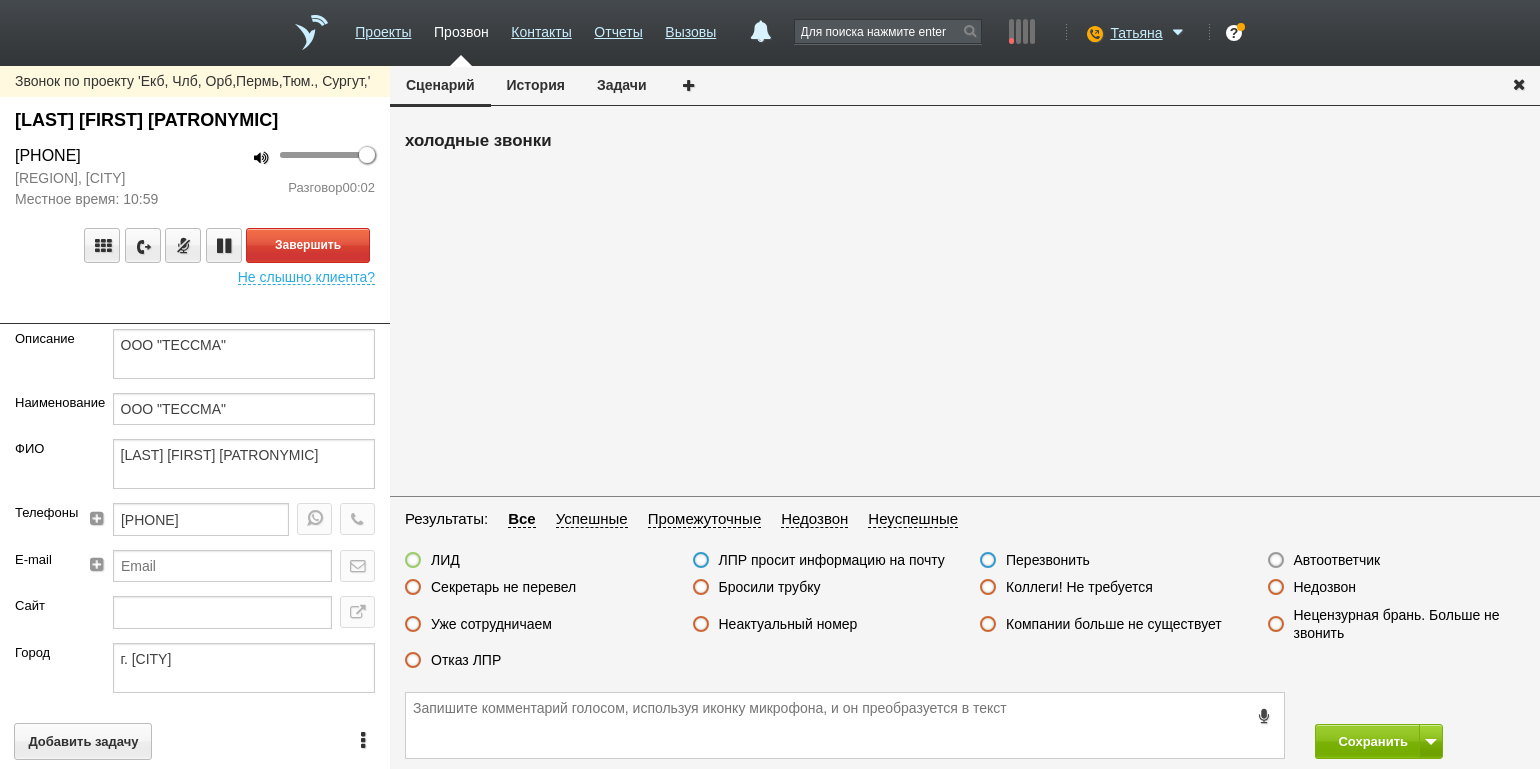 drag, startPoint x: 210, startPoint y: 321, endPoint x: 256, endPoint y: 319, distance: 46.043457 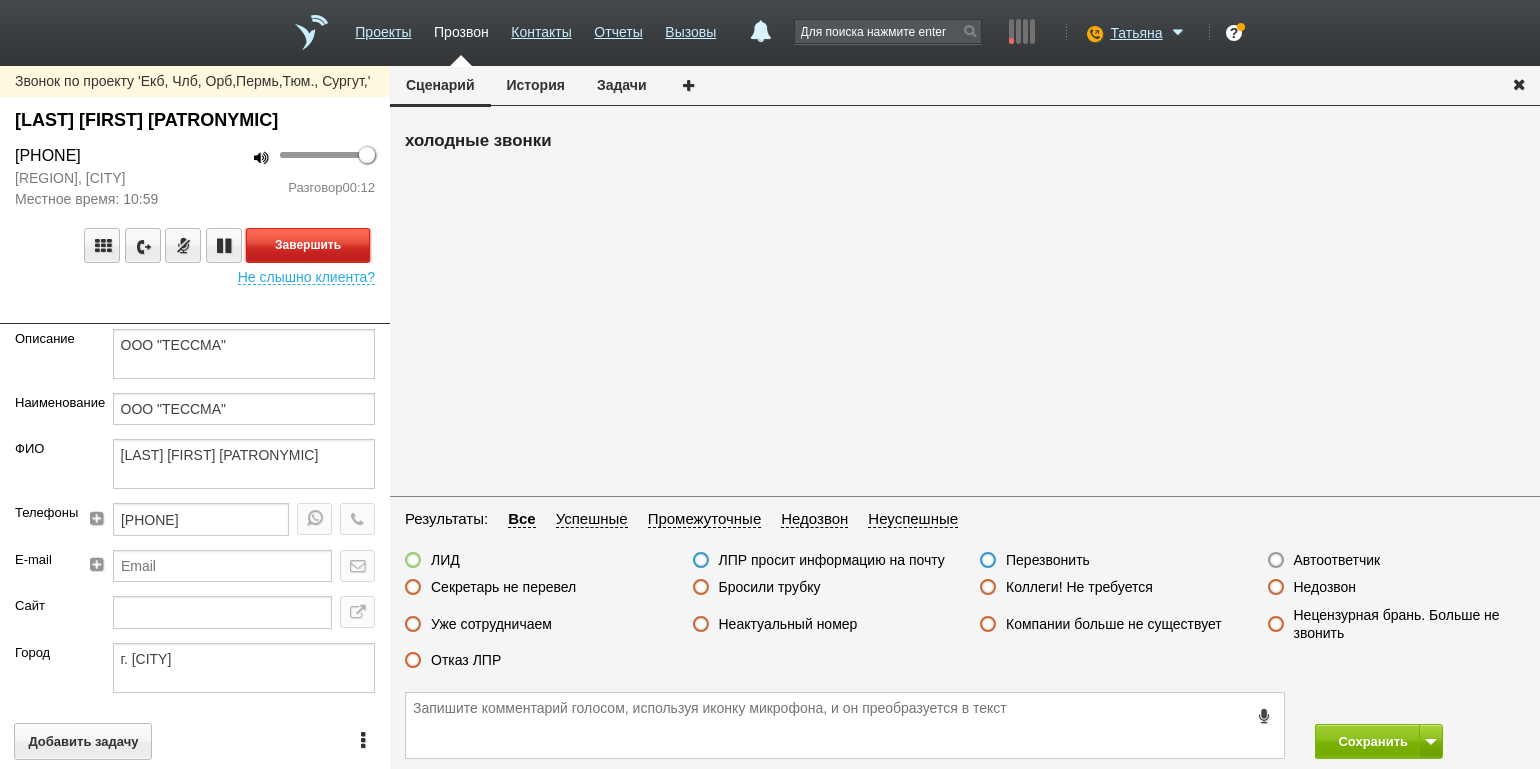 click on "Завершить" at bounding box center (308, 245) 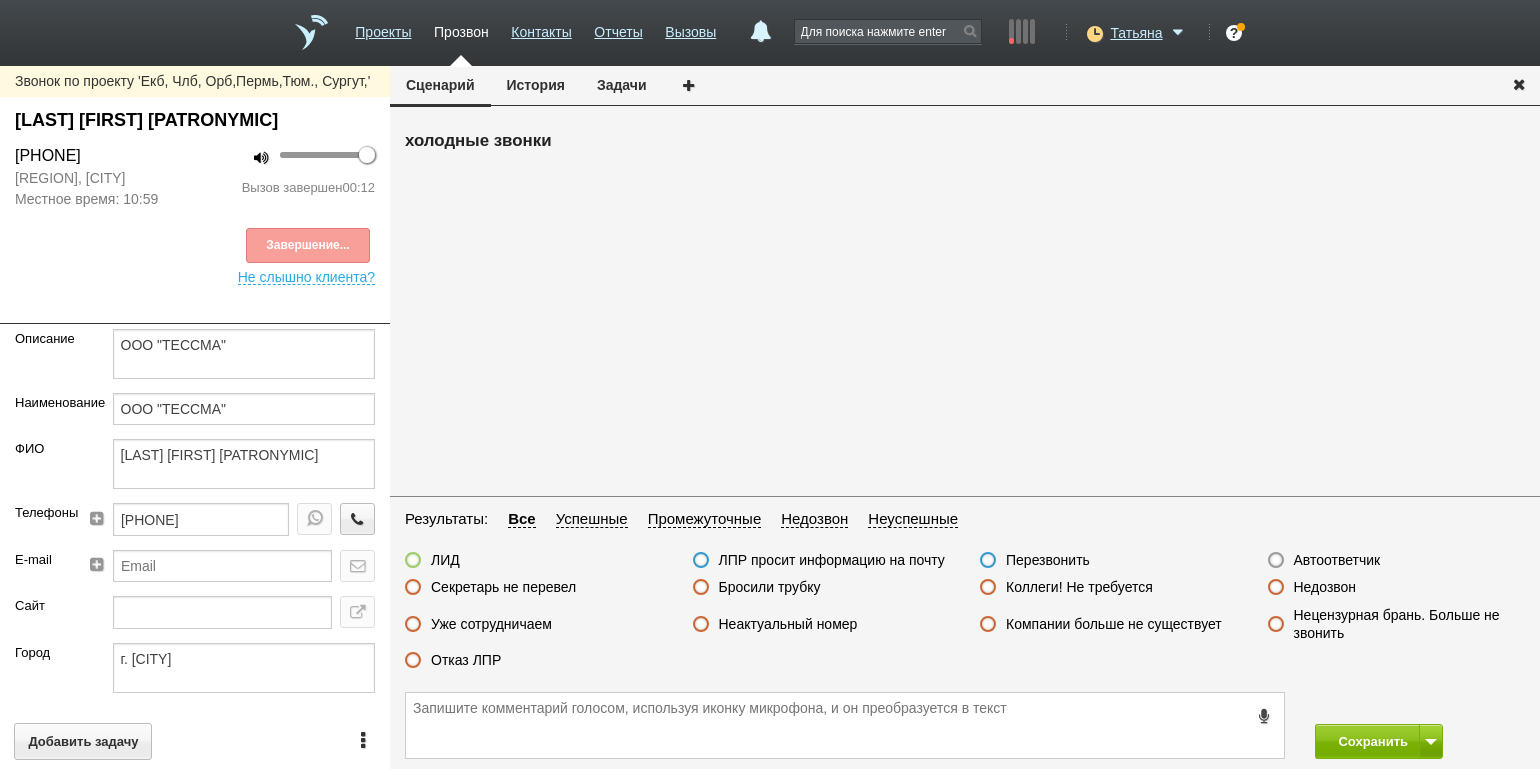 click on "Секретарь не перевел" at bounding box center (503, 587) 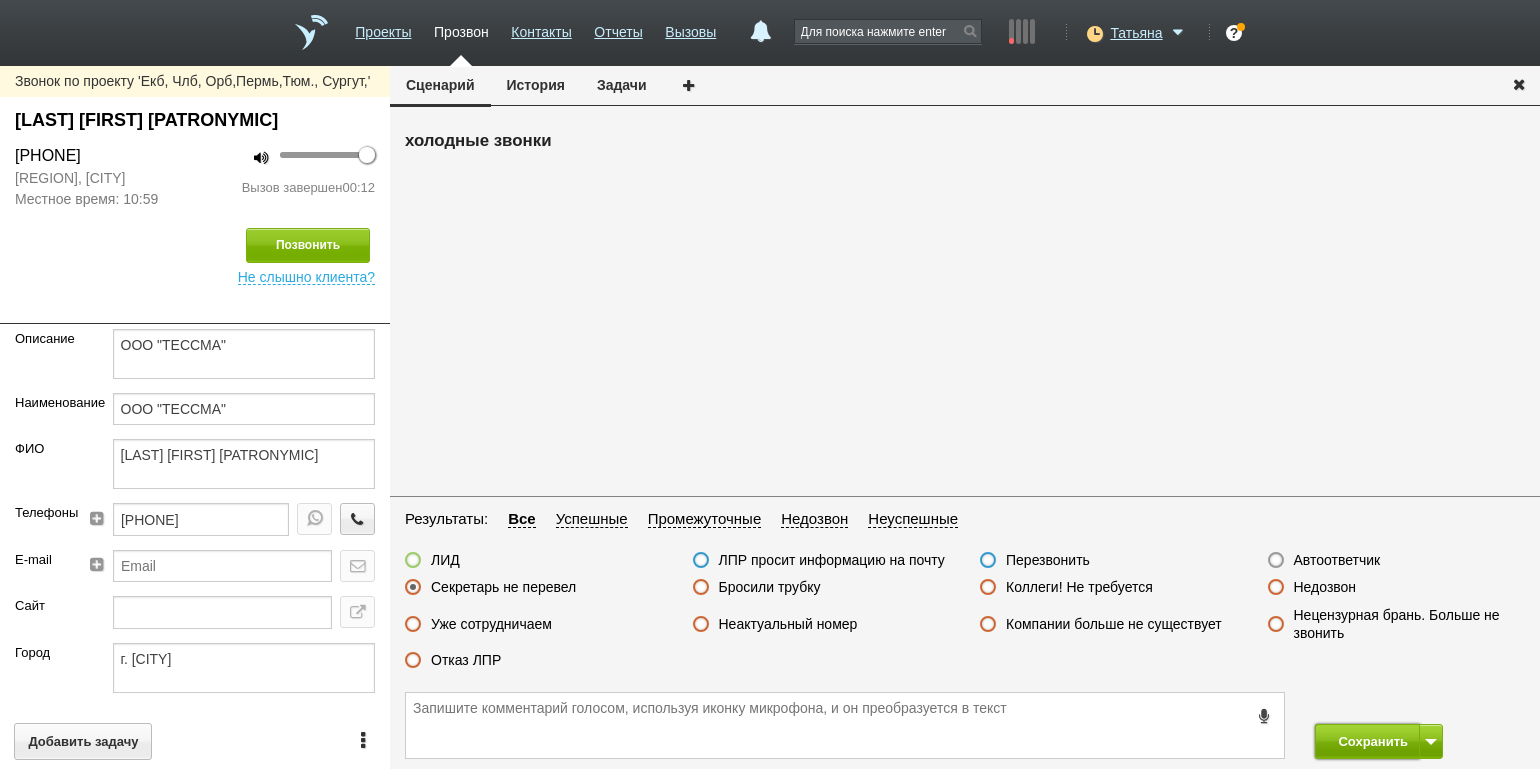 click on "Сохранить" at bounding box center (1367, 741) 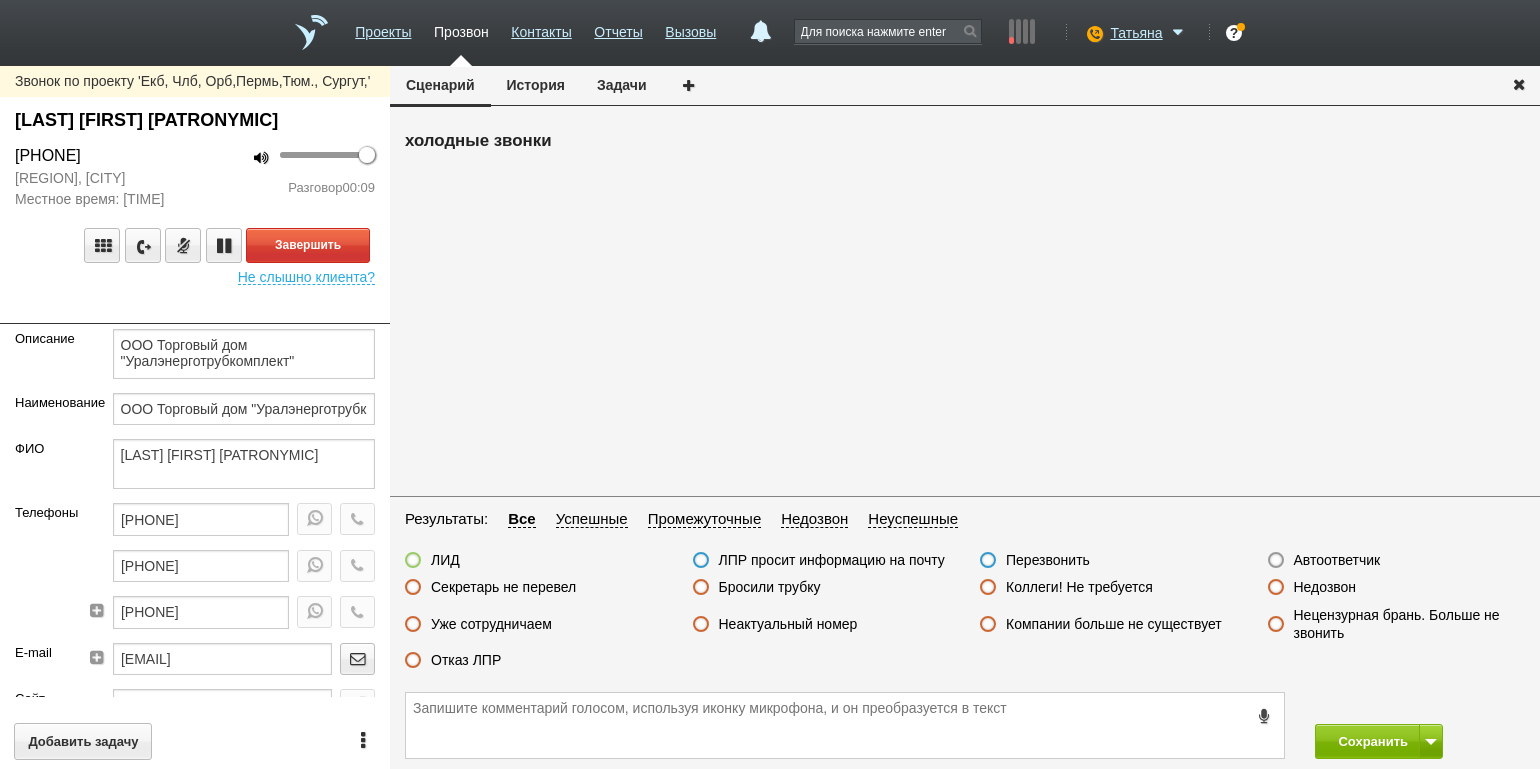 click on "100
Разговор
00:09" at bounding box center [292, 177] 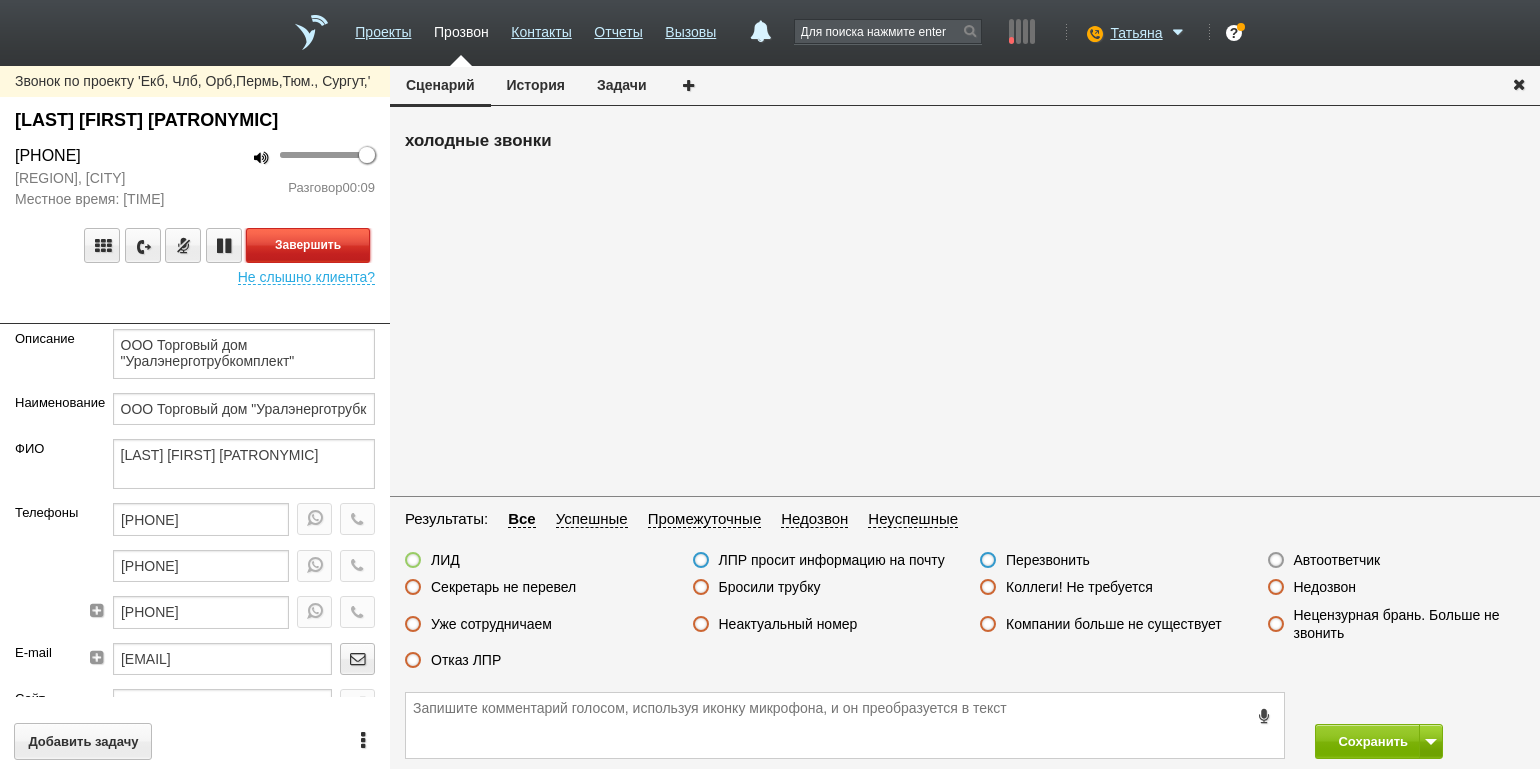 click on "Завершить" at bounding box center (308, 245) 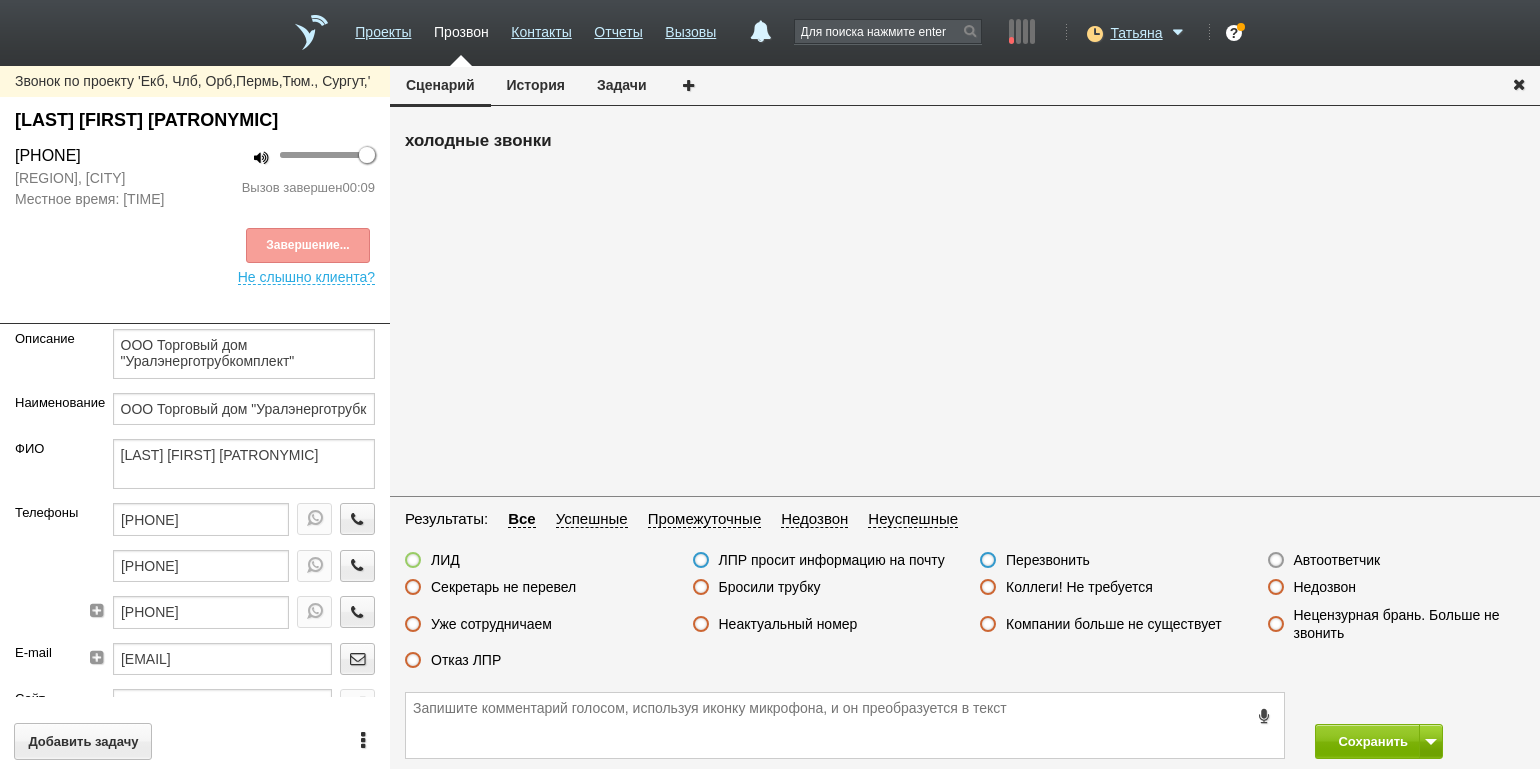 click on "Секретарь не перевел" at bounding box center [503, 587] 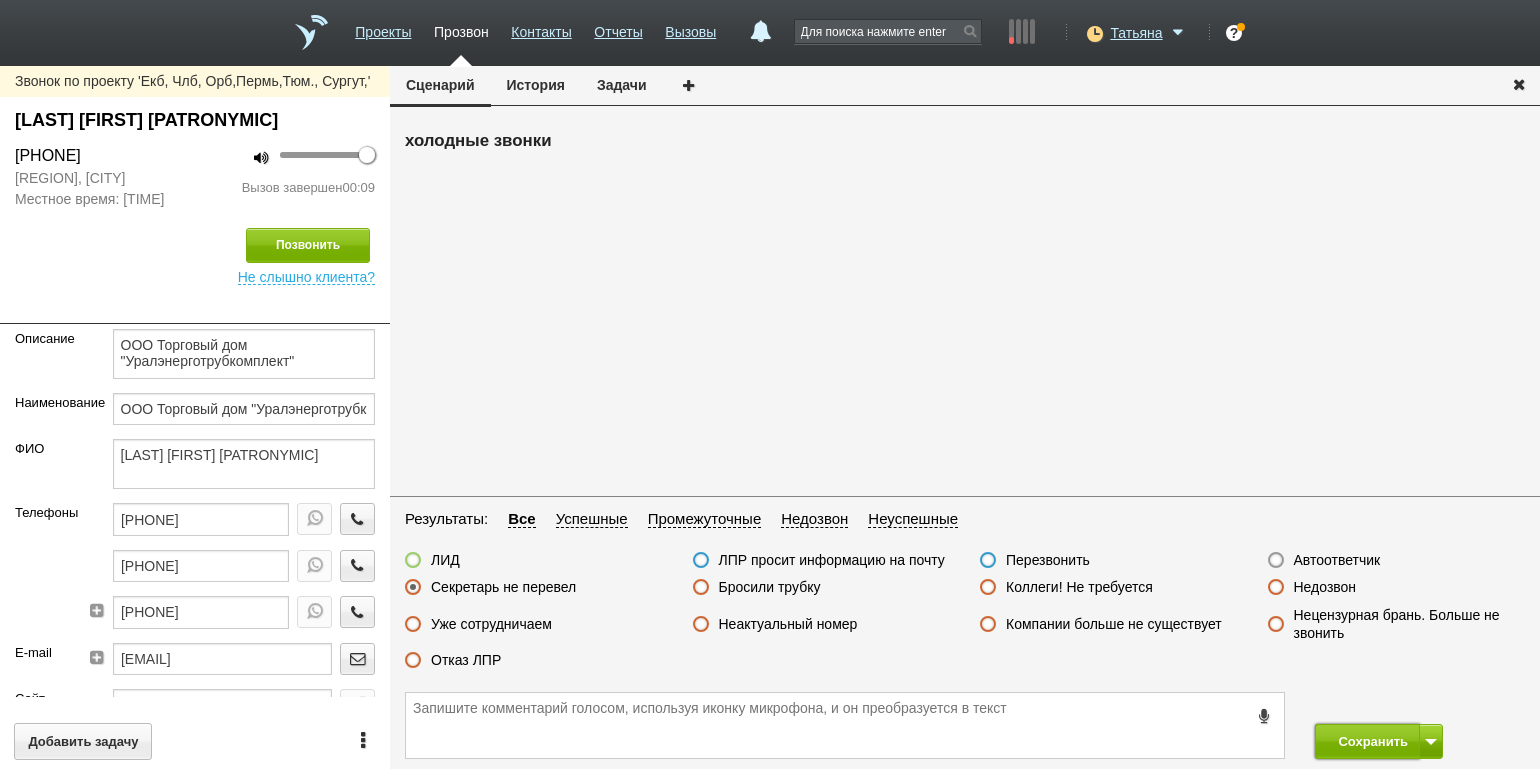drag, startPoint x: 1318, startPoint y: 738, endPoint x: 1259, endPoint y: 700, distance: 70.178345 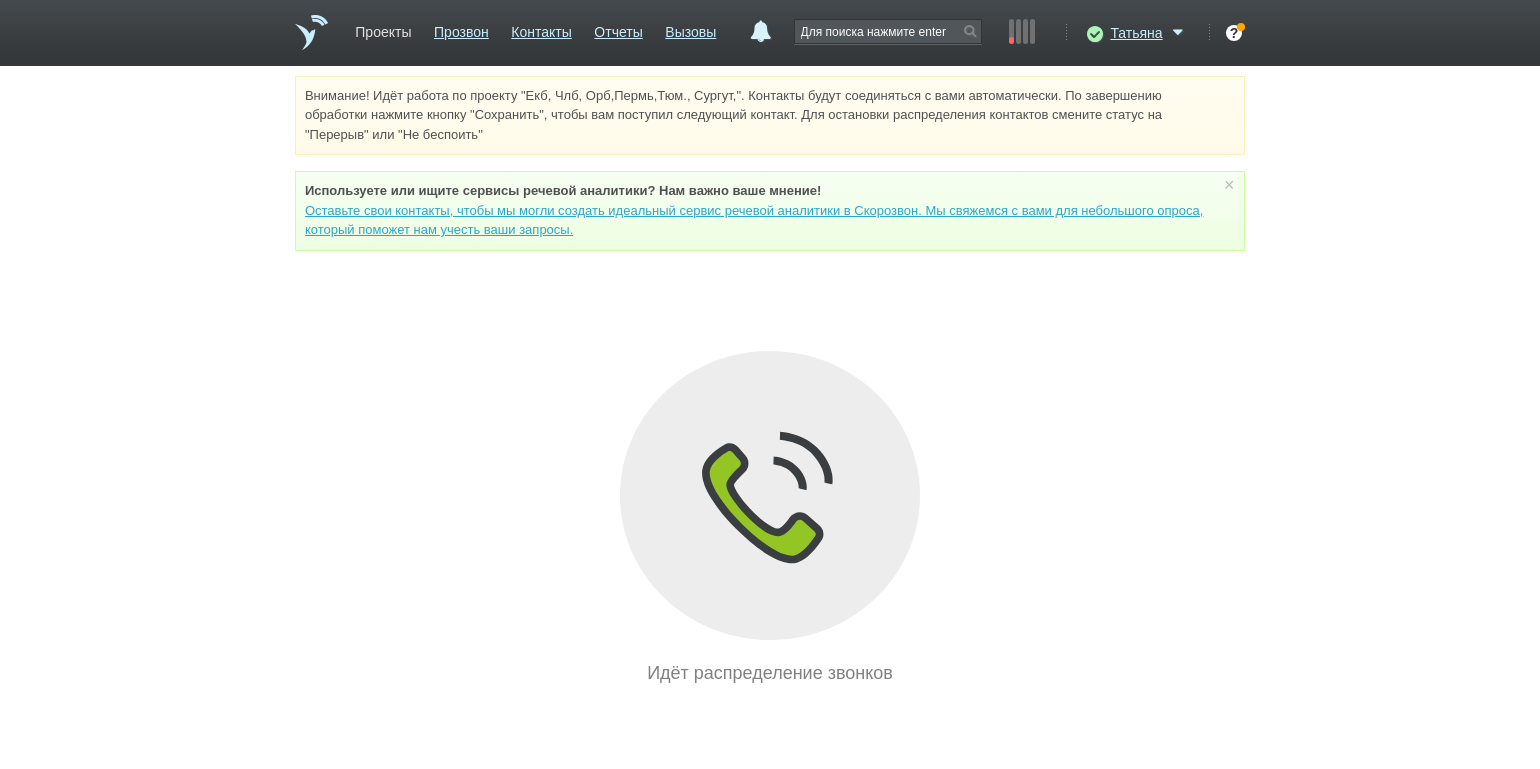click on "Проекты" at bounding box center [383, 28] 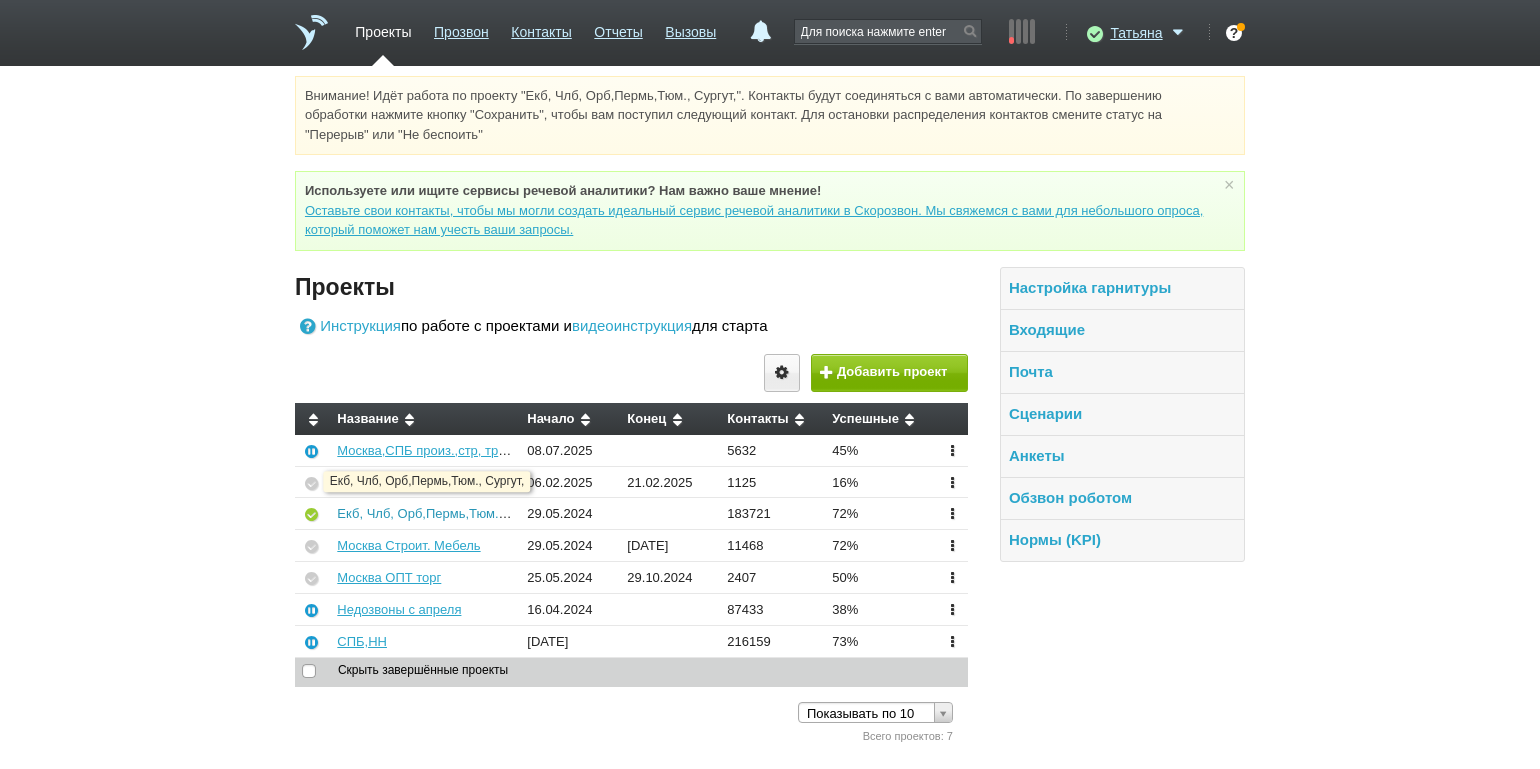 click on "Екб, Члб, Орб,Пермь,Тюм., Сургут," at bounding box center [442, 513] 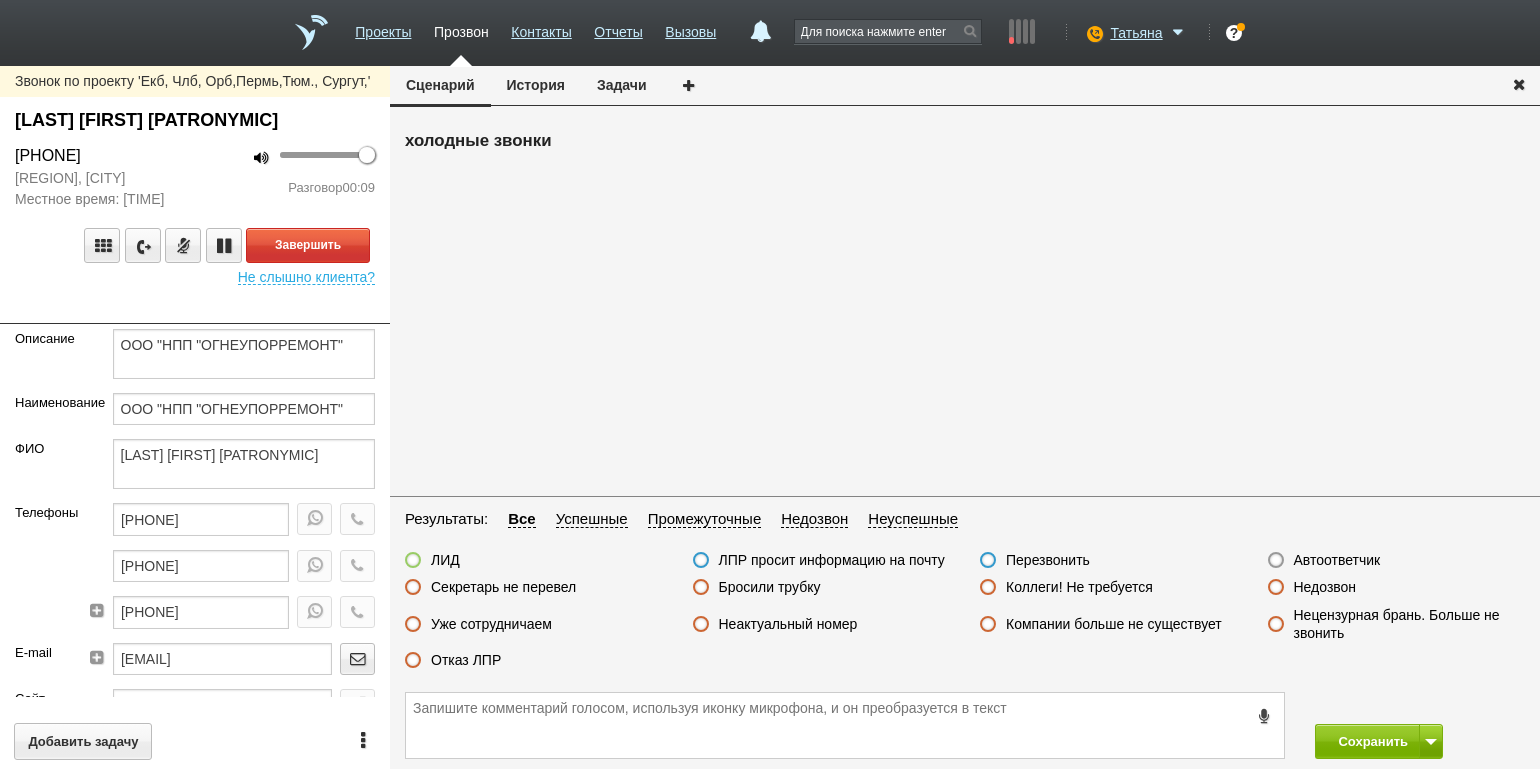 click on "100
Разговор
00:09" at bounding box center (292, 177) 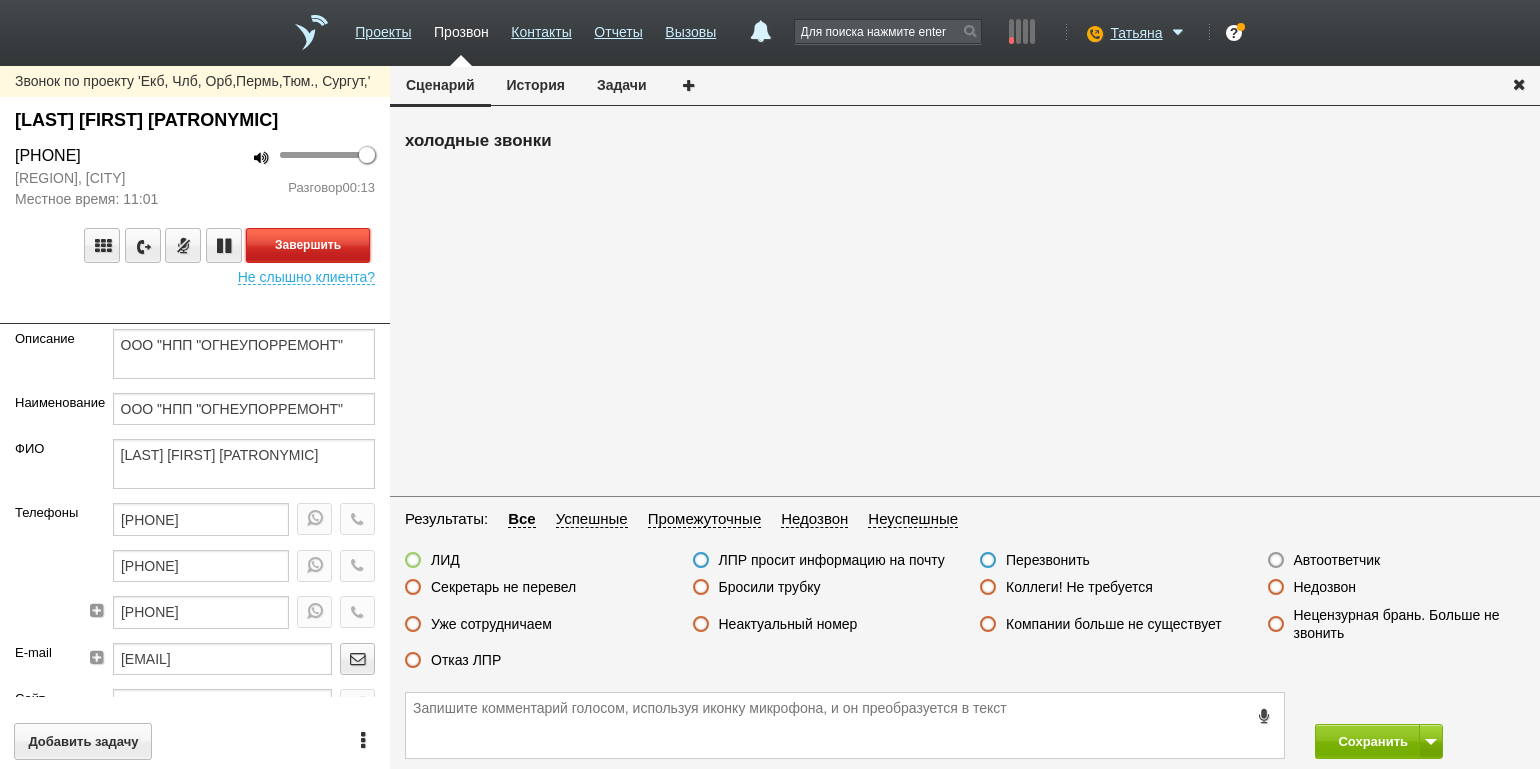 click on "Завершить" at bounding box center [308, 245] 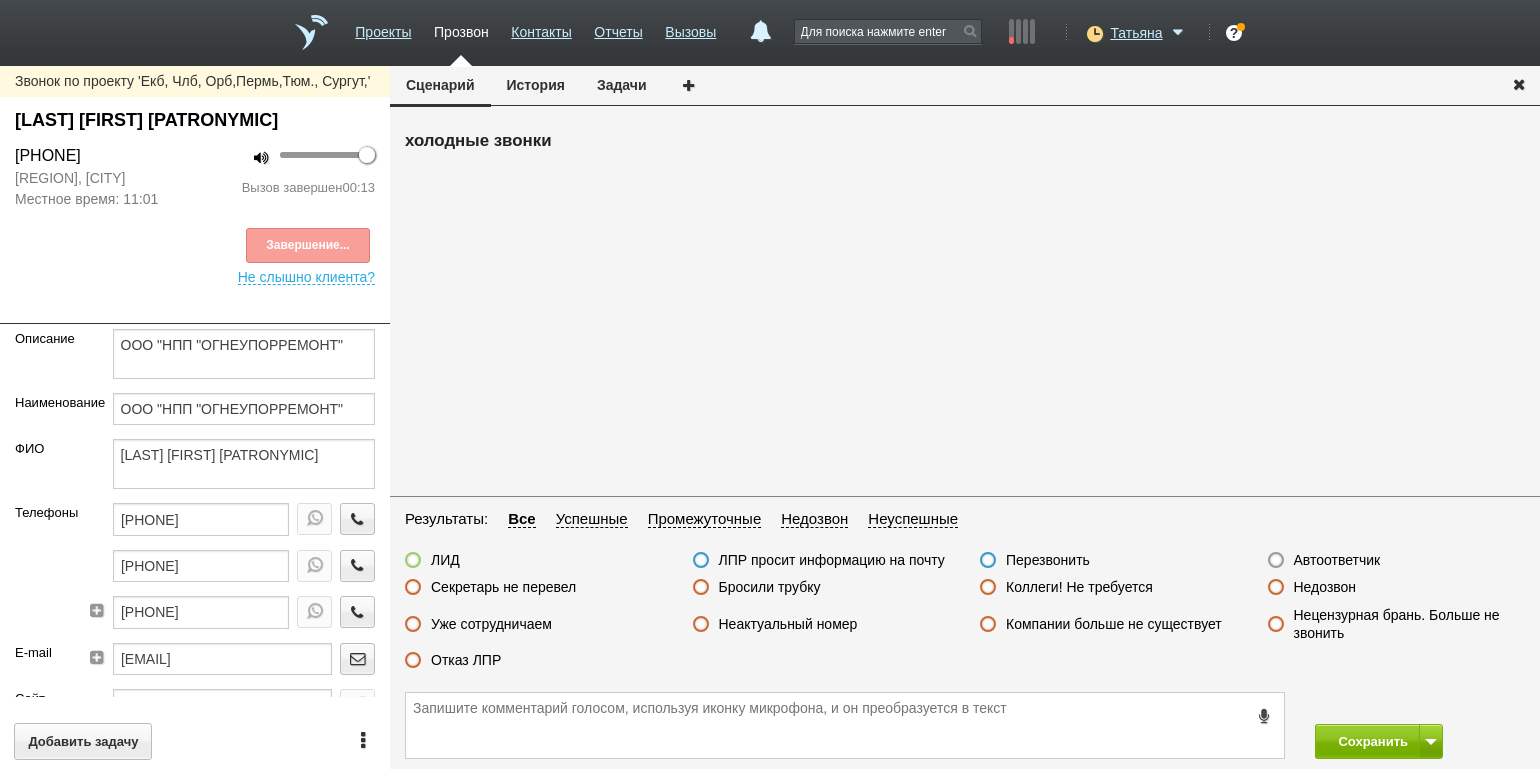 click on "Секретарь не перевел" at bounding box center [503, 587] 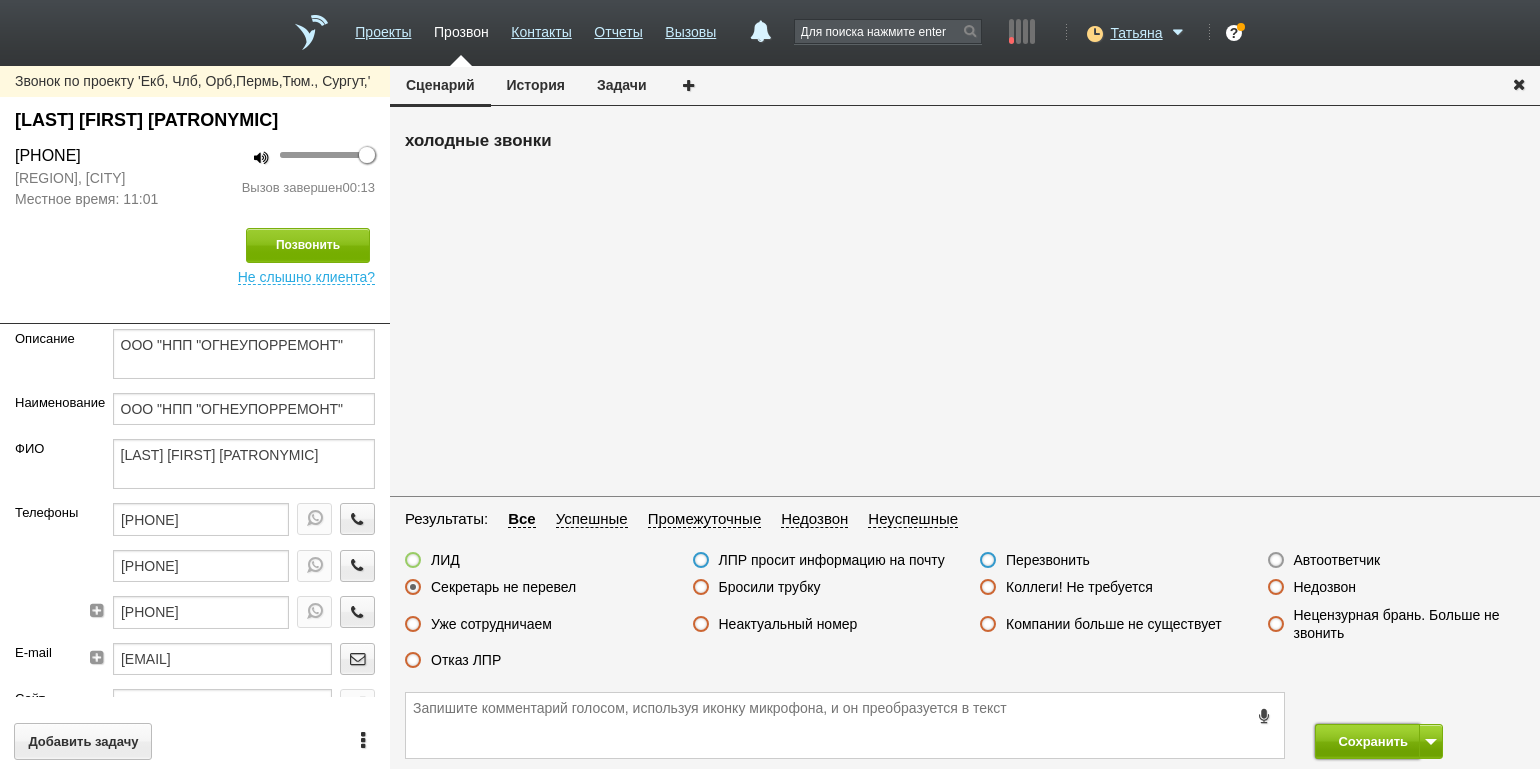 click on "Сохранить" at bounding box center (1367, 741) 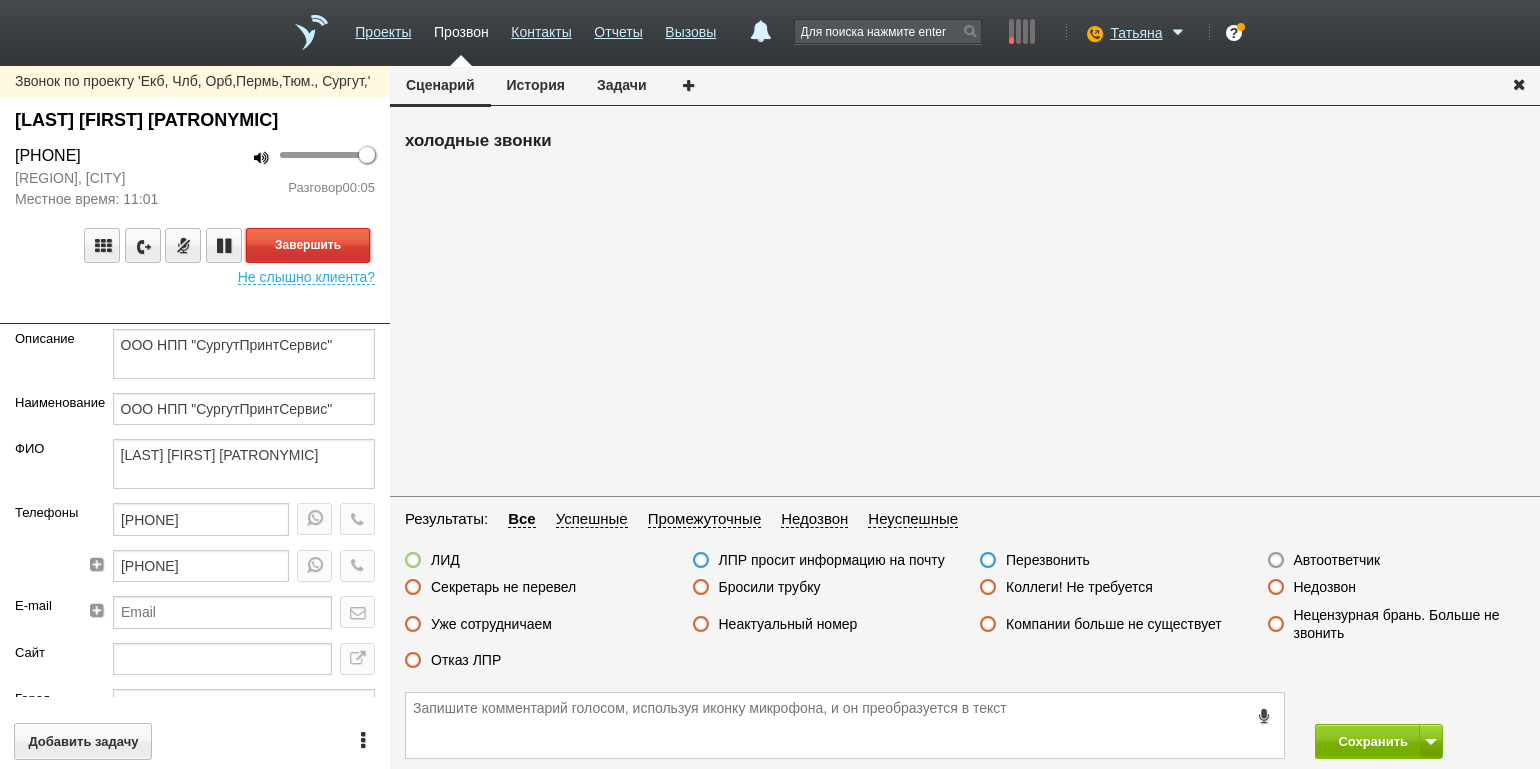 drag, startPoint x: 284, startPoint y: 287, endPoint x: 301, endPoint y: 287, distance: 17 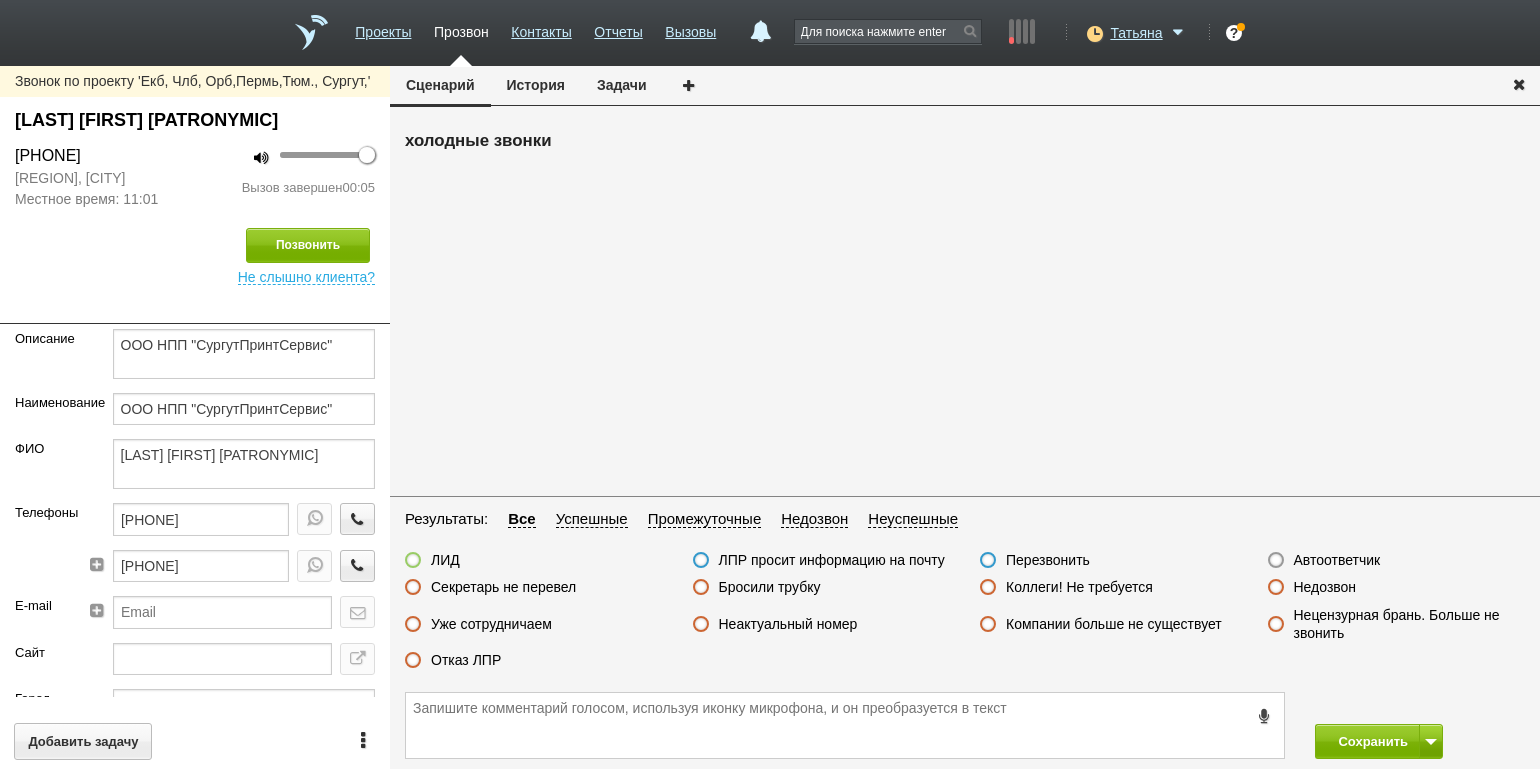 click on "Автоответчик" at bounding box center (1337, 560) 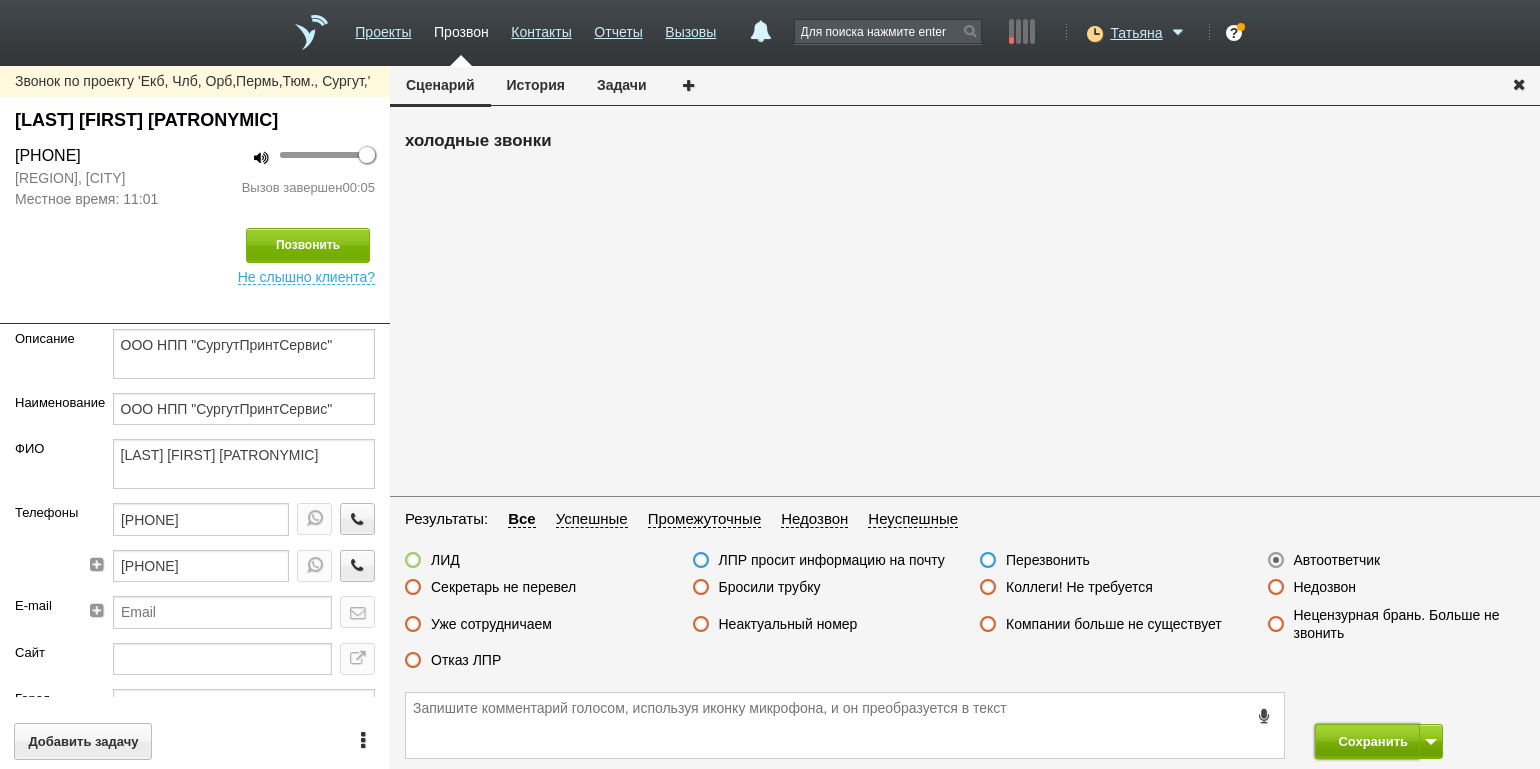 click on "Сохранить" at bounding box center [1367, 741] 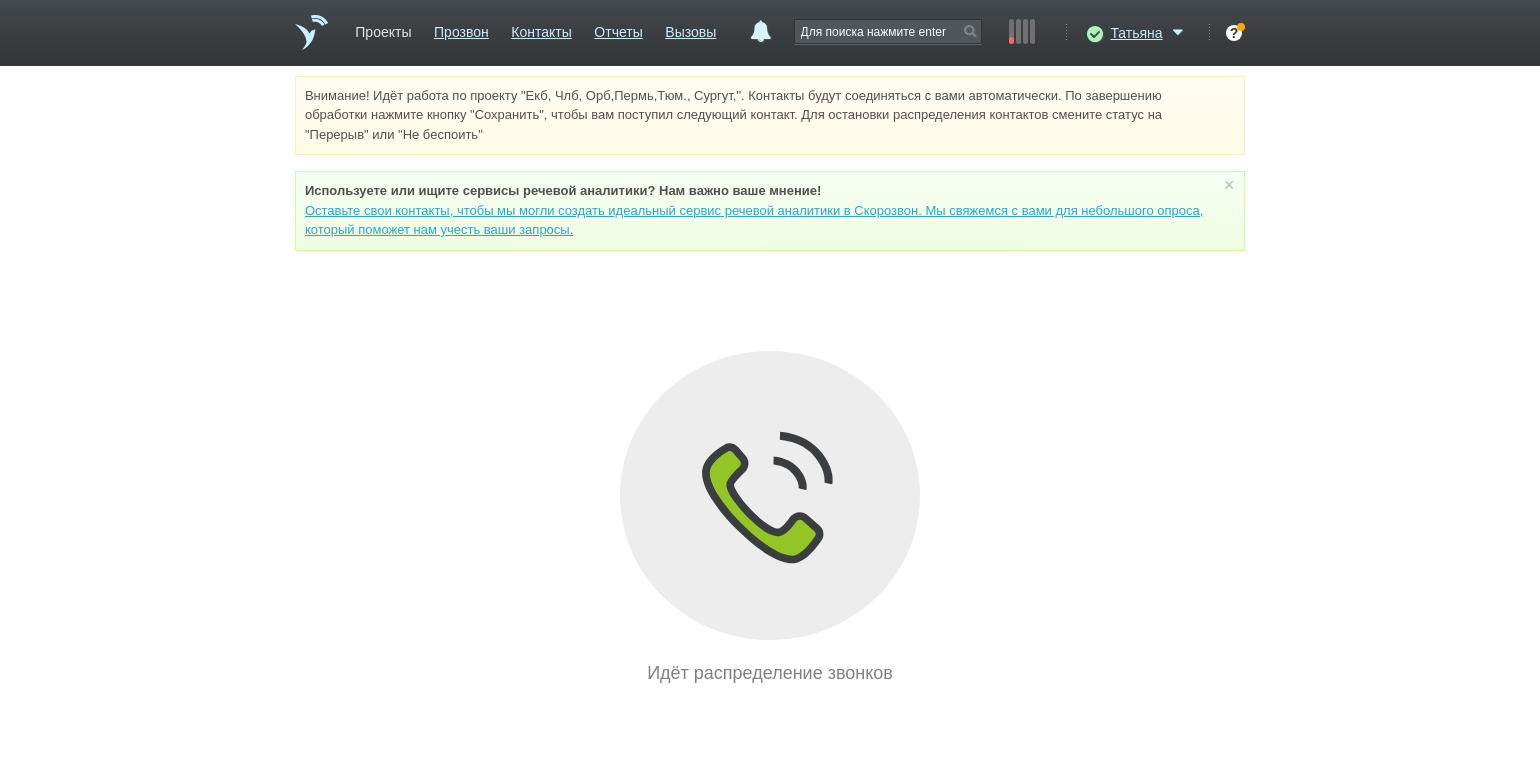 click on "Проекты" at bounding box center [383, 28] 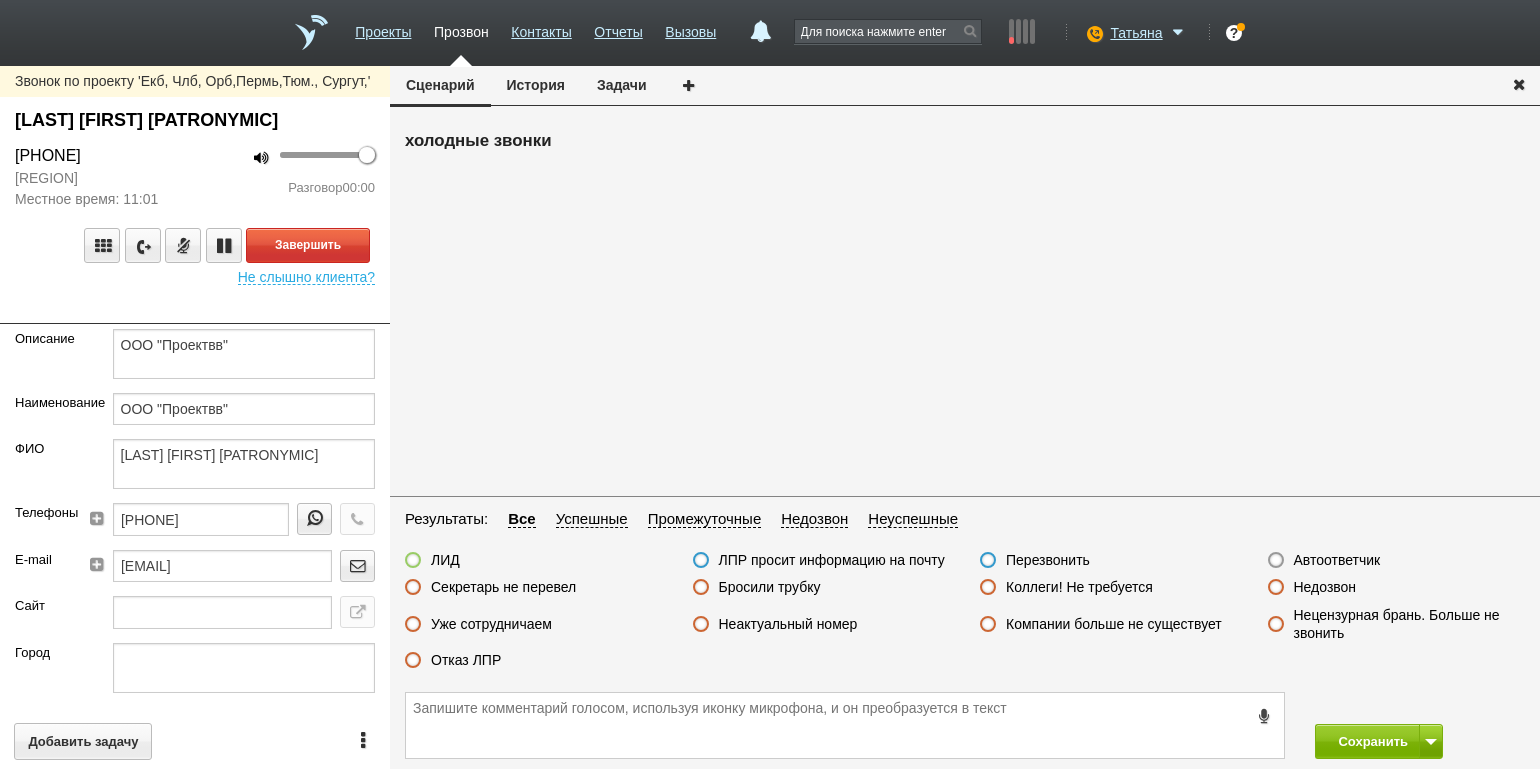 click on "Результаты: Все Успешные Промежуточные Недозвон Неуспешные" at bounding box center (965, 524) 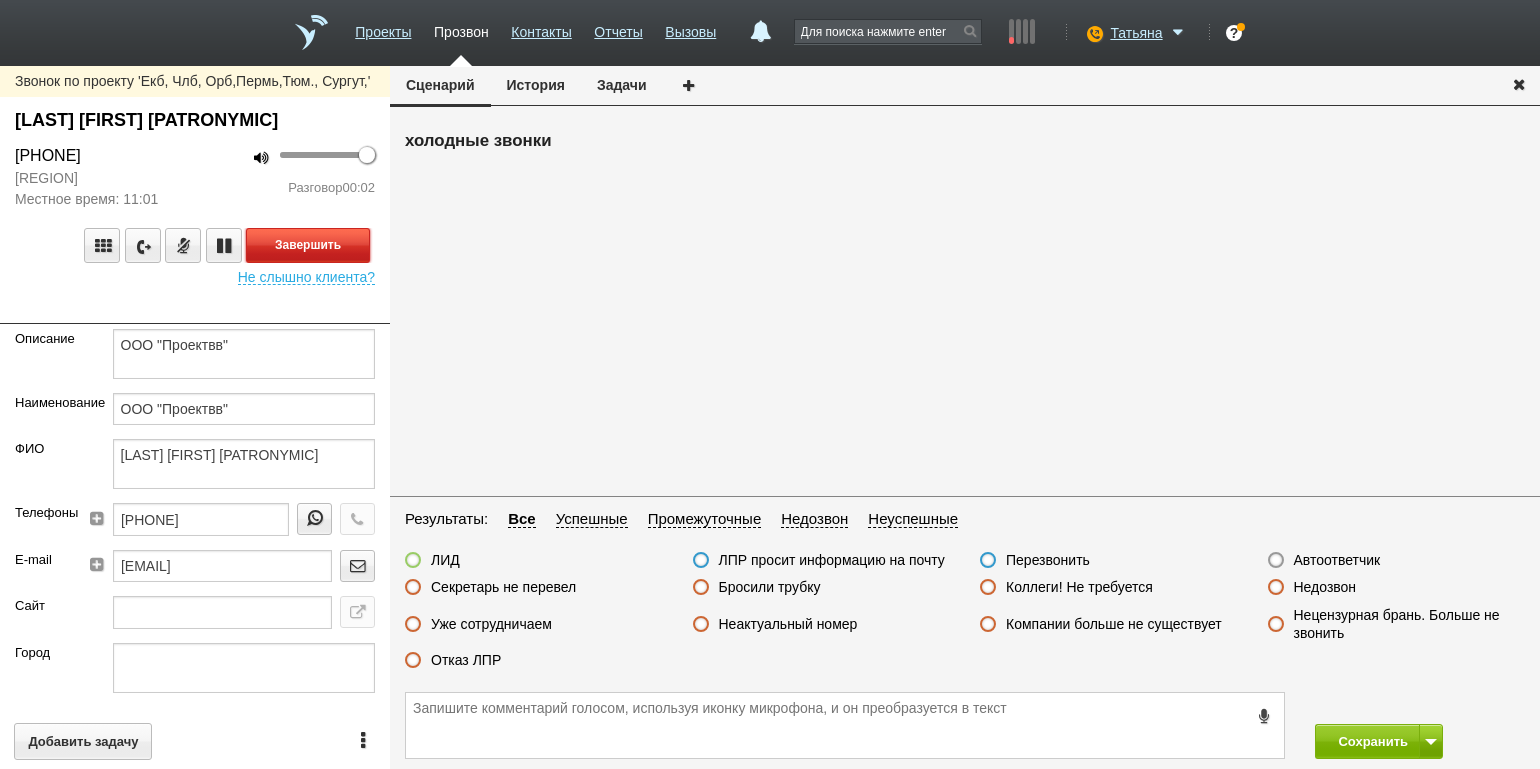 click on "Завершить" at bounding box center [308, 245] 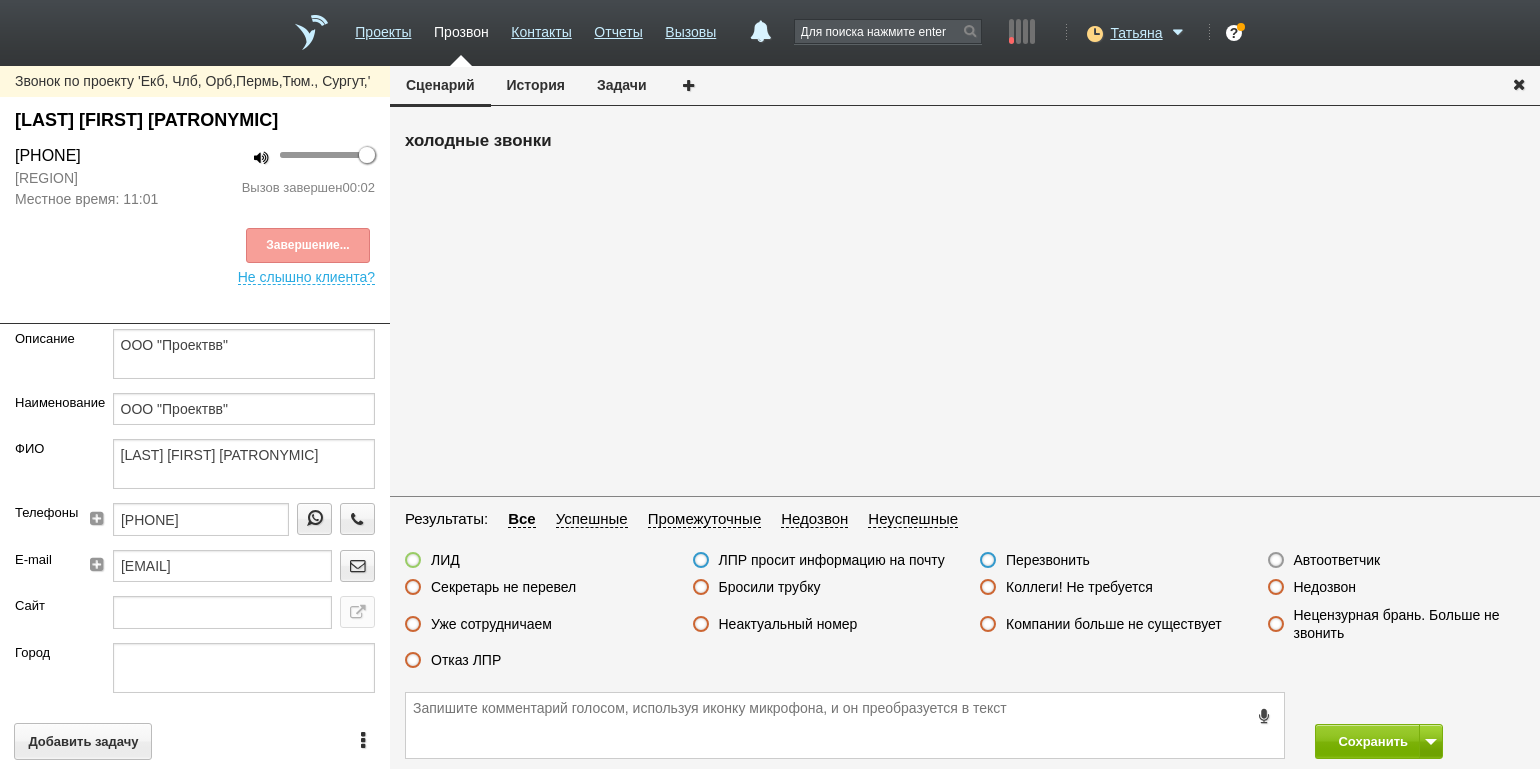 click on "Автоответчик" at bounding box center (1337, 560) 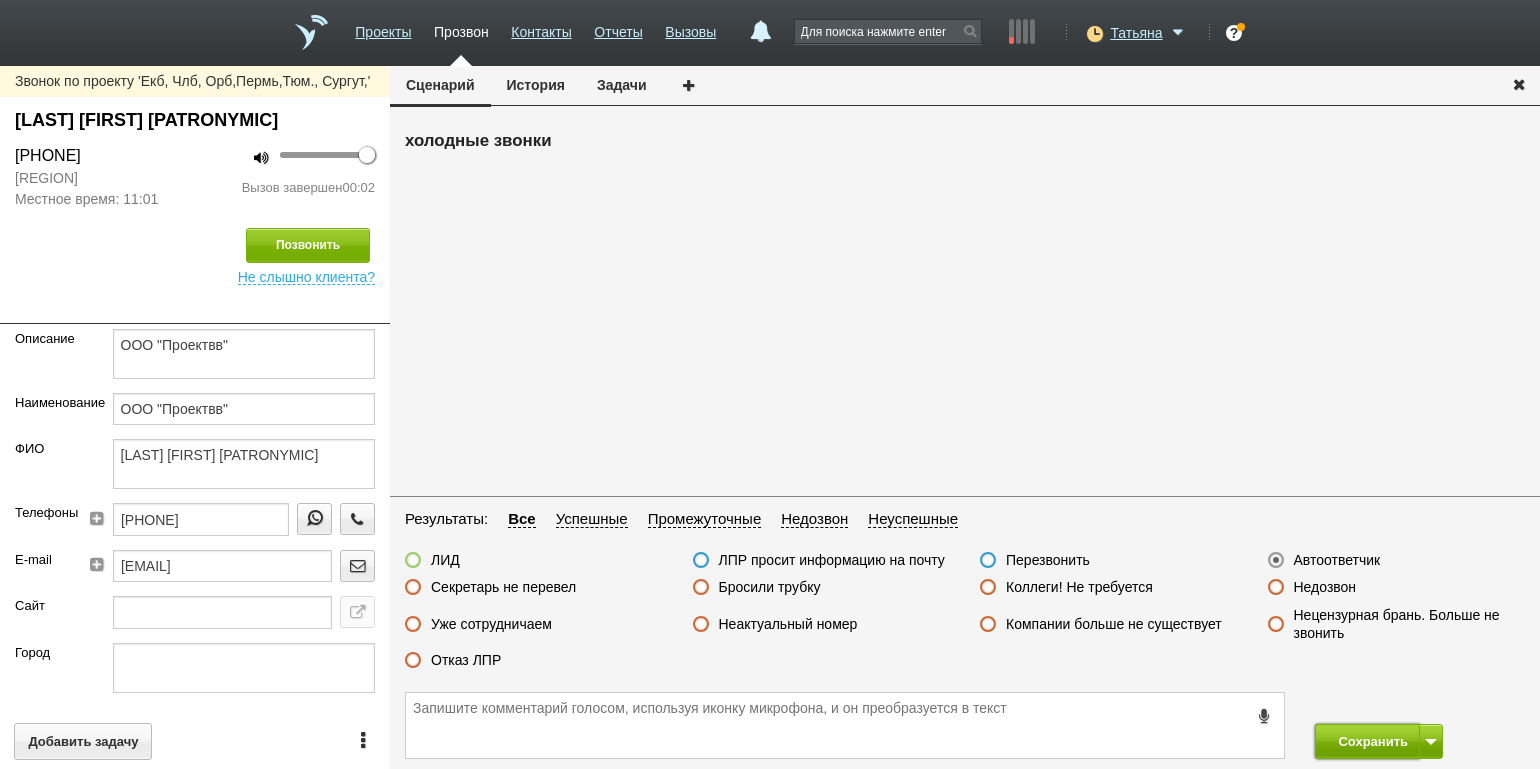 drag, startPoint x: 1348, startPoint y: 736, endPoint x: 1338, endPoint y: 729, distance: 12.206555 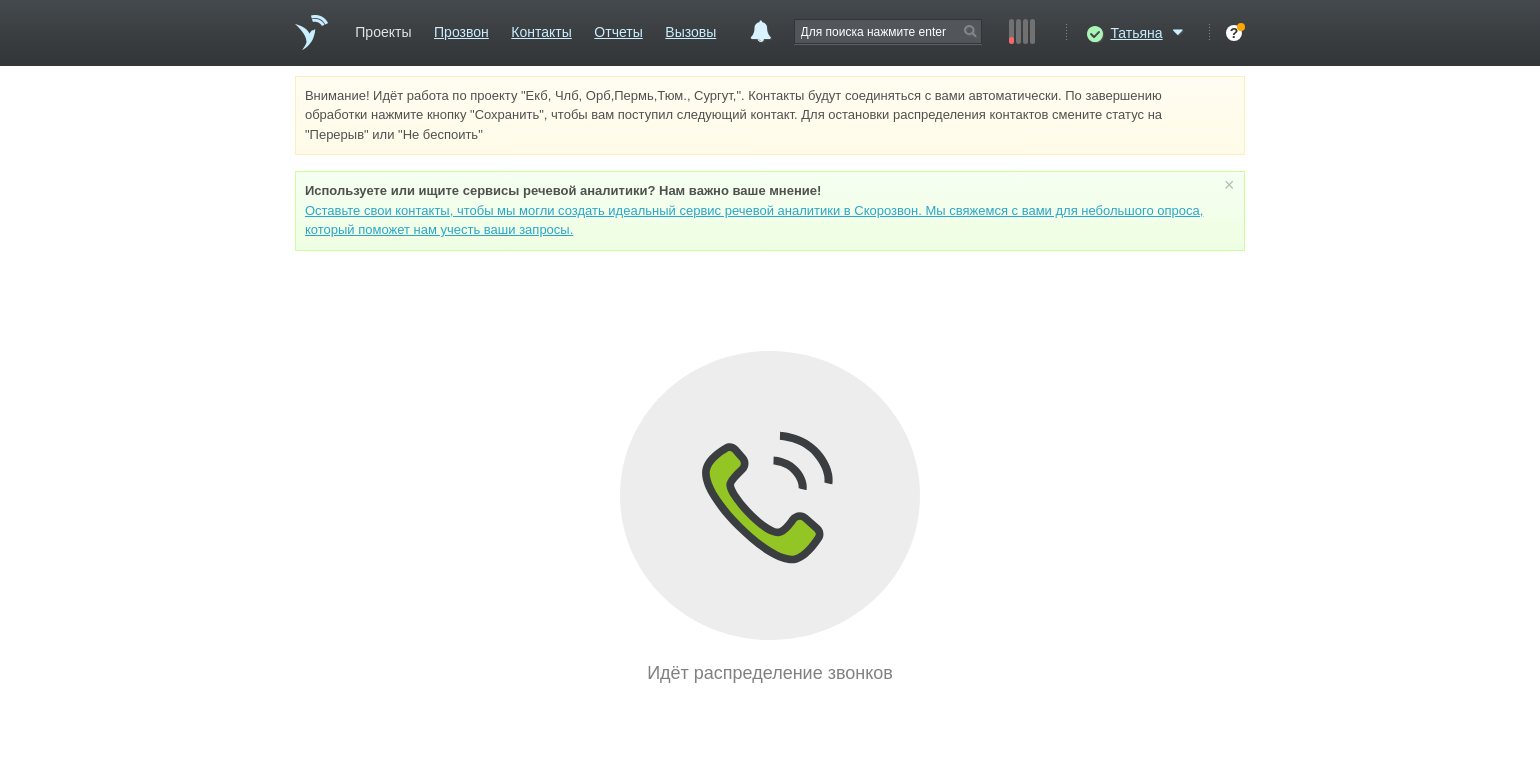 click on "Проекты" at bounding box center [383, 28] 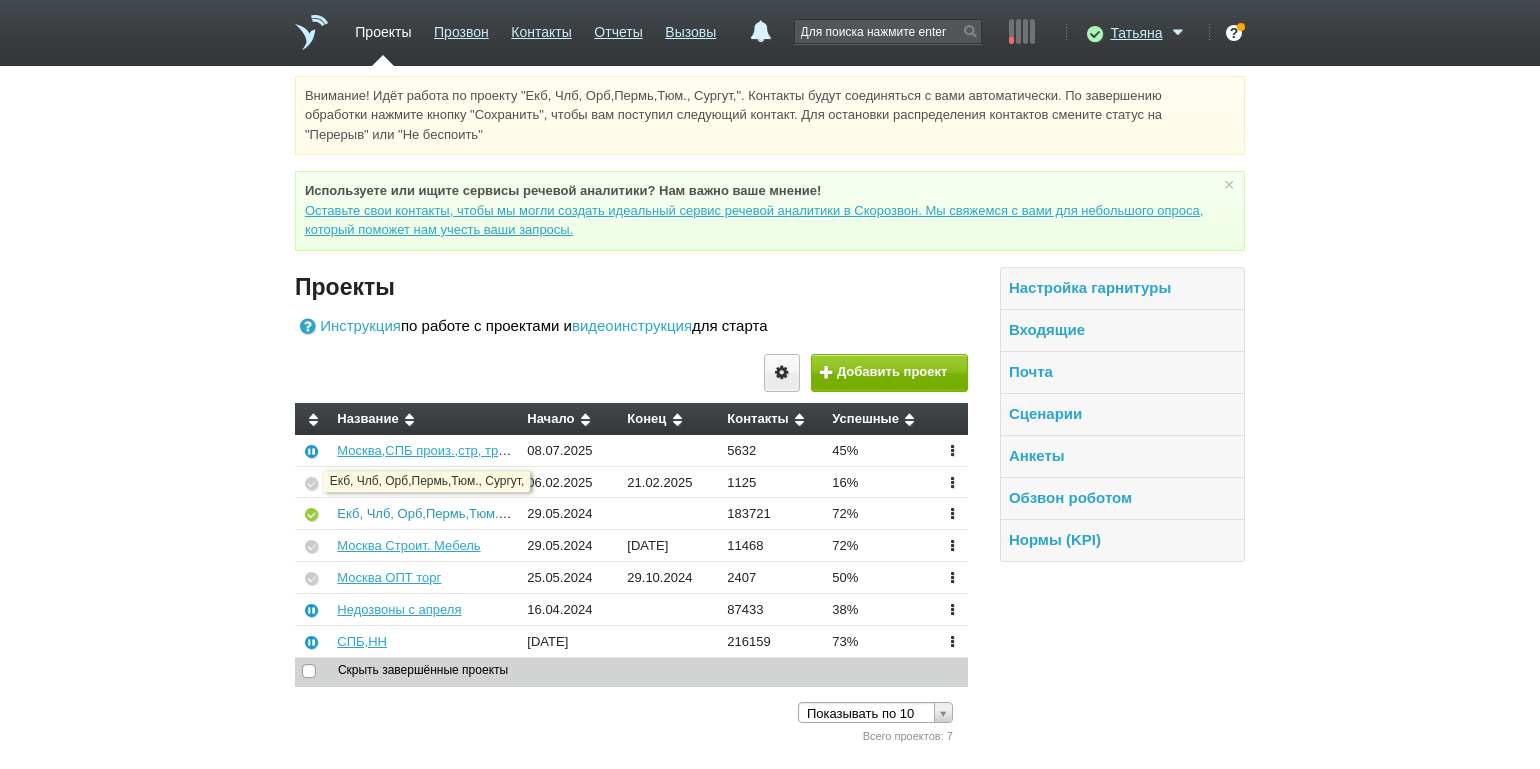 click on "Екб, Члб, Орб,Пермь,Тюм., Сургут," at bounding box center [442, 513] 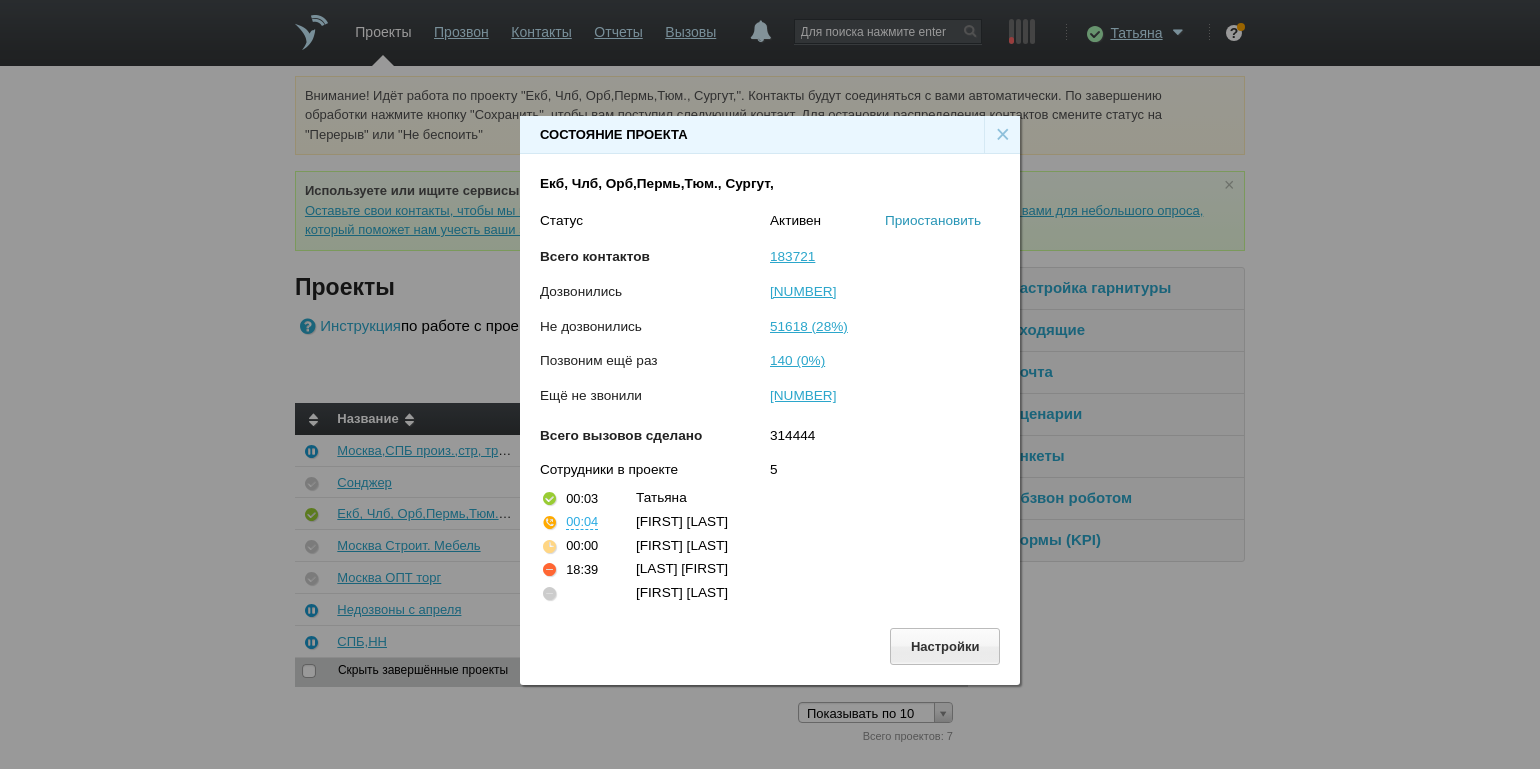 click on "Приостановить" at bounding box center (933, 220) 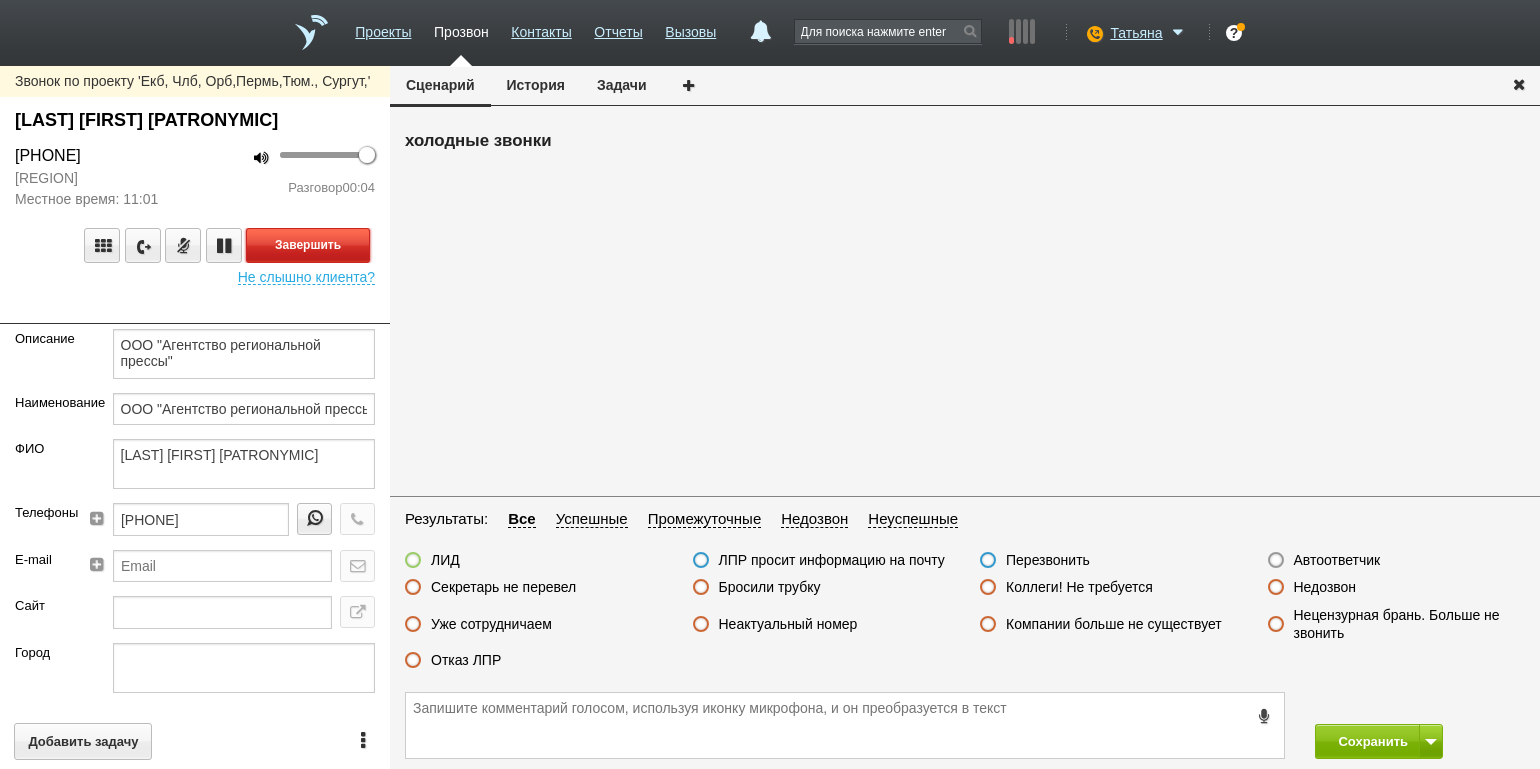 click on "Завершить" at bounding box center [308, 245] 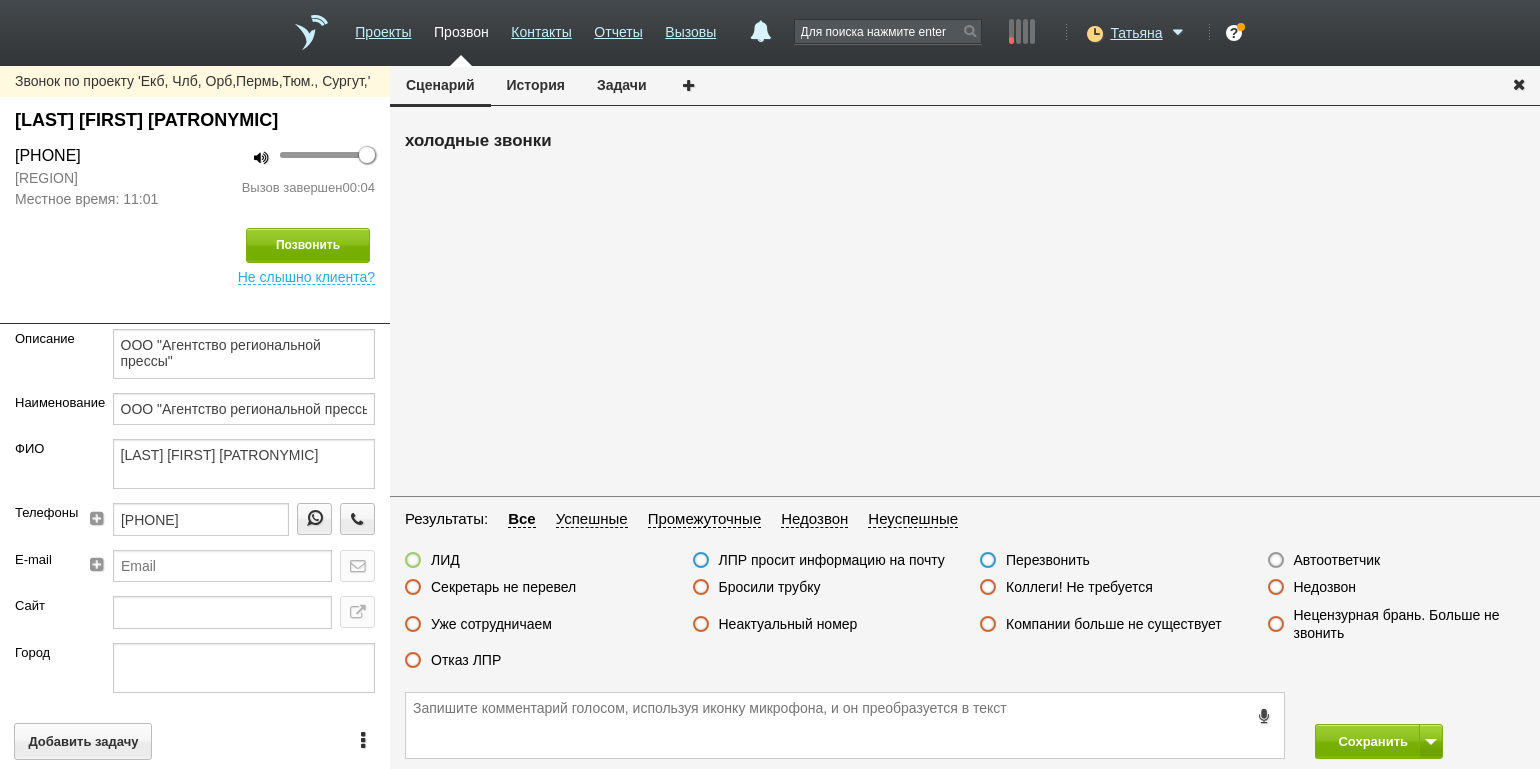 click on "Автоответчик" at bounding box center (1337, 560) 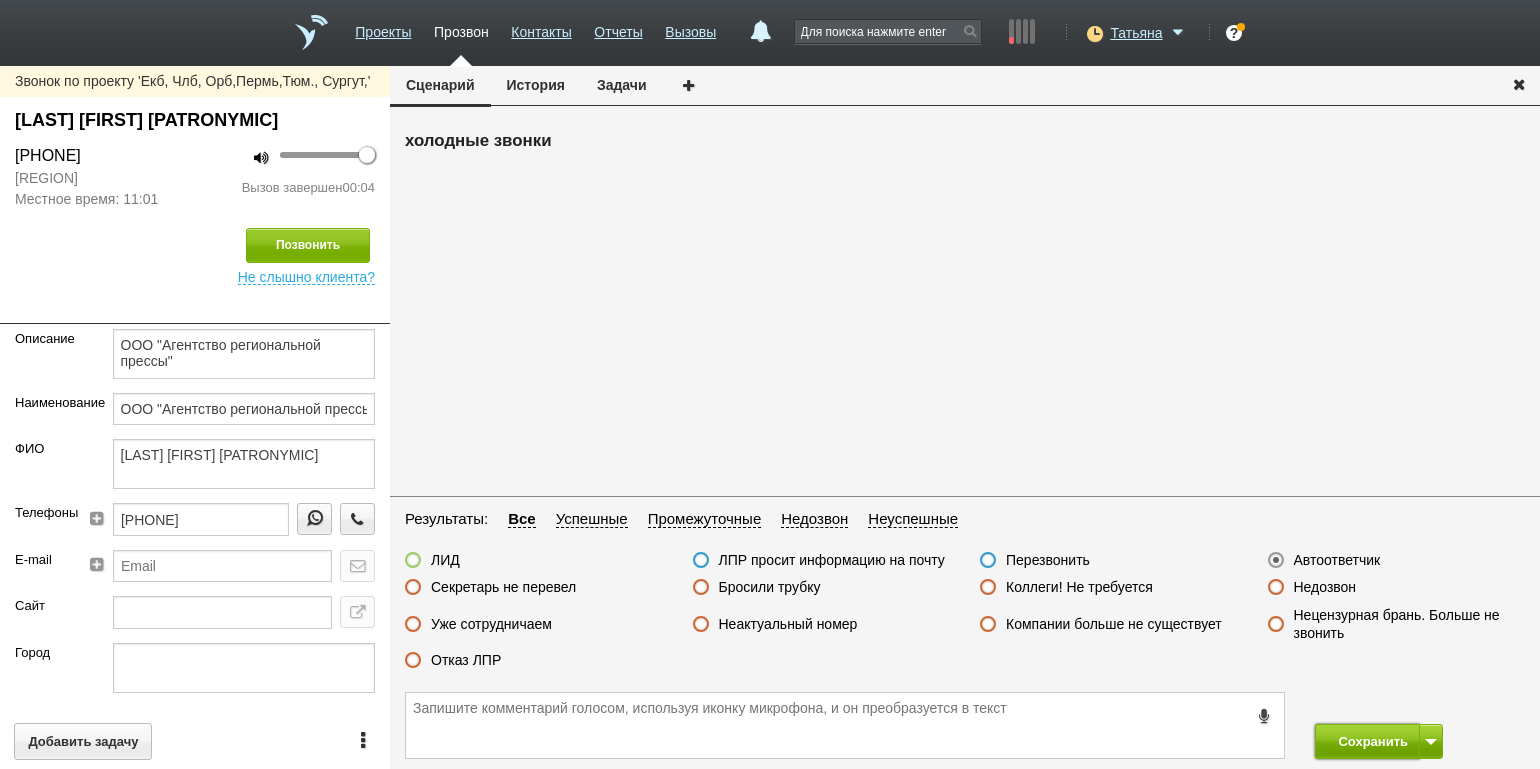 click on "Сохранить" at bounding box center (1367, 741) 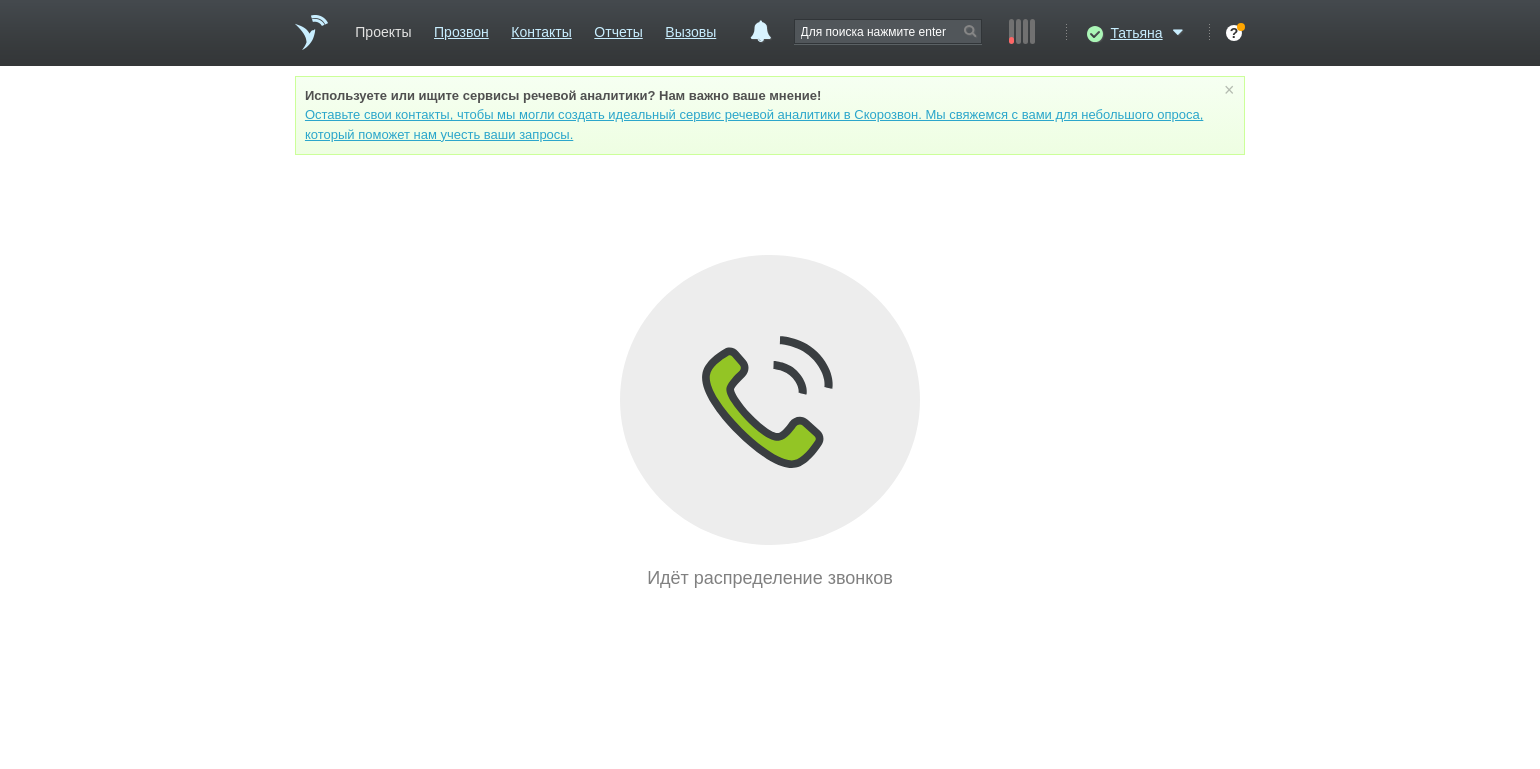 click on "Проекты" at bounding box center [383, 28] 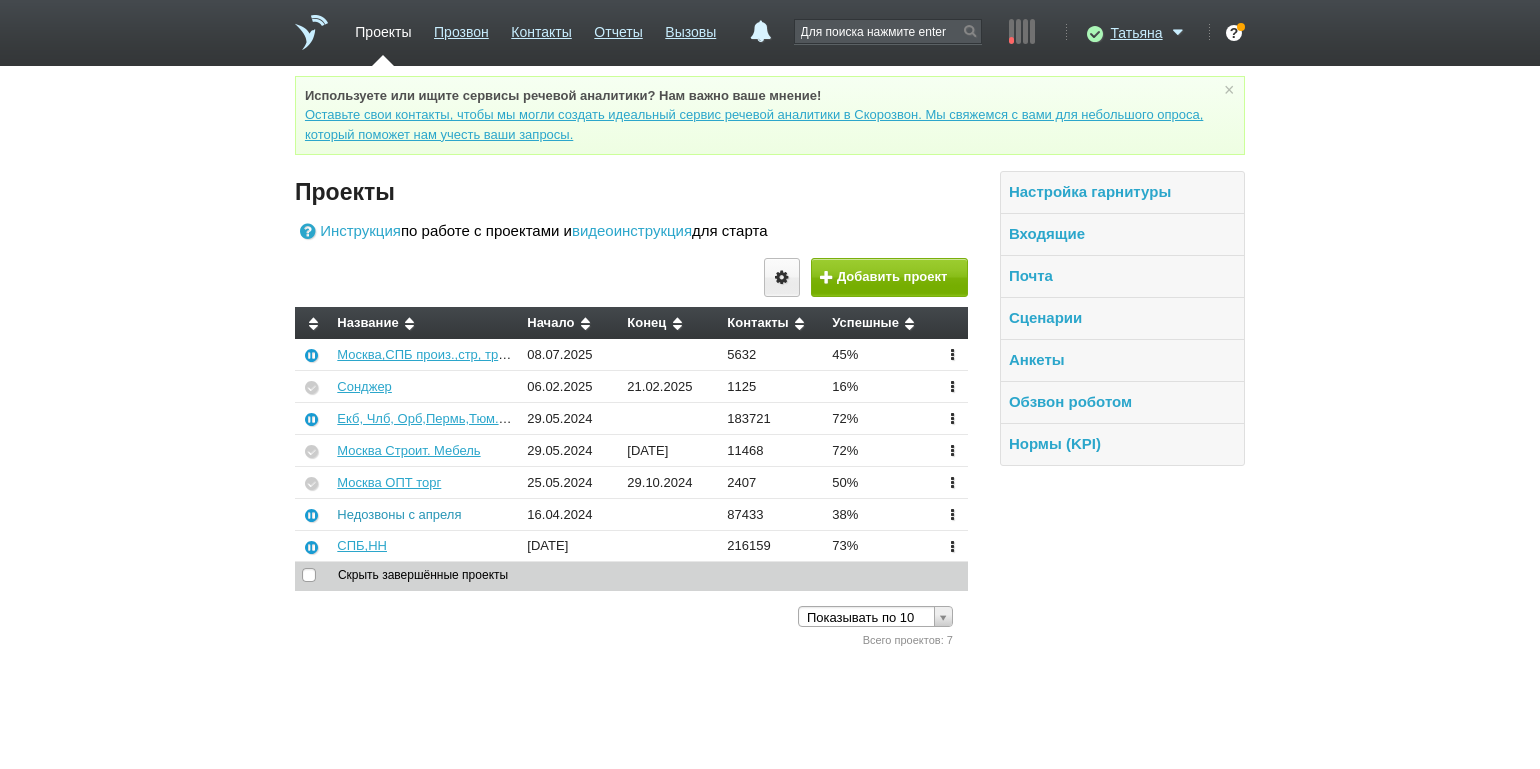 click on "Недозвоны с апреля" at bounding box center [399, 514] 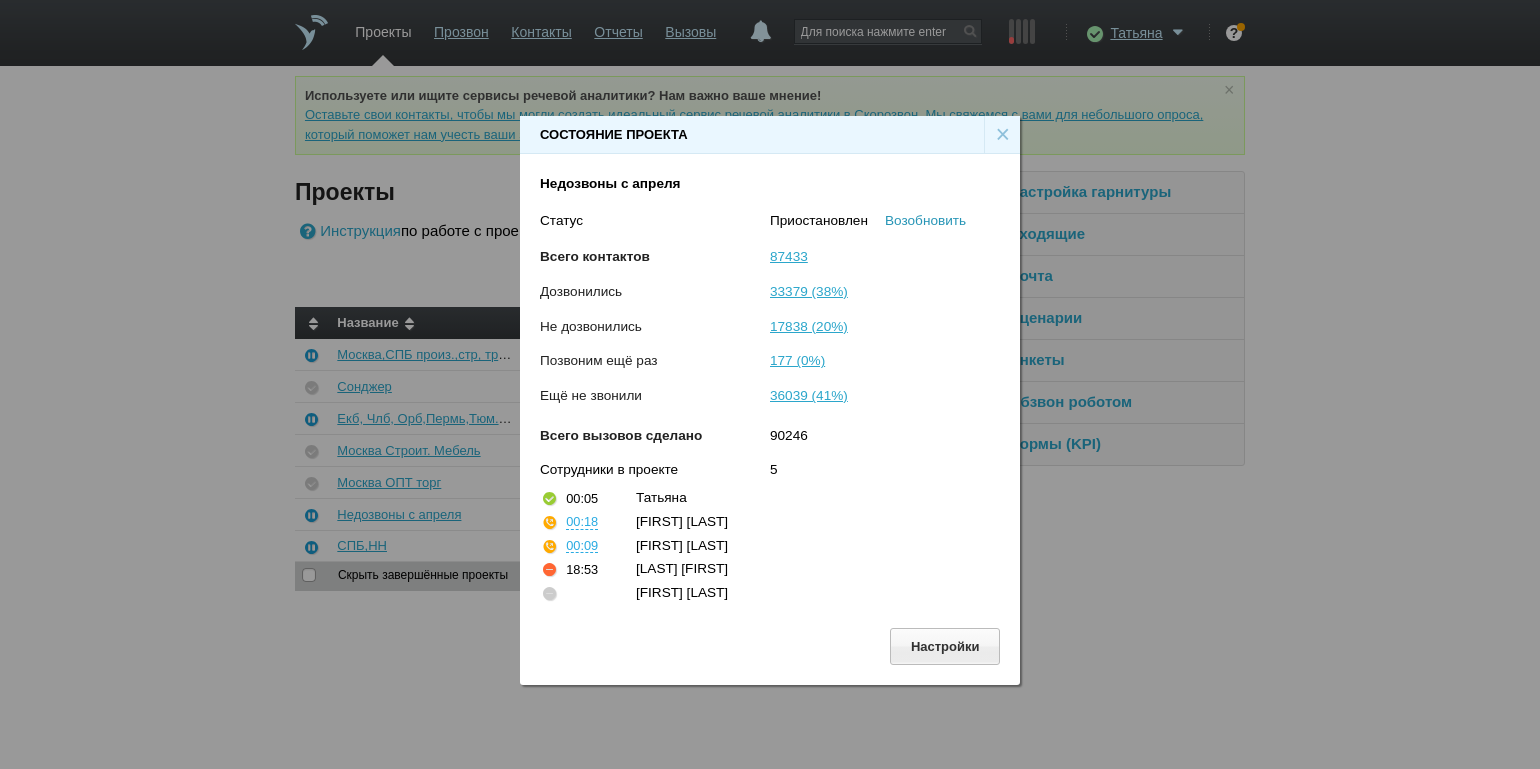 click on "Возобновить" at bounding box center (925, 220) 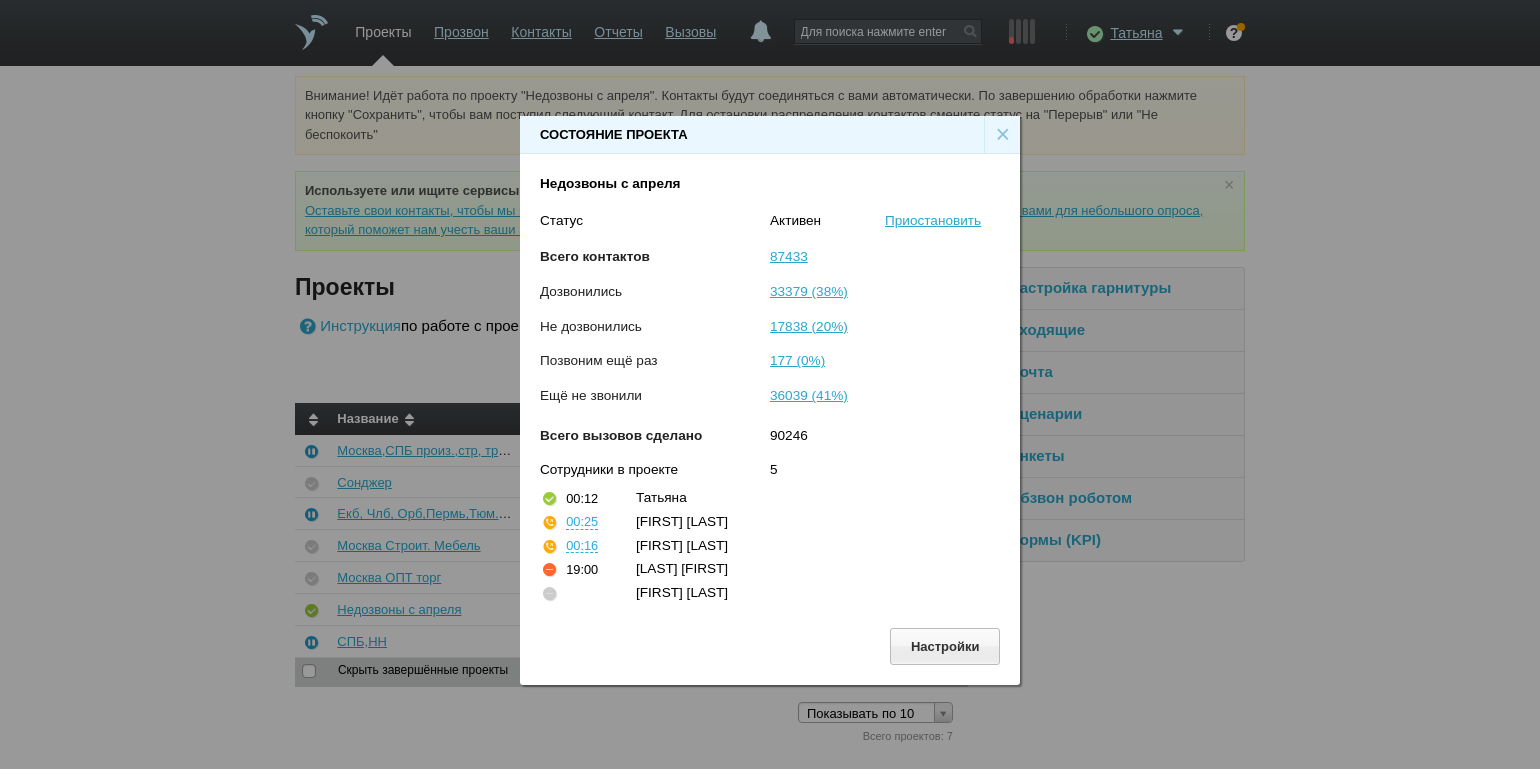 click on "×" at bounding box center [1002, 135] 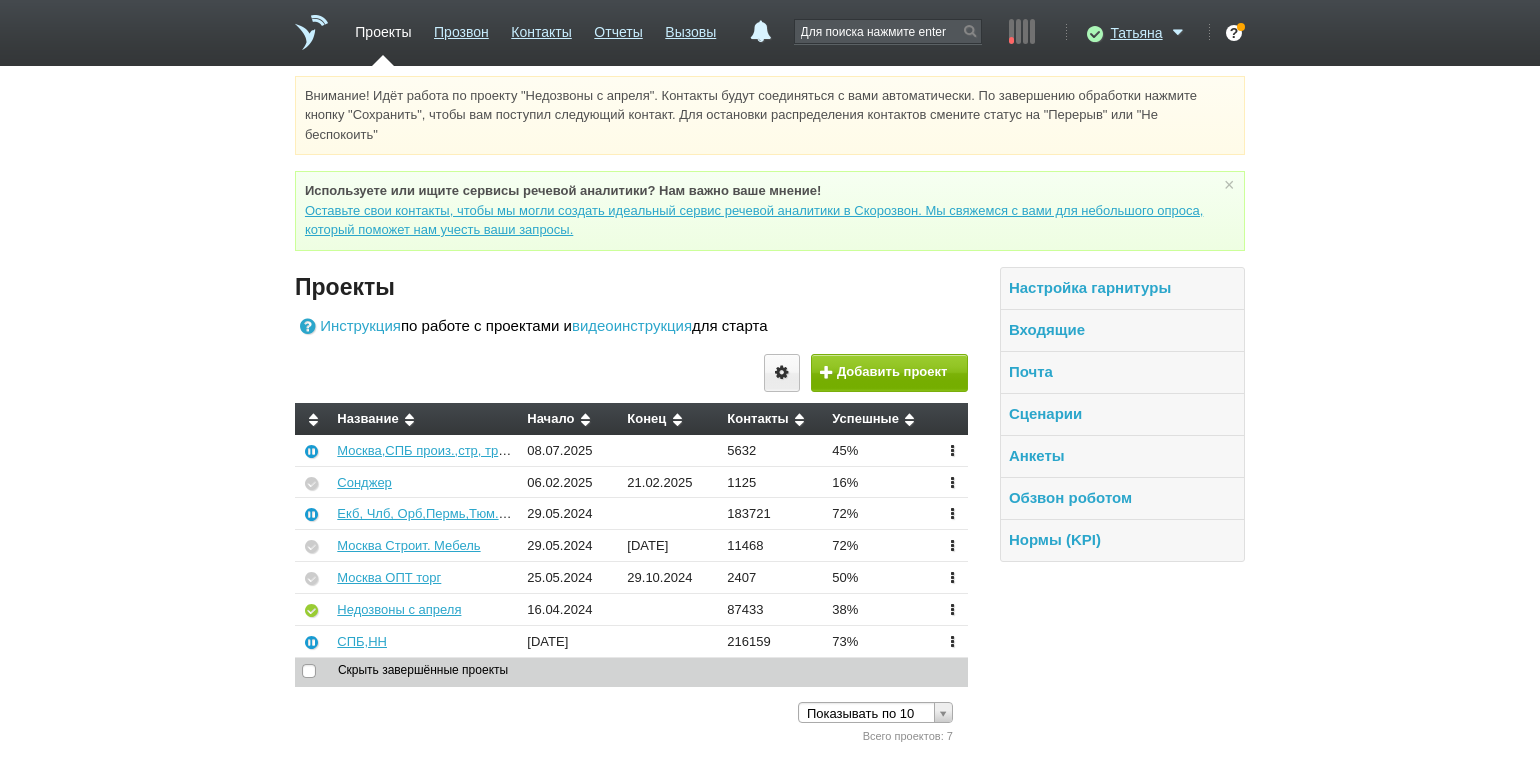 click on "Внимание! Идёт работа по проекту "Недозвоны с апреля". Контакты будут соединяться с вами автоматически. По завершению обработки нажмите кнопку "Сохранить", чтобы вам поступил следующий контакт. Для остановки распределения контактов смените статус на "Перерыв" или "Не беспокоить"
Используете или ищите cервисы речевой аналитики? Нам важно ваше мнение! Оставьте свои контакты, чтобы мы могли создать идеальный сервис речевой аналитики в Скорозвон. Мы свяжемся с вами для небольшого опроса, который поможет нам учесть ваши запросы.
×" at bounding box center (770, 411) 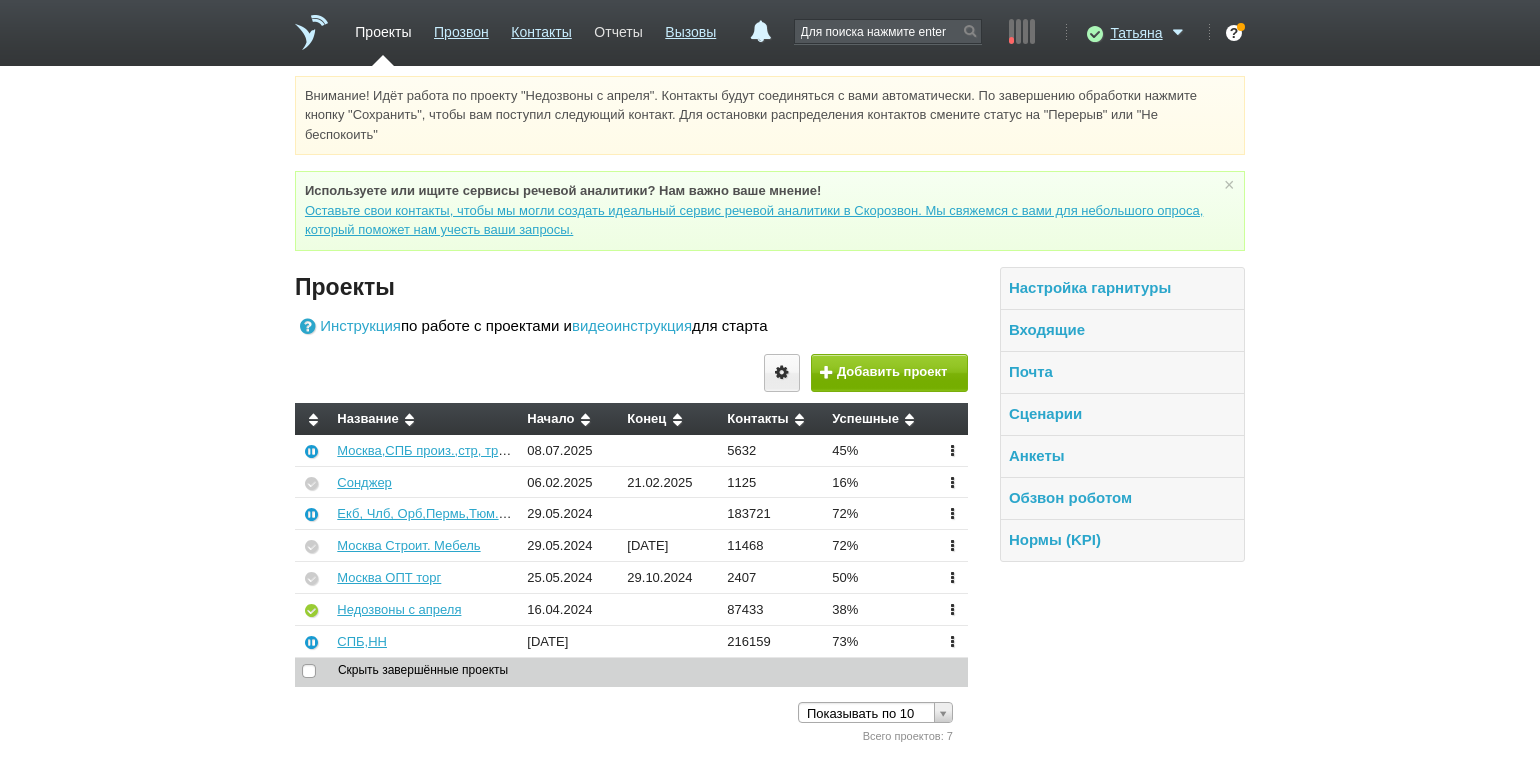 click on "Отчеты" at bounding box center (618, 28) 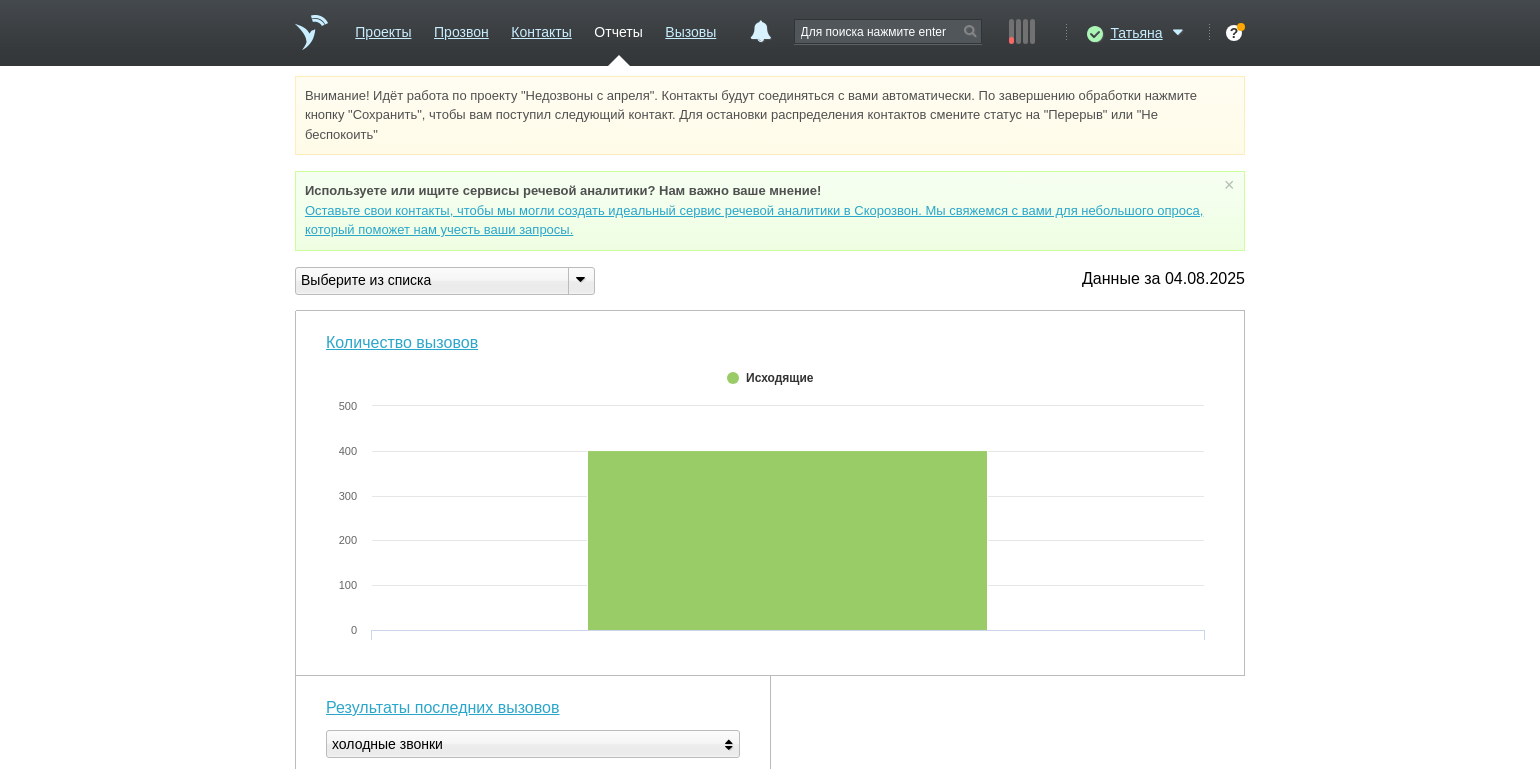 click at bounding box center [580, 279] 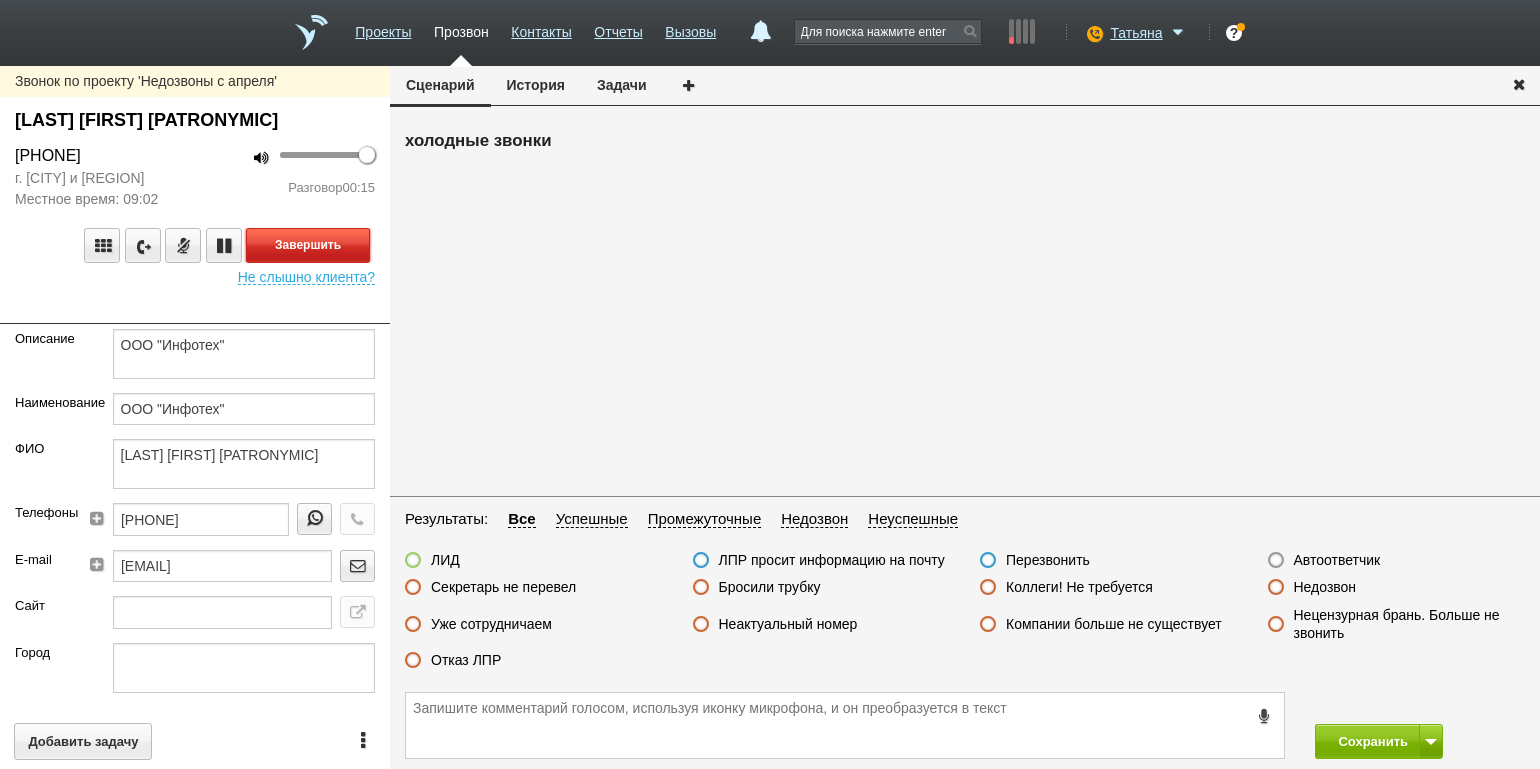 click on "Завершить" at bounding box center (308, 245) 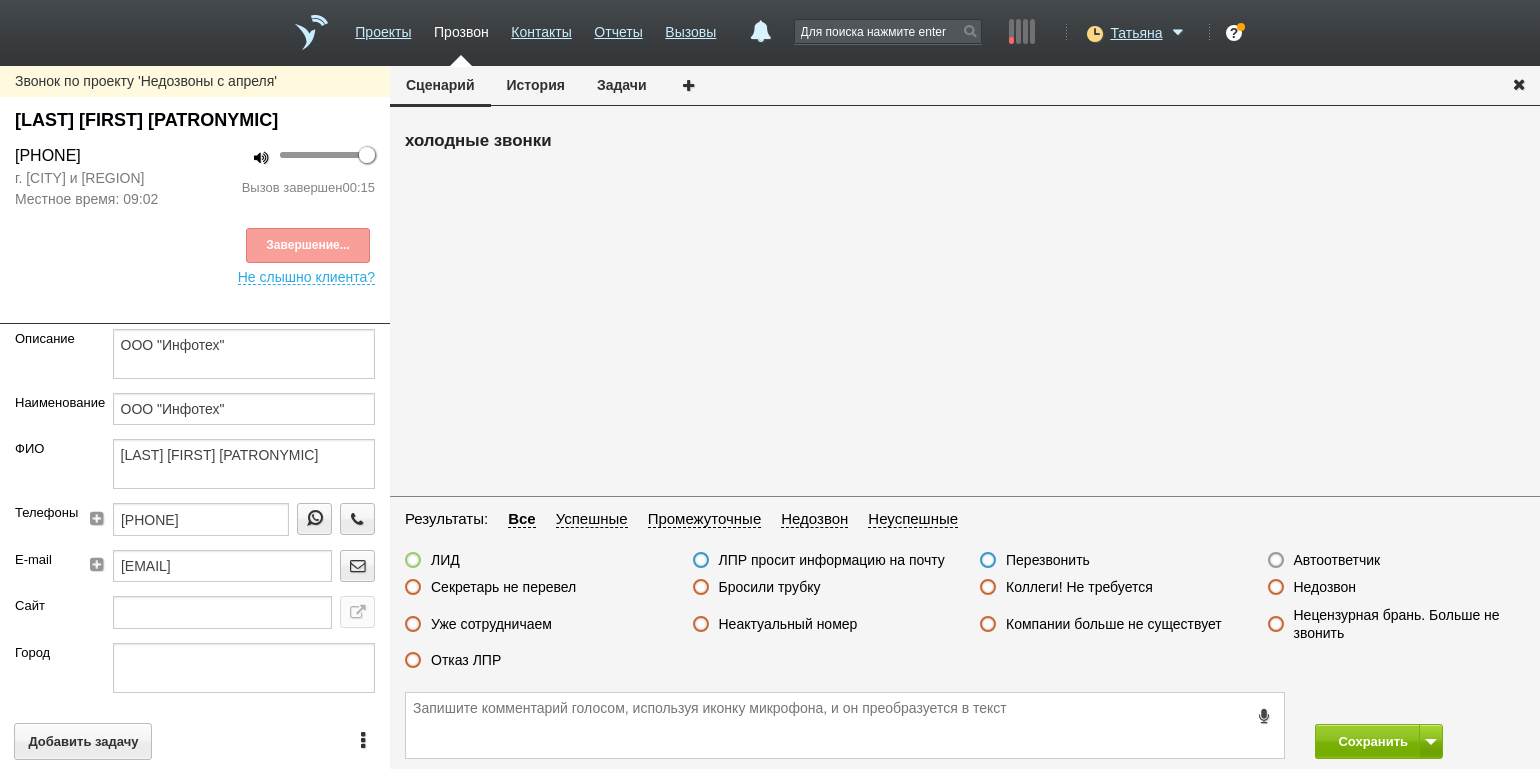 click on "Отказ ЛПР" at bounding box center (466, 660) 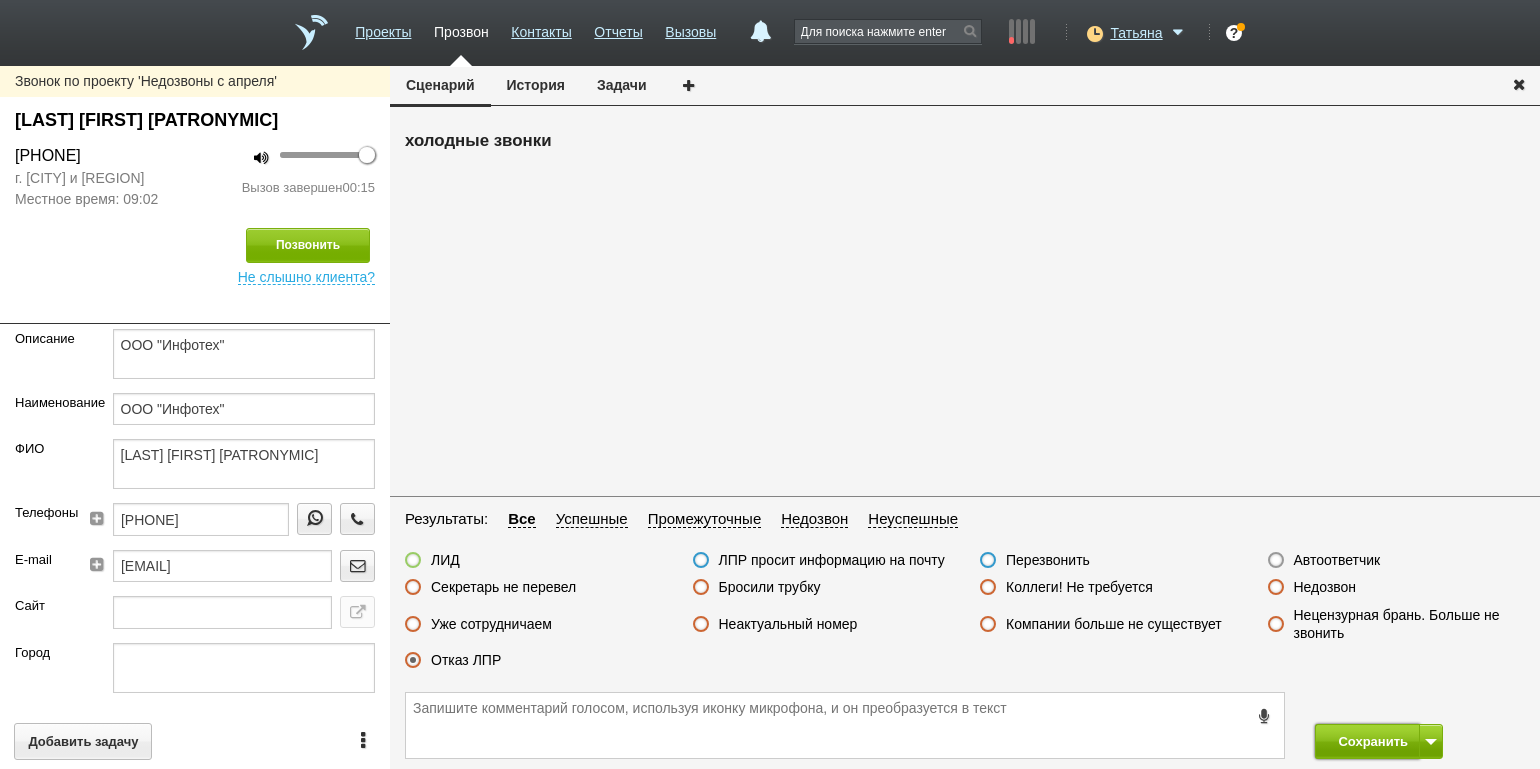 click on "Сохранить" at bounding box center (1367, 741) 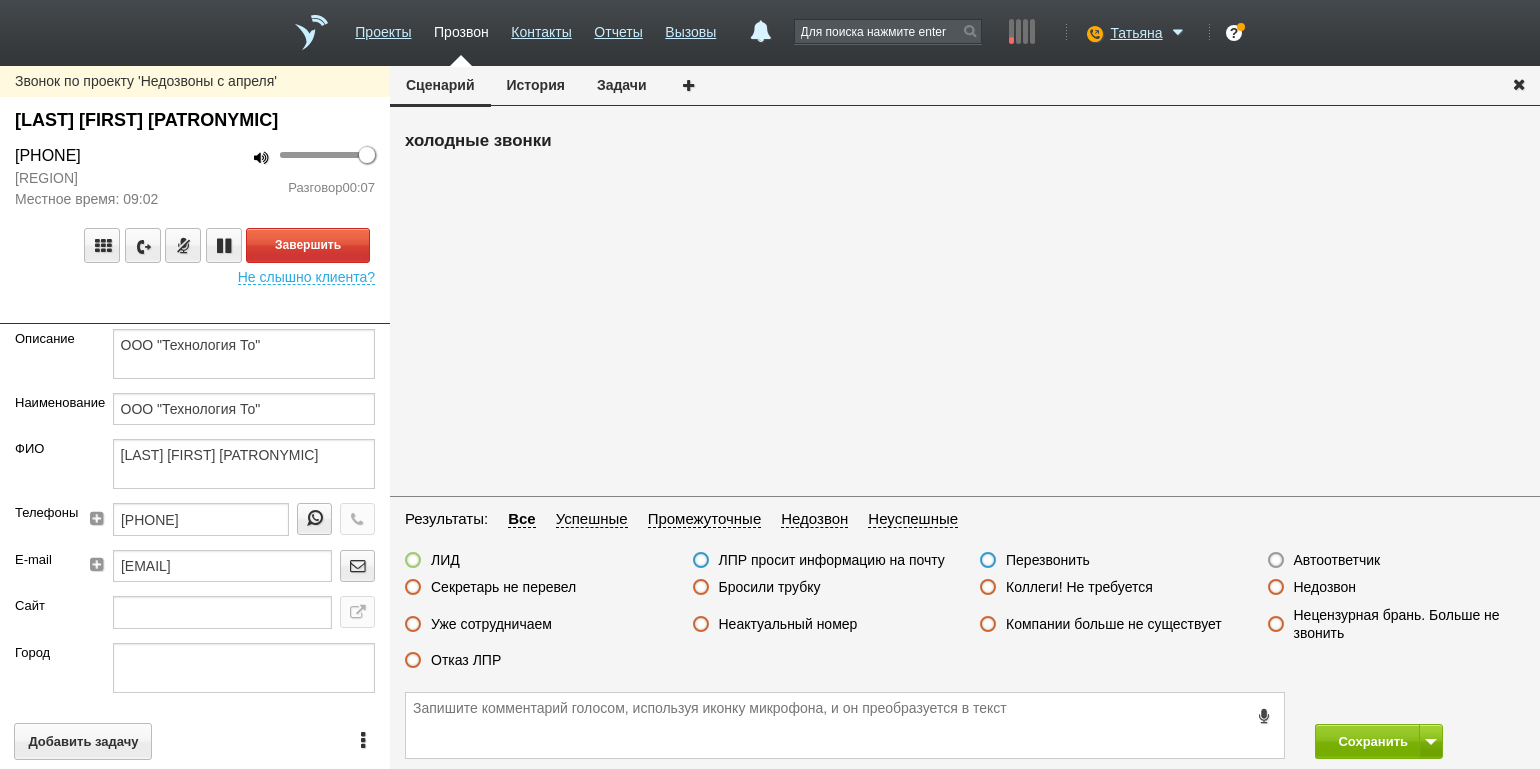 click on "Разговор
00:07" at bounding box center [292, 188] 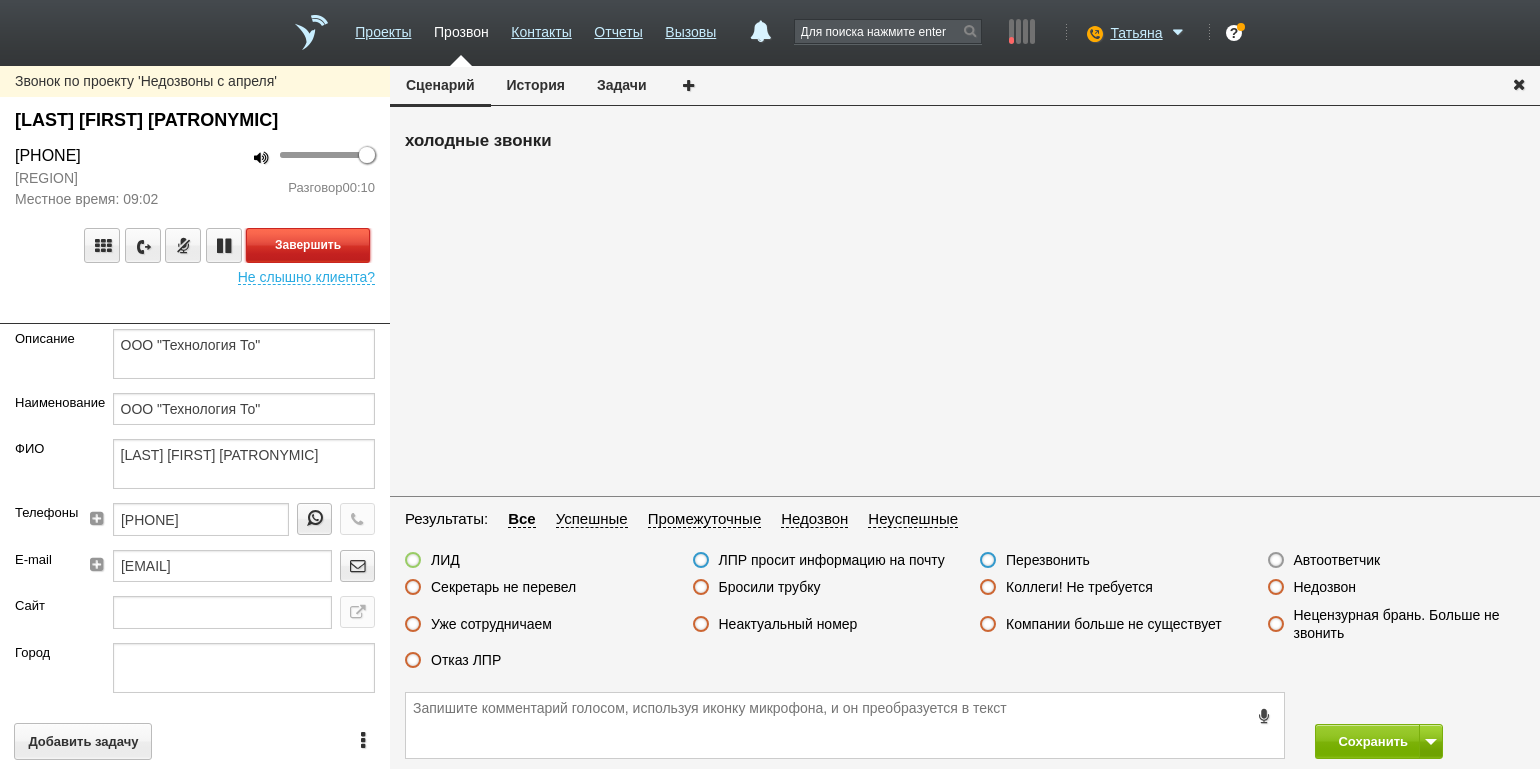 click on "Завершить" at bounding box center [308, 245] 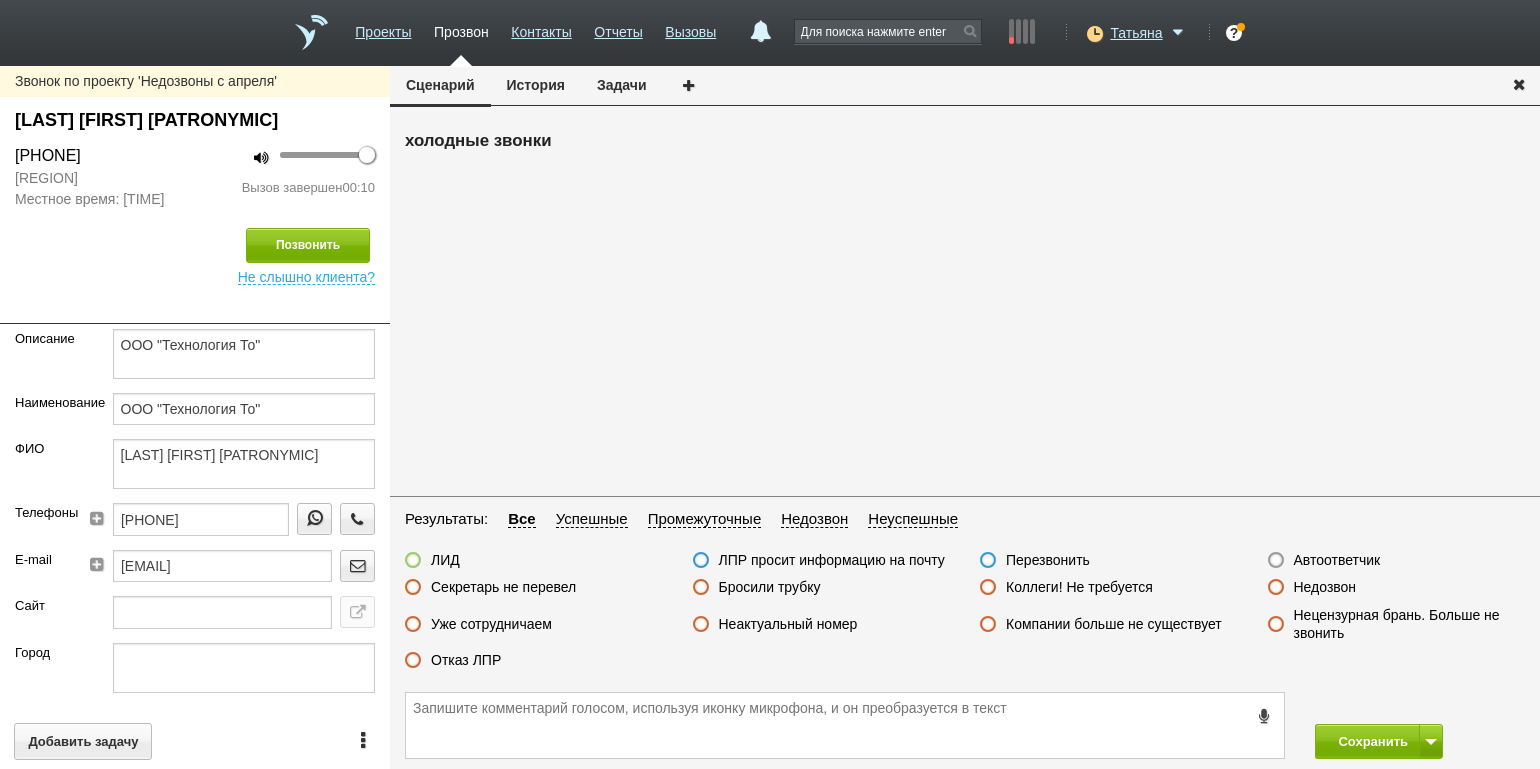 click on "Отказ ЛПР" at bounding box center [466, 660] 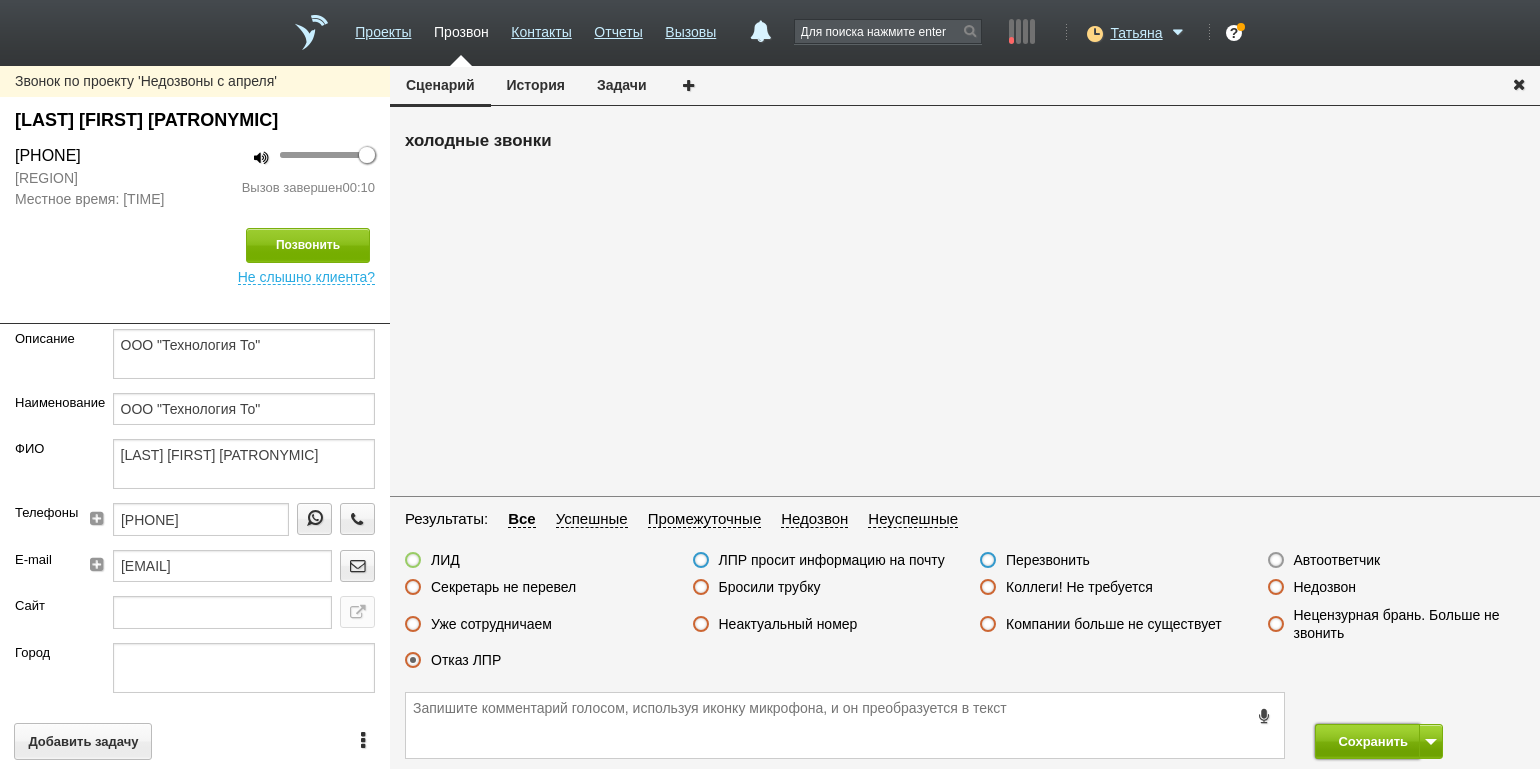 click on "Сохранить" at bounding box center [1367, 741] 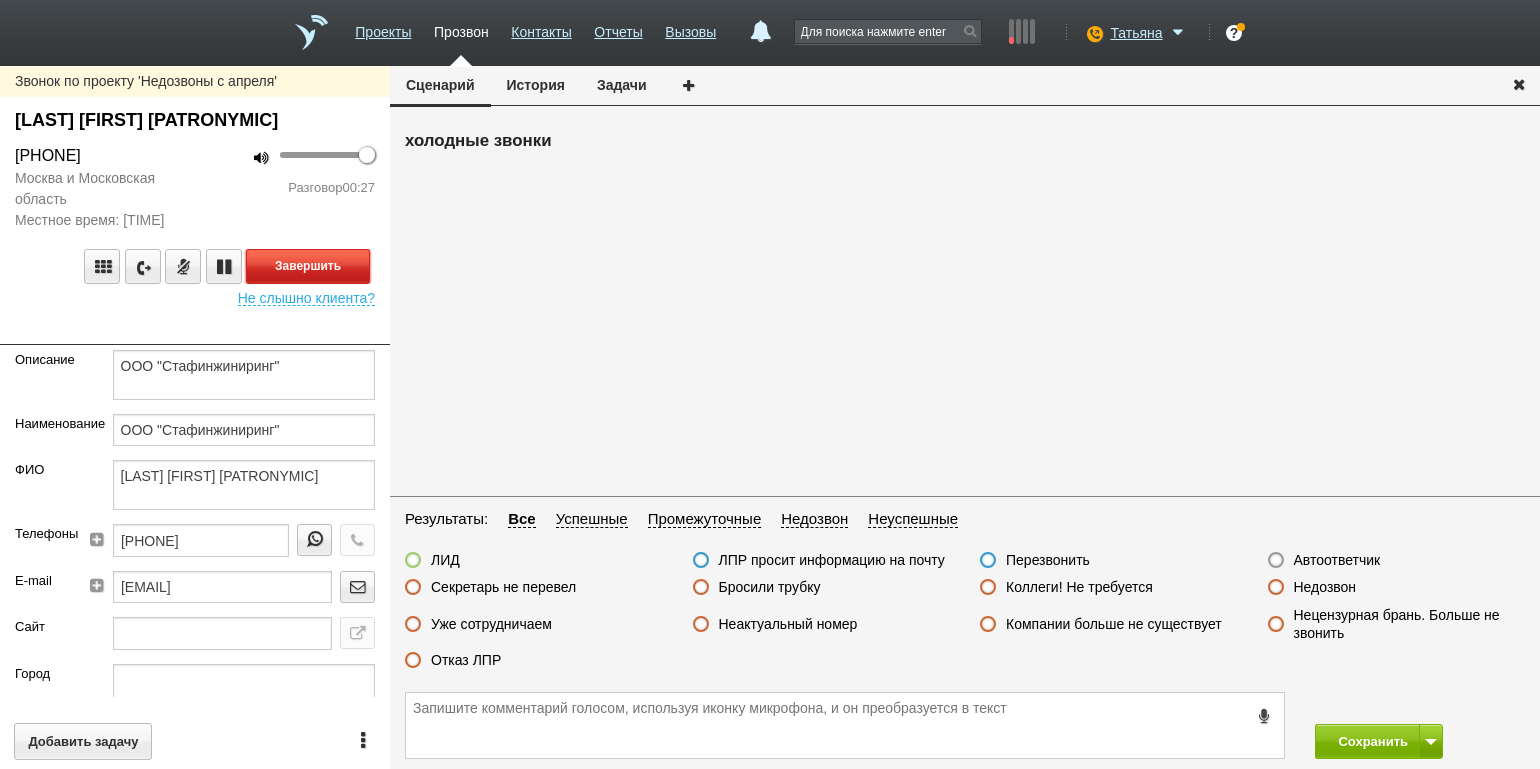 click on "Завершить" at bounding box center (308, 266) 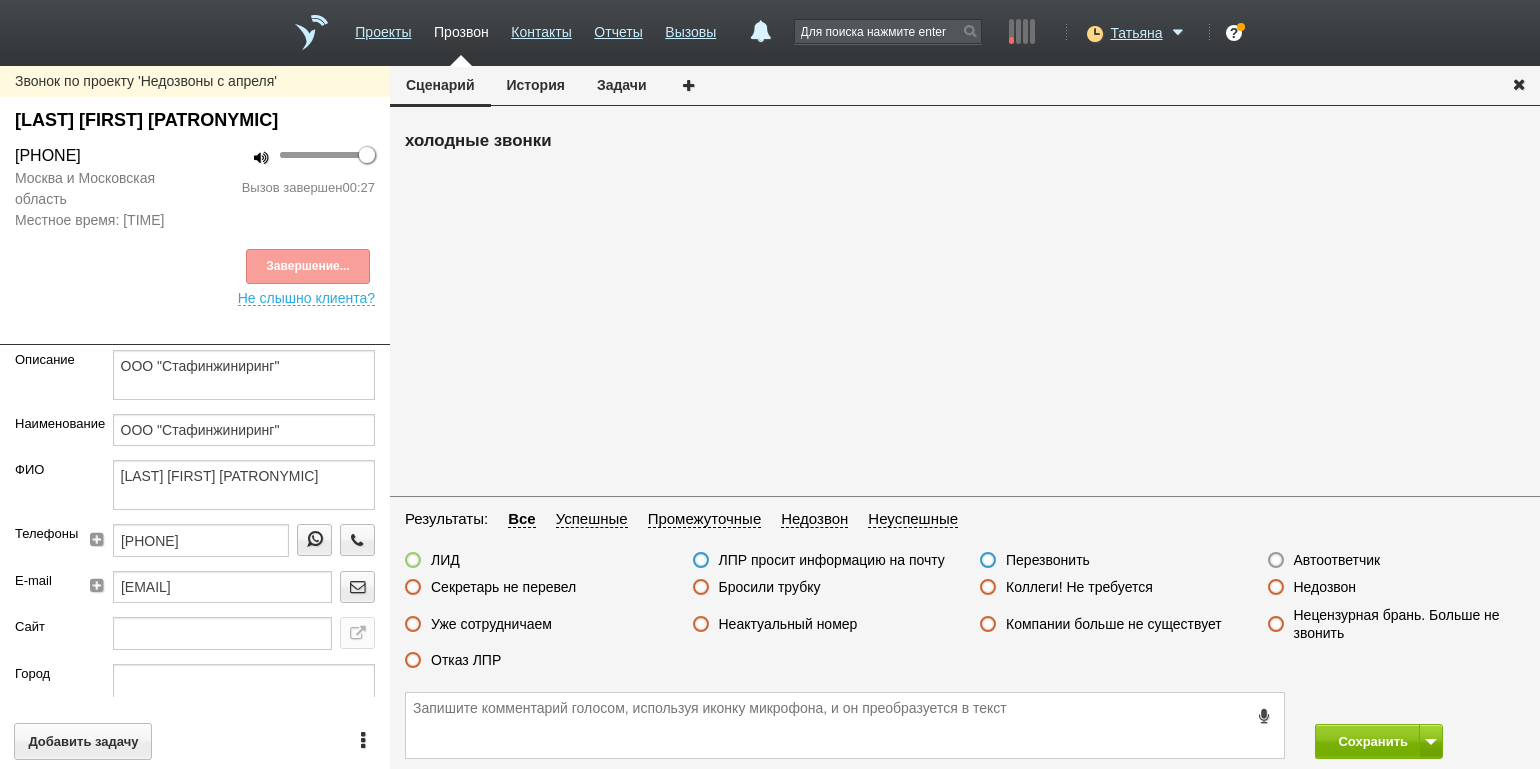 click on "Отказ ЛПР" at bounding box center [466, 660] 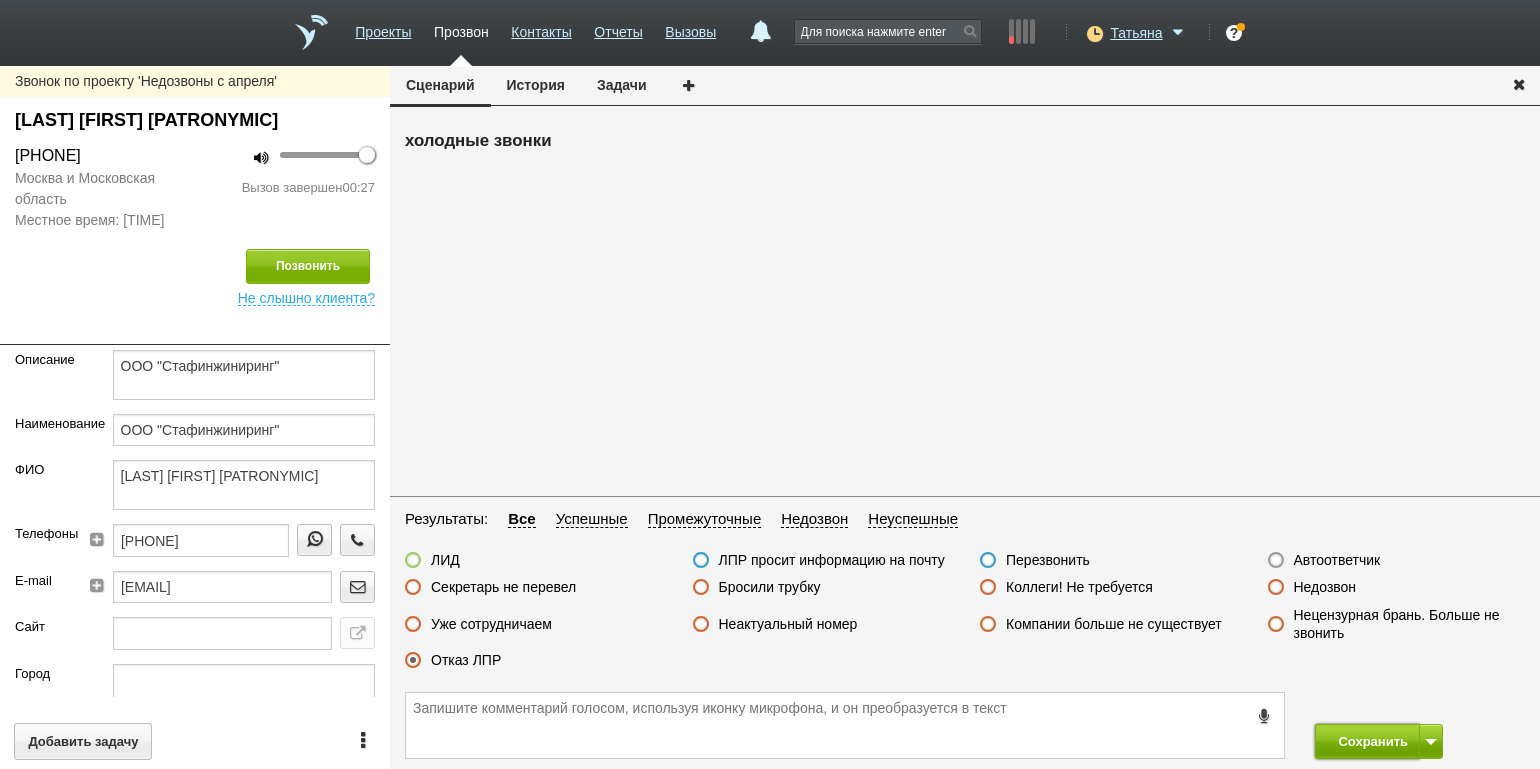 click on "Сохранить" at bounding box center [1367, 741] 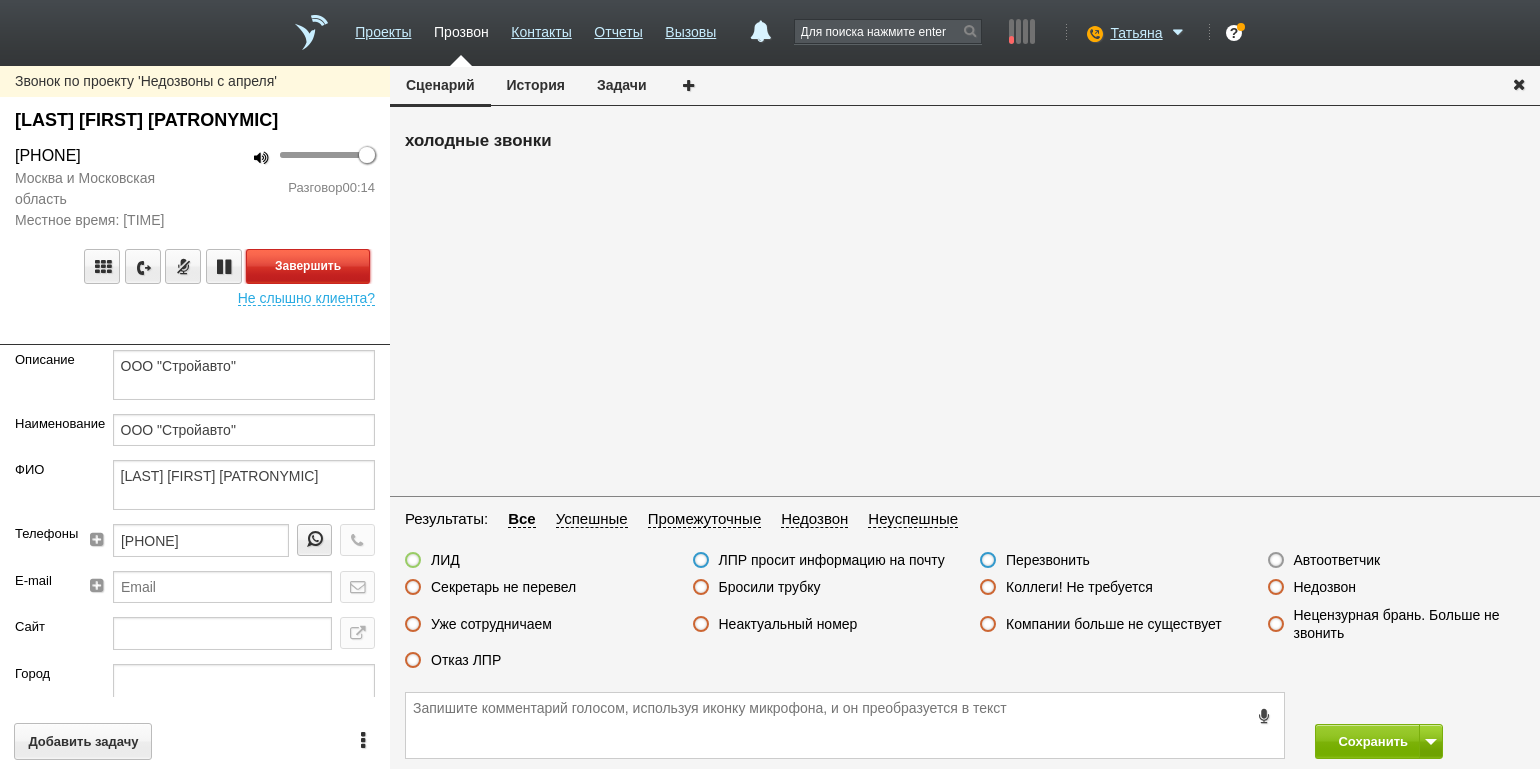 click on "Завершить" at bounding box center [308, 266] 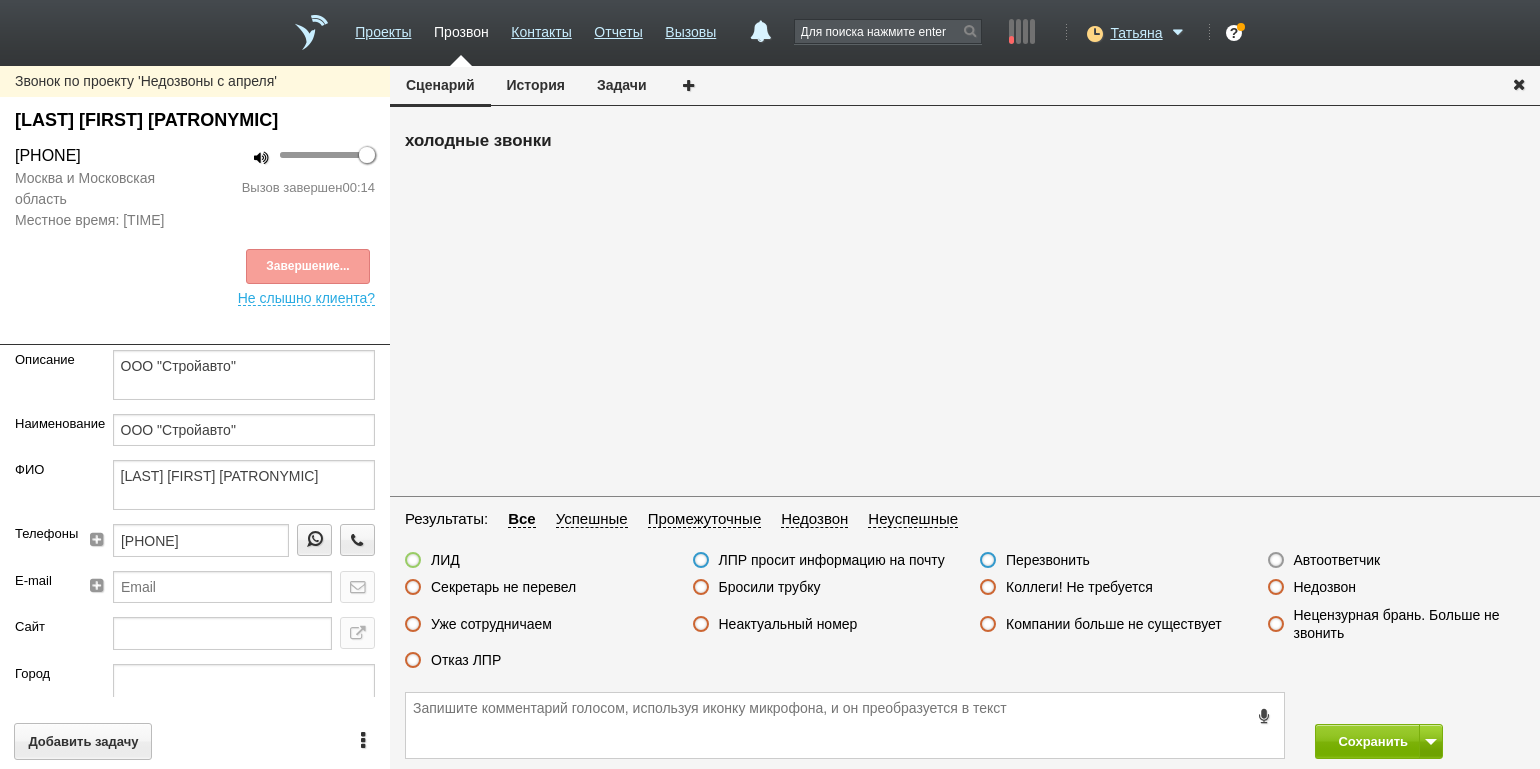drag, startPoint x: 775, startPoint y: 618, endPoint x: 862, endPoint y: 632, distance: 88.11924 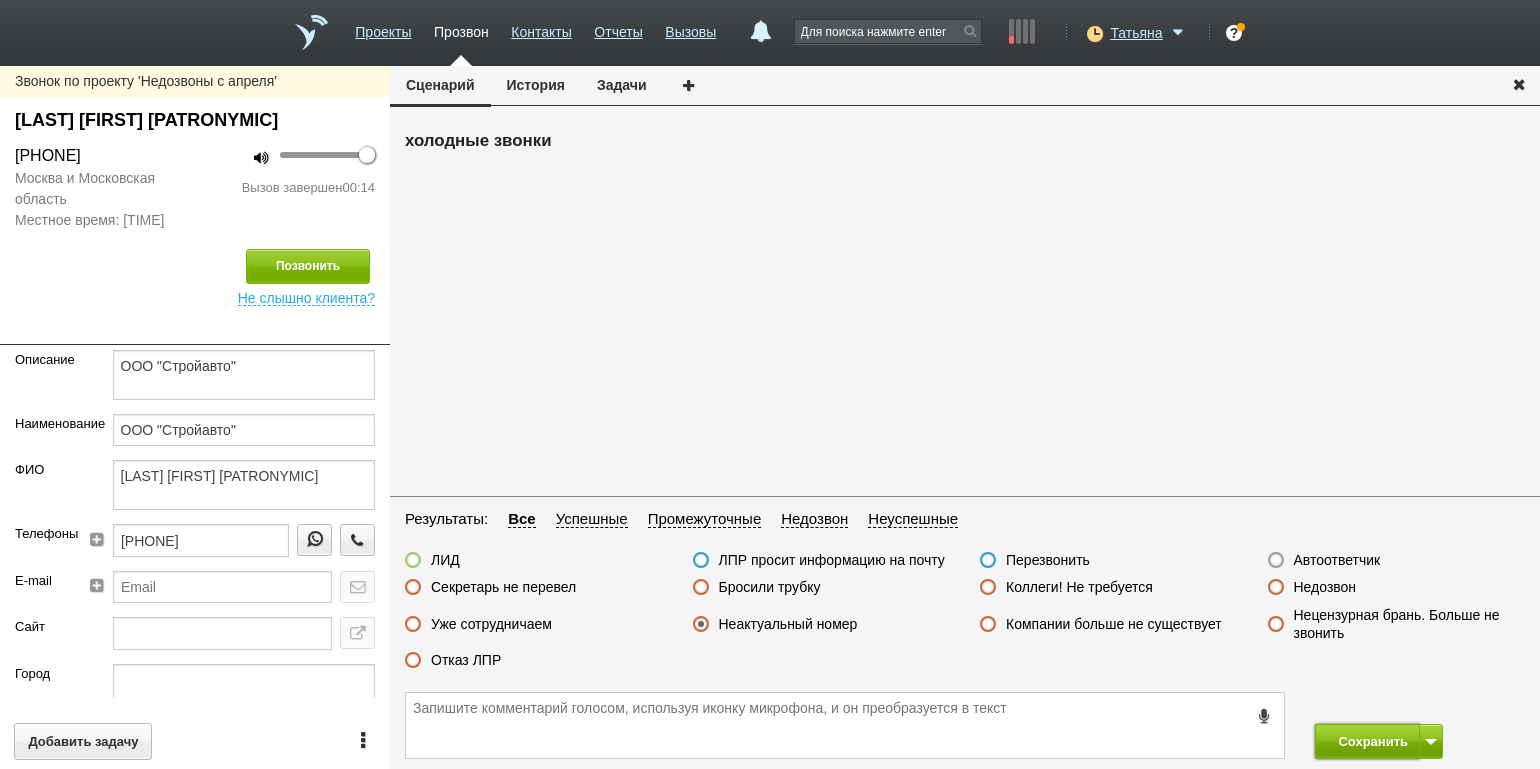 click on "Сохранить" at bounding box center (1367, 741) 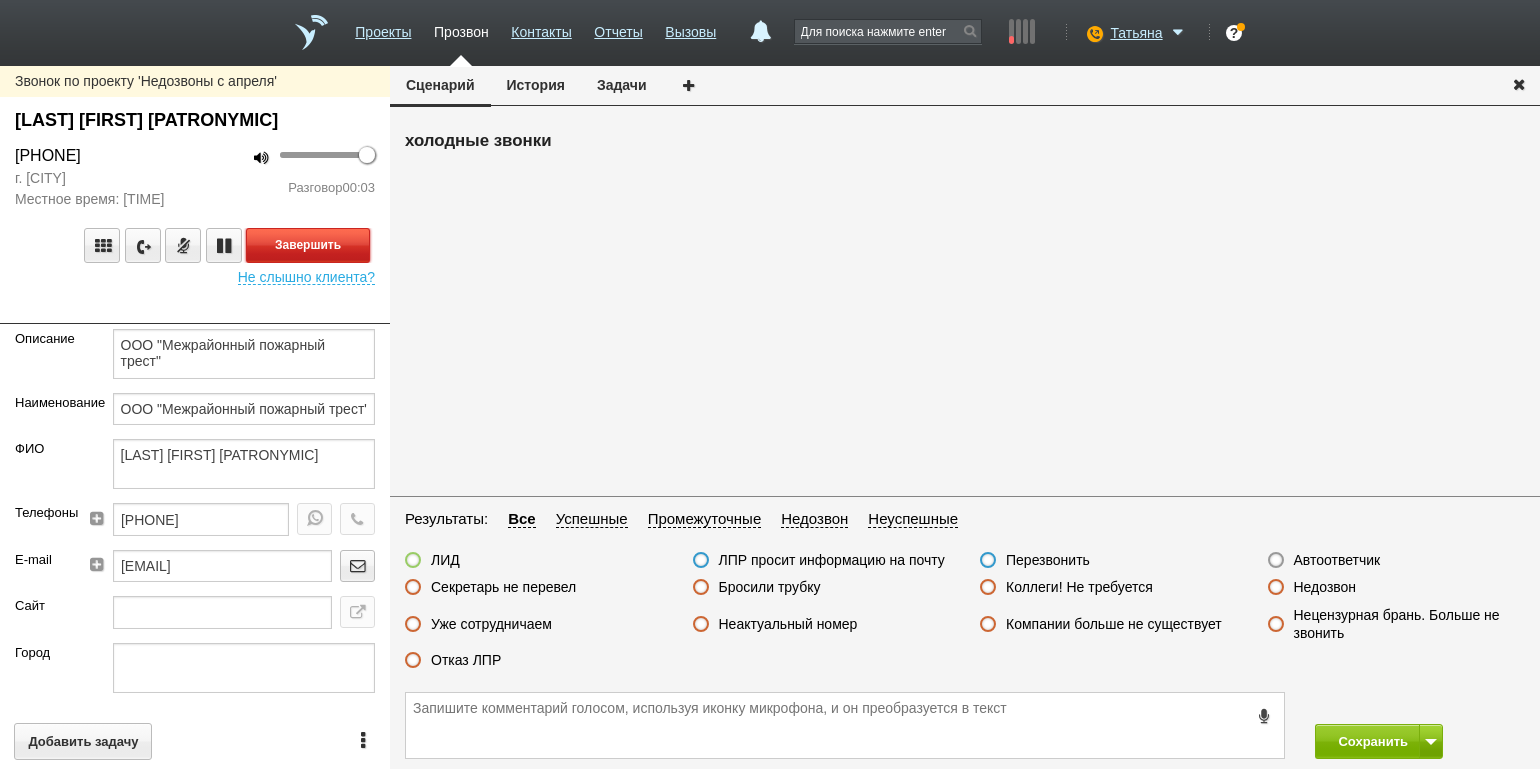 click on "Завершить" at bounding box center (308, 245) 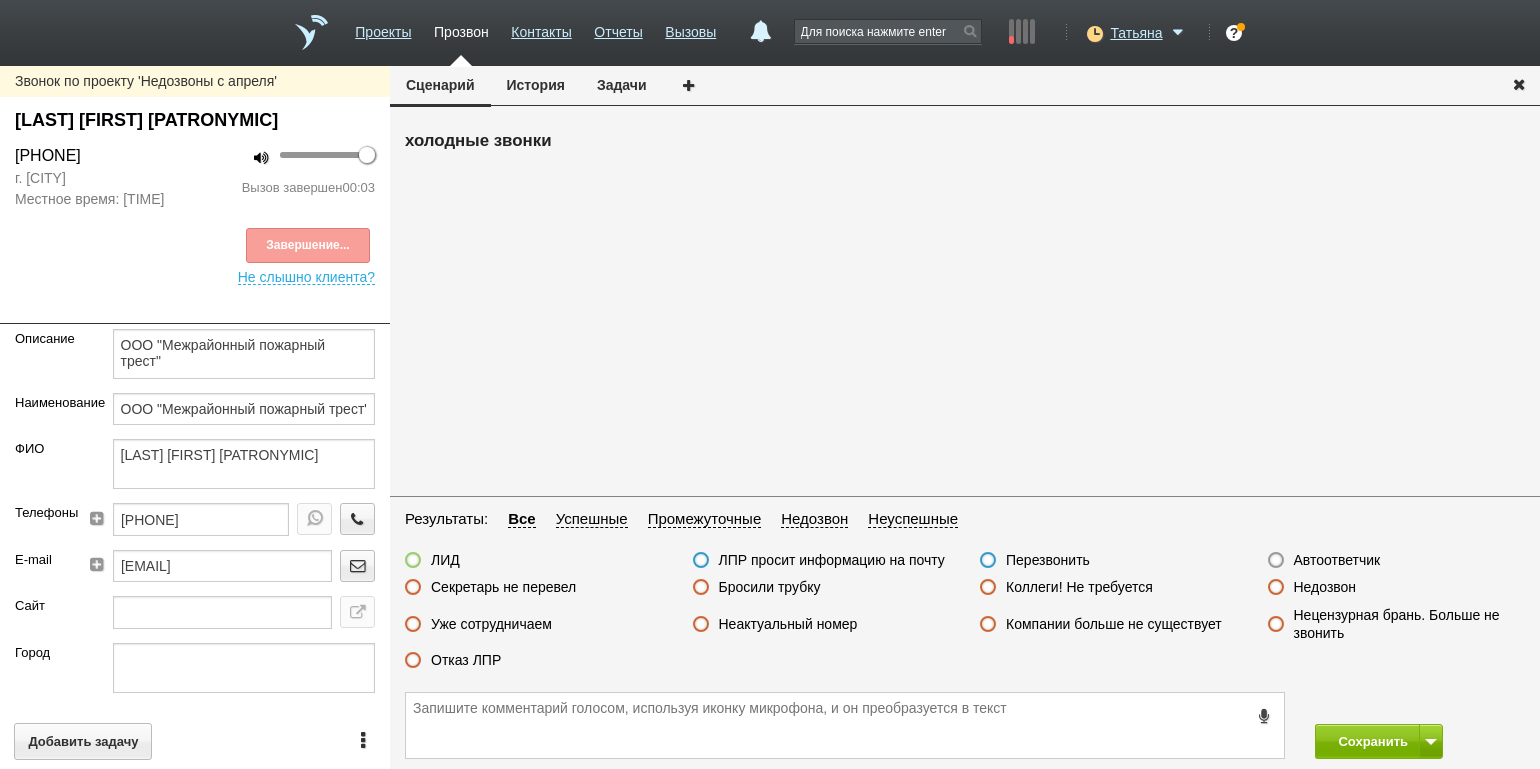 click on "Недозвон" at bounding box center (1325, 587) 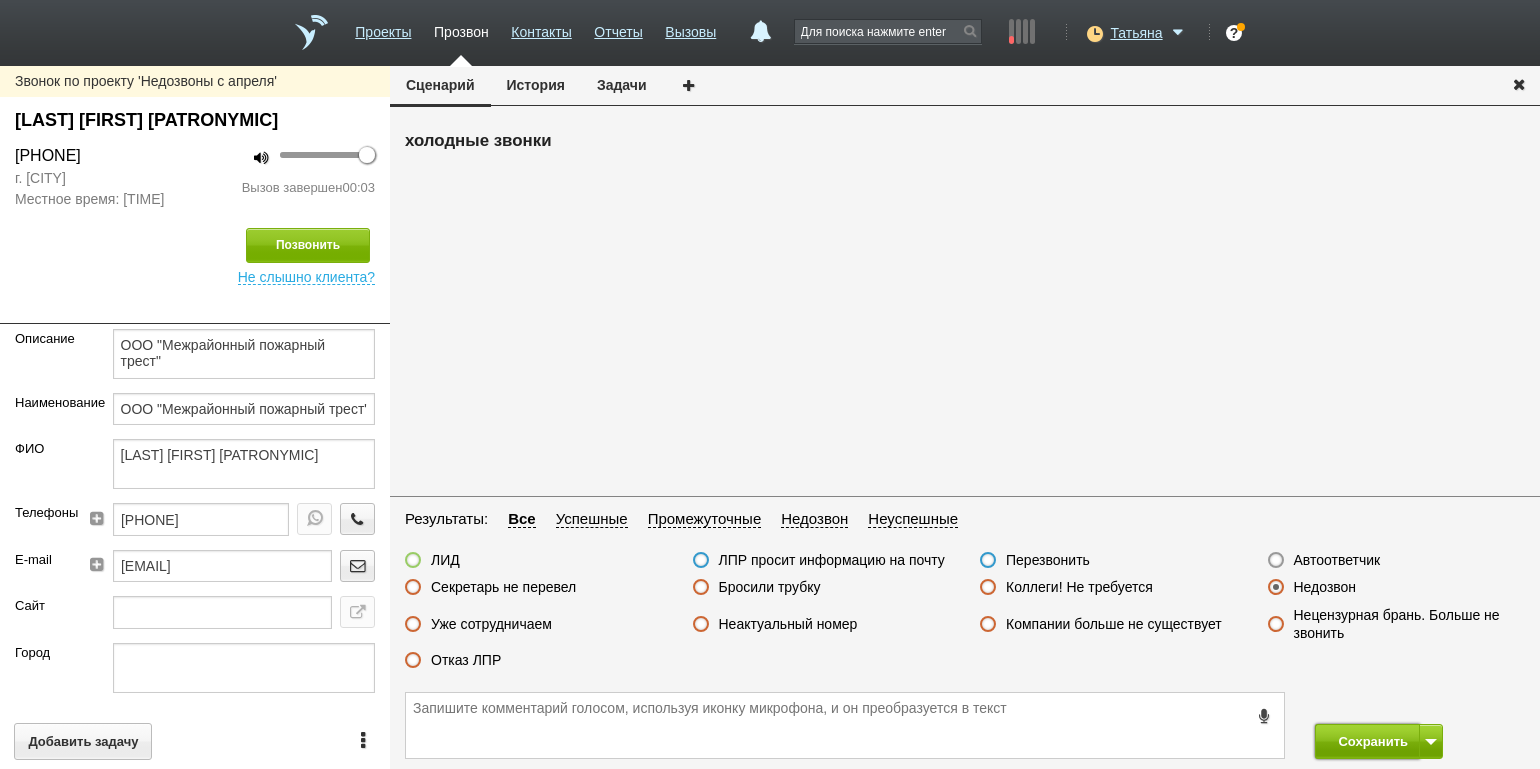 click on "Сохранить" at bounding box center [1367, 741] 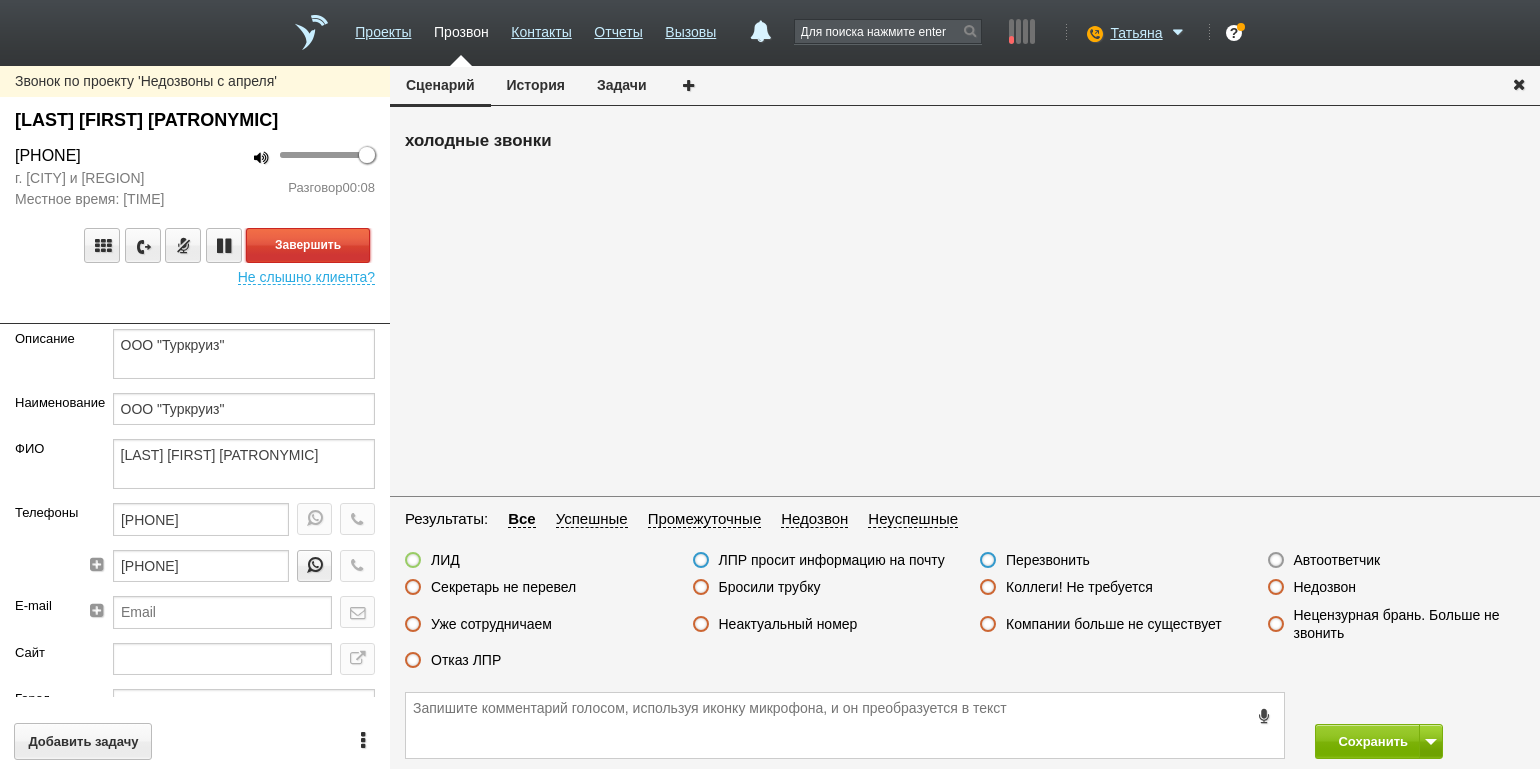 drag, startPoint x: 285, startPoint y: 259, endPoint x: 377, endPoint y: 299, distance: 100.31949 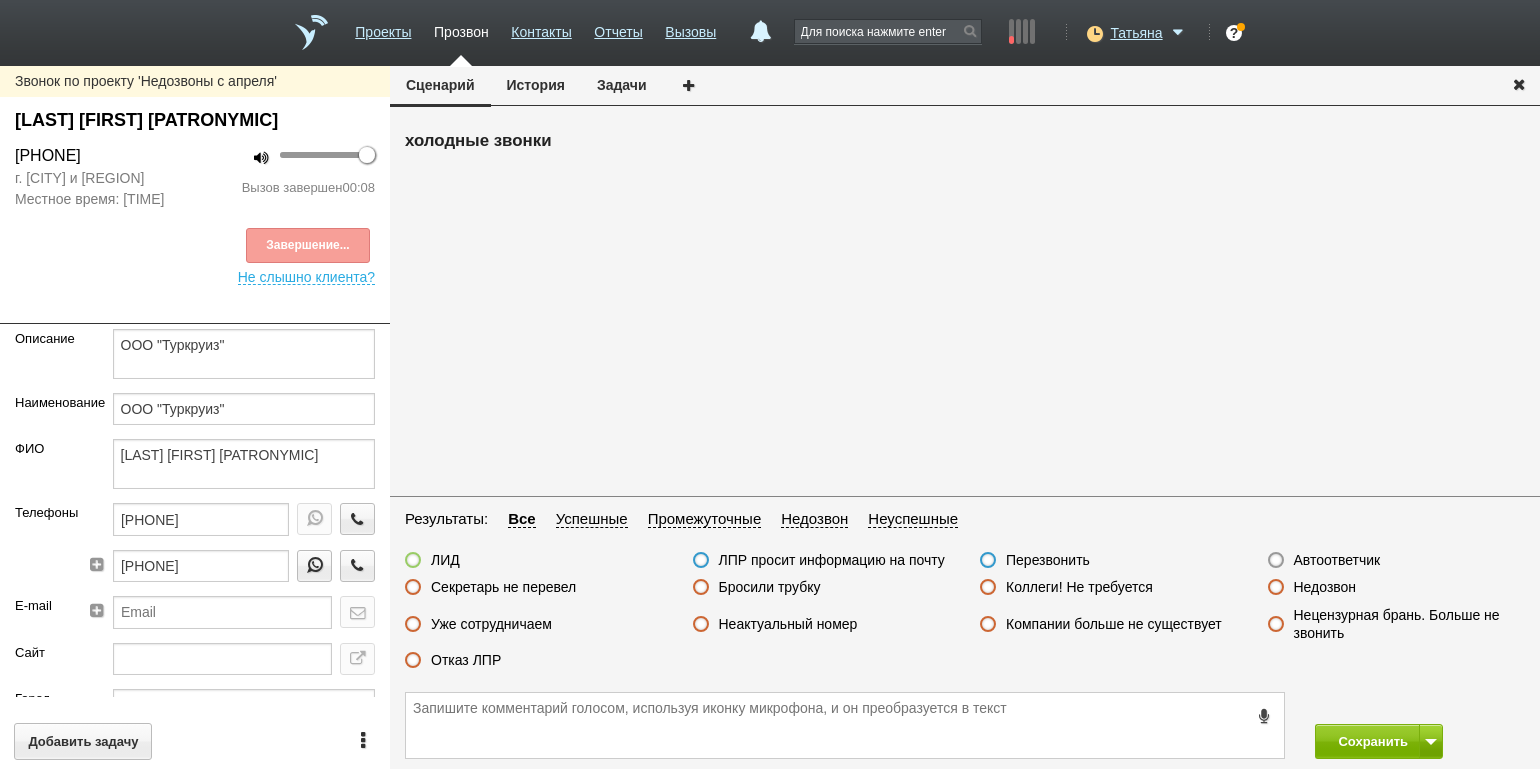 click on "Неактуальный номер" at bounding box center (788, 624) 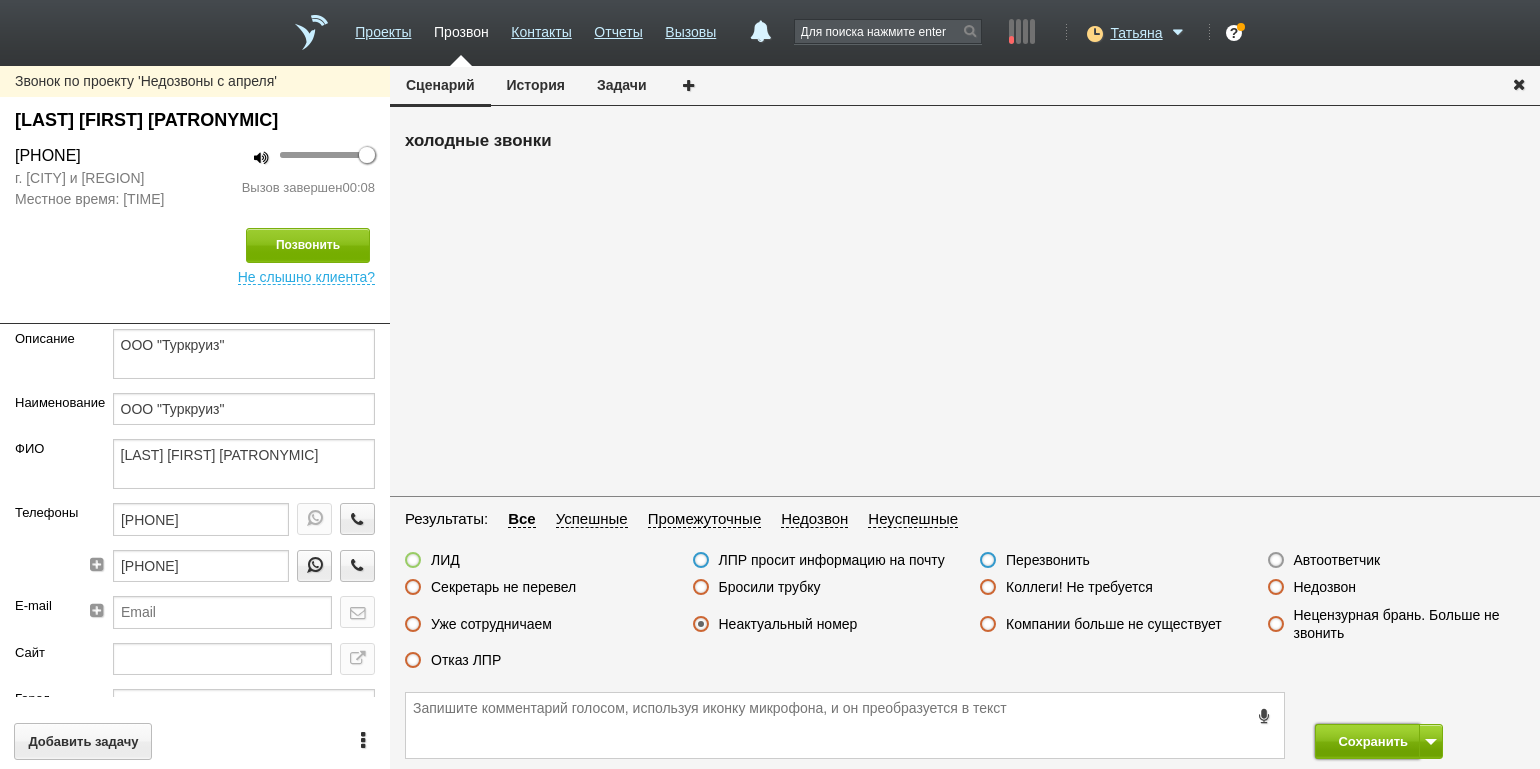 click on "Сохранить" at bounding box center (1367, 741) 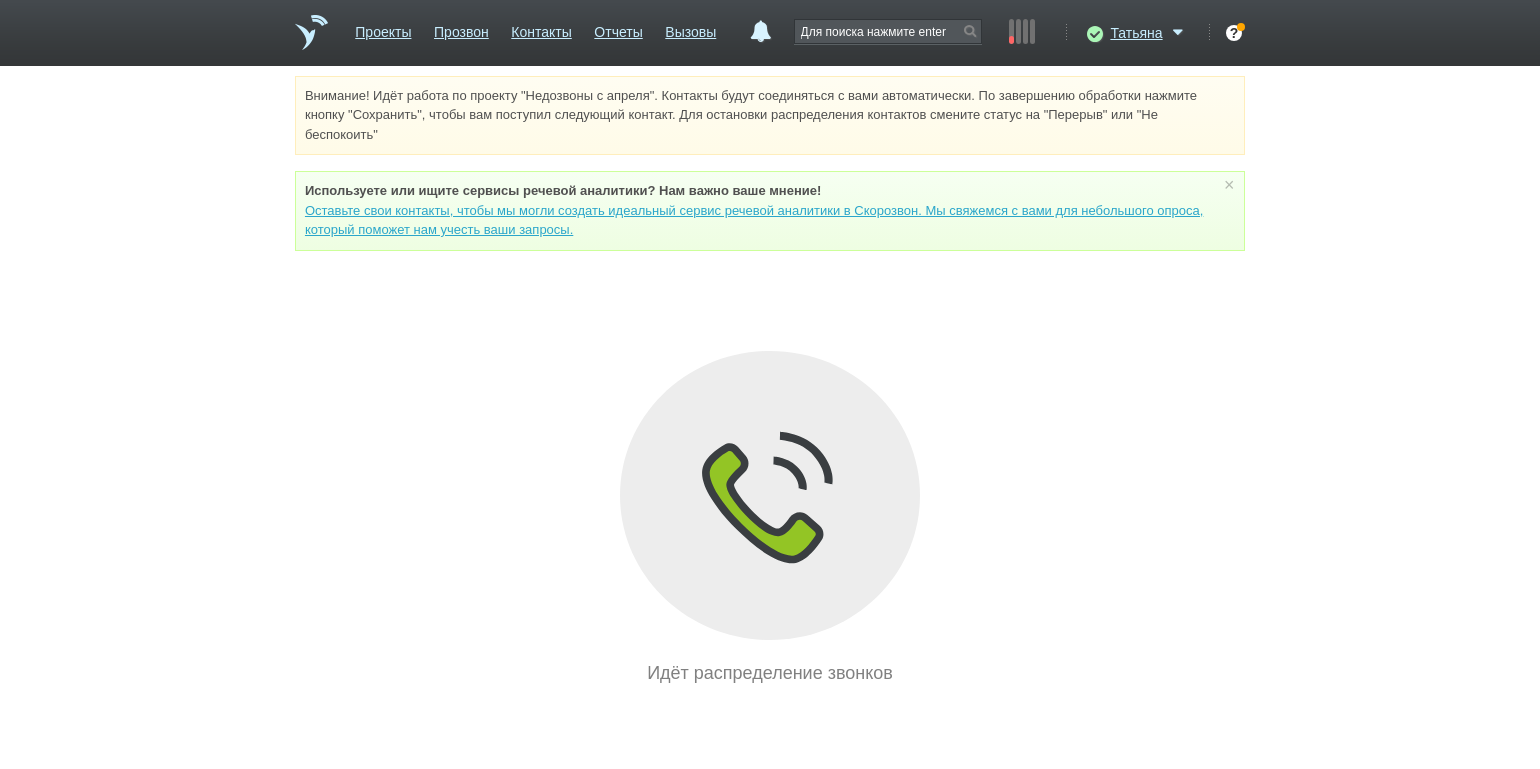 click on "Внимание! Идёт работа по проекту "Недозвоны с апреля". Контакты будут соединяться с вами автоматически. По завершению обработки нажмите кнопку "Сохранить", чтобы вам поступил следующий контакт. Для остановки распределения контактов смените статус на "Перерыв" или "Не беспокоить"
Используете или ищите cервисы речевой аналитики? Нам важно ваше мнение! Оставьте свои контакты, чтобы мы могли создать идеальный сервис речевой аналитики в Скорозвон. Мы свяжемся с вами для небольшого опроса, который поможет нам учесть ваши запросы.
×" at bounding box center (770, 381) 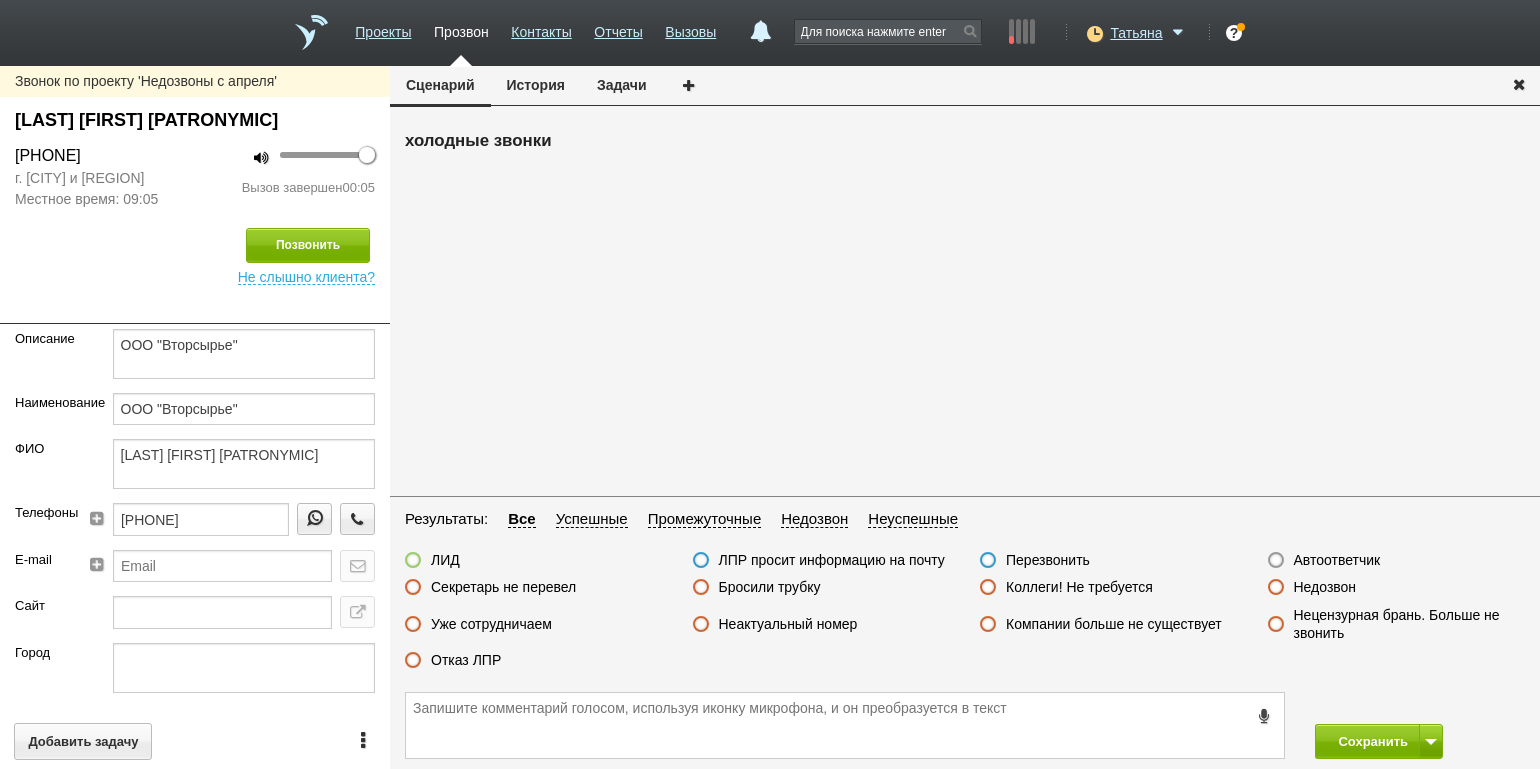 click on "Бросили трубку" at bounding box center [770, 587] 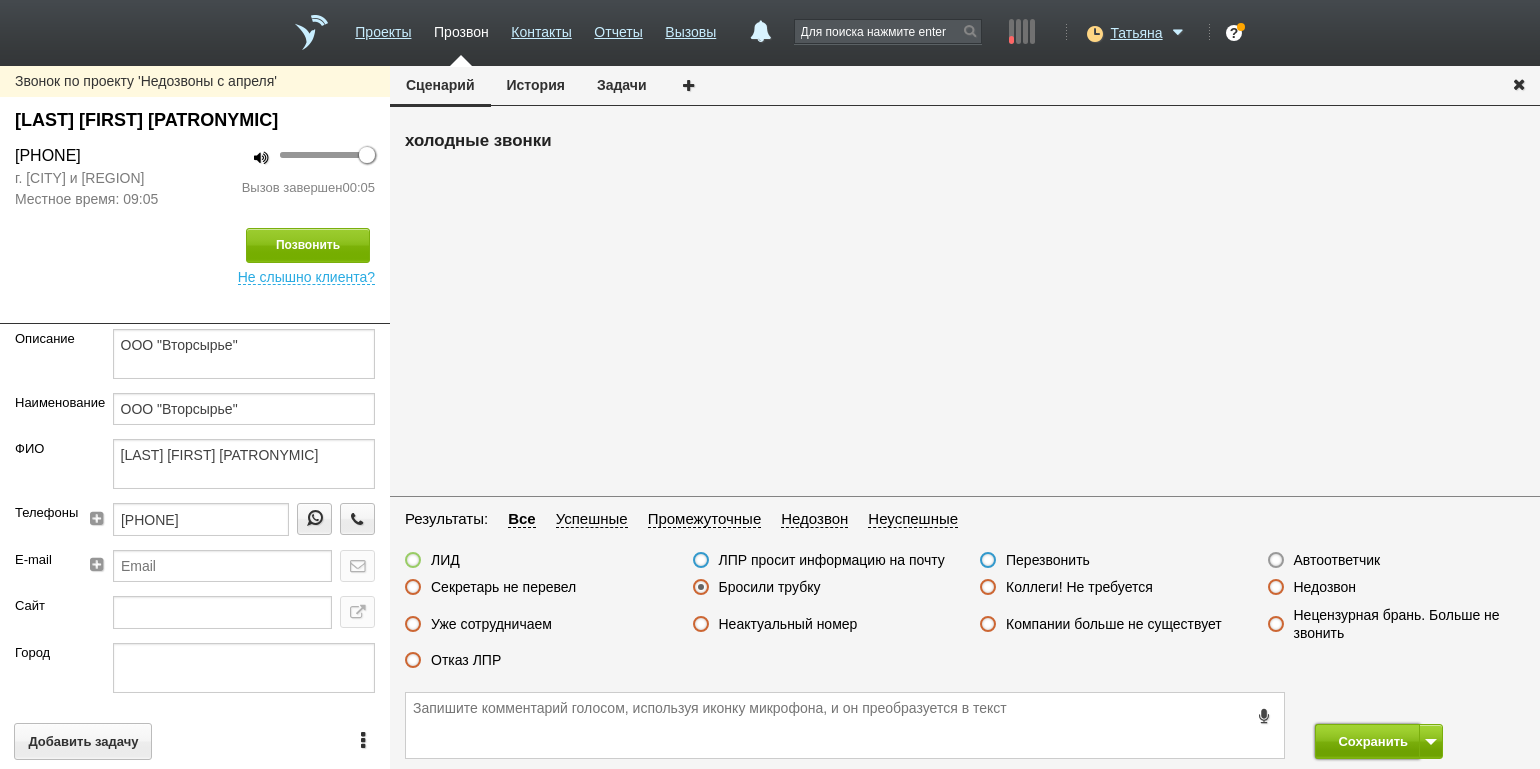 click on "Сохранить" at bounding box center (1367, 741) 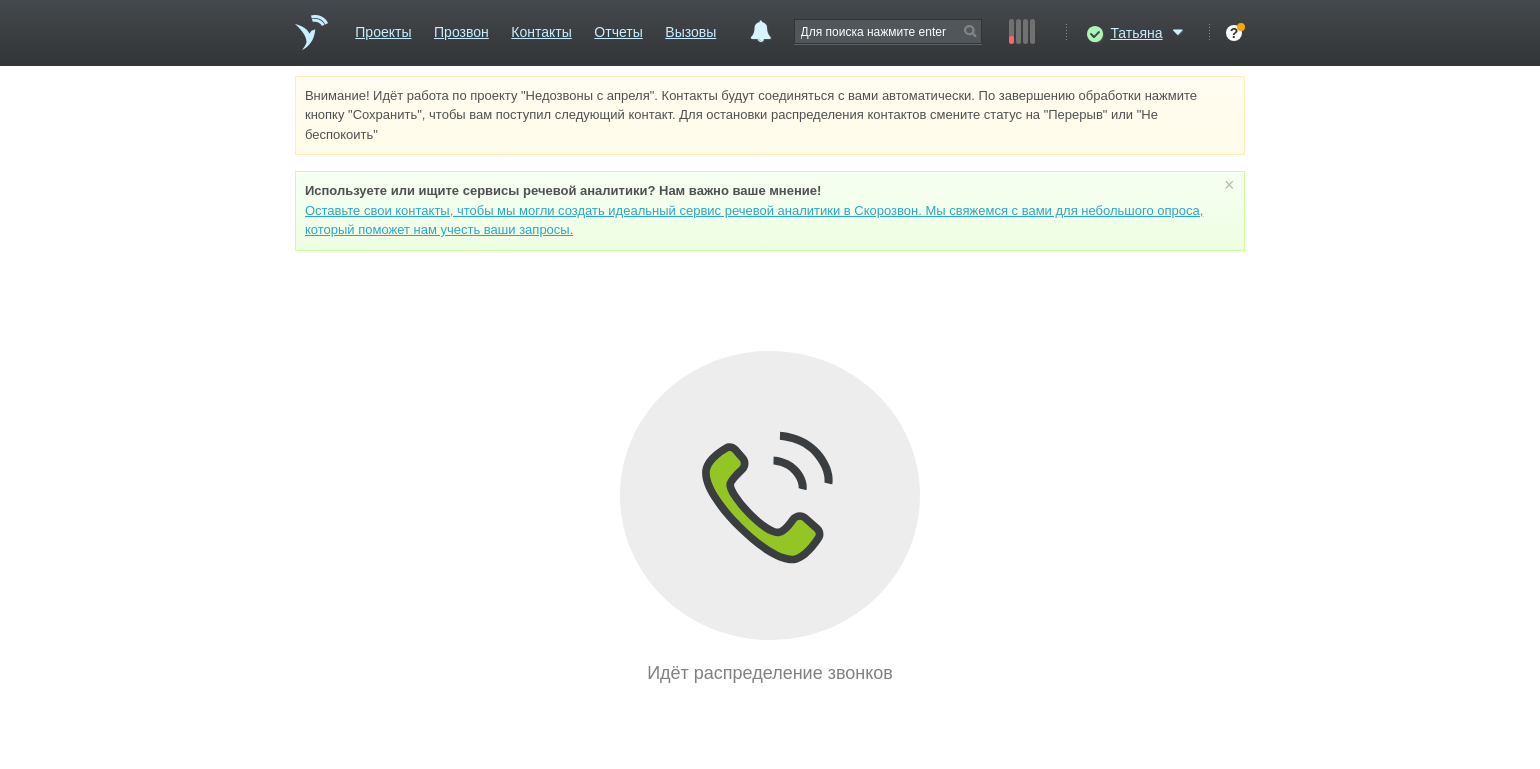 click on "Внимание! Идёт работа по проекту "Недозвоны с апреля". Контакты будут соединяться с вами автоматически. По завершению обработки нажмите кнопку "Сохранить", чтобы вам поступил следующий контакт. Для остановки распределения контактов смените статус на "Перерыв" или "Не беспокоить"
Используете или ищите cервисы речевой аналитики? Нам важно ваше мнение! Оставьте свои контакты, чтобы мы могли создать идеальный сервис речевой аналитики в Скорозвон. Мы свяжемся с вами для небольшого опроса, который поможет нам учесть ваши запросы.
×" at bounding box center [770, 381] 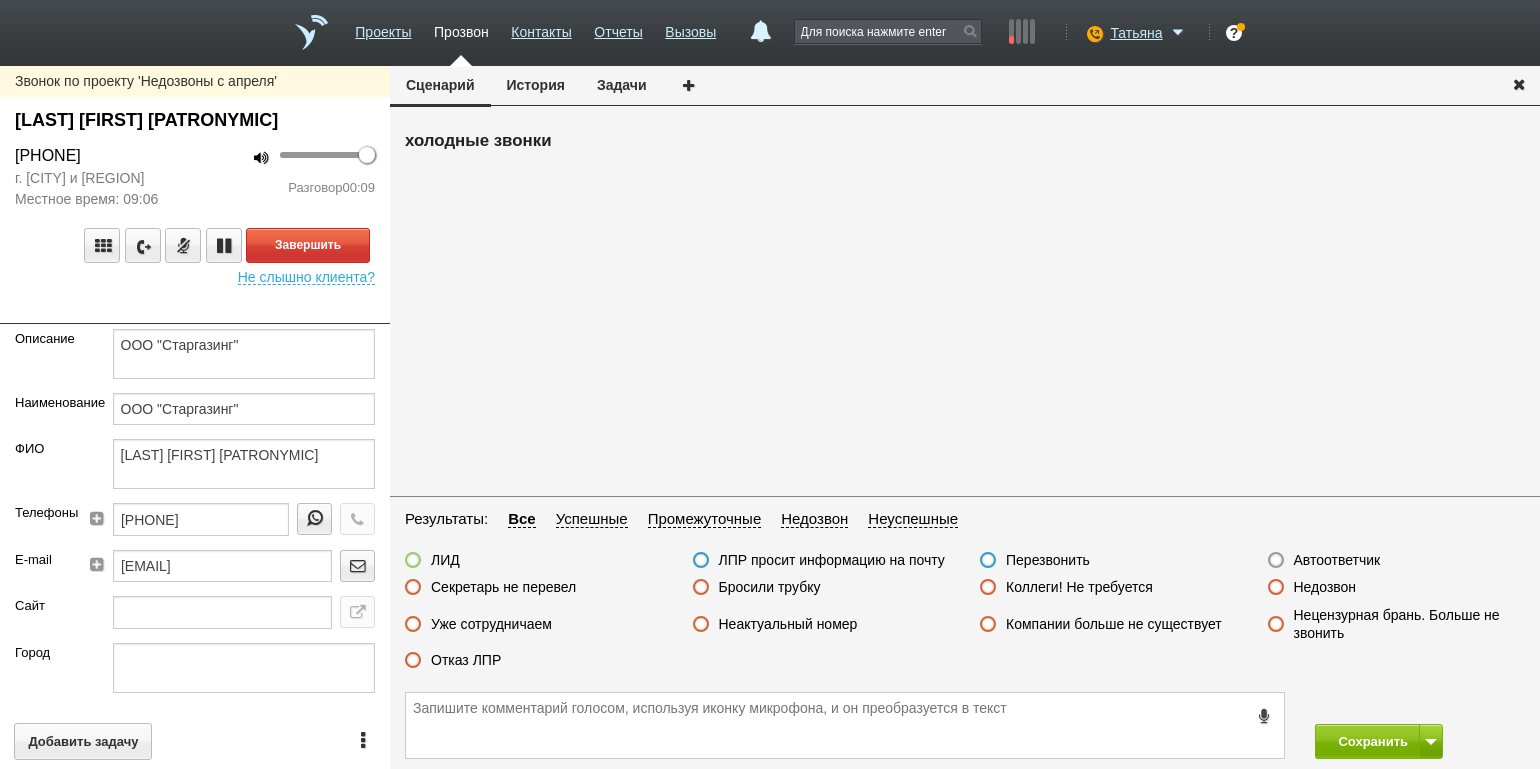 click on "100
Разговор
00:09" at bounding box center [292, 177] 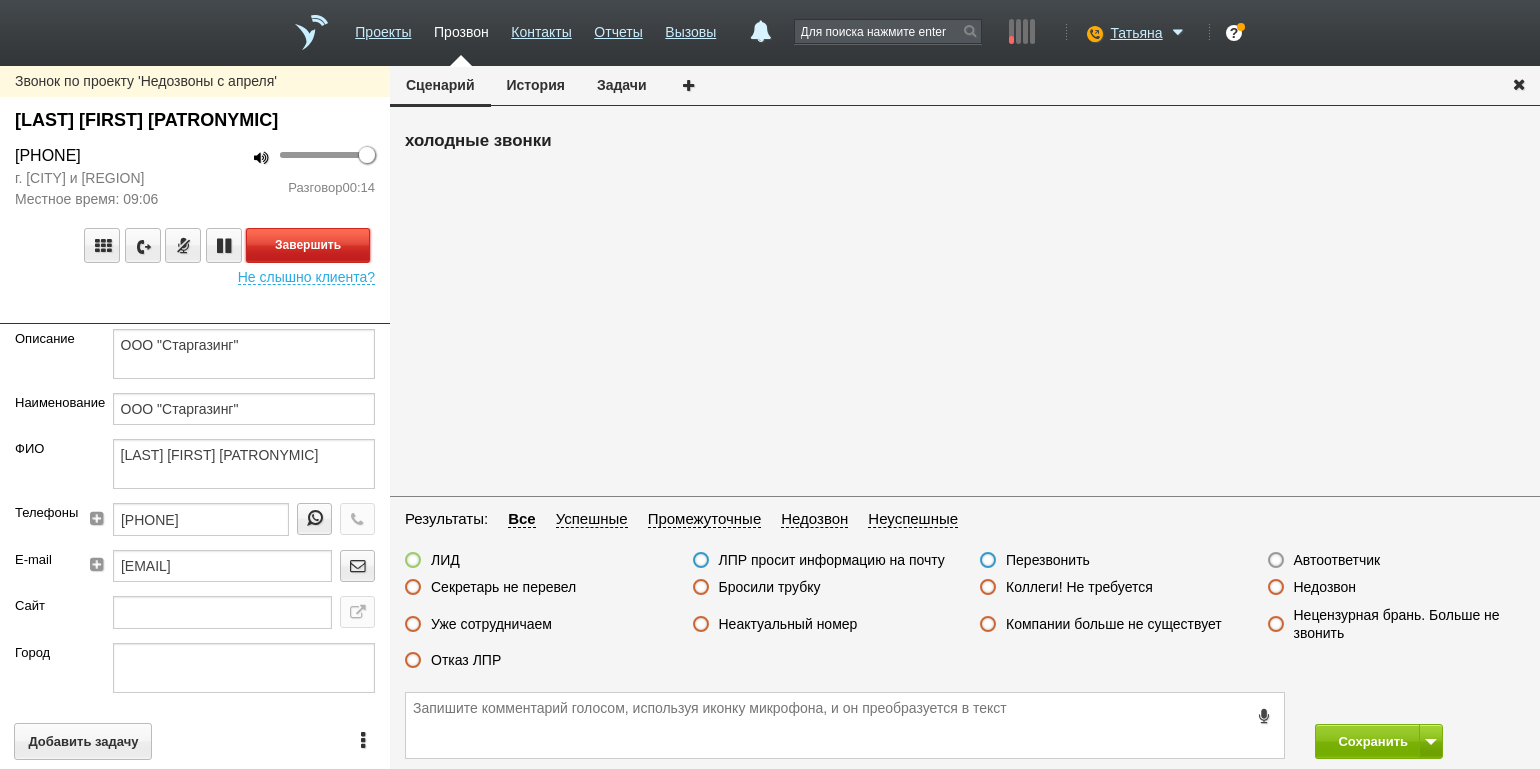click on "Завершить" at bounding box center [308, 245] 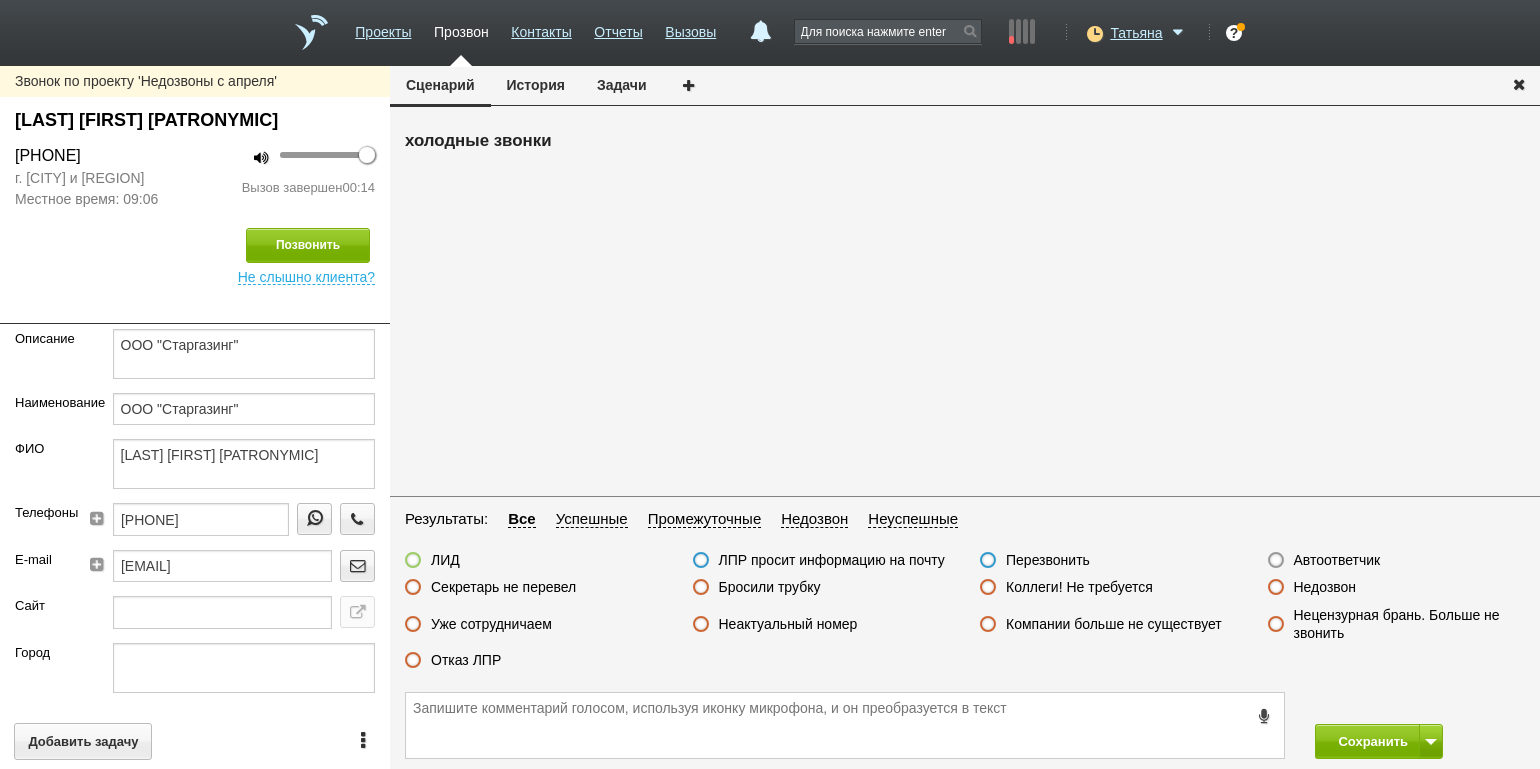 click on "Отказ ЛПР" at bounding box center [466, 660] 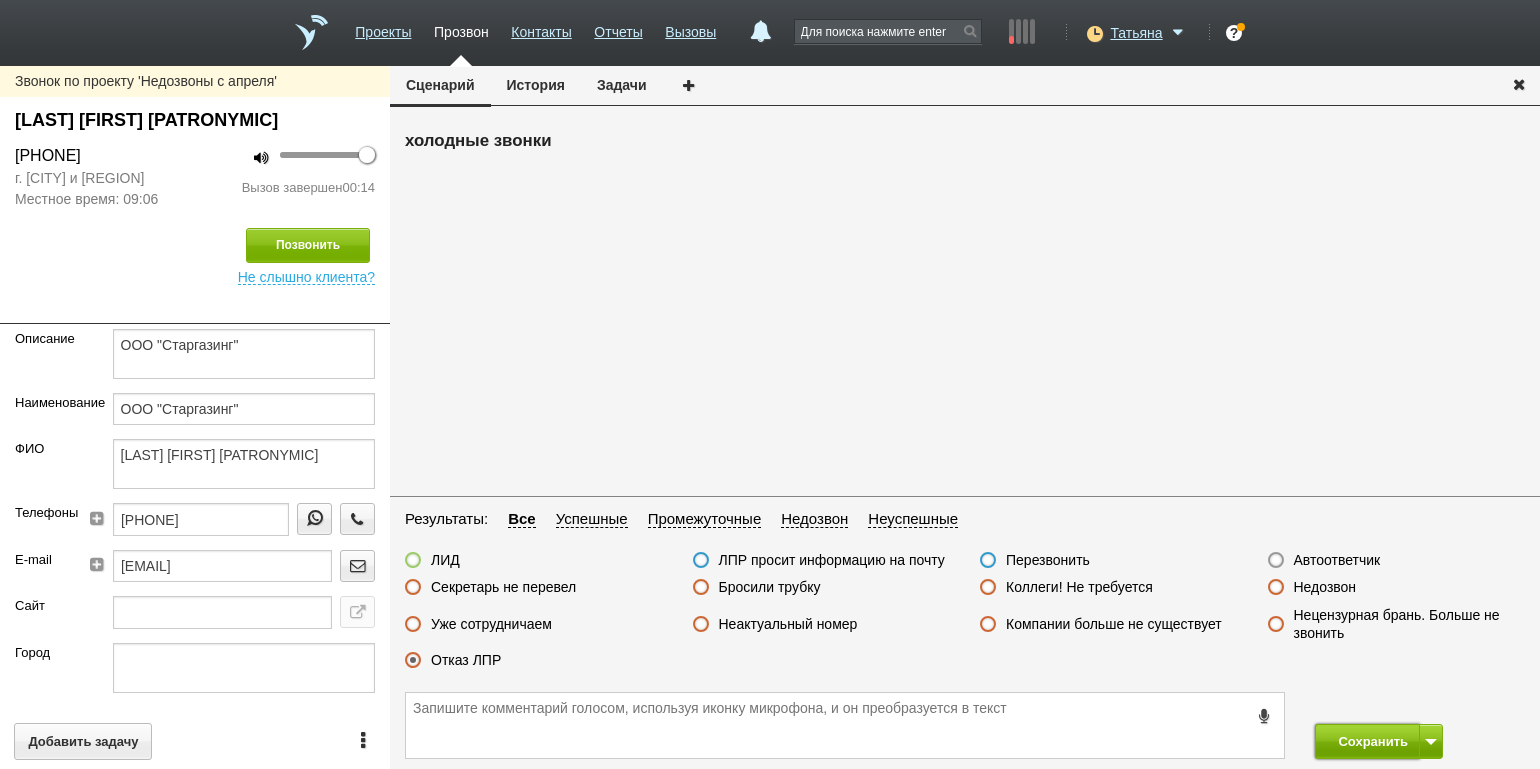 click on "Сохранить" at bounding box center (1367, 741) 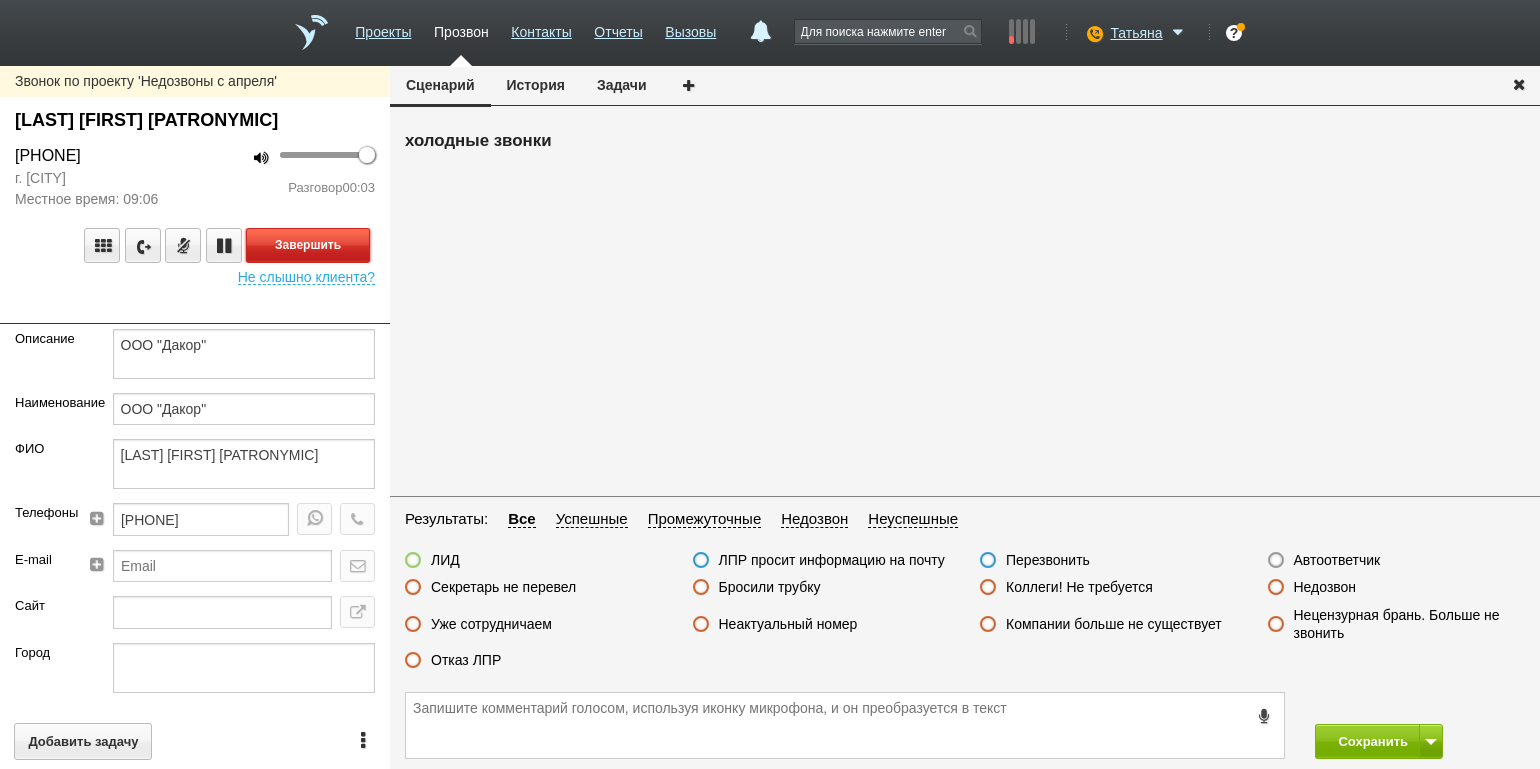 click on "Завершить" at bounding box center (308, 245) 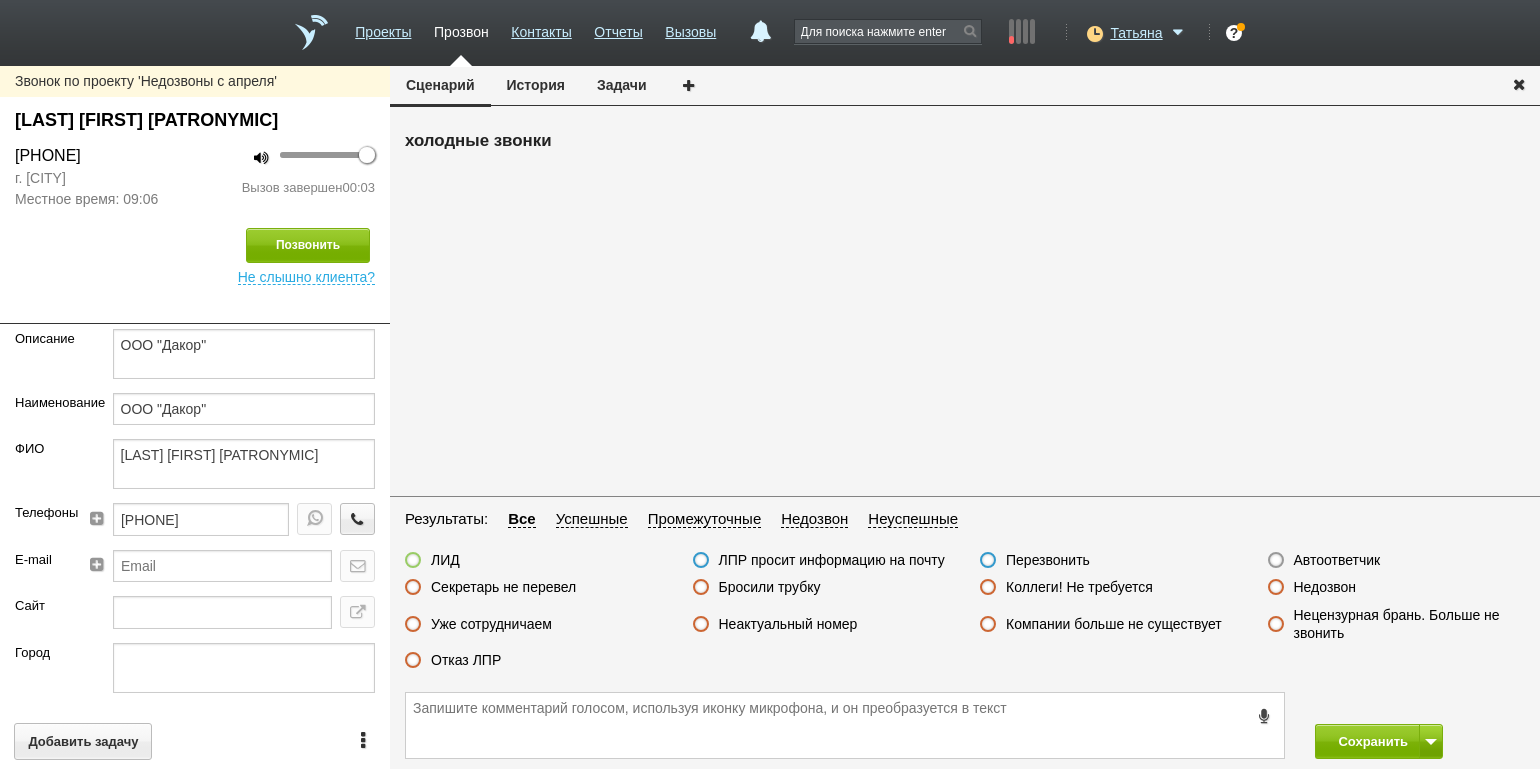 click on "Недозвон" at bounding box center [1325, 587] 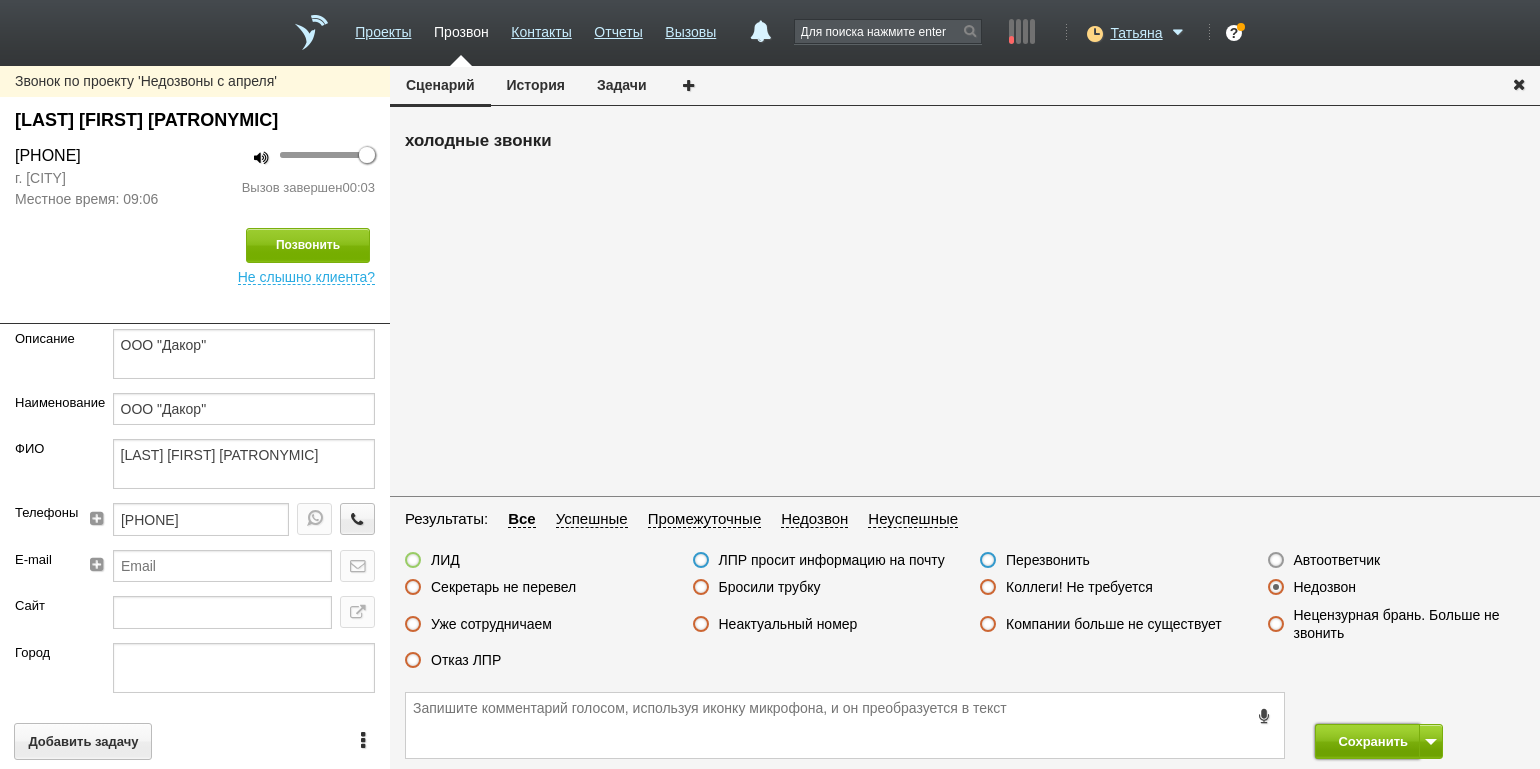 click on "Сохранить" at bounding box center [1367, 741] 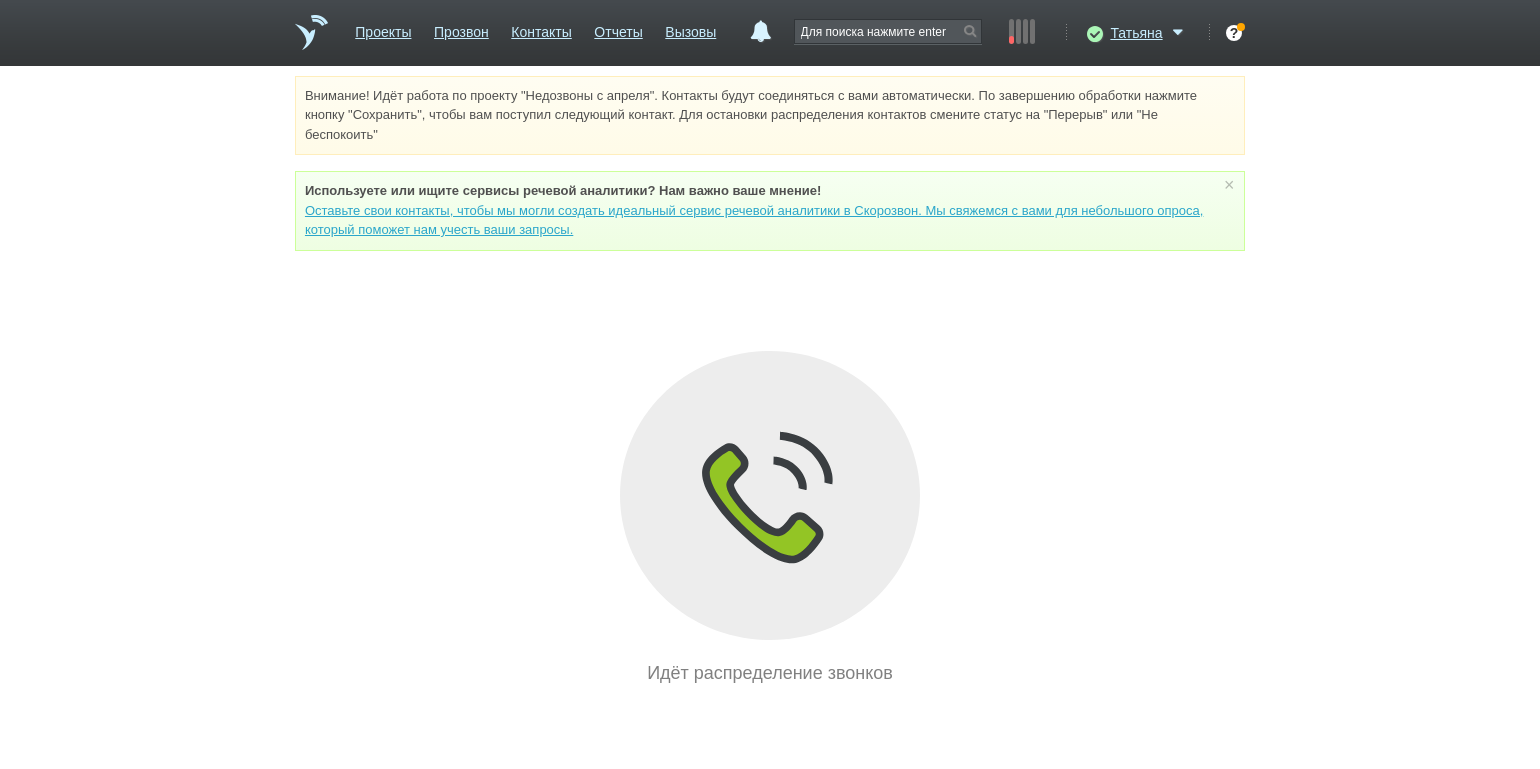 click on "Внимание! Идёт работа по проекту "Недозвоны с апреля". Контакты будут соединяться с вами автоматически. По завершению обработки нажмите кнопку "Сохранить", чтобы вам поступил следующий контакт. Для остановки распределения контактов смените статус на "Перерыв" или "Не беспокоить"
Используете или ищите cервисы речевой аналитики? Нам важно ваше мнение! Оставьте свои контакты, чтобы мы могли создать идеальный сервис речевой аналитики в Скорозвон. Мы свяжемся с вами для небольшого опроса, который поможет нам учесть ваши запросы.
×" at bounding box center (770, 381) 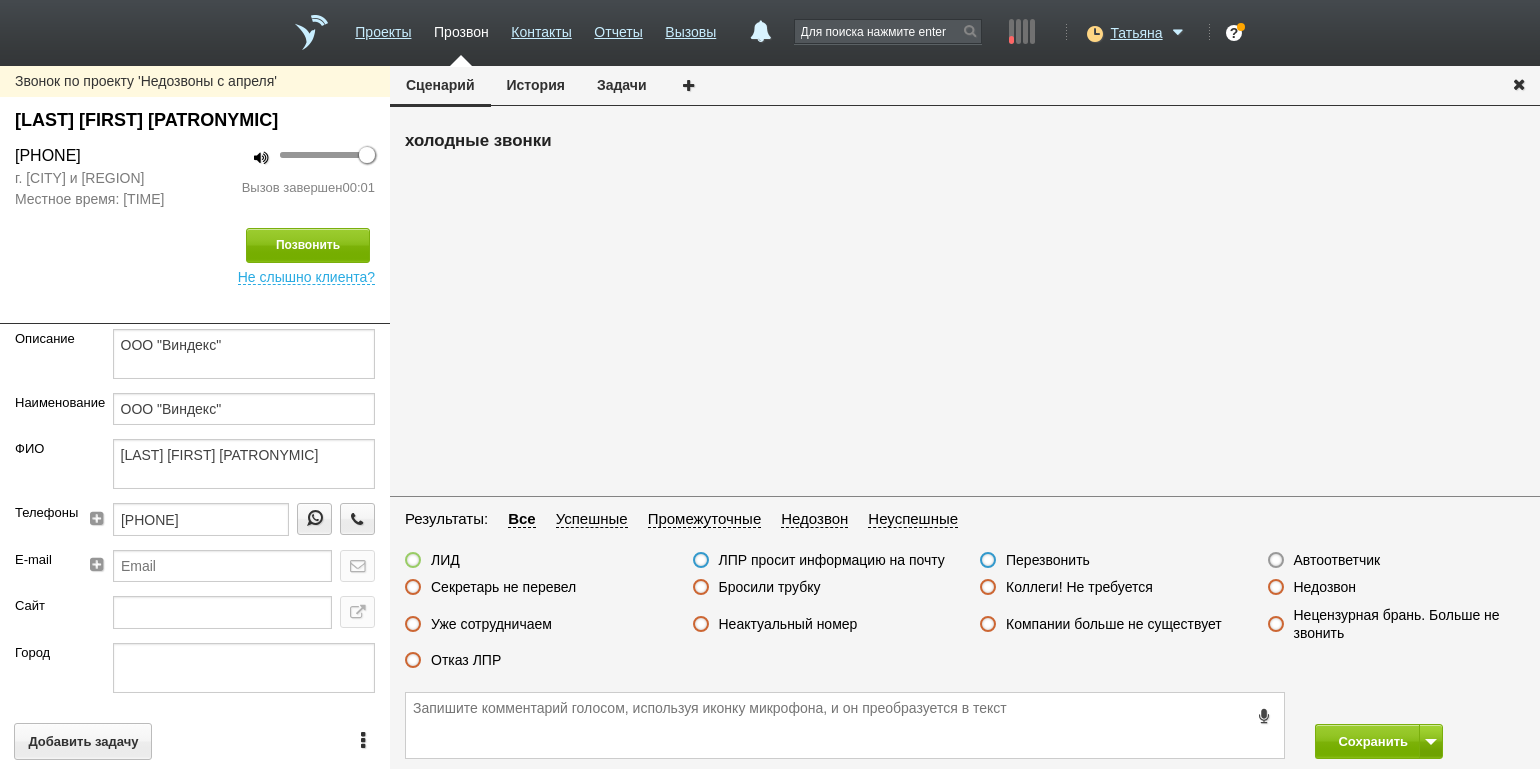 click on "Недозвон" at bounding box center [1325, 587] 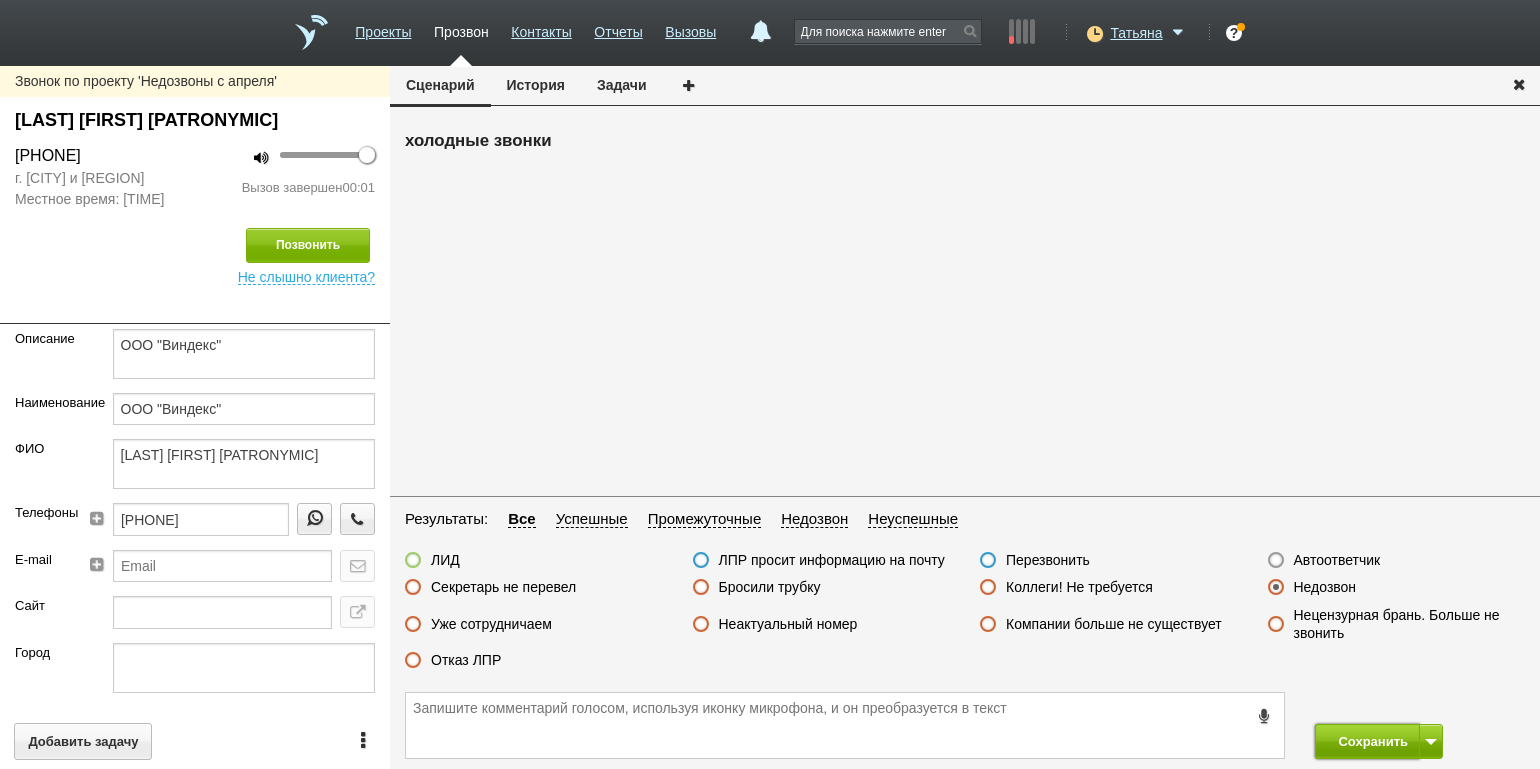 click on "Сохранить" at bounding box center [1367, 741] 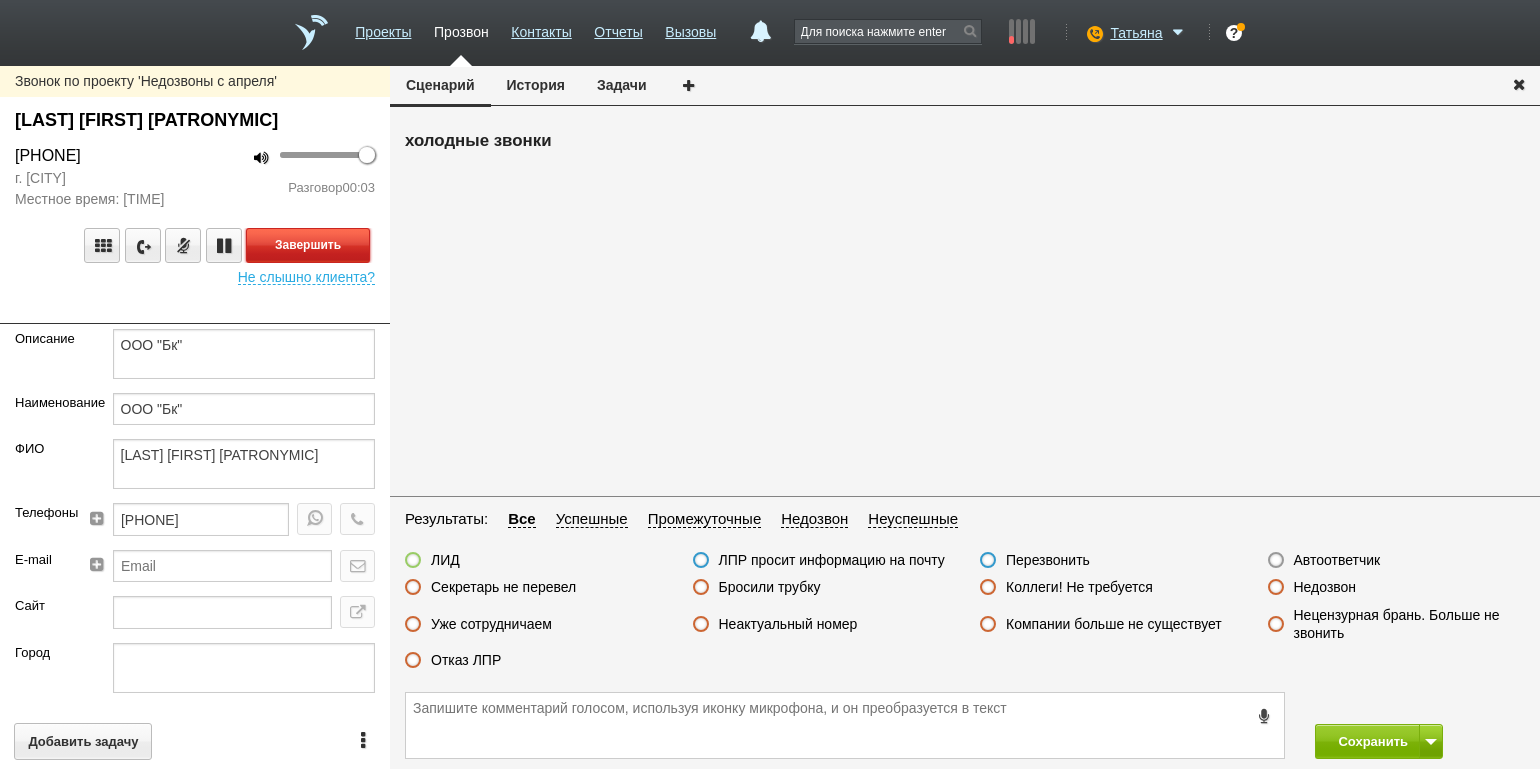 click on "Завершить" at bounding box center (308, 245) 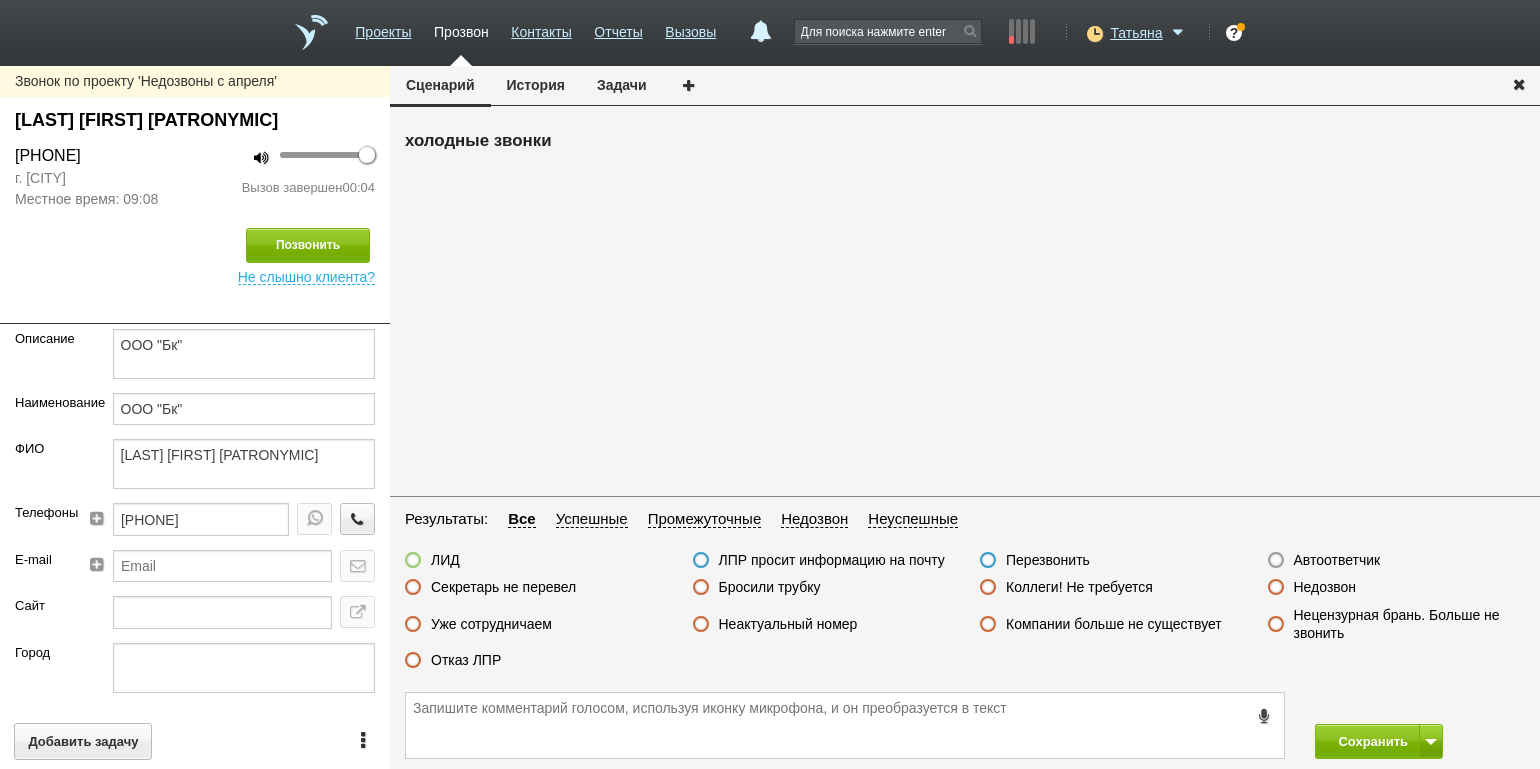 click on "Недозвон" at bounding box center (1325, 587) 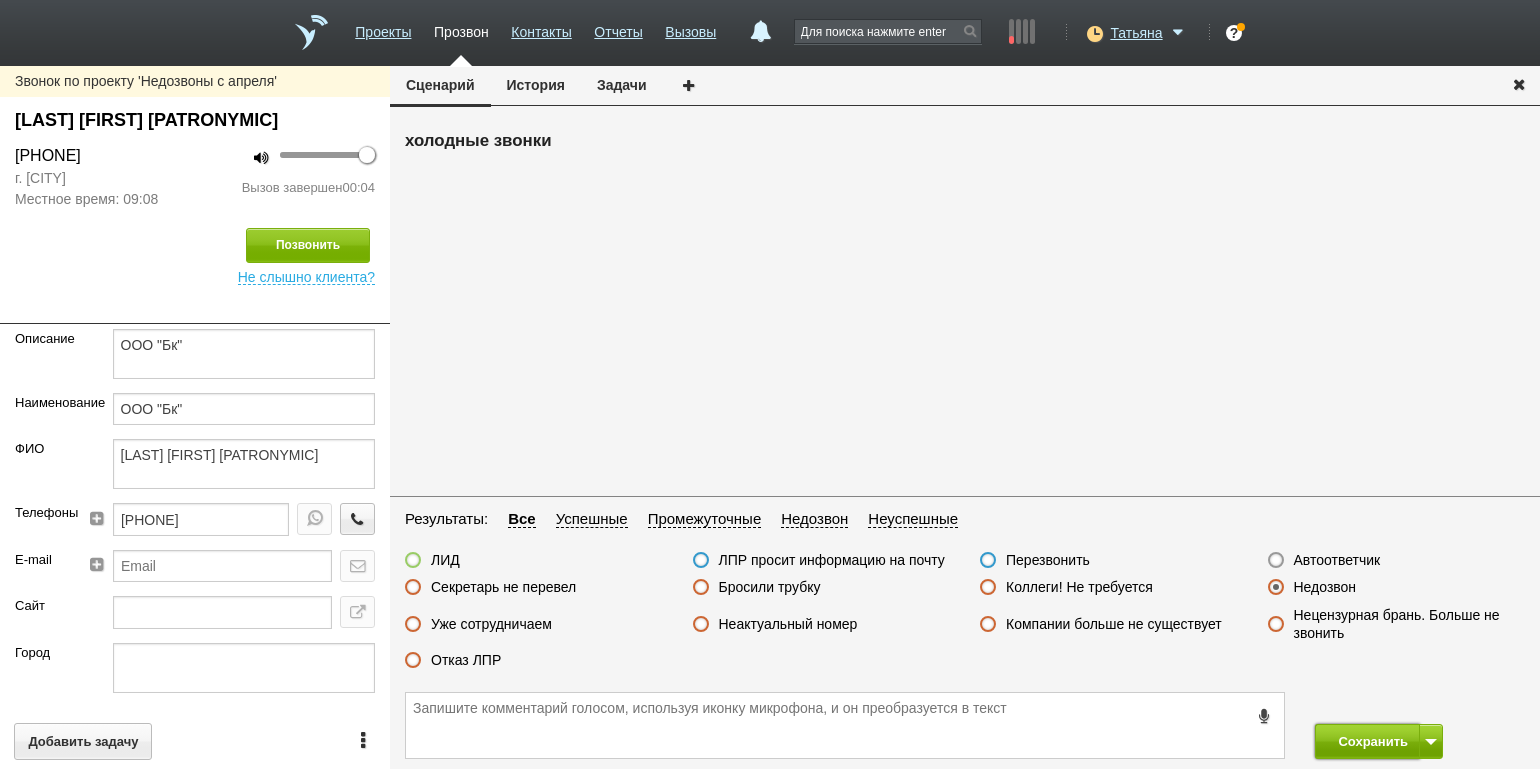 click on "Сохранить" at bounding box center [1367, 741] 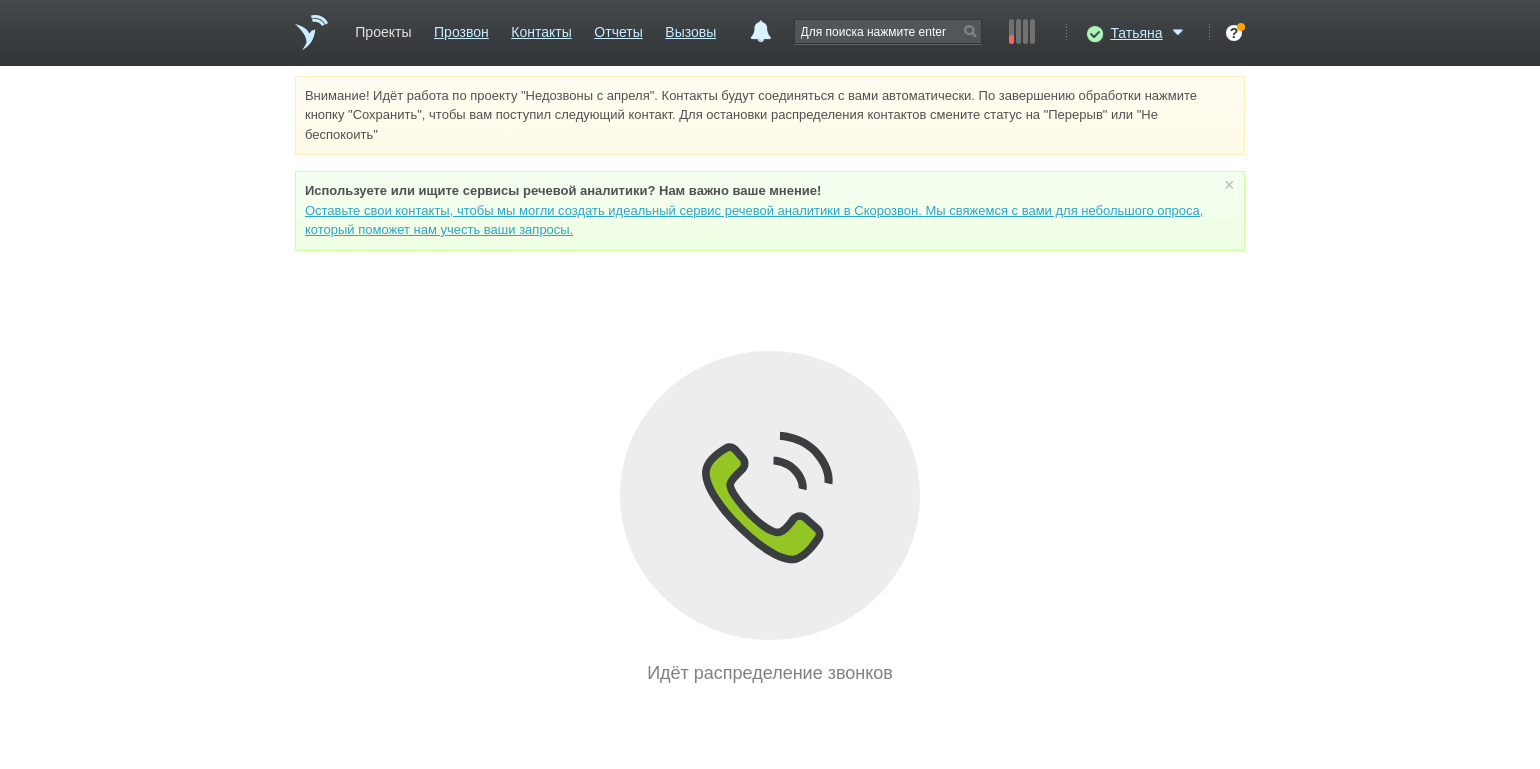 click on "Проекты" at bounding box center [383, 28] 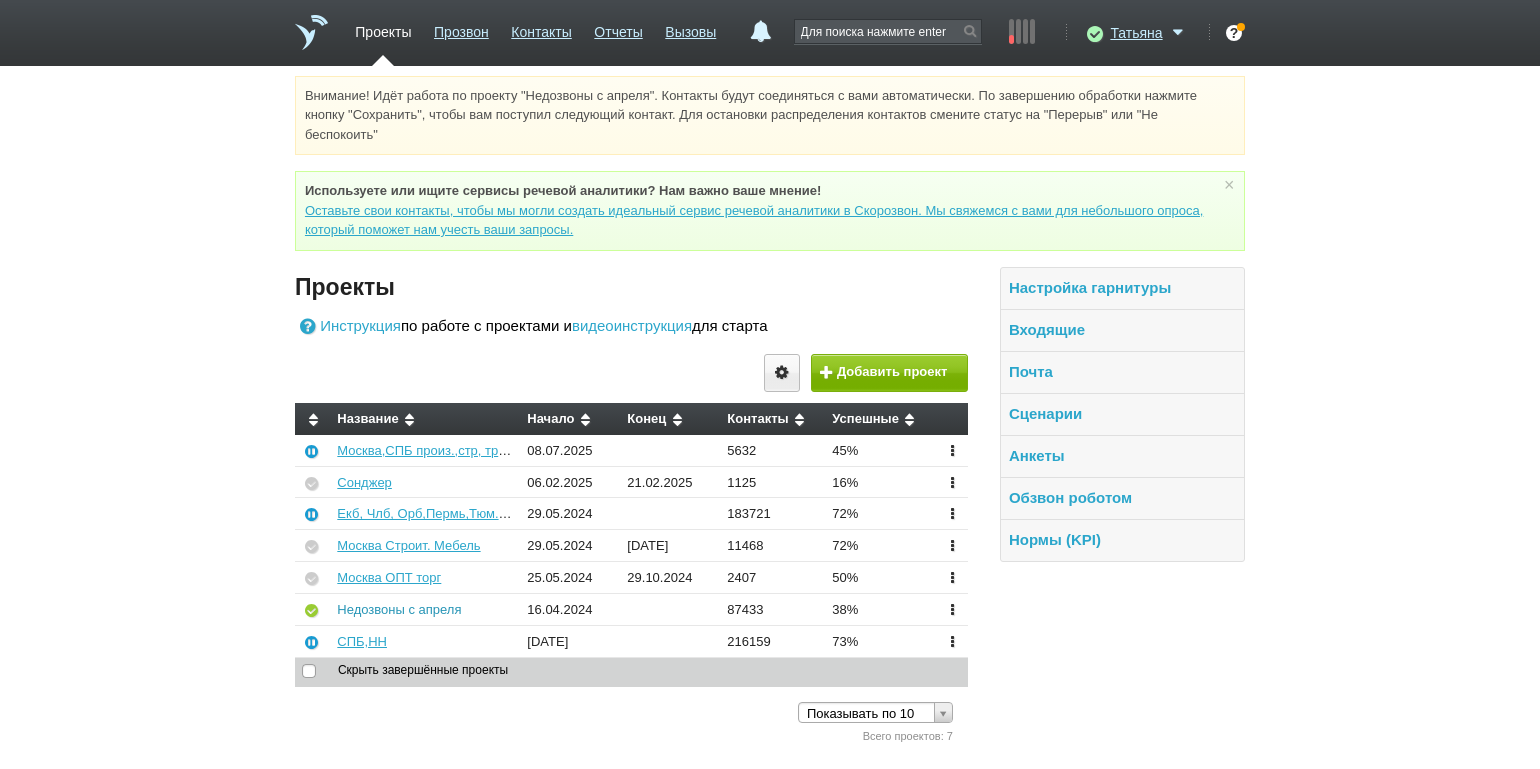 click on "Недозвоны с апреля" at bounding box center (399, 609) 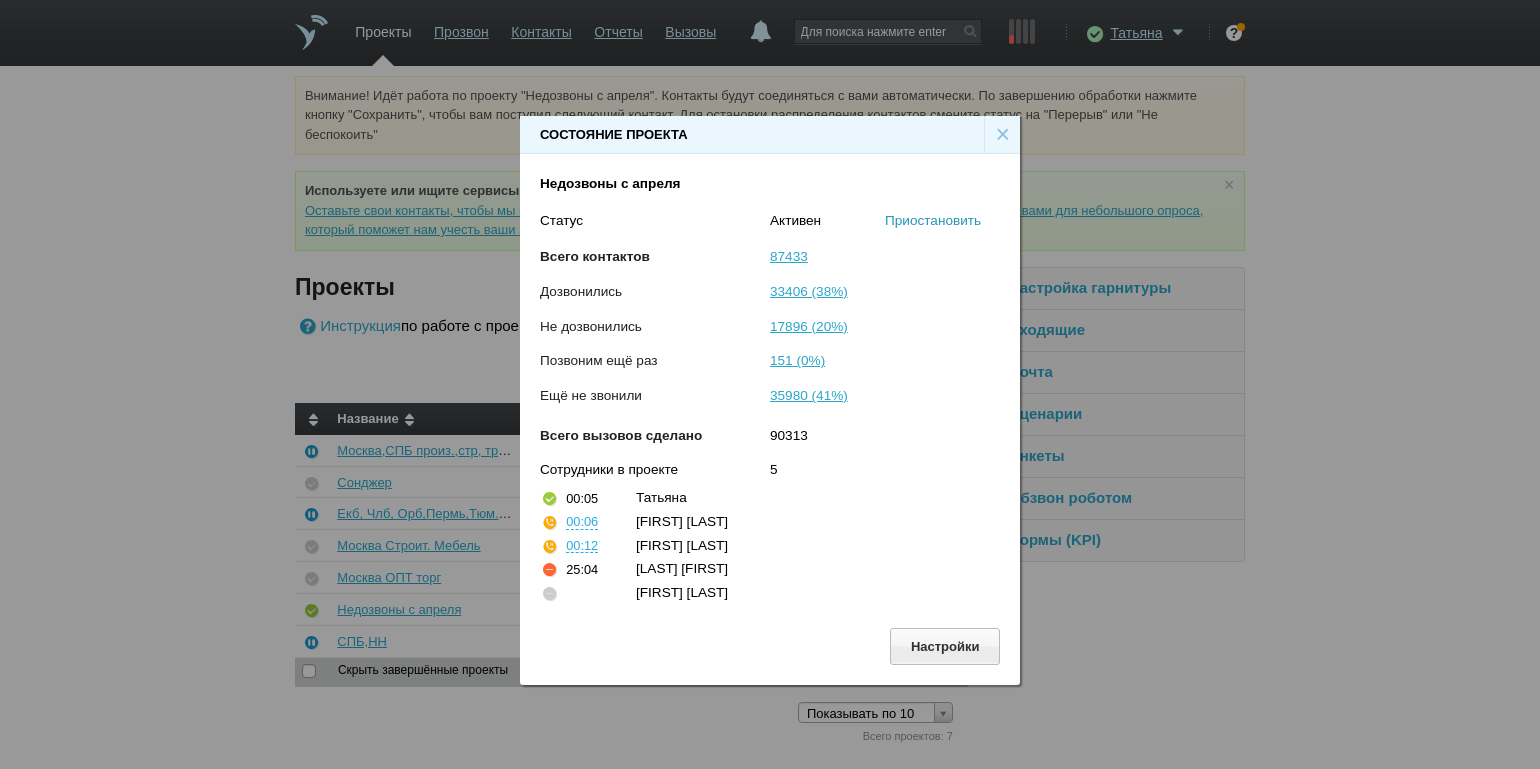 click on "Приостановить" at bounding box center (933, 220) 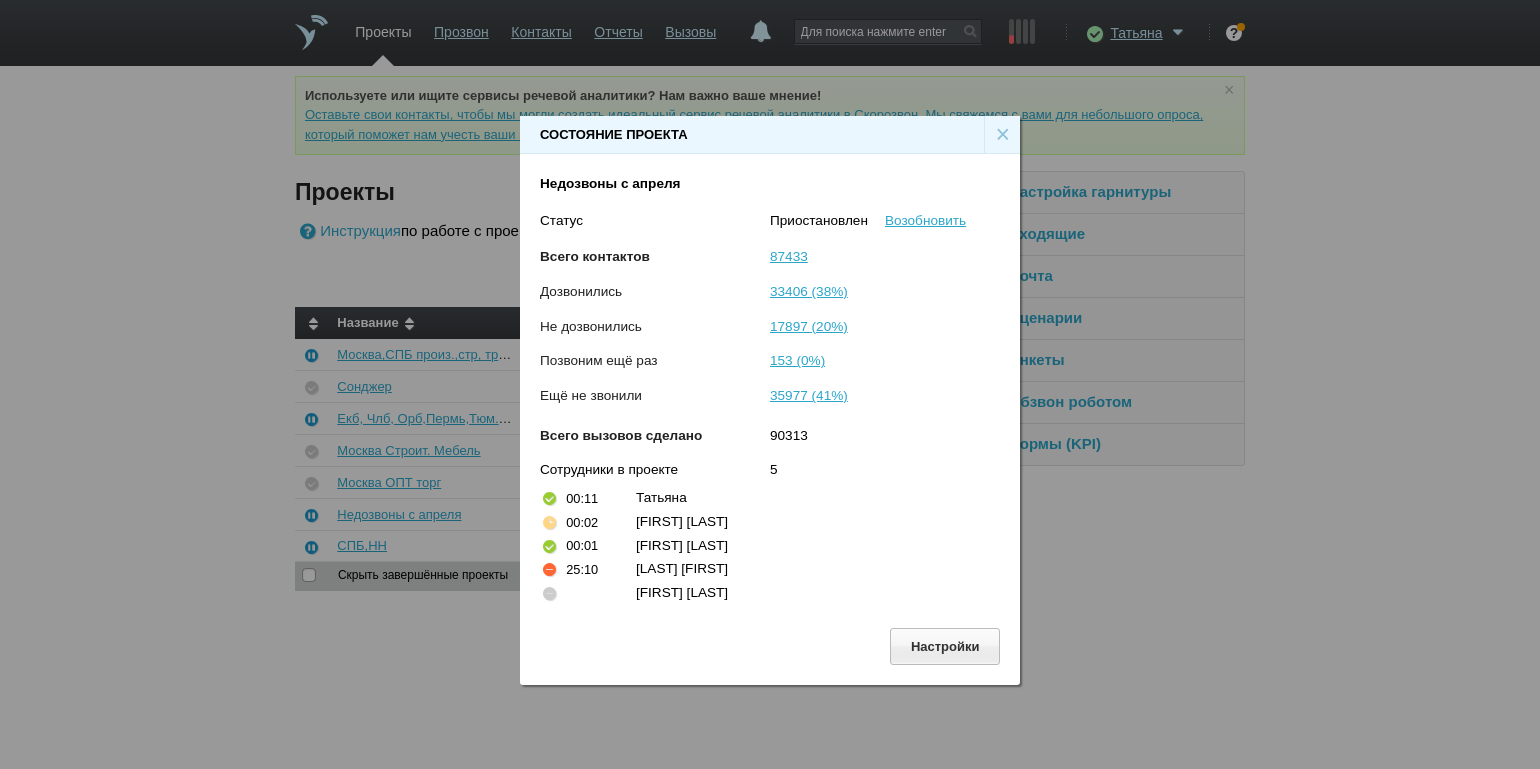 click on "×" at bounding box center [1002, 135] 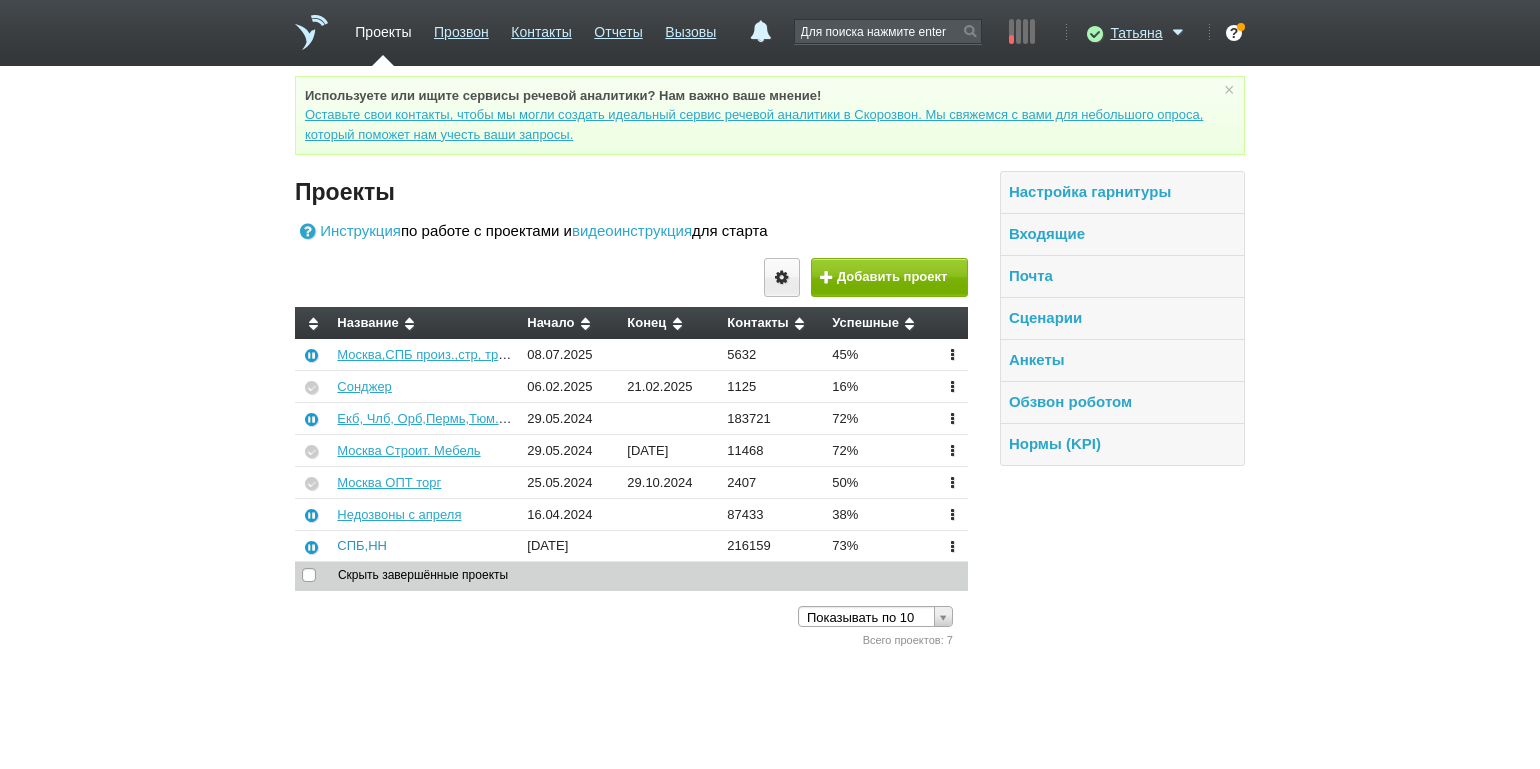 click on "СПБ,НН" at bounding box center [362, 545] 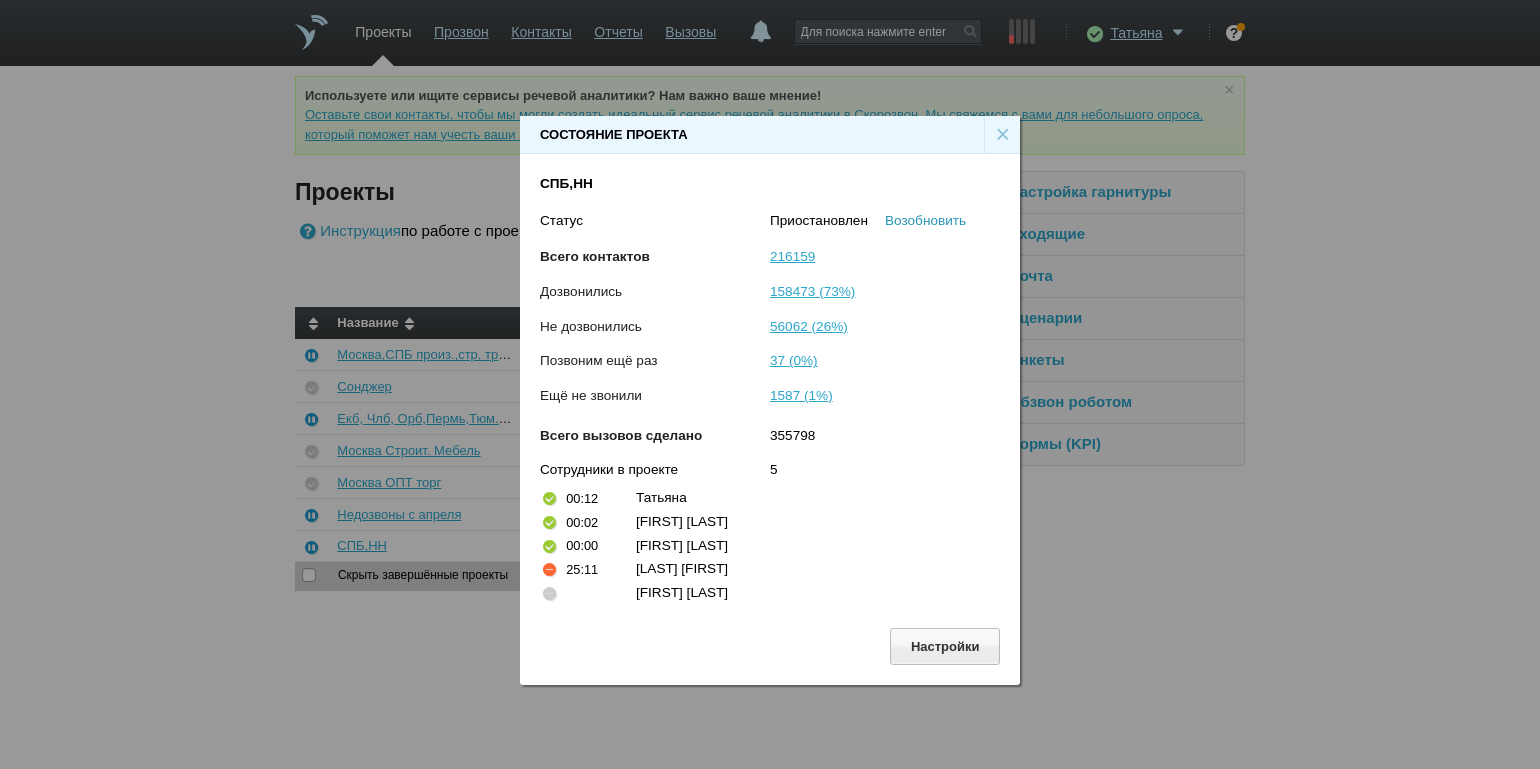 click on "Возобновить" at bounding box center [925, 220] 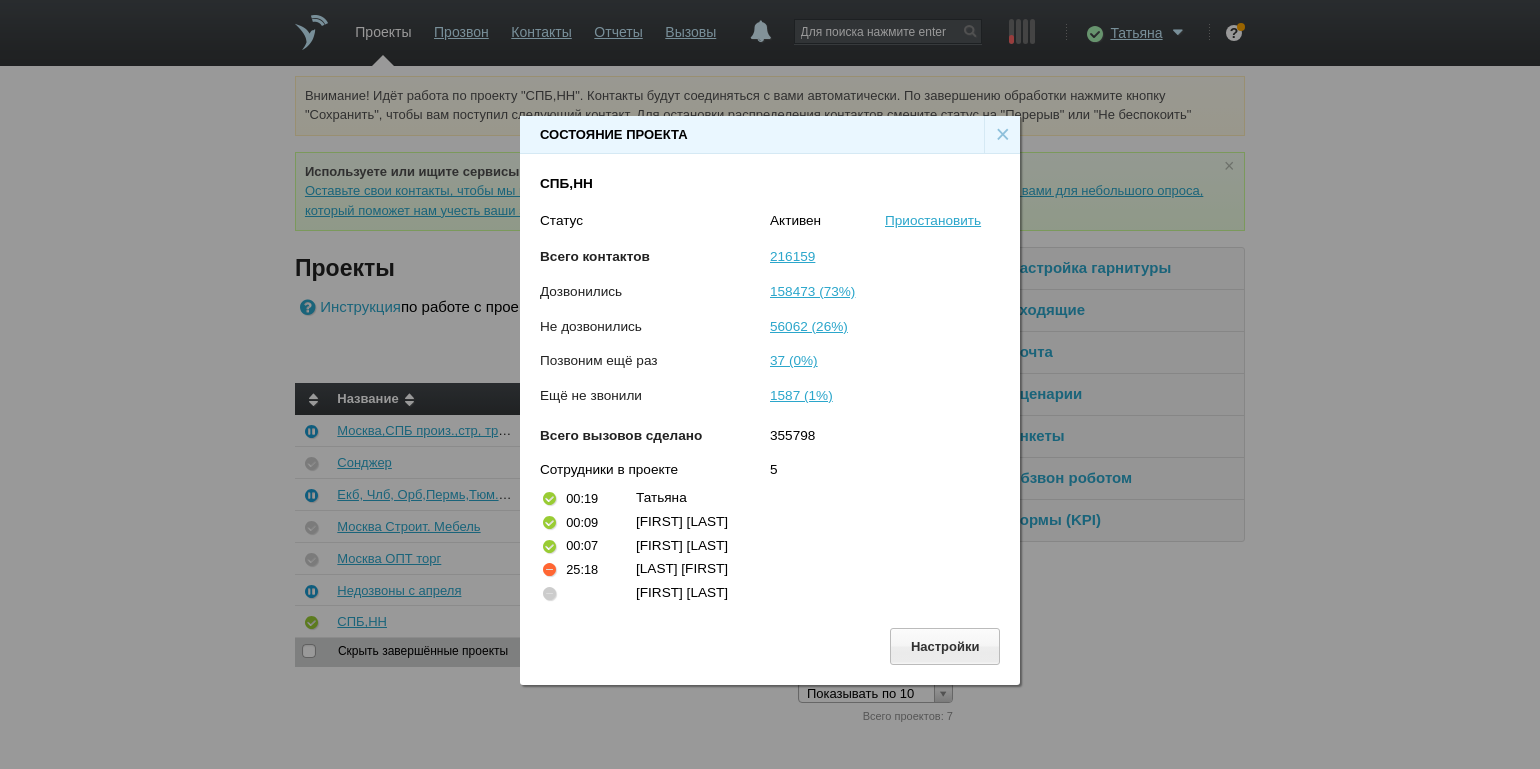 click on "×" at bounding box center (1002, 135) 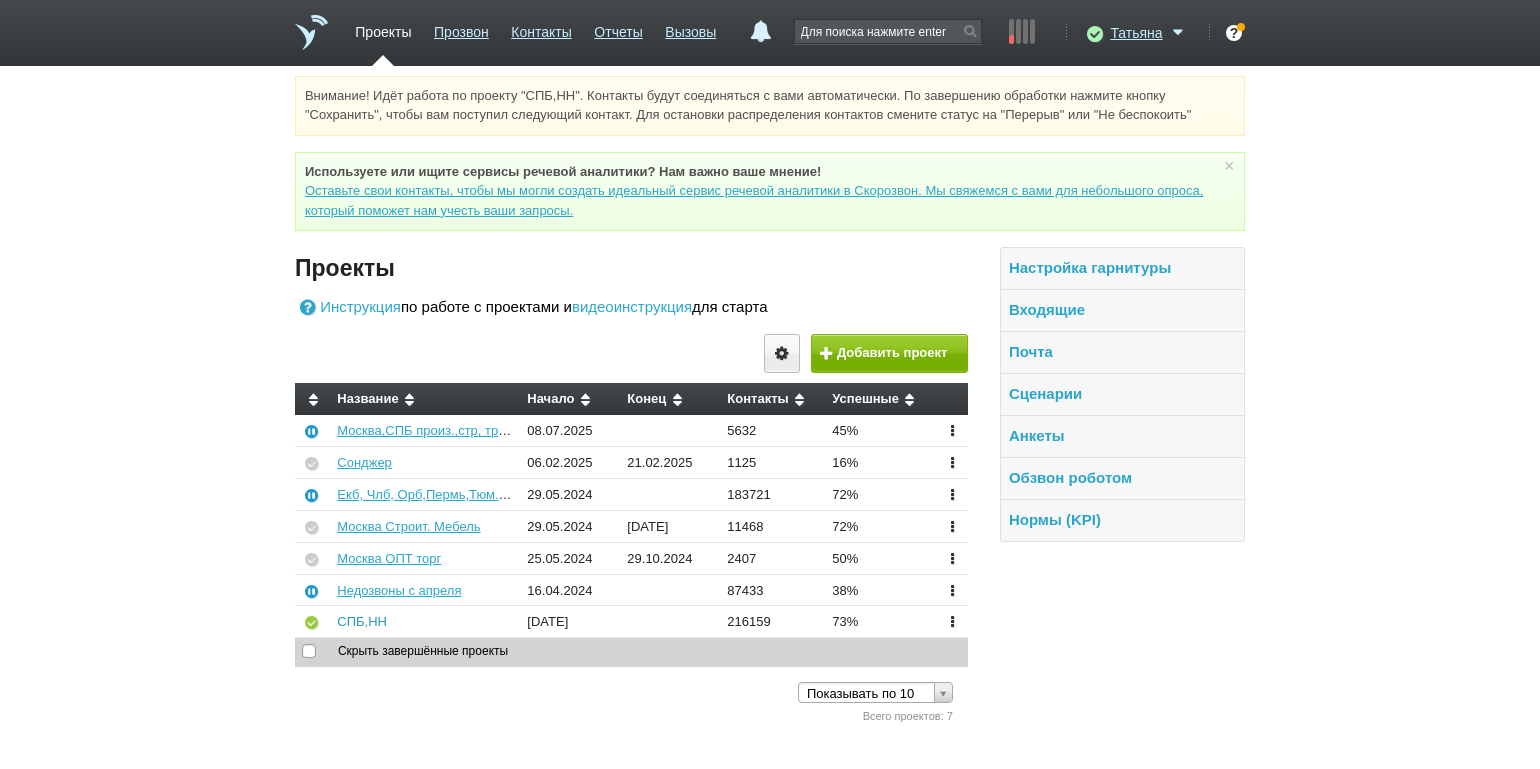 click on "СПБ,НН" at bounding box center [362, 621] 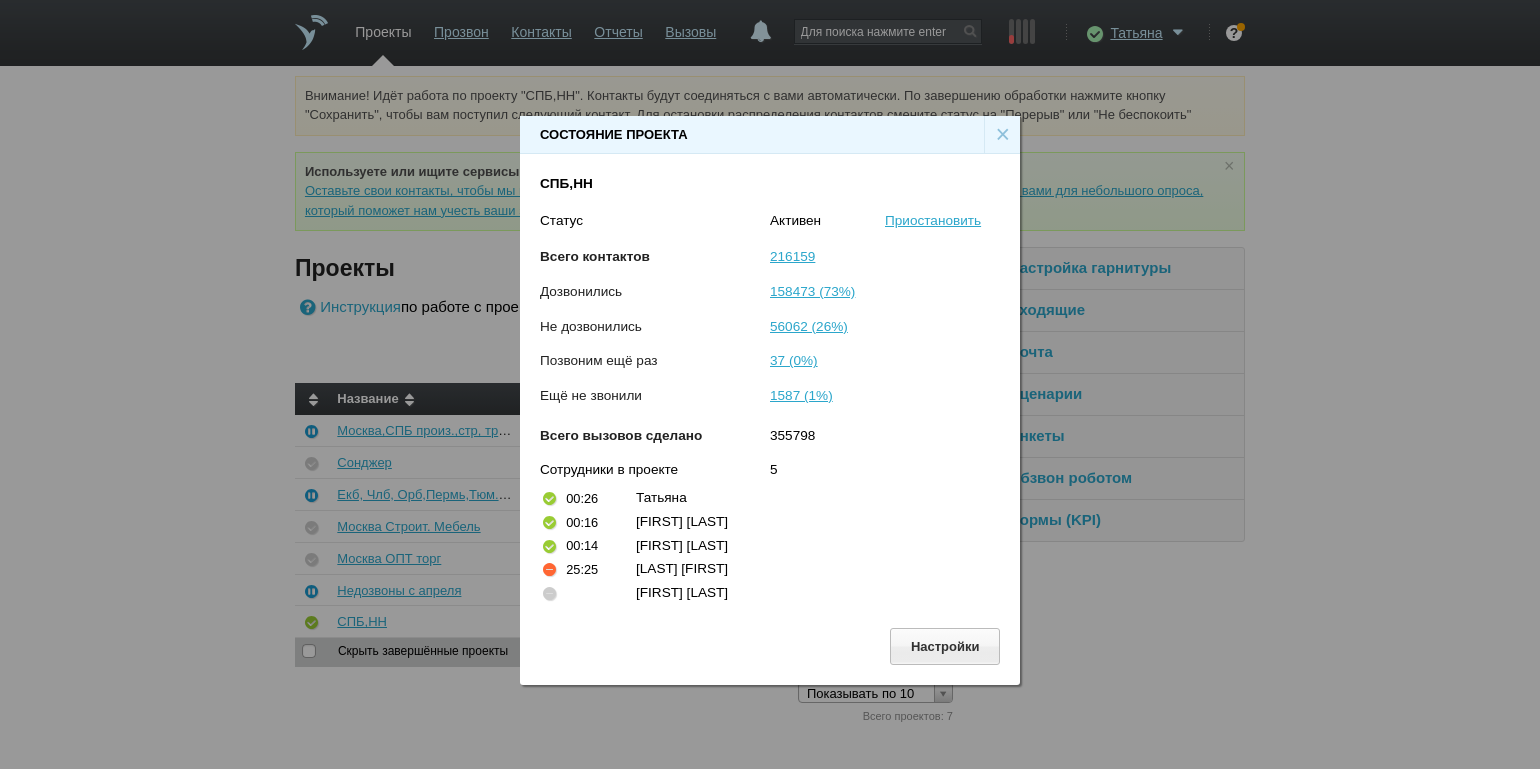 click on "×" at bounding box center (1002, 135) 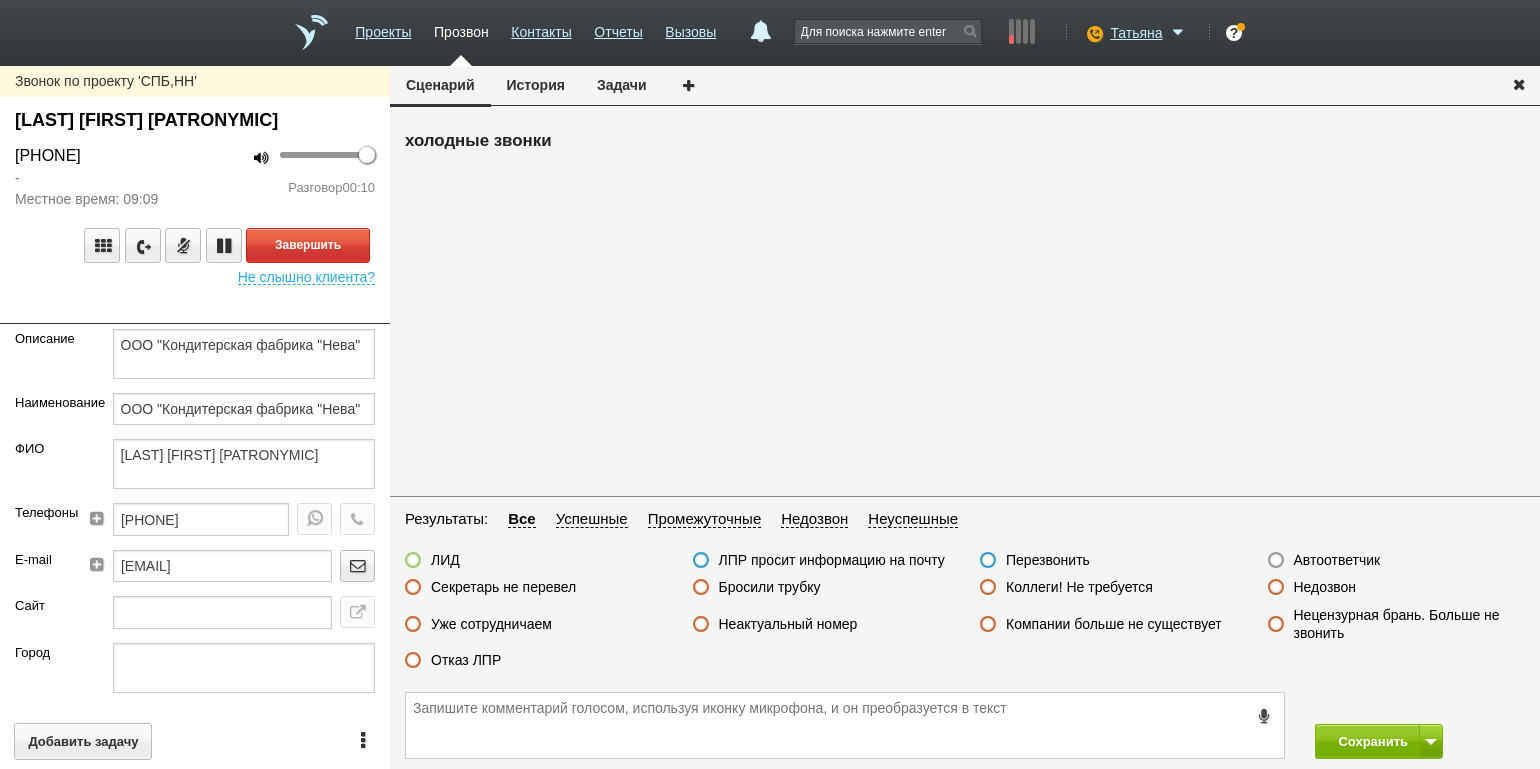 click on "100
Разговор
00:10" at bounding box center (292, 177) 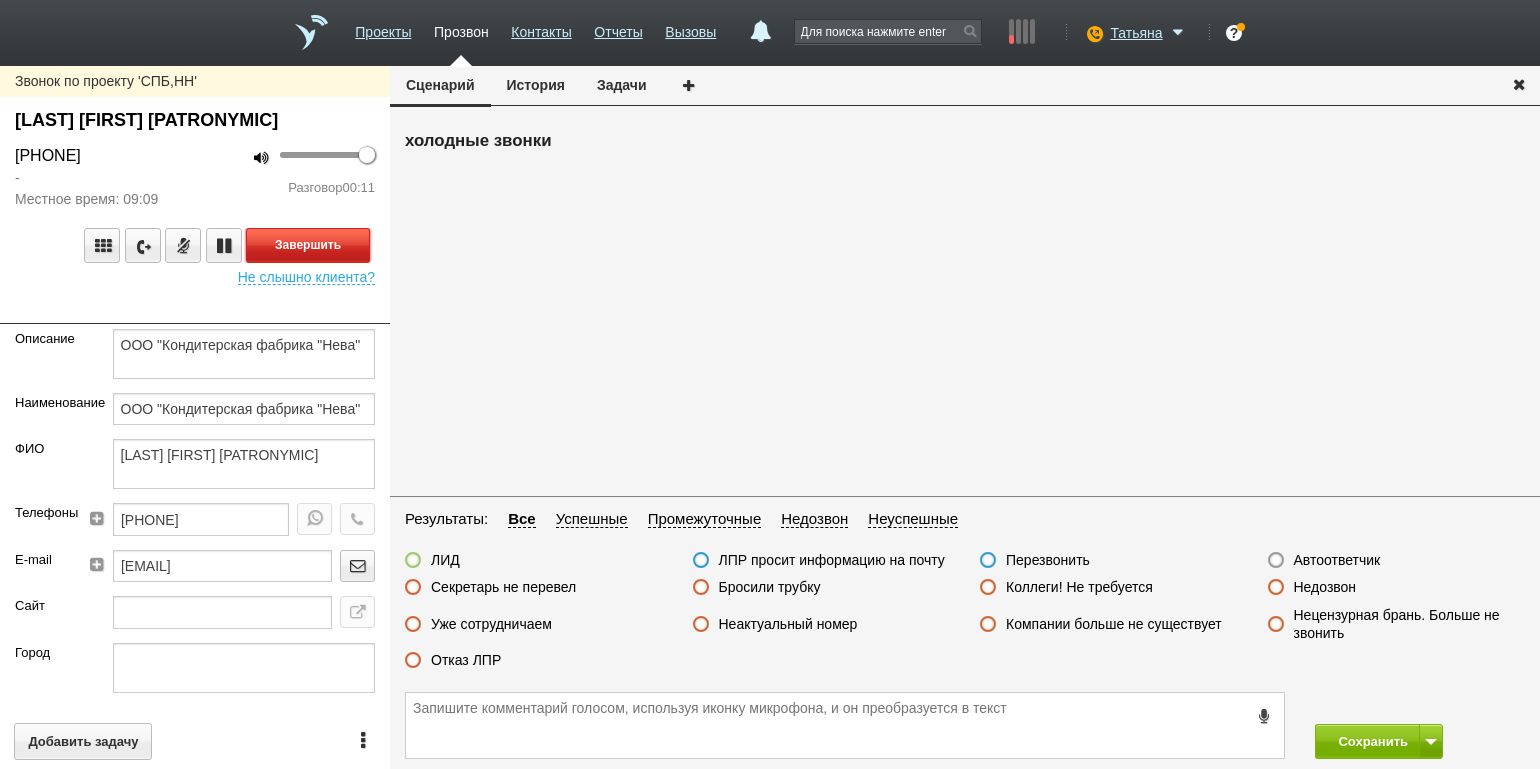 click on "Завершить" at bounding box center (308, 245) 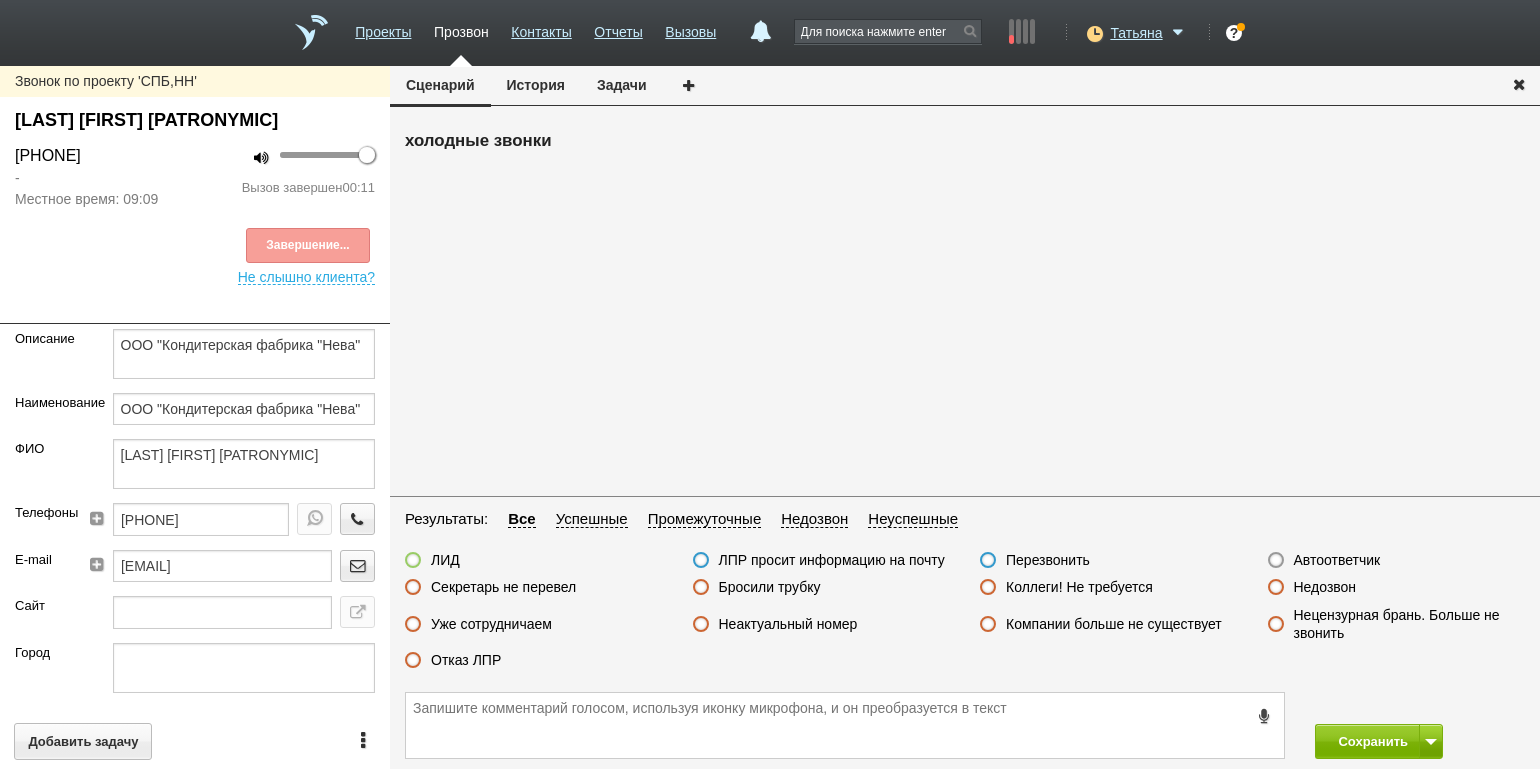 click on "Секретарь не перевел" at bounding box center (503, 587) 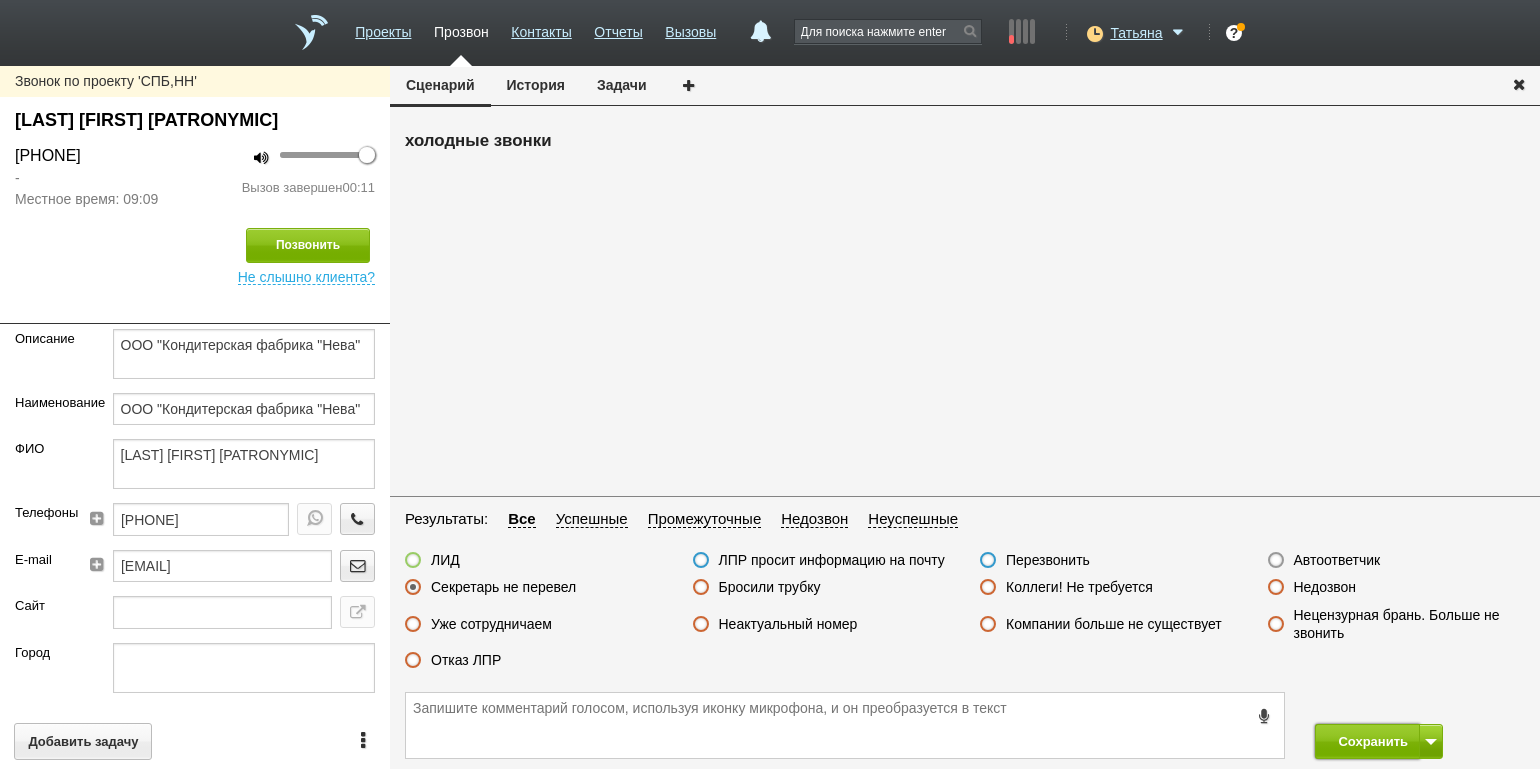 drag, startPoint x: 1362, startPoint y: 743, endPoint x: 1337, endPoint y: 668, distance: 79.05694 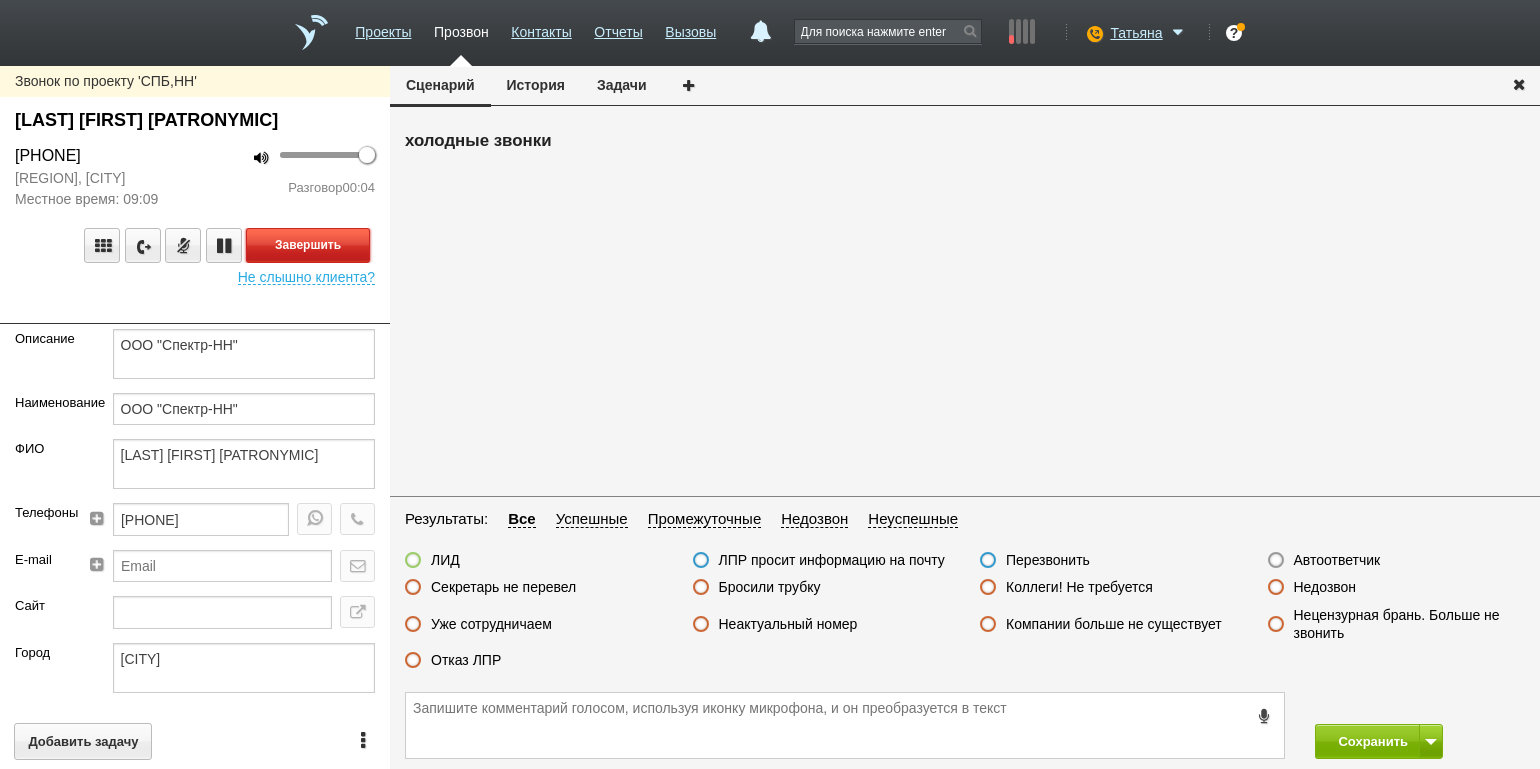 click on "Завершить" at bounding box center (308, 245) 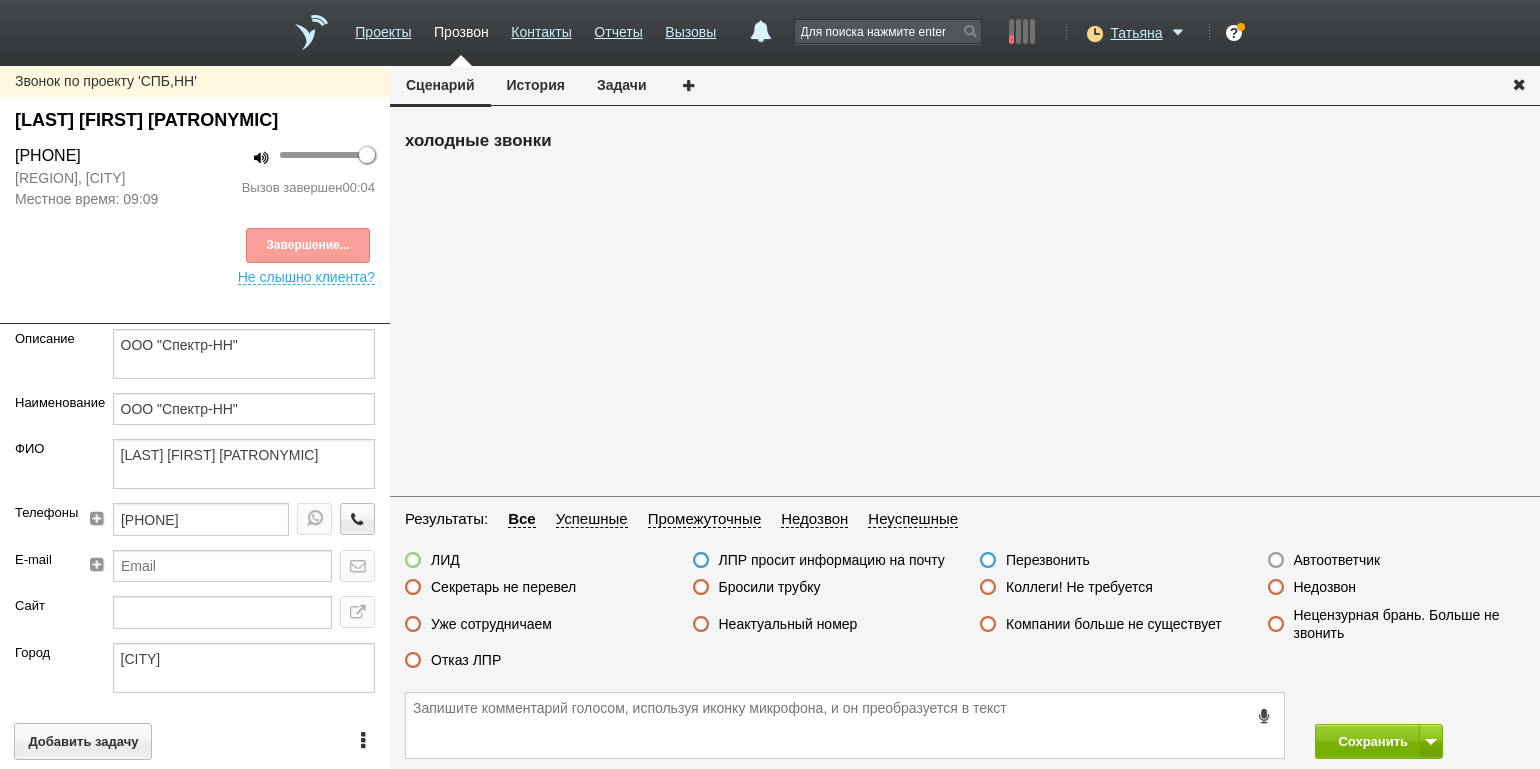 click on "Автоответчик" at bounding box center [1337, 560] 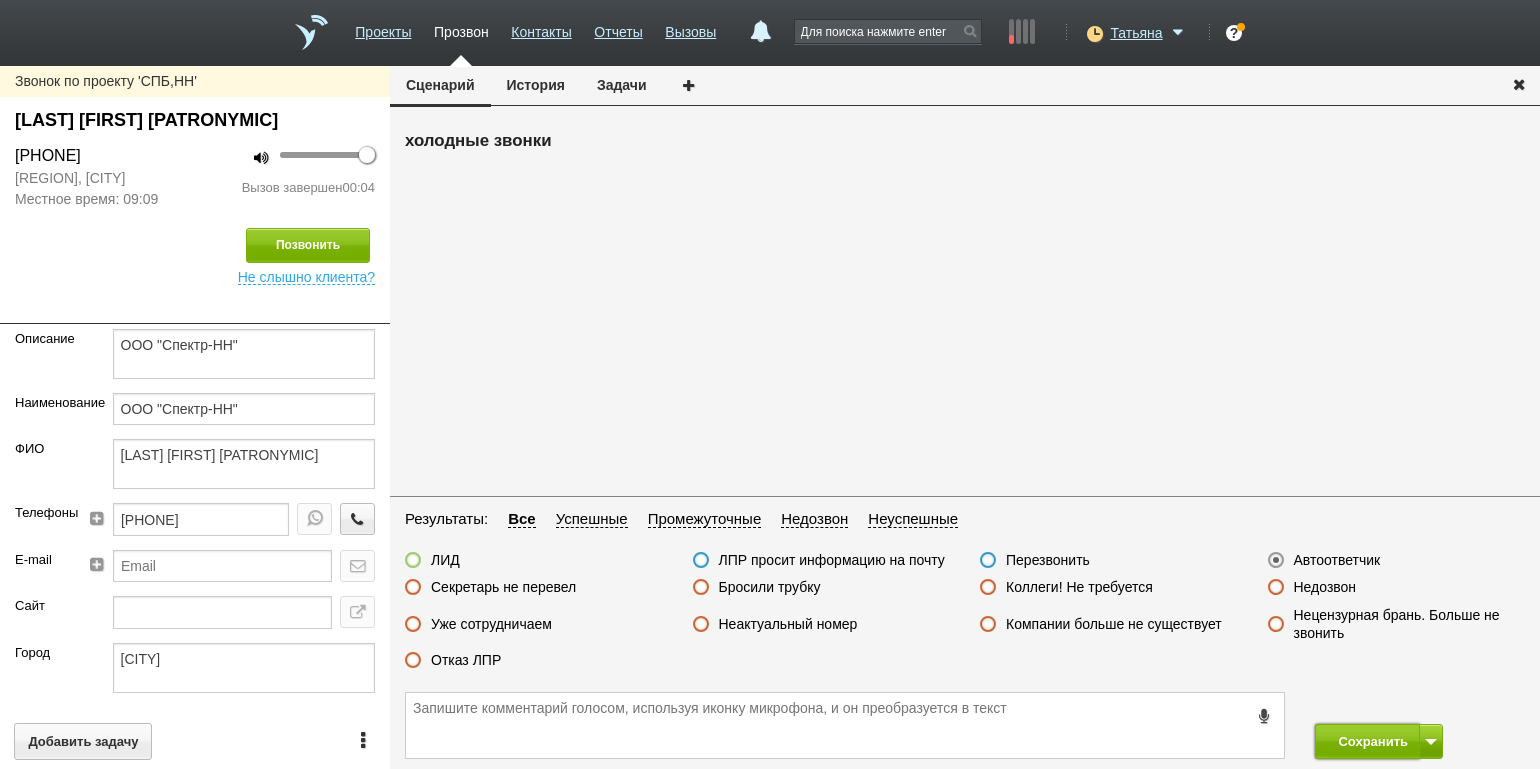 drag, startPoint x: 1350, startPoint y: 733, endPoint x: 1301, endPoint y: 709, distance: 54.56189 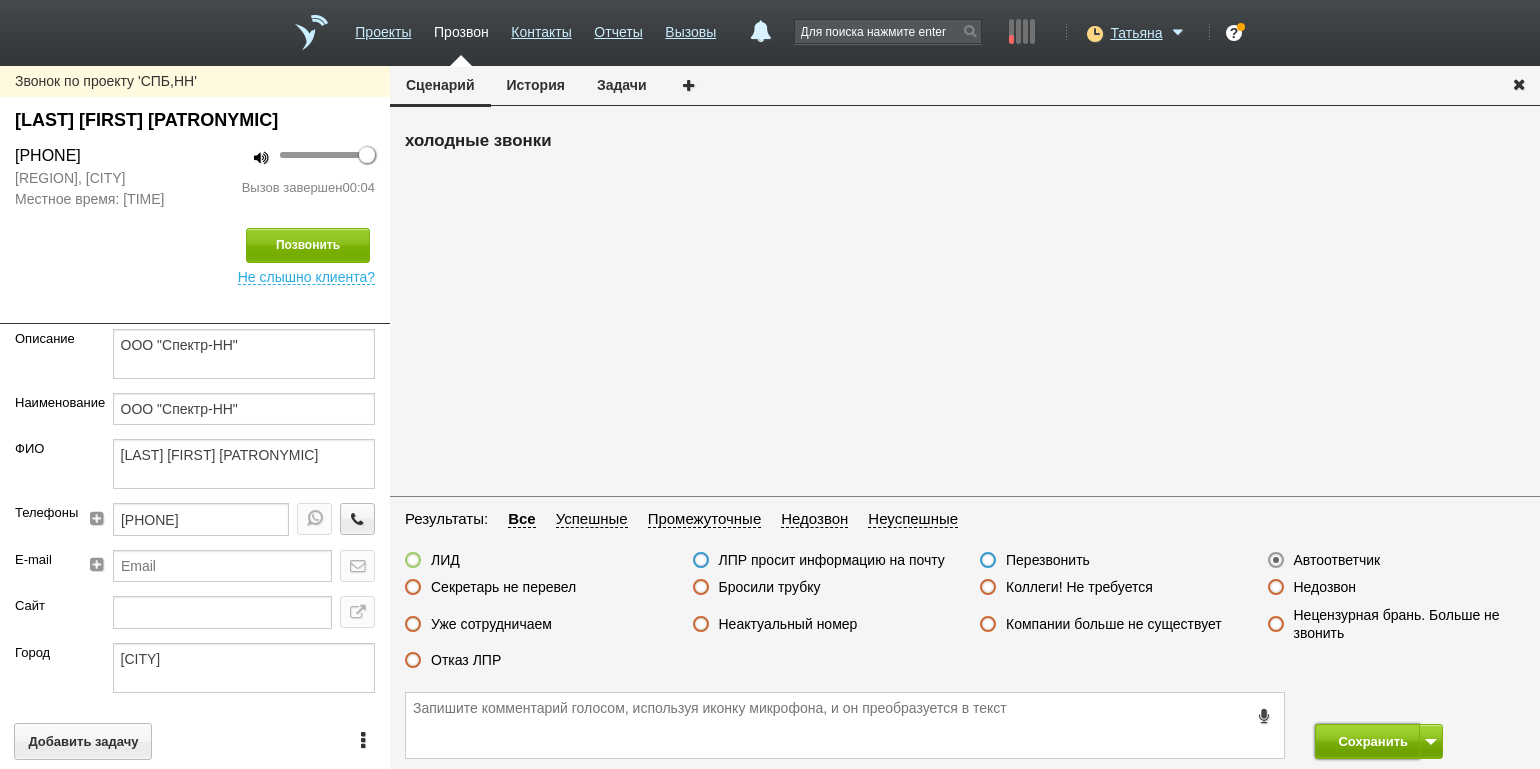 click on "Сохранить" at bounding box center [1367, 741] 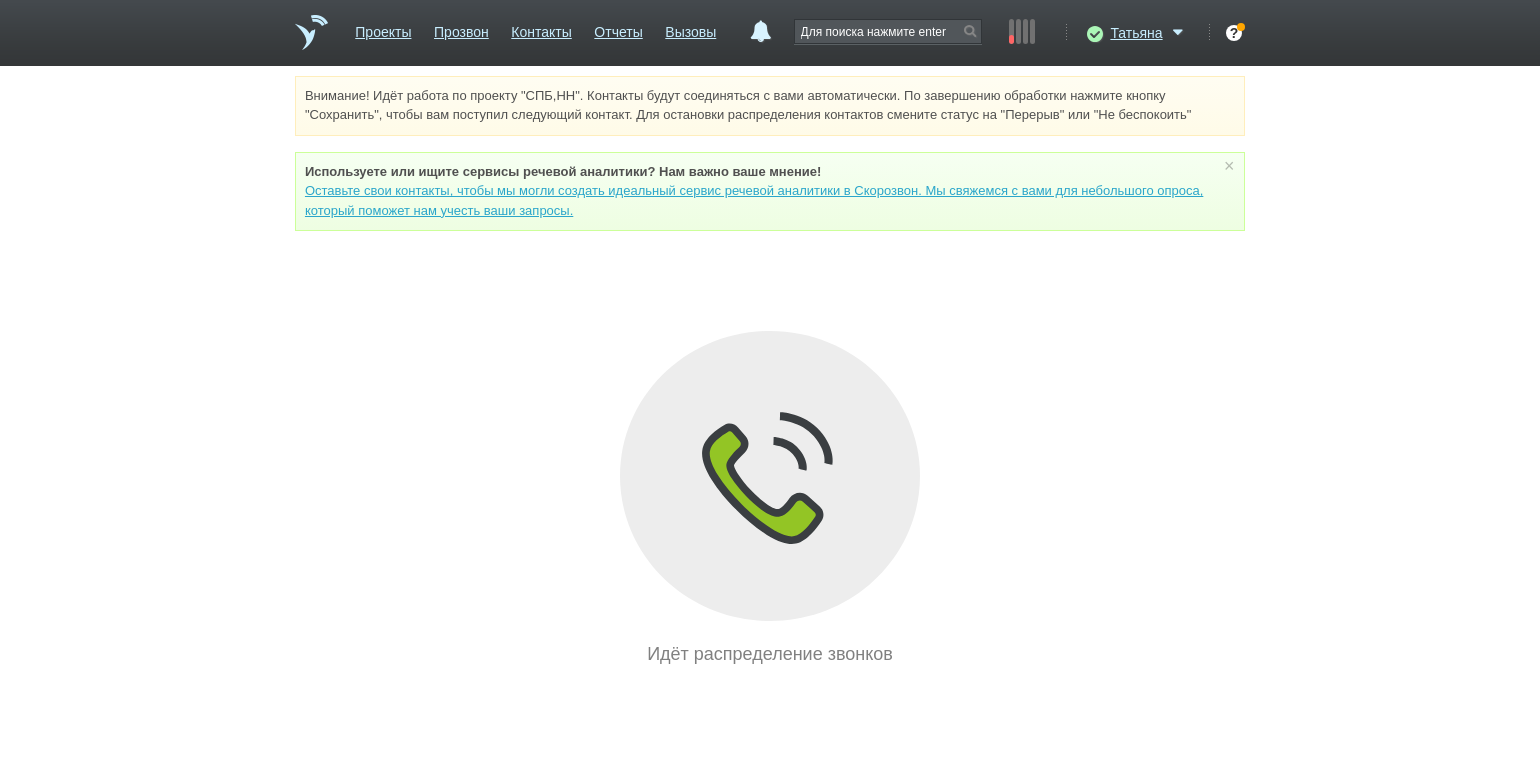 click on "Внимание! Идёт работа по проекту "СПБ,НН". Контакты будут соединяться с вами автоматически. По завершению обработки нажмите кнопку "Сохранить", чтобы вам поступил следующий контакт. Для остановки распределения контактов смените статус на "Перерыв" или "Не беспокоить"
Используете или ищите cервисы речевой аналитики? Нам важно ваше мнение! Оставьте свои контакты, чтобы мы могли создать идеальный сервис речевой аналитики в Скорозвон. Мы свяжемся с вами для небольшого опроса, который поможет нам учесть ваши запросы.
×" at bounding box center (770, 372) 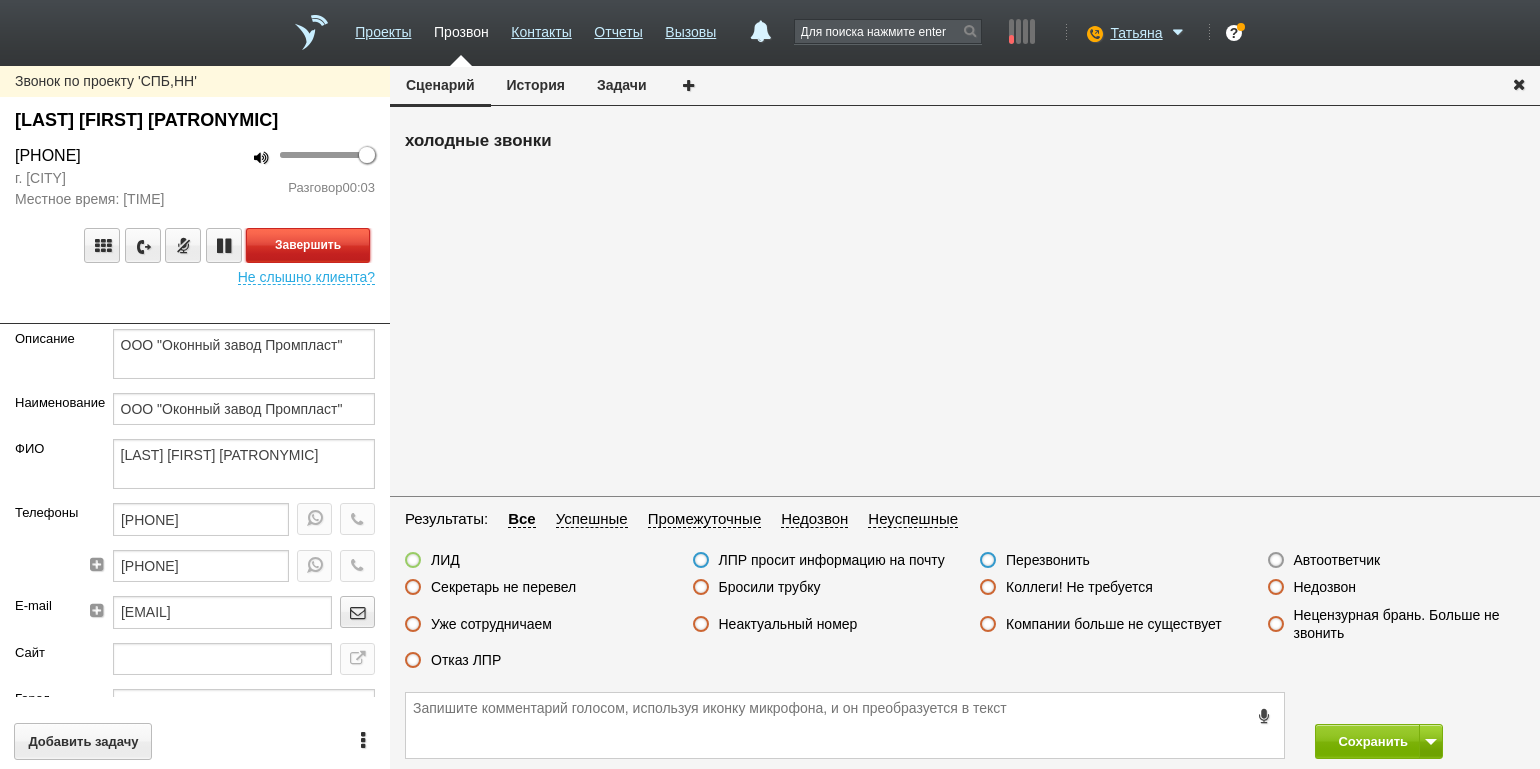 click on "Завершить" at bounding box center (308, 245) 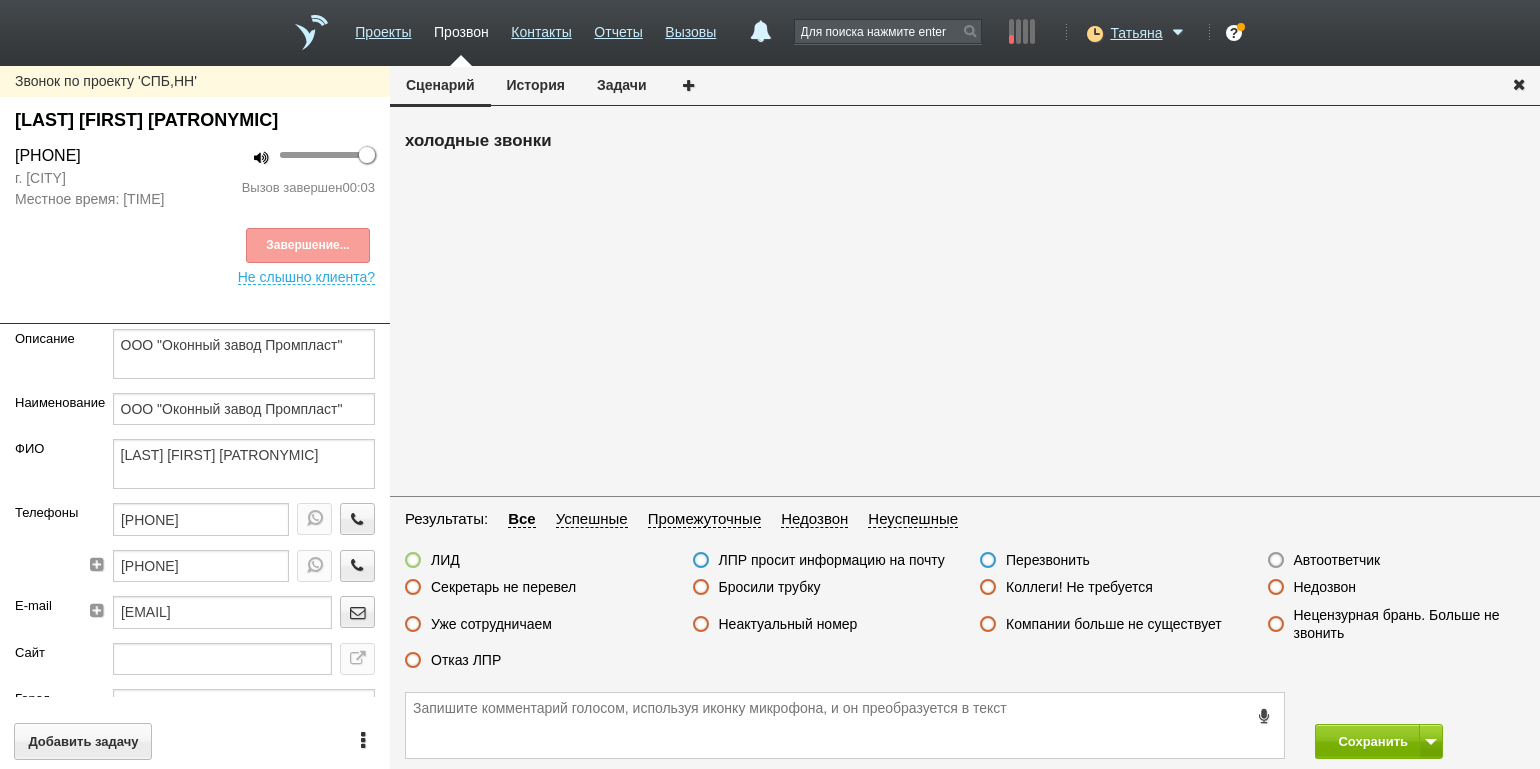 click on "Недозвон" at bounding box center (1325, 587) 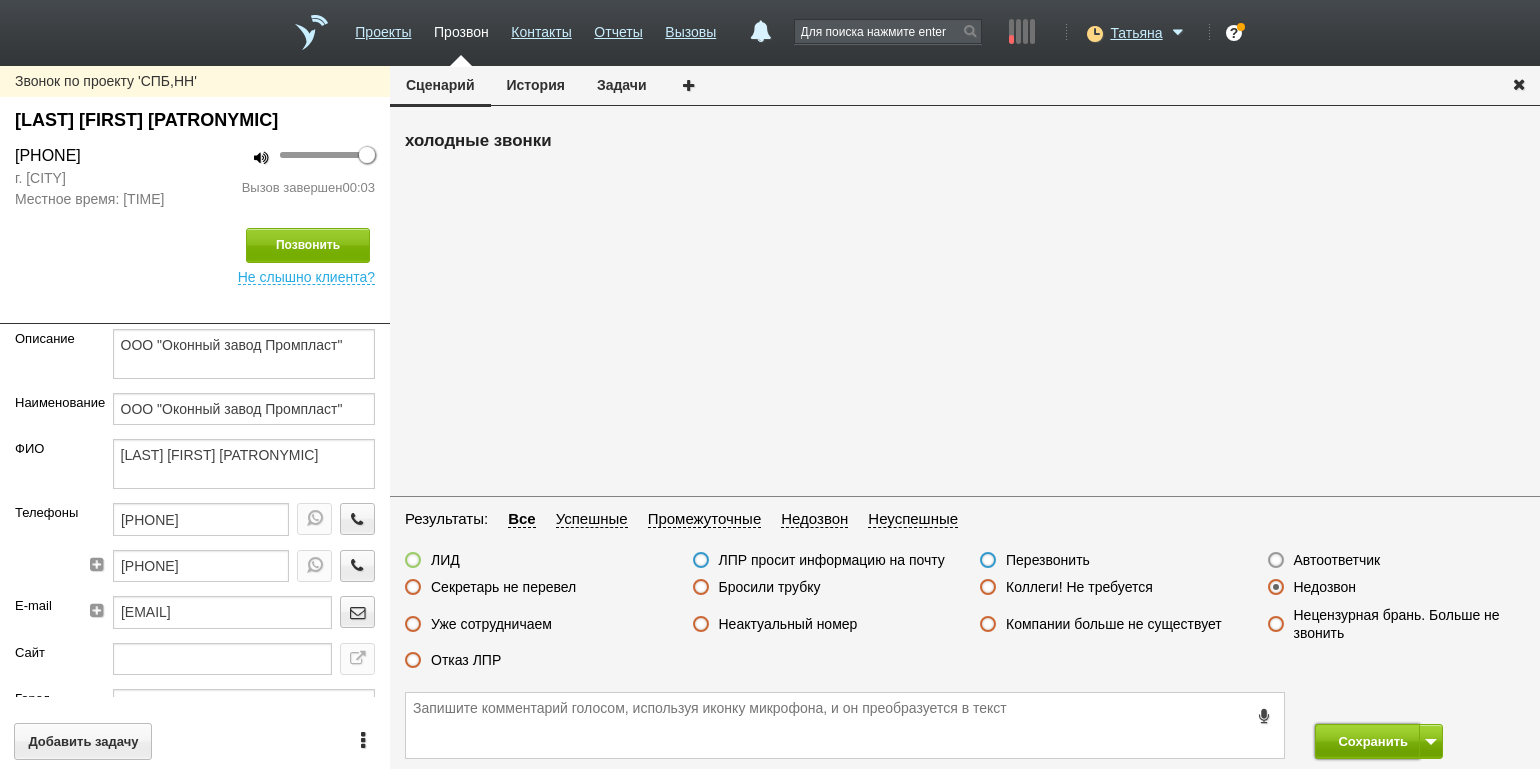 click on "Сохранить" at bounding box center (1367, 741) 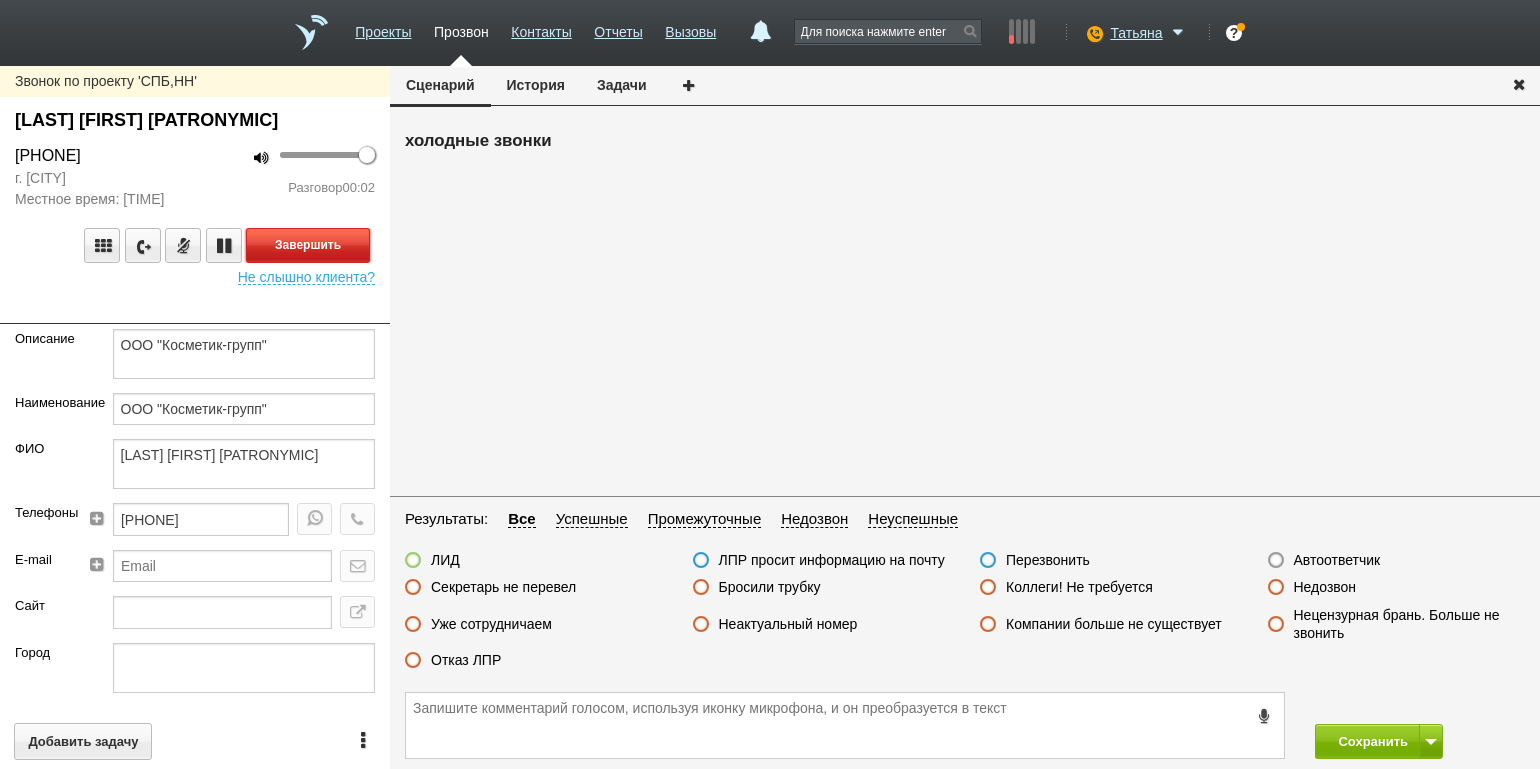 click on "Завершить" at bounding box center (308, 245) 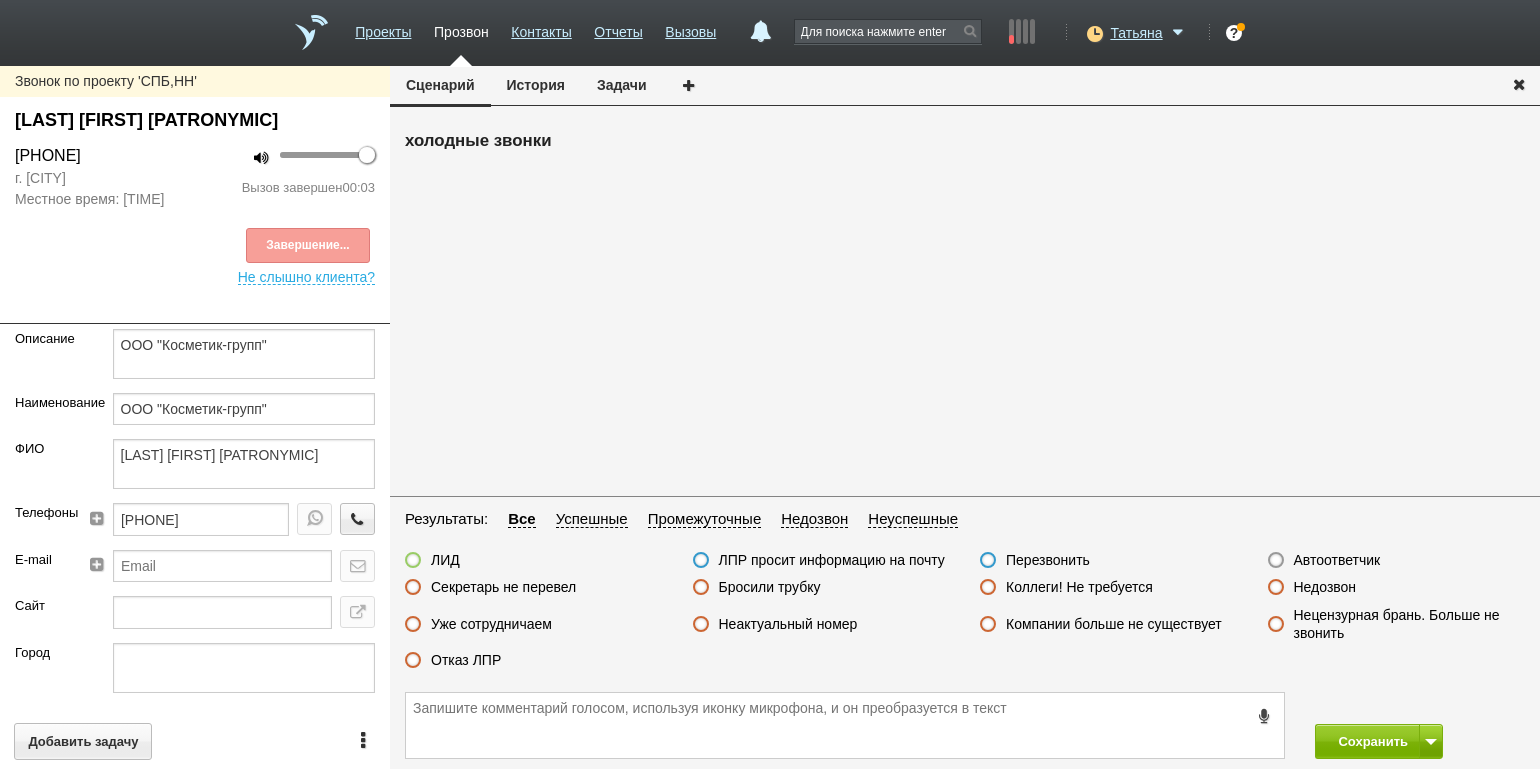 click on "Автоответчик" at bounding box center (1337, 560) 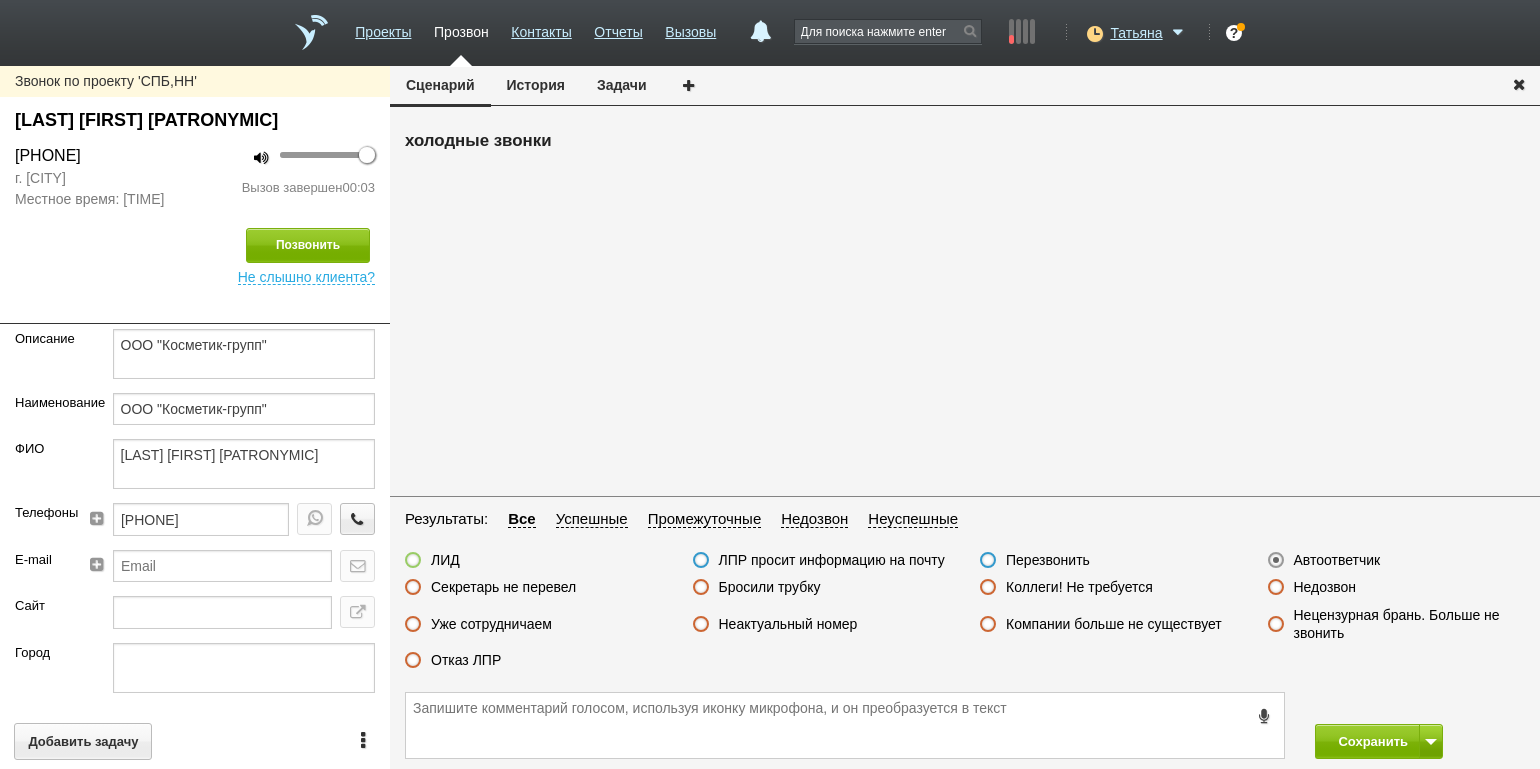 drag, startPoint x: 1344, startPoint y: 595, endPoint x: 1350, endPoint y: 610, distance: 16.155495 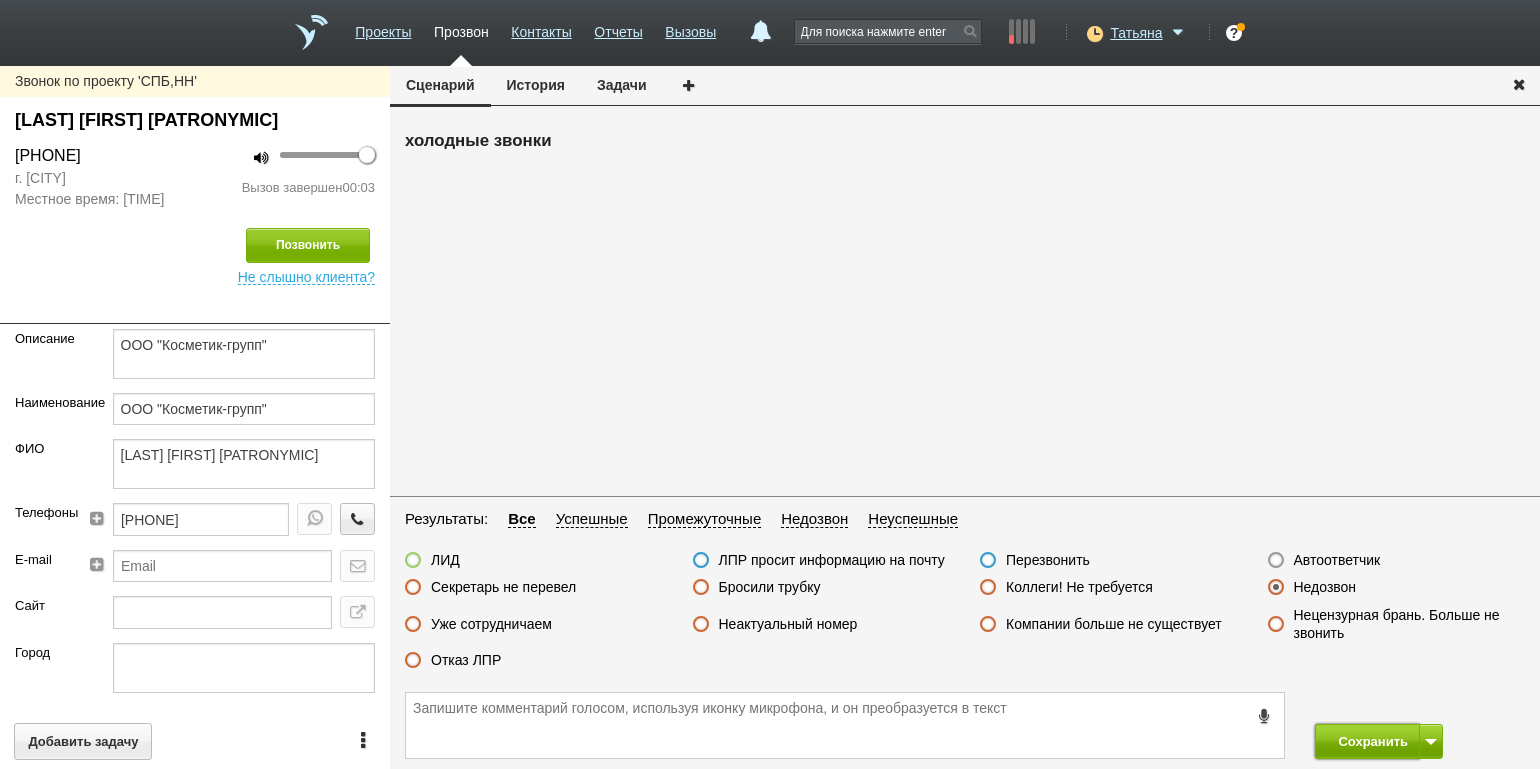 click on "Сохранить" at bounding box center [1367, 741] 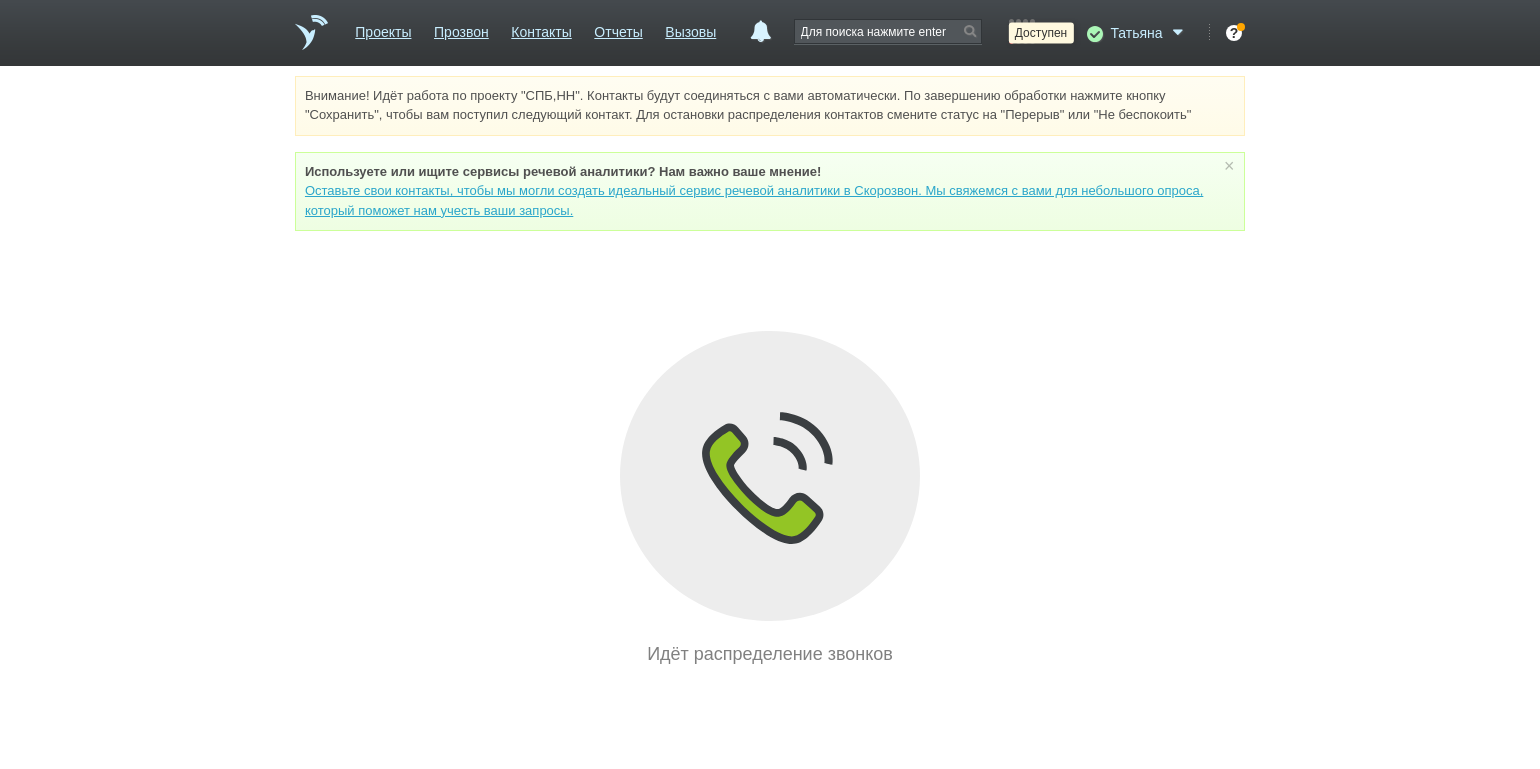 click at bounding box center [1093, 33] 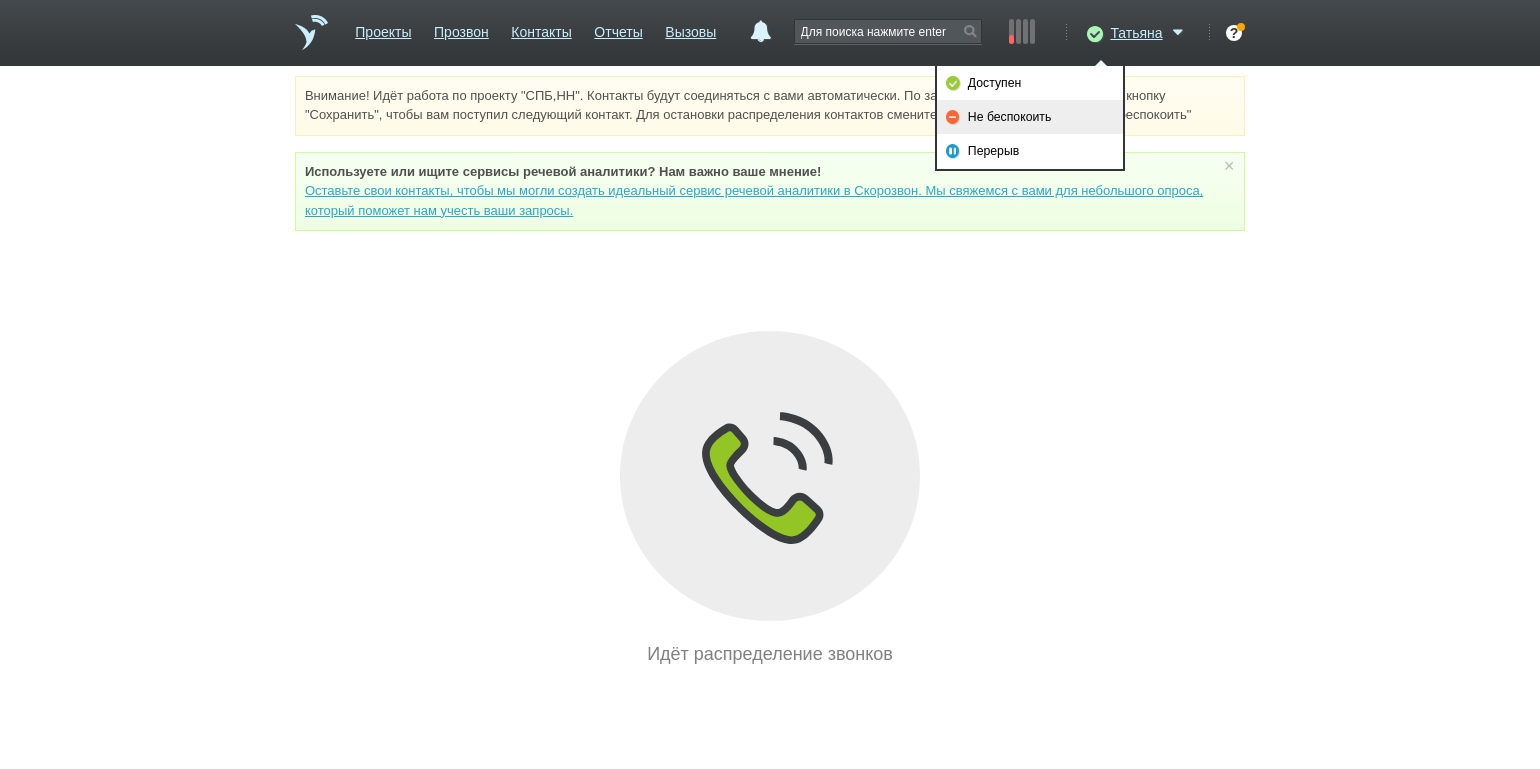 click on "Не беспокоить" at bounding box center (1030, 117) 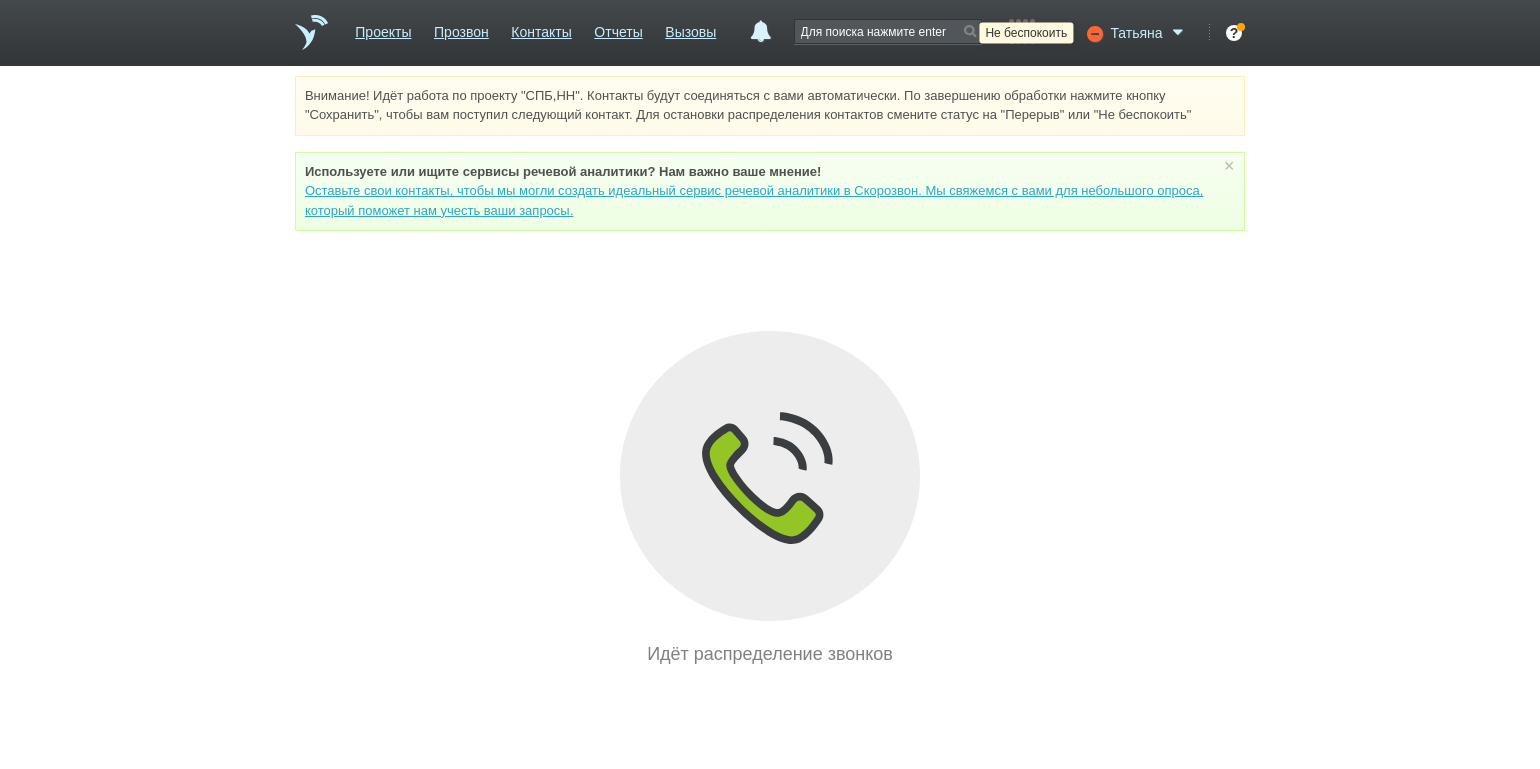 click at bounding box center [1093, 33] 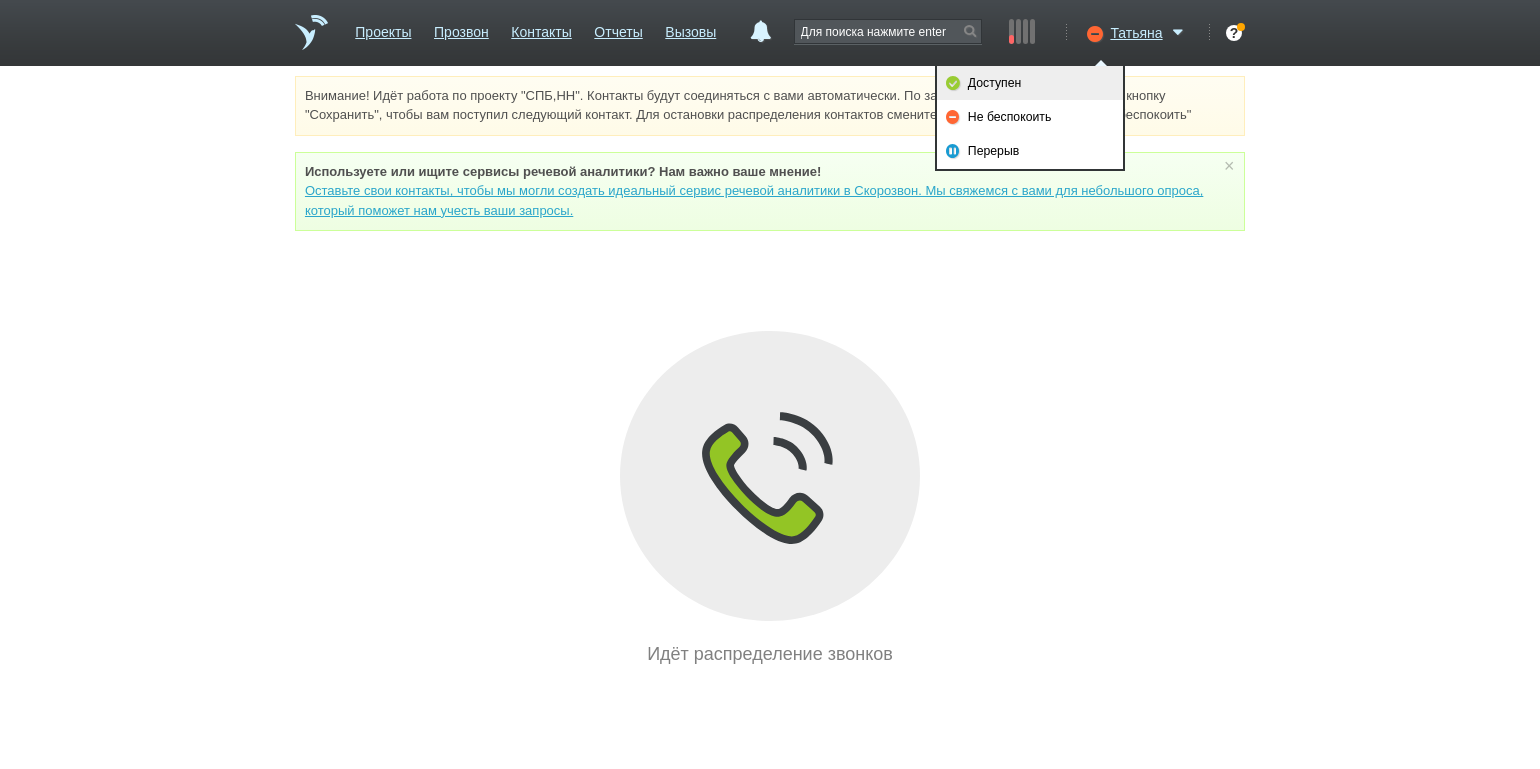 click on "Доступен" at bounding box center (1030, 83) 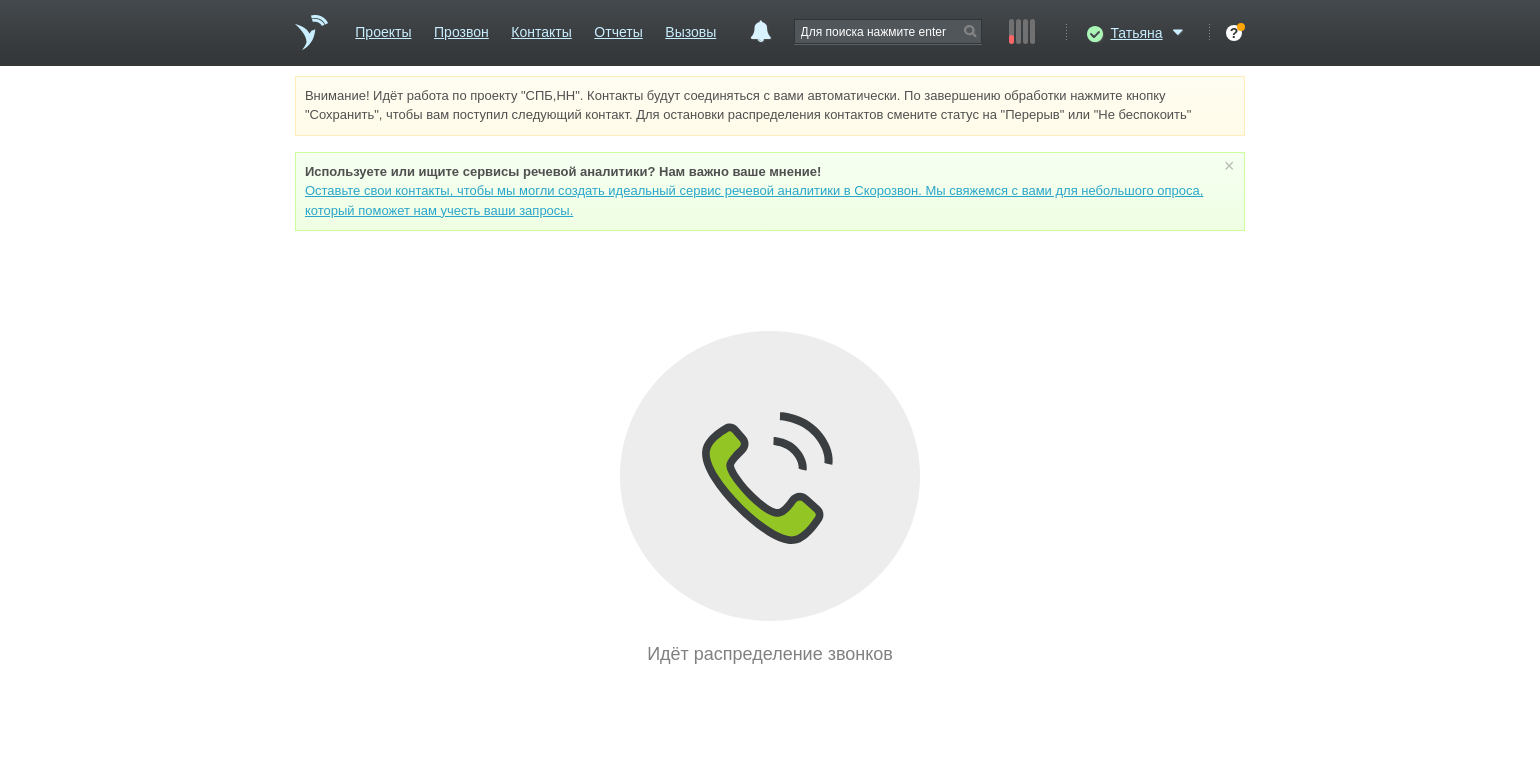click on "Внимание! Идёт работа по проекту "СПБ,НН". Контакты будут соединяться с вами автоматически. По завершению обработки нажмите кнопку "Сохранить", чтобы вам поступил следующий контакт. Для остановки распределения контактов смените статус на "Перерыв" или "Не беспокоить"
Используете или ищите cервисы речевой аналитики? Нам важно ваше мнение! Оставьте свои контакты, чтобы мы могли создать идеальный сервис речевой аналитики в Скорозвон. Мы свяжемся с вами для небольшого опроса, который поможет нам учесть ваши запросы.
×" at bounding box center [770, 372] 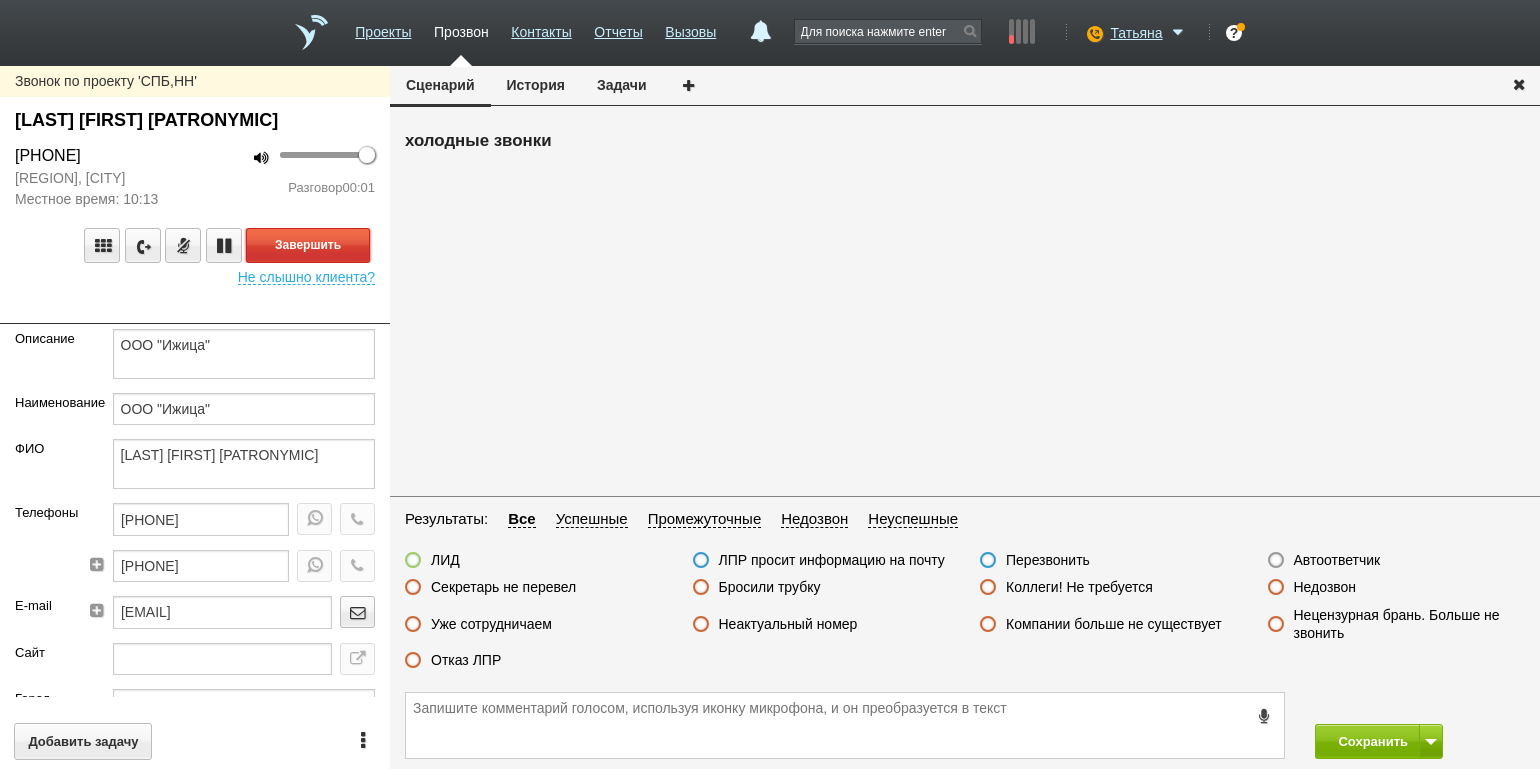 drag, startPoint x: 320, startPoint y: 254, endPoint x: 343, endPoint y: 268, distance: 26.925823 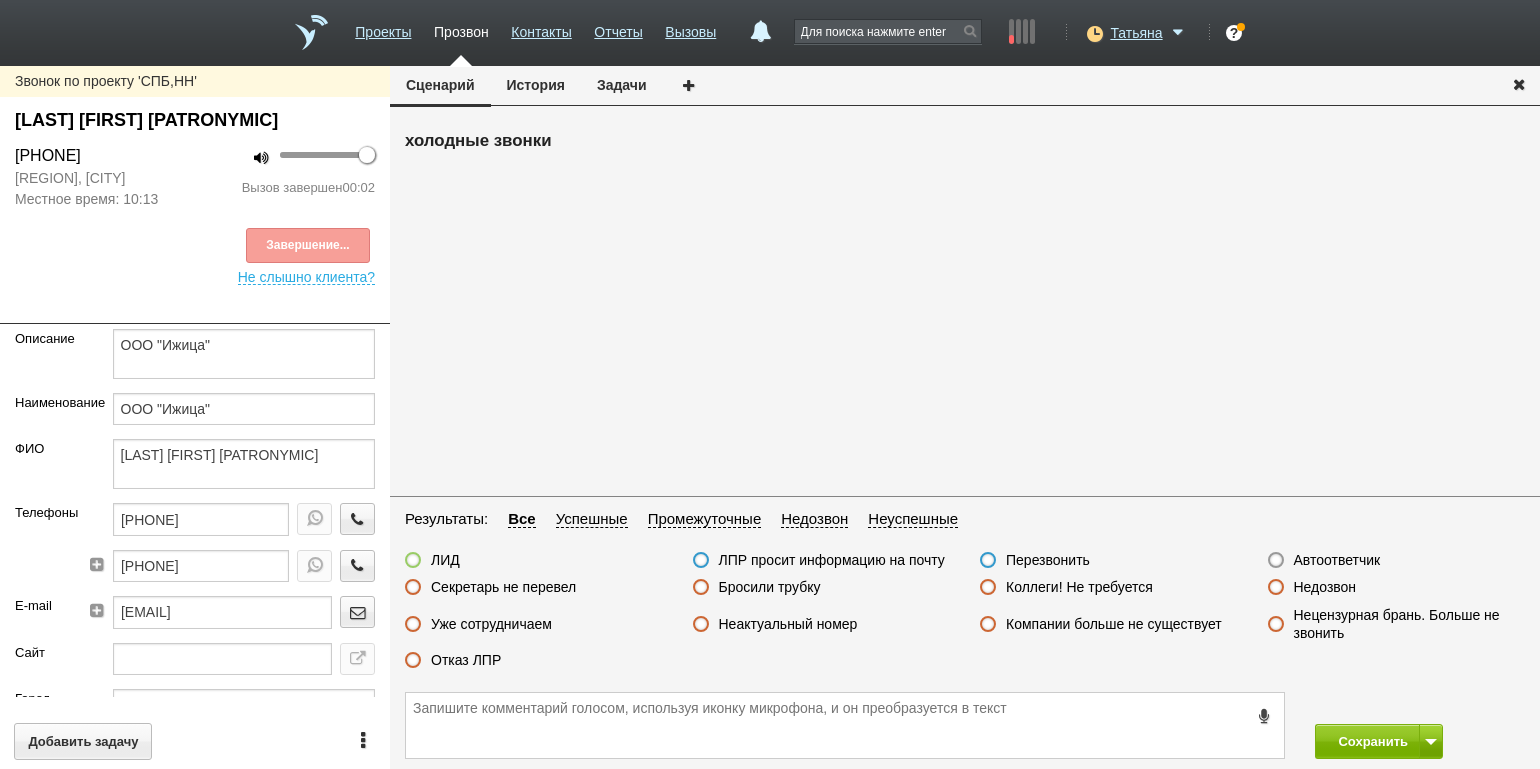 click on "Автоответчик" at bounding box center (1337, 560) 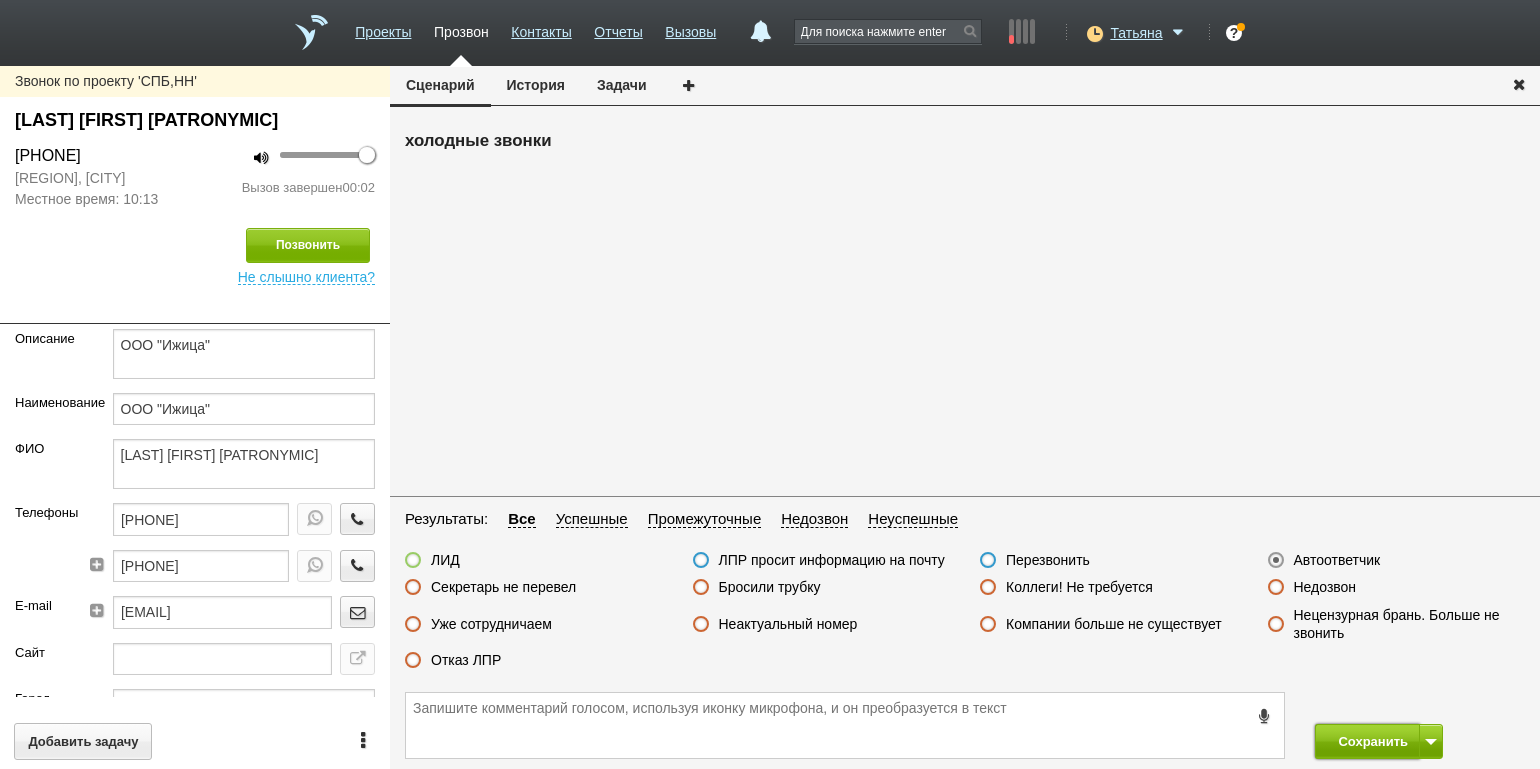 click on "Сохранить" at bounding box center [1367, 741] 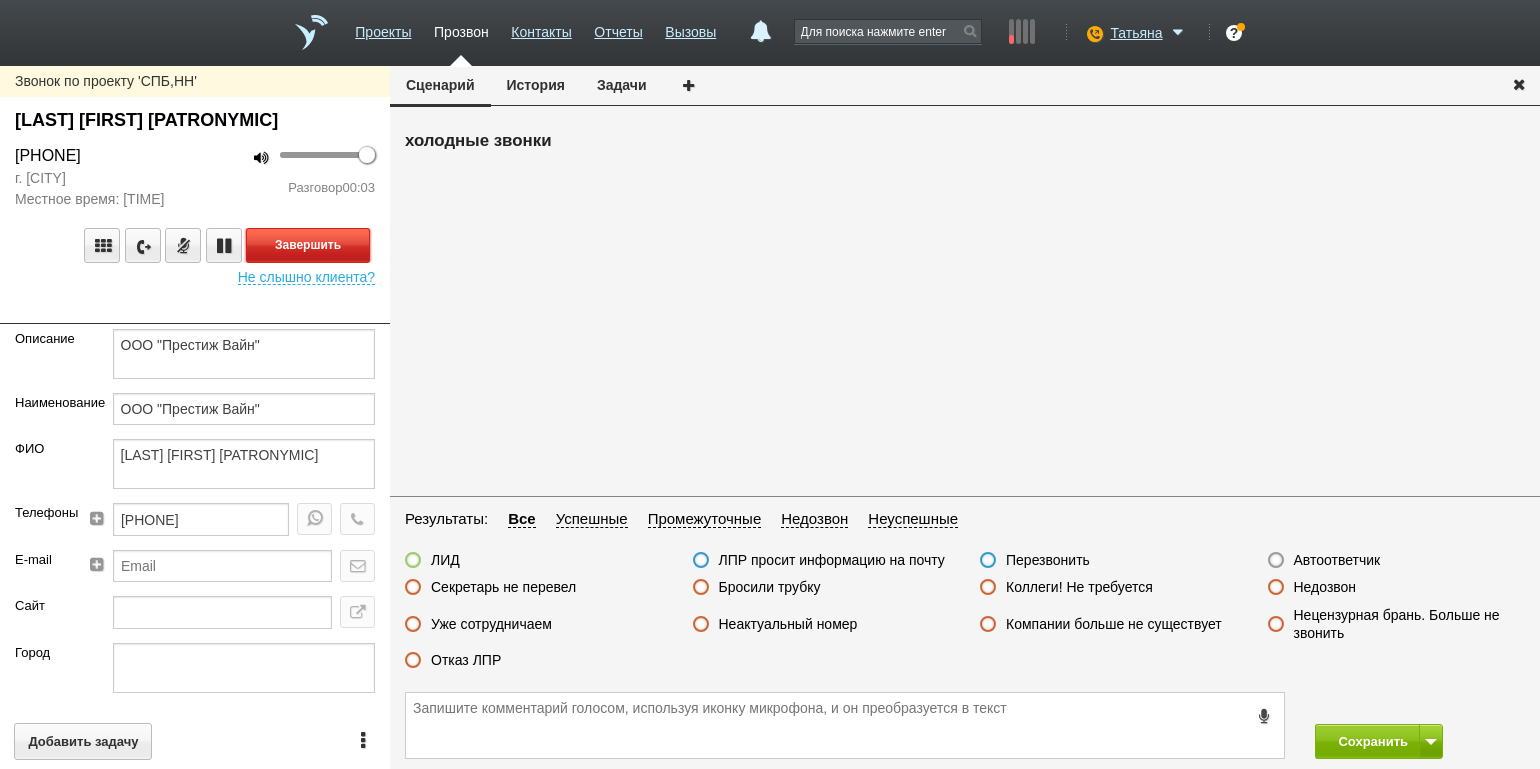 click on "Завершить" at bounding box center [308, 245] 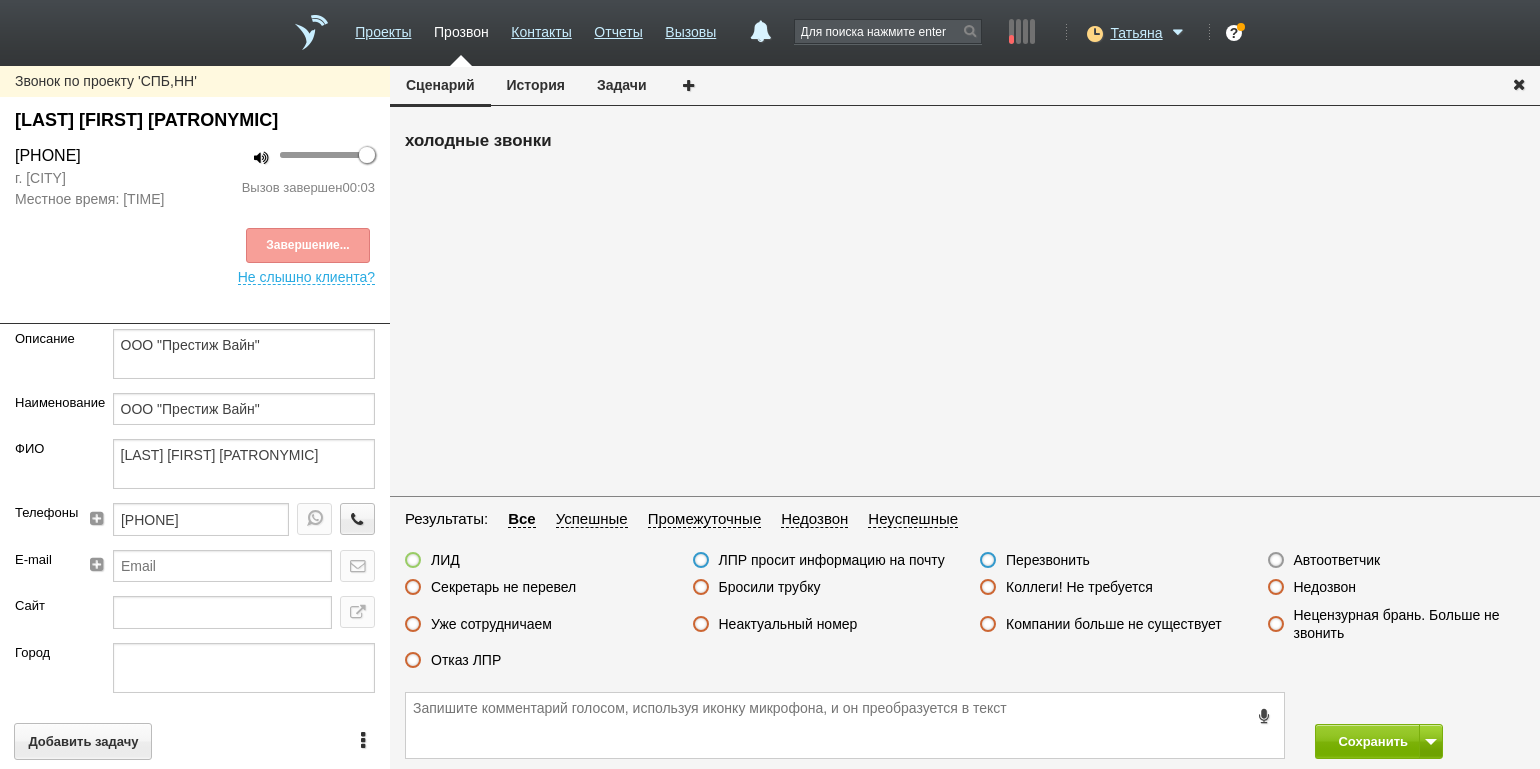 click on "Автоответчик" at bounding box center (1337, 560) 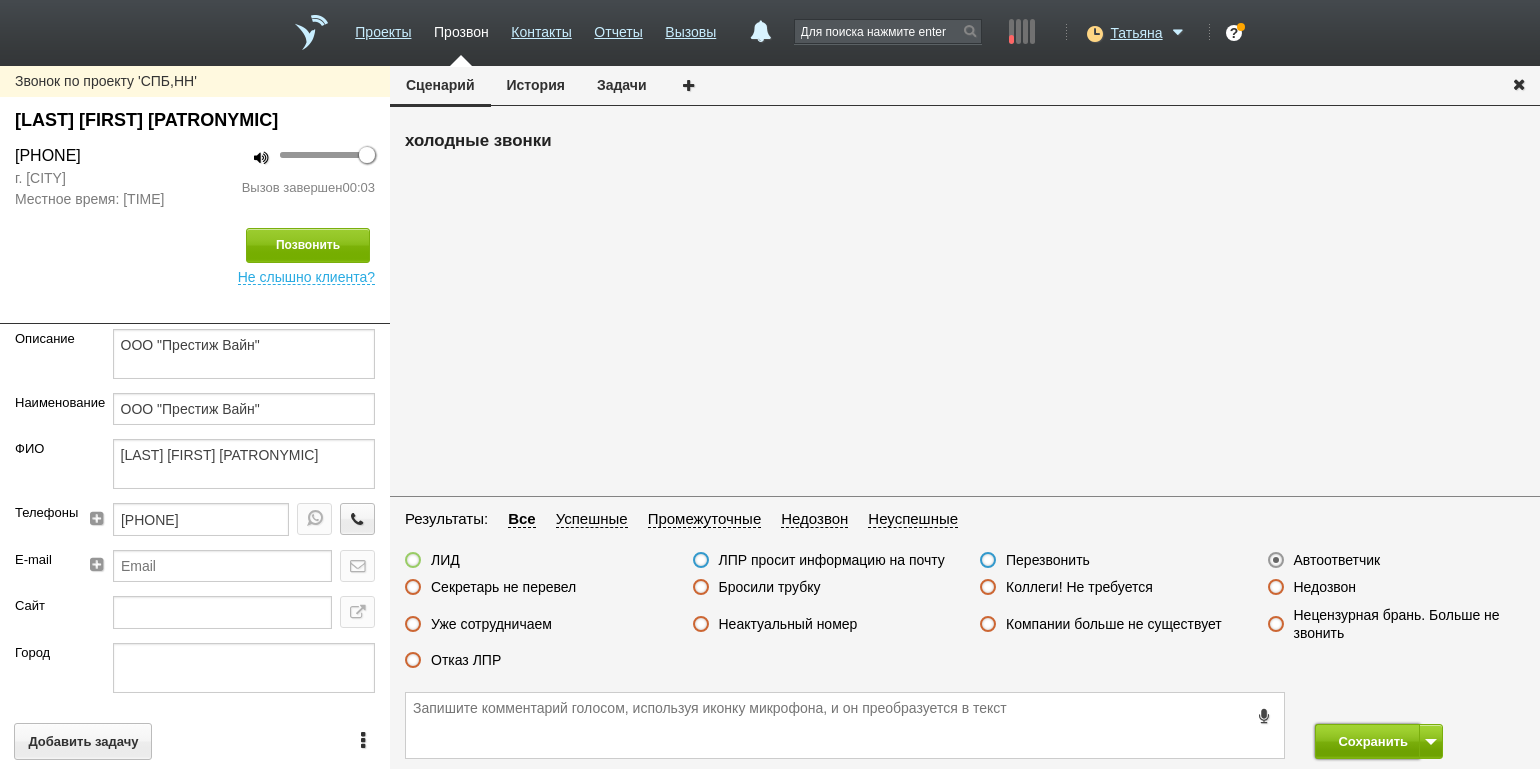 click on "Сохранить" at bounding box center (1367, 741) 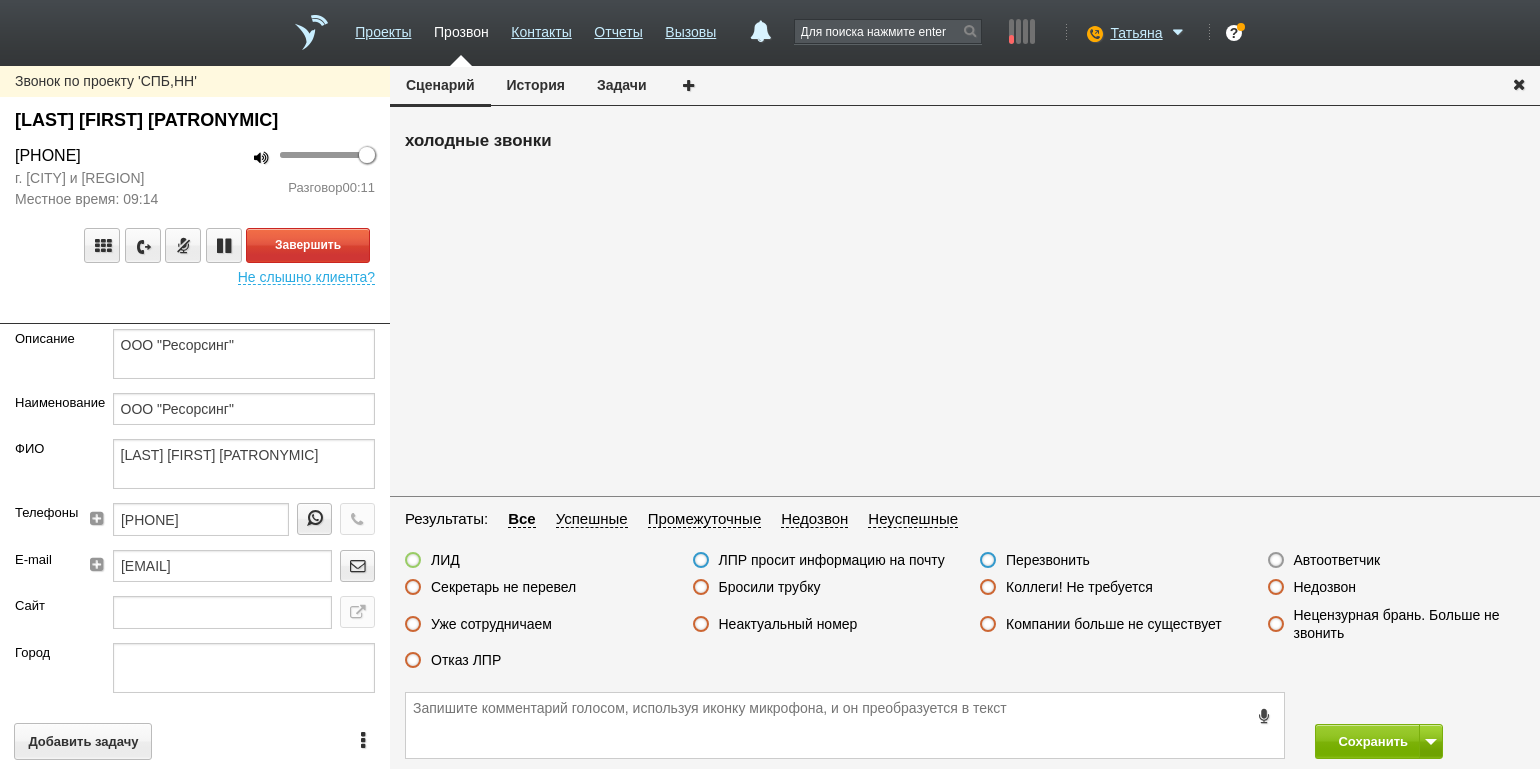 click on "100
Разговор
00:11" at bounding box center [292, 177] 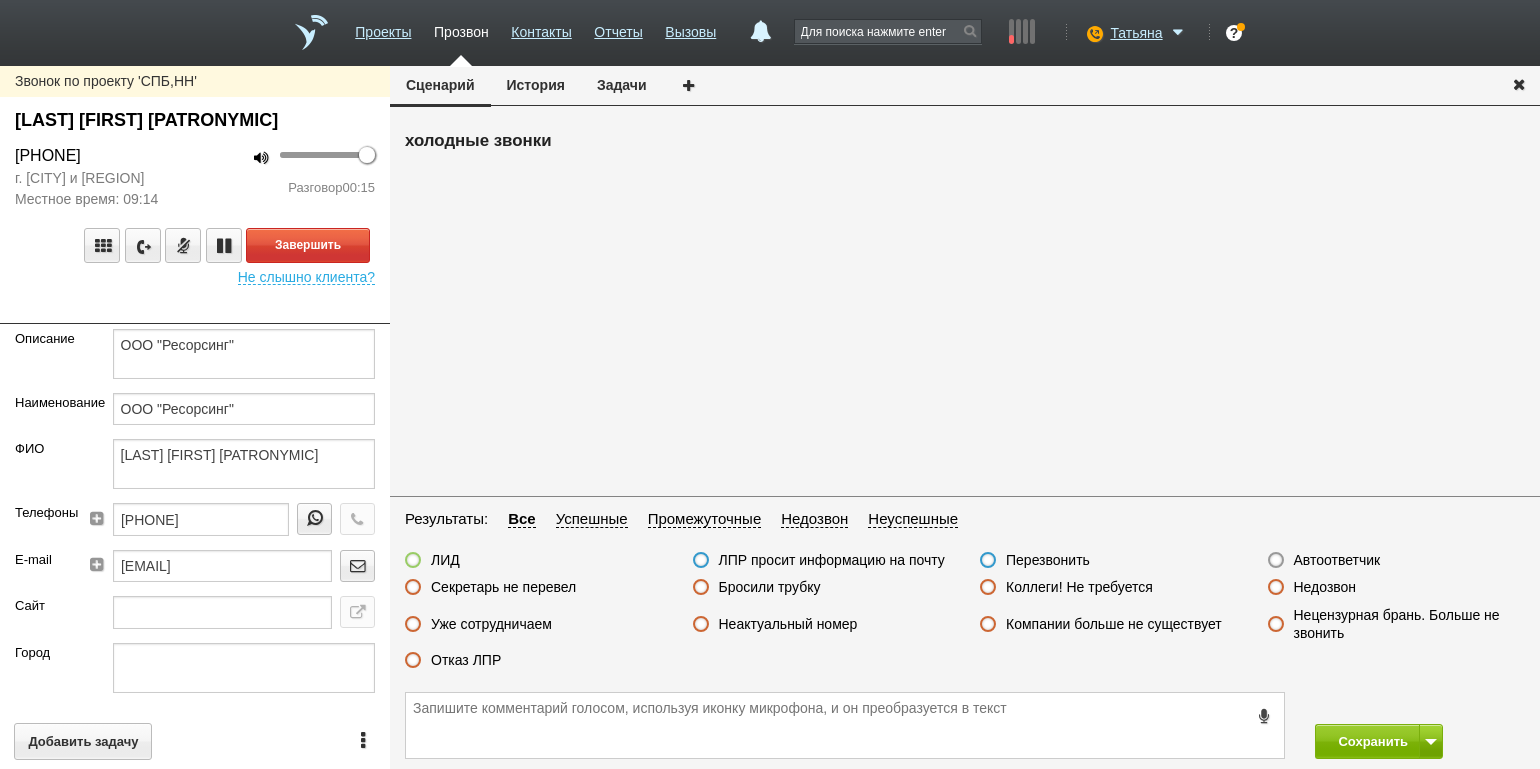 click on "100
Разговор
00:15" at bounding box center [292, 177] 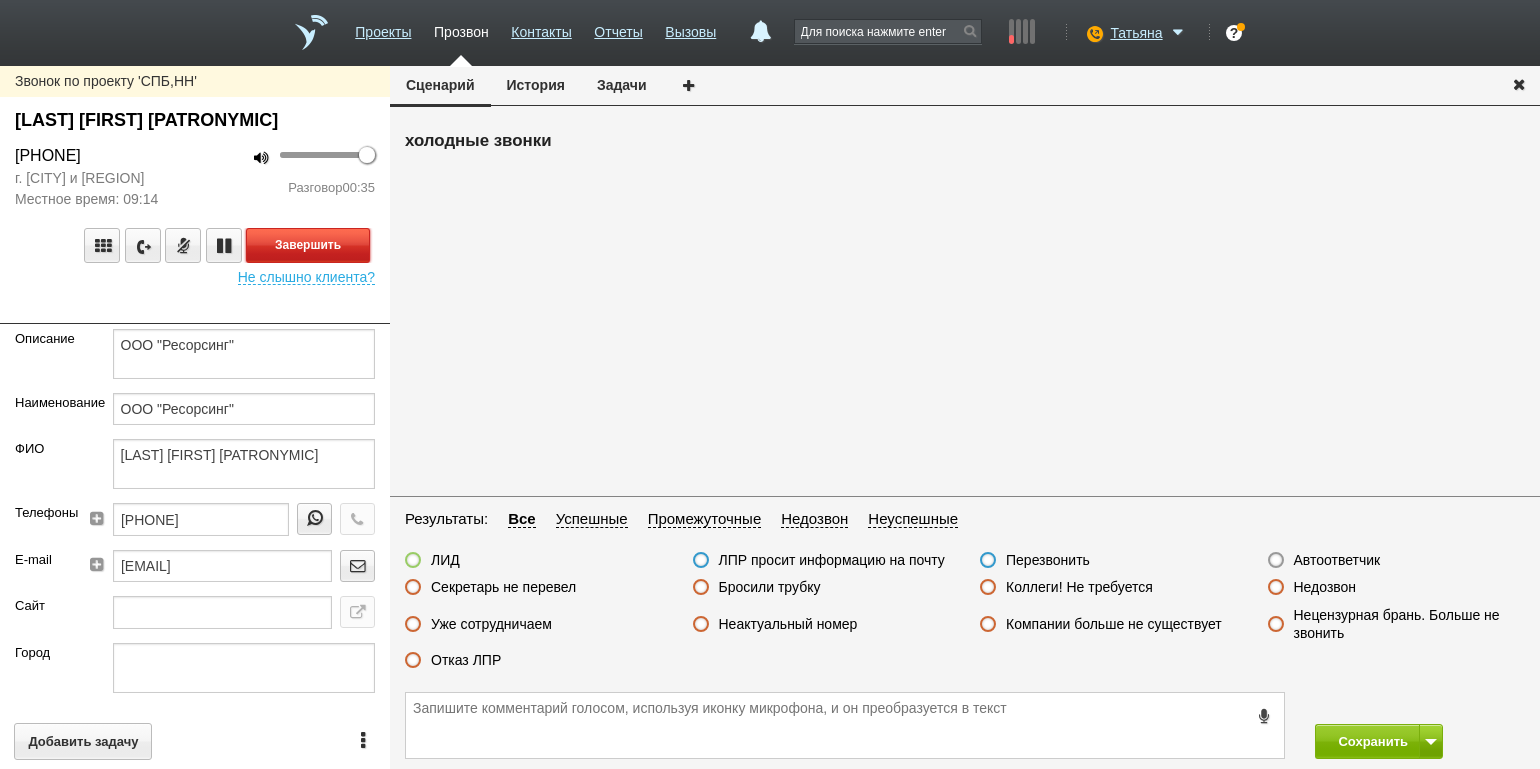 click on "Завершить" at bounding box center (308, 245) 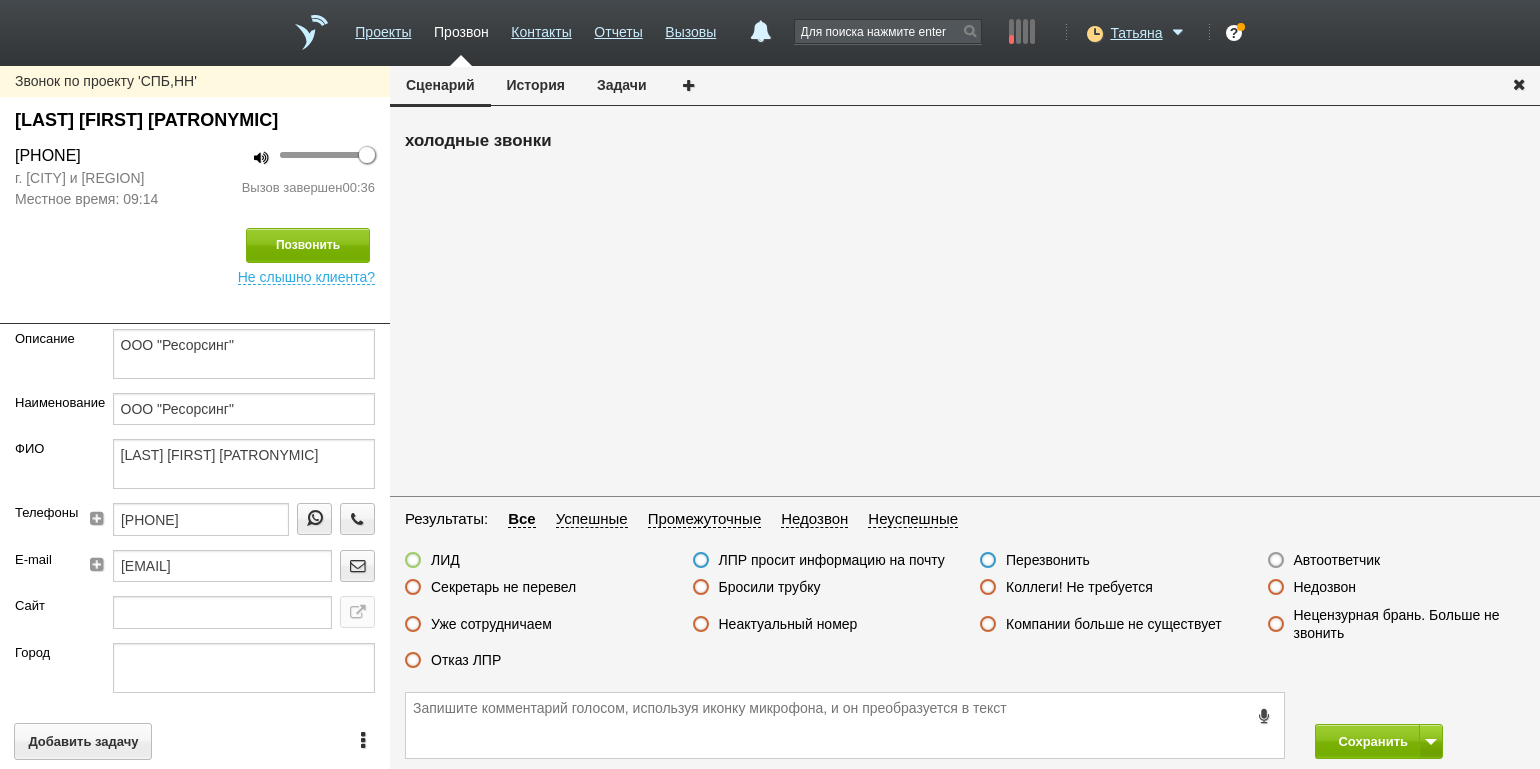 click on "Отказ ЛПР" at bounding box center (466, 660) 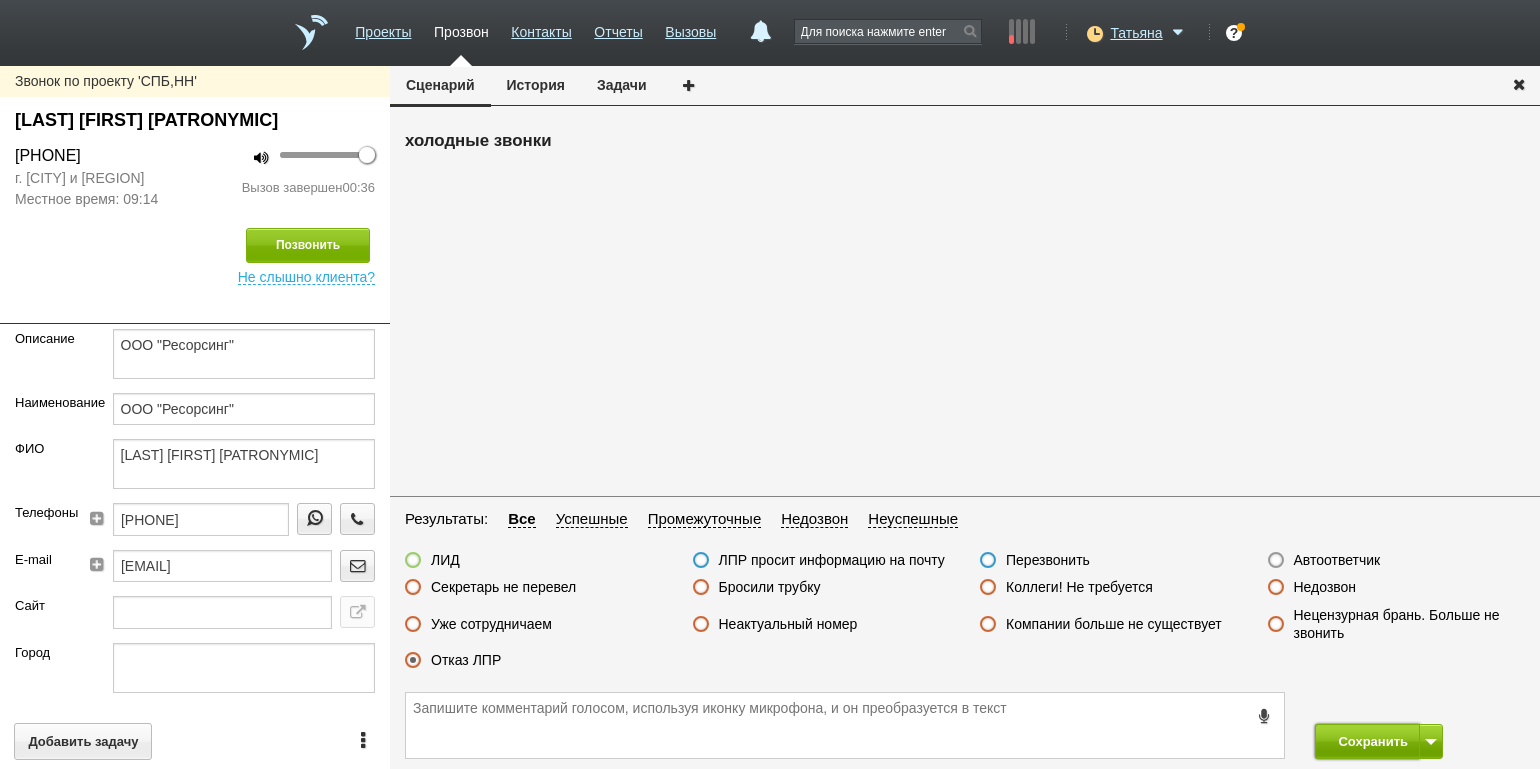 click on "Сохранить" at bounding box center (1367, 741) 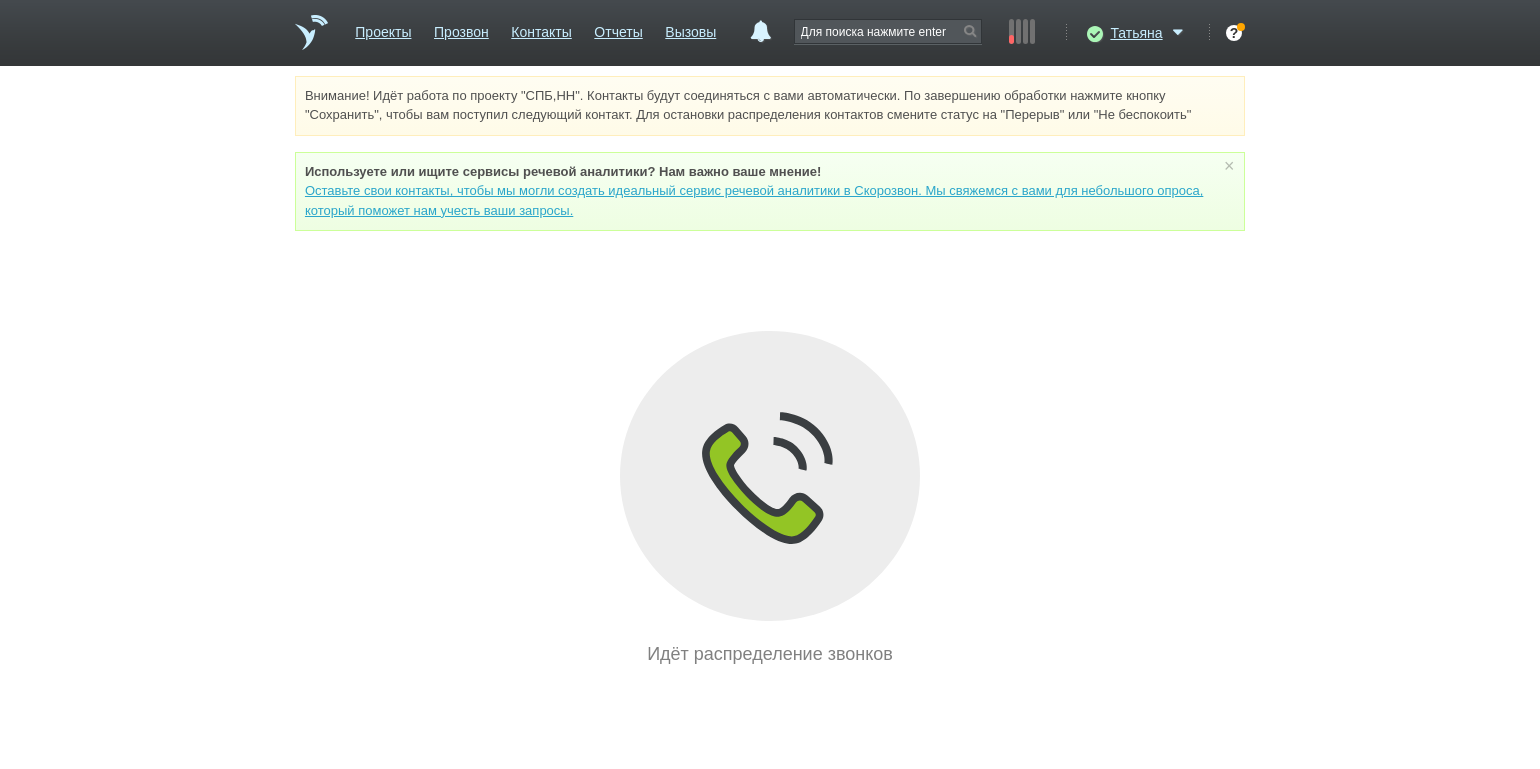 click on "Внимание! Идёт работа по проекту "СПБ,НН". Контакты будут соединяться с вами автоматически. По завершению обработки нажмите кнопку "Сохранить", чтобы вам поступил следующий контакт. Для остановки распределения контактов смените статус на "Перерыв" или "Не беспокоить"
Используете или ищите cервисы речевой аналитики? Нам важно ваше мнение! Оставьте свои контакты, чтобы мы могли создать идеальный сервис речевой аналитики в Скорозвон. Мы свяжемся с вами для небольшого опроса, который поможет нам учесть ваши запросы.
×" at bounding box center [770, 372] 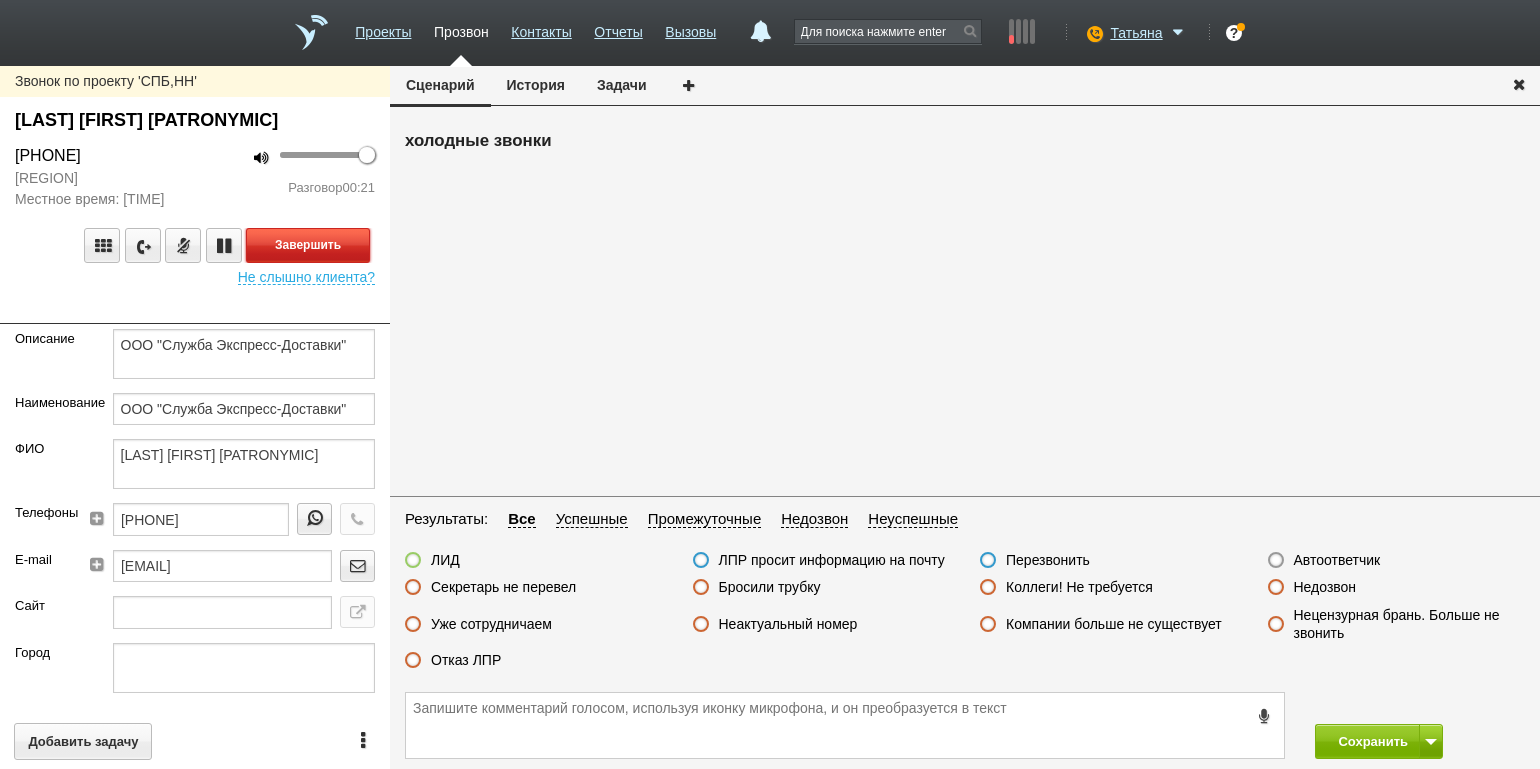 click on "Завершить" at bounding box center [308, 245] 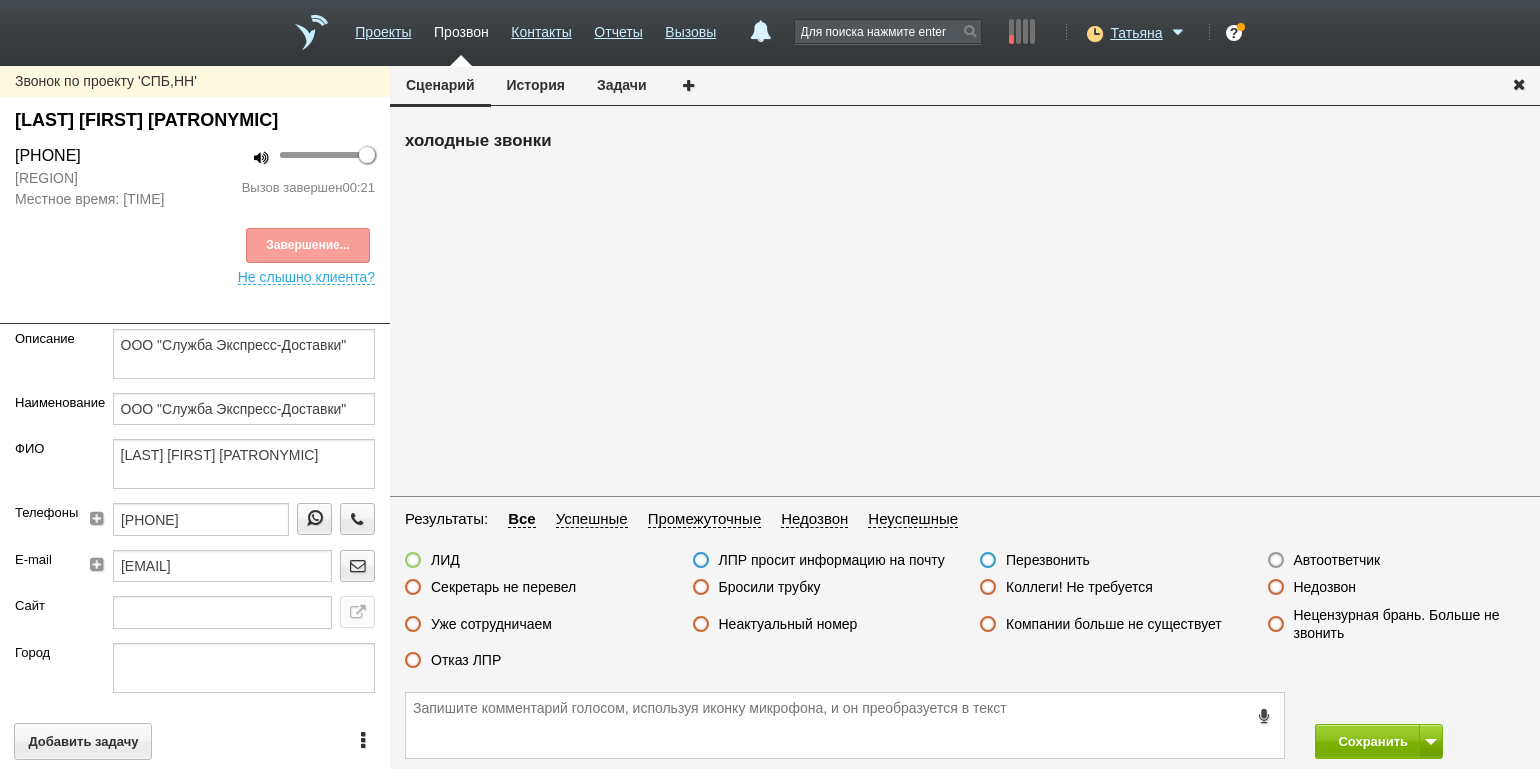 click on "Отказ ЛПР" at bounding box center [466, 660] 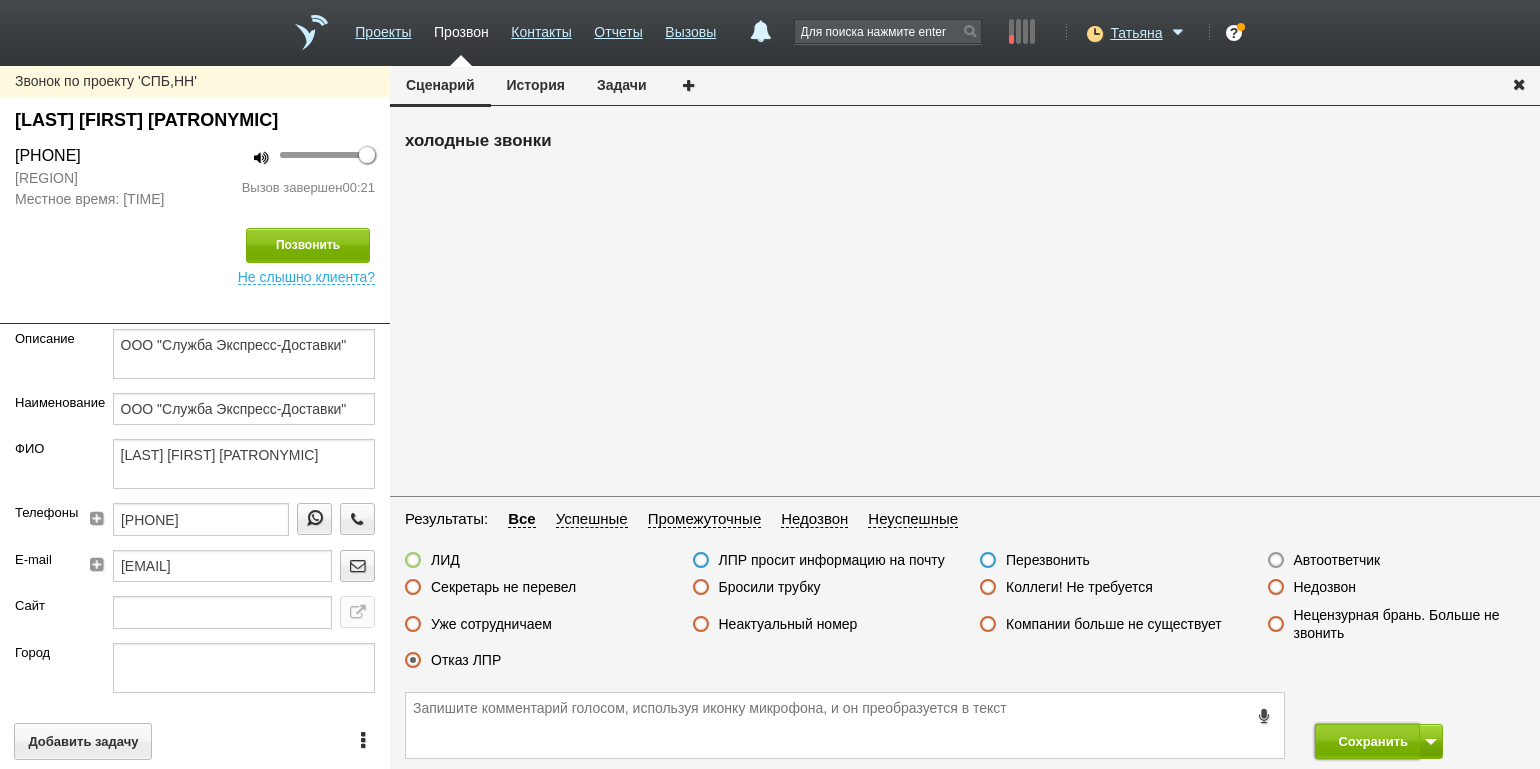 drag, startPoint x: 1358, startPoint y: 734, endPoint x: 1352, endPoint y: 719, distance: 16.155495 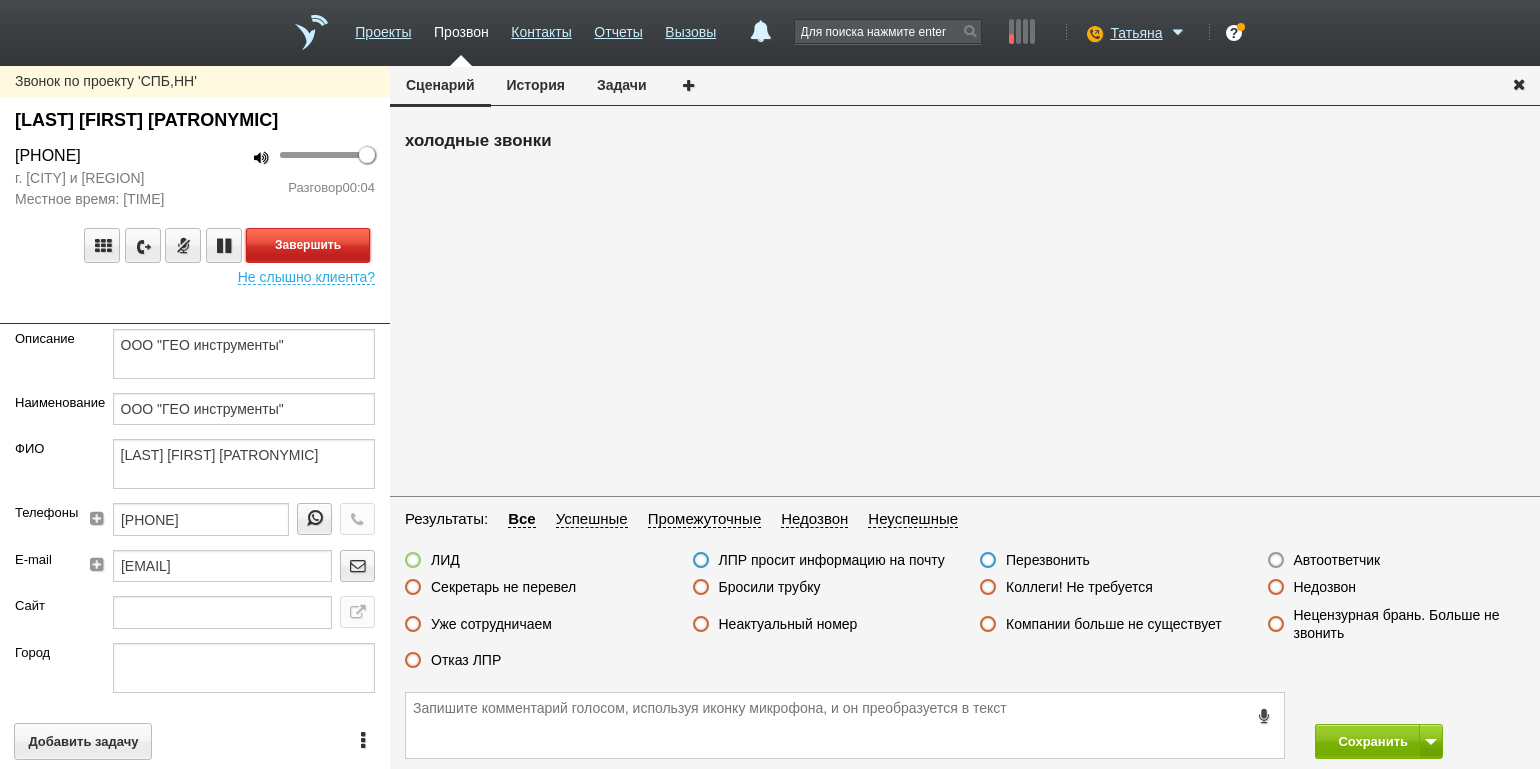 click on "Завершить" at bounding box center (308, 245) 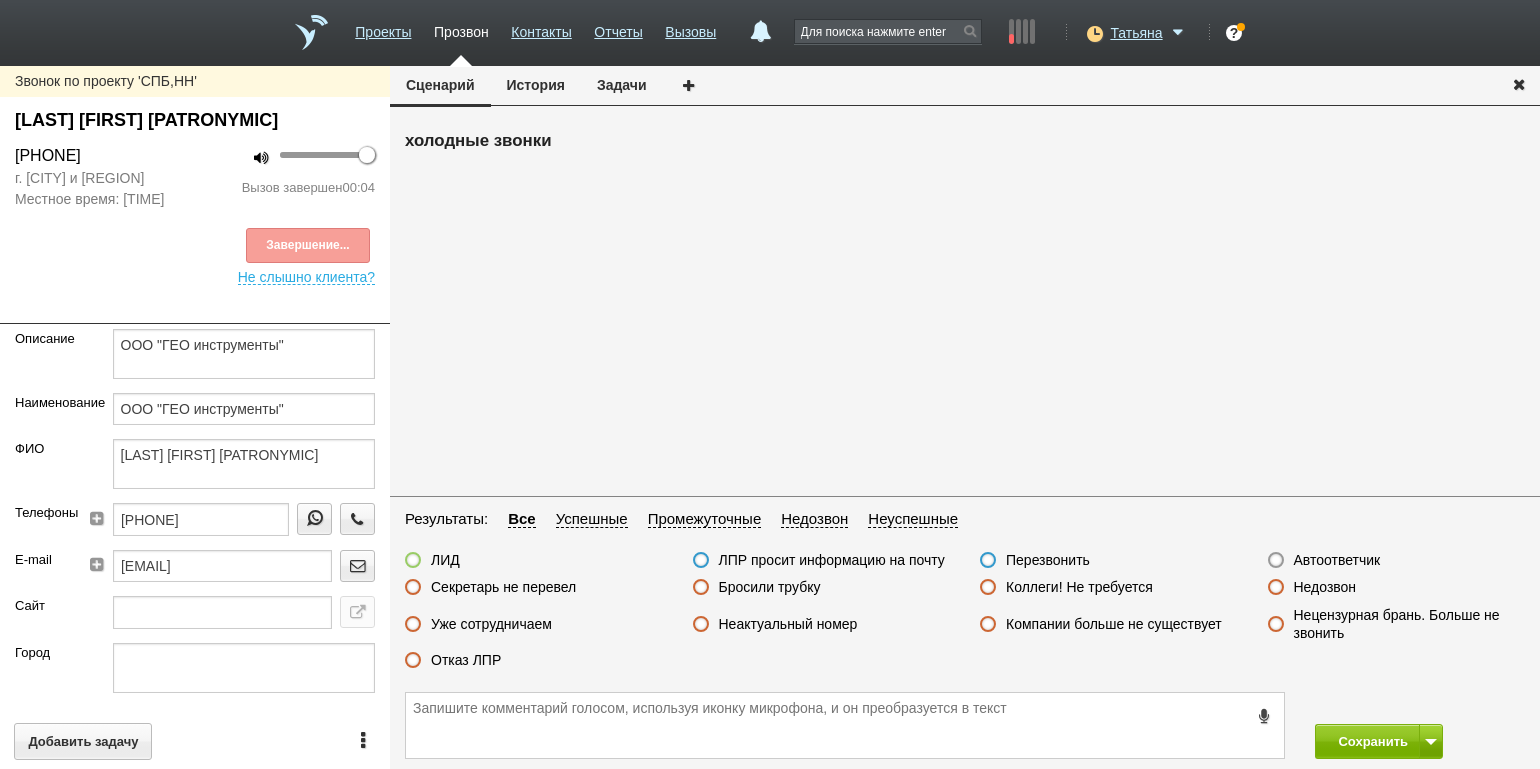 click on "Автоответчик" at bounding box center (1337, 560) 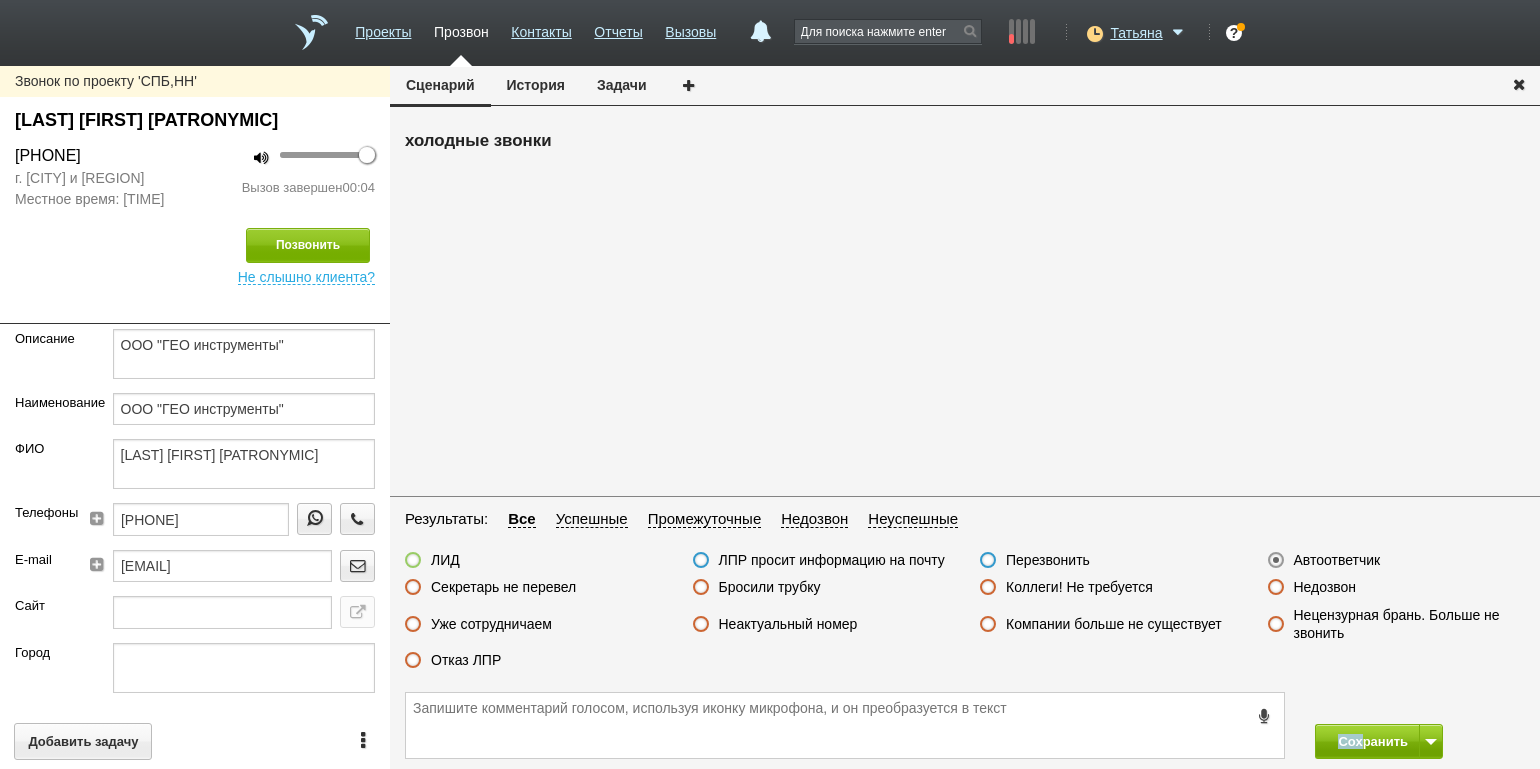 click on "Сохранить" at bounding box center [965, 725] 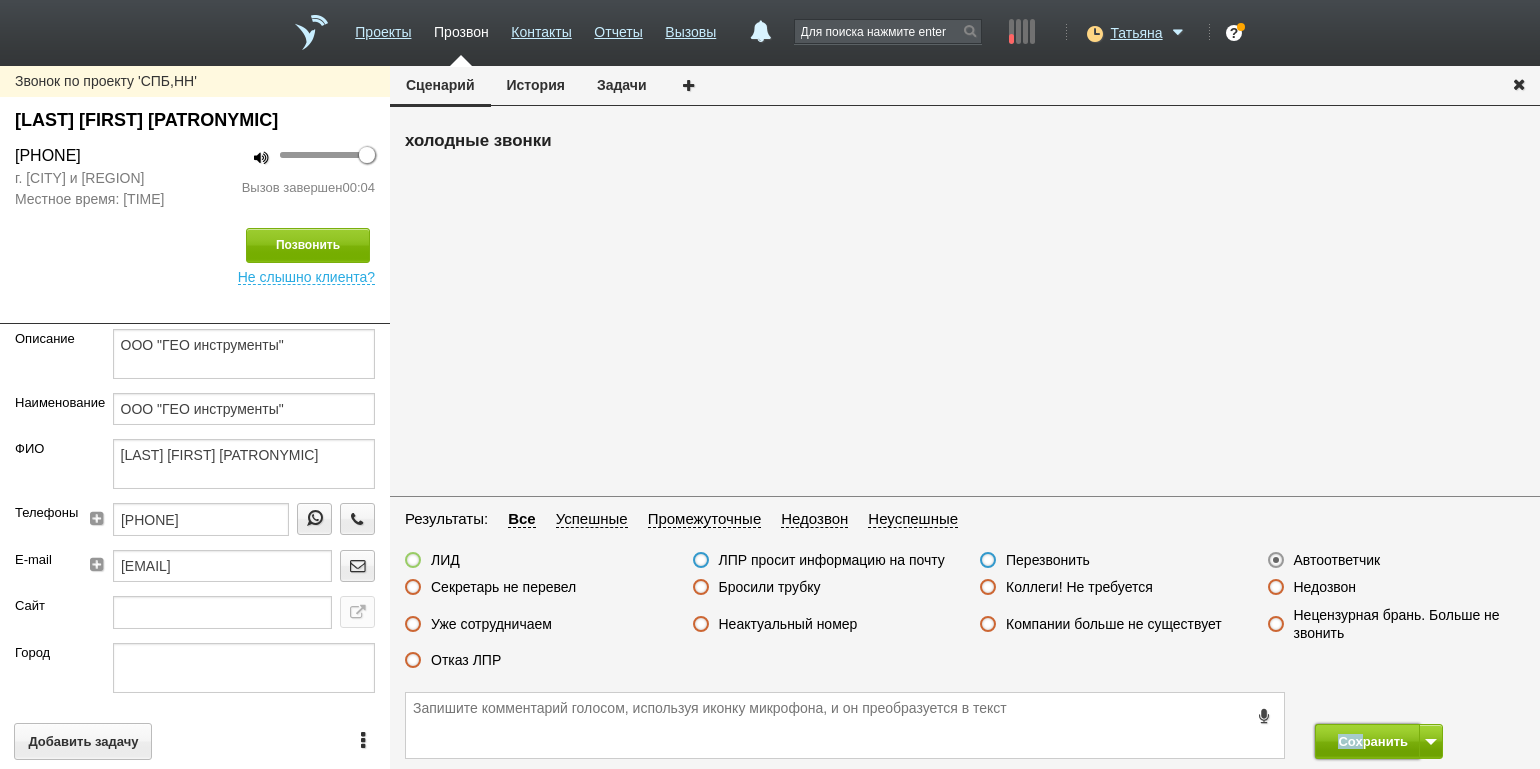 click on "Сохранить" at bounding box center (1367, 741) 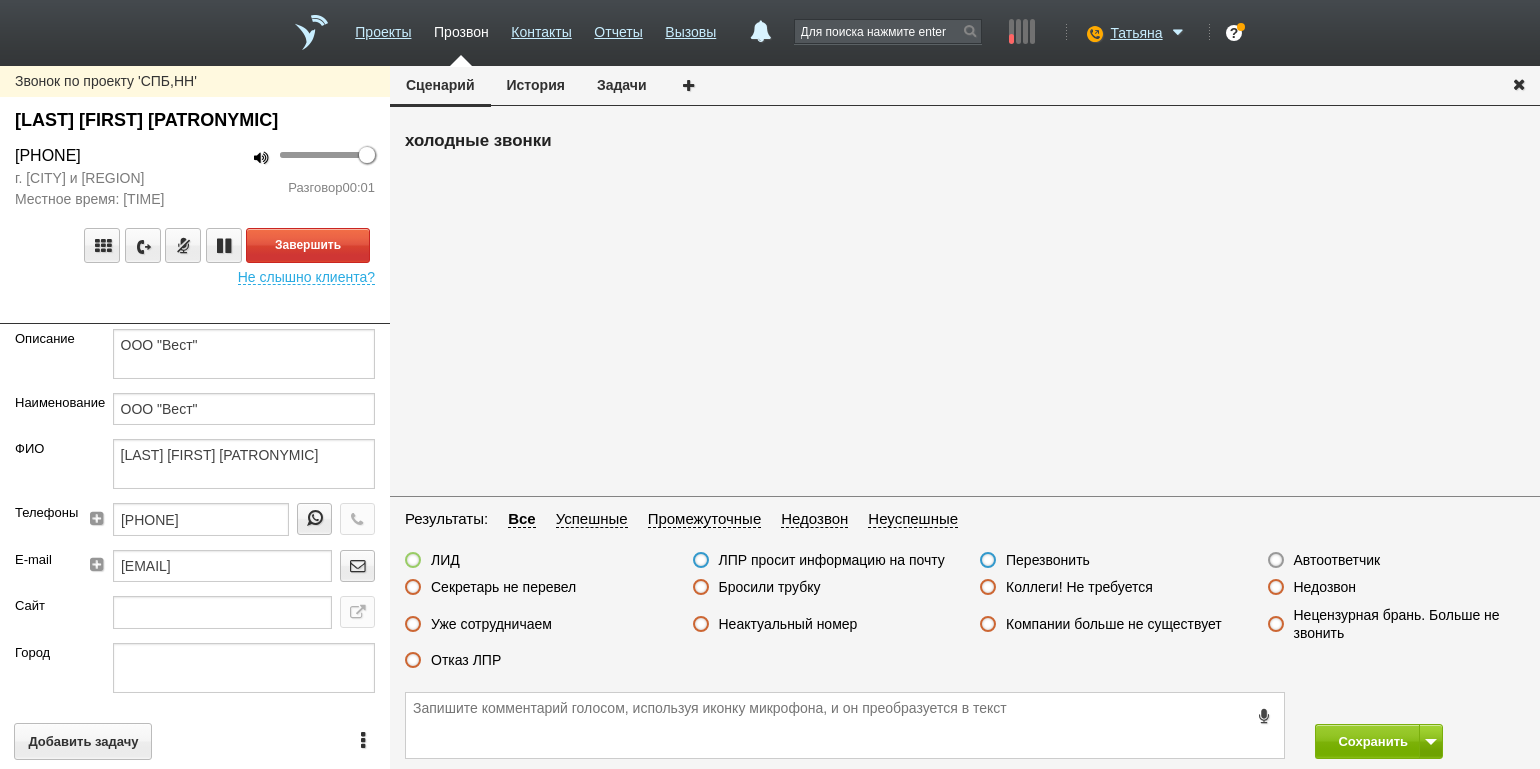click on "100
Разговор
00:01" at bounding box center [292, 177] 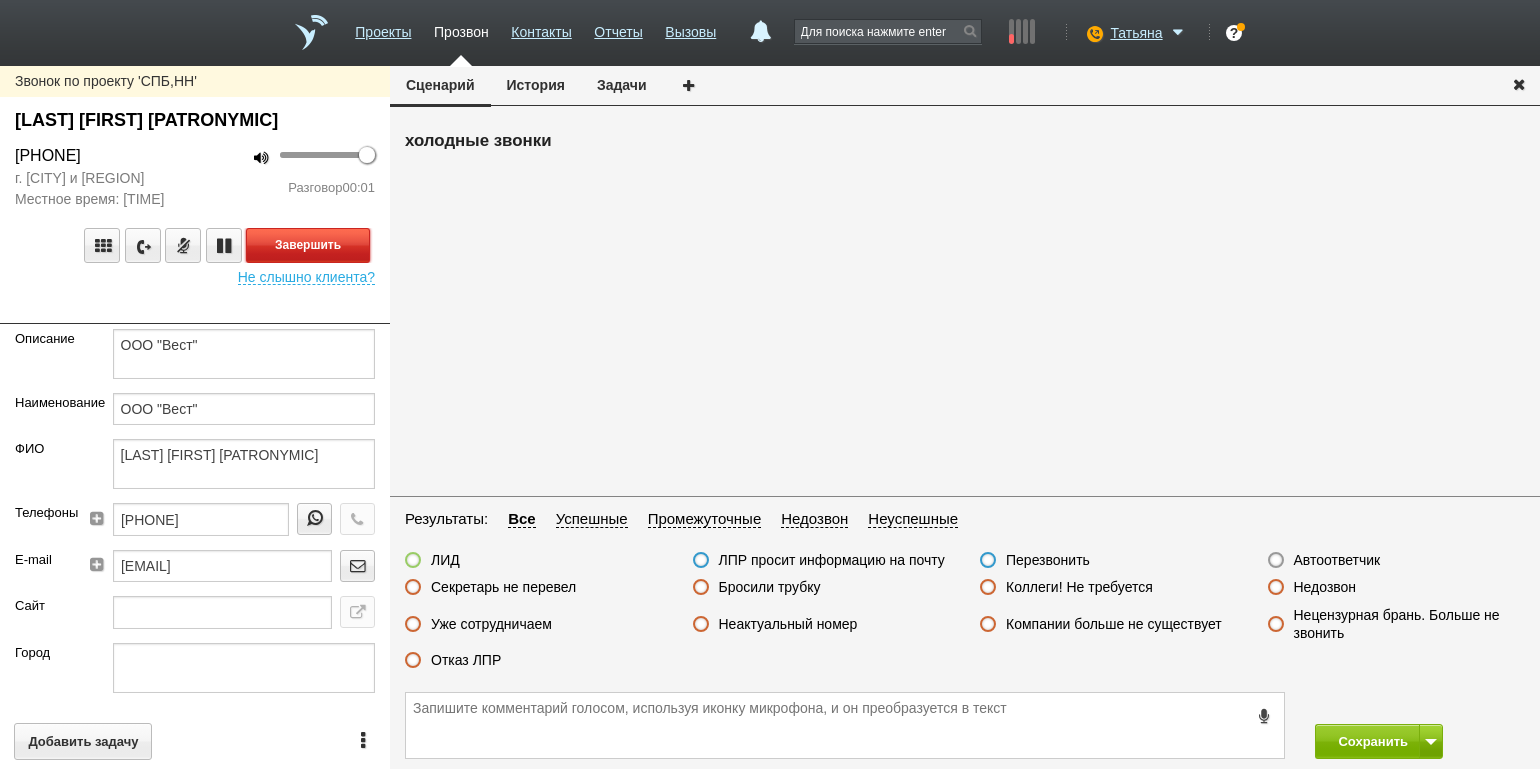 click on "Завершить" at bounding box center [308, 245] 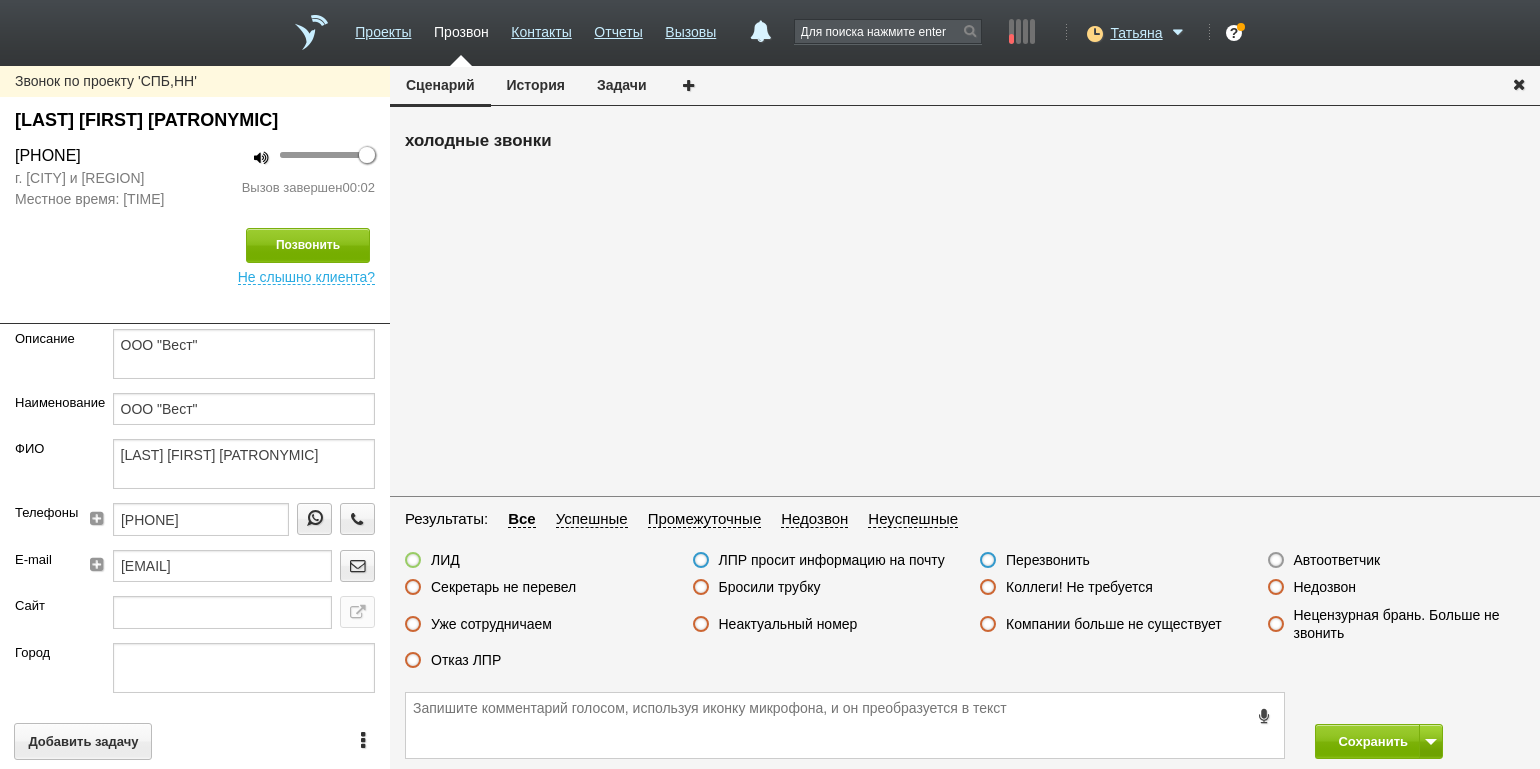 click on "Автоответчик" at bounding box center (1337, 560) 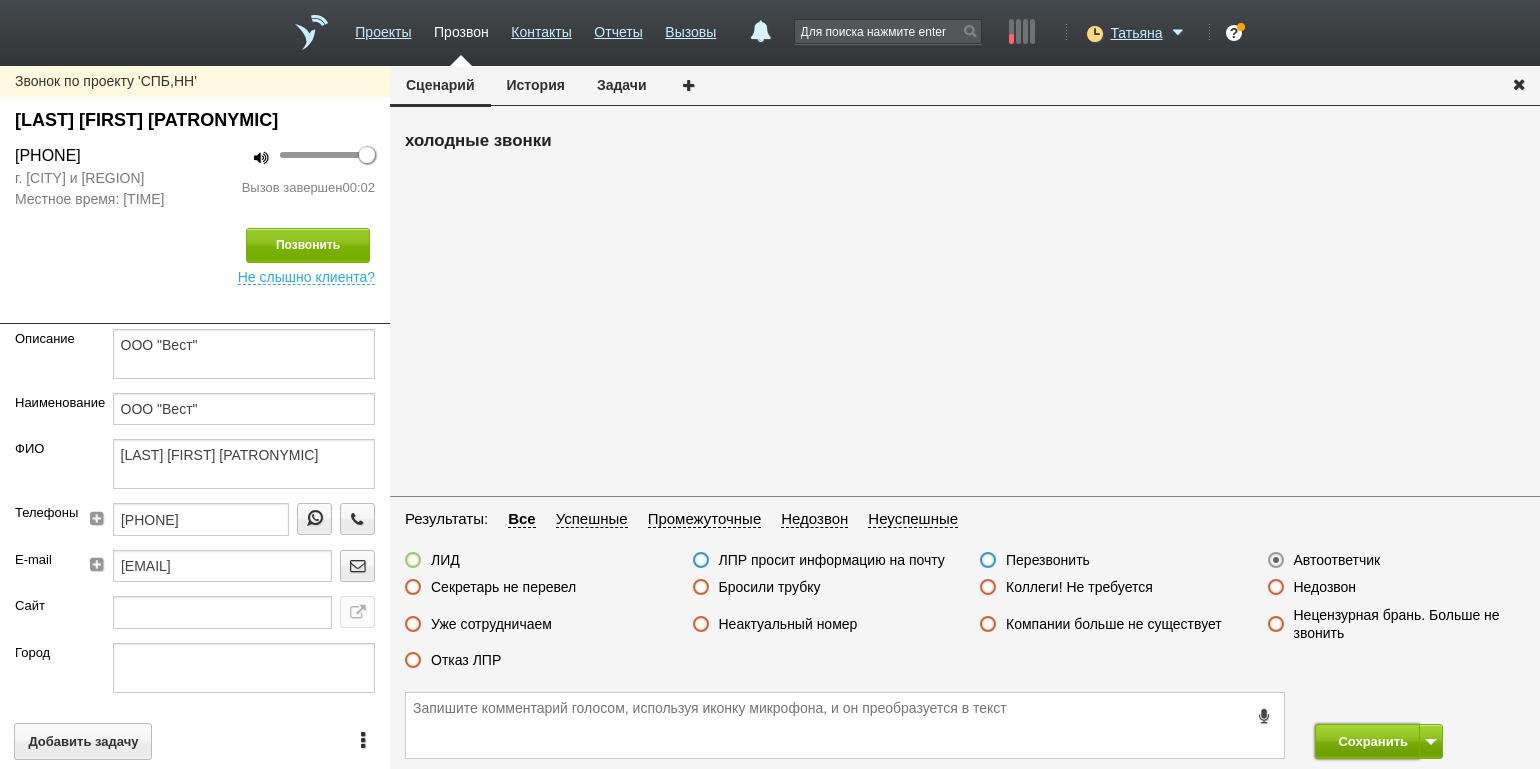 click on "Сохранить" at bounding box center [1367, 741] 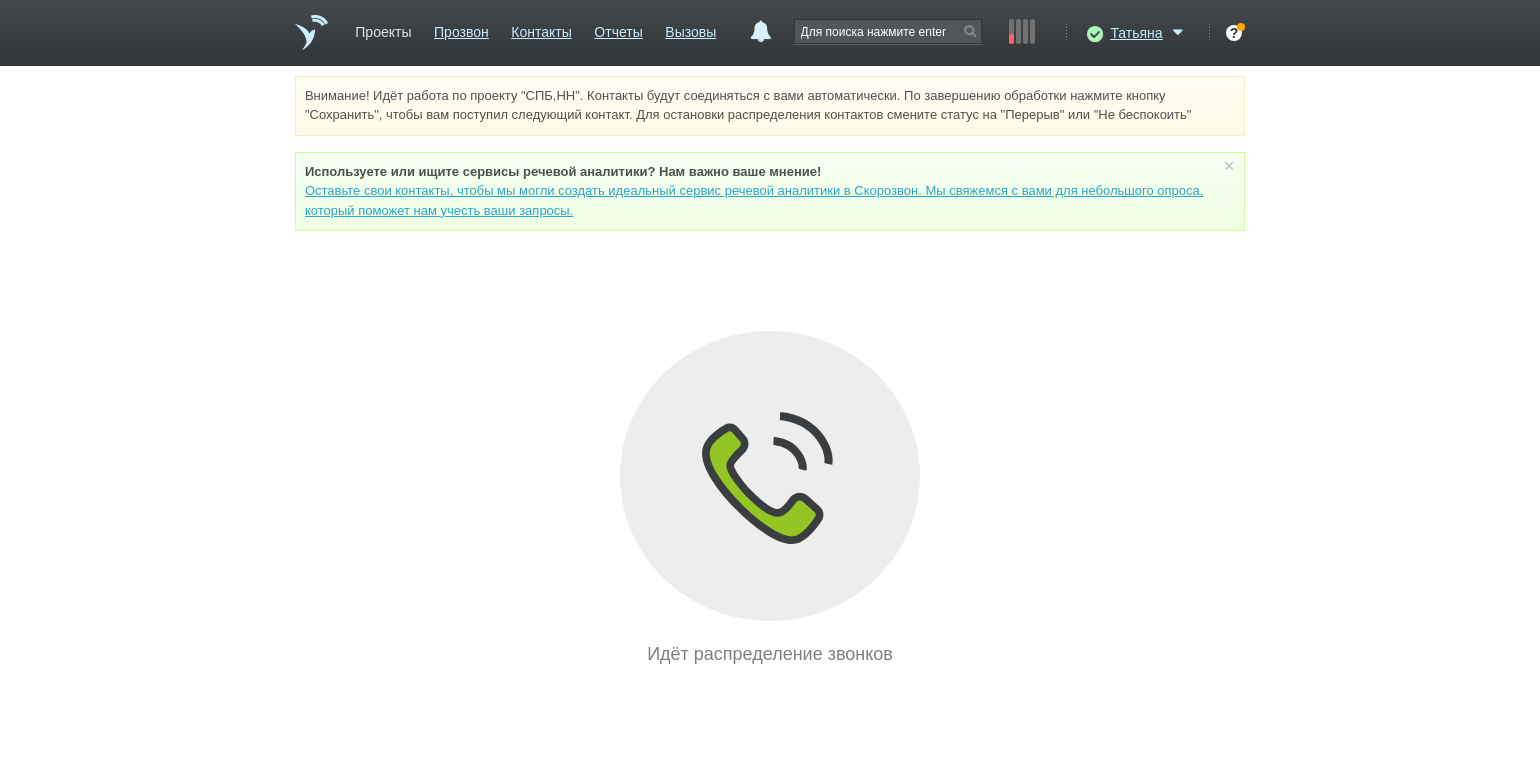 click on "Проекты" at bounding box center [383, 28] 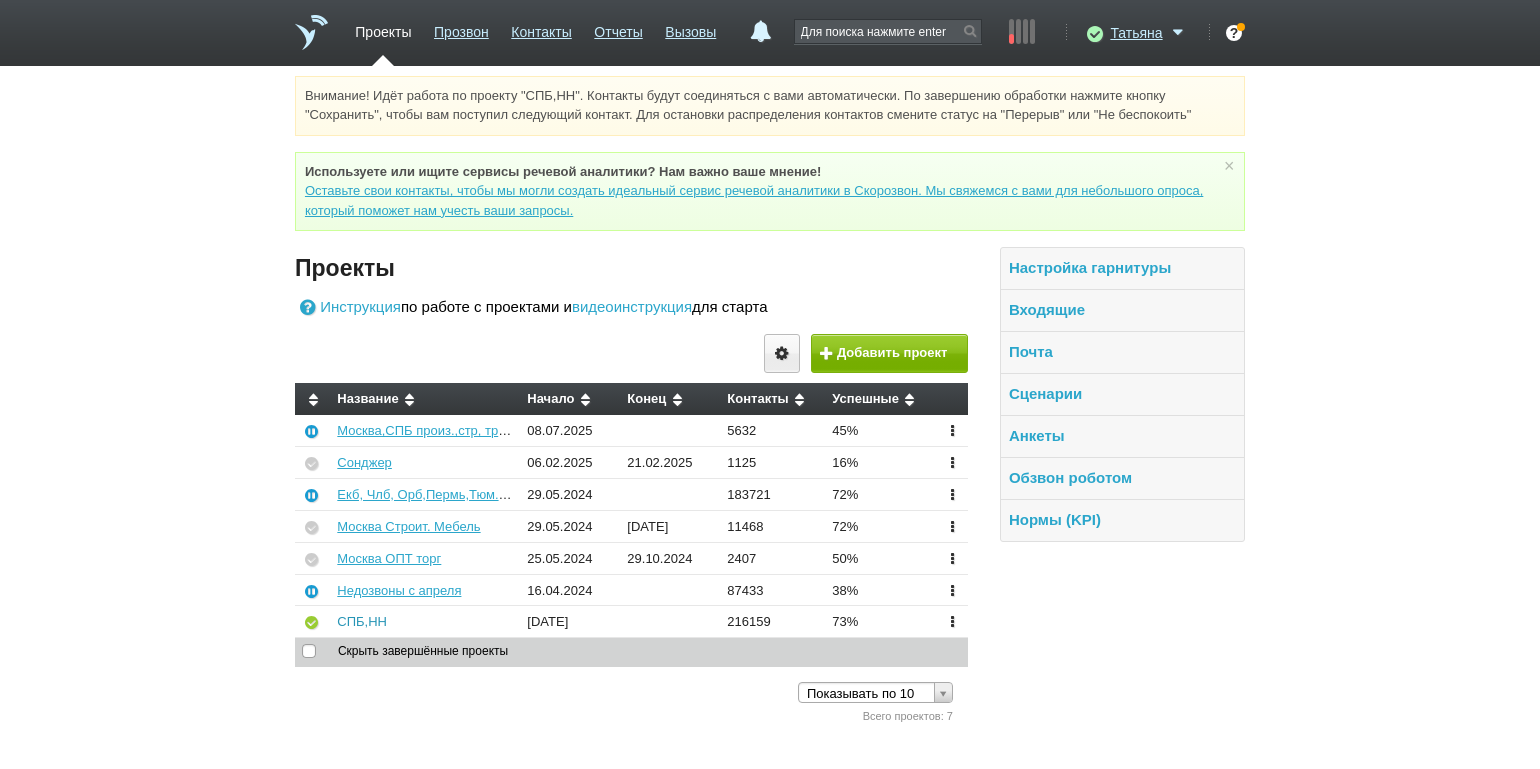 click on "СПБ,НН" at bounding box center [362, 621] 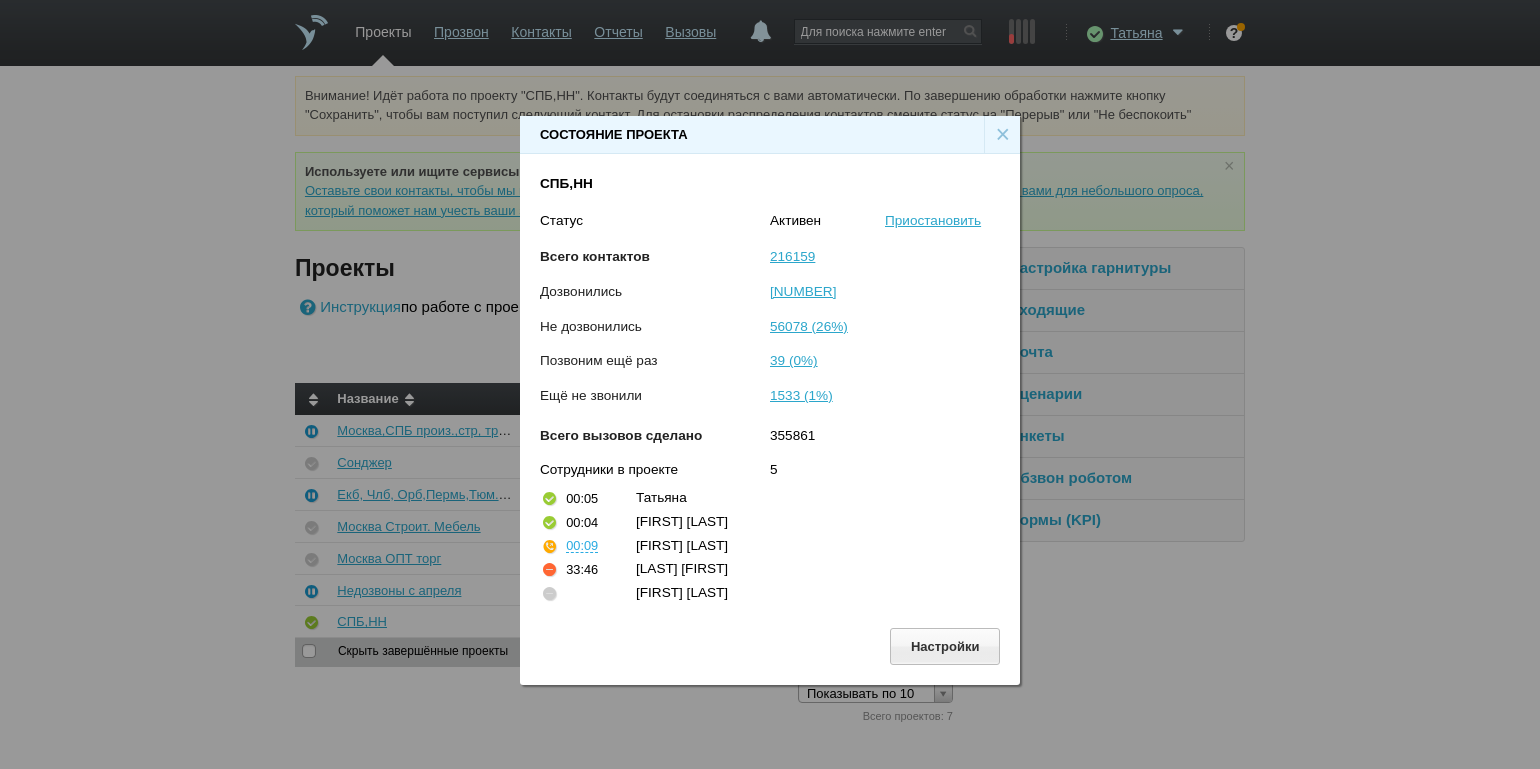click on "×" at bounding box center (1002, 135) 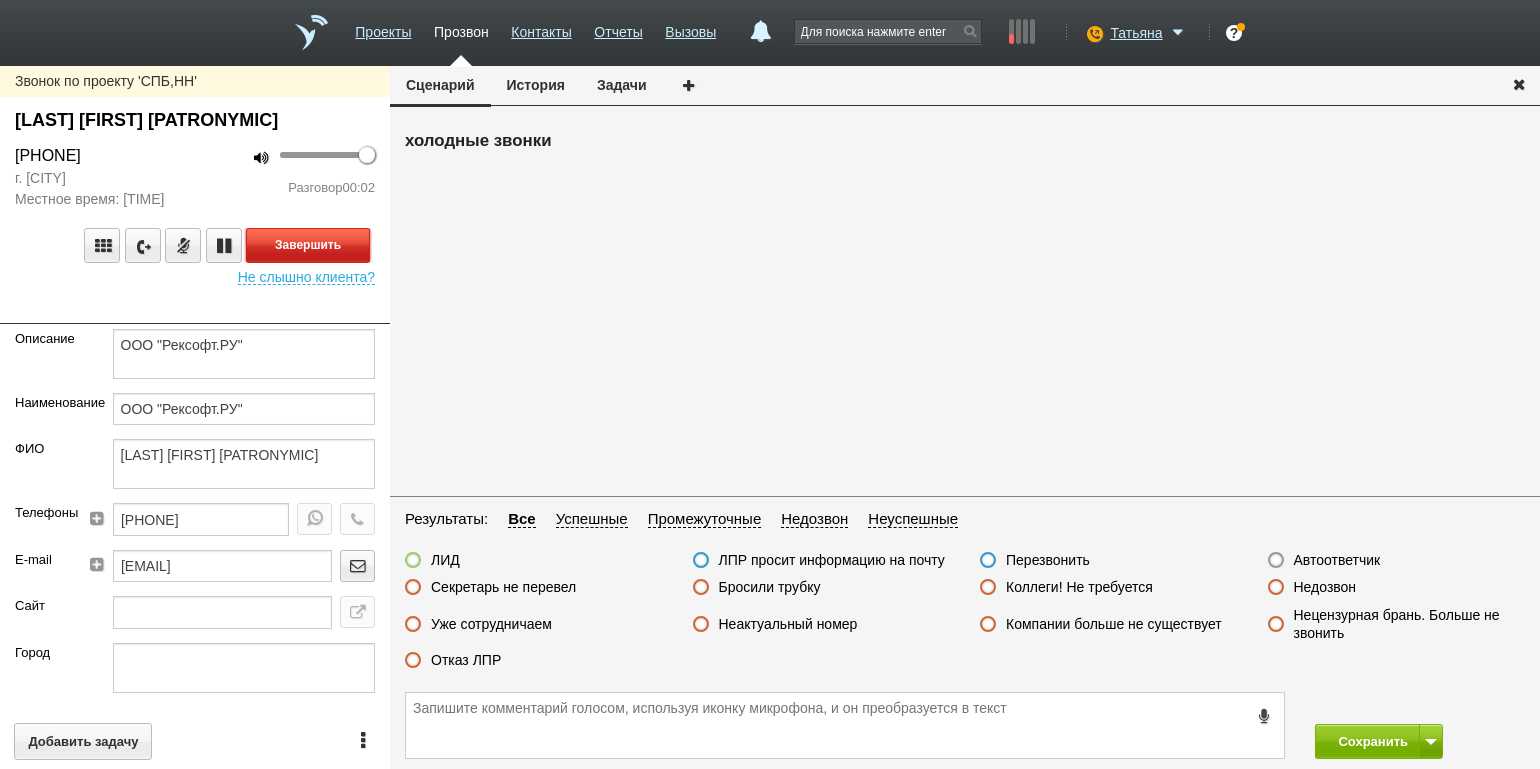 click on "Завершить" at bounding box center [308, 245] 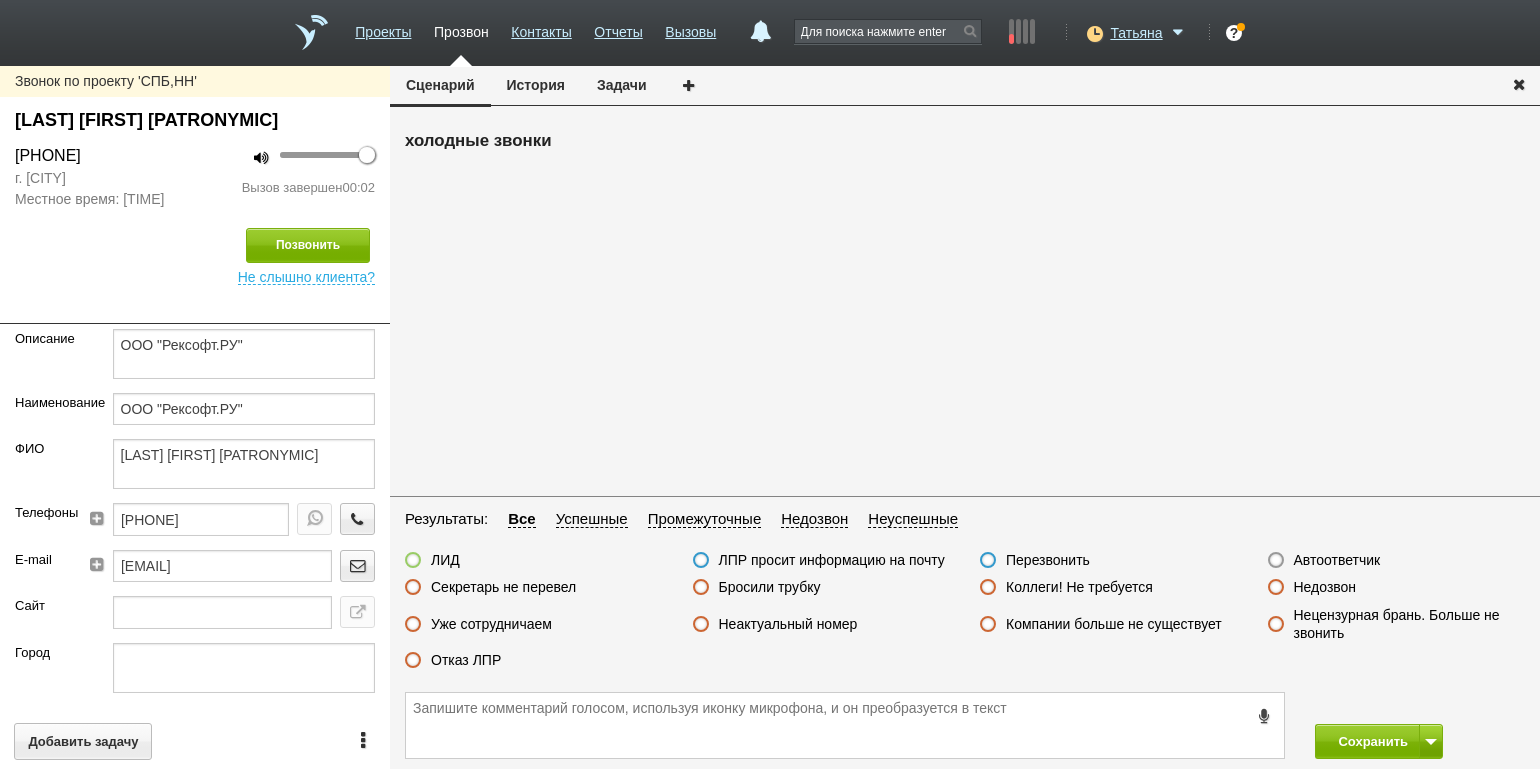 click on "Автоответчик" at bounding box center (1337, 560) 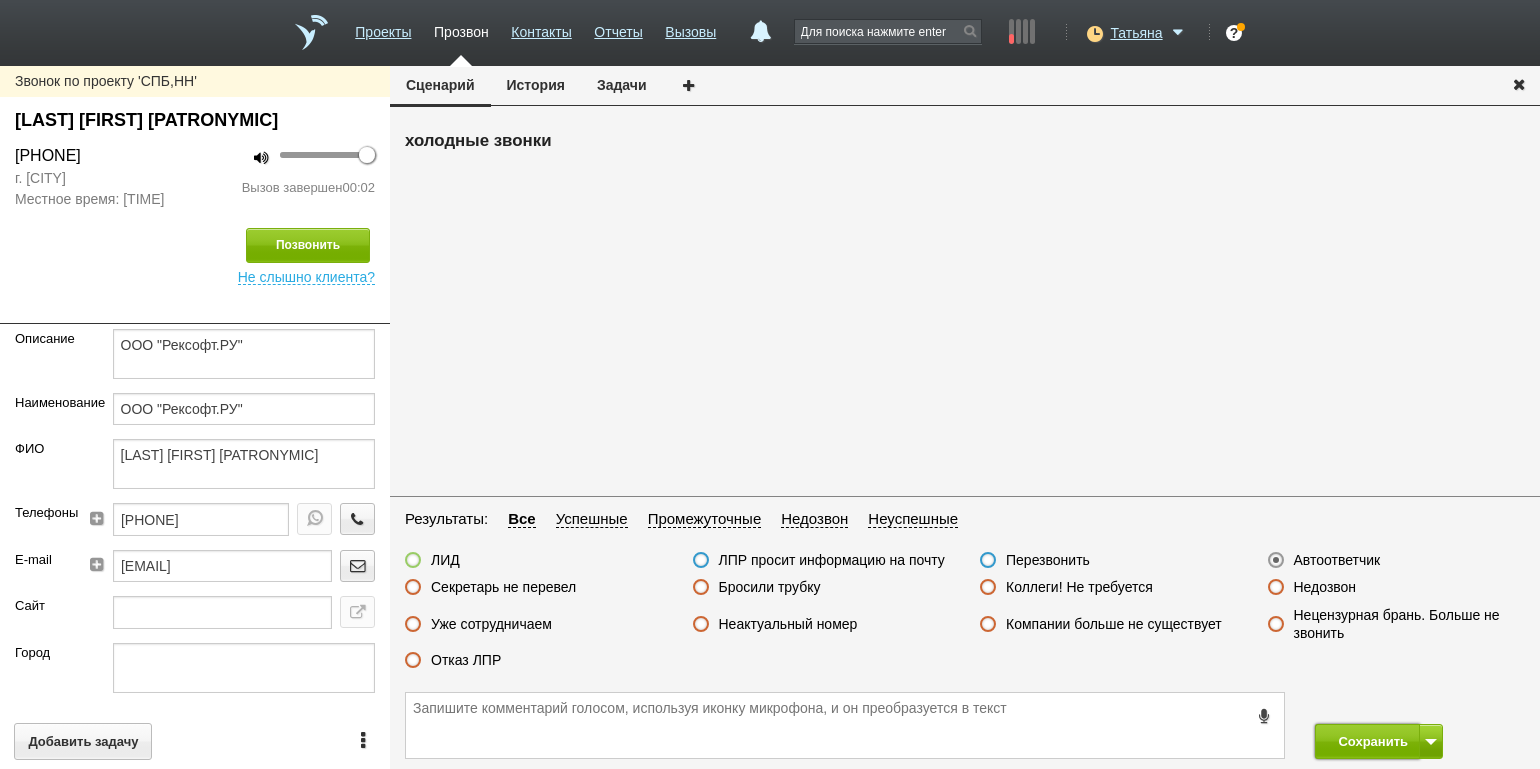 drag, startPoint x: 1353, startPoint y: 751, endPoint x: 1178, endPoint y: 416, distance: 377.95502 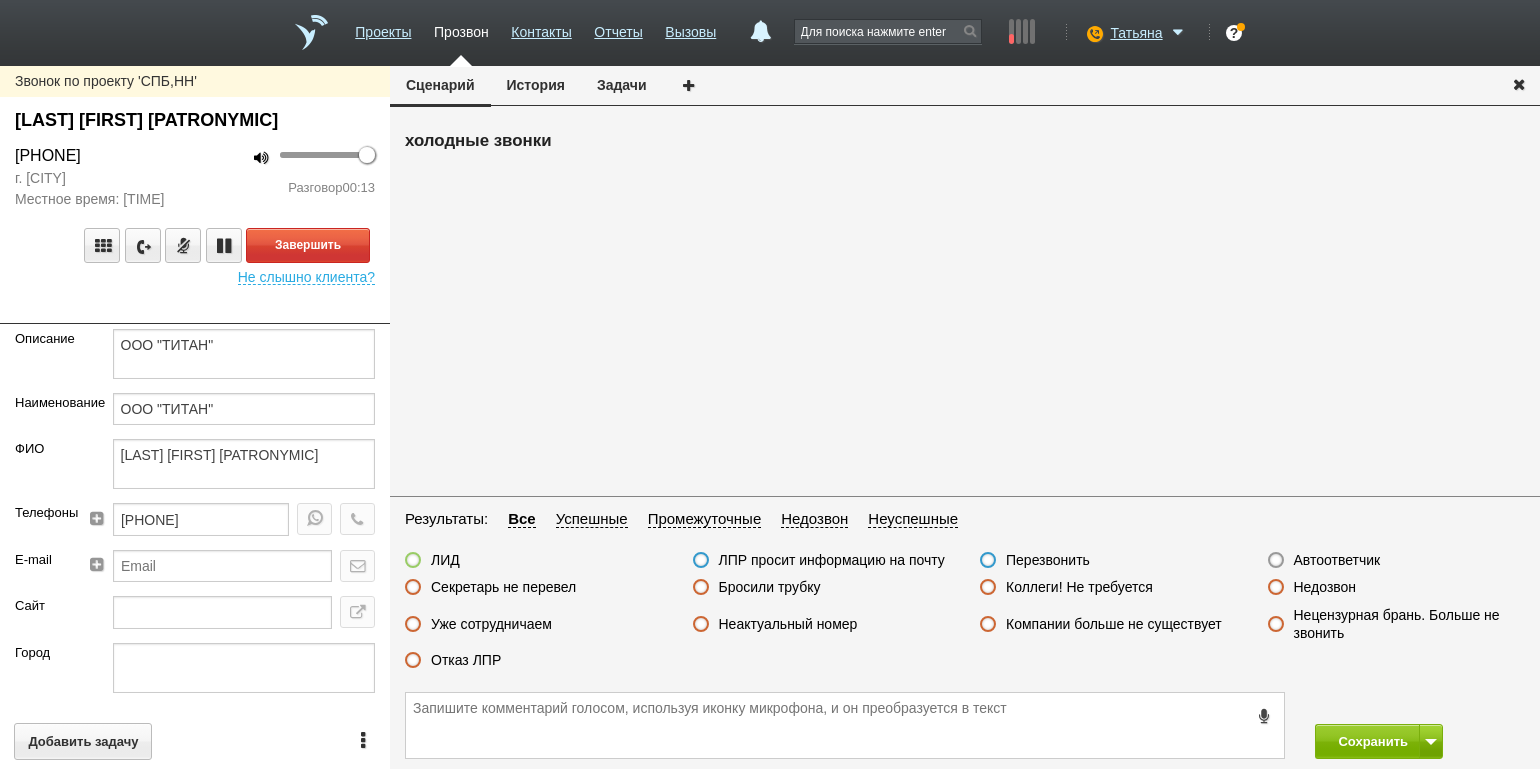 click on "Звонок по проекту 'СПБ,НН' [LAST] [FIRST] [PATRONYMIC] [PHONE] [CITY] Местное время: [TIME]     100
Разговор
00:13         Завершить Не слышно клиента? Описание ООО "ТИТАН" Наименование ООО "ТИТАН" ФИО [LAST] [FIRST] [PATRONYMIC]Телефоны [PHONE] E-mail [EMAIL] Сайт Город Адрес Регион г [CITY] Должность Генеральный Директор Теги выгрузить тест Ничего не найдено Список пуст Ответственный Татьяна Никита Долгов Каюмова Юлия Филонов Сергей Денис Иванов Ничего не найдено Список пуст   Добавить задачу" at bounding box center [195, 417] 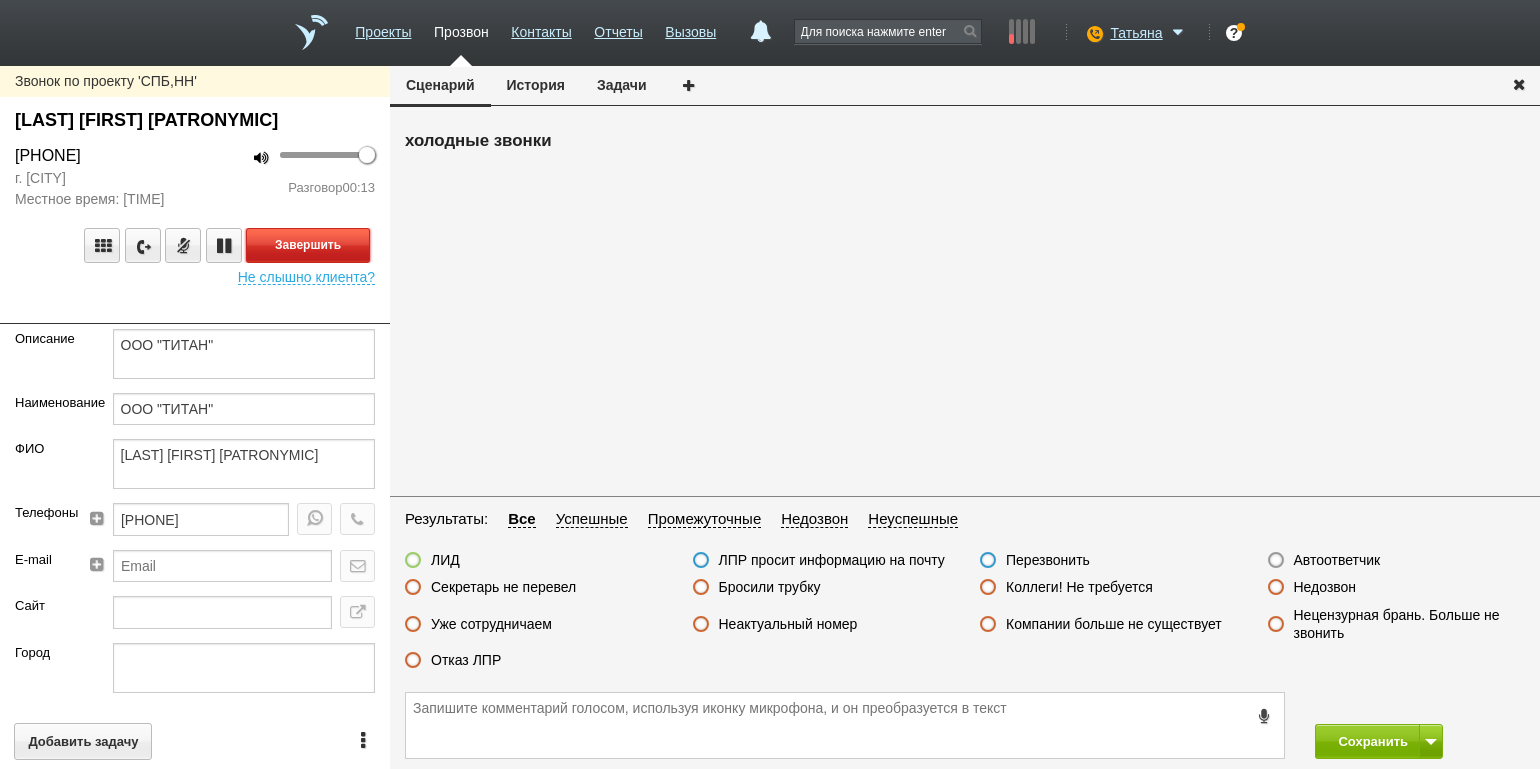 click on "Завершить" at bounding box center (308, 245) 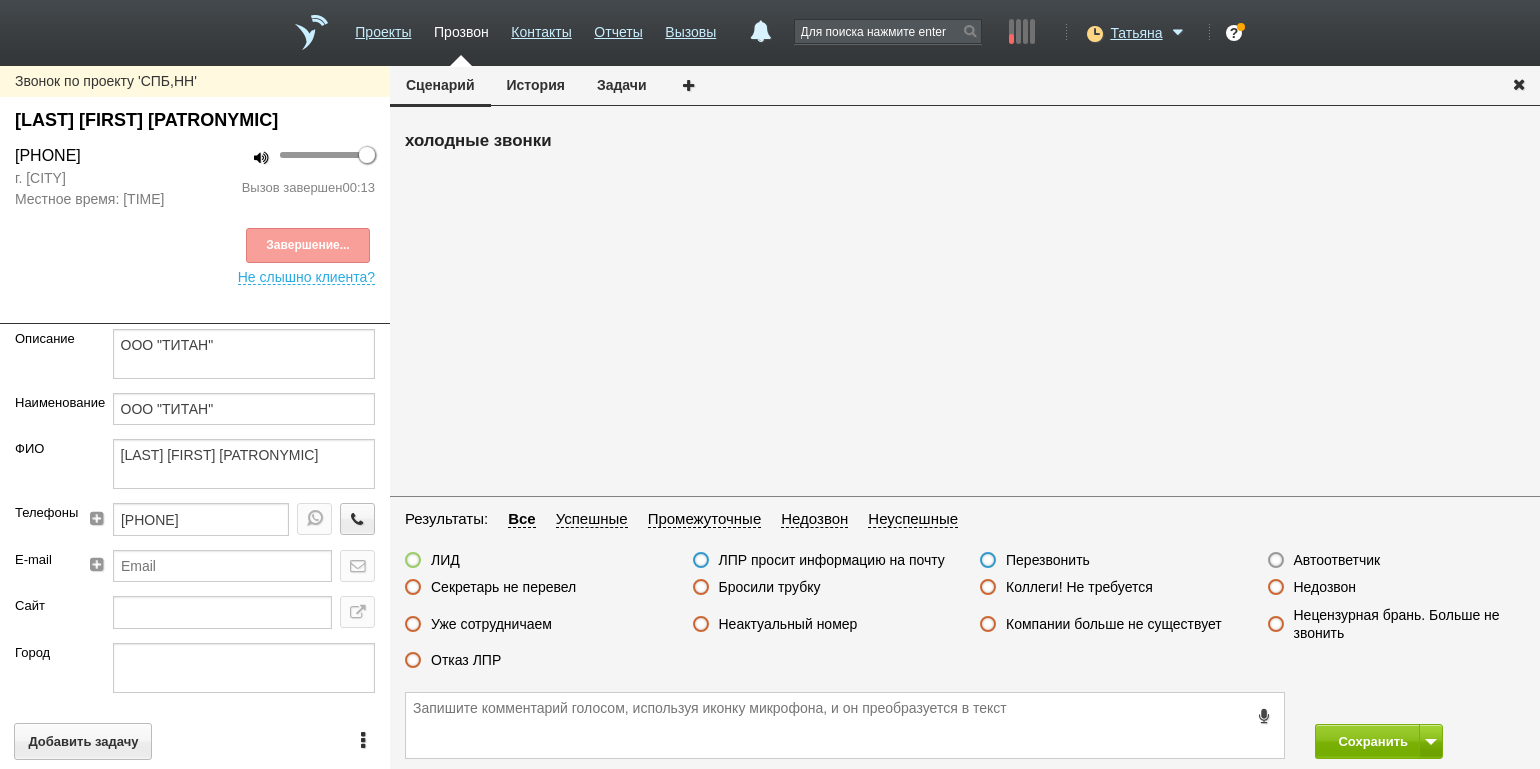 click on "Отказ ЛПР" at bounding box center [466, 660] 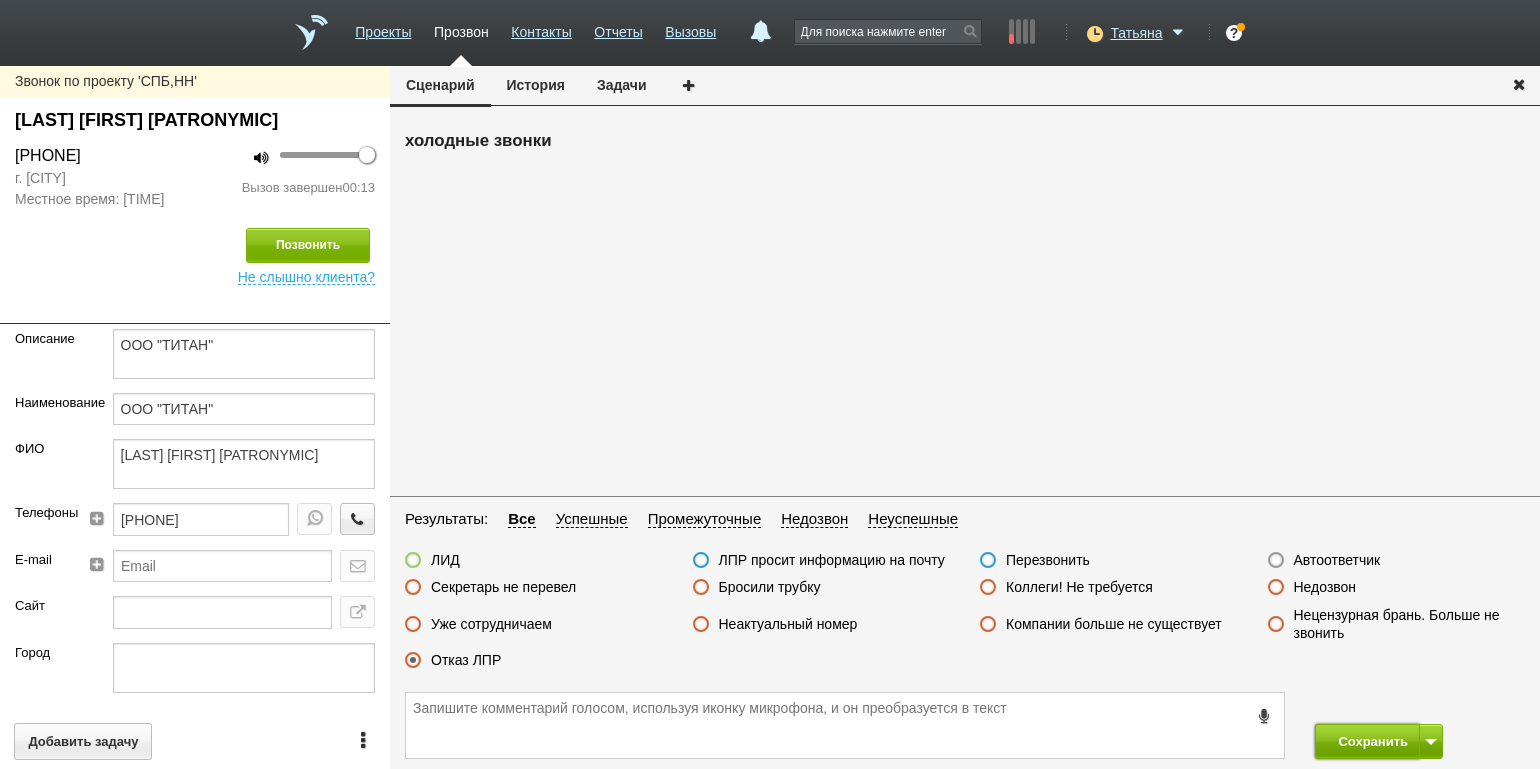 click on "Сохранить" at bounding box center [1367, 741] 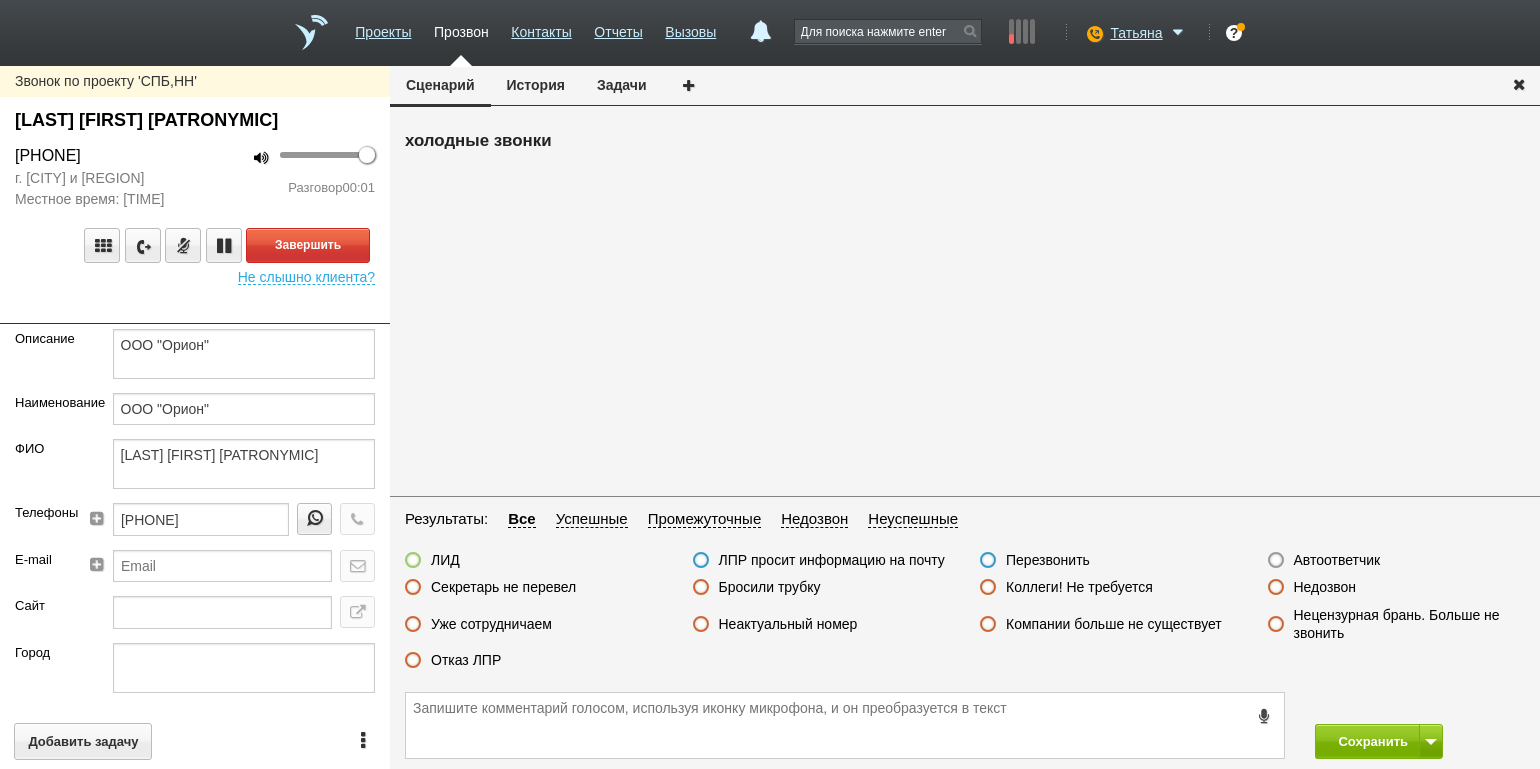 drag, startPoint x: 248, startPoint y: 214, endPoint x: 255, endPoint y: 222, distance: 10.630146 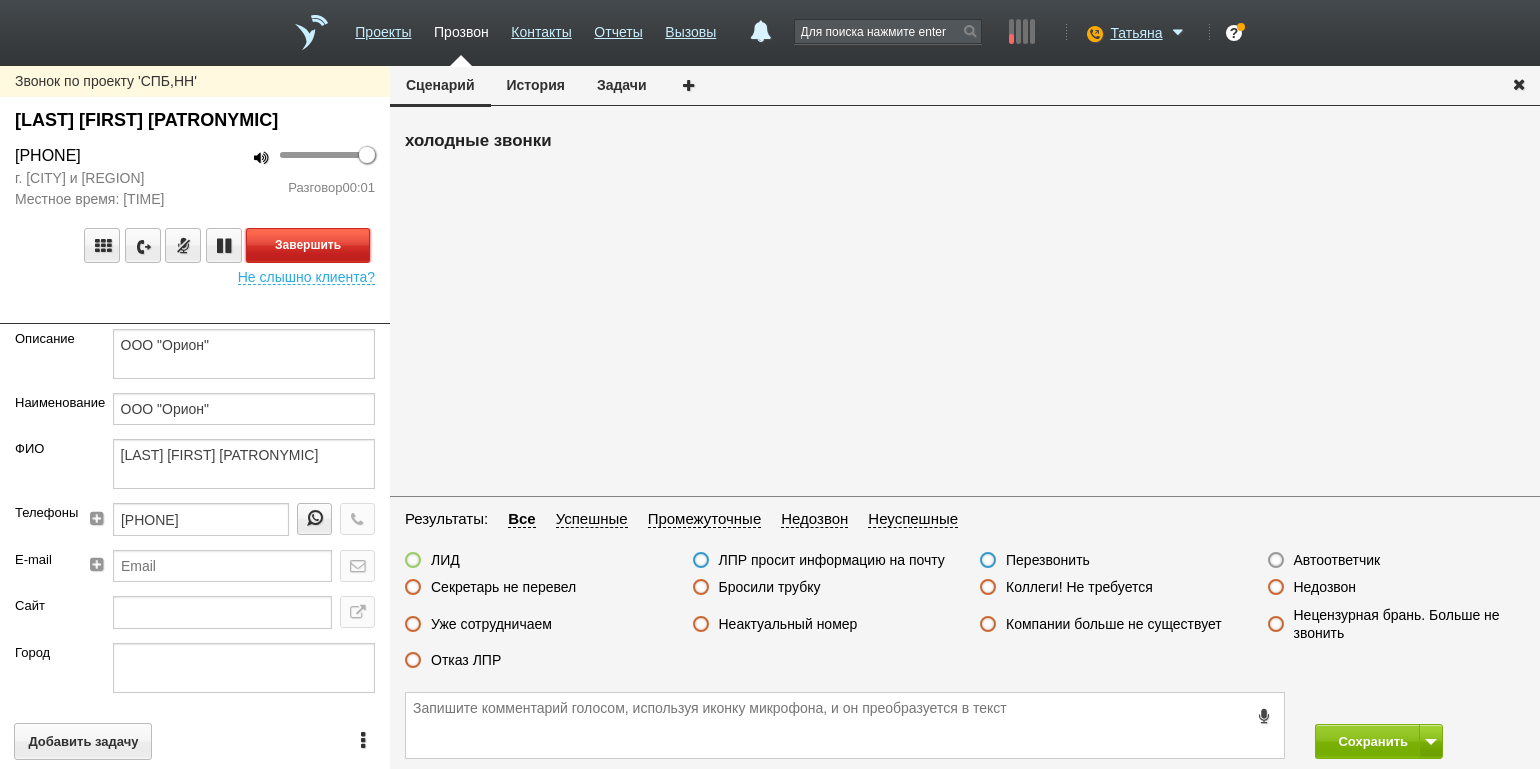click on "Завершить" at bounding box center [308, 245] 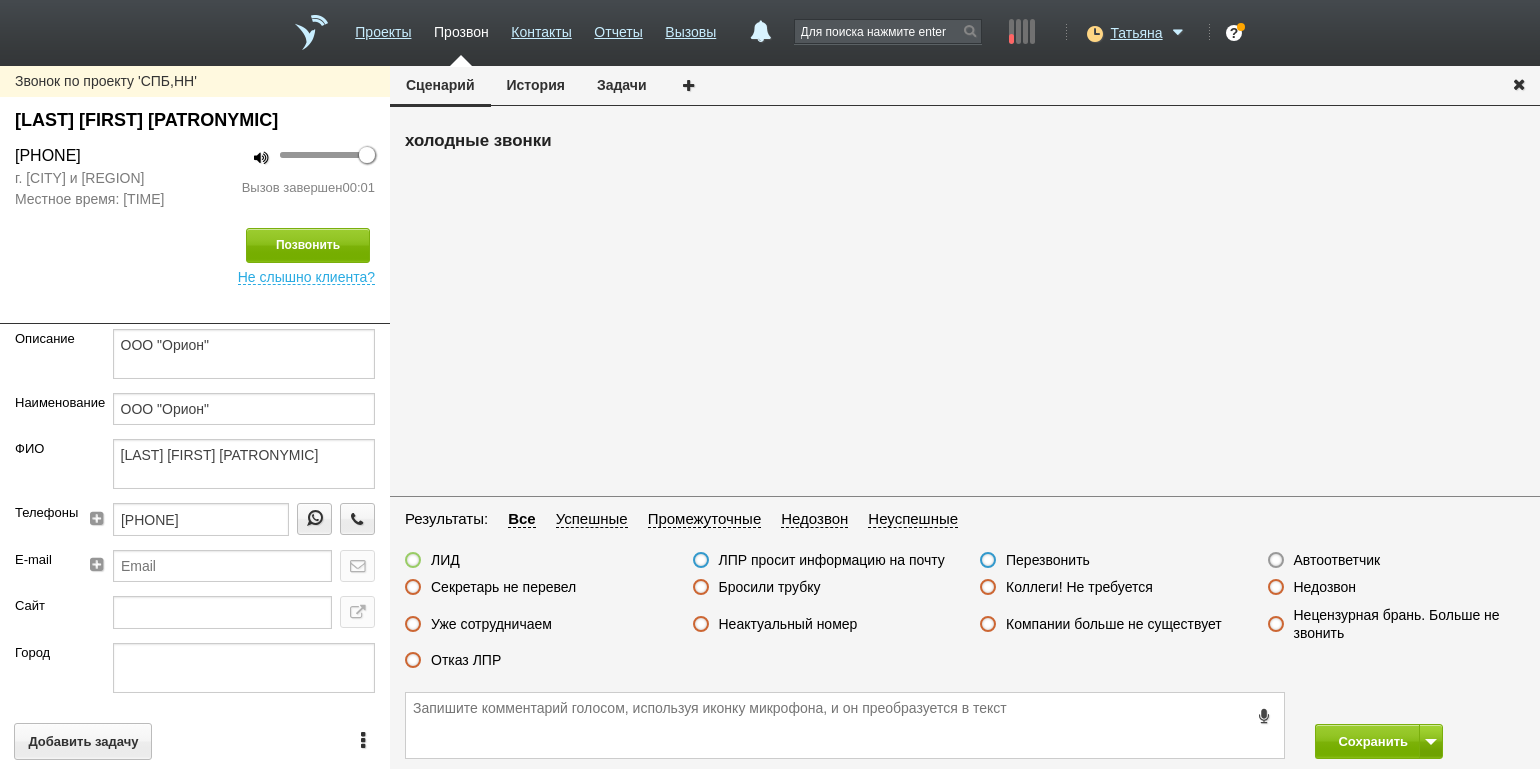 click on "Автоответчик" at bounding box center [1337, 560] 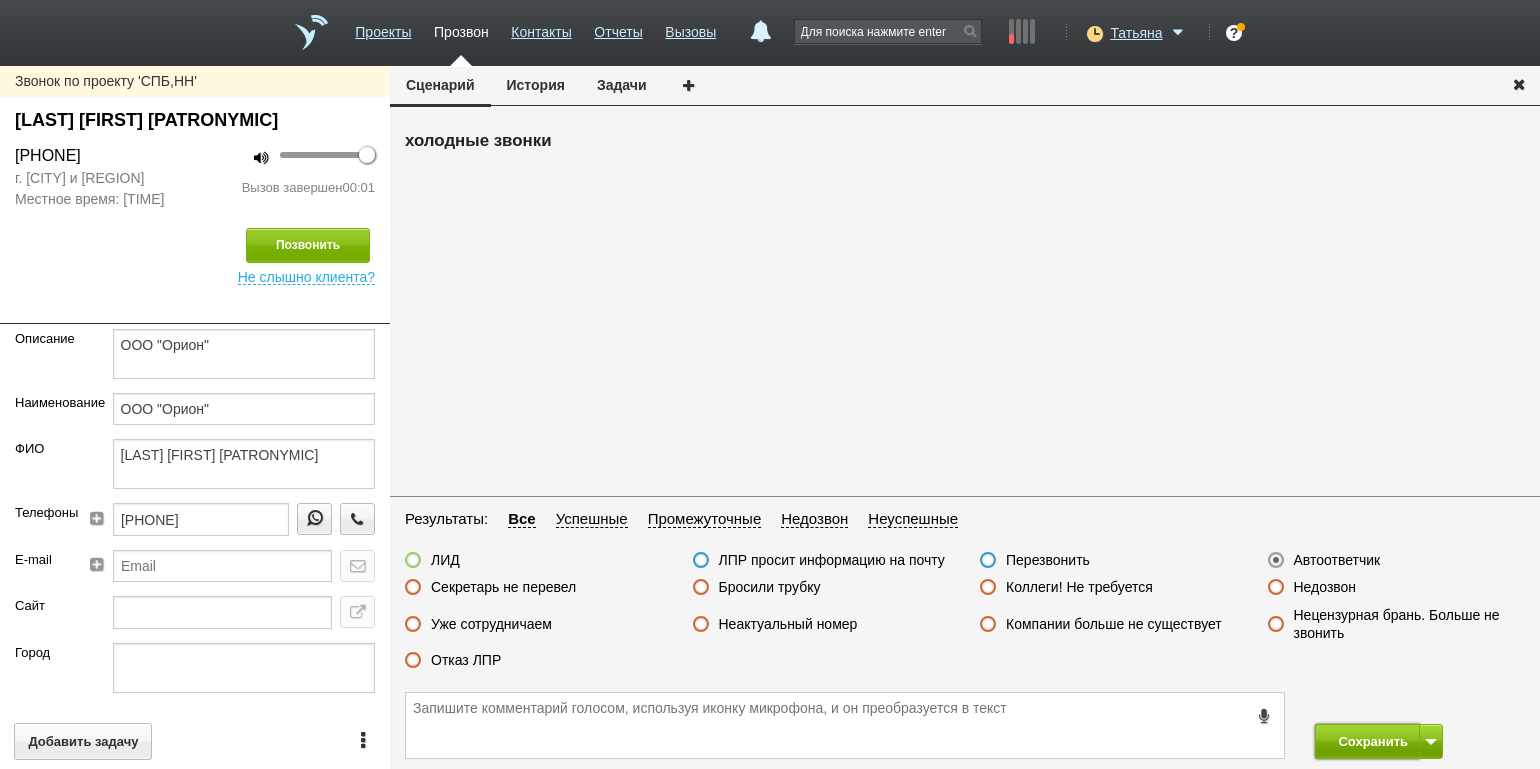 click on "Сохранить" at bounding box center (1367, 741) 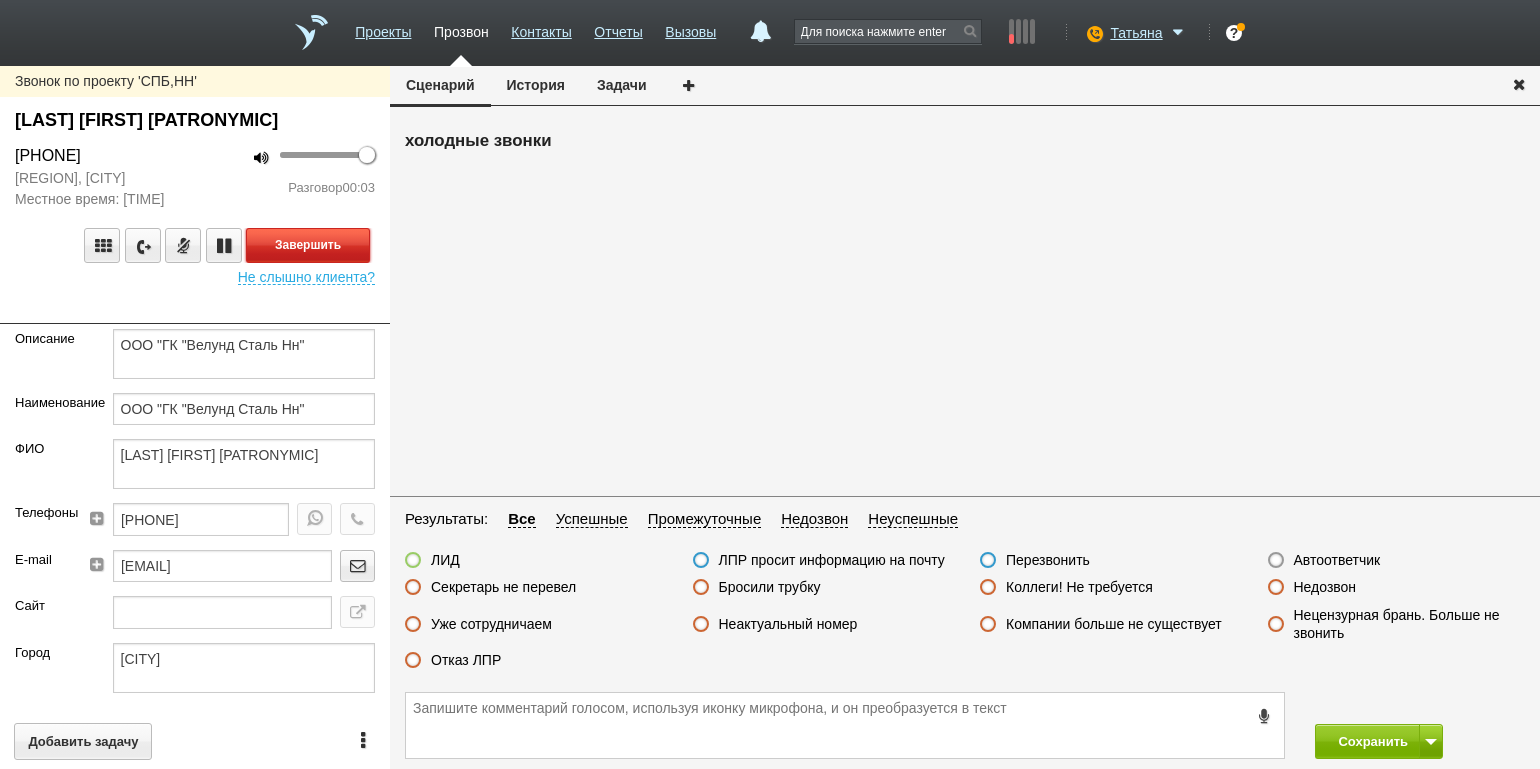click on "Завершить" at bounding box center (308, 245) 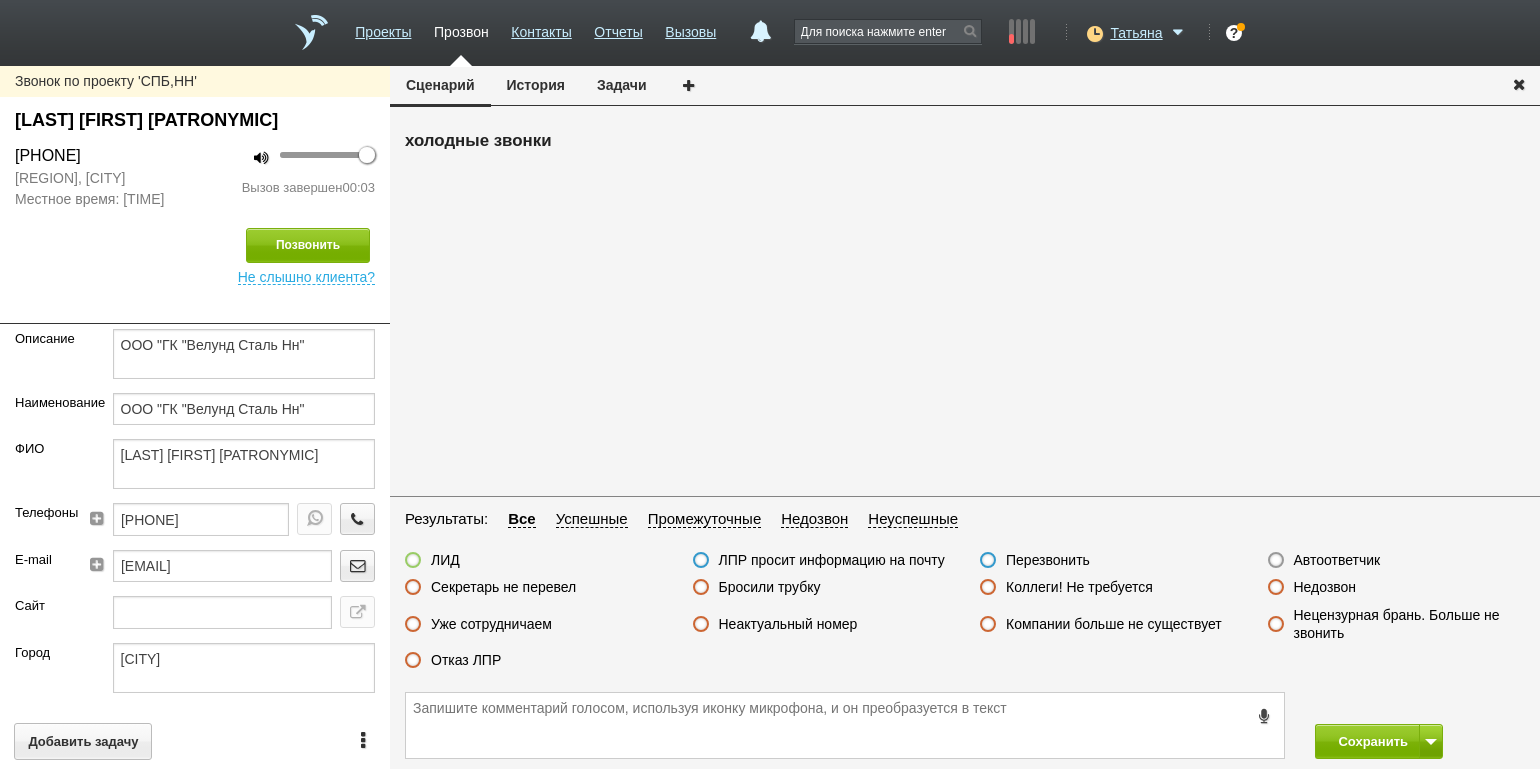 drag, startPoint x: 1321, startPoint y: 586, endPoint x: 1327, endPoint y: 596, distance: 11.661903 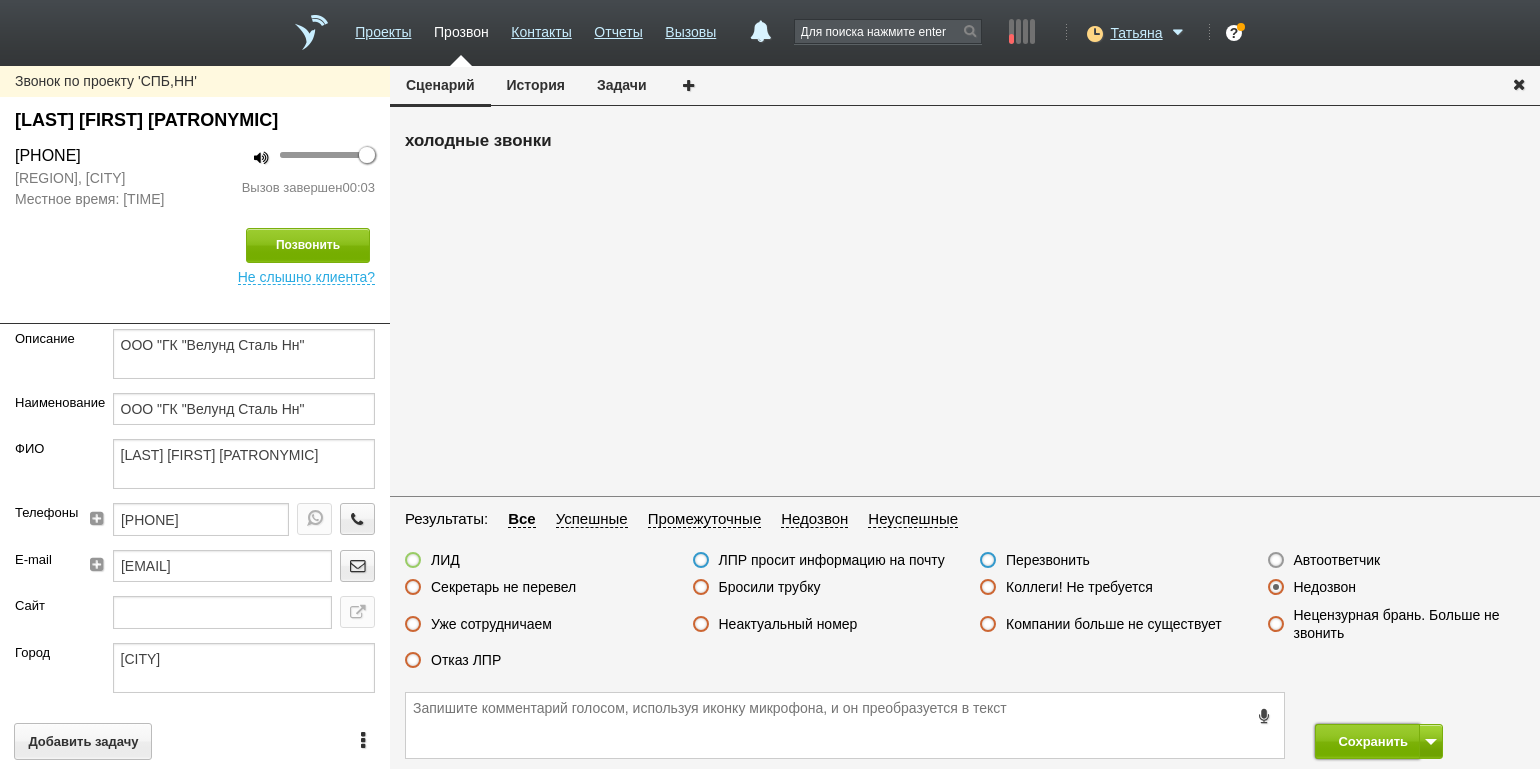 drag, startPoint x: 1361, startPoint y: 729, endPoint x: 1351, endPoint y: 719, distance: 14.142136 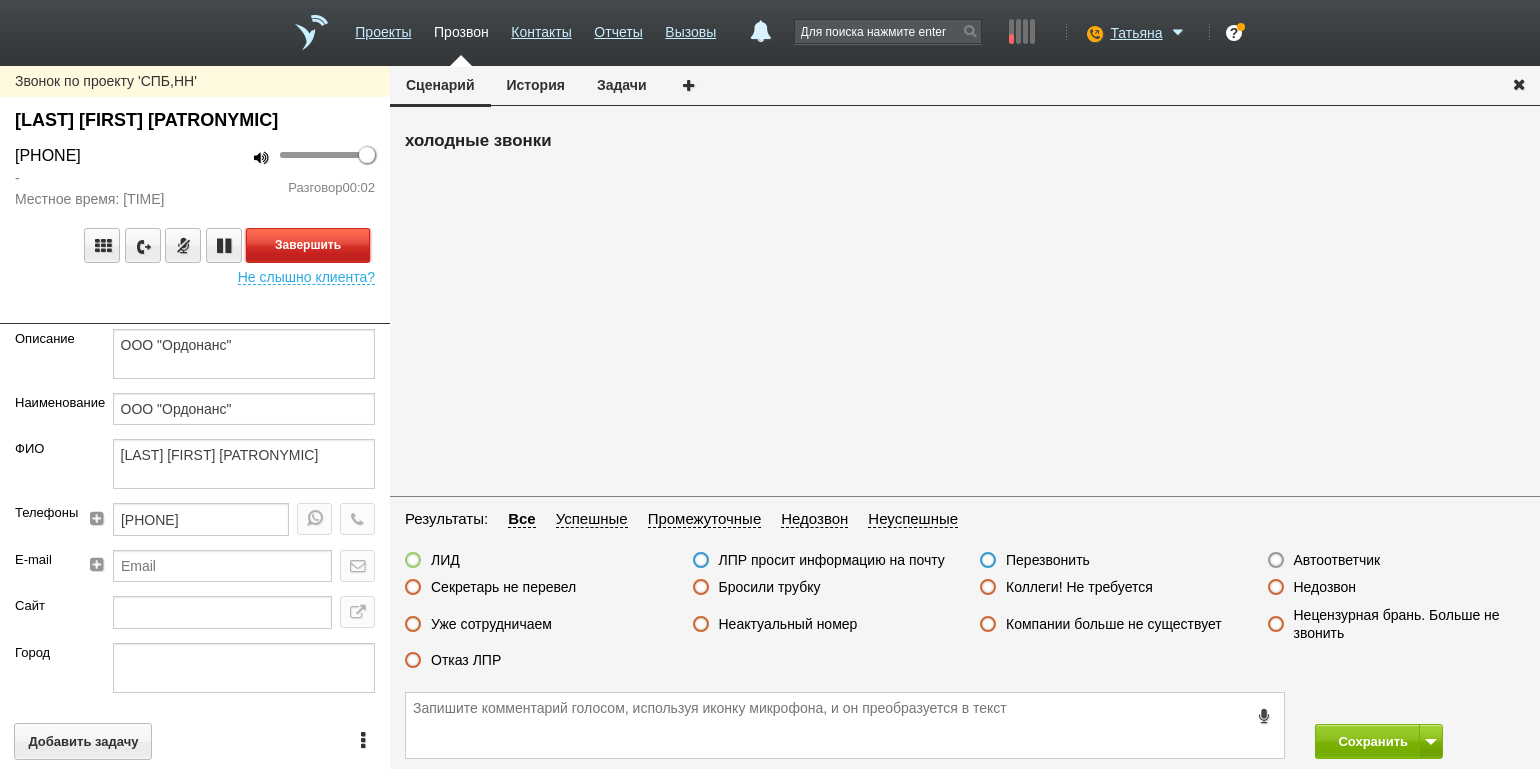 click on "Завершить" at bounding box center [308, 245] 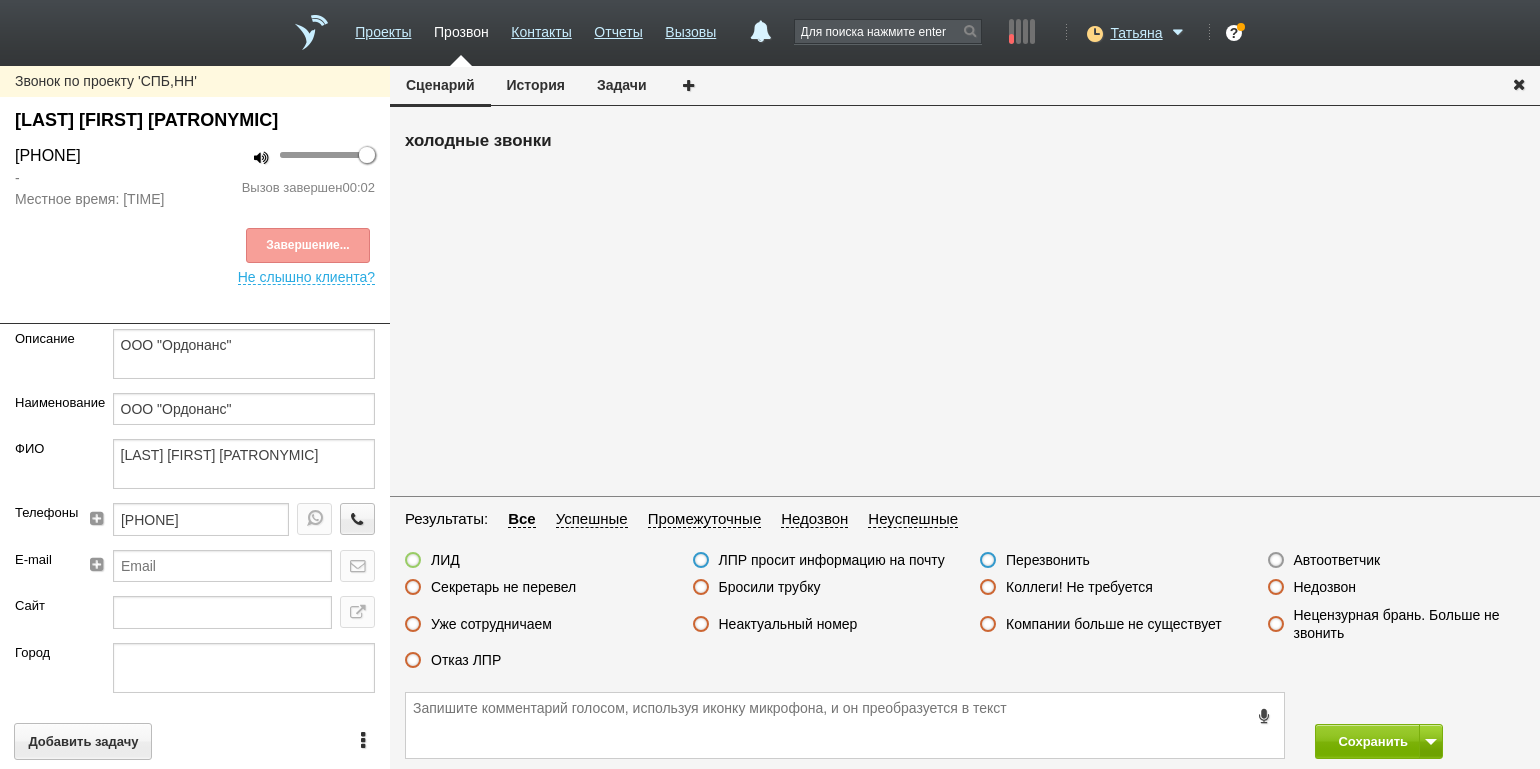 drag, startPoint x: 1349, startPoint y: 552, endPoint x: 1354, endPoint y: 565, distance: 13.928389 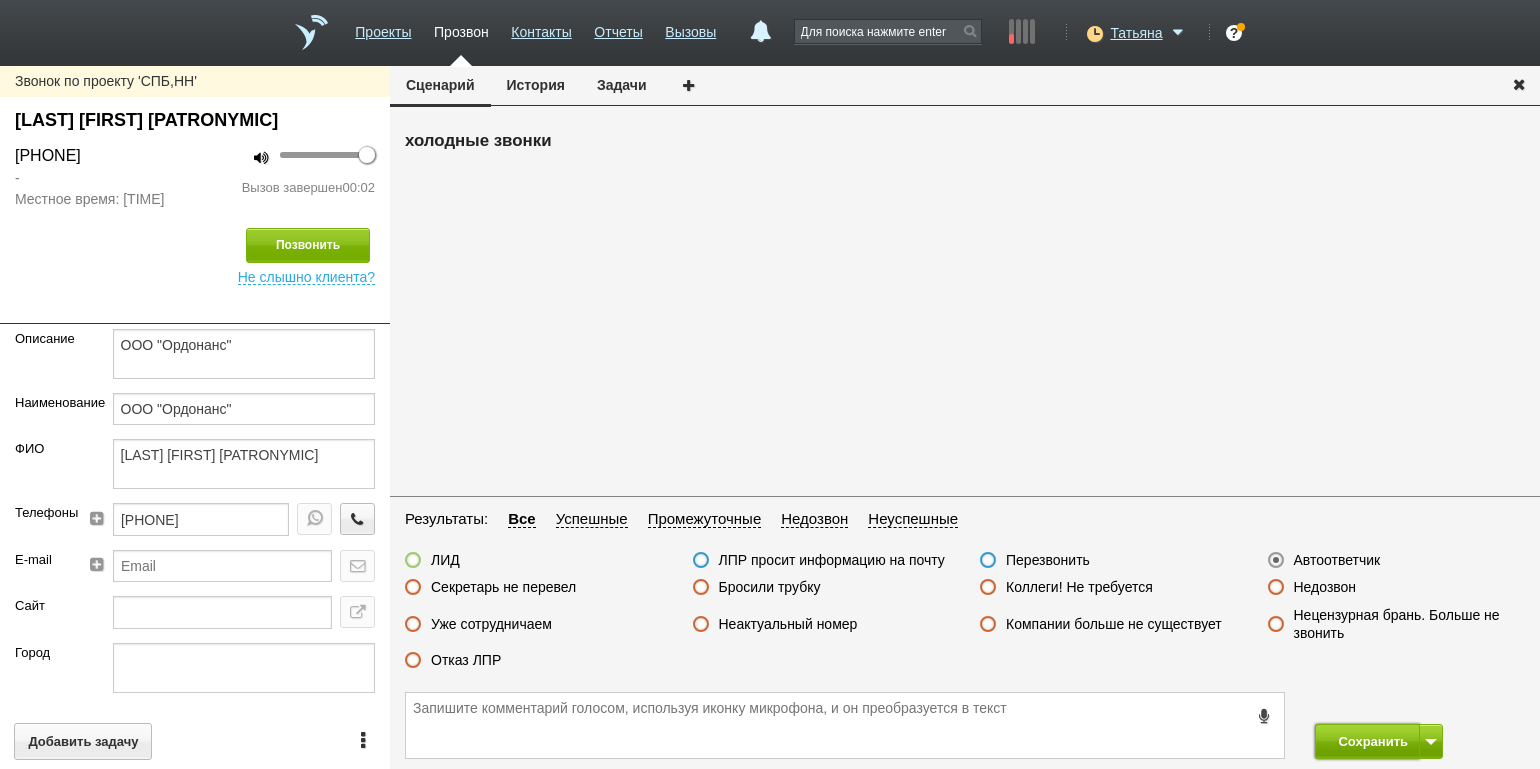 click on "Сохранить" at bounding box center [1367, 741] 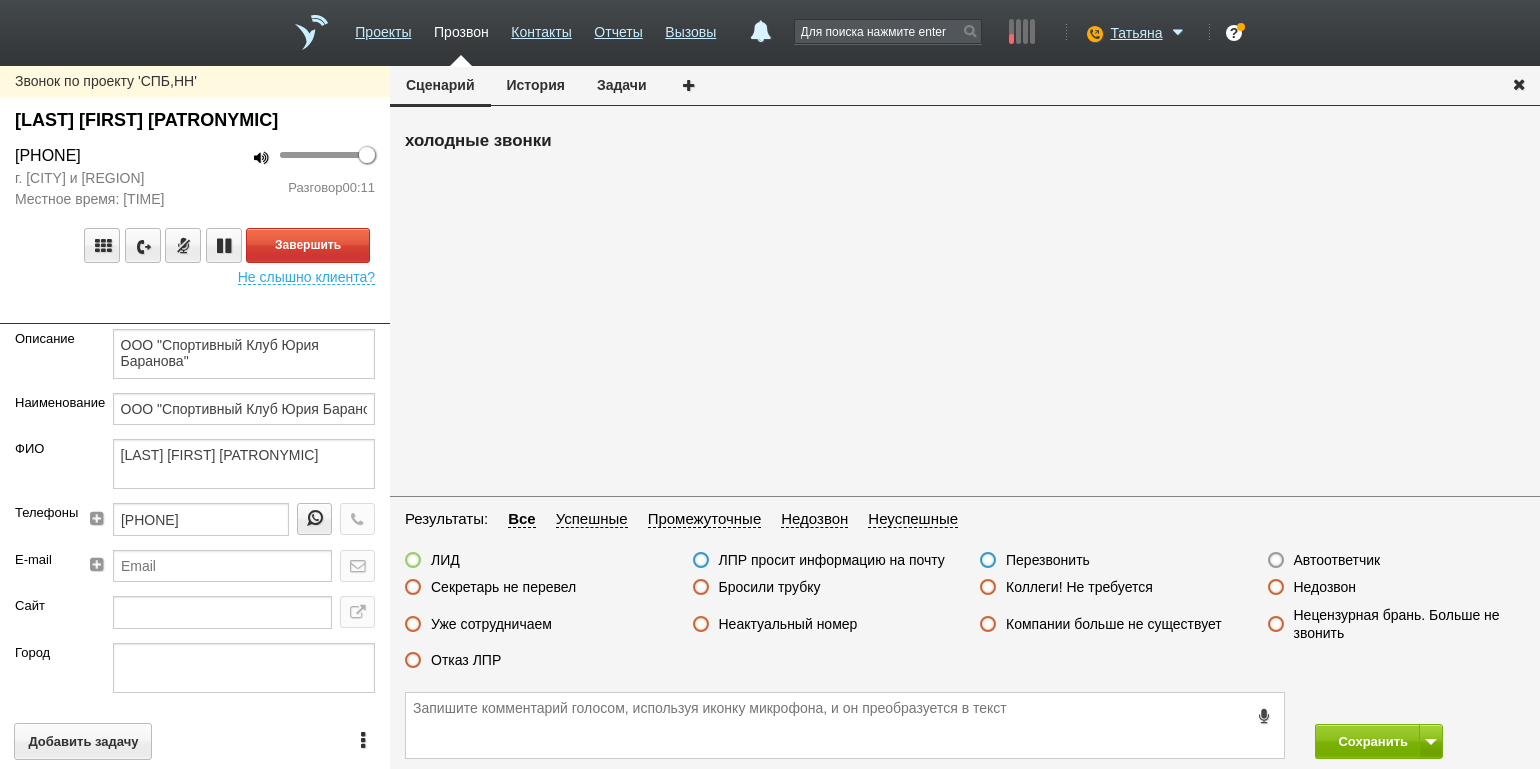 click on "100
Разговор
00:11" at bounding box center [292, 177] 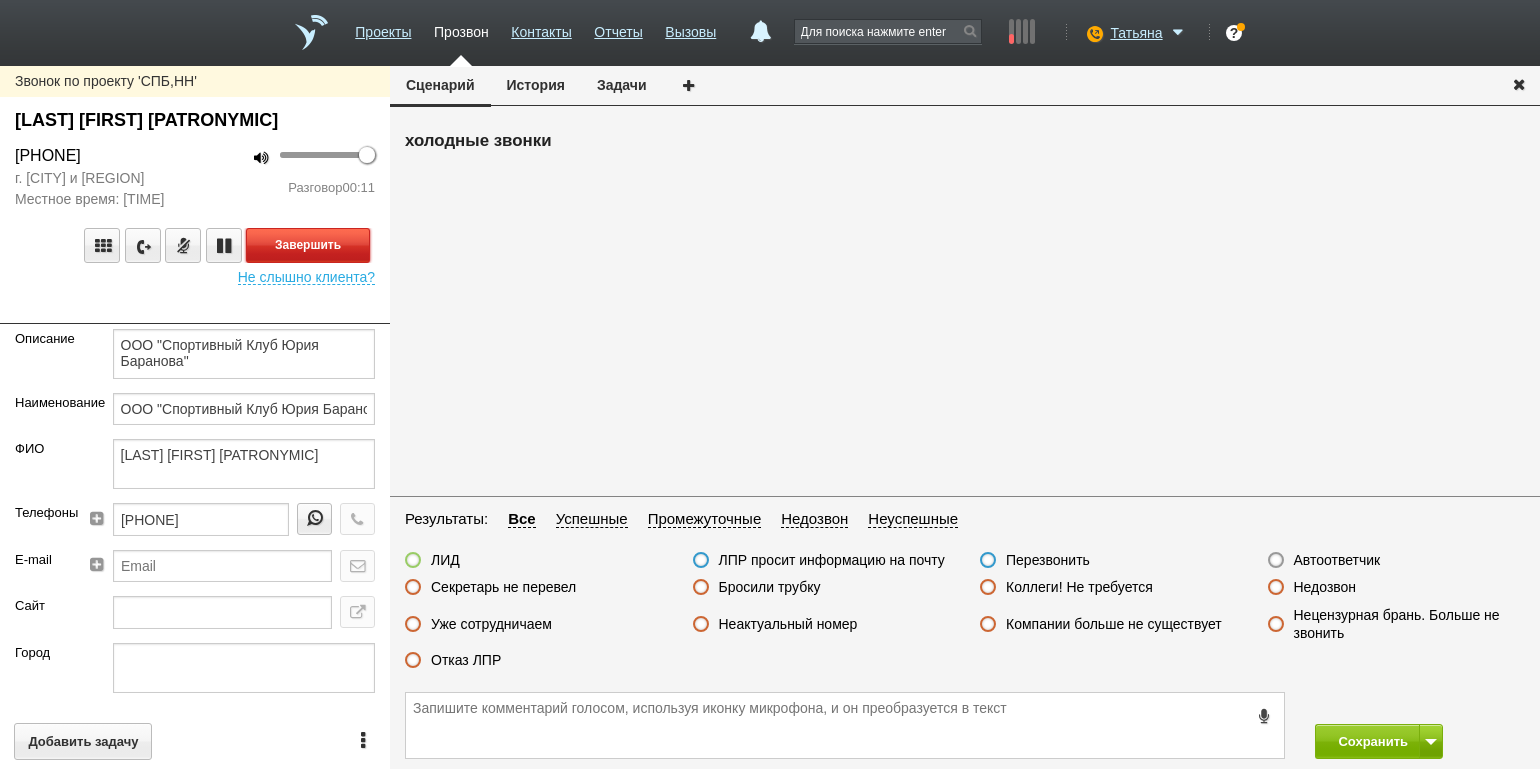 click on "Завершить" at bounding box center [308, 245] 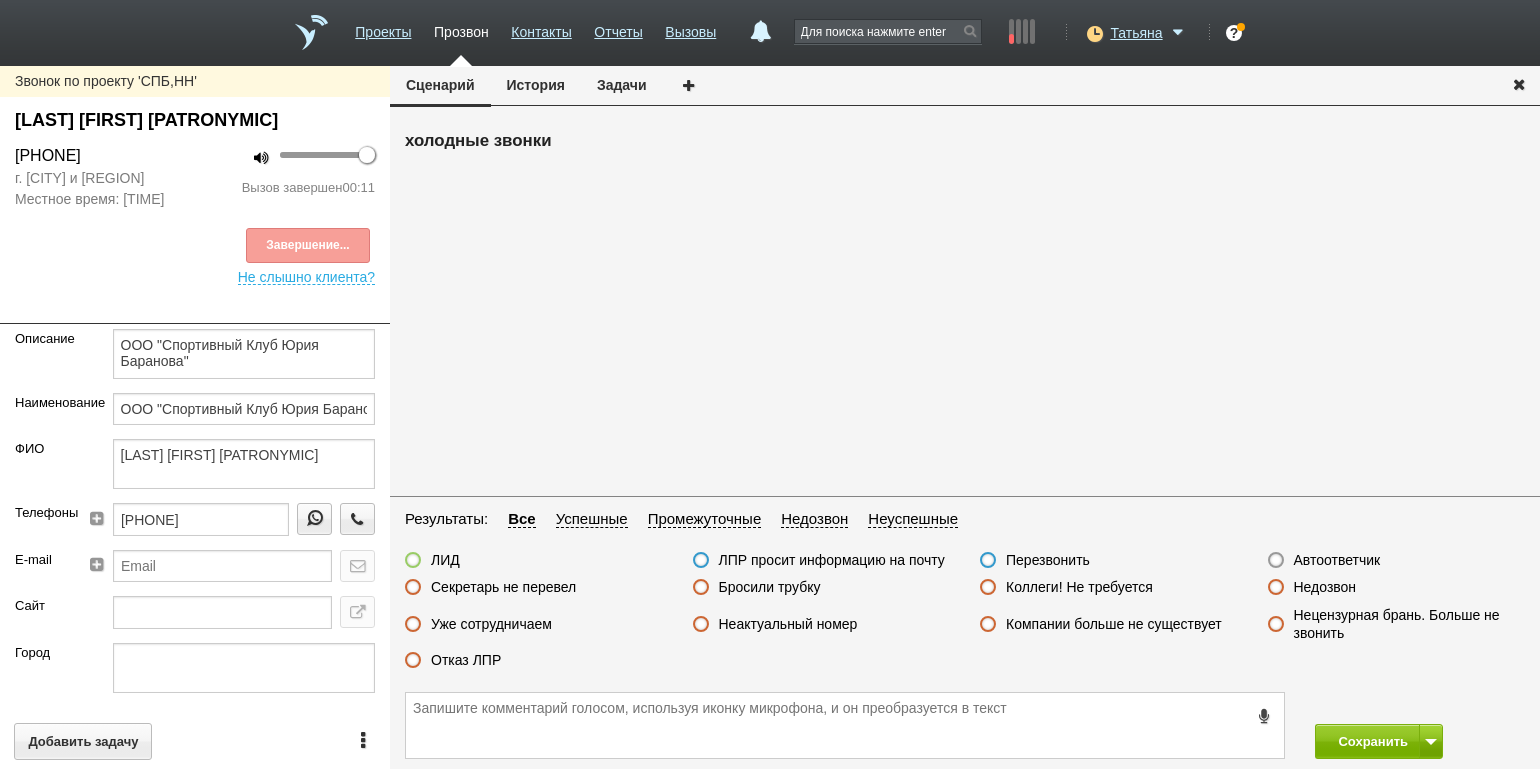click on "Отказ ЛПР" at bounding box center [466, 660] 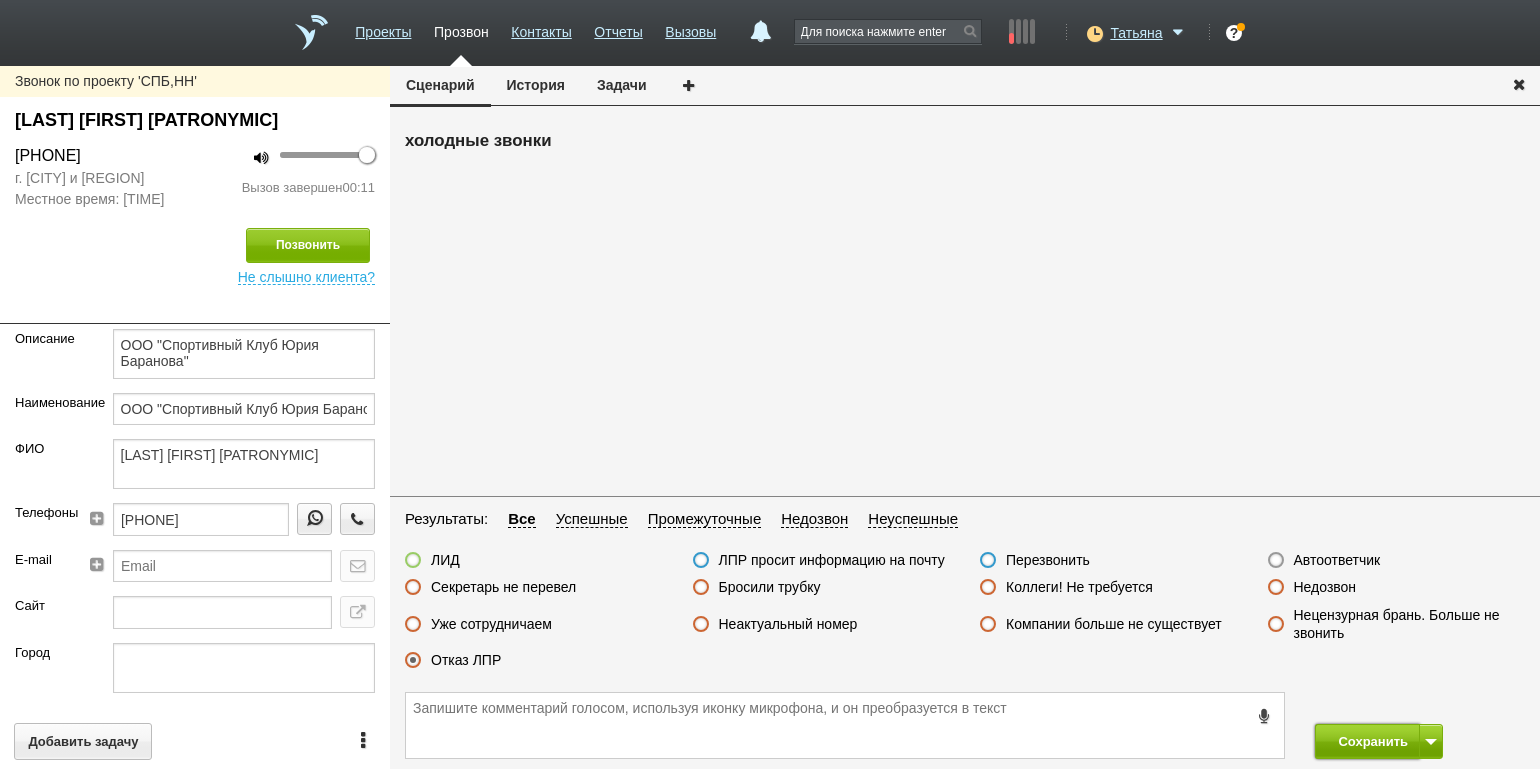click on "Сохранить" at bounding box center [1367, 741] 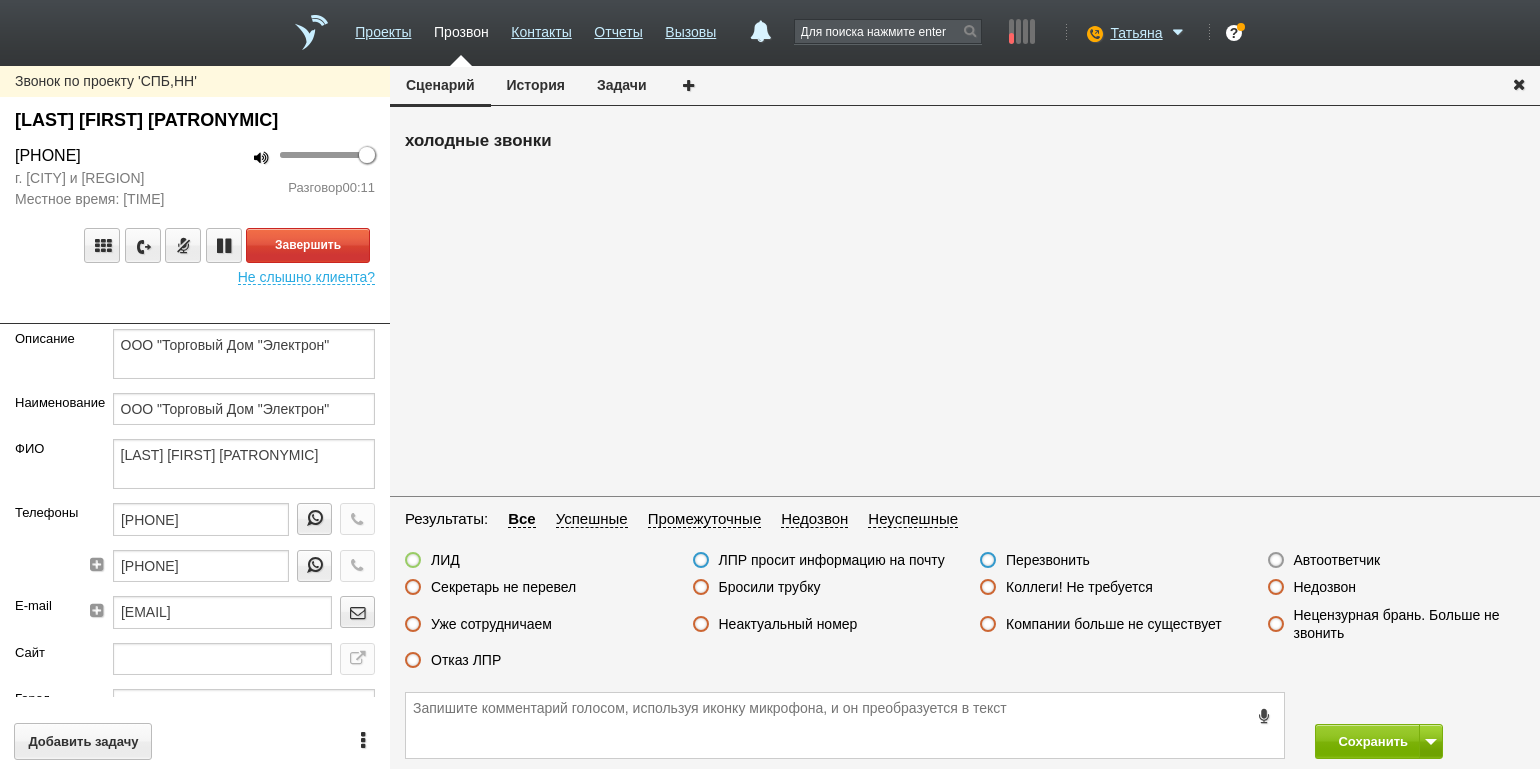 click on "Разговор
00:11" at bounding box center [292, 188] 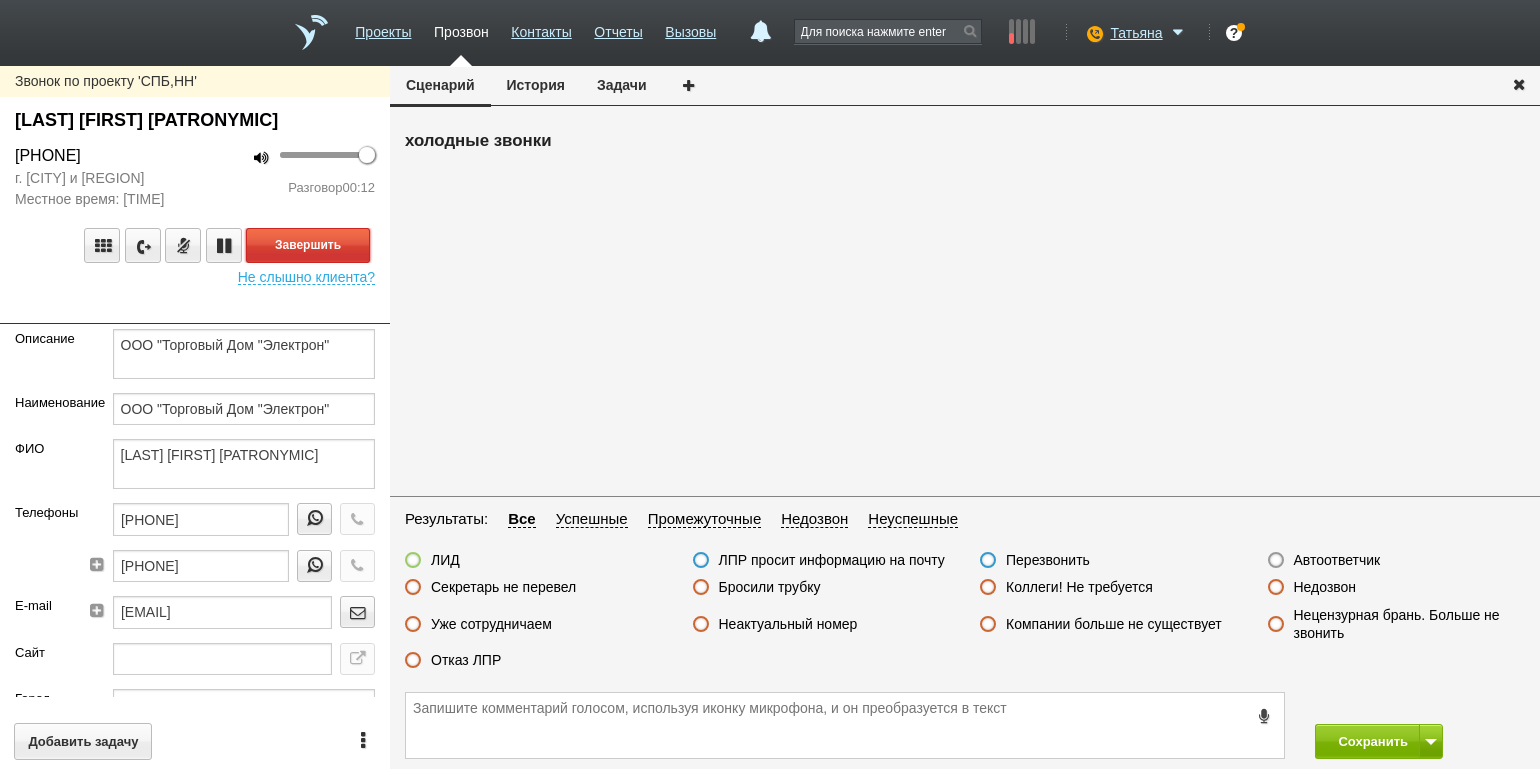 drag, startPoint x: 316, startPoint y: 256, endPoint x: 402, endPoint y: 335, distance: 116.777565 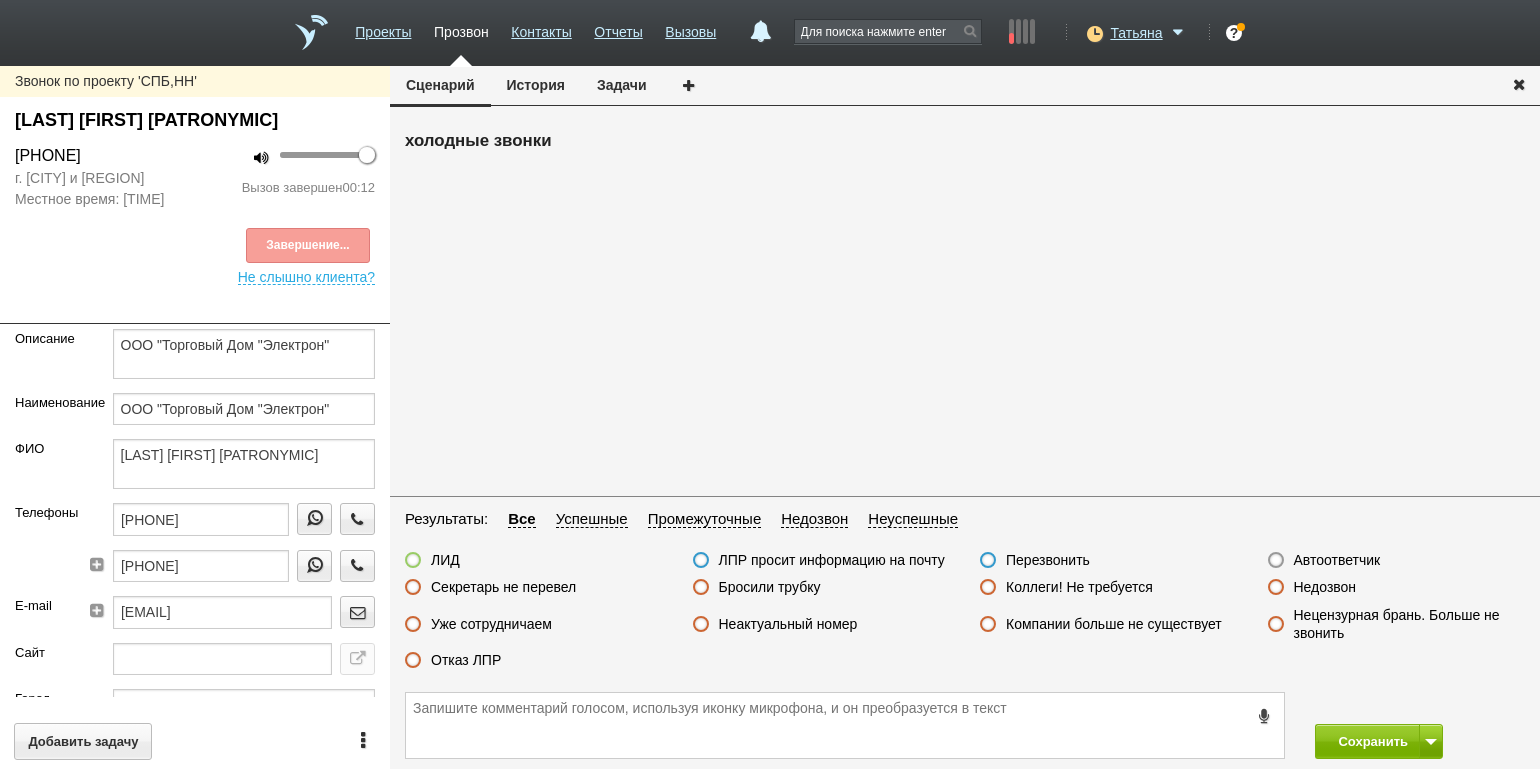 click on "Отказ ЛПР" at bounding box center [466, 660] 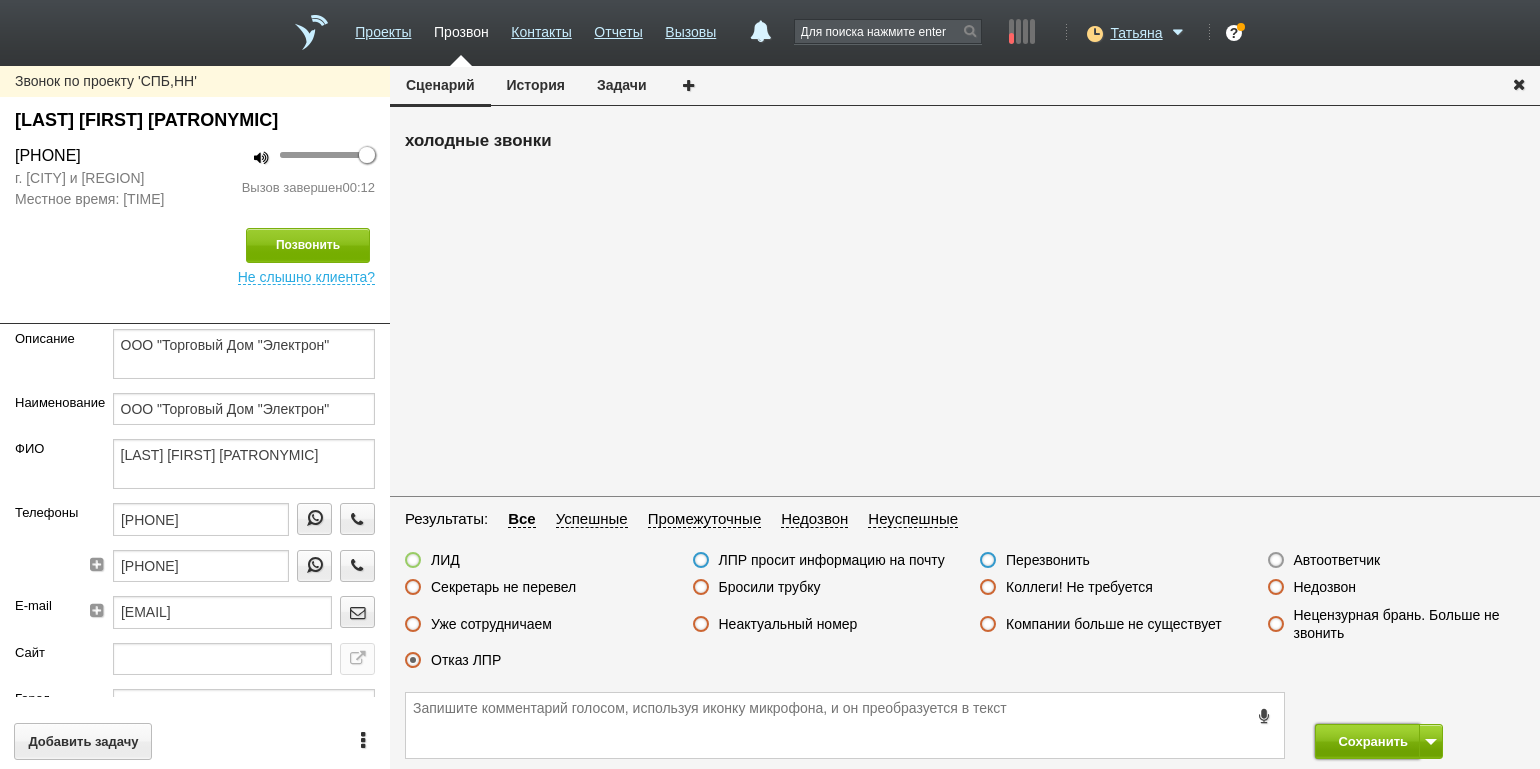 click on "Сохранить" at bounding box center [1367, 741] 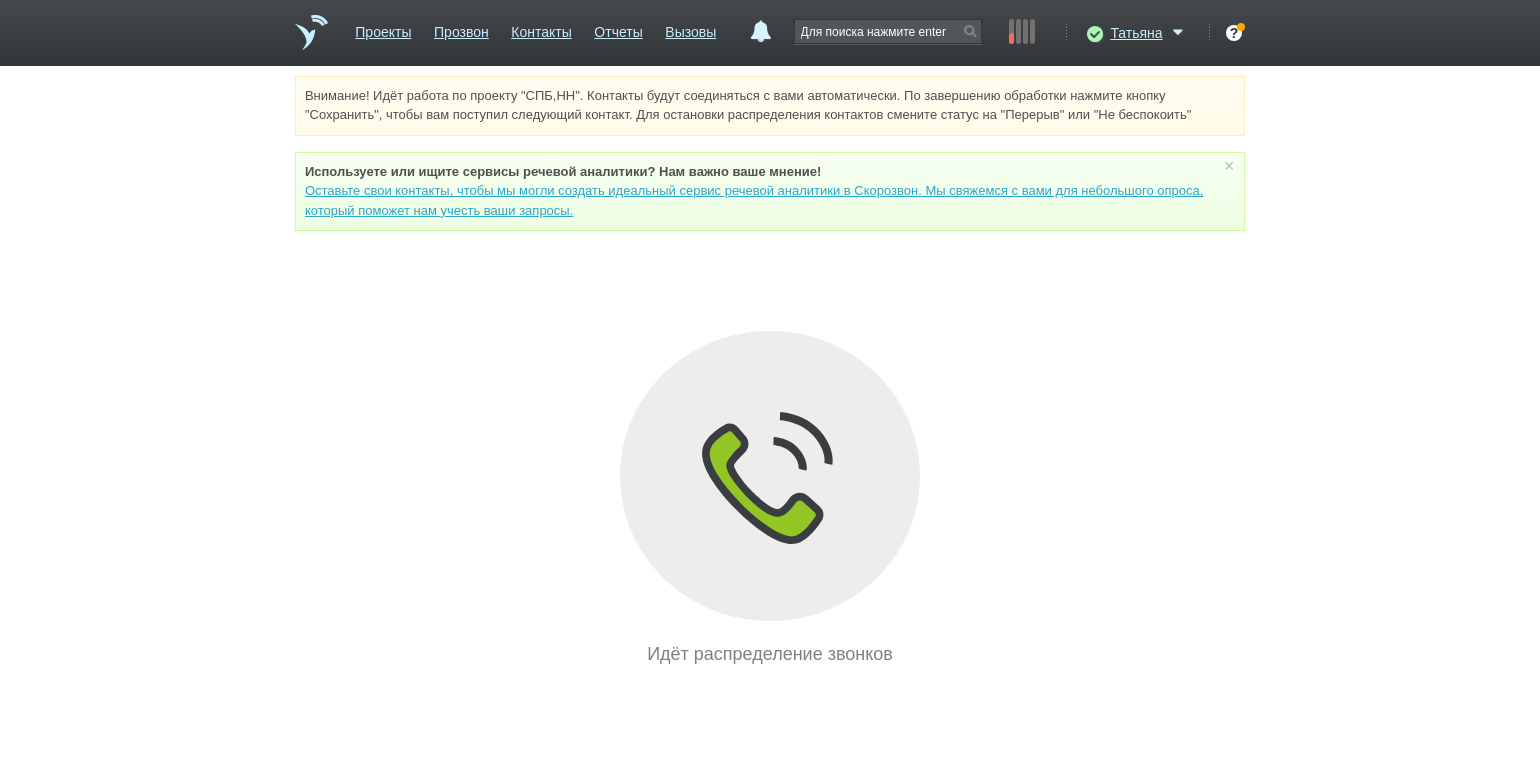 click on "Внимание! Идёт работа по проекту "СПБ,НН". Контакты будут соединяться с вами автоматически. По завершению обработки нажмите кнопку "Сохранить", чтобы вам поступил следующий контакт. Для остановки распределения контактов смените статус на "Перерыв" или "Не беспокоить"
Используете или ищите cервисы речевой аналитики? Нам важно ваше мнение! Оставьте свои контакты, чтобы мы могли создать идеальный сервис речевой аналитики в Скорозвон. Мы свяжемся с вами для небольшого опроса, который поможет нам учесть ваши запросы.
×" at bounding box center [770, 372] 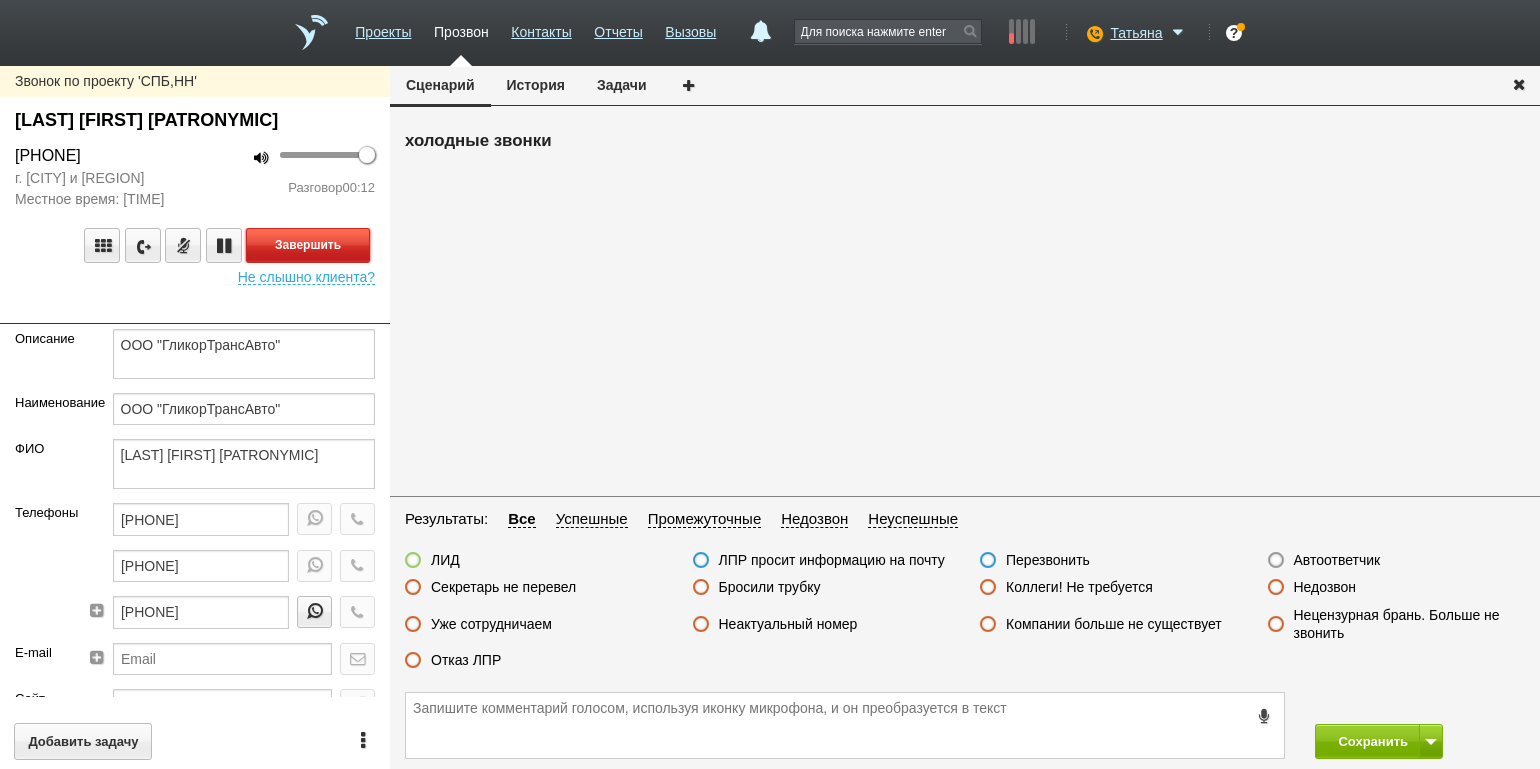 click on "Завершить" at bounding box center (308, 245) 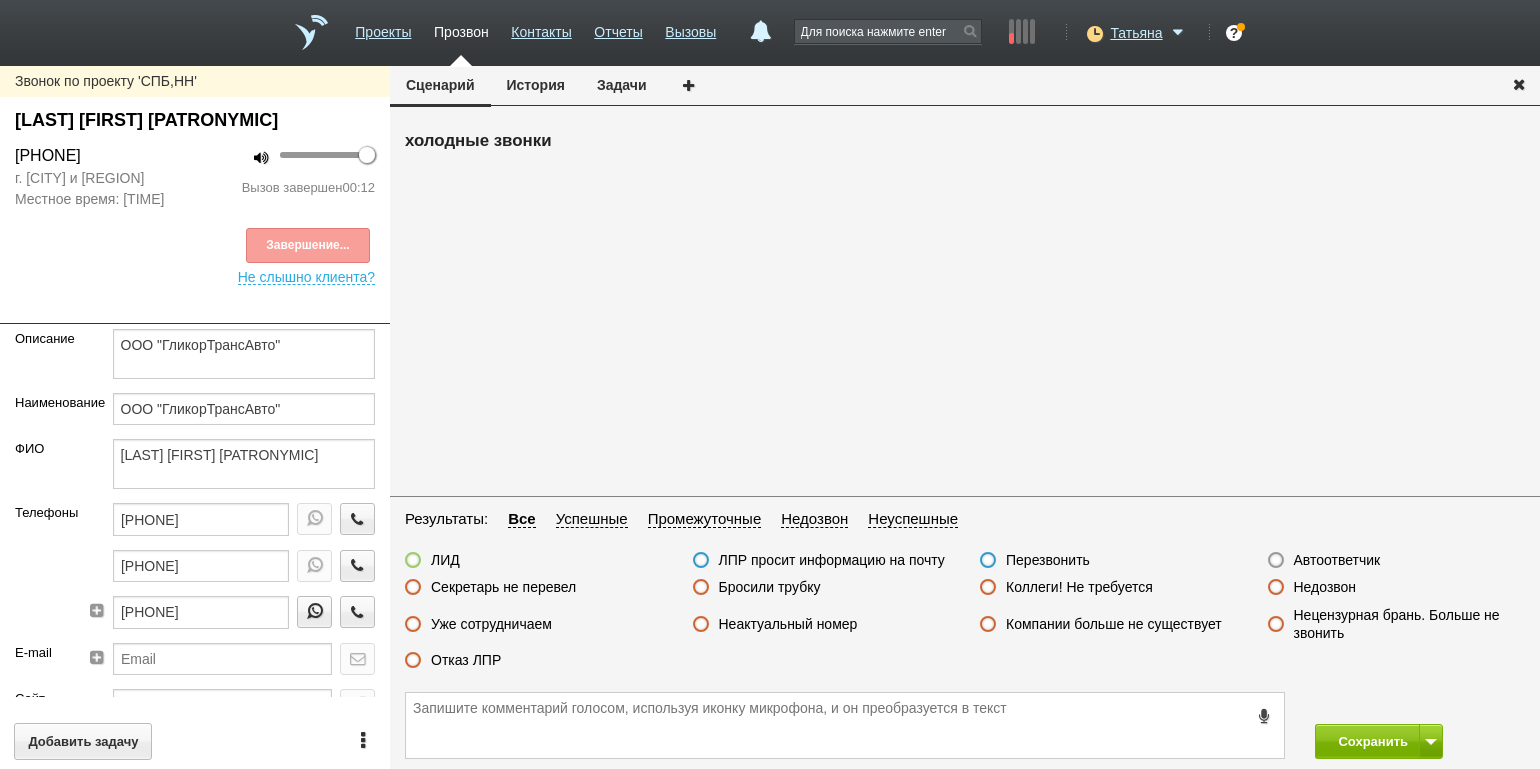 click on "Отказ ЛПР" at bounding box center (466, 660) 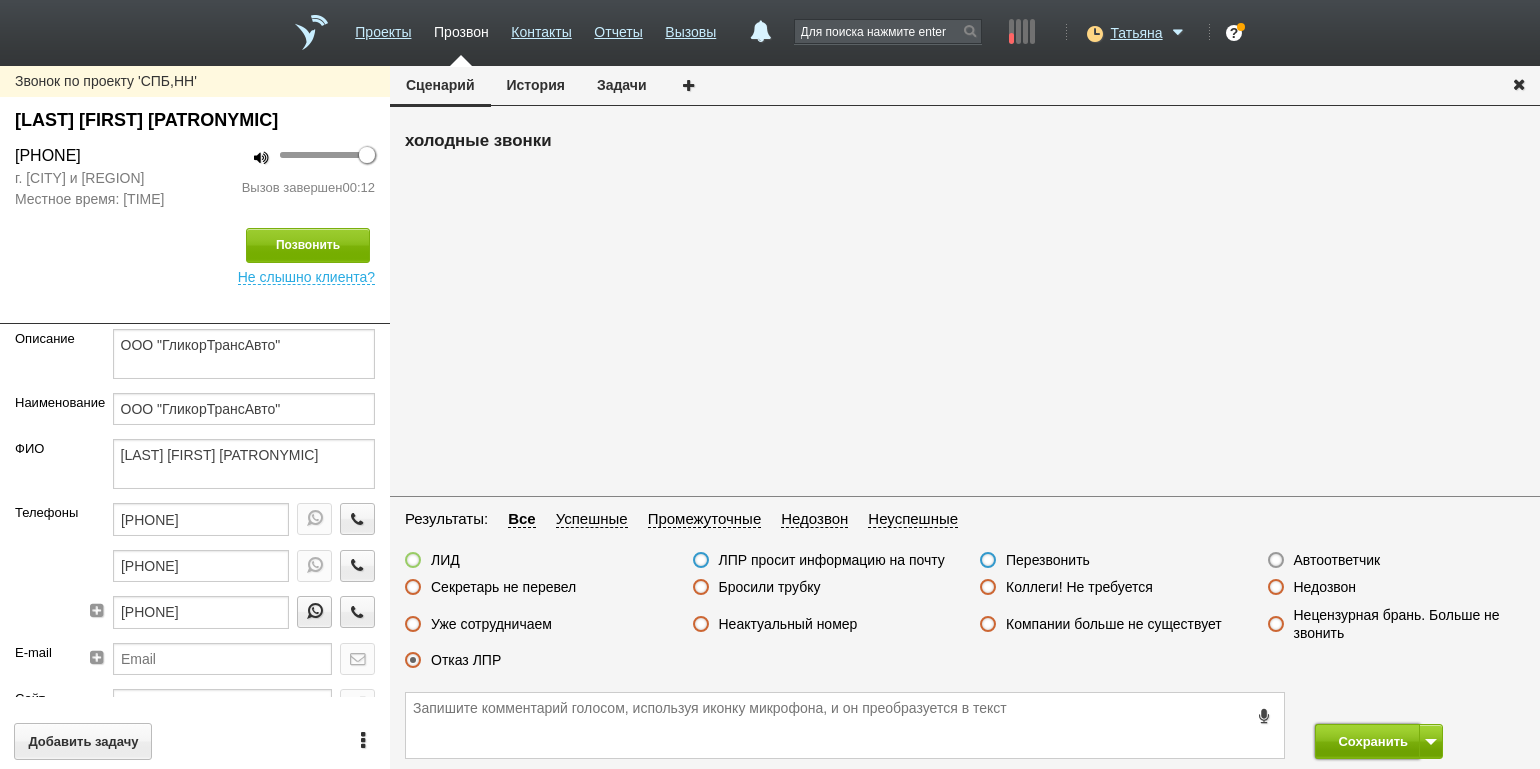 click on "Сохранить" at bounding box center (1367, 741) 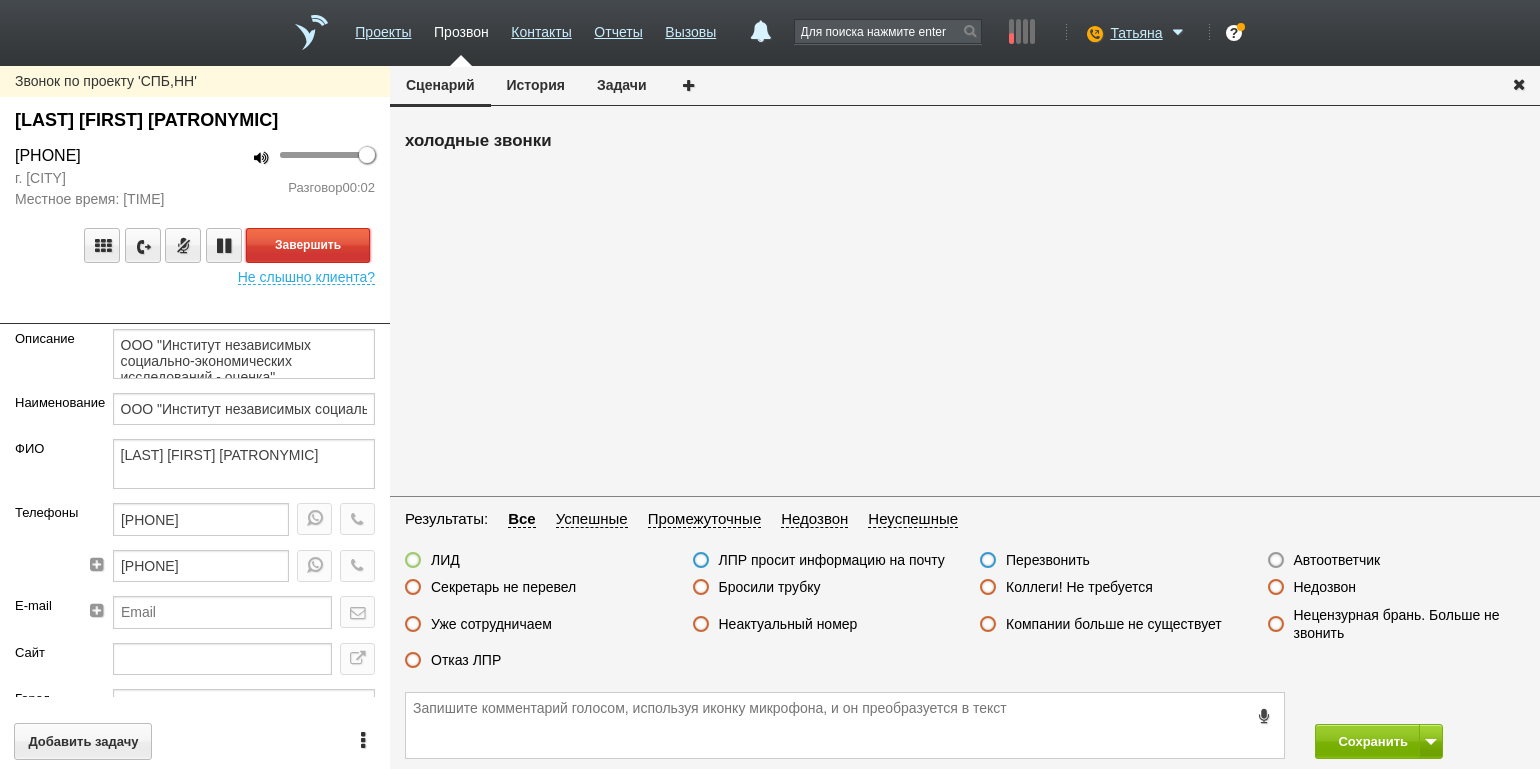 drag, startPoint x: 318, startPoint y: 241, endPoint x: 327, endPoint y: 248, distance: 11.401754 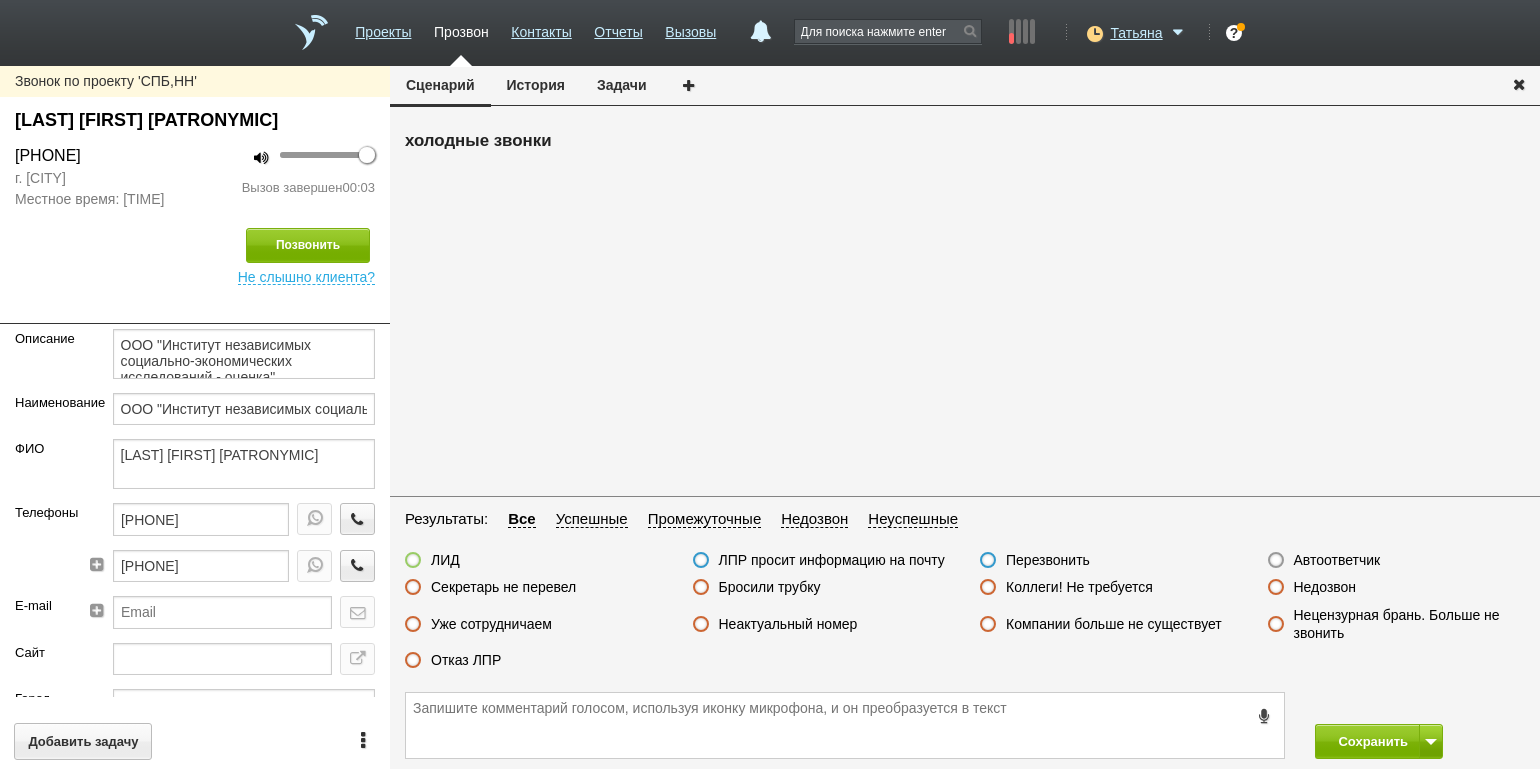 click on "Недозвон" at bounding box center (1325, 587) 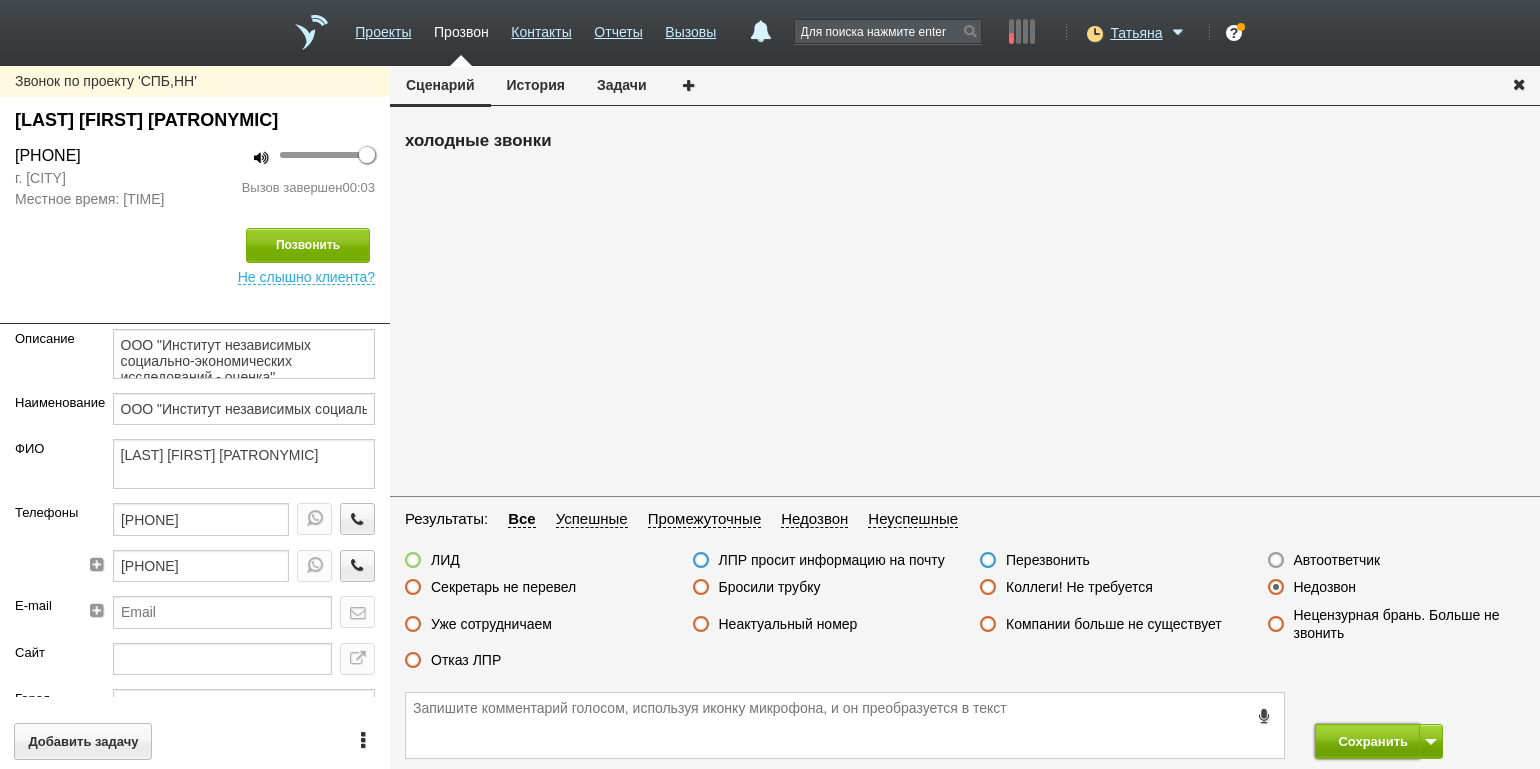 click on "Сохранить" at bounding box center (1367, 741) 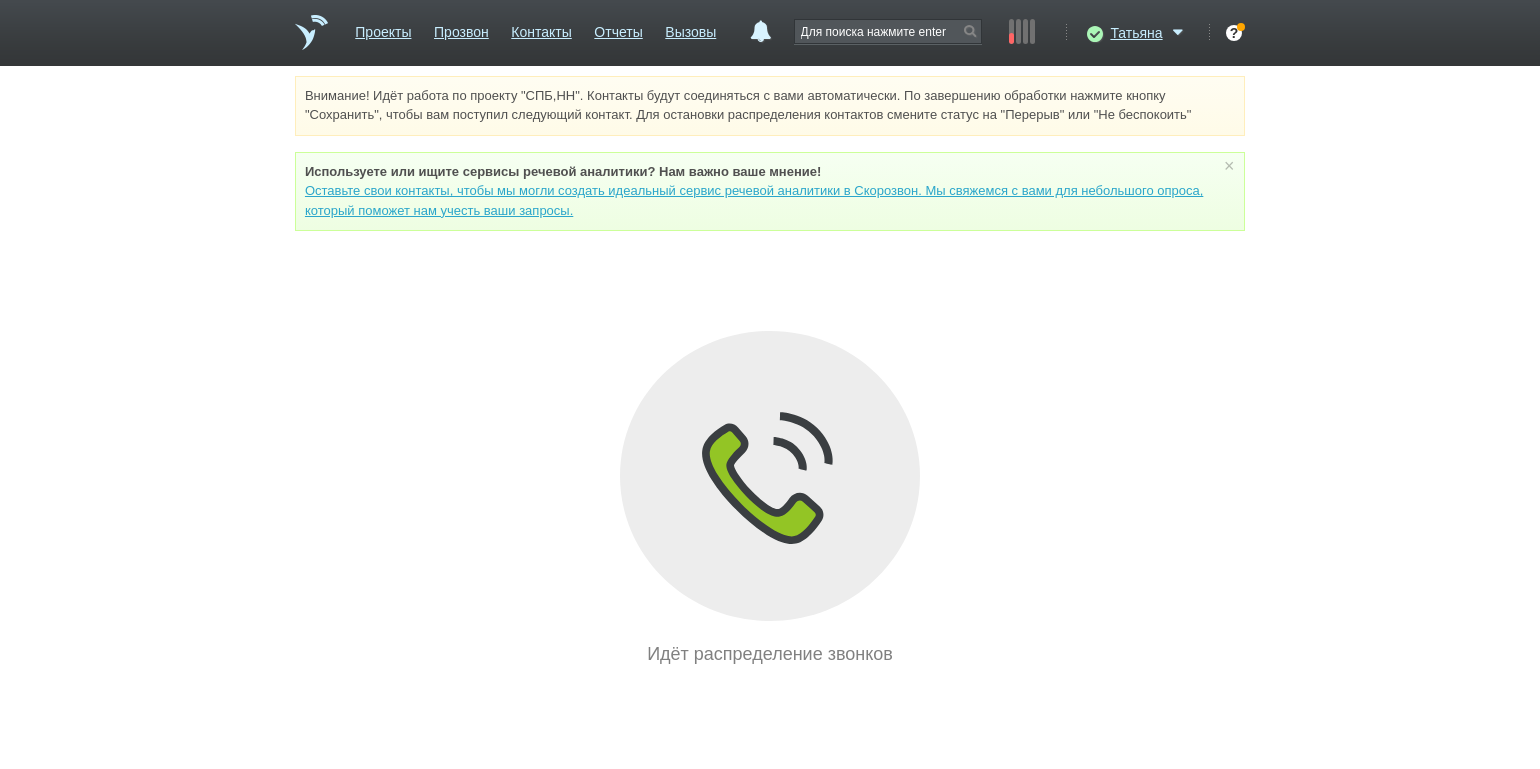 click on "Внимание! Идёт работа по проекту "СПБ,НН". Контакты будут соединяться с вами автоматически. По завершению обработки нажмите кнопку "Сохранить", чтобы вам поступил следующий контакт. Для остановки распределения контактов смените статус на "Перерыв" или "Не беспокоить"
Используете или ищите cервисы речевой аналитики? Нам важно ваше мнение! Оставьте свои контакты, чтобы мы могли создать идеальный сервис речевой аналитики в Скорозвон. Мы свяжемся с вами для небольшого опроса, который поможет нам учесть ваши запросы.
×" at bounding box center [770, 372] 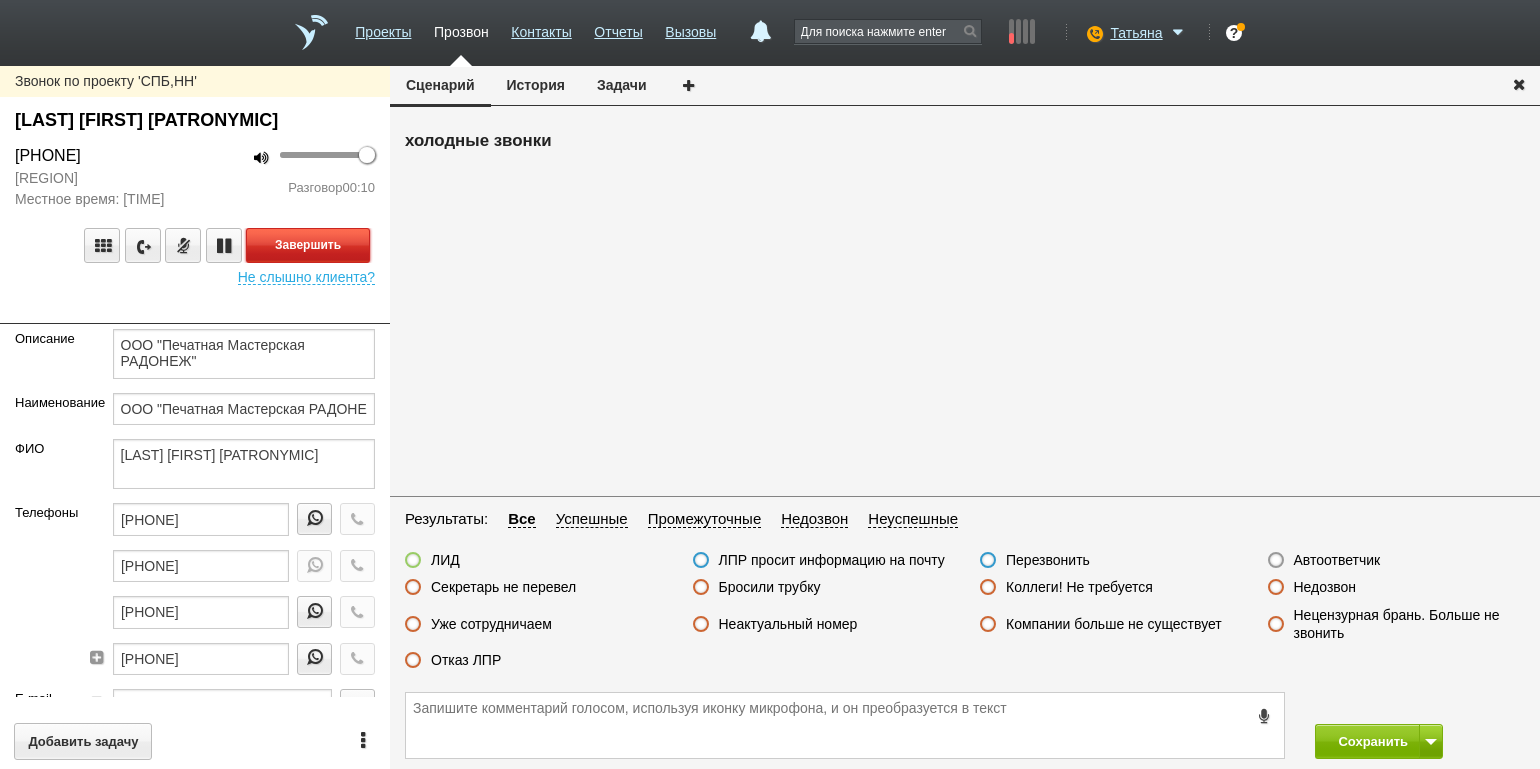 click on "Завершить" at bounding box center [308, 245] 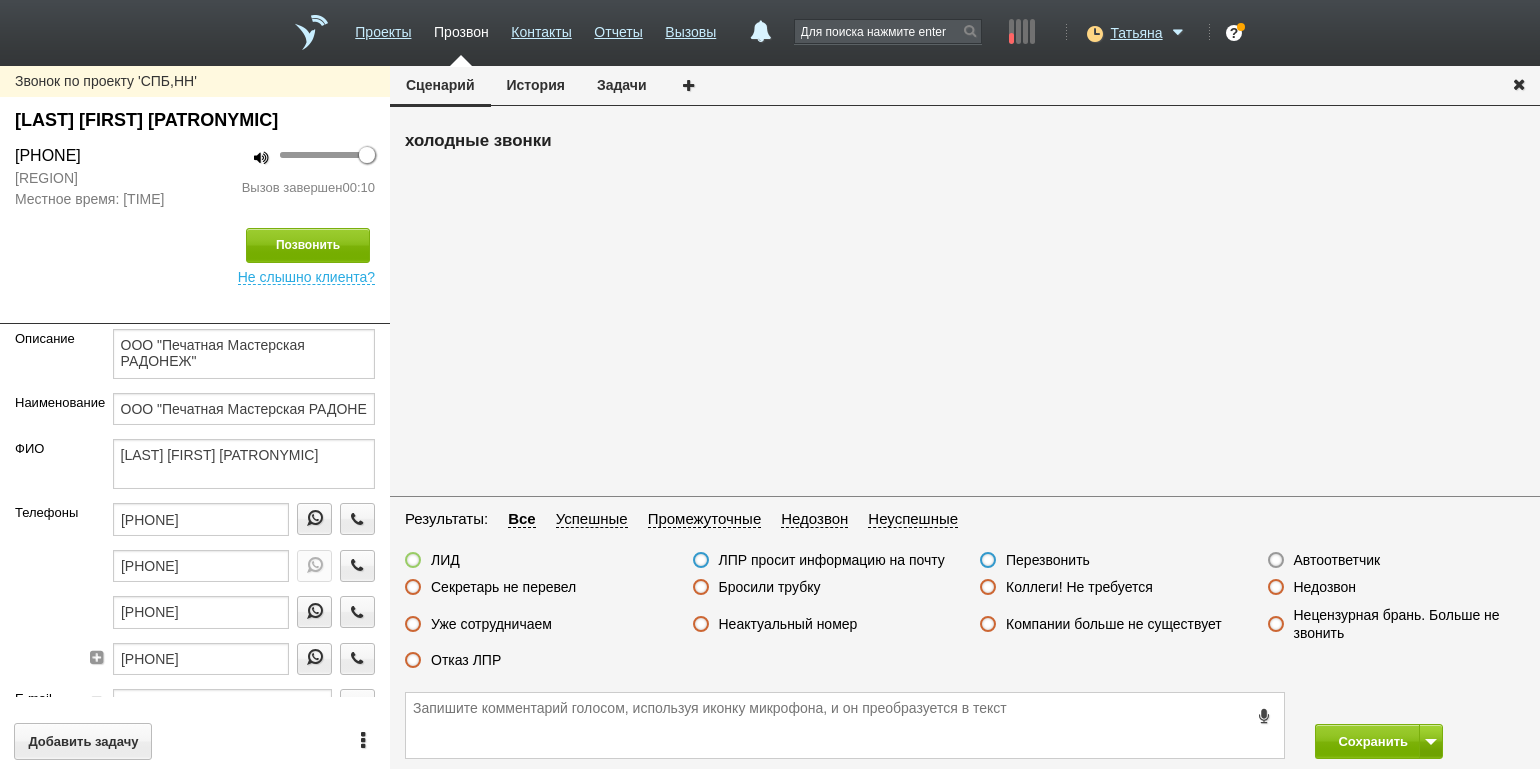click on "Бросили трубку" at bounding box center (770, 587) 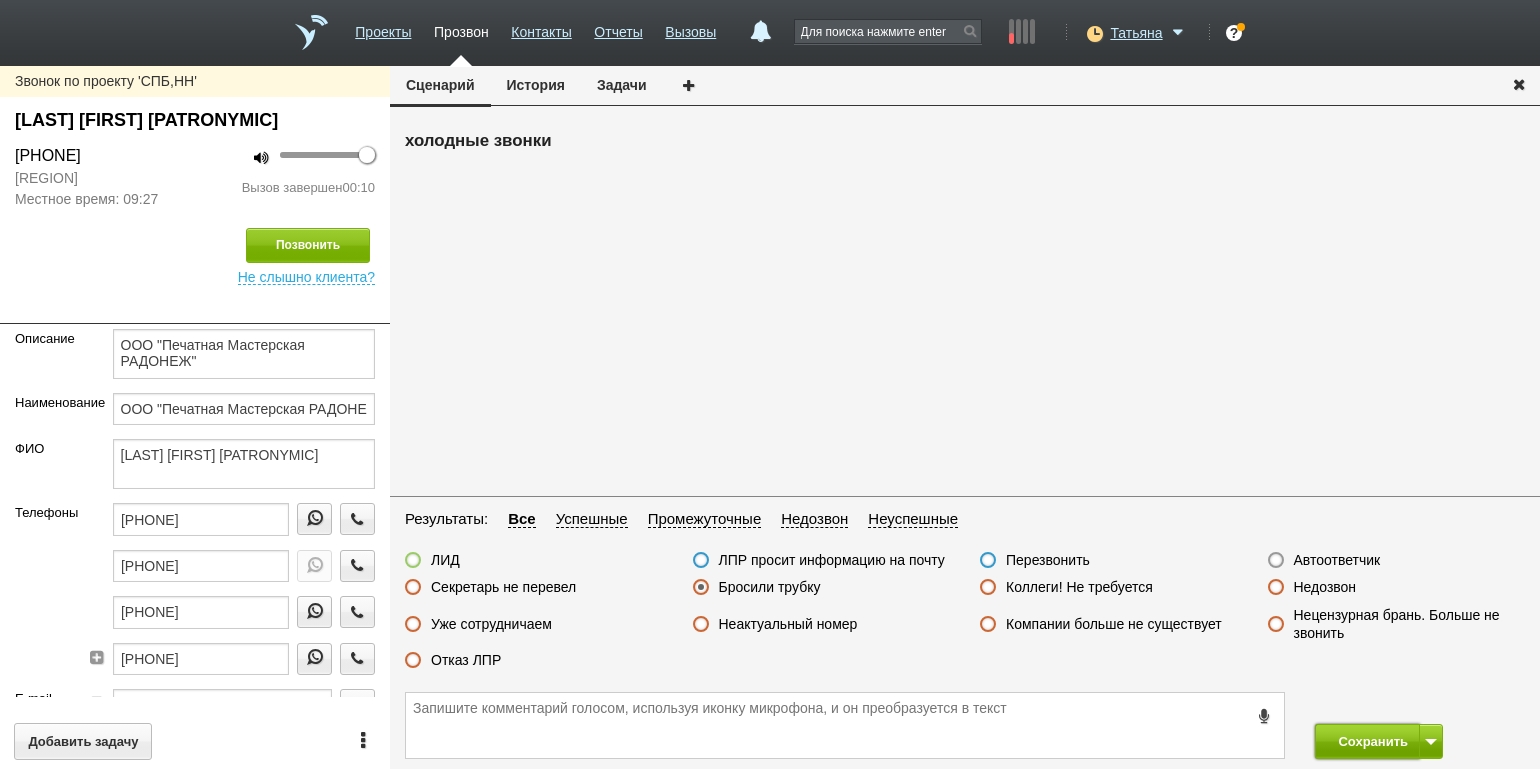 click on "Сохранить" at bounding box center (1367, 741) 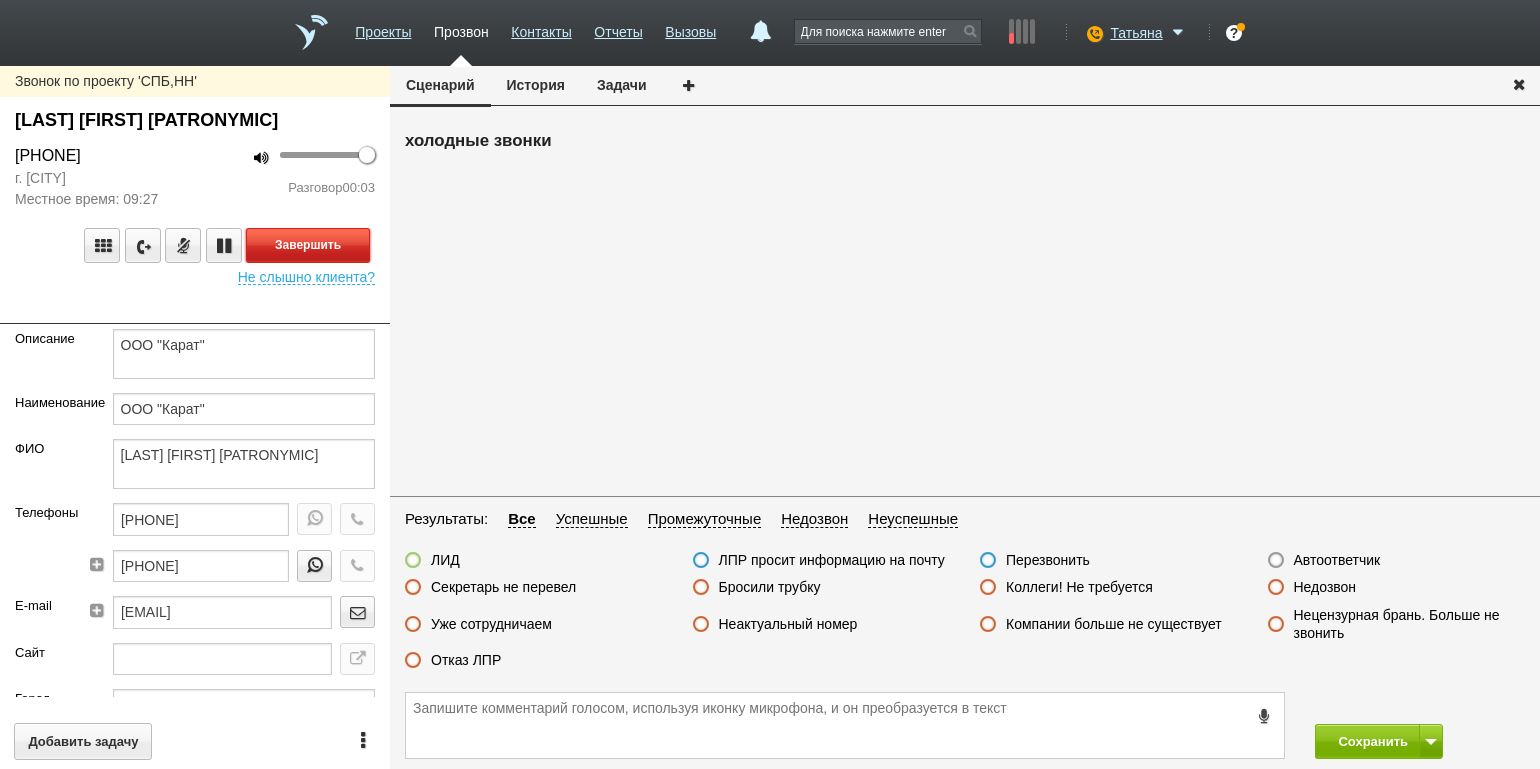 click on "Завершить" at bounding box center (308, 245) 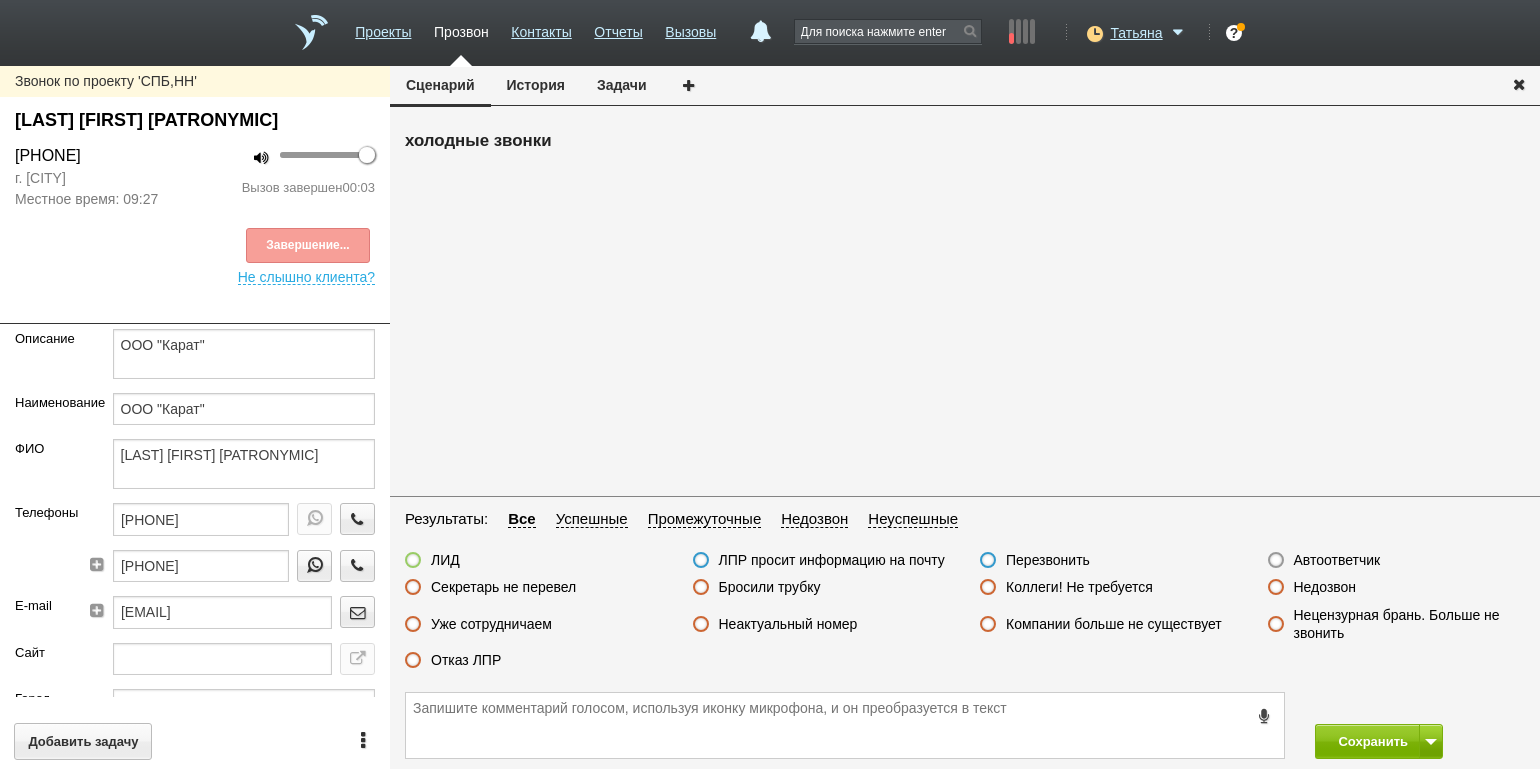 drag, startPoint x: 1309, startPoint y: 592, endPoint x: 1349, endPoint y: 619, distance: 48.259712 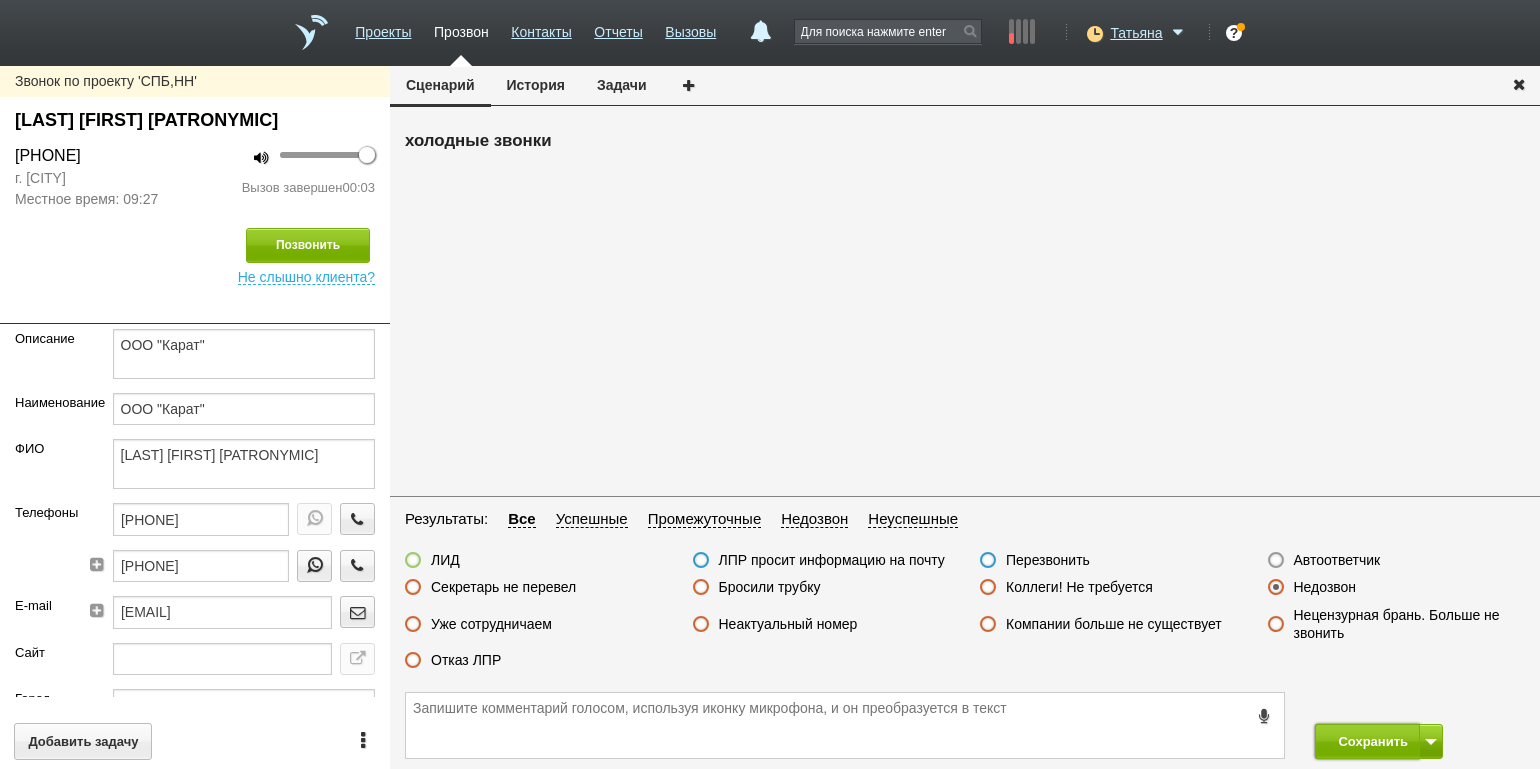 click on "Сохранить" at bounding box center [1367, 741] 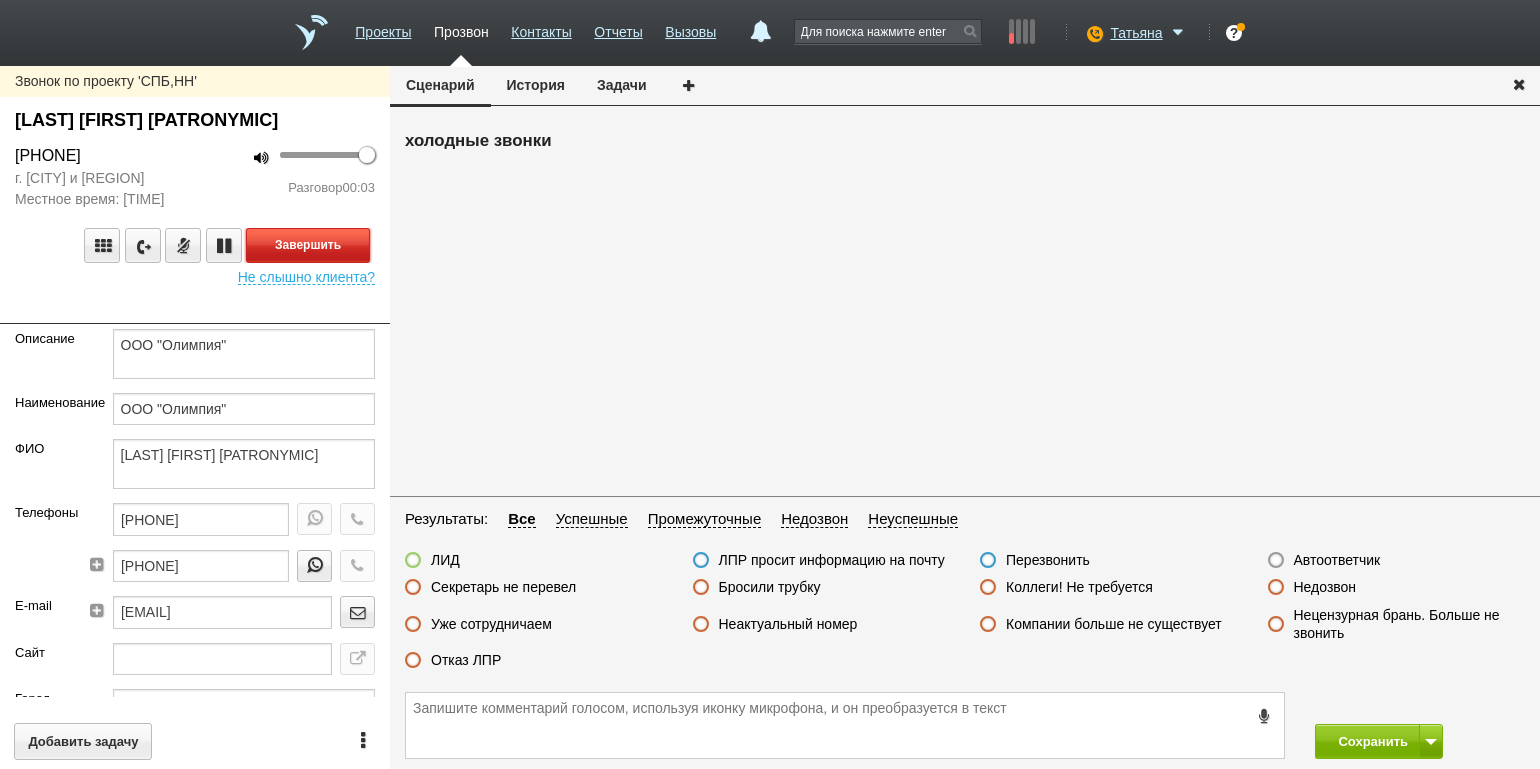 click on "Завершить" at bounding box center (308, 245) 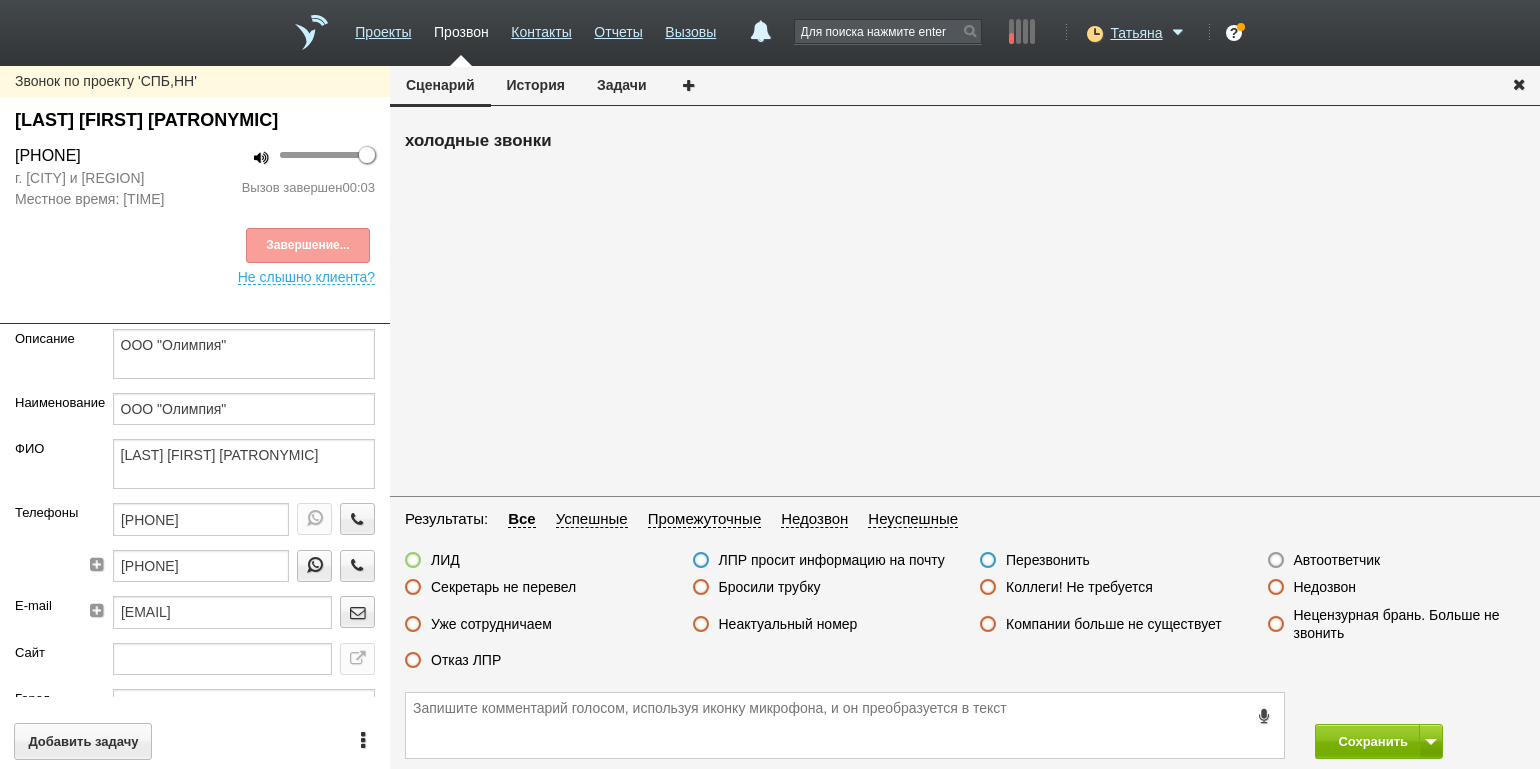 click on "Автоответчик" at bounding box center (1337, 560) 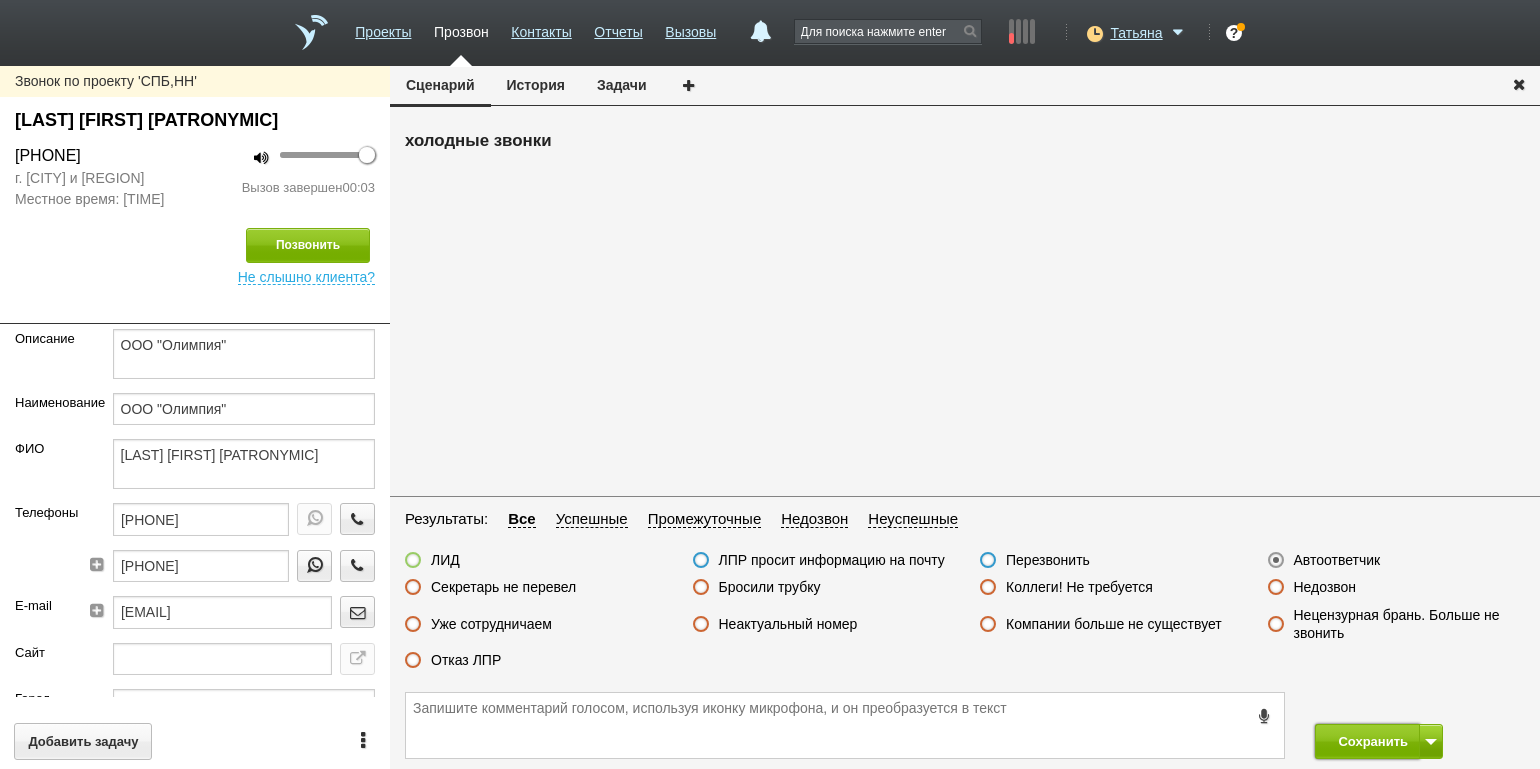 drag, startPoint x: 1350, startPoint y: 744, endPoint x: 1340, endPoint y: 697, distance: 48.052055 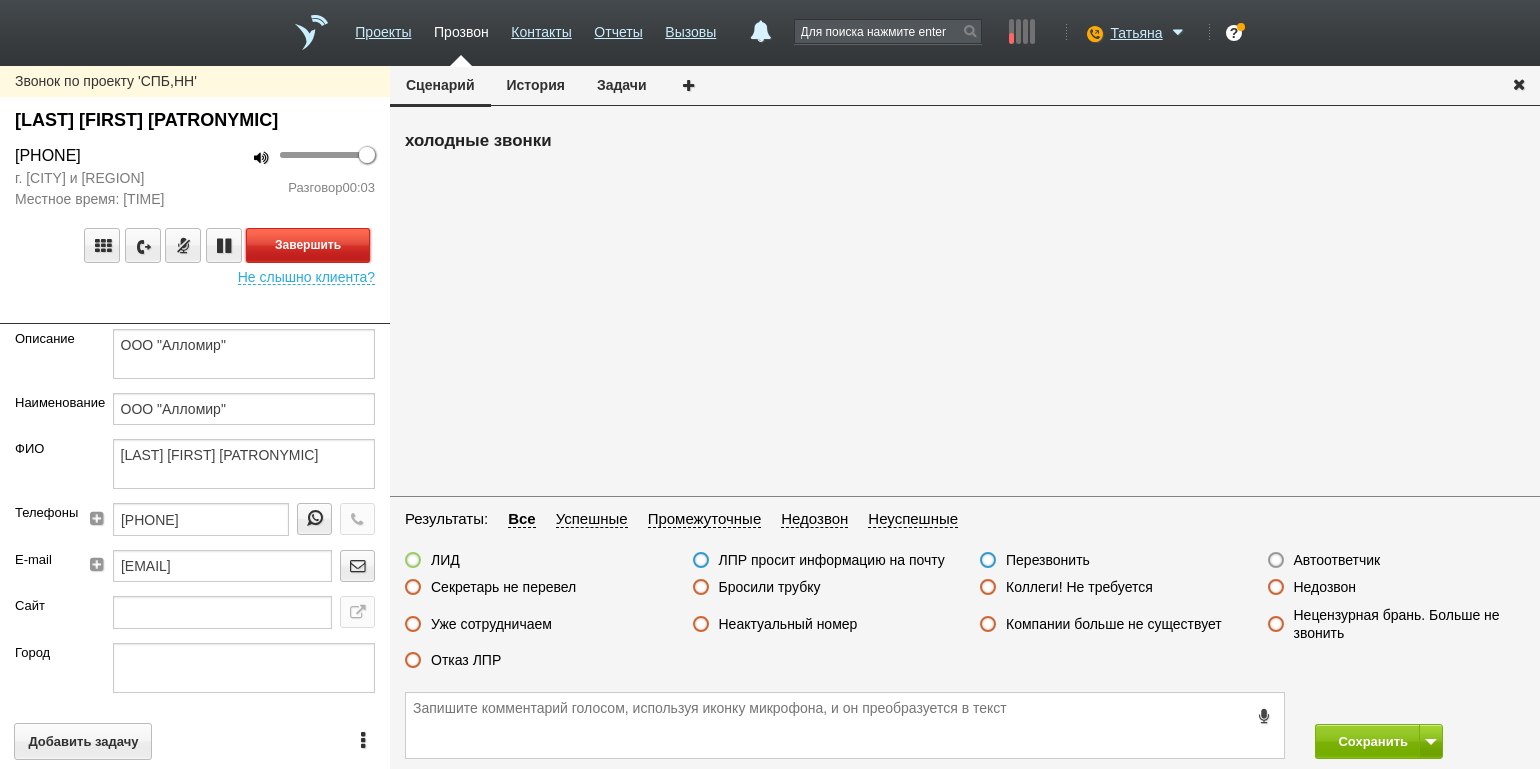 click on "Завершить" at bounding box center (308, 245) 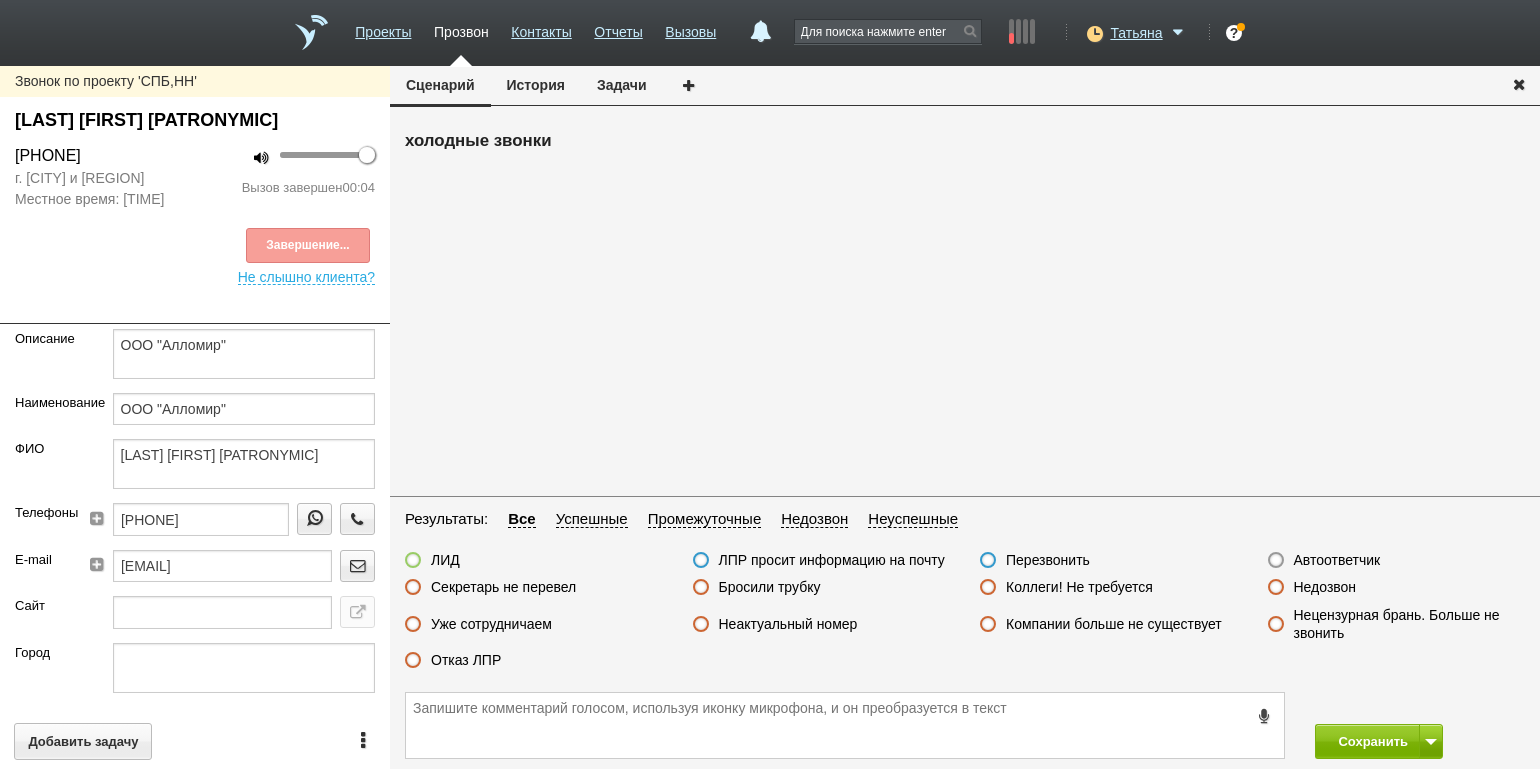 click on "Автоответчик" at bounding box center (1337, 560) 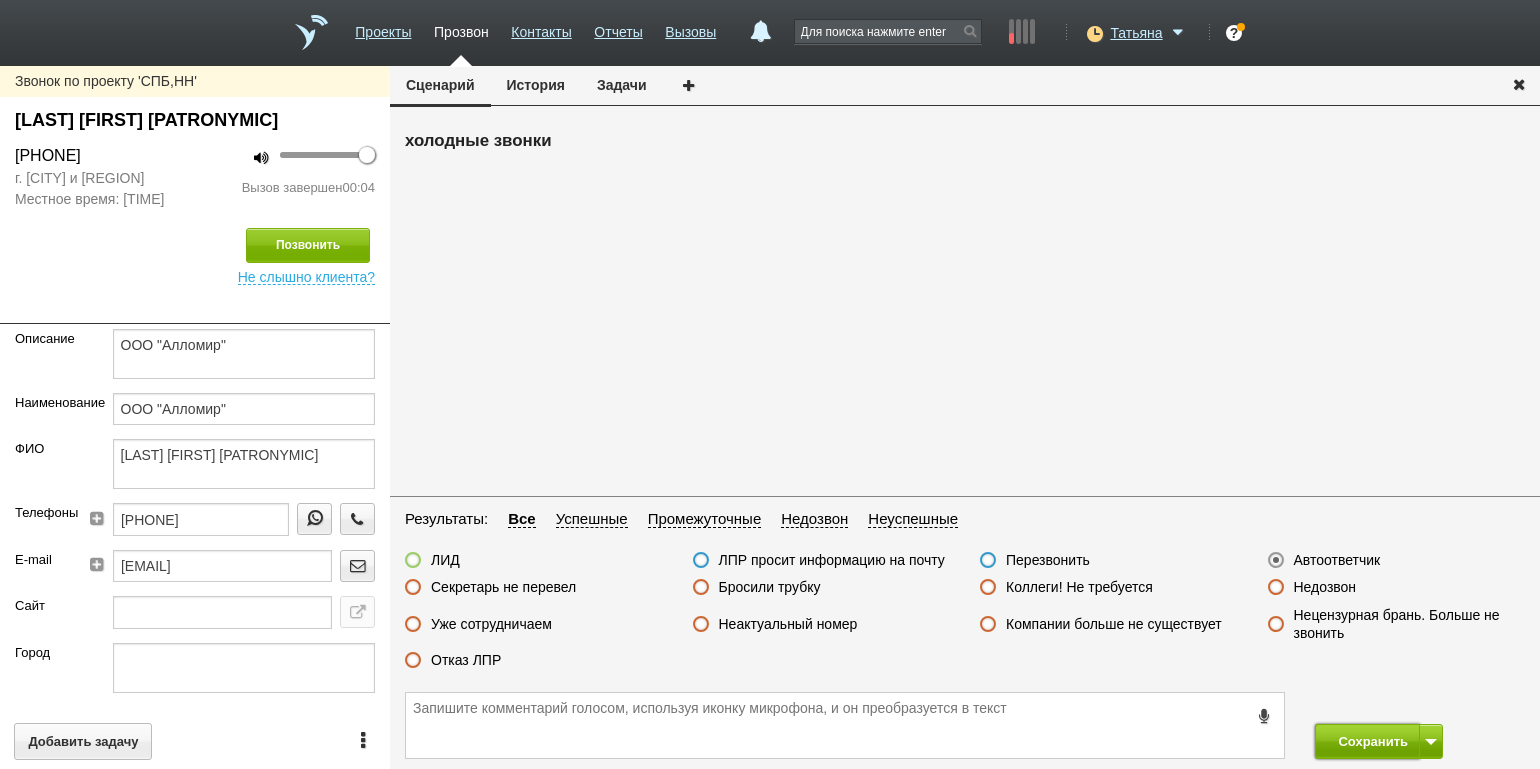 click on "Сохранить" at bounding box center (1367, 741) 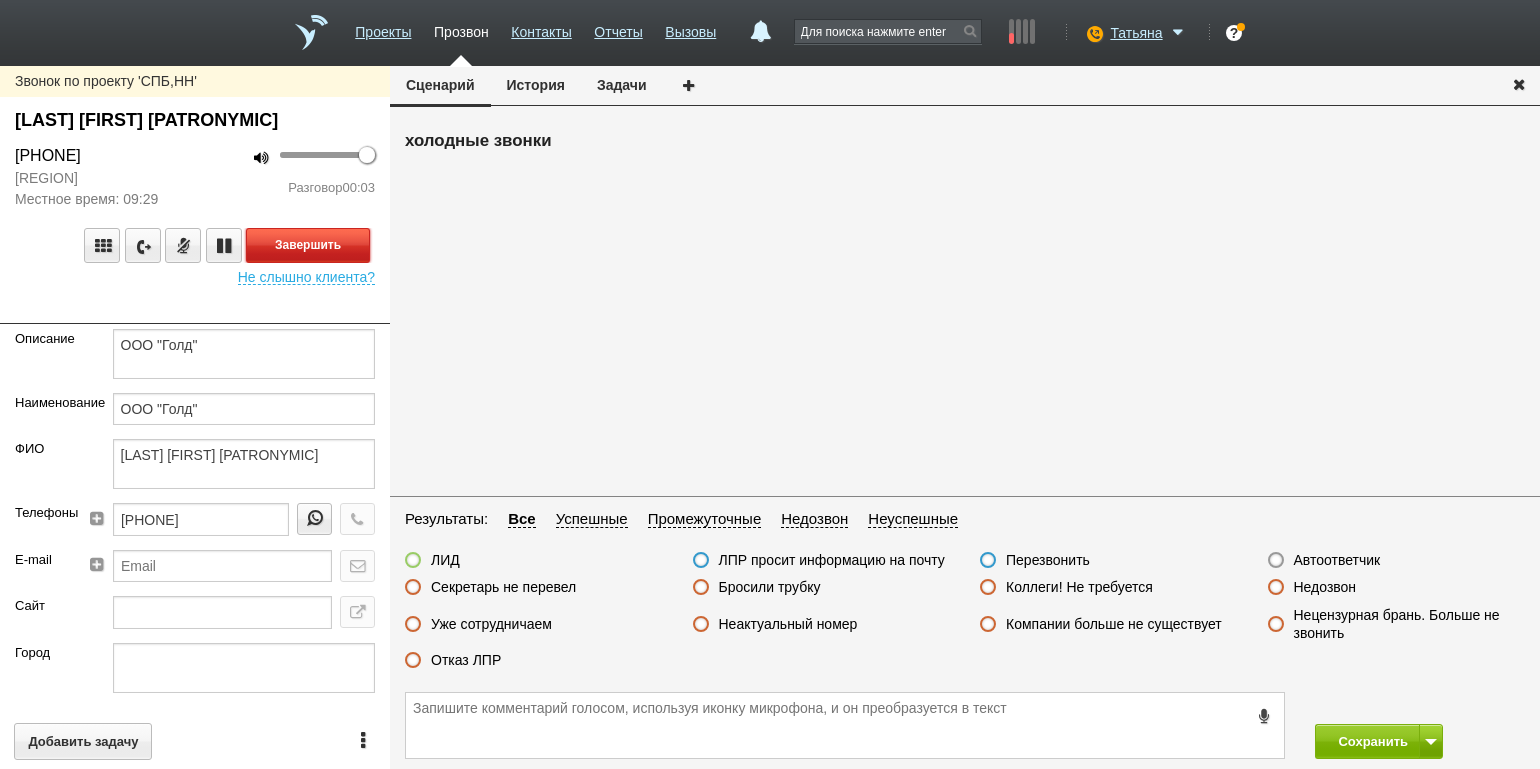 click on "Завершить" at bounding box center (308, 245) 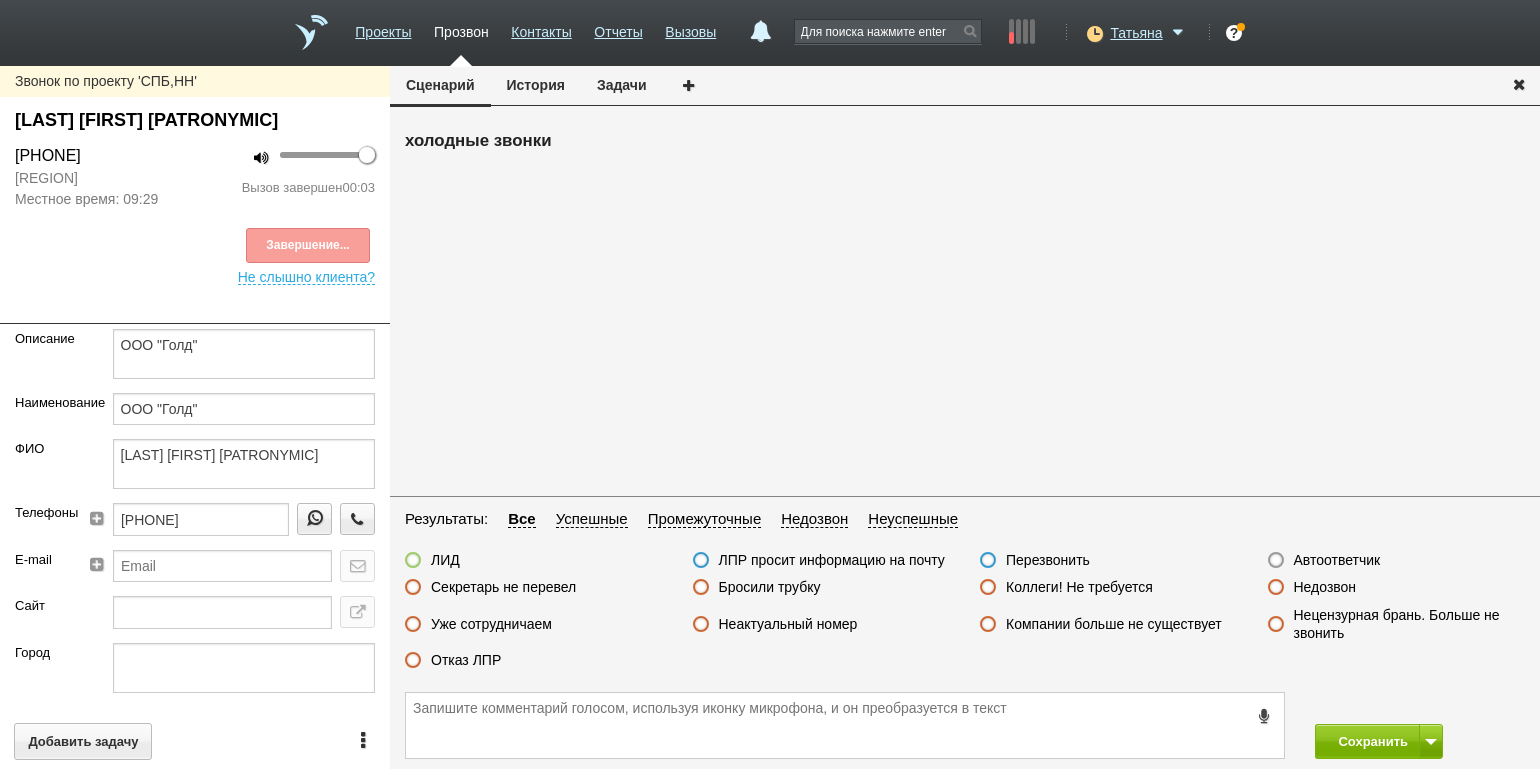 drag, startPoint x: 1316, startPoint y: 559, endPoint x: 1340, endPoint y: 605, distance: 51.884487 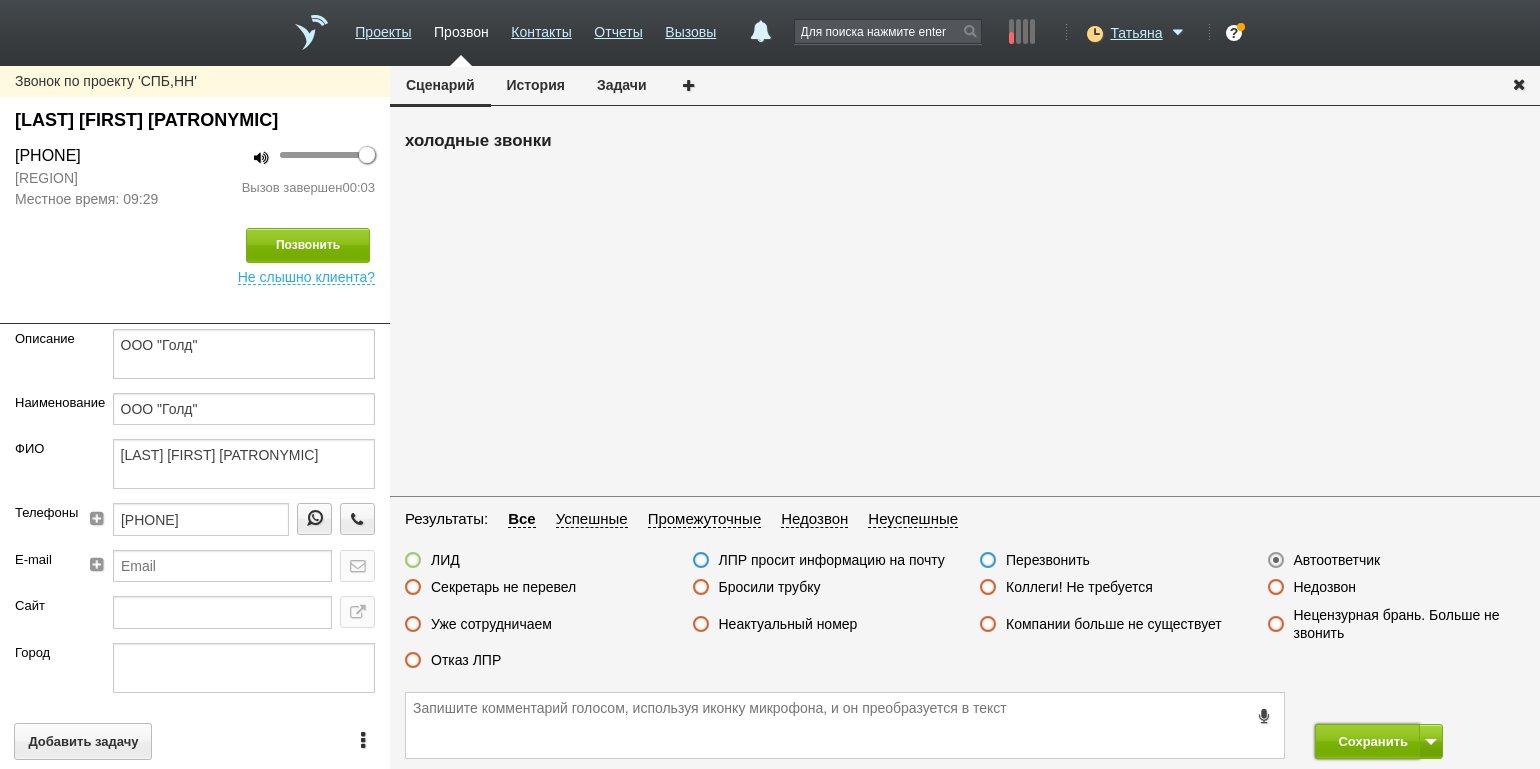 click on "Сохранить" at bounding box center [1367, 741] 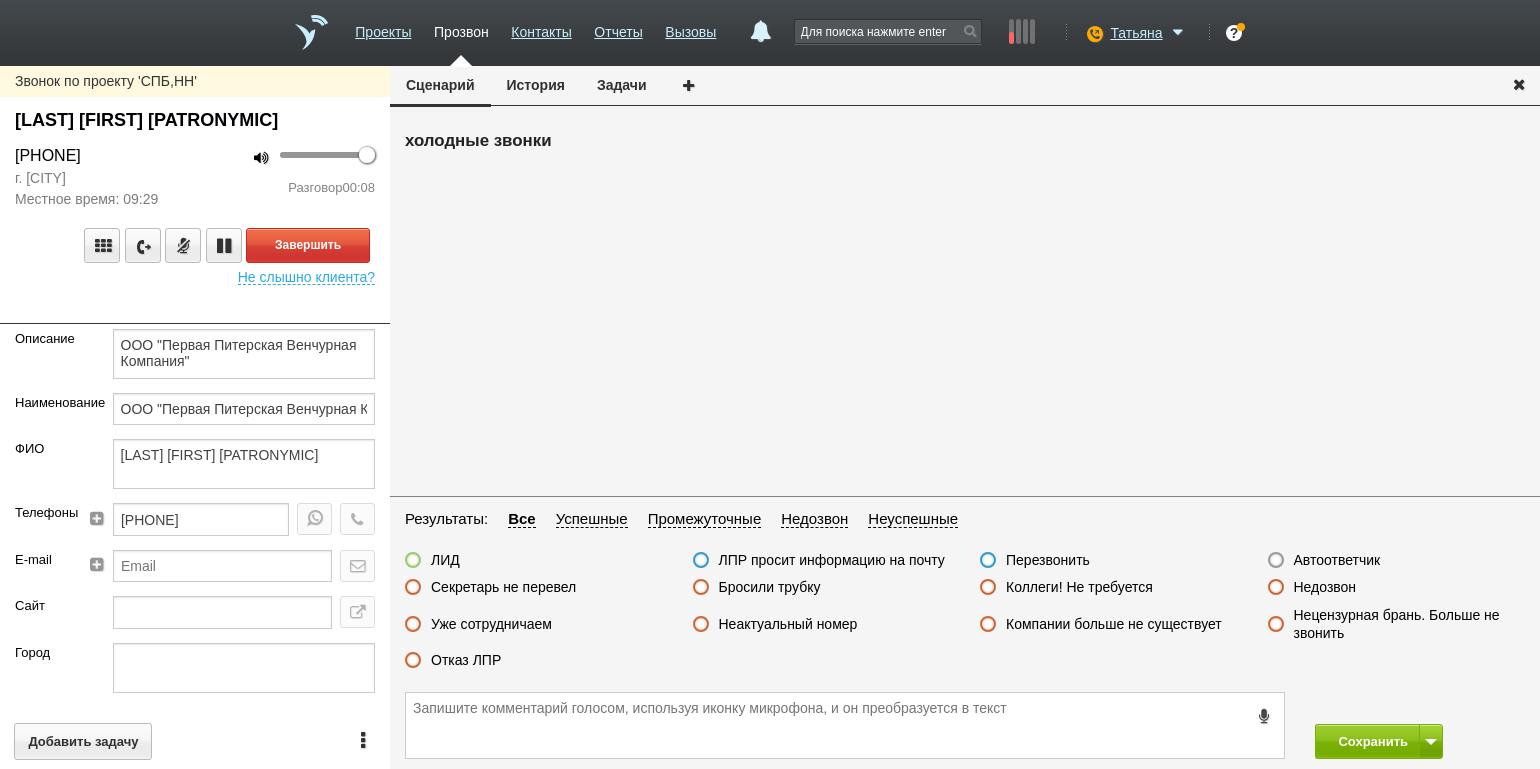 click on "Завершить Не слышно клиента?" at bounding box center (195, 247) 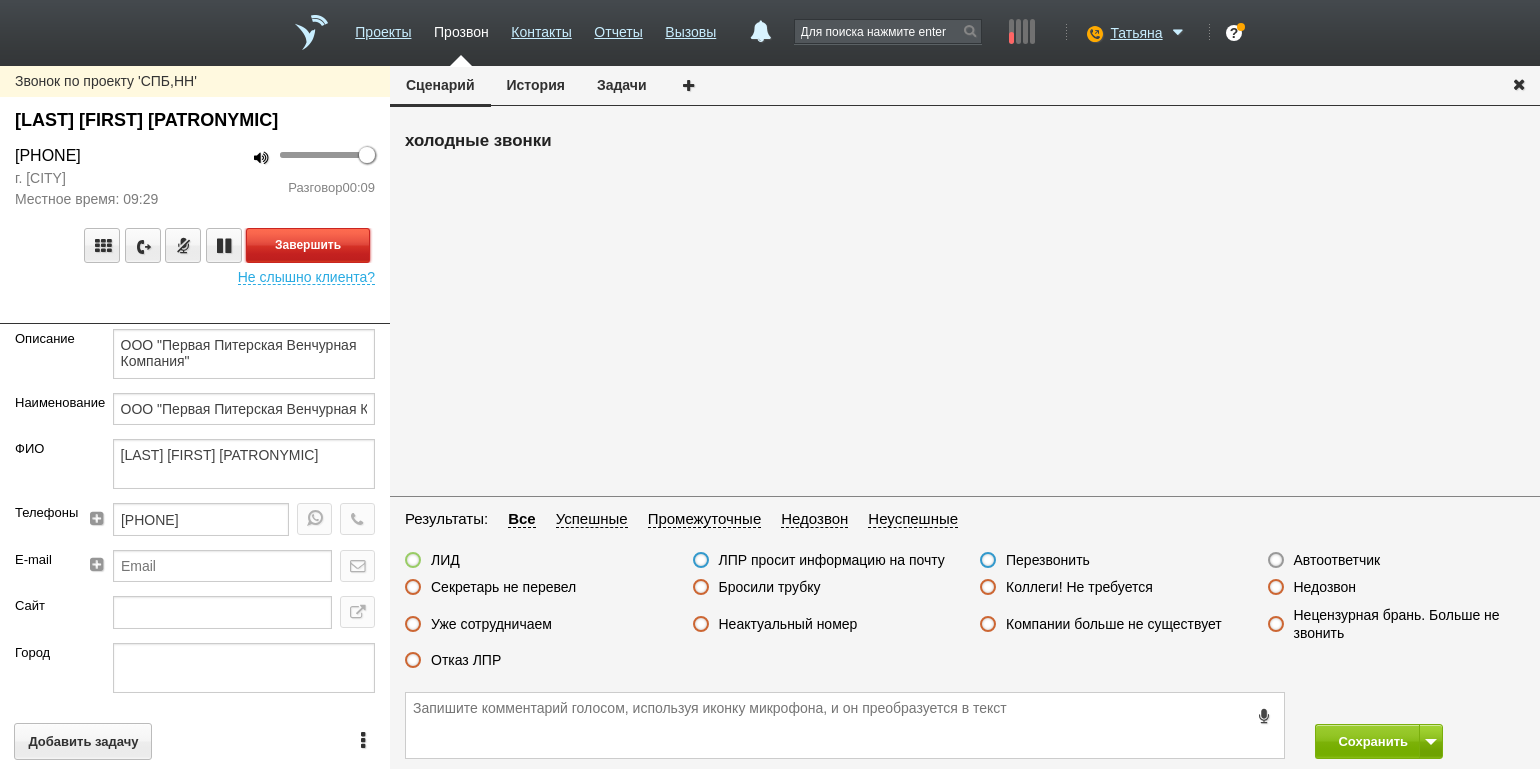 click on "Завершить" at bounding box center [308, 245] 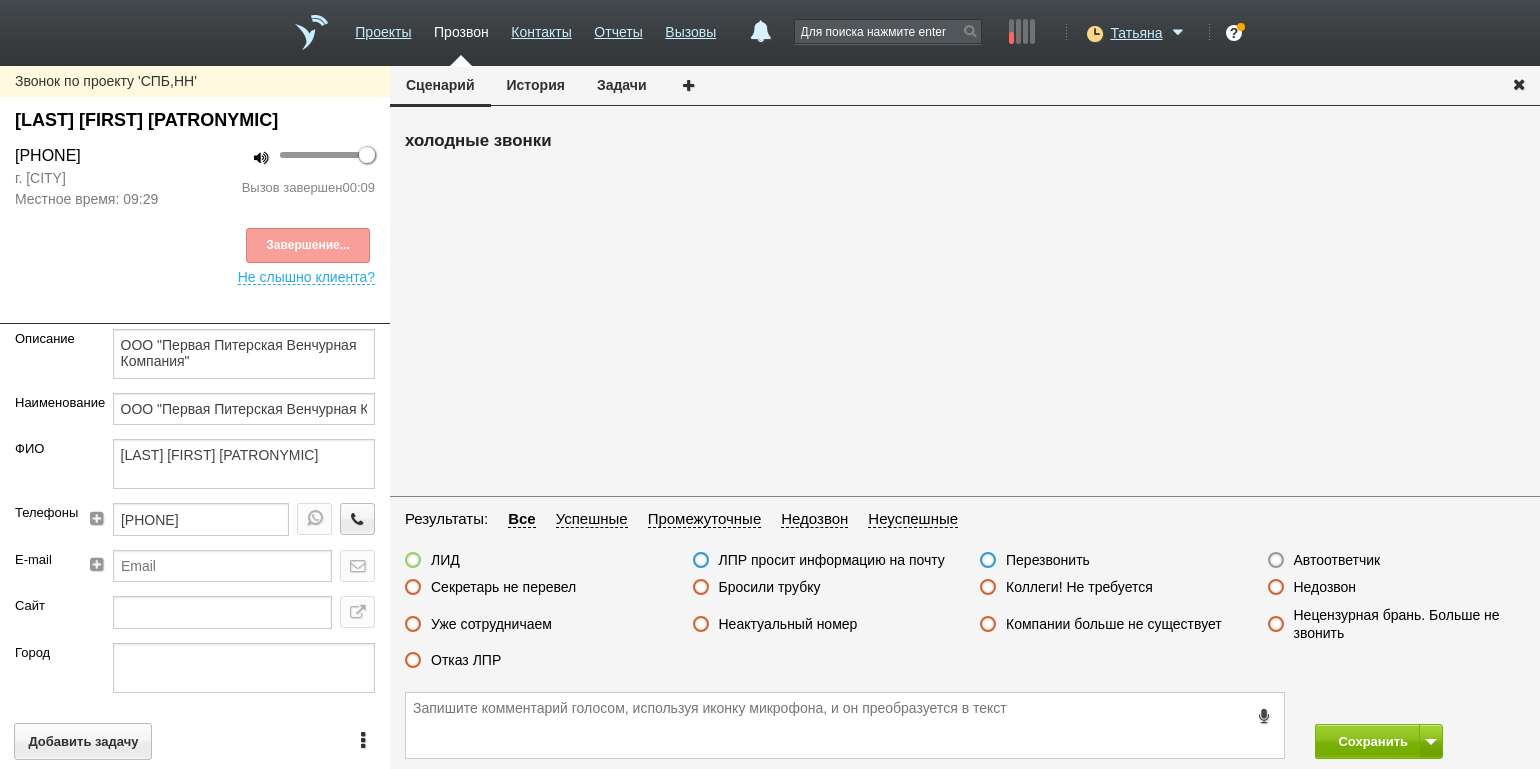 click on "Отказ ЛПР" at bounding box center (466, 660) 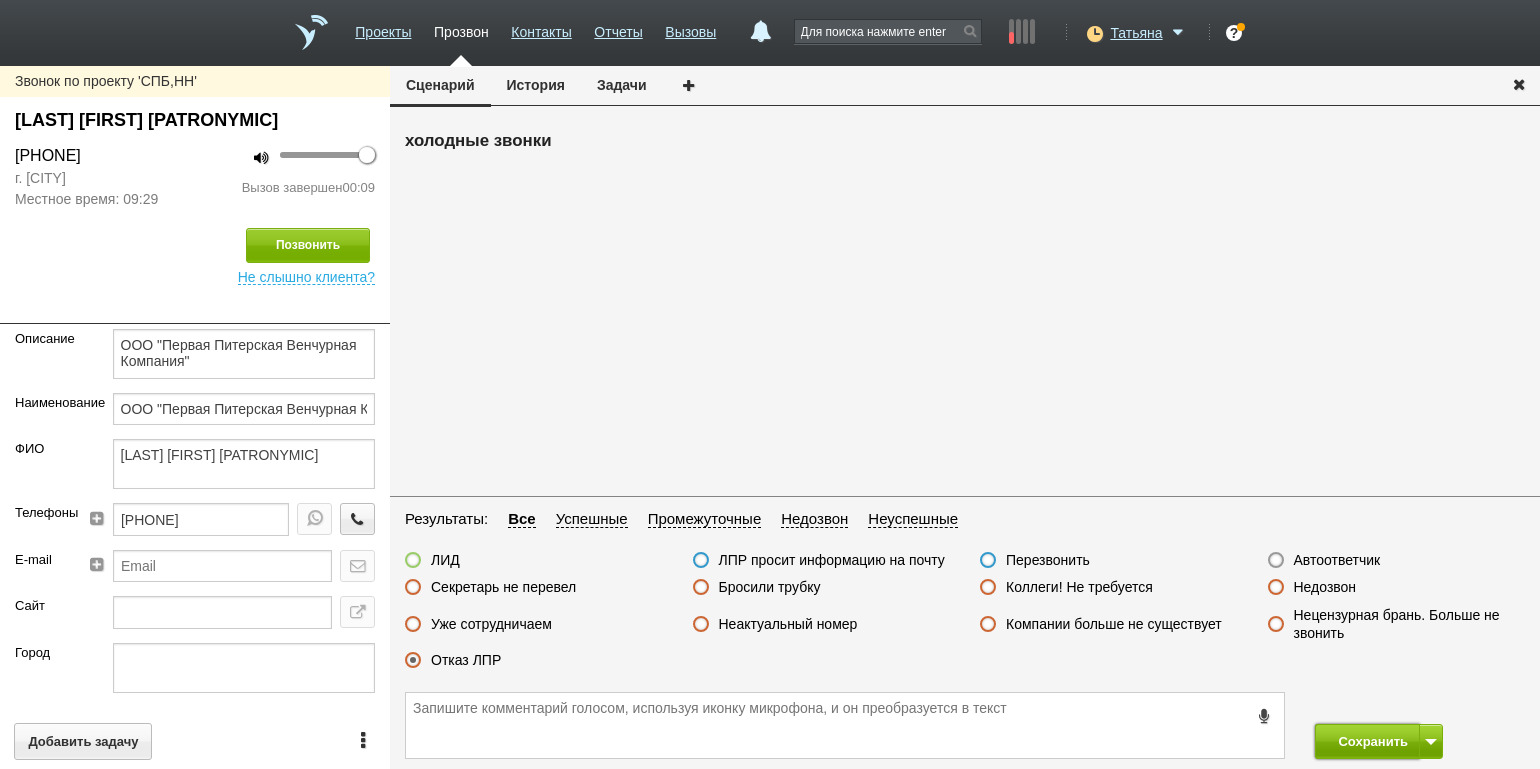 click on "Сохранить" at bounding box center (1367, 741) 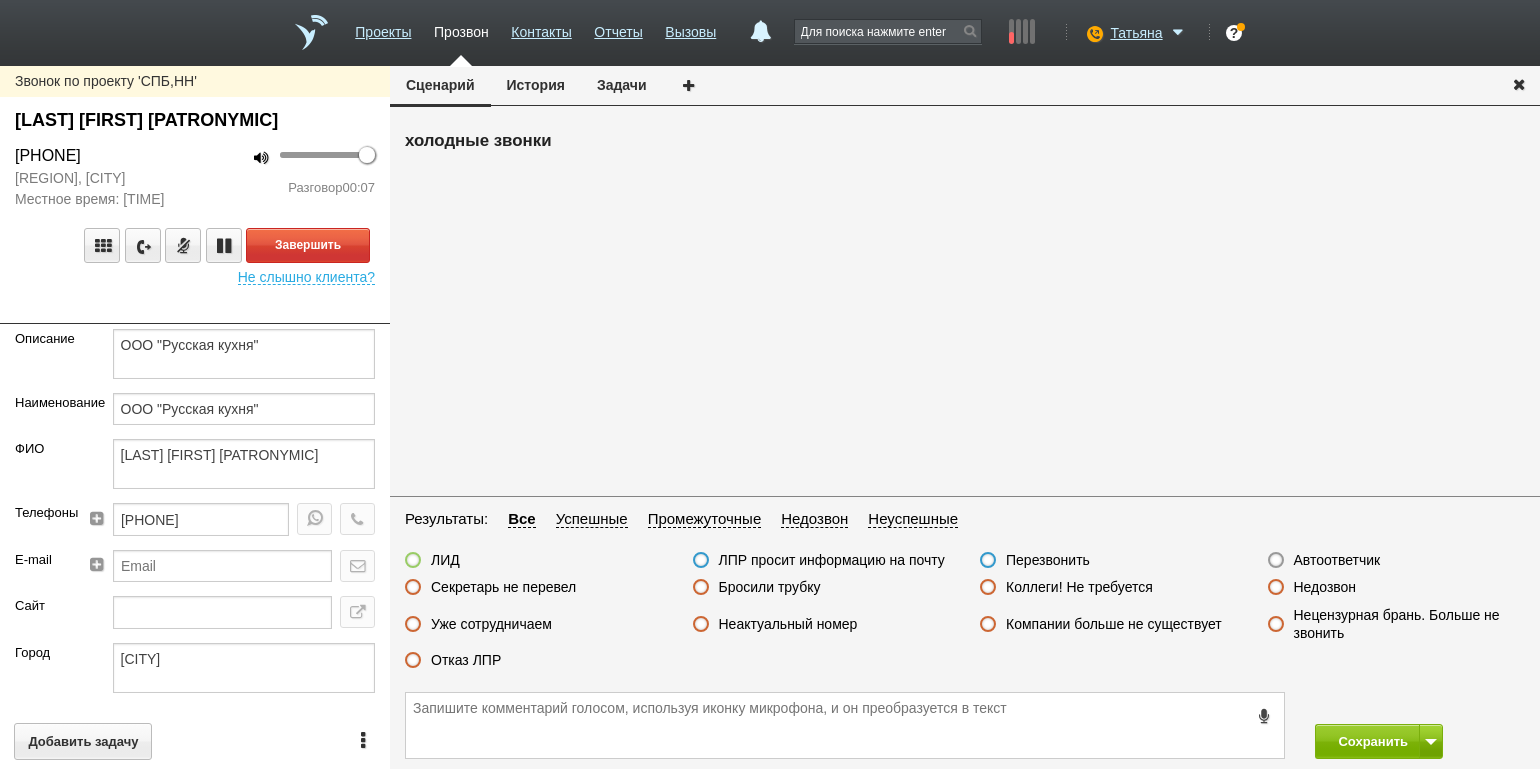 click on "100
Разговор
00:07" at bounding box center (292, 177) 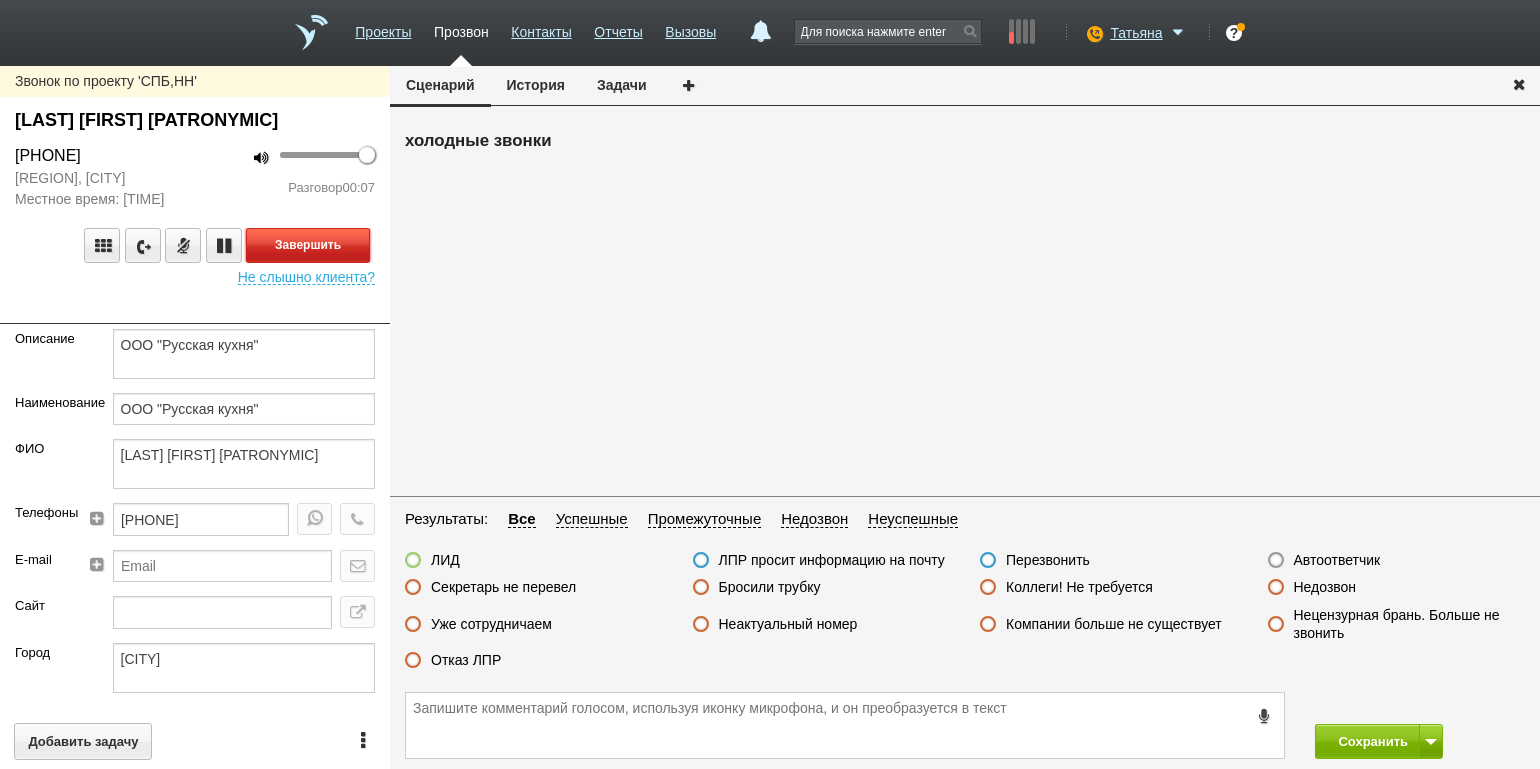 drag, startPoint x: 315, startPoint y: 279, endPoint x: 332, endPoint y: 268, distance: 20.248457 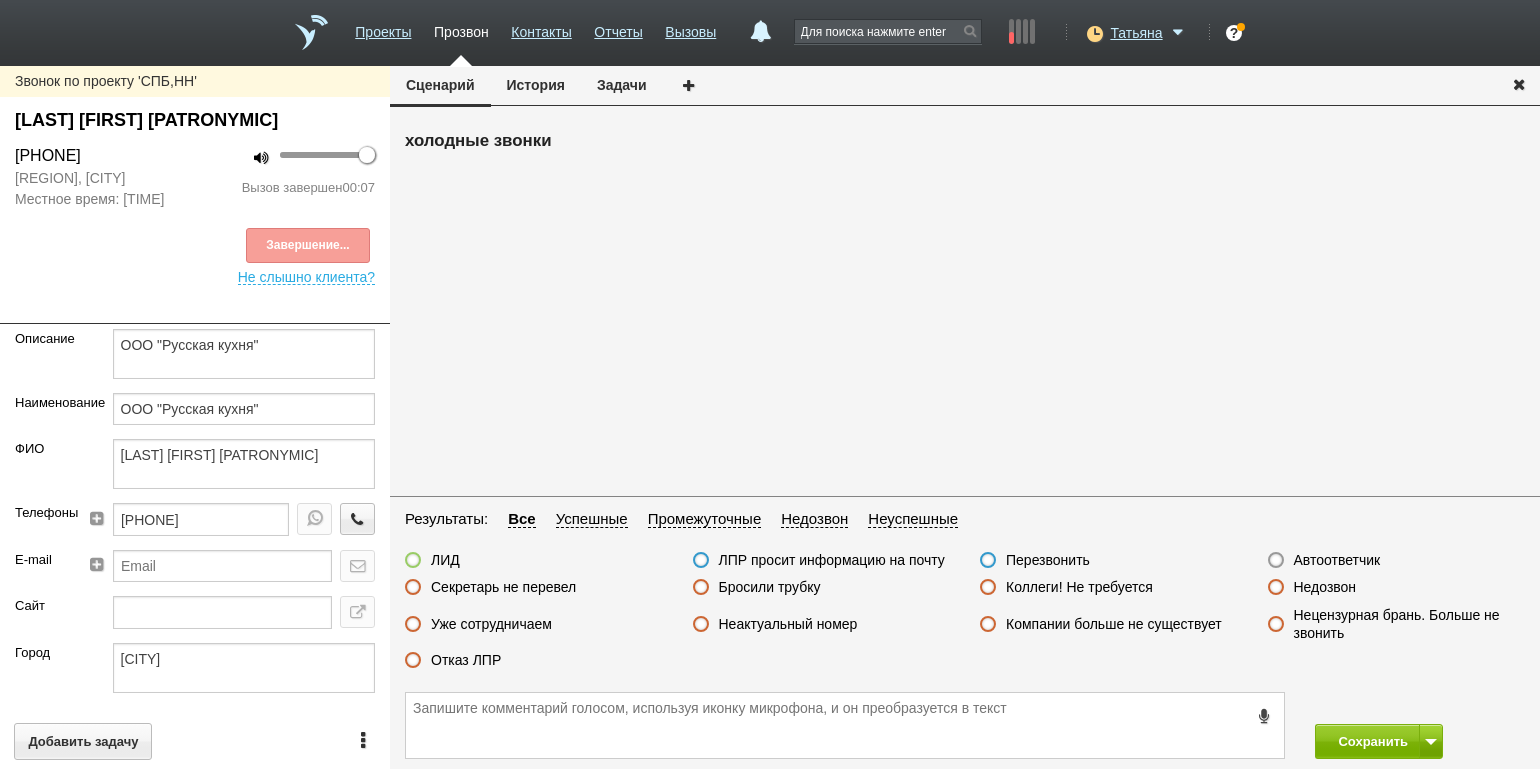 click on "Секретарь не перевел" at bounding box center [503, 587] 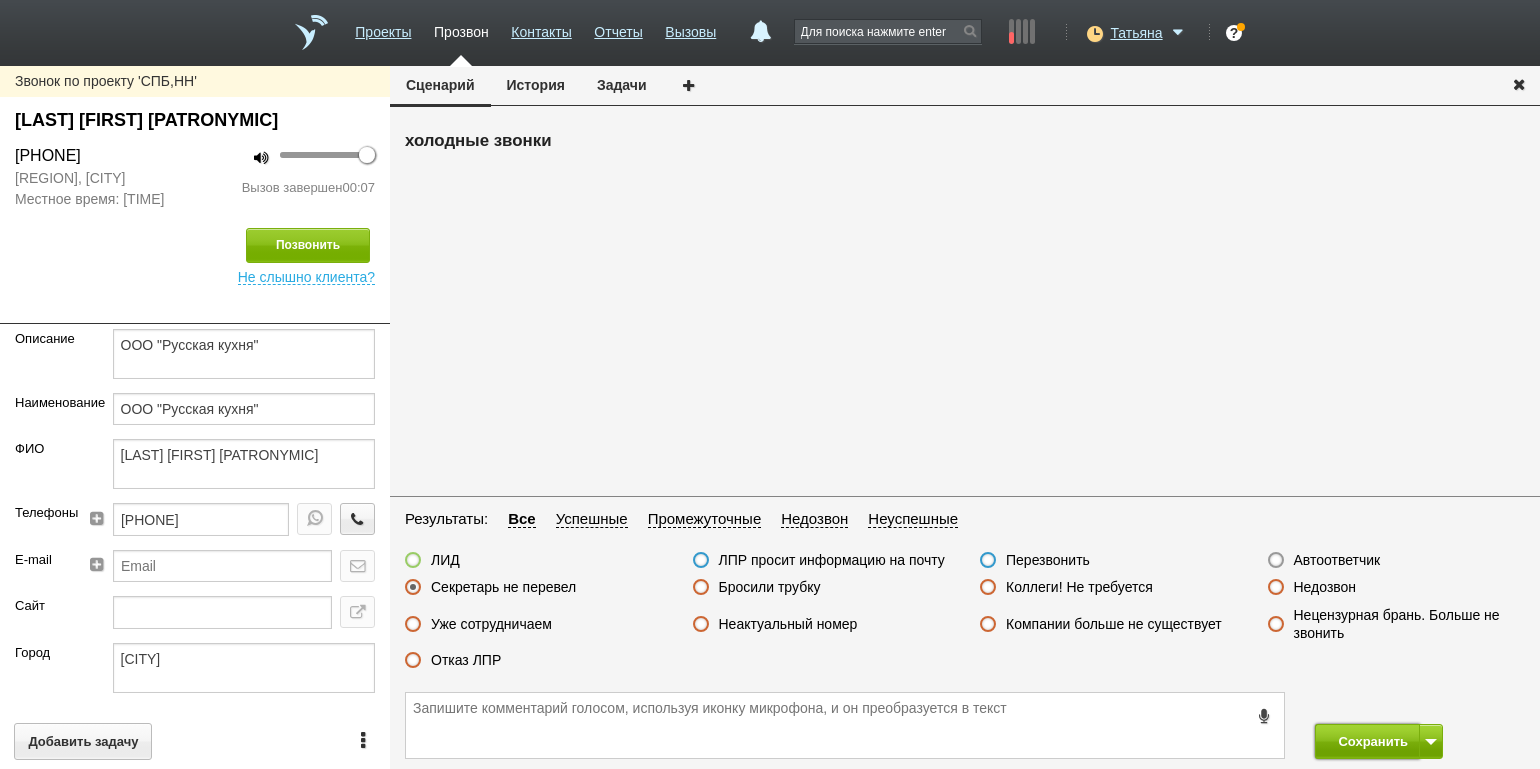 click on "Сохранить" at bounding box center (1367, 741) 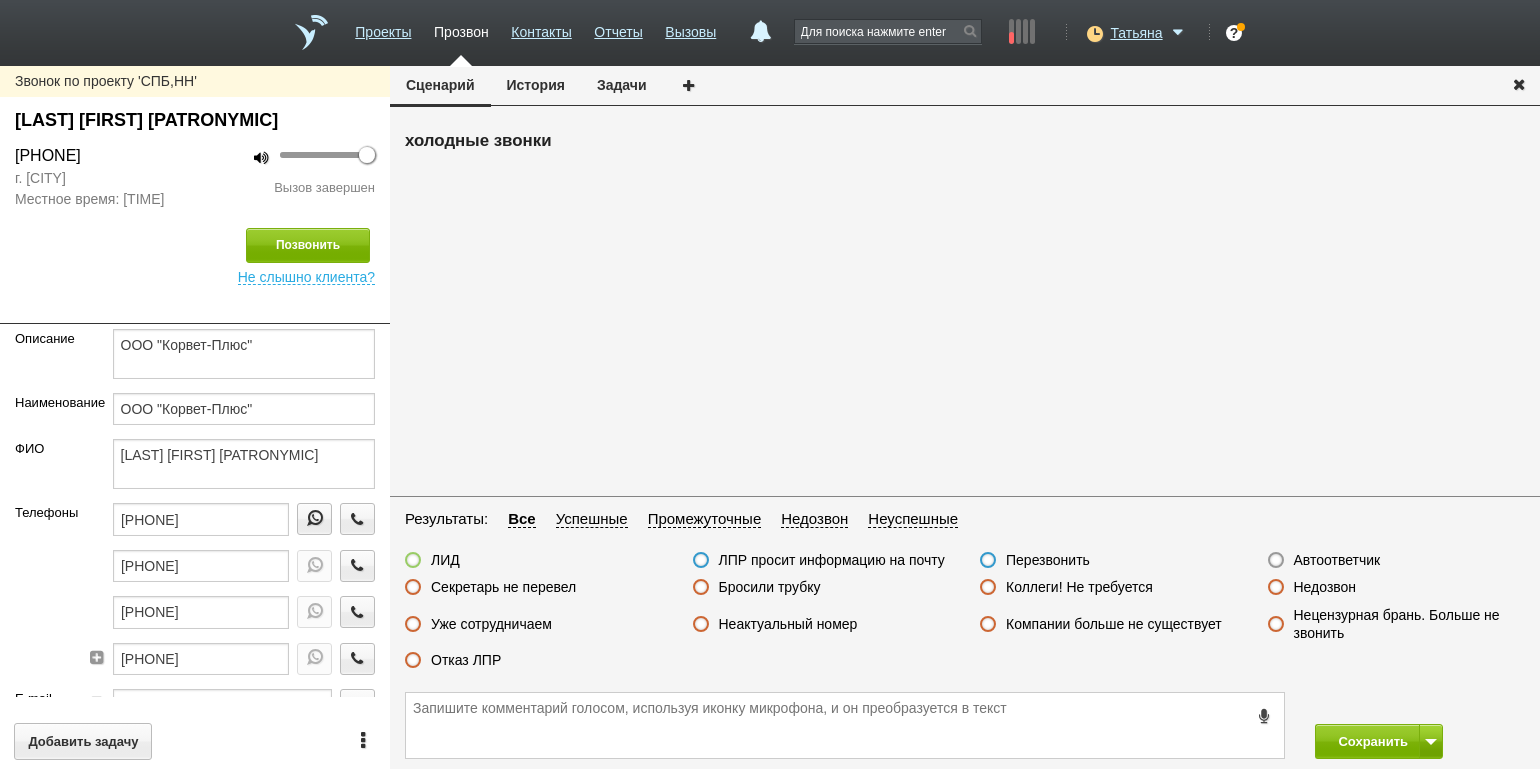drag, startPoint x: 1334, startPoint y: 590, endPoint x: 1340, endPoint y: 599, distance: 10.816654 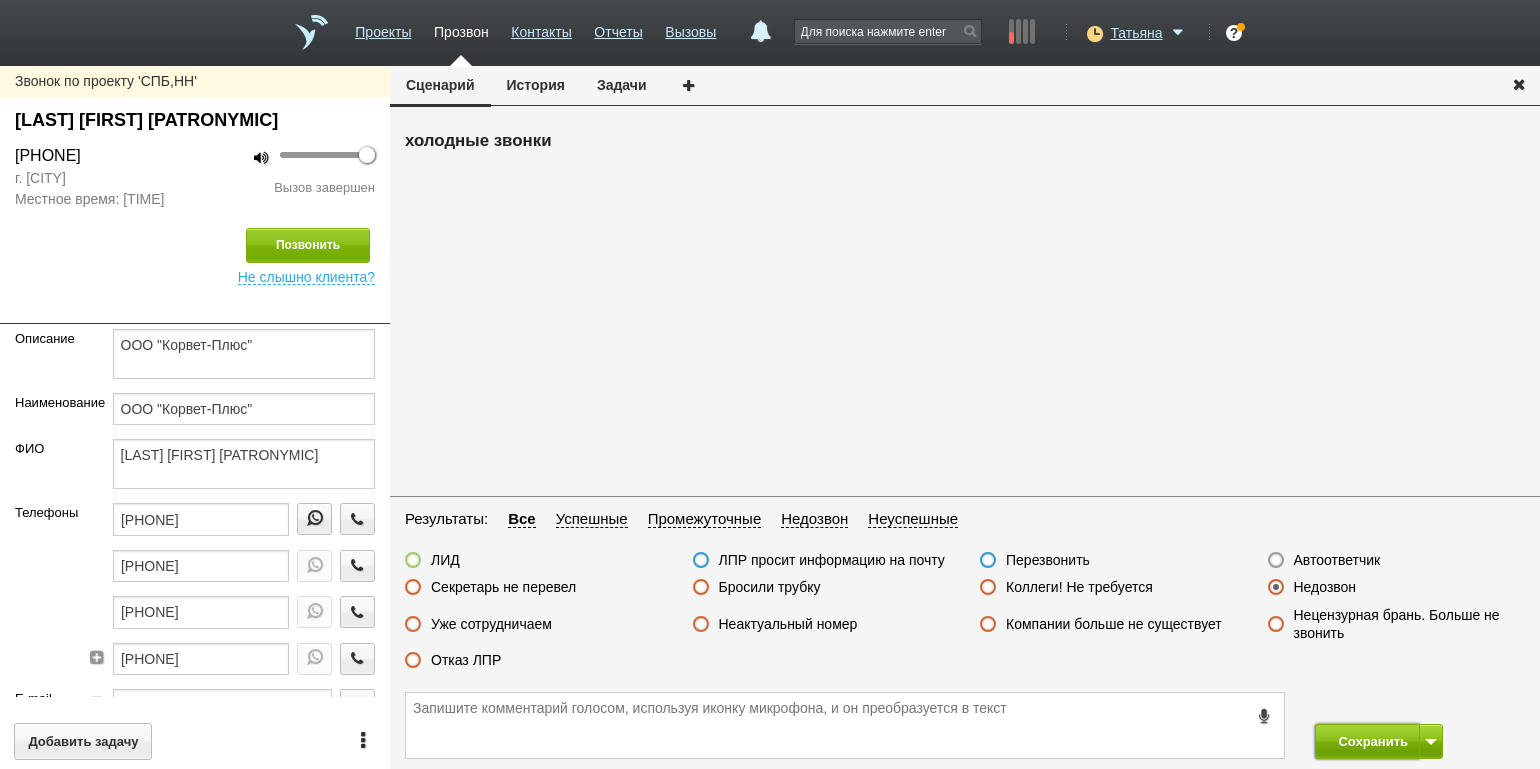 click on "Сохранить" at bounding box center (1367, 741) 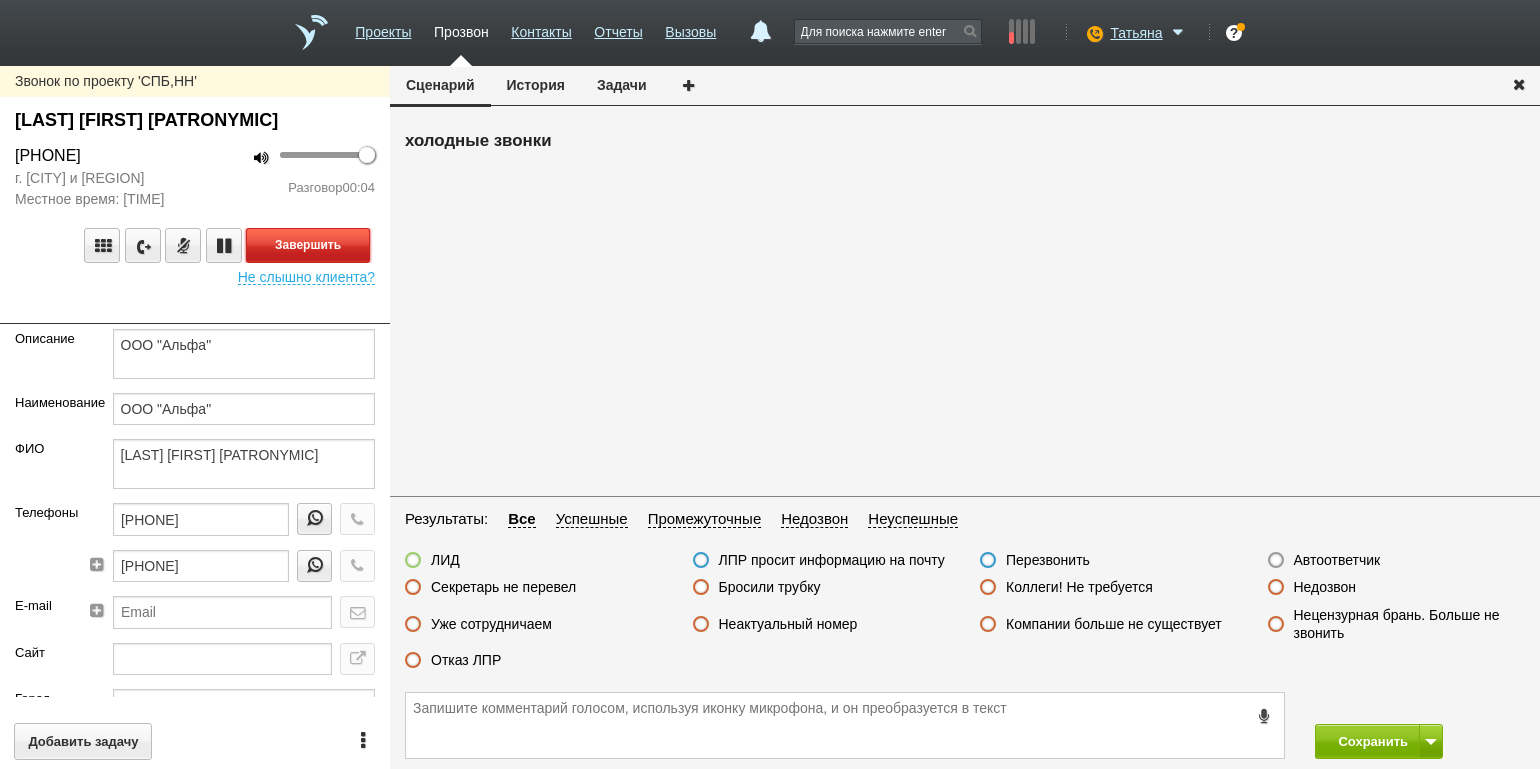 click on "Завершить" at bounding box center (308, 245) 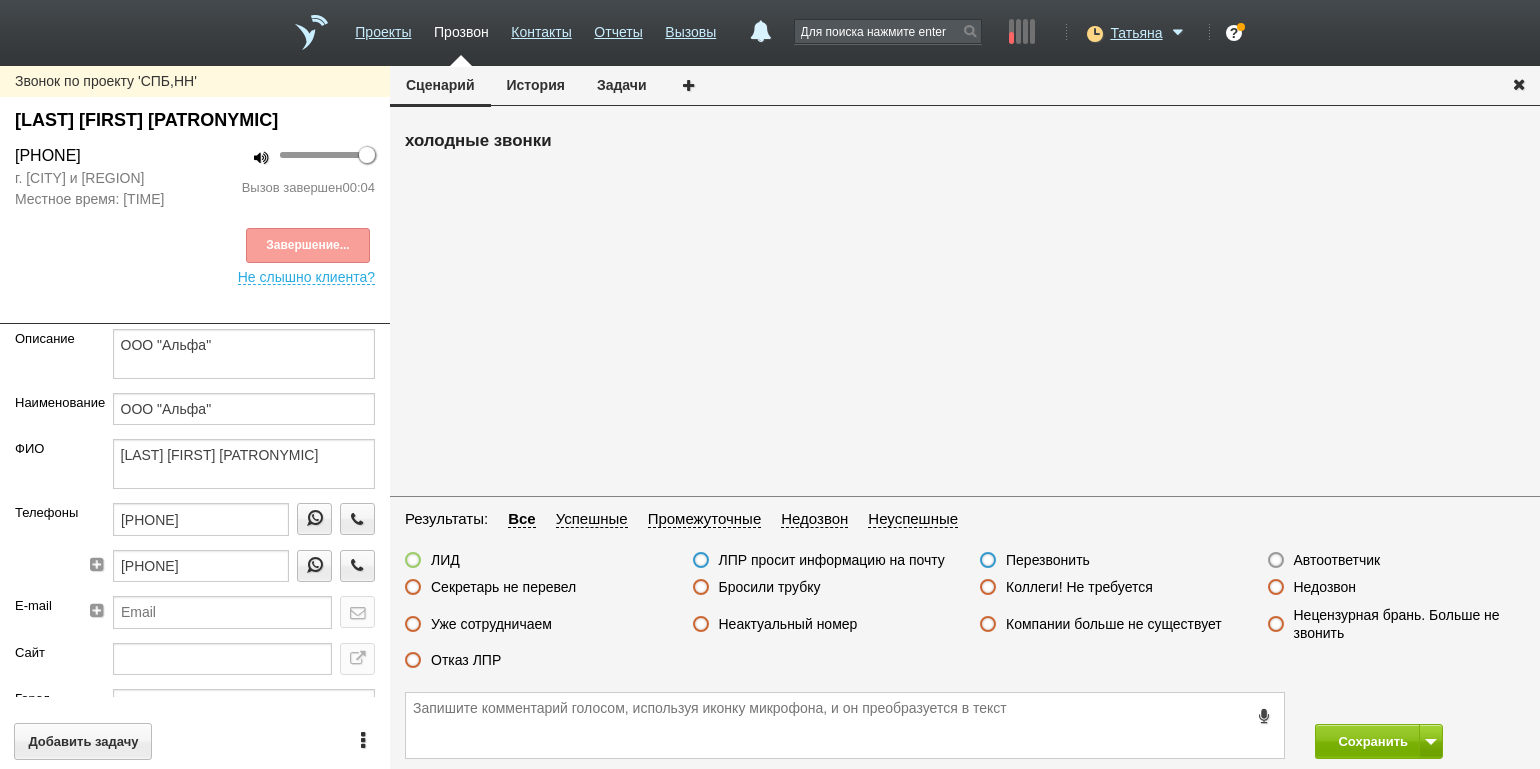 drag, startPoint x: 1347, startPoint y: 565, endPoint x: 1362, endPoint y: 603, distance: 40.853397 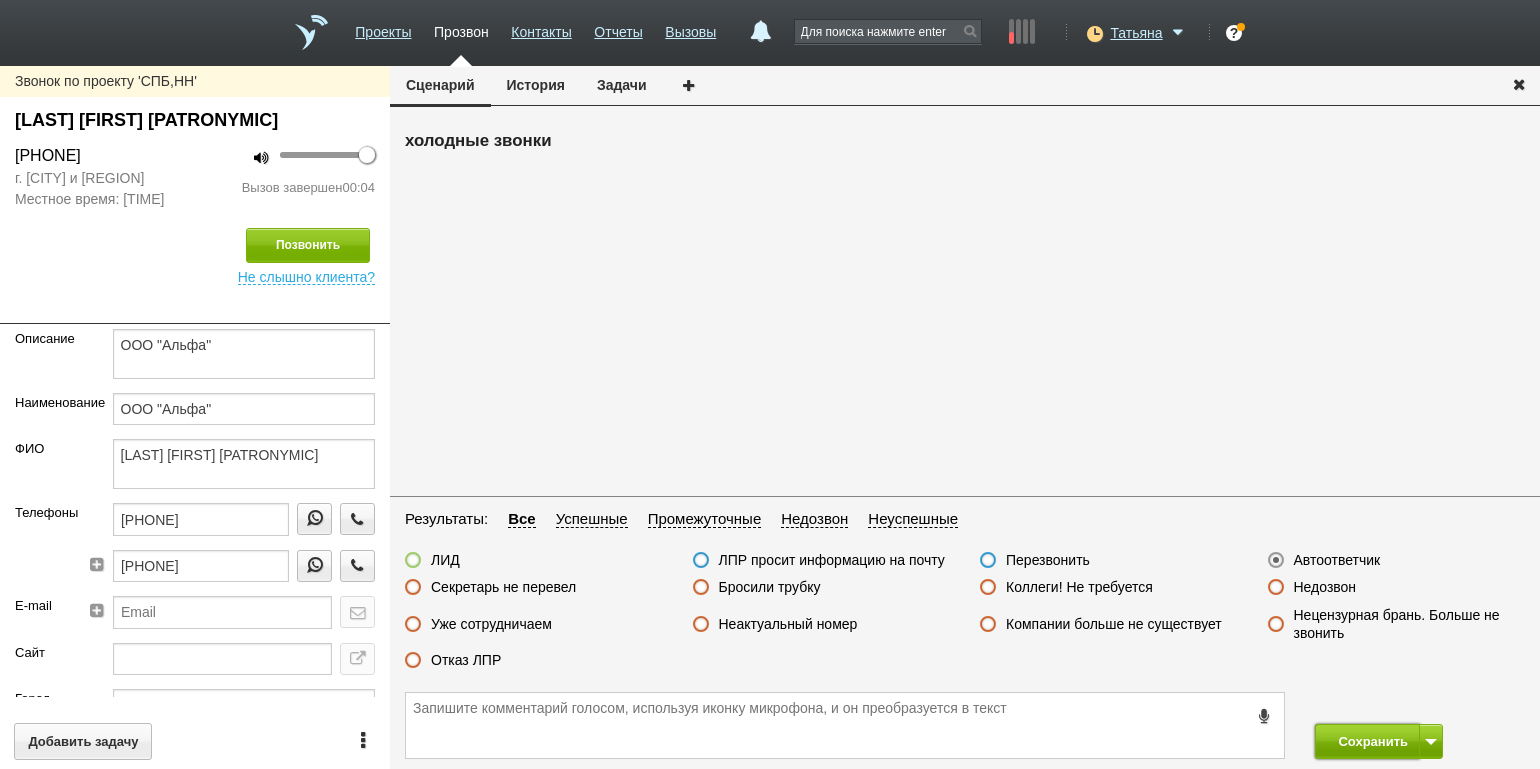click on "Сохранить" at bounding box center [1367, 741] 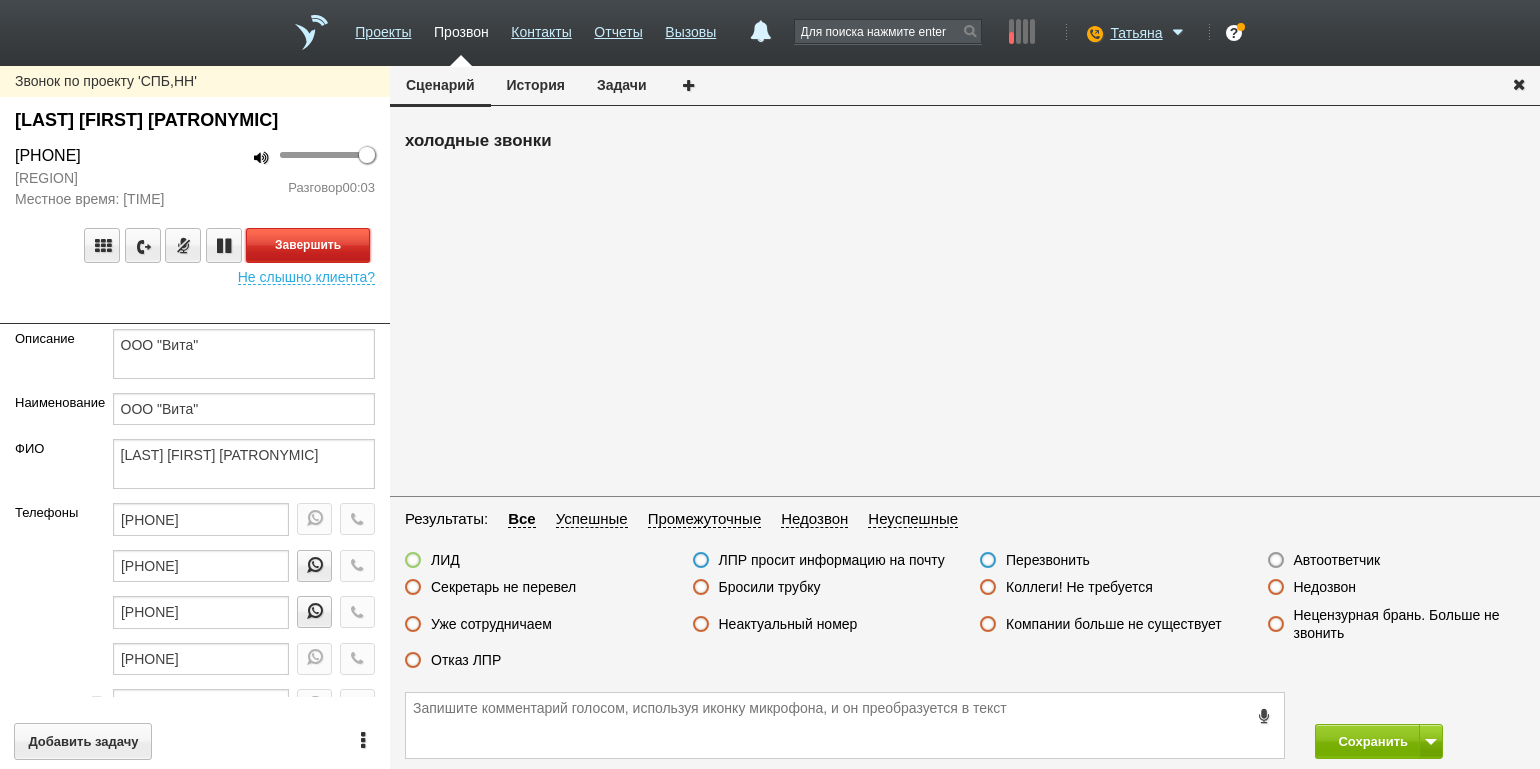 click on "Завершить" at bounding box center (308, 245) 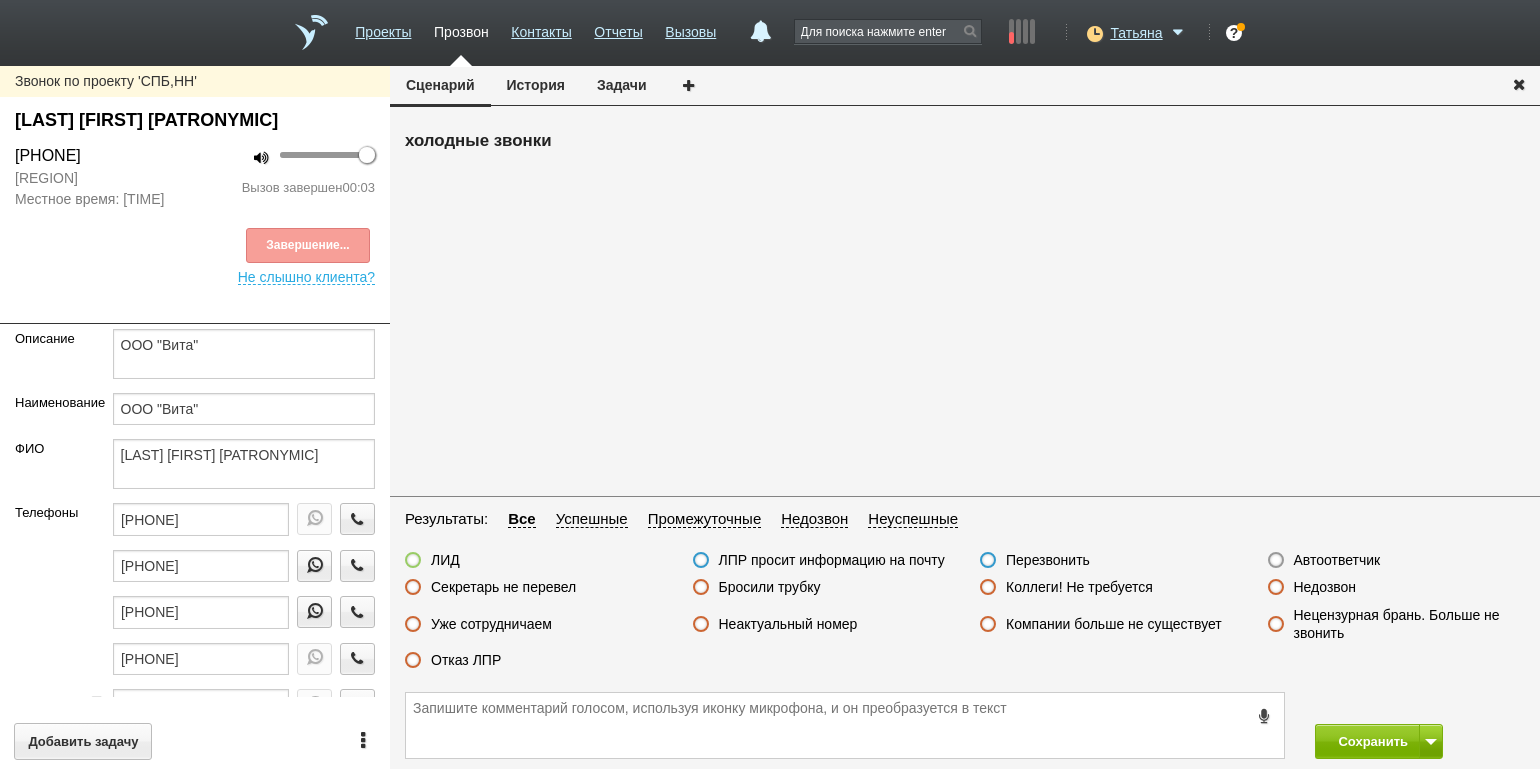 click on "Автоответчик" at bounding box center [1337, 560] 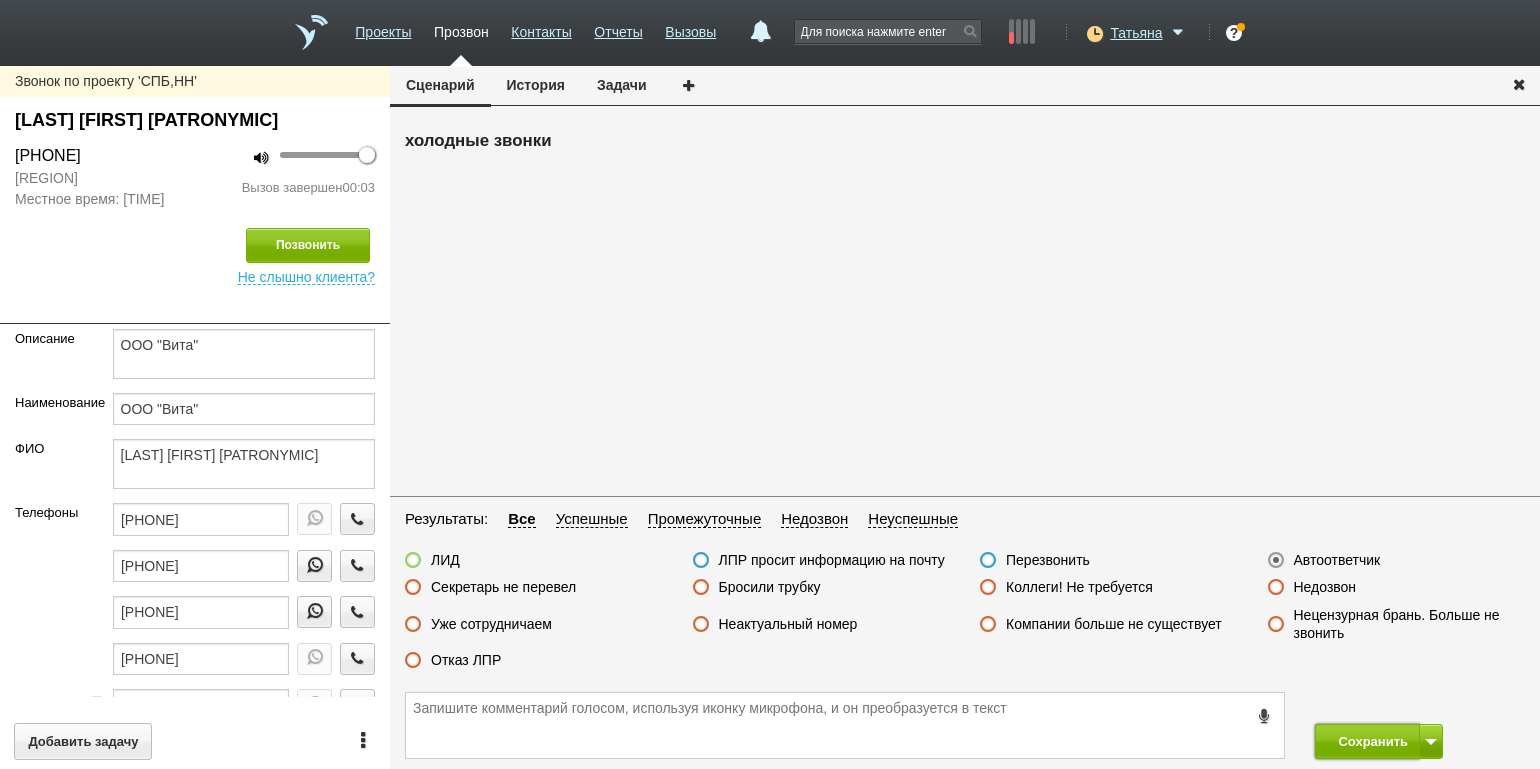 drag, startPoint x: 1367, startPoint y: 730, endPoint x: 1025, endPoint y: 163, distance: 662.15784 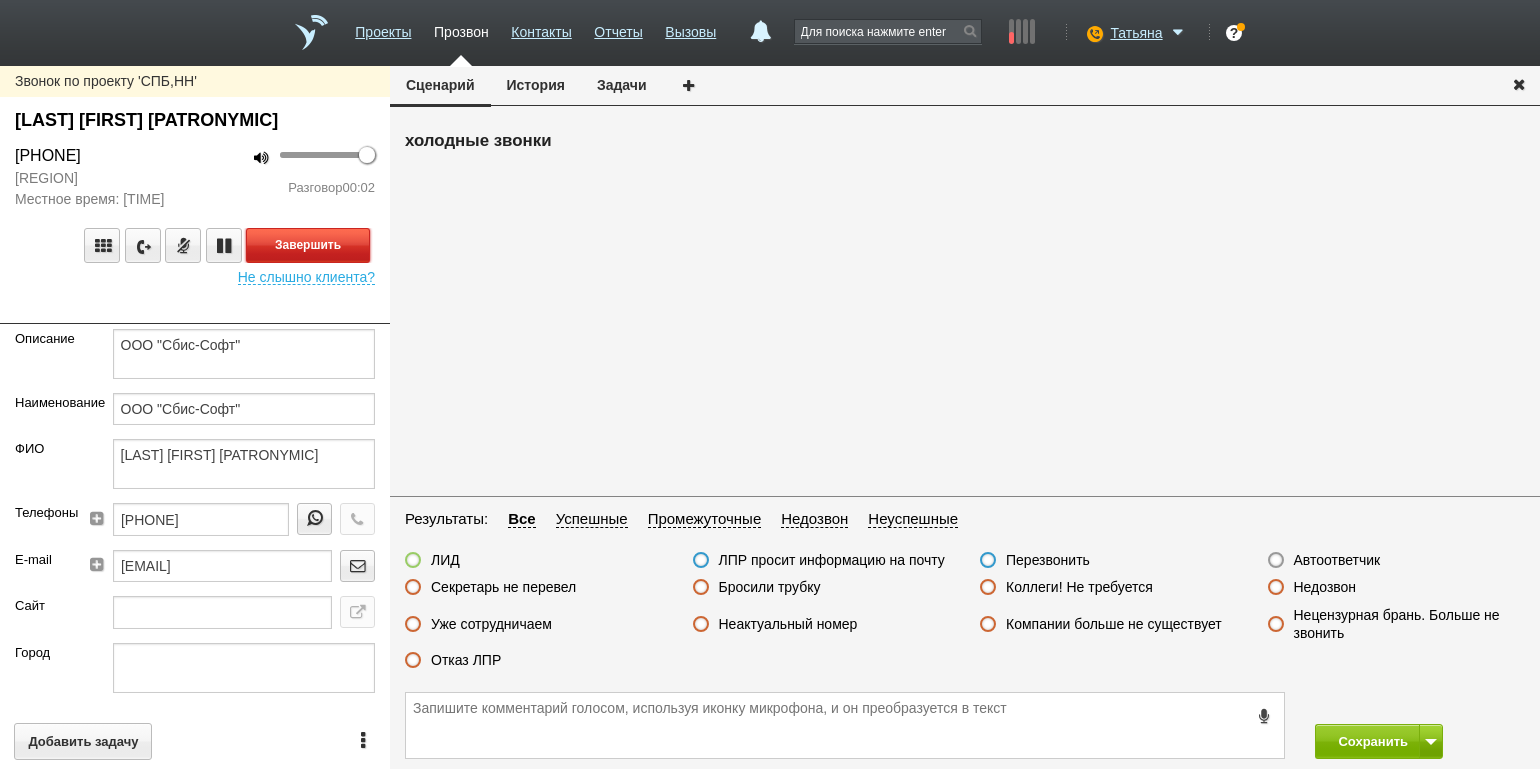 click on "Завершить" at bounding box center (308, 245) 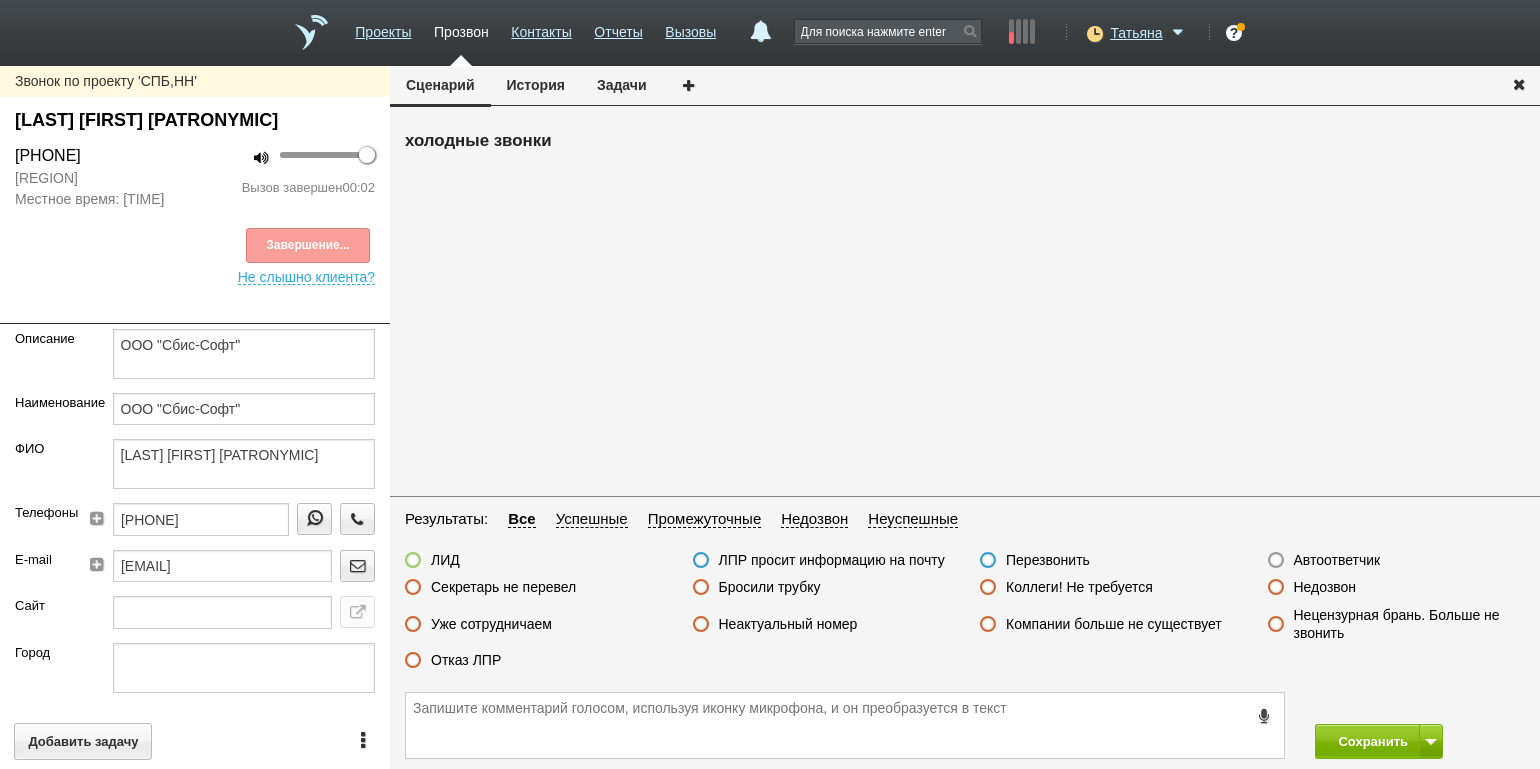 click on "Автоответчик" at bounding box center (1324, 561) 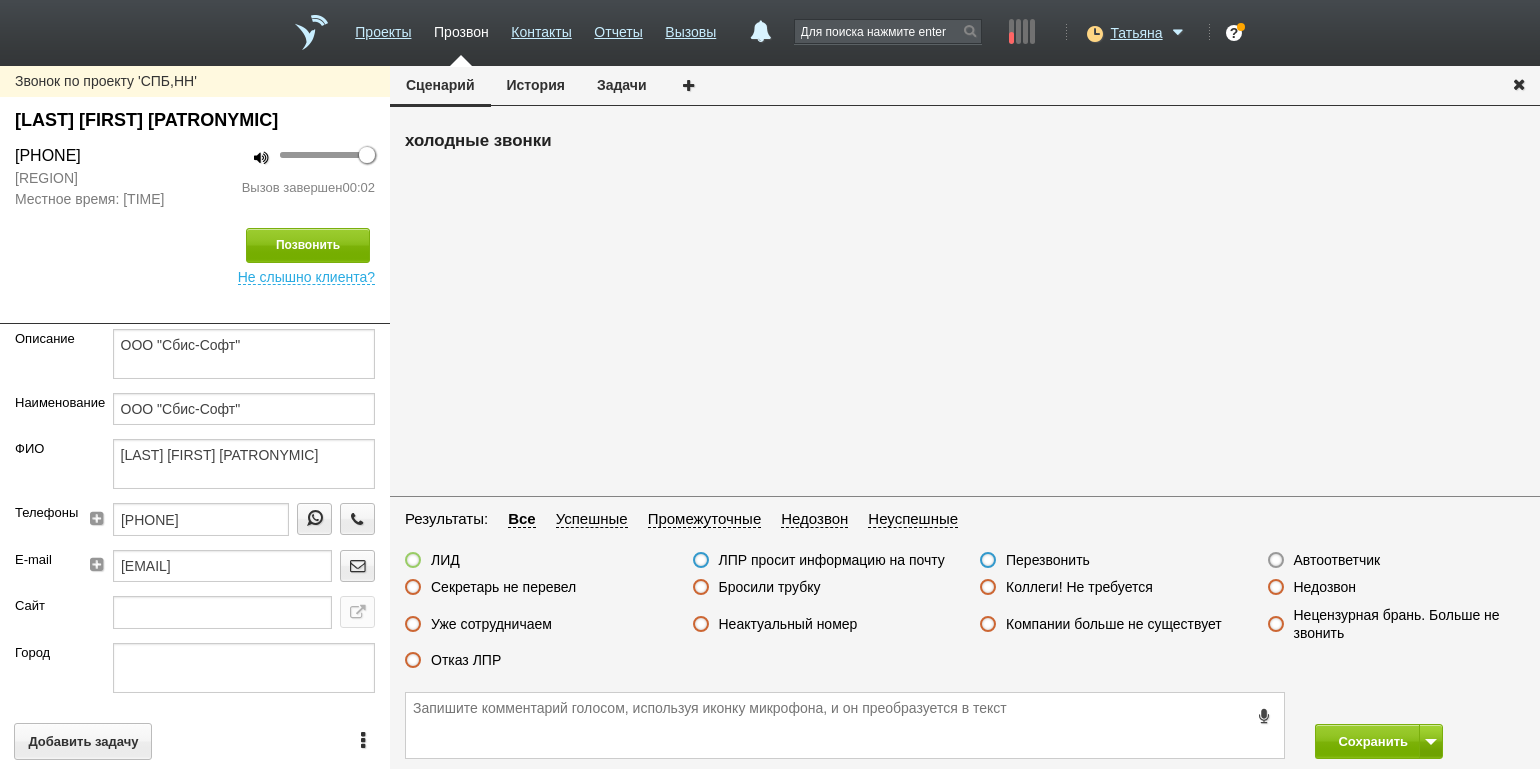 click on "Автоответчик" at bounding box center (1337, 560) 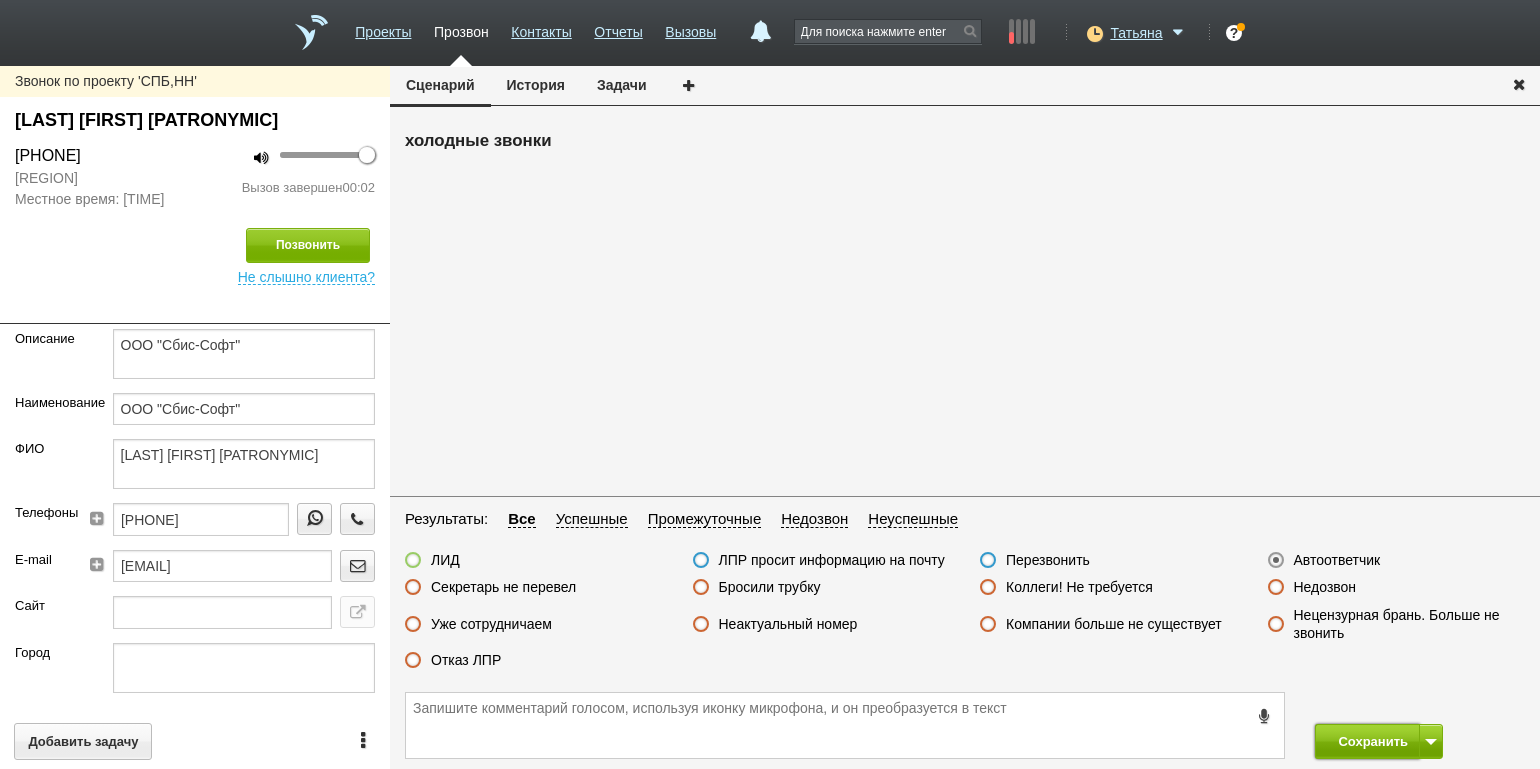 click on "Сохранить" at bounding box center (1367, 741) 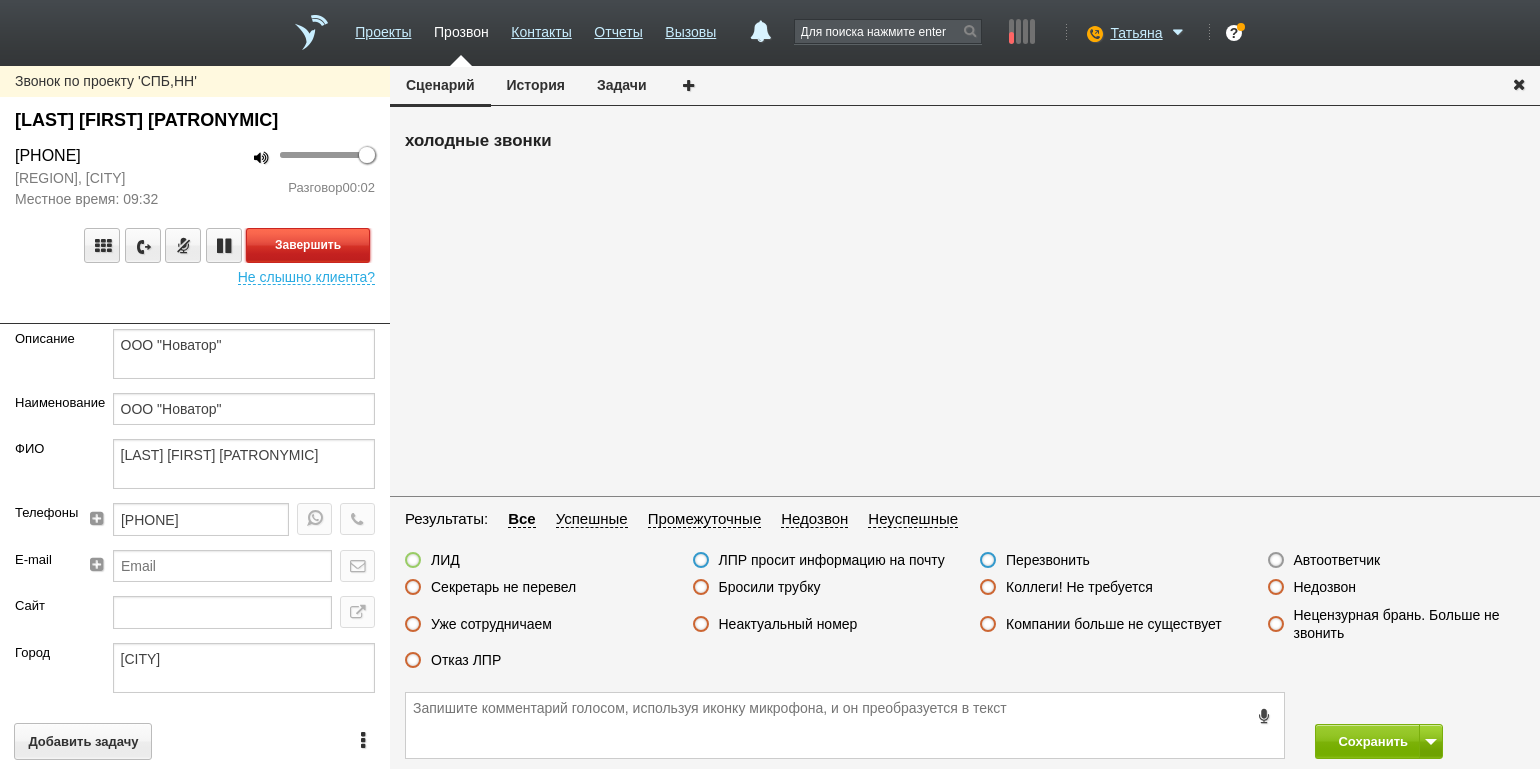click on "Завершить" at bounding box center (308, 245) 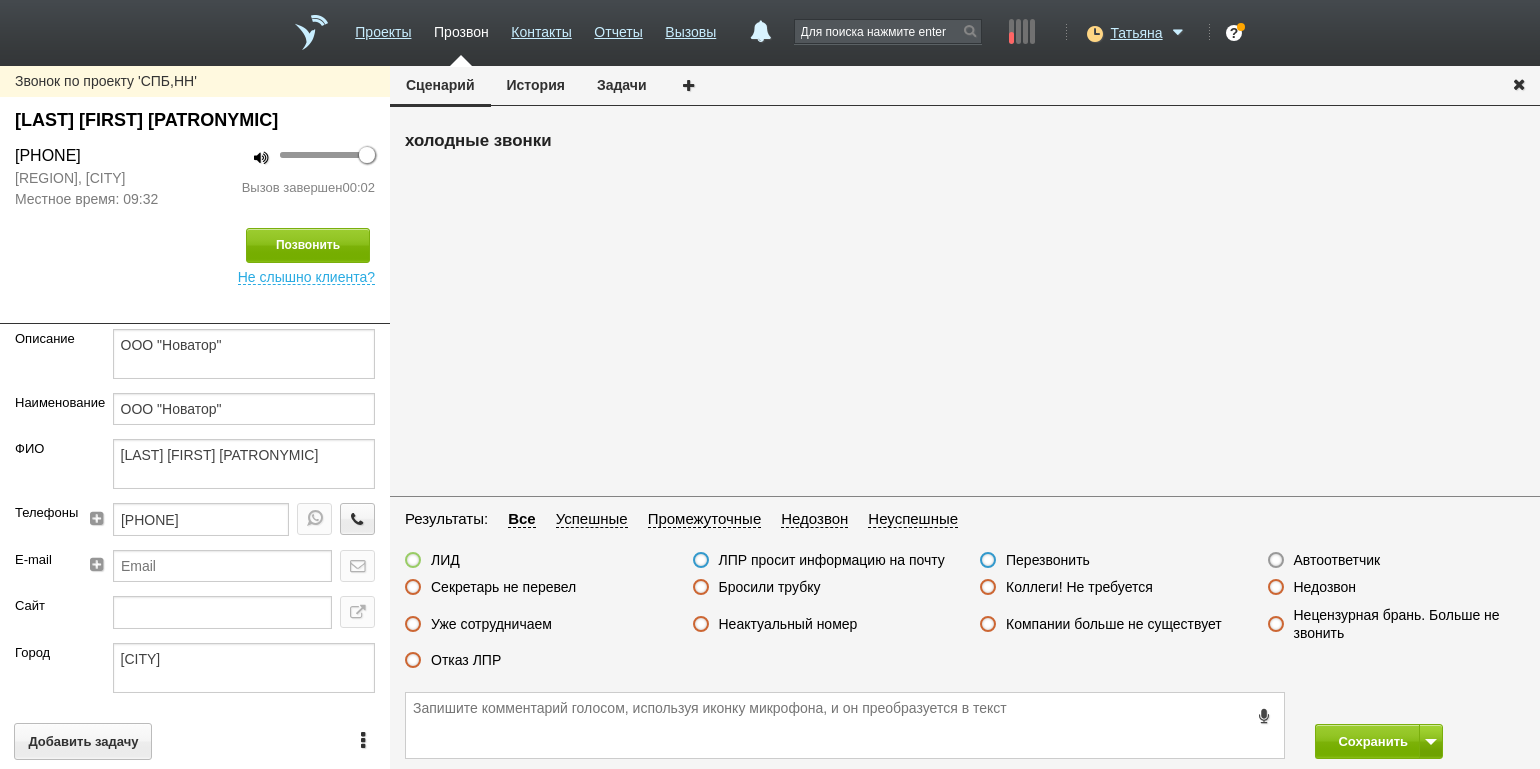 drag, startPoint x: 1324, startPoint y: 579, endPoint x: 1358, endPoint y: 608, distance: 44.687805 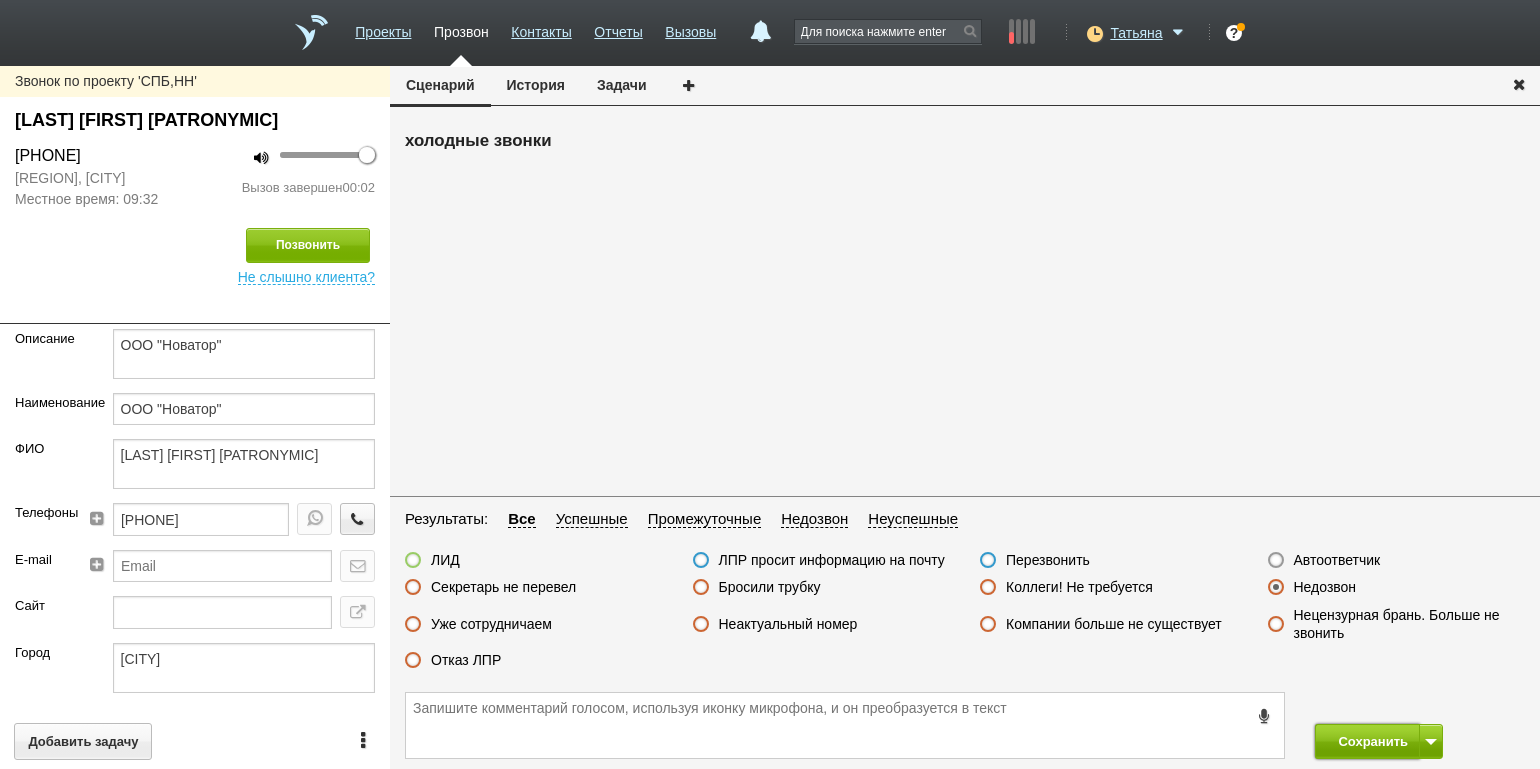 click on "Сохранить" at bounding box center (1367, 741) 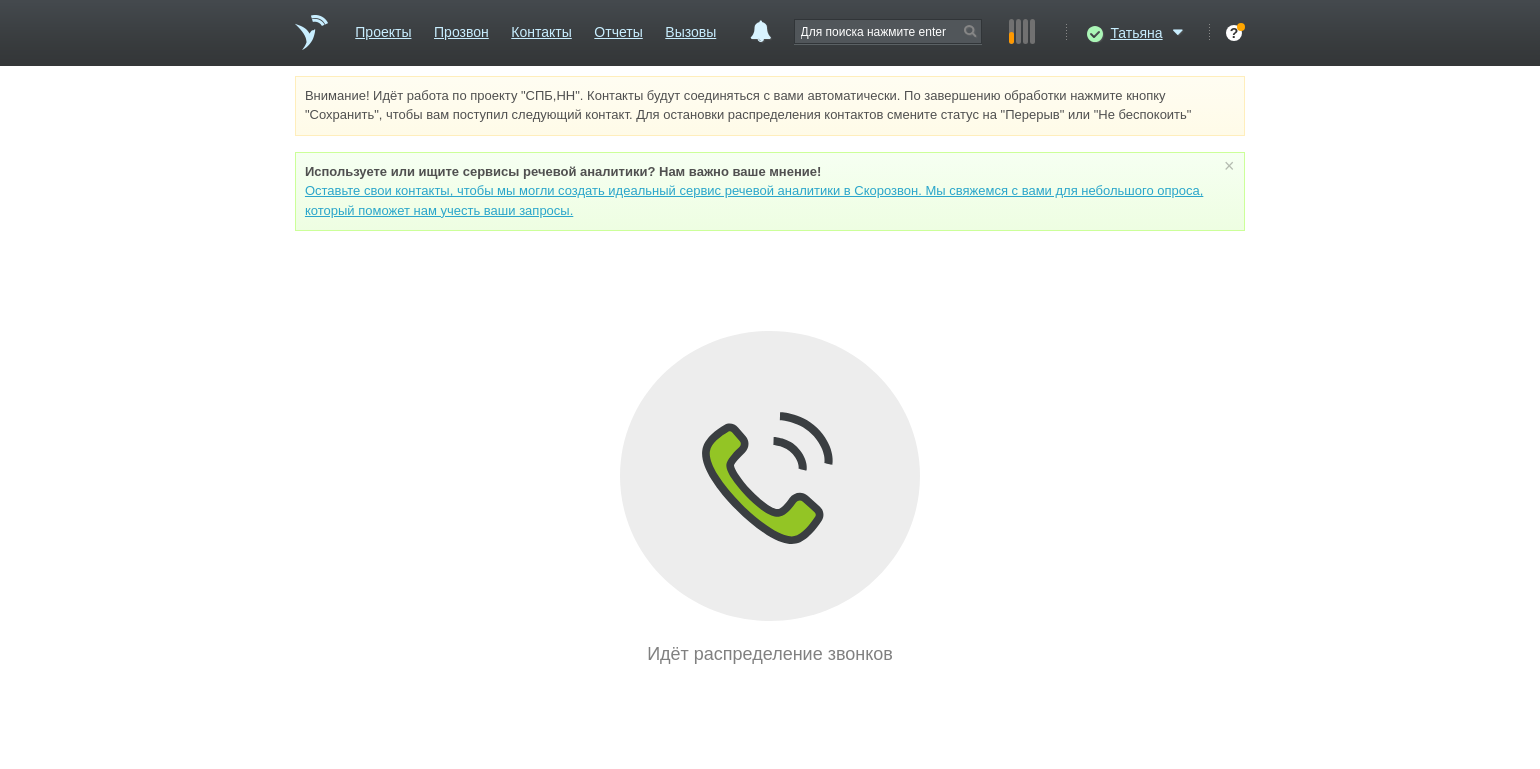 drag, startPoint x: 231, startPoint y: 255, endPoint x: 249, endPoint y: 255, distance: 18 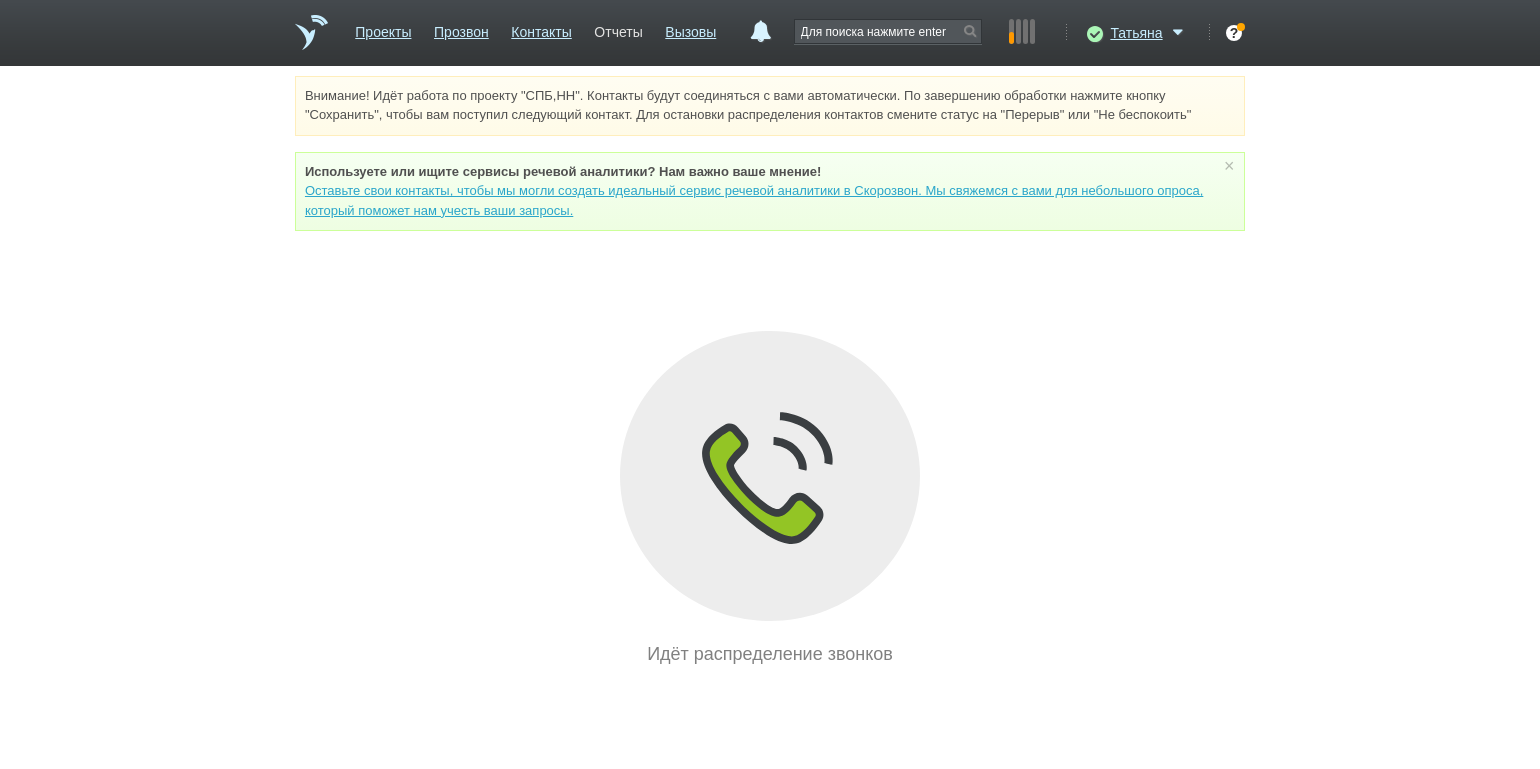 click on "Отчеты" at bounding box center (618, 28) 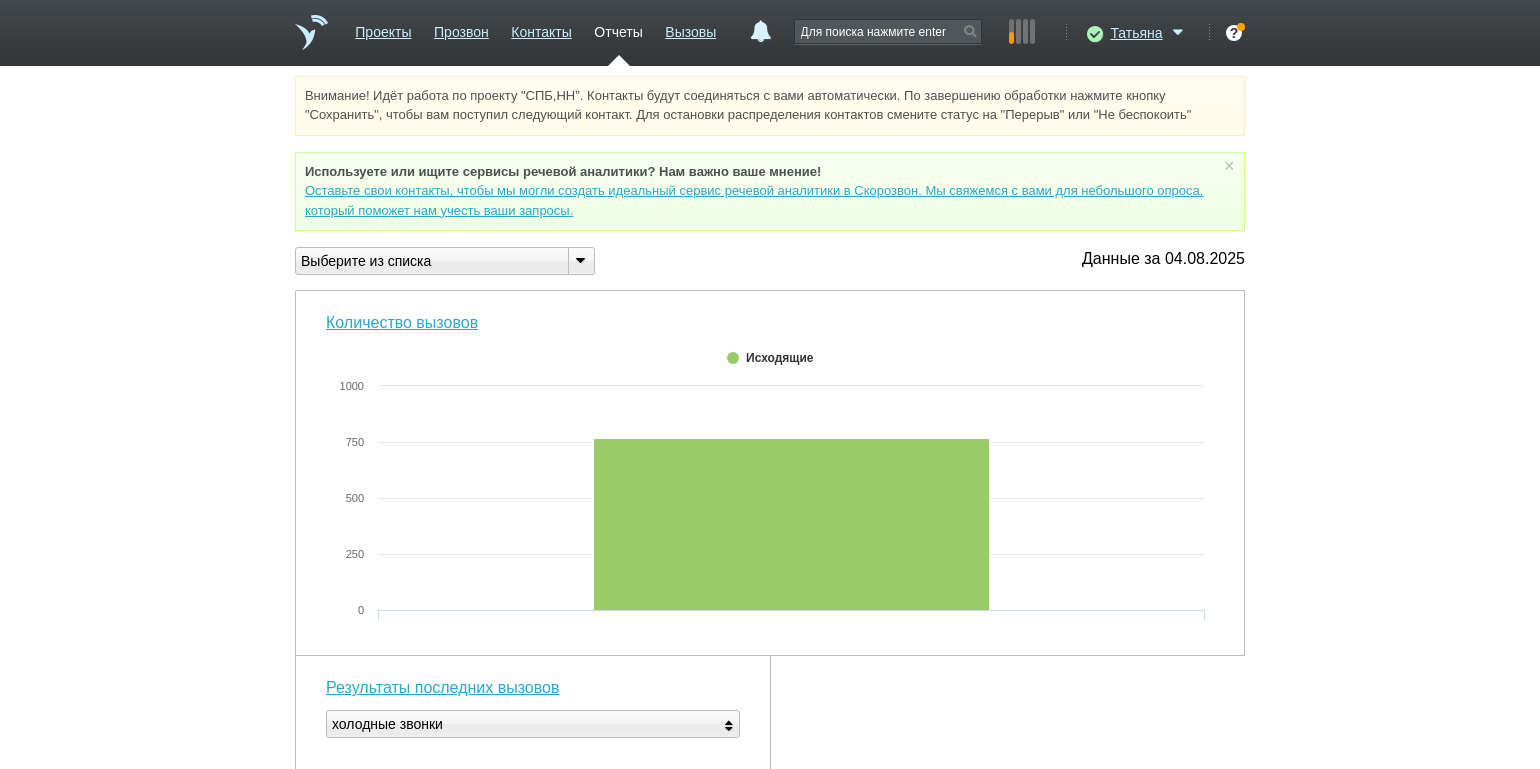 click at bounding box center [580, 259] 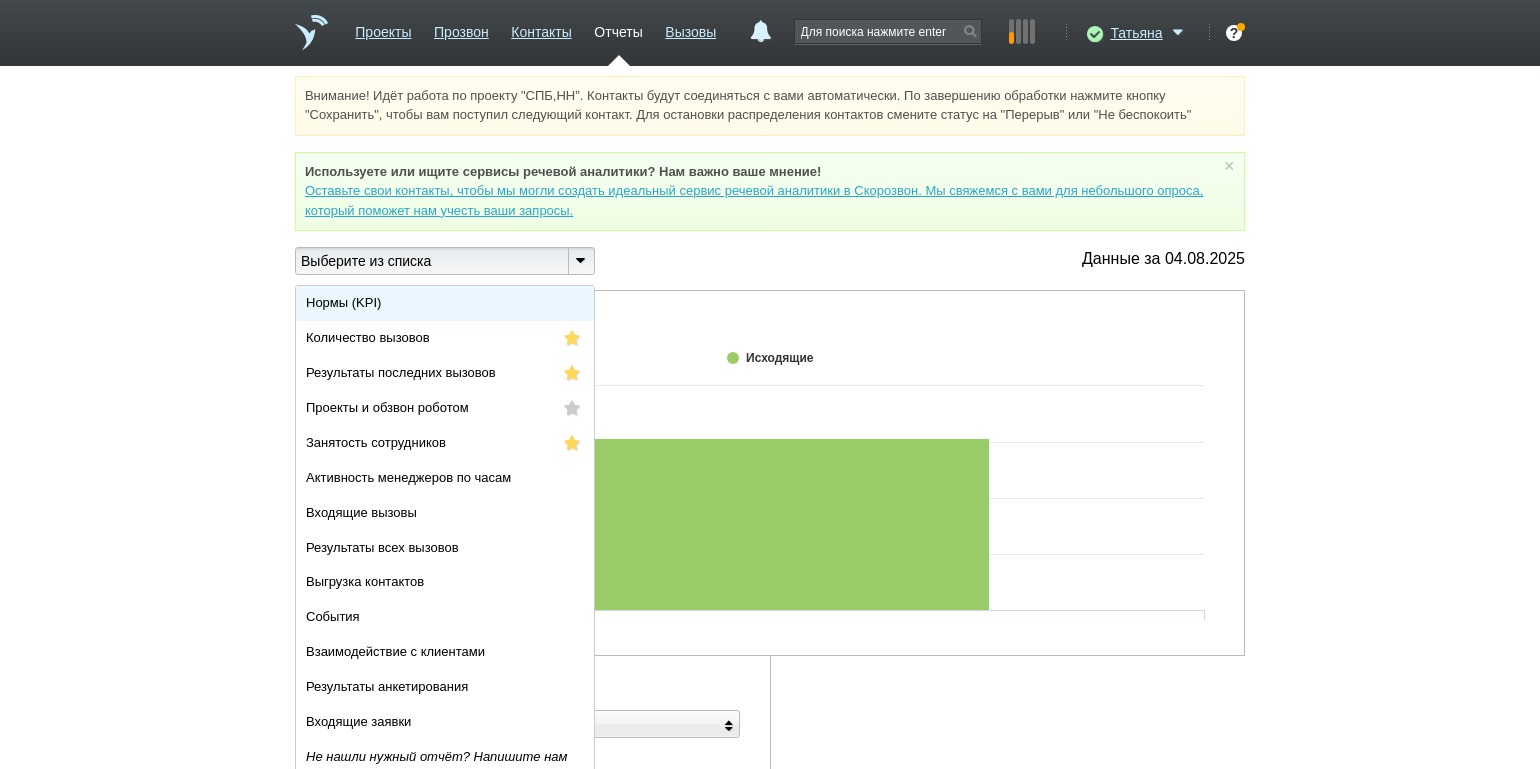 click on "Нормы (KPI)" at bounding box center (445, 303) 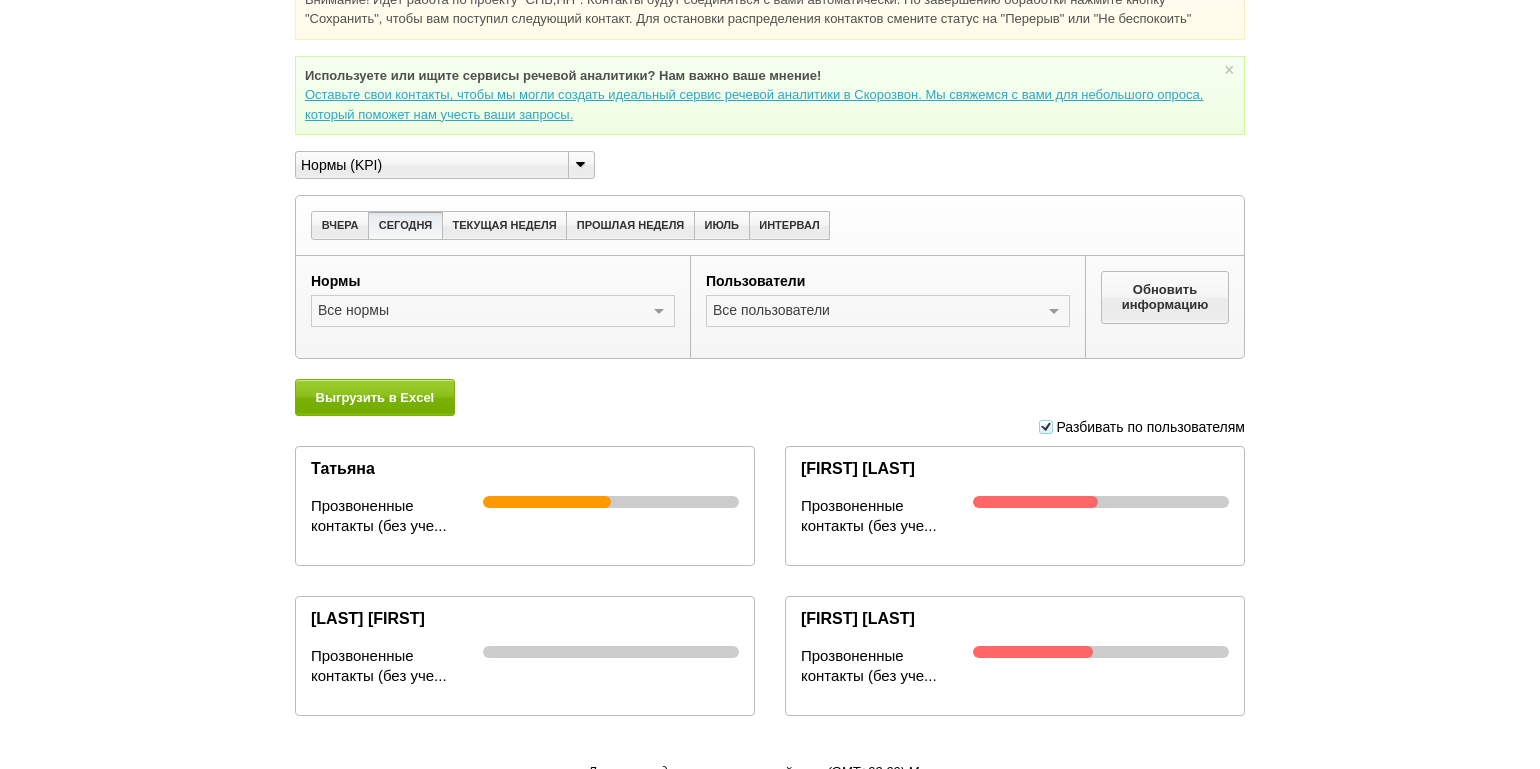 scroll, scrollTop: 0, scrollLeft: 0, axis: both 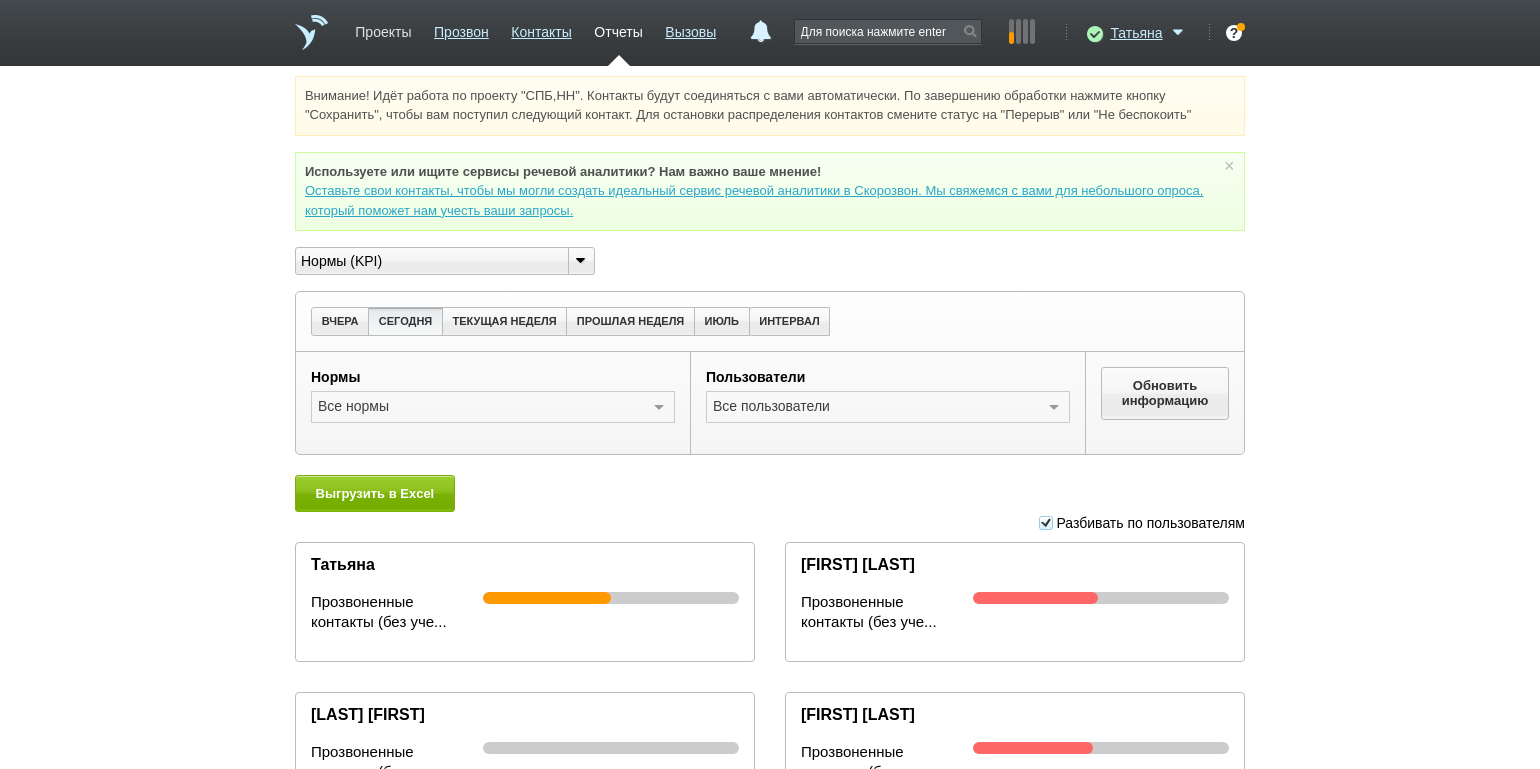 click on "Проекты" at bounding box center [383, 28] 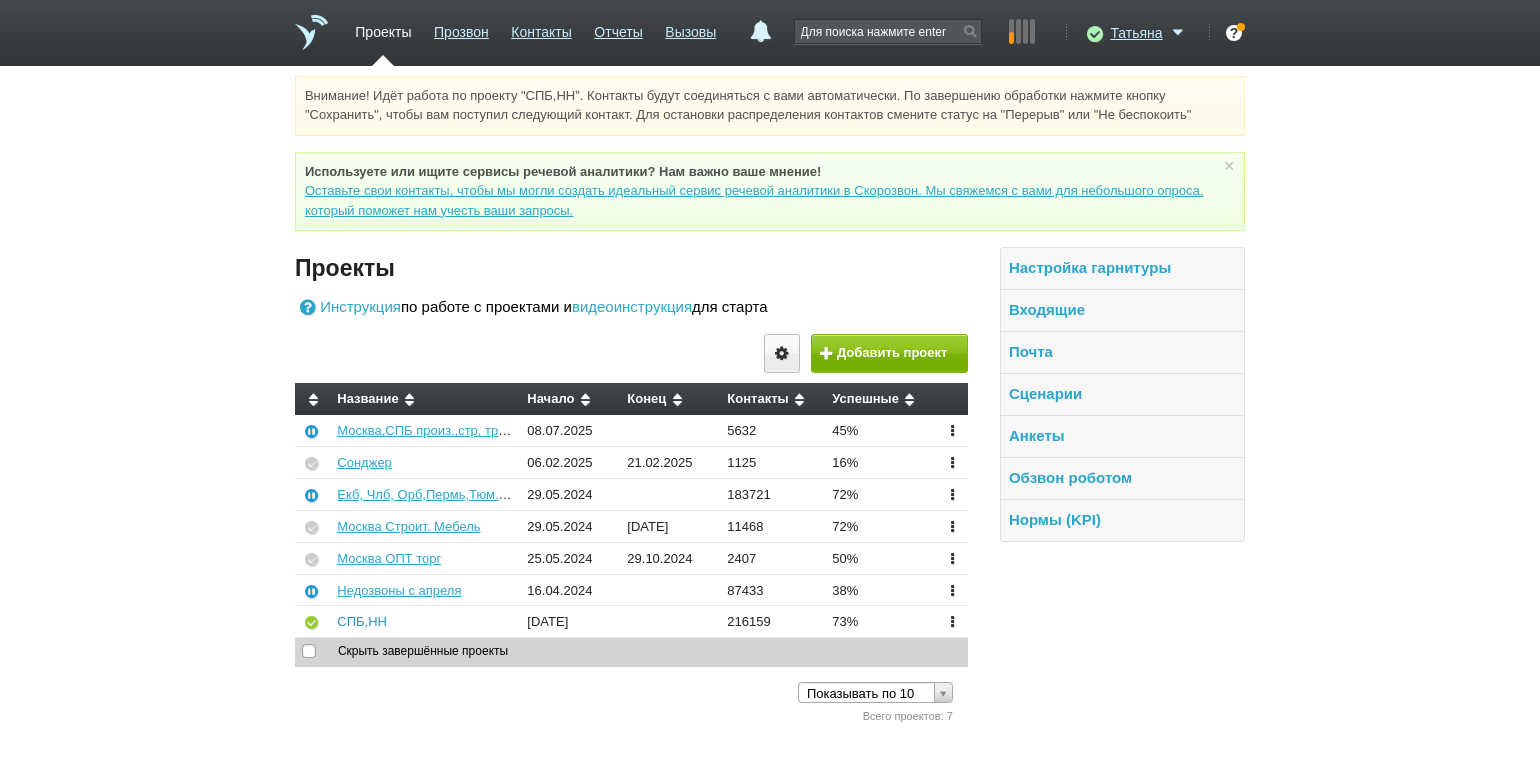click on "СПБ,НН" at bounding box center [362, 621] 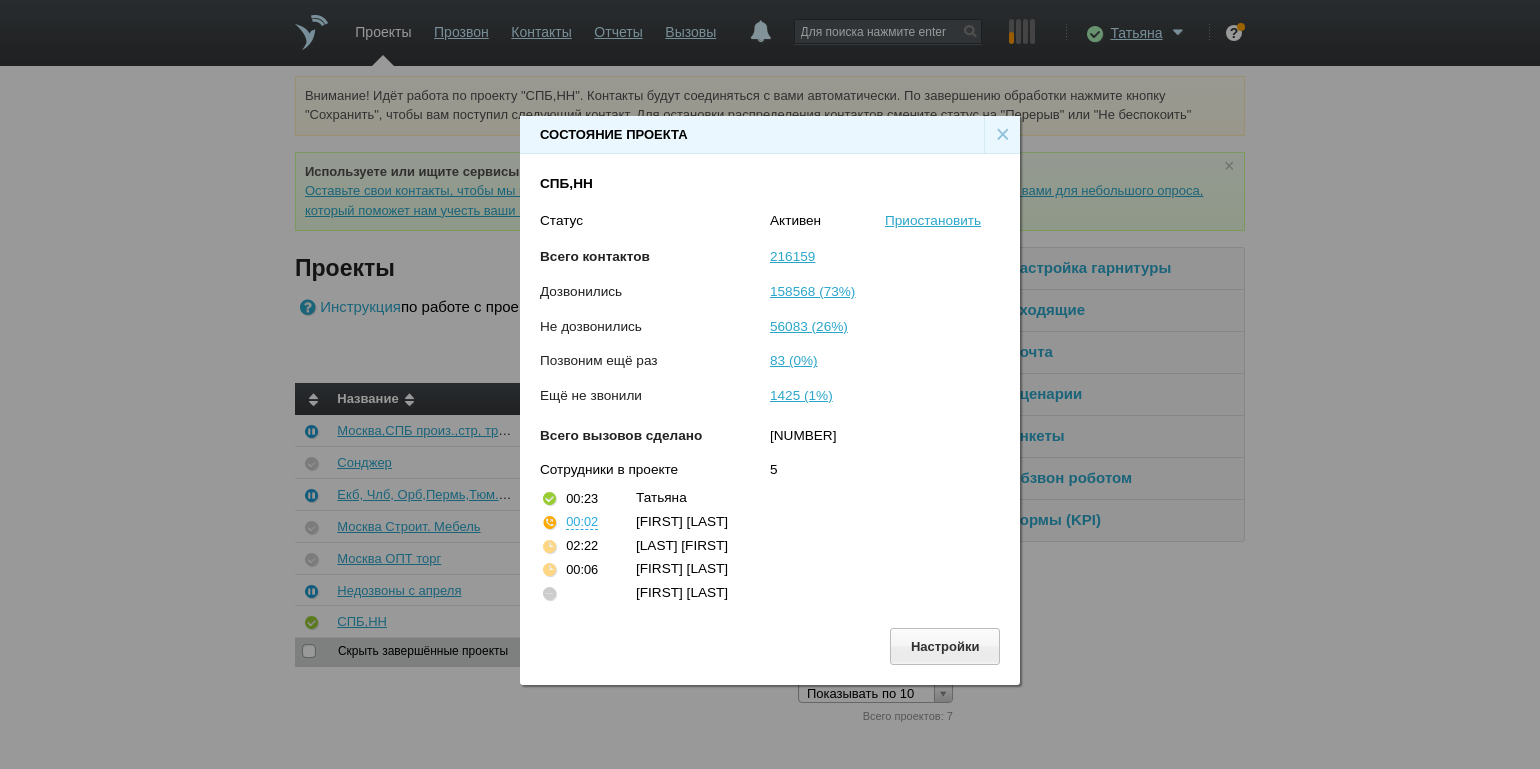 drag, startPoint x: 989, startPoint y: 128, endPoint x: 991, endPoint y: 82, distance: 46.043457 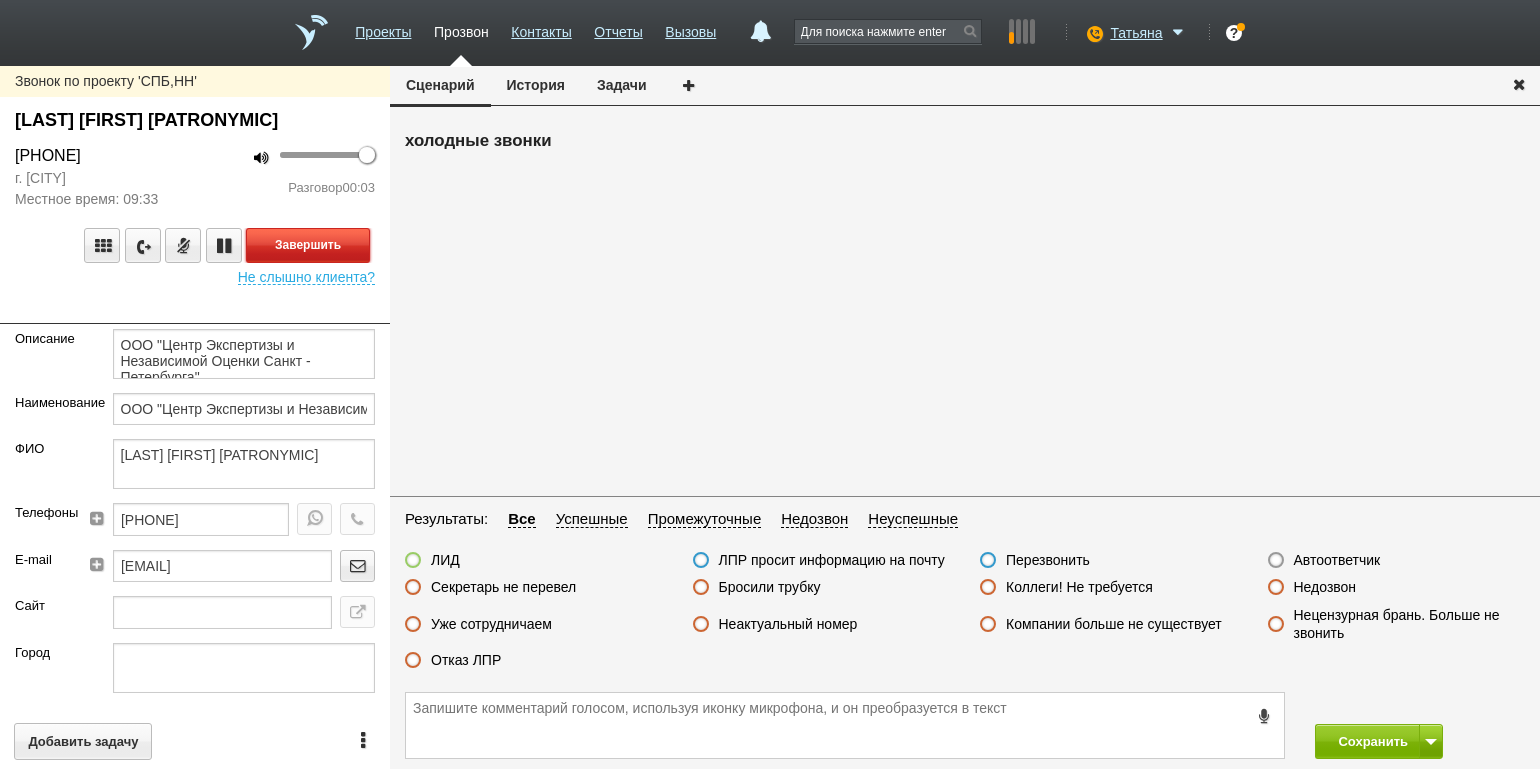 click on "Завершить" at bounding box center [308, 245] 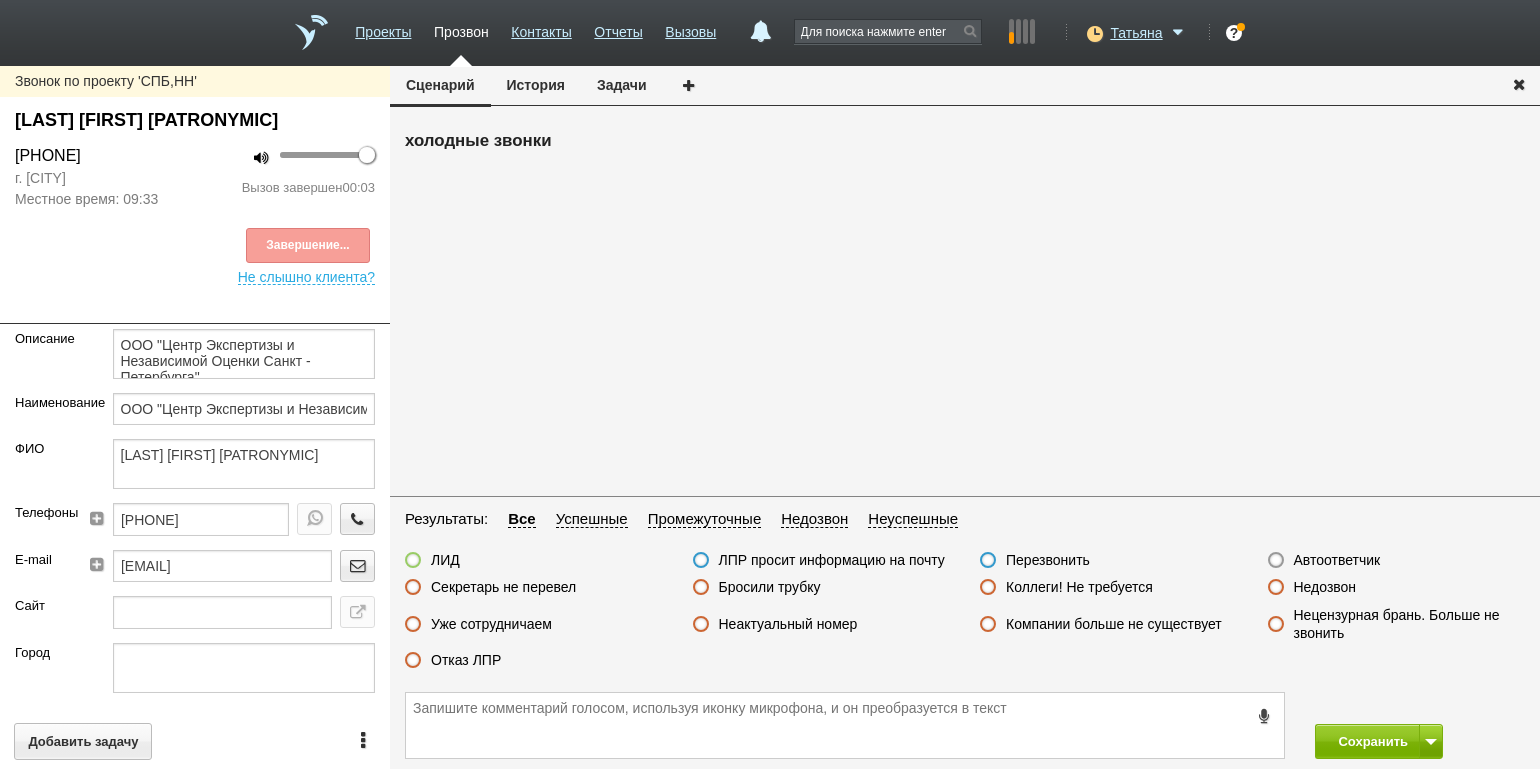 click on "Недозвон" at bounding box center (1325, 587) 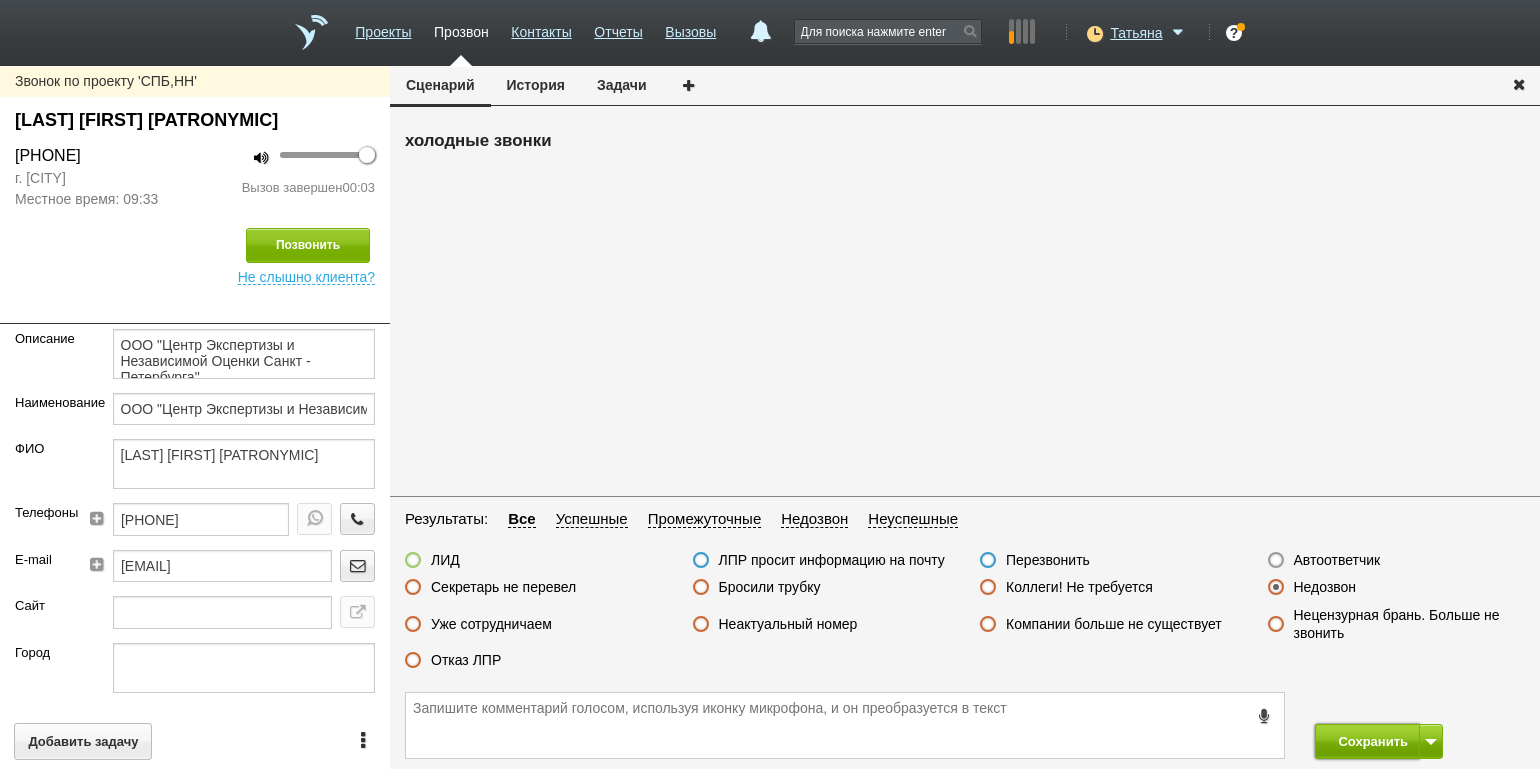 click on "Сохранить" at bounding box center (1367, 741) 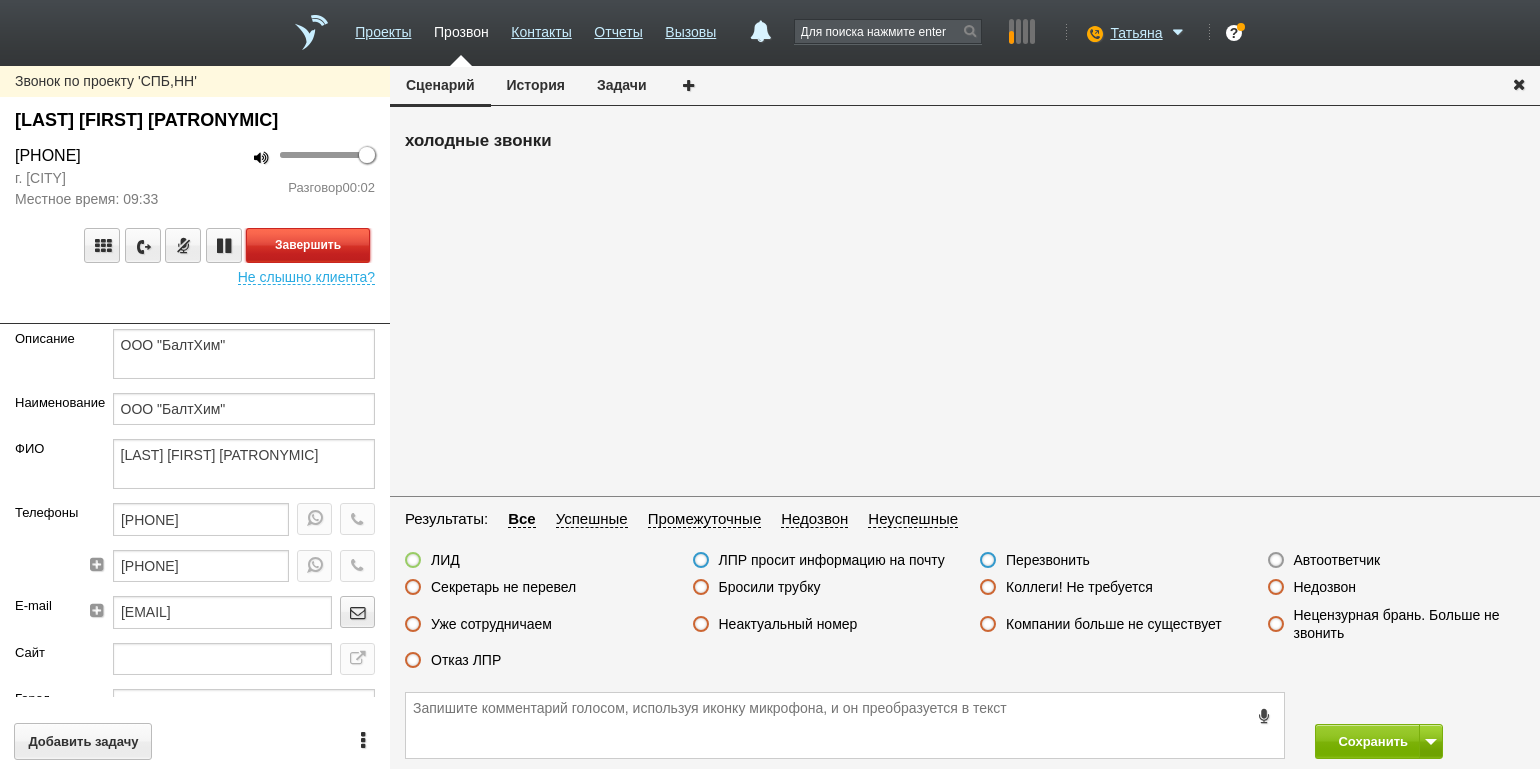click on "Завершить" at bounding box center [308, 245] 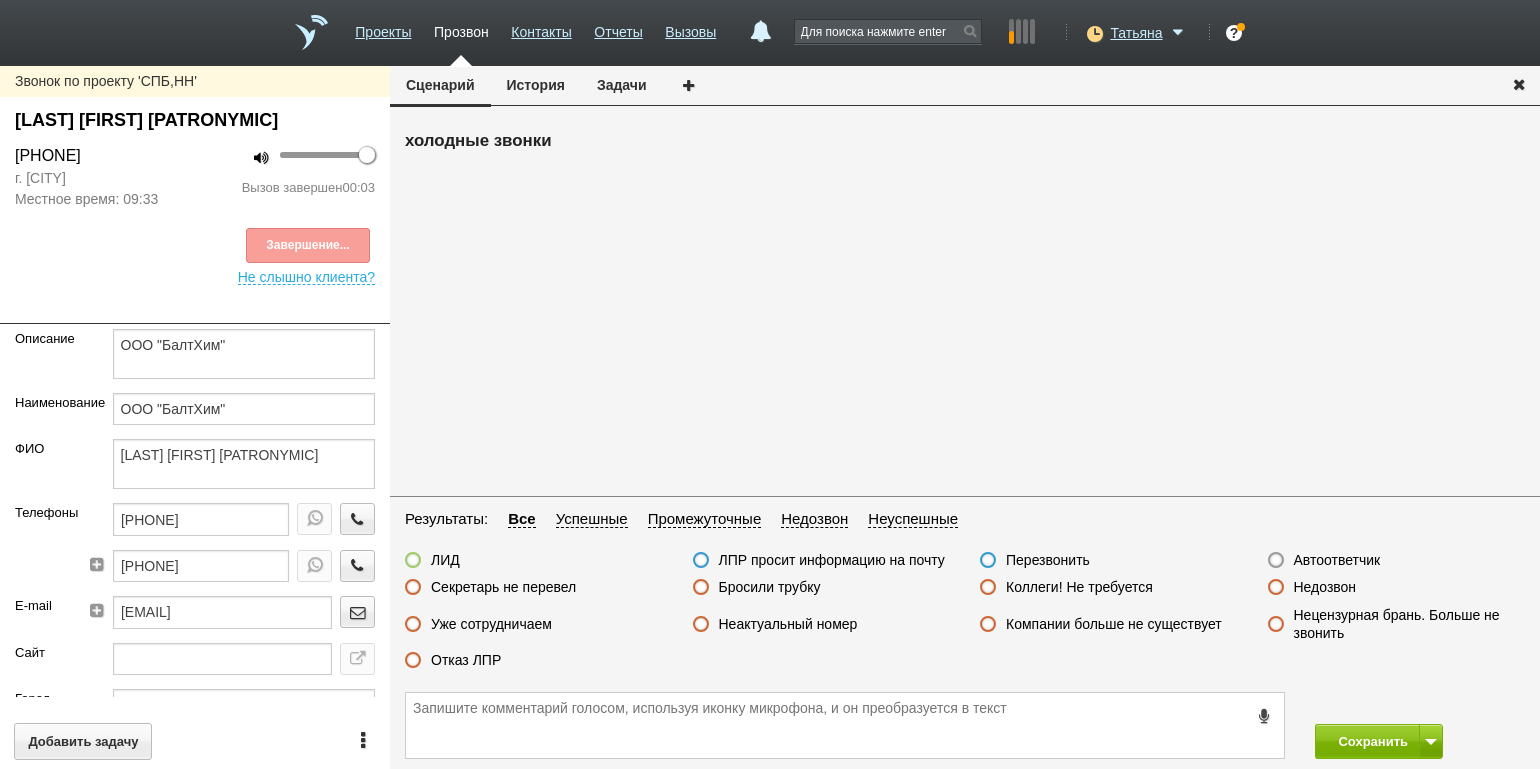 click on "Недозвон" at bounding box center [1325, 587] 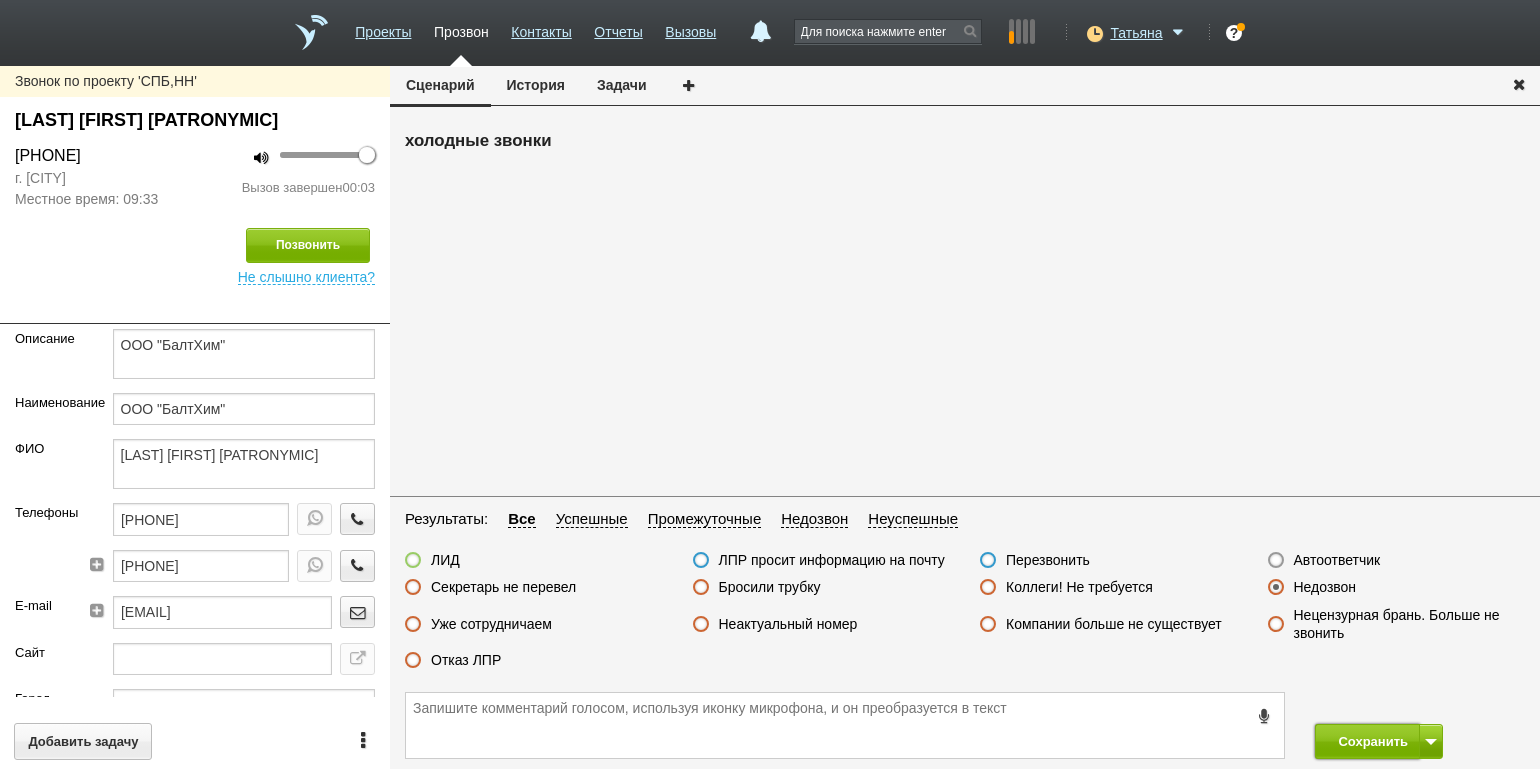 drag, startPoint x: 1340, startPoint y: 732, endPoint x: 1299, endPoint y: 609, distance: 129.65338 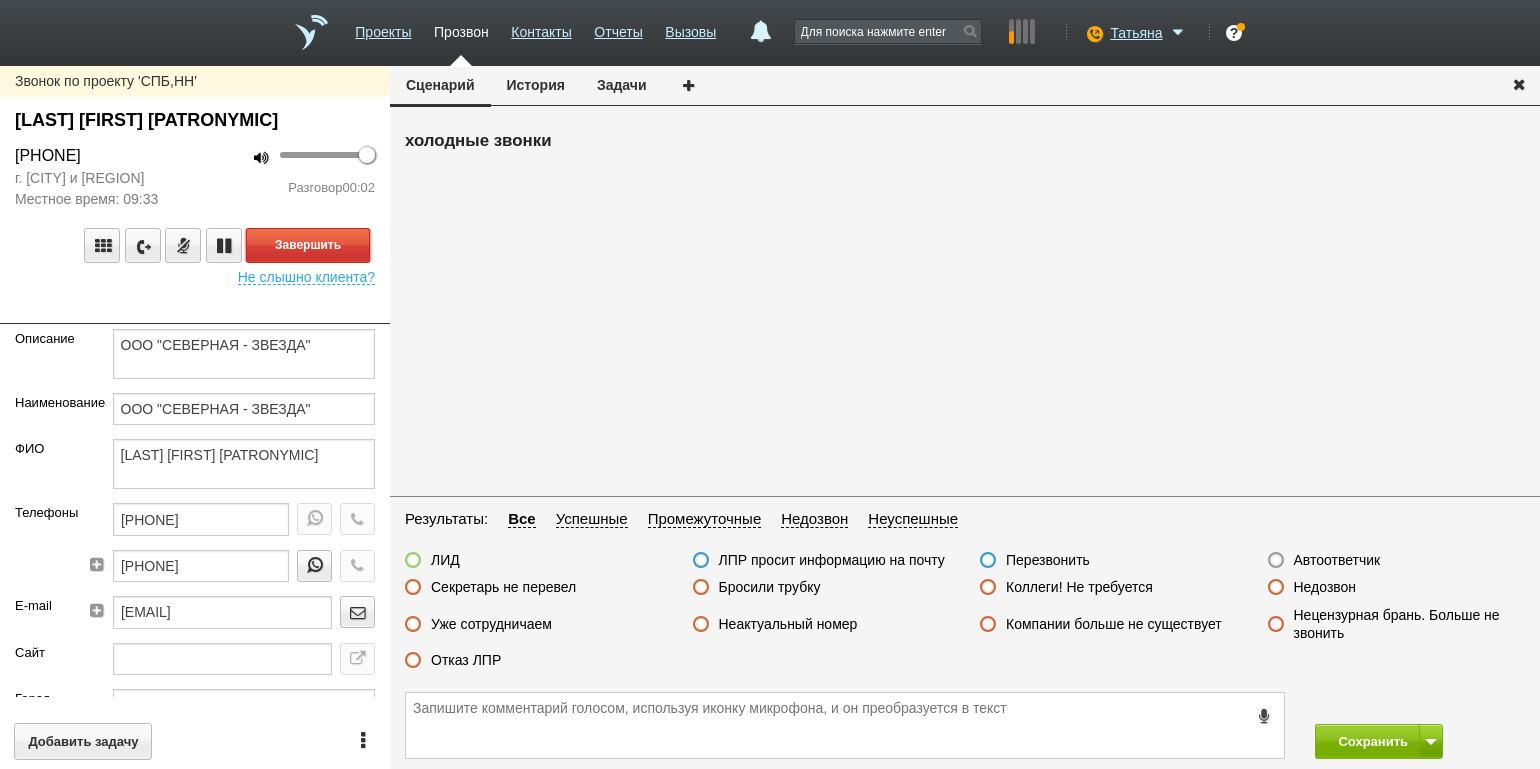 drag, startPoint x: 300, startPoint y: 270, endPoint x: 371, endPoint y: 285, distance: 72.56721 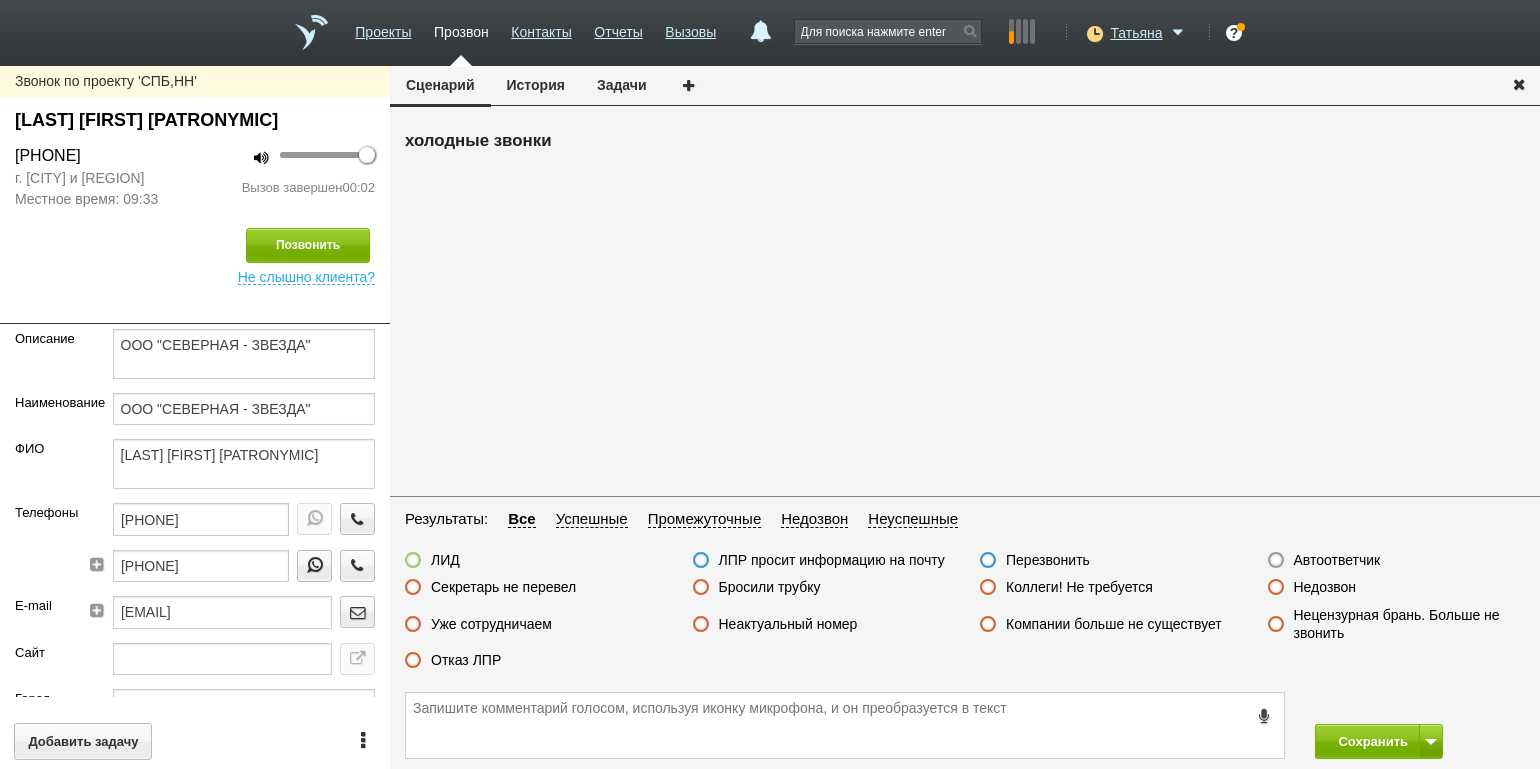 click on "Автоответчик" at bounding box center [1337, 560] 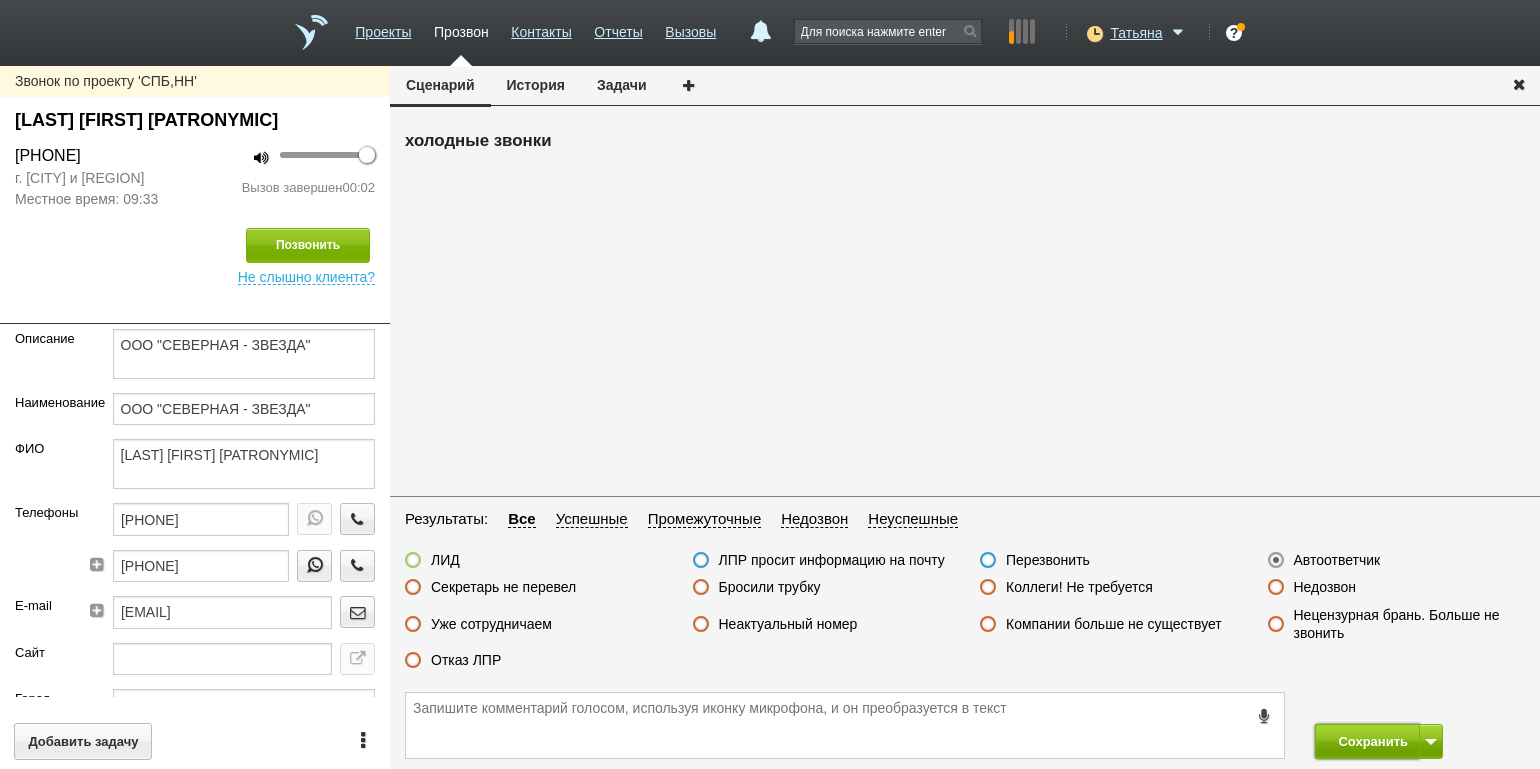 click on "Сохранить" at bounding box center (1367, 741) 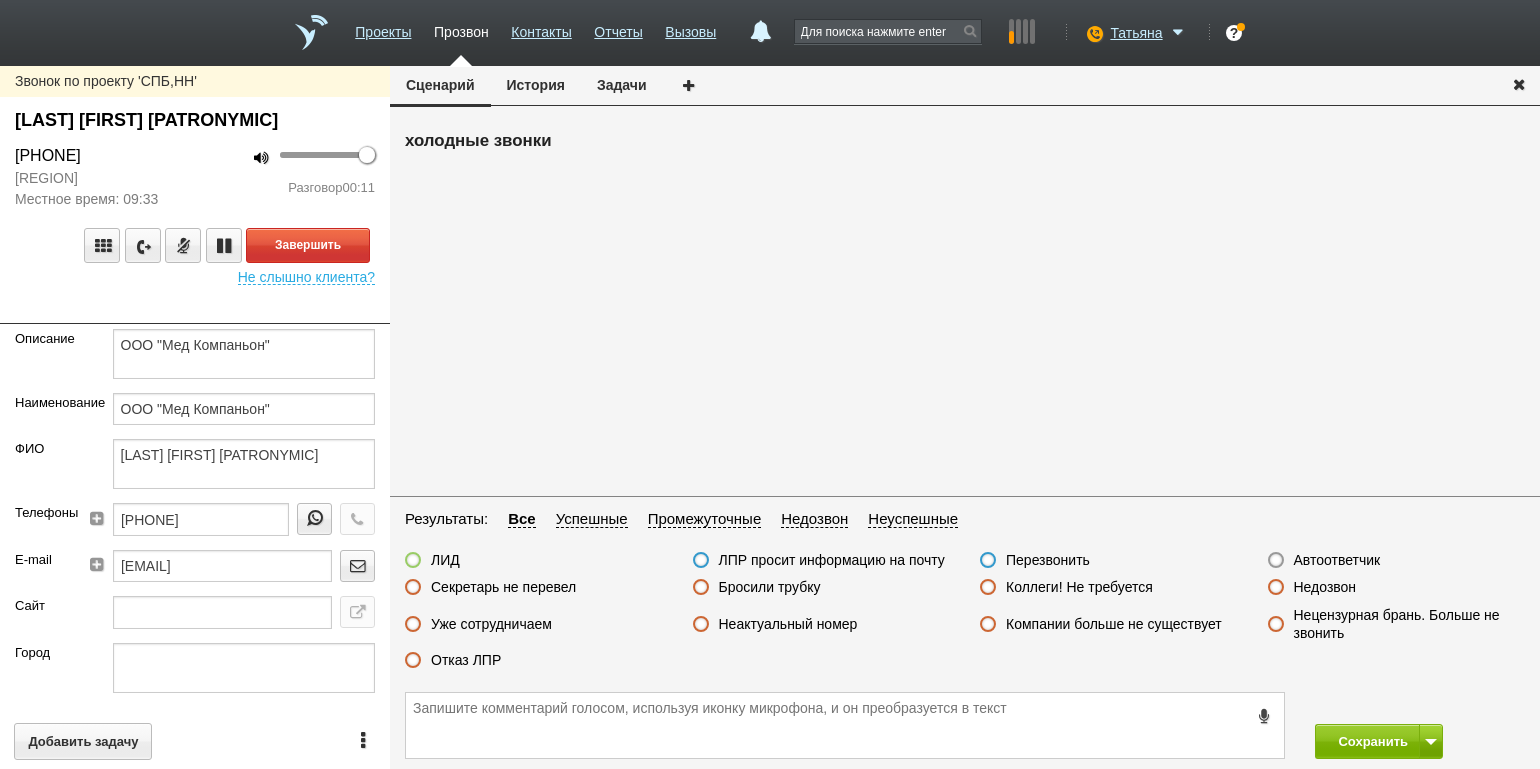 click on "Разговор
00:11" at bounding box center [292, 188] 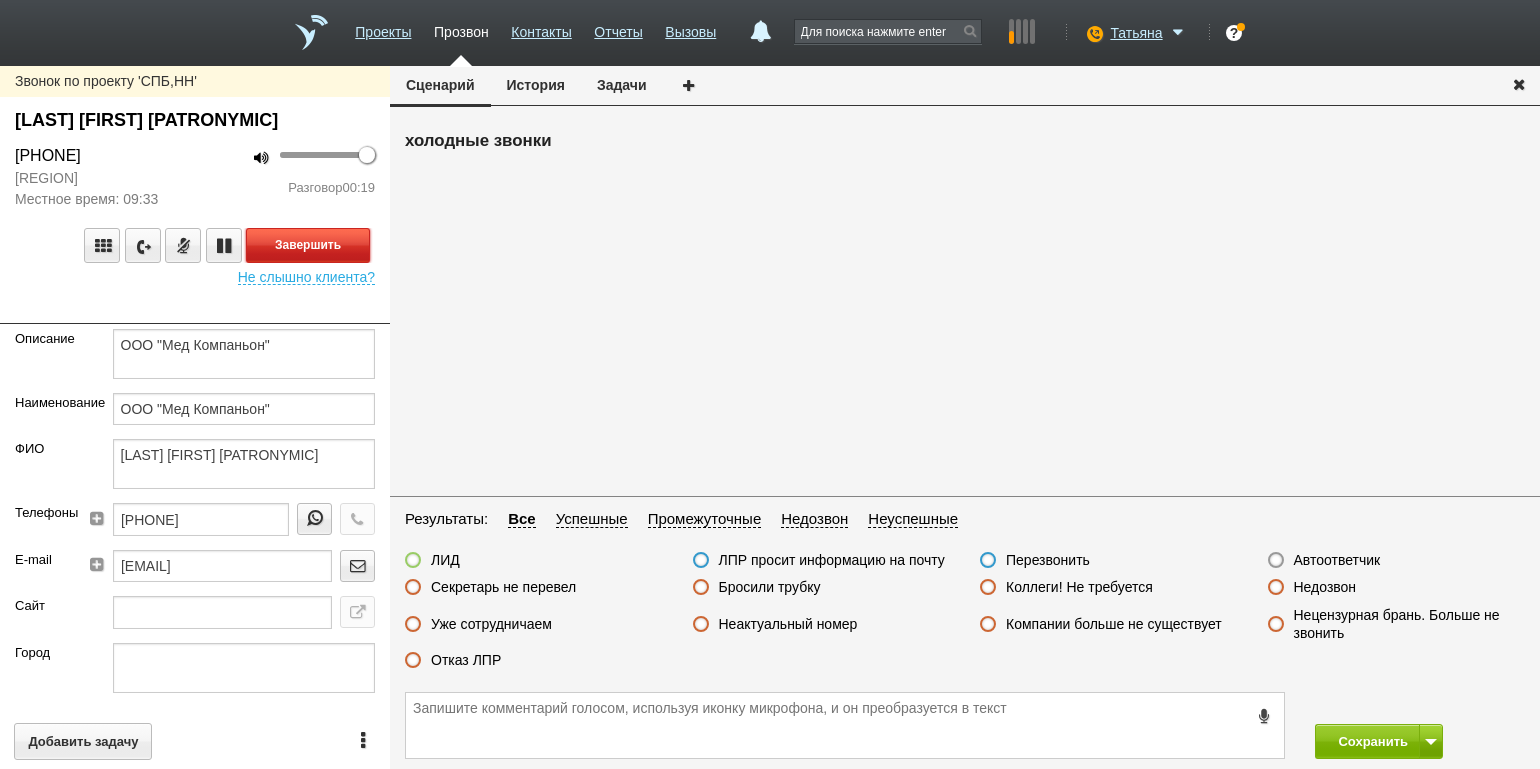 click on "Завершить" at bounding box center [308, 245] 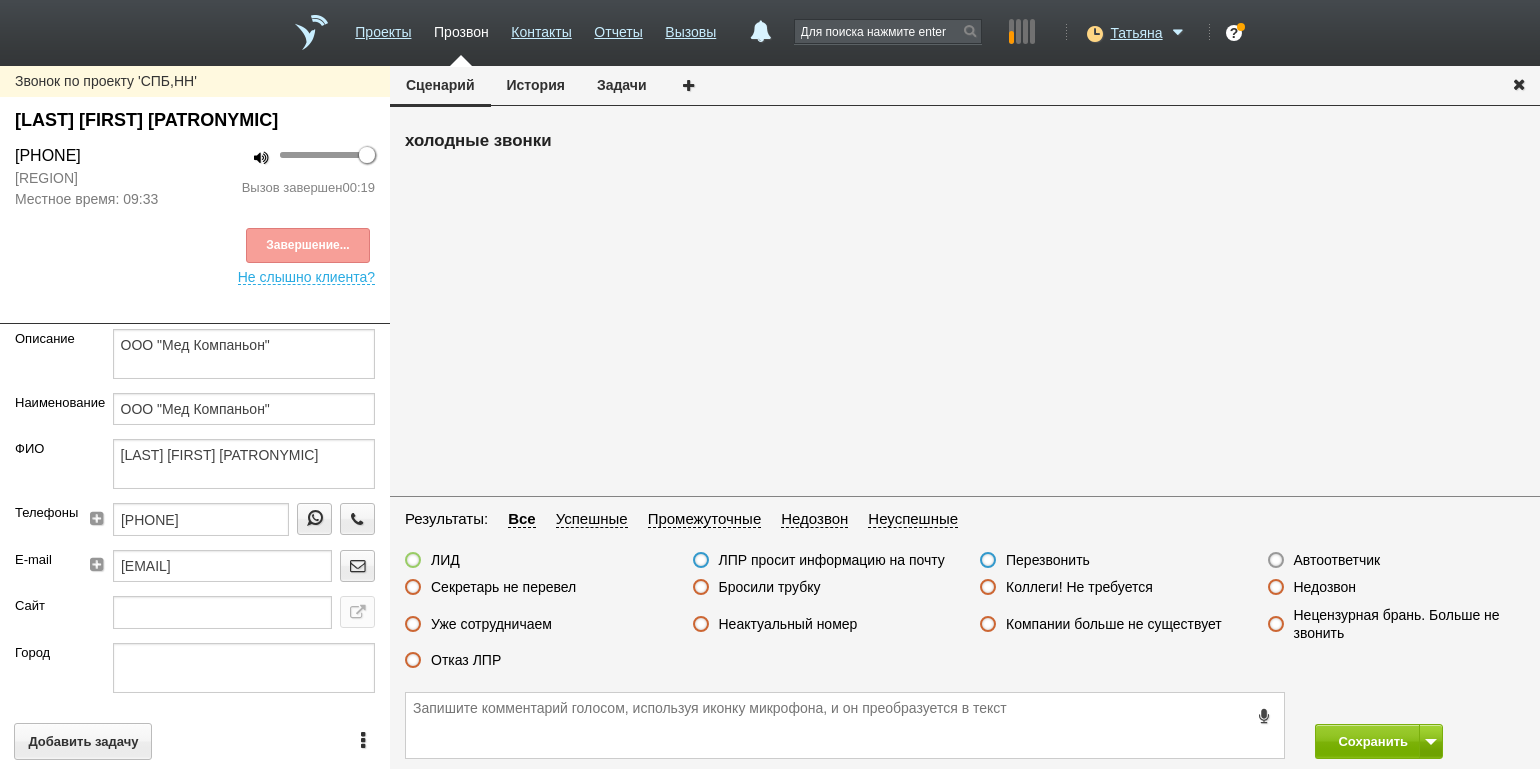 click on "Отказ ЛПР" at bounding box center [466, 660] 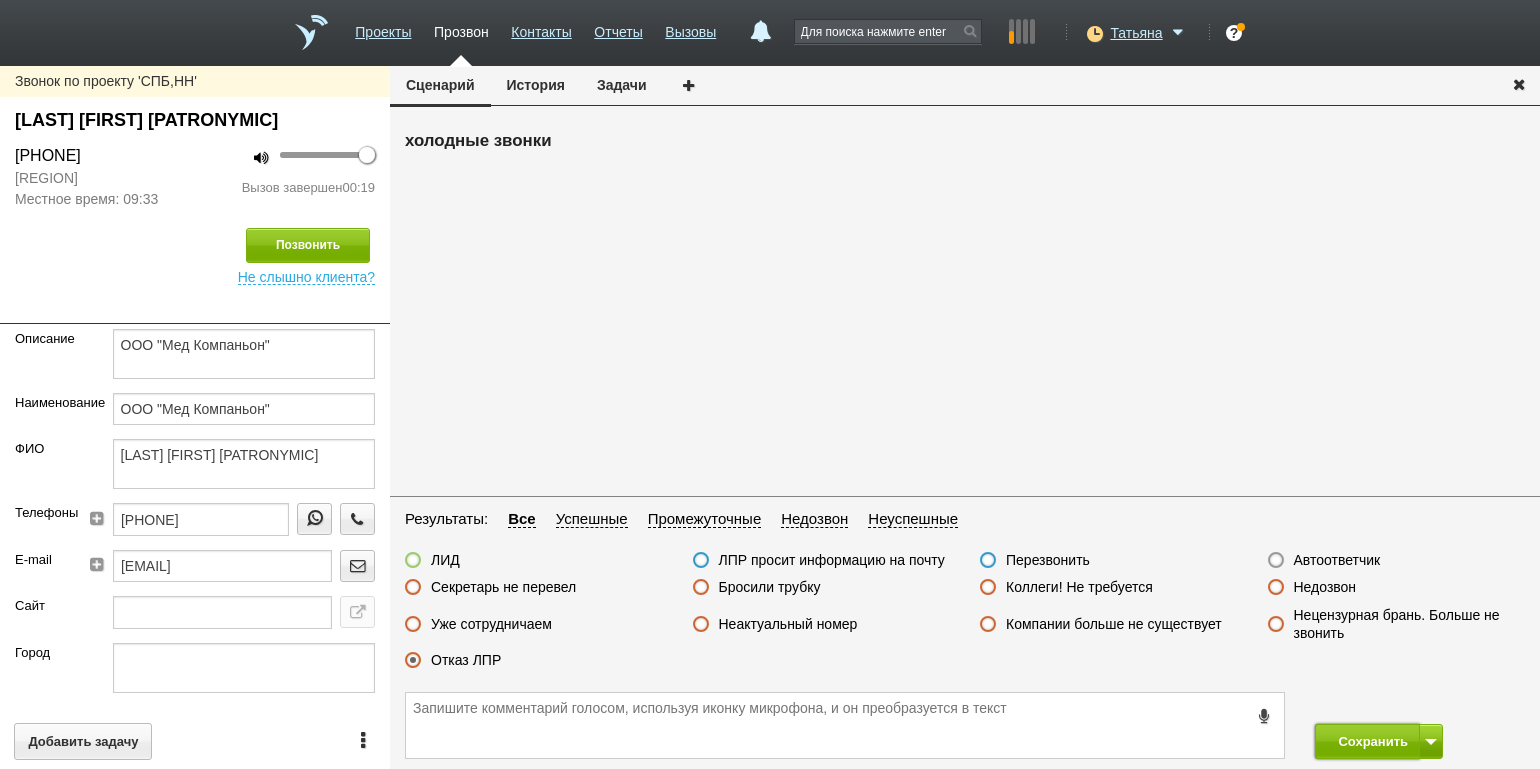 drag, startPoint x: 1349, startPoint y: 737, endPoint x: 1341, endPoint y: 710, distance: 28.160255 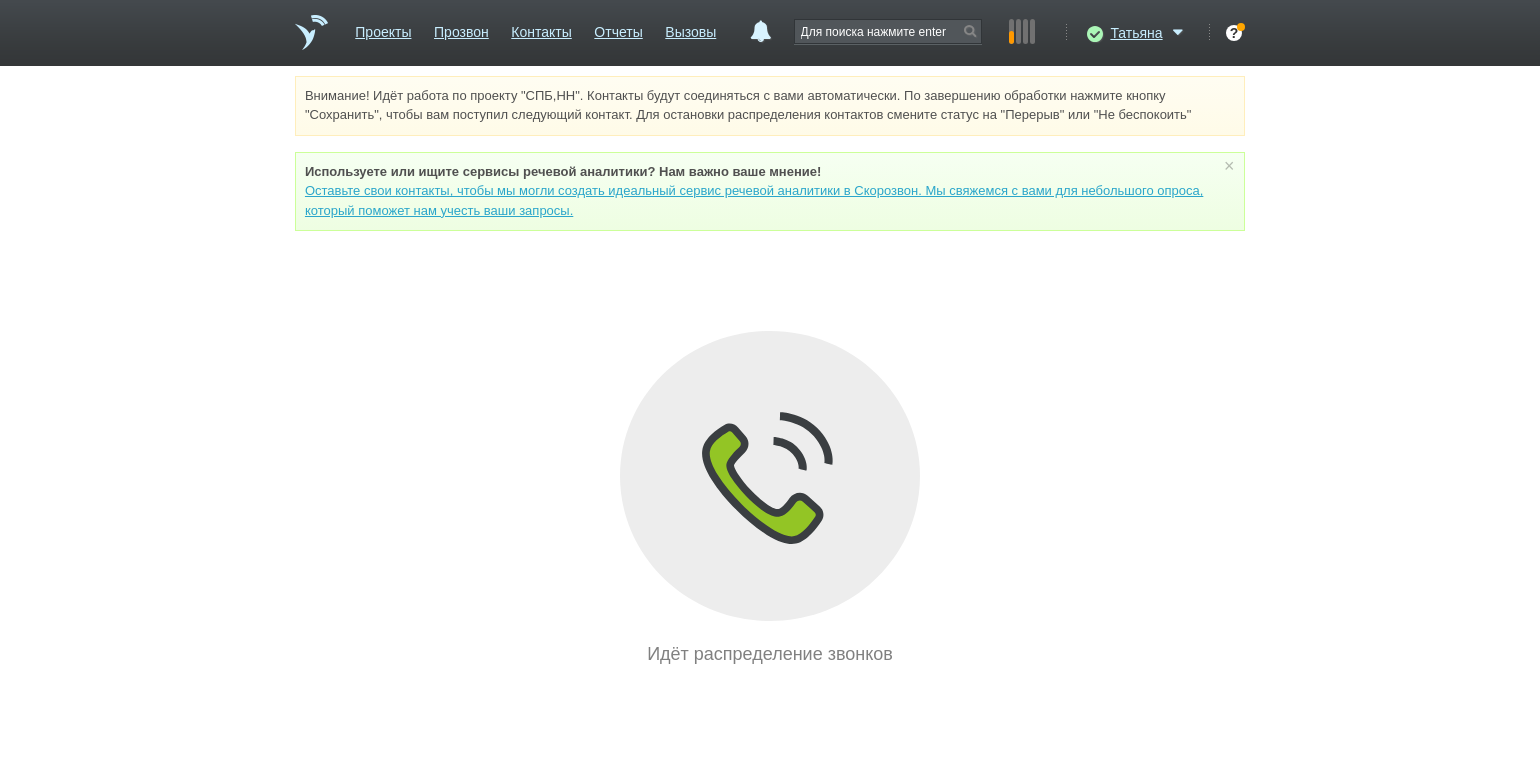 click on "Внимание! Идёт работа по проекту "СПБ,НН". Контакты будут соединяться с вами автоматически. По завершению обработки нажмите кнопку "Сохранить", чтобы вам поступил следующий контакт. Для остановки распределения контактов смените статус на "Перерыв" или "Не беспокоить"
Используете или ищите cервисы речевой аналитики? Нам важно ваше мнение! Оставьте свои контакты, чтобы мы могли создать идеальный сервис речевой аналитики в Скорозвон. Мы свяжемся с вами для небольшого опроса, который поможет нам учесть ваши запросы.
×" at bounding box center (770, 372) 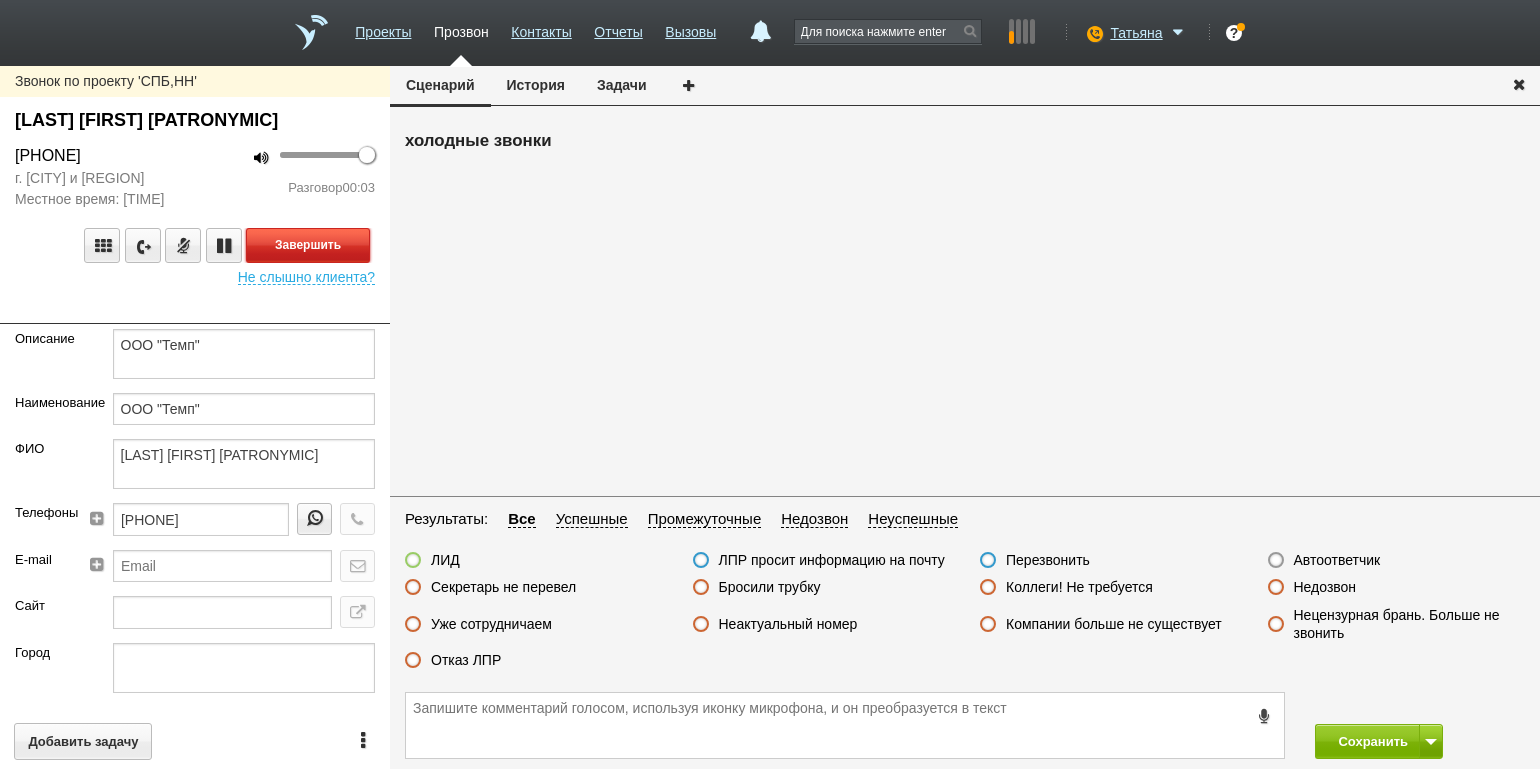 click on "Завершить" at bounding box center (308, 245) 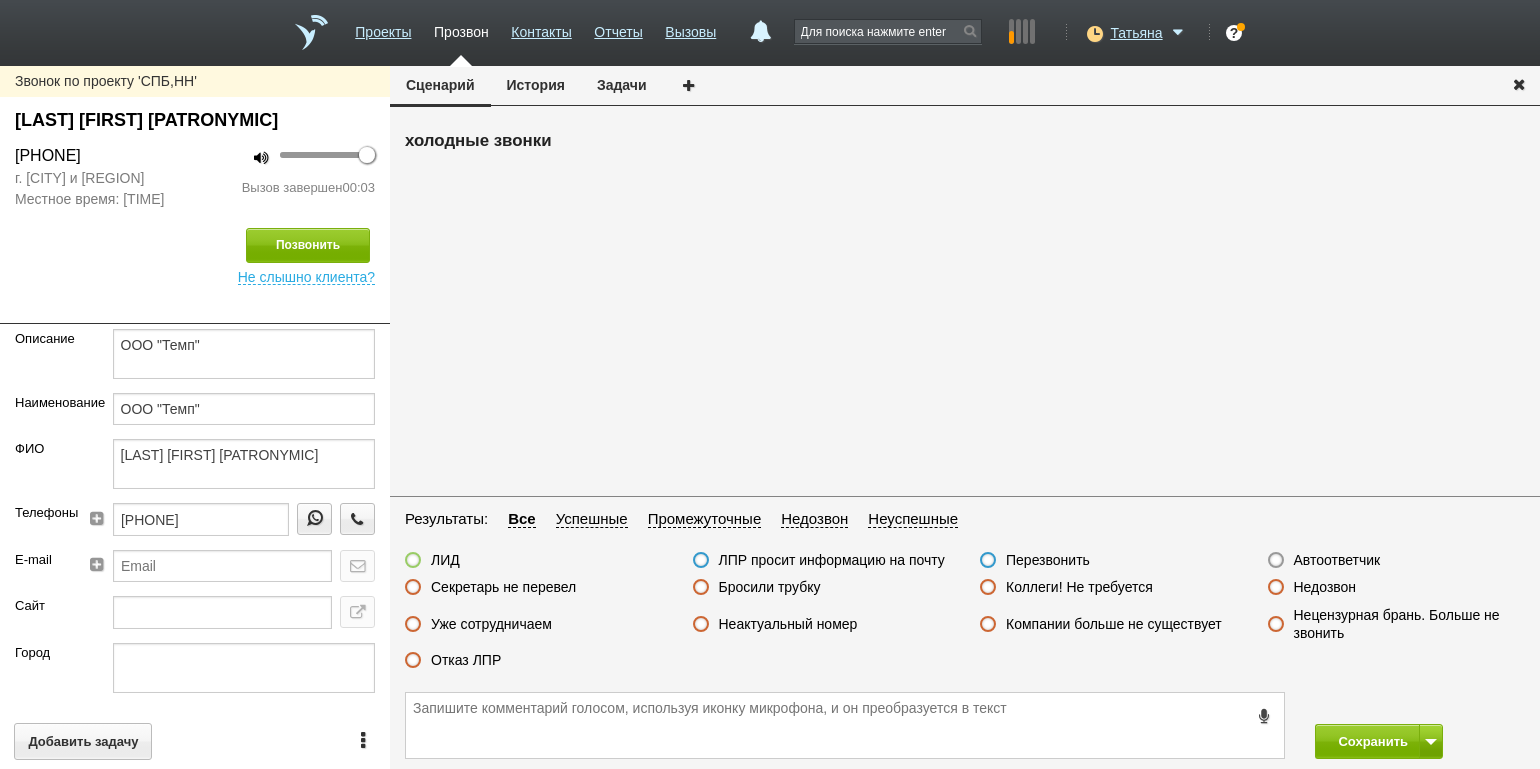 click on "Автоответчик" at bounding box center [1337, 560] 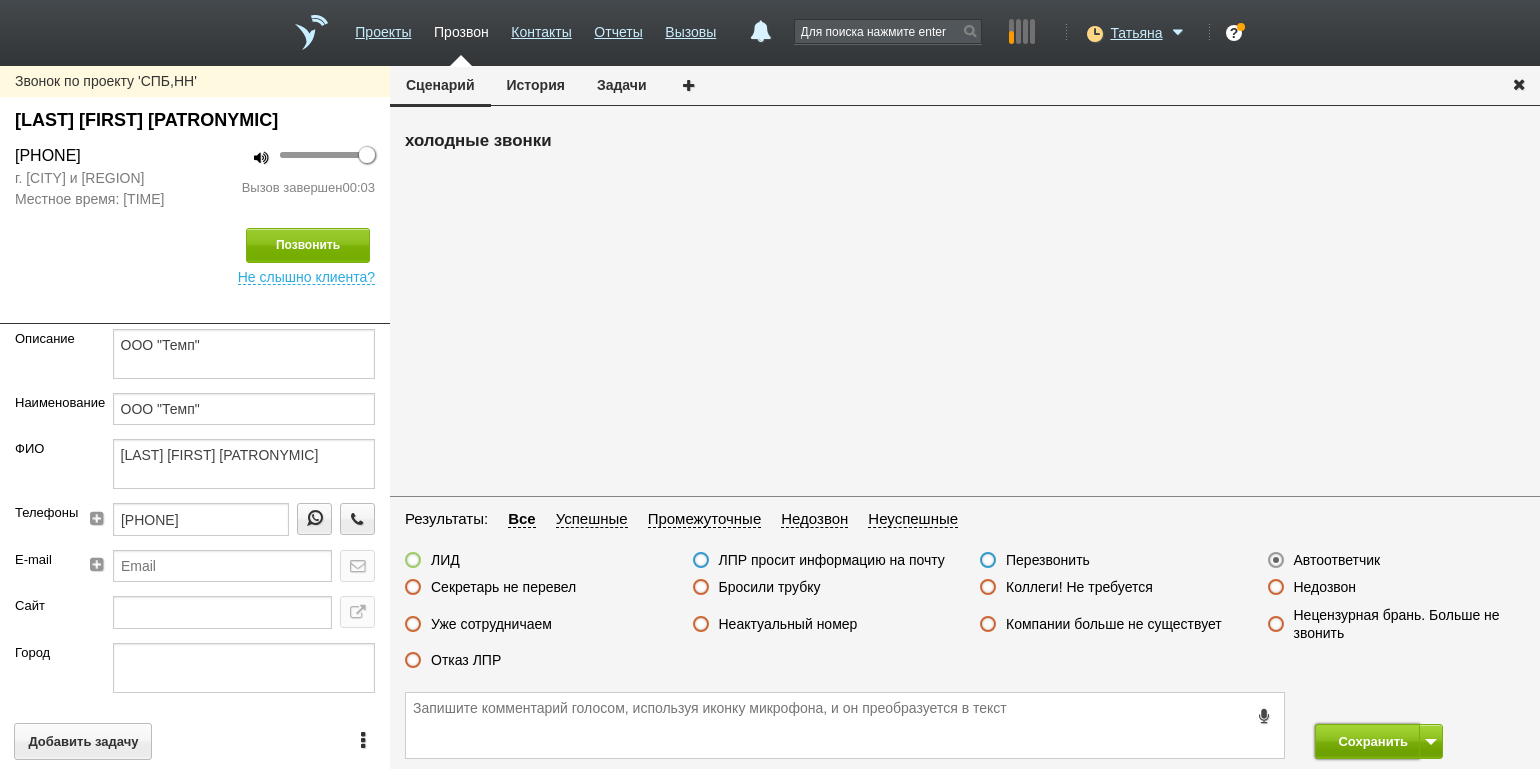 click on "Сохранить" at bounding box center [1367, 741] 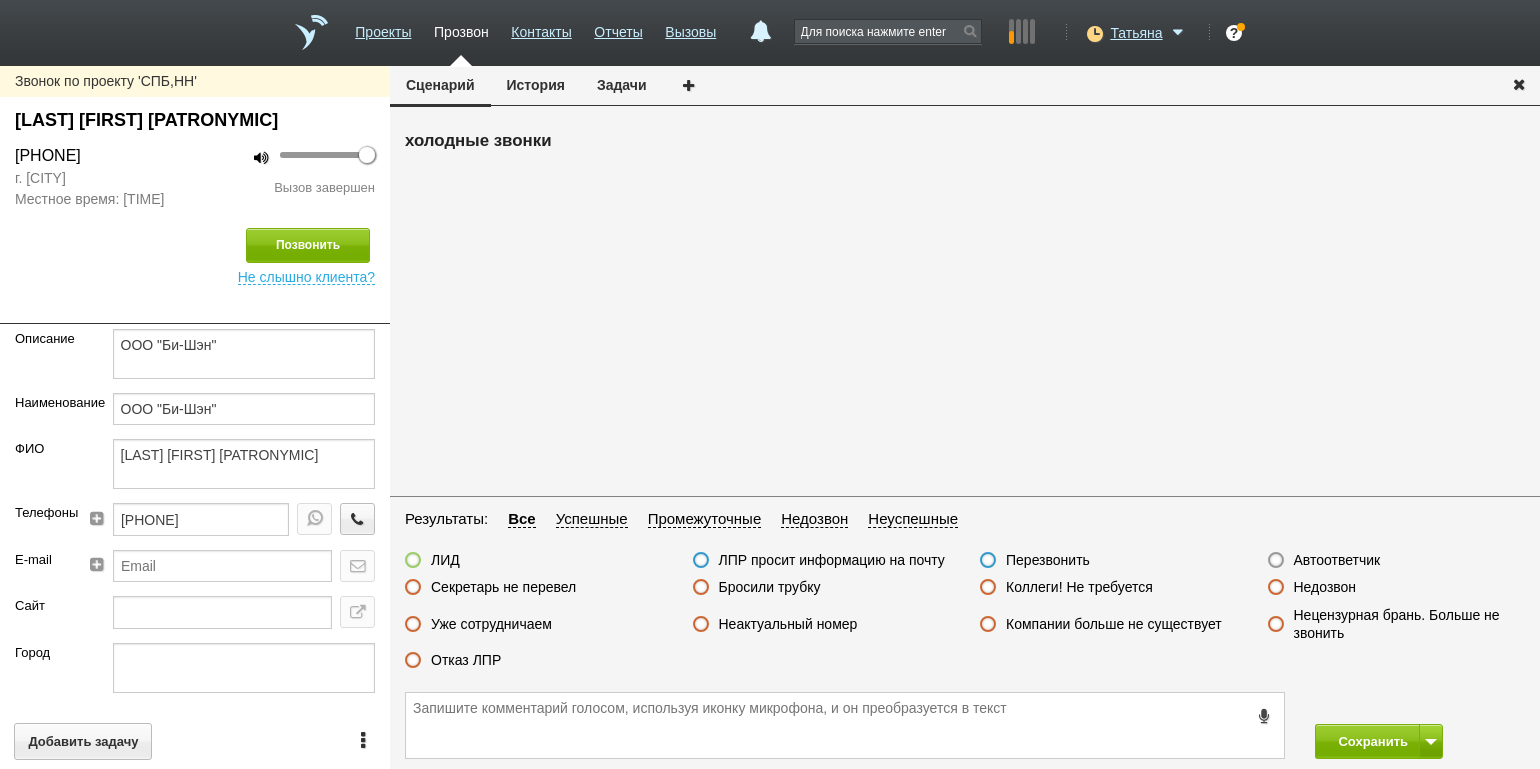 click on "Недозвон" at bounding box center (1325, 587) 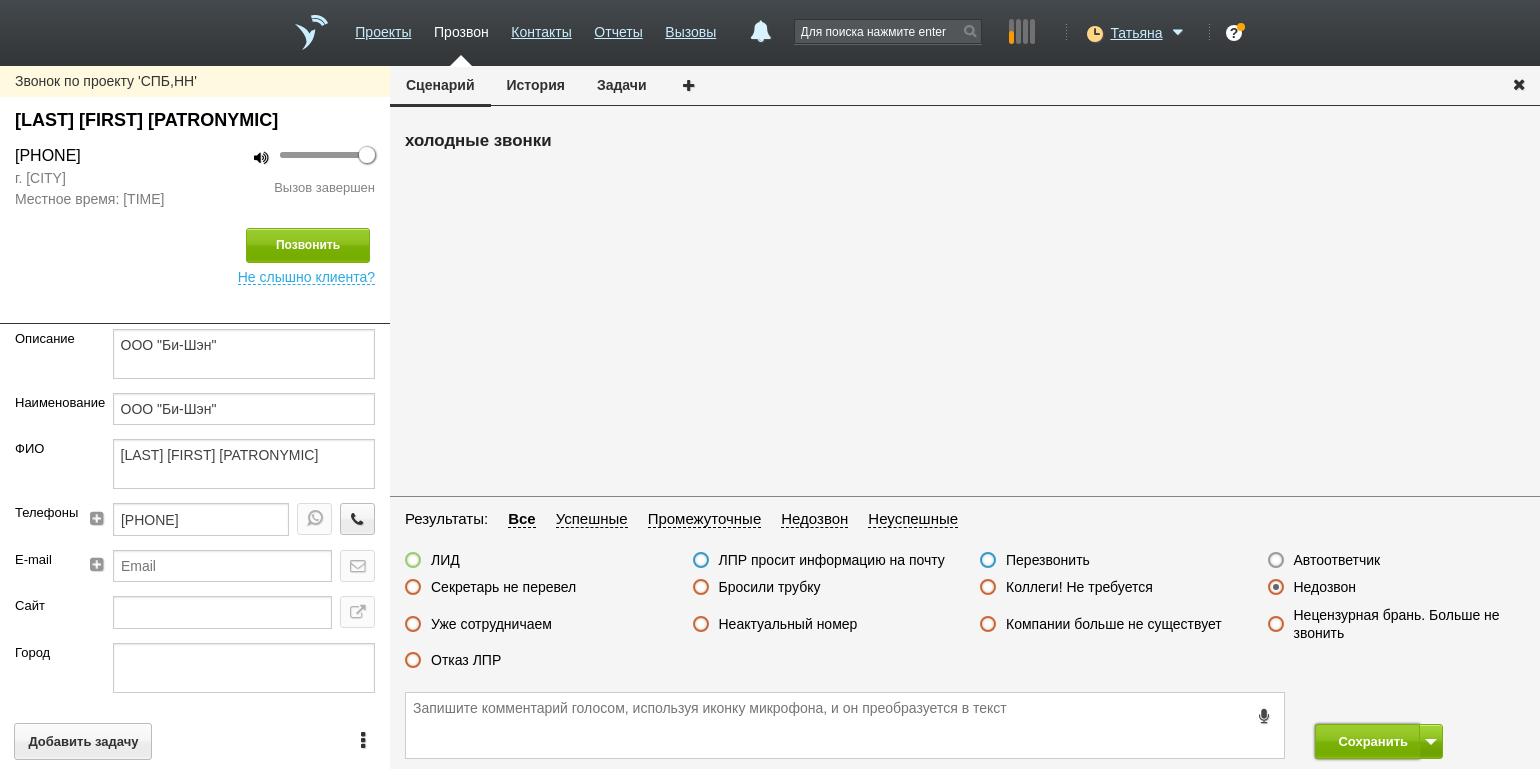 drag, startPoint x: 1372, startPoint y: 727, endPoint x: 1348, endPoint y: 707, distance: 31.241 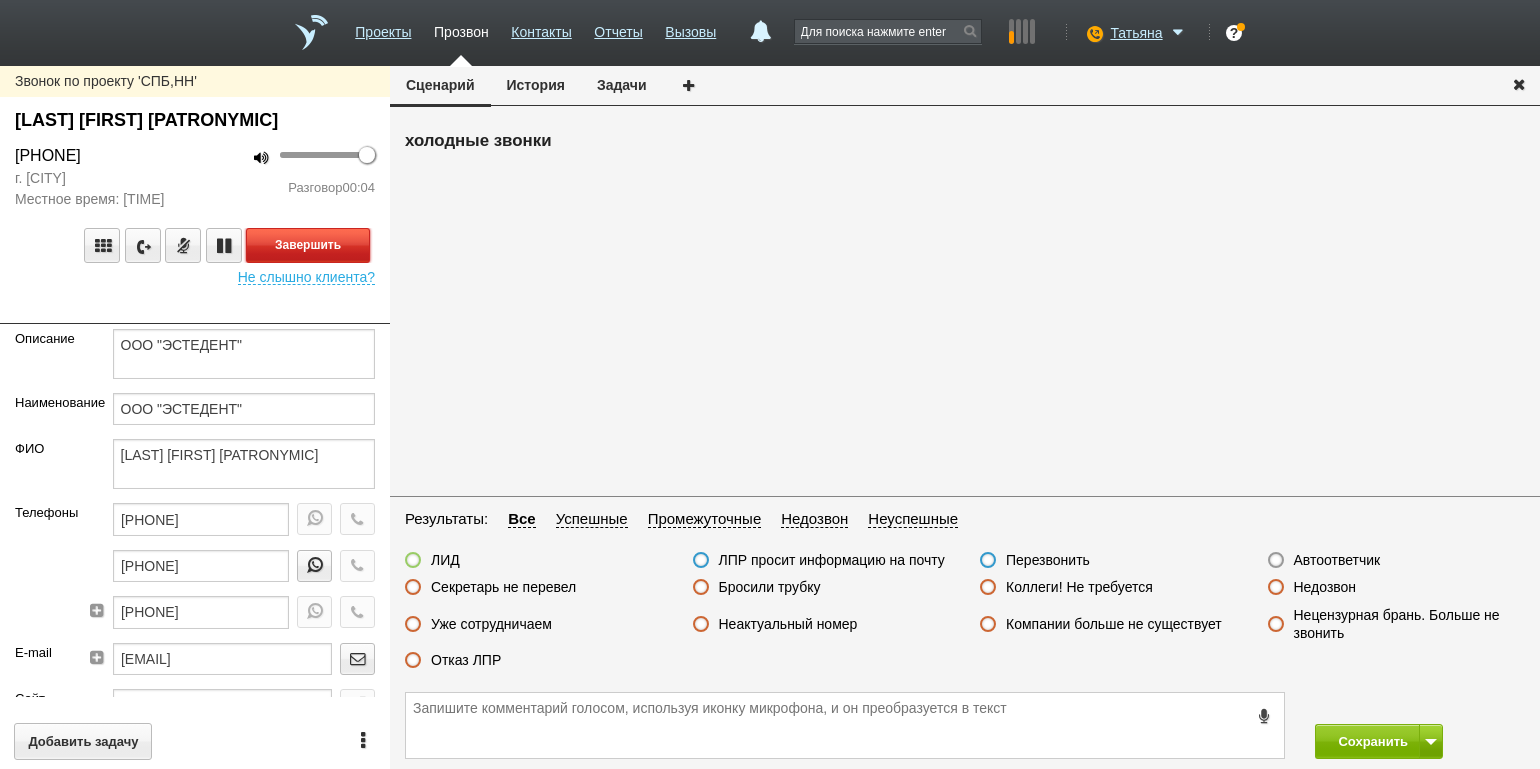 click on "Завершить" at bounding box center (308, 245) 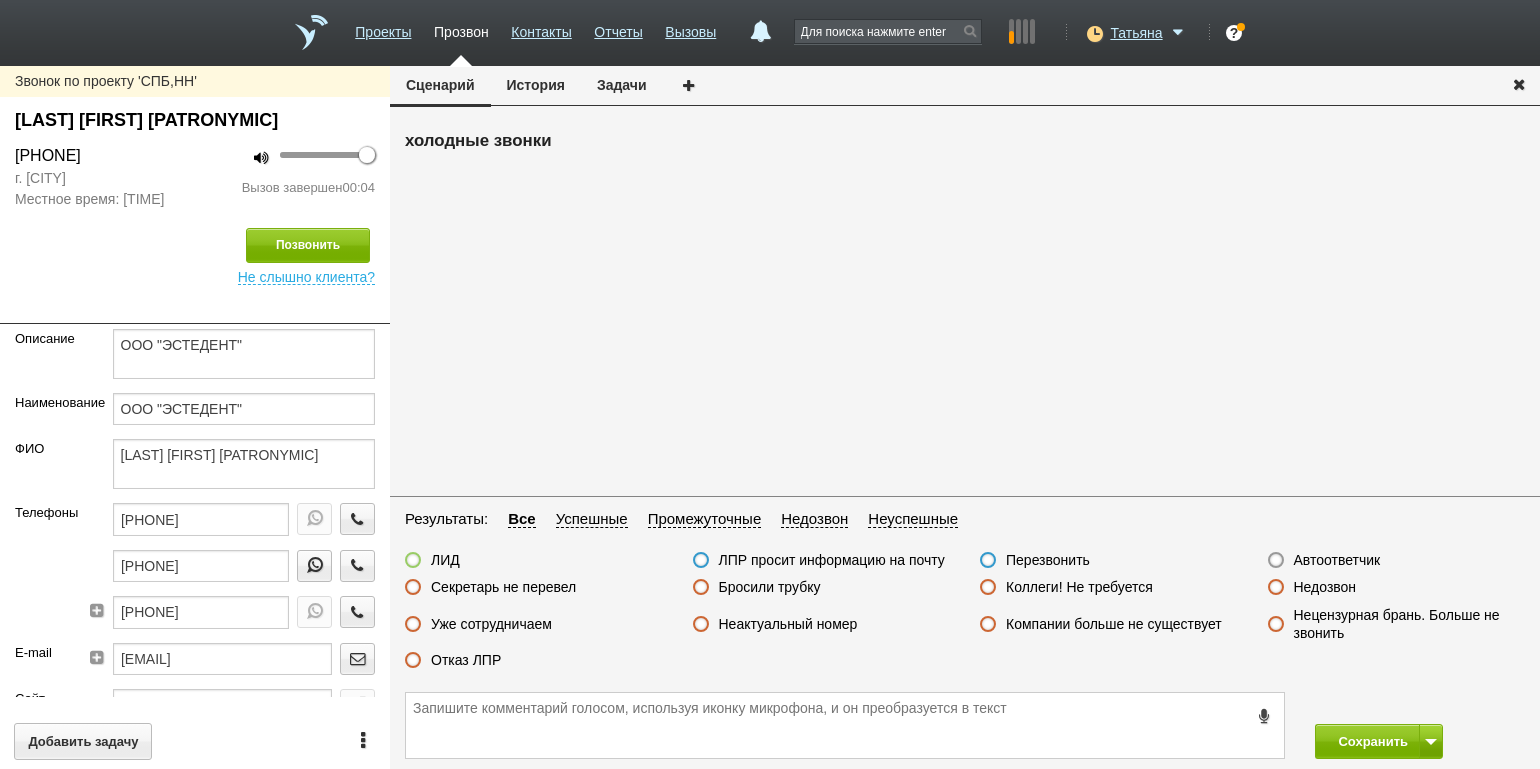 click on "ЛИД ЛПР просит информацию на почту Перезвонить Автоответчик Секретарь не перевел Бросили трубку Коллеги! Не требуется Недозвон Уже сотрудничаем Неактуальный номер Компании больше не существует Нецензурная брань. Больше не звонить Отказ ЛПР" at bounding box center [965, 615] 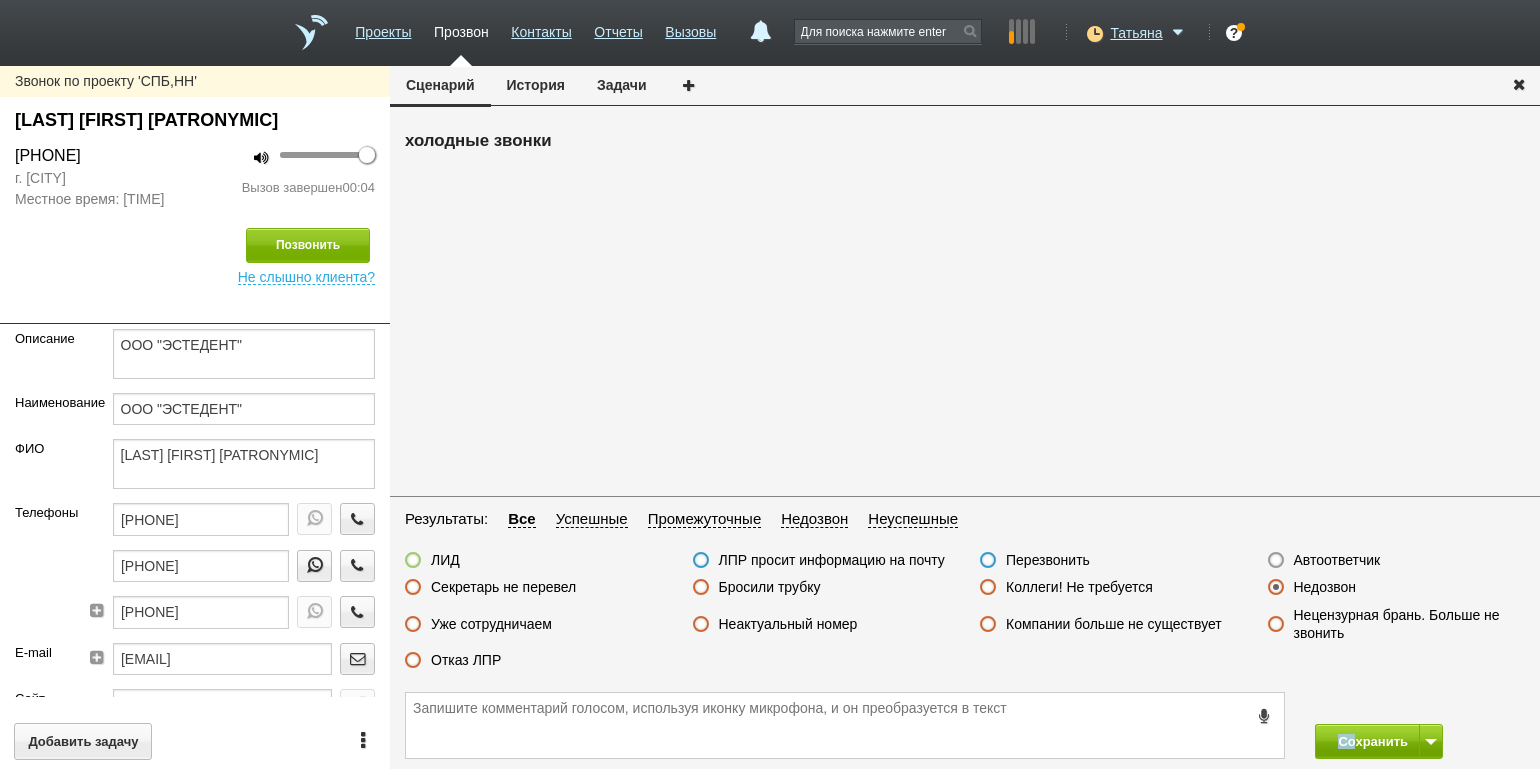 drag, startPoint x: 1354, startPoint y: 723, endPoint x: 1352, endPoint y: 736, distance: 13.152946 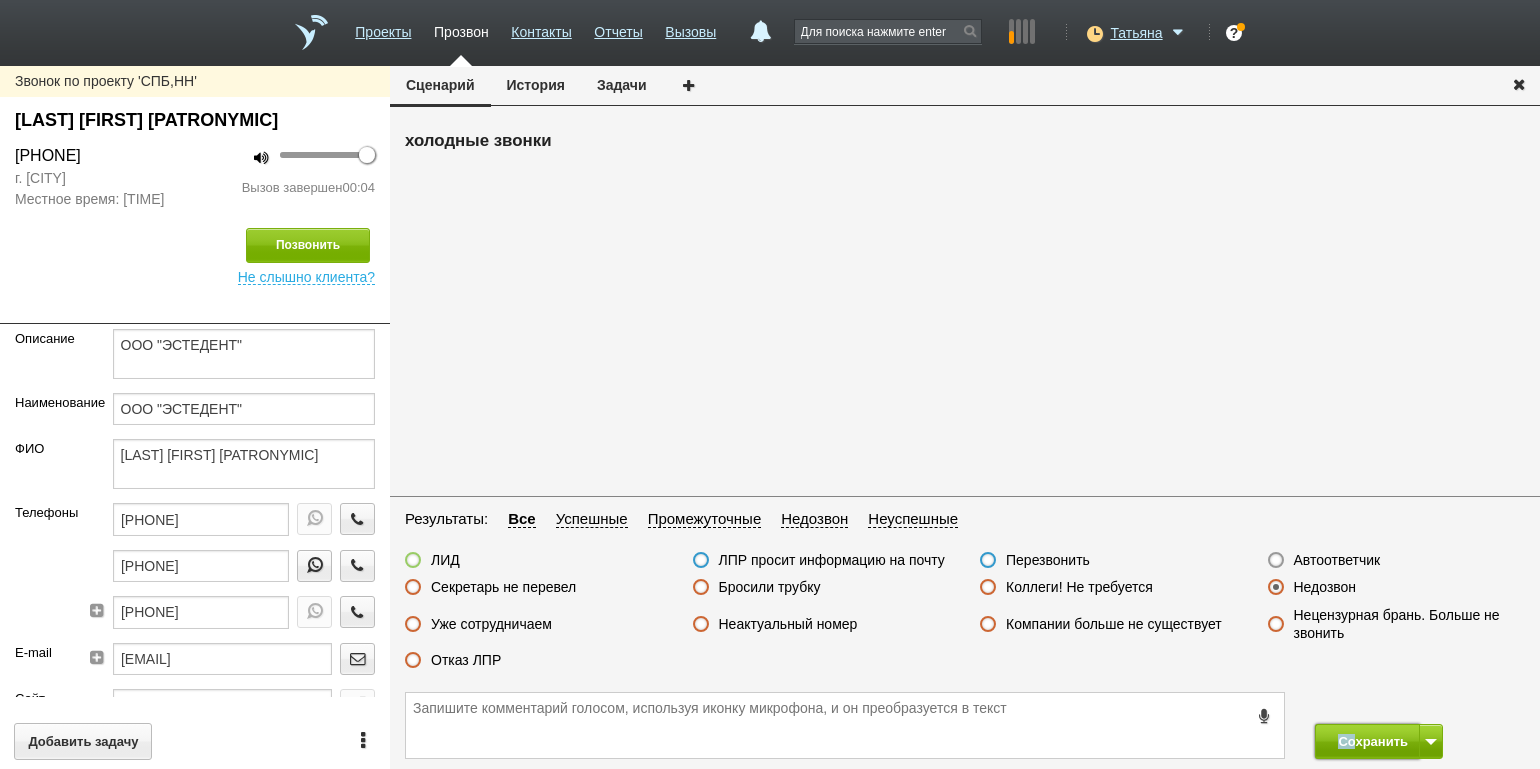 click on "Сохранить" at bounding box center [1367, 741] 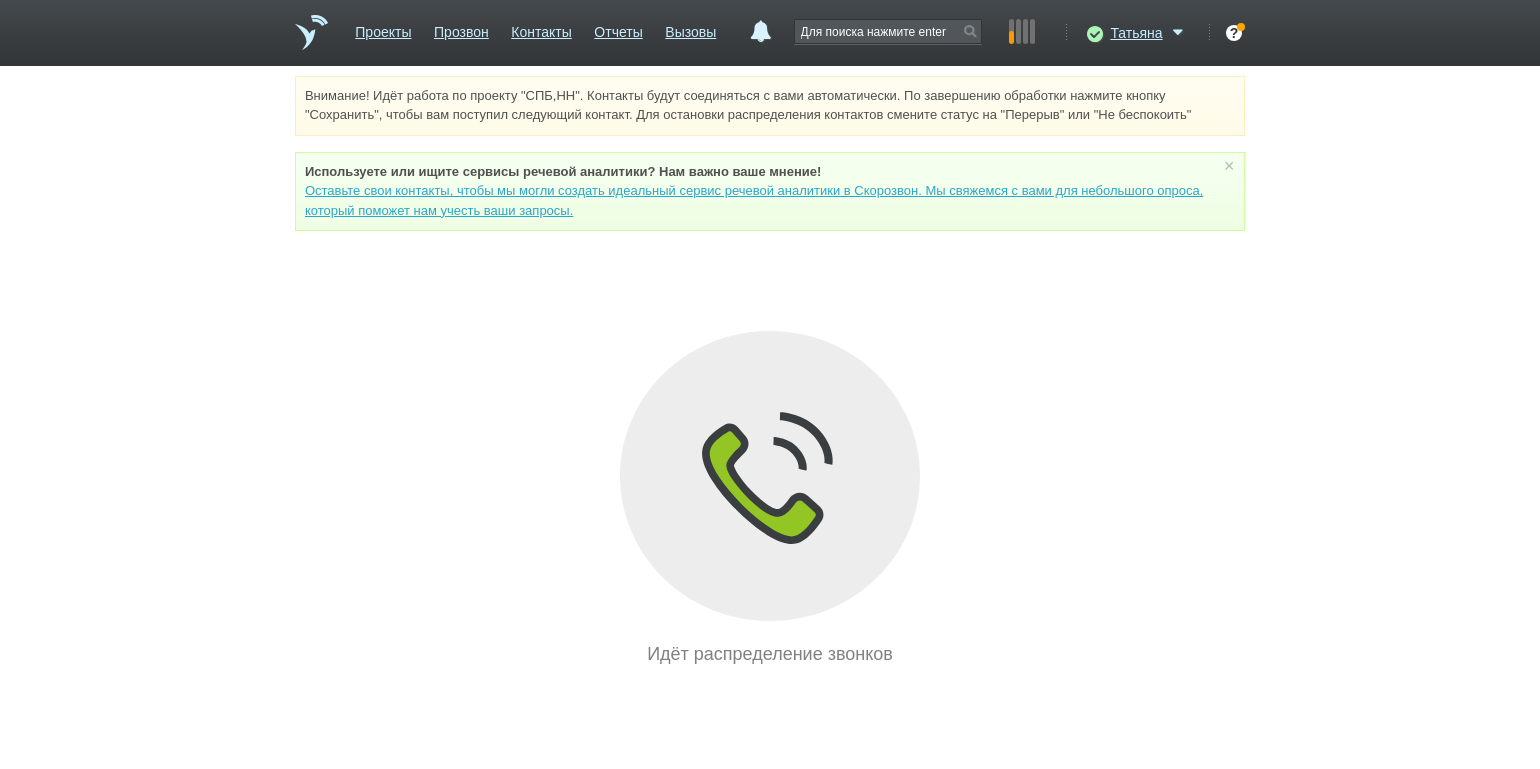 click on "Внимание! Идёт работа по проекту "СПБ,НН". Контакты будут соединяться с вами автоматически. По завершению обработки нажмите кнопку "Сохранить", чтобы вам поступил следующий контакт. Для остановки распределения контактов смените статус на "Перерыв" или "Не беспокоить"
Используете или ищите cервисы речевой аналитики? Нам важно ваше мнение! Оставьте свои контакты, чтобы мы могли создать идеальный сервис речевой аналитики в Скорозвон. Мы свяжемся с вами для небольшого опроса, который поможет нам учесть ваши запросы.
×" at bounding box center [770, 372] 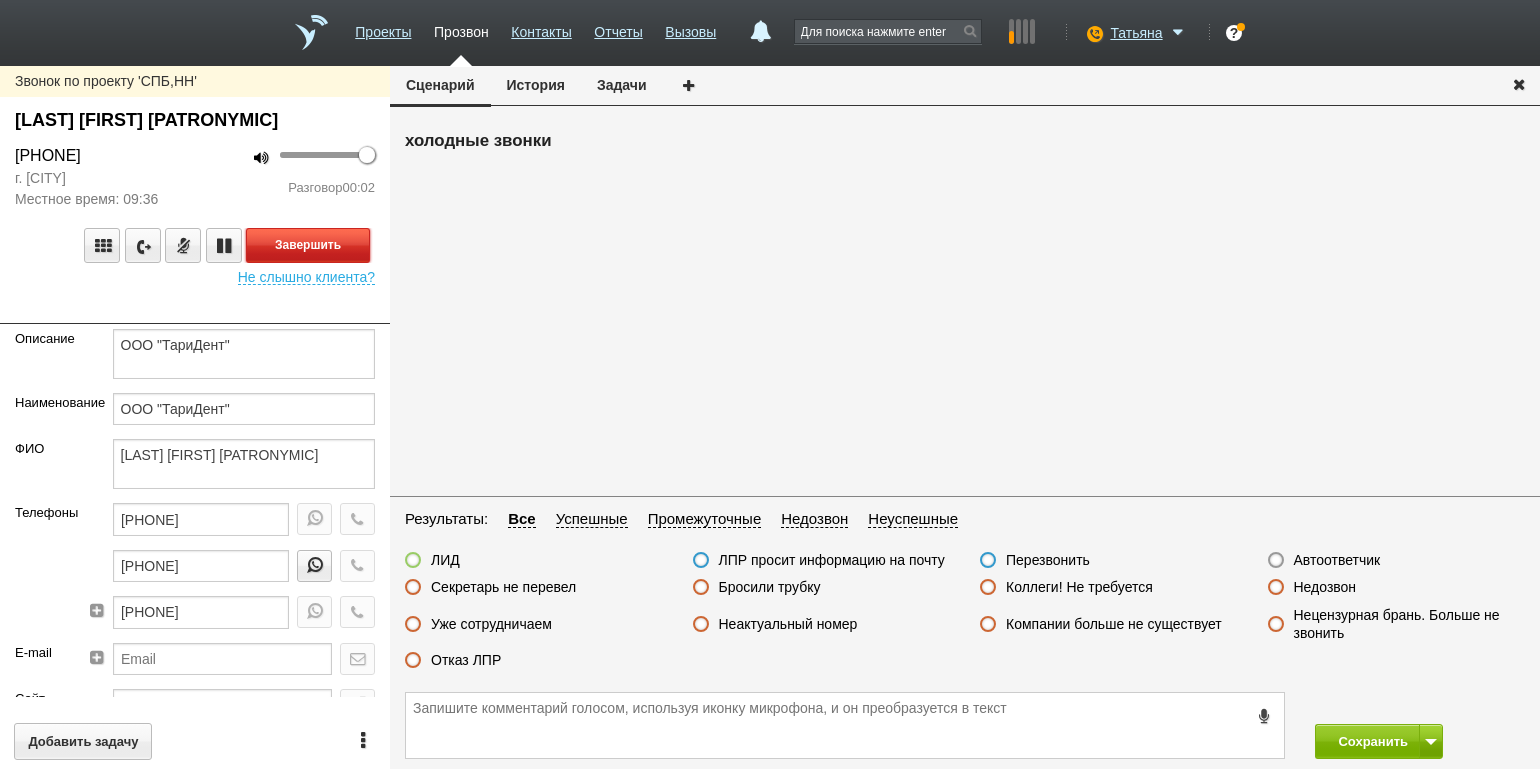 click on "Завершить" at bounding box center [308, 245] 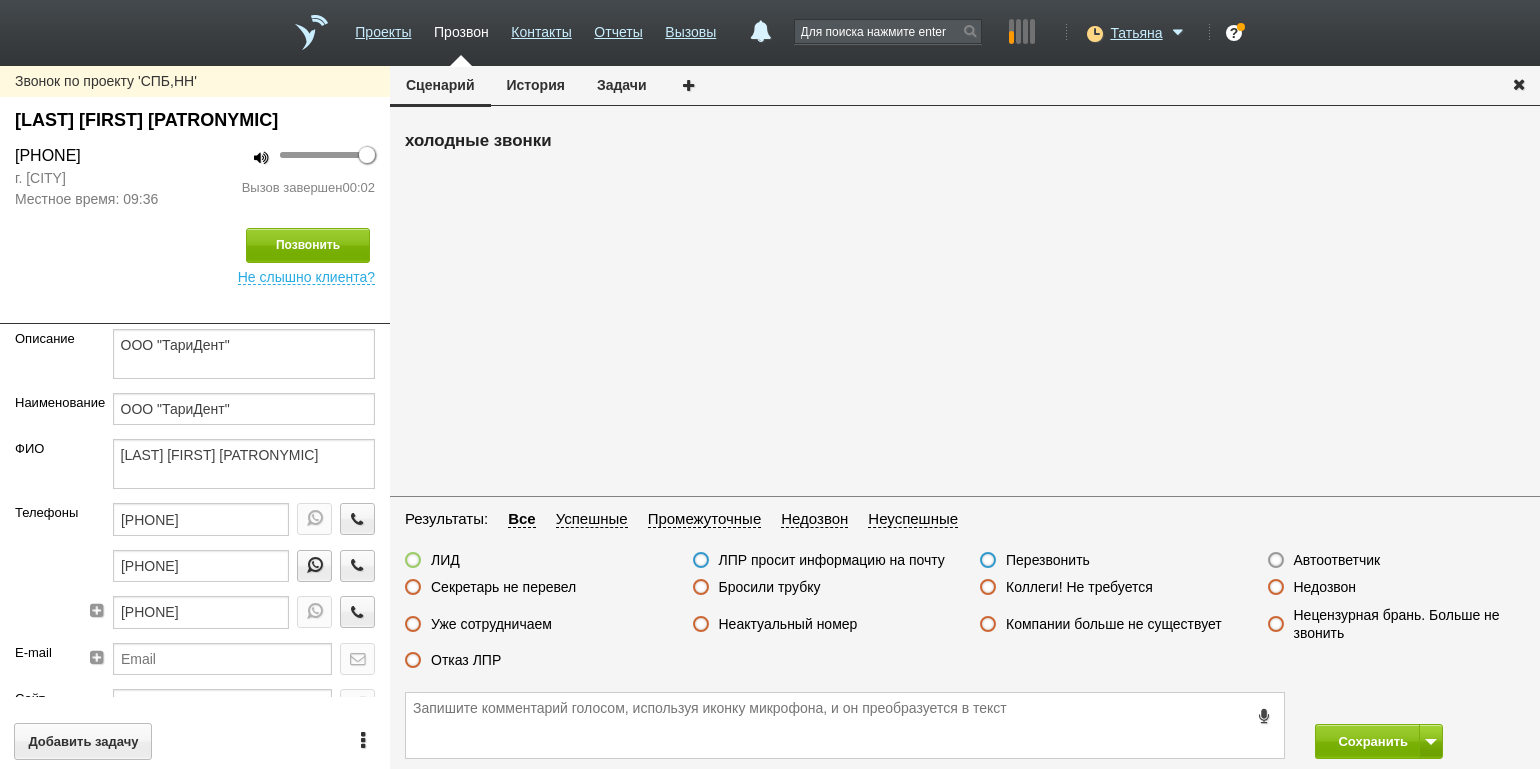 click on "Недозвон" at bounding box center [1325, 587] 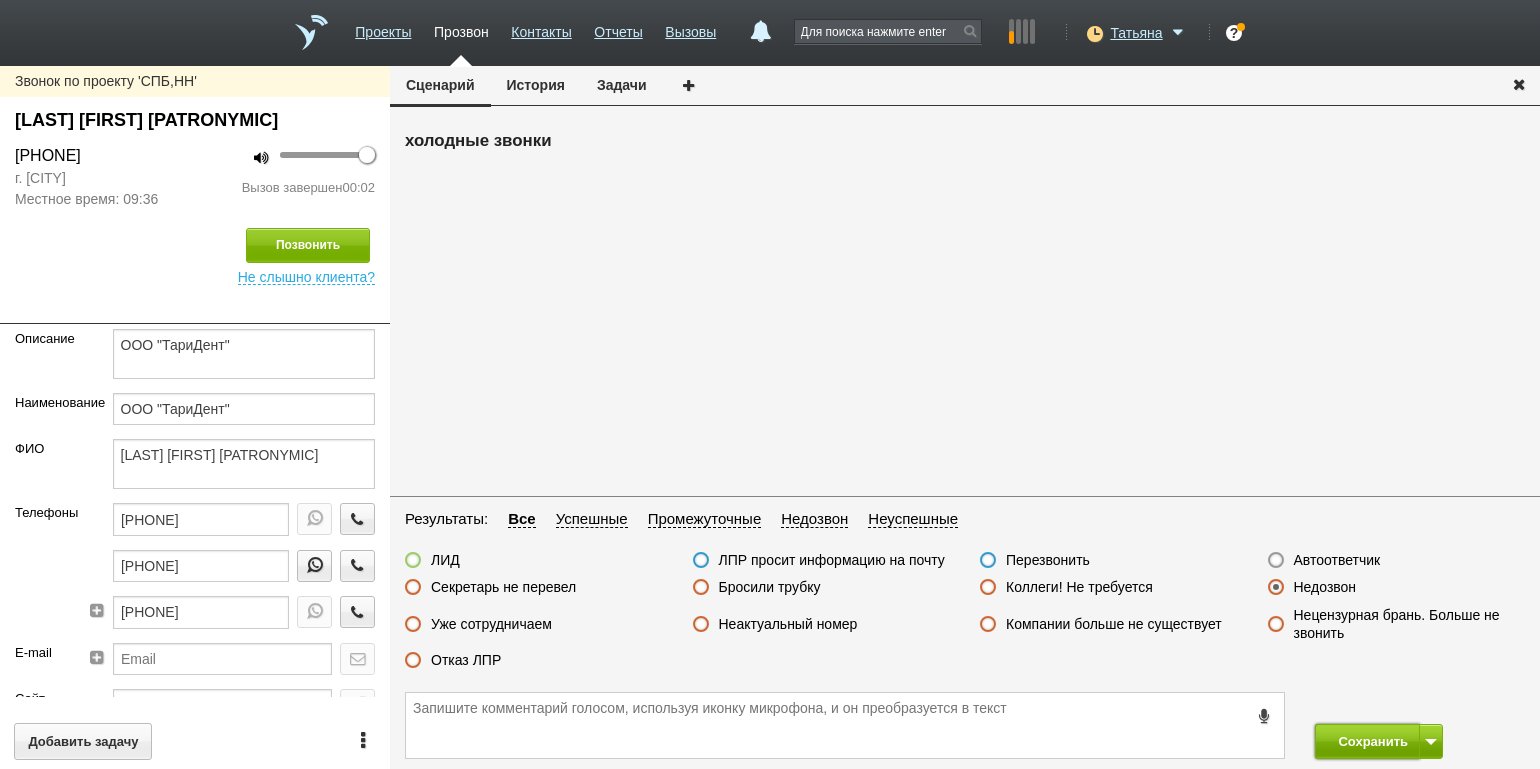 click on "Сохранить" at bounding box center (1367, 741) 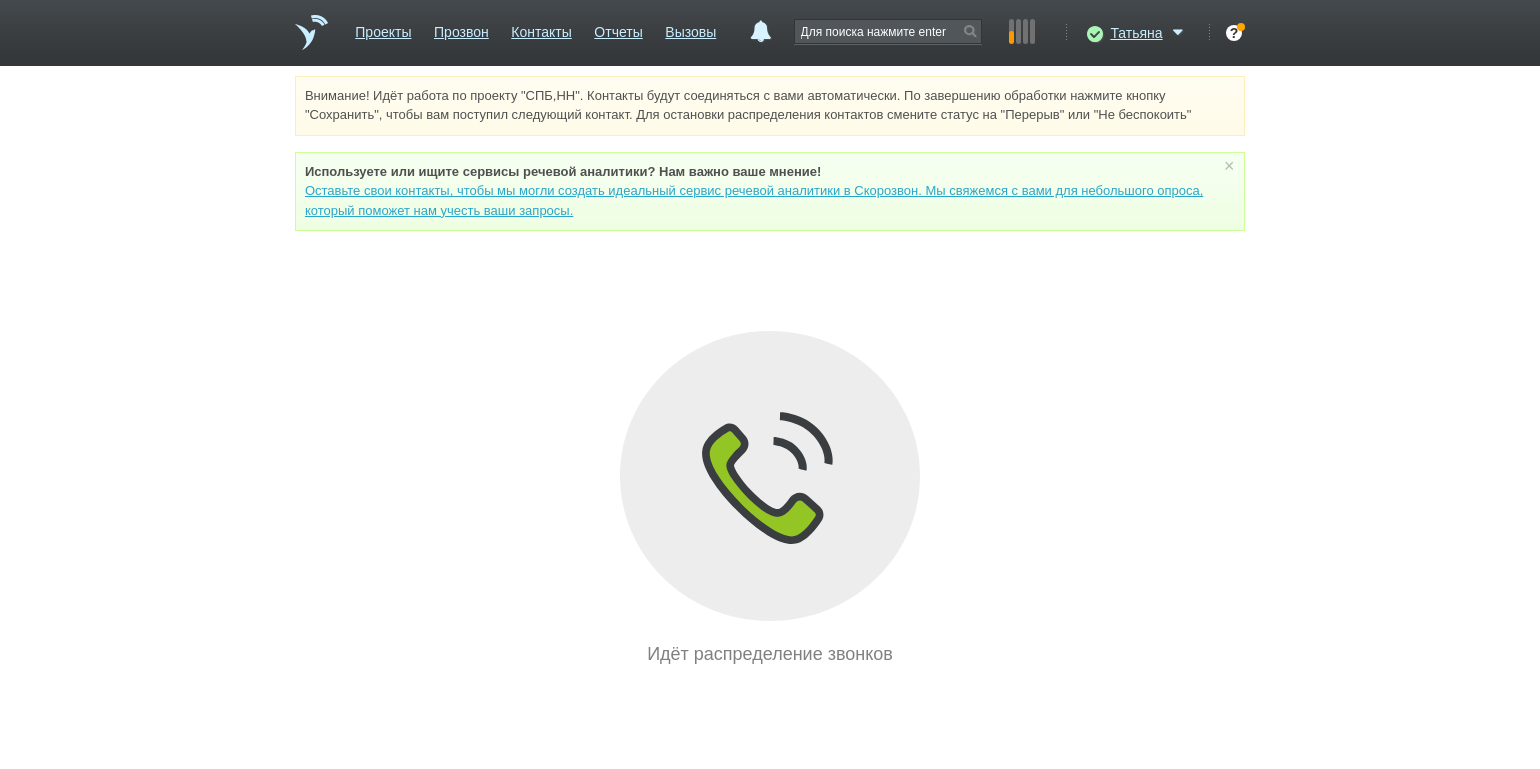click on "Внимание! Идёт работа по проекту "СПБ,НН". Контакты будут соединяться с вами автоматически. По завершению обработки нажмите кнопку "Сохранить", чтобы вам поступил следующий контакт. Для остановки распределения контактов смените статус на "Перерыв" или "Не беспокоить"
Используете или ищите cервисы речевой аналитики? Нам важно ваше мнение! Оставьте свои контакты, чтобы мы могли создать идеальный сервис речевой аналитики в Скорозвон. Мы свяжемся с вами для небольшого опроса, который поможет нам учесть ваши запросы.
×" at bounding box center (770, 372) 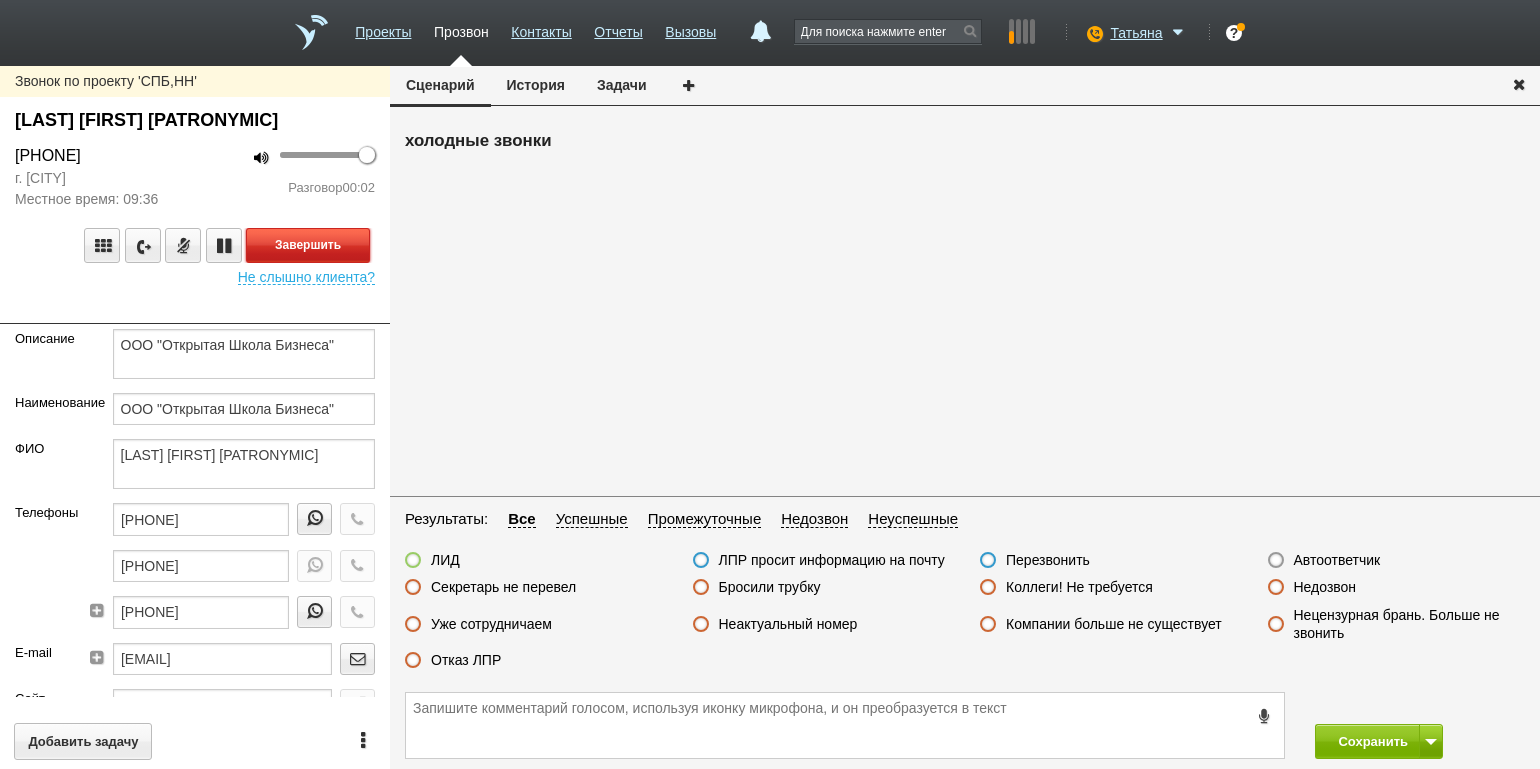 click on "Завершить" at bounding box center (308, 245) 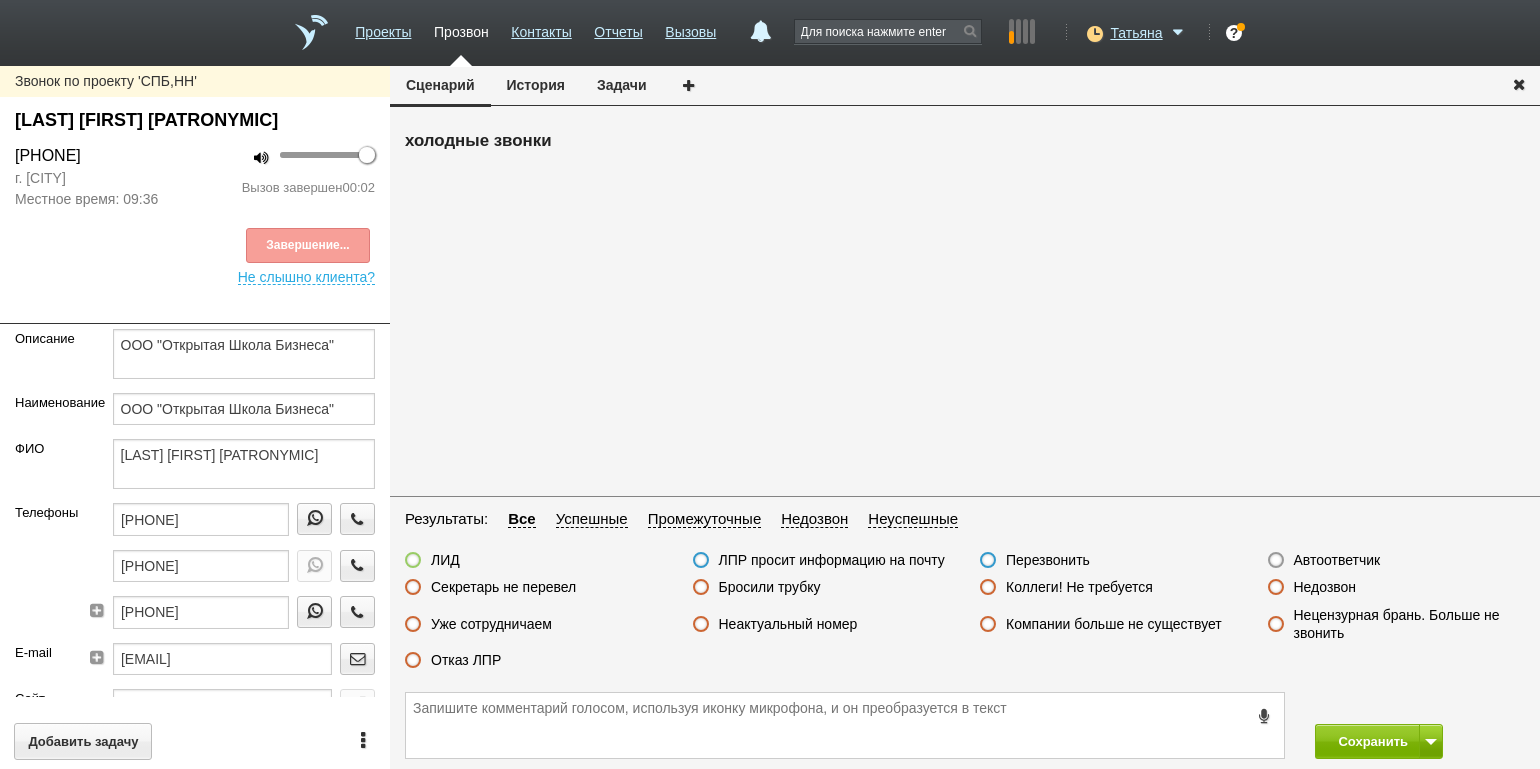 click on "Недозвон" at bounding box center (1325, 587) 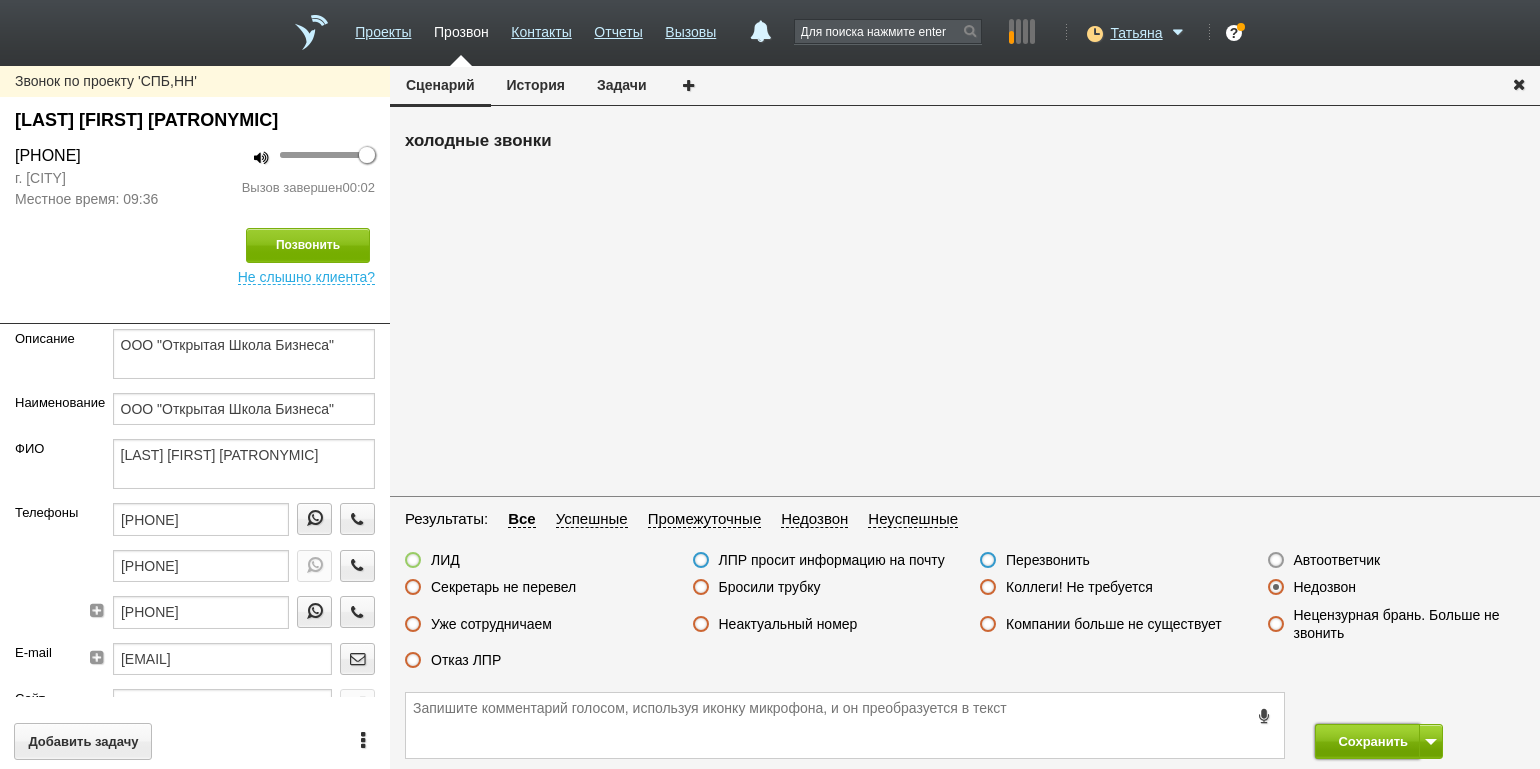 click on "Сохранить" at bounding box center [1367, 741] 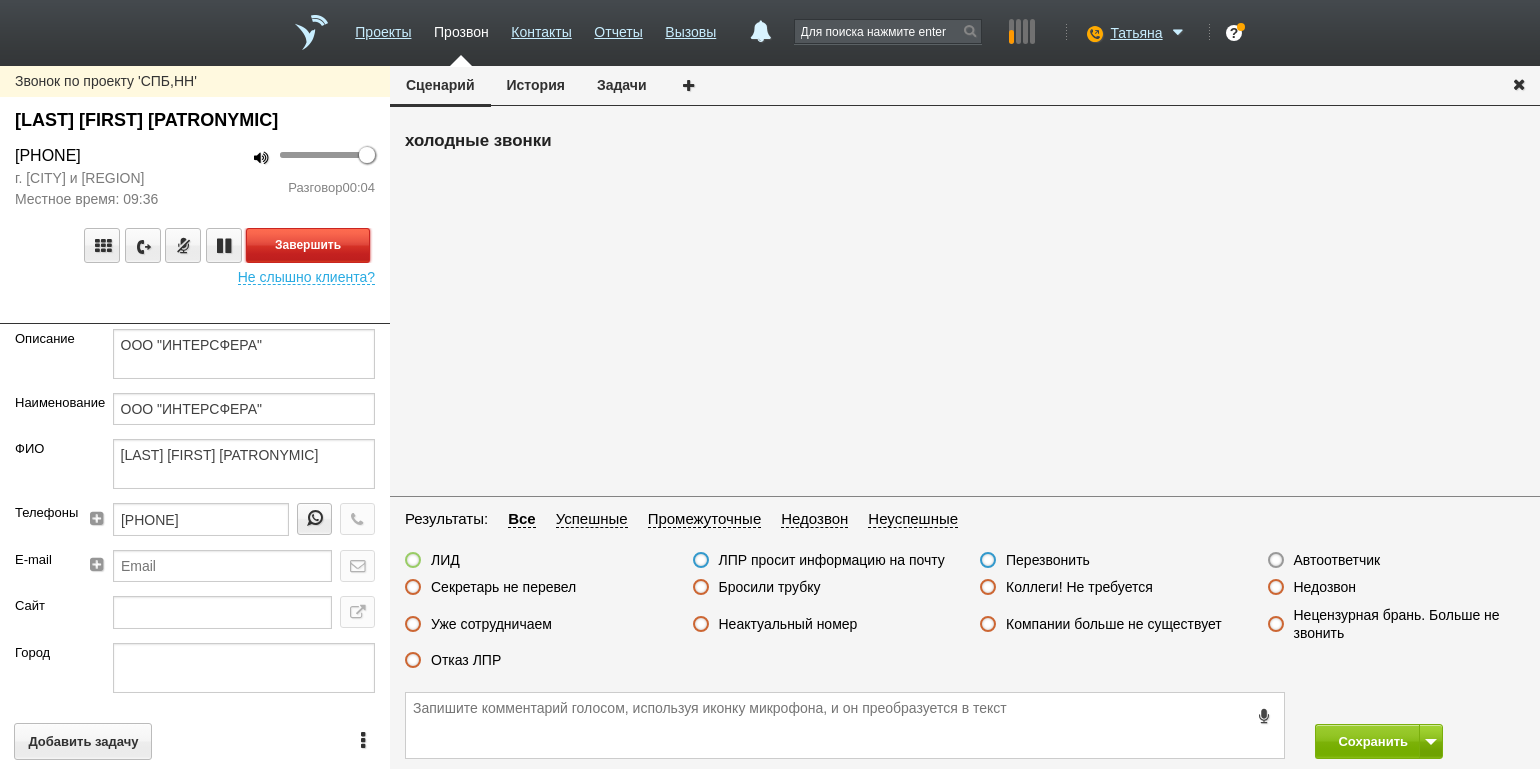 click on "Завершить" at bounding box center [308, 245] 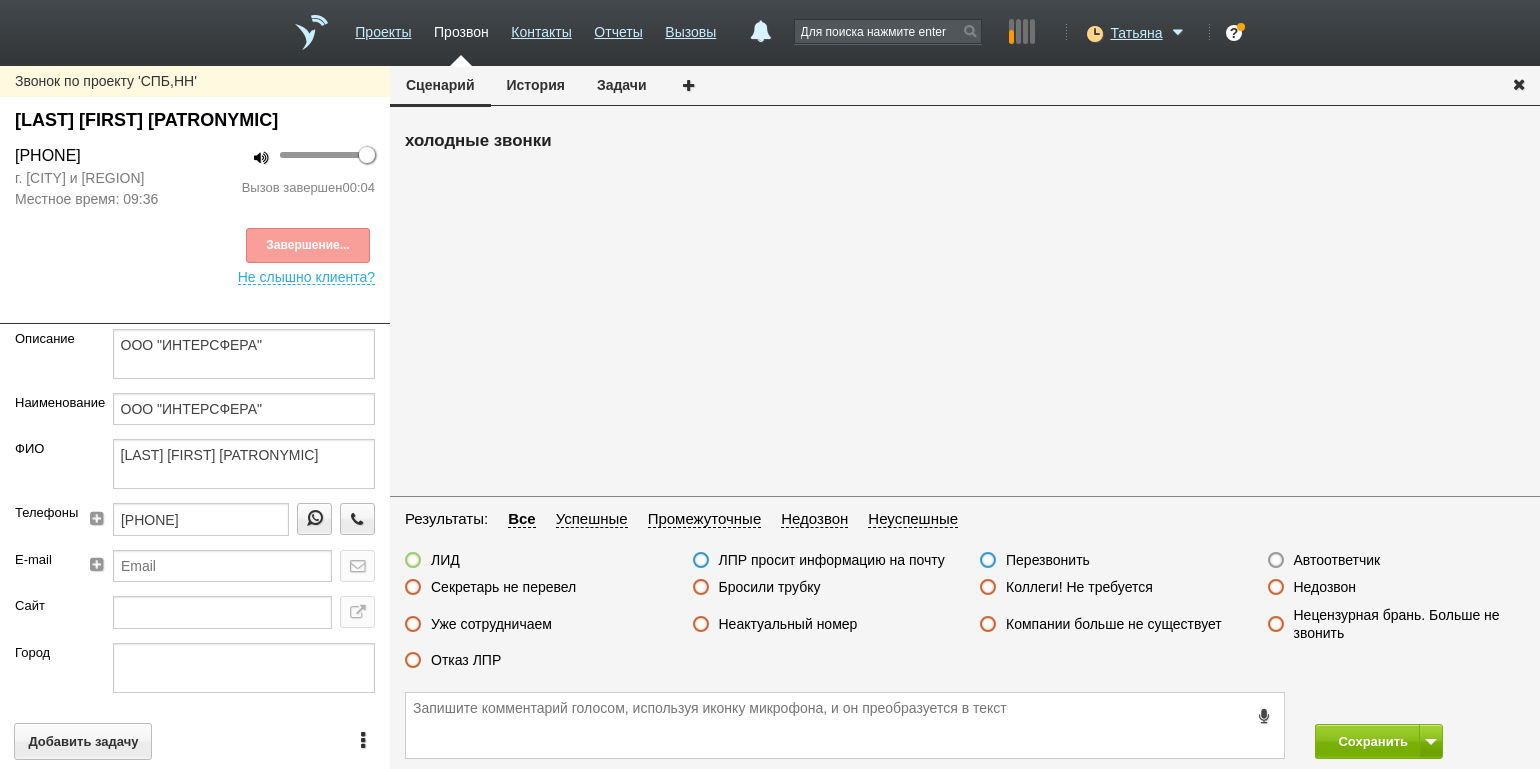 click on "Автоответчик" at bounding box center [1337, 560] 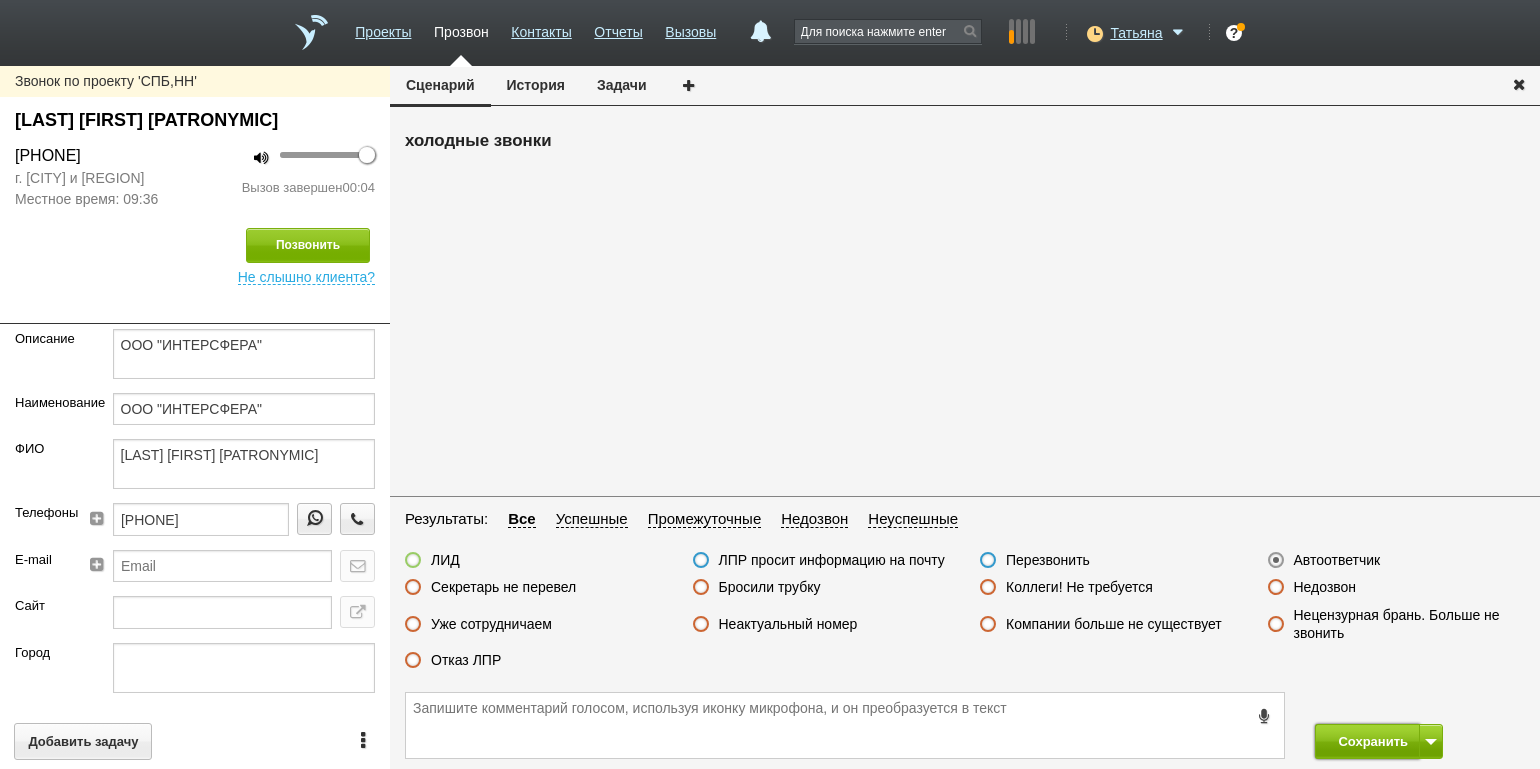 click on "Сохранить" at bounding box center [1367, 741] 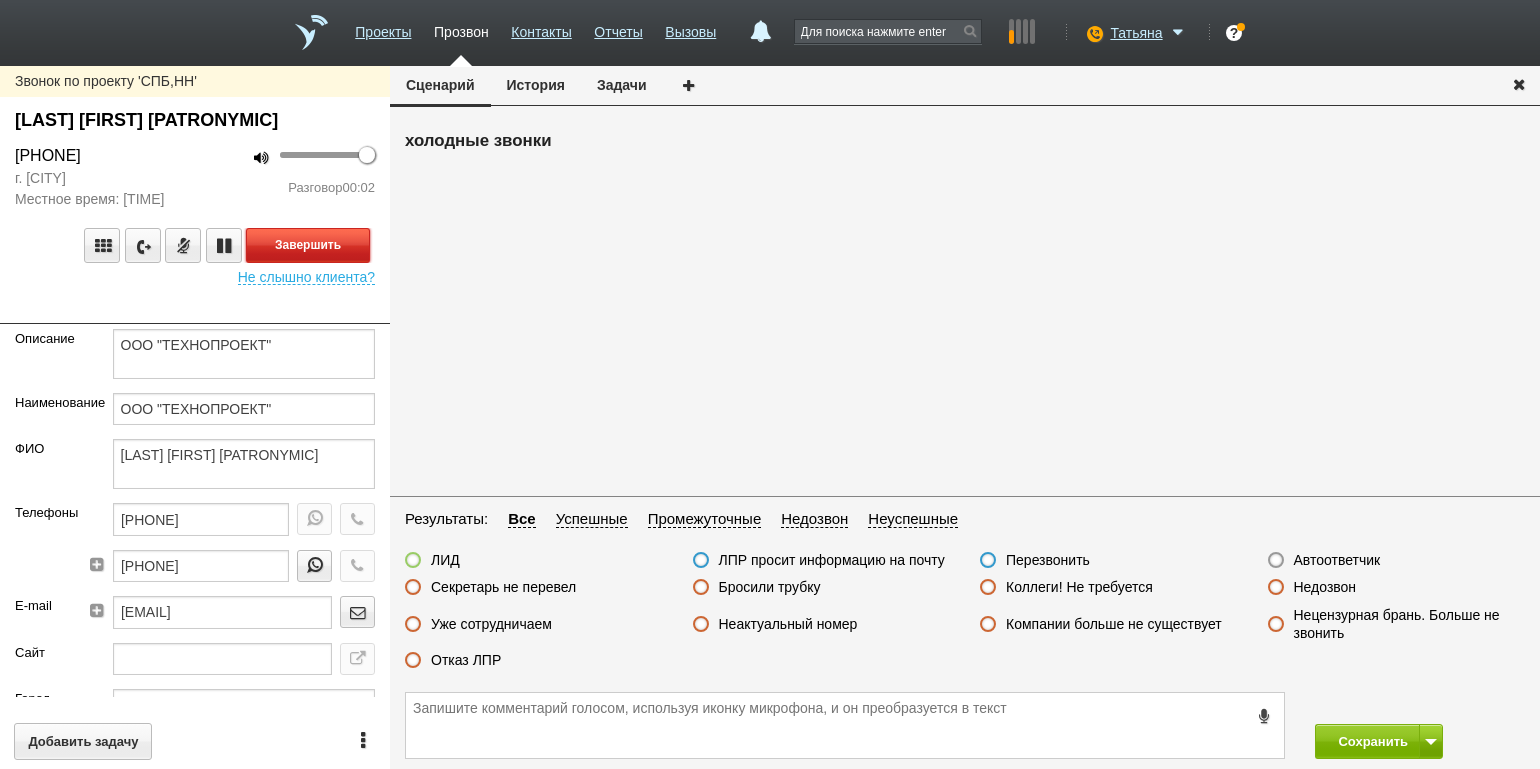 click on "Завершить" at bounding box center (308, 245) 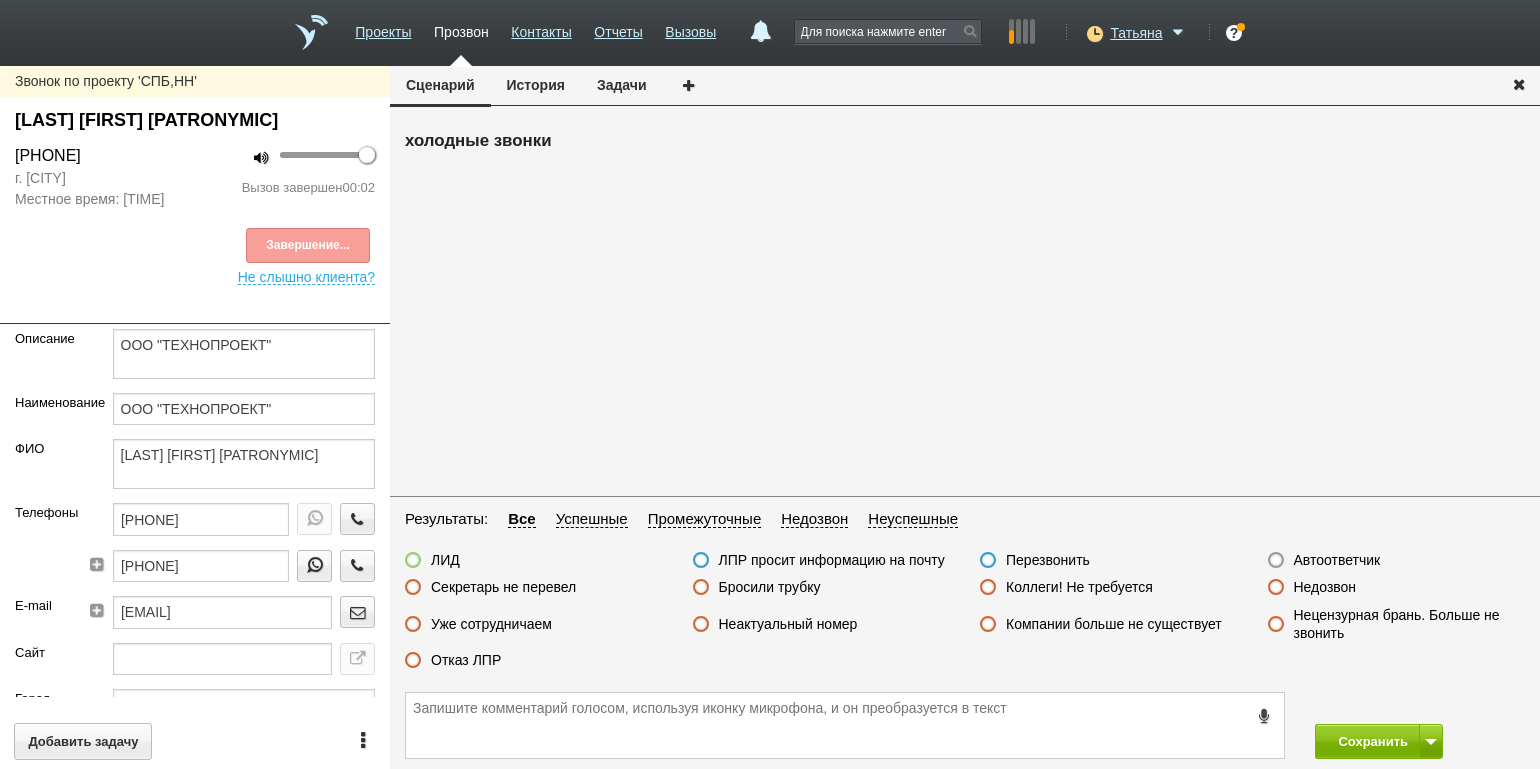 click on "Недозвон" at bounding box center [1325, 587] 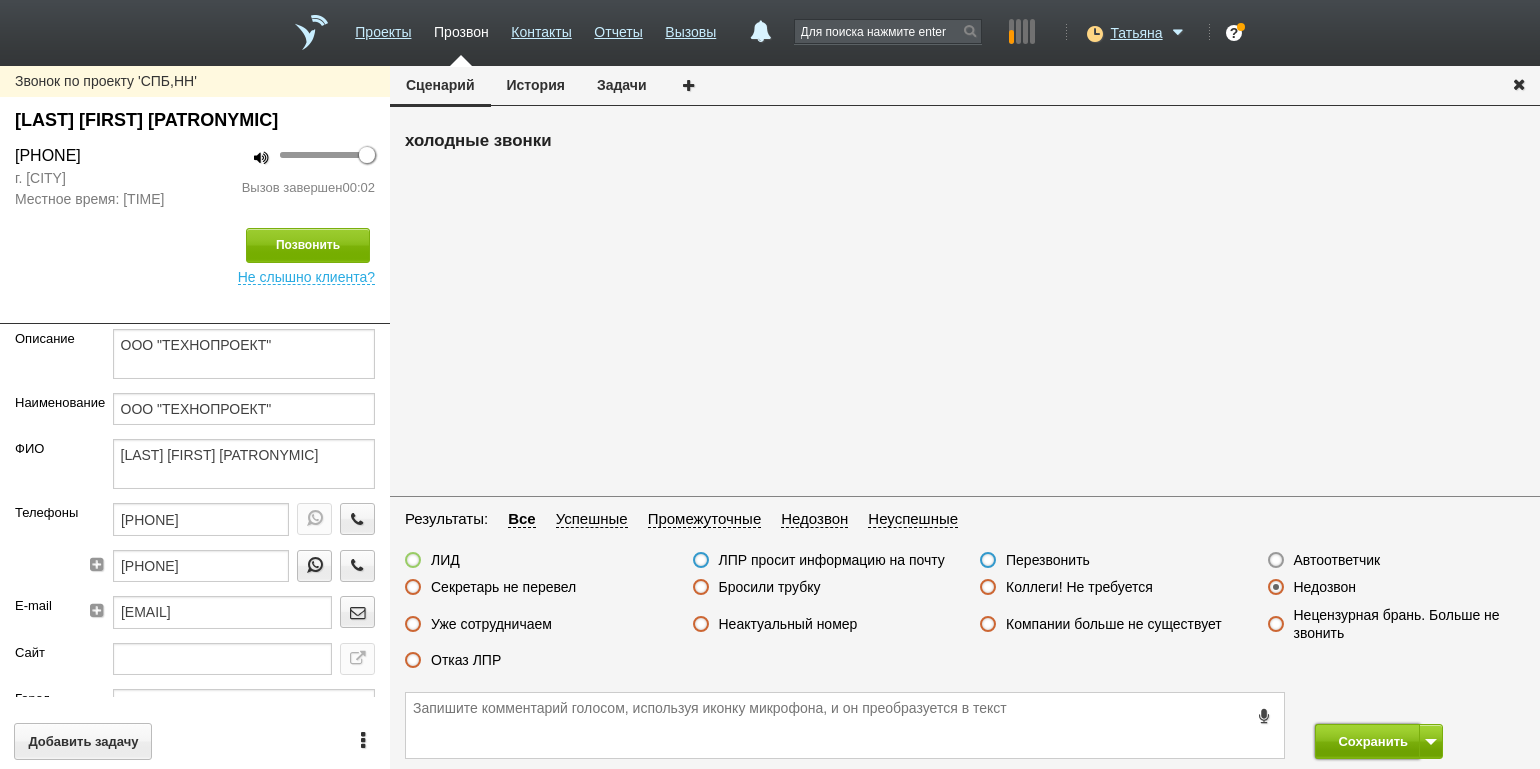 click on "Сохранить" at bounding box center (1367, 741) 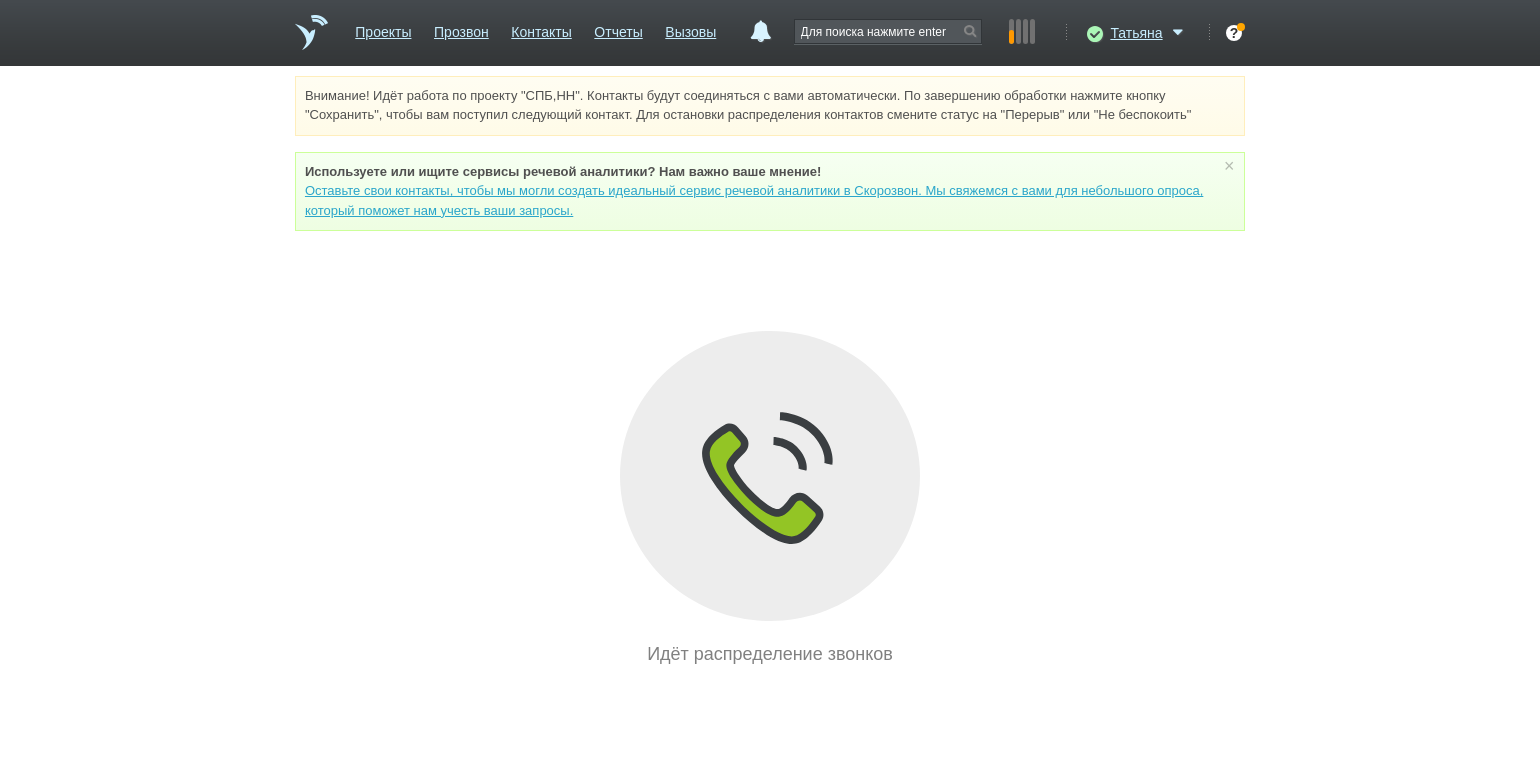 click on "Внимание! Идёт работа по проекту "СПБ,НН". Контакты будут соединяться с вами автоматически. По завершению обработки нажмите кнопку "Сохранить", чтобы вам поступил следующий контакт. Для остановки распределения контактов смените статус на "Перерыв" или "Не беспокоить"
Используете или ищите cервисы речевой аналитики? Нам важно ваше мнение! Оставьте свои контакты, чтобы мы могли создать идеальный сервис речевой аналитики в Скорозвон. Мы свяжемся с вами для небольшого опроса, который поможет нам учесть ваши запросы.
×" at bounding box center (770, 372) 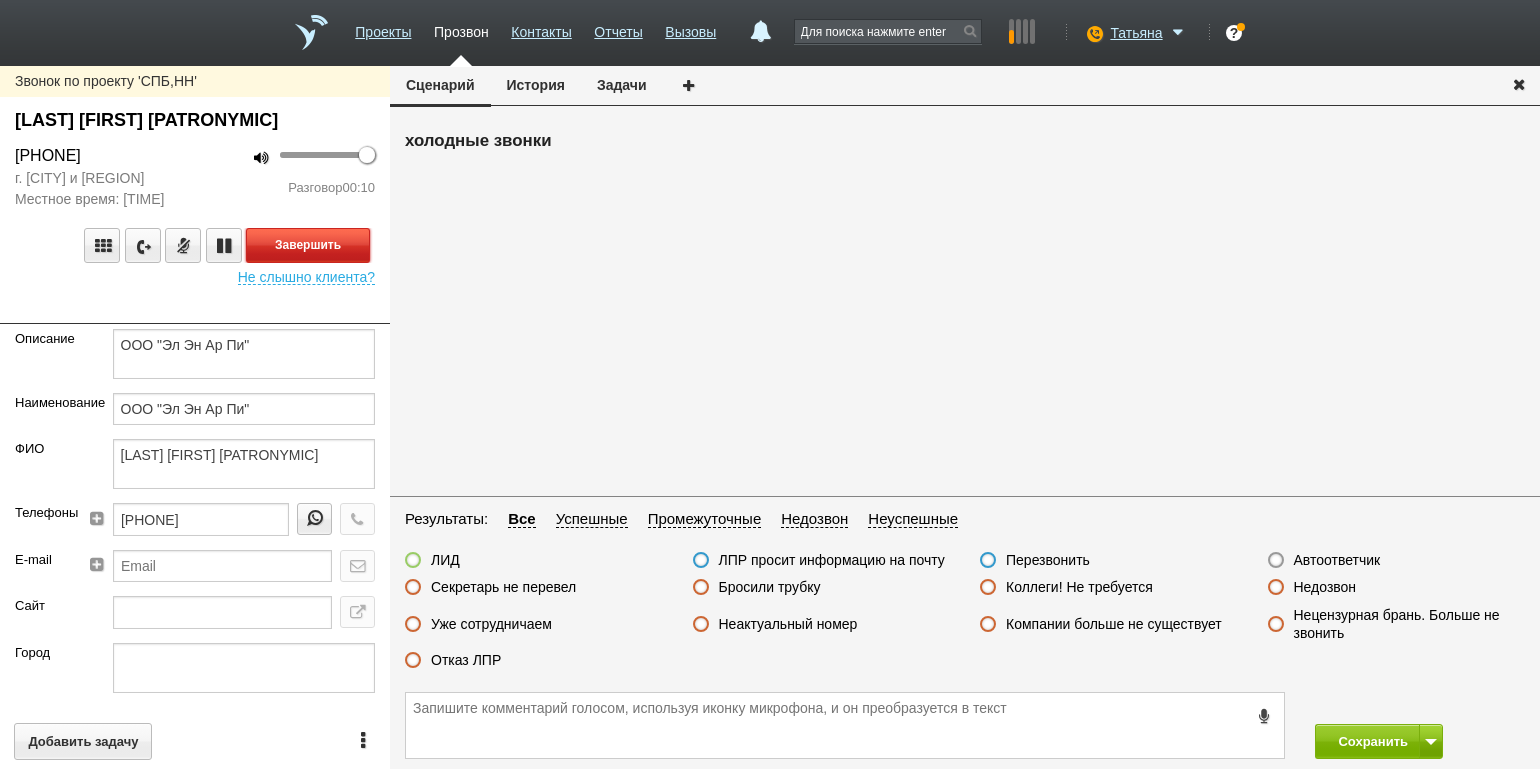 click on "Завершить" at bounding box center [308, 245] 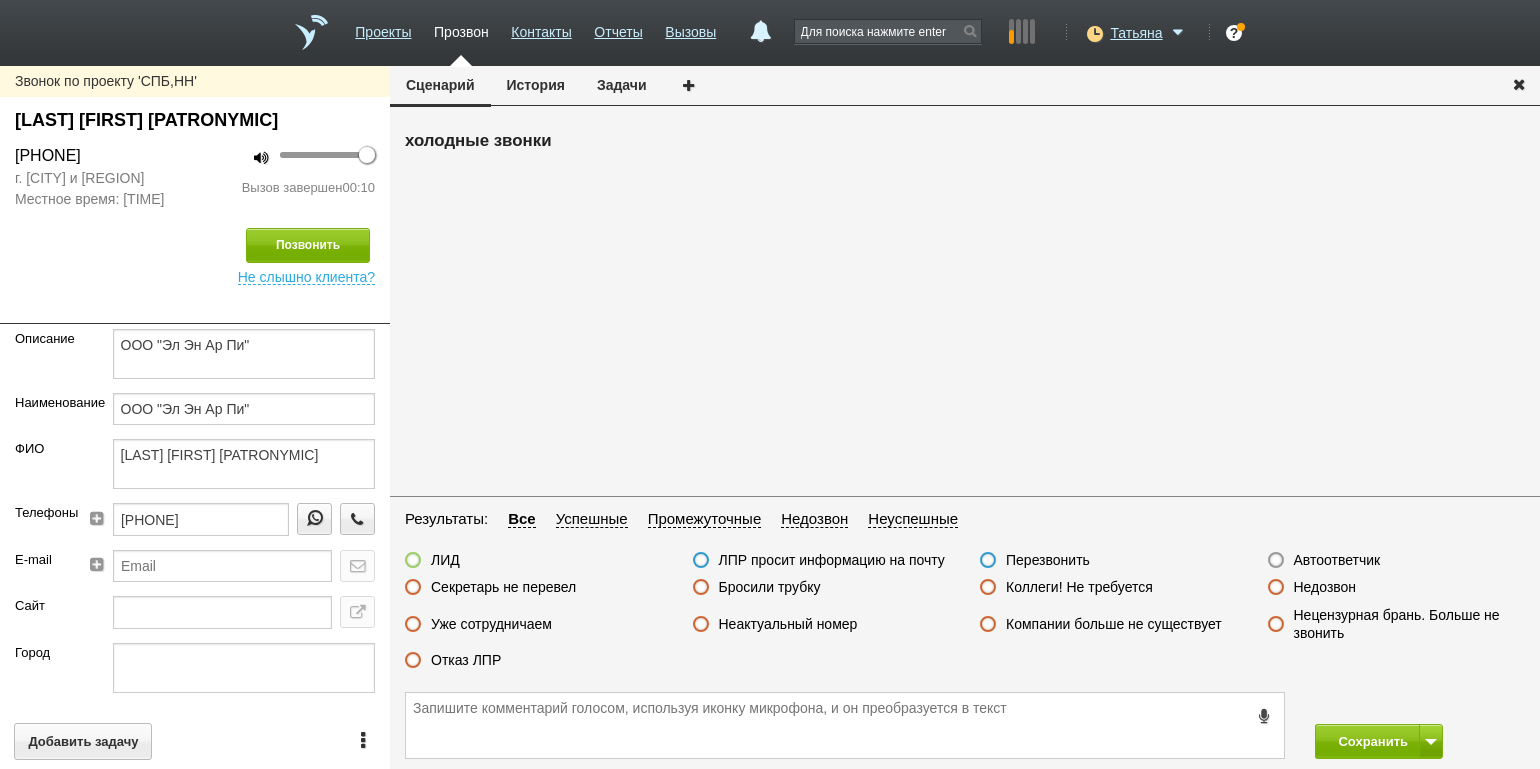 click on "Неактуальный номер" at bounding box center (788, 624) 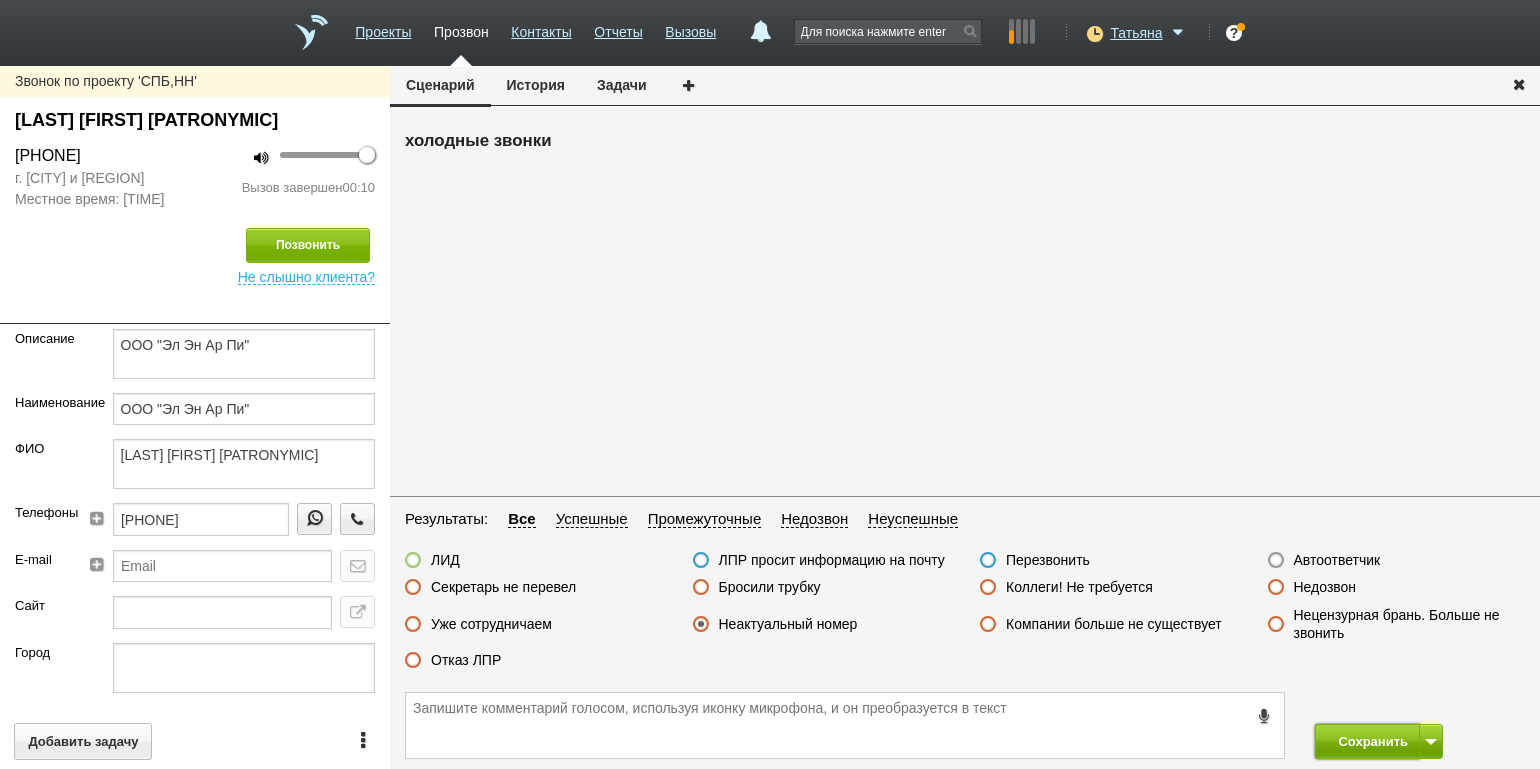 click on "Сохранить" at bounding box center (1367, 741) 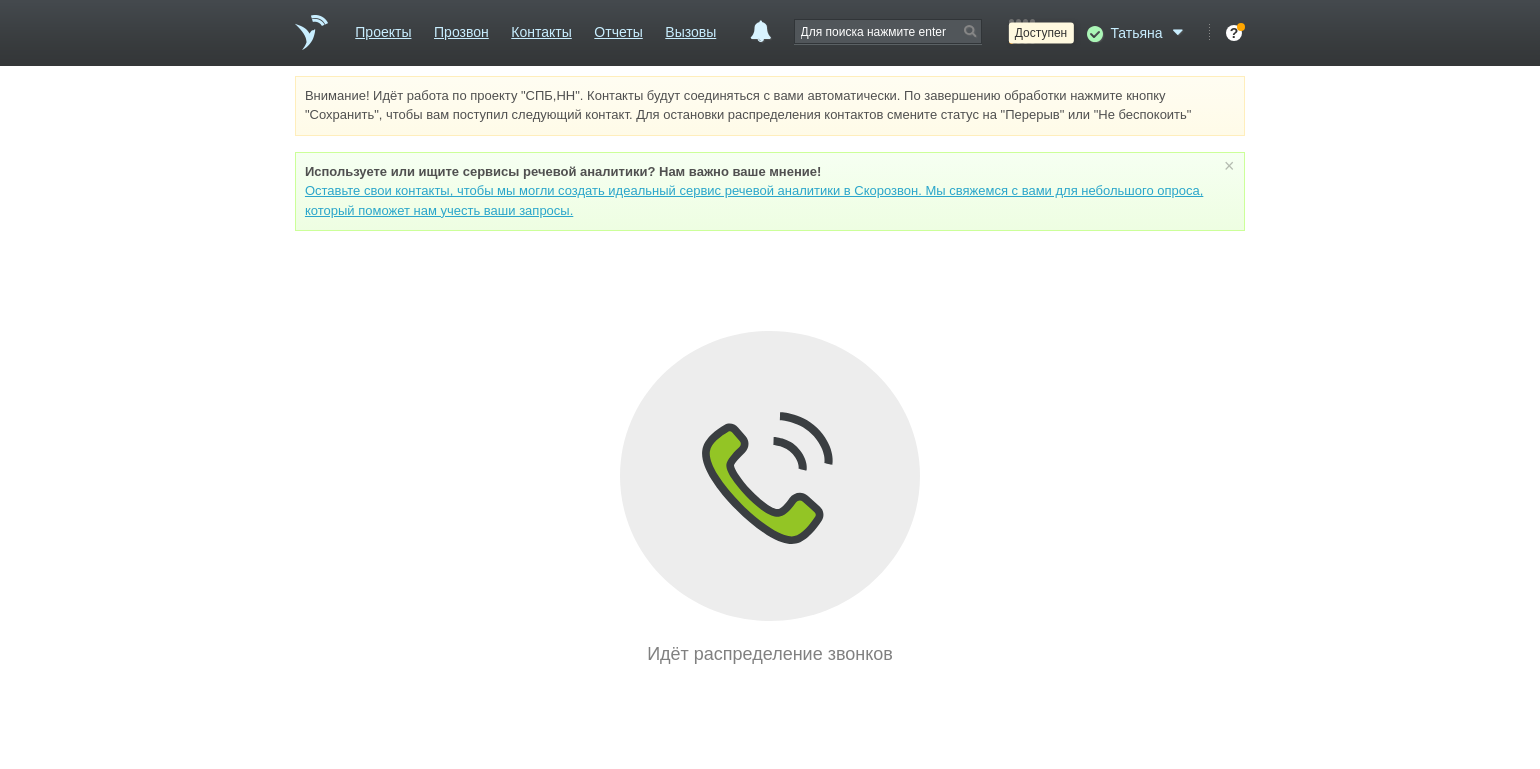 click at bounding box center (1093, 33) 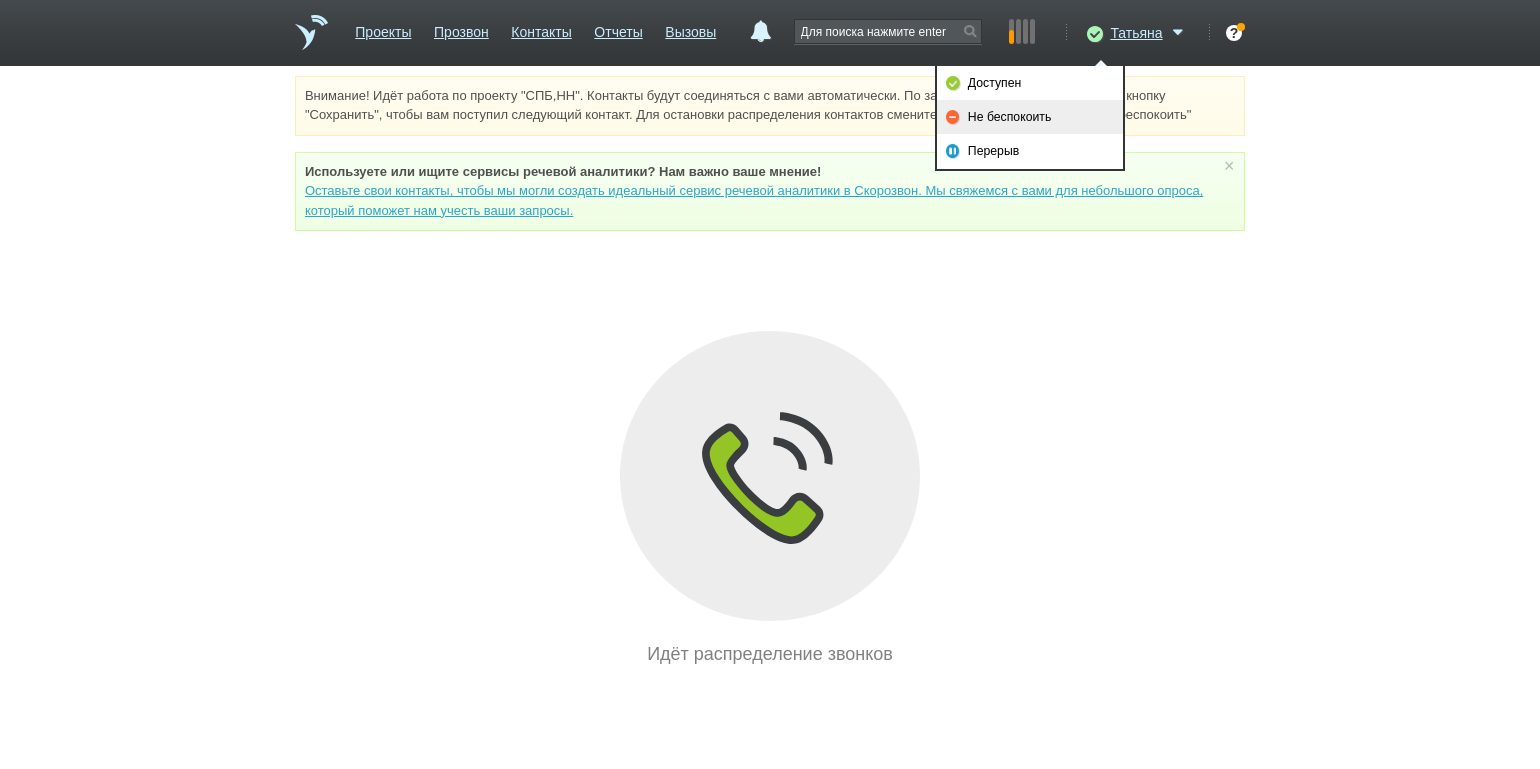 click on "Не беспокоить" at bounding box center (1030, 117) 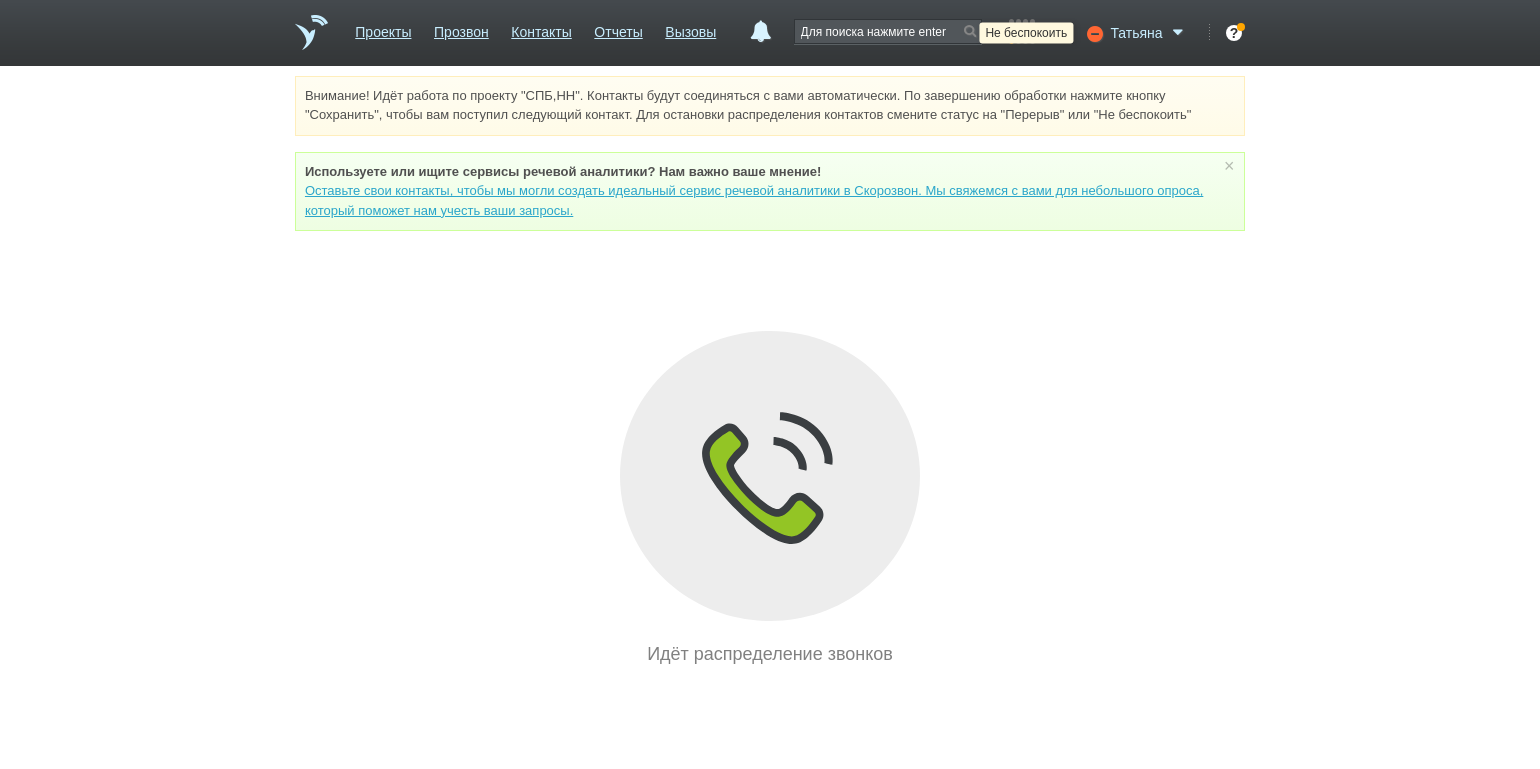 click at bounding box center [1093, 33] 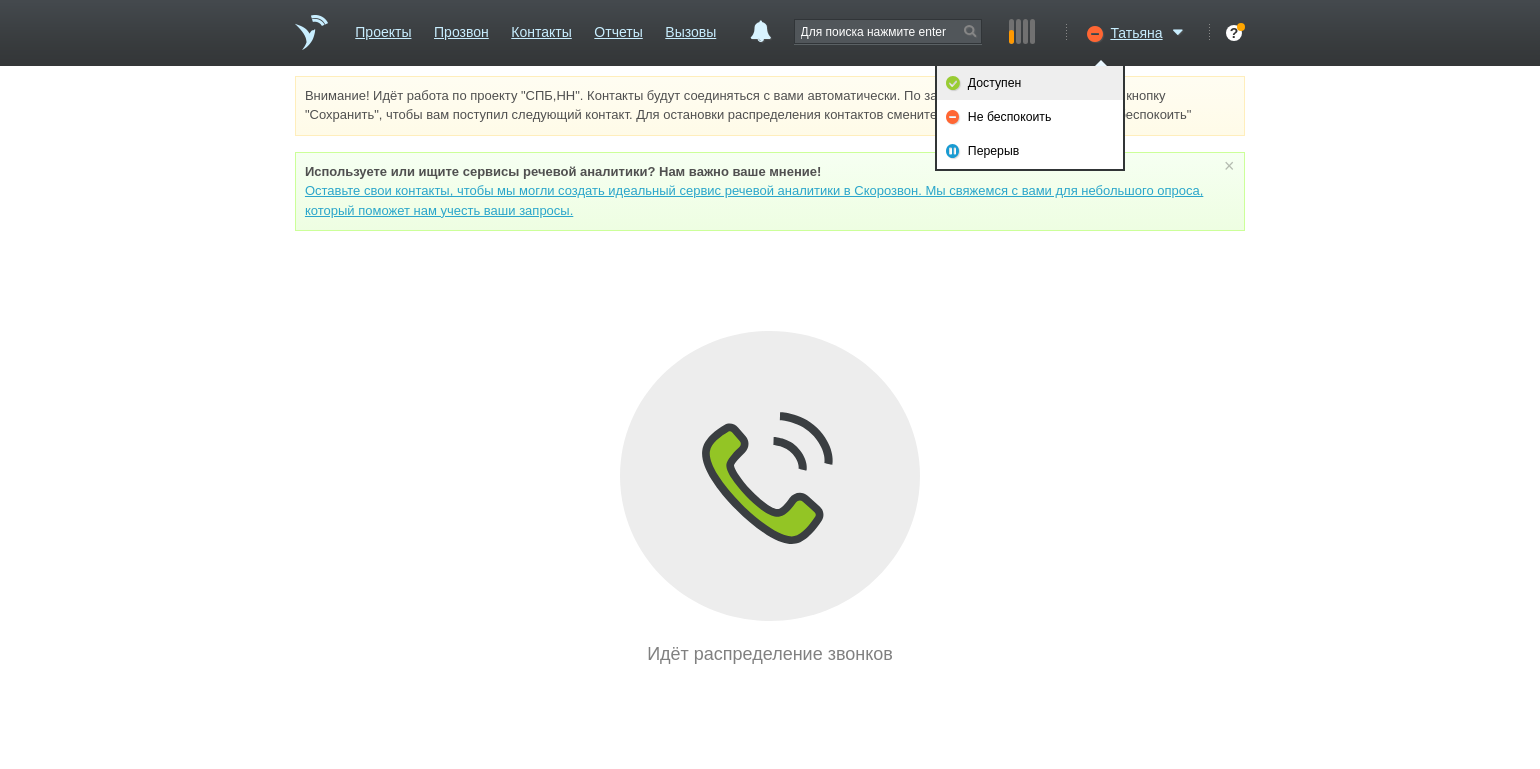 click on "Доступен" at bounding box center (1030, 83) 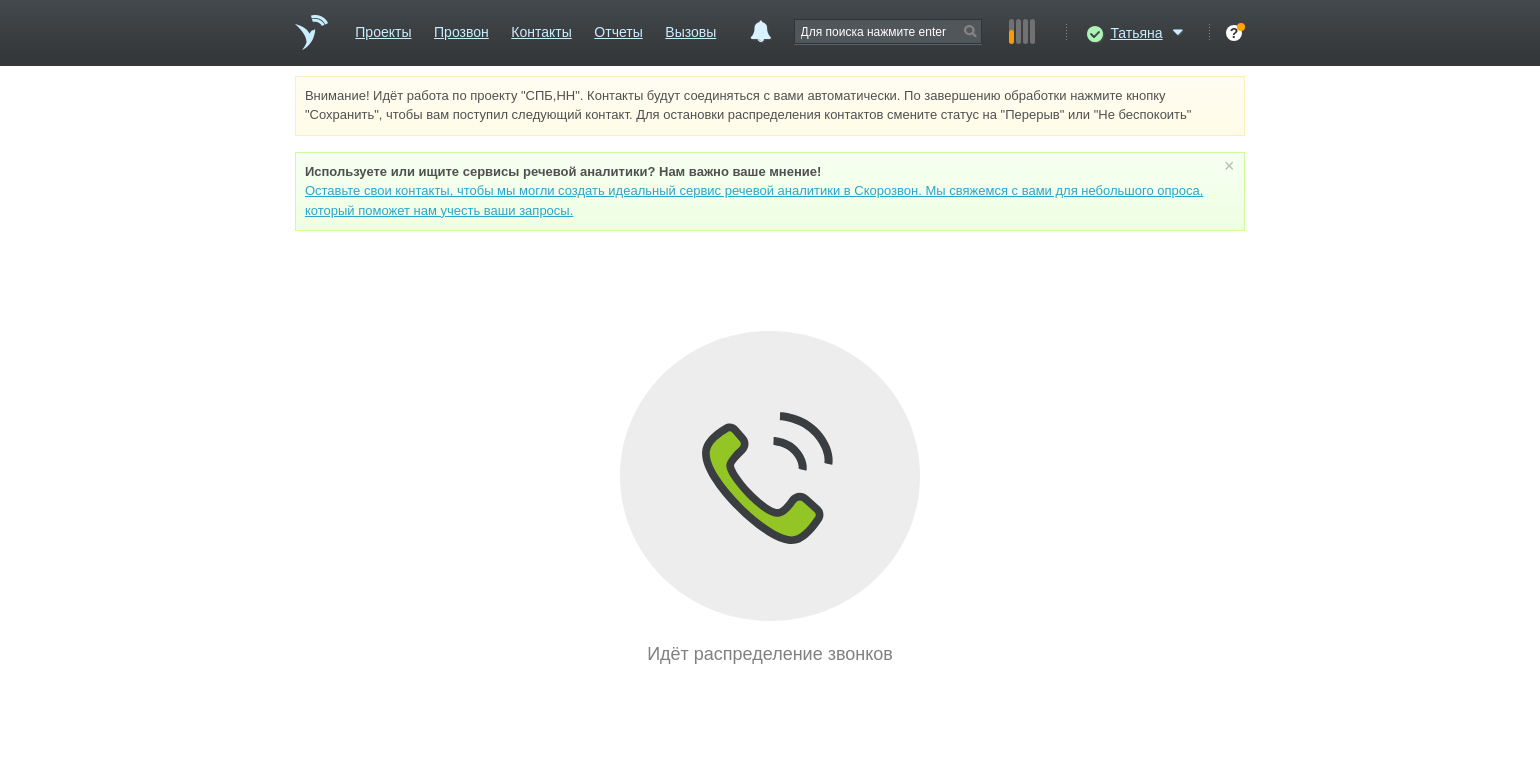click on "Внимание! Идёт работа по проекту "СПБ,НН". Контакты будут соединяться с вами автоматически. По завершению обработки нажмите кнопку "Сохранить", чтобы вам поступил следующий контакт. Для остановки распределения контактов смените статус на "Перерыв" или "Не беспокоить"
Используете или ищите cервисы речевой аналитики? Нам важно ваше мнение! Оставьте свои контакты, чтобы мы могли создать идеальный сервис речевой аналитики в Скорозвон. Мы свяжемся с вами для небольшого опроса, который поможет нам учесть ваши запросы.
×" at bounding box center [770, 372] 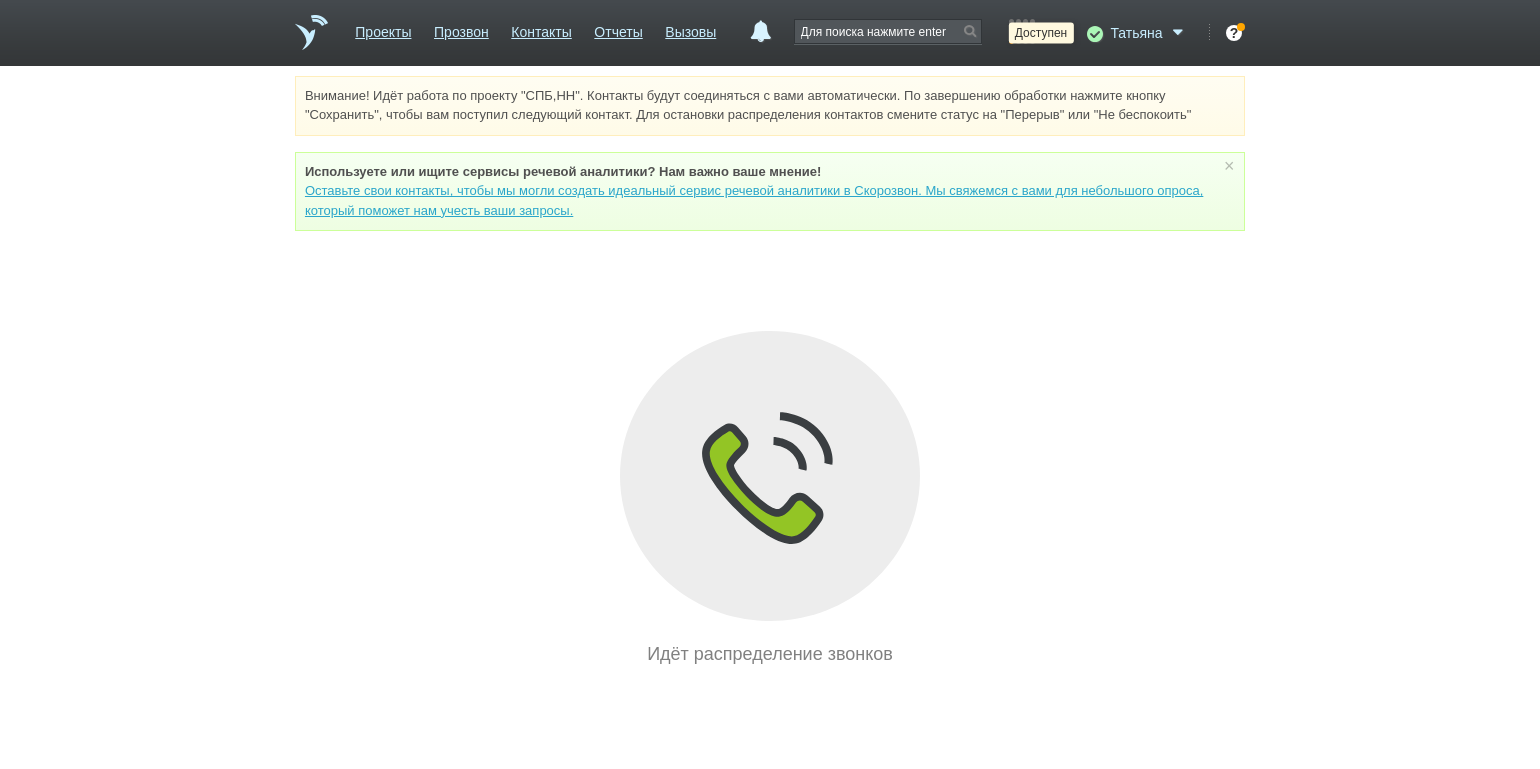 click at bounding box center (1093, 33) 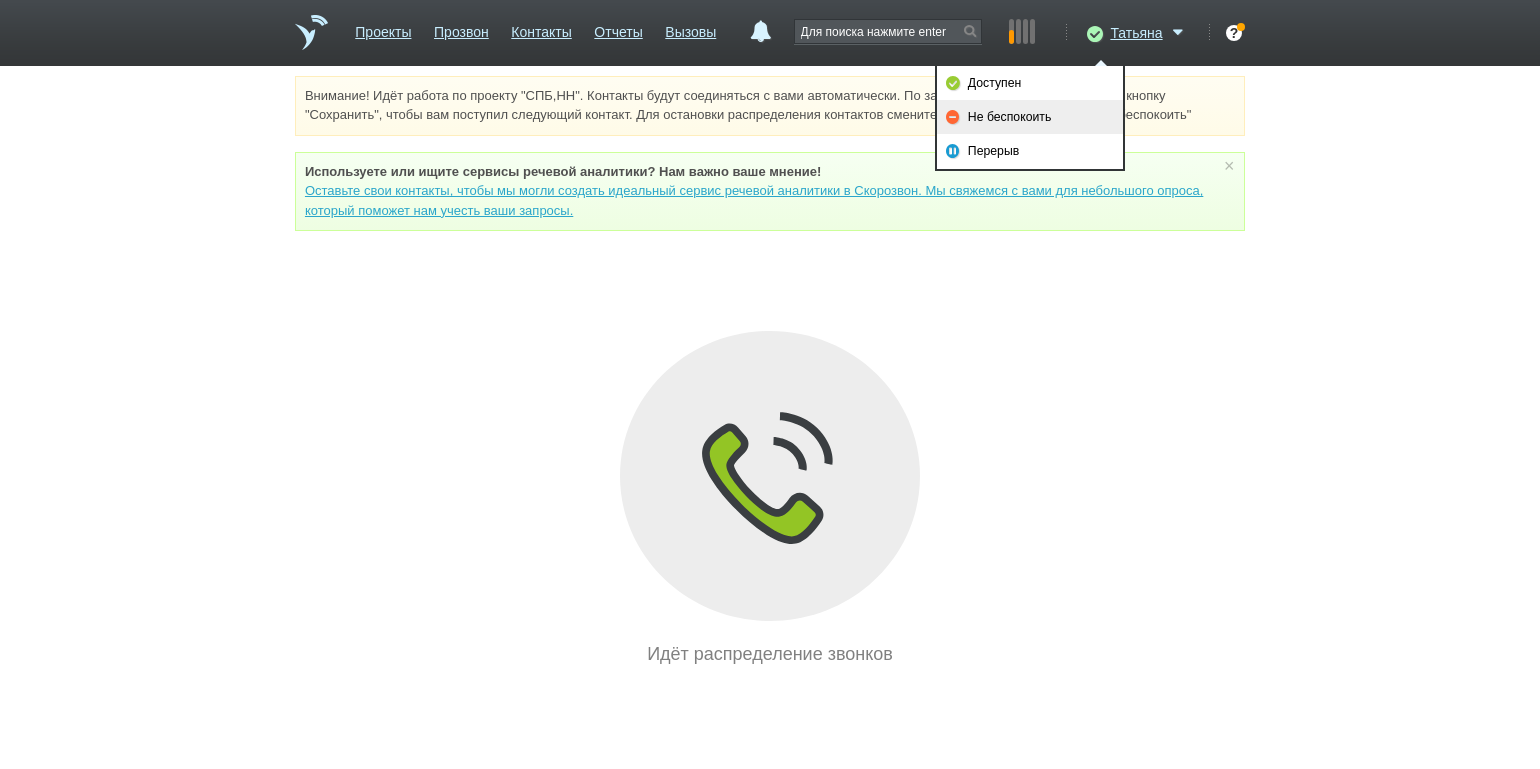 click on "Не беспокоить" at bounding box center [1030, 117] 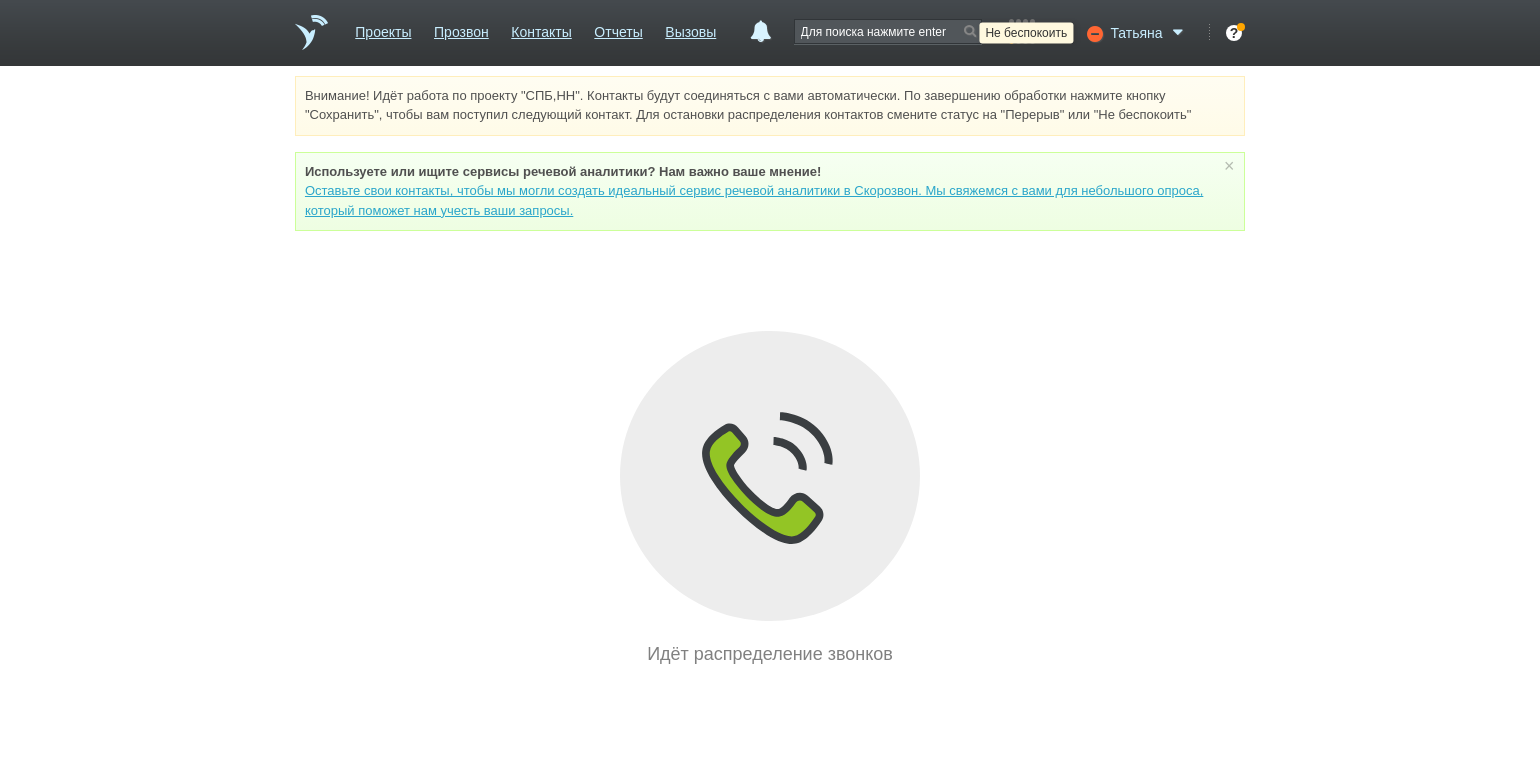 click at bounding box center [1093, 33] 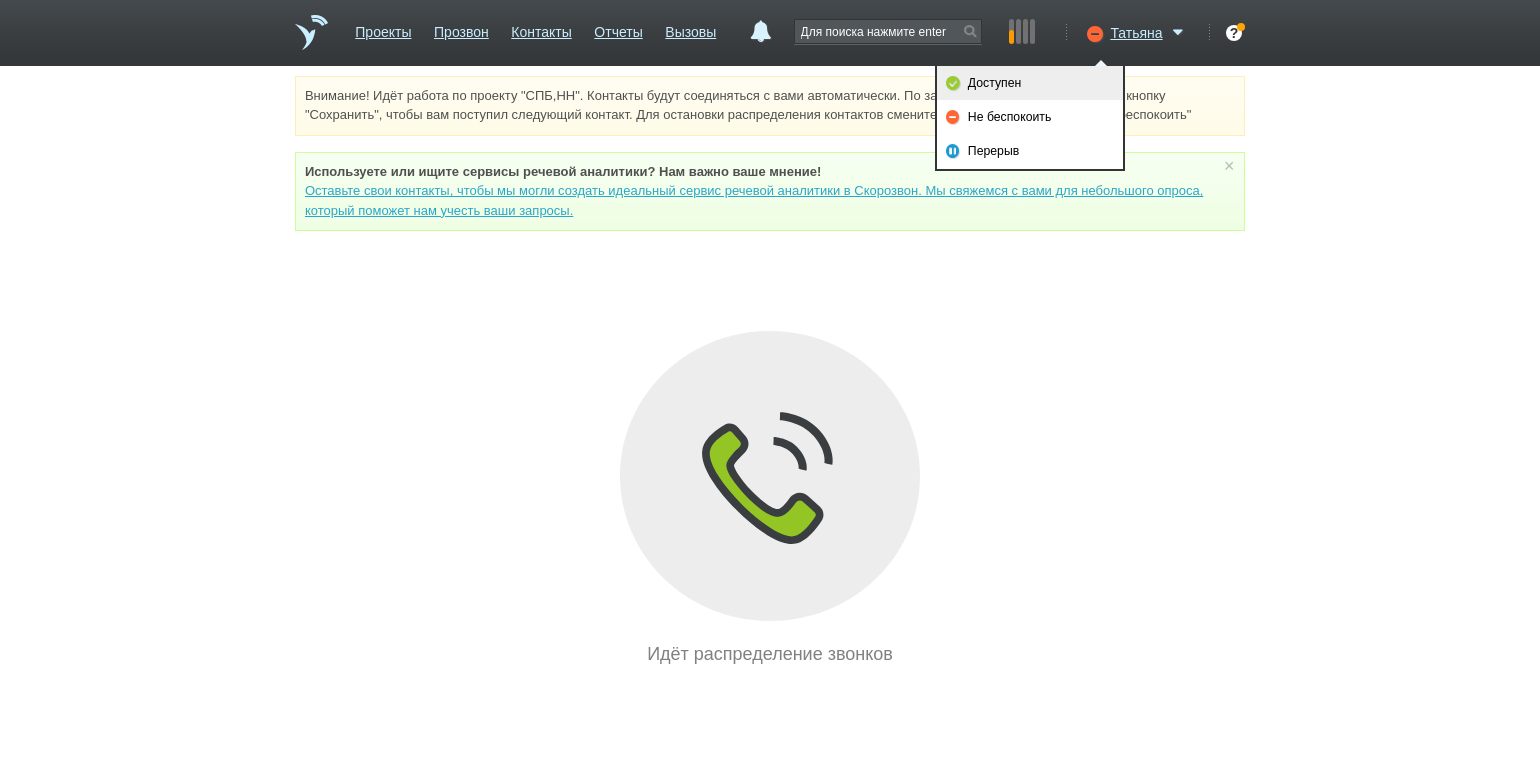 click on "Доступен" at bounding box center [1030, 83] 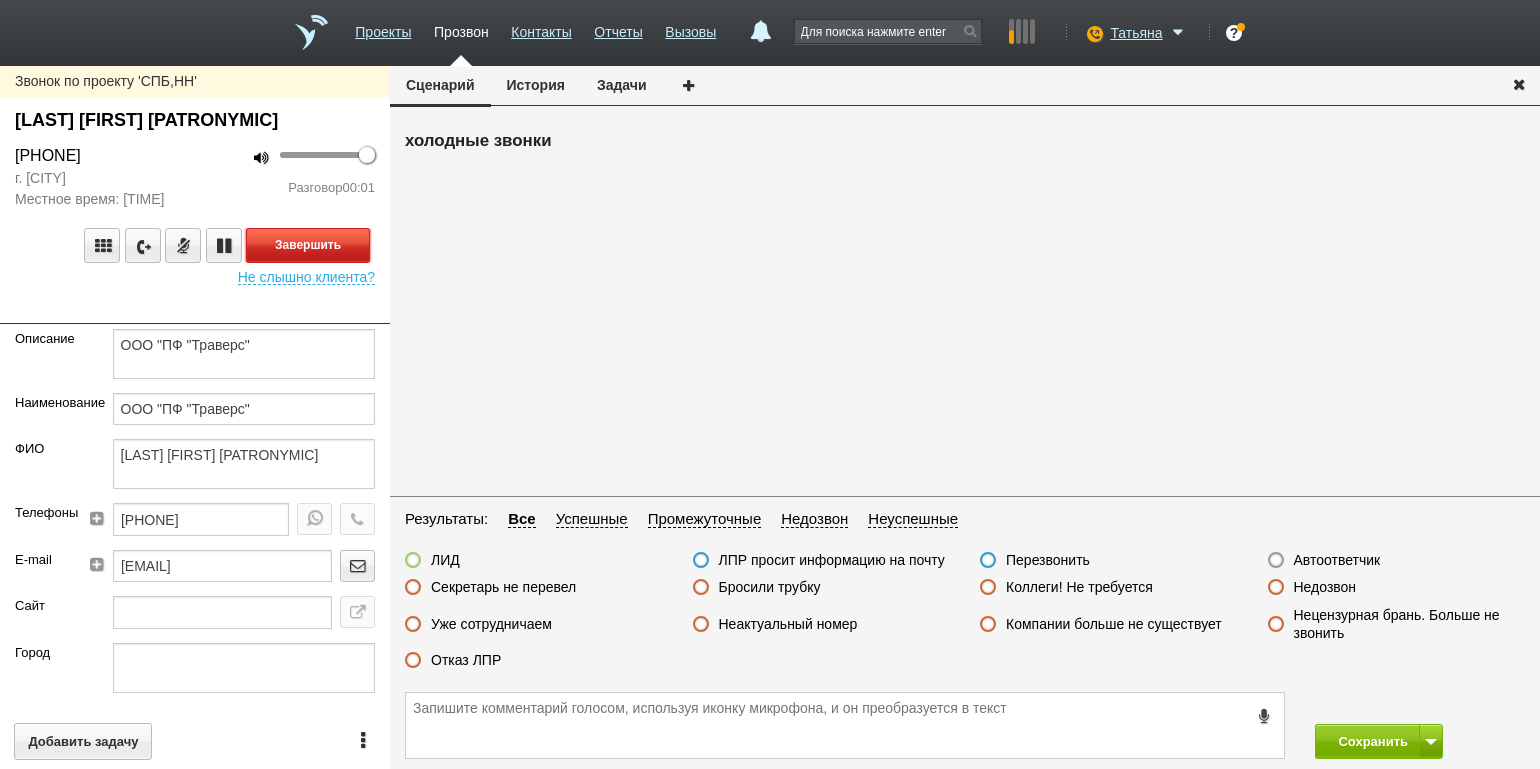 click on "Завершить" at bounding box center [308, 245] 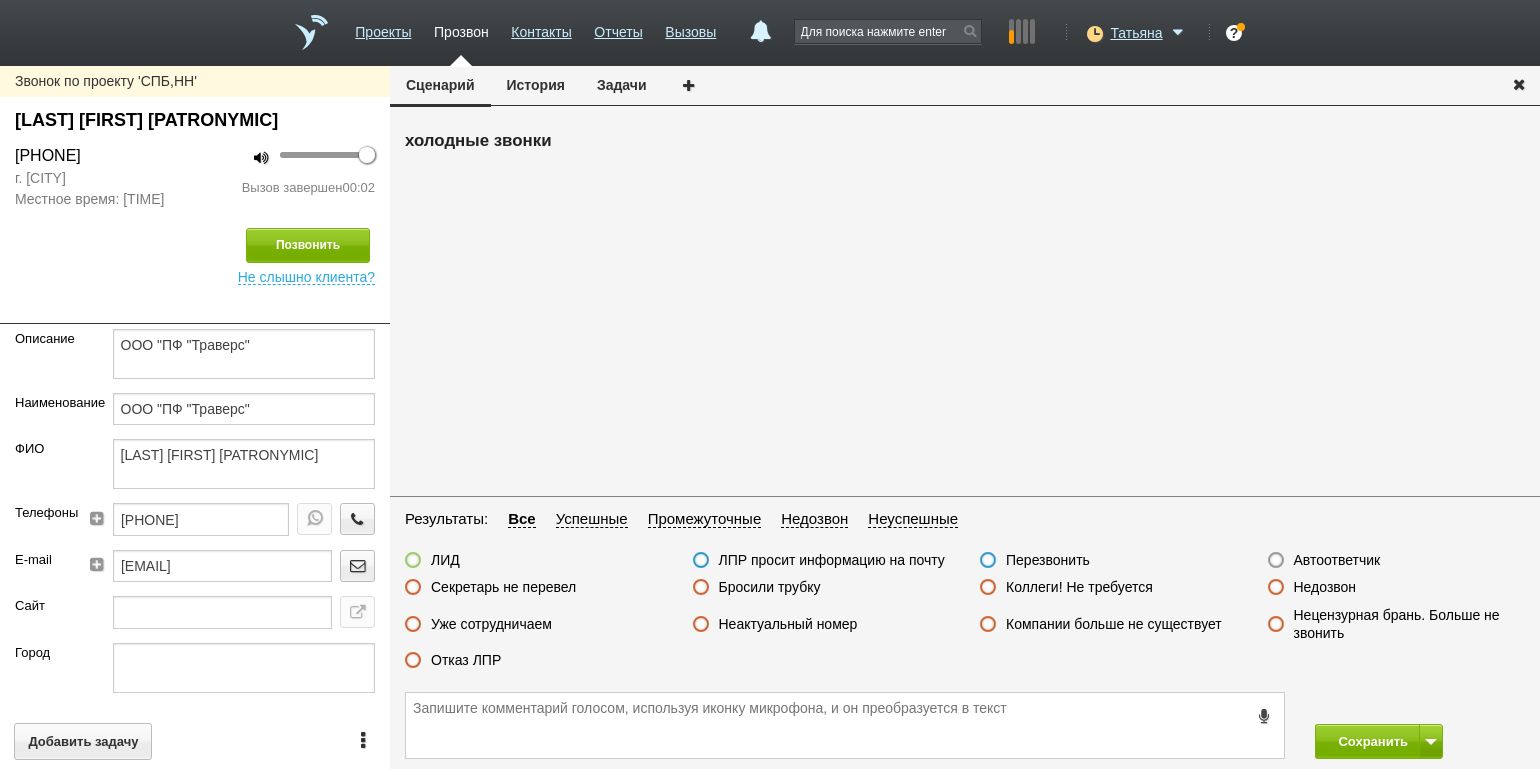 click on "Автоответчик" at bounding box center (1337, 560) 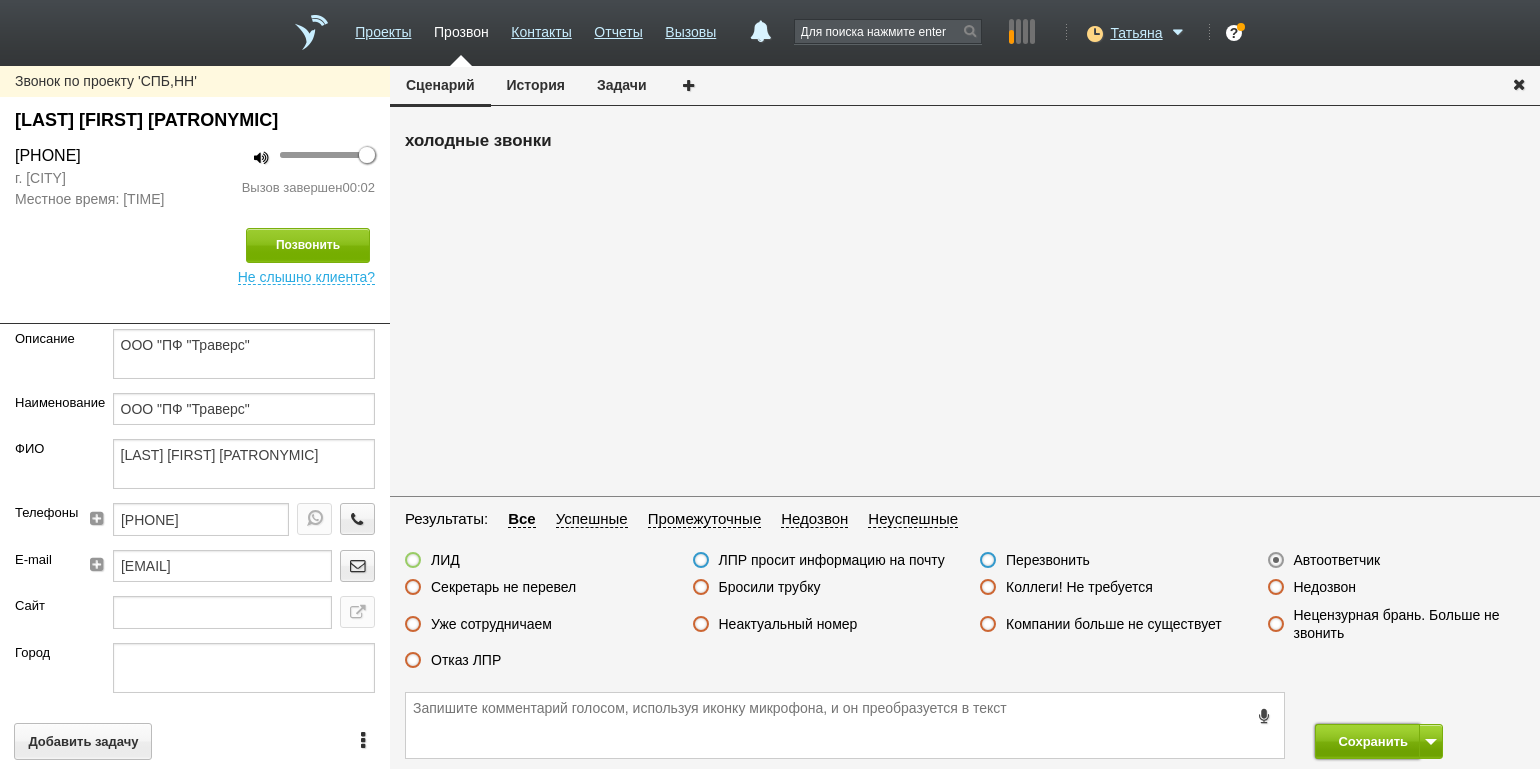 click on "Сохранить" at bounding box center (1367, 741) 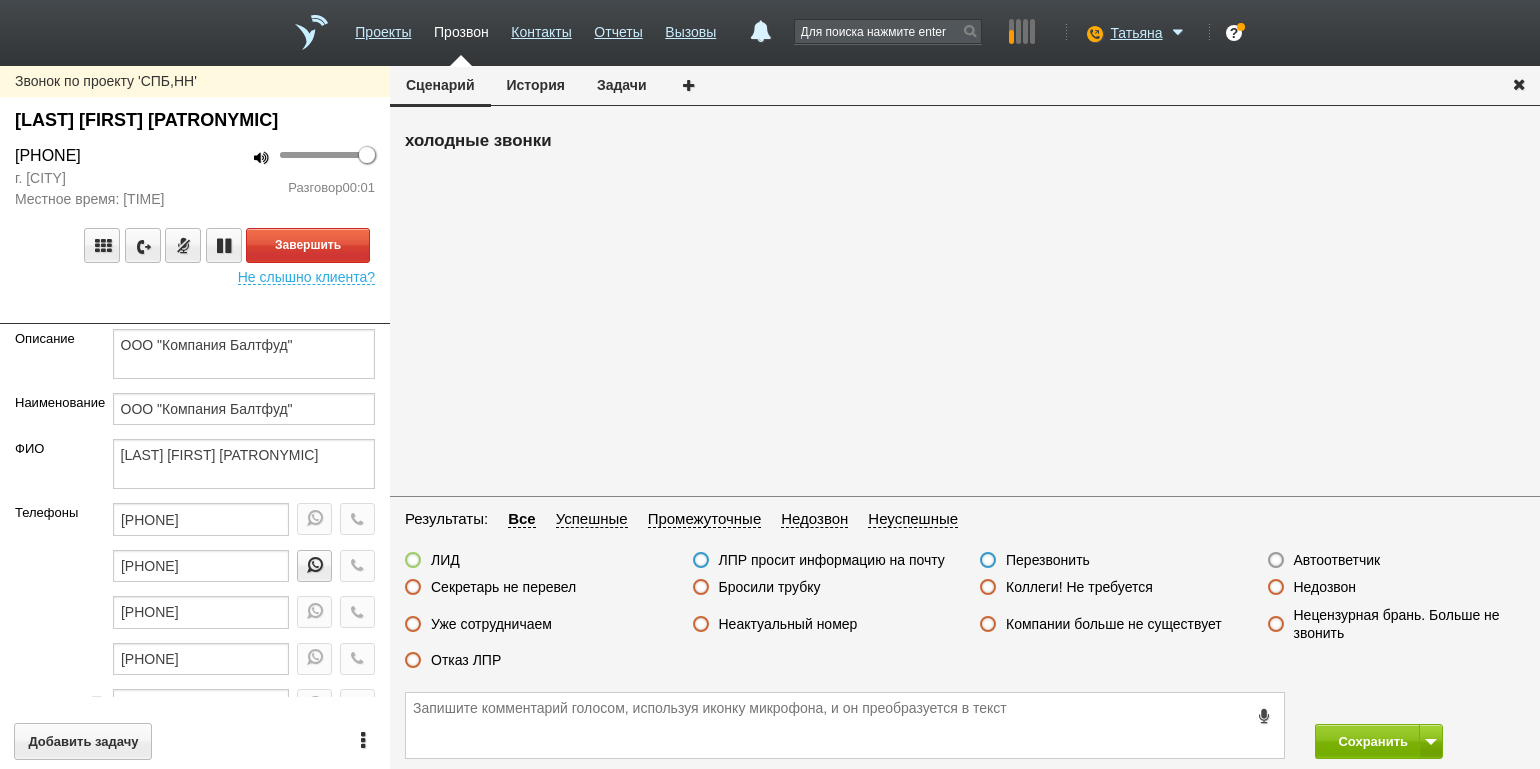 click on "Разговор
00:01" at bounding box center [292, 188] 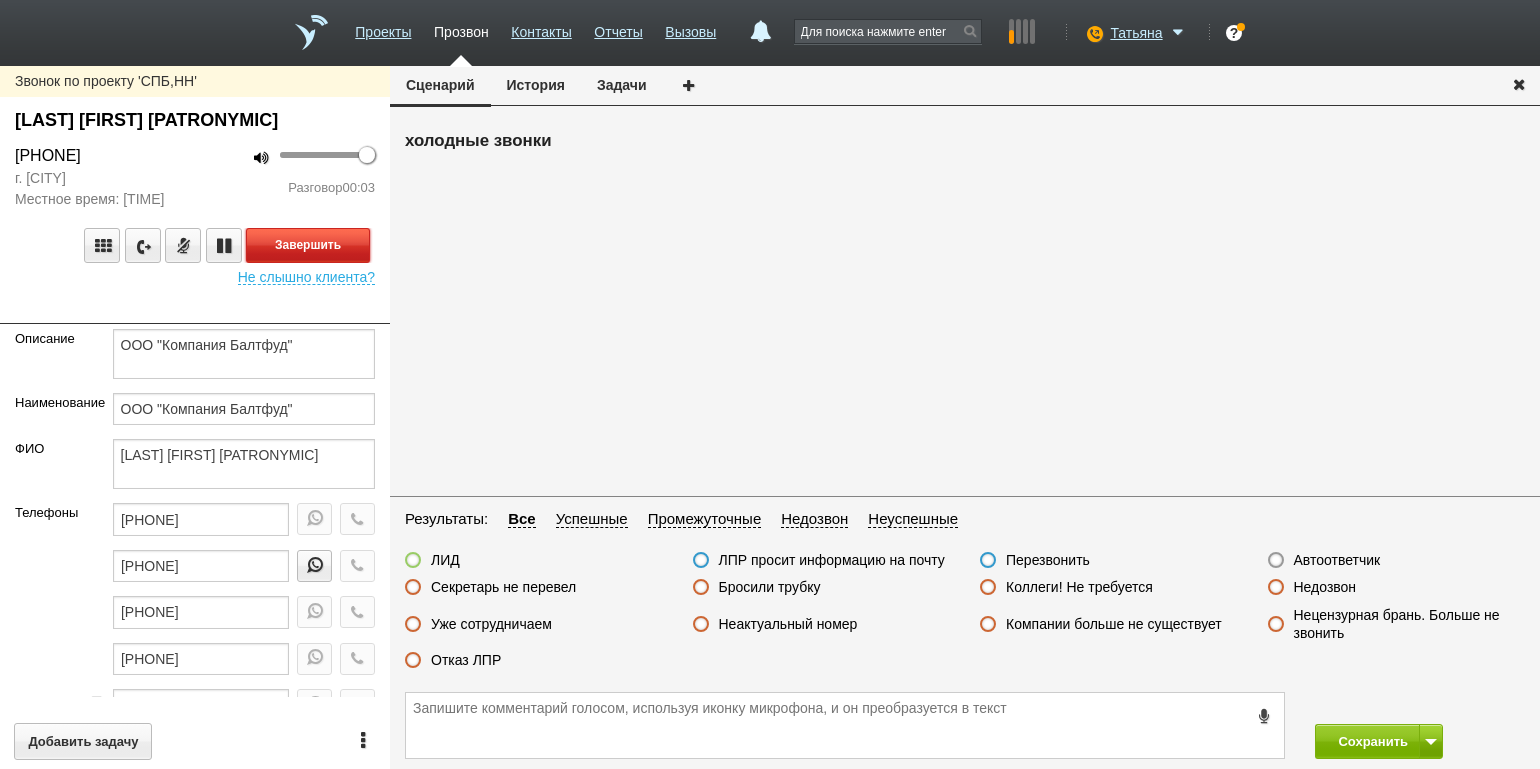 click on "Завершить" at bounding box center (308, 245) 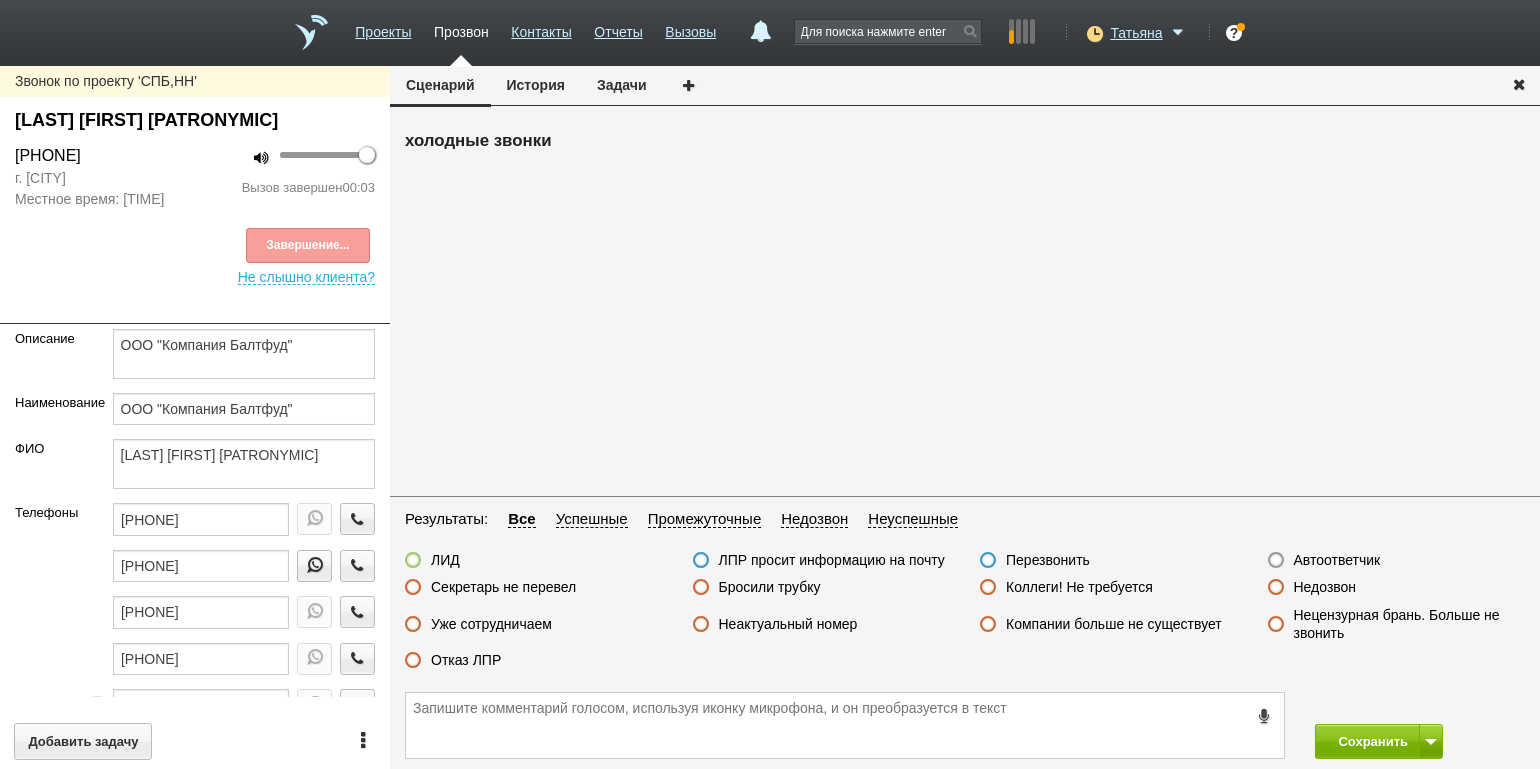 click on "Недозвон" at bounding box center (1325, 587) 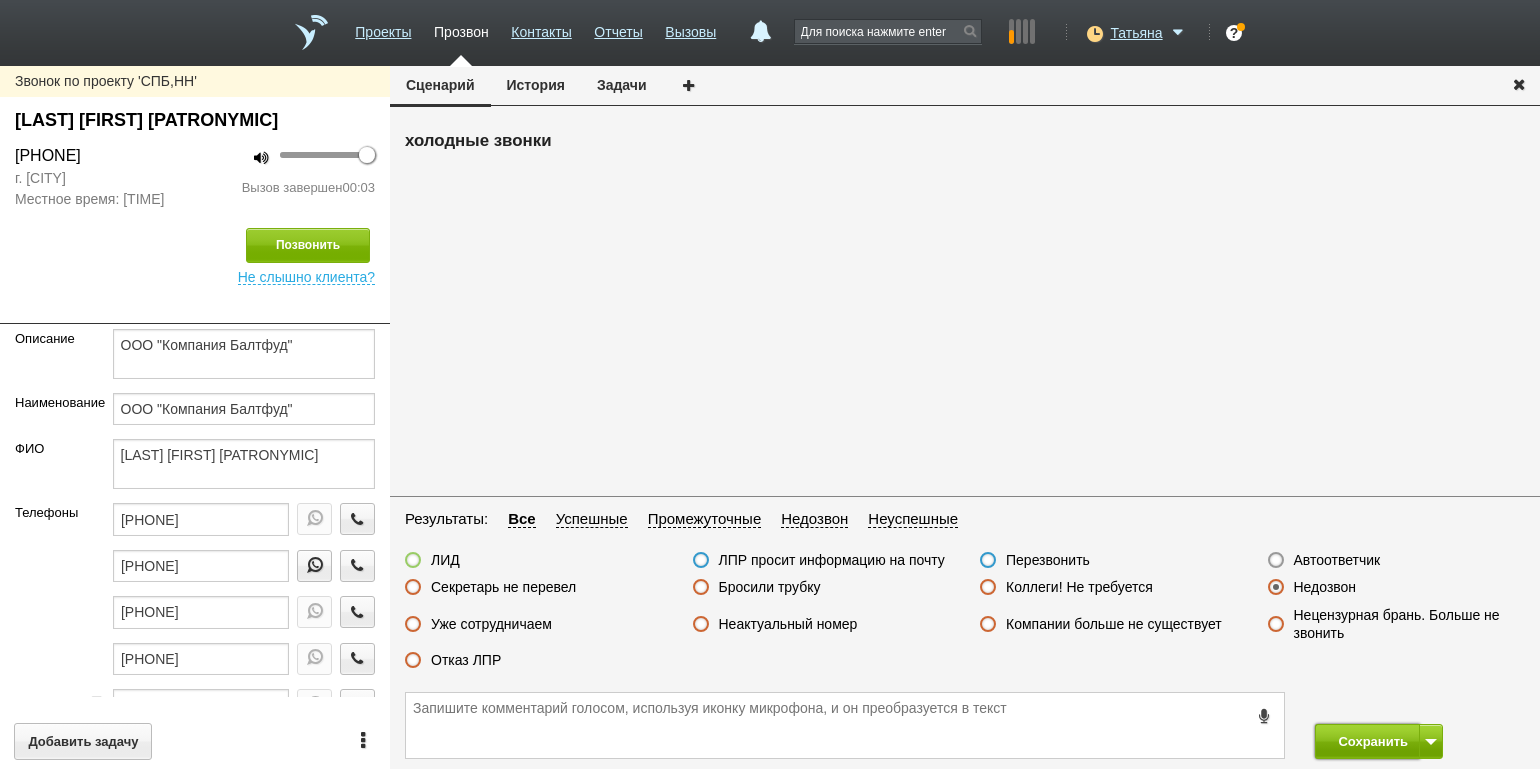 click on "Сохранить" at bounding box center [1367, 741] 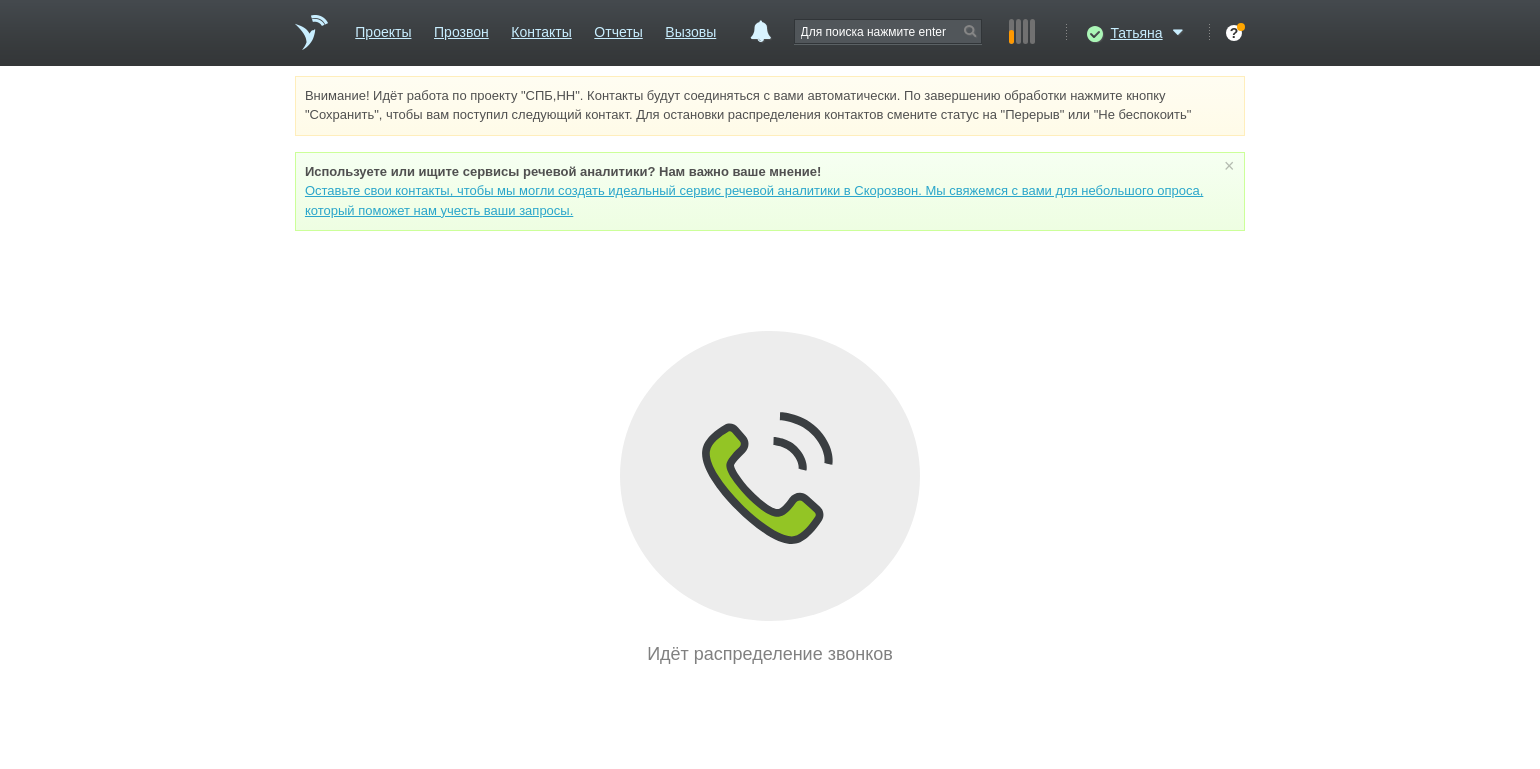 click on "Внимание! Идёт работа по проекту "СПБ,НН". Контакты будут соединяться с вами автоматически. По завершению обработки нажмите кнопку "Сохранить", чтобы вам поступил следующий контакт. Для остановки распределения контактов смените статус на "Перерыв" или "Не беспокоить"
Используете или ищите cервисы речевой аналитики? Нам важно ваше мнение! Оставьте свои контакты, чтобы мы могли создать идеальный сервис речевой аналитики в Скорозвон. Мы свяжемся с вами для небольшого опроса, который поможет нам учесть ваши запросы.
×" at bounding box center (770, 372) 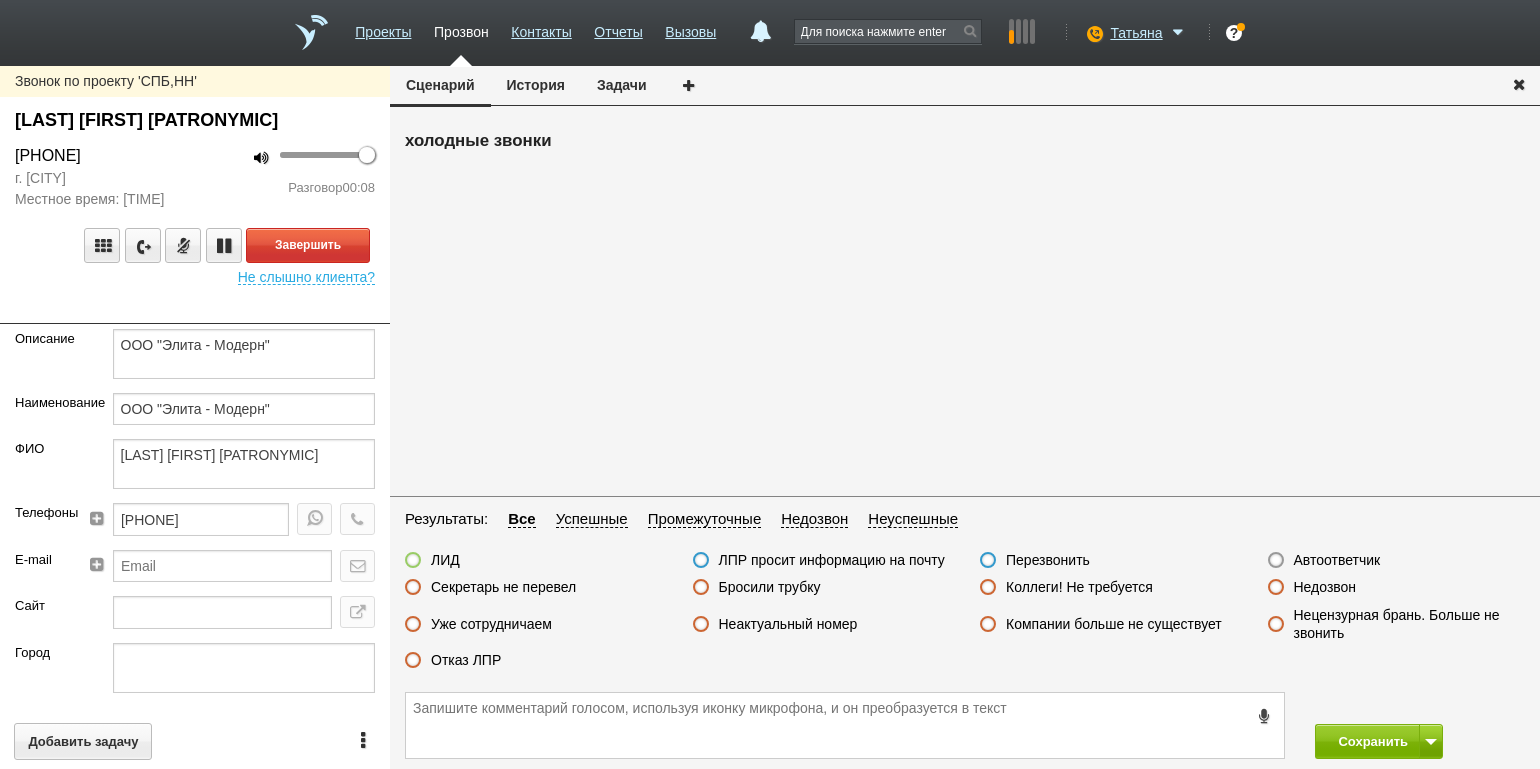 click at bounding box center (195, 309) 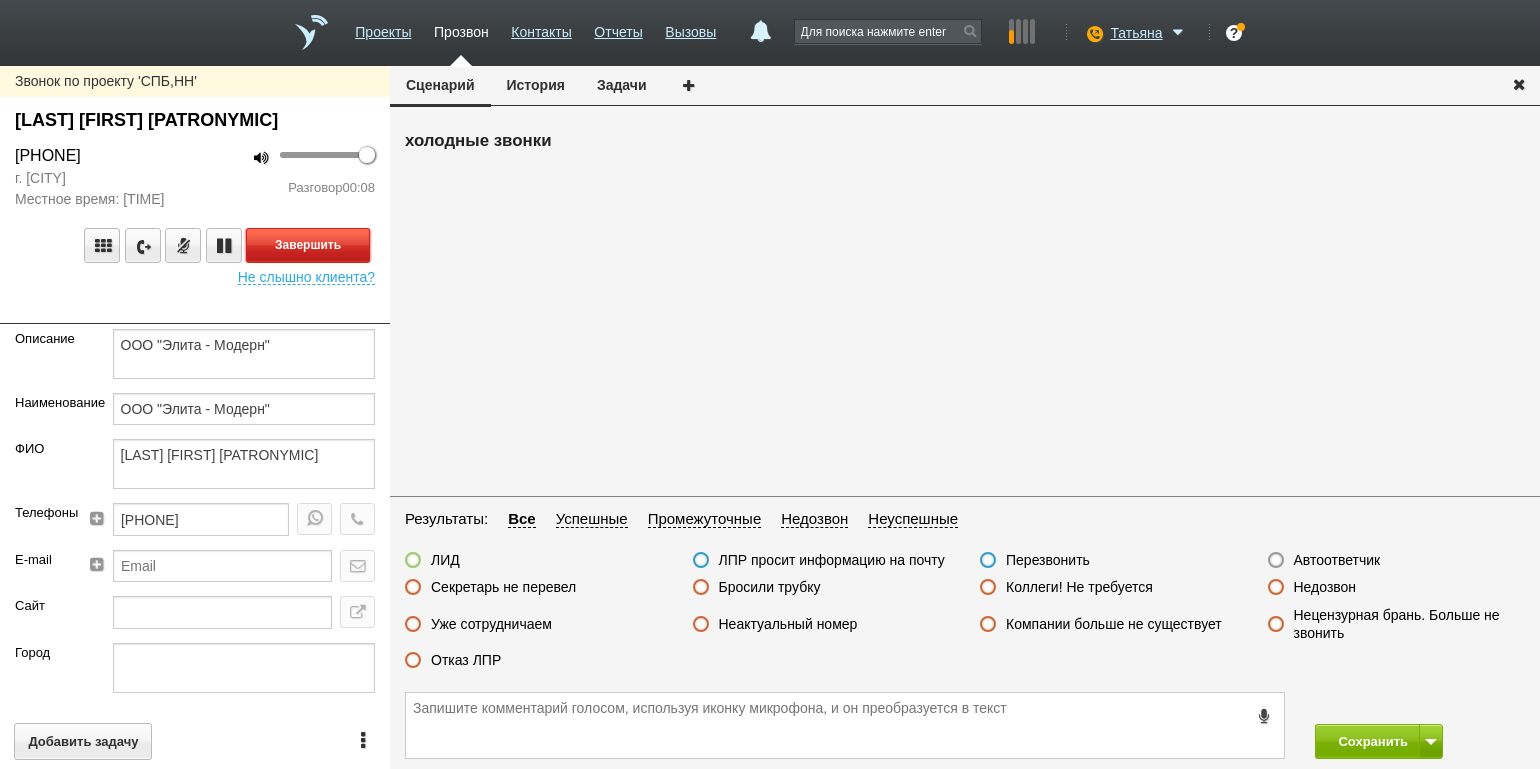click on "Завершить" at bounding box center (308, 245) 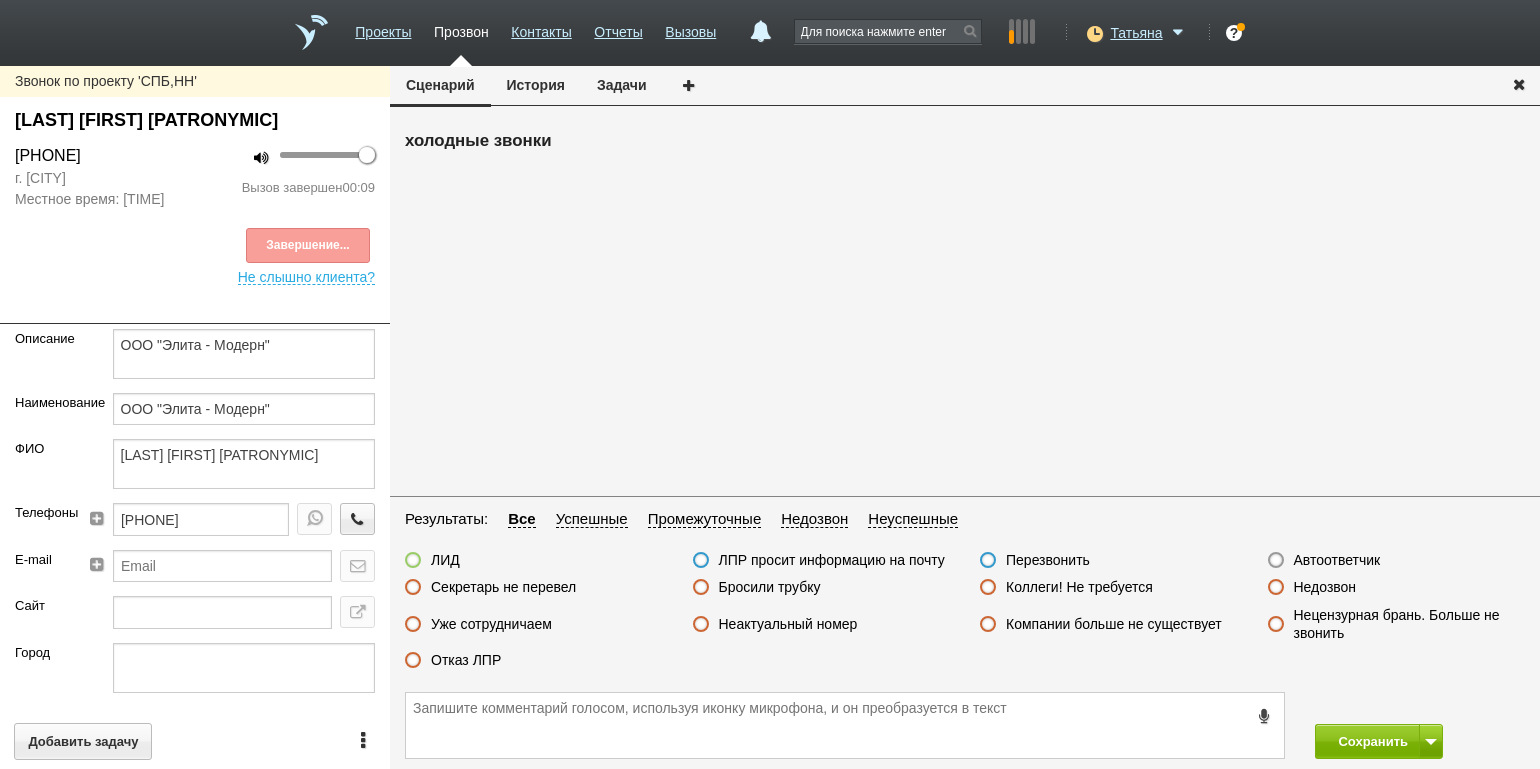 click on "Отказ ЛПР" at bounding box center [466, 660] 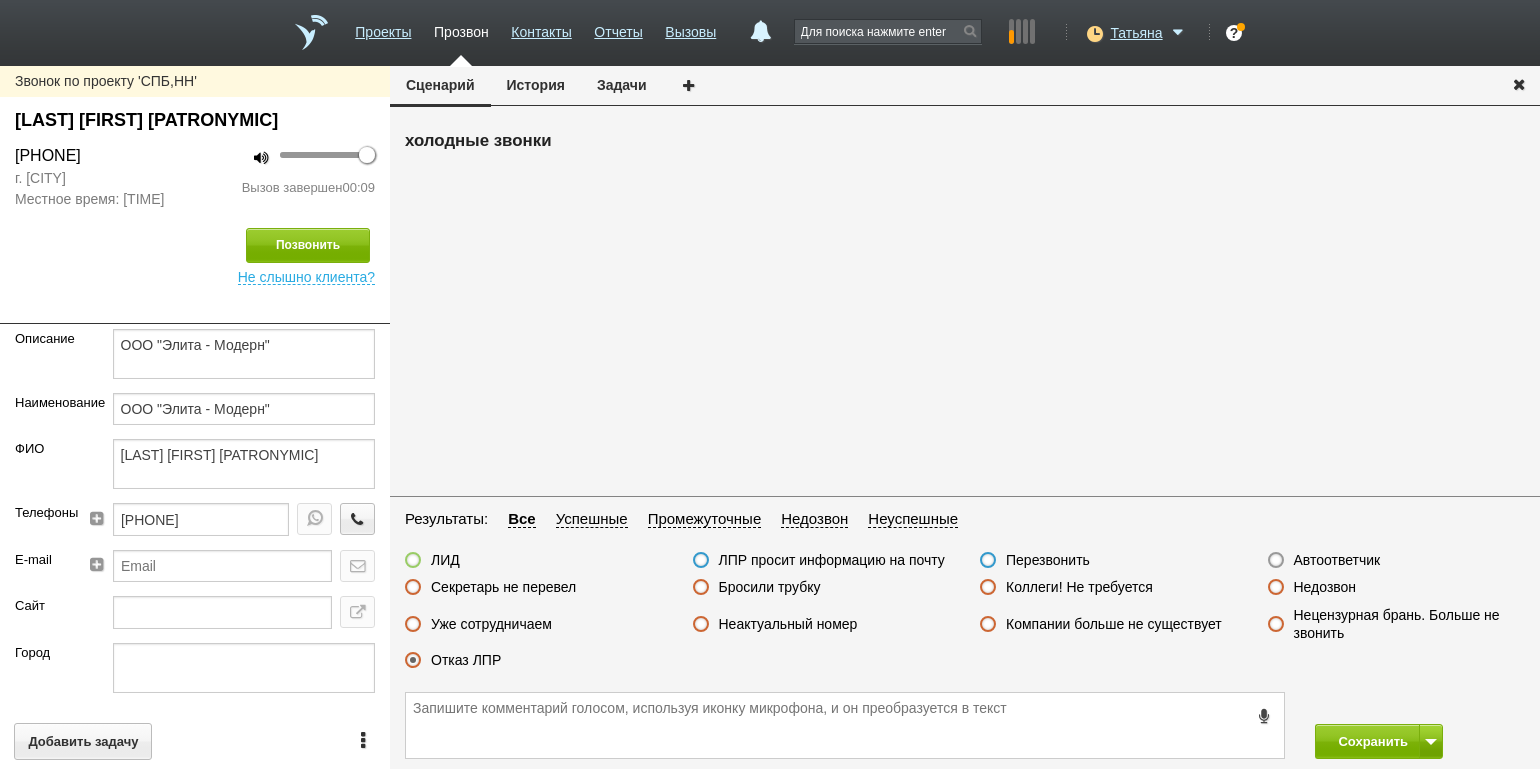drag, startPoint x: 818, startPoint y: 617, endPoint x: 840, endPoint y: 627, distance: 24.166092 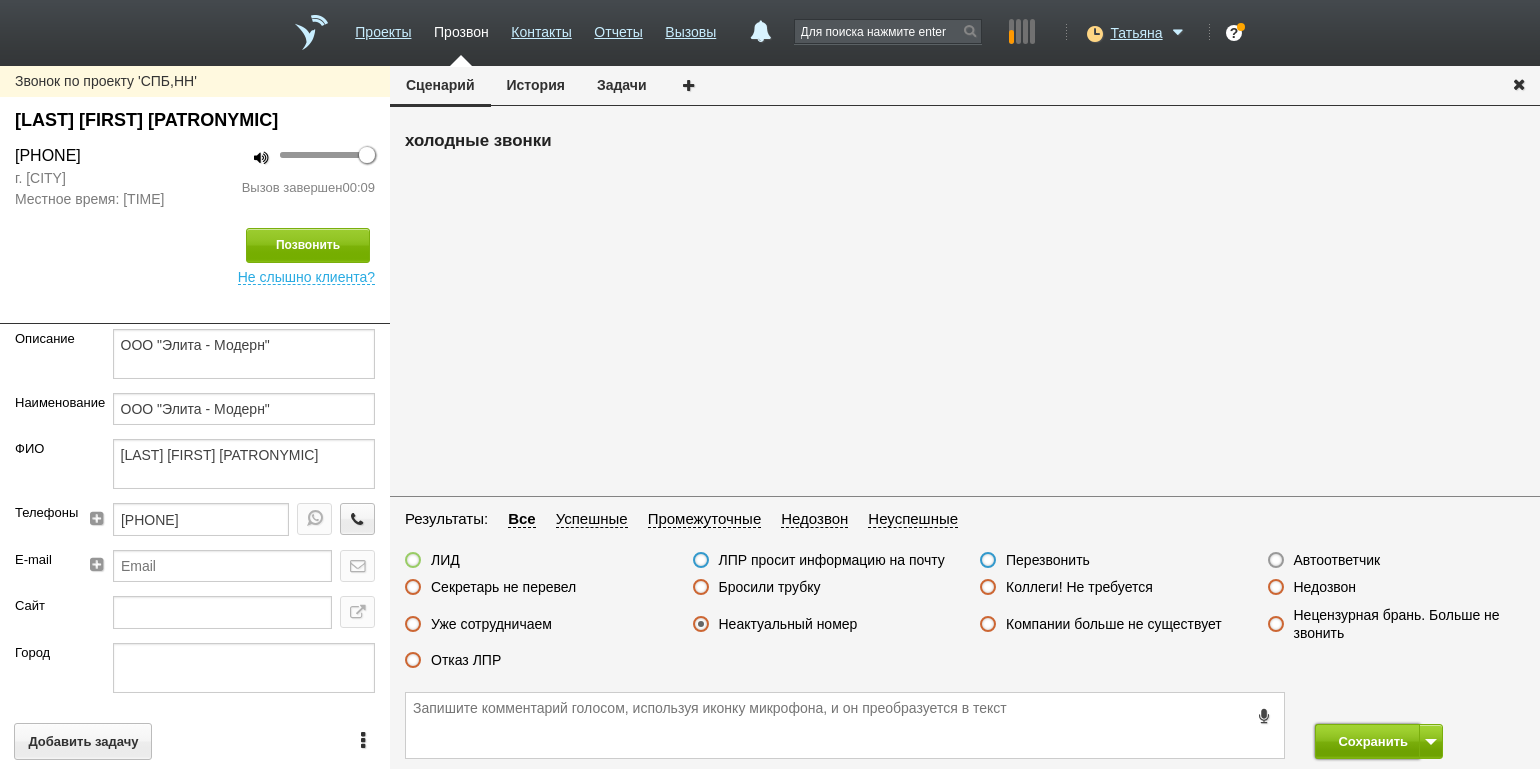 click on "Сохранить" at bounding box center (1367, 741) 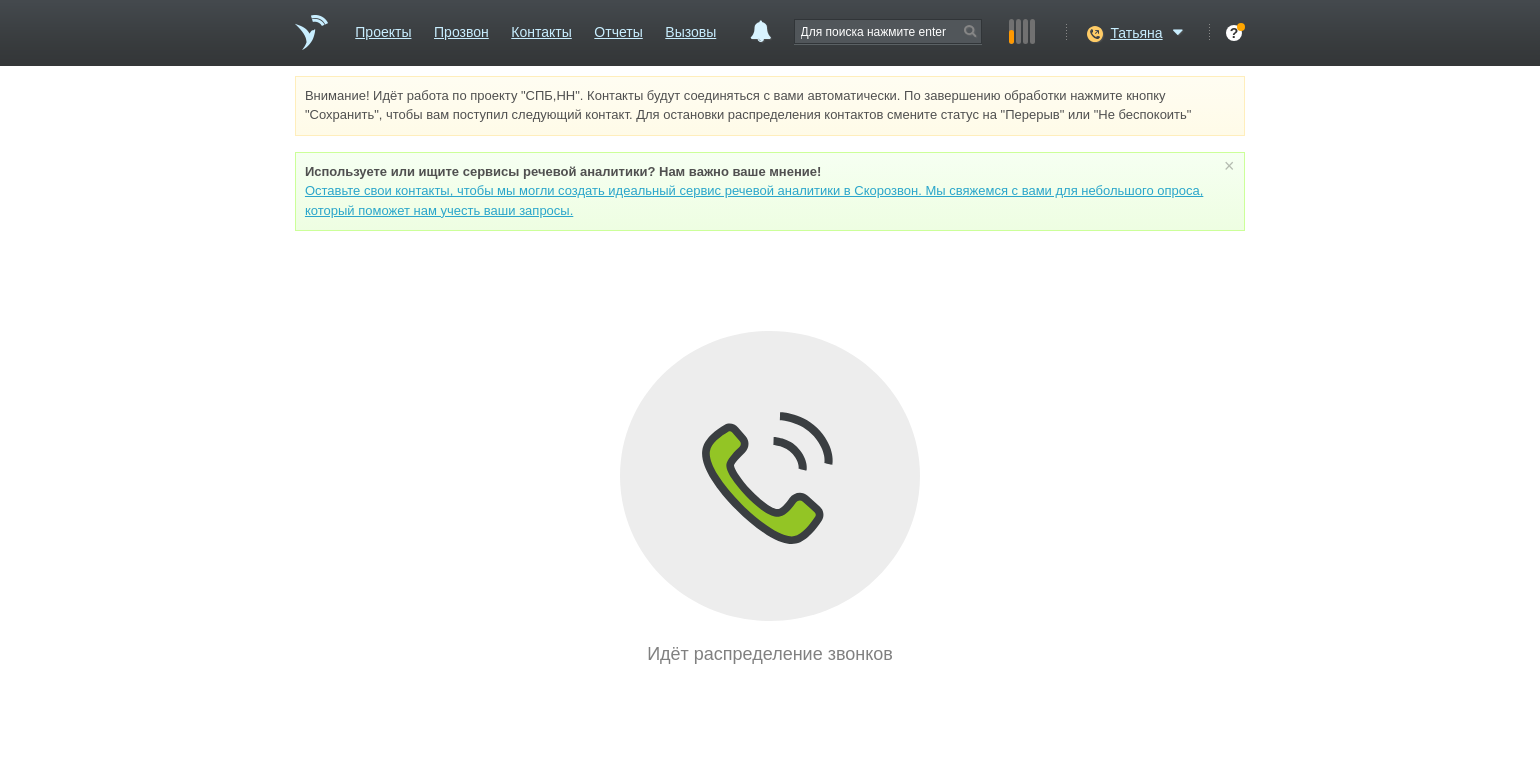 click on "Внимание! Идёт работа по проекту "СПБ,НН". Контакты будут соединяться с вами автоматически. По завершению обработки нажмите кнопку "Сохранить", чтобы вам поступил следующий контакт. Для остановки распределения контактов смените статус на "Перерыв" или "Не беспокоить"
Используете или ищите cервисы речевой аналитики? Нам важно ваше мнение! Оставьте свои контакты, чтобы мы могли создать идеальный сервис речевой аналитики в Скорозвон. Мы свяжемся с вами для небольшого опроса, который поможет нам учесть ваши запросы.
×" at bounding box center [770, 372] 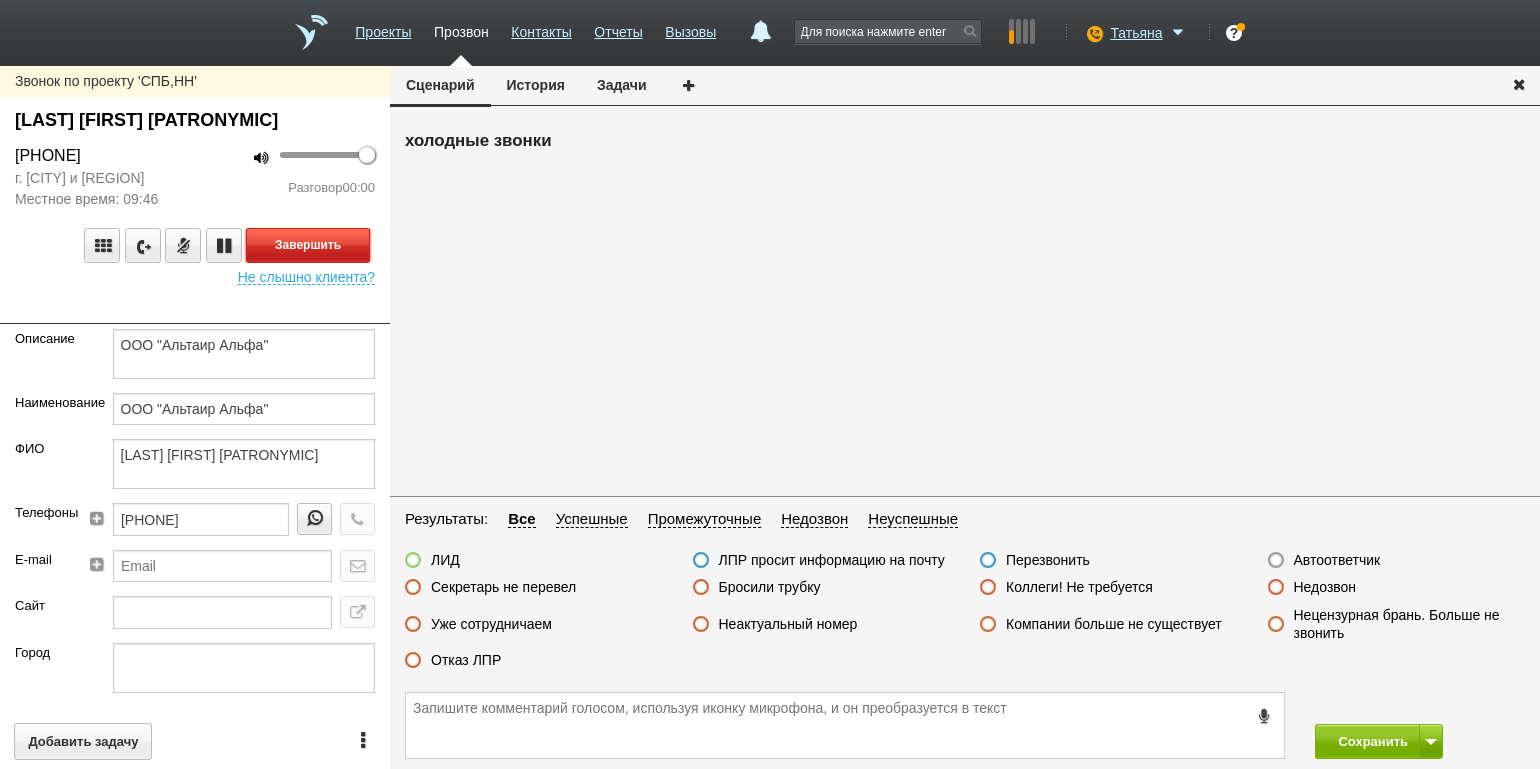 click on "Завершить" at bounding box center [308, 245] 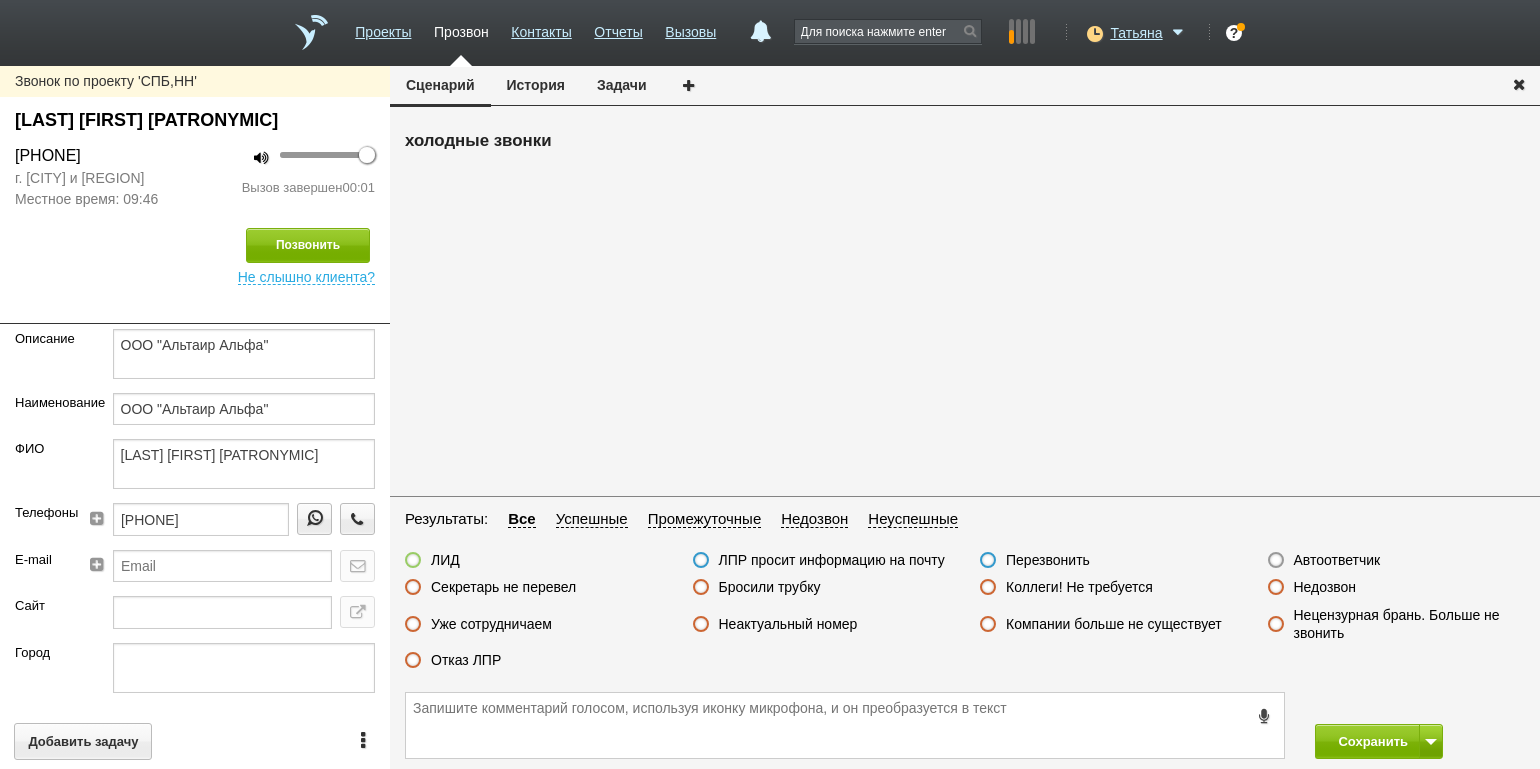 click on "Автоответчик" at bounding box center (1337, 560) 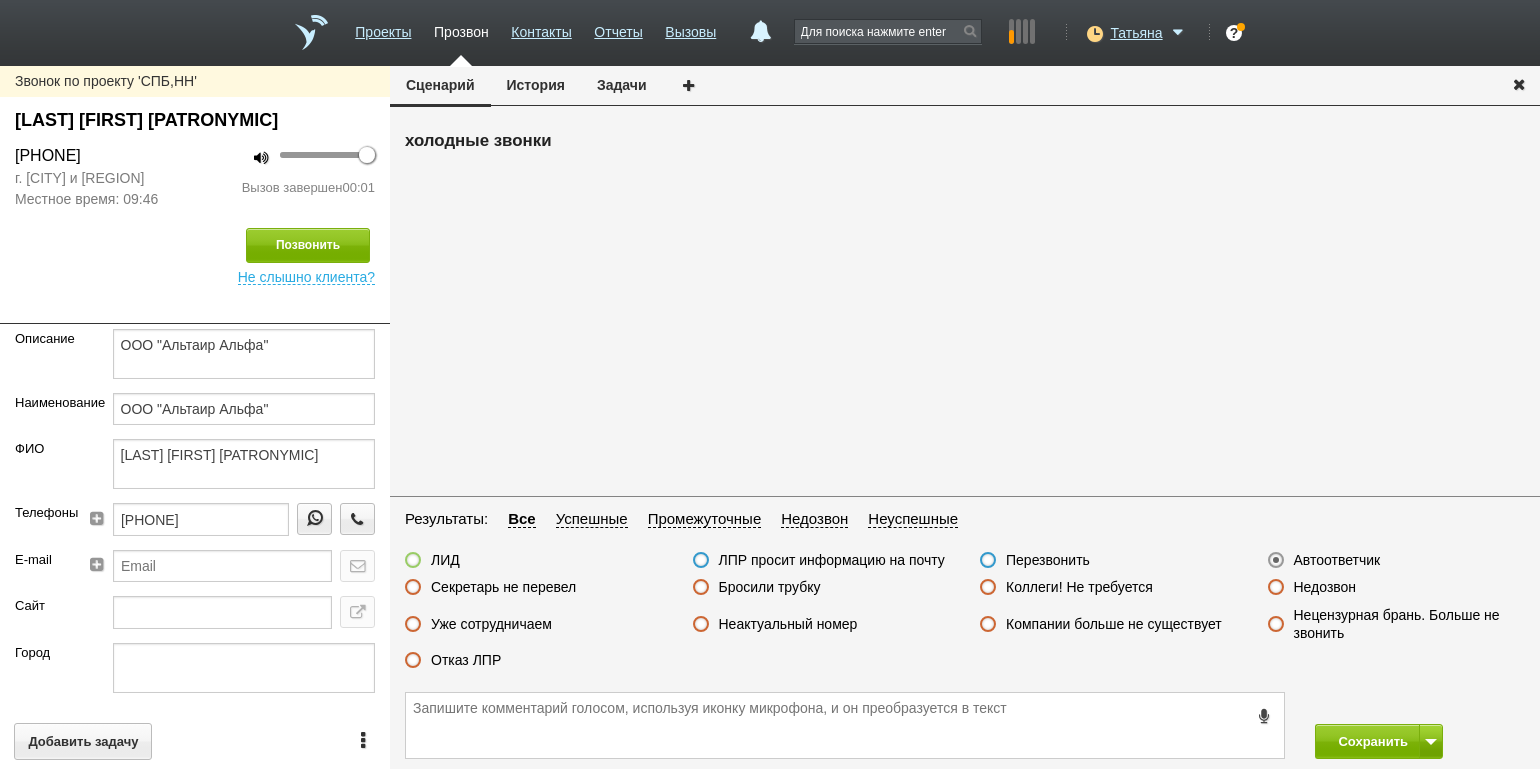 click on "Сохранить" at bounding box center [965, 725] 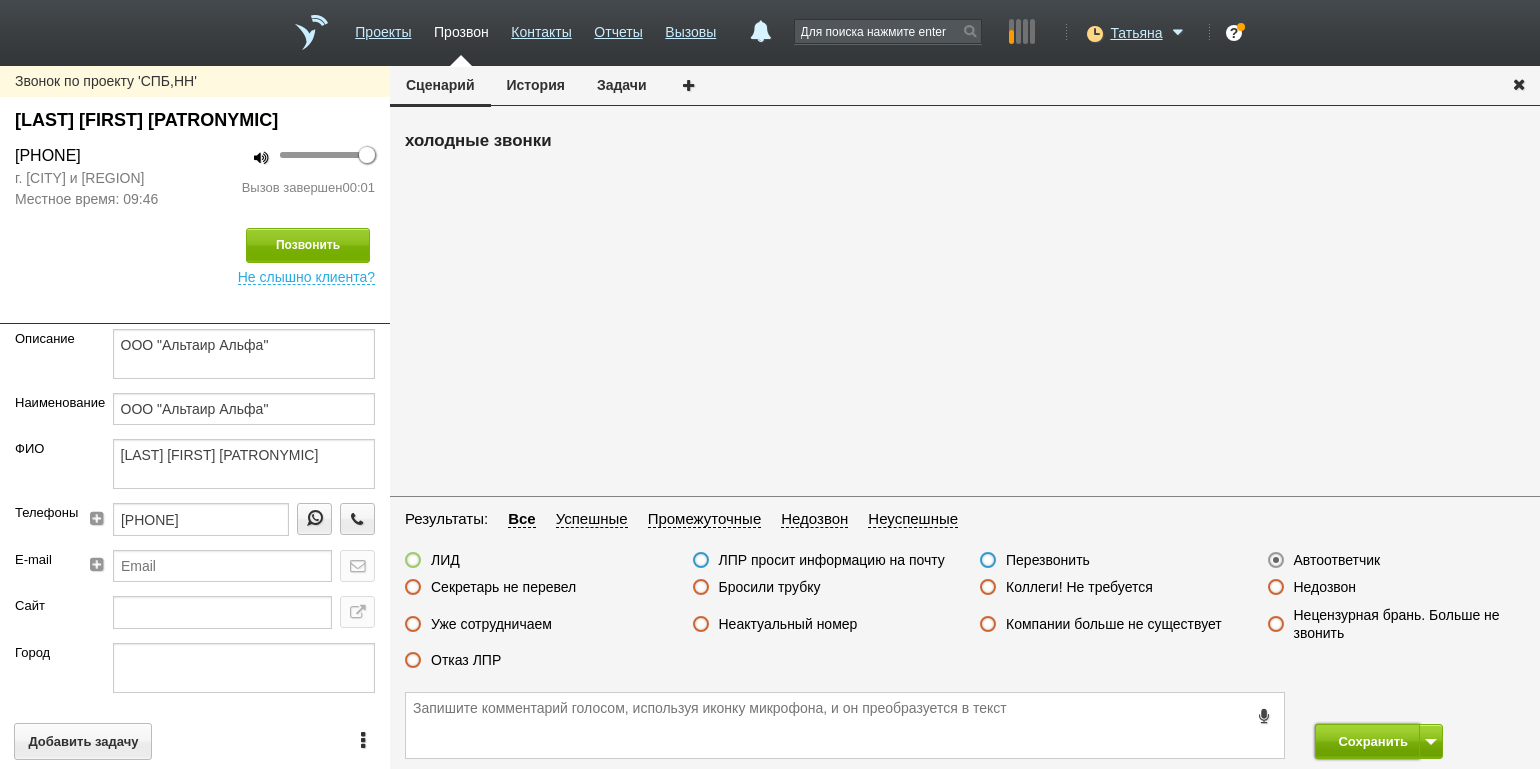 click on "Сохранить" at bounding box center [1367, 741] 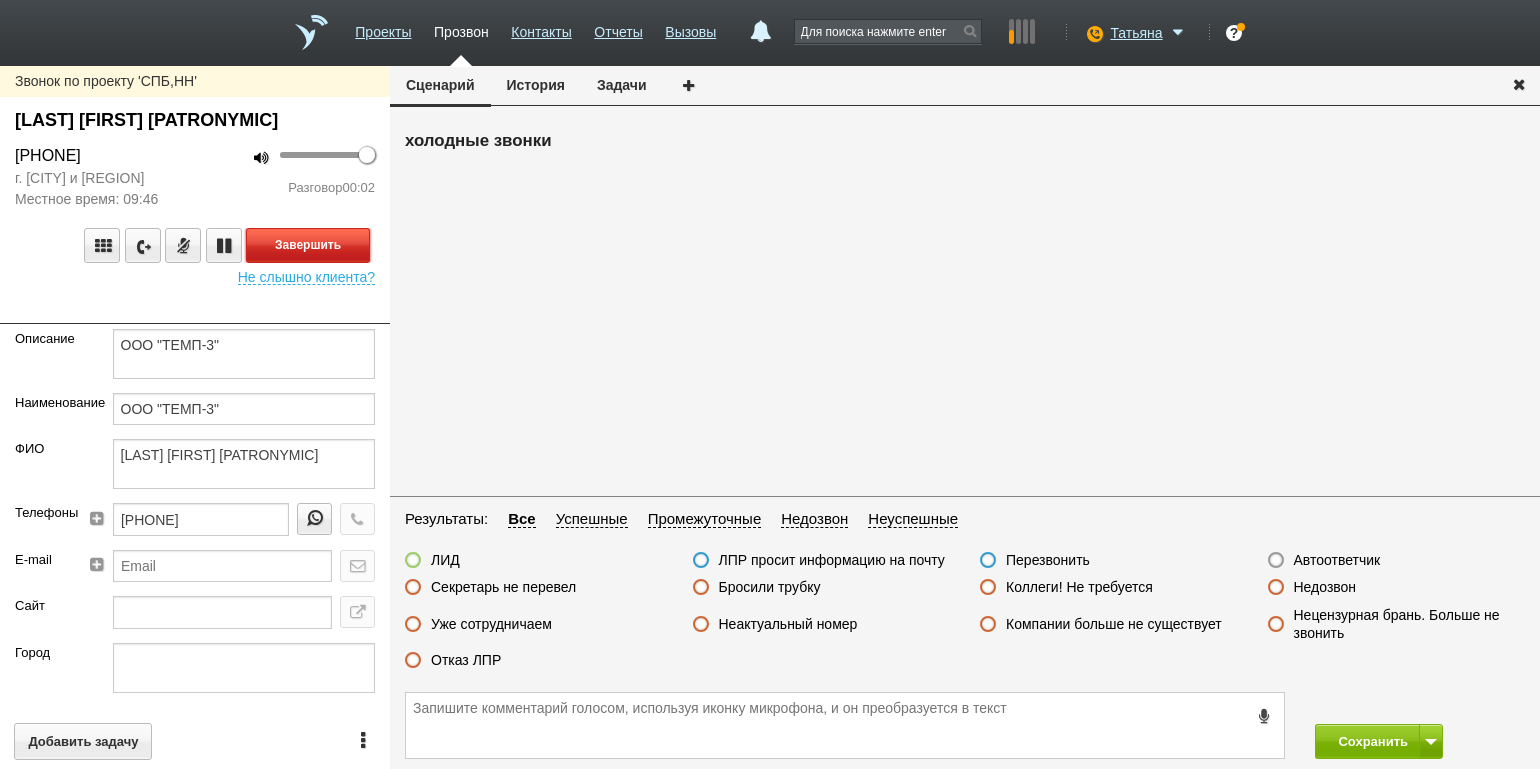 click on "Завершить" at bounding box center (308, 245) 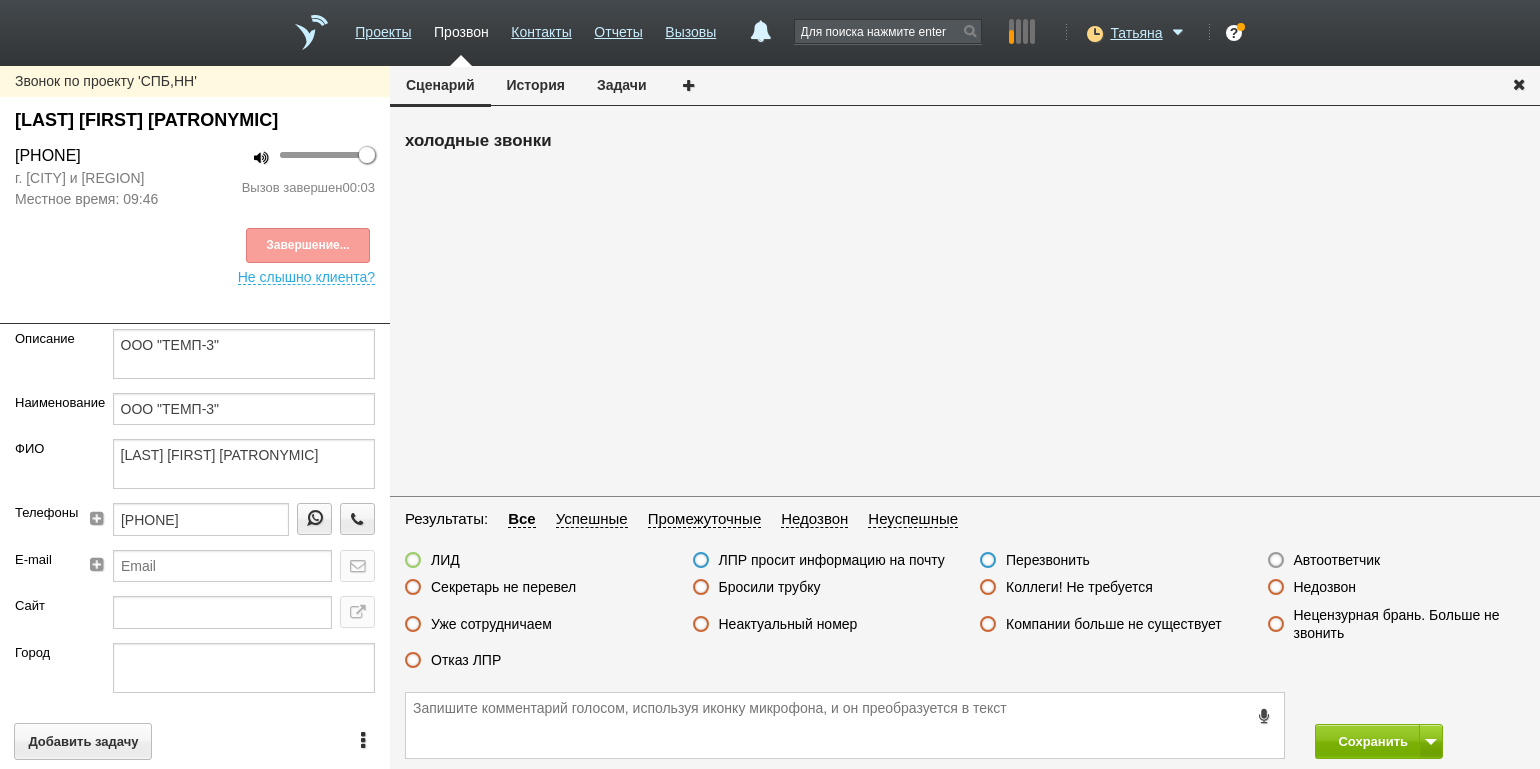 click on "Автоответчик" at bounding box center (1337, 560) 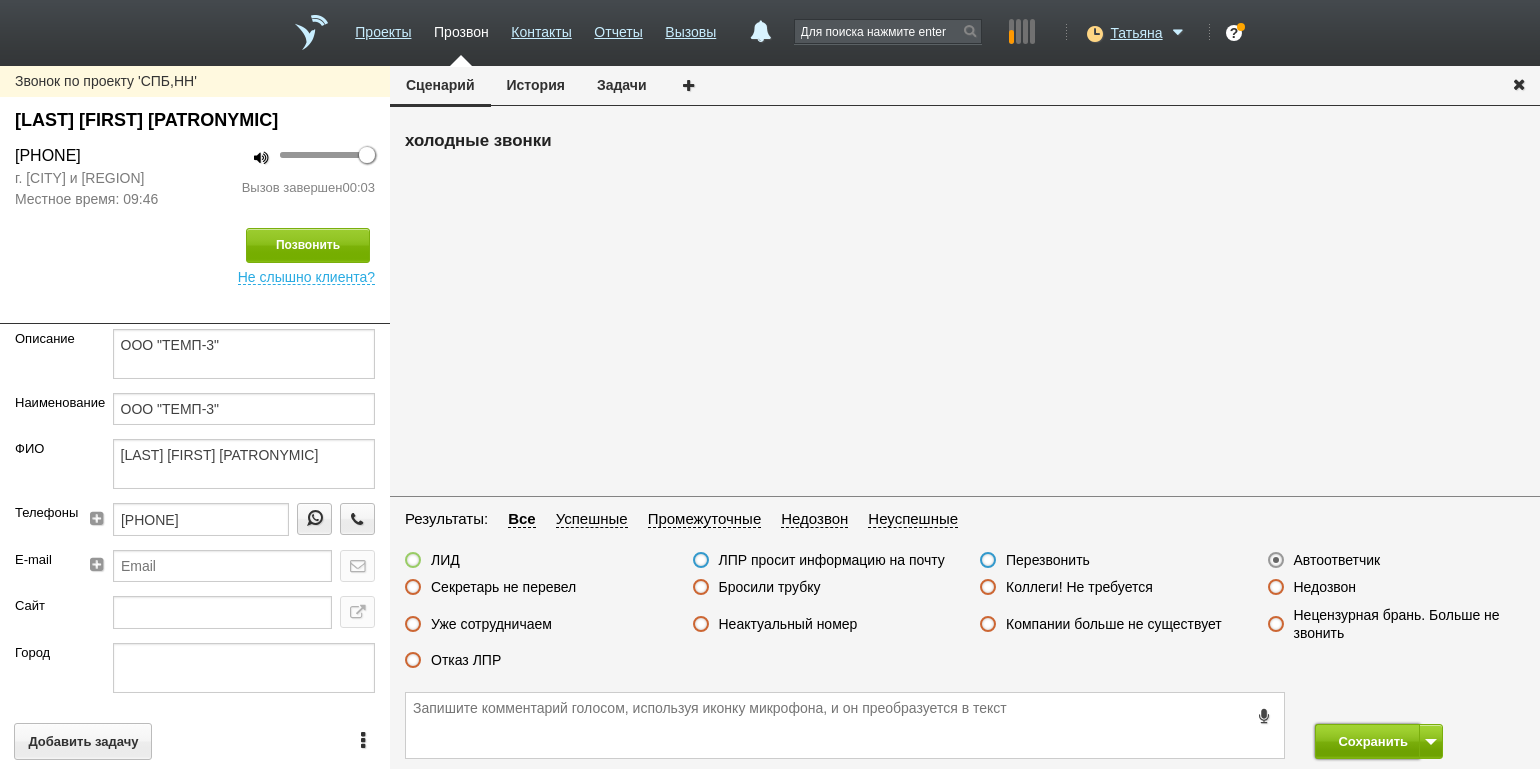 click on "Сохранить" at bounding box center (1367, 741) 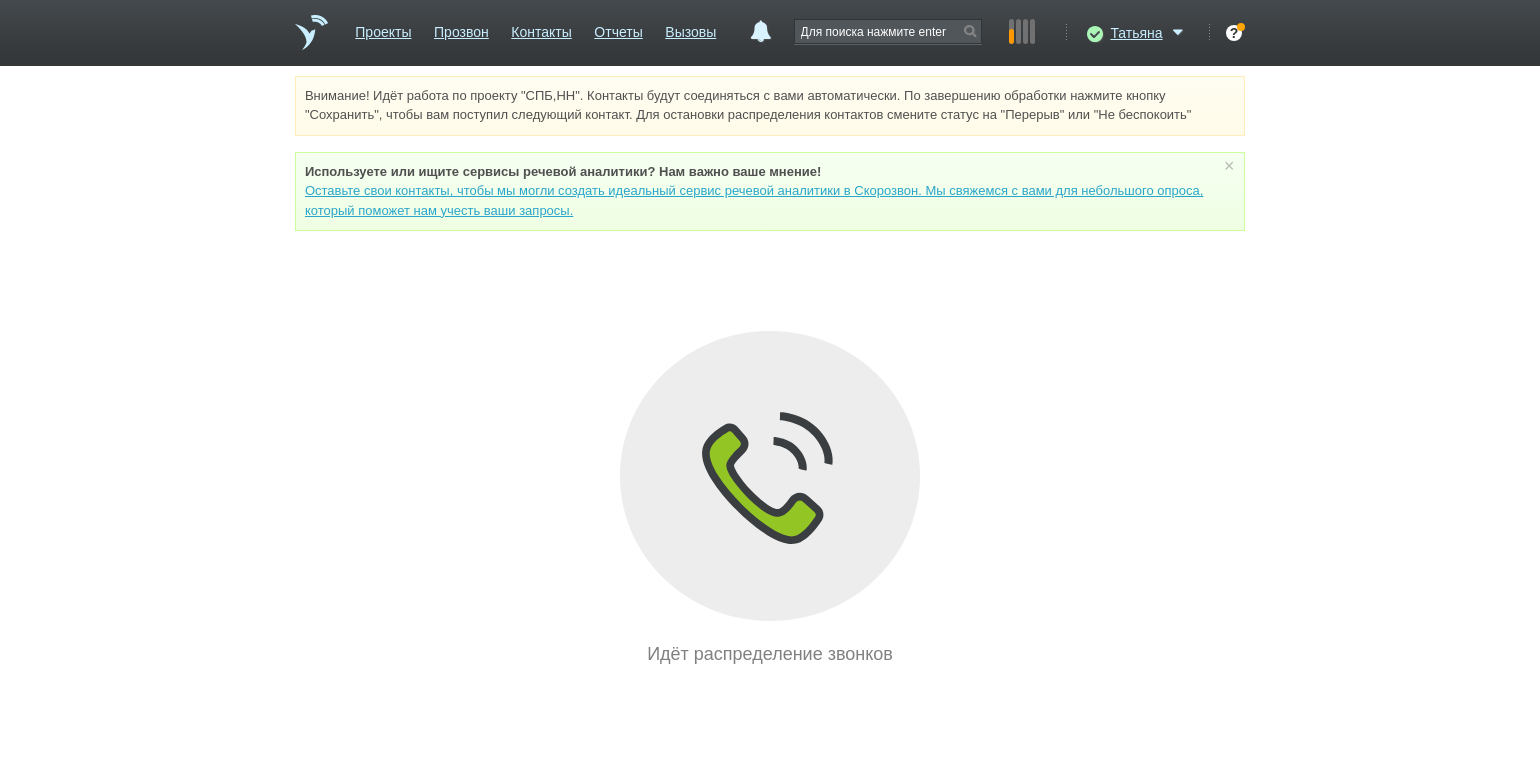 click on "Внимание! Идёт работа по проекту "СПБ,НН". Контакты будут соединяться с вами автоматически. По завершению обработки нажмите кнопку "Сохранить", чтобы вам поступил следующий контакт. Для остановки распределения контактов смените статус на "Перерыв" или "Не беспокоить"
Используете или ищите cервисы речевой аналитики? Нам важно ваше мнение! Оставьте свои контакты, чтобы мы могли создать идеальный сервис речевой аналитики в Скорозвон. Мы свяжемся с вами для небольшого опроса, который поможет нам учесть ваши запросы.
×" at bounding box center (770, 372) 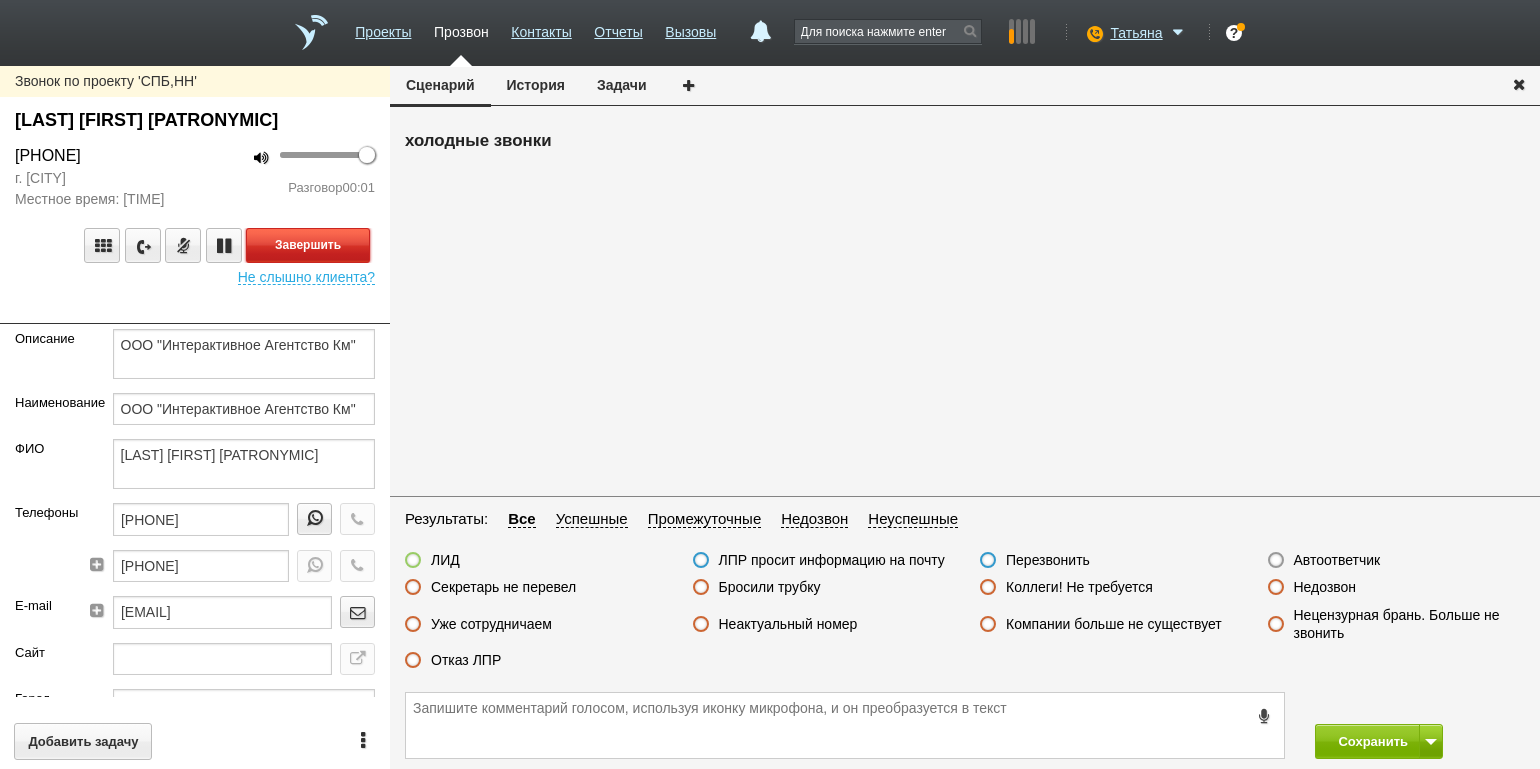 click on "Завершить" at bounding box center (308, 245) 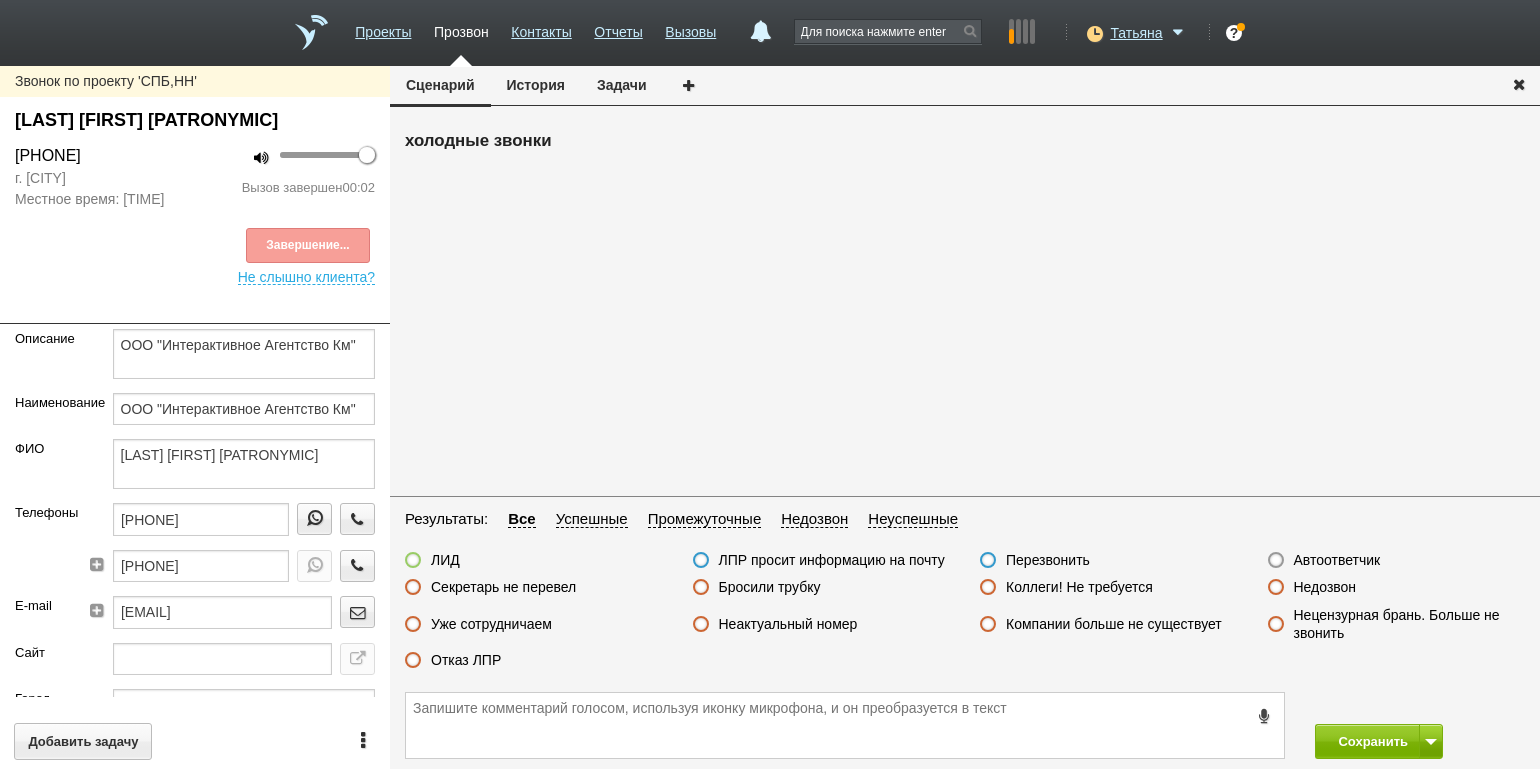 click on "Автоответчик" at bounding box center (1337, 560) 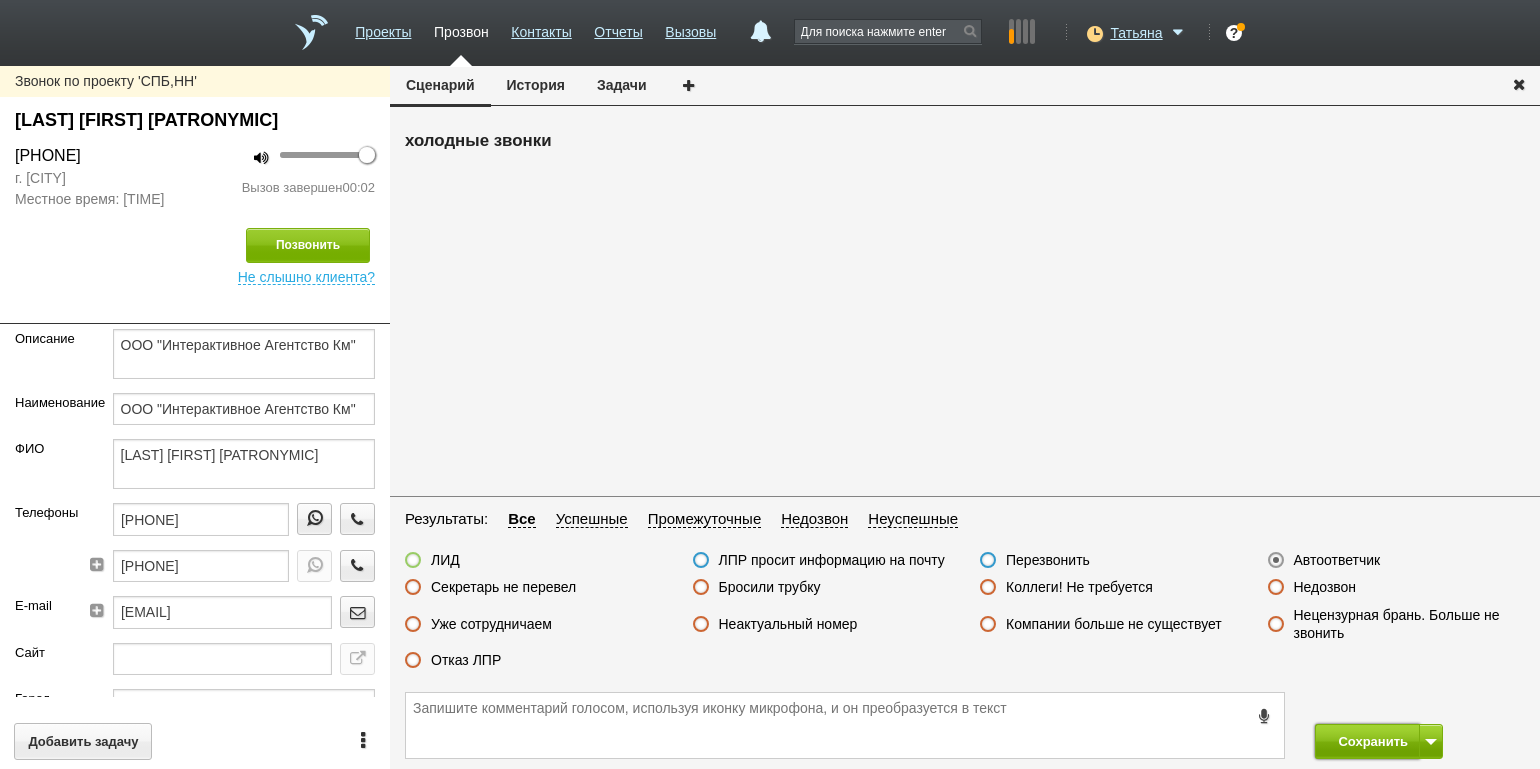 click on "Сохранить" at bounding box center (1367, 741) 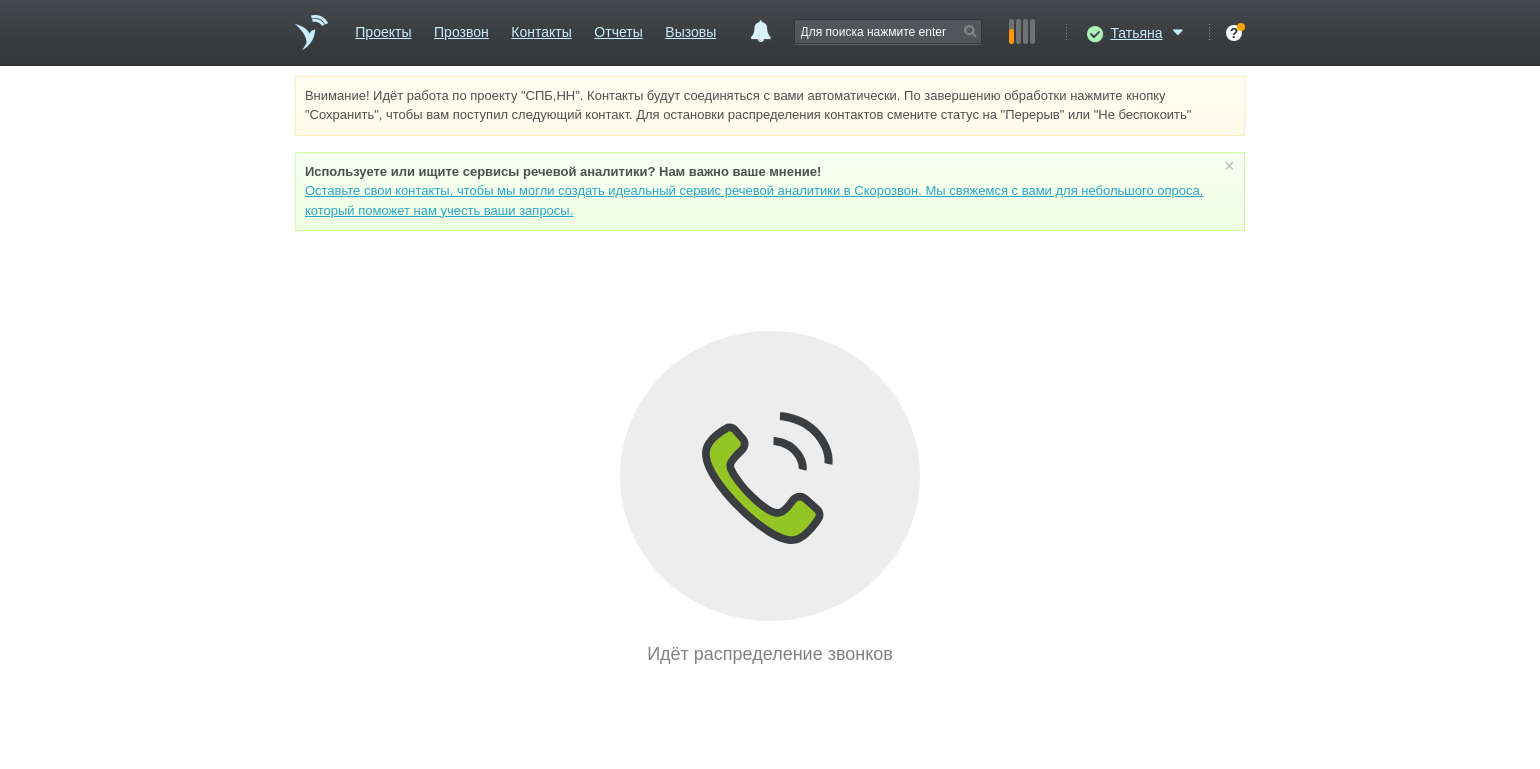click on "Внимание! Идёт работа по проекту "СПБ,НН". Контакты будут соединяться с вами автоматически. По завершению обработки нажмите кнопку "Сохранить", чтобы вам поступил следующий контакт. Для остановки распределения контактов смените статус на "Перерыв" или "Не беспокоить"
Используете или ищите cервисы речевой аналитики? Нам важно ваше мнение! Оставьте свои контакты, чтобы мы могли создать идеальный сервис речевой аналитики в Скорозвон. Мы свяжемся с вами для небольшого опроса, который поможет нам учесть ваши запросы.
×" at bounding box center (770, 372) 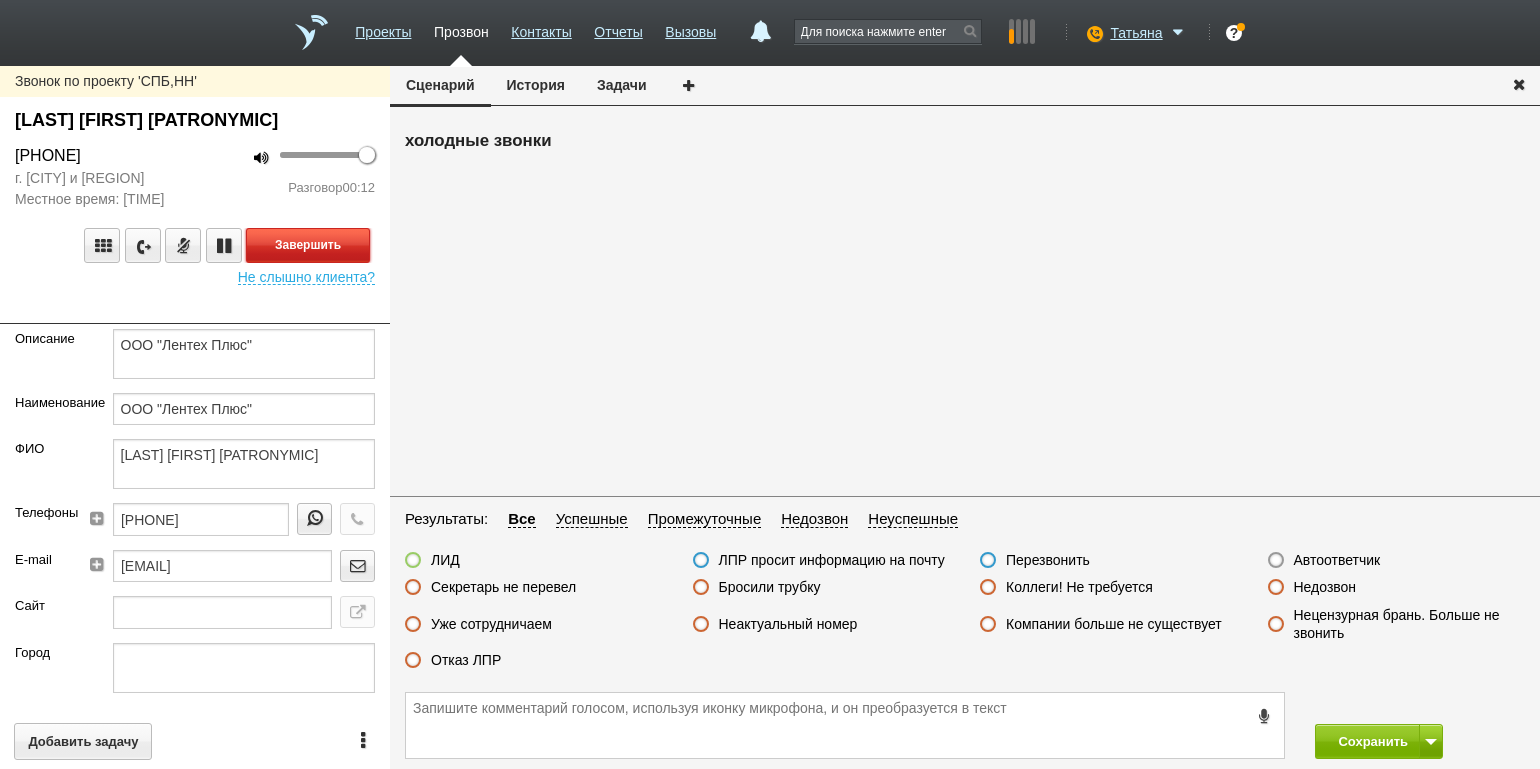 click on "Завершить" at bounding box center (308, 245) 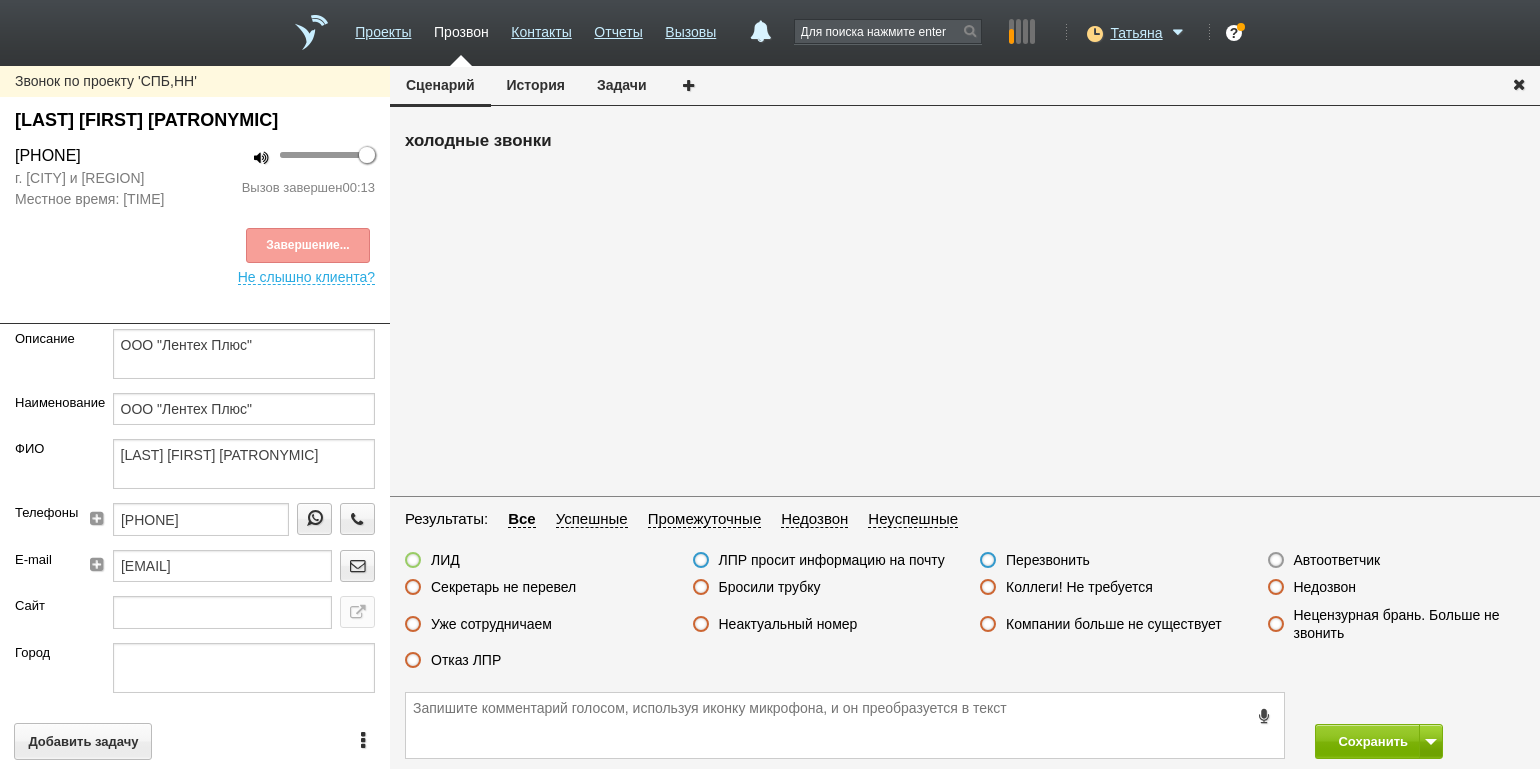drag, startPoint x: 475, startPoint y: 661, endPoint x: 609, endPoint y: 663, distance: 134.01492 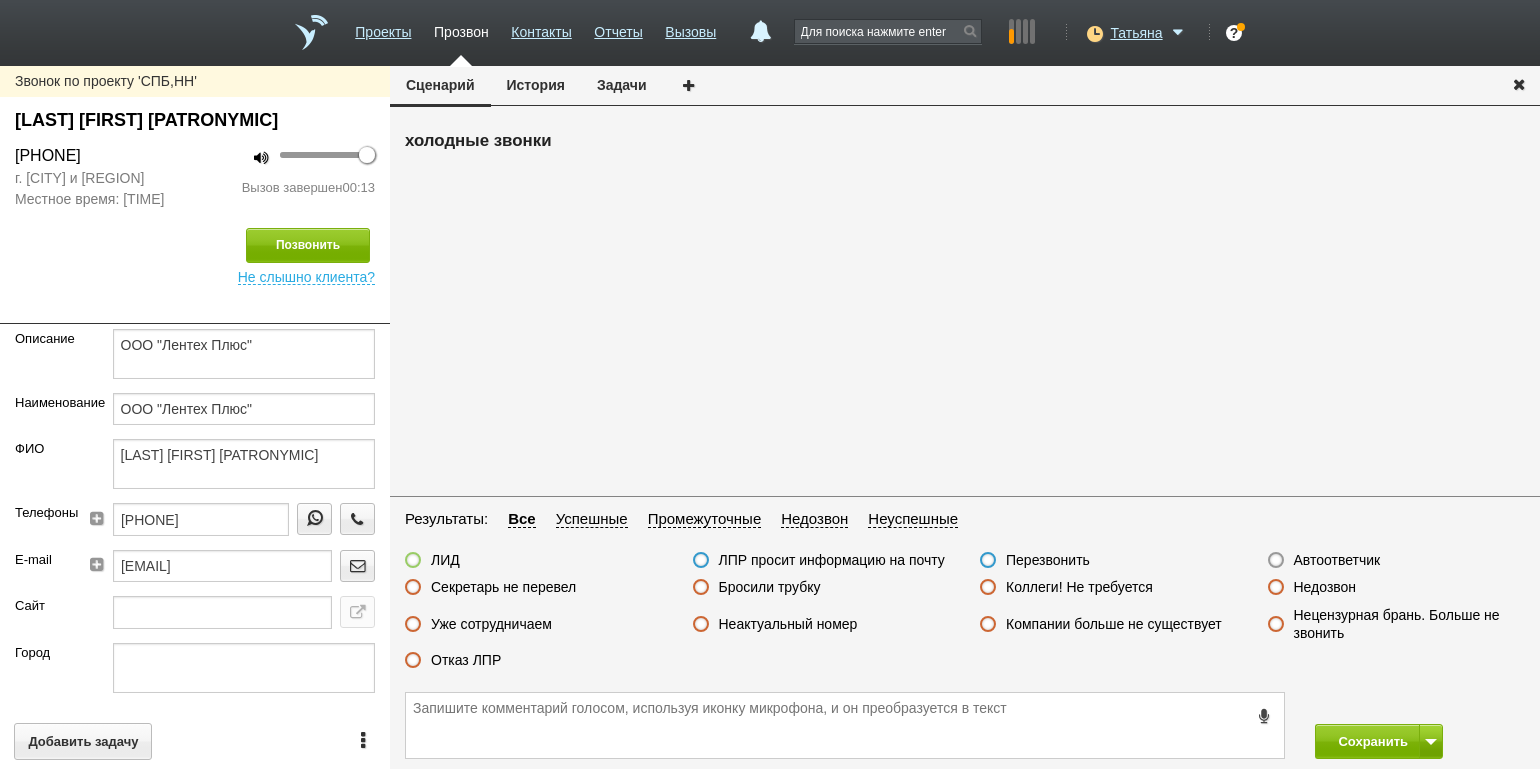 click on "Отказ ЛПР" at bounding box center (466, 660) 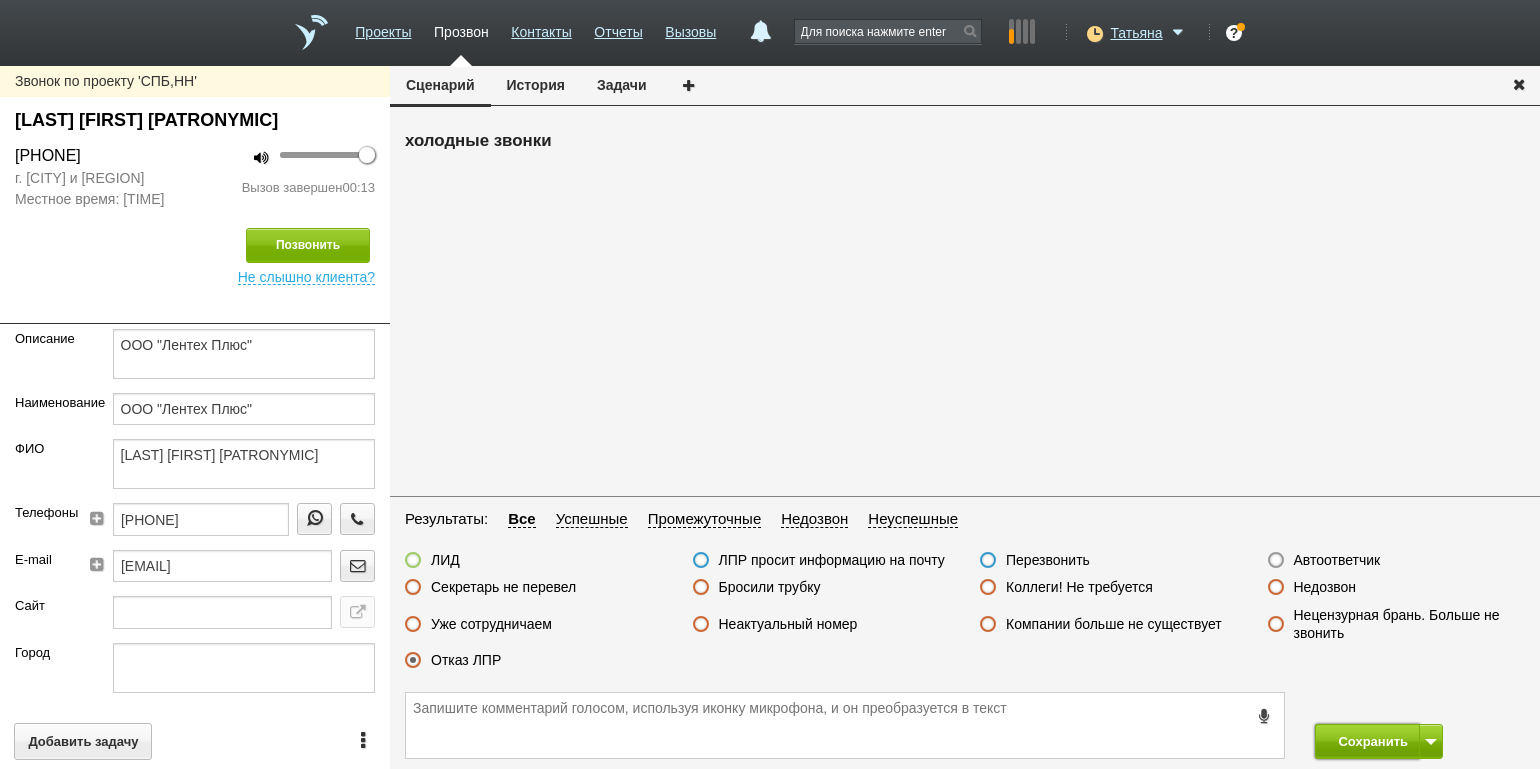 click on "Сохранить" at bounding box center (1367, 741) 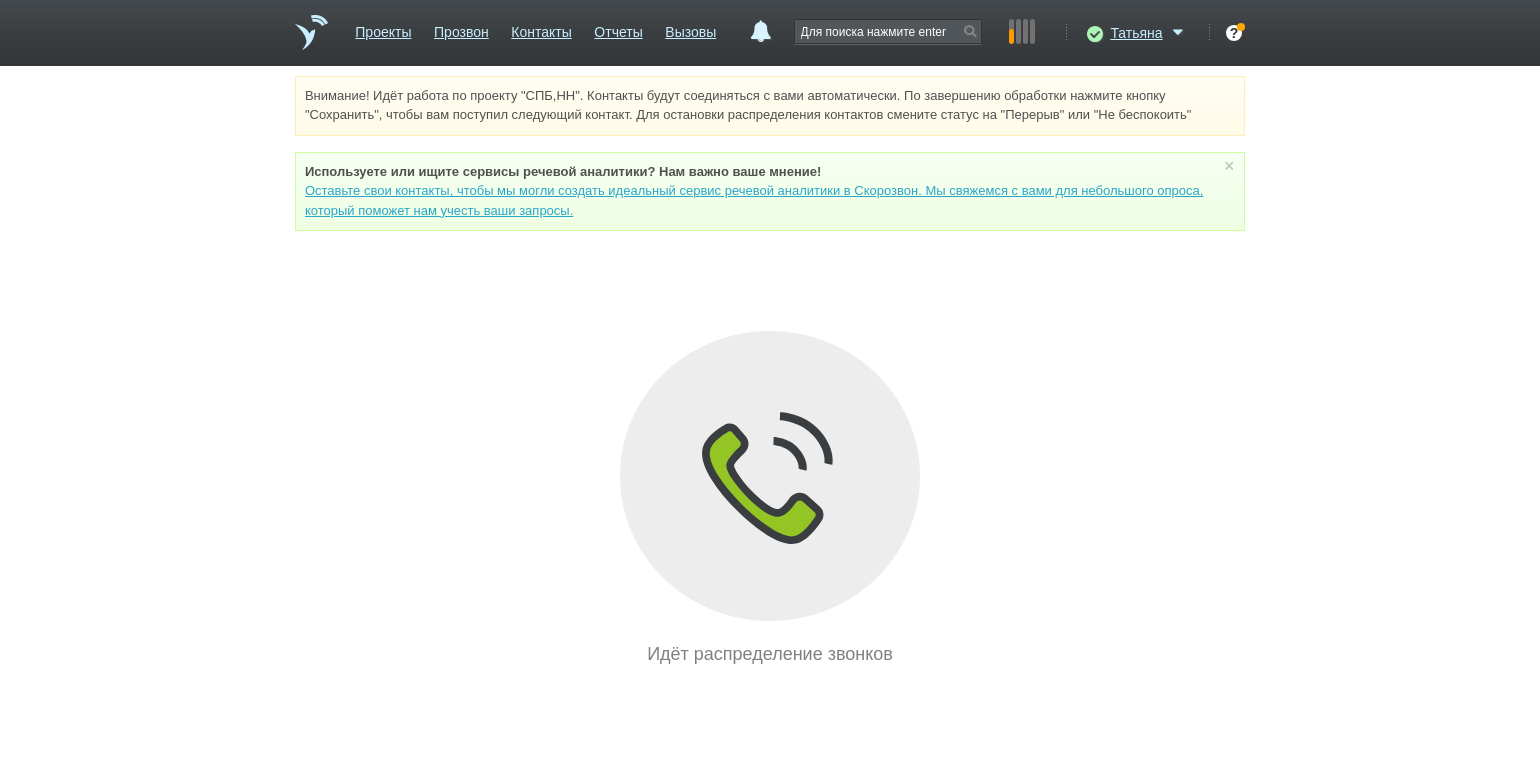 click on "Внимание! Идёт работа по проекту "СПБ,НН". Контакты будут соединяться с вами автоматически. По завершению обработки нажмите кнопку "Сохранить", чтобы вам поступил следующий контакт. Для остановки распределения контактов смените статус на "Перерыв" или "Не беспокоить"
Используете или ищите cервисы речевой аналитики? Нам важно ваше мнение! Оставьте свои контакты, чтобы мы могли создать идеальный сервис речевой аналитики в Скорозвон. Мы свяжемся с вами для небольшого опроса, который поможет нам учесть ваши запросы.
×" at bounding box center (770, 372) 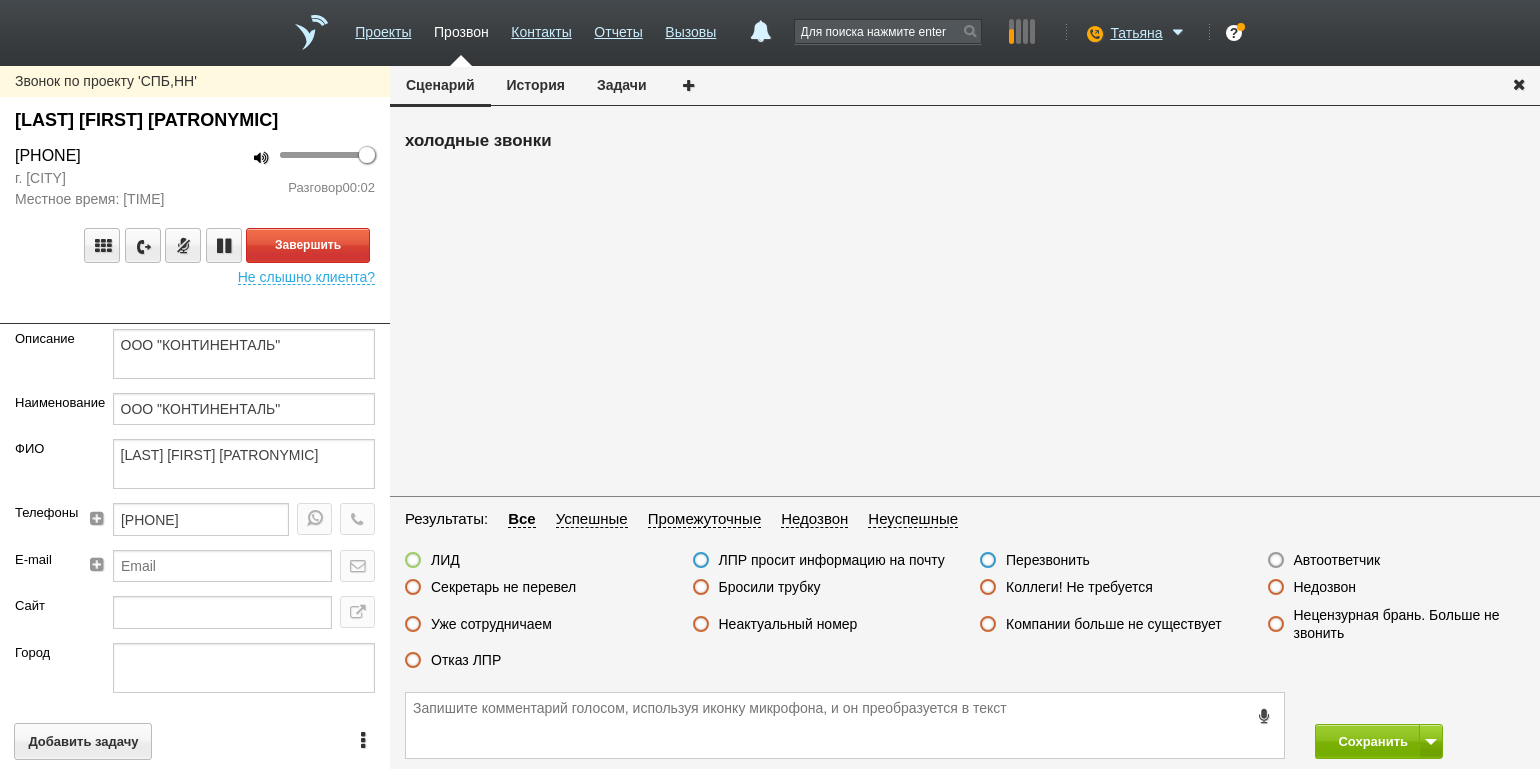 click on "Завершить" at bounding box center [195, 245] 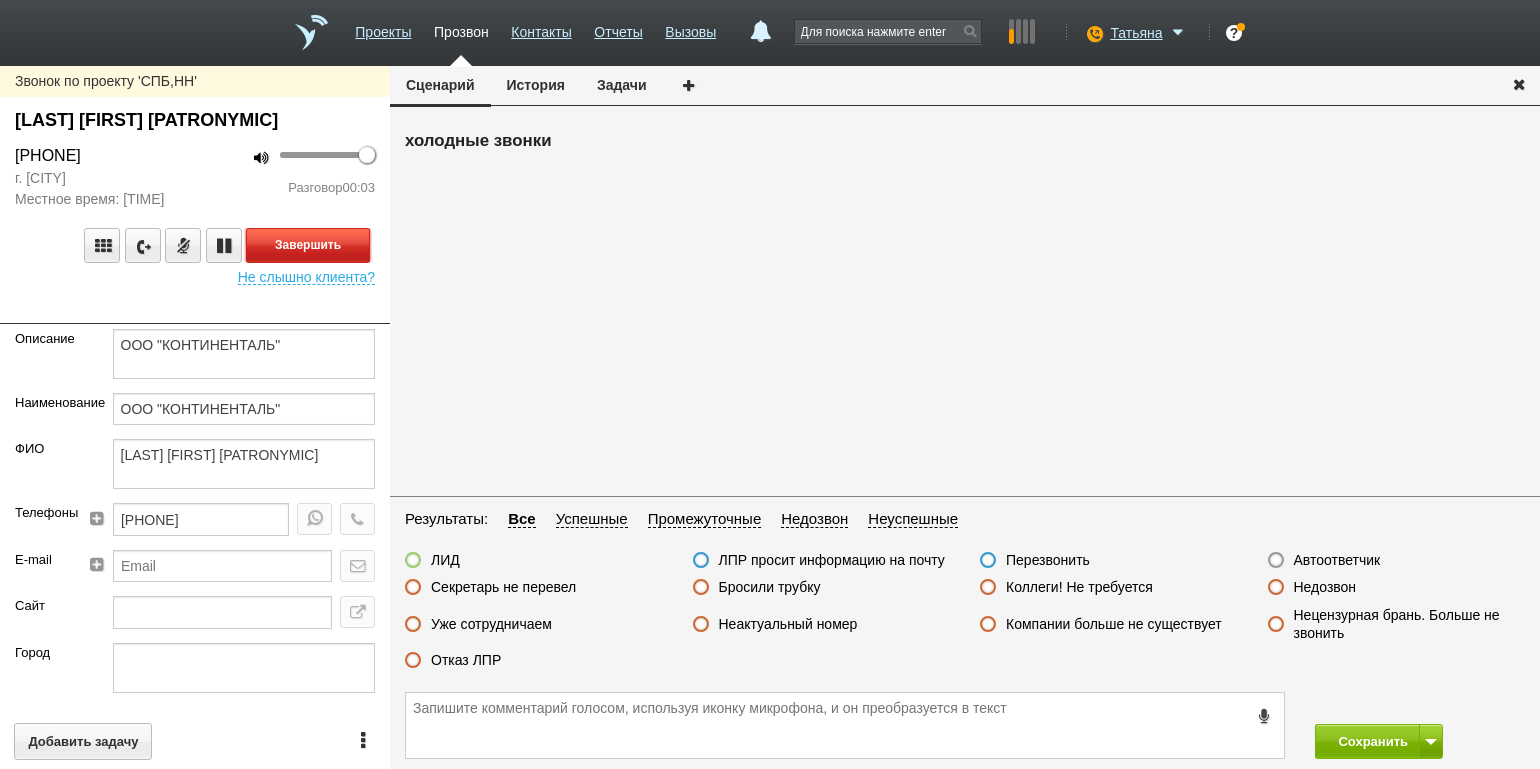 click on "Завершить" at bounding box center (308, 245) 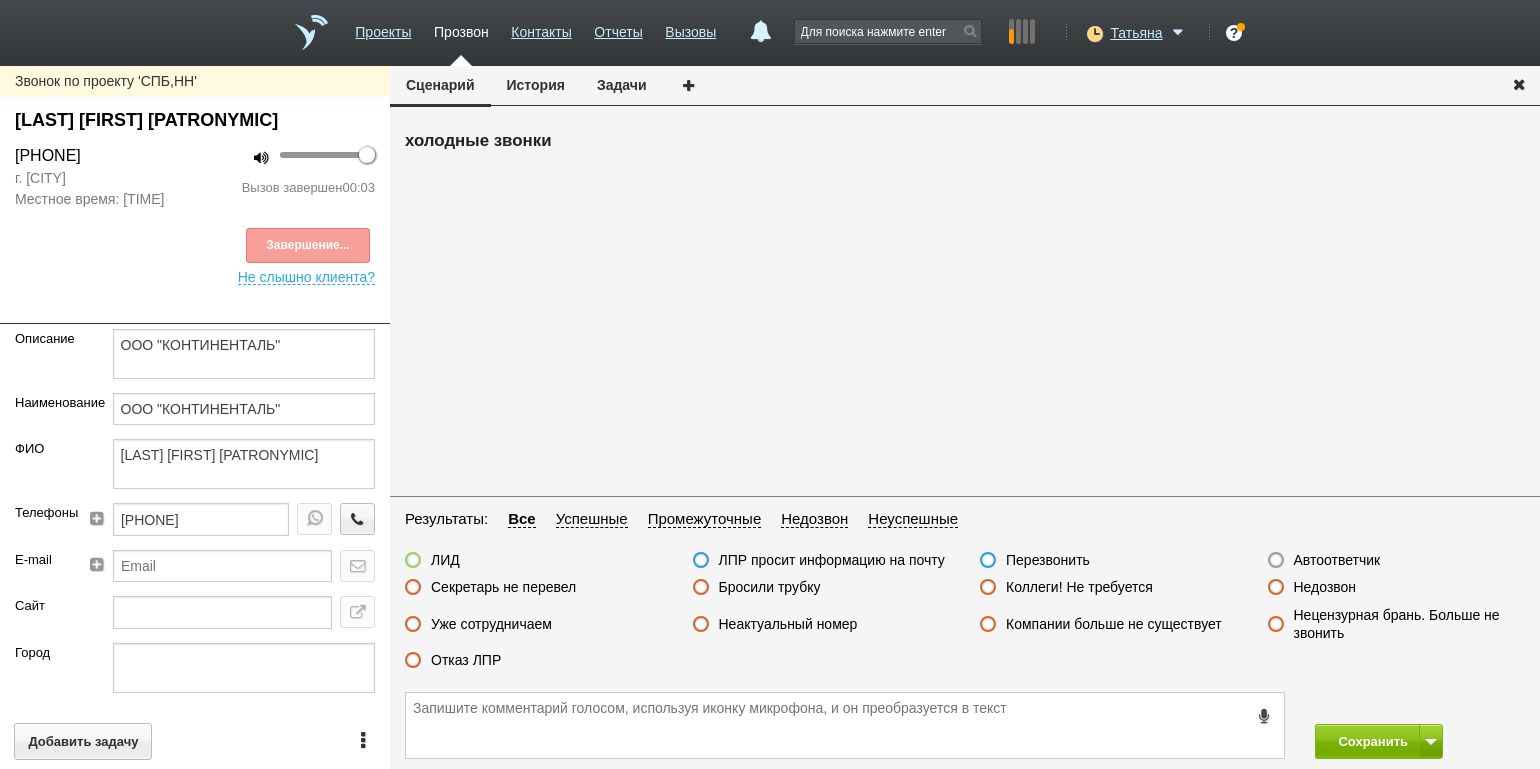 click on "Недозвон" at bounding box center (1325, 587) 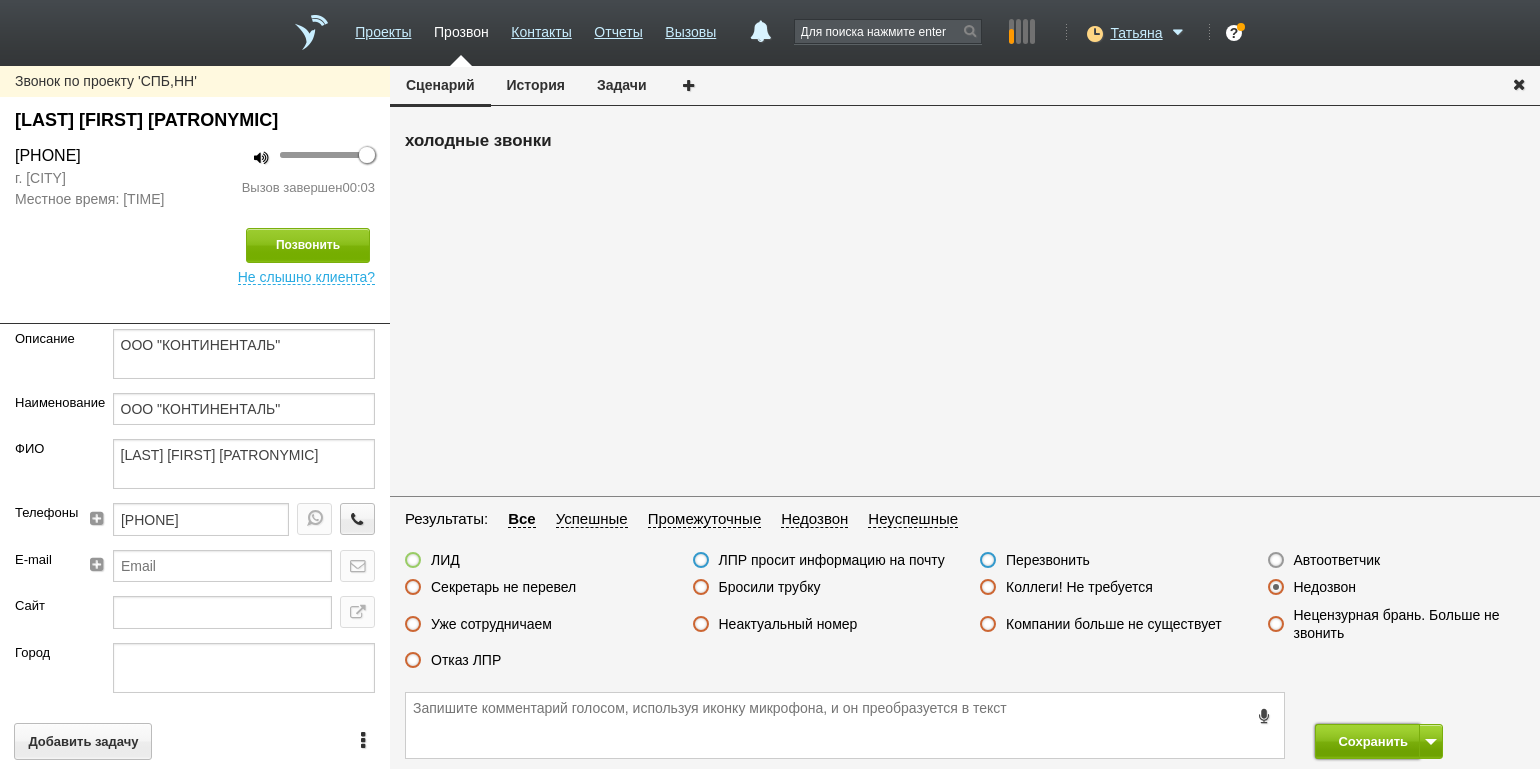 click on "Сохранить" at bounding box center [1367, 741] 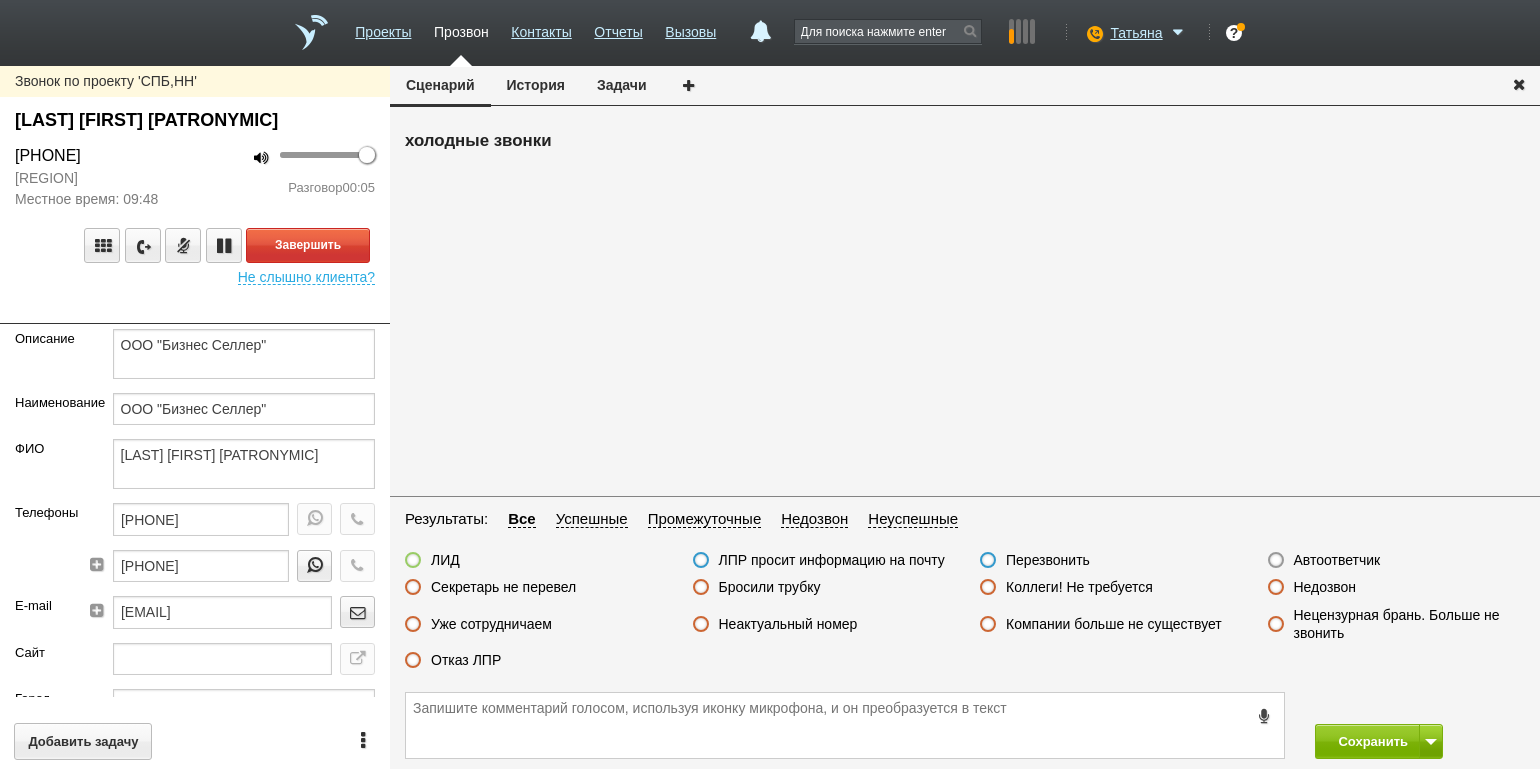 click on "100
Разговор
00:05" at bounding box center (292, 177) 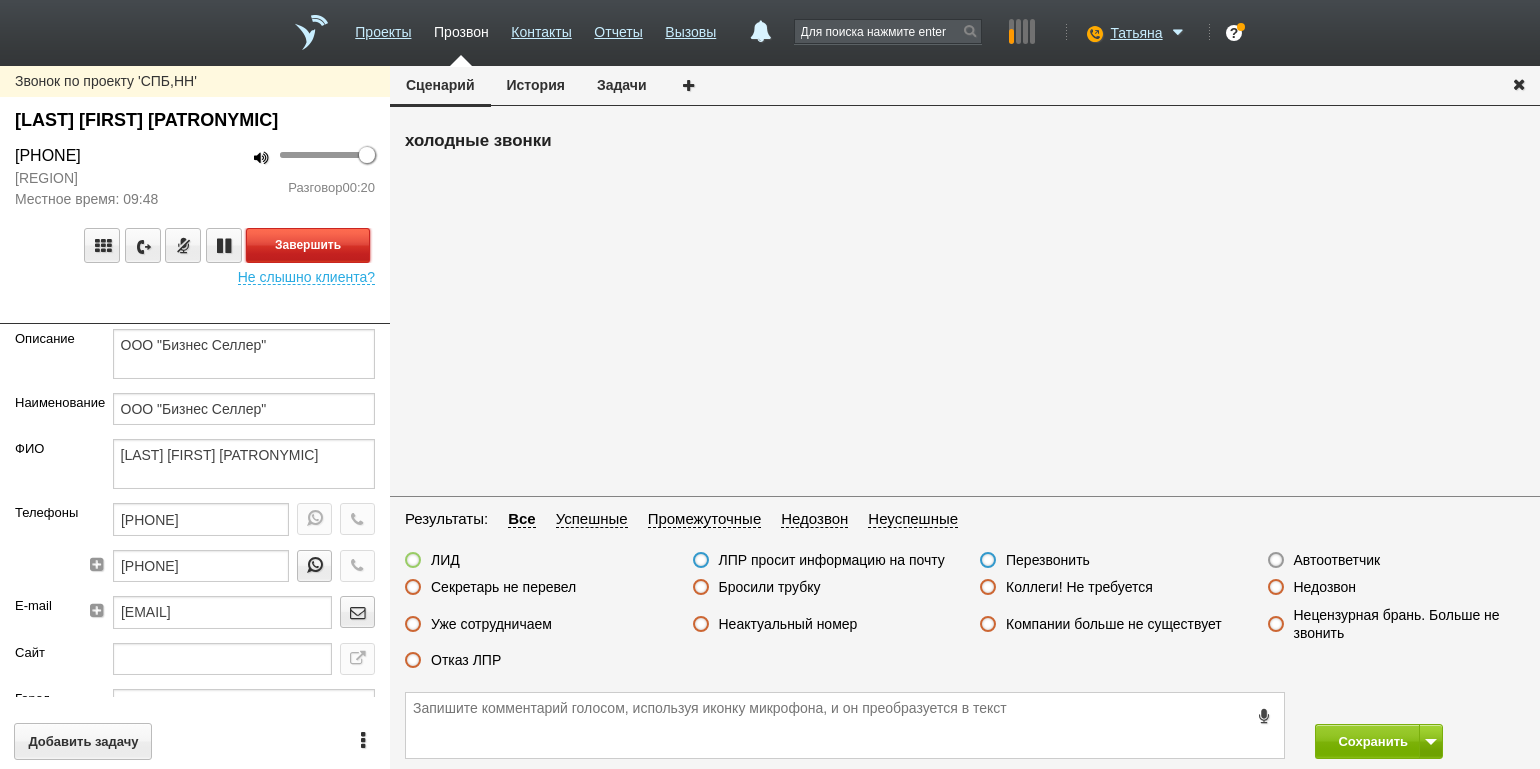 click on "Завершить" at bounding box center [308, 245] 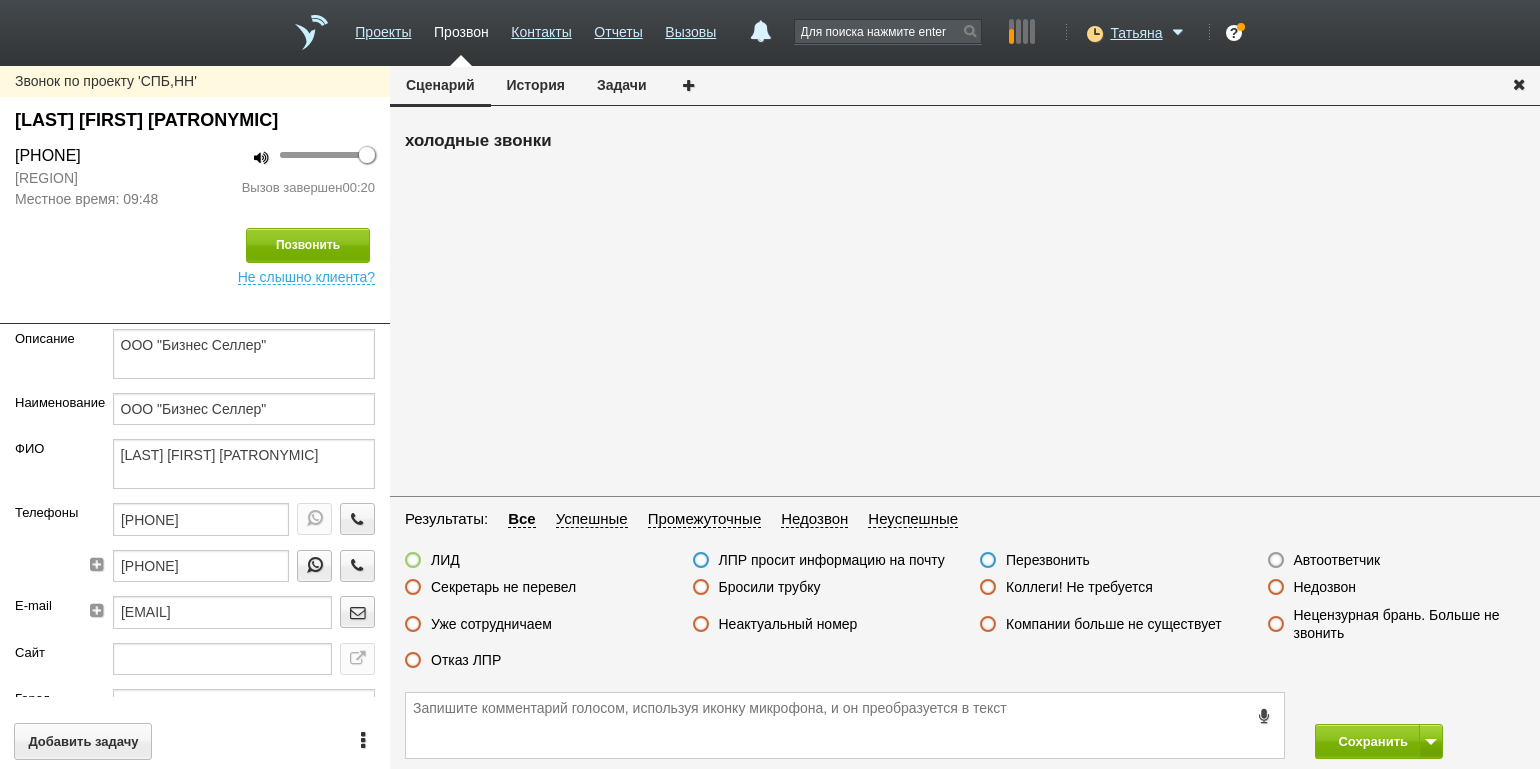 click on "Коллеги! Не требуется" at bounding box center [1079, 587] 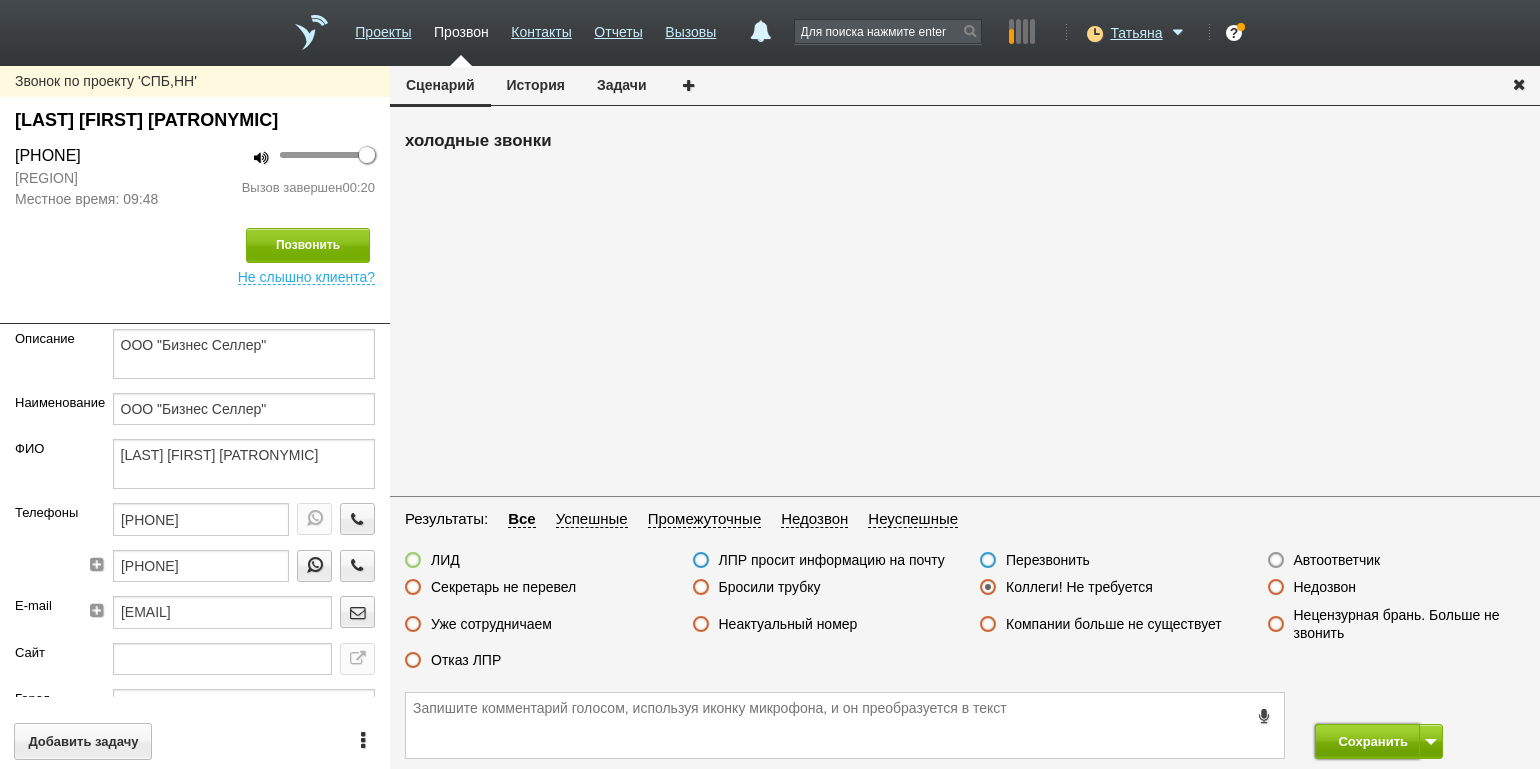 click on "Сохранить" at bounding box center [1367, 741] 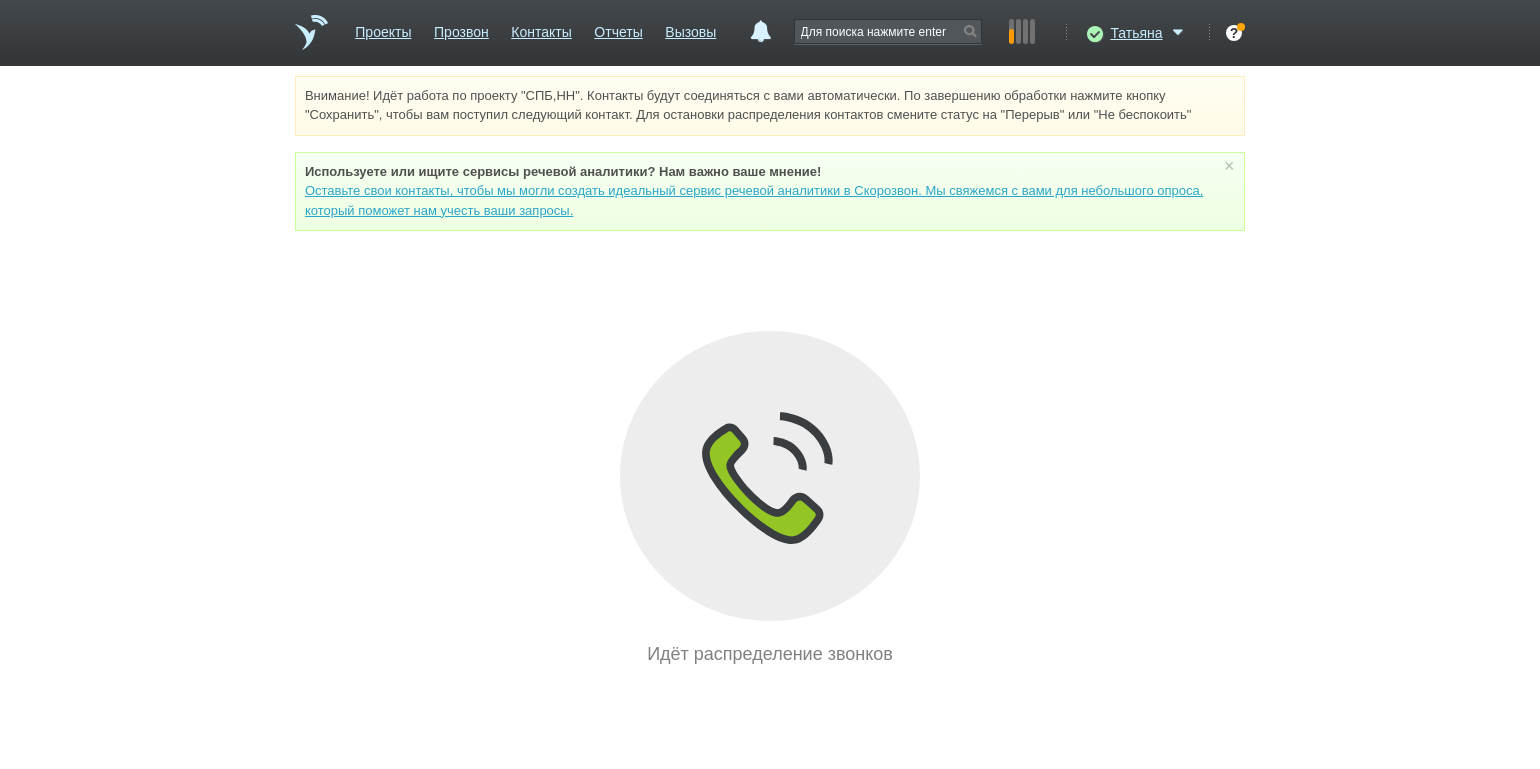 click on "Внимание! Идёт работа по проекту "СПБ,НН". Контакты будут соединяться с вами автоматически. По завершению обработки нажмите кнопку "Сохранить", чтобы вам поступил следующий контакт. Для остановки распределения контактов смените статус на "Перерыв" или "Не беспокоить"
Используете или ищите cервисы речевой аналитики? Нам важно ваше мнение! Оставьте свои контакты, чтобы мы могли создать идеальный сервис речевой аналитики в Скорозвон. Мы свяжемся с вами для небольшого опроса, который поможет нам учесть ваши запросы.
×" at bounding box center (770, 372) 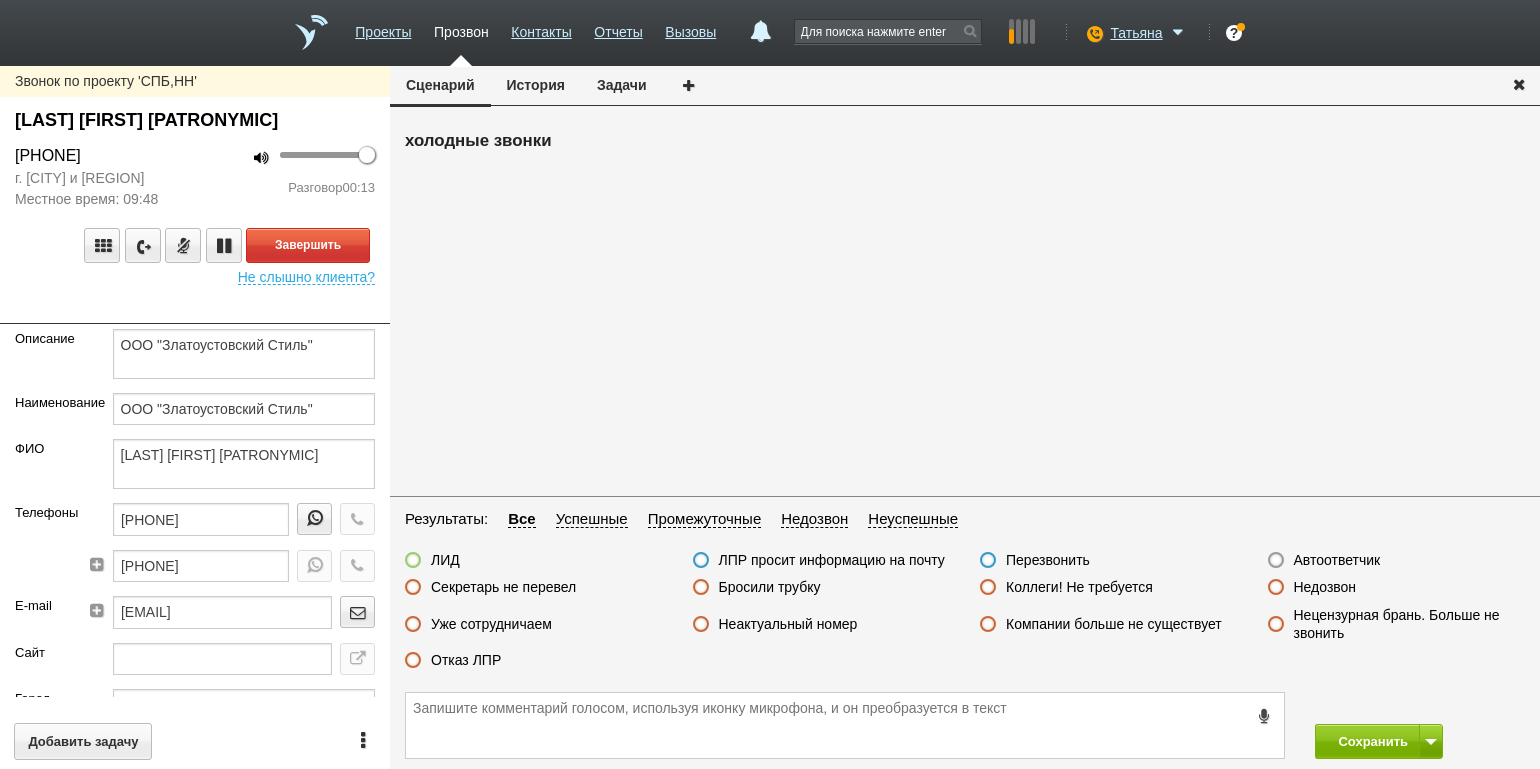 click on "Звонок по проекту 'СПБ,НН' [LAST] [FIRST] [PATRONYMIC] [PHONE] г. Санкт-Петербург и Ленинградская область Местное время: 09:48     100
Разговор
00:13         Завершить Не слышно клиента? Описание ООО "Златоустовский Стиль" Наименование ООО "Златоустовский Стиль" ФИО [LAST] [FIRST] [PATRONYMIC]Телефоны [PHONE] [PHONE] E-mail [EMAIL] Сайт Город Адрес Регион г Санкт-Петербург Должность Генеральный директор Теги выгрузить тест Ничего не найдено Список пуст Ответственный Татьяна Никита Долгов Каюмова Юлия Филонов Сергей Денис Иванов" at bounding box center [195, 417] 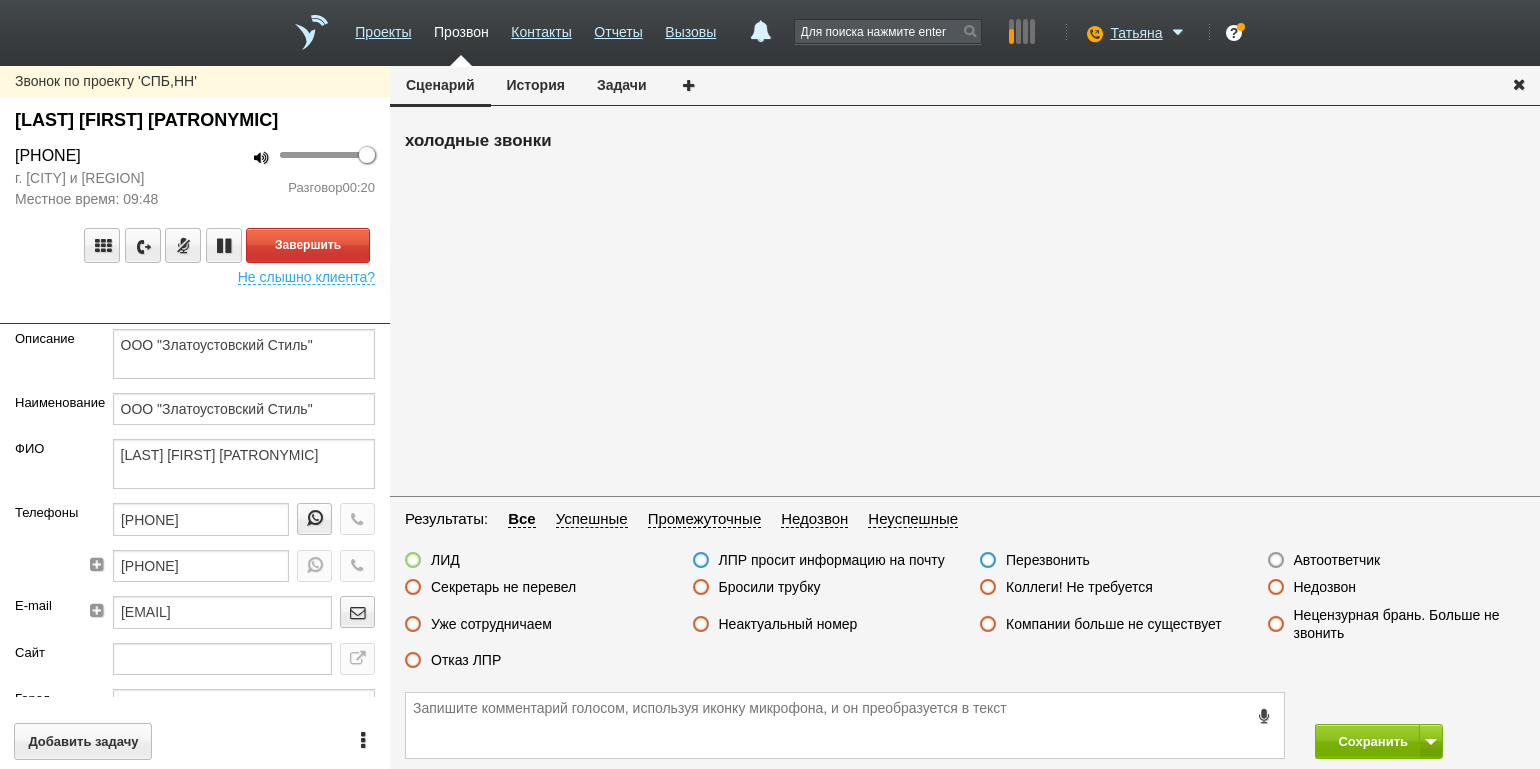 click at bounding box center [195, 309] 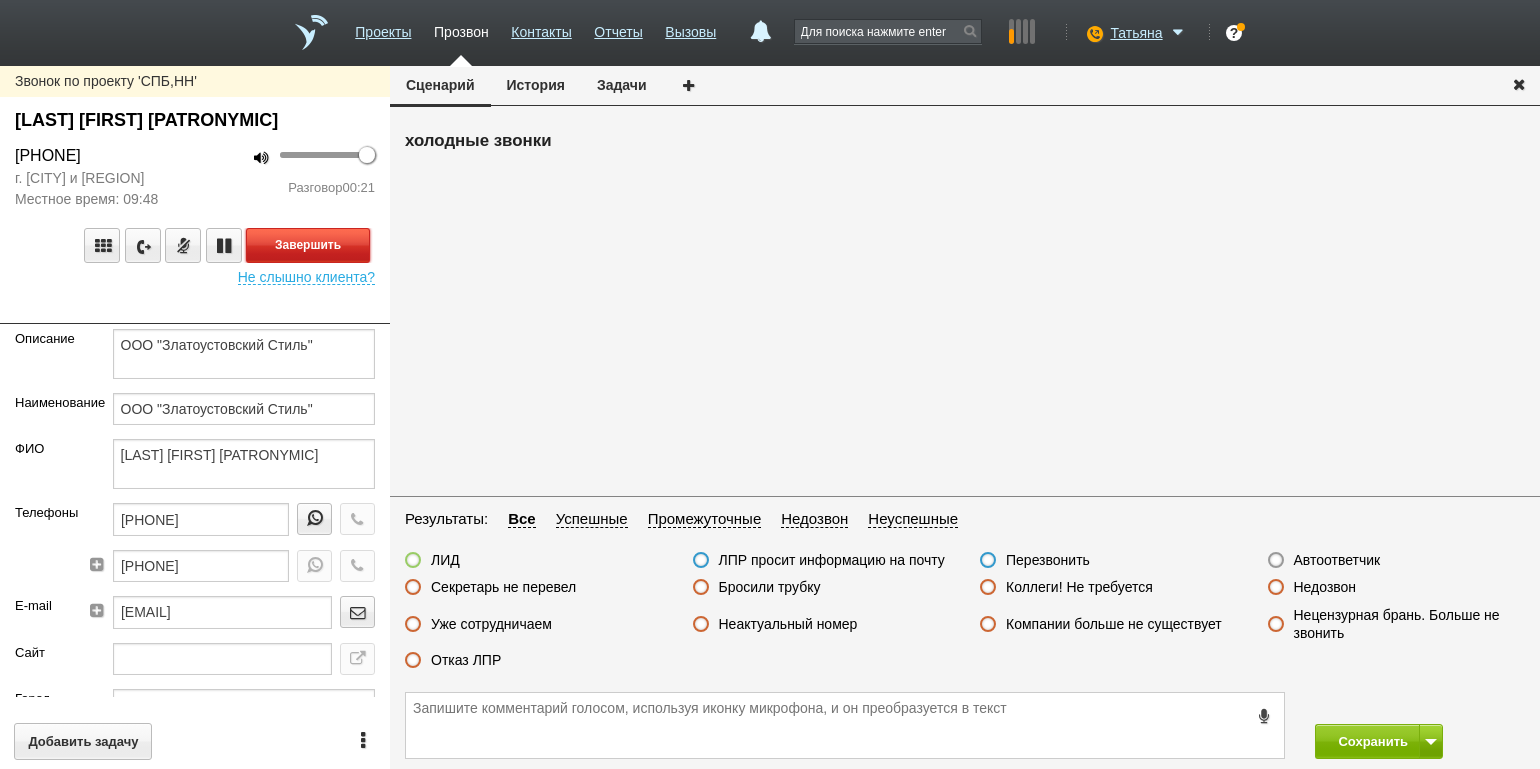 click on "Завершить" at bounding box center [308, 245] 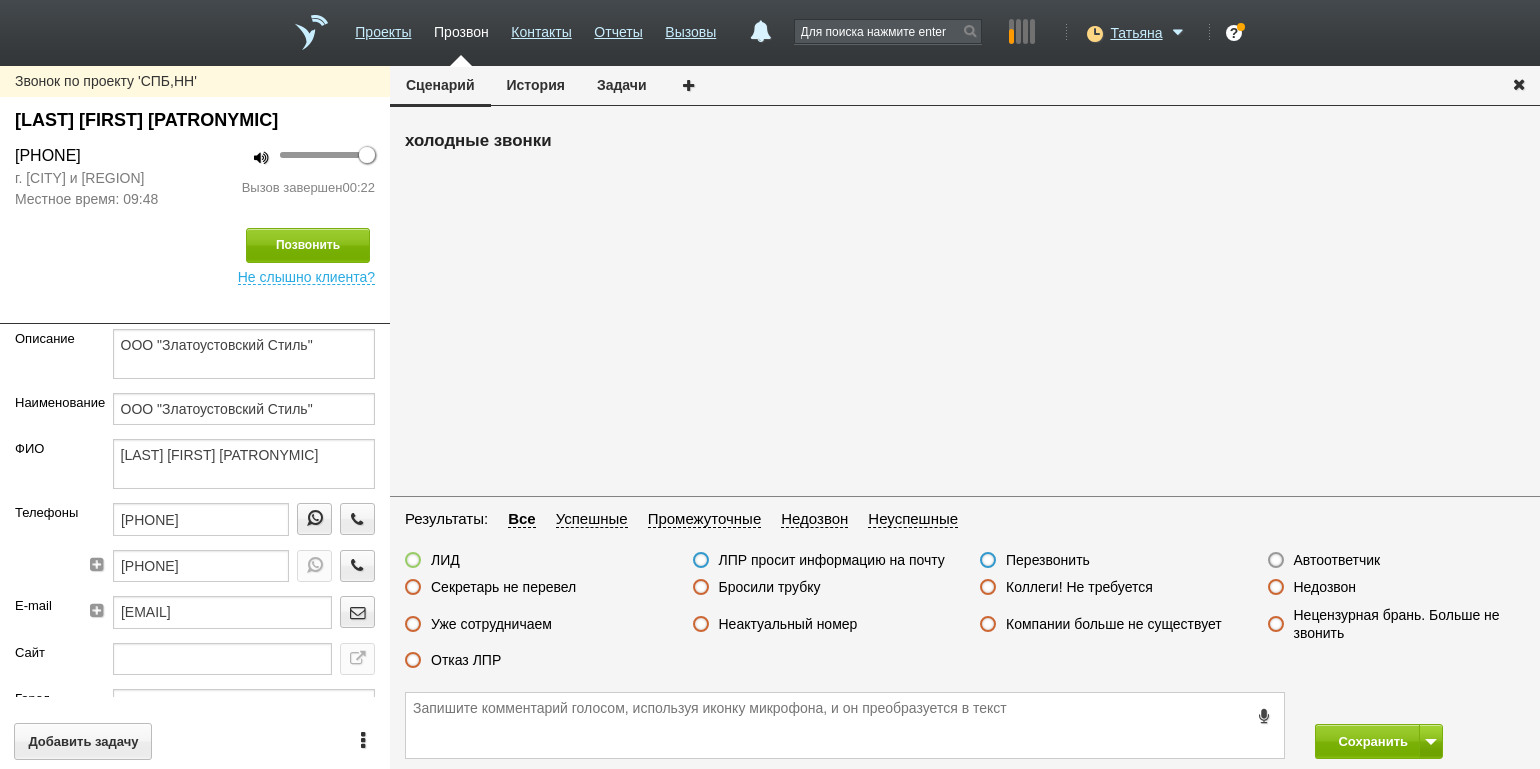 click on "Отказ ЛПР" at bounding box center [466, 660] 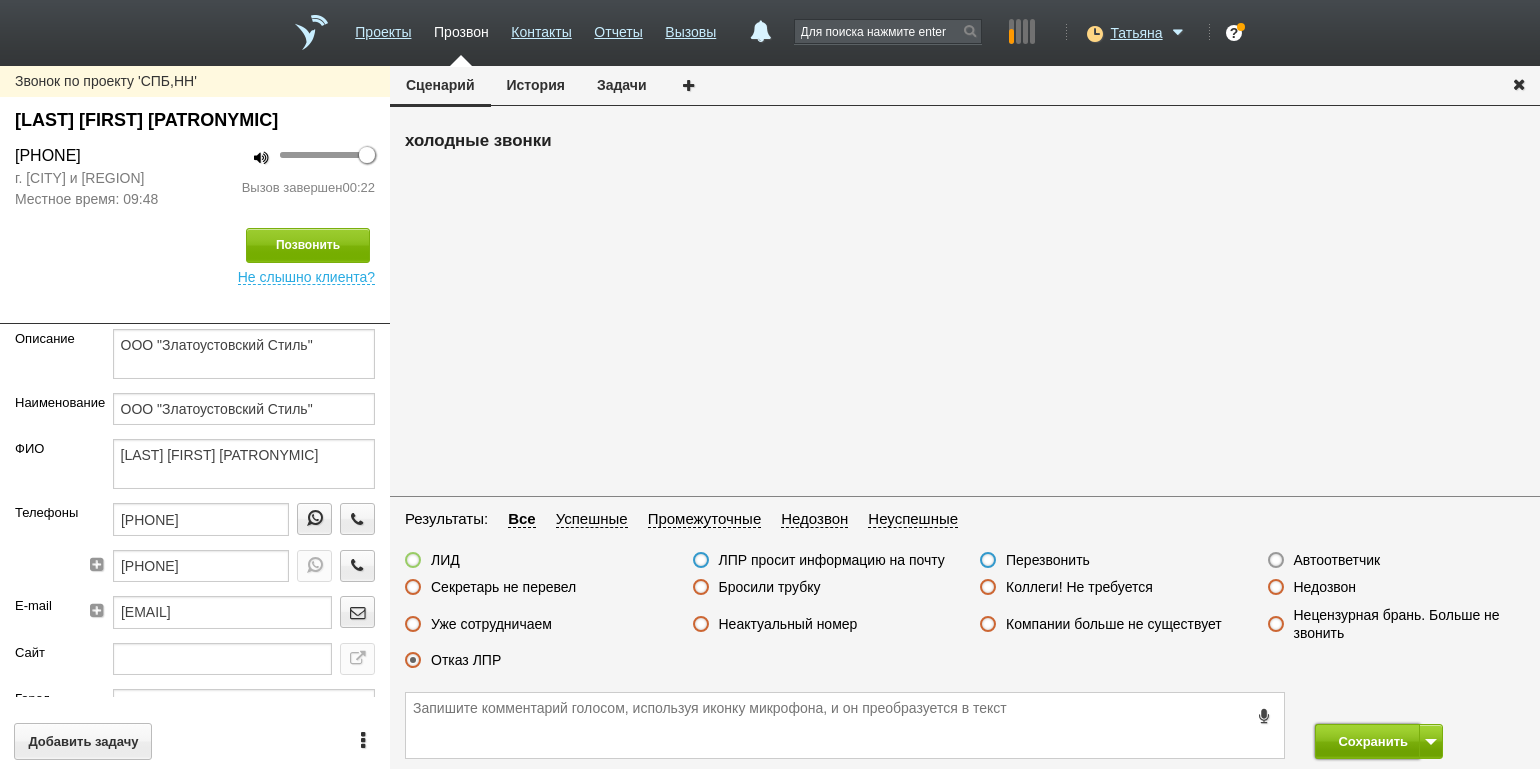 click on "Сохранить" at bounding box center [1367, 741] 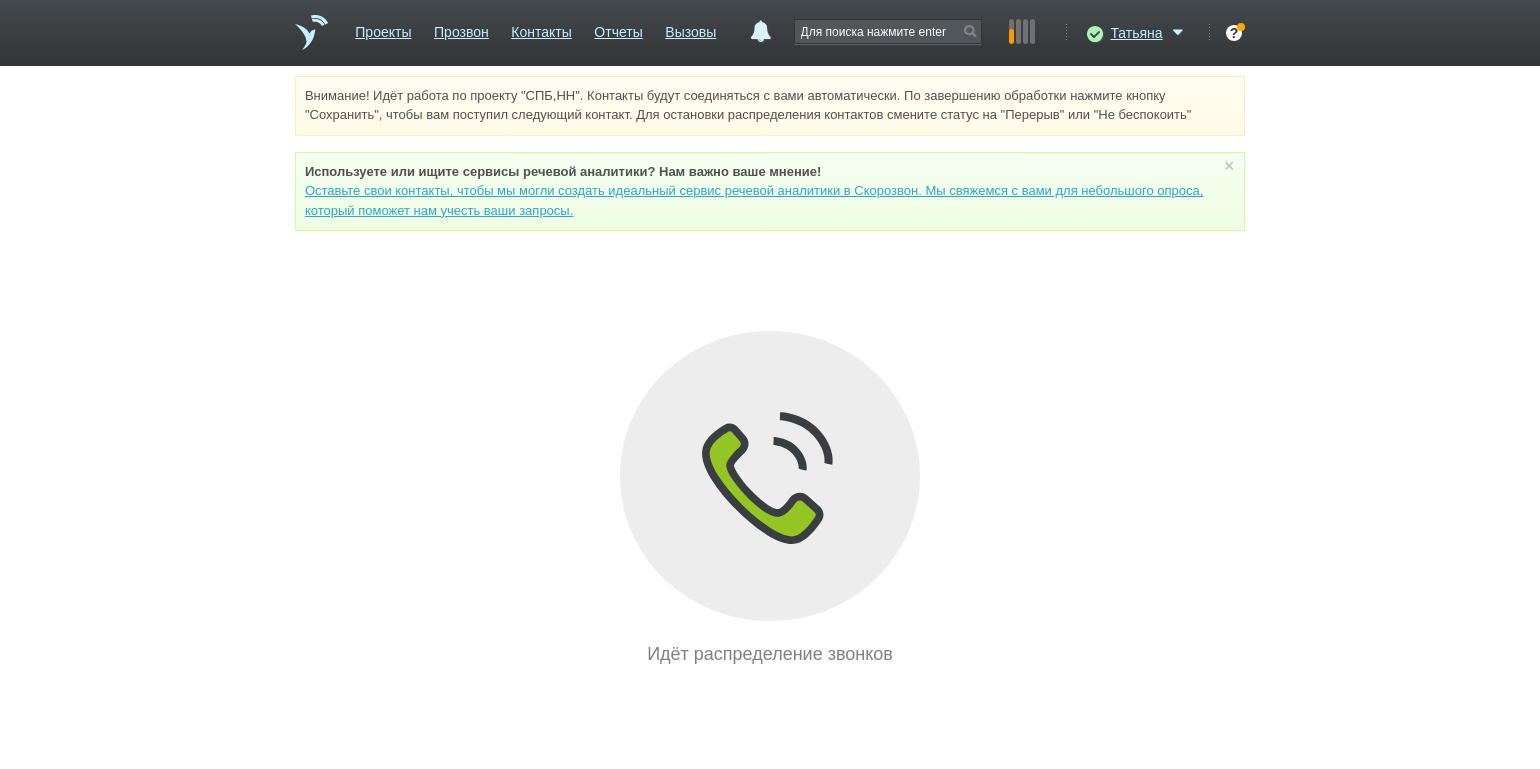 click on "Внимание! Идёт работа по проекту "СПБ,НН". Контакты будут соединяться с вами автоматически. По завершению обработки нажмите кнопку "Сохранить", чтобы вам поступил следующий контакт. Для остановки распределения контактов смените статус на "Перерыв" или "Не беспокоить"
Используете или ищите cервисы речевой аналитики? Нам важно ваше мнение! Оставьте свои контакты, чтобы мы могли создать идеальный сервис речевой аналитики в Скорозвон. Мы свяжемся с вами для небольшого опроса, который поможет нам учесть ваши запросы.
×" at bounding box center (770, 372) 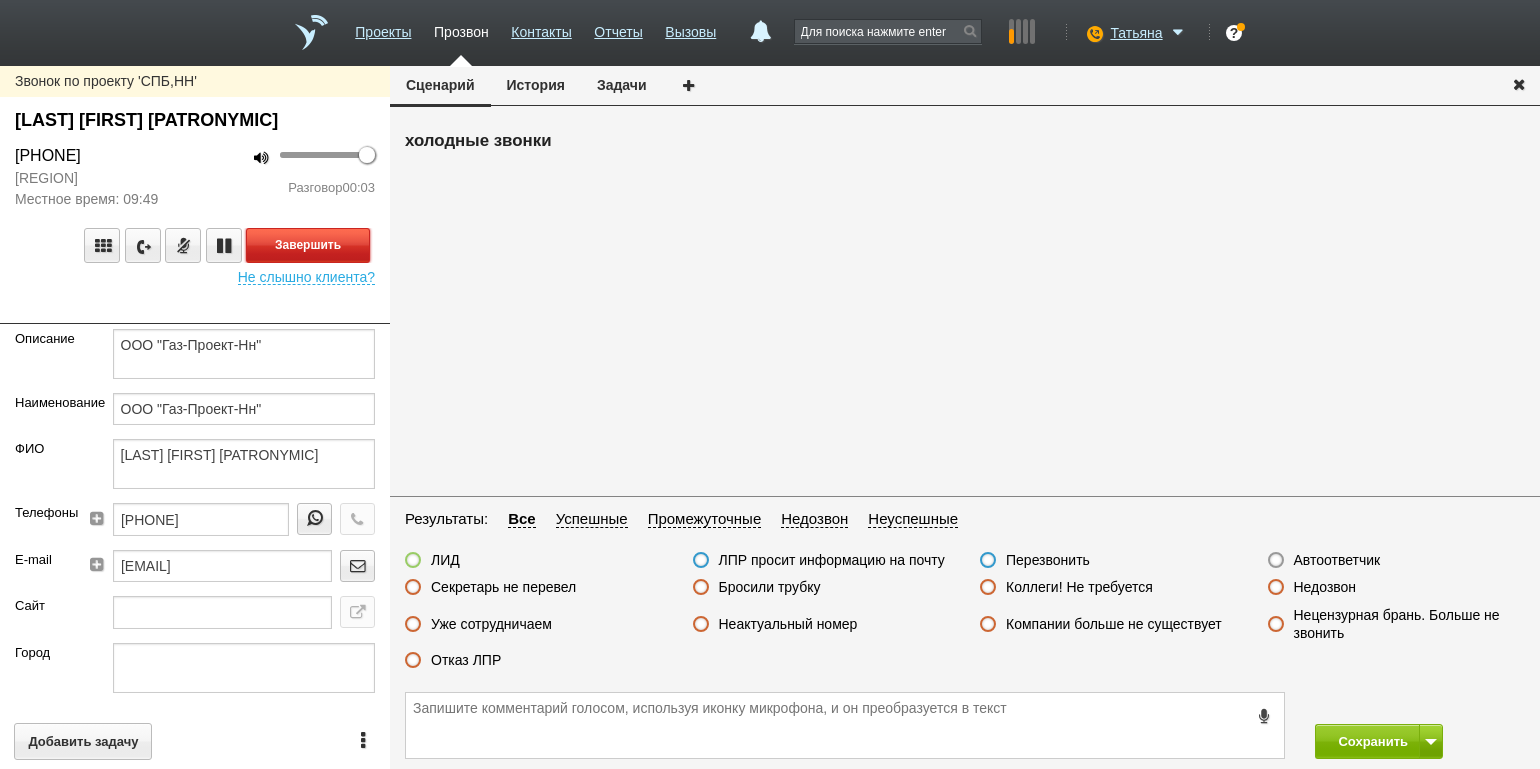 click on "Завершить" at bounding box center (308, 245) 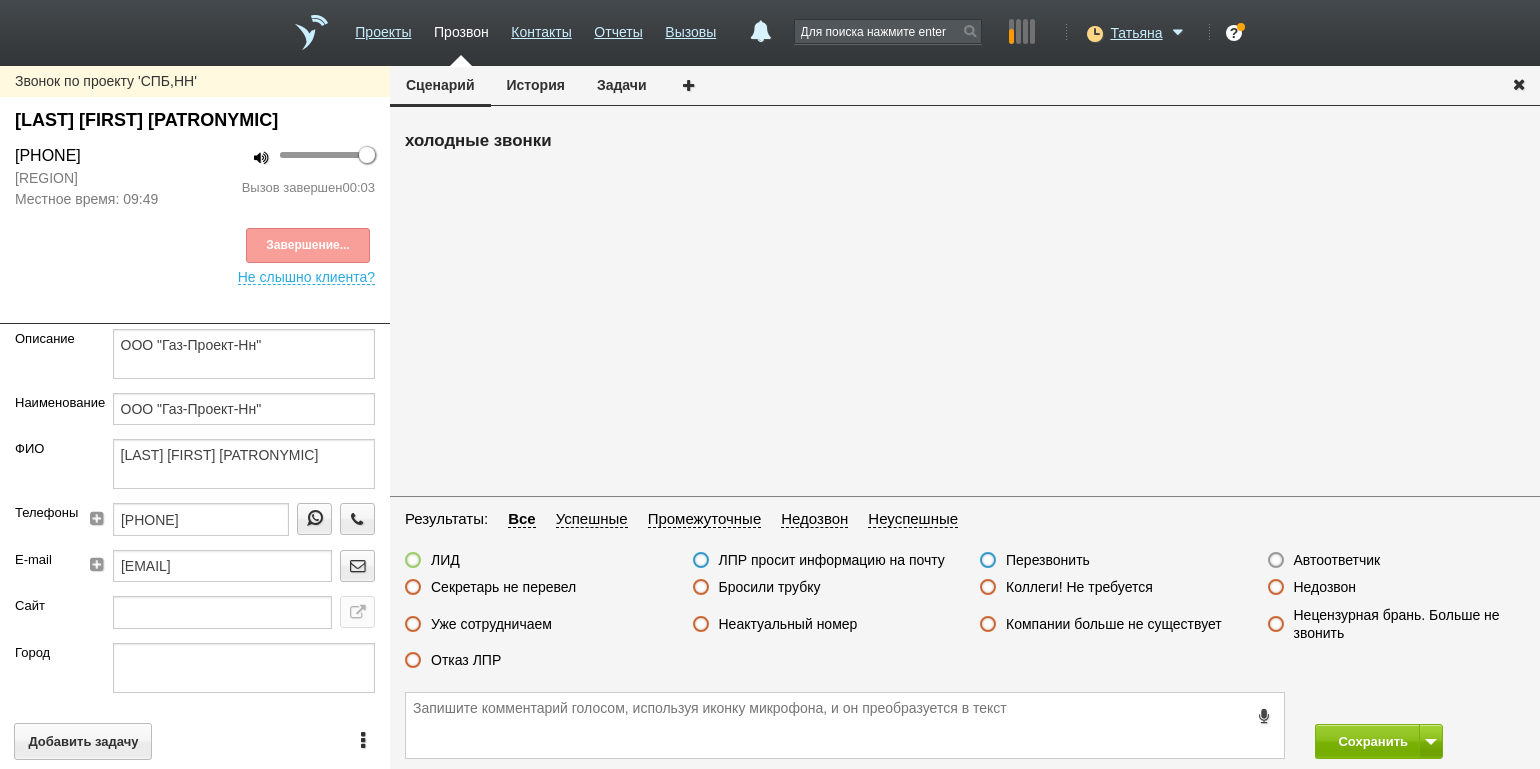 click on "Автоответчик" at bounding box center (1337, 560) 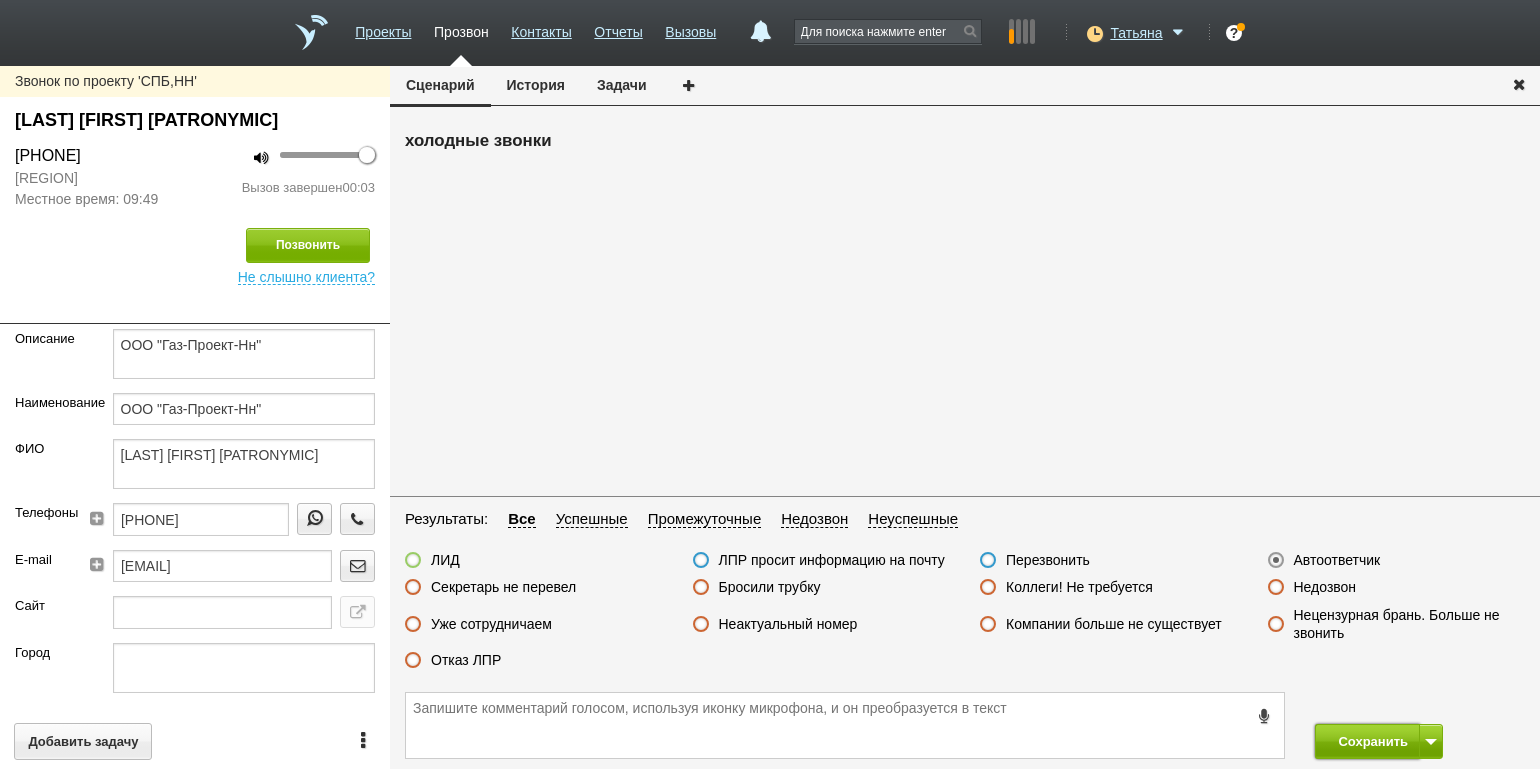 click on "Сохранить" at bounding box center (1367, 741) 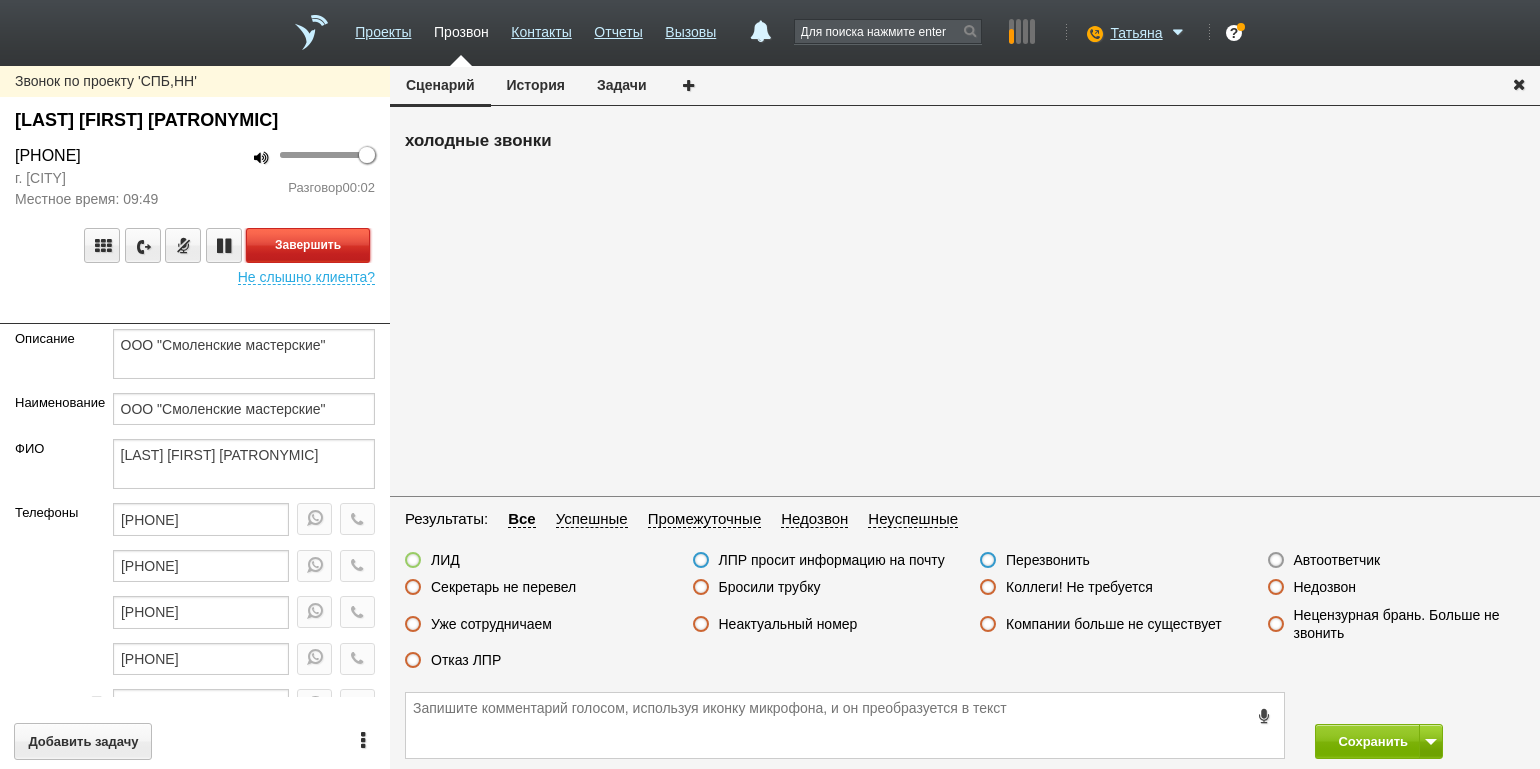 click on "Завершить" at bounding box center (308, 245) 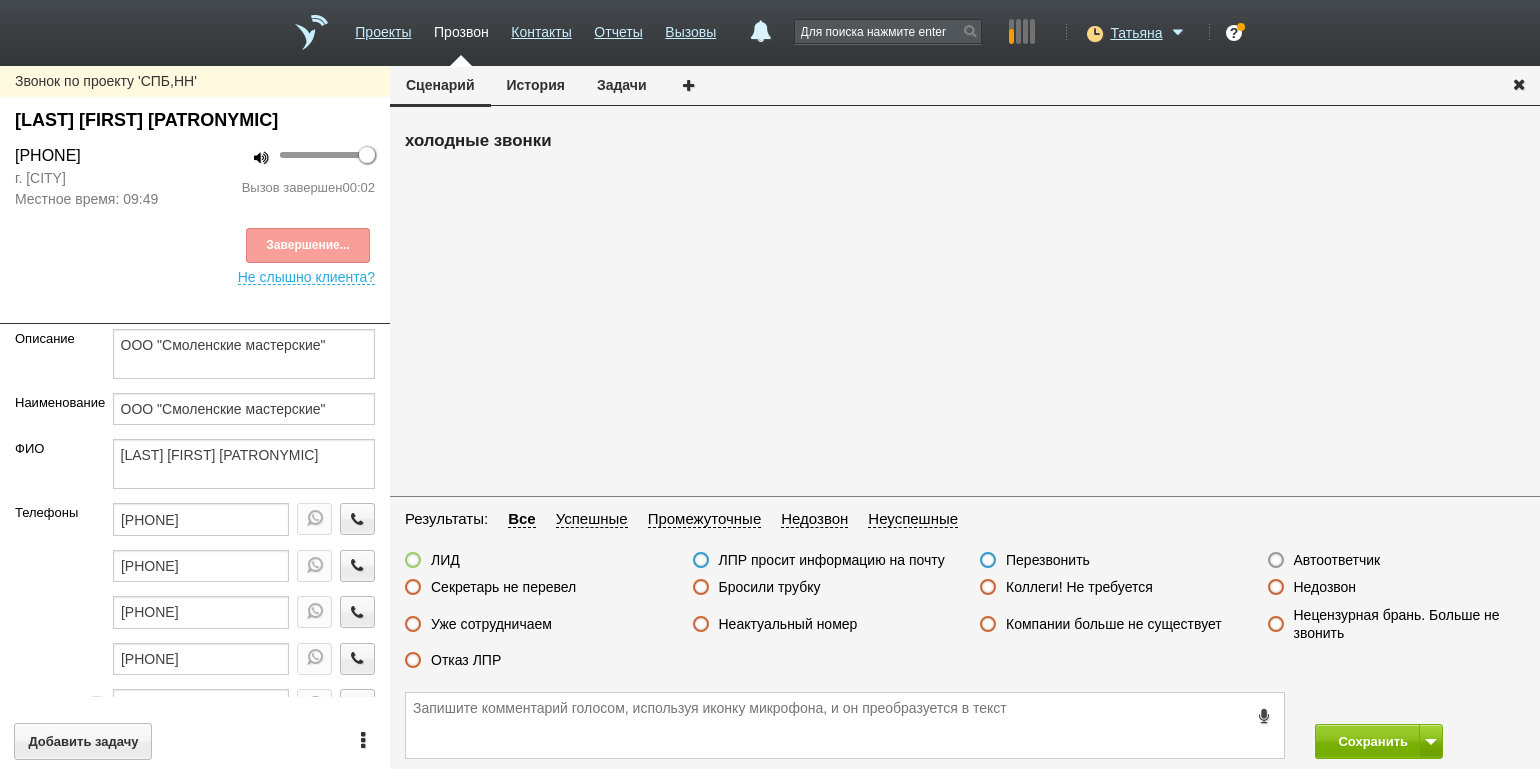 drag, startPoint x: 1330, startPoint y: 558, endPoint x: 1364, endPoint y: 611, distance: 62.968246 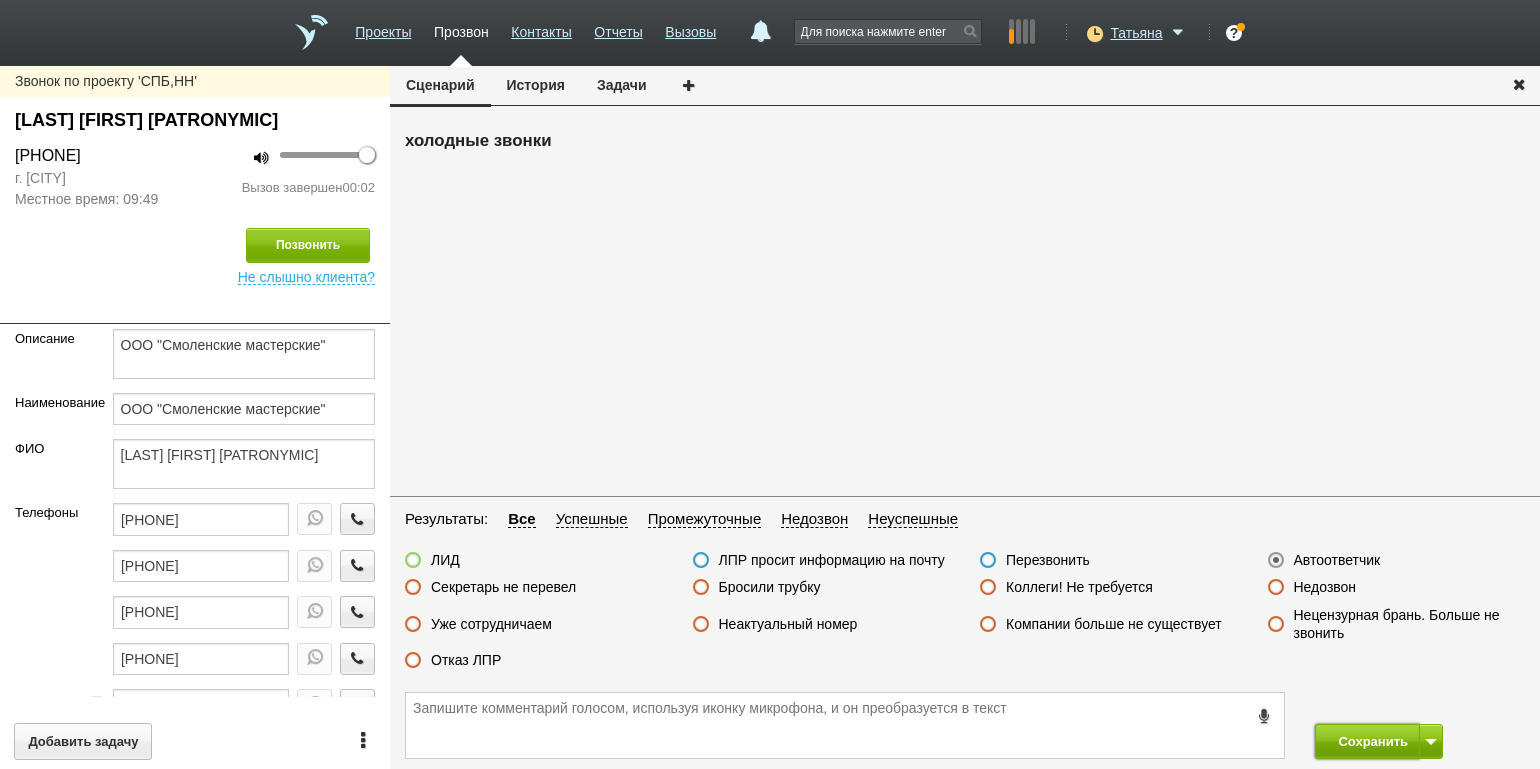 click on "Сохранить" at bounding box center [1367, 741] 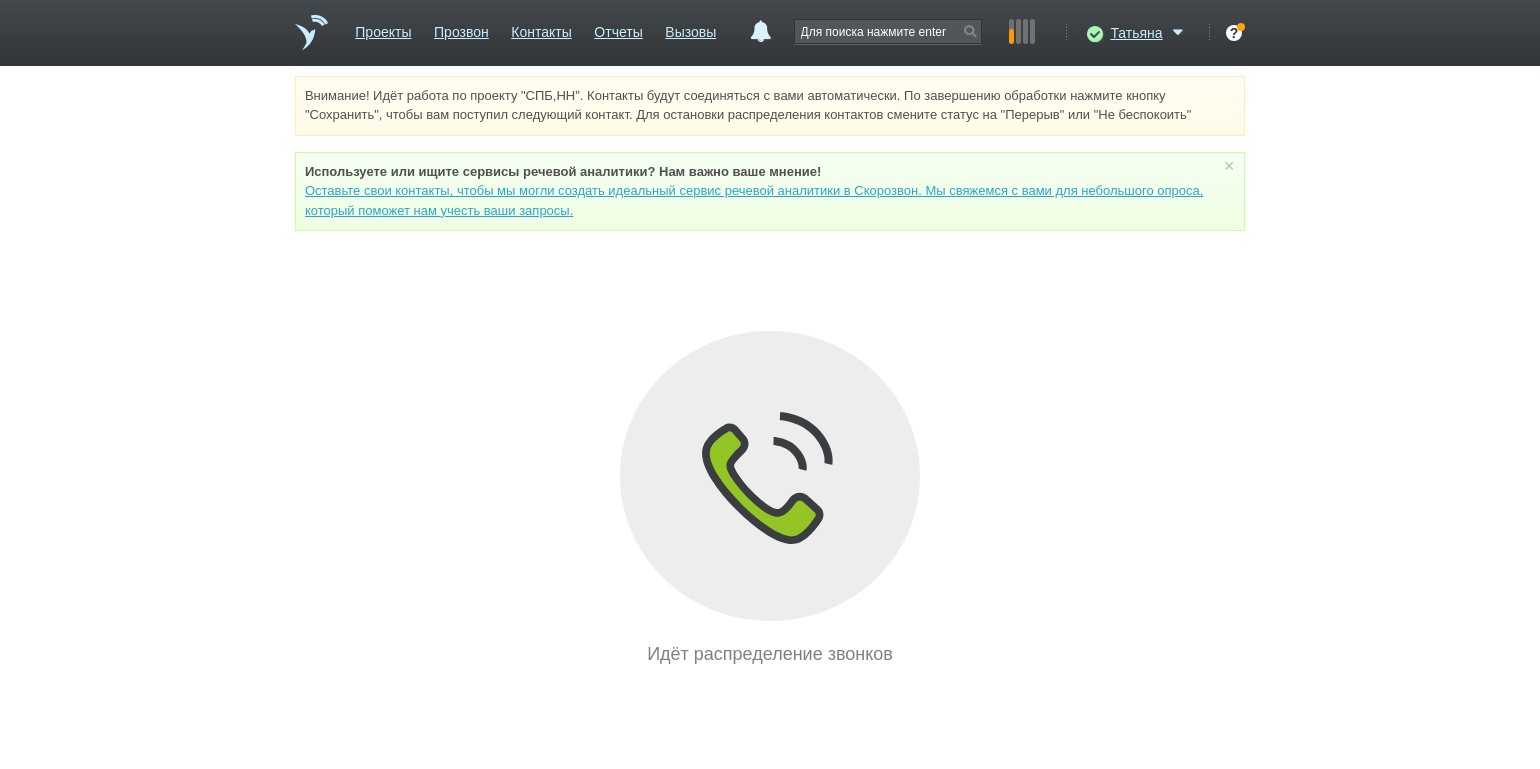 click on "Внимание! Идёт работа по проекту "СПБ,НН". Контакты будут соединяться с вами автоматически. По завершению обработки нажмите кнопку "Сохранить", чтобы вам поступил следующий контакт. Для остановки распределения контактов смените статус на "Перерыв" или "Не беспокоить"
Используете или ищите cервисы речевой аналитики? Нам важно ваше мнение! Оставьте свои контакты, чтобы мы могли создать идеальный сервис речевой аналитики в Скорозвон. Мы свяжемся с вами для небольшого опроса, который поможет нам учесть ваши запросы.
×" at bounding box center (770, 372) 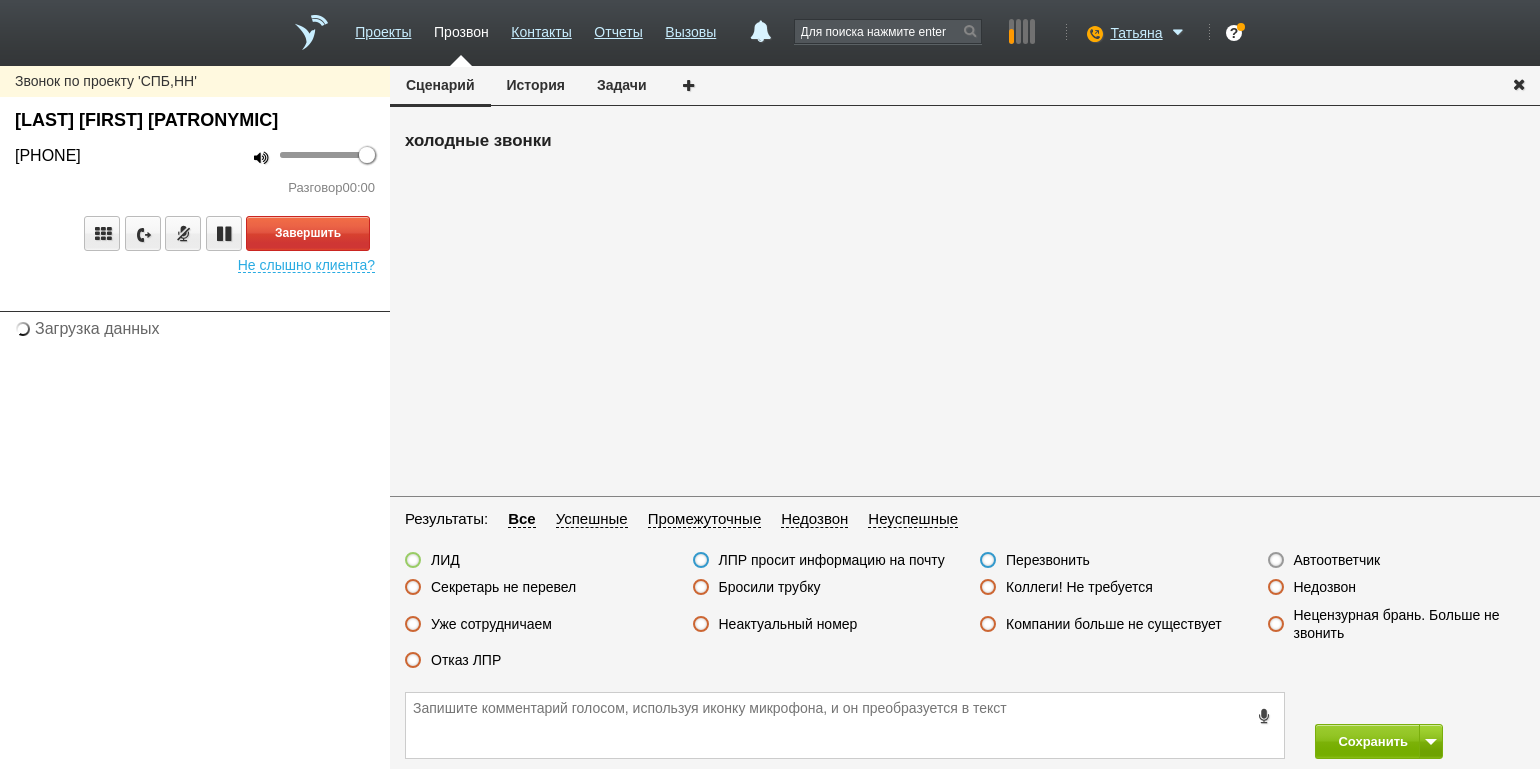 click on "Загрузка данных" at bounding box center [195, 543] 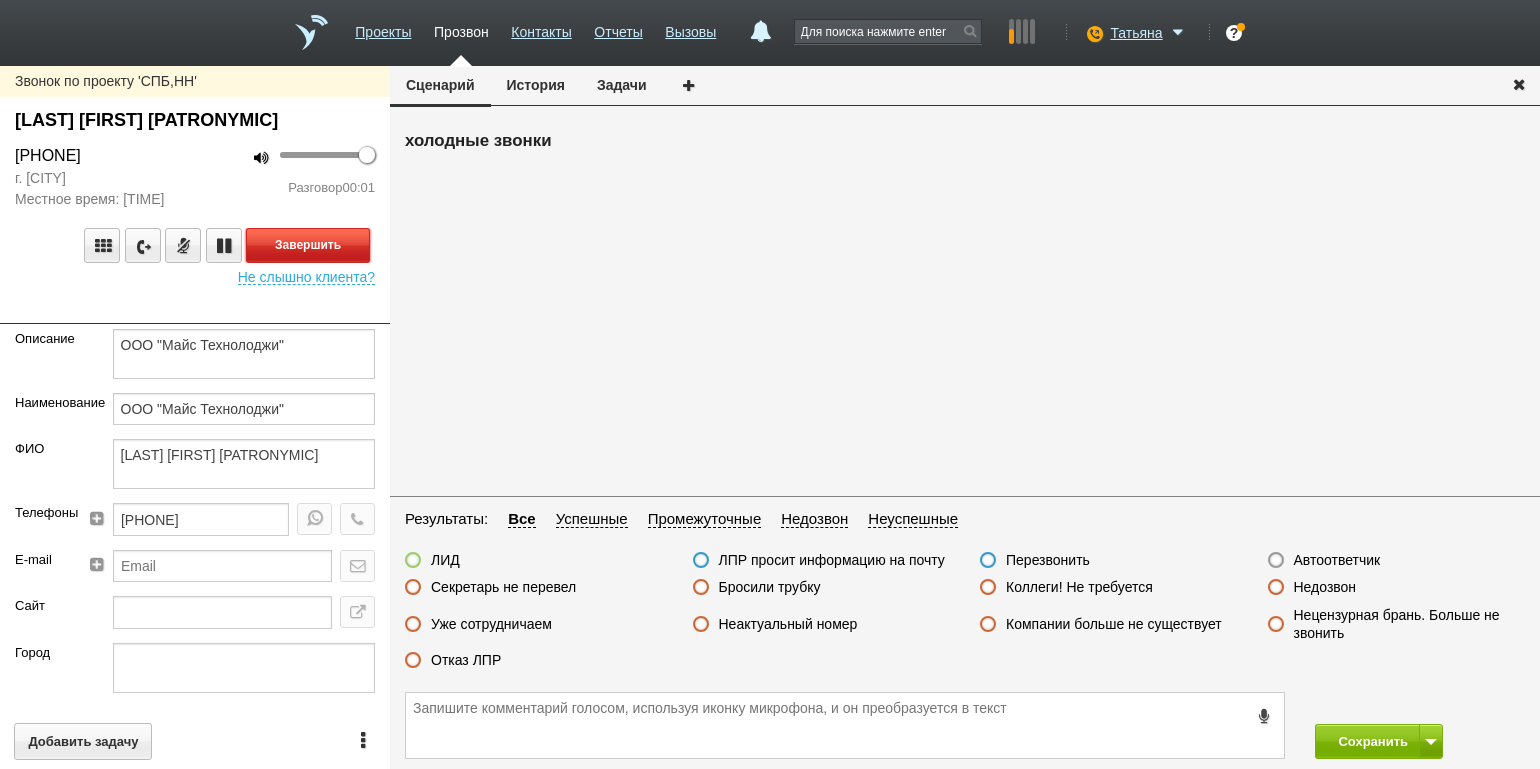 click on "Завершить" at bounding box center [308, 245] 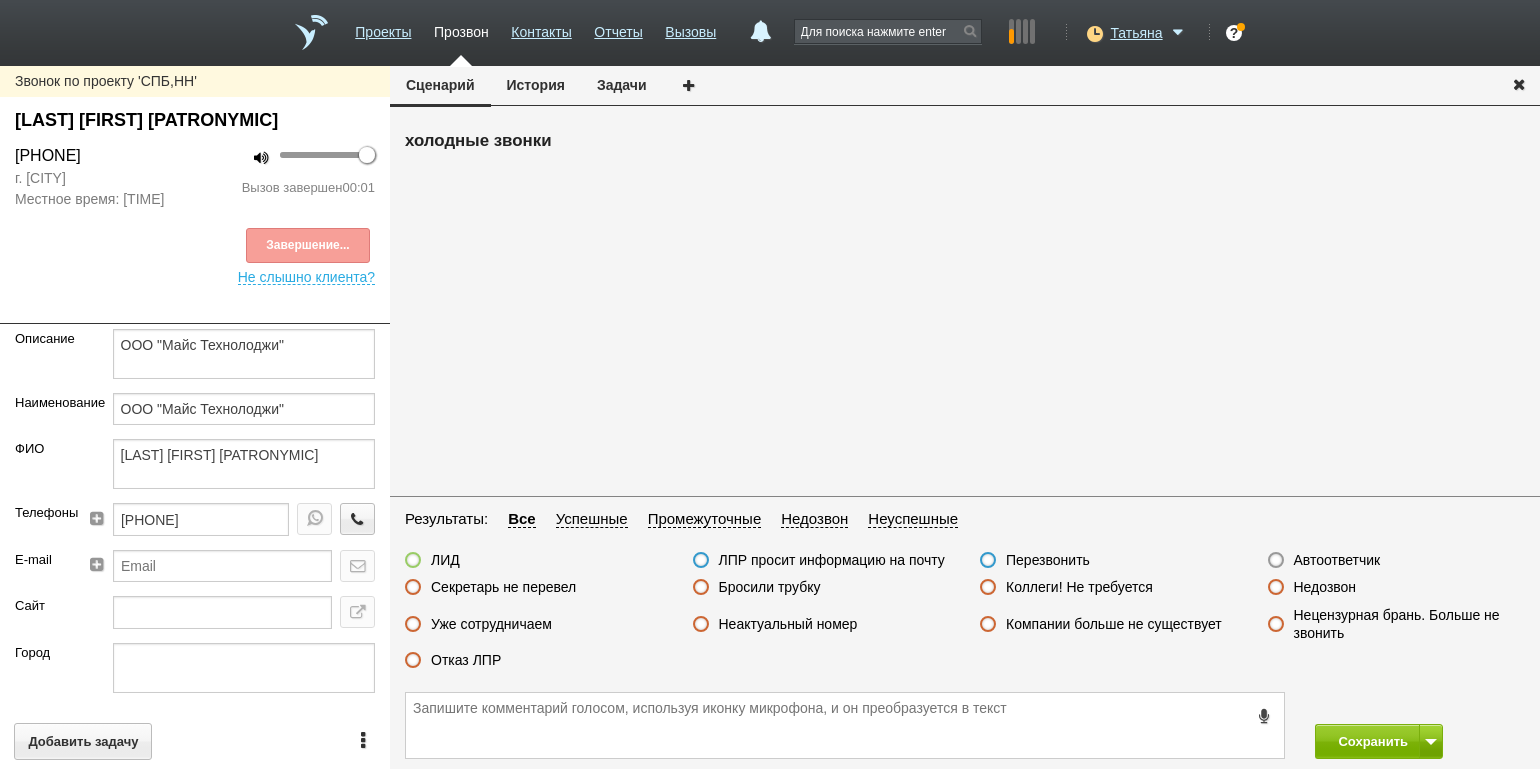 click on "Автоответчик" at bounding box center [1337, 560] 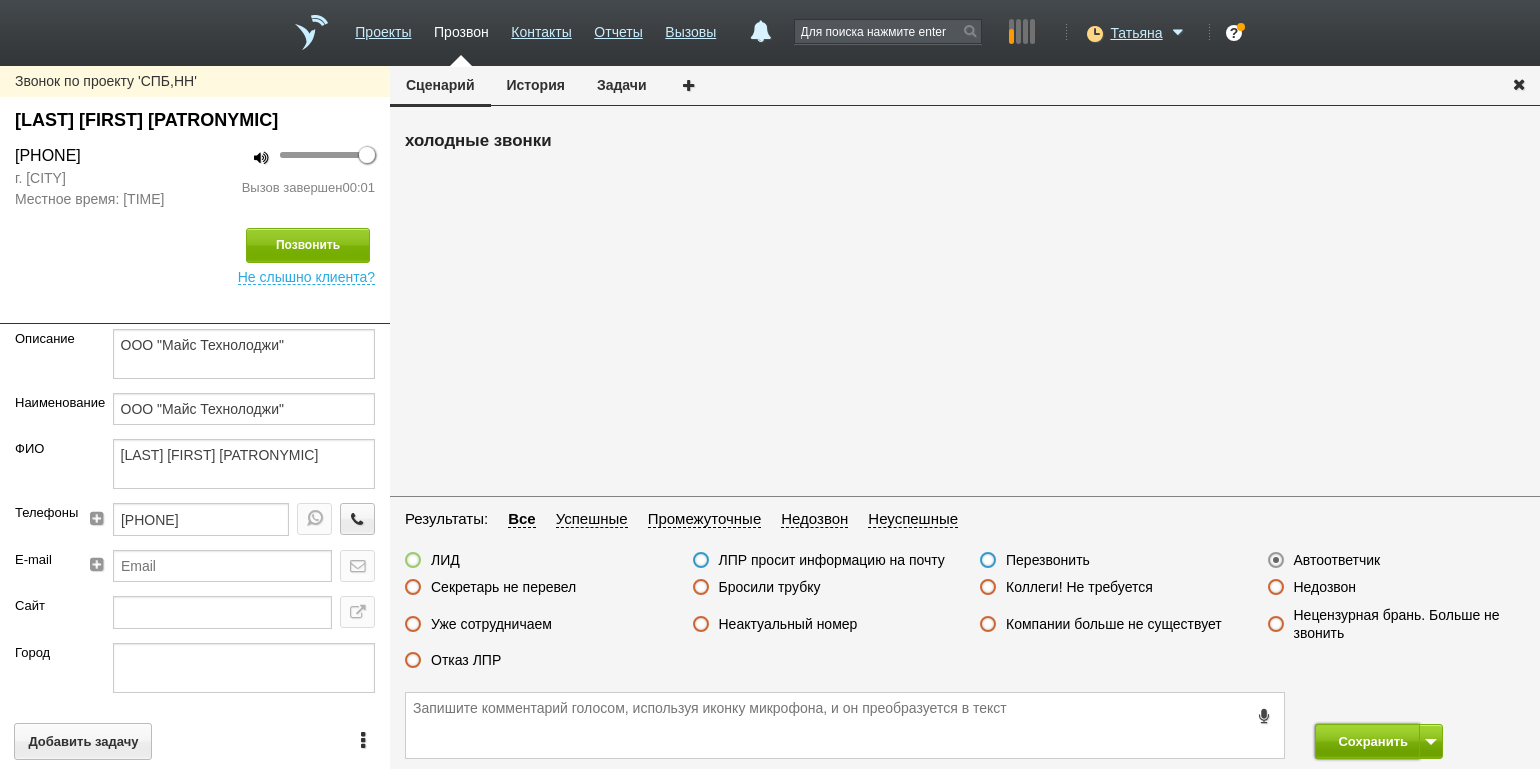 click on "Сохранить" at bounding box center [1367, 741] 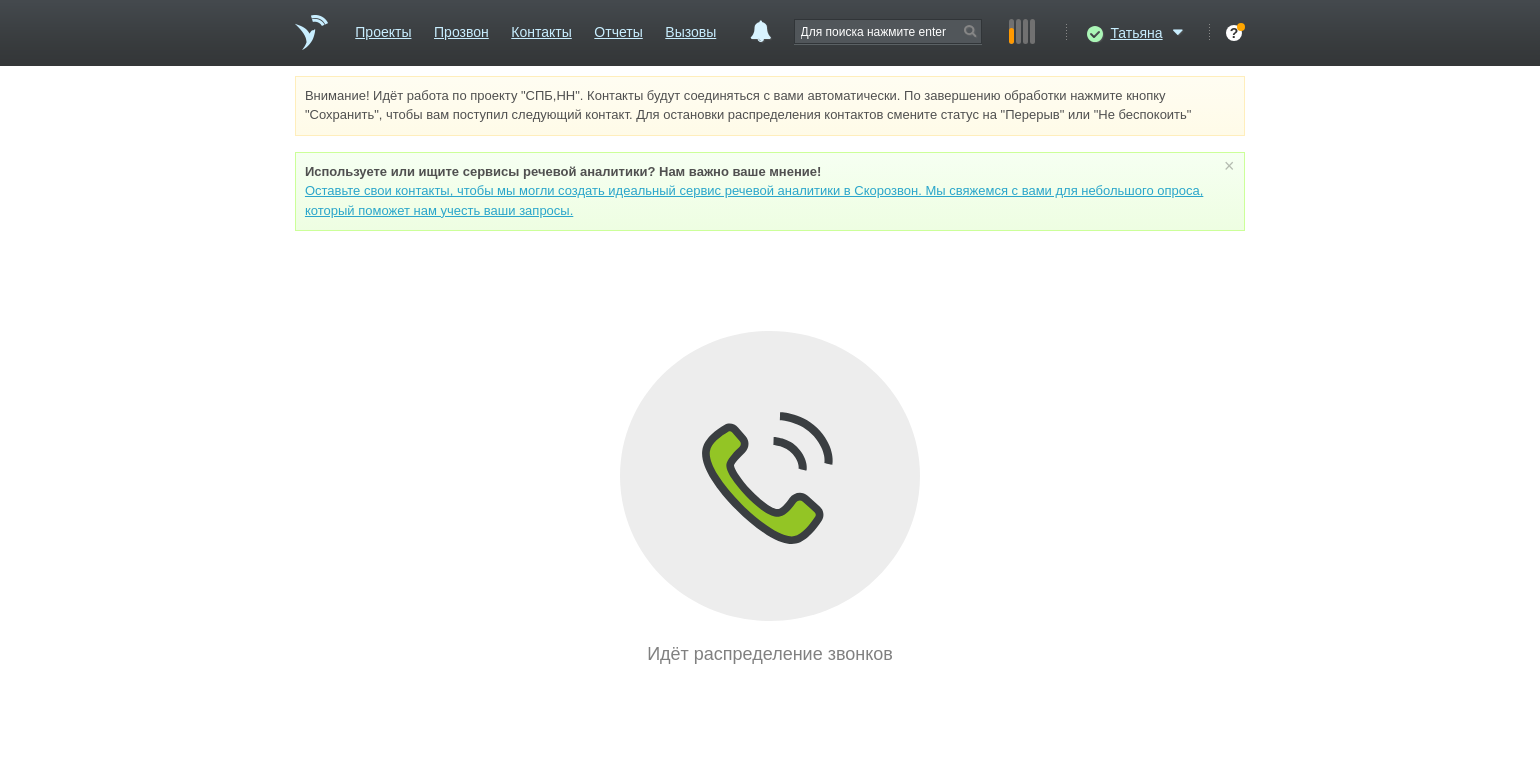 click on "Внимание! Идёт работа по проекту "СПБ,НН". Контакты будут соединяться с вами автоматически. По завершению обработки нажмите кнопку "Сохранить", чтобы вам поступил следующий контакт. Для остановки распределения контактов смените статус на "Перерыв" или "Не беспокоить"
Используете или ищите cервисы речевой аналитики? Нам важно ваше мнение! Оставьте свои контакты, чтобы мы могли создать идеальный сервис речевой аналитики в Скорозвон. Мы свяжемся с вами для небольшого опроса, который поможет нам учесть ваши запросы.
×" at bounding box center (770, 372) 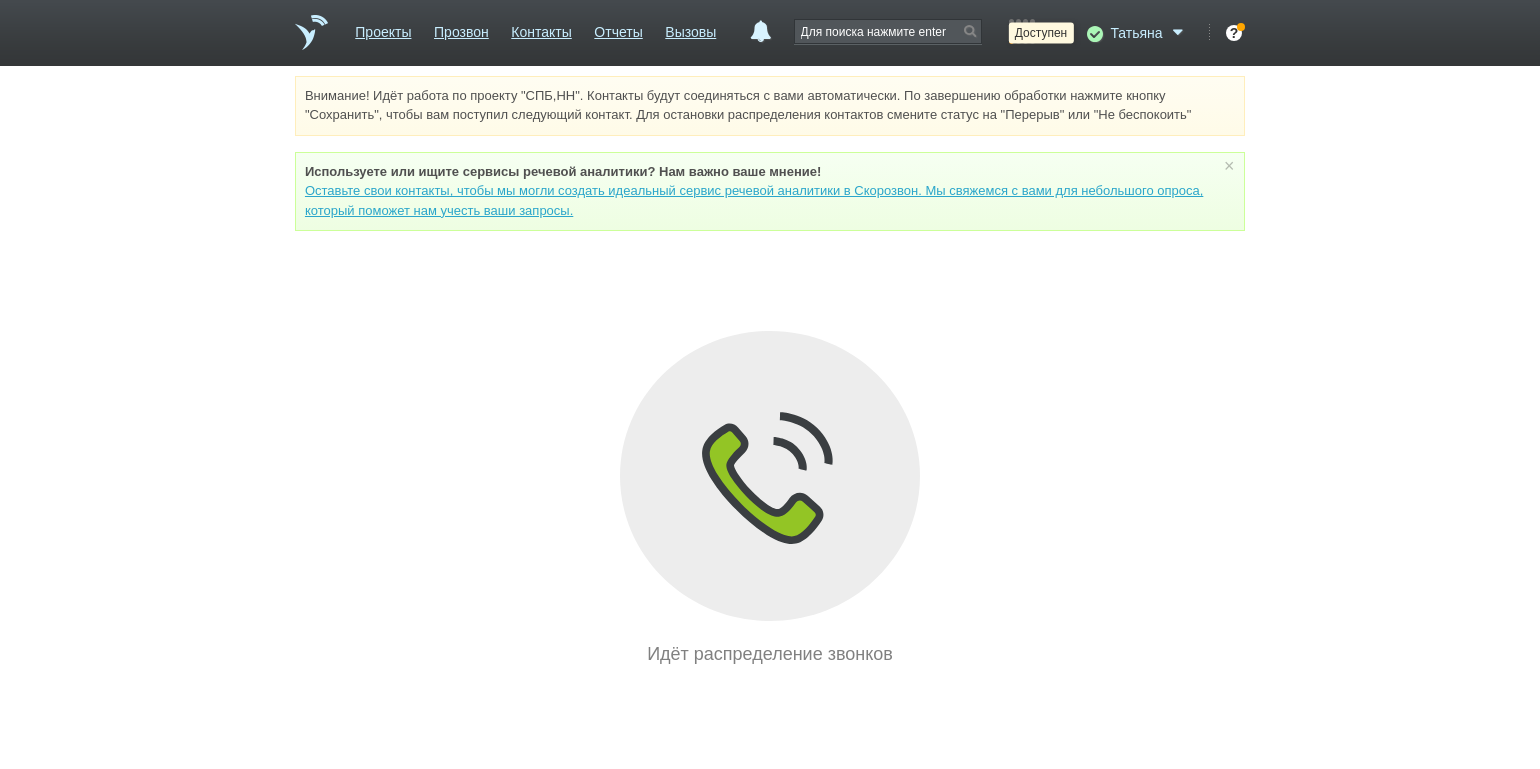 click at bounding box center (1093, 33) 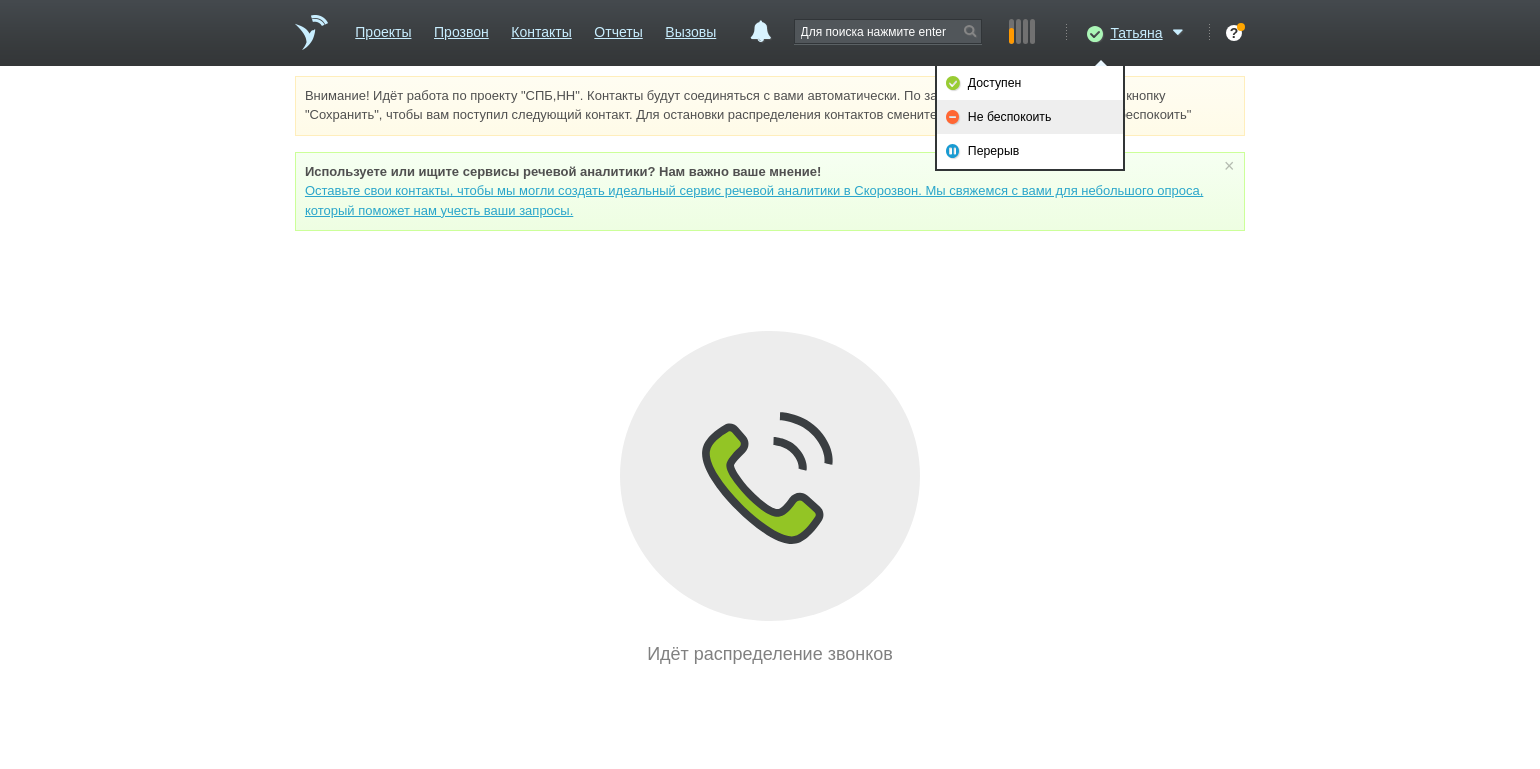 click on "Не беспокоить" at bounding box center (1030, 117) 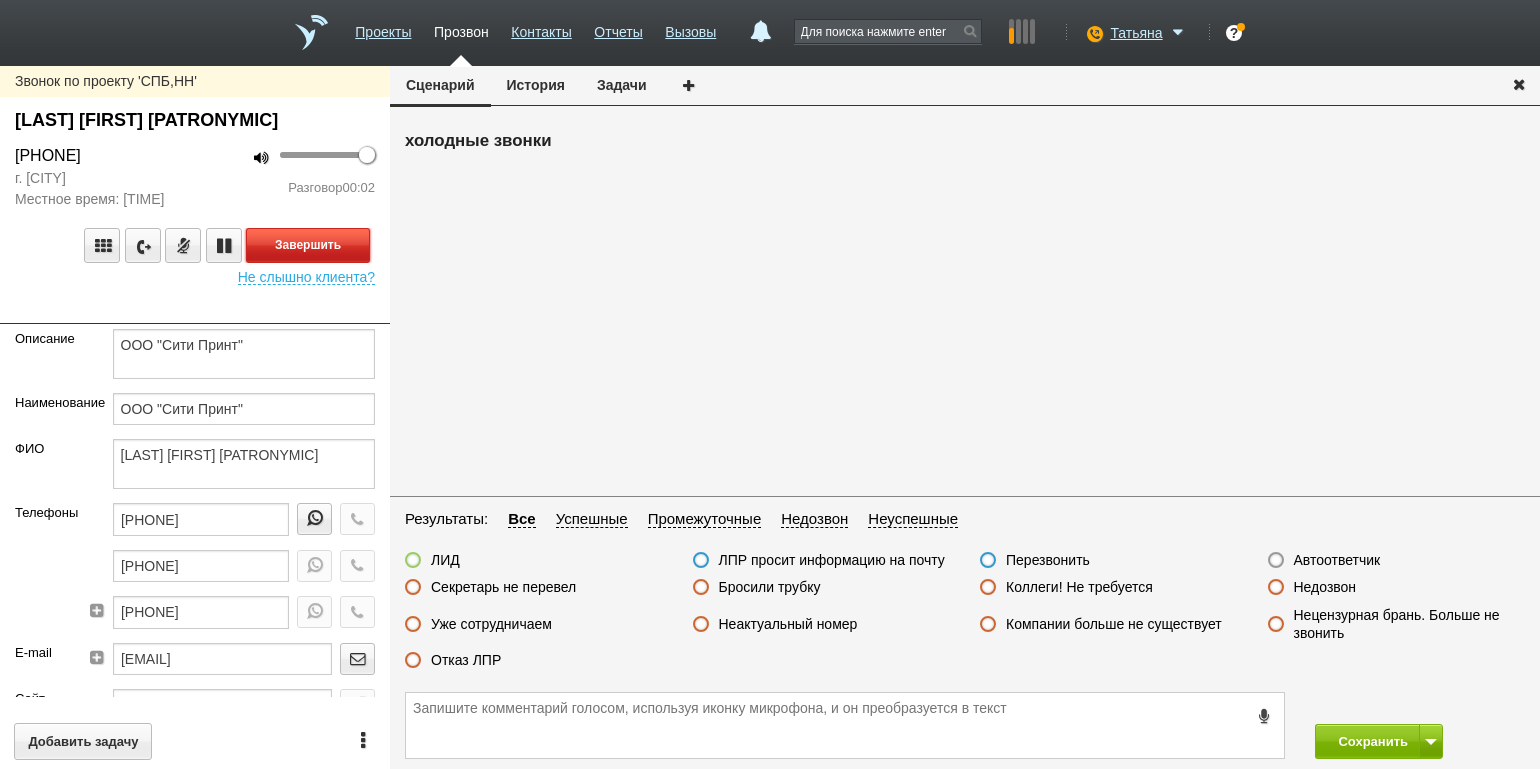 click on "Завершить" at bounding box center (308, 245) 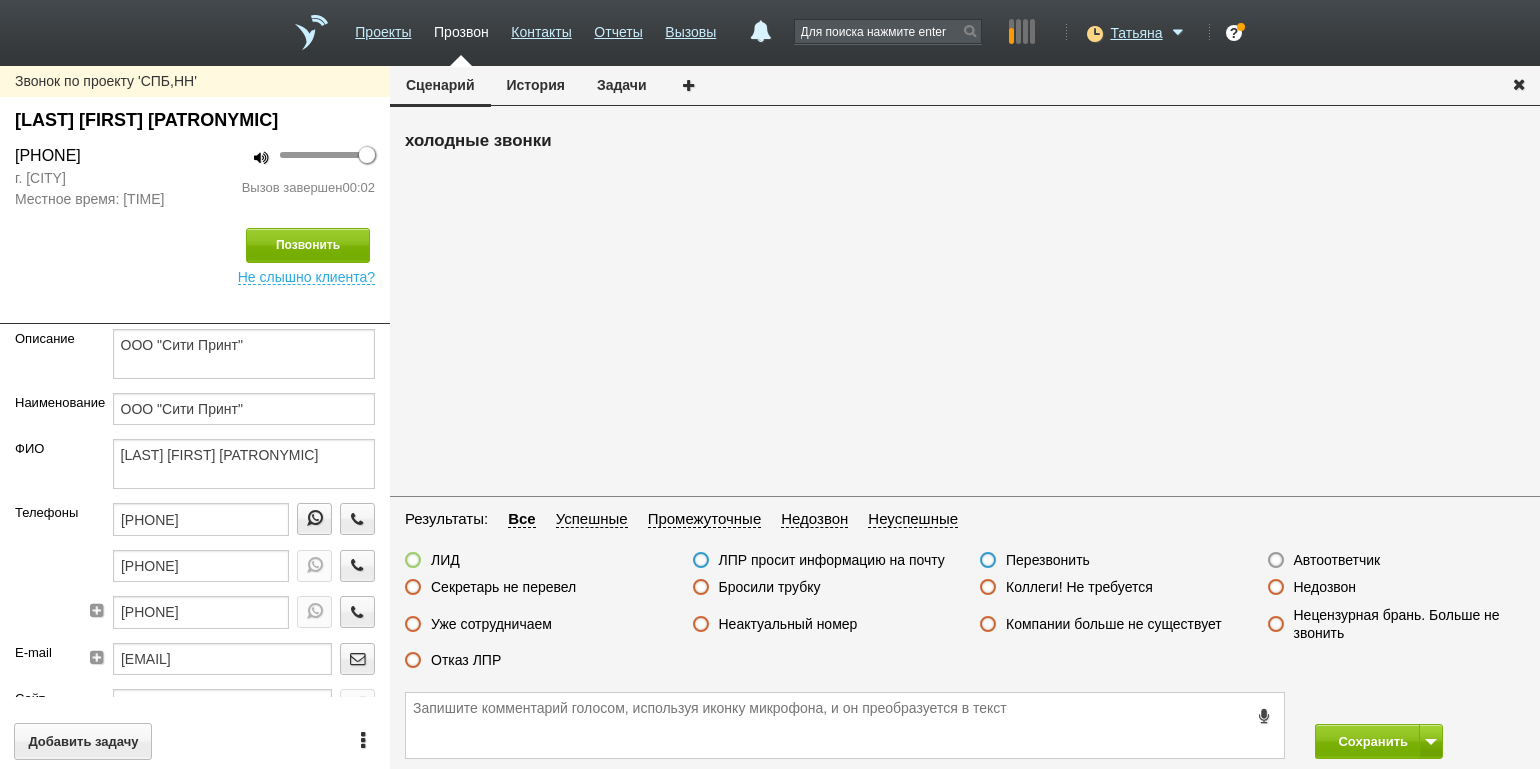 click on "Автоответчик" at bounding box center (1337, 560) 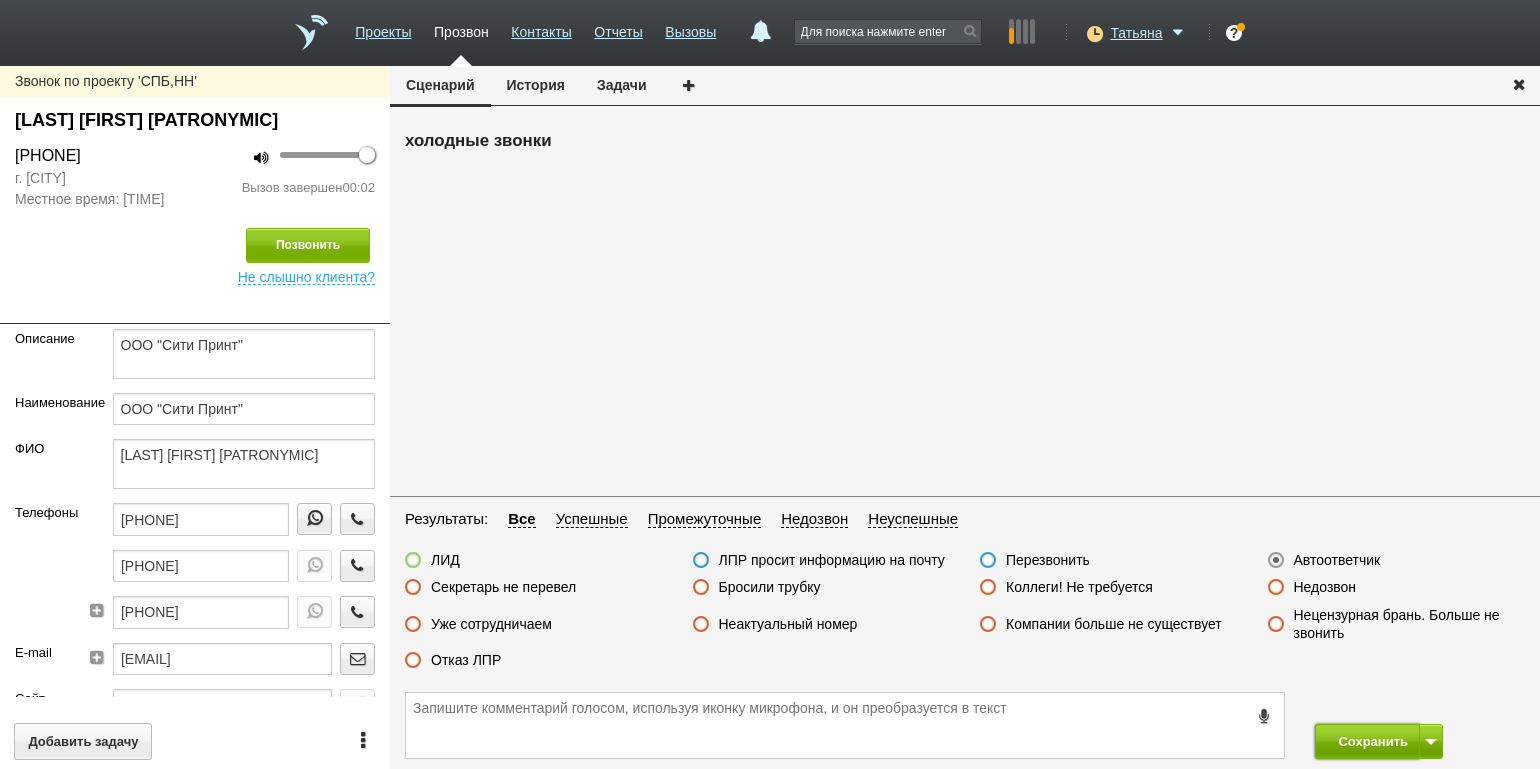 click on "Сохранить" at bounding box center [1367, 741] 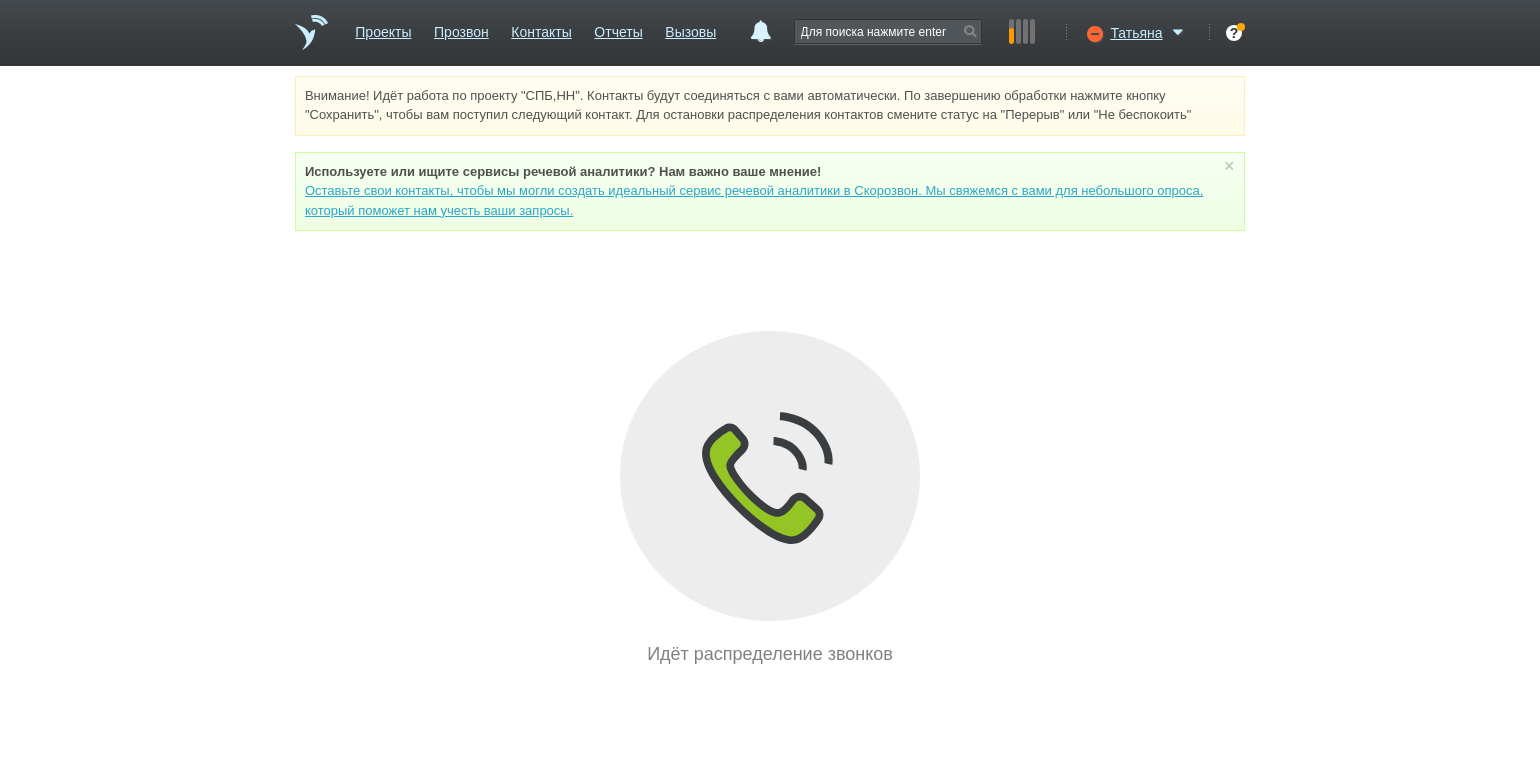 click on "Внимание! Идёт работа по проекту "СПБ,НН". Контакты будут соединяться с вами автоматически. По завершению обработки нажмите кнопку "Сохранить", чтобы вам поступил следующий контакт. Для остановки распределения контактов смените статус на "Перерыв" или "Не беспокоить"
Используете или ищите cервисы речевой аналитики? Нам важно ваше мнение! Оставьте свои контакты, чтобы мы могли создать идеальный сервис речевой аналитики в Скорозвон. Мы свяжемся с вами для небольшого опроса, который поможет нам учесть ваши запросы.
×" at bounding box center [770, 372] 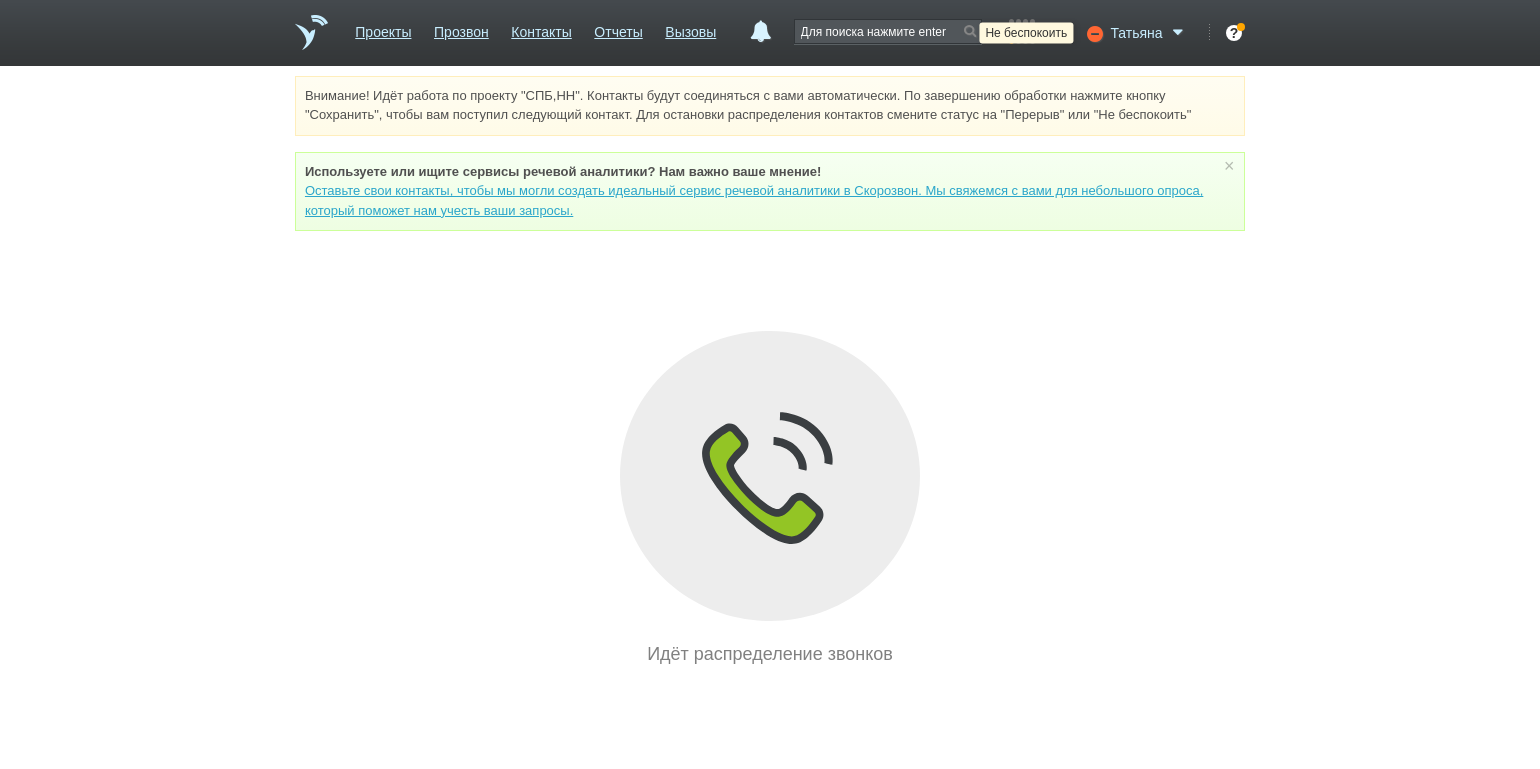 click at bounding box center (1093, 33) 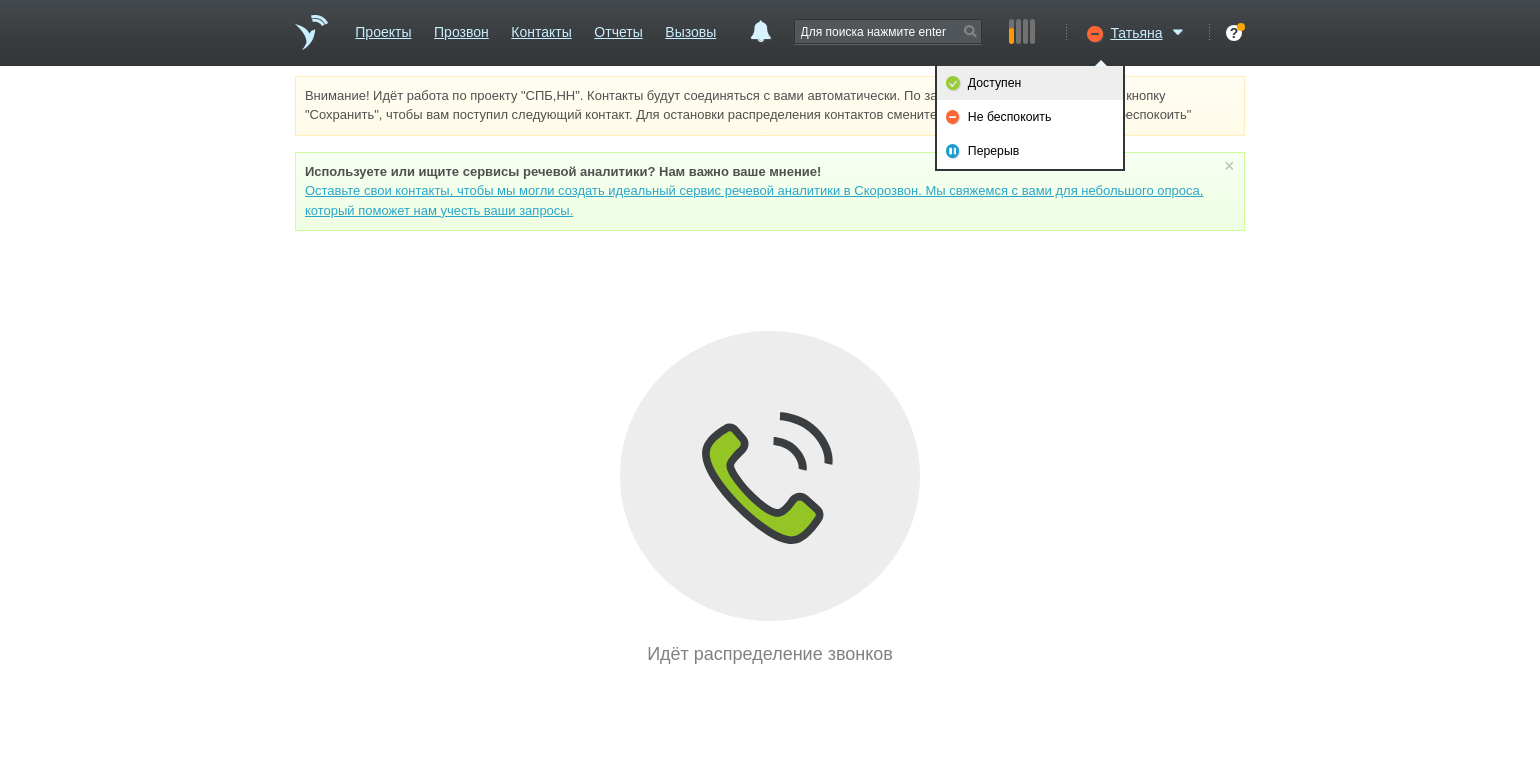 click on "Доступен" at bounding box center [1030, 83] 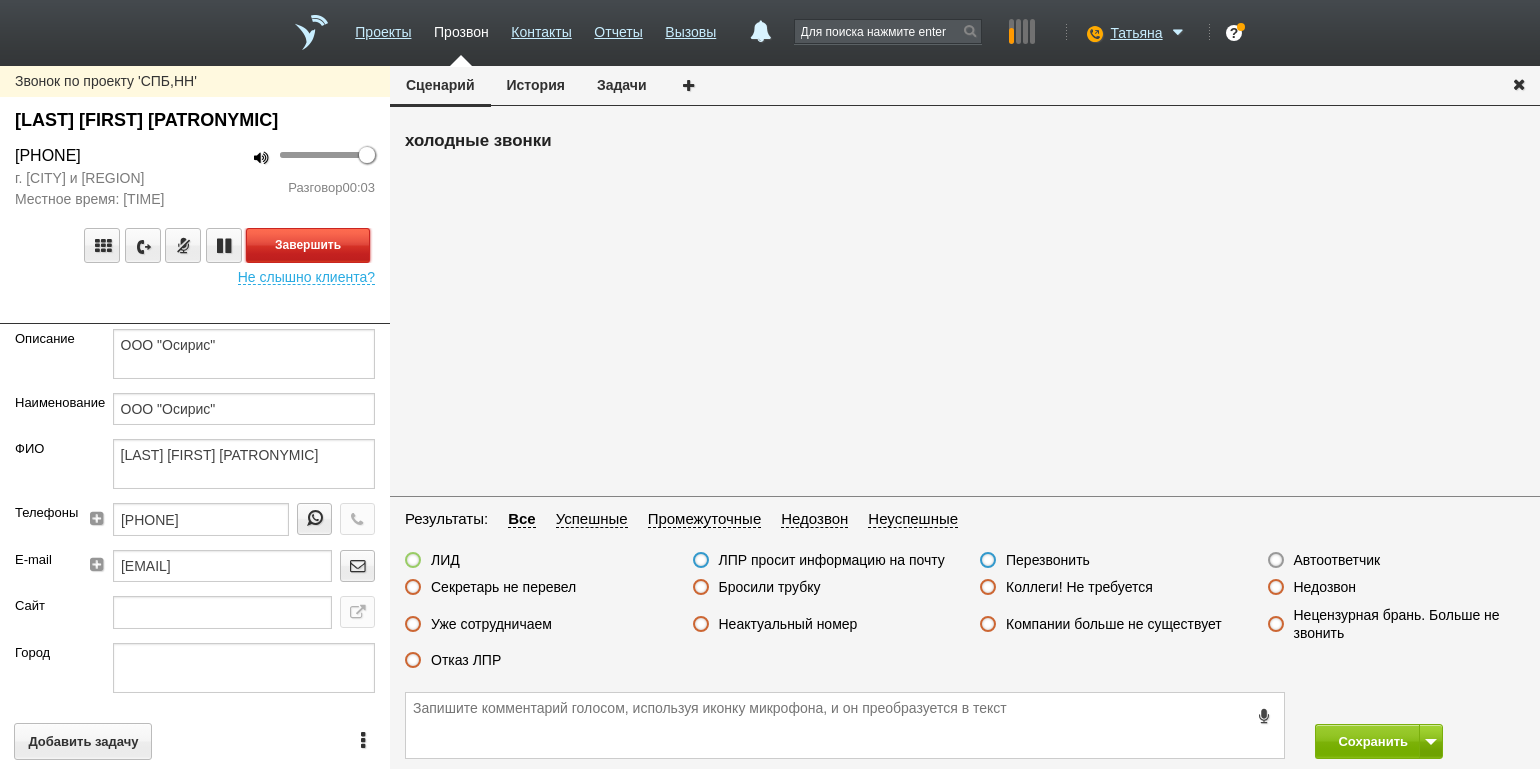 click on "Завершить" at bounding box center [308, 245] 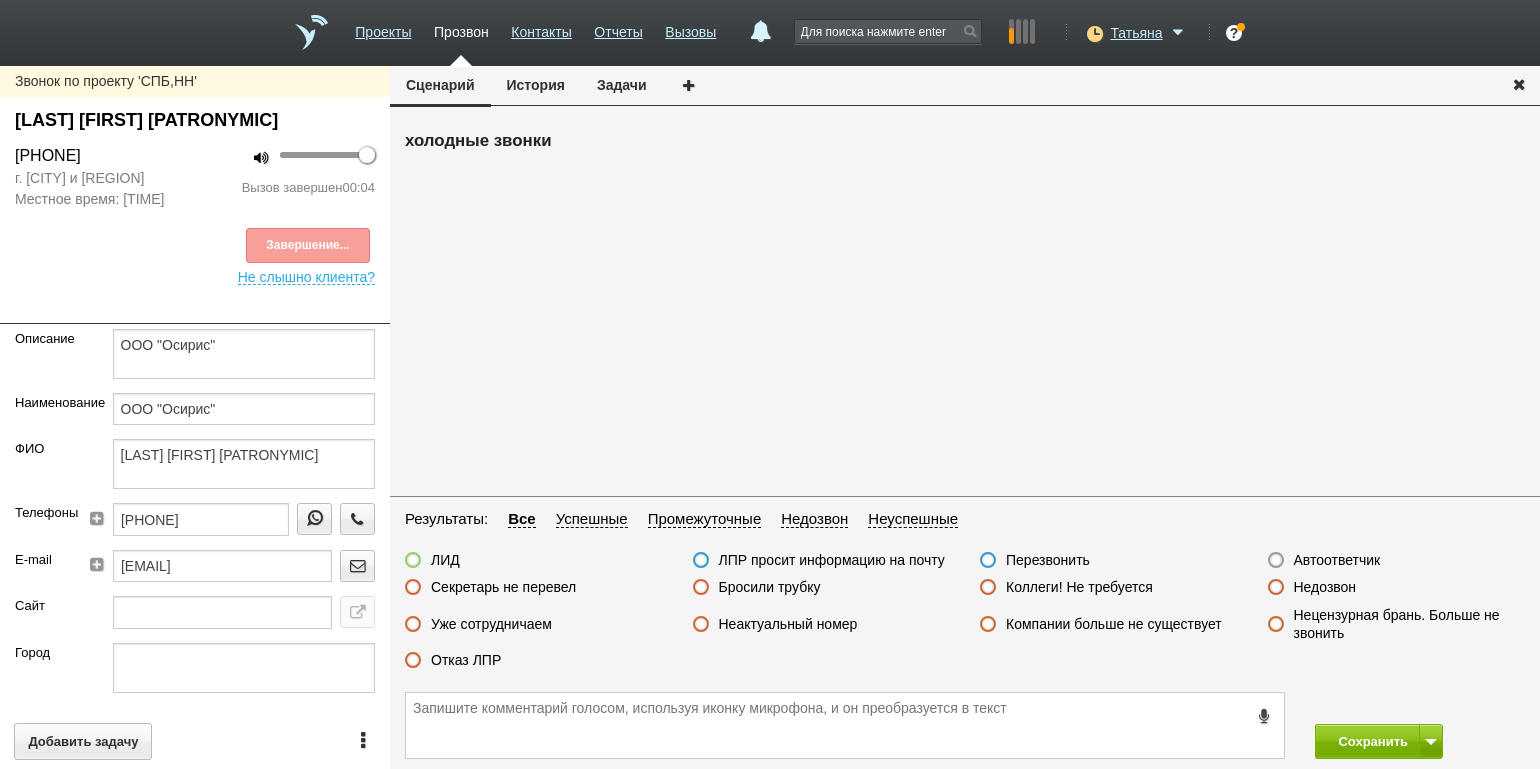 click on "Автоответчик" at bounding box center (1337, 560) 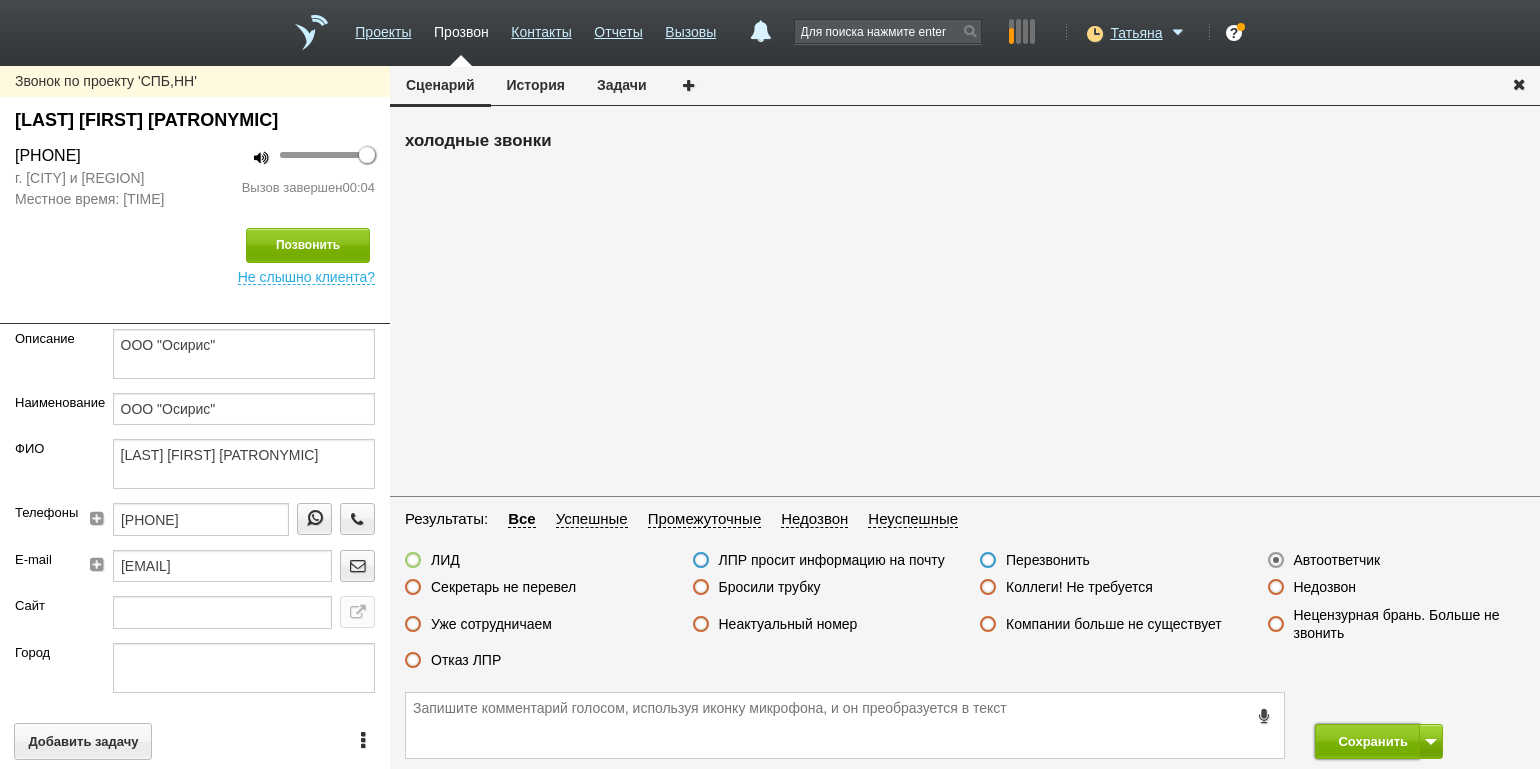 drag, startPoint x: 1371, startPoint y: 740, endPoint x: 1292, endPoint y: 603, distance: 158.14551 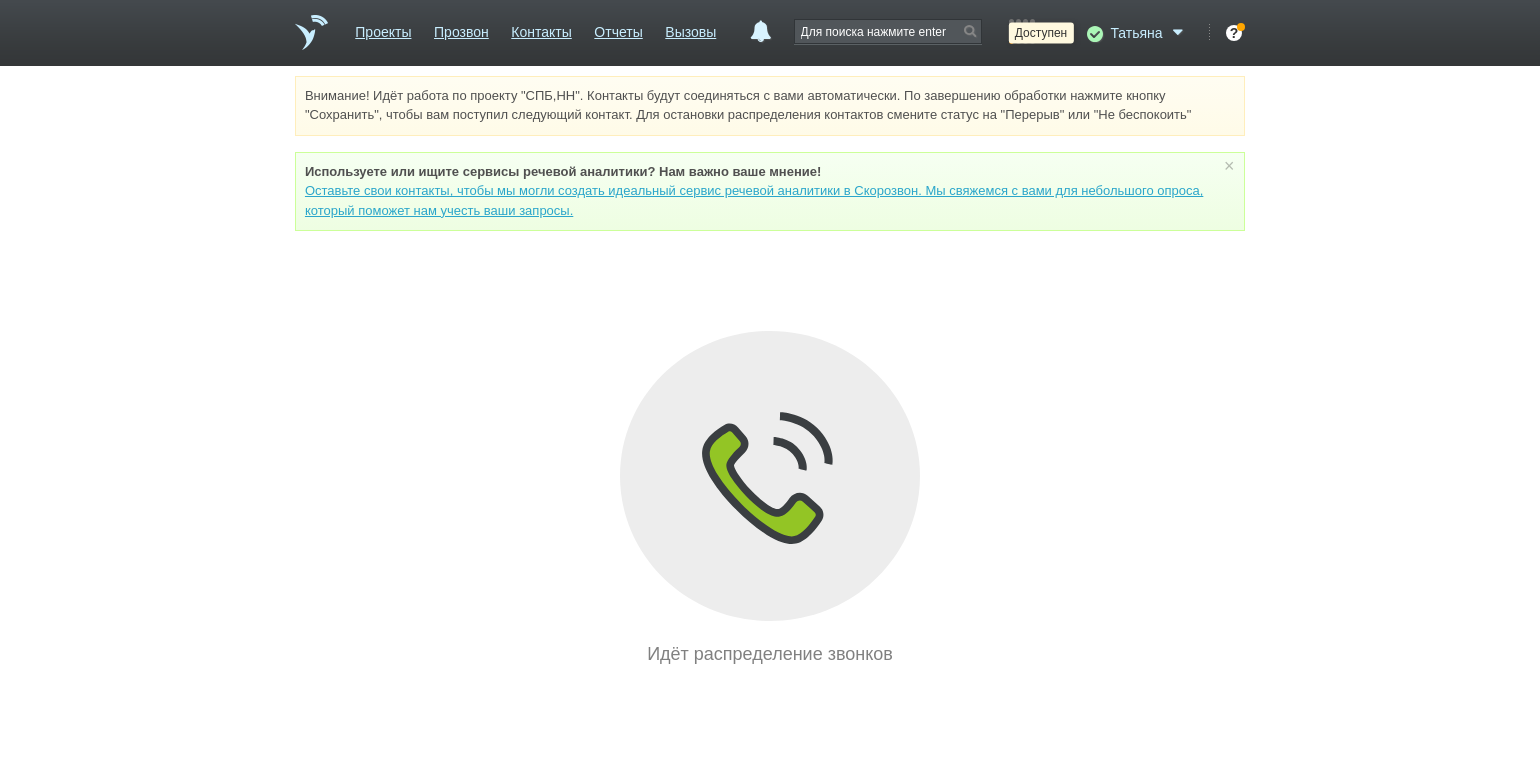 click at bounding box center [1093, 33] 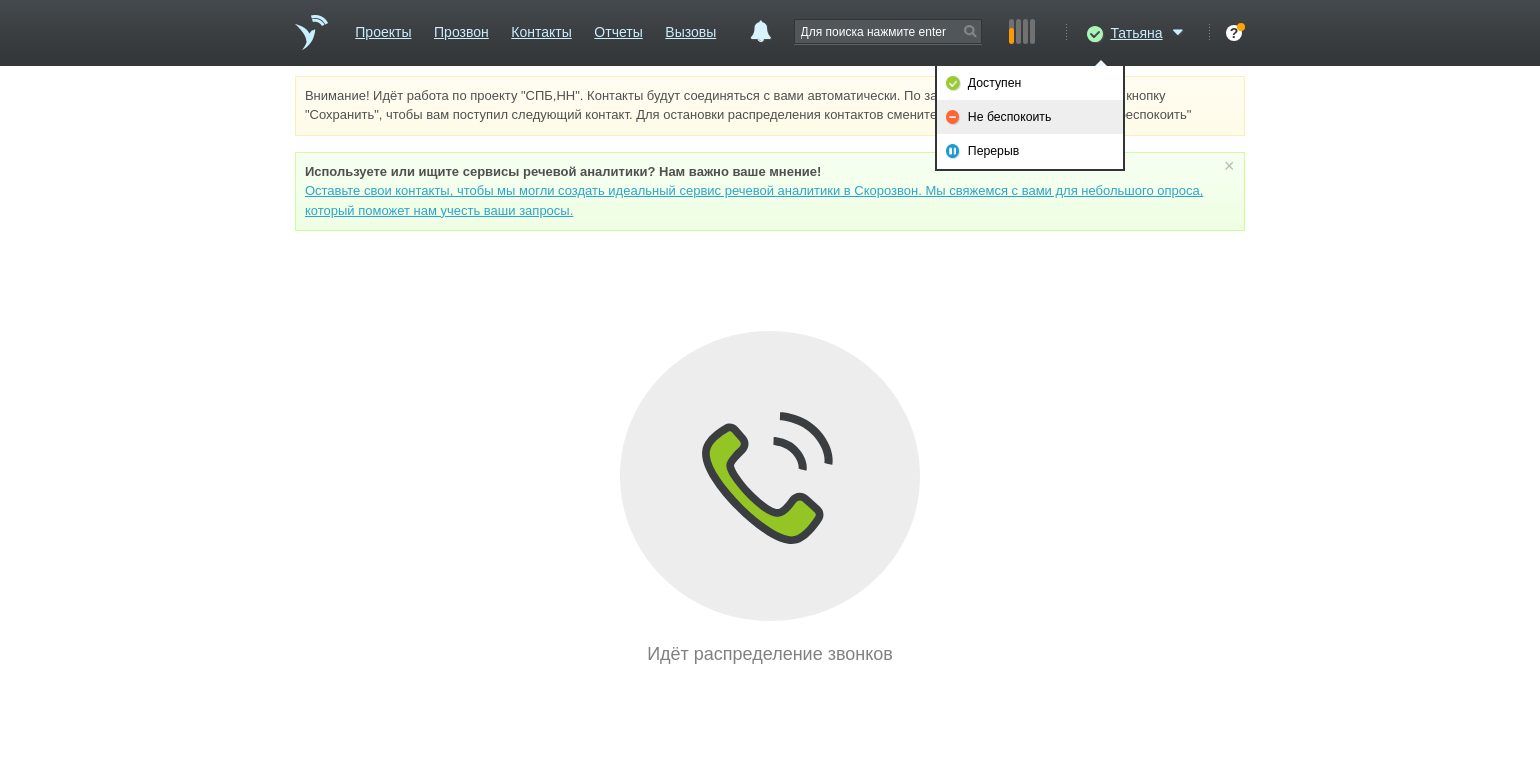 click on "Не беспокоить" at bounding box center [1030, 117] 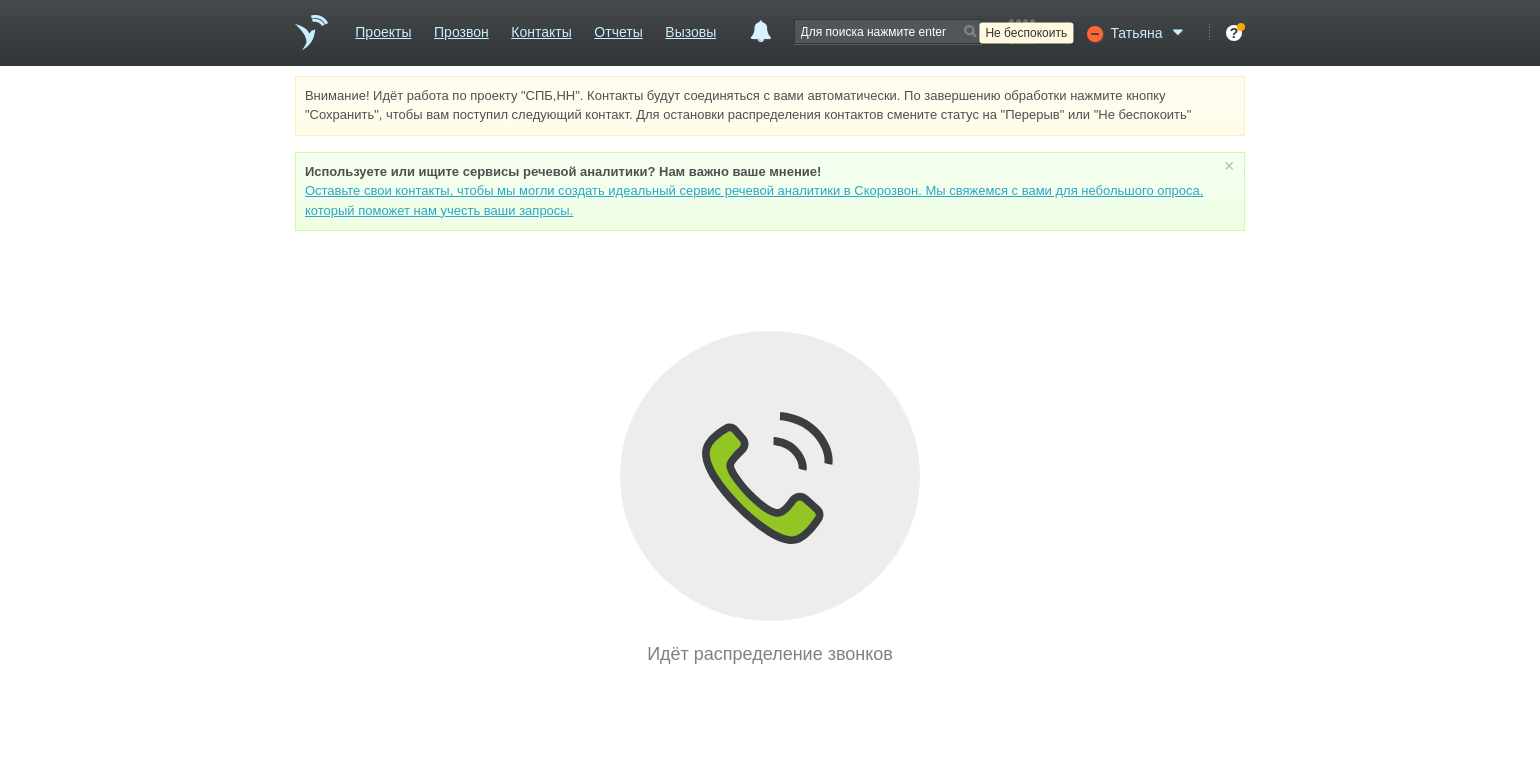 click at bounding box center (1093, 33) 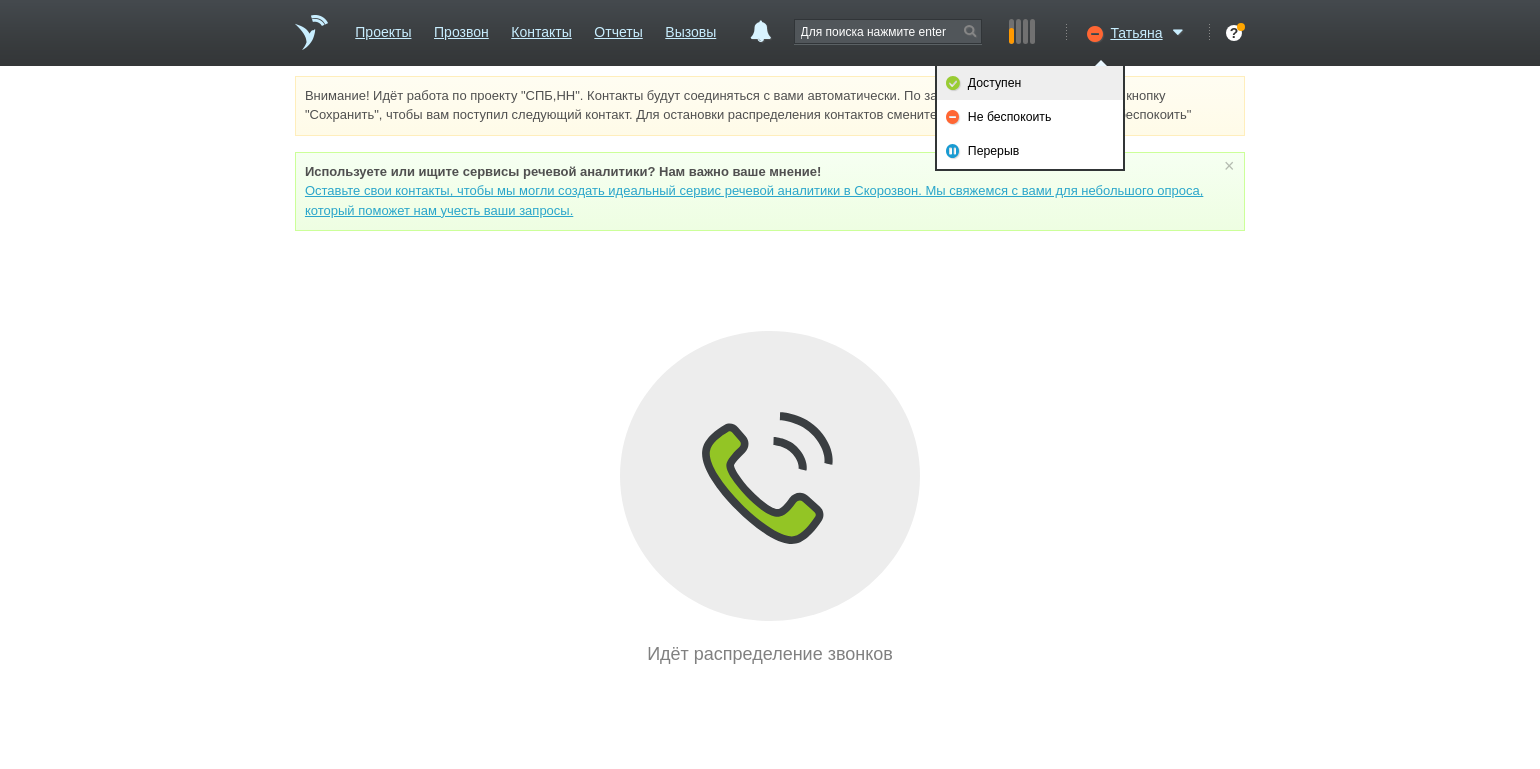 click on "Доступен" at bounding box center (1030, 83) 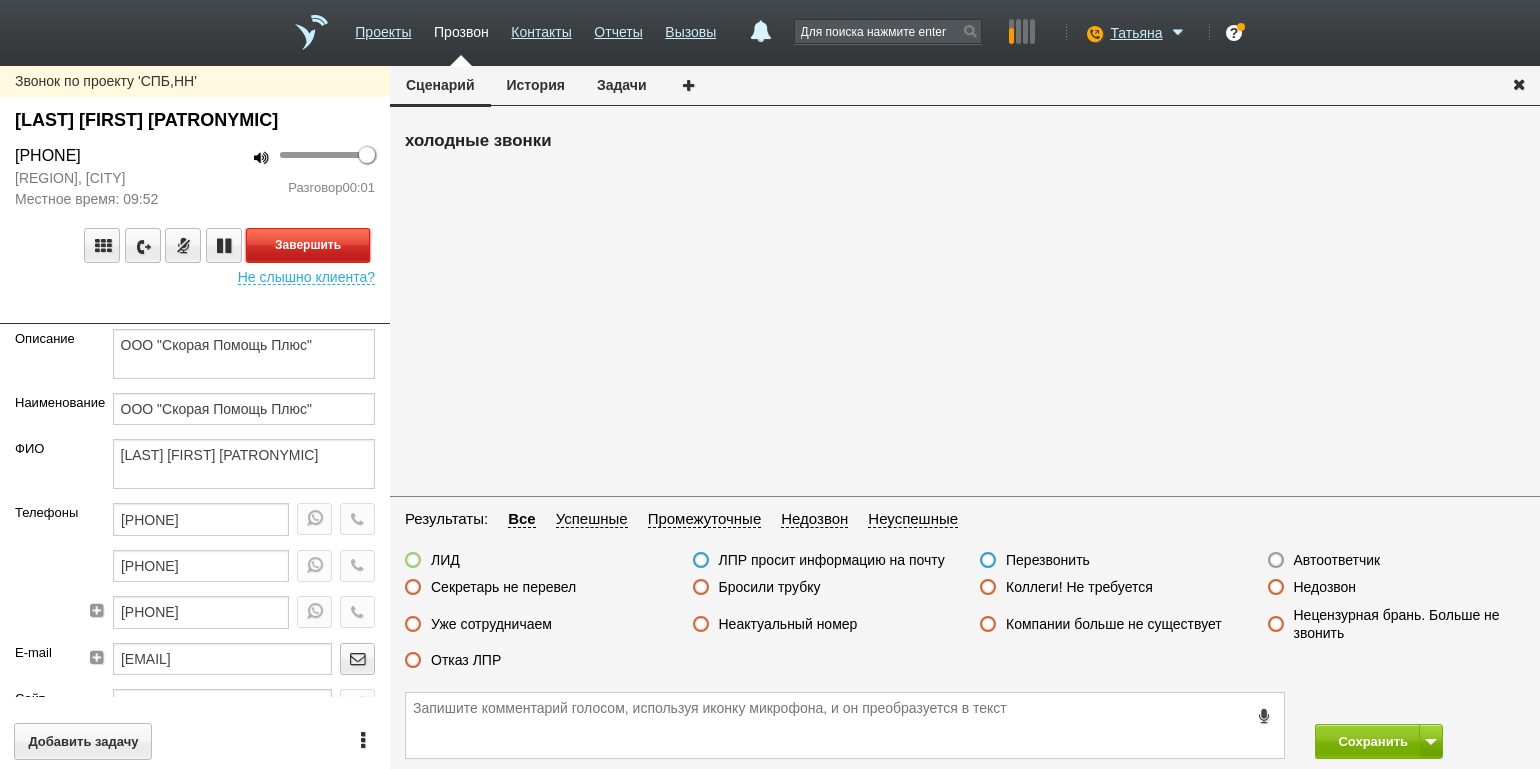 click on "Завершить" at bounding box center (308, 245) 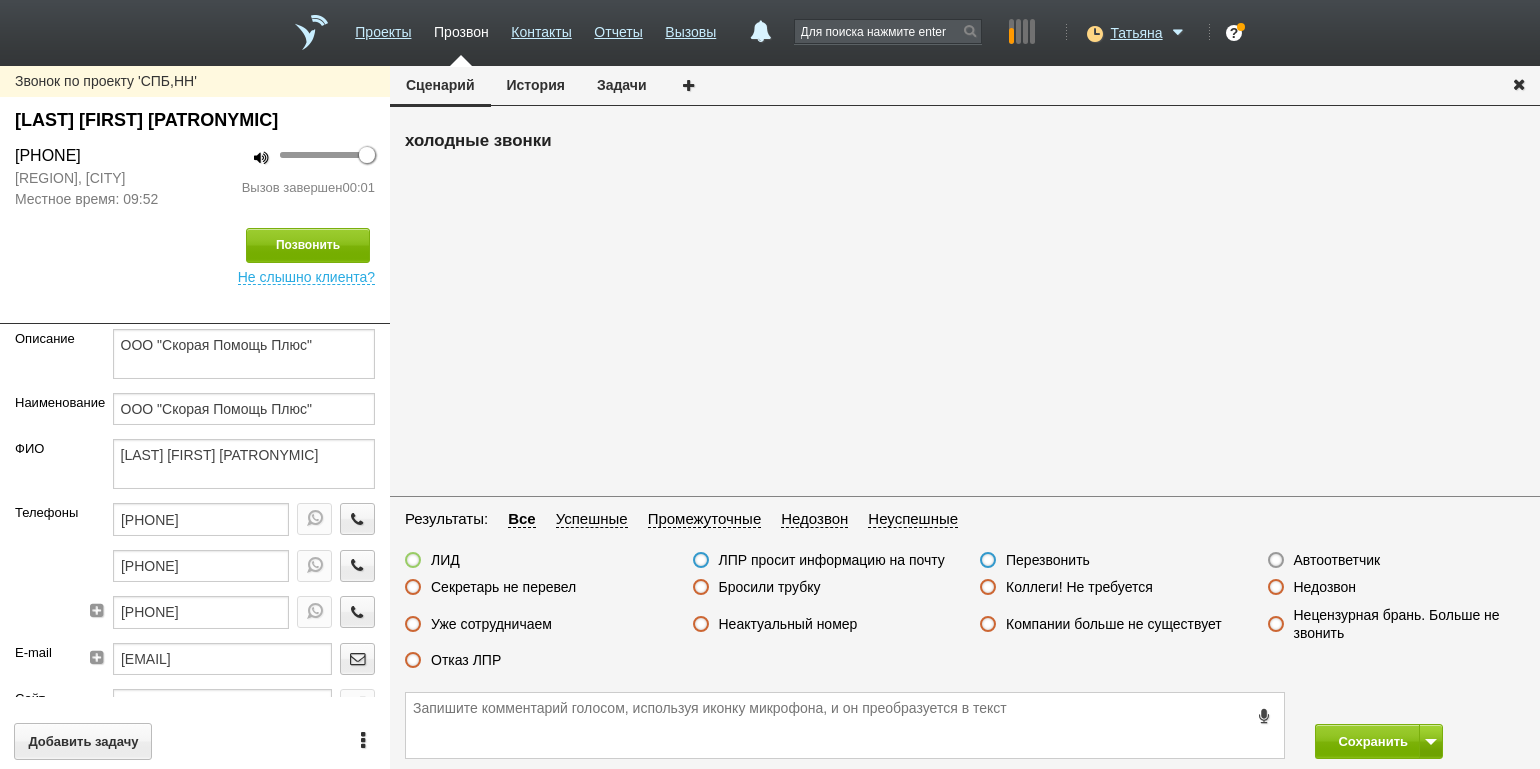 click on "Автоответчик" at bounding box center (1337, 560) 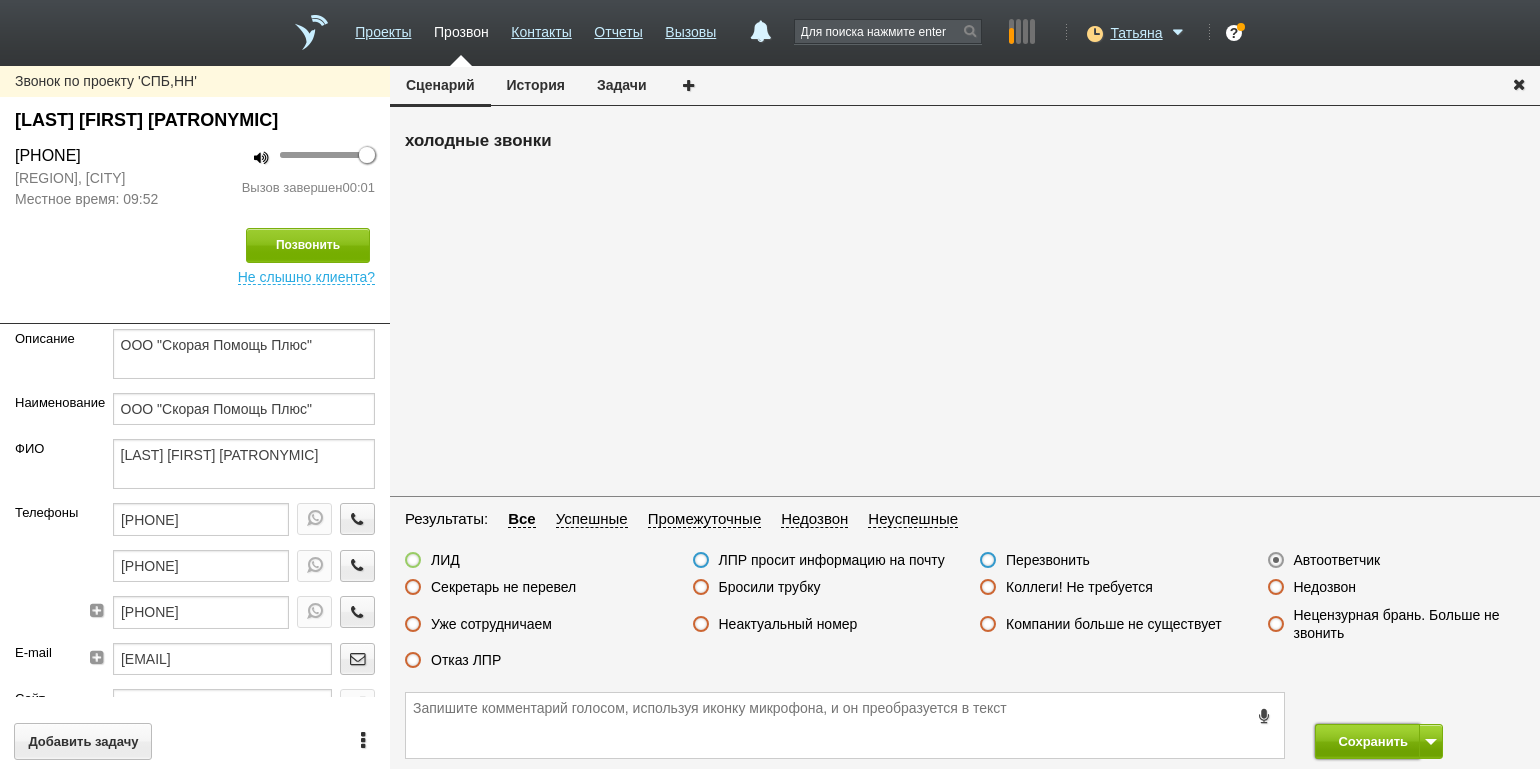 click on "Сохранить" at bounding box center [1367, 741] 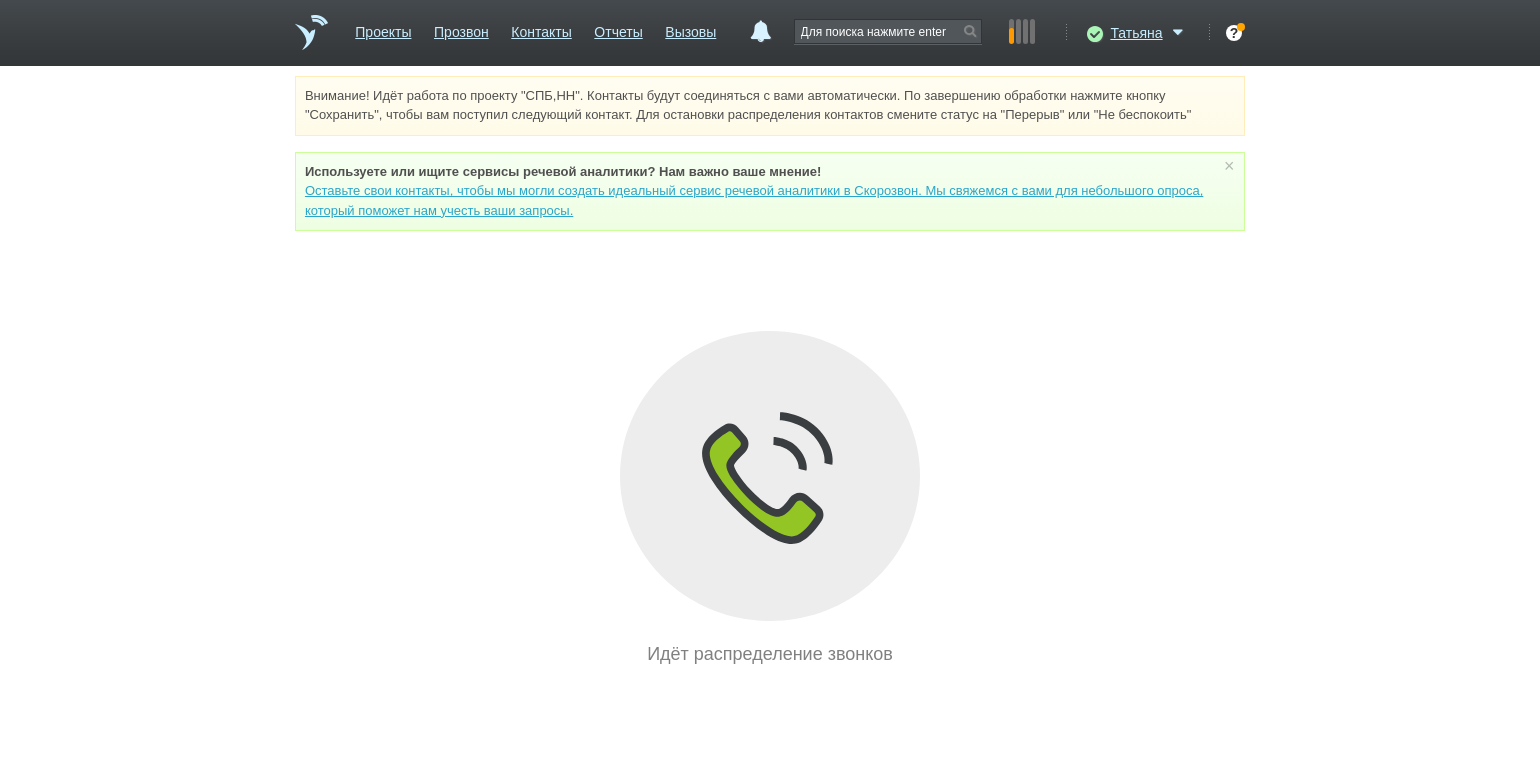 click on "Внимание! Идёт работа по проекту "СПБ,НН". Контакты будут соединяться с вами автоматически. По завершению обработки нажмите кнопку "Сохранить", чтобы вам поступил следующий контакт. Для остановки распределения контактов смените статус на "Перерыв" или "Не беспокоить"
Используете или ищите cервисы речевой аналитики? Нам важно ваше мнение! Оставьте свои контакты, чтобы мы могли создать идеальный сервис речевой аналитики в Скорозвон. Мы свяжемся с вами для небольшого опроса, который поможет нам учесть ваши запросы.
×" at bounding box center (770, 372) 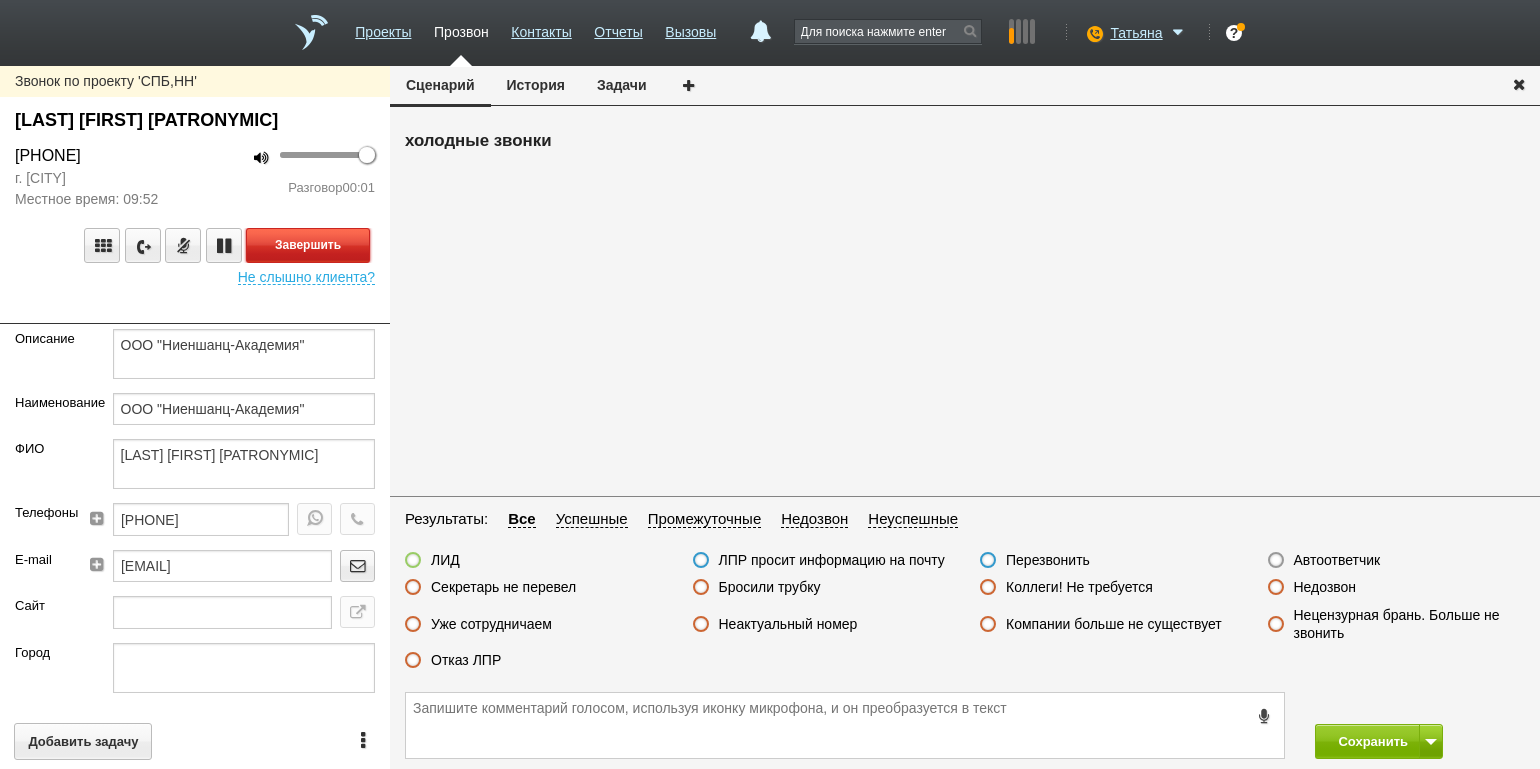 click on "Завершить" at bounding box center (308, 245) 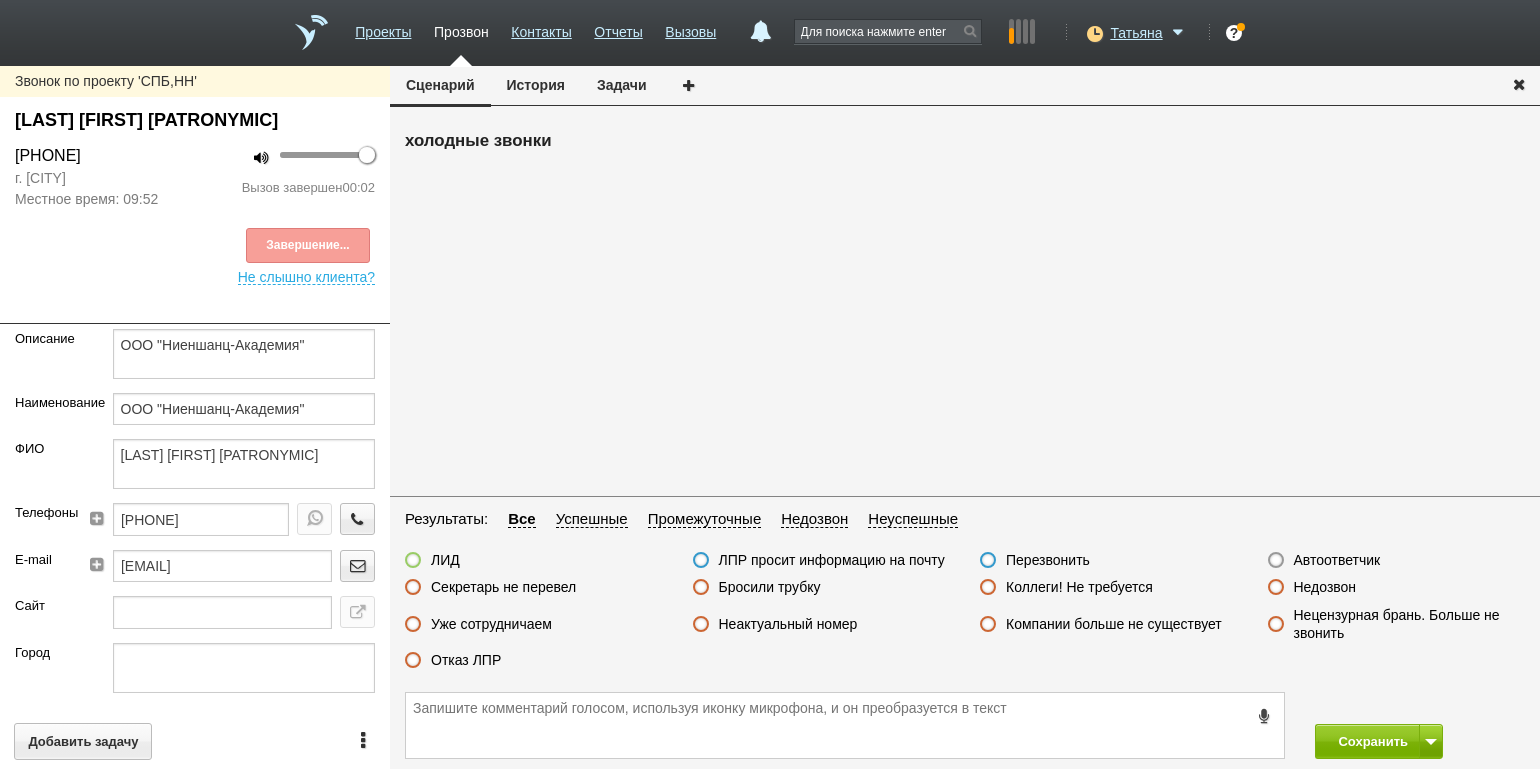 drag, startPoint x: 1313, startPoint y: 551, endPoint x: 1319, endPoint y: 564, distance: 14.3178215 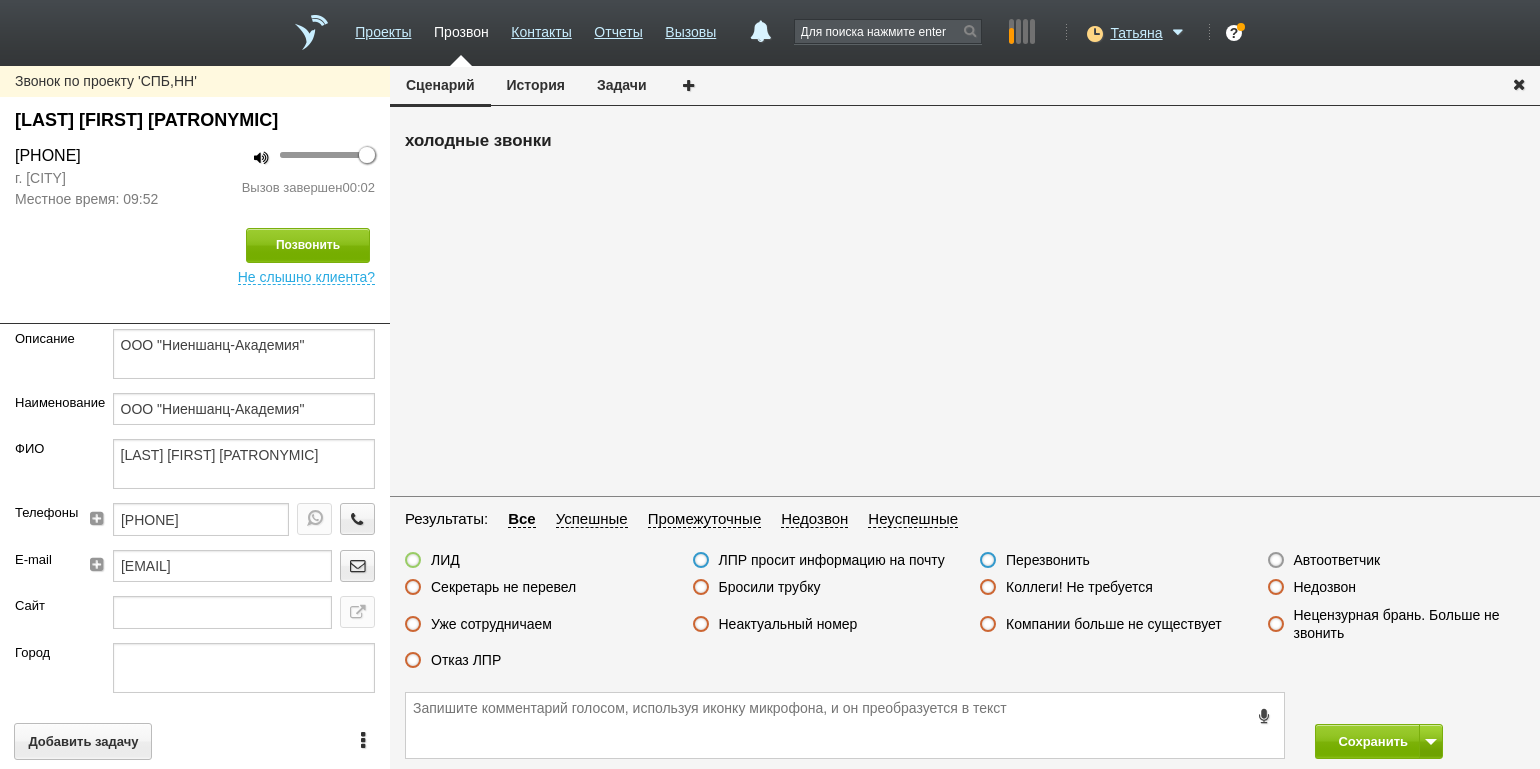 click on "Автоответчик" at bounding box center [1337, 560] 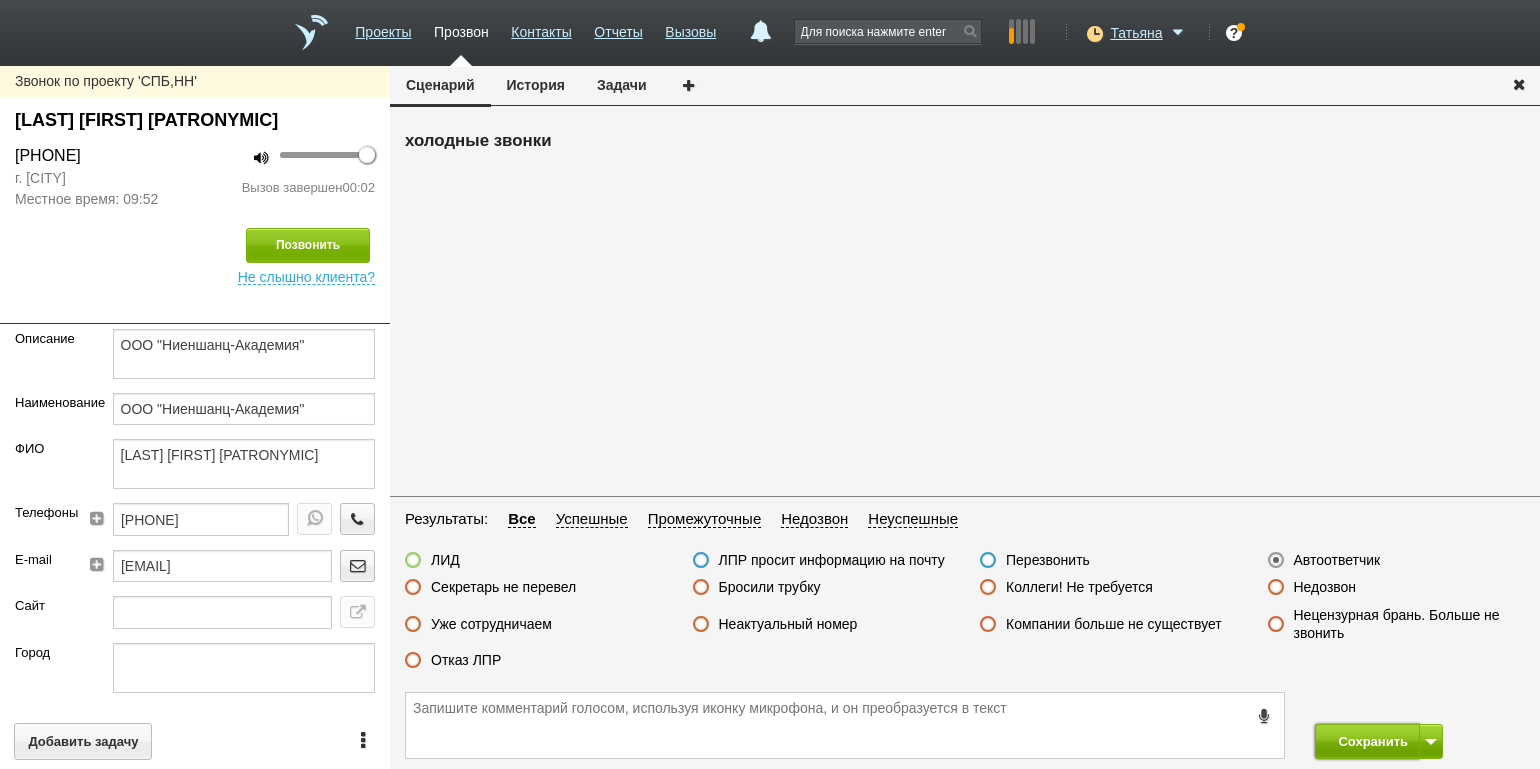 click on "Сохранить" at bounding box center [1367, 741] 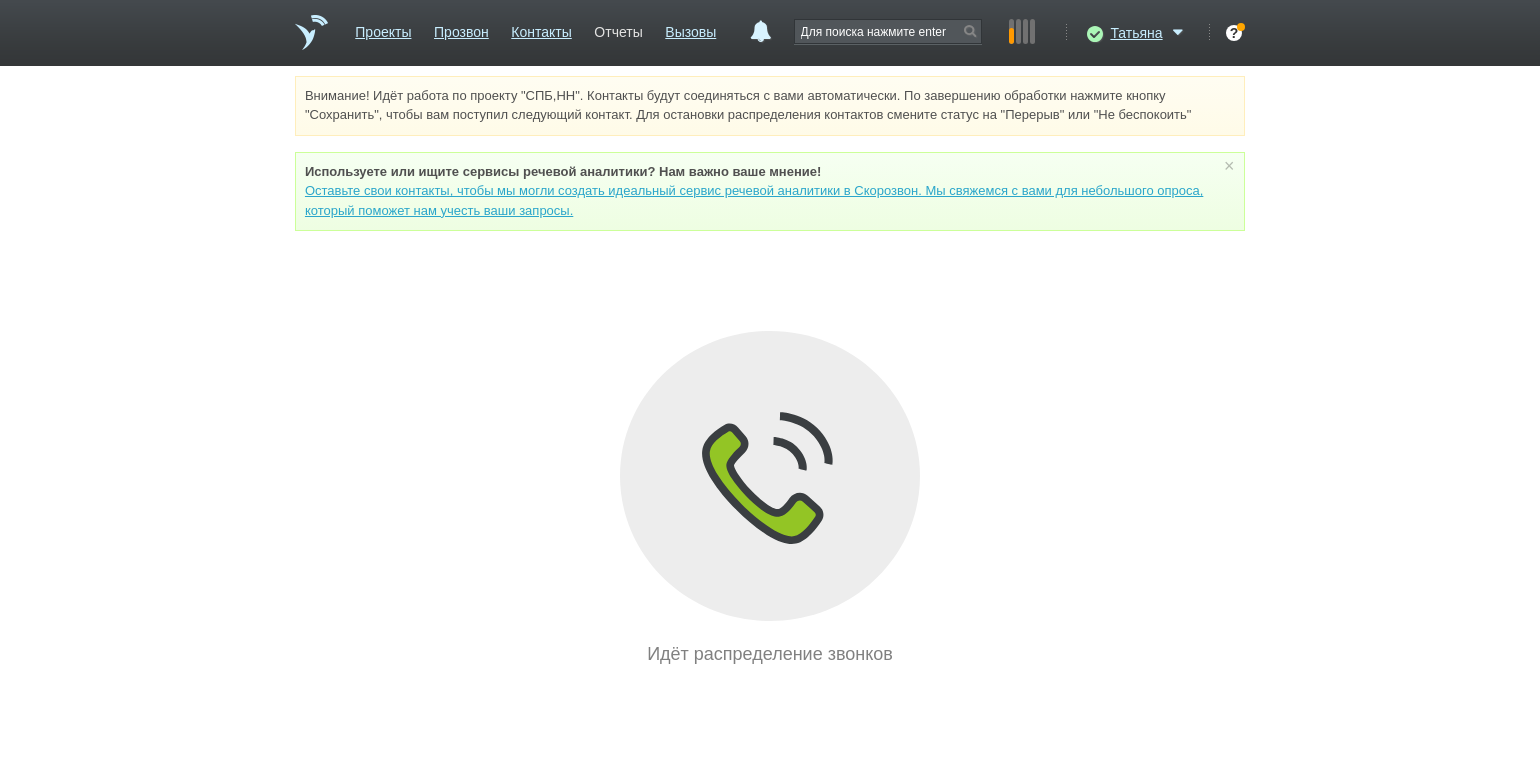 click on "Отчеты" at bounding box center [618, 28] 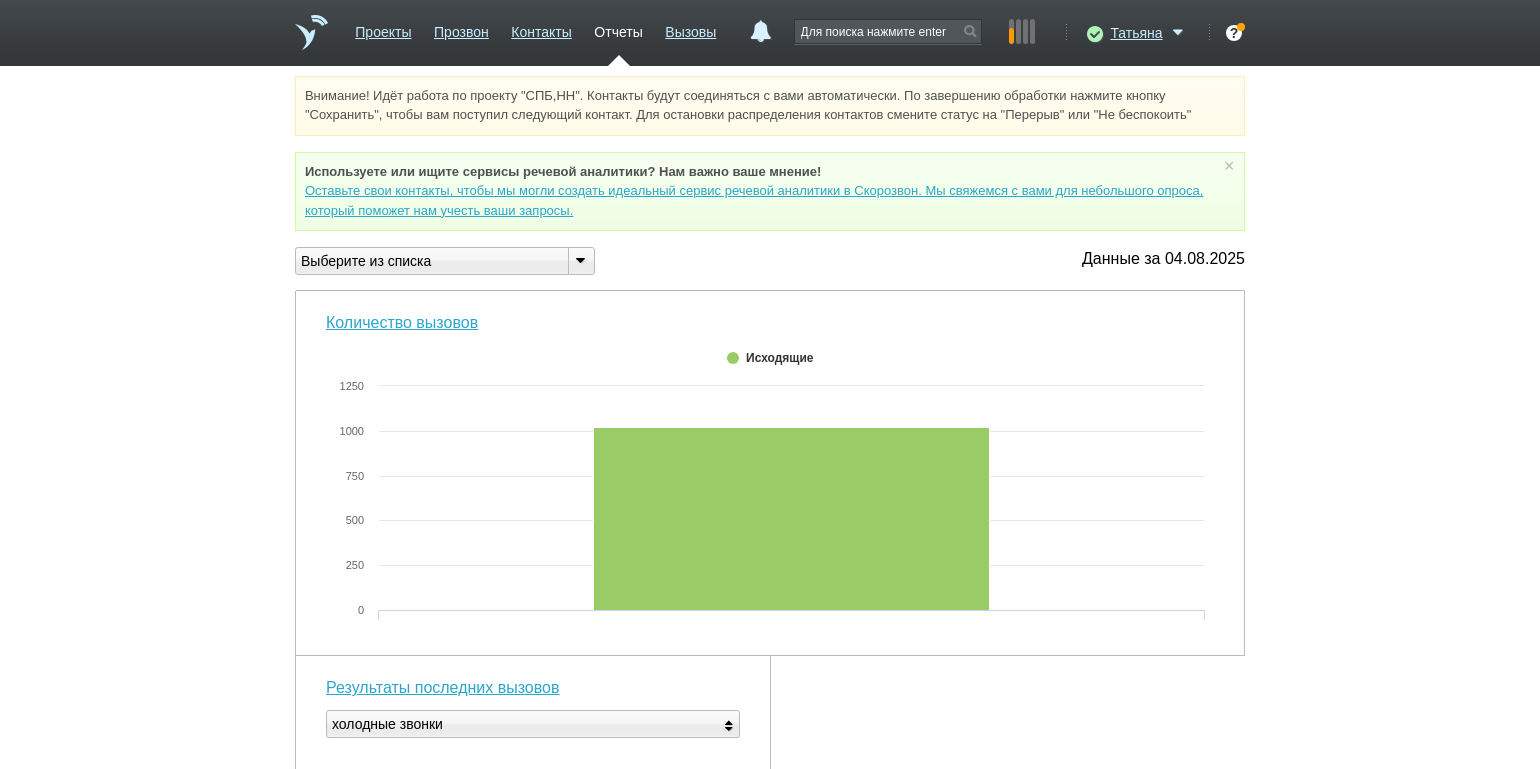 click at bounding box center [580, 259] 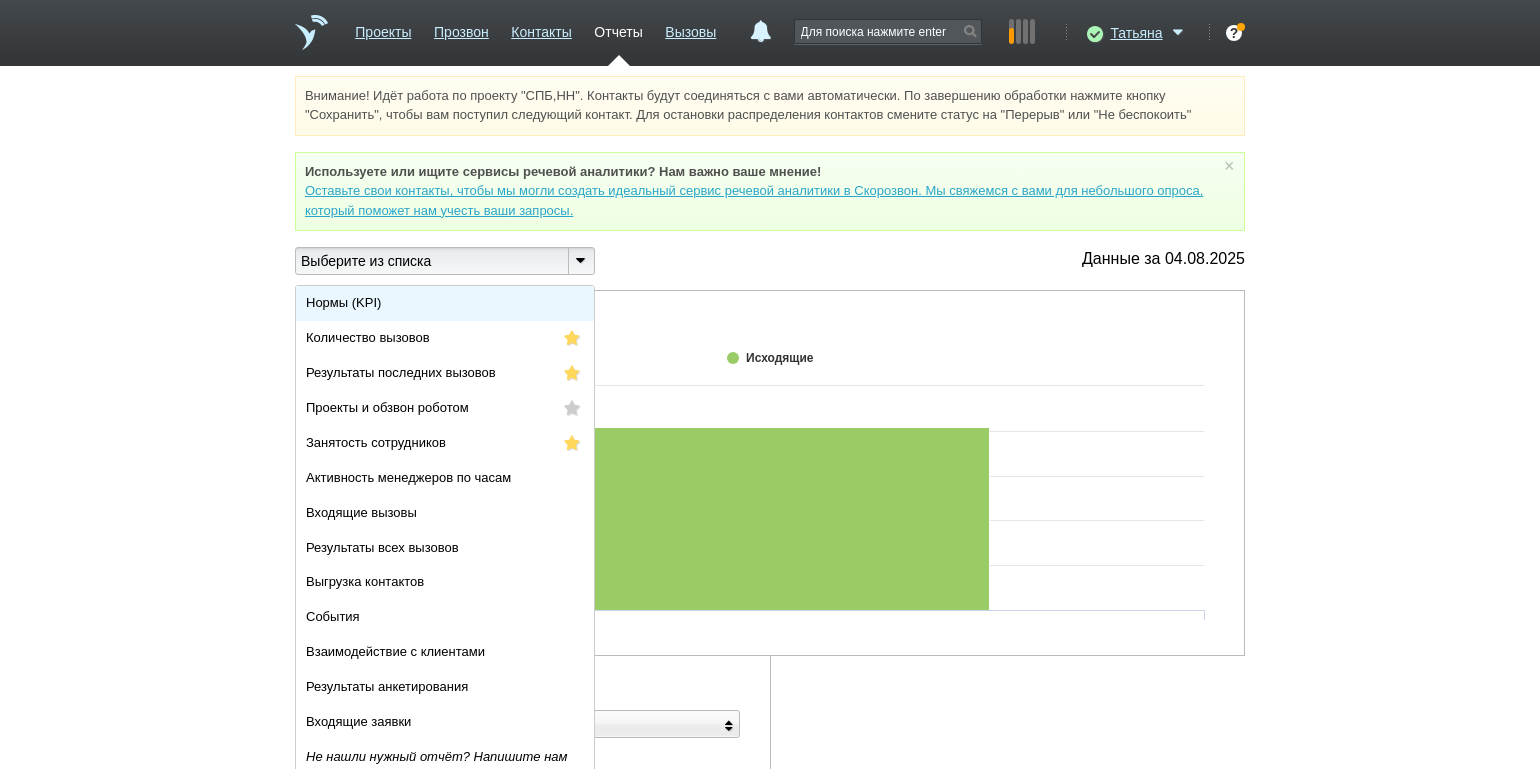 click on "Нормы (KPI)" at bounding box center (445, 303) 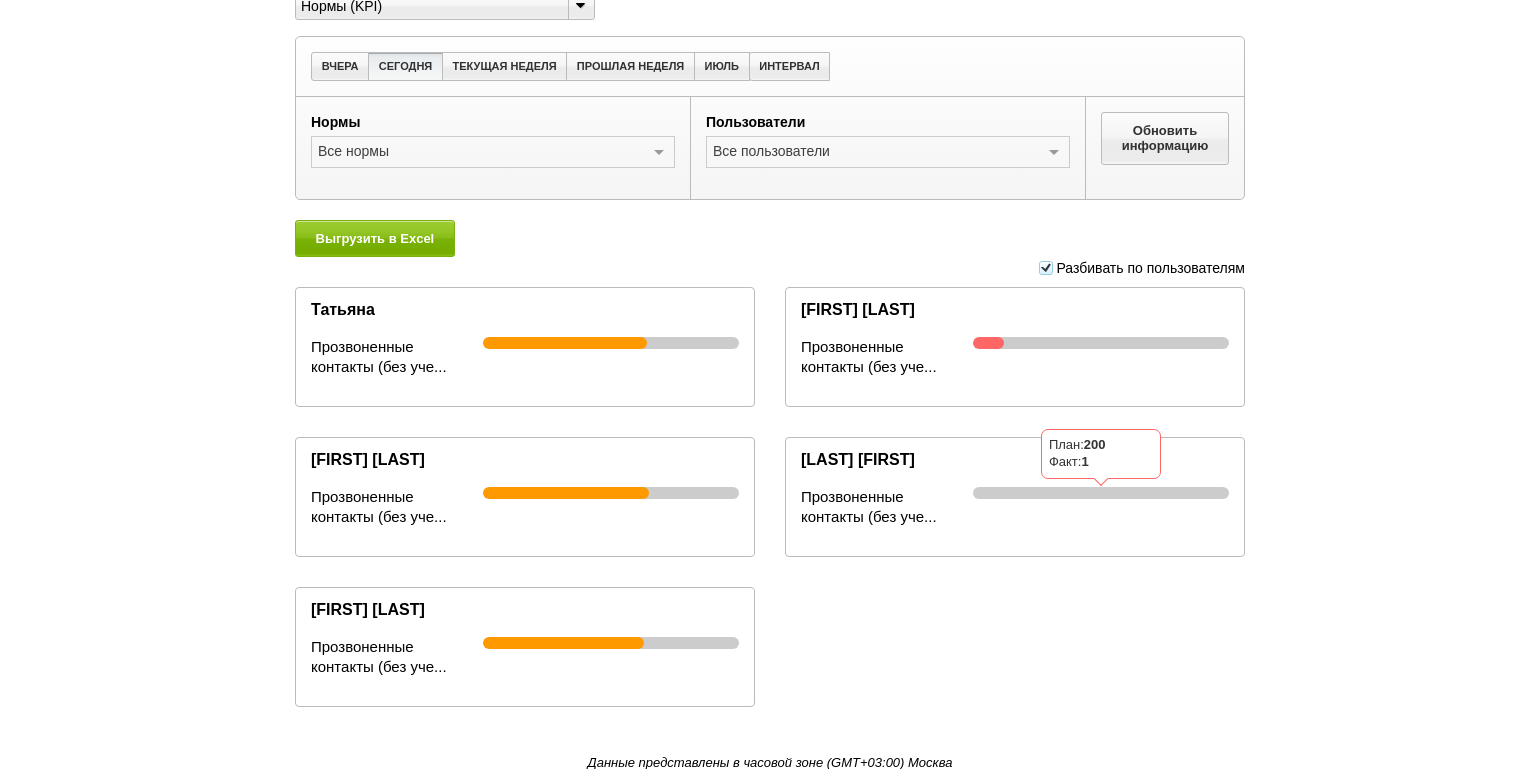 scroll, scrollTop: 259, scrollLeft: 0, axis: vertical 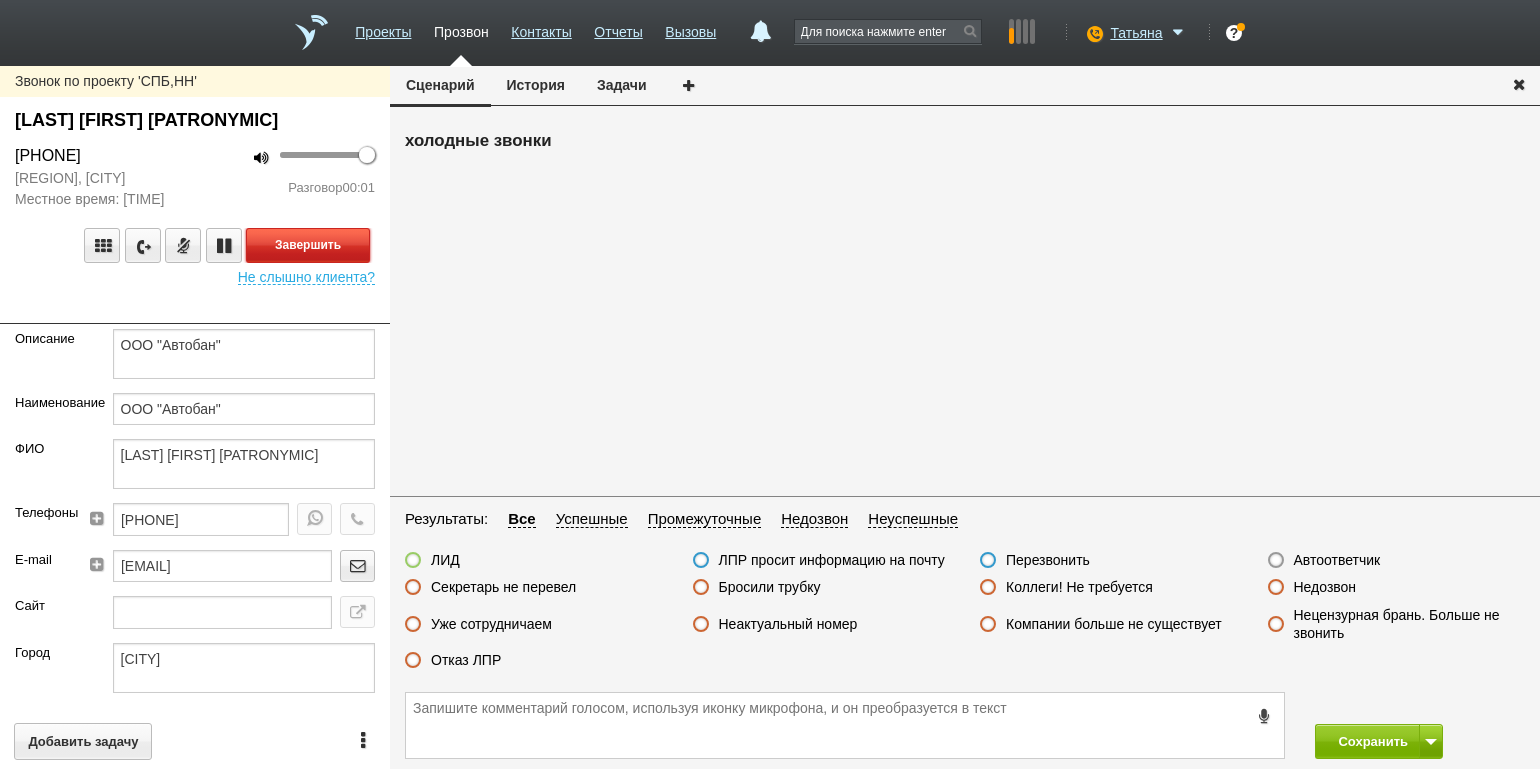 click on "Завершить" at bounding box center [308, 245] 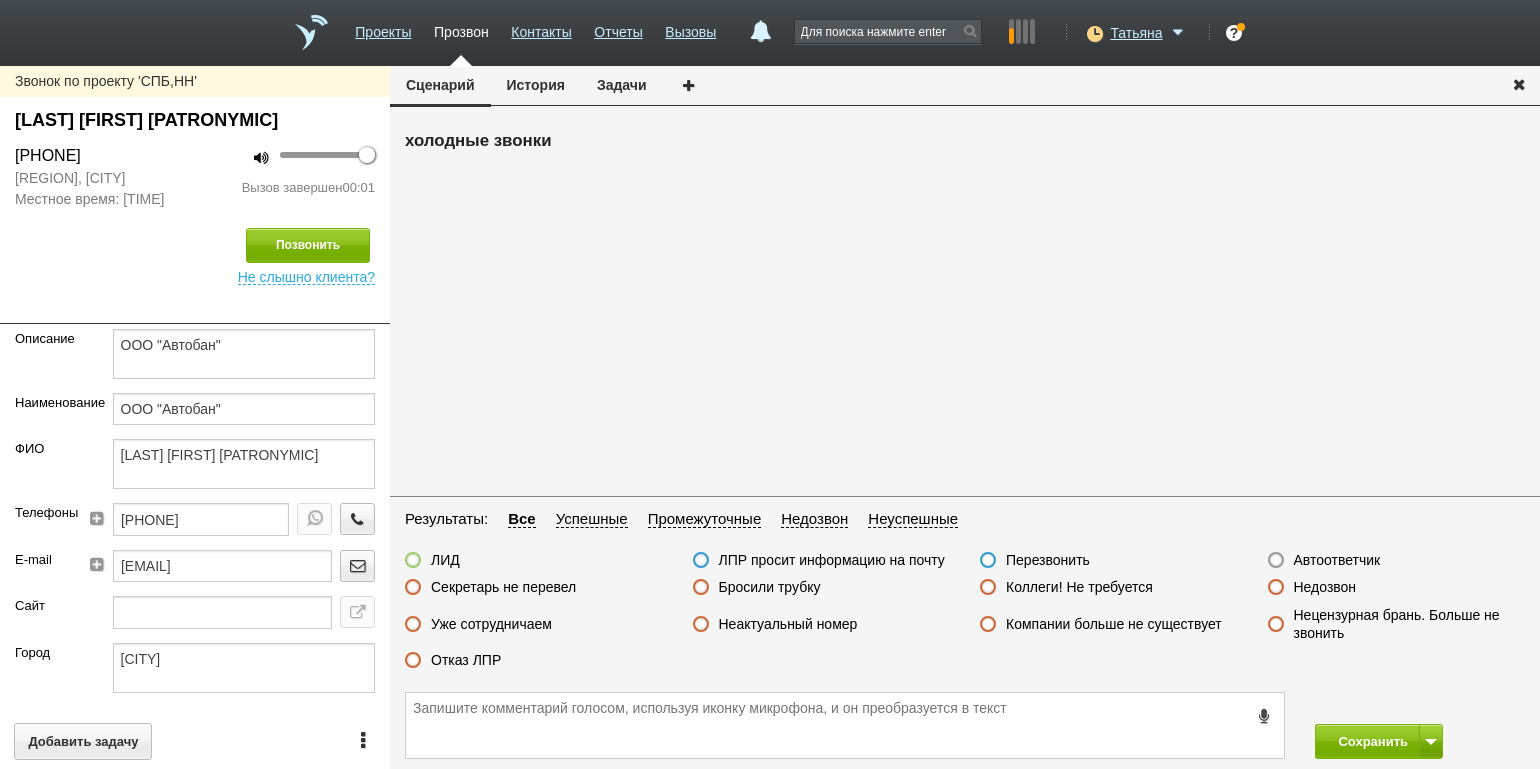 click on "Недозвон" at bounding box center [1325, 587] 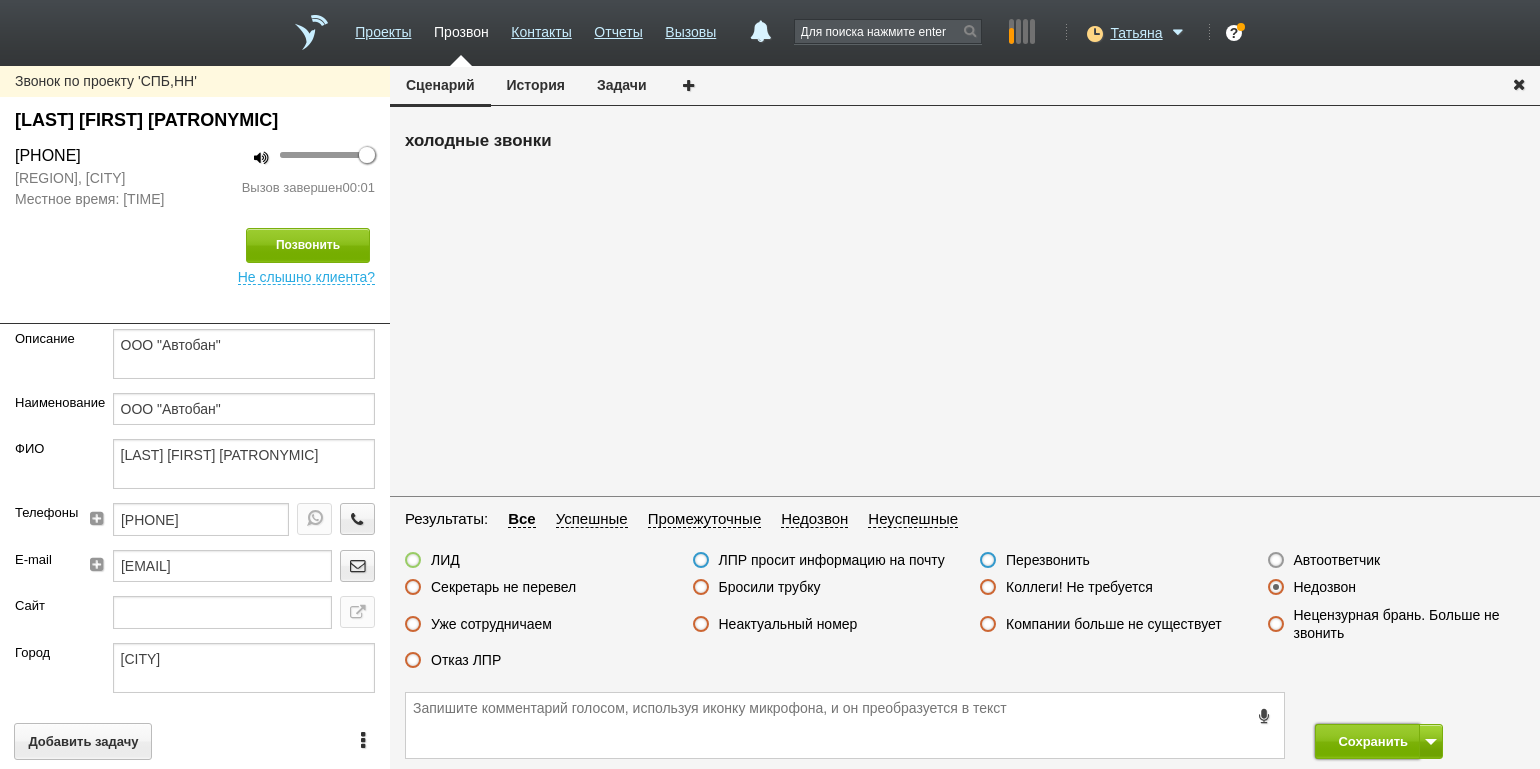 drag, startPoint x: 1348, startPoint y: 736, endPoint x: 1341, endPoint y: 715, distance: 22.135944 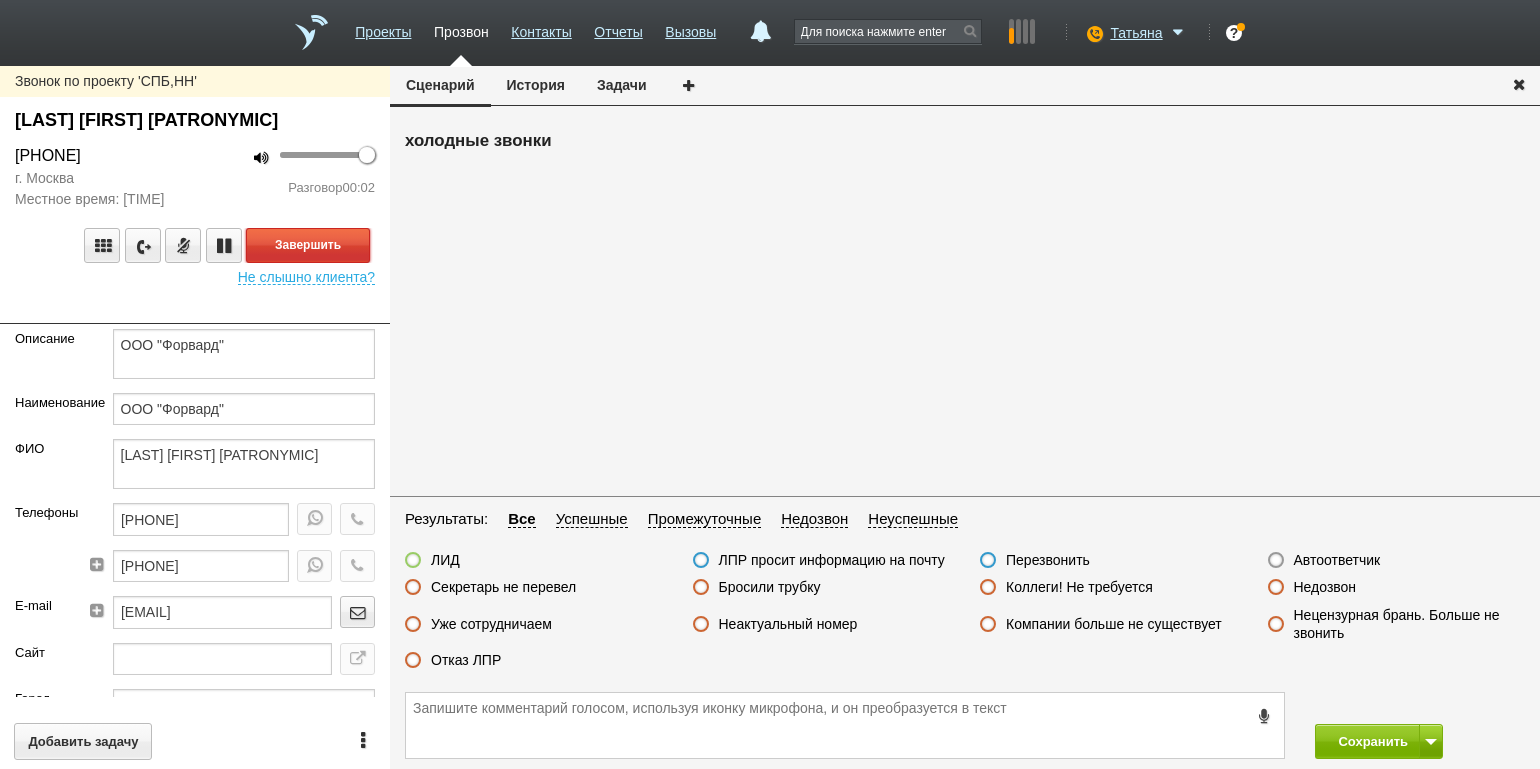 drag, startPoint x: 359, startPoint y: 234, endPoint x: 436, endPoint y: 291, distance: 95.80188 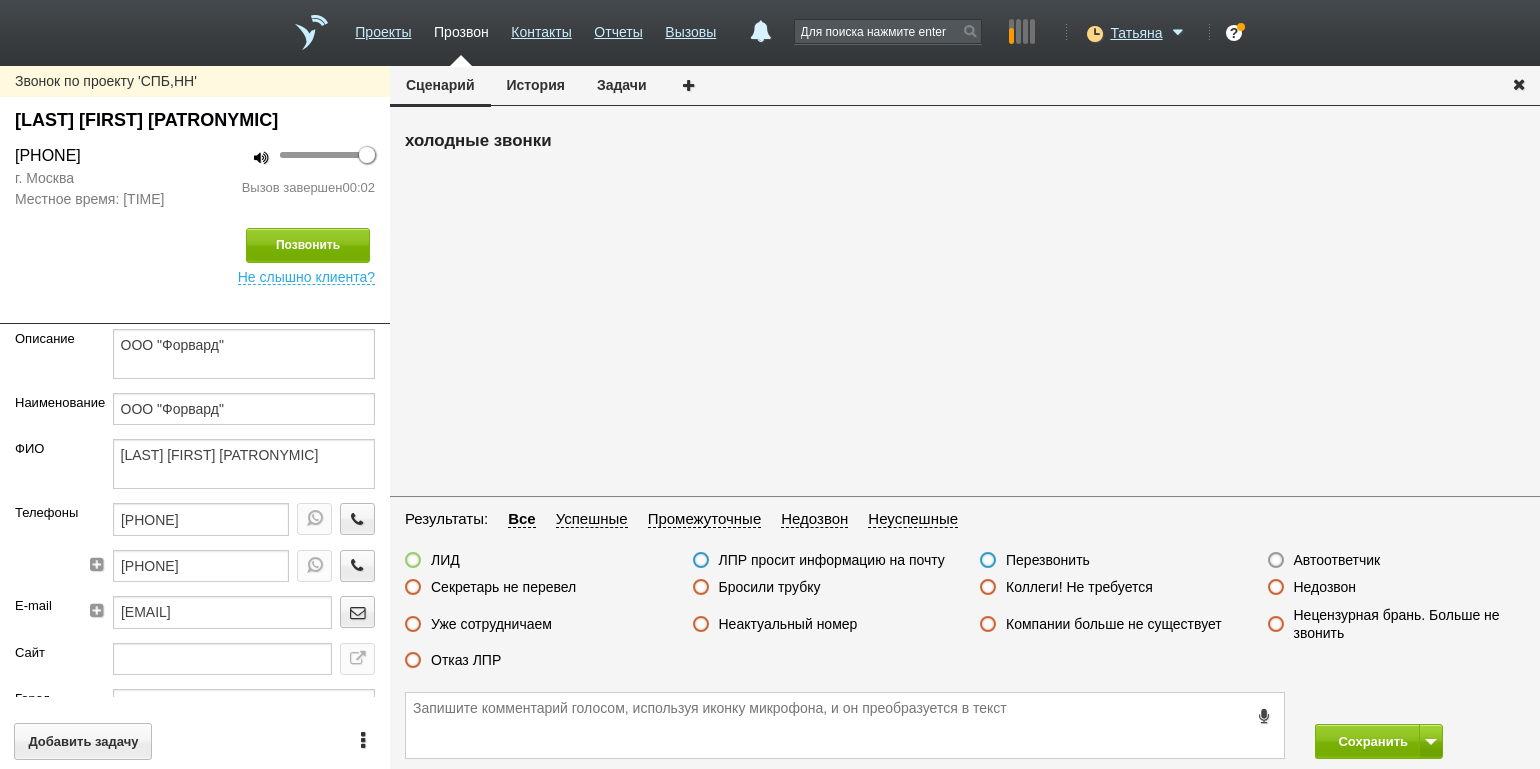 click on "Автоответчик" at bounding box center (1324, 561) 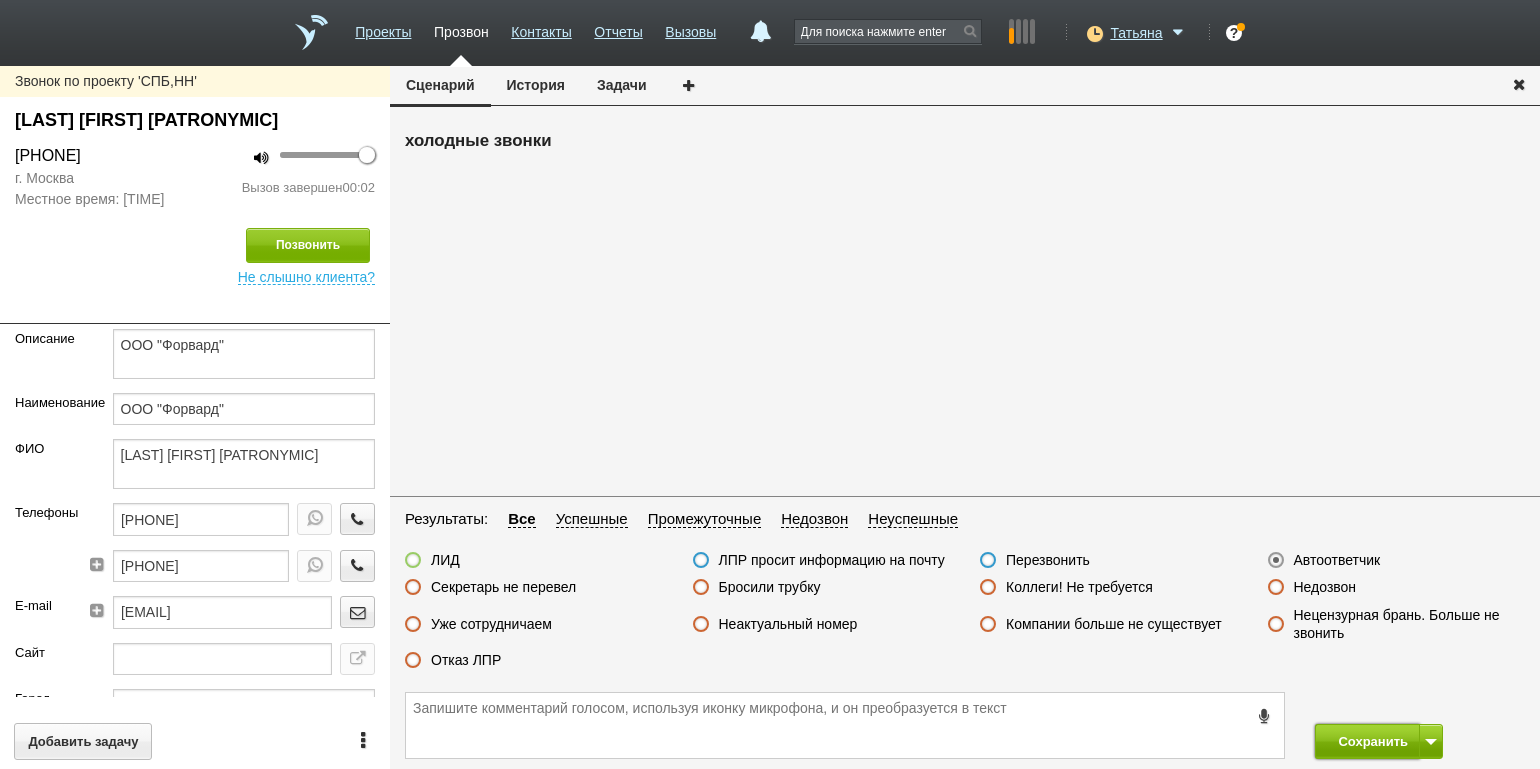 click on "Сохранить" at bounding box center (1367, 741) 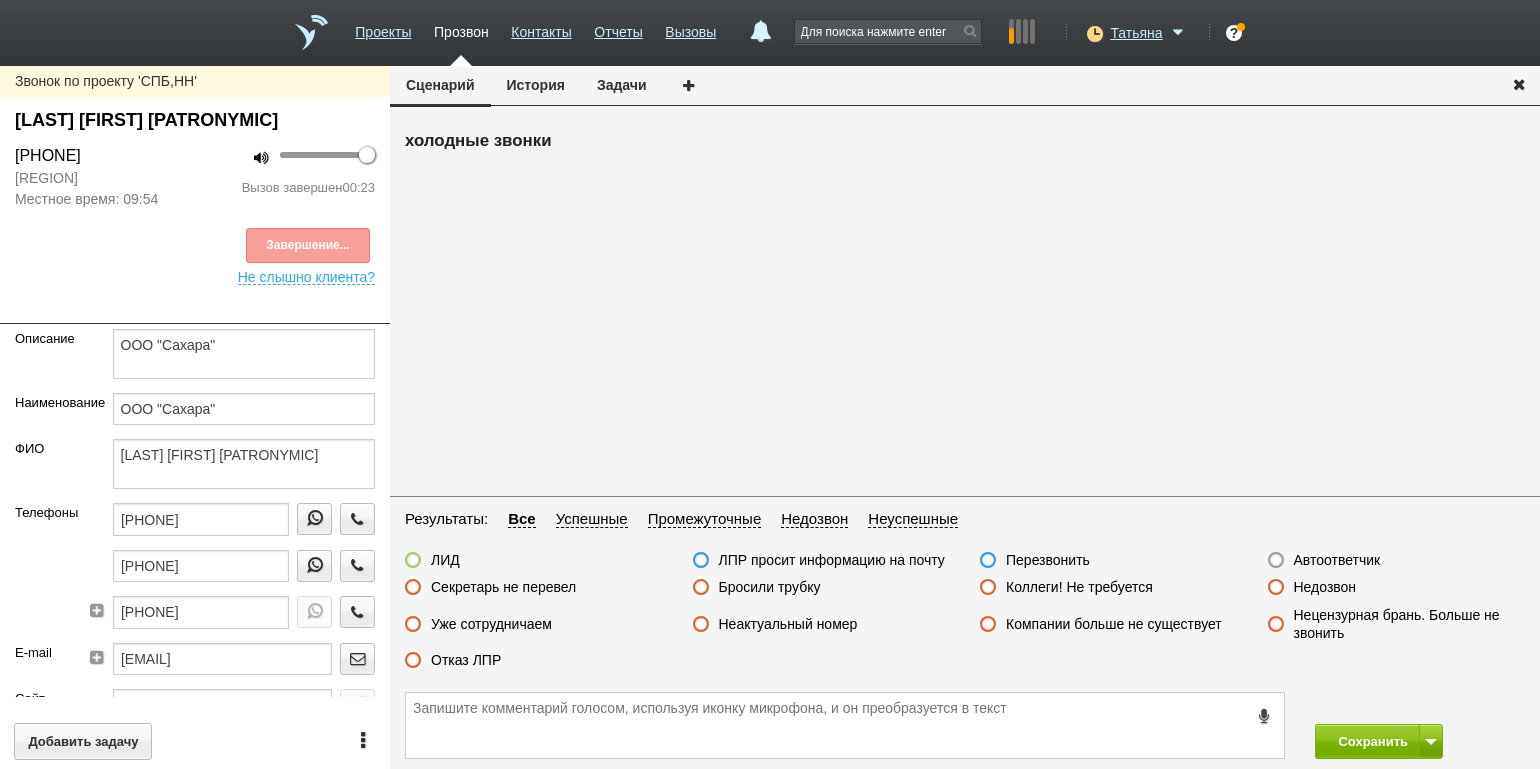 click on "Звонок по проекту 'СПБ,НН' [LAST] [FIRST] [PATRONYMIC] [PHONE] [REGION] Местное время: [TIME]     100
Вызов завершен
00:23 Завершение... Не слышно клиента? Описание ООО "Сахара" Наименование ООО "Сахара" ФИО [LAST] [FIRST] [PATRONYMIC]Телефоны [PHONE] [PHONE] [PHONE] [PHONE] E-mail [EMAIL] Сайт Город Адрес Регион [REGION] Должность Генеральный Директор Теги выгрузить тест Ничего не найдено Список пуст Ответственный Татьяна Никита Долгов Каюмова Юлия Филонов Сергей Денис Иванов Ничего не найдено Список пуст" at bounding box center [195, 417] 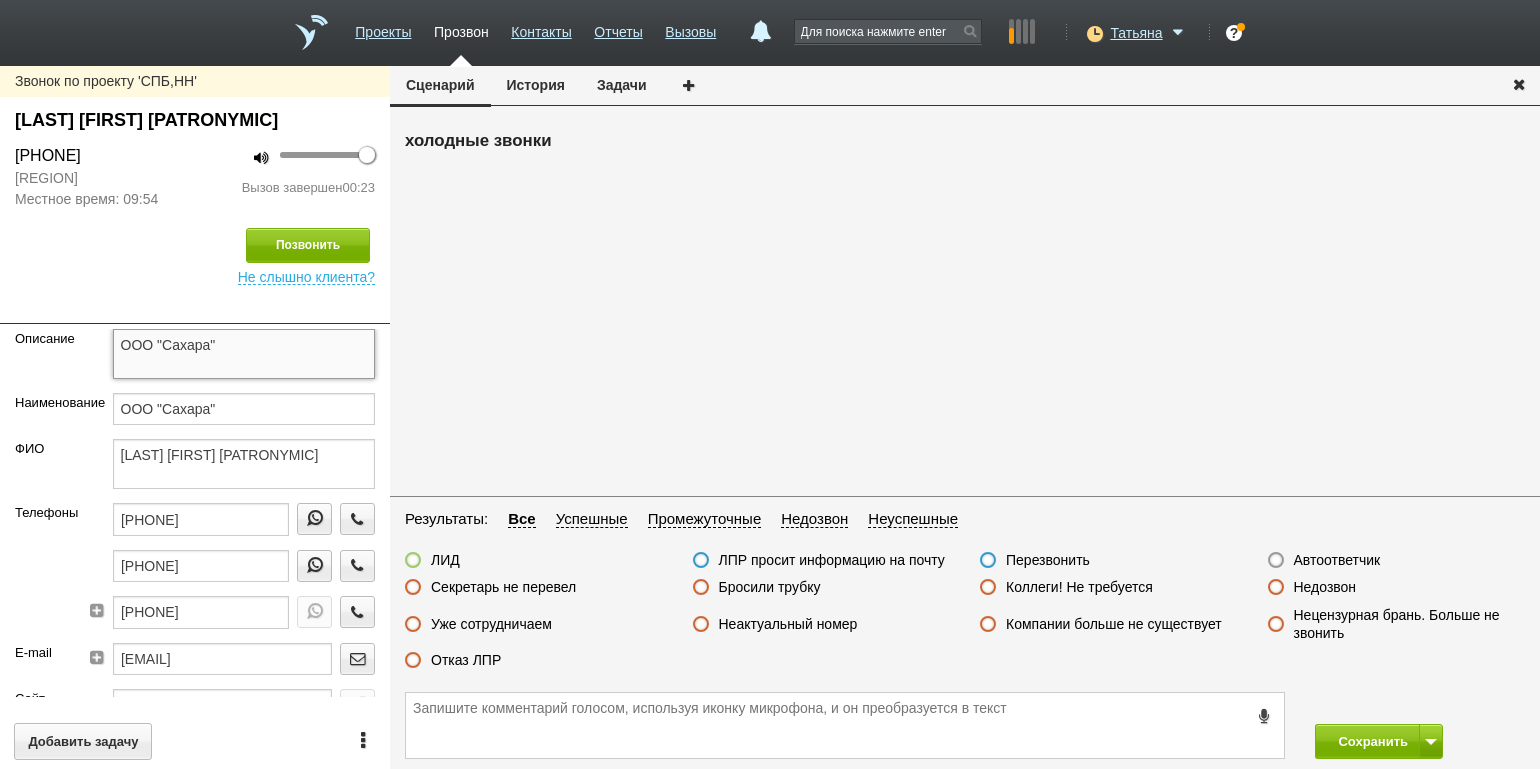 drag, startPoint x: 244, startPoint y: 347, endPoint x: 104, endPoint y: 345, distance: 140.01428 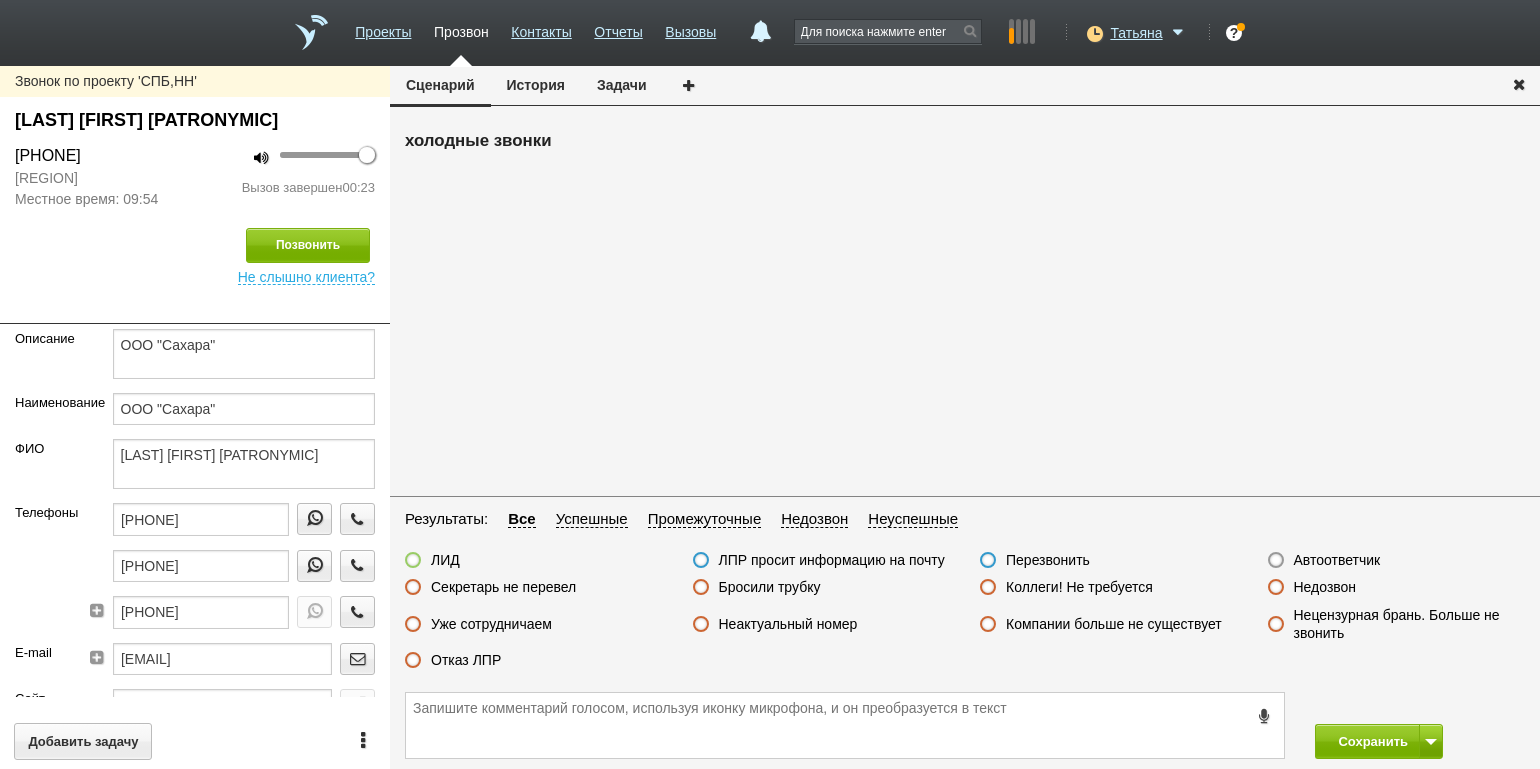 click on "[LAST] [FIRST] [PATRONYMIC]" at bounding box center (195, 120) 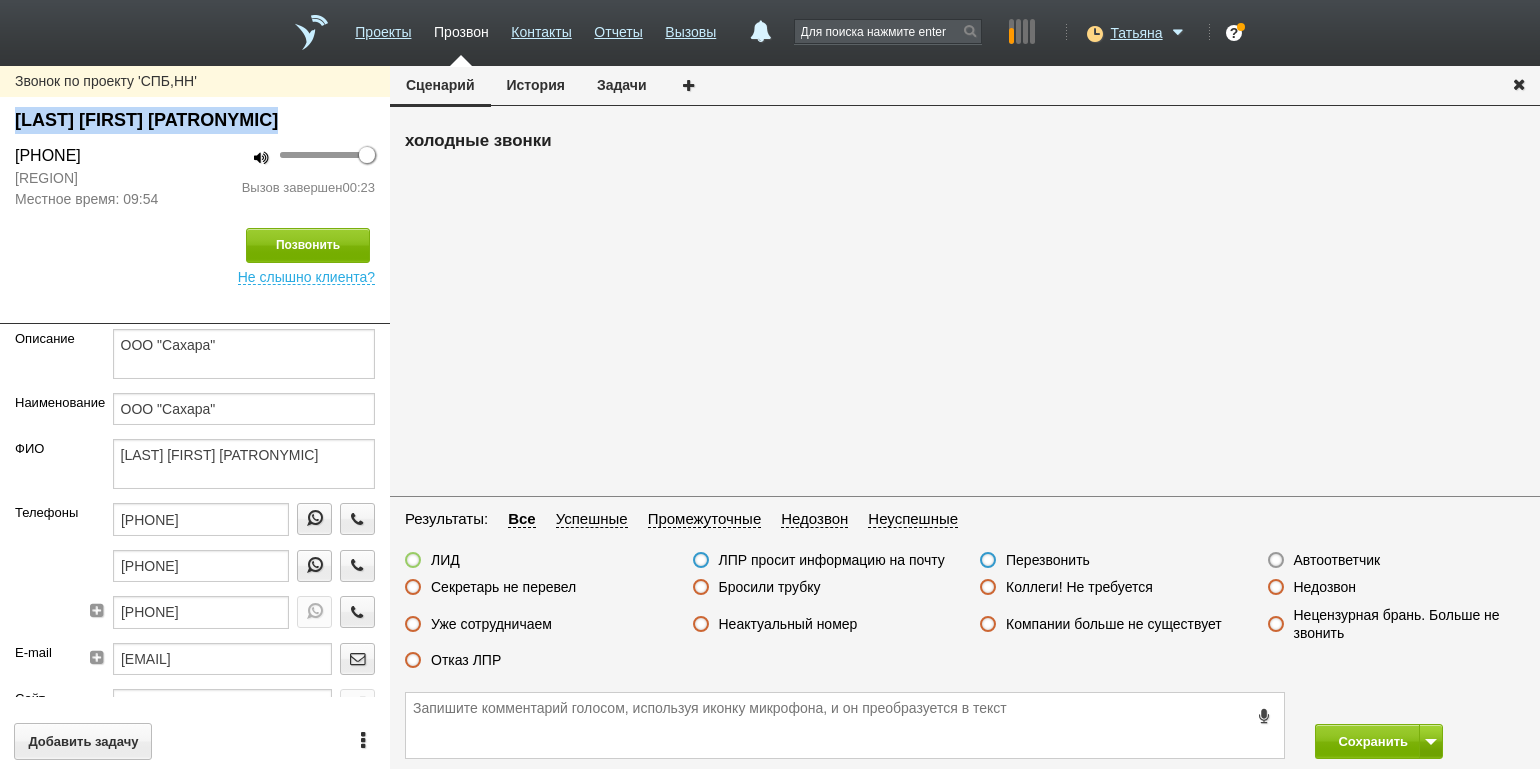 drag, startPoint x: 307, startPoint y: 118, endPoint x: 11, endPoint y: 117, distance: 296.00168 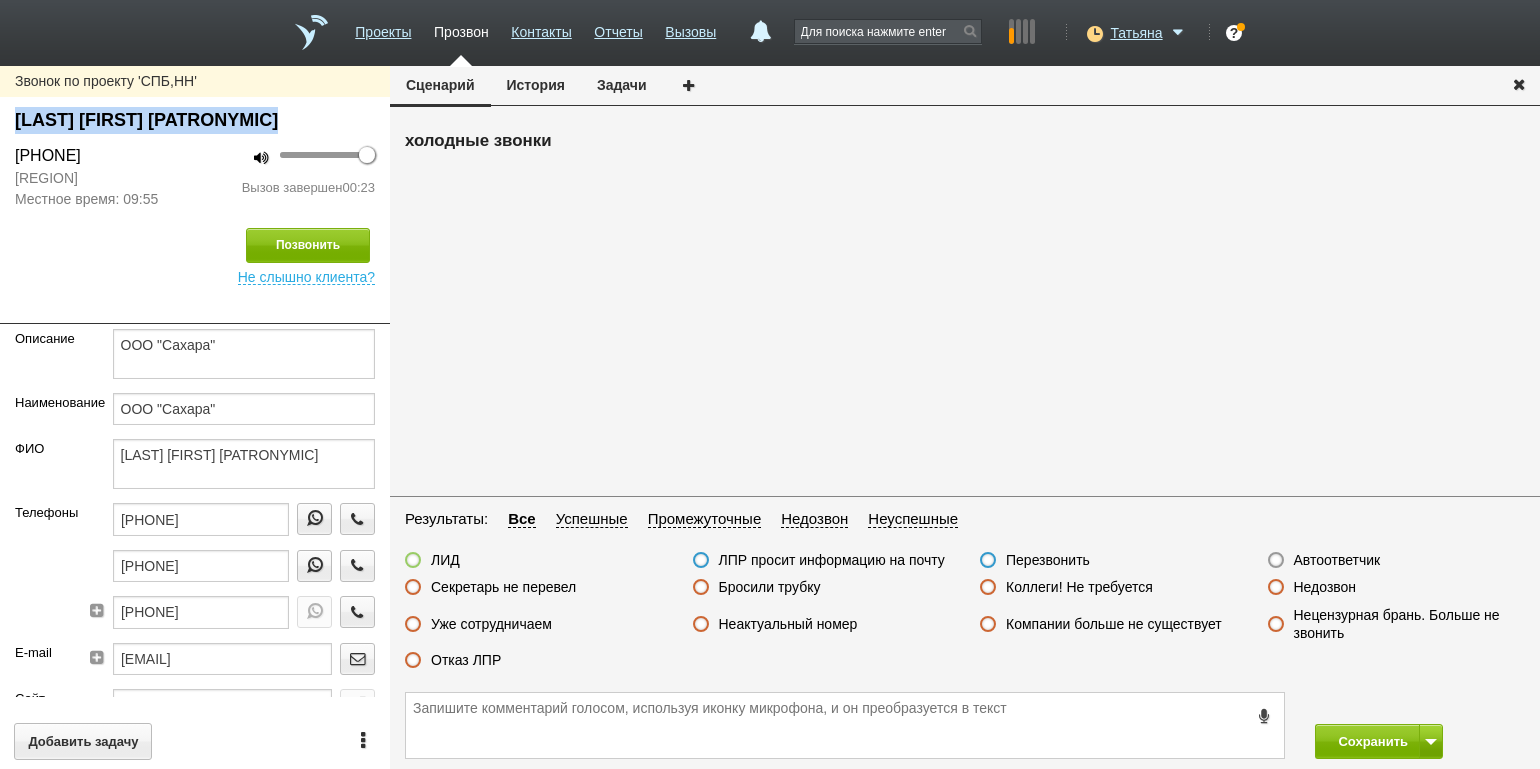 drag, startPoint x: 173, startPoint y: 152, endPoint x: 28, endPoint y: 148, distance: 145.05516 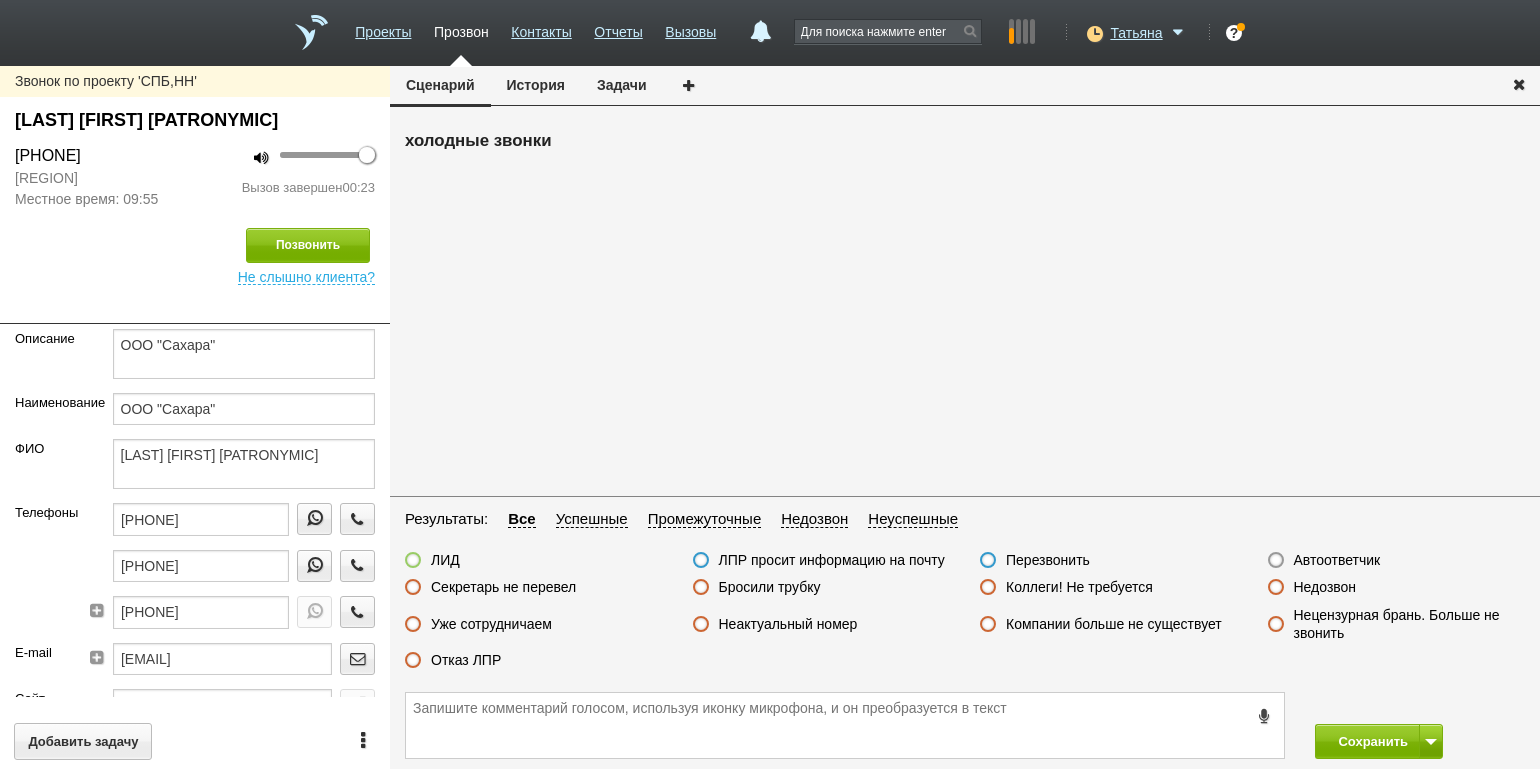 click at bounding box center (195, 309) 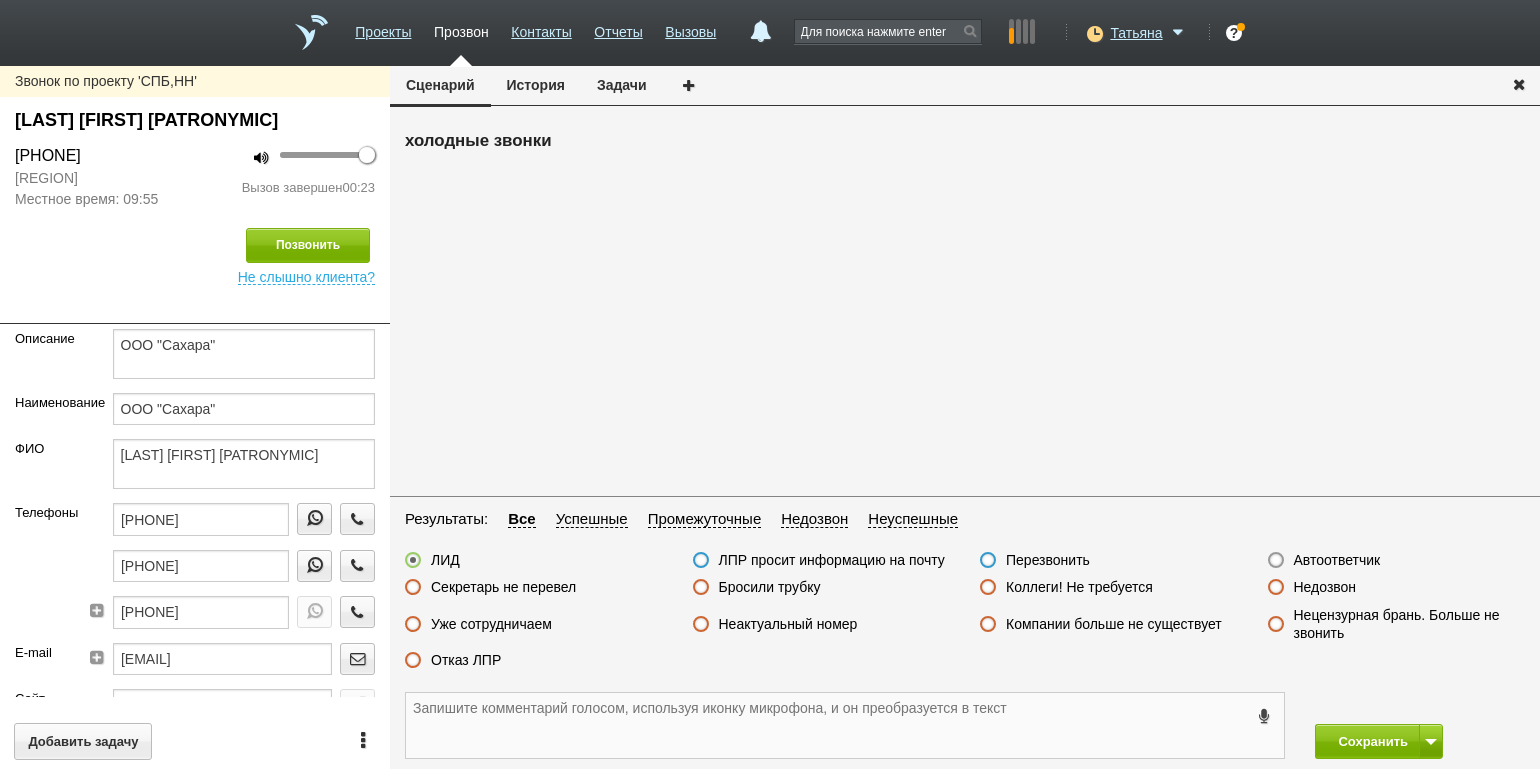 click at bounding box center (845, 725) 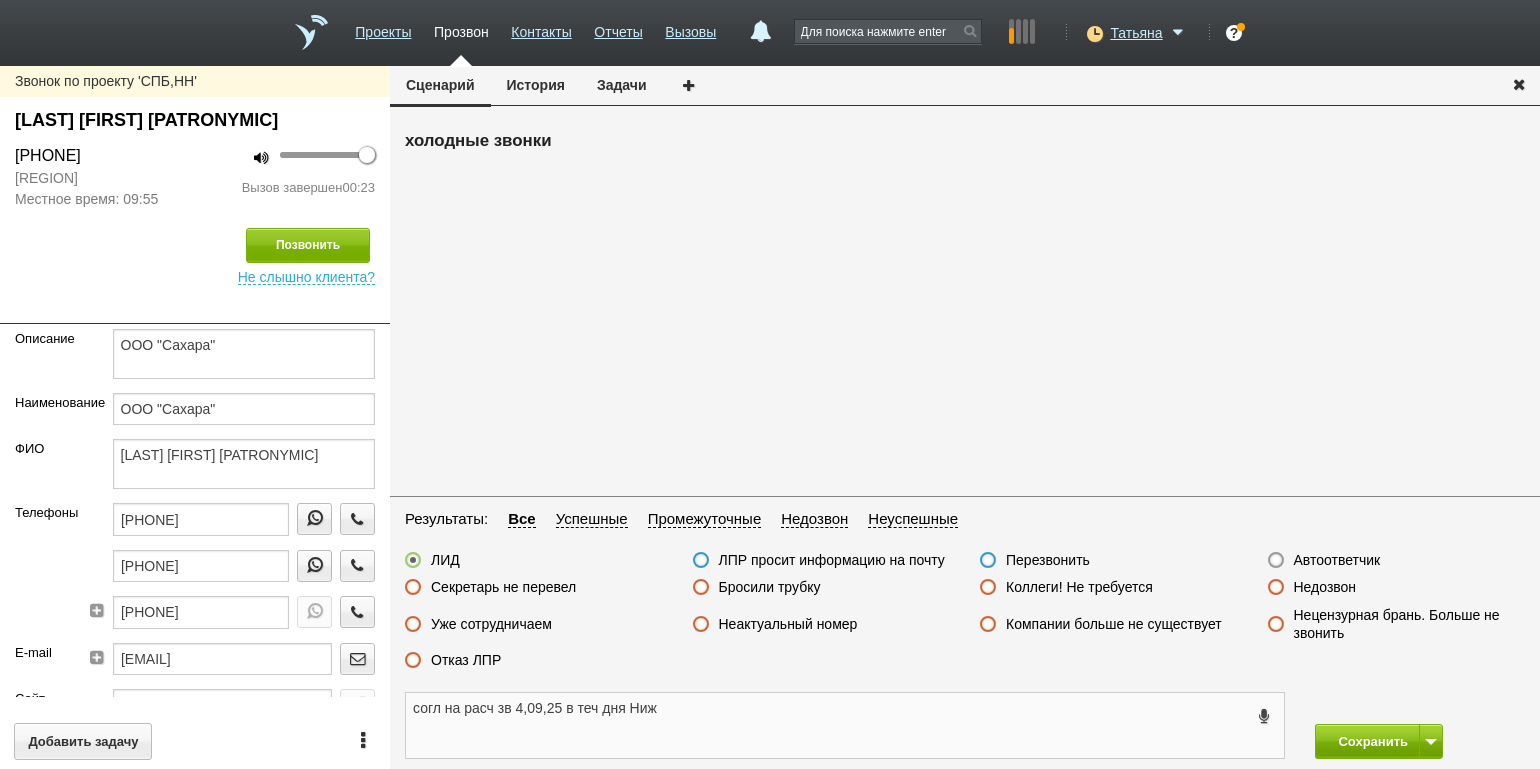 type on "согл на расч зв 4,09,25 в теч дня Ниж" 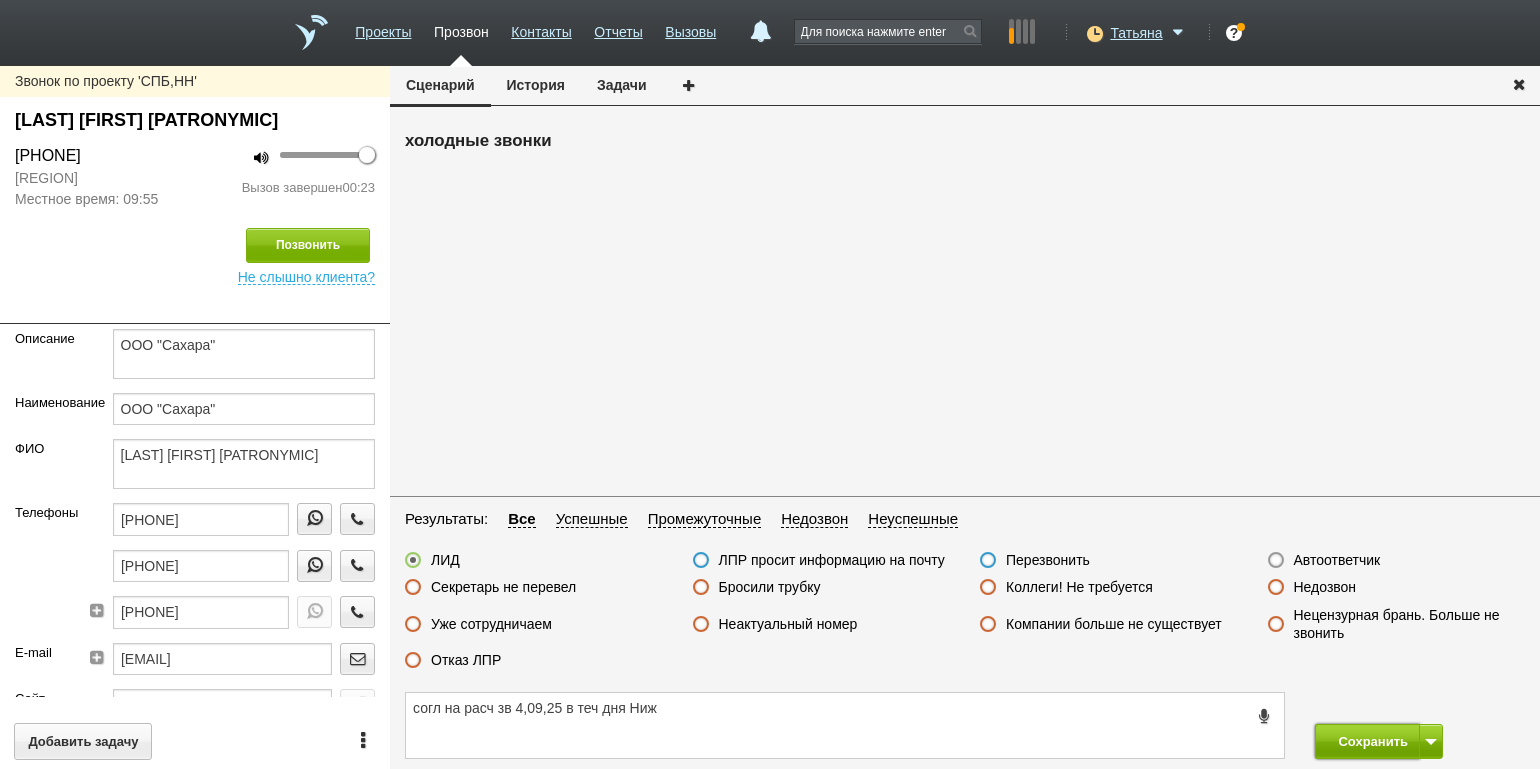 click on "Сохранить" at bounding box center (1367, 741) 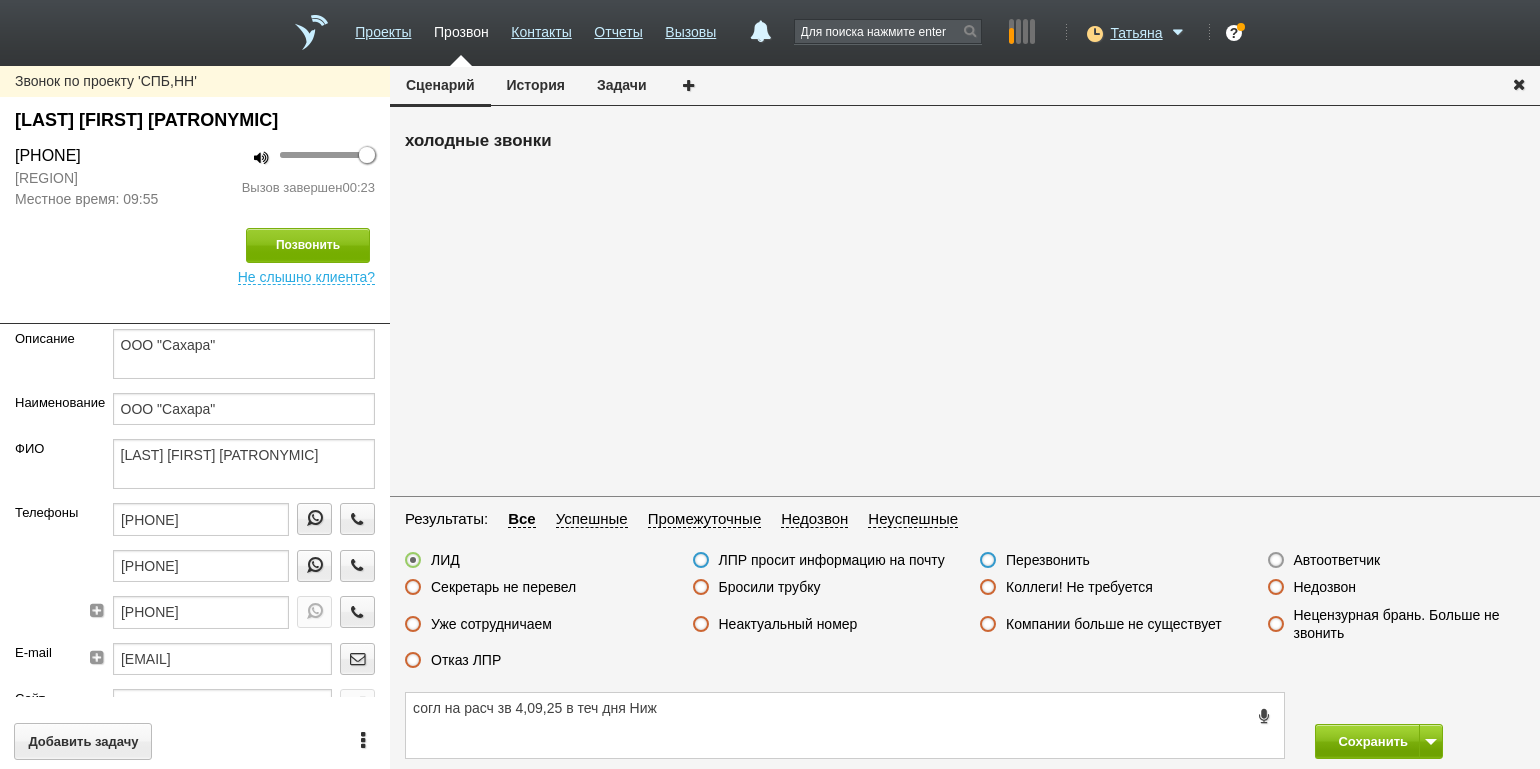 type 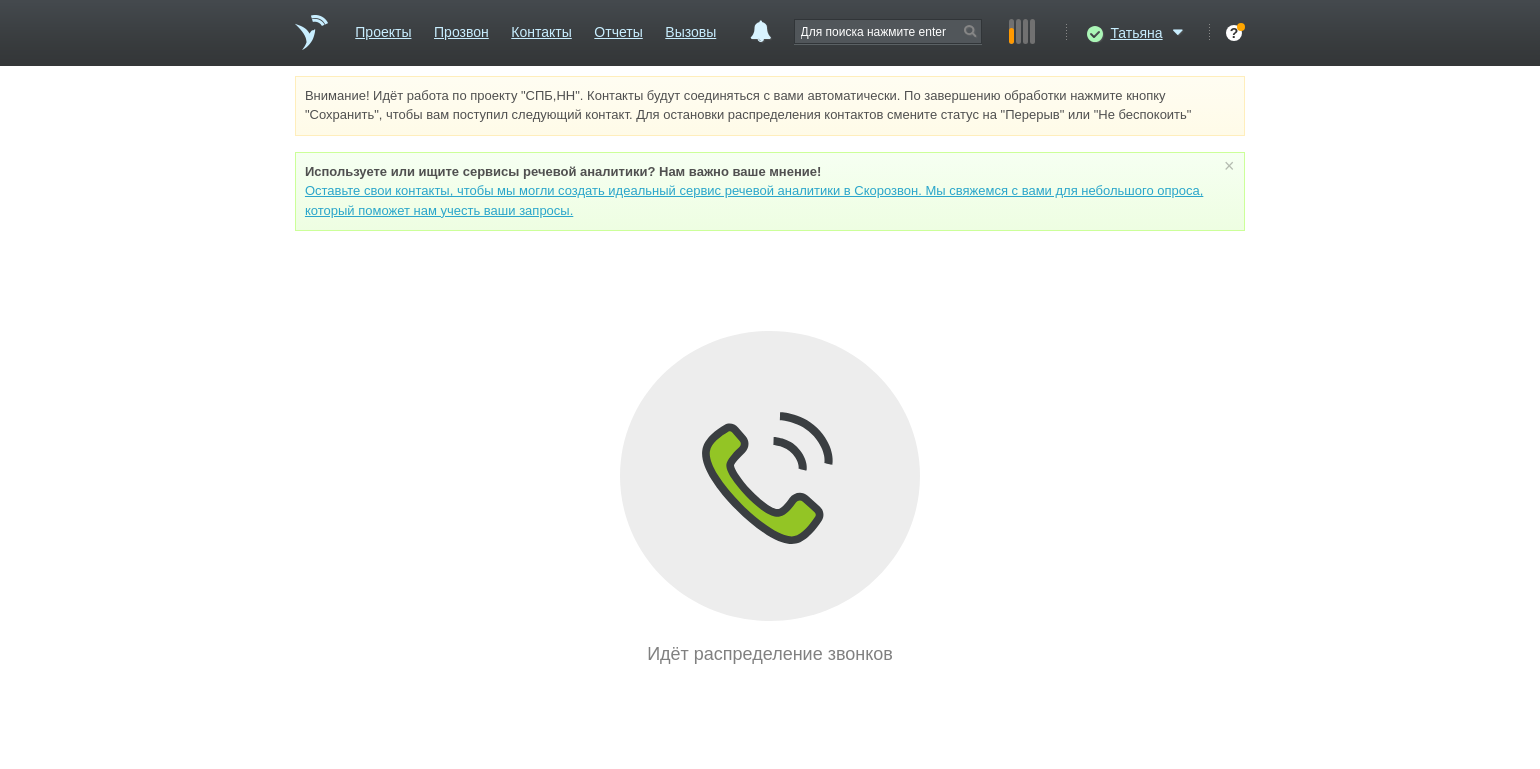 click on "Внимание! Идёт работа по проекту "СПБ,НН". Контакты будут соединяться с вами автоматически. По завершению обработки нажмите кнопку "Сохранить", чтобы вам поступил следующий контакт. Для остановки распределения контактов смените статус на "Перерыв" или "Не беспокоить"
Используете или ищите cервисы речевой аналитики? Нам важно ваше мнение! Оставьте свои контакты, чтобы мы могли создать идеальный сервис речевой аналитики в Скорозвон. Мы свяжемся с вами для небольшого опроса, который поможет нам учесть ваши запросы.
×" at bounding box center (770, 372) 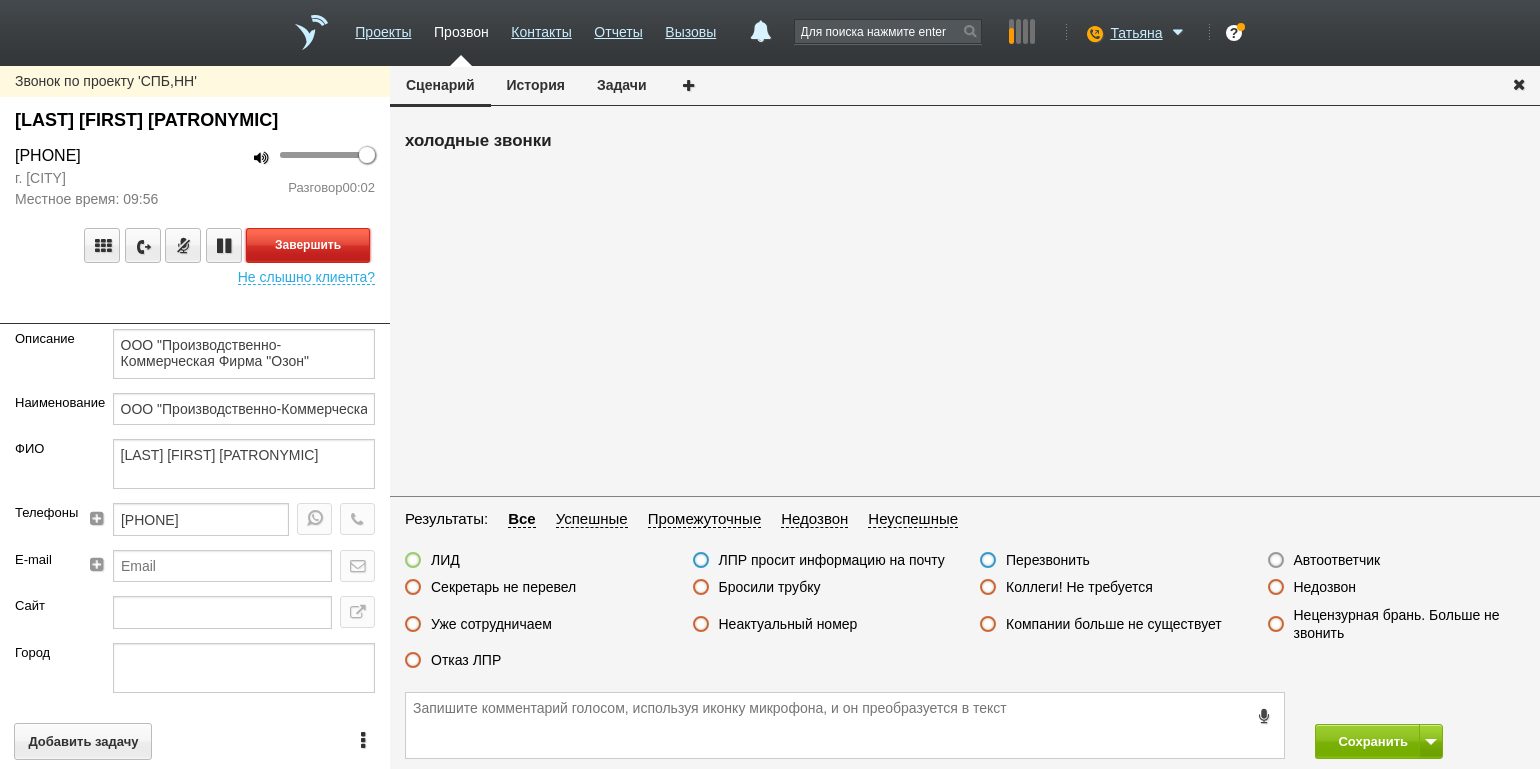 click on "Завершить" at bounding box center [308, 245] 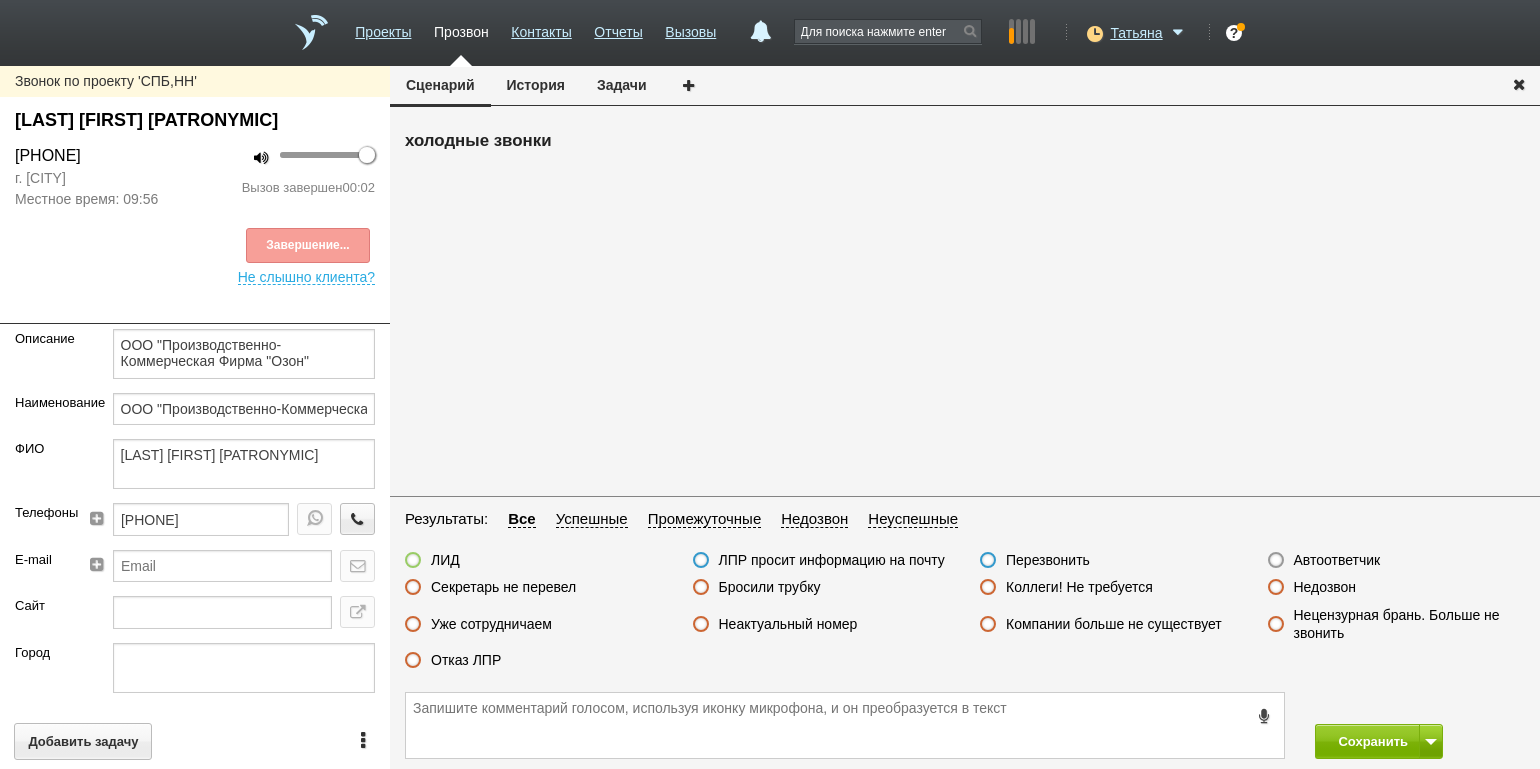 drag, startPoint x: 1306, startPoint y: 592, endPoint x: 1318, endPoint y: 597, distance: 13 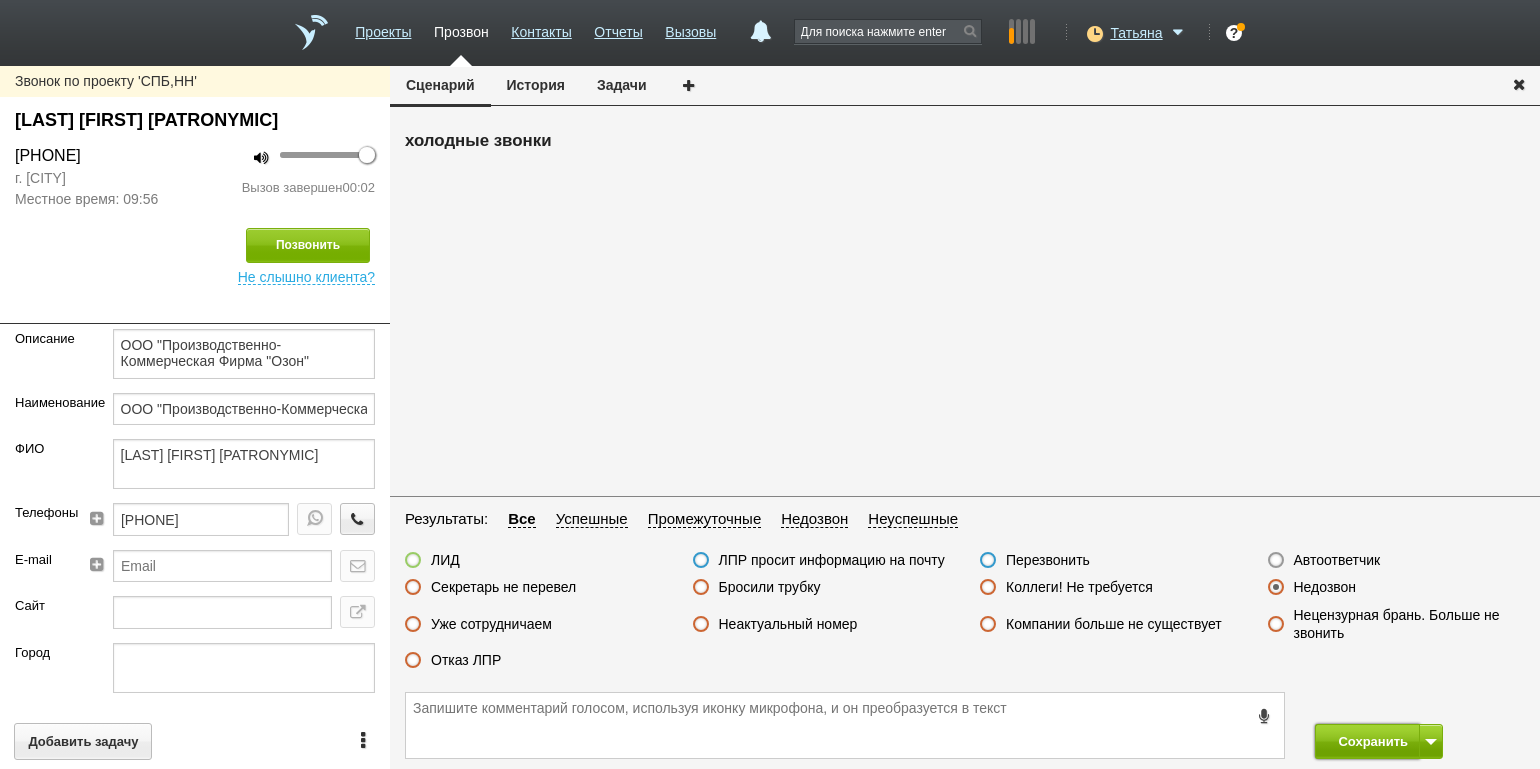 click on "Сохранить" at bounding box center [1367, 741] 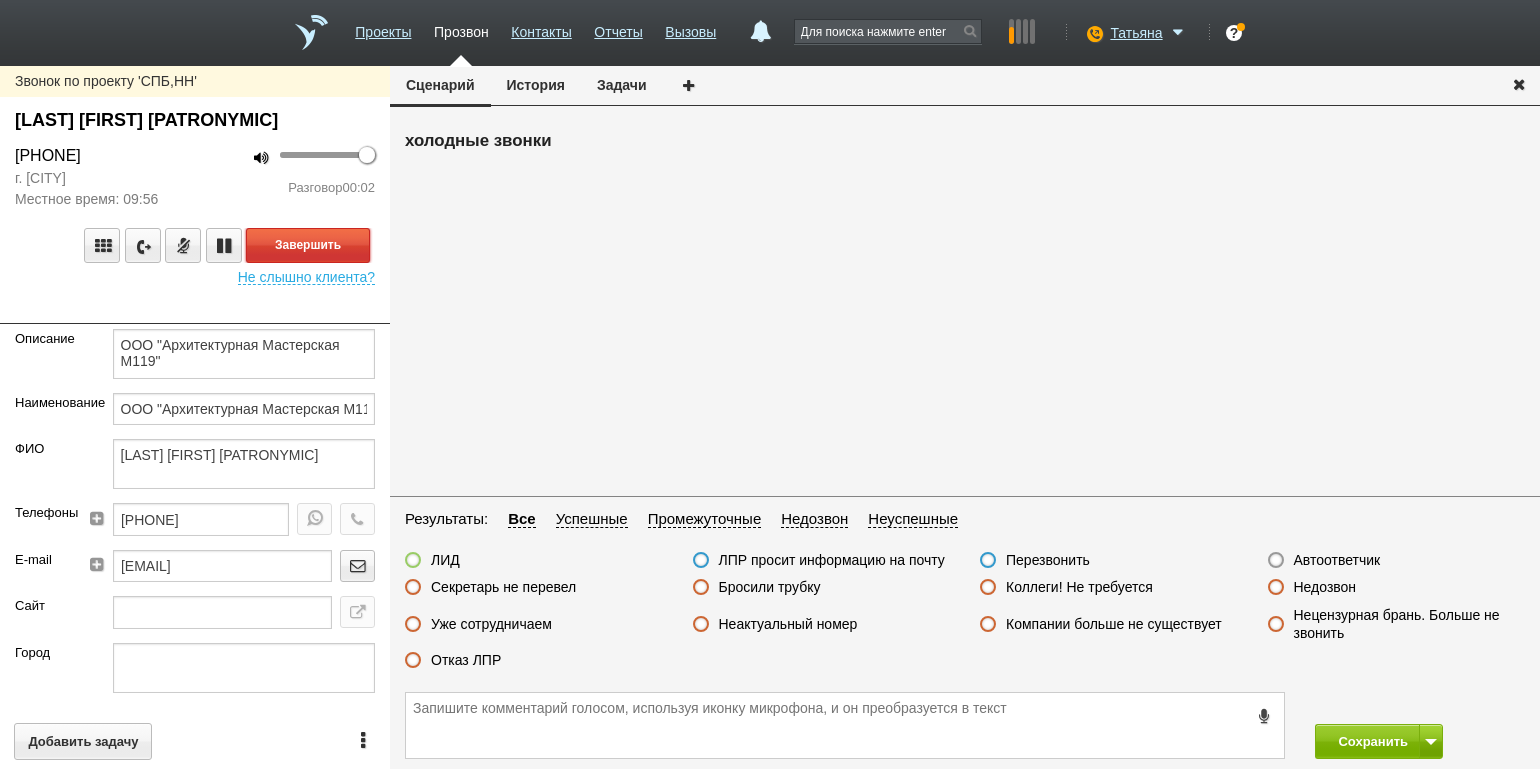 drag, startPoint x: 299, startPoint y: 248, endPoint x: 354, endPoint y: 266, distance: 57.870544 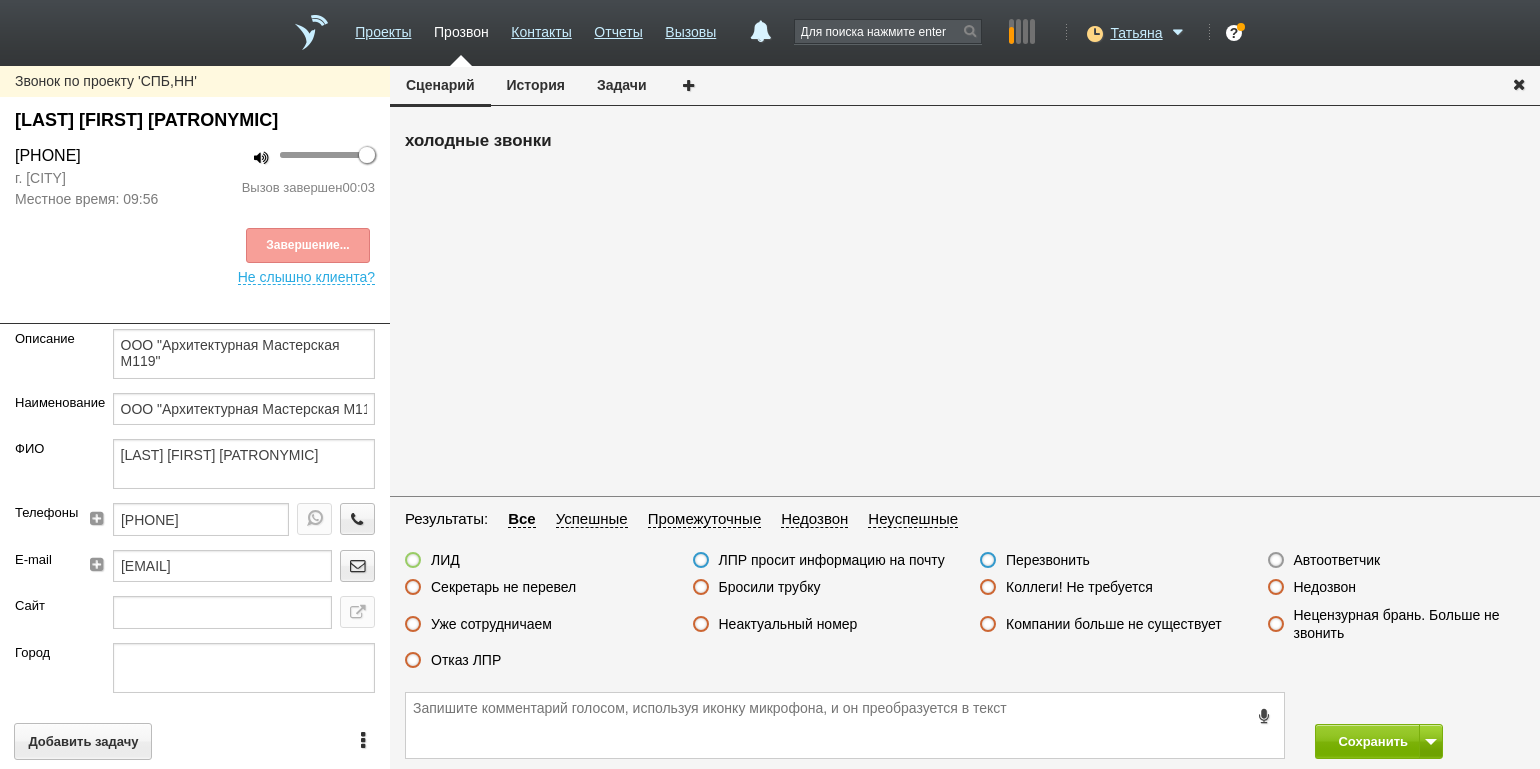 click on "Недозвон" at bounding box center (1325, 587) 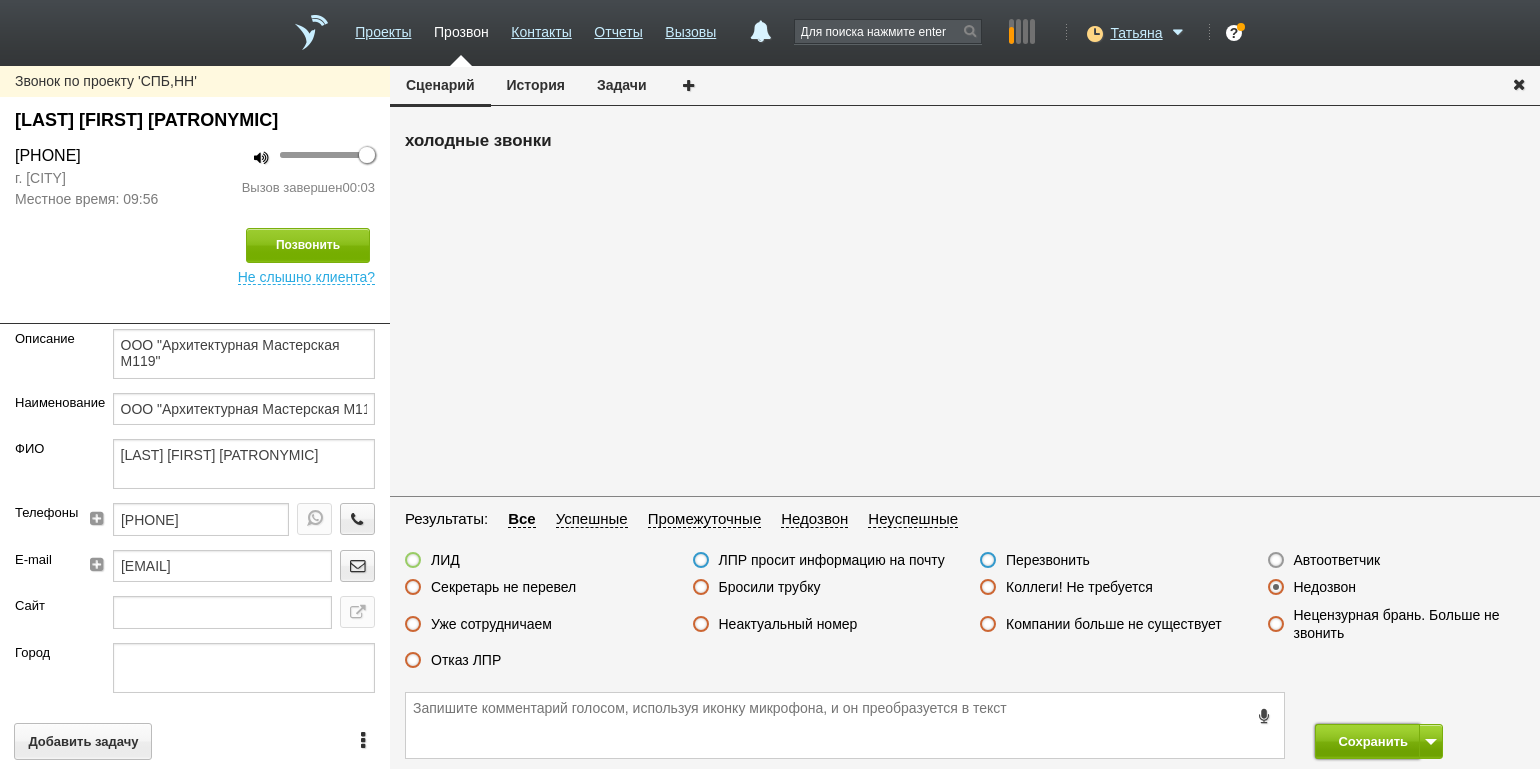 click on "Сохранить" at bounding box center [1367, 741] 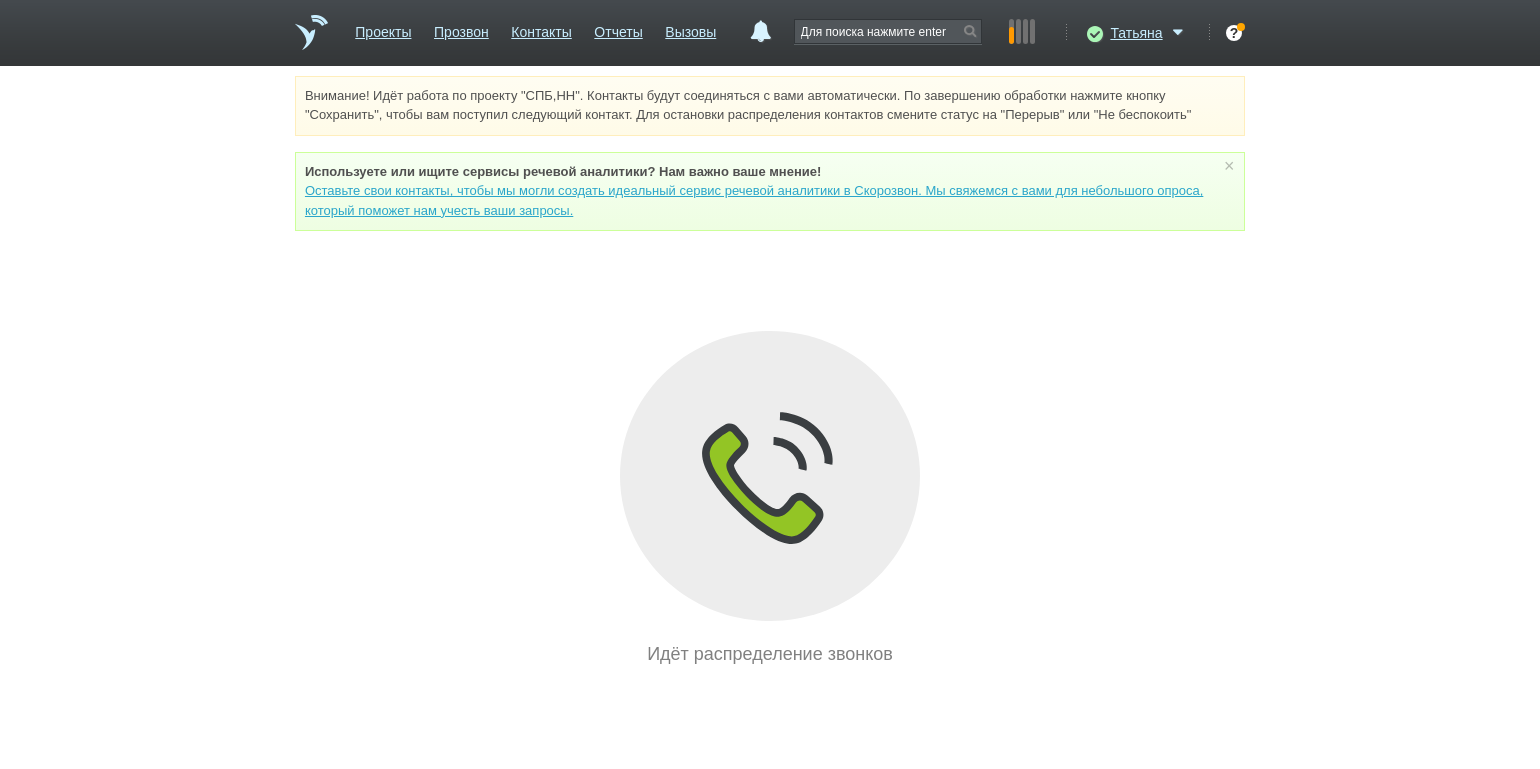 click on "Внимание! Идёт работа по проекту "СПБ,НН". Контакты будут соединяться с вами автоматически. По завершению обработки нажмите кнопку "Сохранить", чтобы вам поступил следующий контакт. Для остановки распределения контактов смените статус на "Перерыв" или "Не беспокоить"
Используете или ищите cервисы речевой аналитики? Нам важно ваше мнение! Оставьте свои контакты, чтобы мы могли создать идеальный сервис речевой аналитики в Скорозвон. Мы свяжемся с вами для небольшого опроса, который поможет нам учесть ваши запросы.
×" at bounding box center [770, 372] 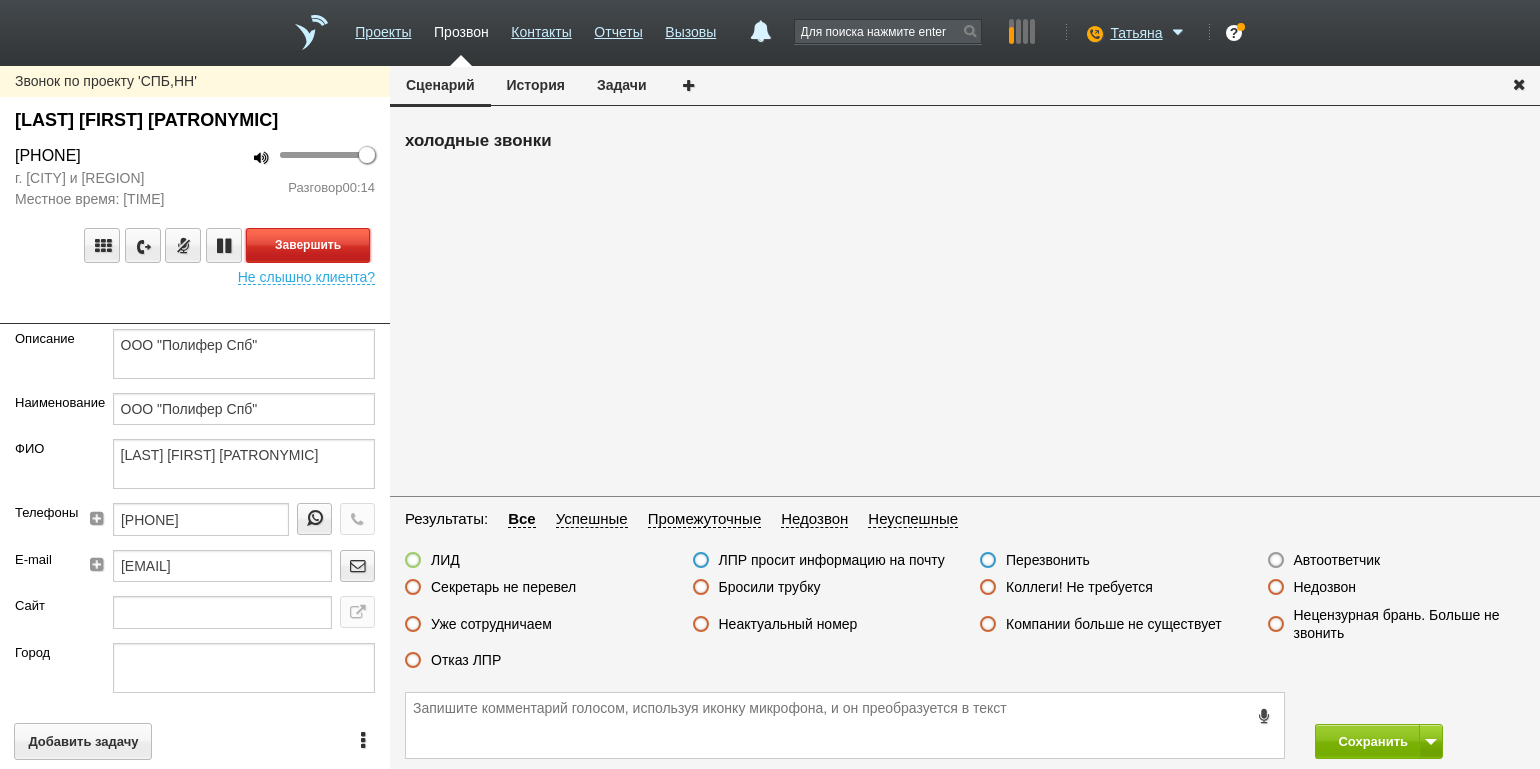 click on "Завершить" at bounding box center (308, 245) 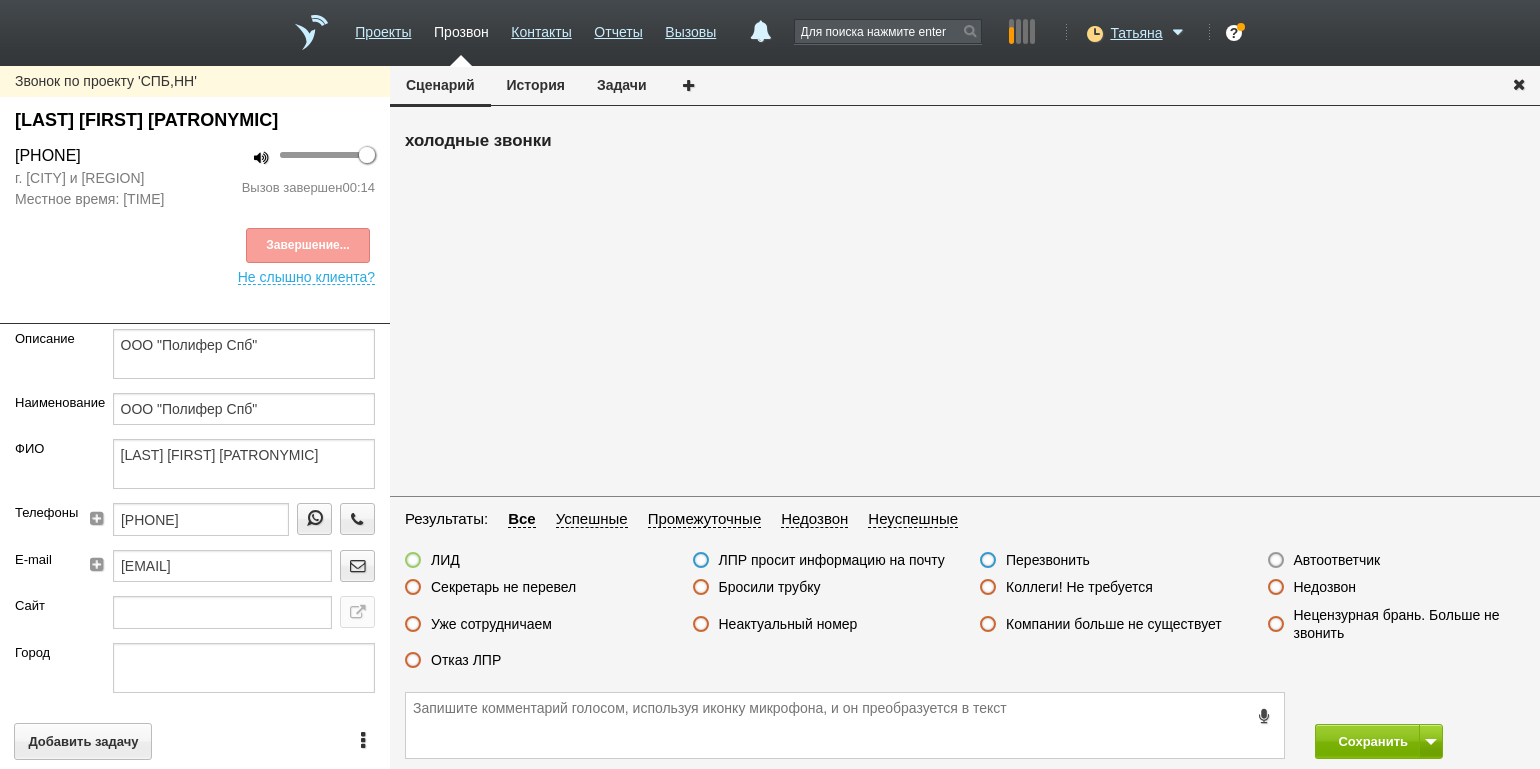 click on "Отказ ЛПР" at bounding box center [466, 660] 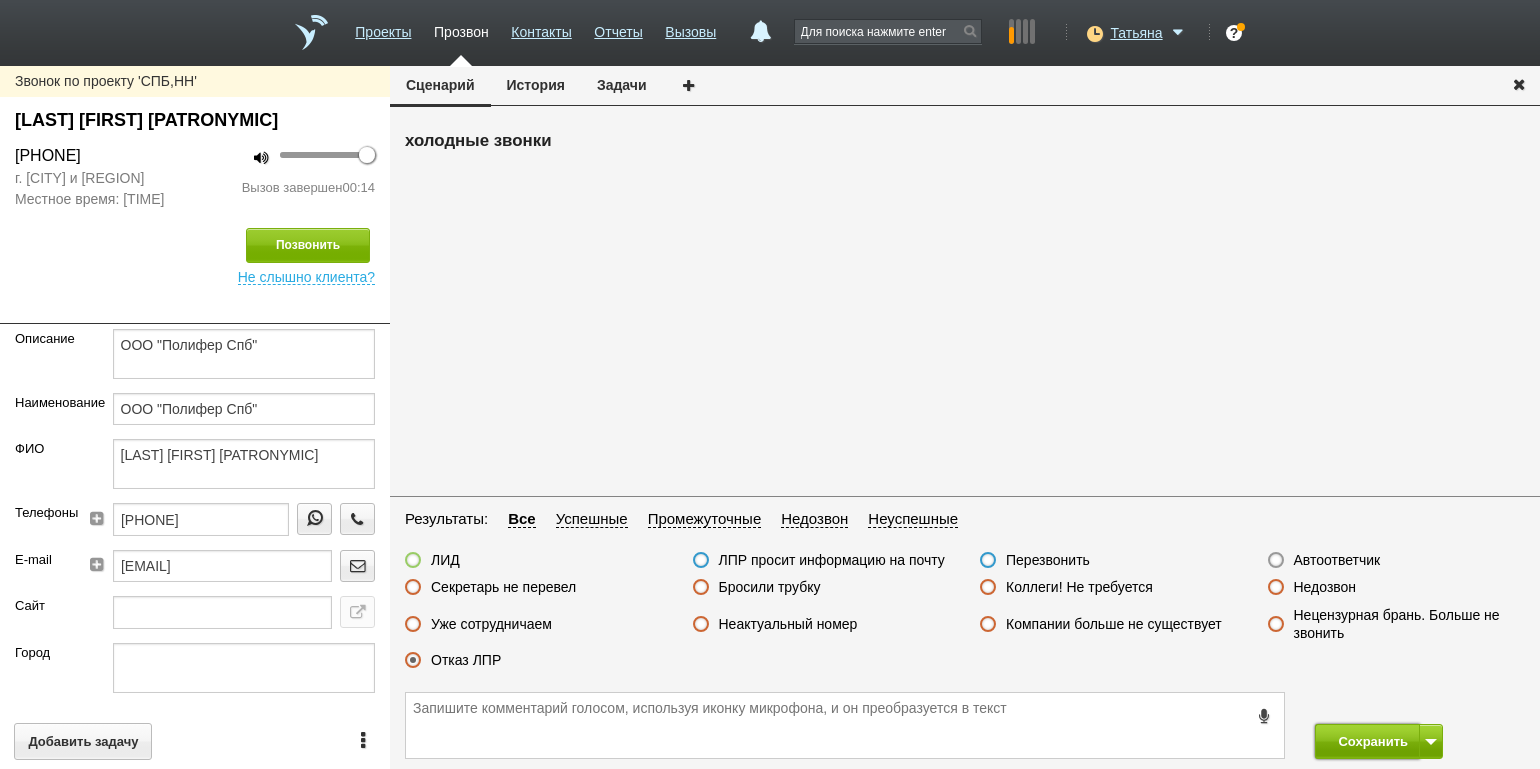 click on "Сохранить" at bounding box center (1367, 741) 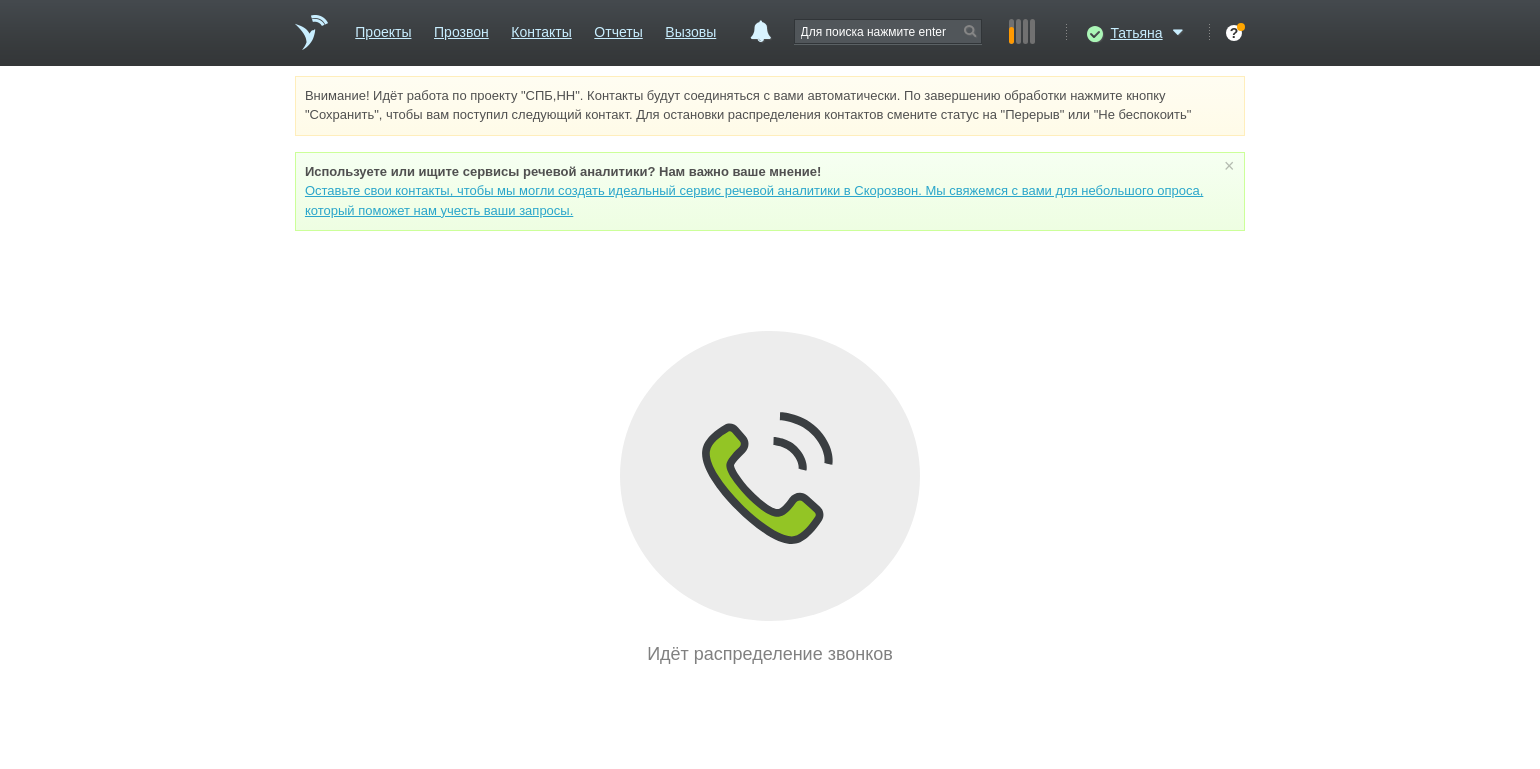 click on "Внимание! Идёт работа по проекту "СПБ,НН". Контакты будут соединяться с вами автоматически. По завершению обработки нажмите кнопку "Сохранить", чтобы вам поступил следующий контакт. Для остановки распределения контактов смените статус на "Перерыв" или "Не беспокоить"
Используете или ищите cервисы речевой аналитики? Нам важно ваше мнение! Оставьте свои контакты, чтобы мы могли создать идеальный сервис речевой аналитики в Скорозвон. Мы свяжемся с вами для небольшого опроса, который поможет нам учесть ваши запросы.
×" at bounding box center (770, 372) 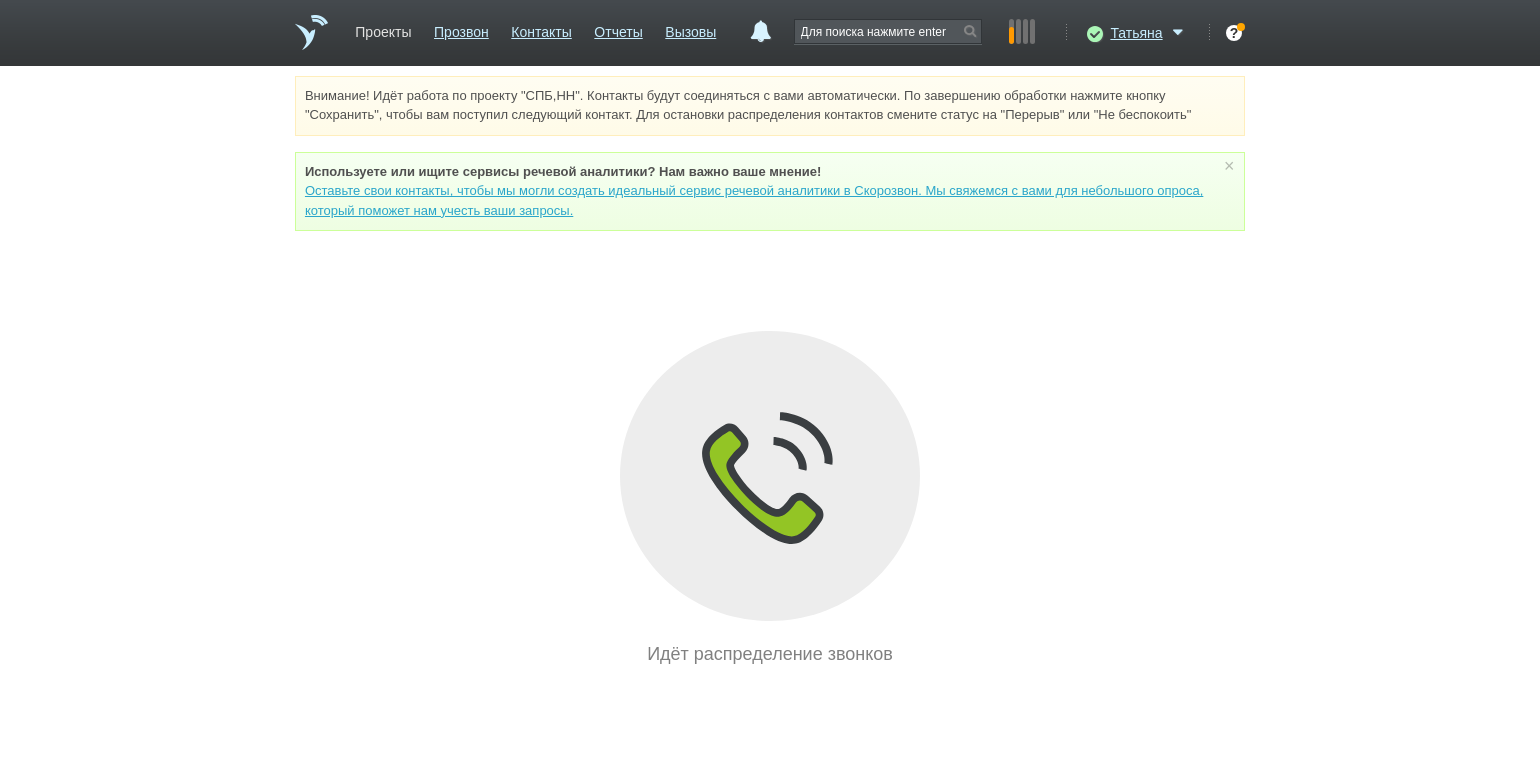 click on "Проекты" at bounding box center [383, 28] 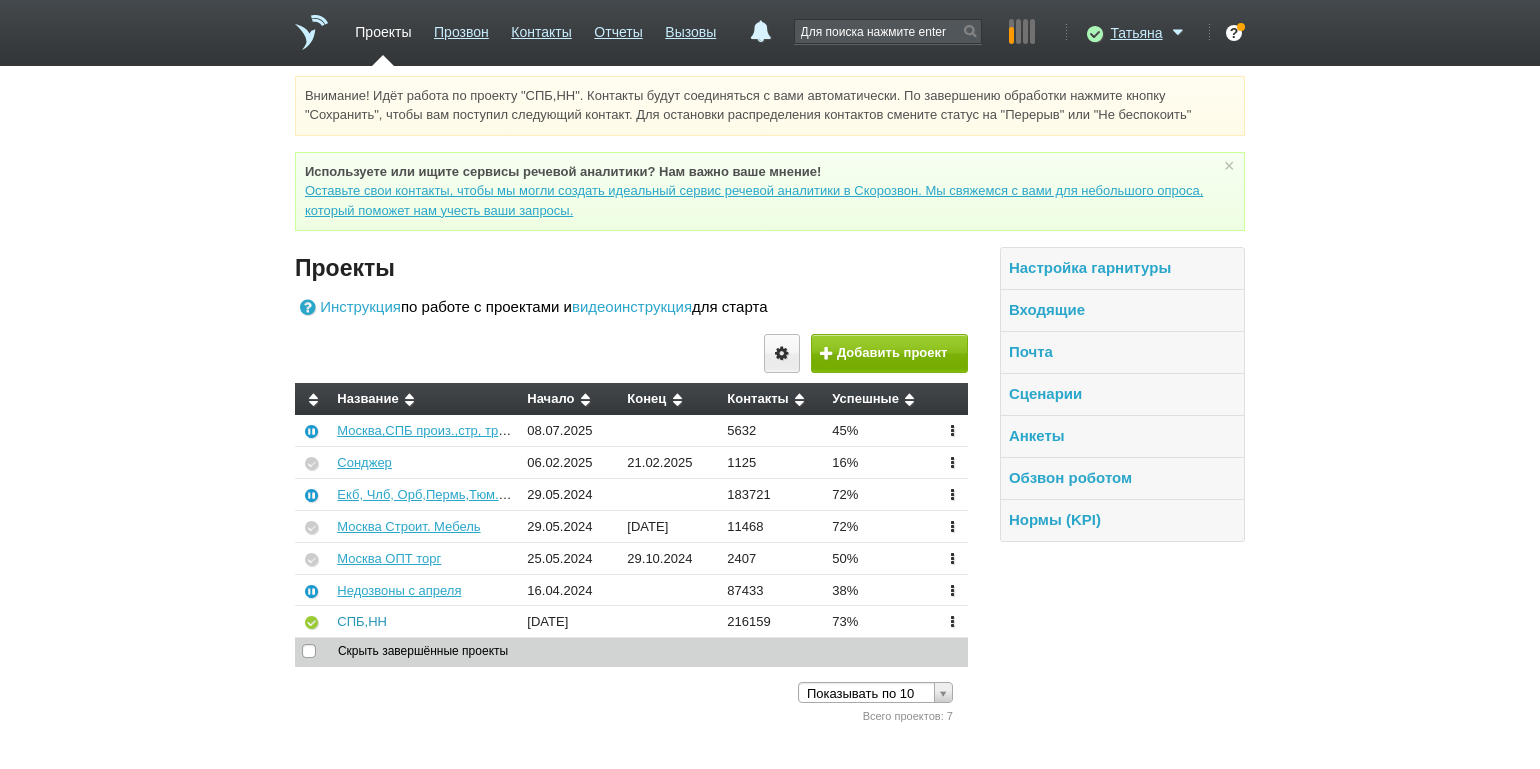 click on "СПБ,НН" at bounding box center [362, 621] 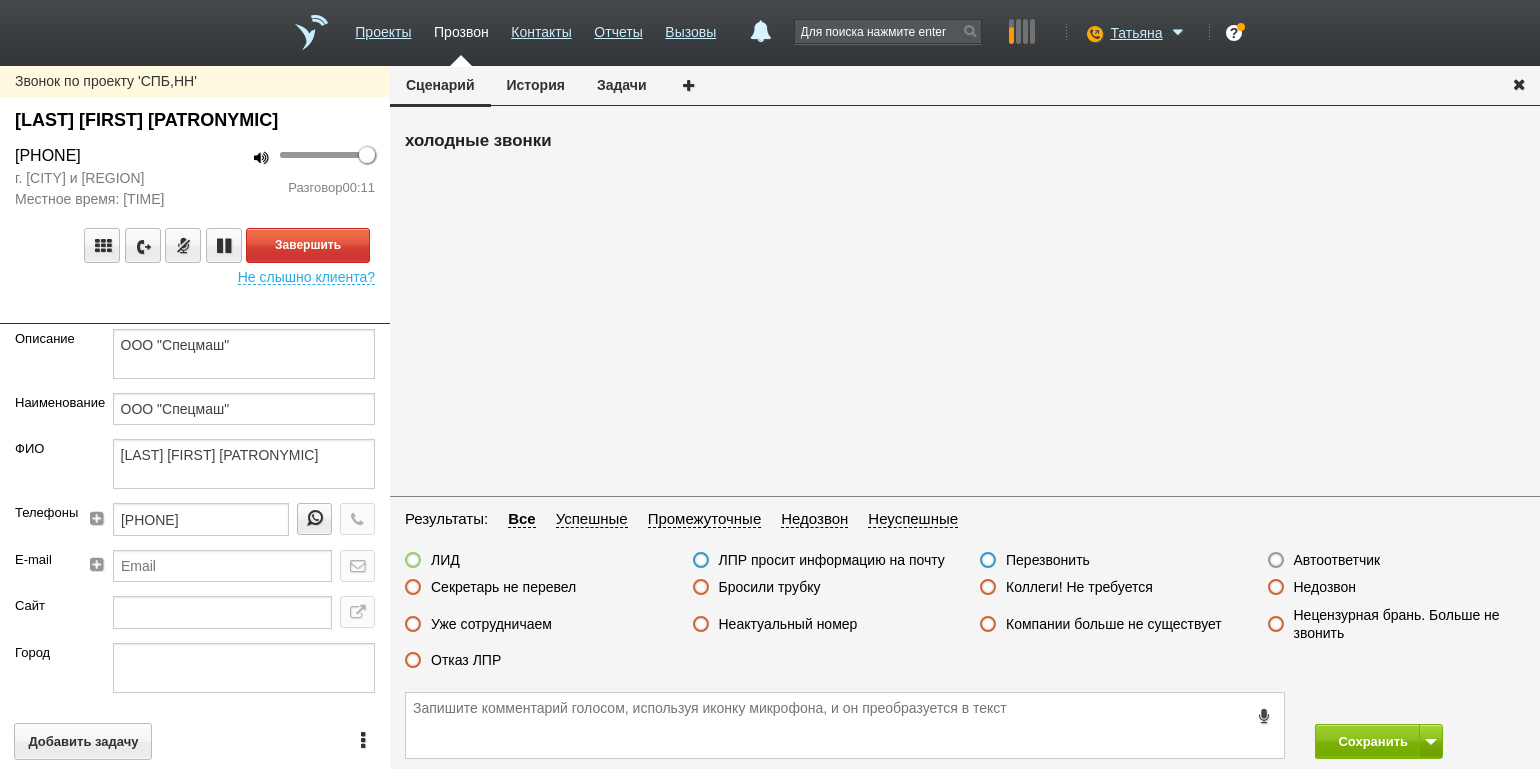 click on "100
Разговор
00:11" at bounding box center (292, 177) 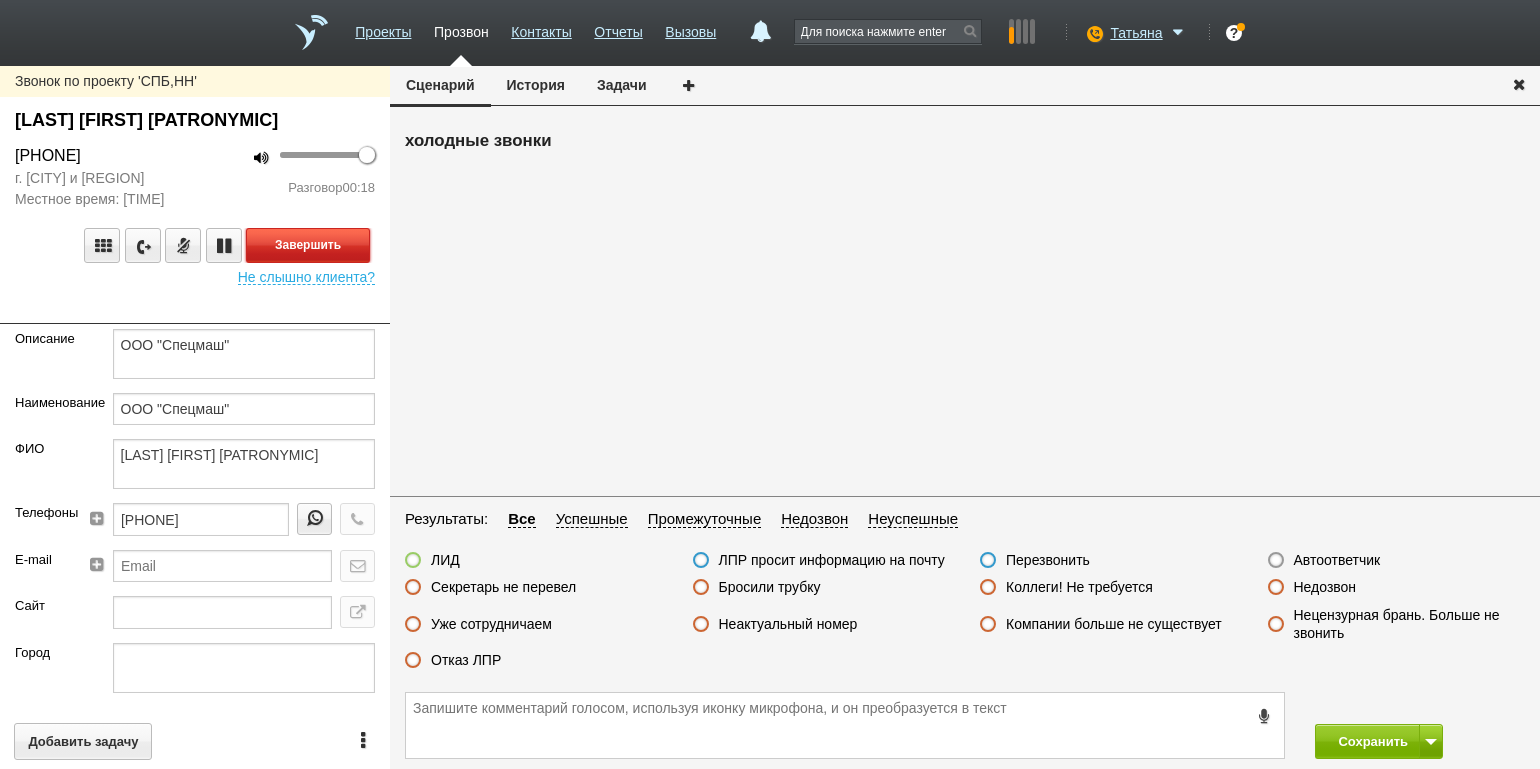 click on "Завершить" at bounding box center [308, 245] 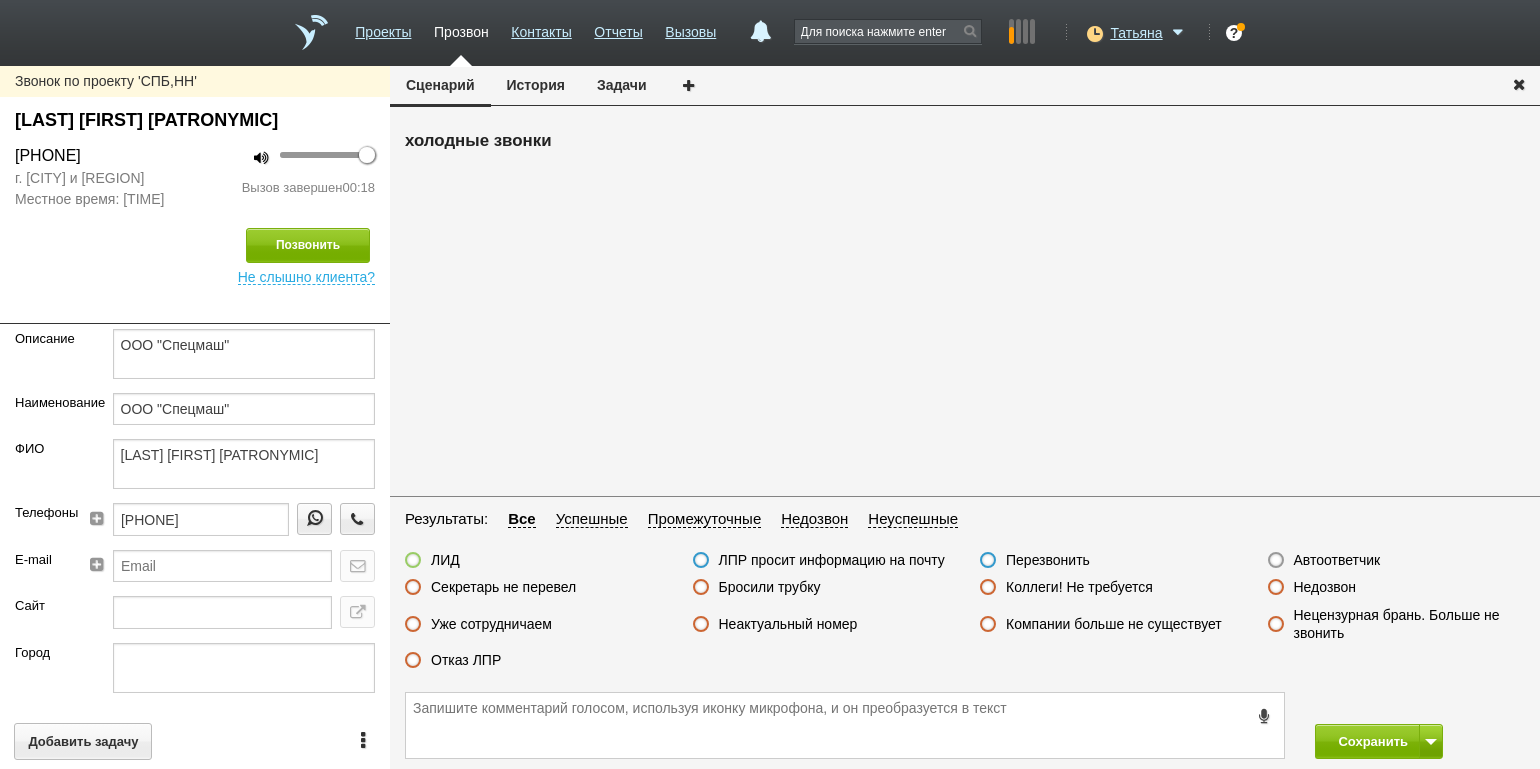 click on "Отказ ЛПР" at bounding box center [466, 660] 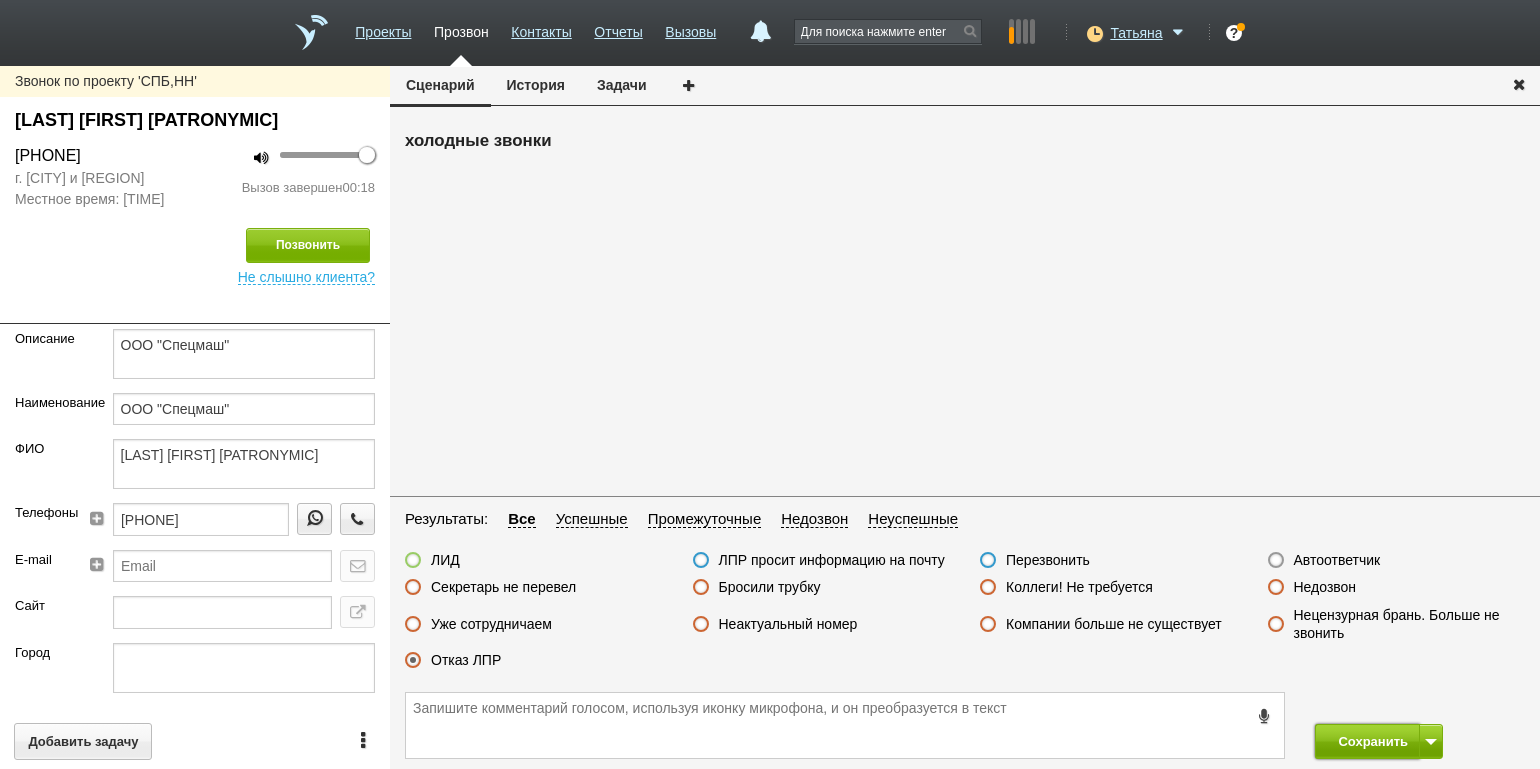 click on "Сохранить" at bounding box center (1367, 741) 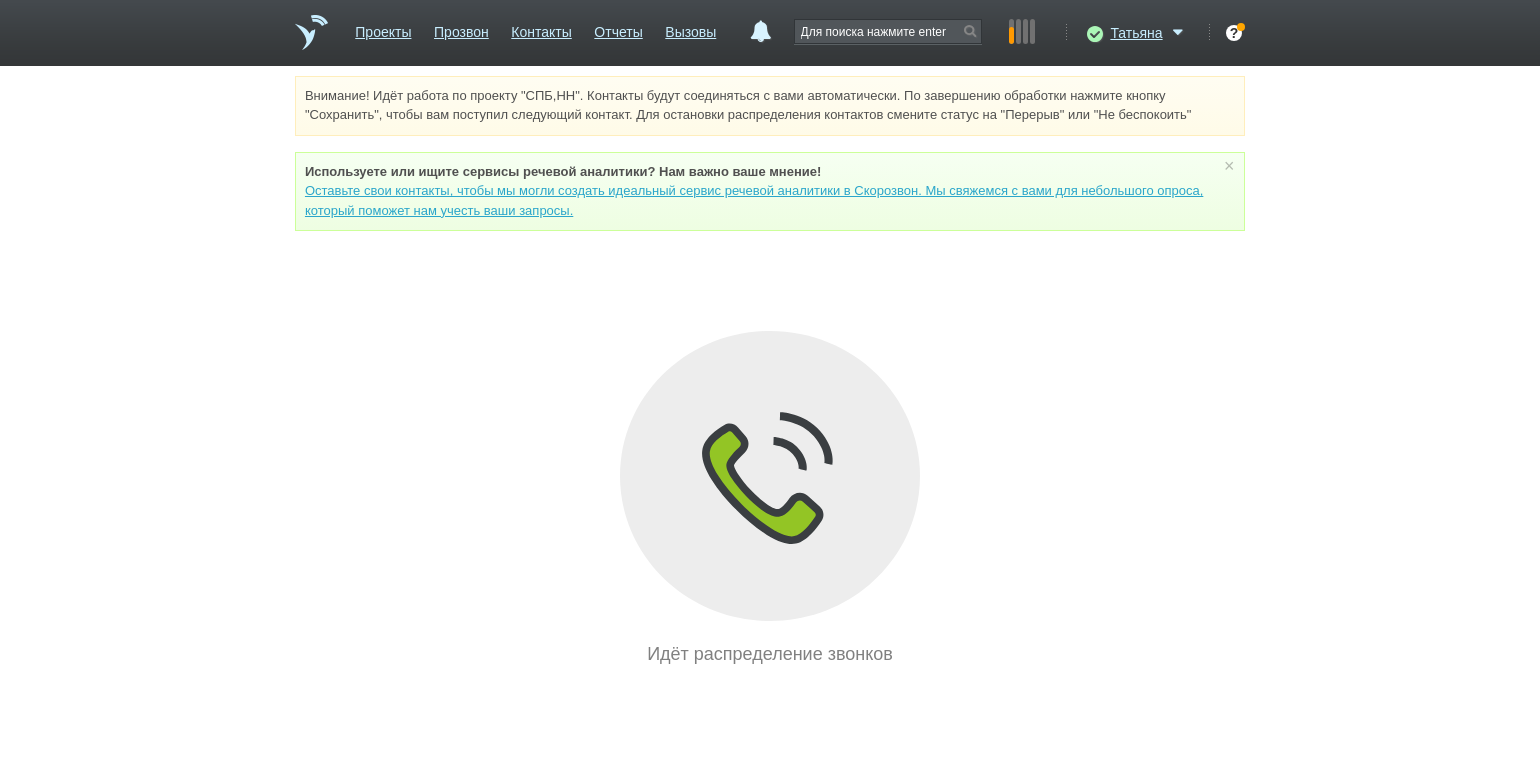 click on "Внимание! Идёт работа по проекту "СПБ,НН". Контакты будут соединяться с вами автоматически. По завершению обработки нажмите кнопку "Сохранить", чтобы вам поступил следующий контакт. Для остановки распределения контактов смените статус на "Перерыв" или "Не беспокоить"
Используете или ищите cервисы речевой аналитики? Нам важно ваше мнение! Оставьте свои контакты, чтобы мы могли создать идеальный сервис речевой аналитики в Скорозвон. Мы свяжемся с вами для небольшого опроса, который поможет нам учесть ваши запросы.
×" at bounding box center (770, 372) 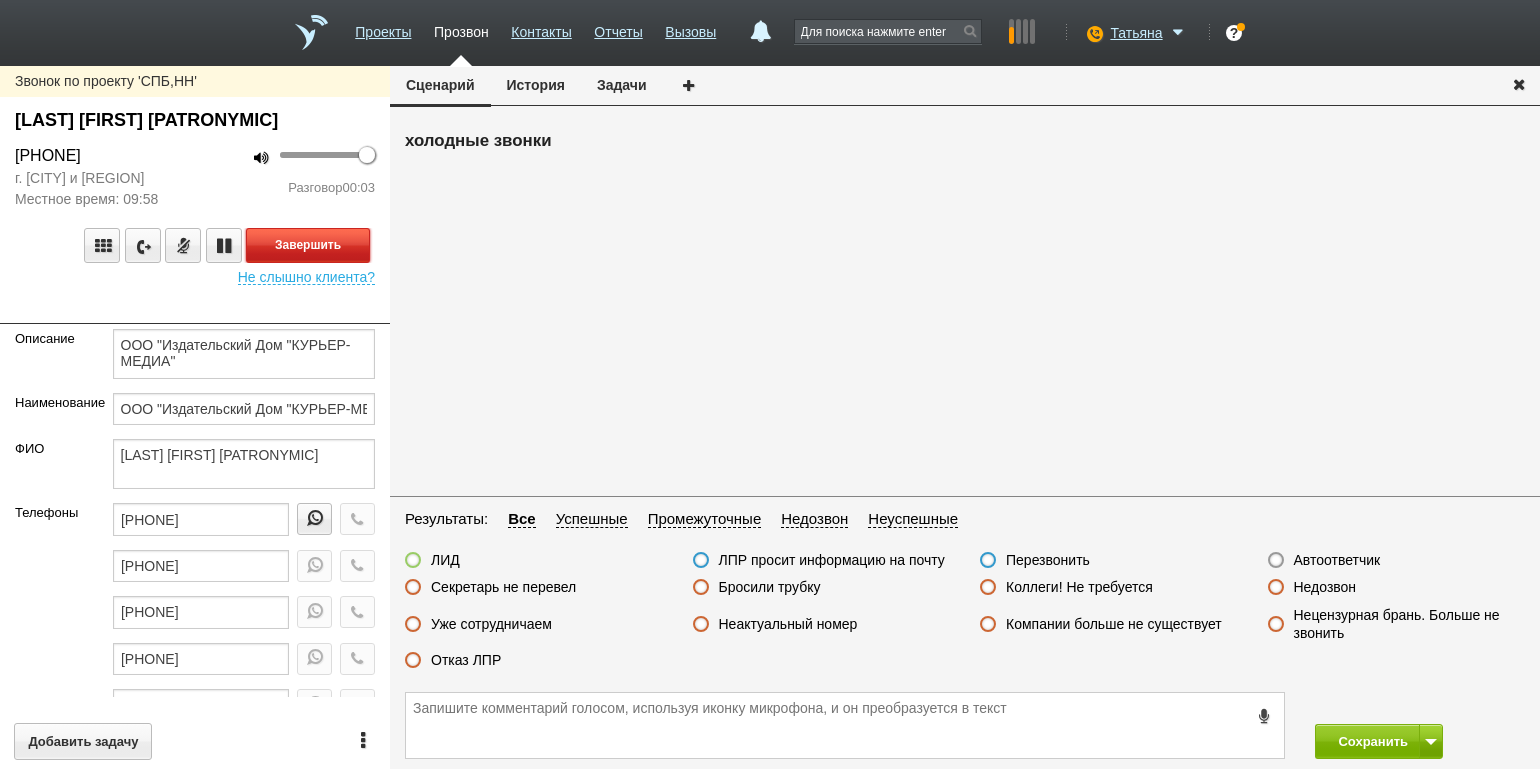 click on "Завершить" at bounding box center (308, 245) 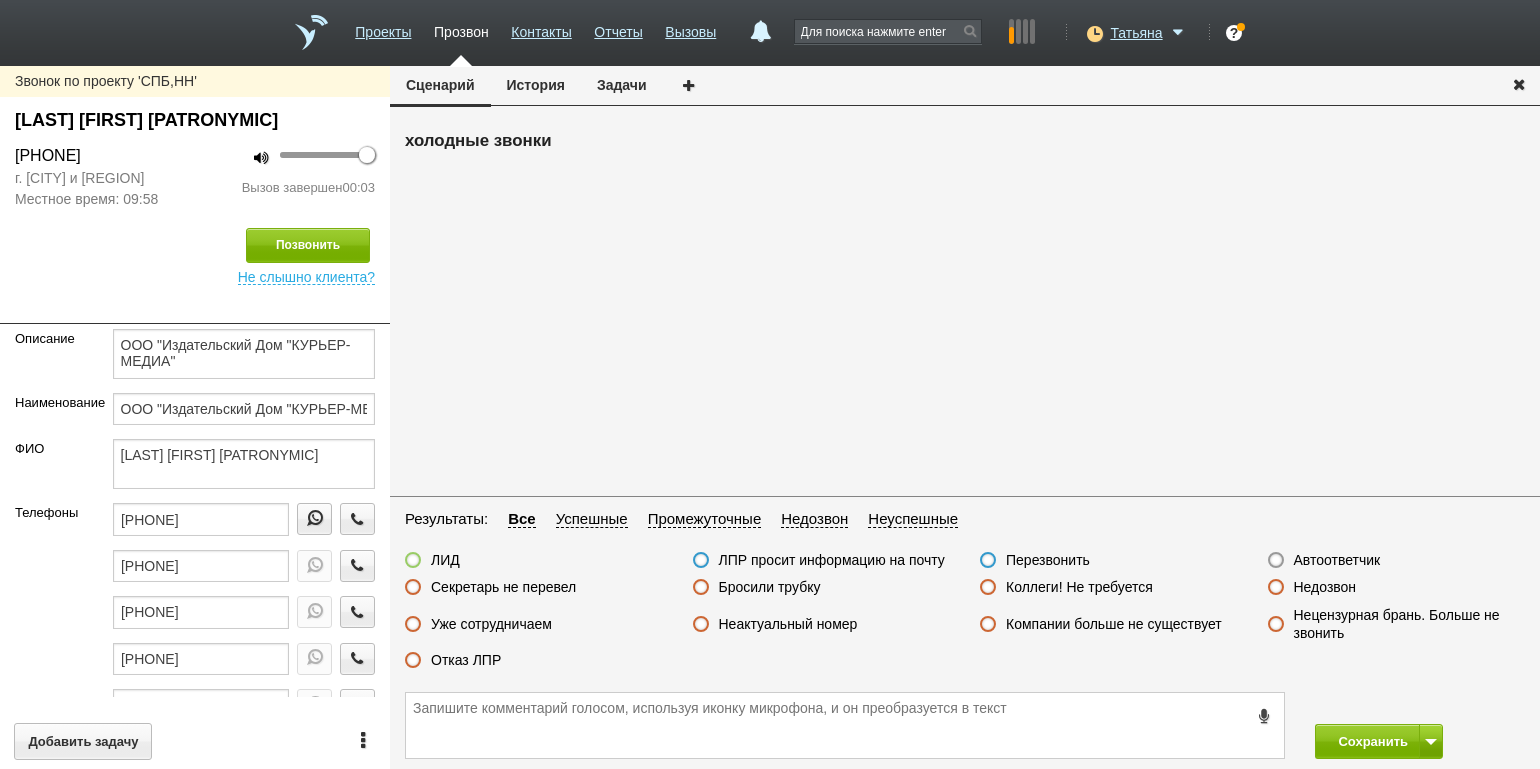 click on "Автоответчик" at bounding box center (1337, 560) 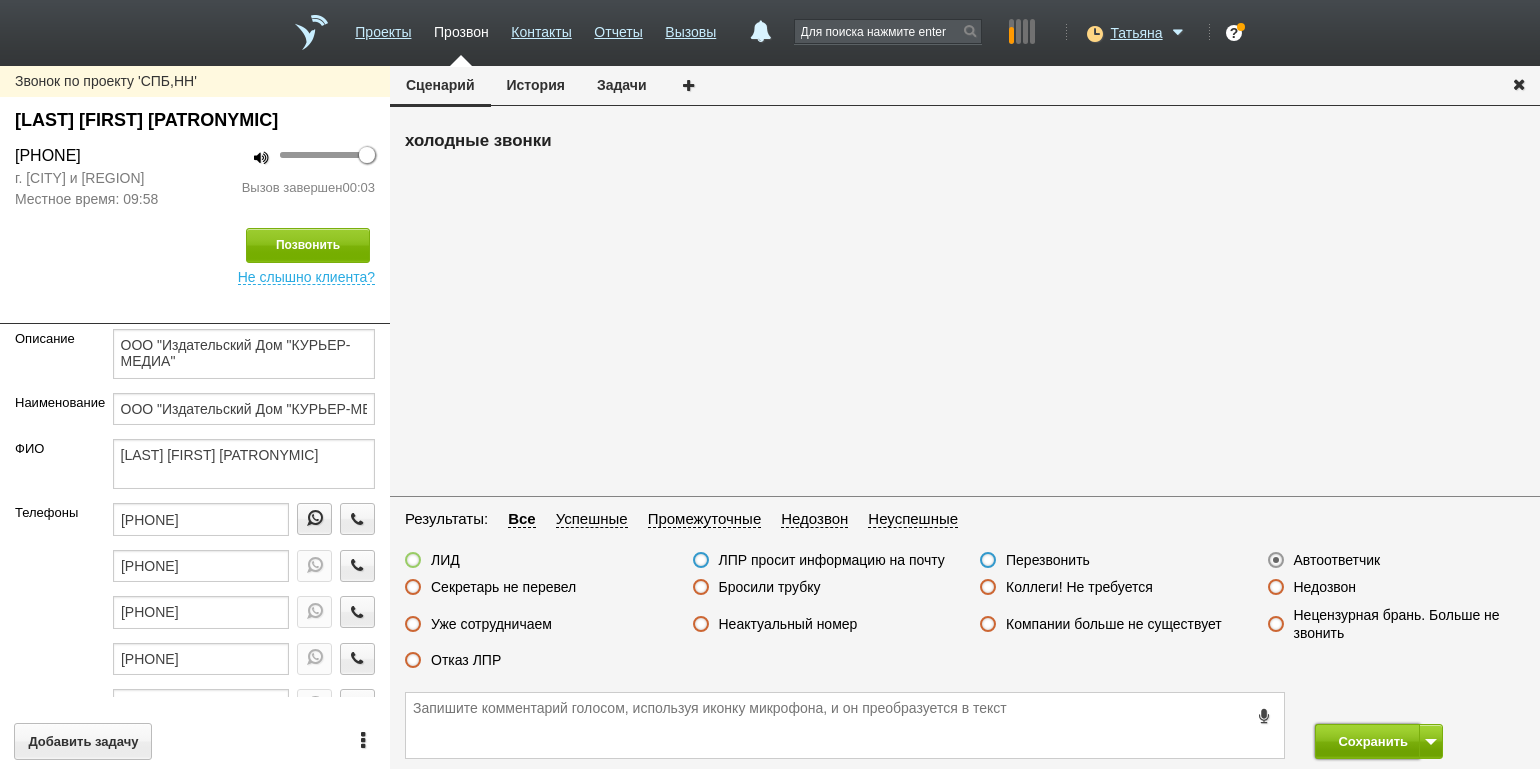 click on "Сохранить" at bounding box center (1367, 741) 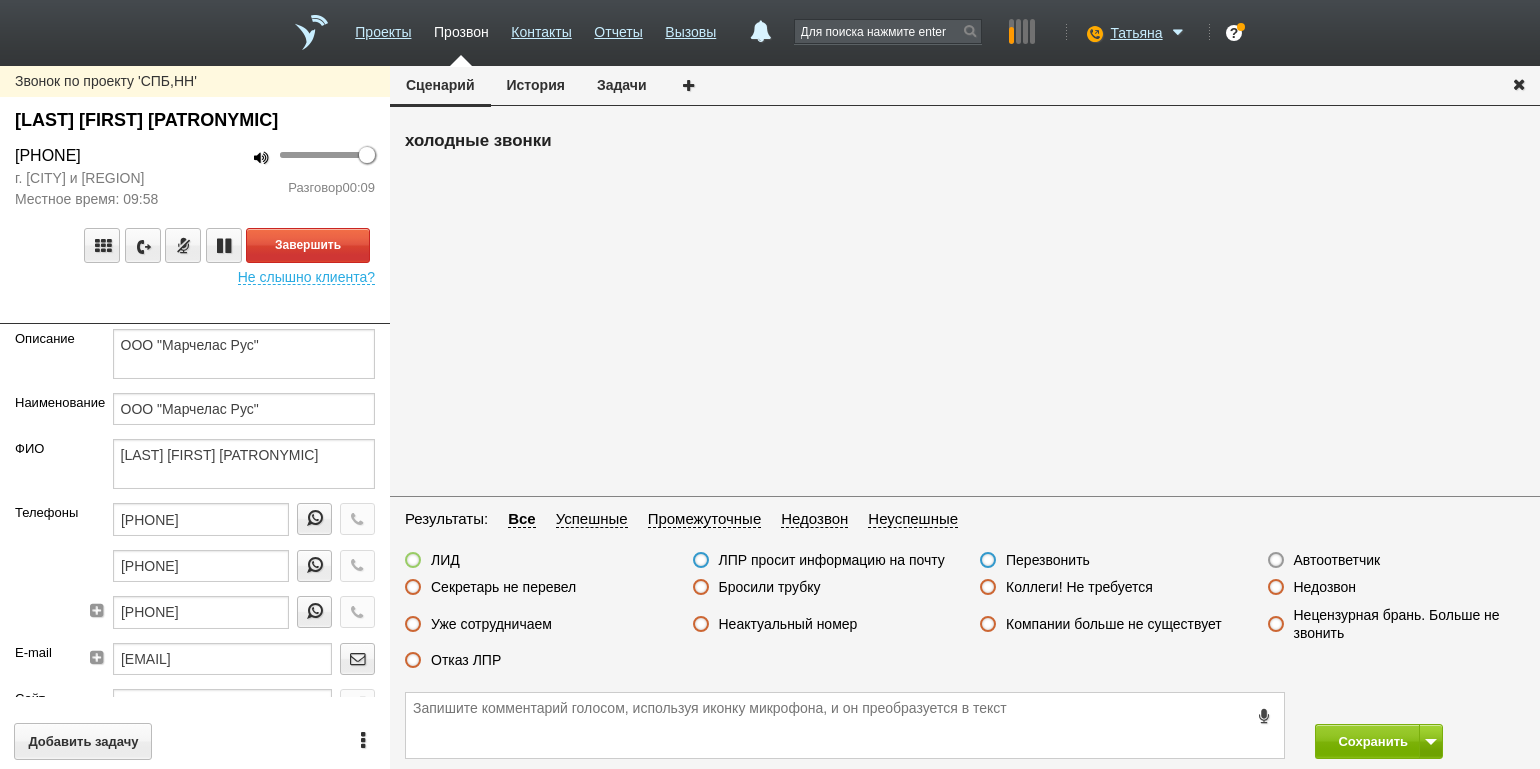 click on "100
Разговор
00:09" at bounding box center (292, 177) 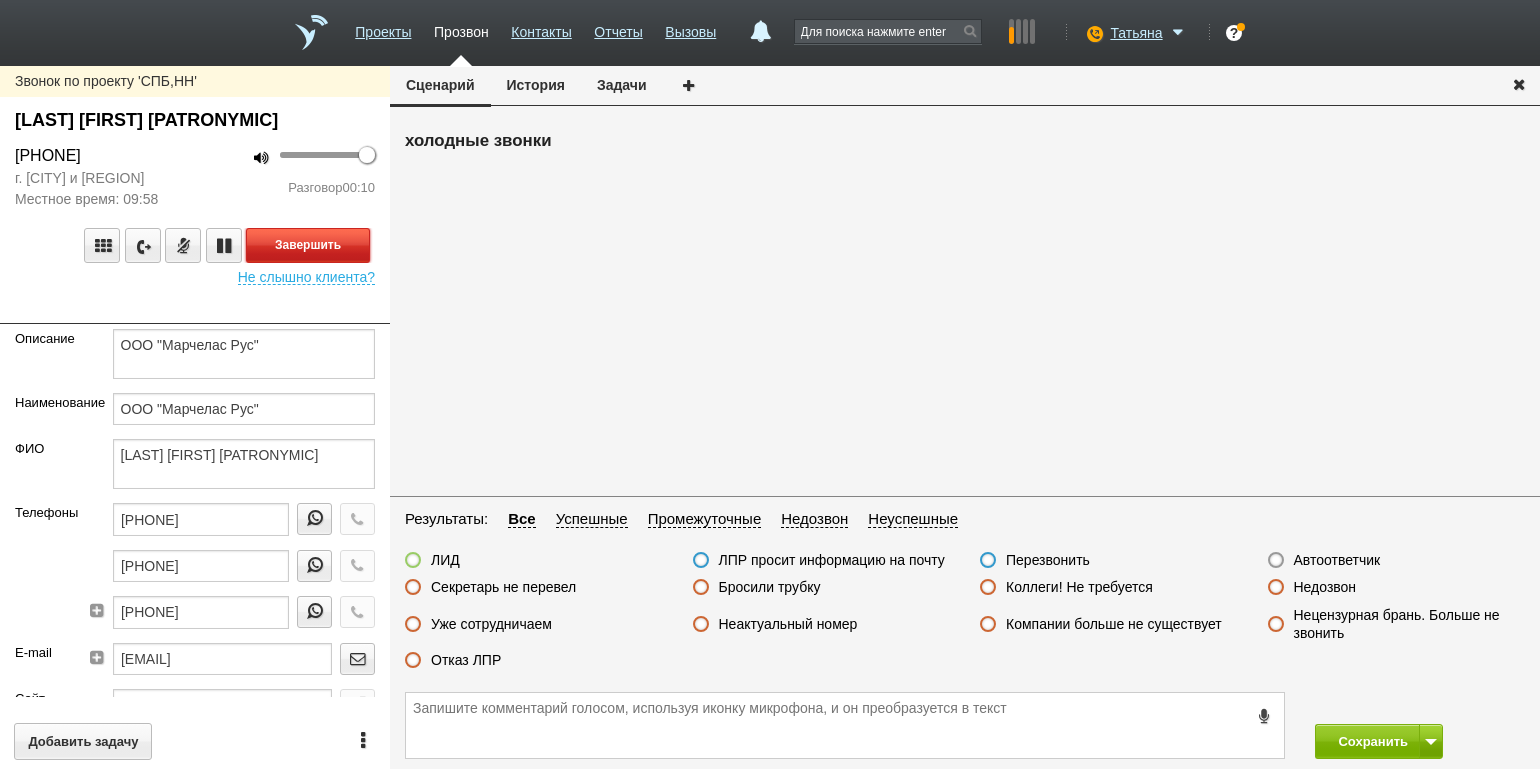 click on "Завершить" at bounding box center [308, 245] 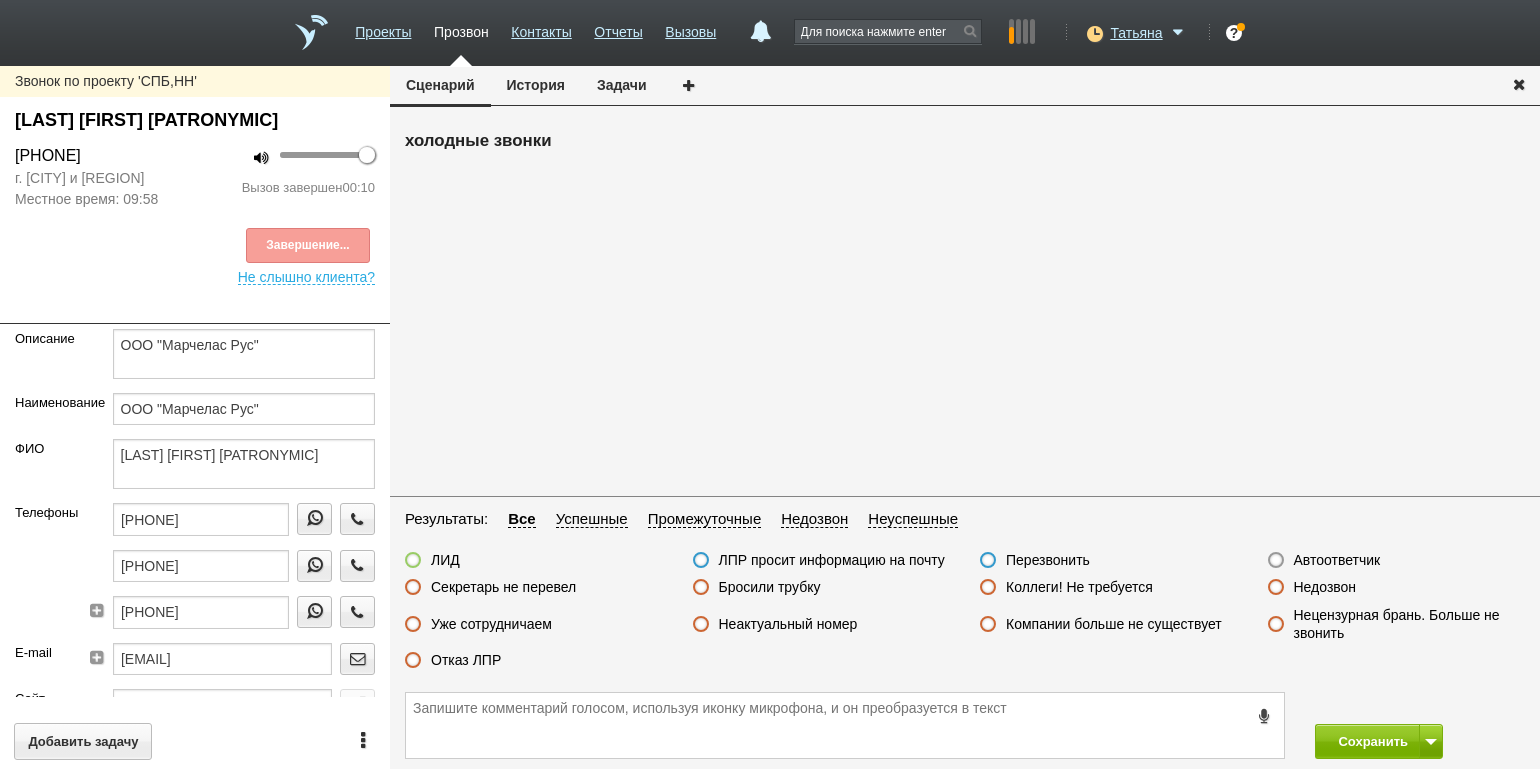 click on "Отказ ЛПР" at bounding box center [466, 660] 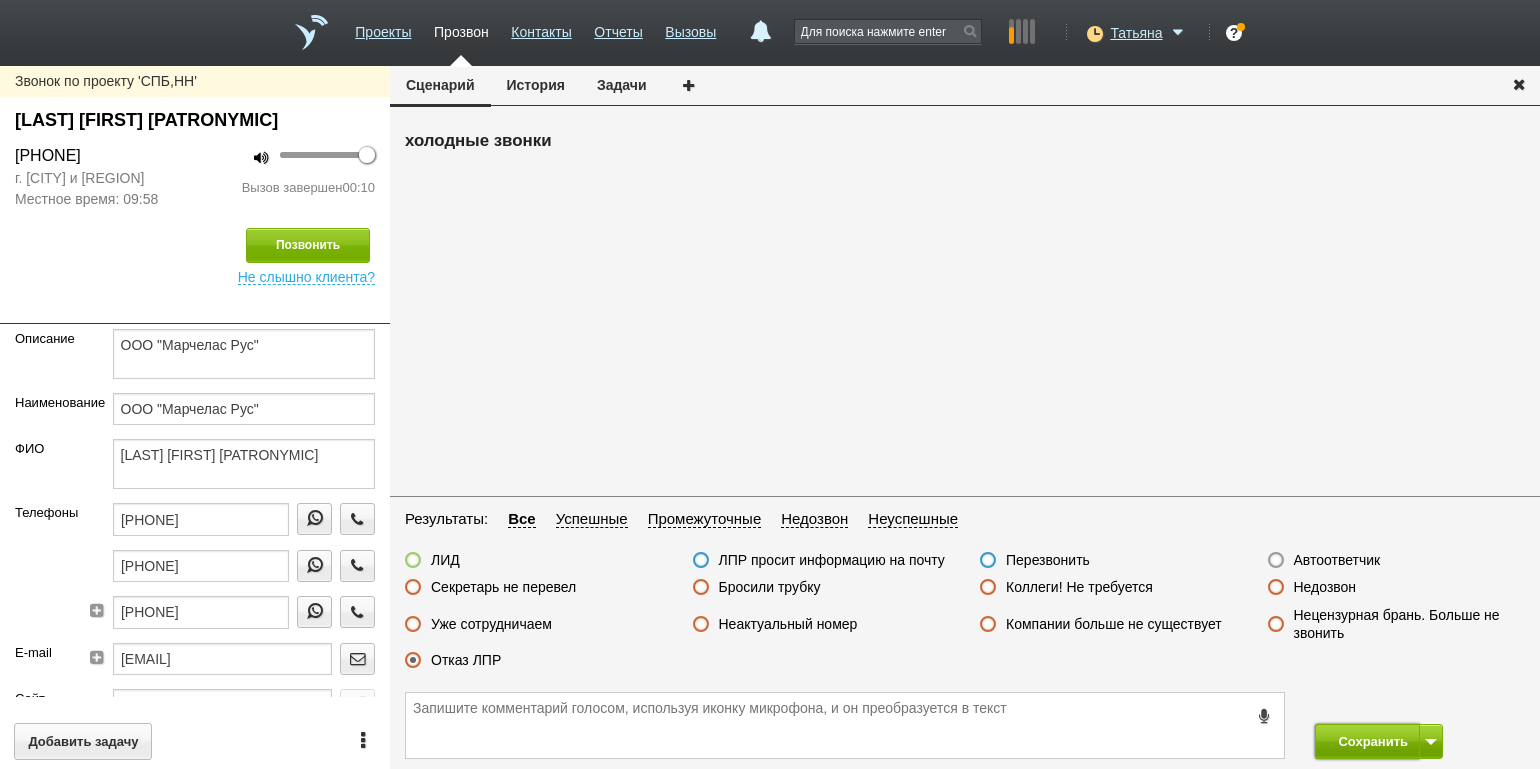 click on "Сохранить" at bounding box center [1367, 741] 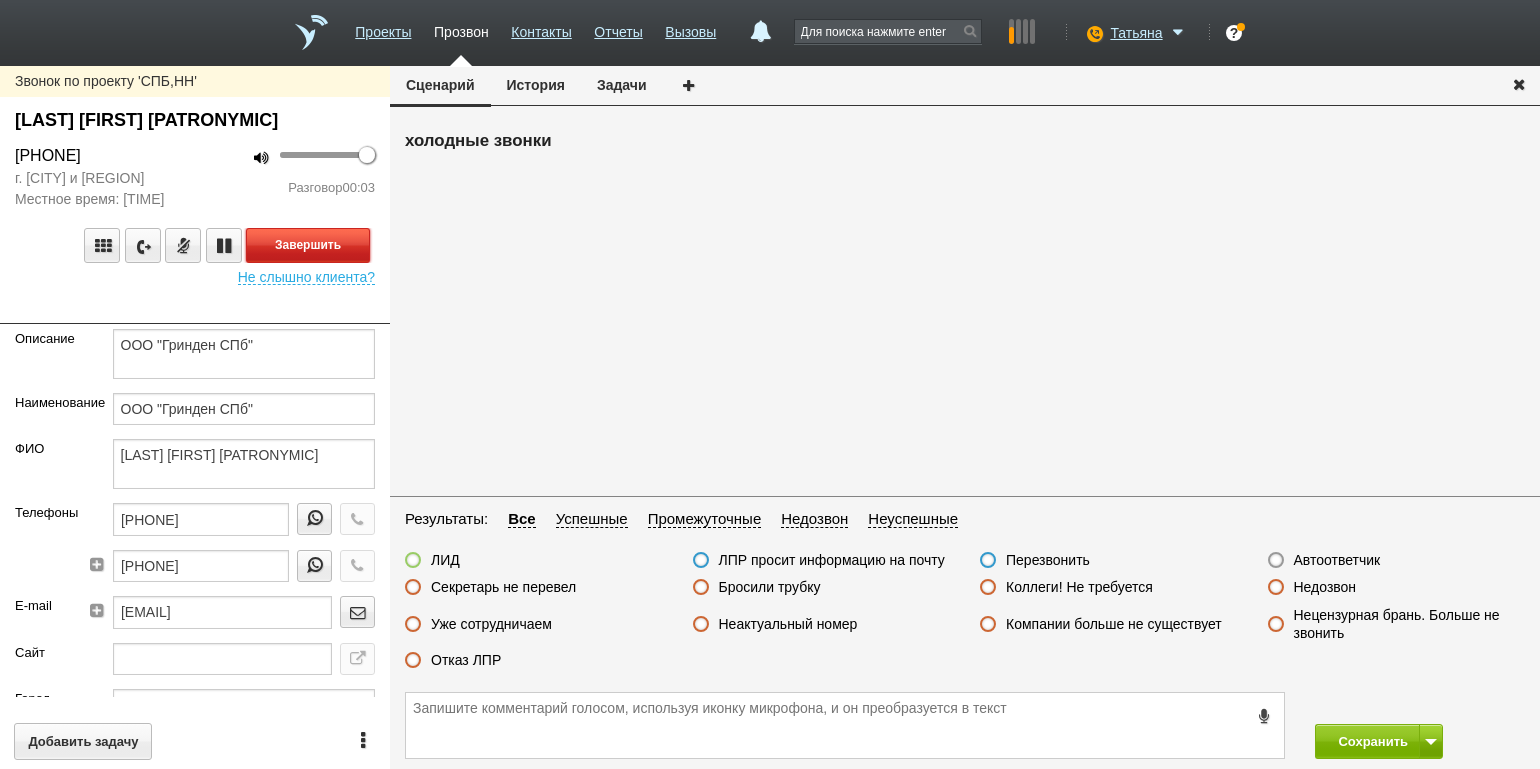 click on "Завершить" at bounding box center (308, 245) 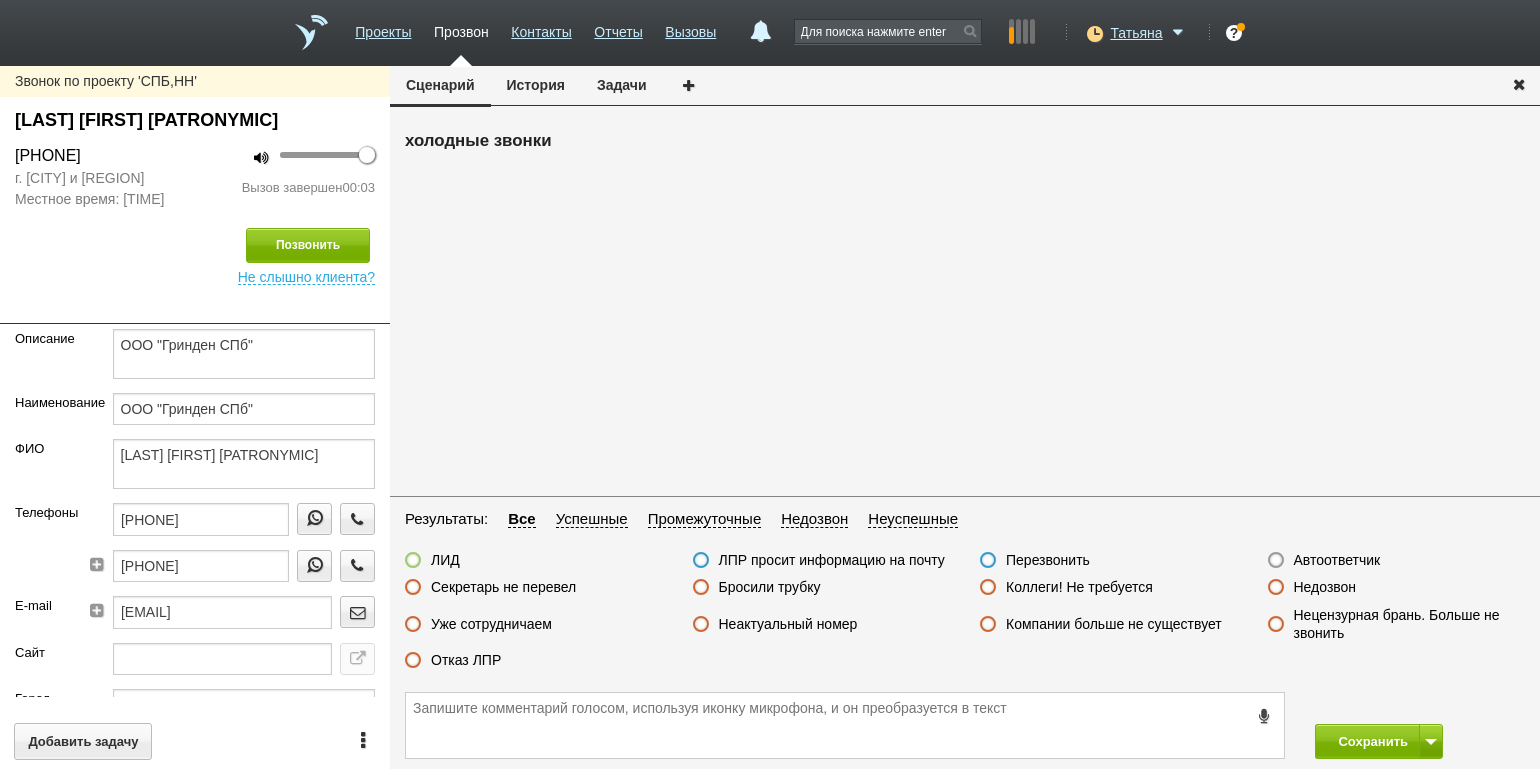 click on "Автоответчик" at bounding box center [1337, 560] 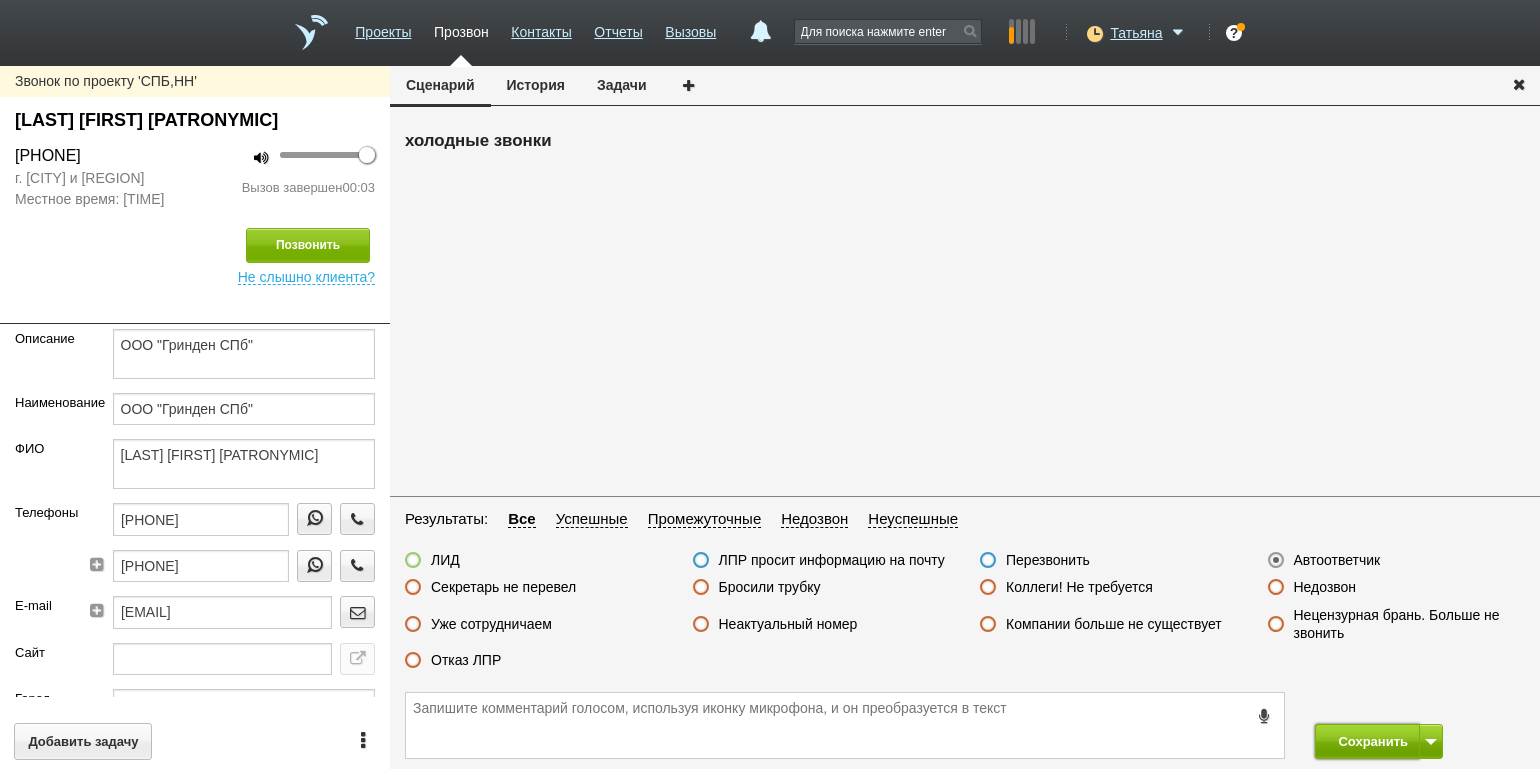 click on "Сохранить" at bounding box center (1367, 741) 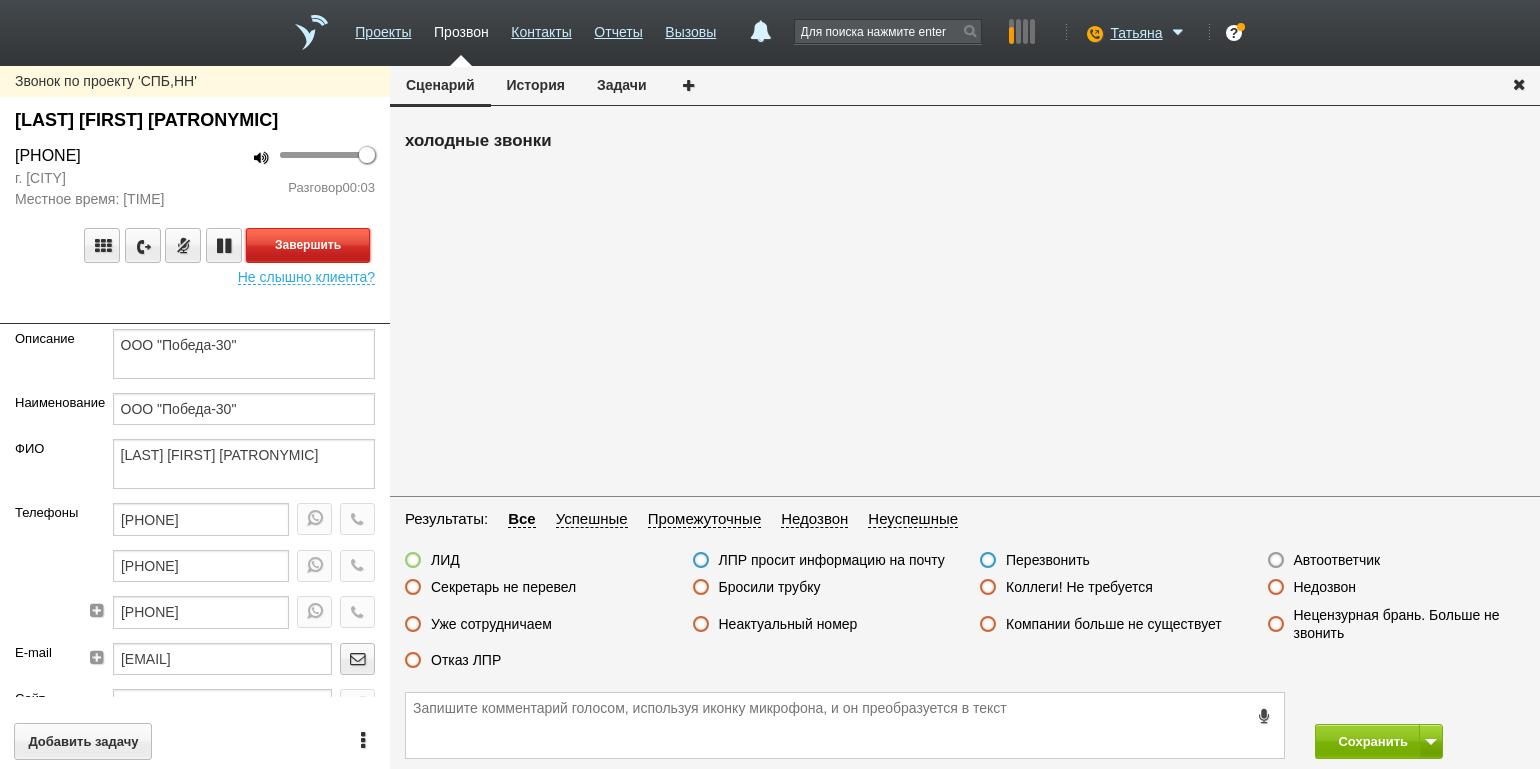 click on "Завершить" at bounding box center [308, 245] 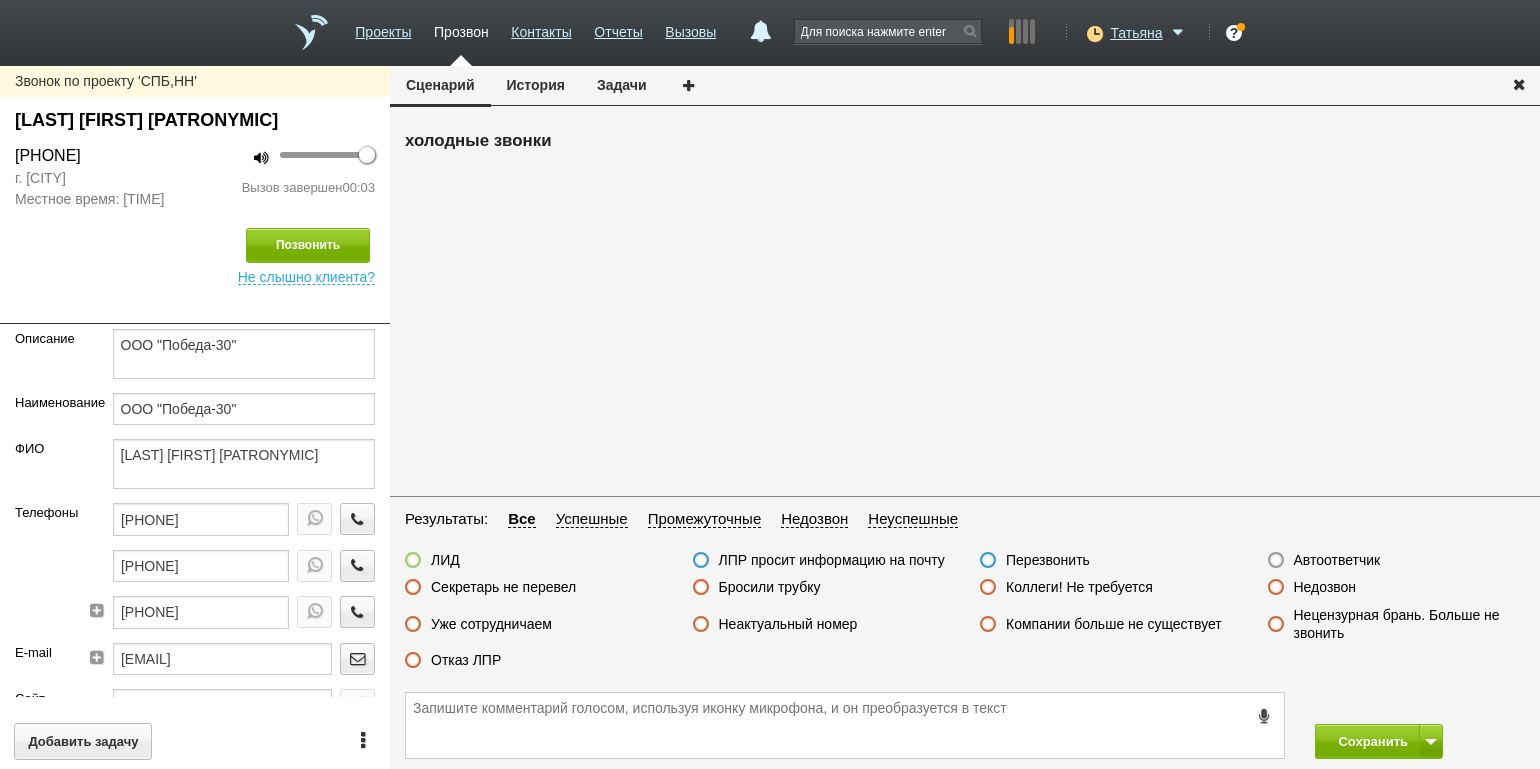 click on "Автоответчик" at bounding box center (1337, 560) 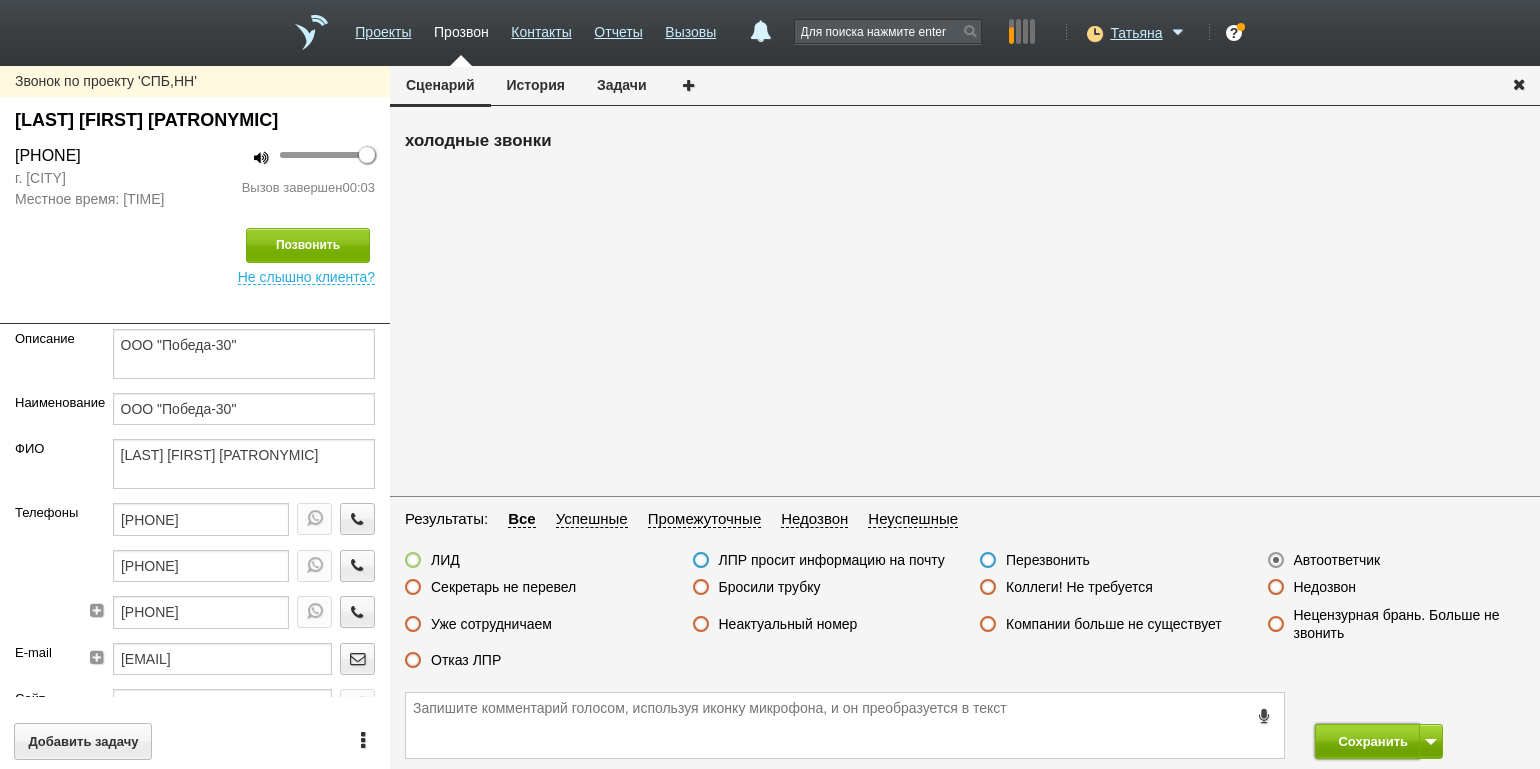 click on "Сохранить" at bounding box center [1367, 741] 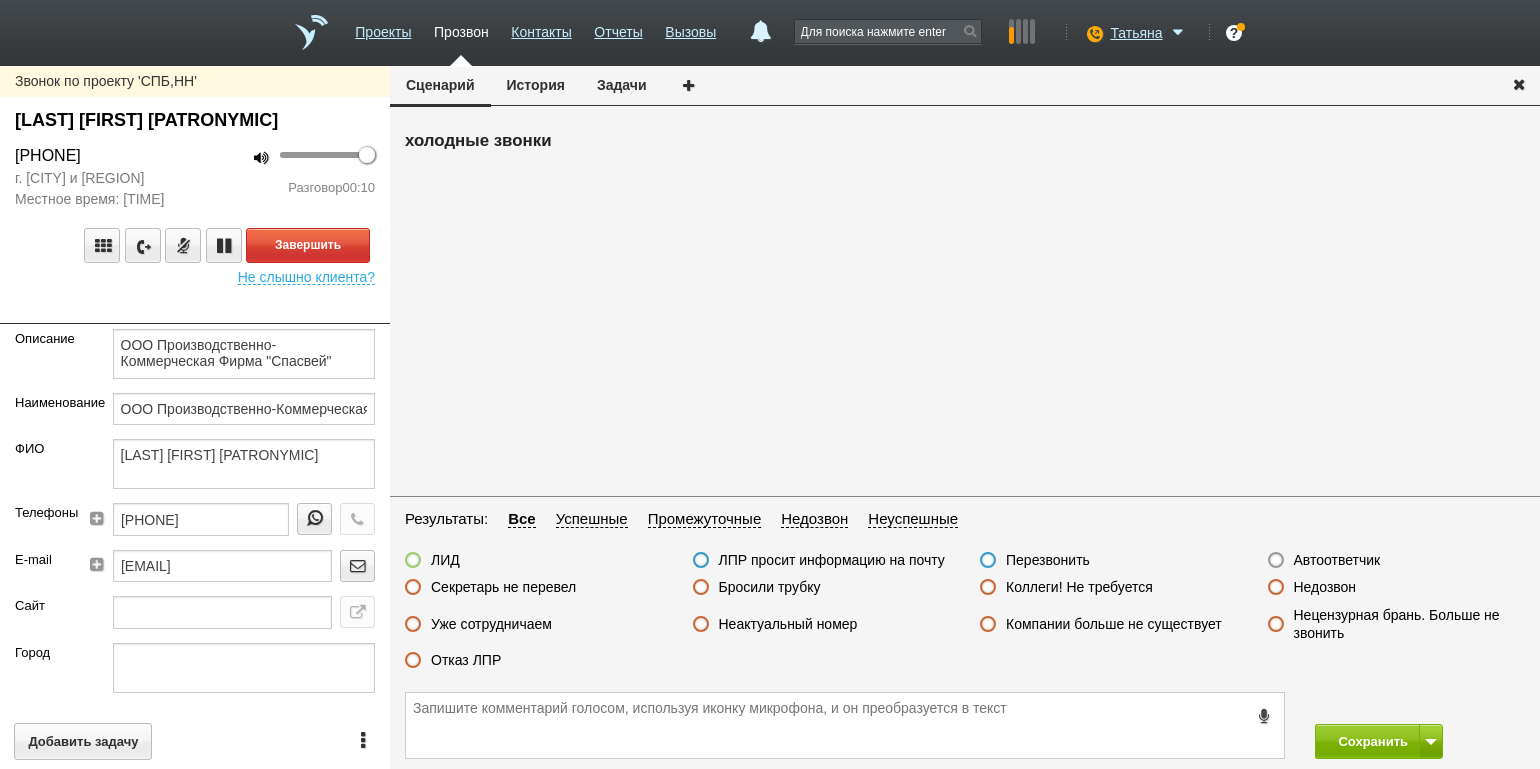 click on "100
Разговор
00:10" at bounding box center (292, 177) 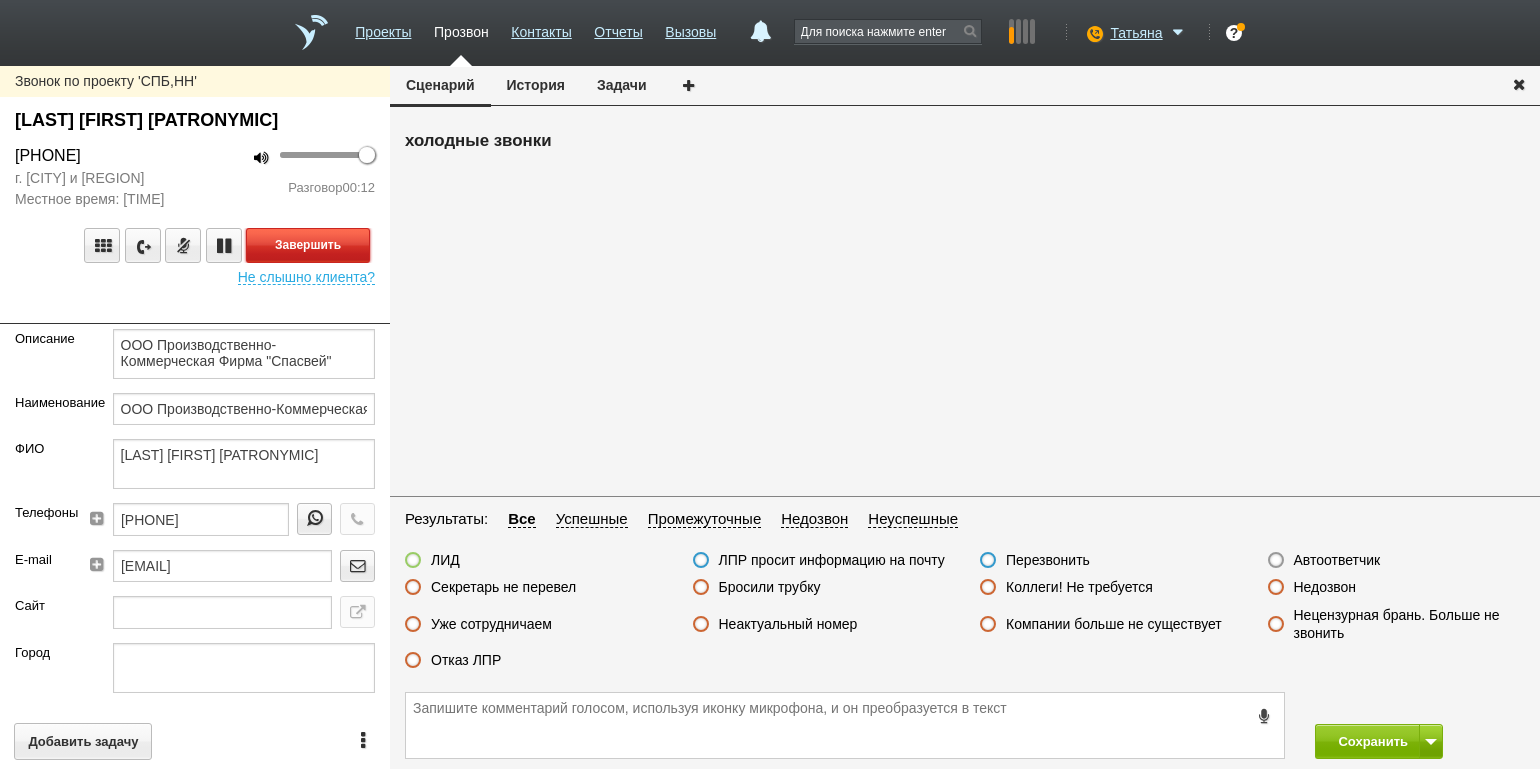 click on "Завершить" at bounding box center (308, 245) 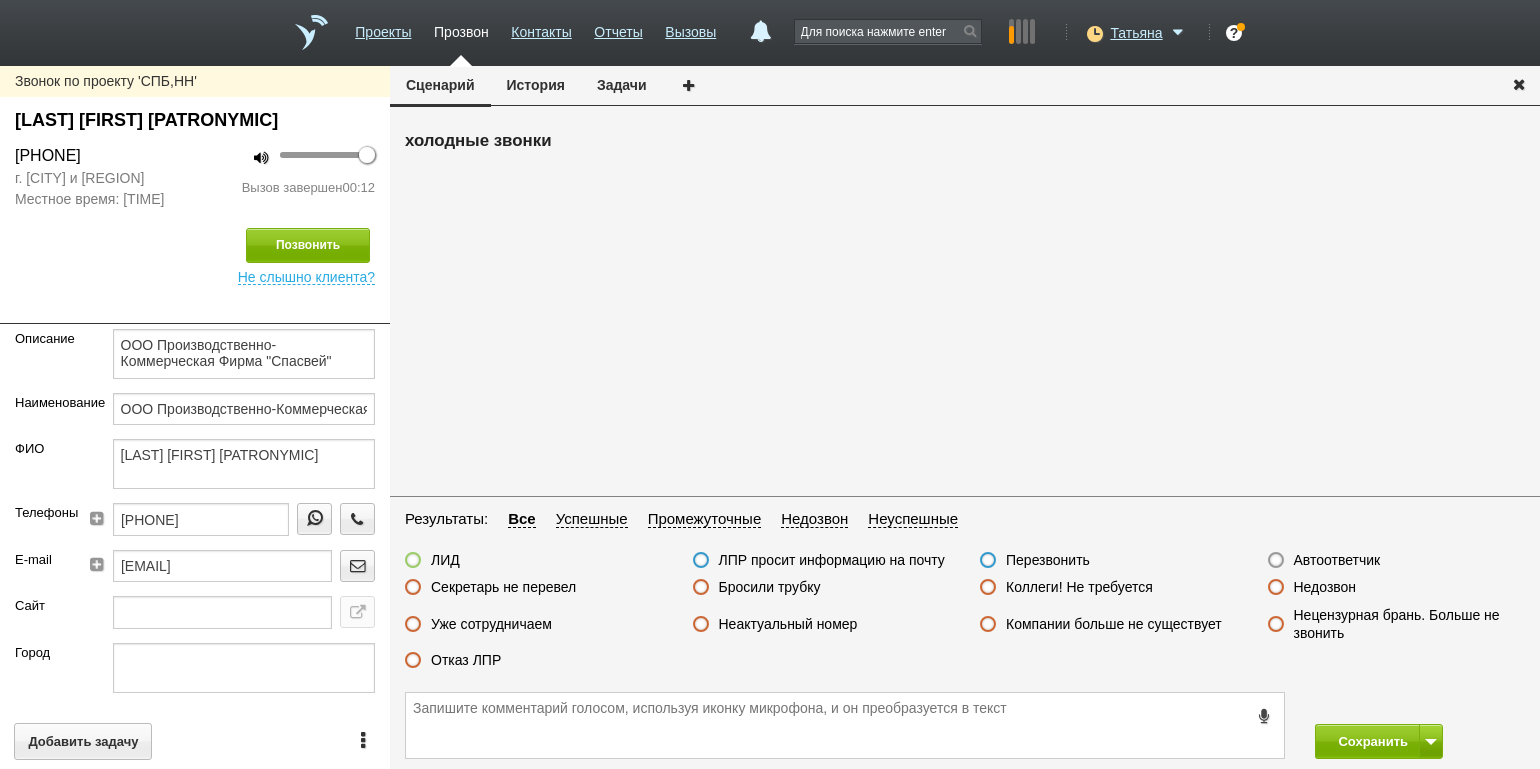 click on "Отказ ЛПР" at bounding box center [466, 660] 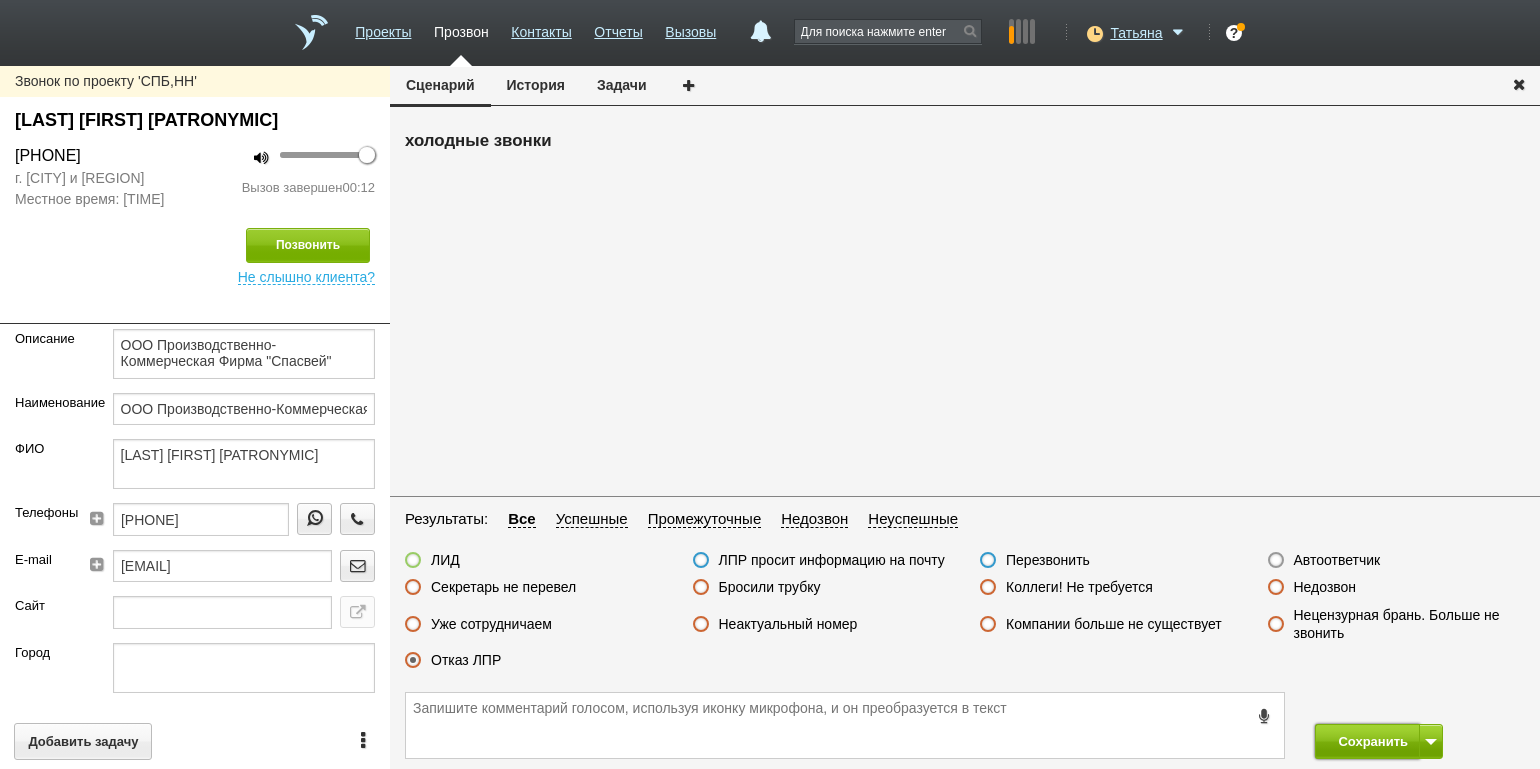 click on "Сохранить" at bounding box center [1367, 741] 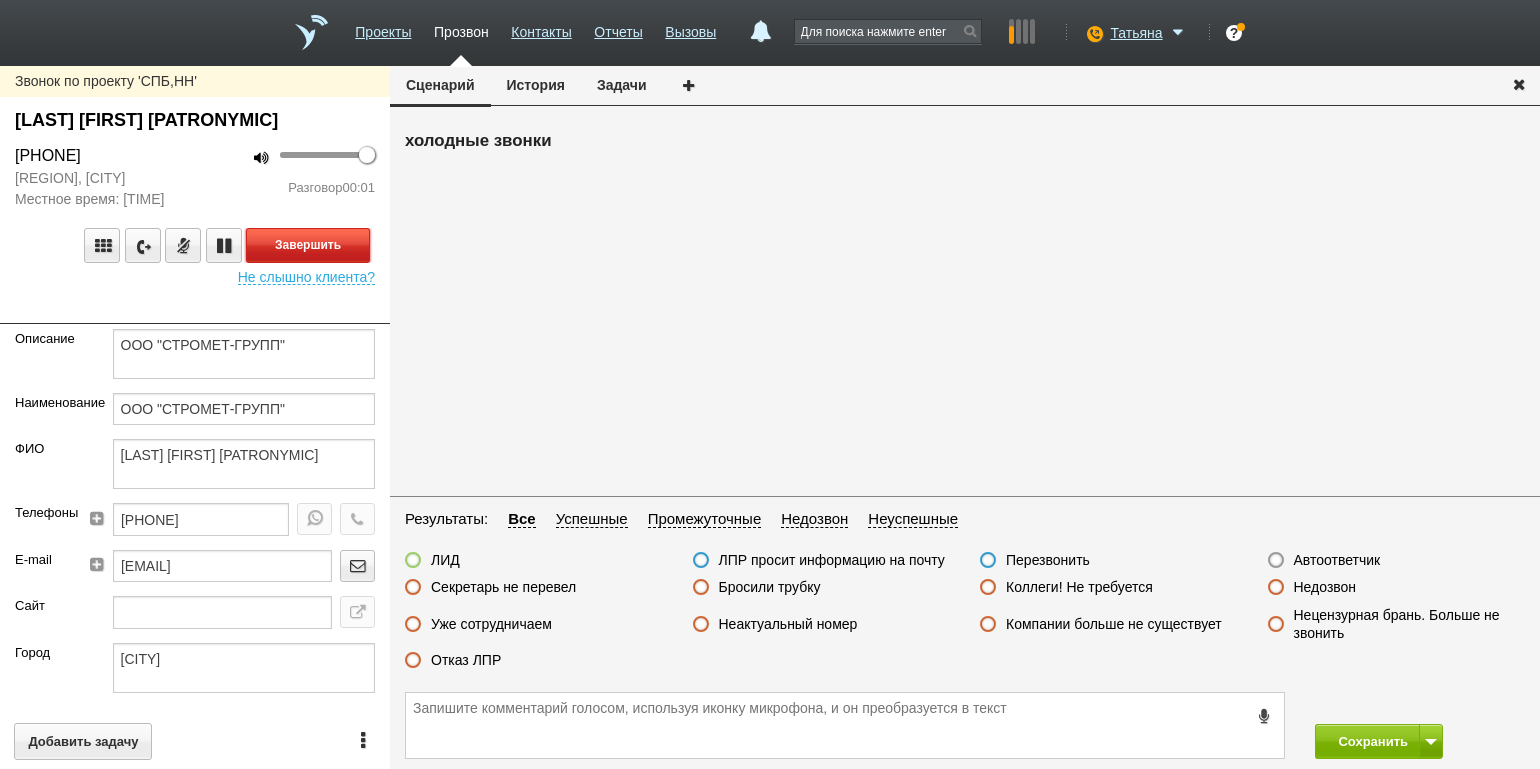 click on "Завершить" at bounding box center (308, 245) 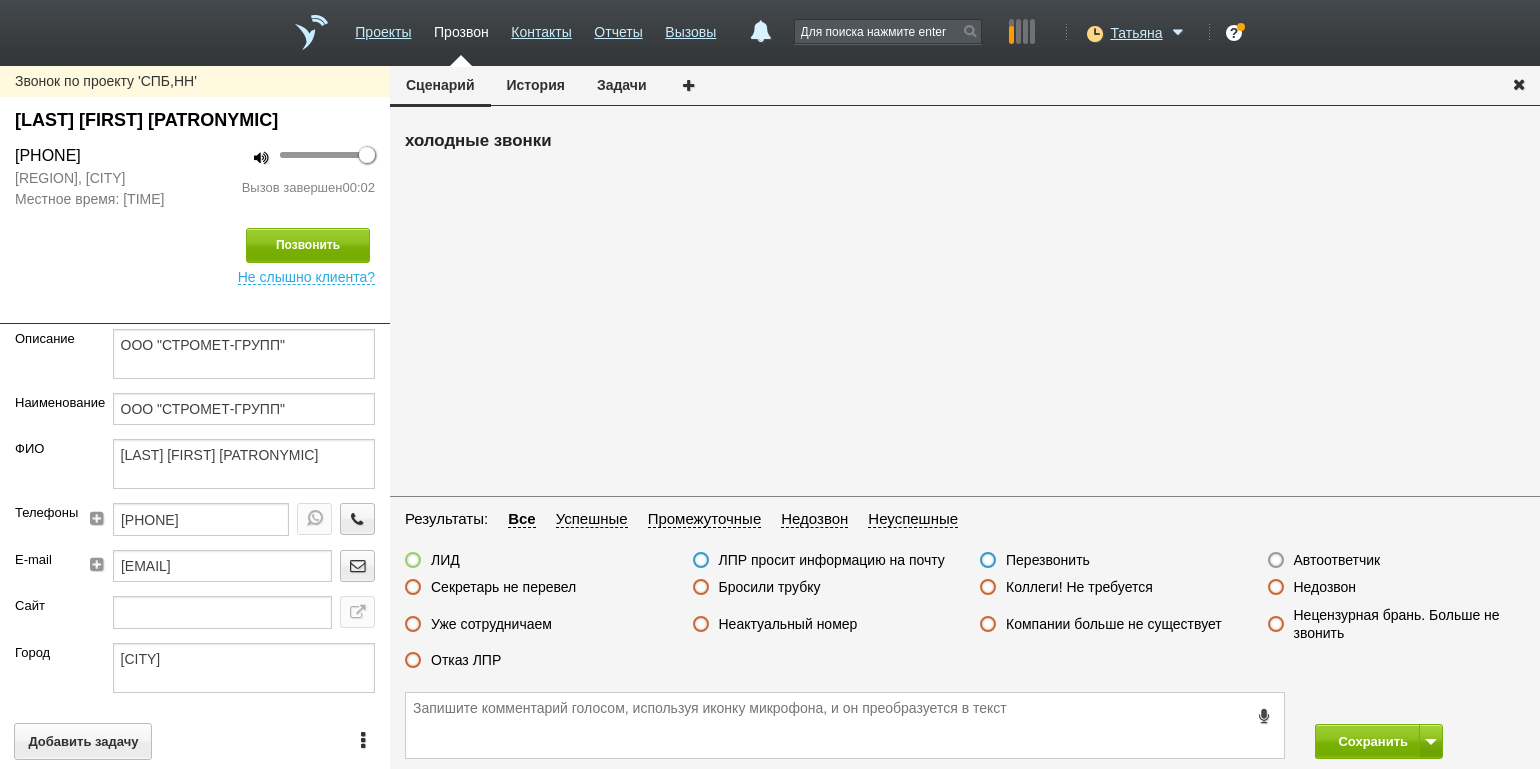drag, startPoint x: 1307, startPoint y: 561, endPoint x: 1326, endPoint y: 582, distance: 28.319605 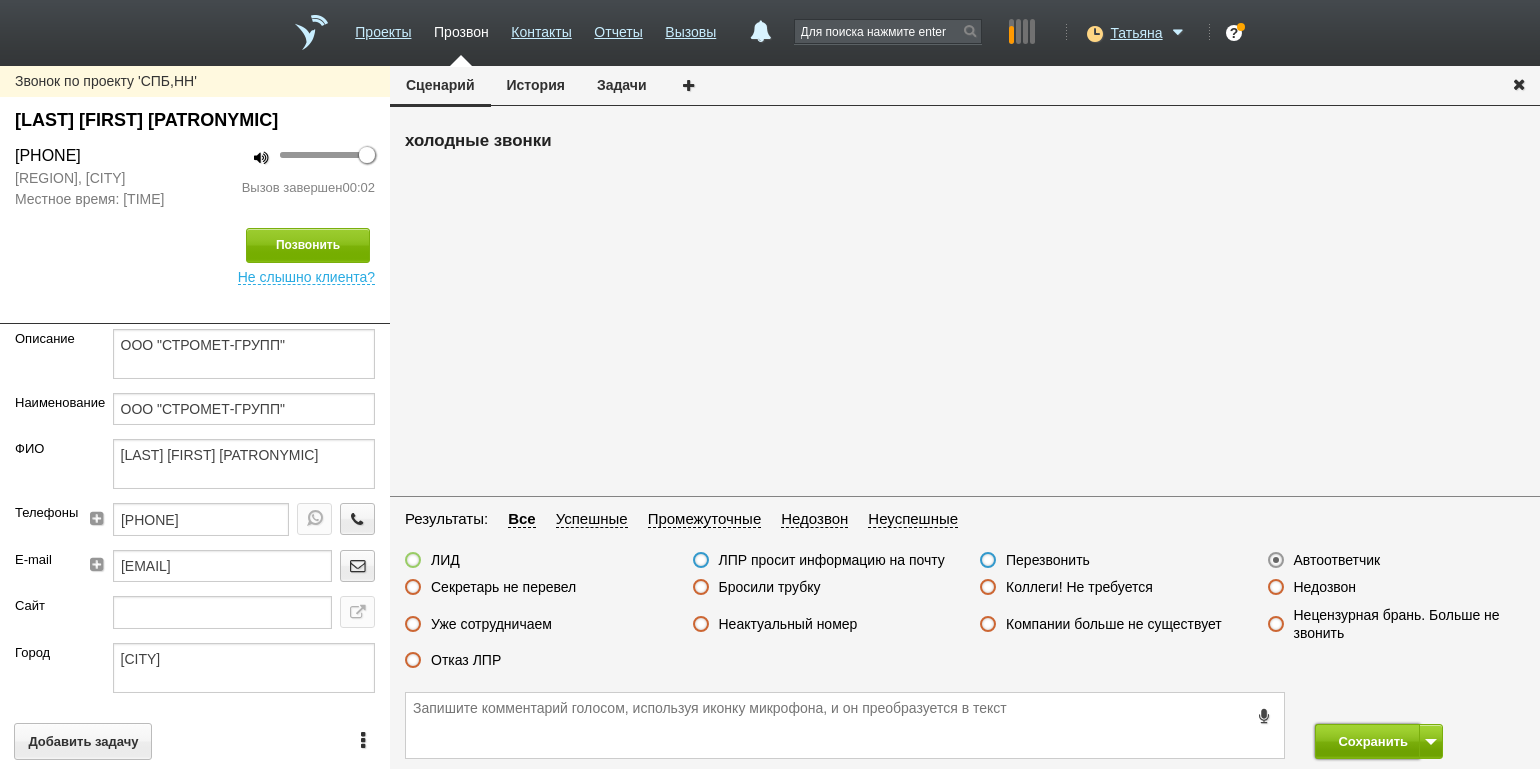 click on "Сохранить" at bounding box center [1367, 741] 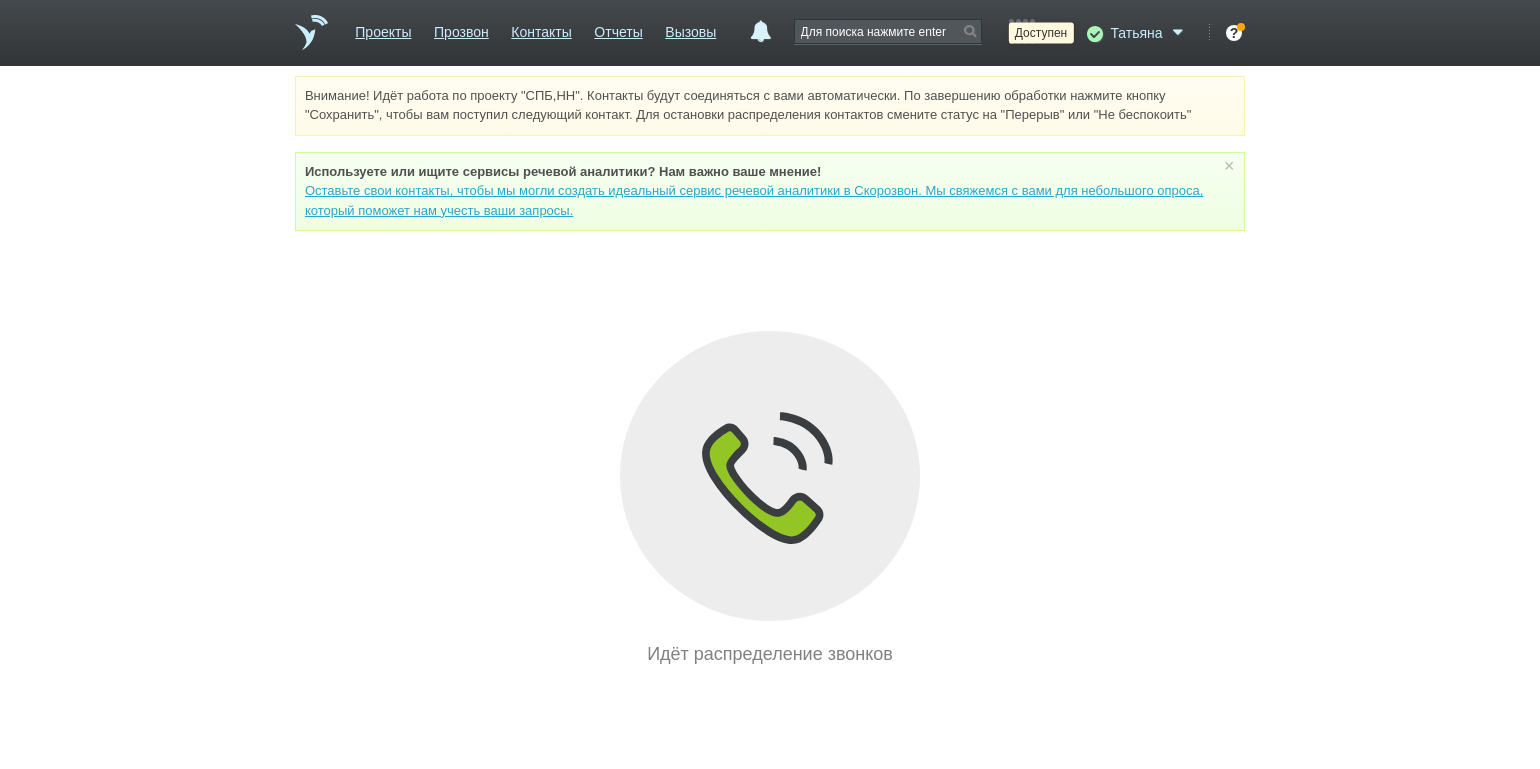 click at bounding box center (1093, 33) 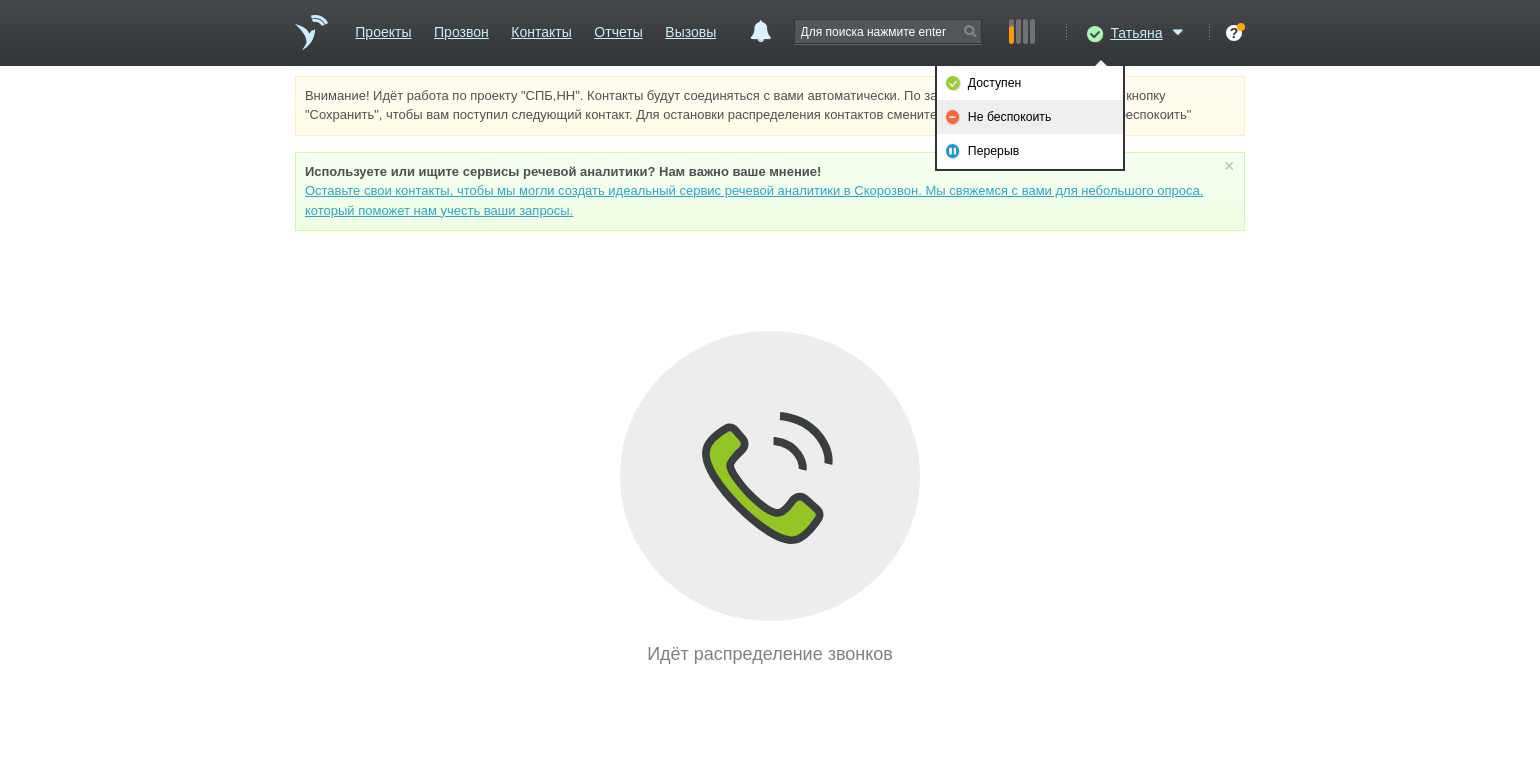 click on "Не беспокоить" at bounding box center [1030, 117] 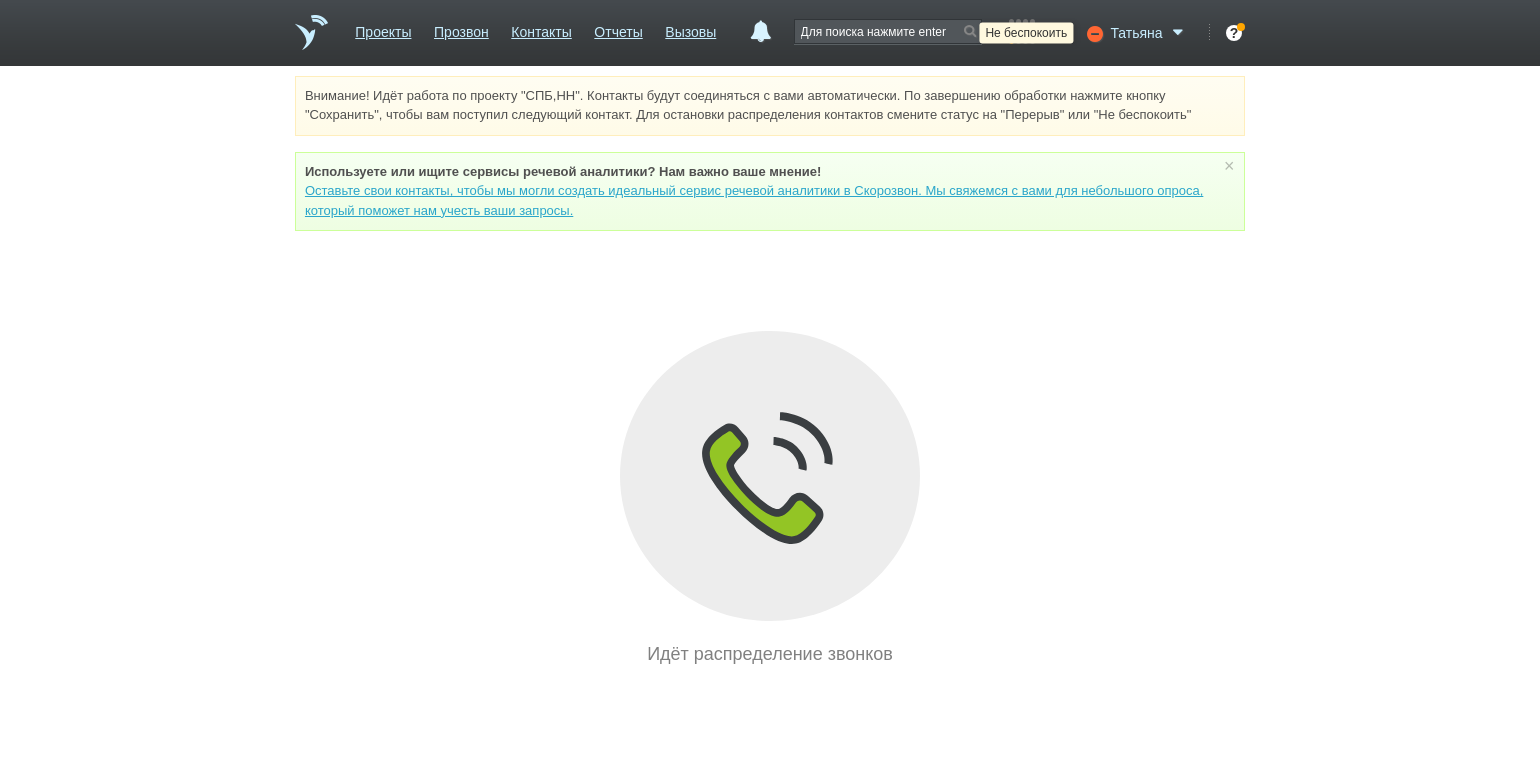 click at bounding box center (1093, 33) 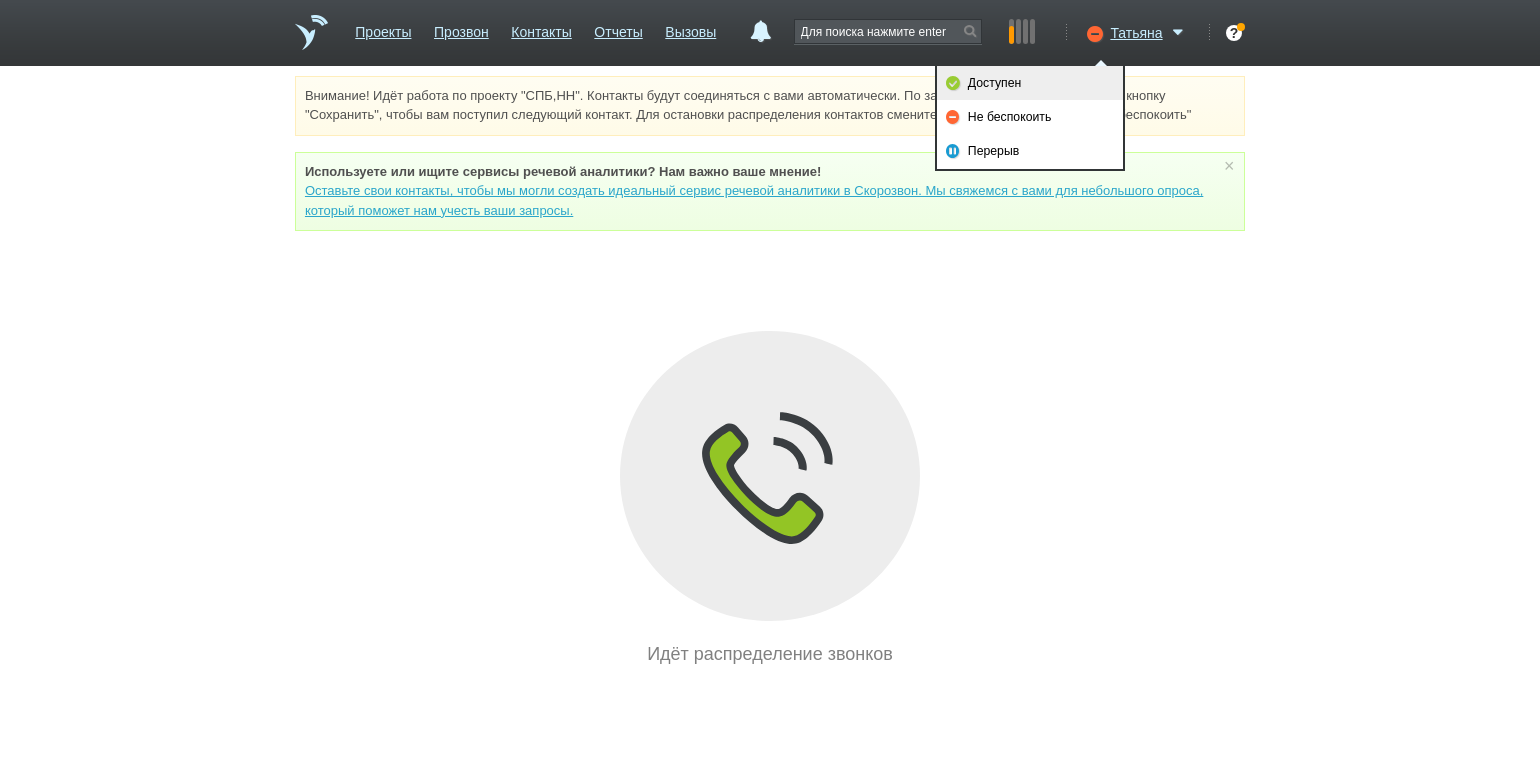 click on "Доступен" at bounding box center (1030, 83) 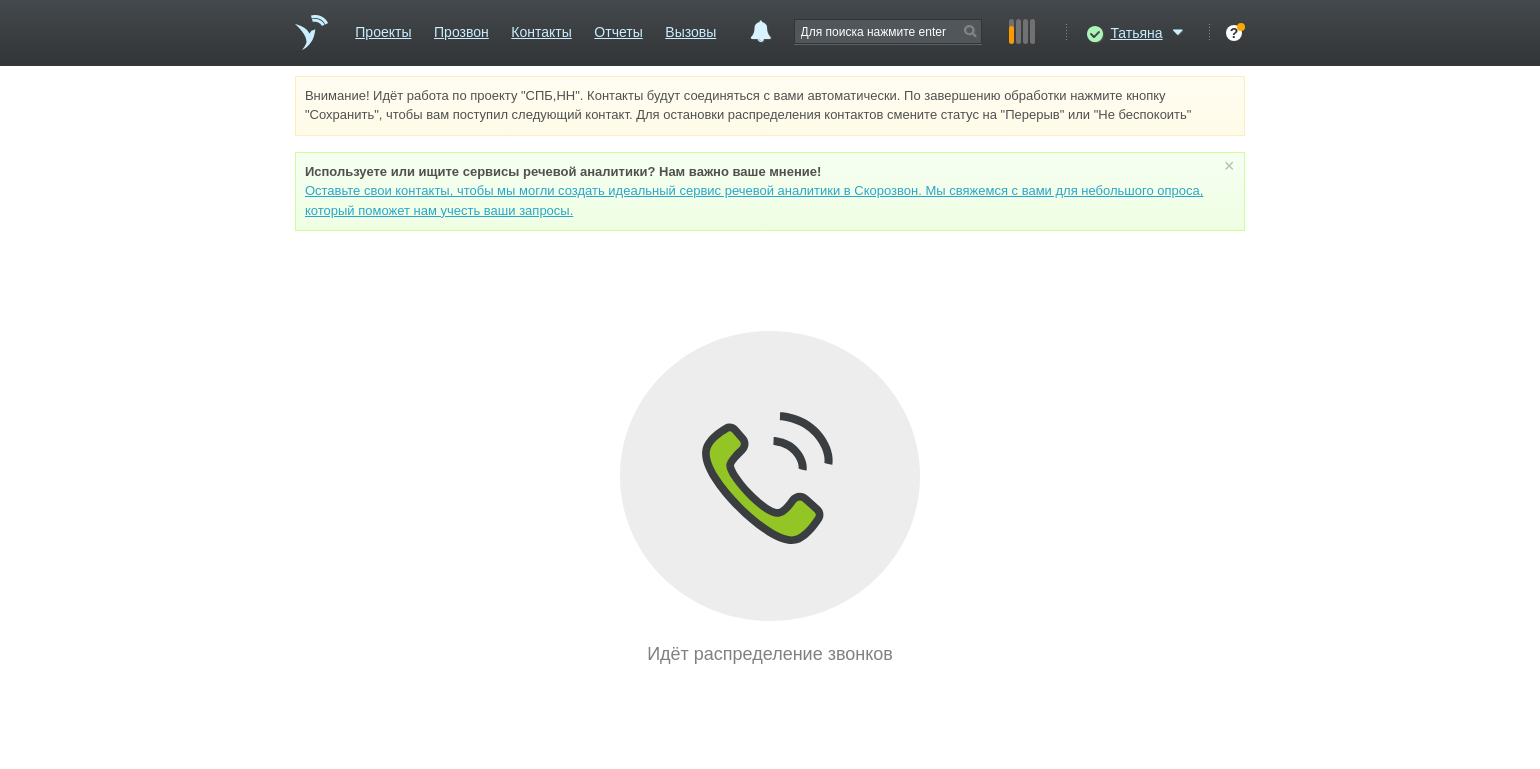 click on "Внимание! Идёт работа по проекту "СПБ,НН". Контакты будут соединяться с вами автоматически. По завершению обработки нажмите кнопку "Сохранить", чтобы вам поступил следующий контакт. Для остановки распределения контактов смените статус на "Перерыв" или "Не беспокоить"
Используете или ищите cервисы речевой аналитики? Нам важно ваше мнение! Оставьте свои контакты, чтобы мы могли создать идеальный сервис речевой аналитики в Скорозвон. Мы свяжемся с вами для небольшого опроса, который поможет нам учесть ваши запросы.
×" at bounding box center (770, 372) 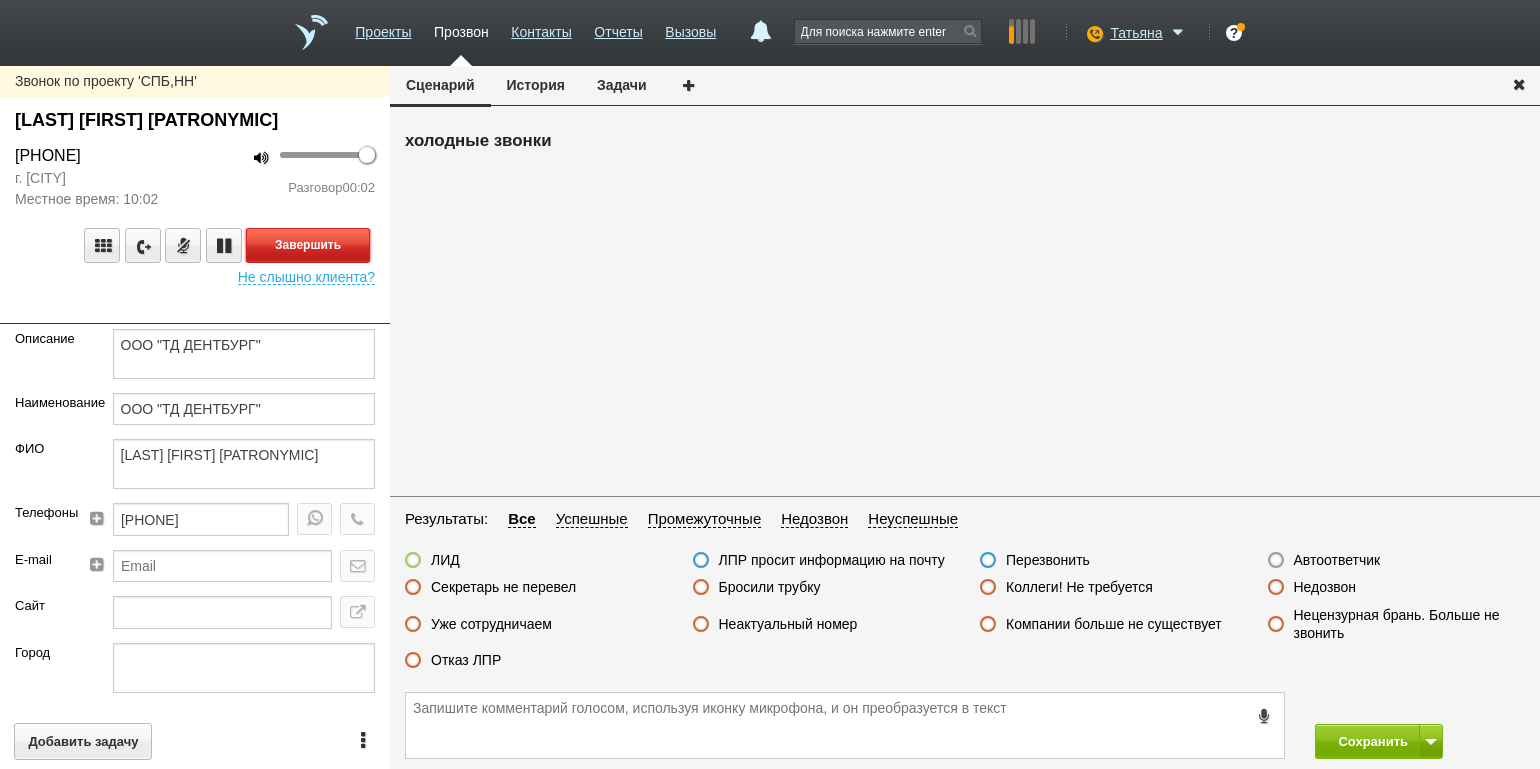 click on "Завершить" at bounding box center [308, 245] 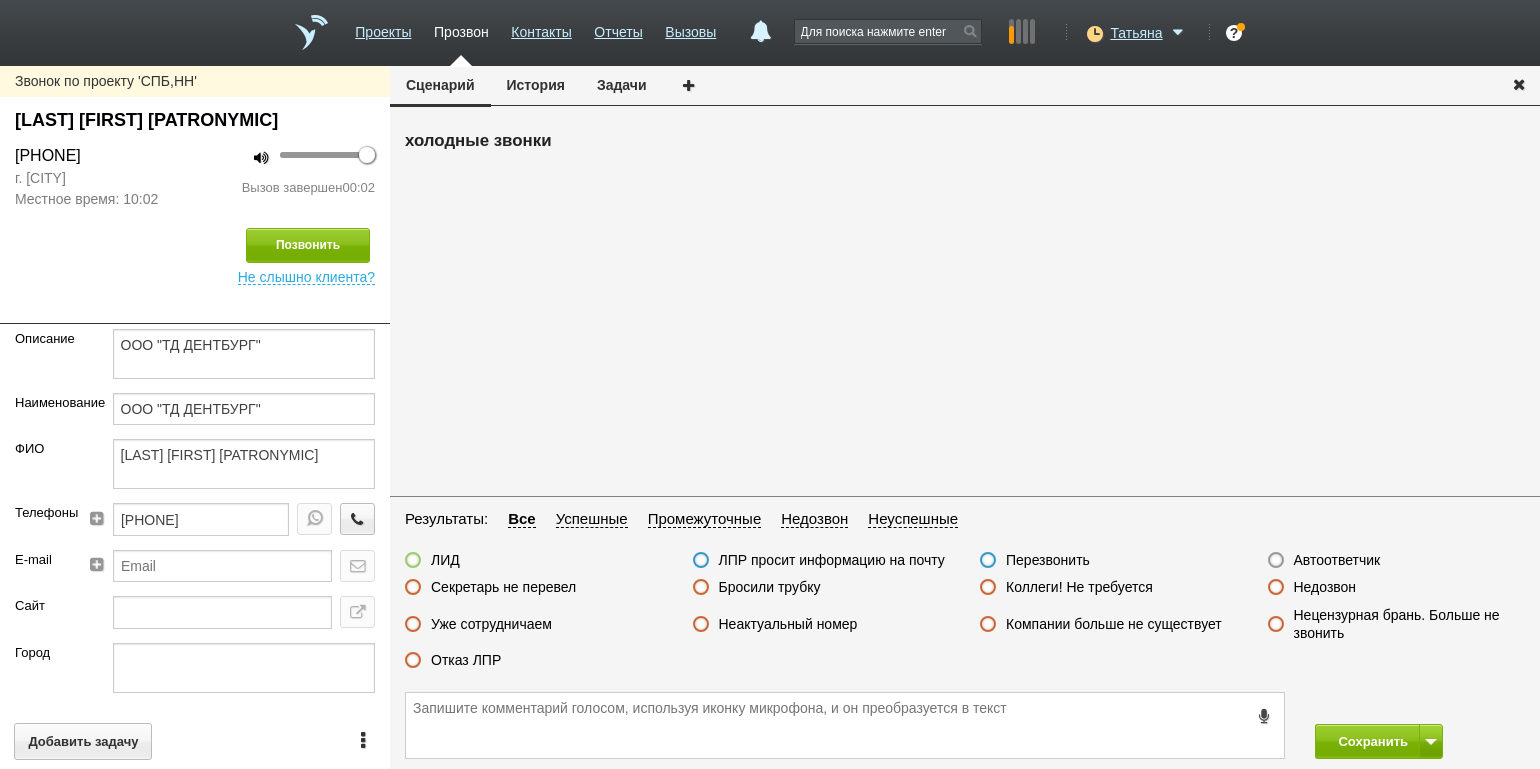 click on "Автоответчик" at bounding box center (1337, 560) 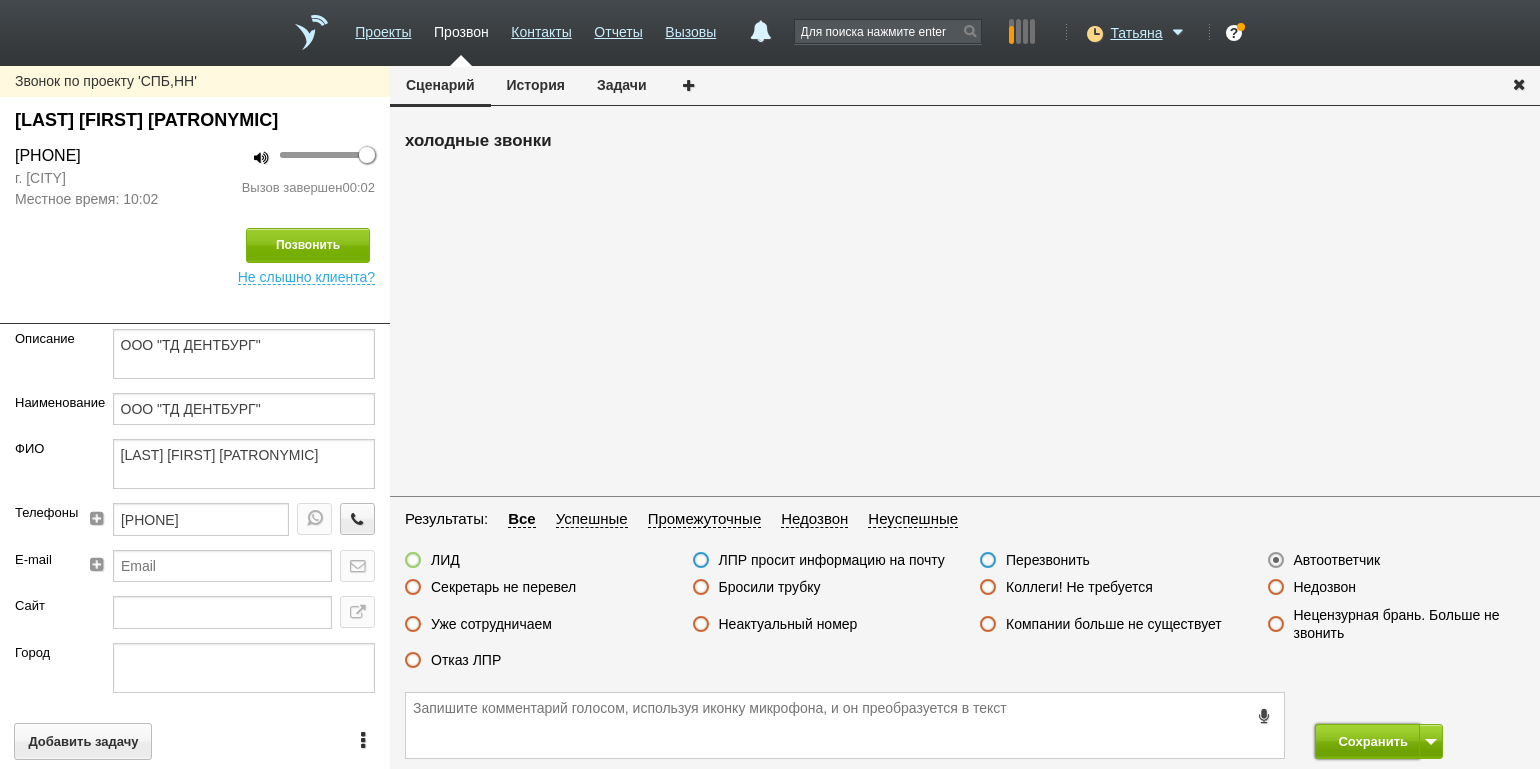click on "Сохранить" at bounding box center [1367, 741] 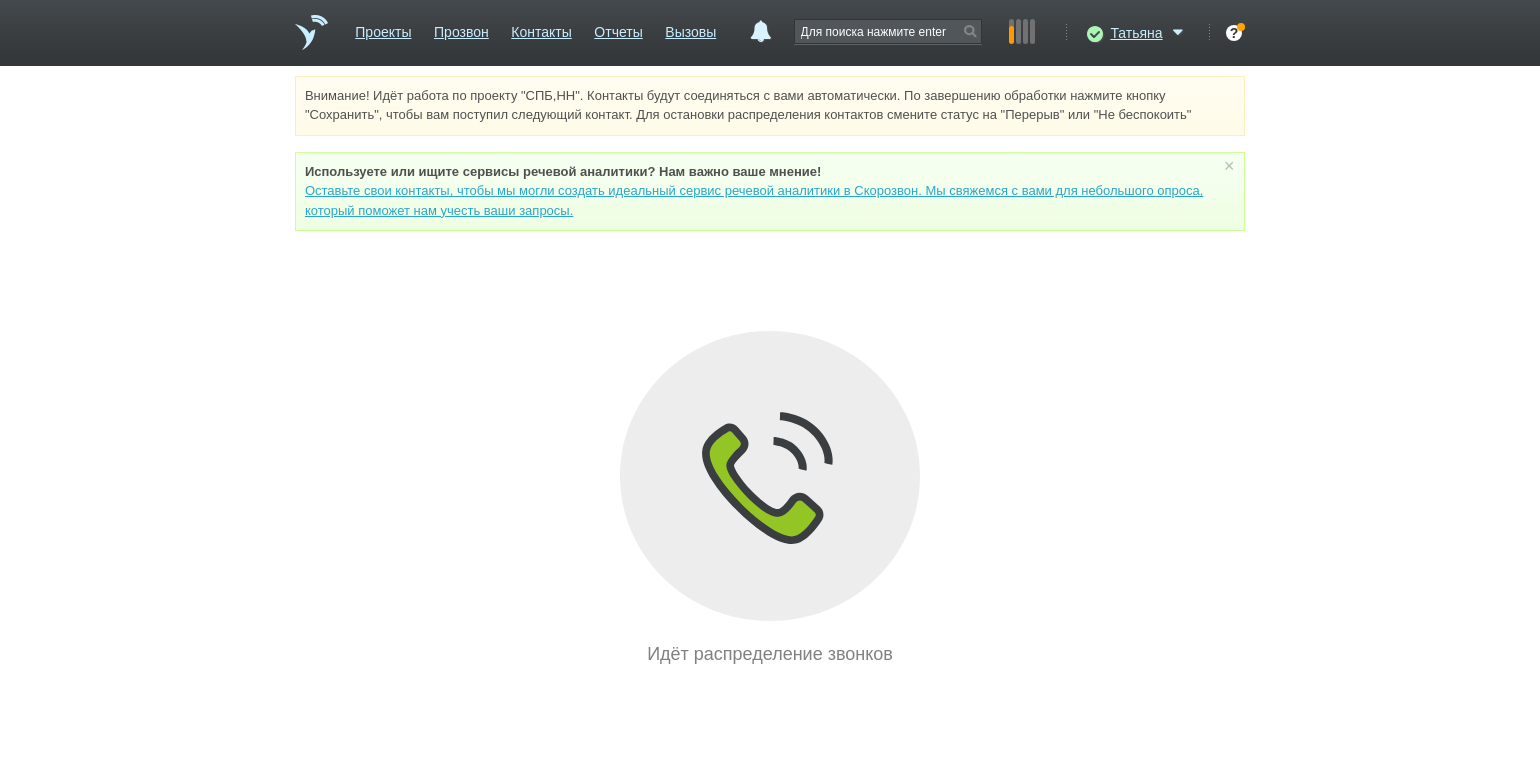 click on "Внимание! Идёт работа по проекту "СПБ,НН". Контакты будут соединяться с вами автоматически. По завершению обработки нажмите кнопку "Сохранить", чтобы вам поступил следующий контакт. Для остановки распределения контактов смените статус на "Перерыв" или "Не беспокоить"
Используете или ищите cервисы речевой аналитики? Нам важно ваше мнение! Оставьте свои контакты, чтобы мы могли создать идеальный сервис речевой аналитики в Скорозвон. Мы свяжемся с вами для небольшого опроса, который поможет нам учесть ваши запросы.
×" at bounding box center (770, 372) 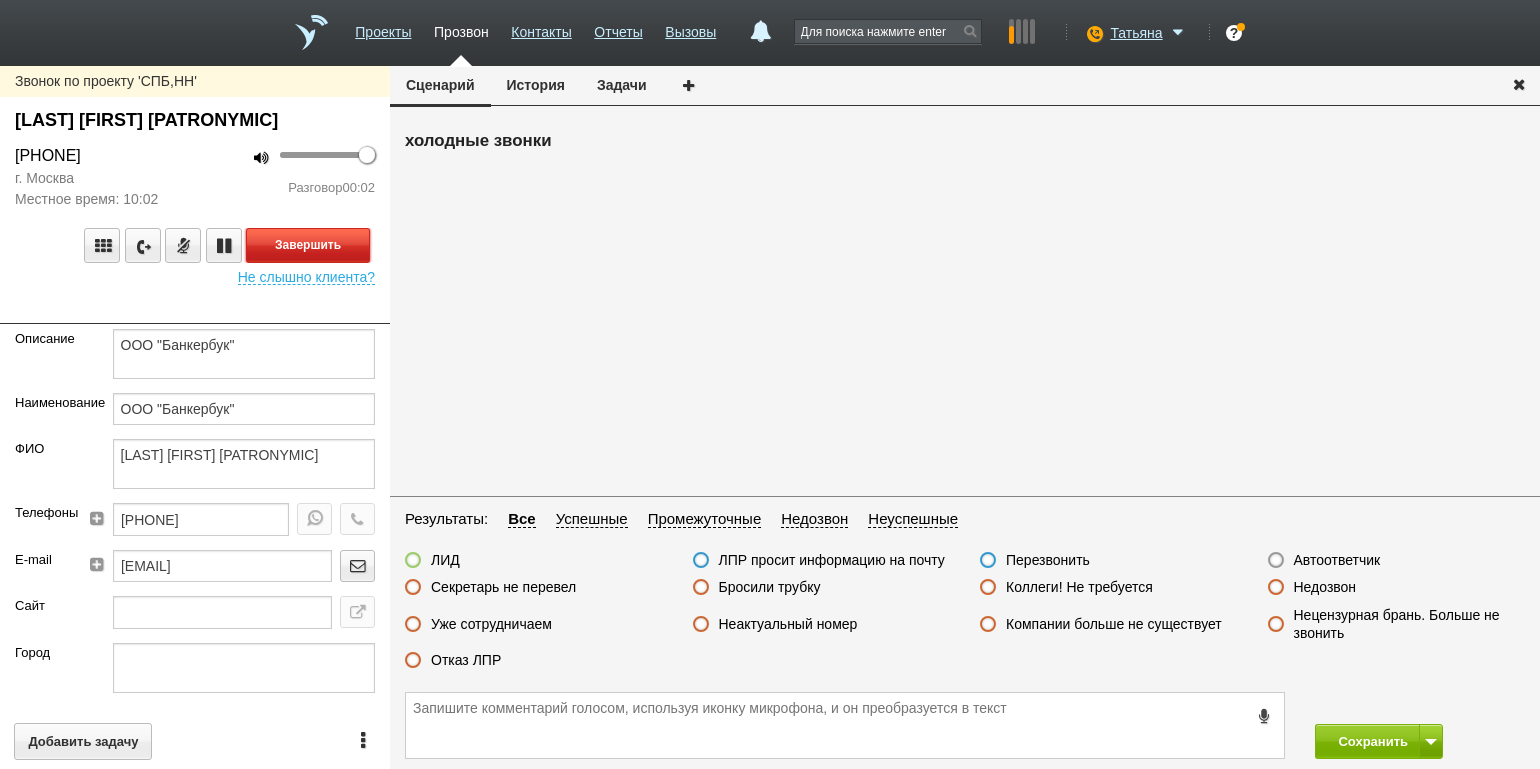 click on "Завершить" at bounding box center (308, 245) 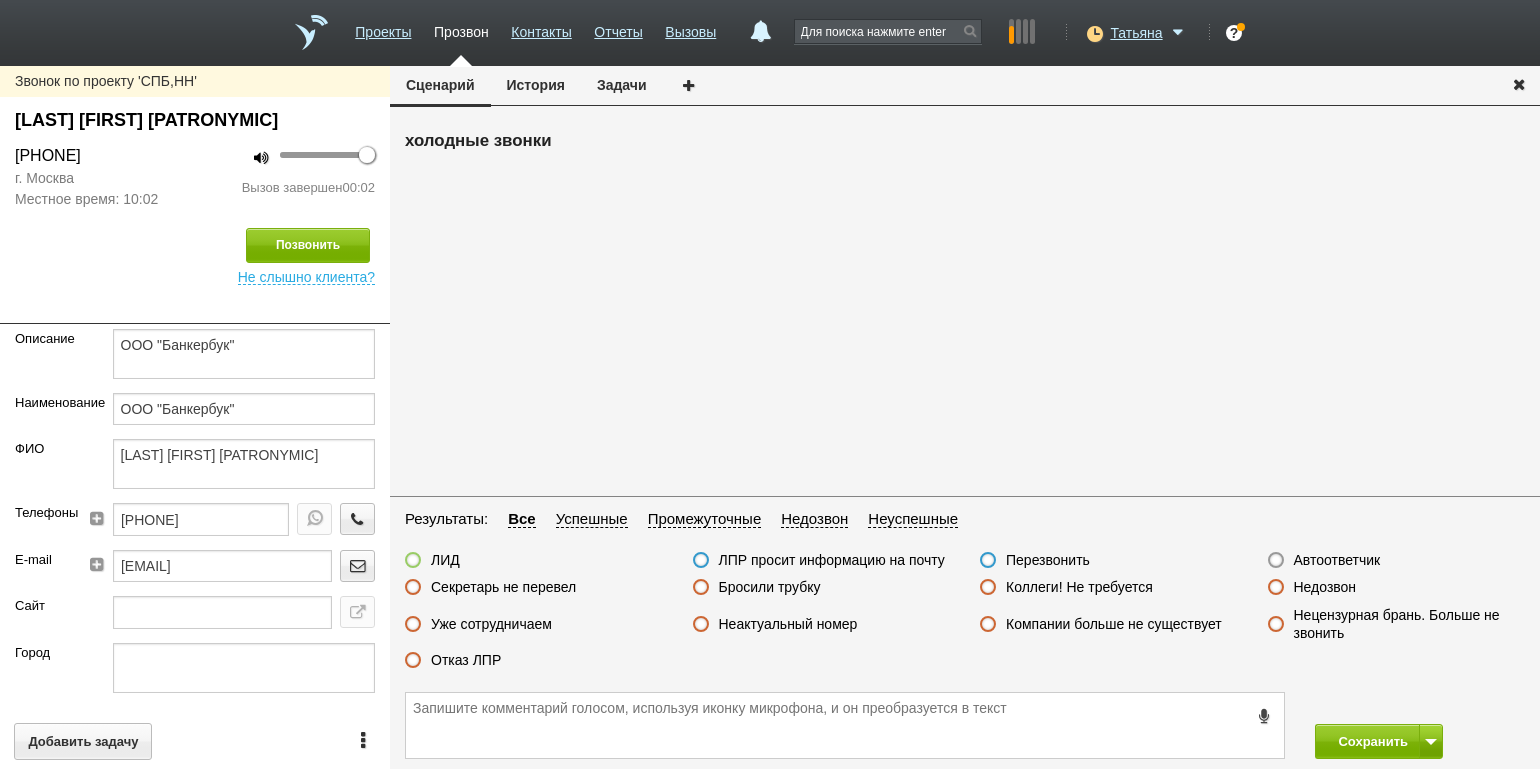 click on "Автоответчик" at bounding box center [1337, 560] 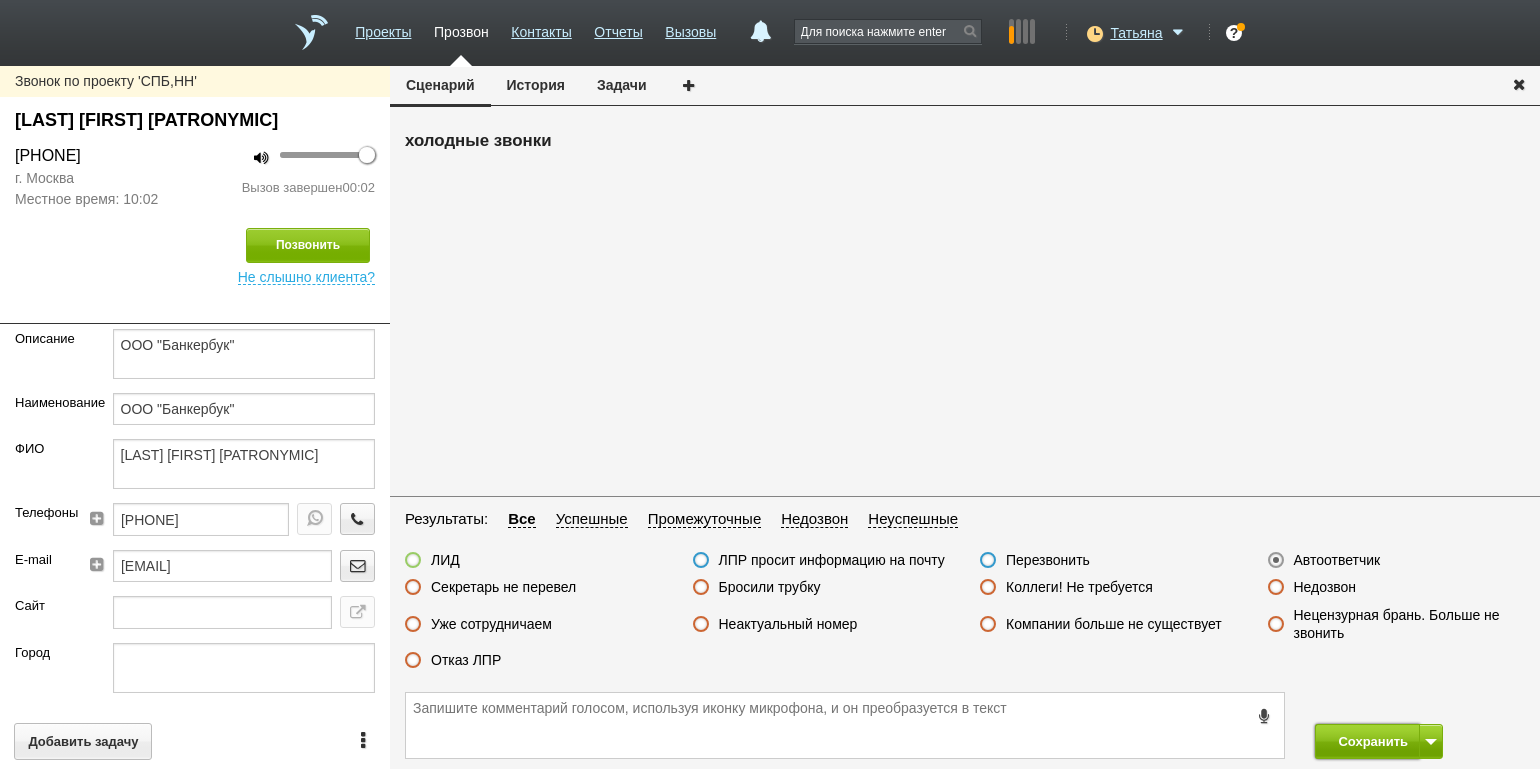 click on "Сохранить" at bounding box center [1367, 741] 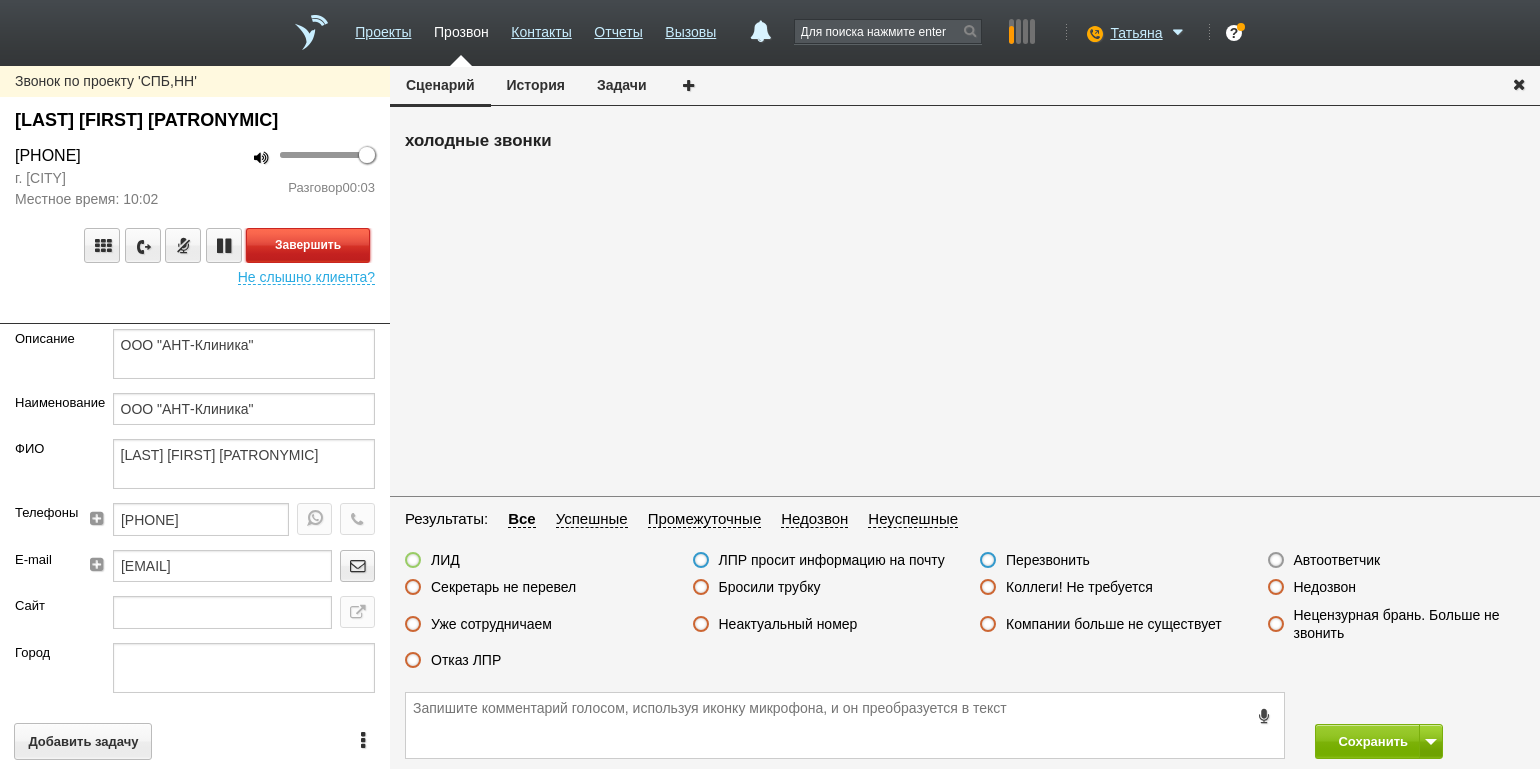click on "Завершить" at bounding box center (308, 245) 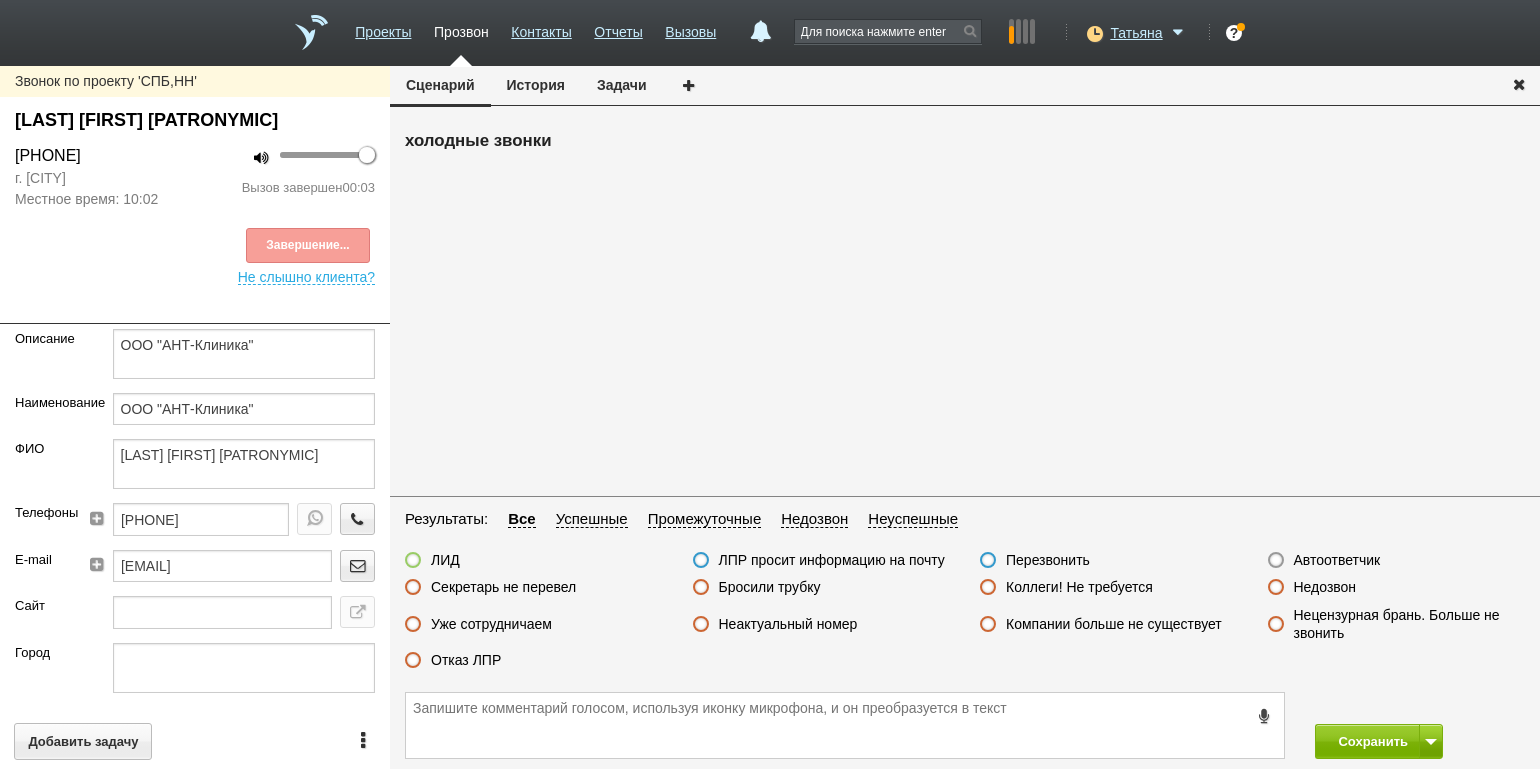 drag, startPoint x: 1347, startPoint y: 544, endPoint x: 1359, endPoint y: 572, distance: 30.463093 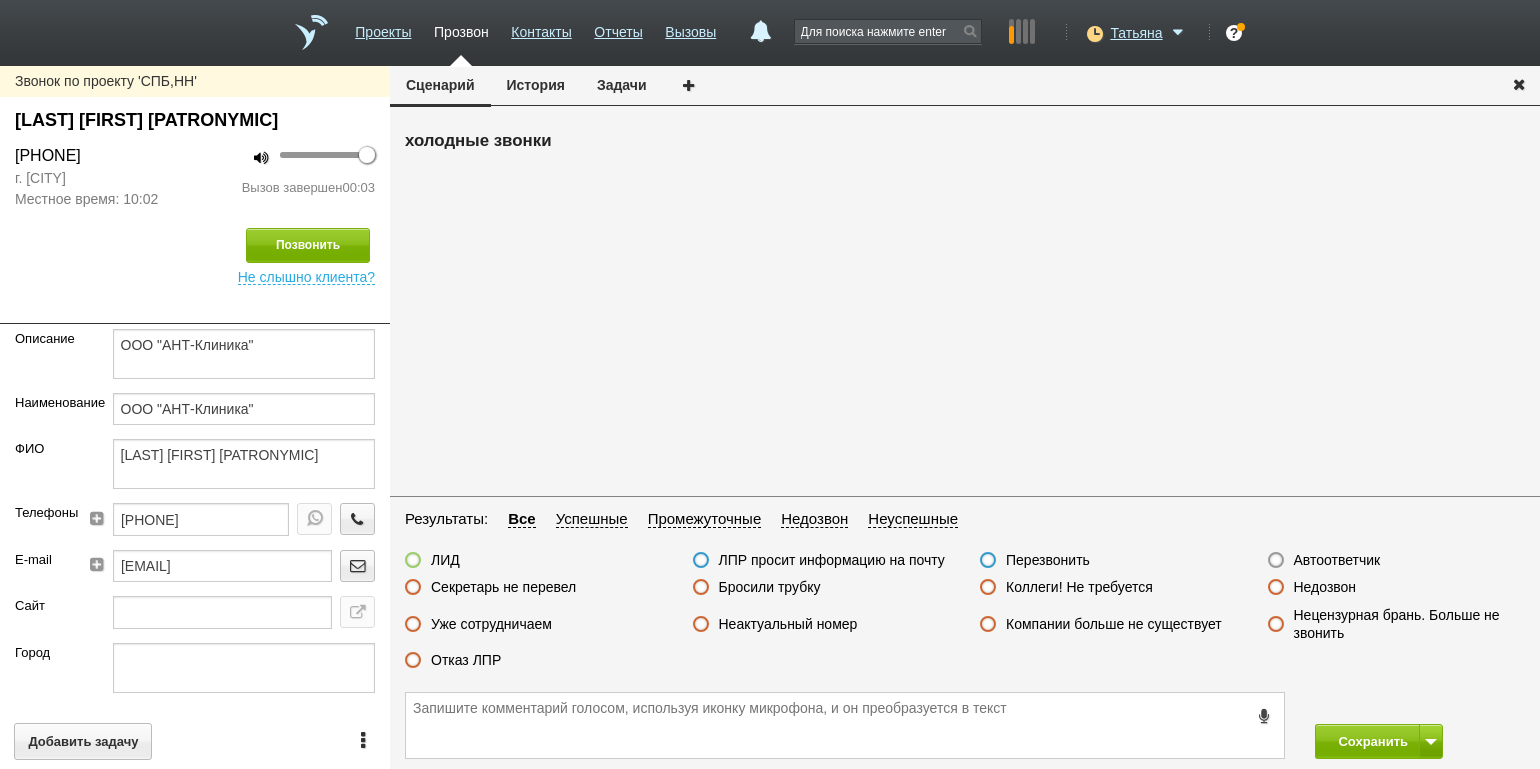click on "Недозвон" at bounding box center [1325, 587] 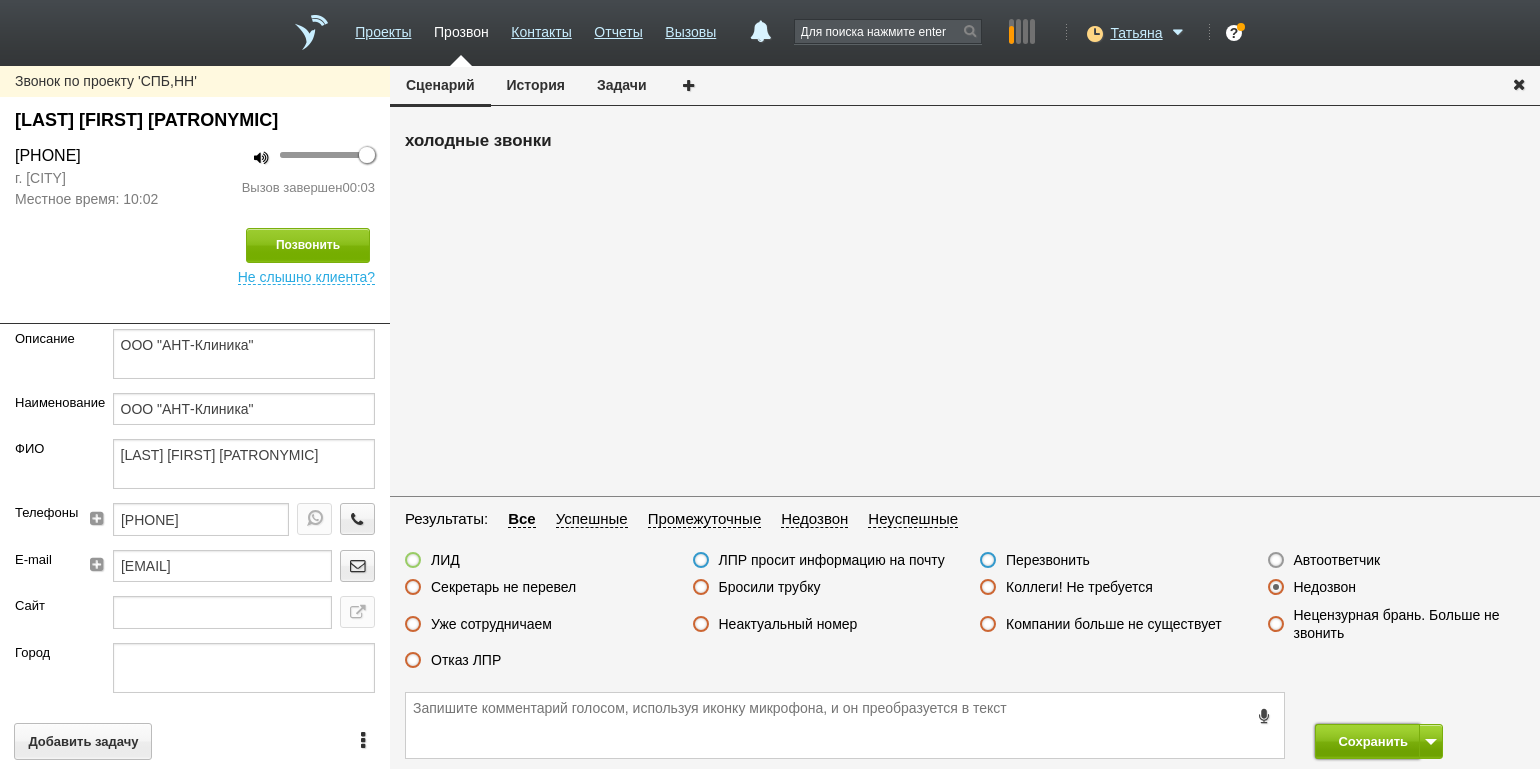 click on "Сохранить" at bounding box center (1367, 741) 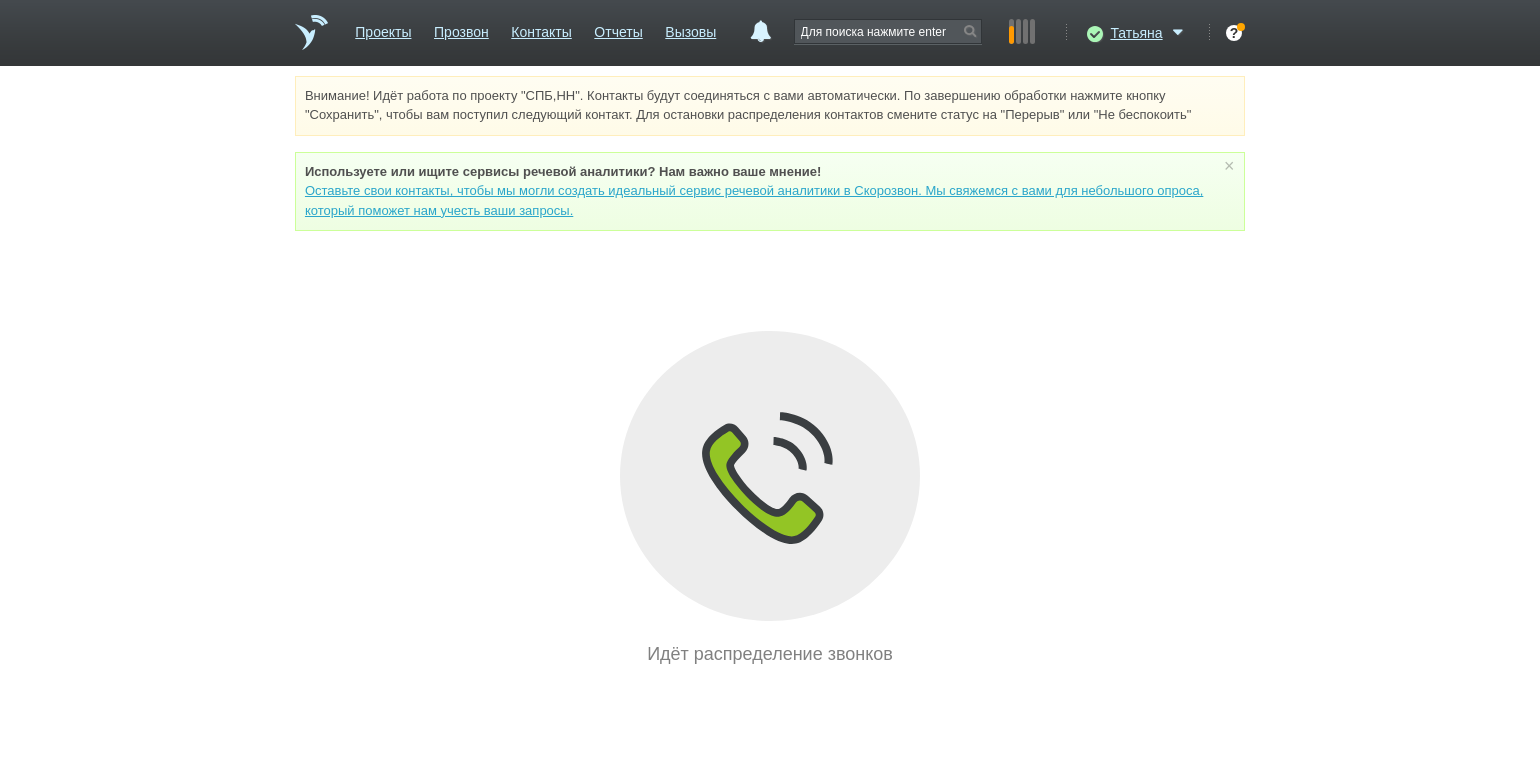 click on "Внимание! Идёт работа по проекту "СПБ,НН". Контакты будут соединяться с вами автоматически. По завершению обработки нажмите кнопку "Сохранить", чтобы вам поступил следующий контакт. Для остановки распределения контактов смените статус на "Перерыв" или "Не беспокоить"
Используете или ищите cервисы речевой аналитики? Нам важно ваше мнение! Оставьте свои контакты, чтобы мы могли создать идеальный сервис речевой аналитики в Скорозвон. Мы свяжемся с вами для небольшого опроса, который поможет нам учесть ваши запросы.
×" at bounding box center (770, 372) 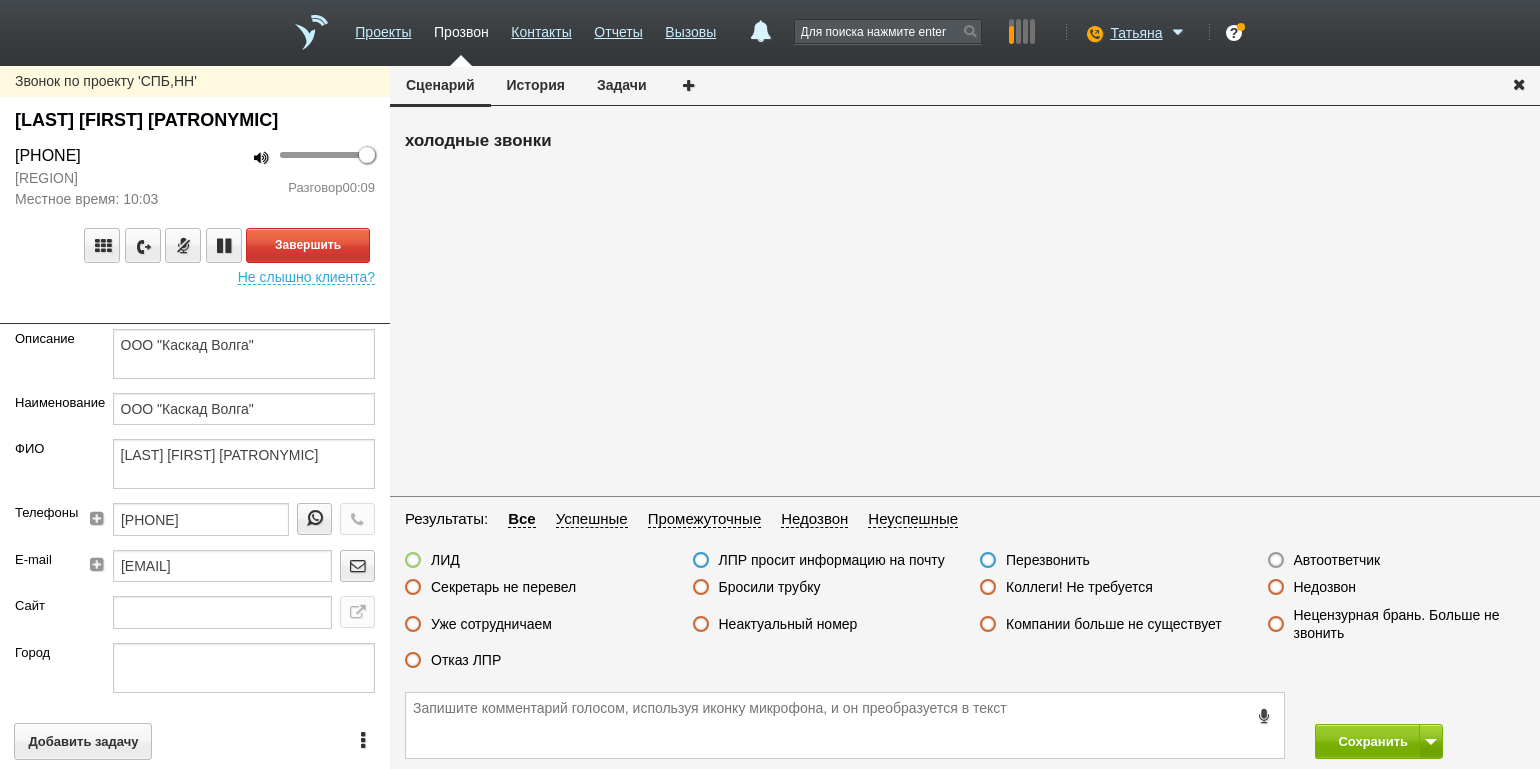 click on "Звонок по проекту 'СПБ,НН' [LAST] [FIRST] [PATRONYMIC] [PHONE] [REGION] Местное время: [TIME]     100
Разговор
00:09         Завершить Не слышно клиента? Описание ООО "Каскад Волга" Наименование ООО "Каскад Волга" ФИО [LAST] [FIRST] [PATRONYMIC]Телефоны [PHONE] E-mail [EMAIL] Сайт Город Адрес Регион [REGION] Должность Директор Теги выгрузить тест Ничего не найдено Список пуст Ответственный Татьяна Никита Долгов Каюмова Юлия Филонов Сергей Денис Иванов Ничего не найдено Список пуст   Добавить задачу" at bounding box center (195, 417) 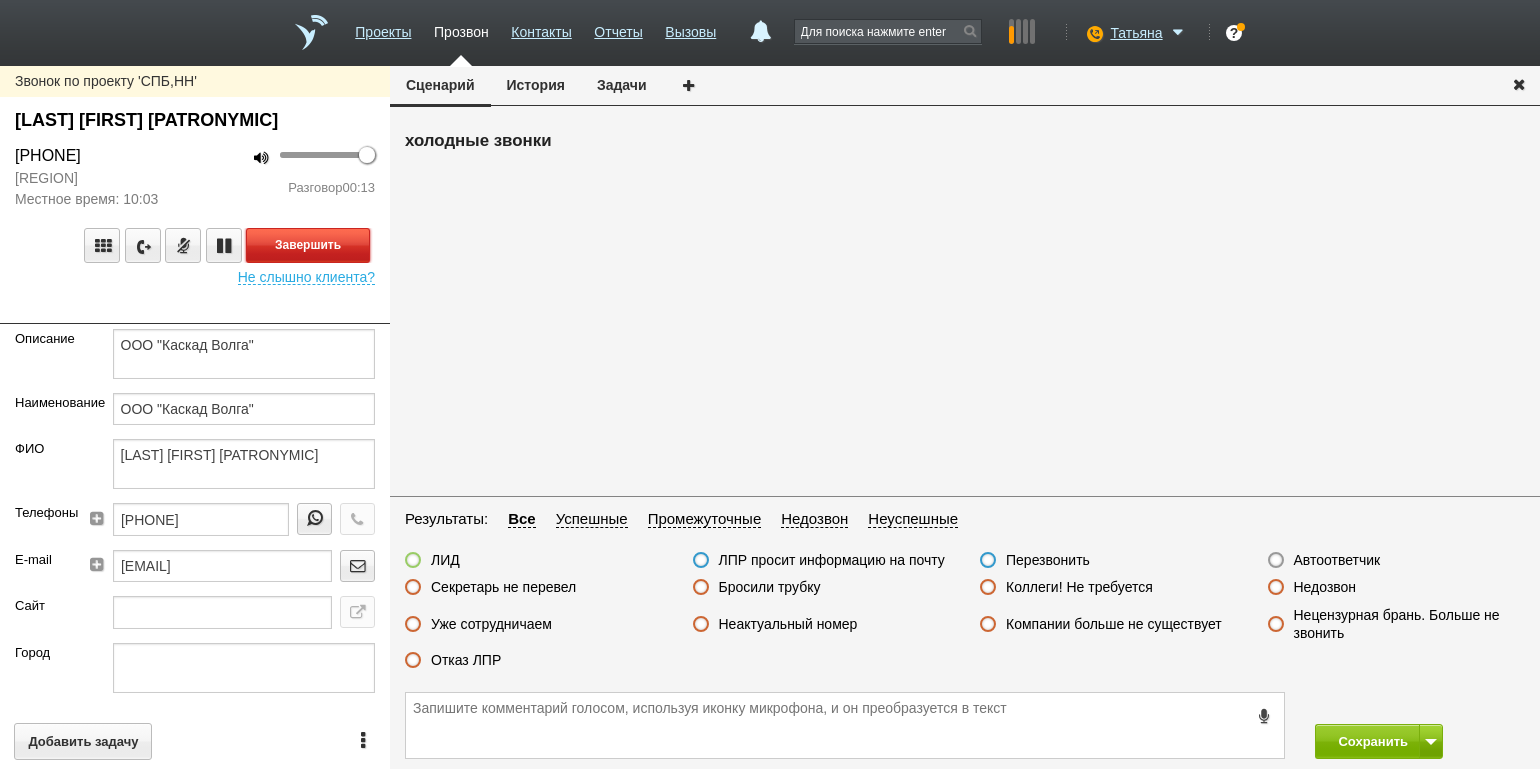 click on "Завершить" at bounding box center (308, 245) 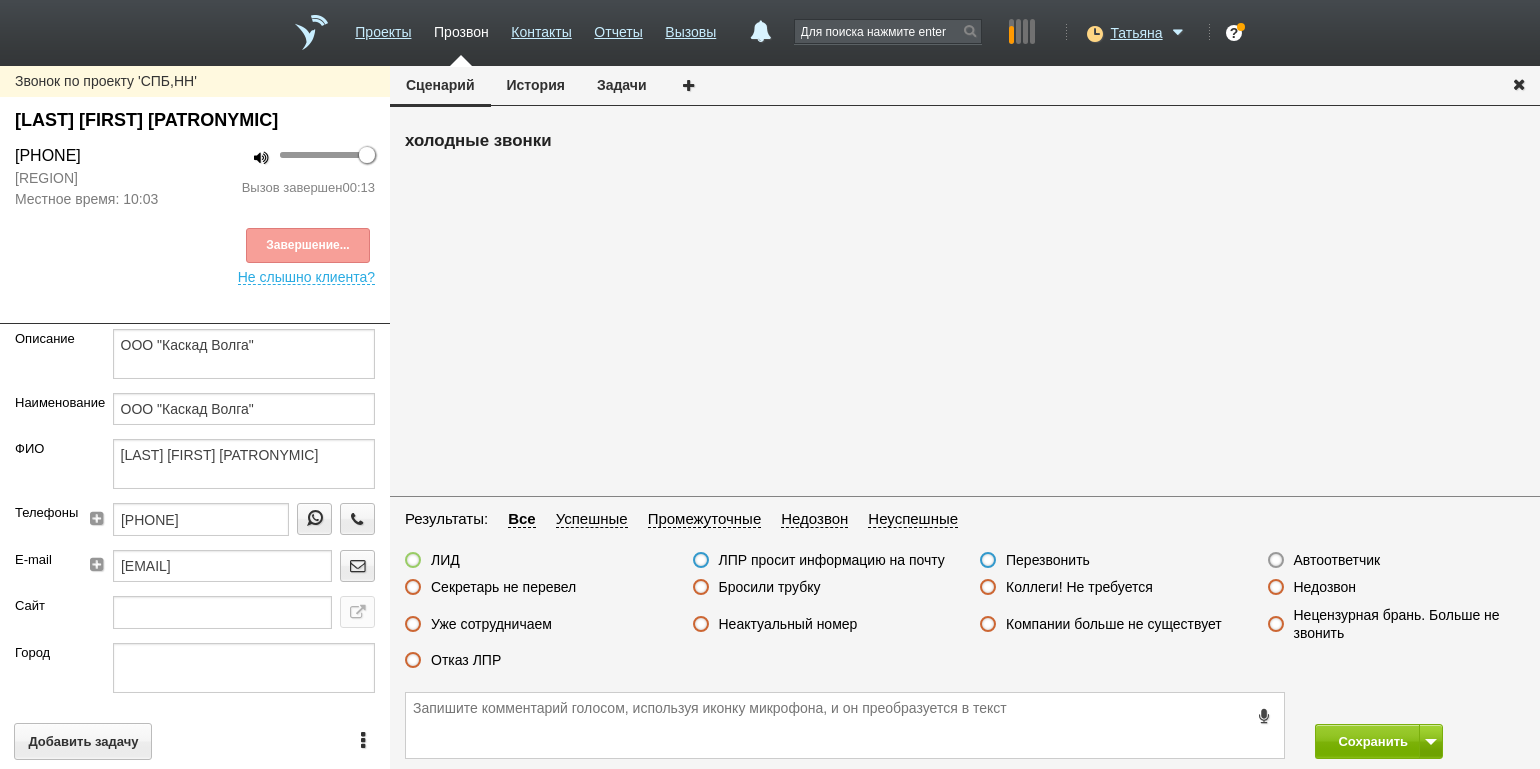 click on "Отказ ЛПР" at bounding box center [466, 660] 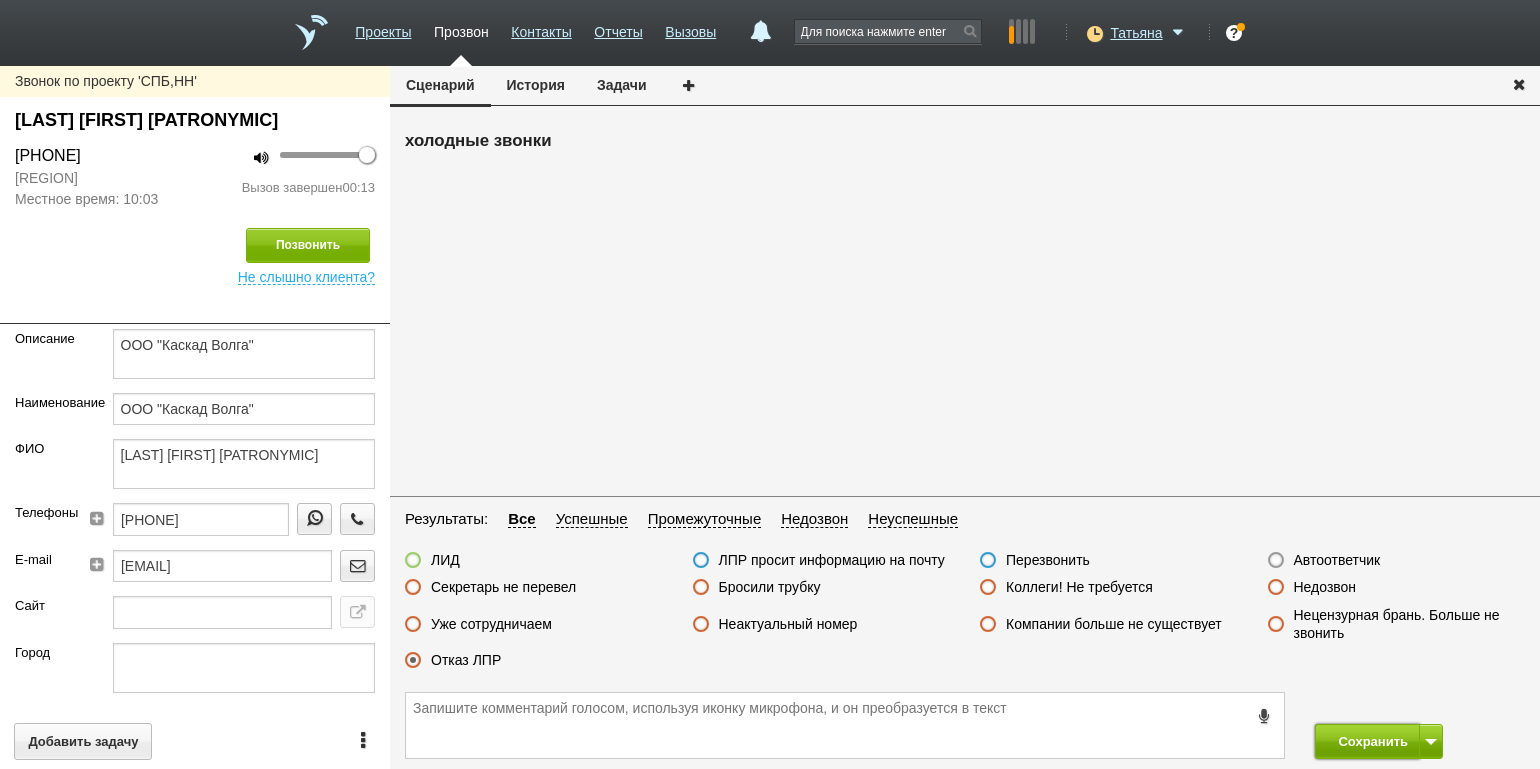 click on "Сохранить" at bounding box center [1367, 741] 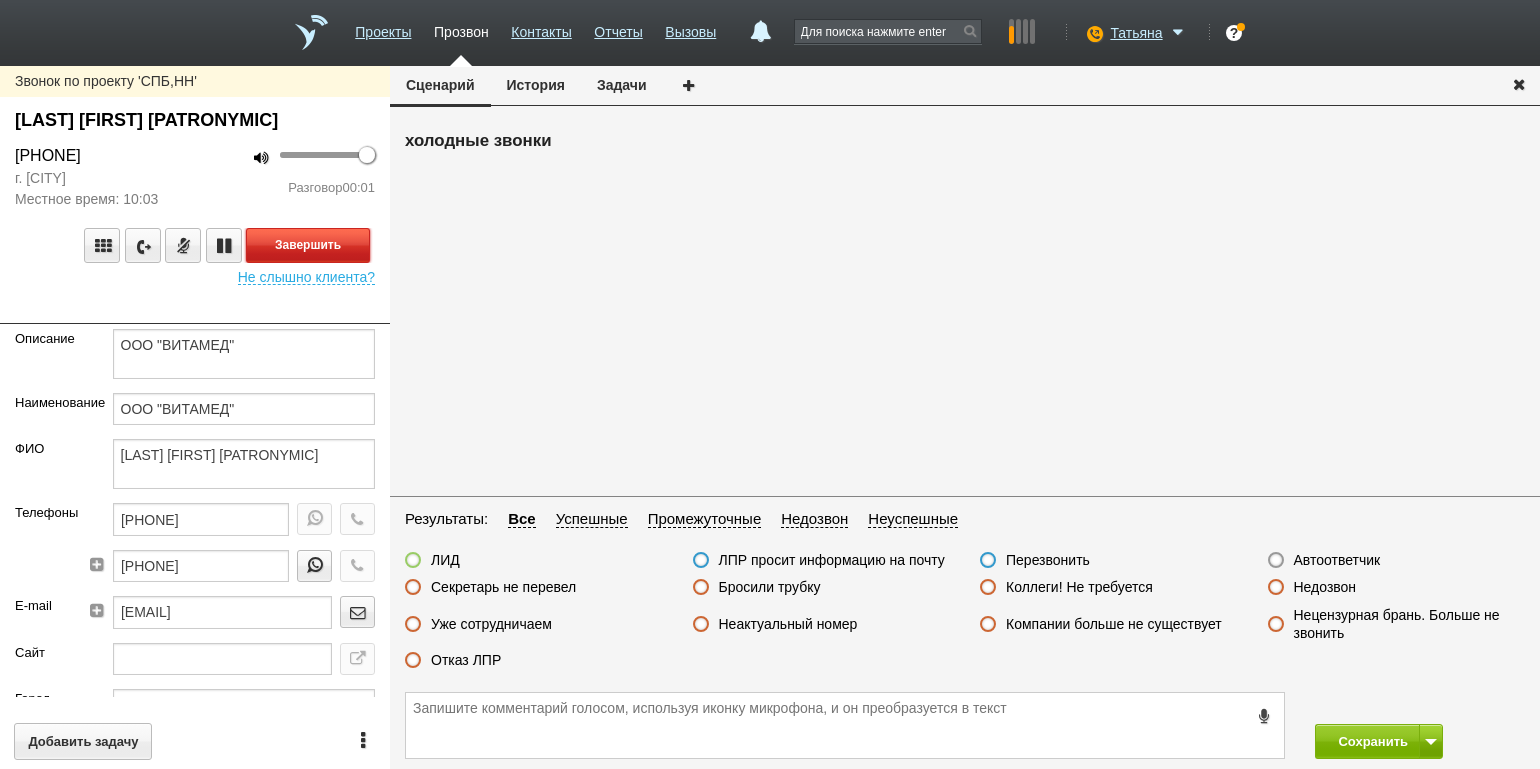 click on "Завершить" at bounding box center (308, 245) 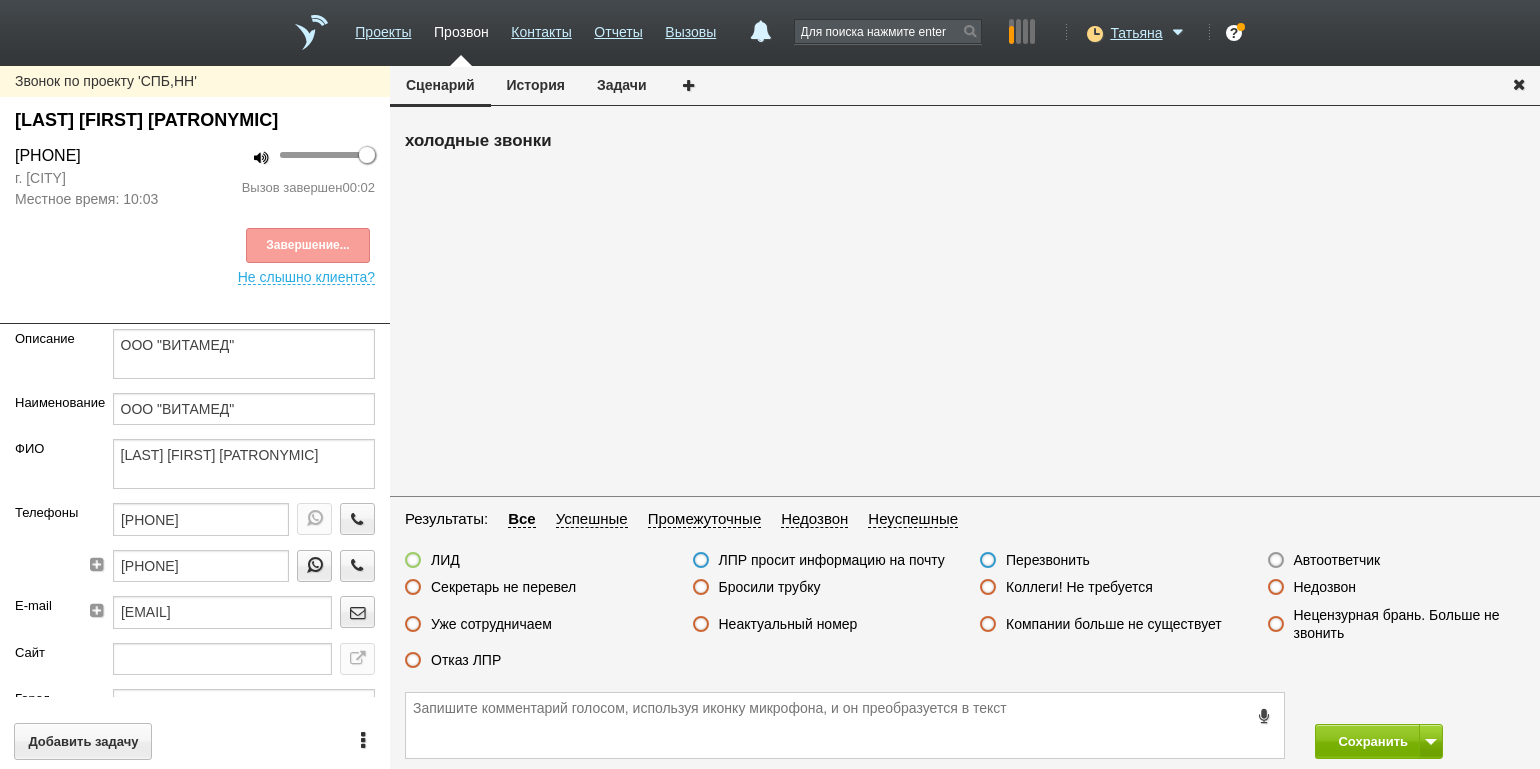 click on "Автоответчик" at bounding box center [1337, 560] 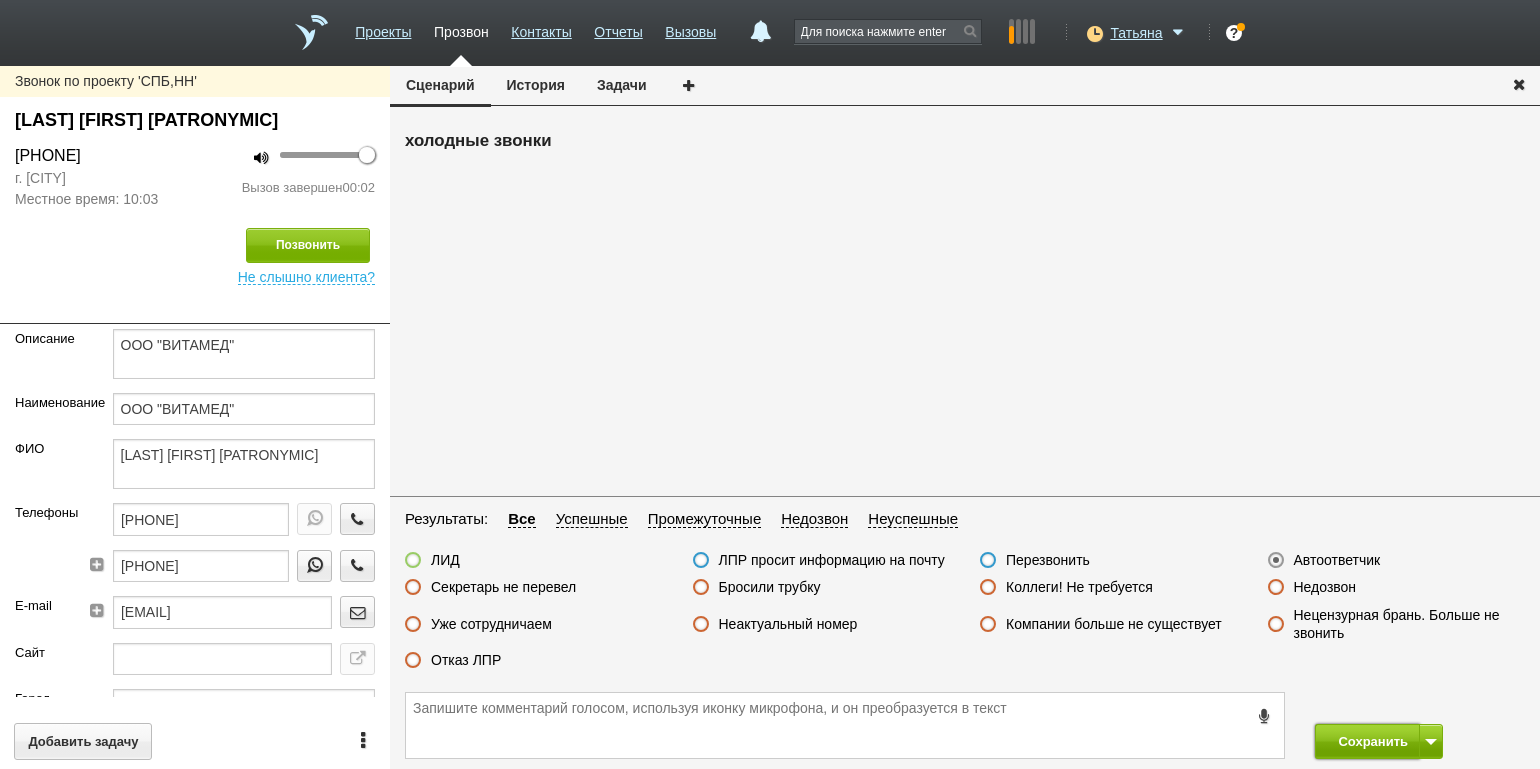 click on "Сохранить" at bounding box center (1367, 741) 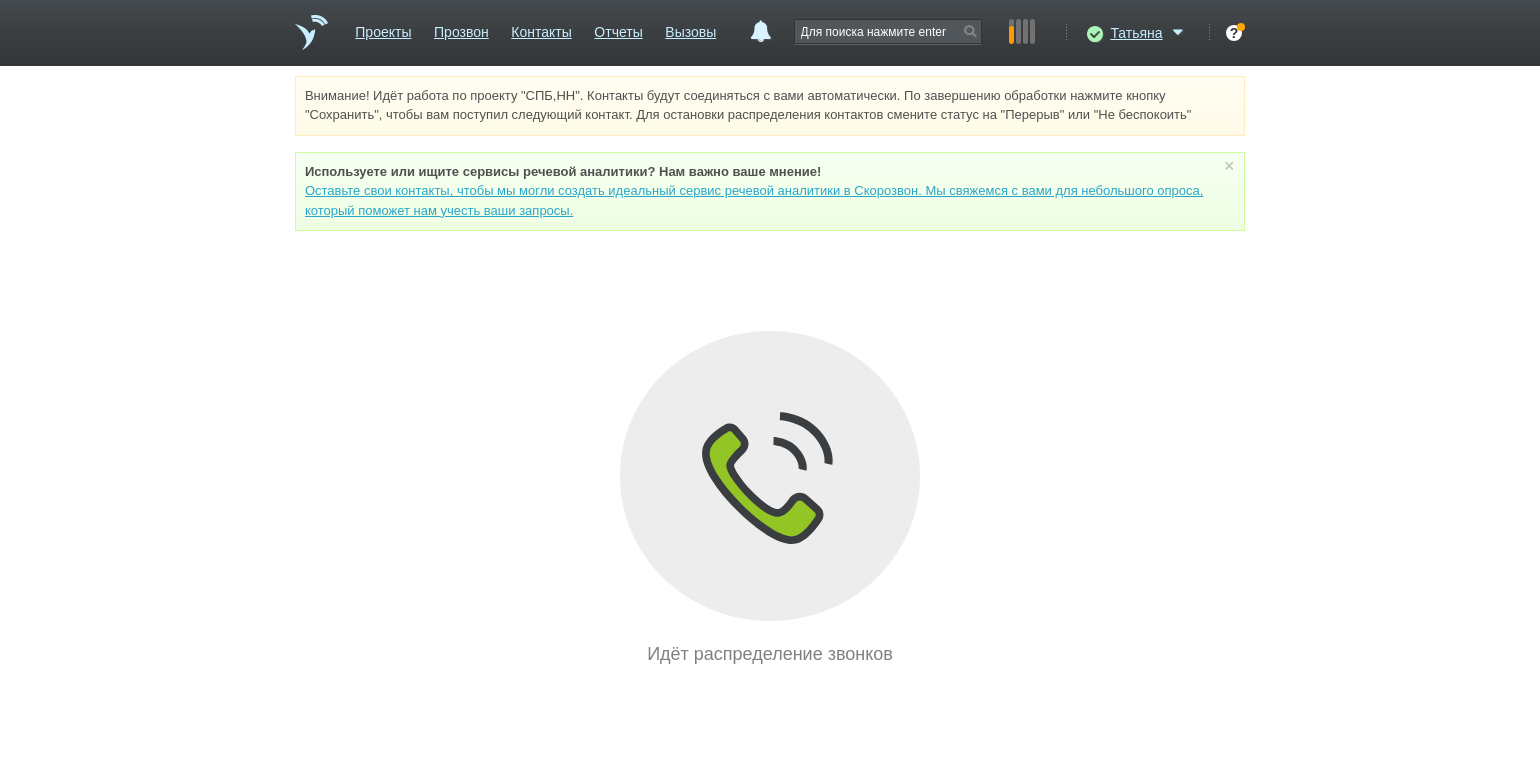 click on "Внимание! Идёт работа по проекту "СПБ,НН". Контакты будут соединяться с вами автоматически. По завершению обработки нажмите кнопку "Сохранить", чтобы вам поступил следующий контакт. Для остановки распределения контактов смените статус на "Перерыв" или "Не беспокоить"
Используете или ищите cервисы речевой аналитики? Нам важно ваше мнение! Оставьте свои контакты, чтобы мы могли создать идеальный сервис речевой аналитики в Скорозвон. Мы свяжемся с вами для небольшого опроса, который поможет нам учесть ваши запросы.
×" at bounding box center [770, 372] 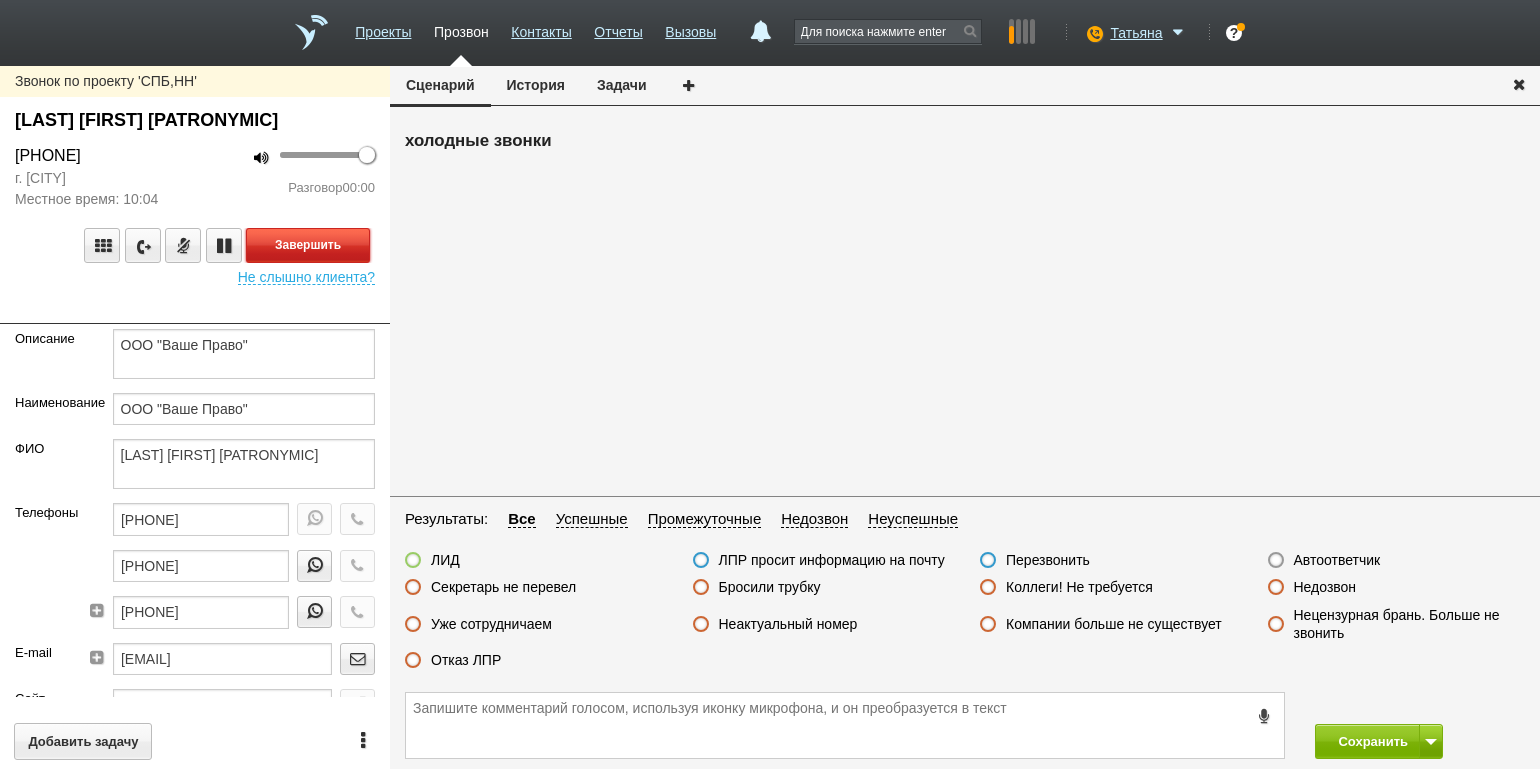 click on "Завершить" at bounding box center (308, 245) 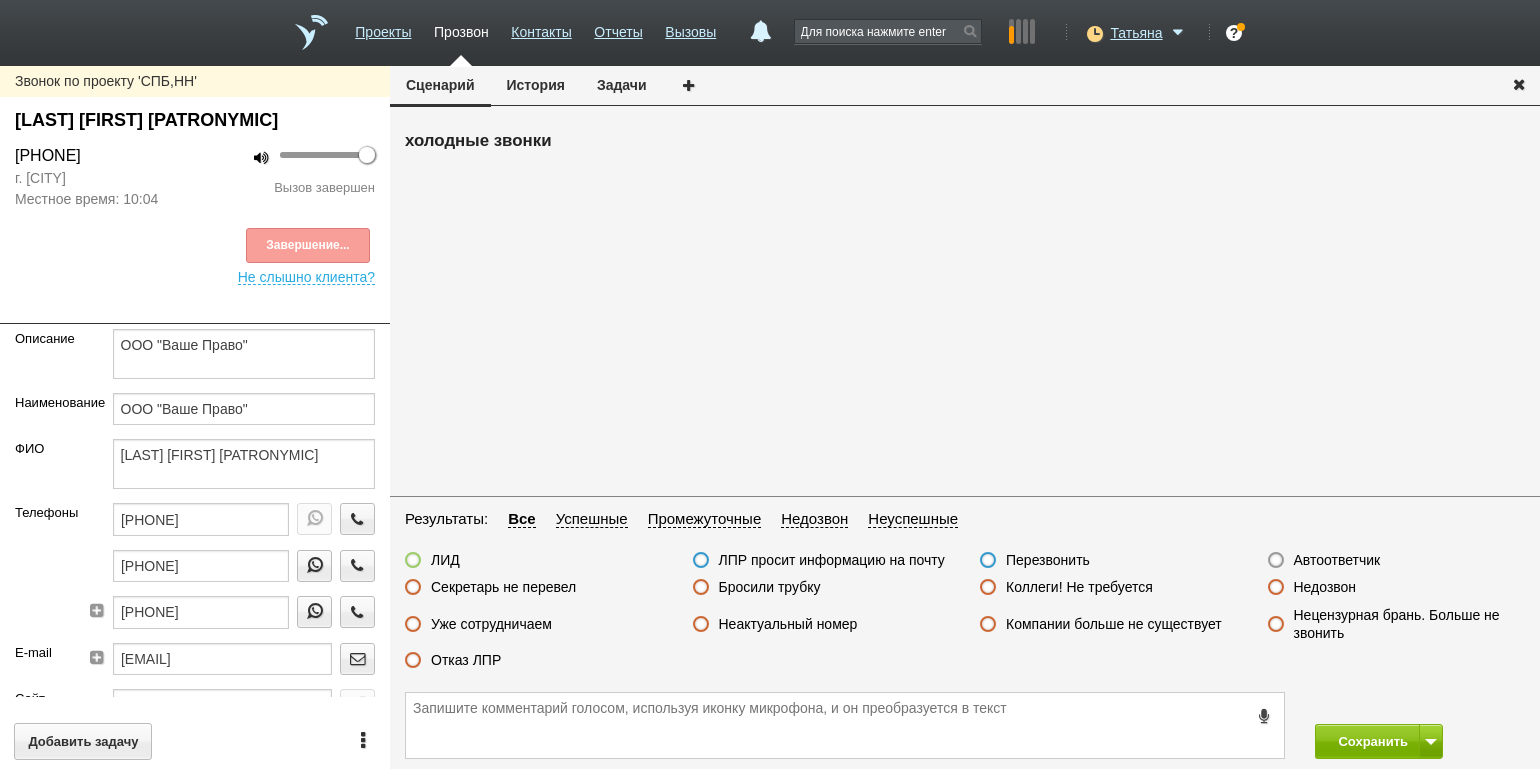 click on "Автоответчик" at bounding box center (1337, 560) 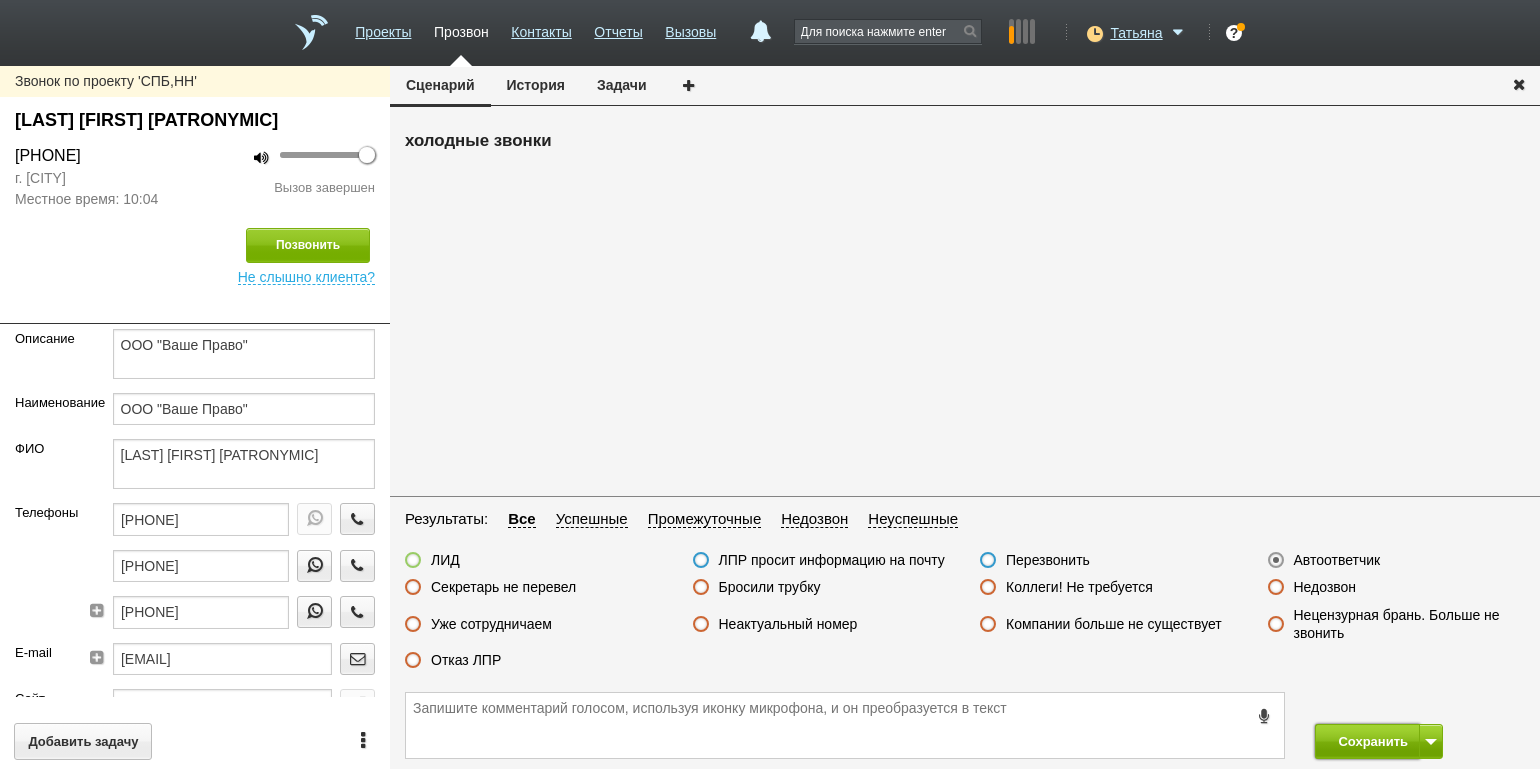click on "Сохранить" at bounding box center (1367, 741) 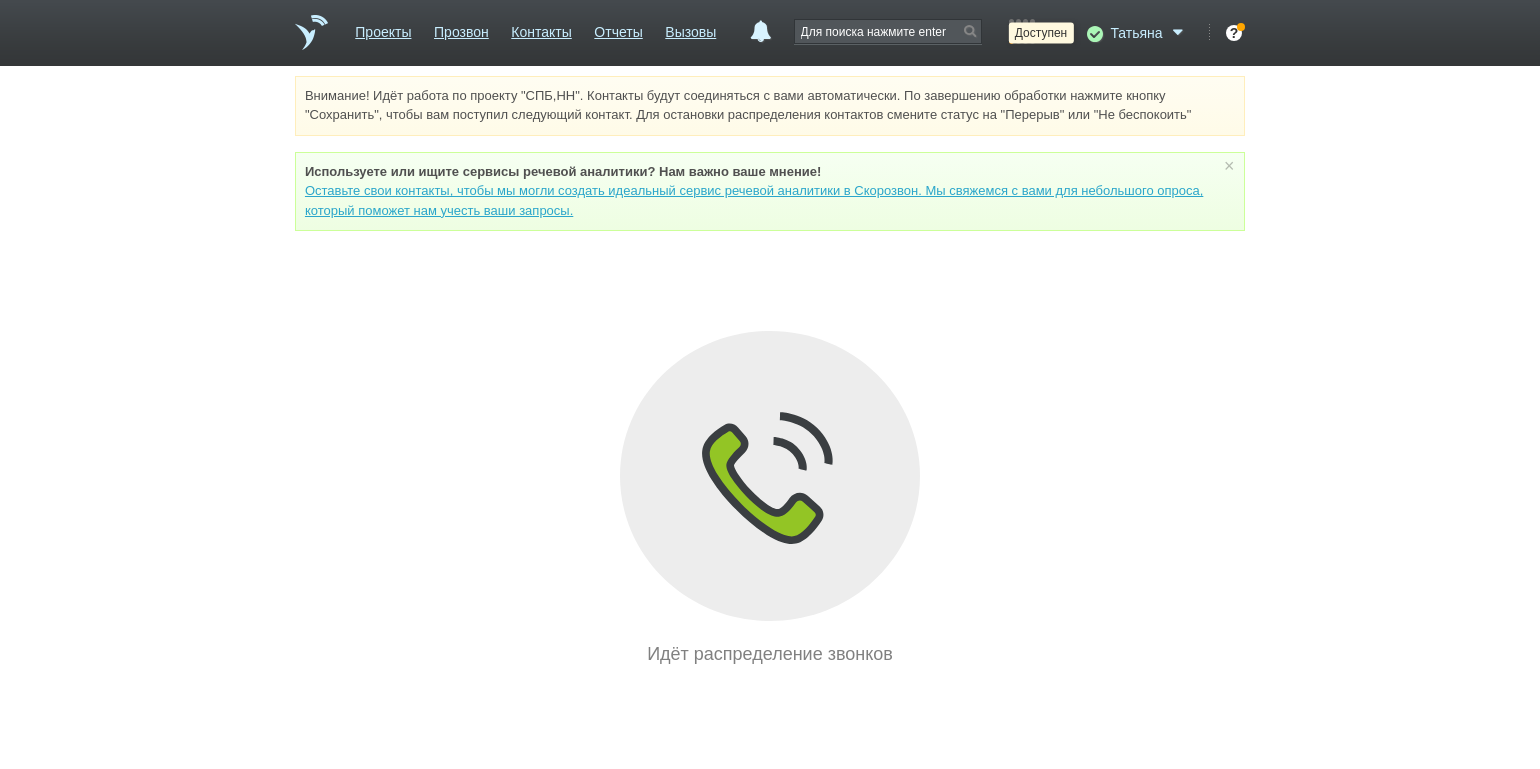 click at bounding box center (1093, 33) 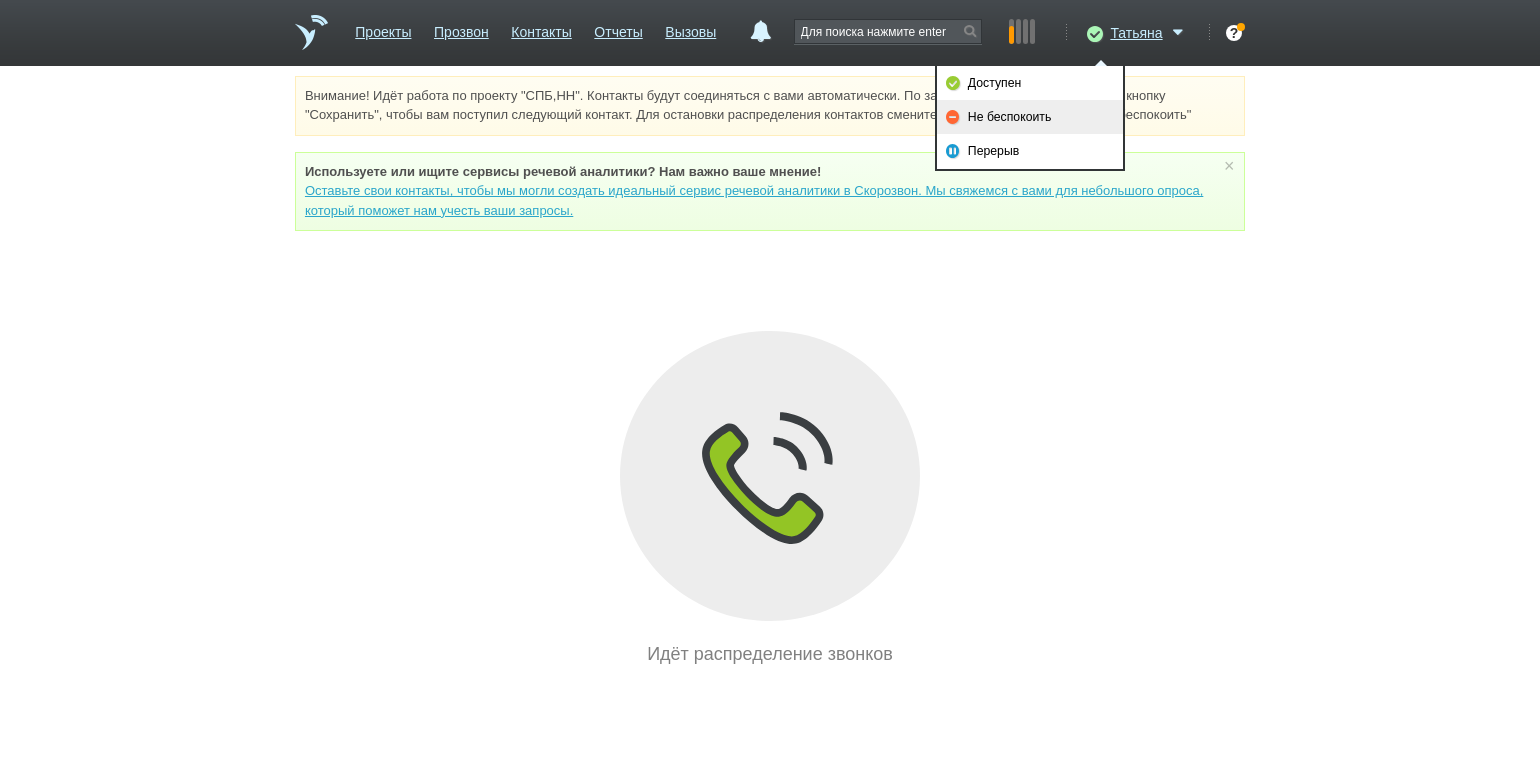 click on "Не беспокоить" at bounding box center (1030, 117) 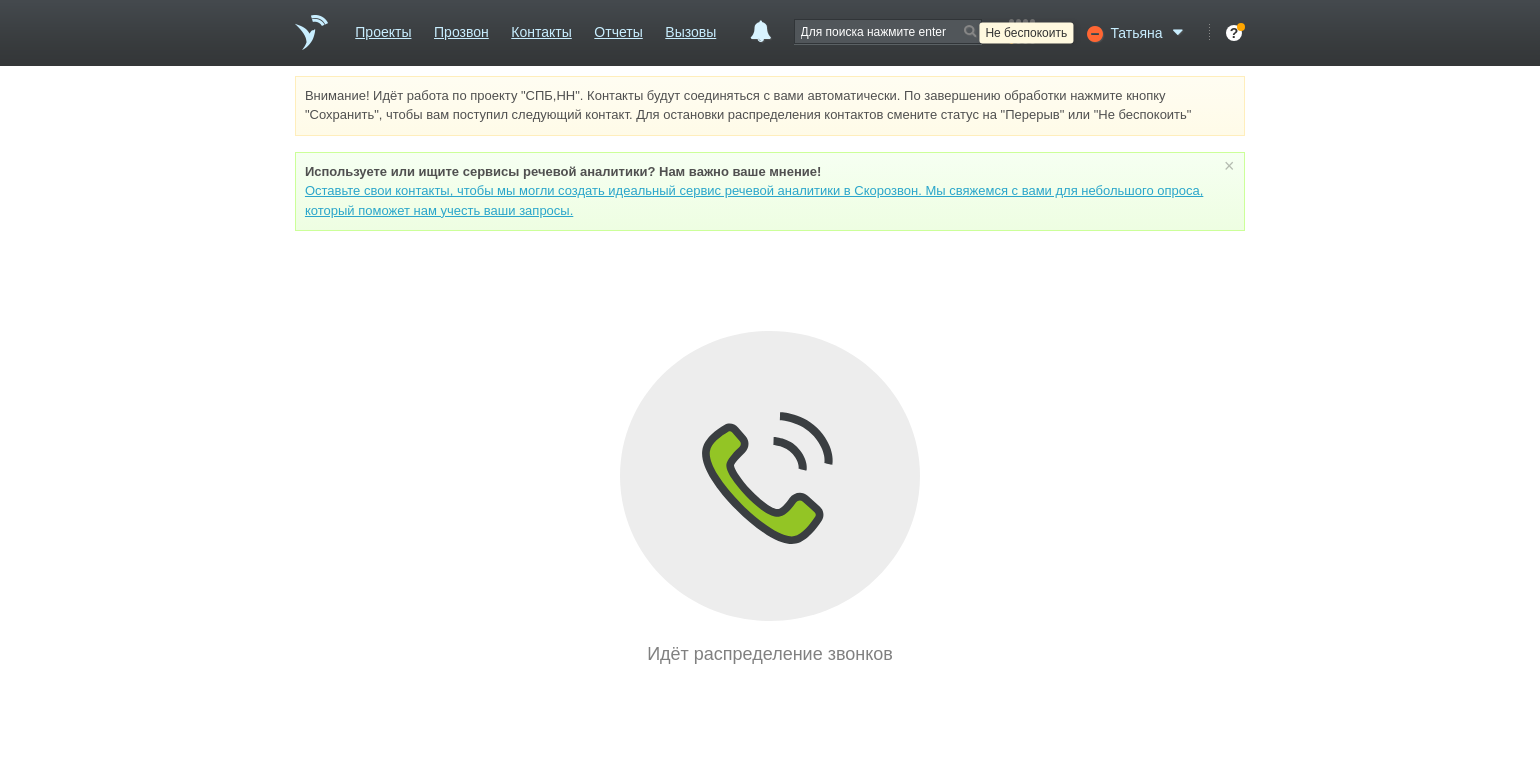click at bounding box center [1093, 33] 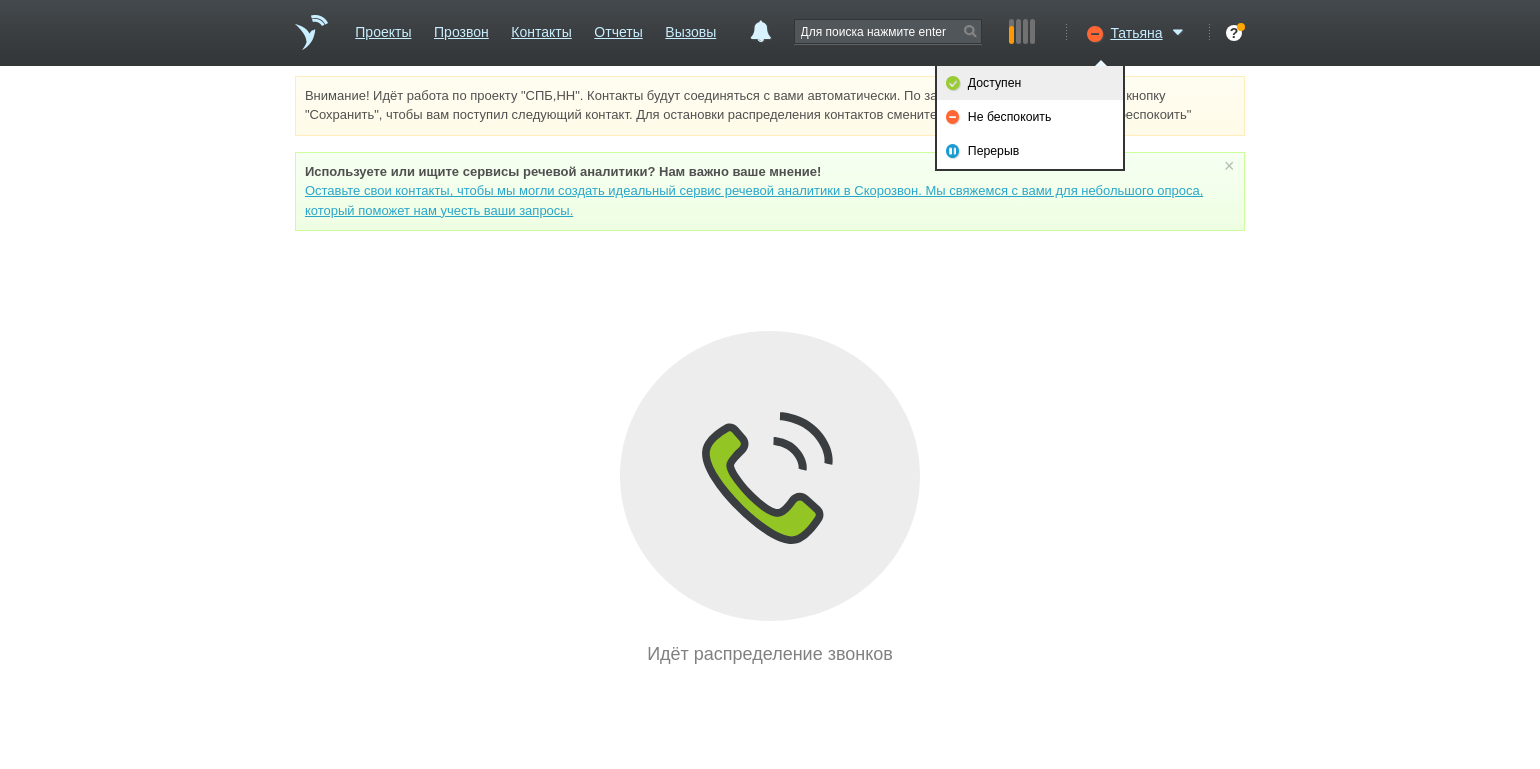 click on "Доступен" at bounding box center [1030, 83] 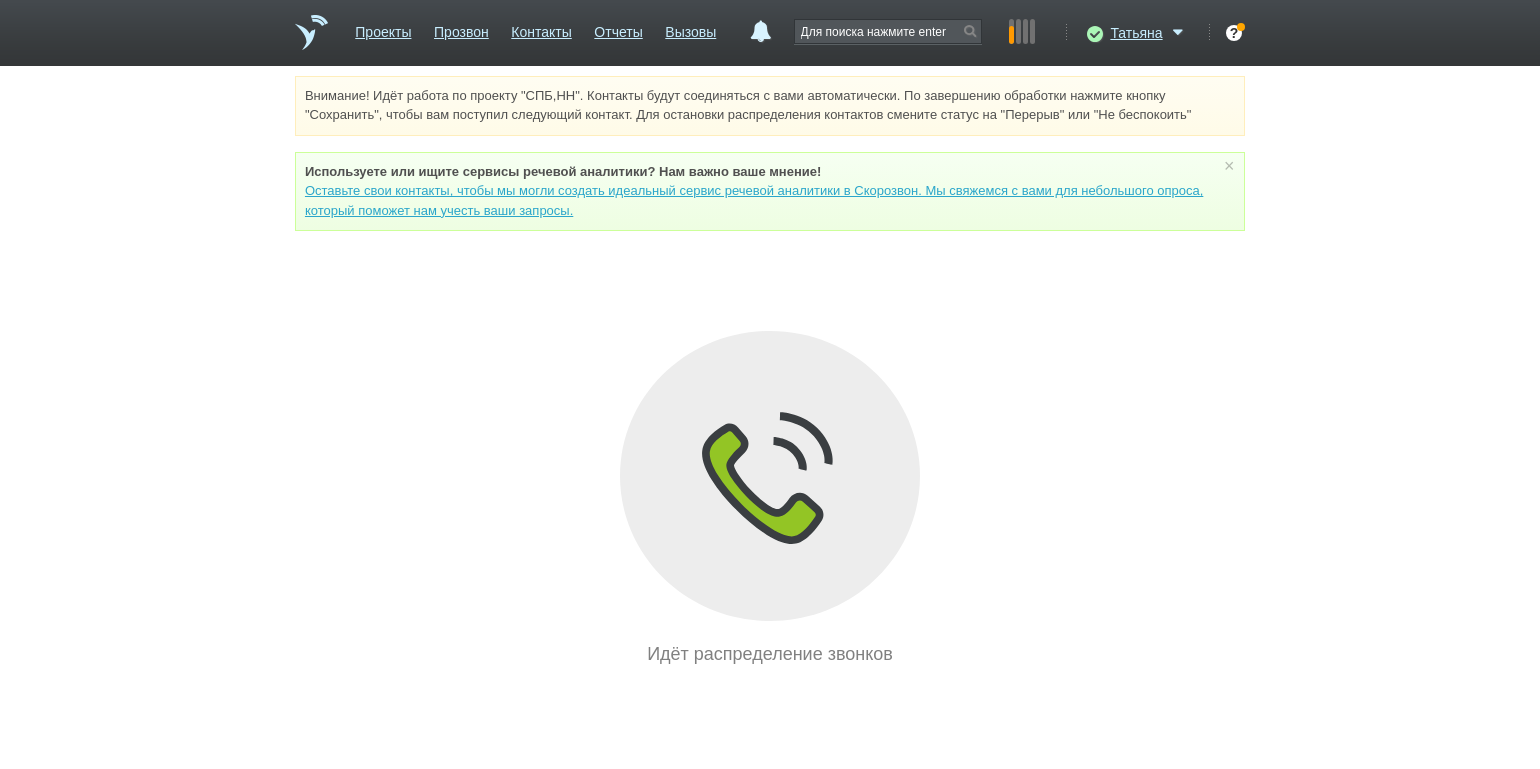 click on "Внимание! Идёт работа по проекту "СПБ,НН". Контакты будут соединяться с вами автоматически. По завершению обработки нажмите кнопку "Сохранить", чтобы вам поступил следующий контакт. Для остановки распределения контактов смените статус на "Перерыв" или "Не беспокоить"
Используете или ищите cервисы речевой аналитики? Нам важно ваше мнение! Оставьте свои контакты, чтобы мы могли создать идеальный сервис речевой аналитики в Скорозвон. Мы свяжемся с вами для небольшого опроса, который поможет нам учесть ваши запросы.
×" at bounding box center (770, 372) 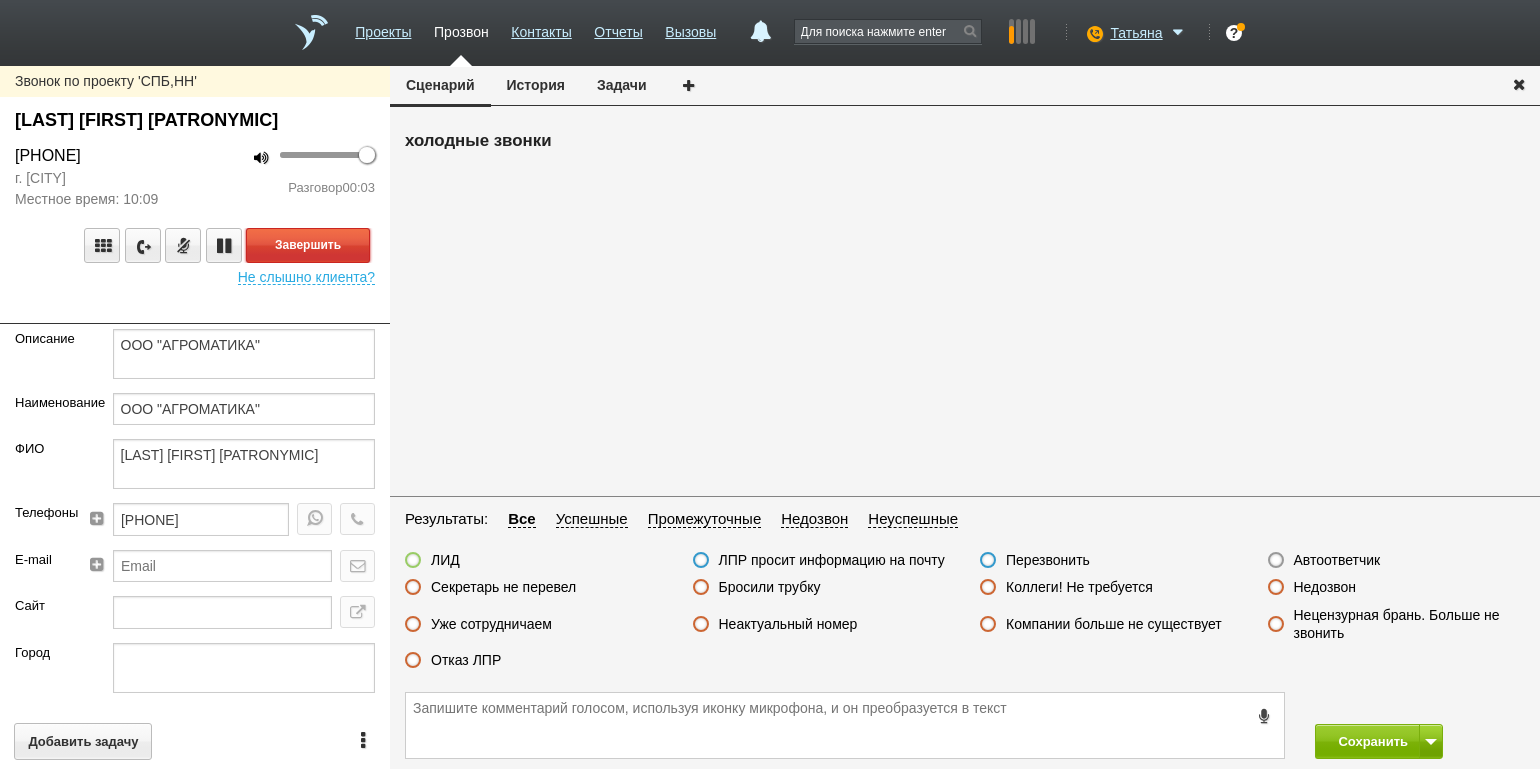 drag, startPoint x: 359, startPoint y: 248, endPoint x: 444, endPoint y: 294, distance: 96.64885 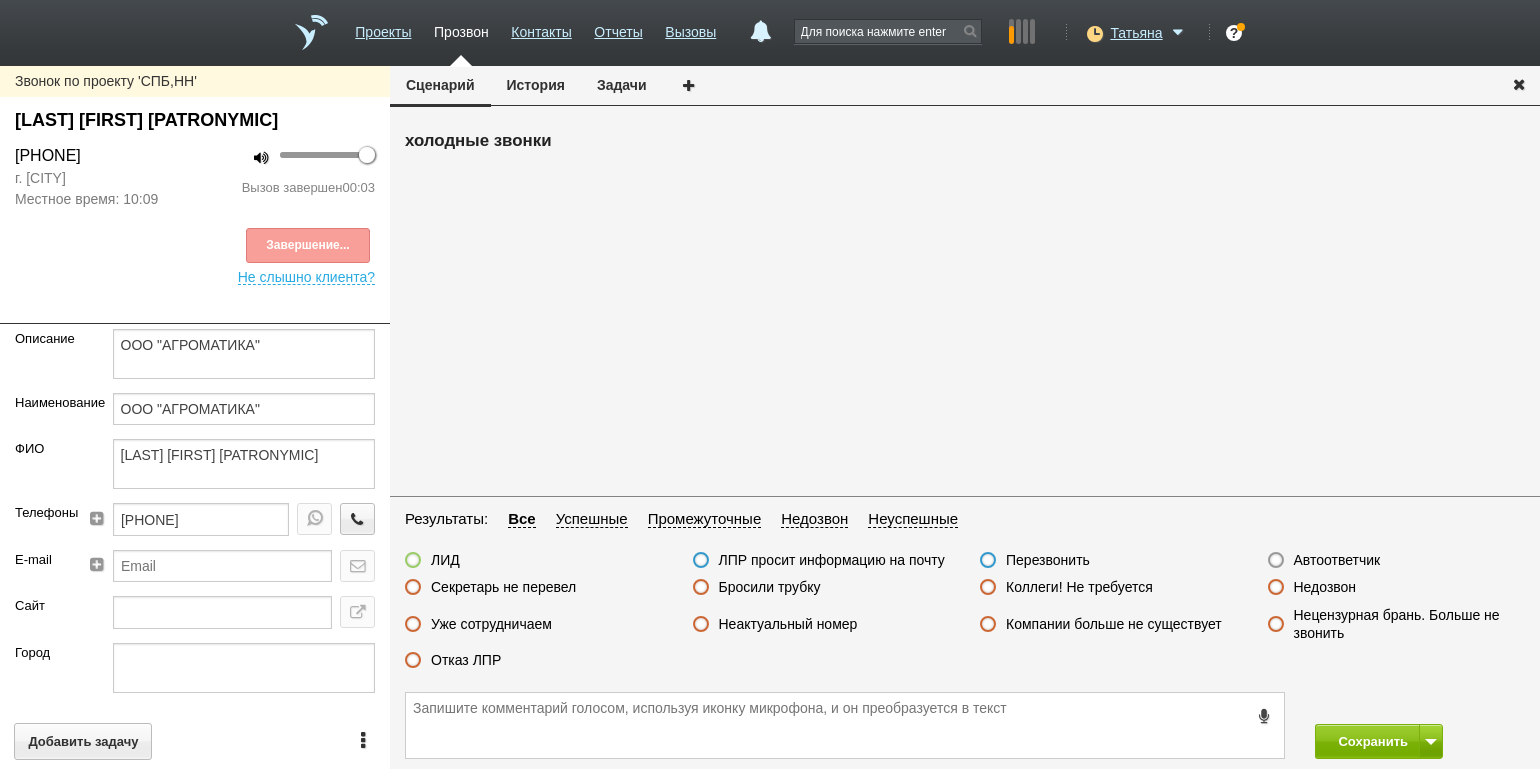 click on "Недозвон" at bounding box center [1325, 587] 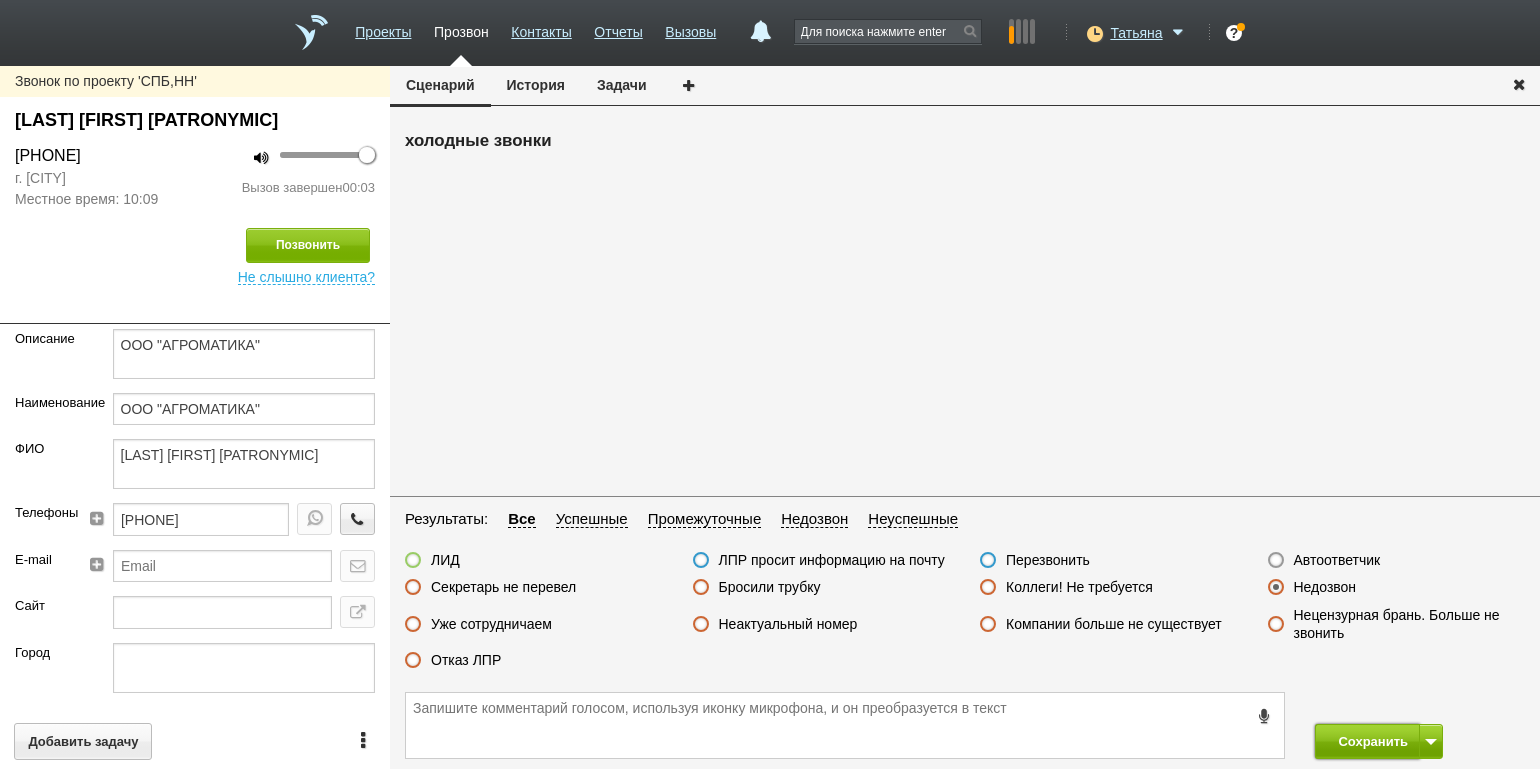 click on "Сохранить" at bounding box center [1367, 741] 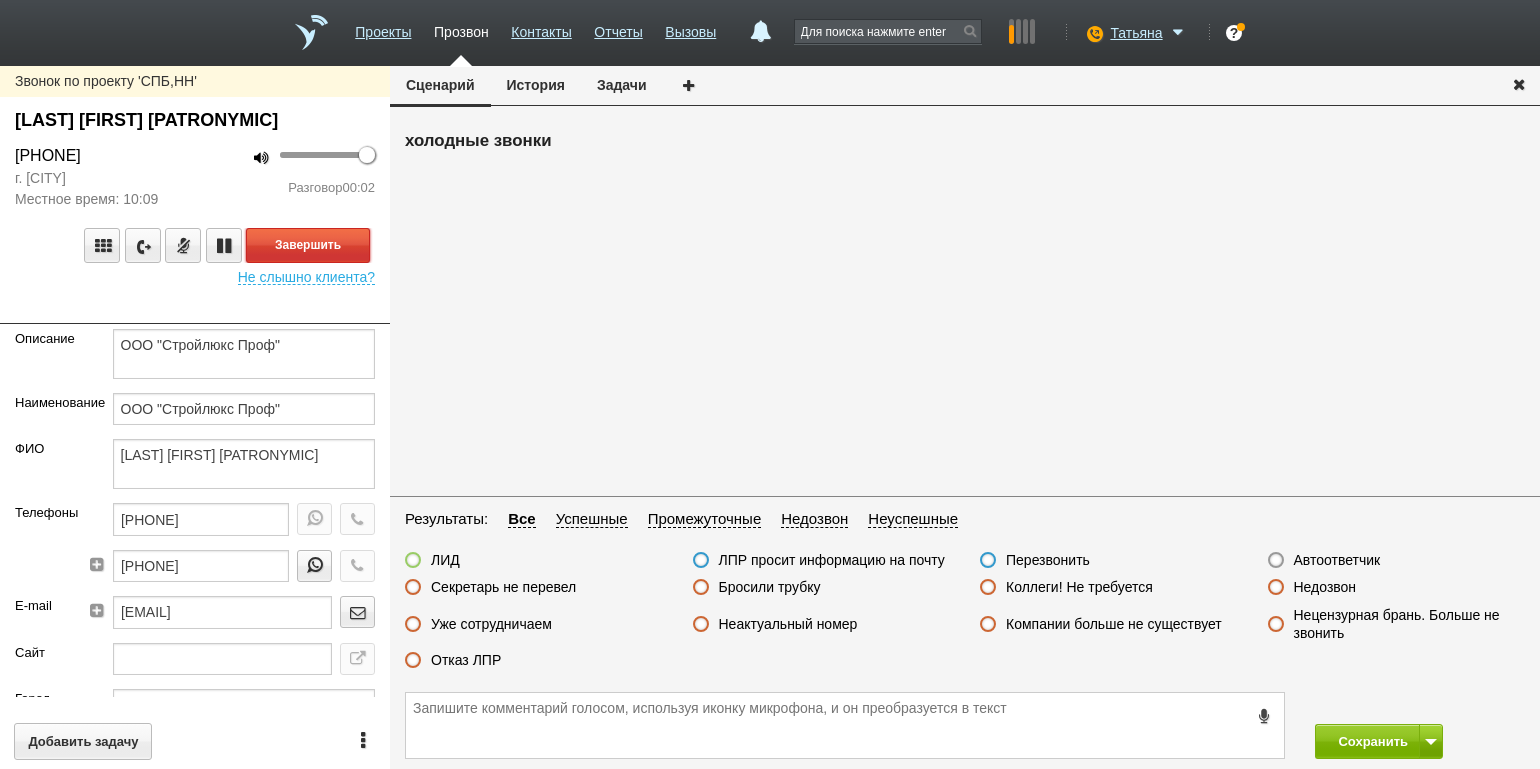 click on "Завершить" at bounding box center [308, 245] 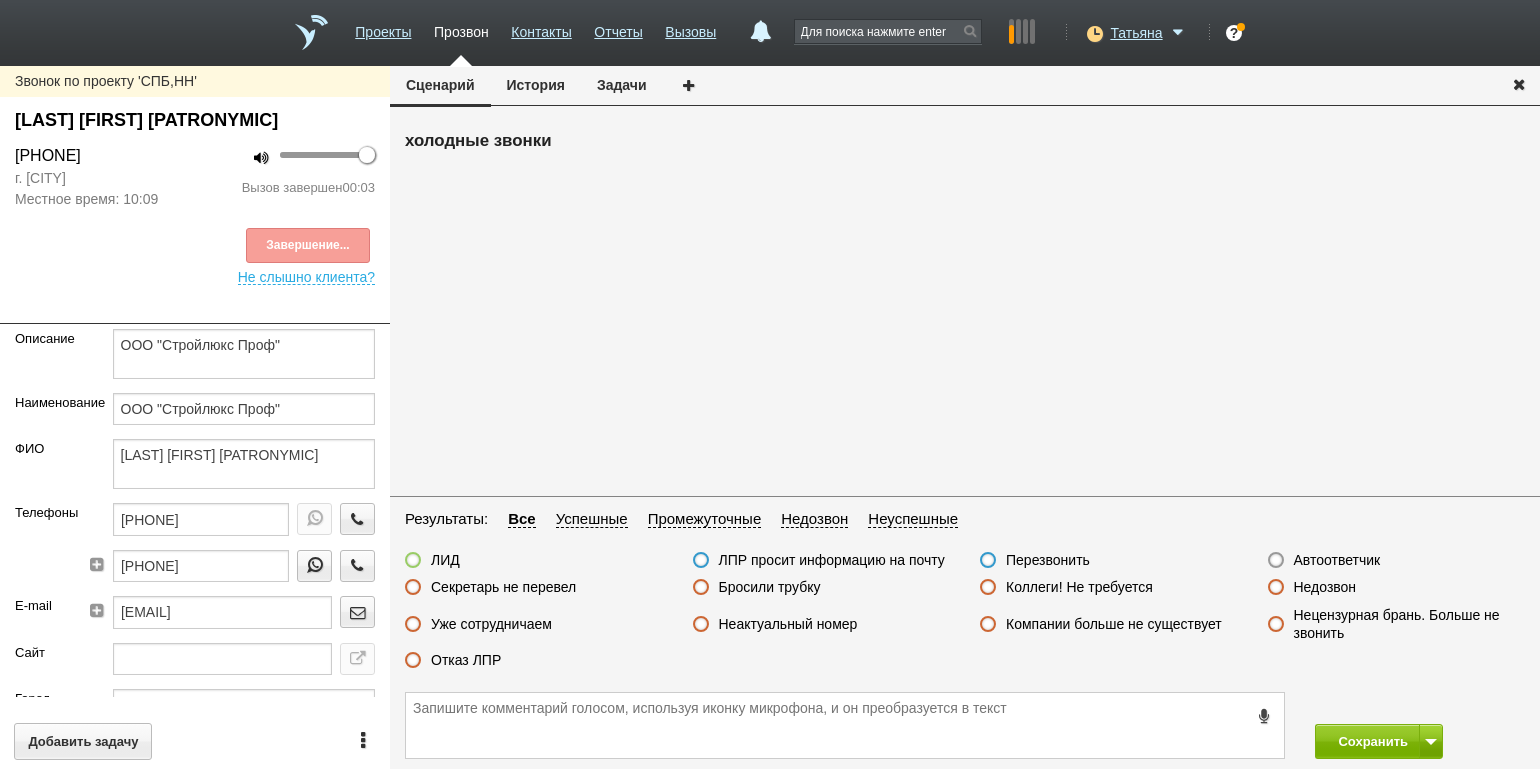 click on "Недозвон" at bounding box center [1325, 587] 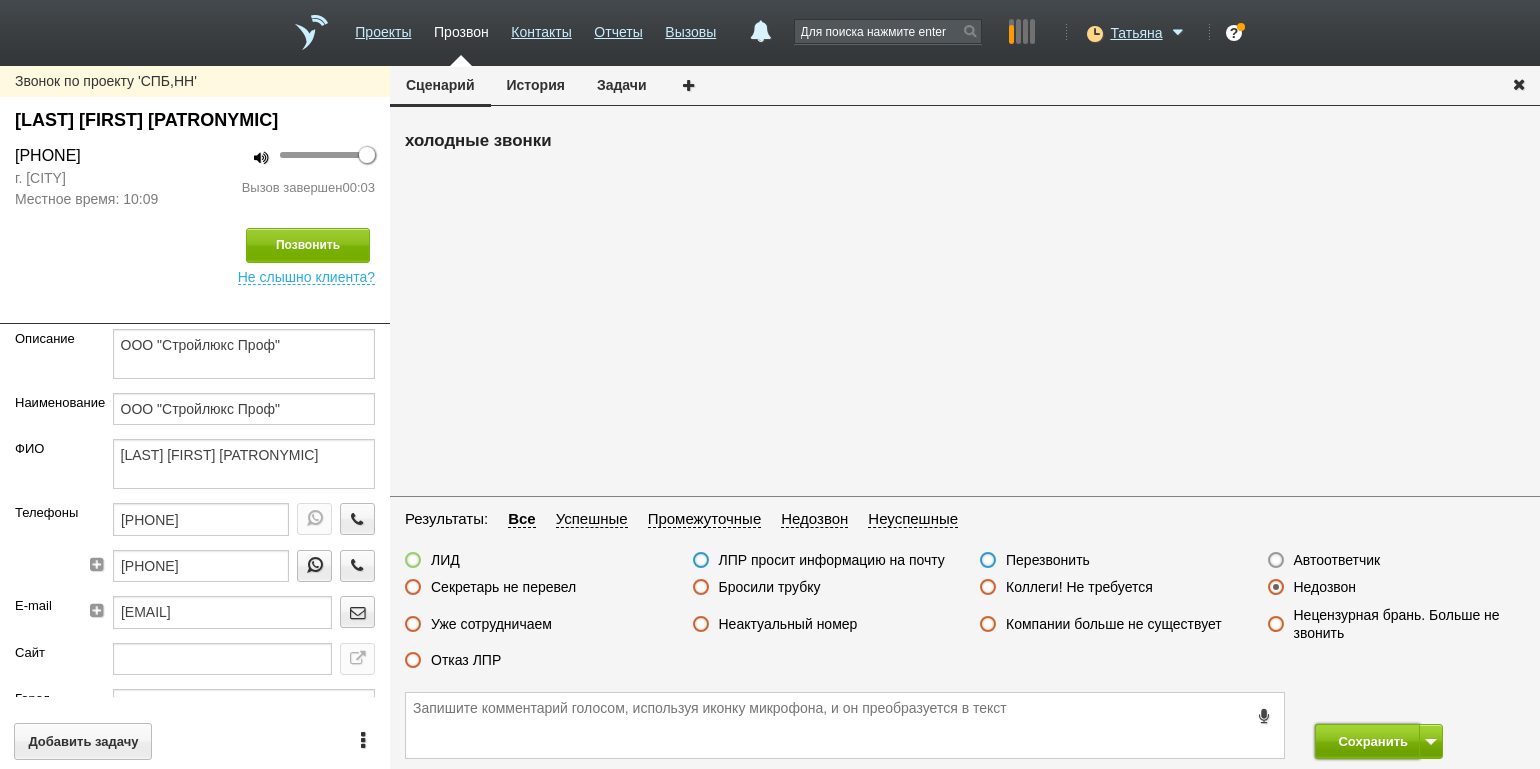 click on "Сохранить" at bounding box center [1367, 741] 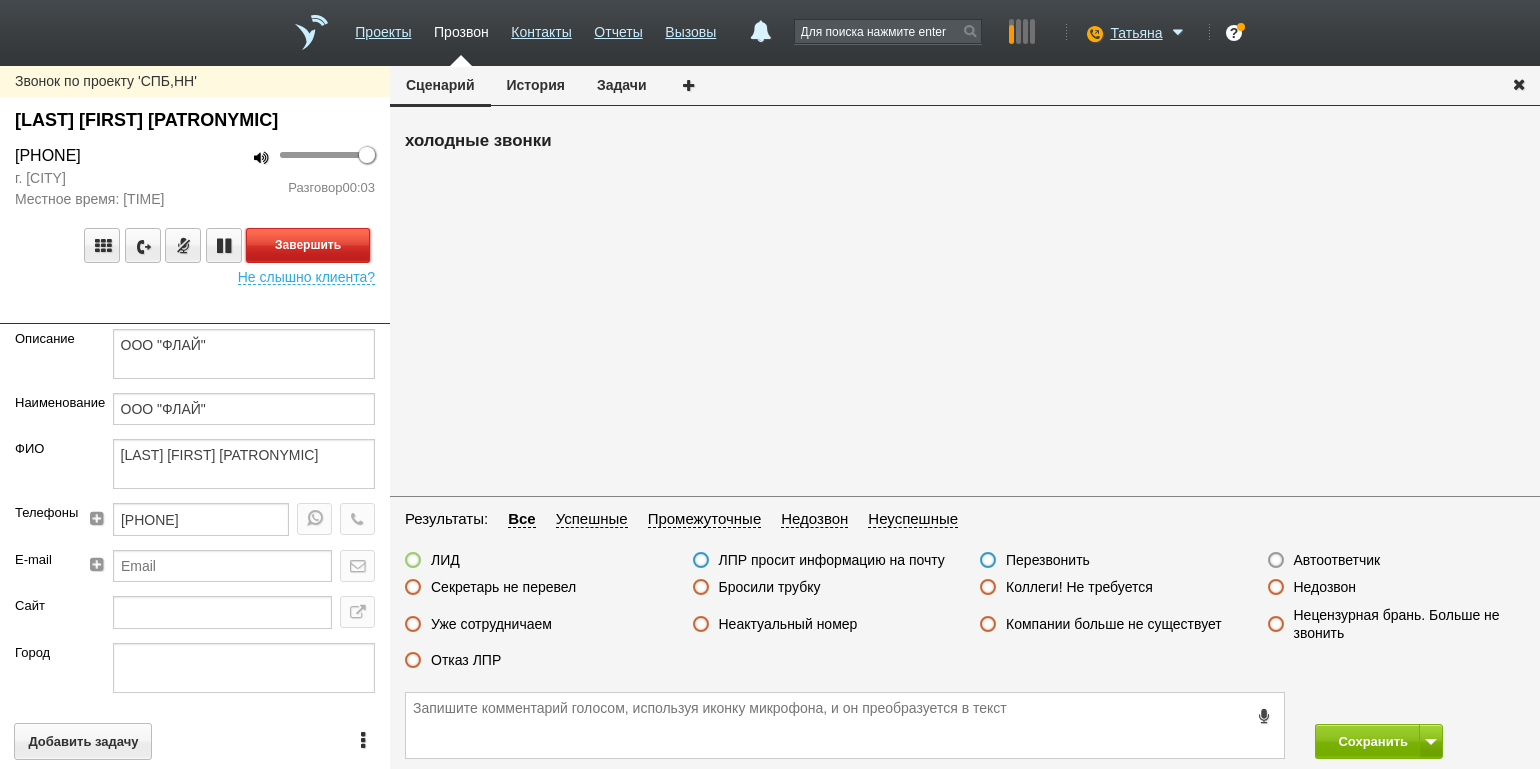 click on "Завершить" at bounding box center [308, 245] 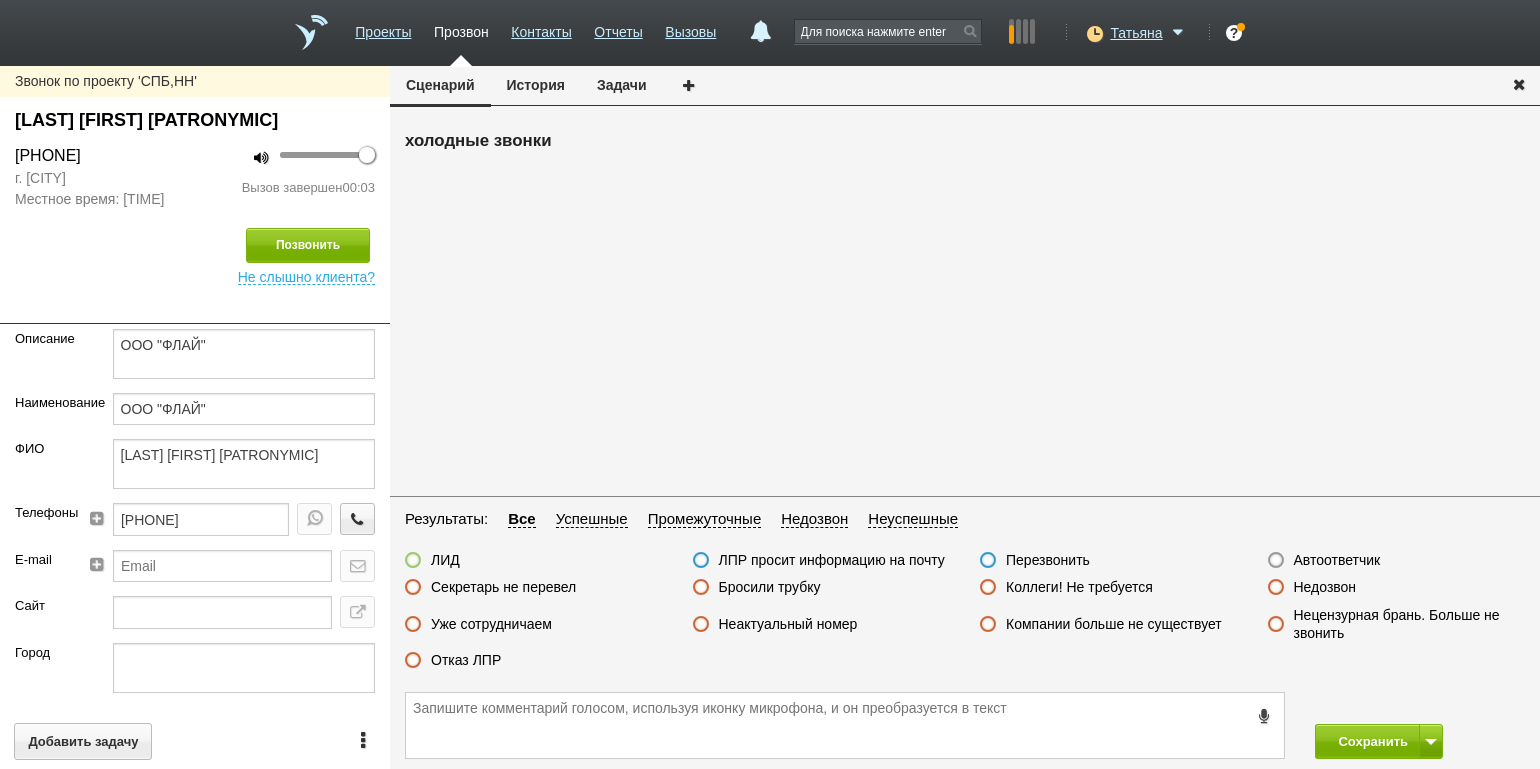 click on "Бросили трубку" at bounding box center (770, 587) 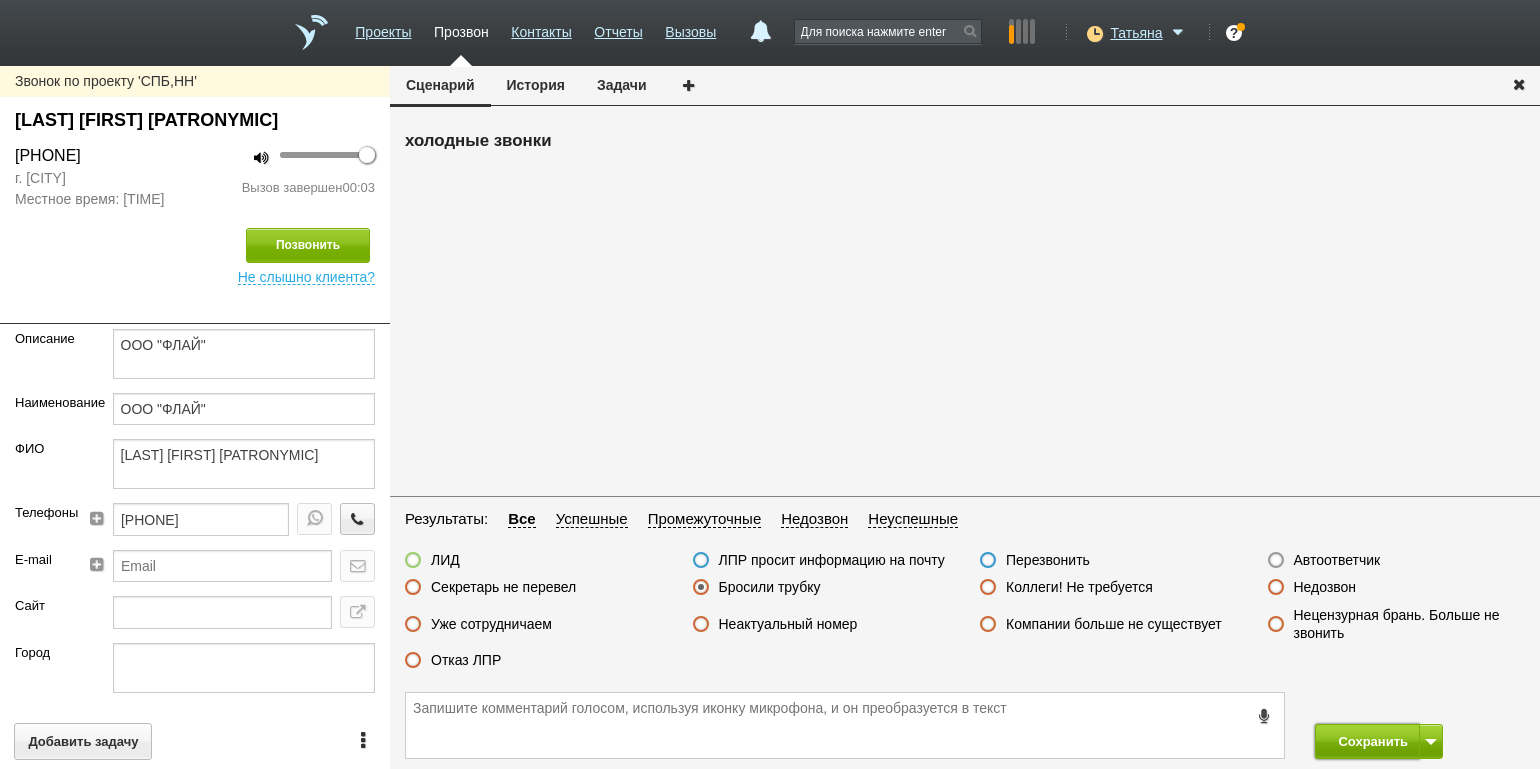 click on "Сохранить" at bounding box center [1367, 741] 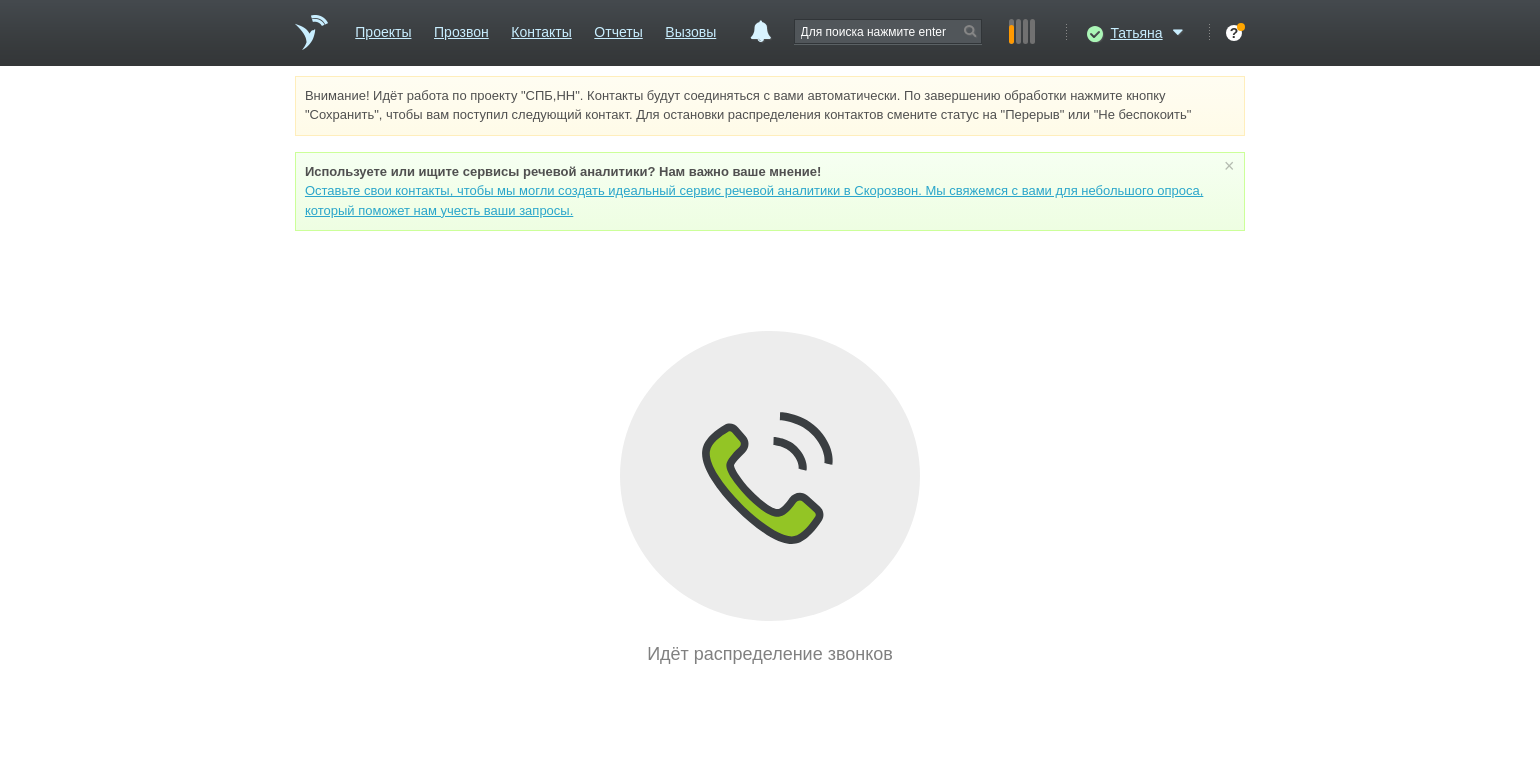 click on "Внимание! Идёт работа по проекту "СПБ,НН". Контакты будут соединяться с вами автоматически. По завершению обработки нажмите кнопку "Сохранить", чтобы вам поступил следующий контакт. Для остановки распределения контактов смените статус на "Перерыв" или "Не беспокоить"
Используете или ищите cервисы речевой аналитики? Нам важно ваше мнение! Оставьте свои контакты, чтобы мы могли создать идеальный сервис речевой аналитики в Скорозвон. Мы свяжемся с вами для небольшого опроса, который поможет нам учесть ваши запросы.
×" at bounding box center [770, 372] 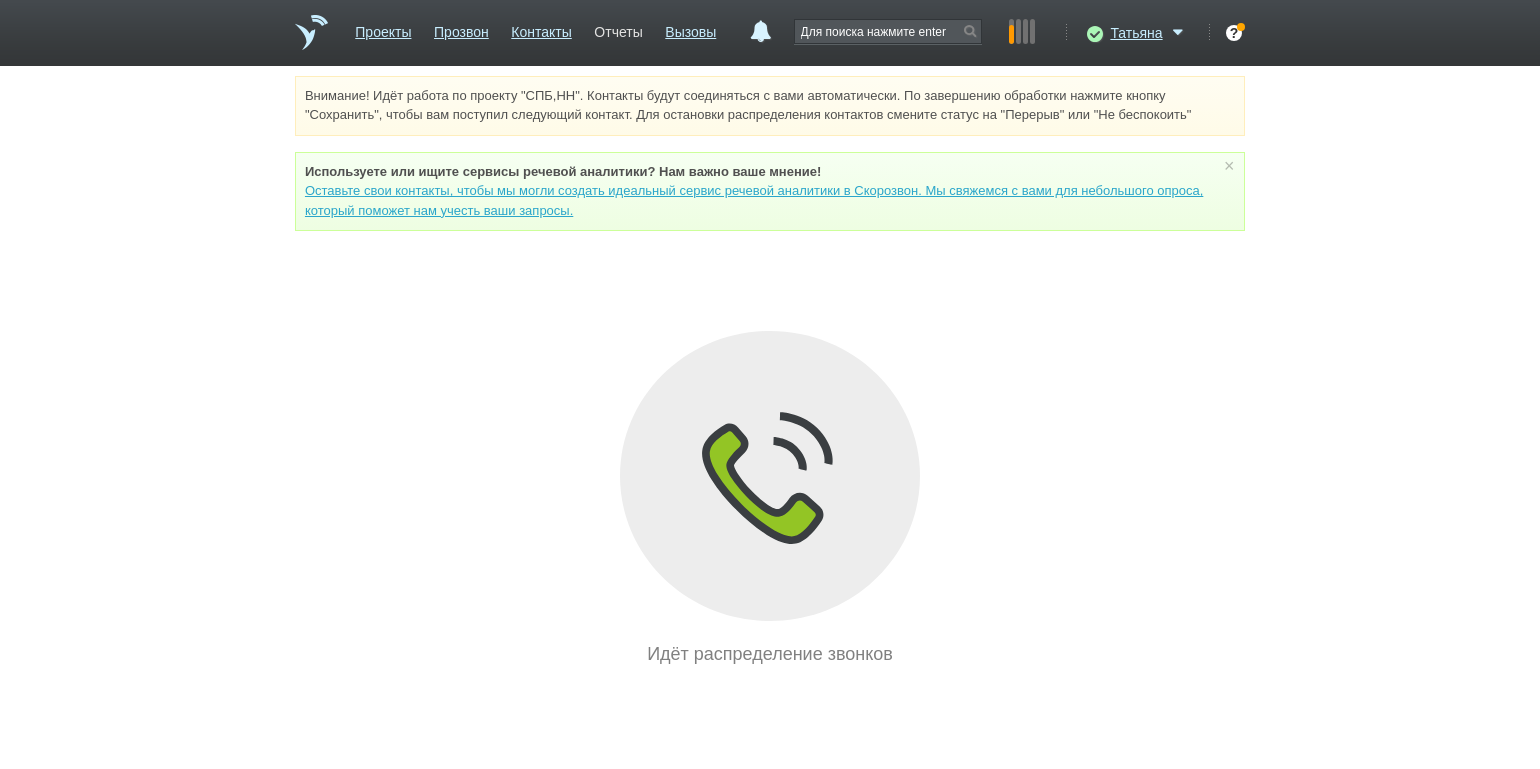 click on "Отчеты" at bounding box center (618, 28) 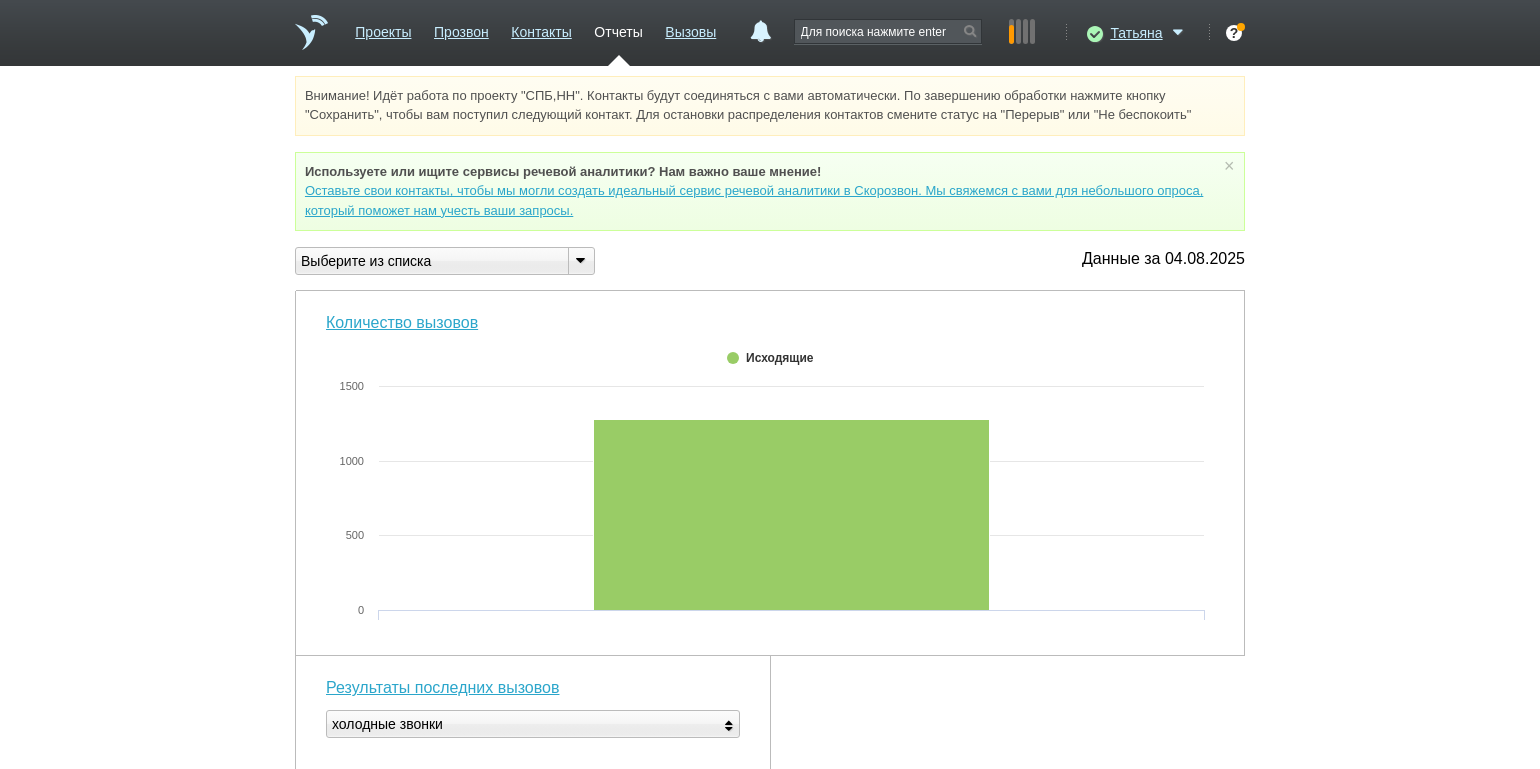 click at bounding box center (580, 259) 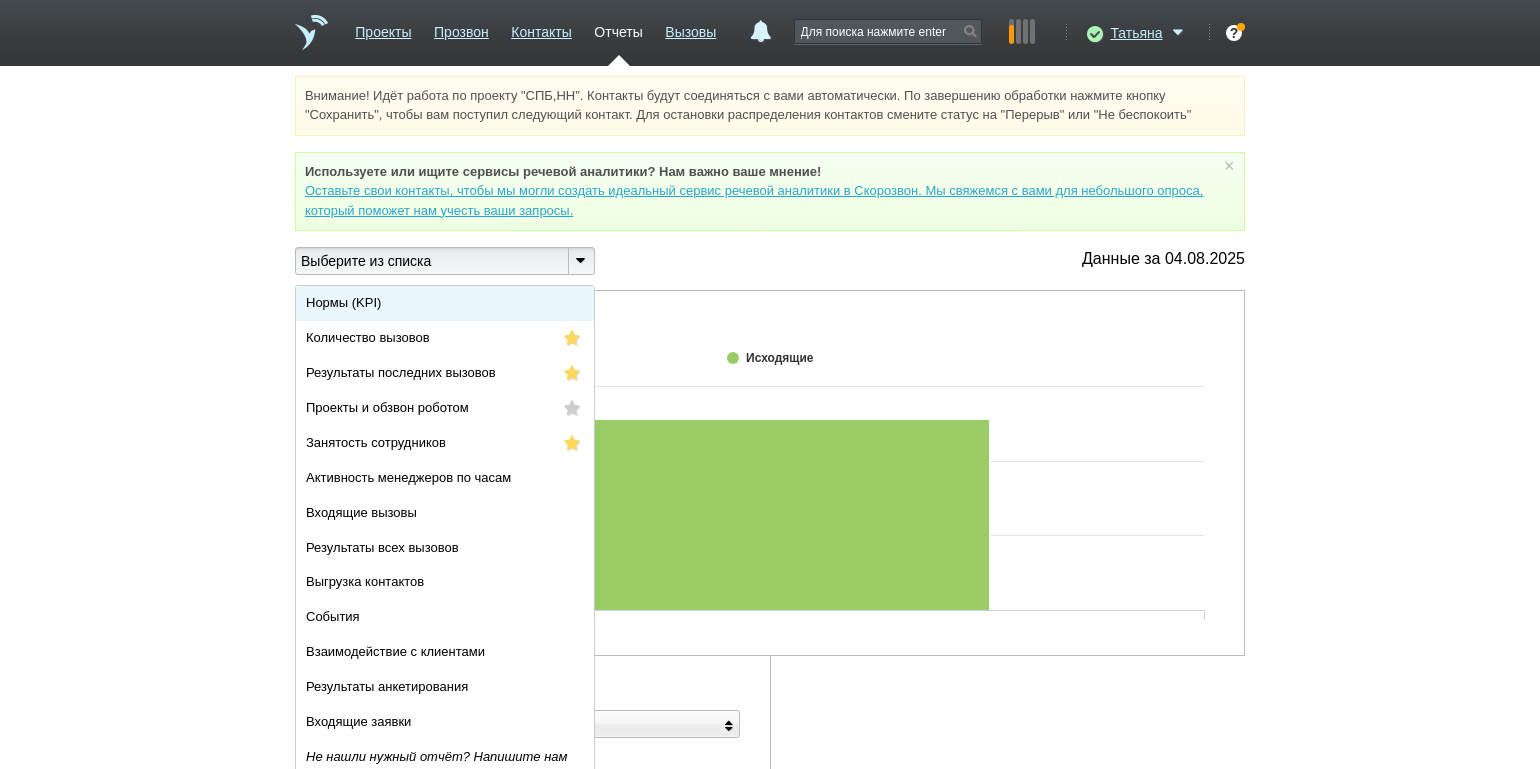 click on "Нормы (KPI)" at bounding box center (445, 303) 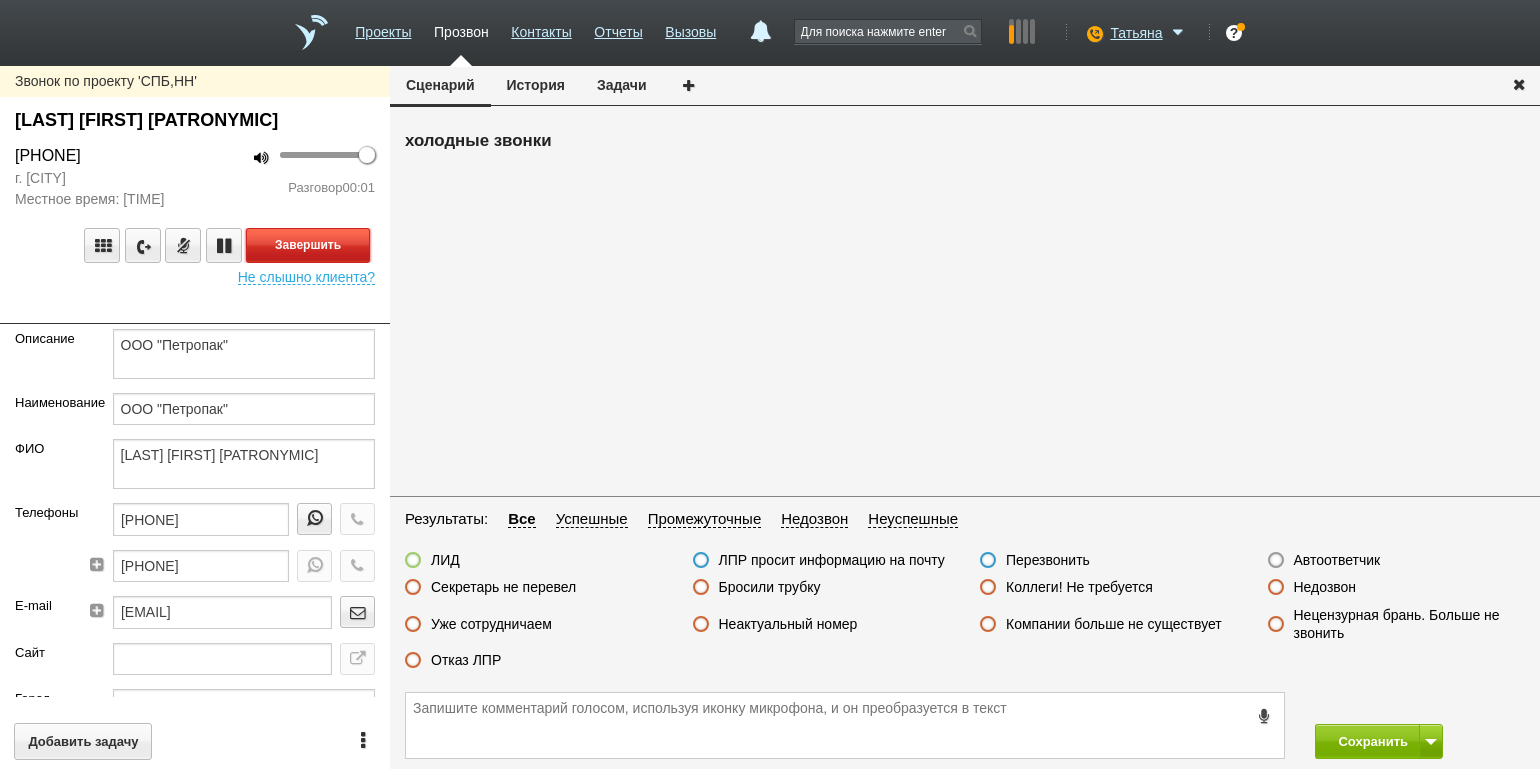 click on "Завершить" at bounding box center [308, 245] 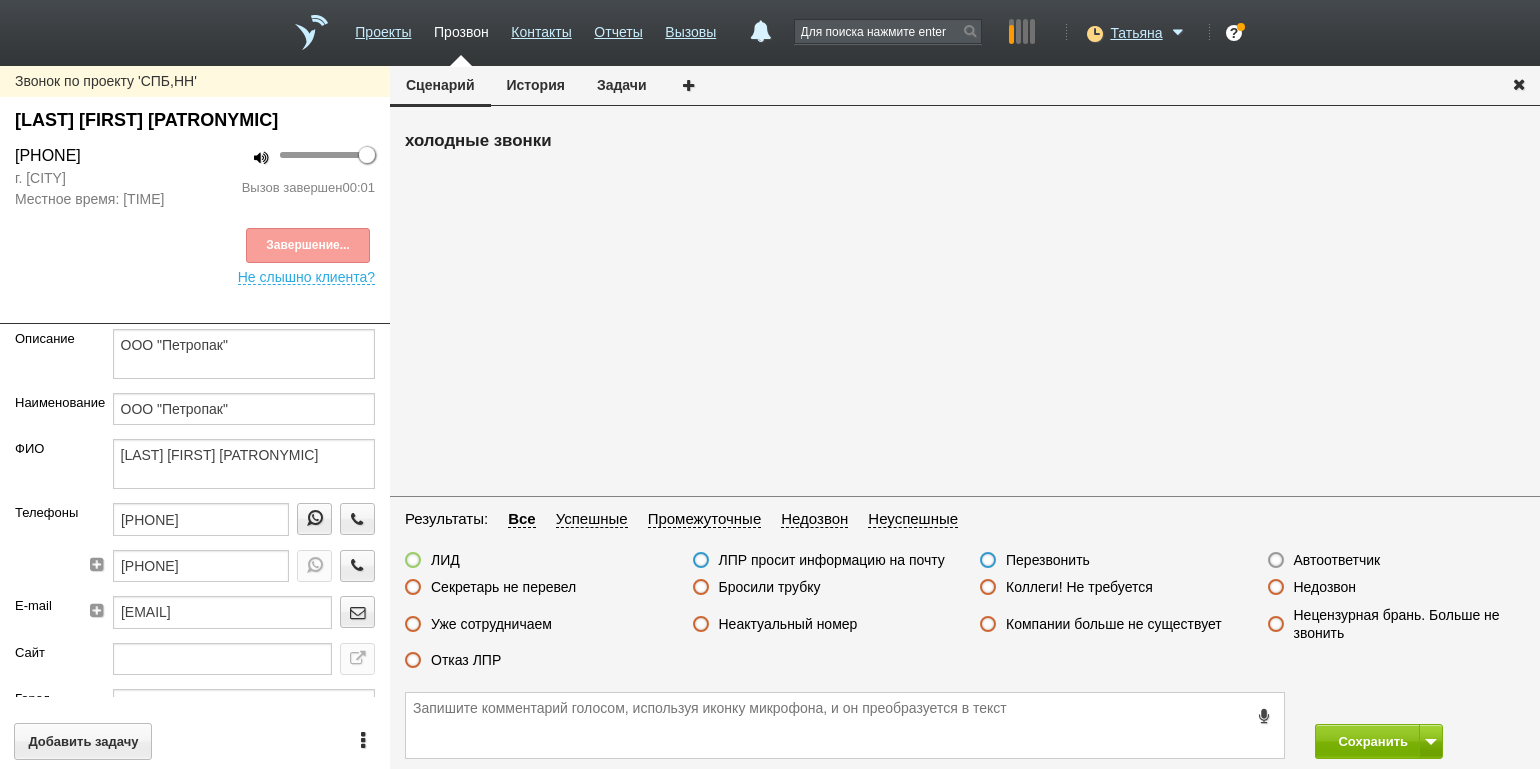 click on "Автоответчик" at bounding box center (1337, 560) 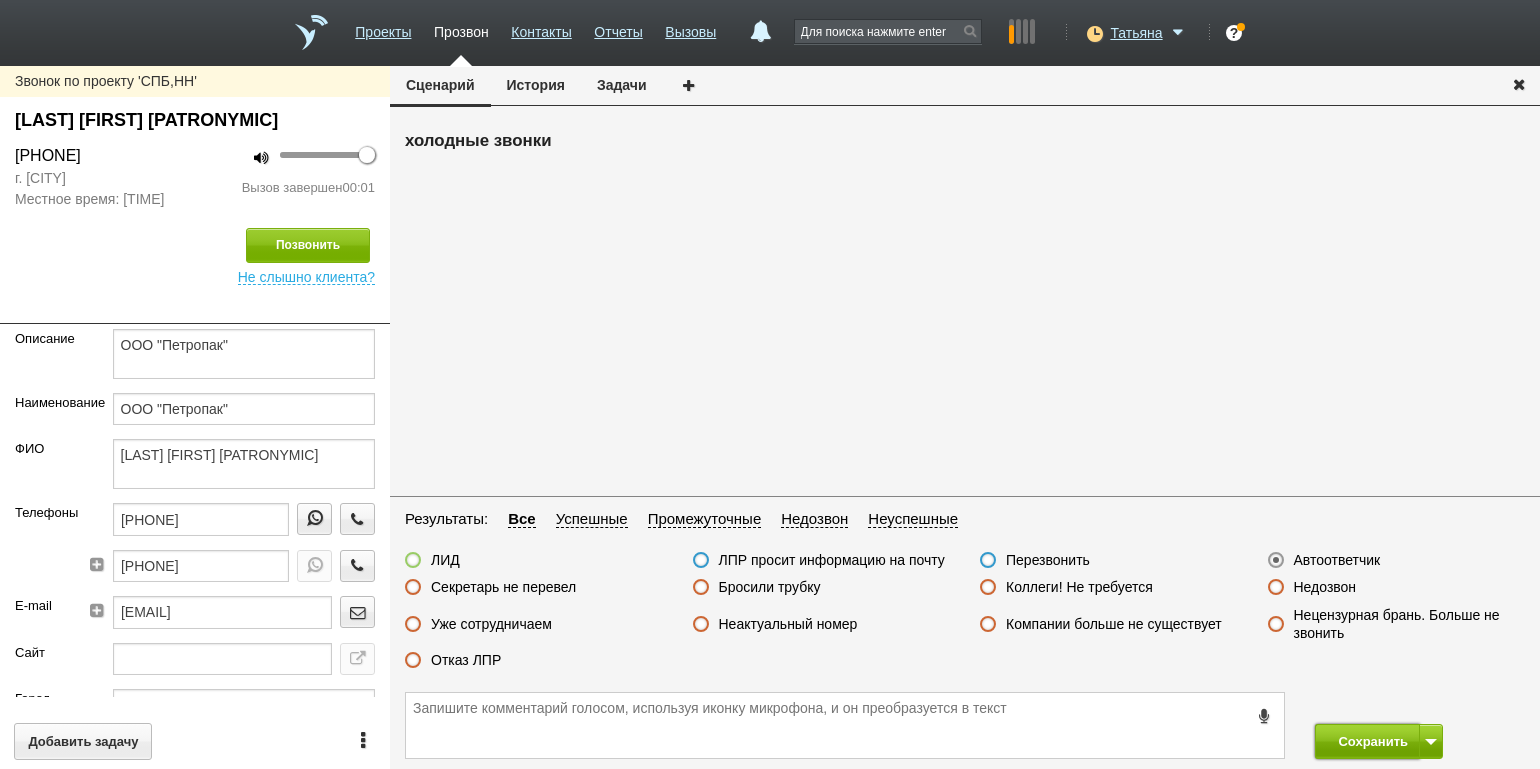 click on "Сохранить" at bounding box center (1367, 741) 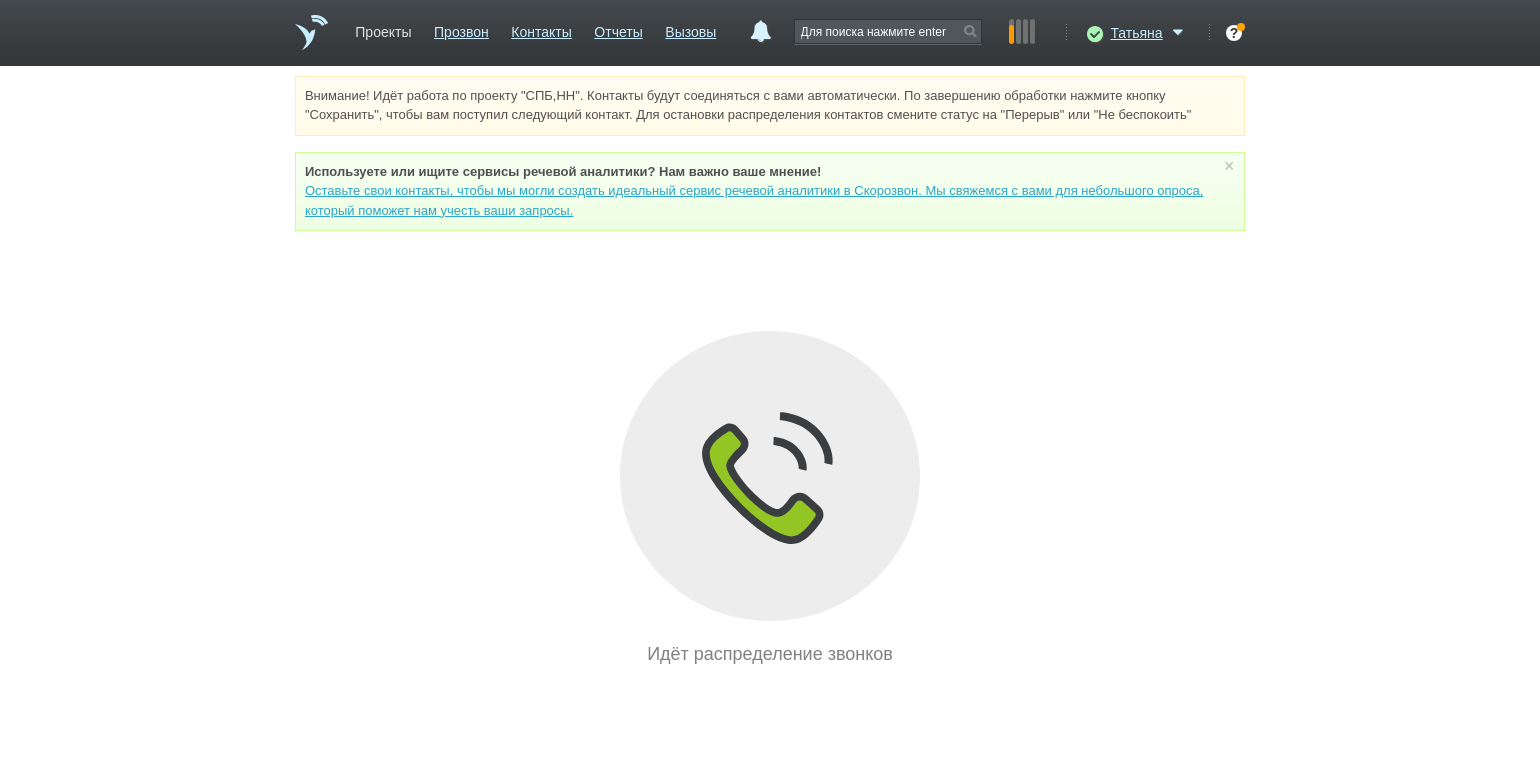 click on "Проекты" at bounding box center (383, 28) 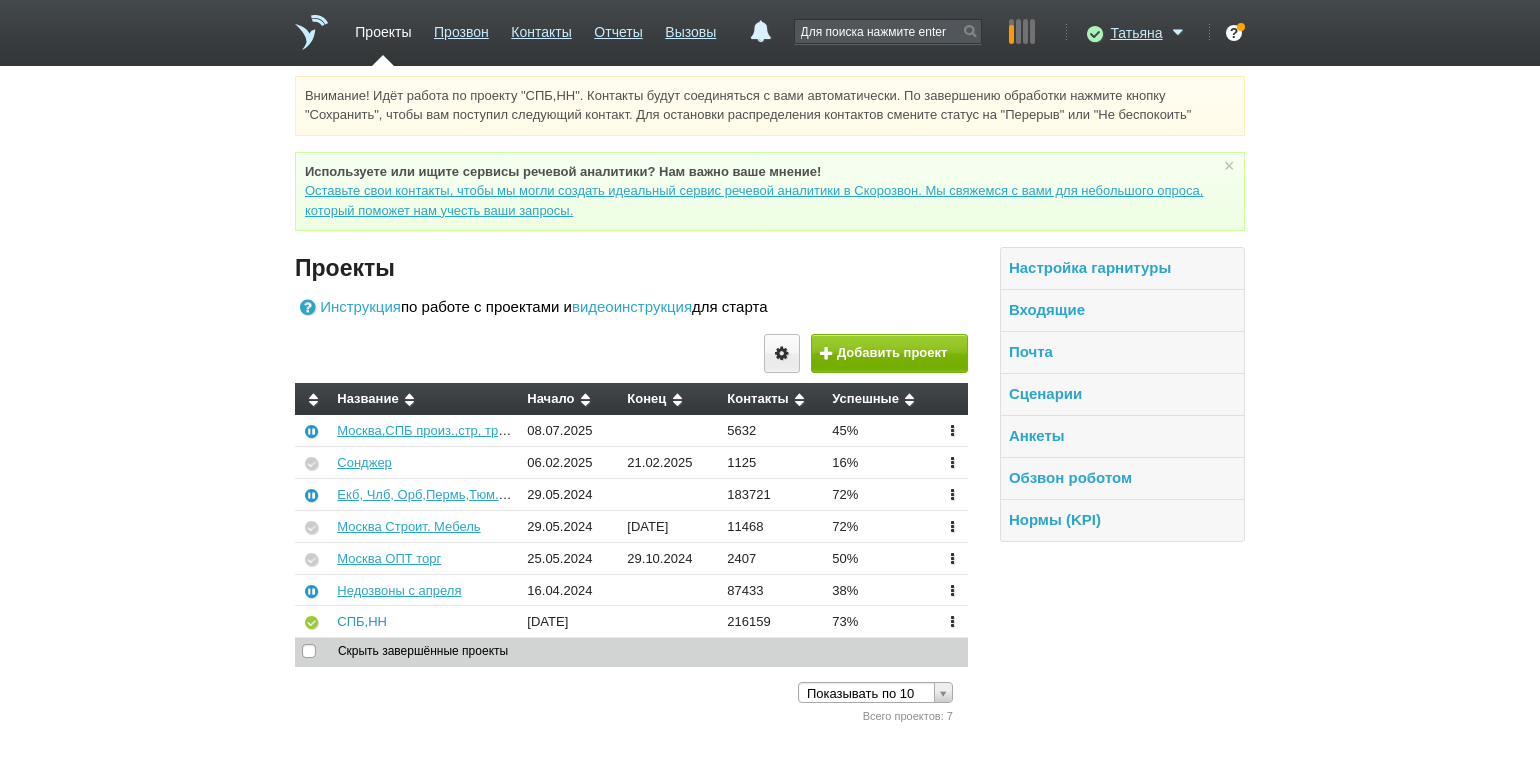 click on "СПБ,НН" at bounding box center (362, 621) 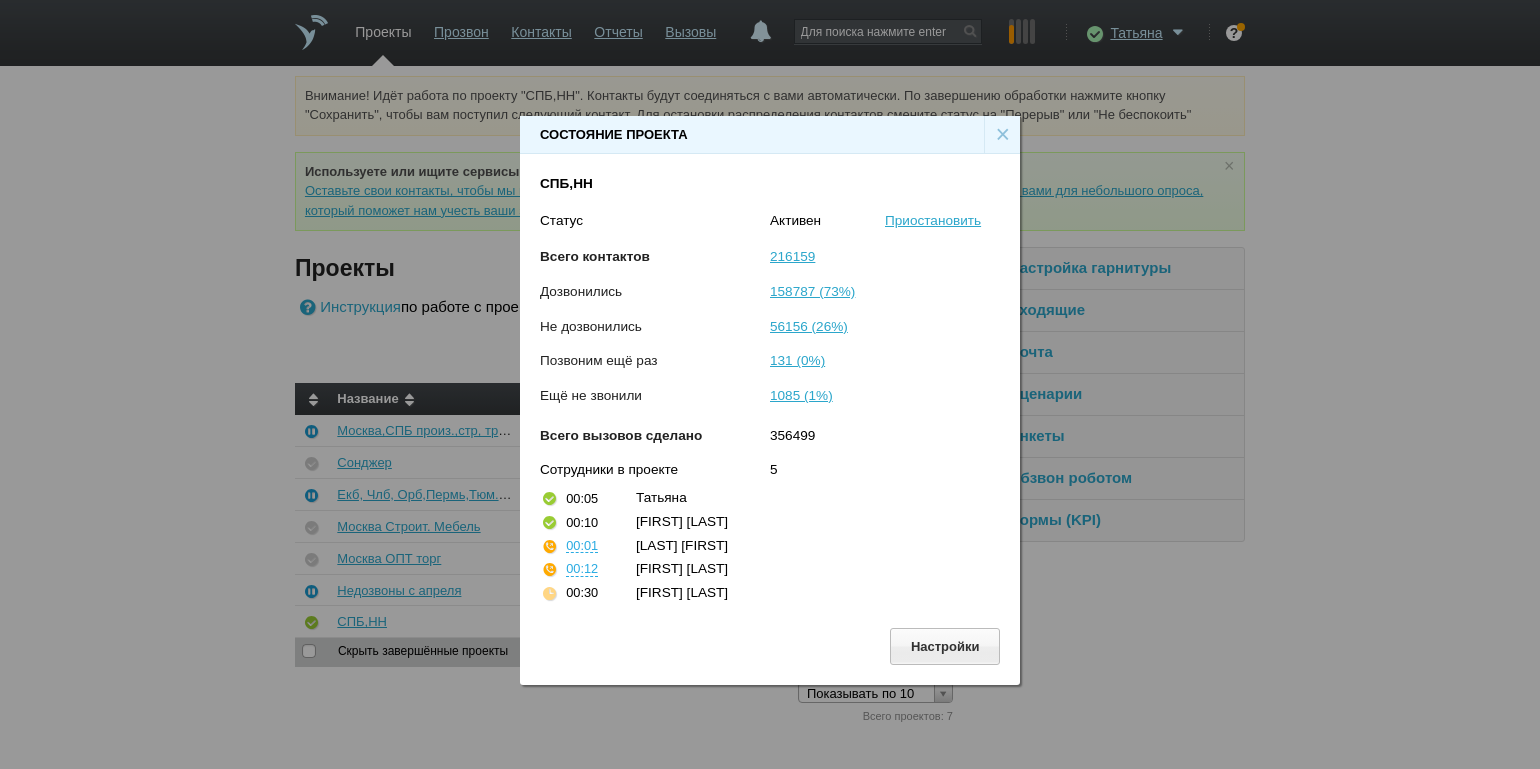 click on "×" at bounding box center [1002, 135] 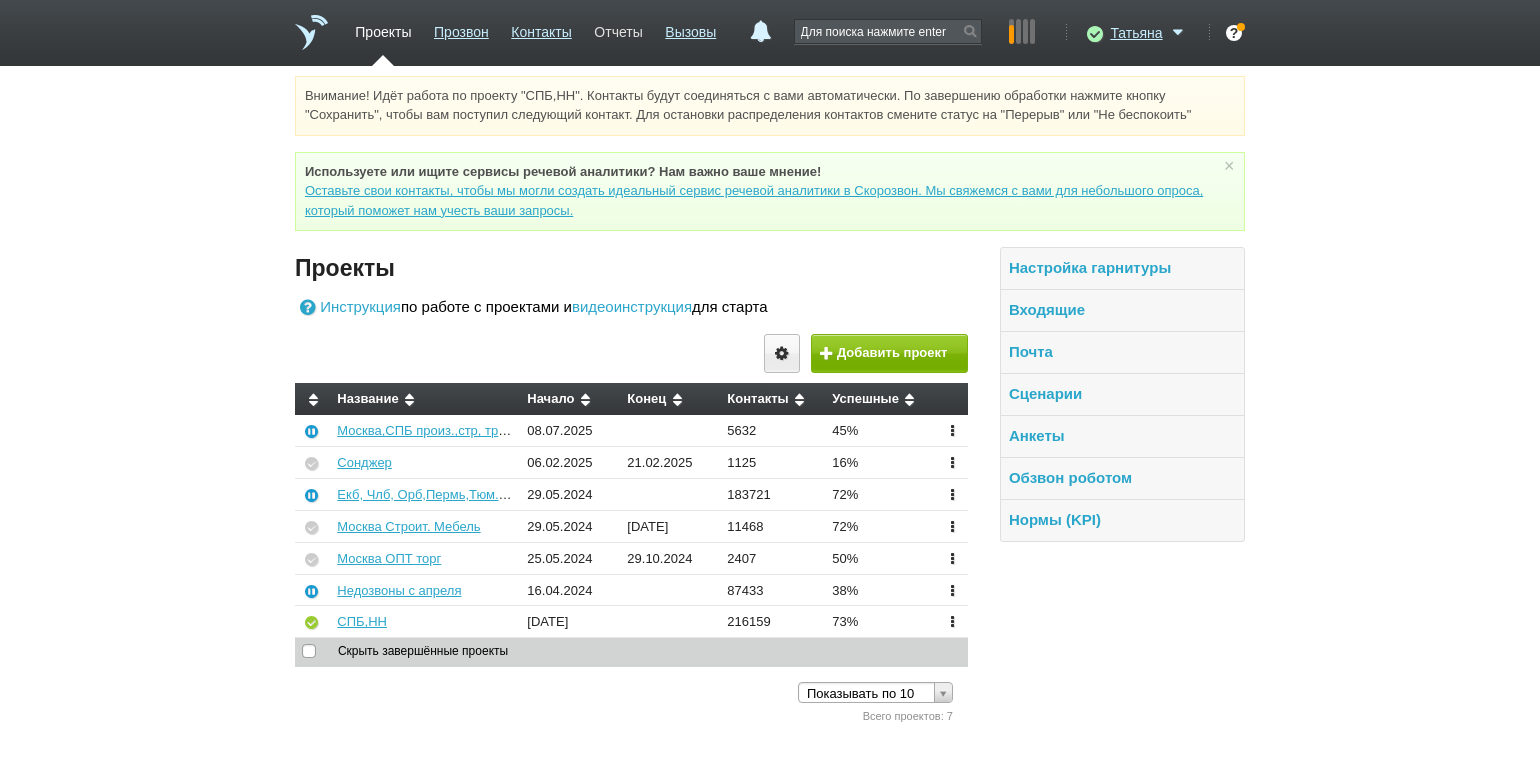 click on "Отчеты" at bounding box center [618, 28] 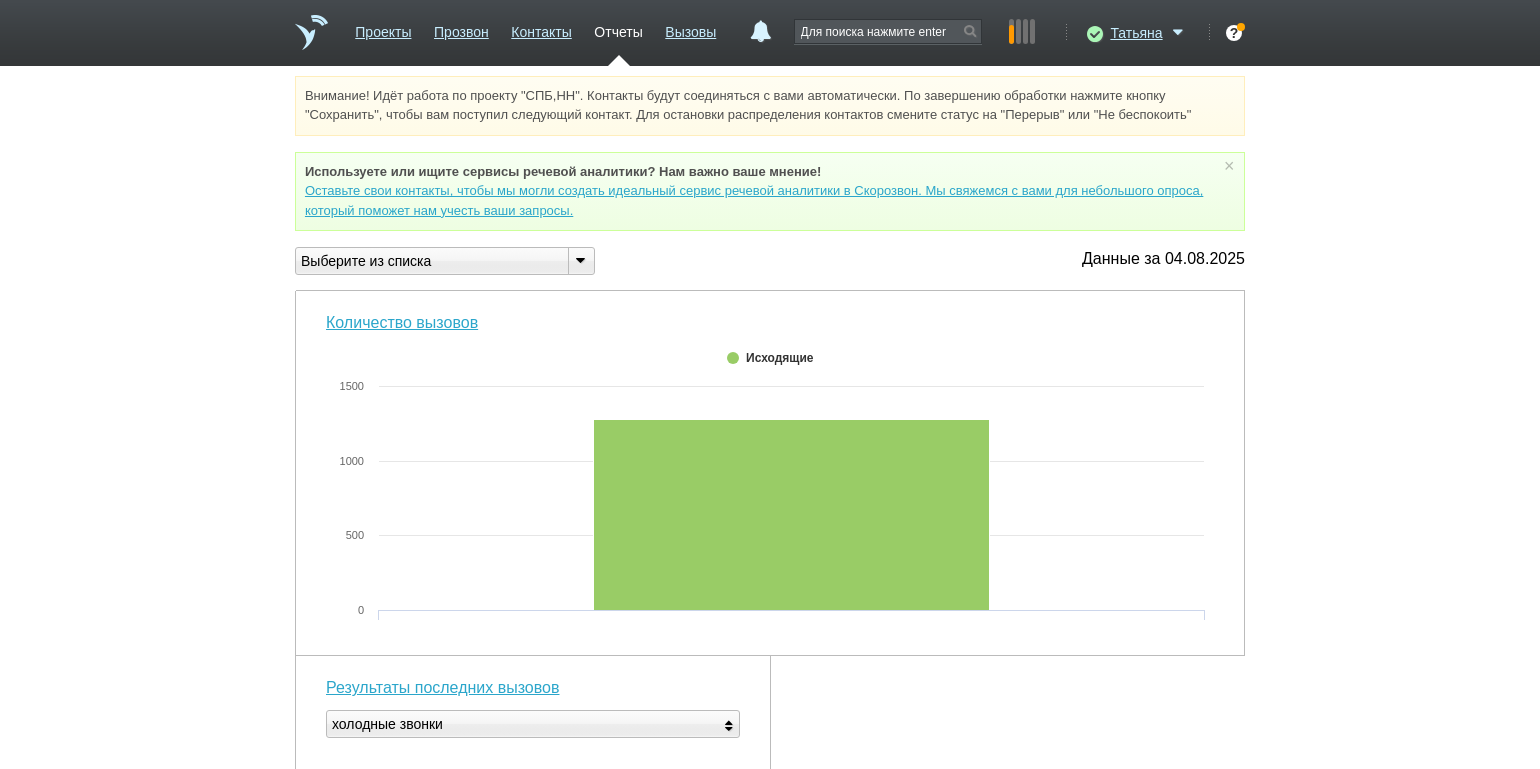 click at bounding box center [580, 259] 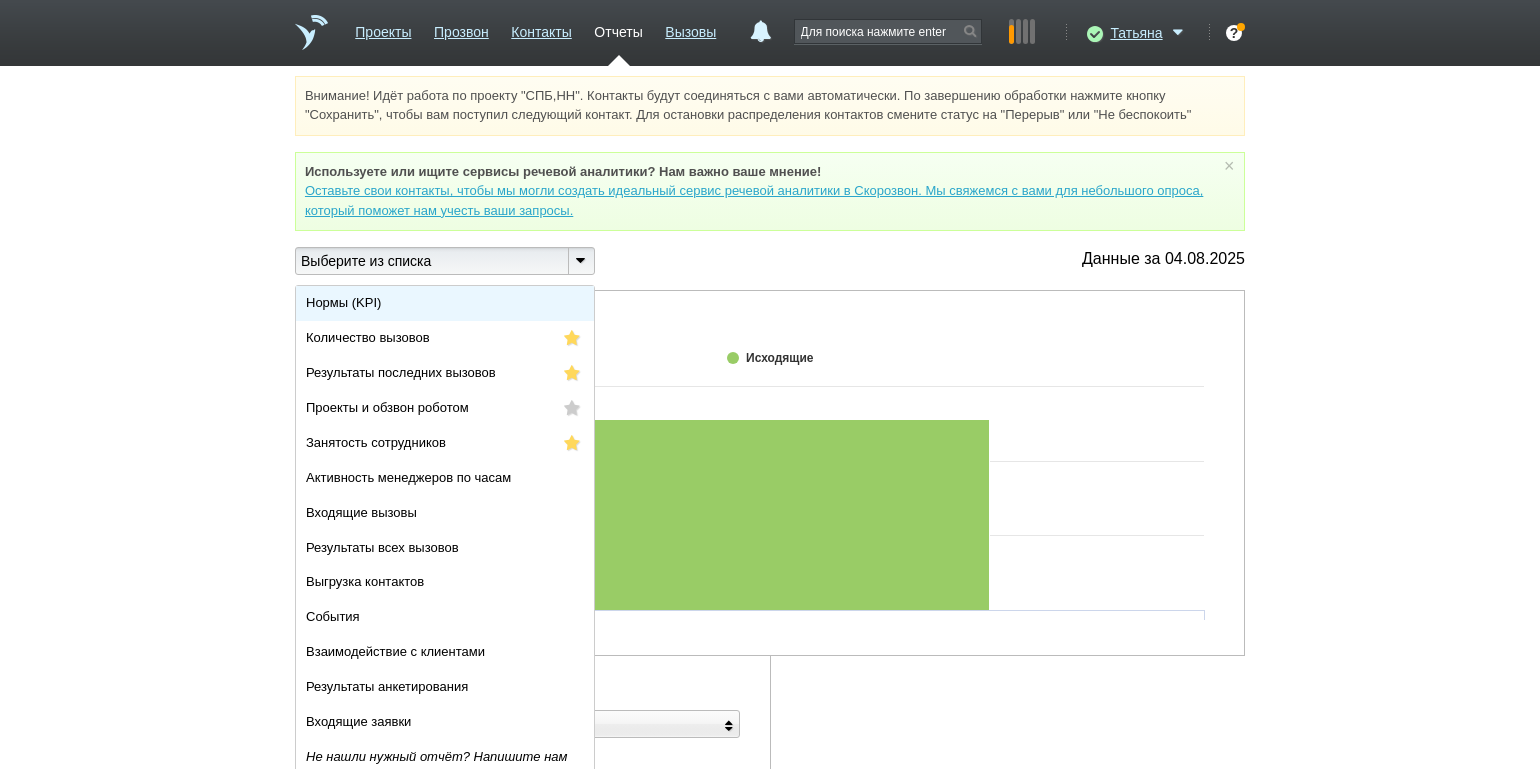 click on "Нормы (KPI)" at bounding box center [445, 303] 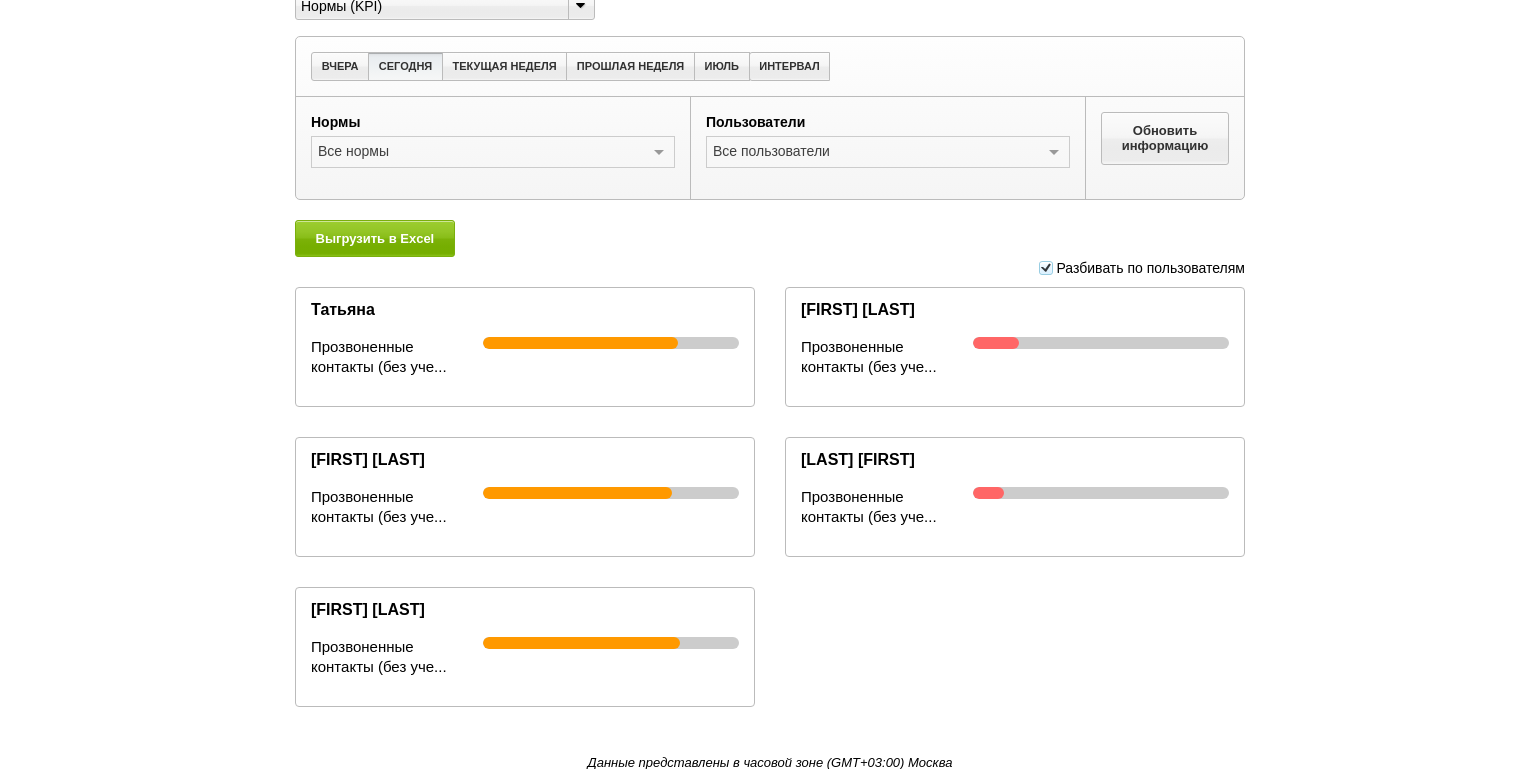 scroll, scrollTop: 259, scrollLeft: 0, axis: vertical 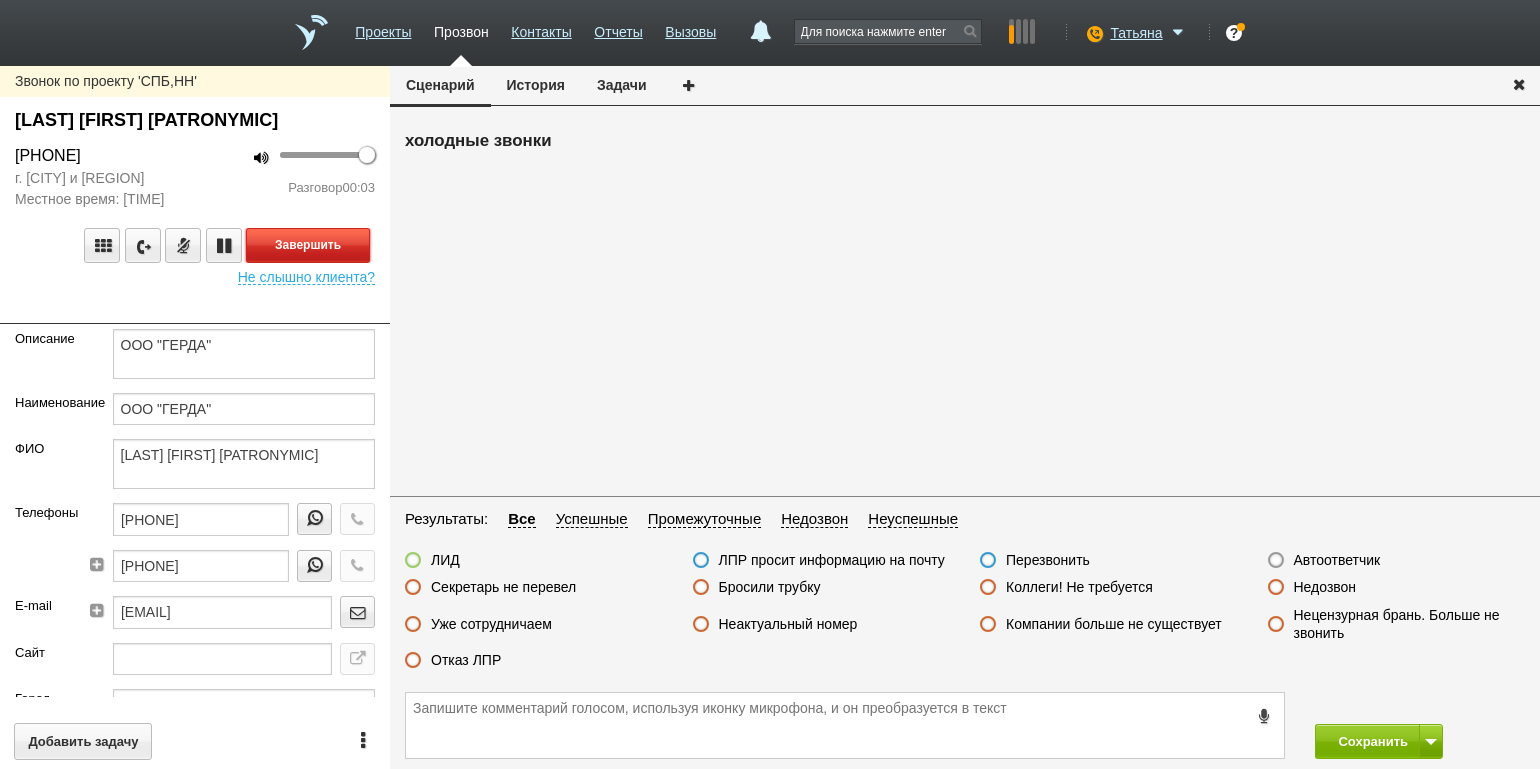 click on "Завершить" at bounding box center (308, 245) 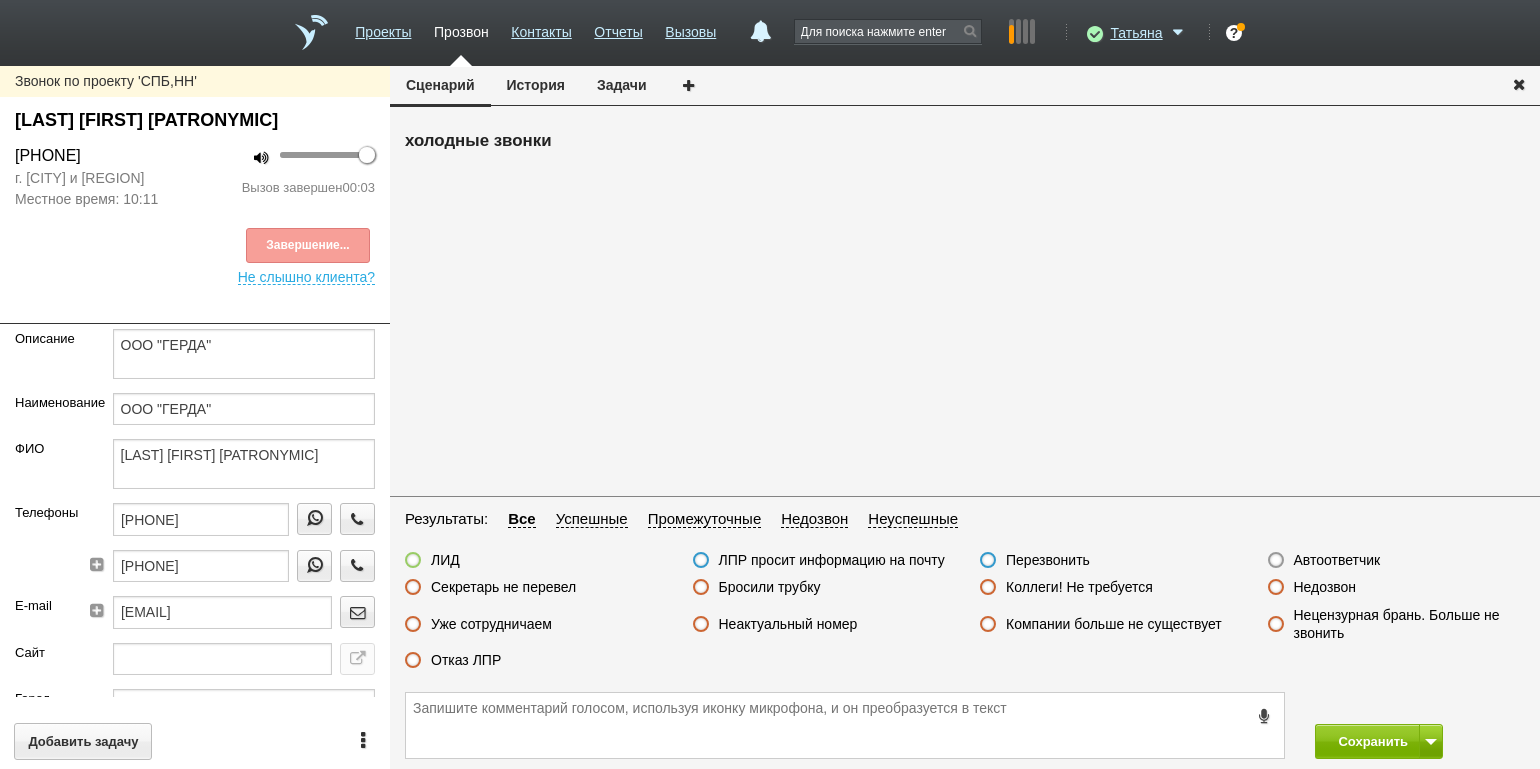 click on "Автоответчик" at bounding box center [1337, 560] 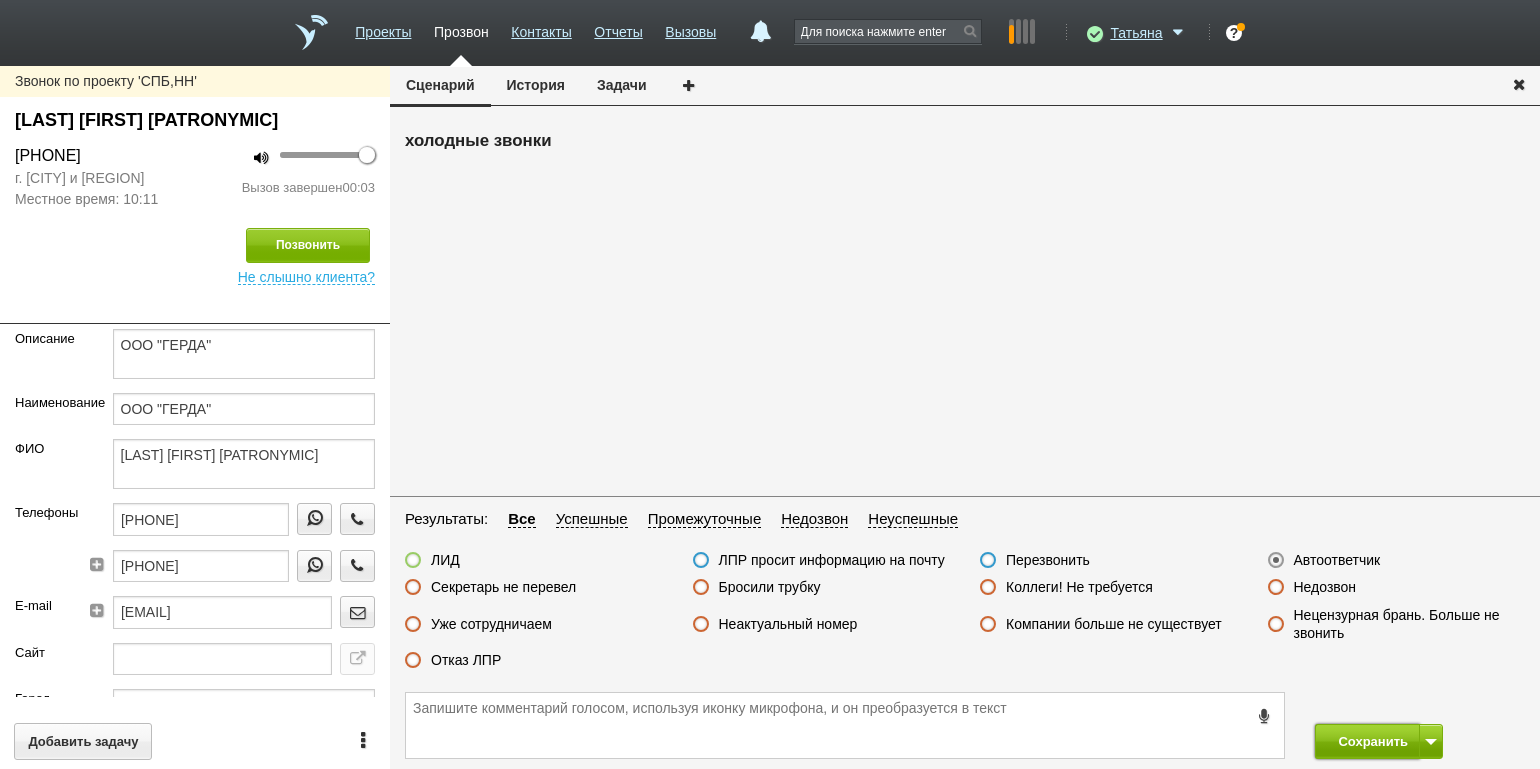 click on "Сохранить" at bounding box center (1367, 741) 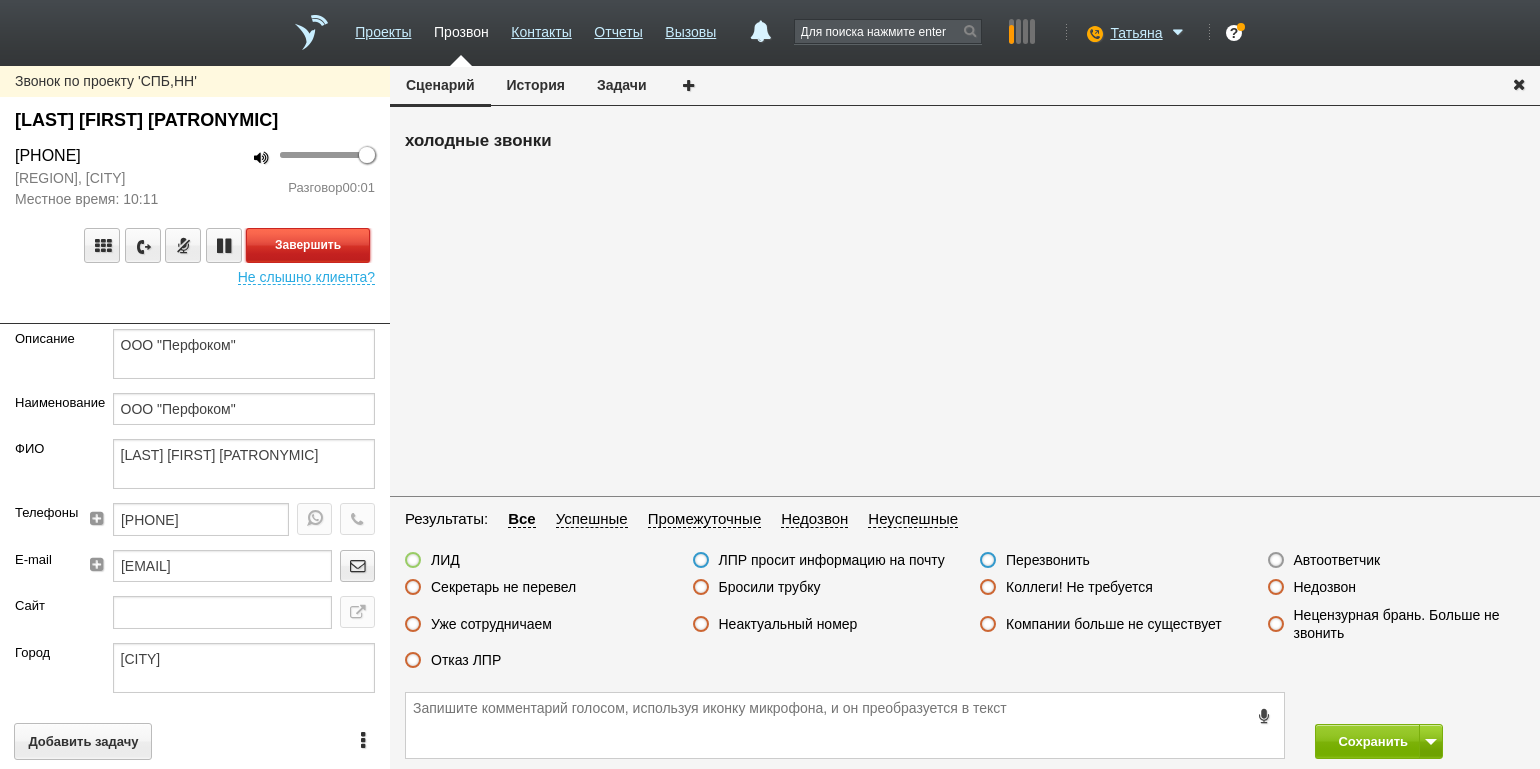 click on "Завершить" at bounding box center [308, 245] 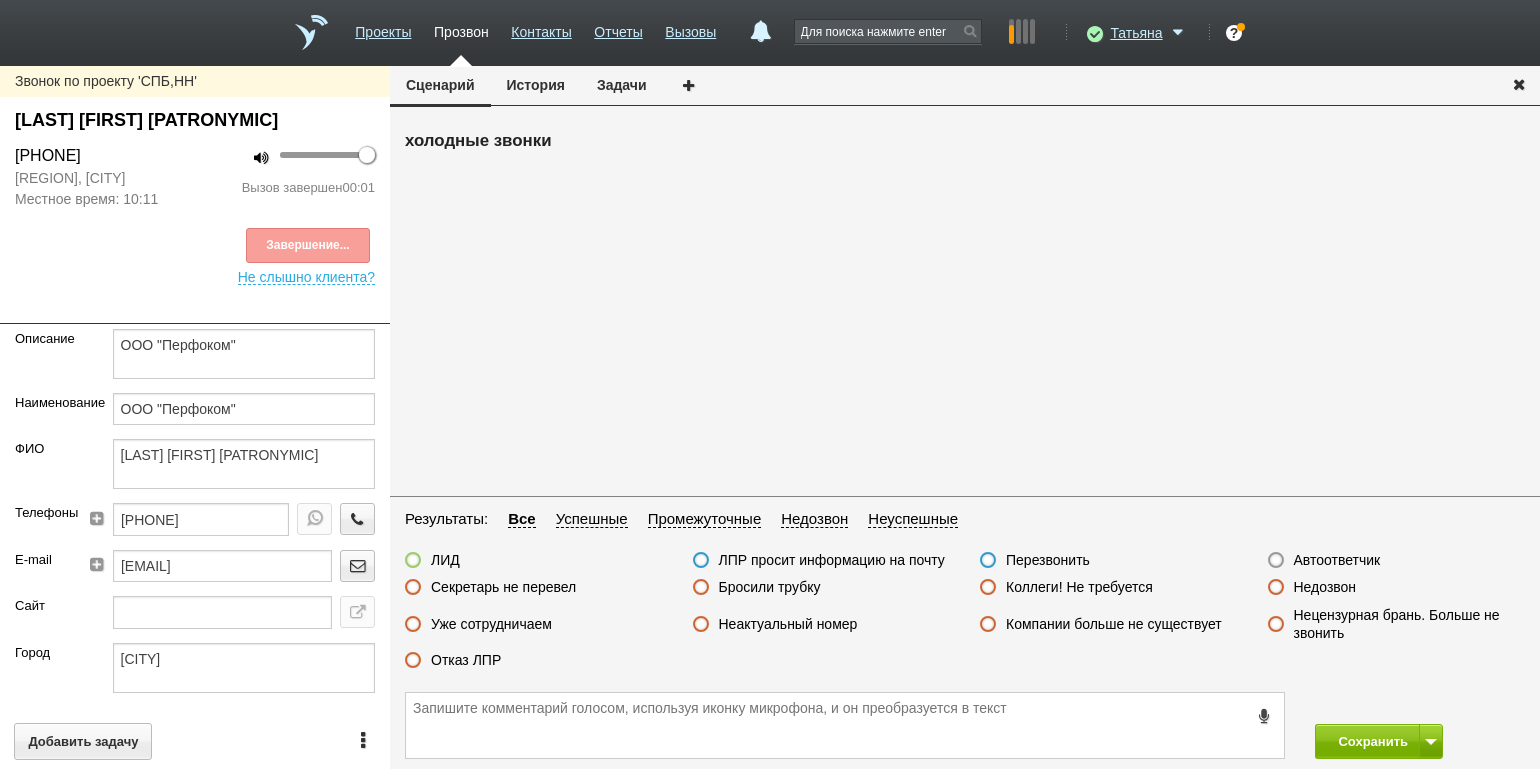click on "Автоответчик" at bounding box center (1337, 560) 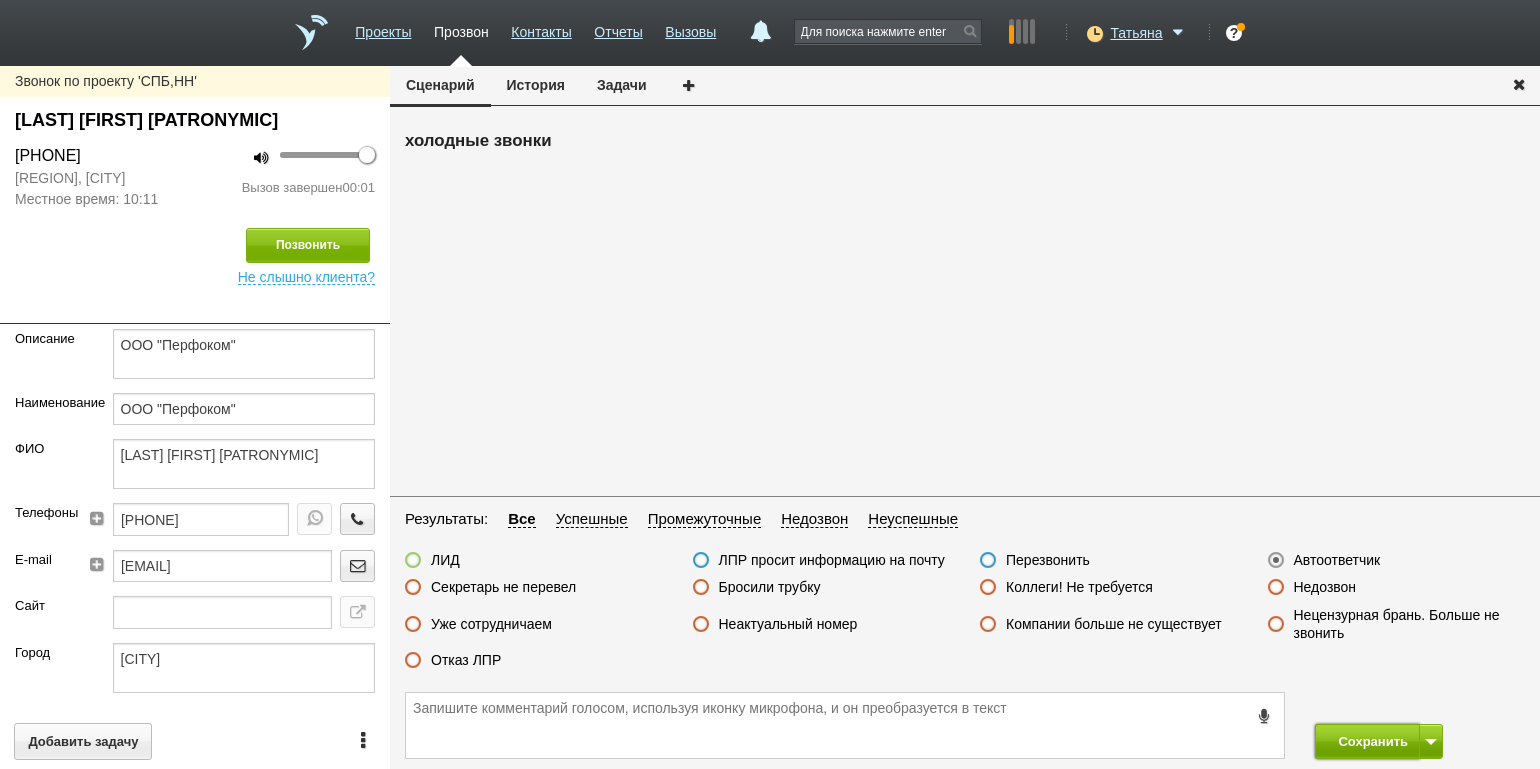 click on "Сохранить" at bounding box center (1367, 741) 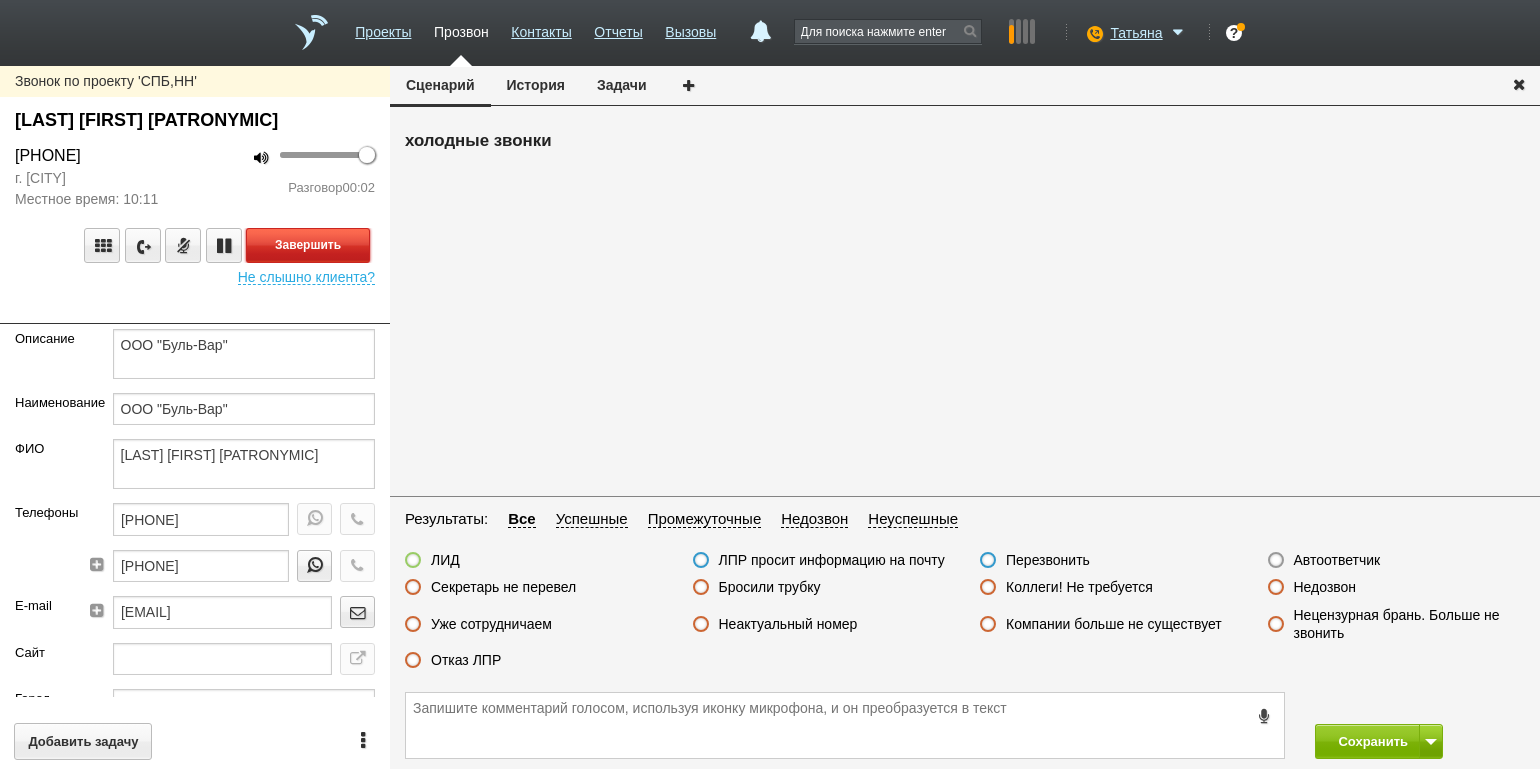click on "Завершить" at bounding box center [308, 245] 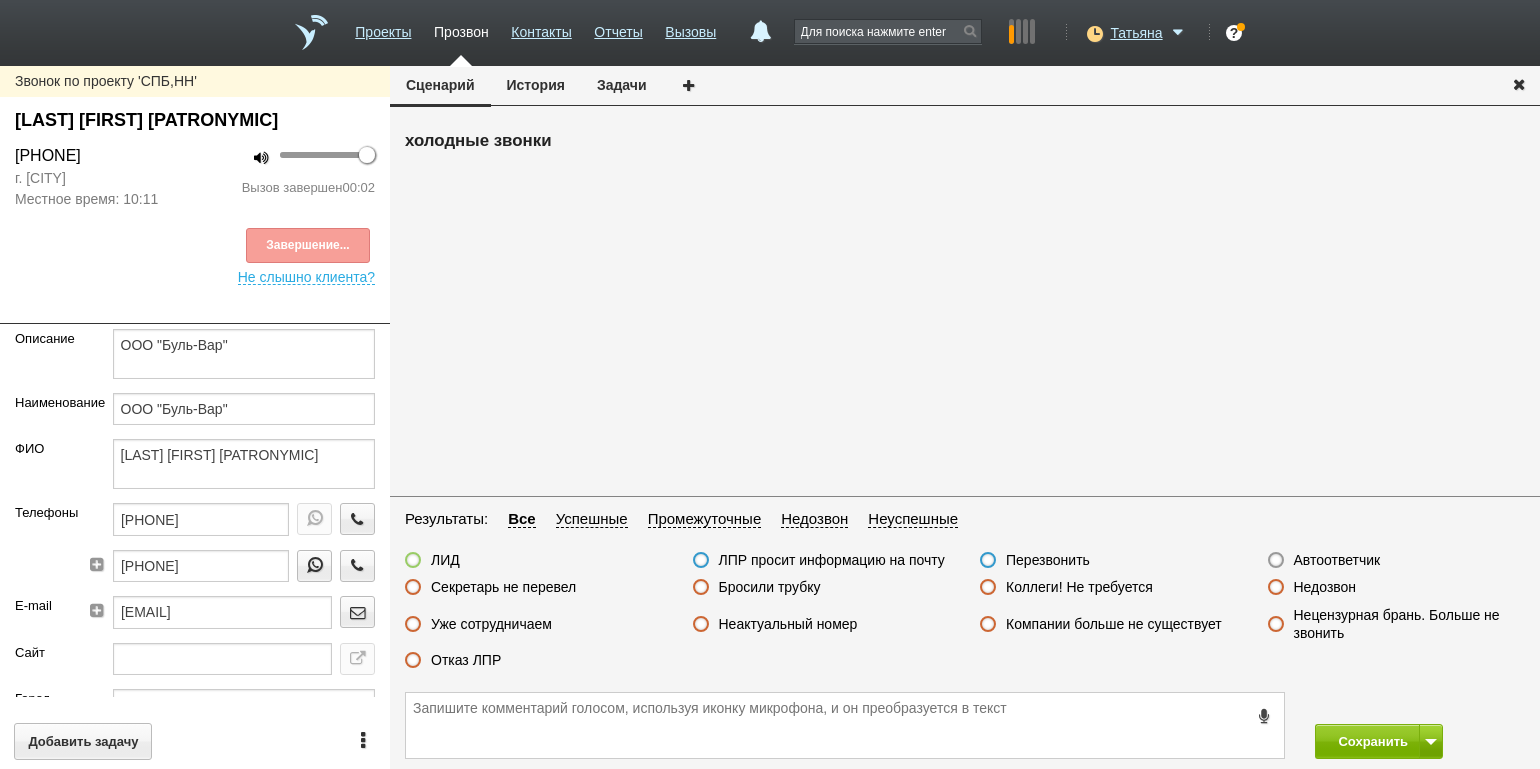click on "Автоответчик" at bounding box center [1337, 560] 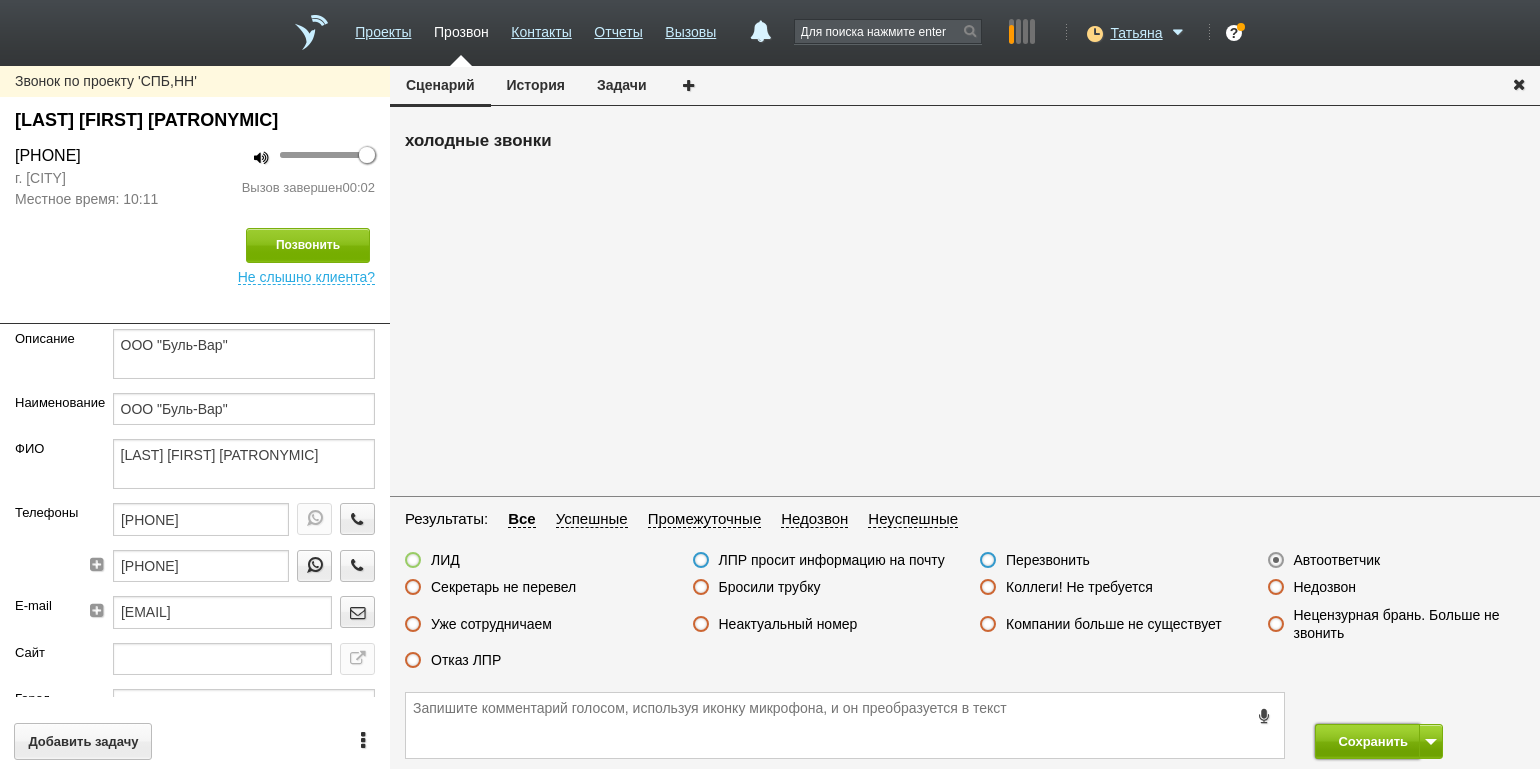 click on "Сохранить" at bounding box center (1367, 741) 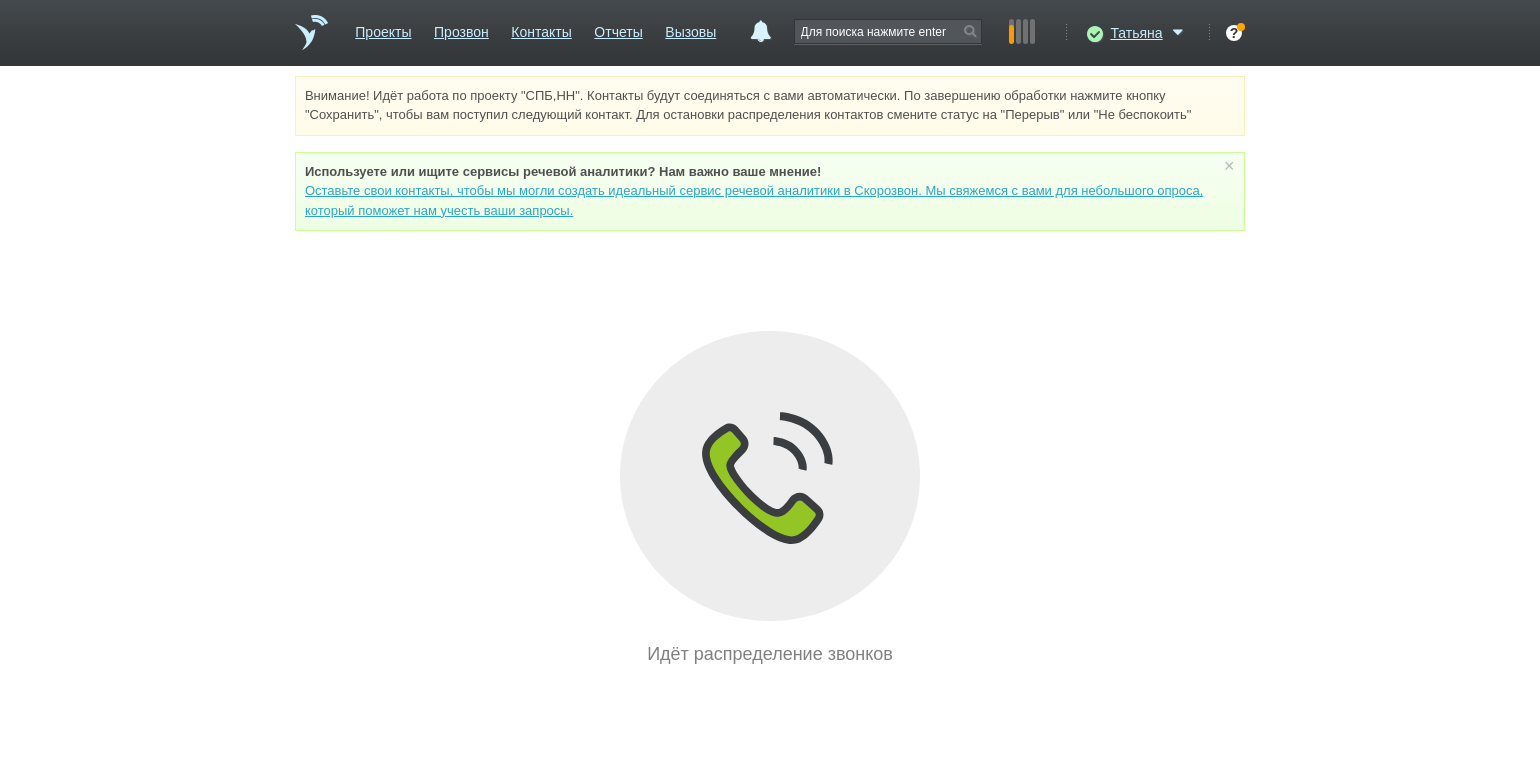 click on "Внимание! Идёт работа по проекту "СПБ,НН". Контакты будут соединяться с вами автоматически. По завершению обработки нажмите кнопку "Сохранить", чтобы вам поступил следующий контакт. Для остановки распределения контактов смените статус на "Перерыв" или "Не беспокоить"
Используете или ищите cервисы речевой аналитики? Нам важно ваше мнение! Оставьте свои контакты, чтобы мы могли создать идеальный сервис речевой аналитики в Скорозвон. Мы свяжемся с вами для небольшого опроса, который поможет нам учесть ваши запросы.
×" at bounding box center (770, 372) 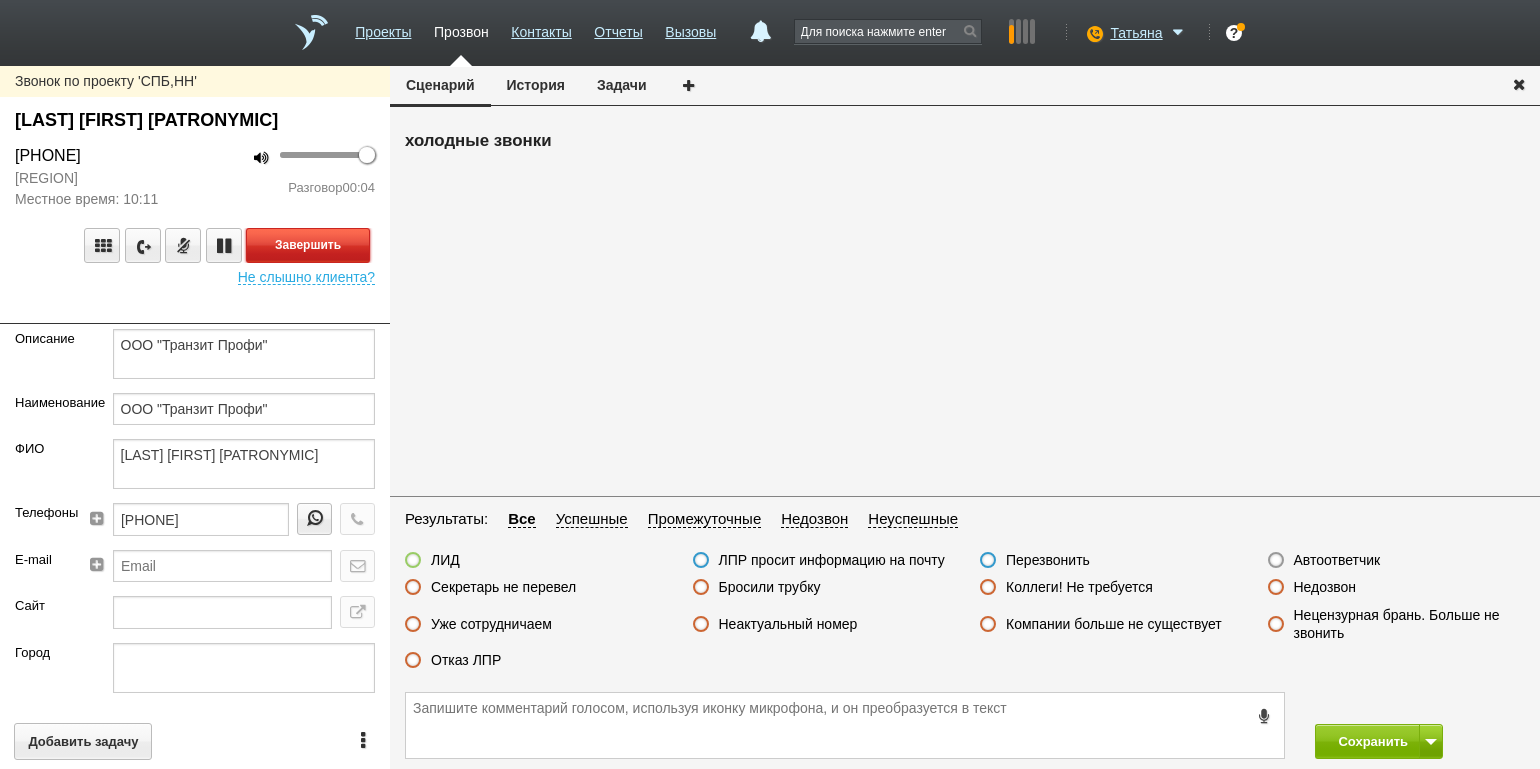 click on "Завершить" at bounding box center [308, 245] 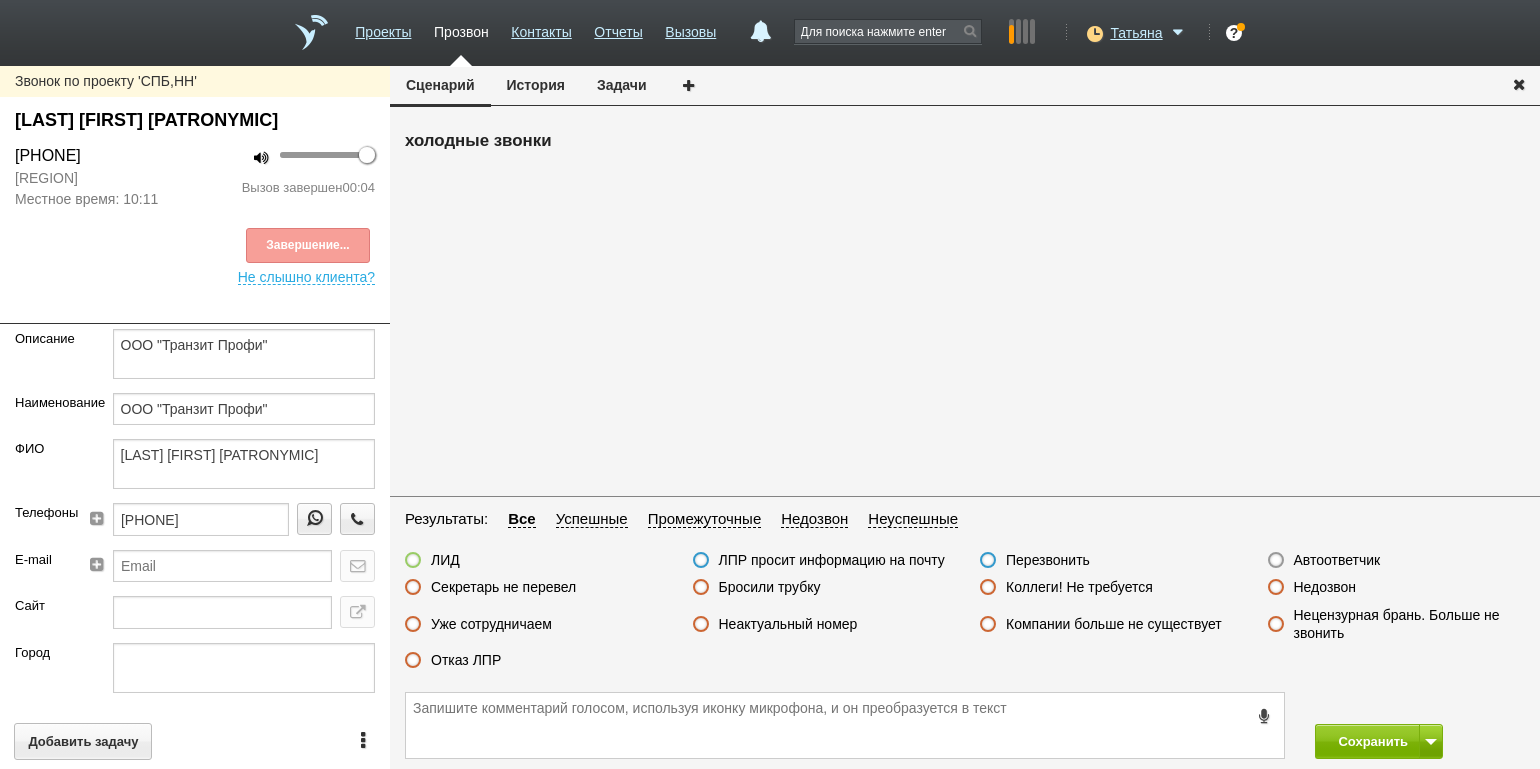 drag, startPoint x: 1327, startPoint y: 560, endPoint x: 1333, endPoint y: 570, distance: 11.661903 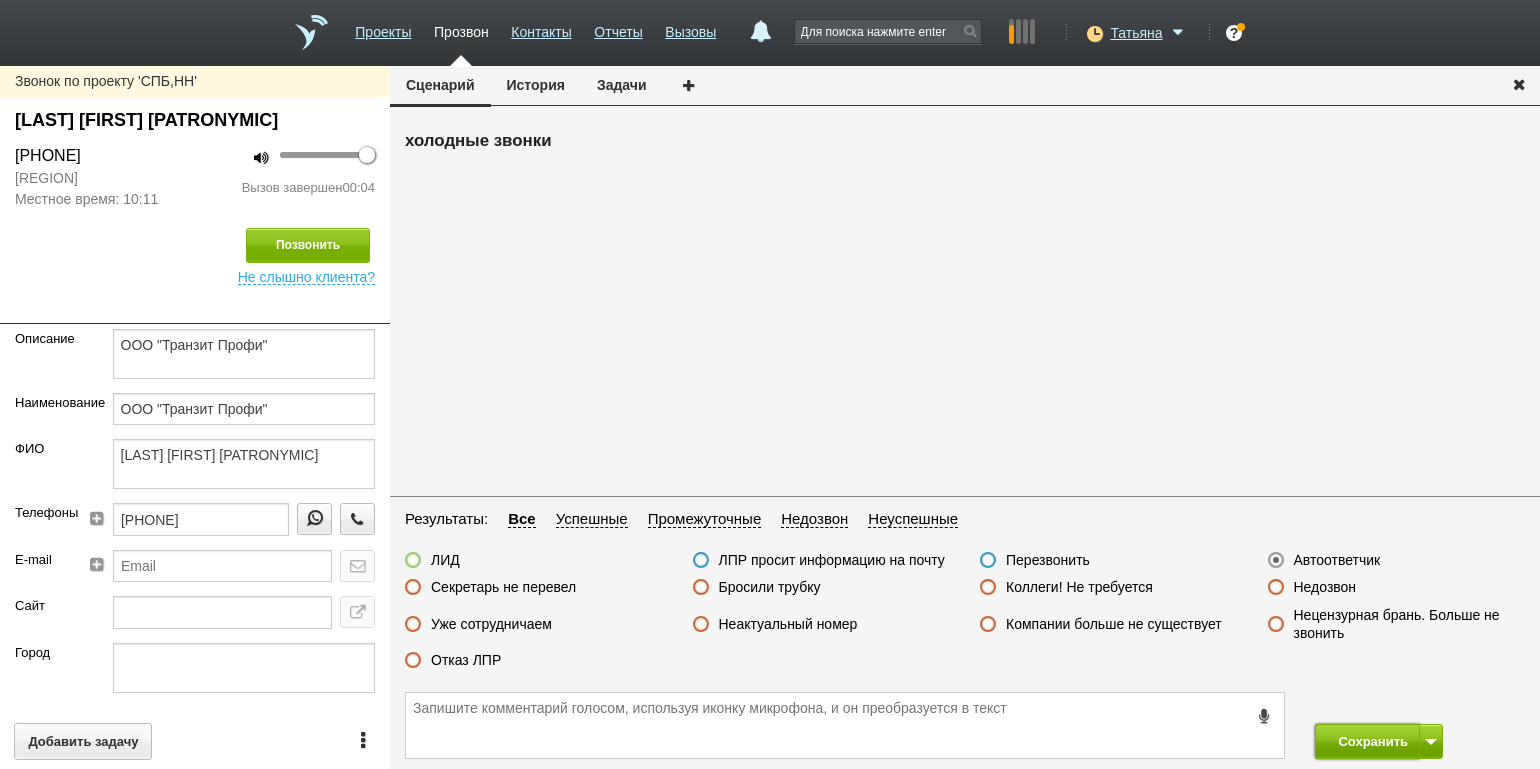 click on "Сохранить" at bounding box center [1367, 741] 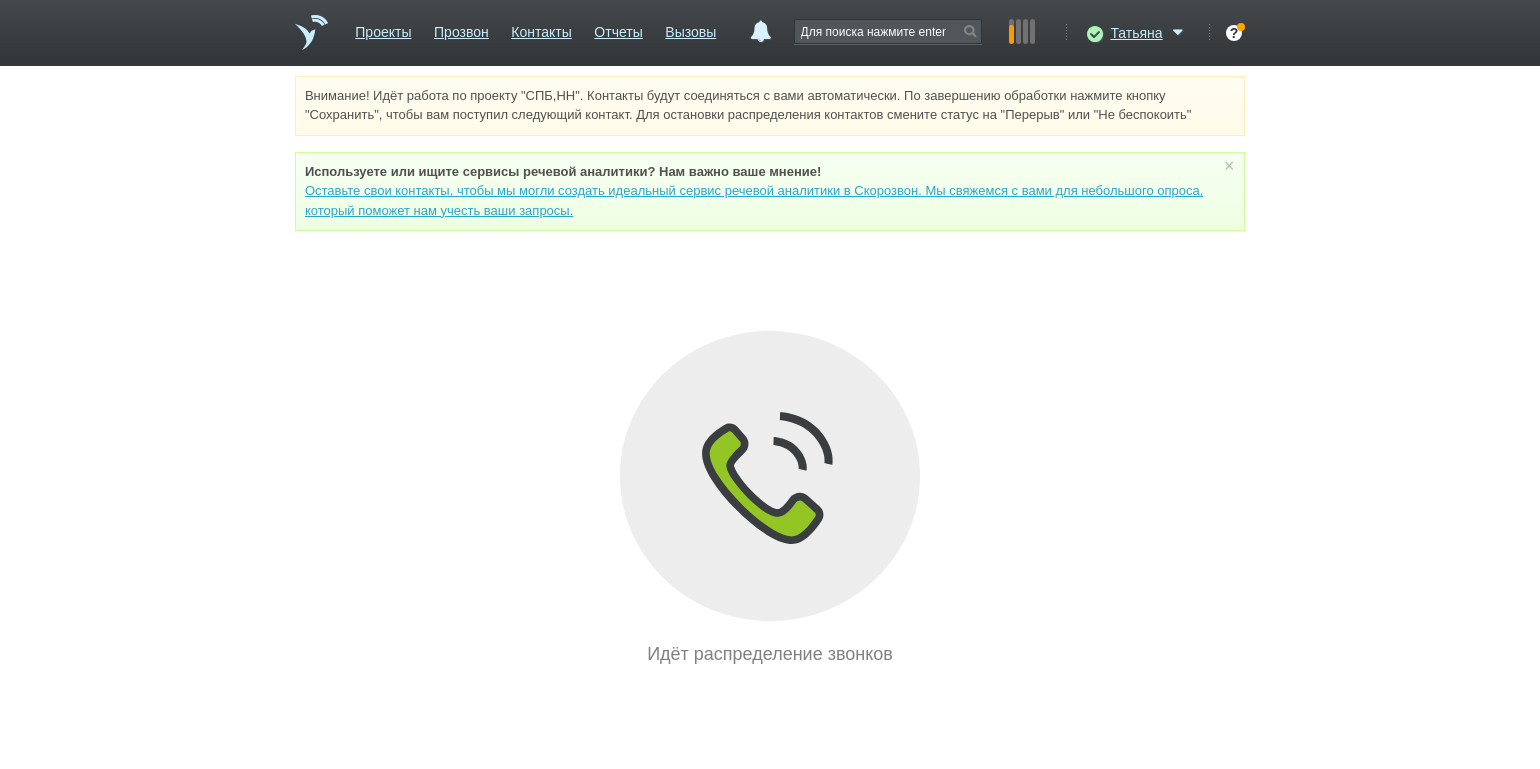 click on "Внимание! Идёт работа по проекту "СПБ,НН". Контакты будут соединяться с вами автоматически. По завершению обработки нажмите кнопку "Сохранить", чтобы вам поступил следующий контакт. Для остановки распределения контактов смените статус на "Перерыв" или "Не беспокоить"
Используете или ищите cервисы речевой аналитики? Нам важно ваше мнение! Оставьте свои контакты, чтобы мы могли создать идеальный сервис речевой аналитики в Скорозвон. Мы свяжемся с вами для небольшого опроса, который поможет нам учесть ваши запросы.
×" at bounding box center [770, 372] 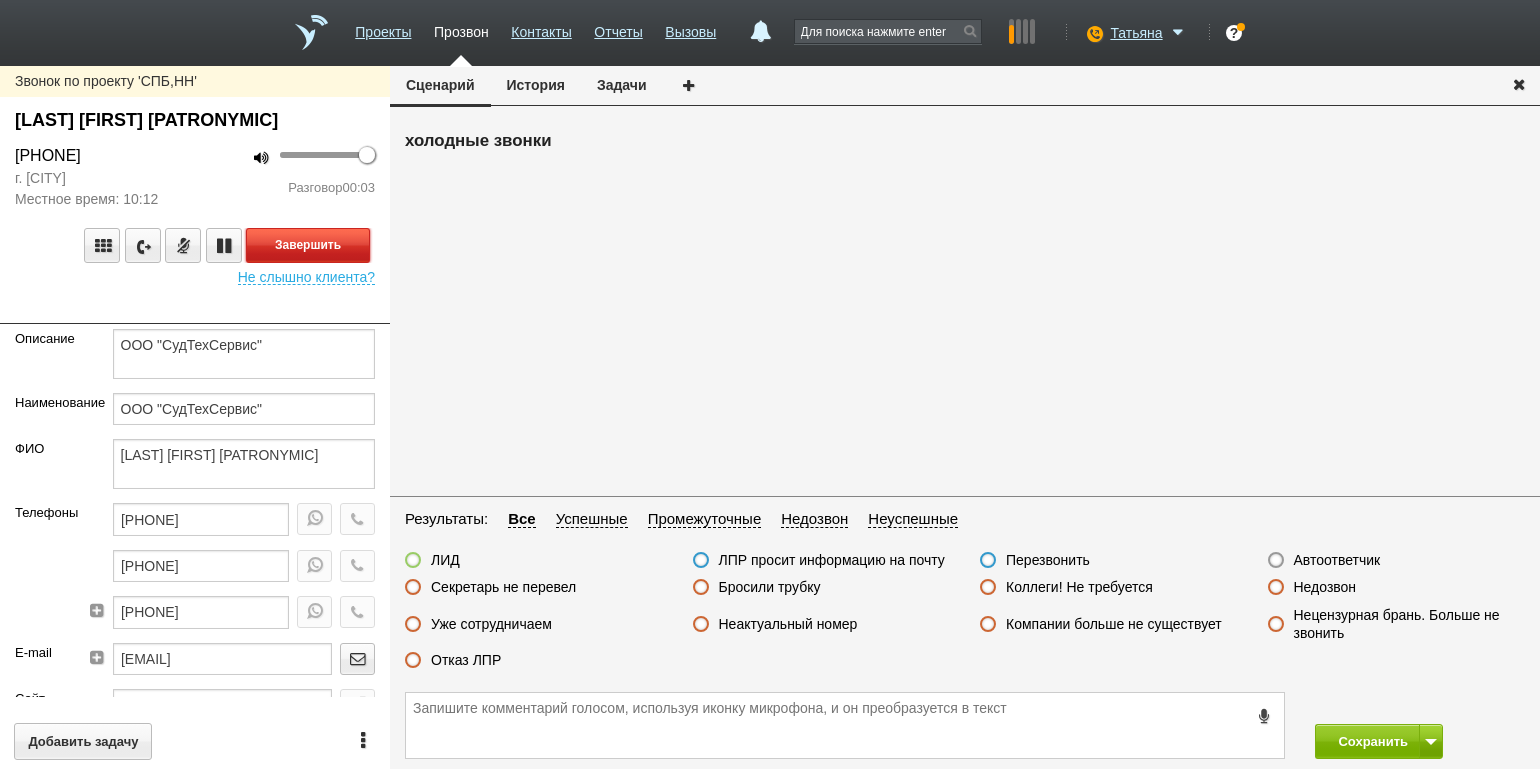 click on "Завершить" at bounding box center (308, 245) 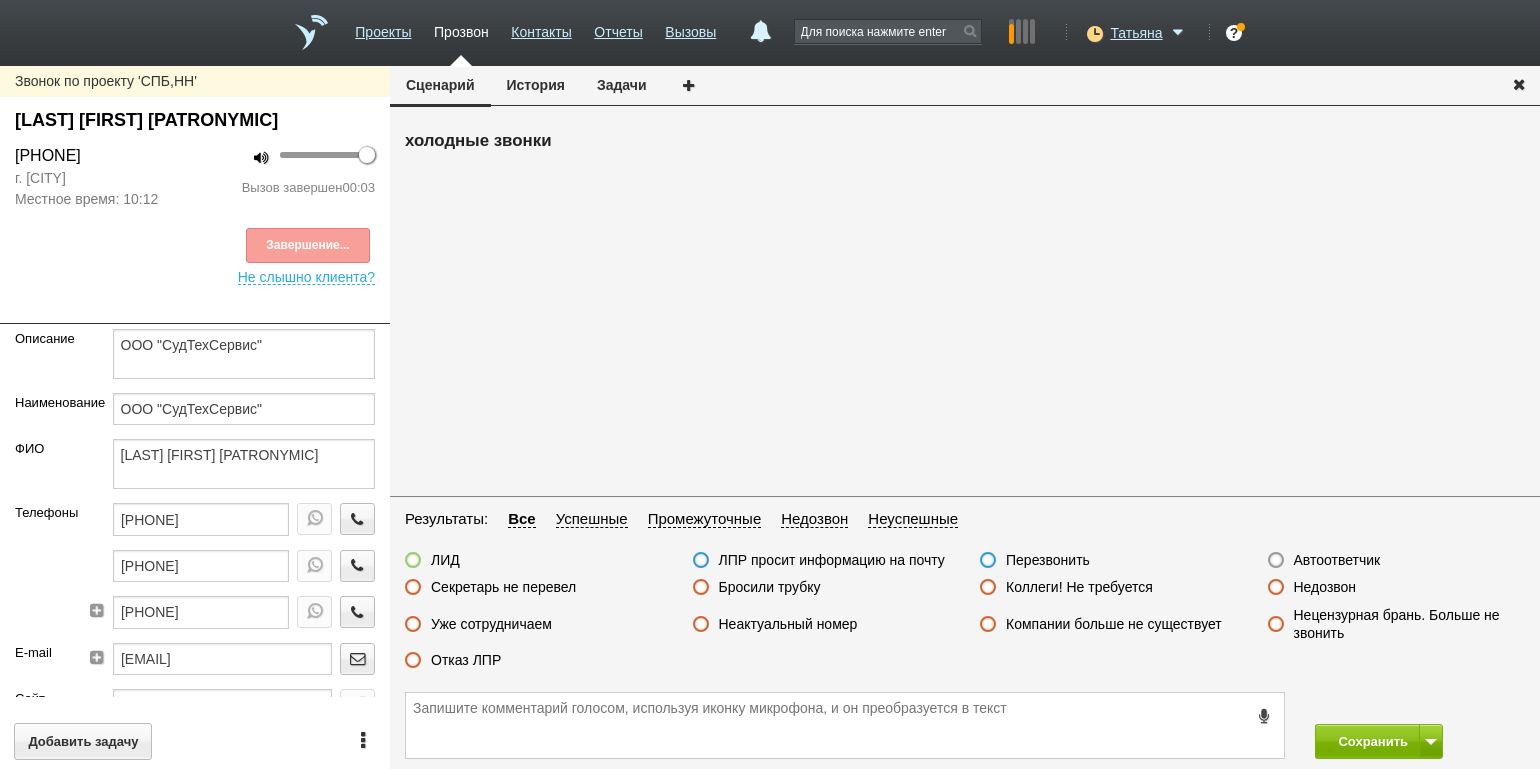 drag, startPoint x: 1324, startPoint y: 578, endPoint x: 1343, endPoint y: 622, distance: 47.92703 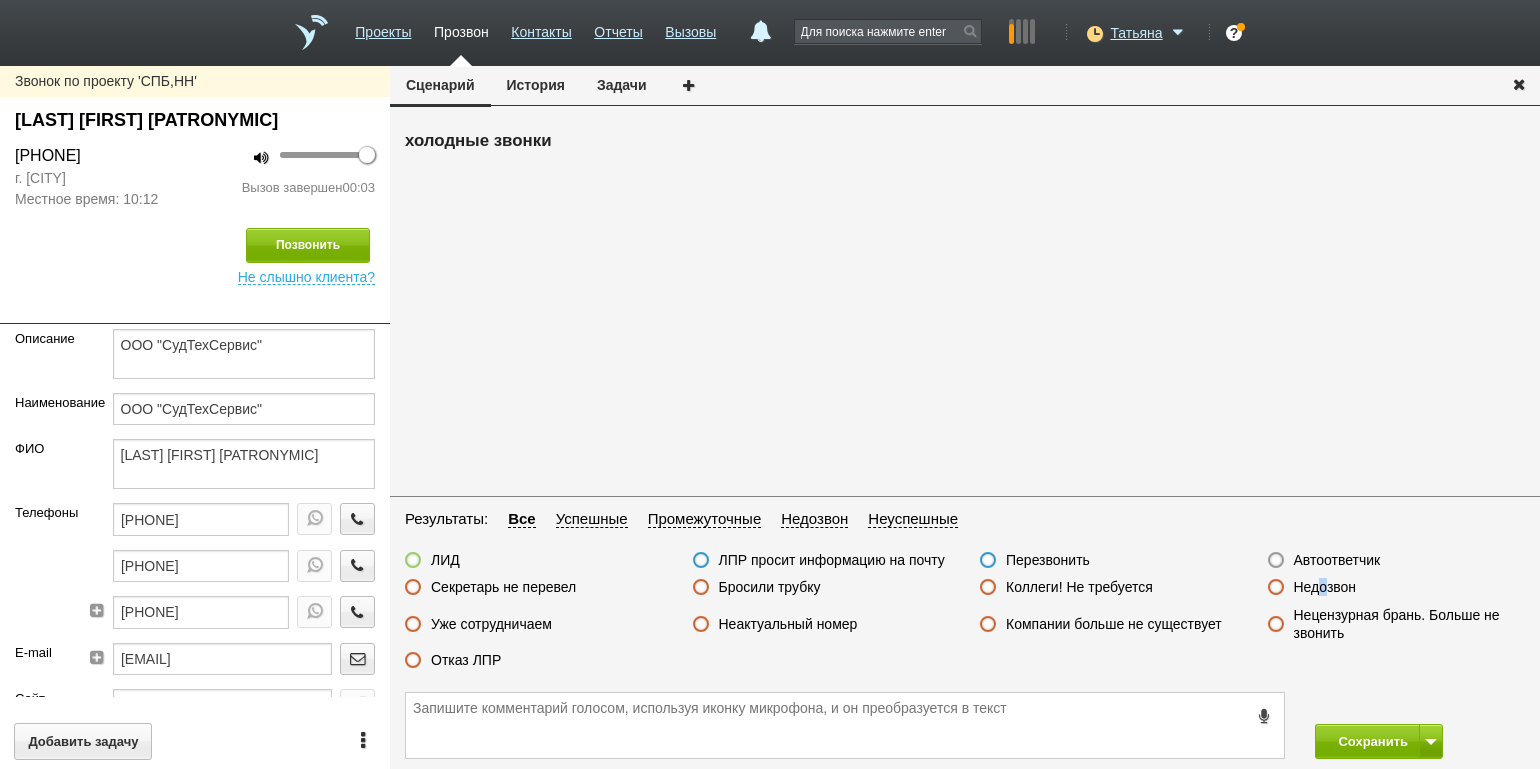 click on "Недозвон" at bounding box center [1325, 587] 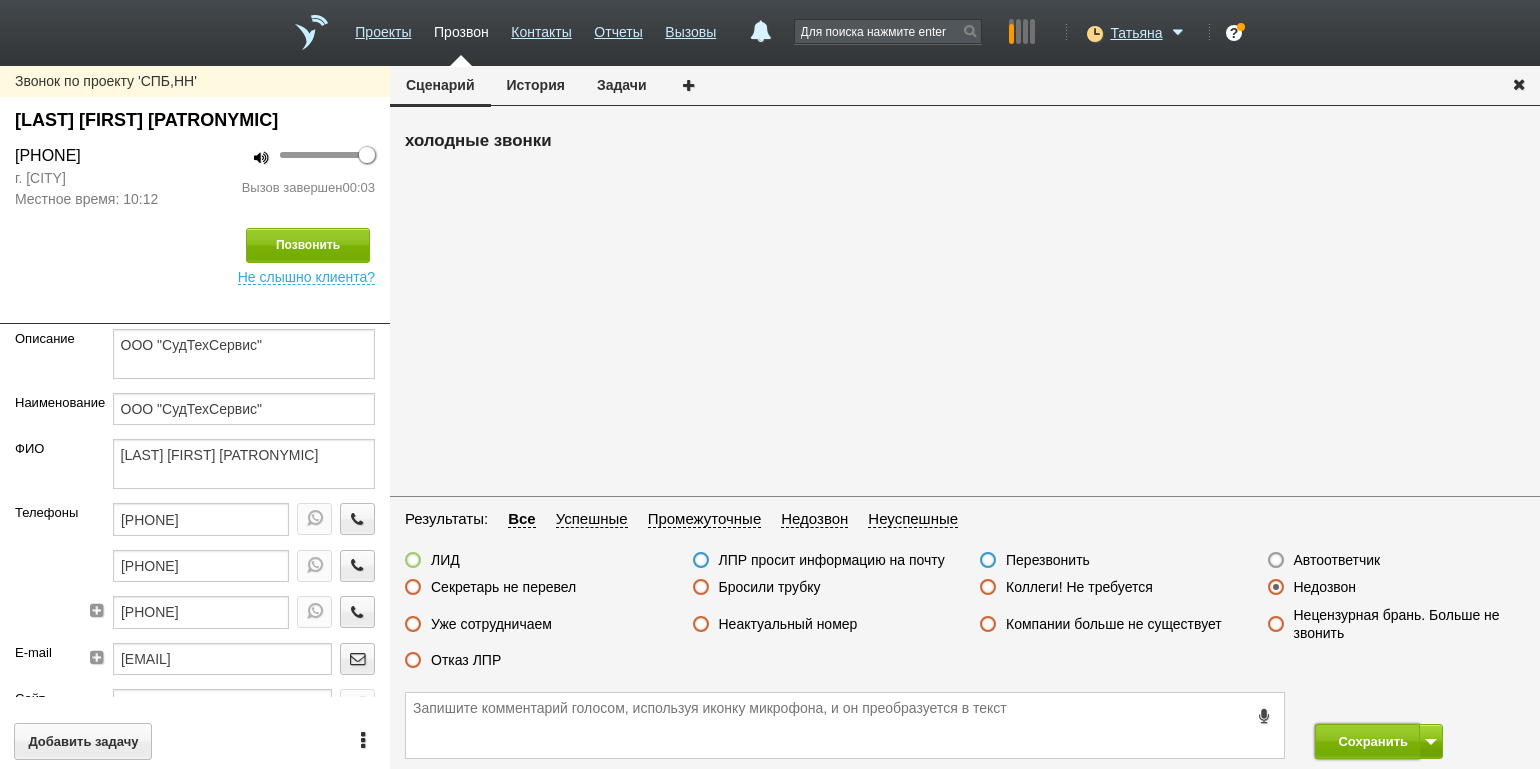 drag, startPoint x: 1353, startPoint y: 739, endPoint x: 1314, endPoint y: 711, distance: 48.010414 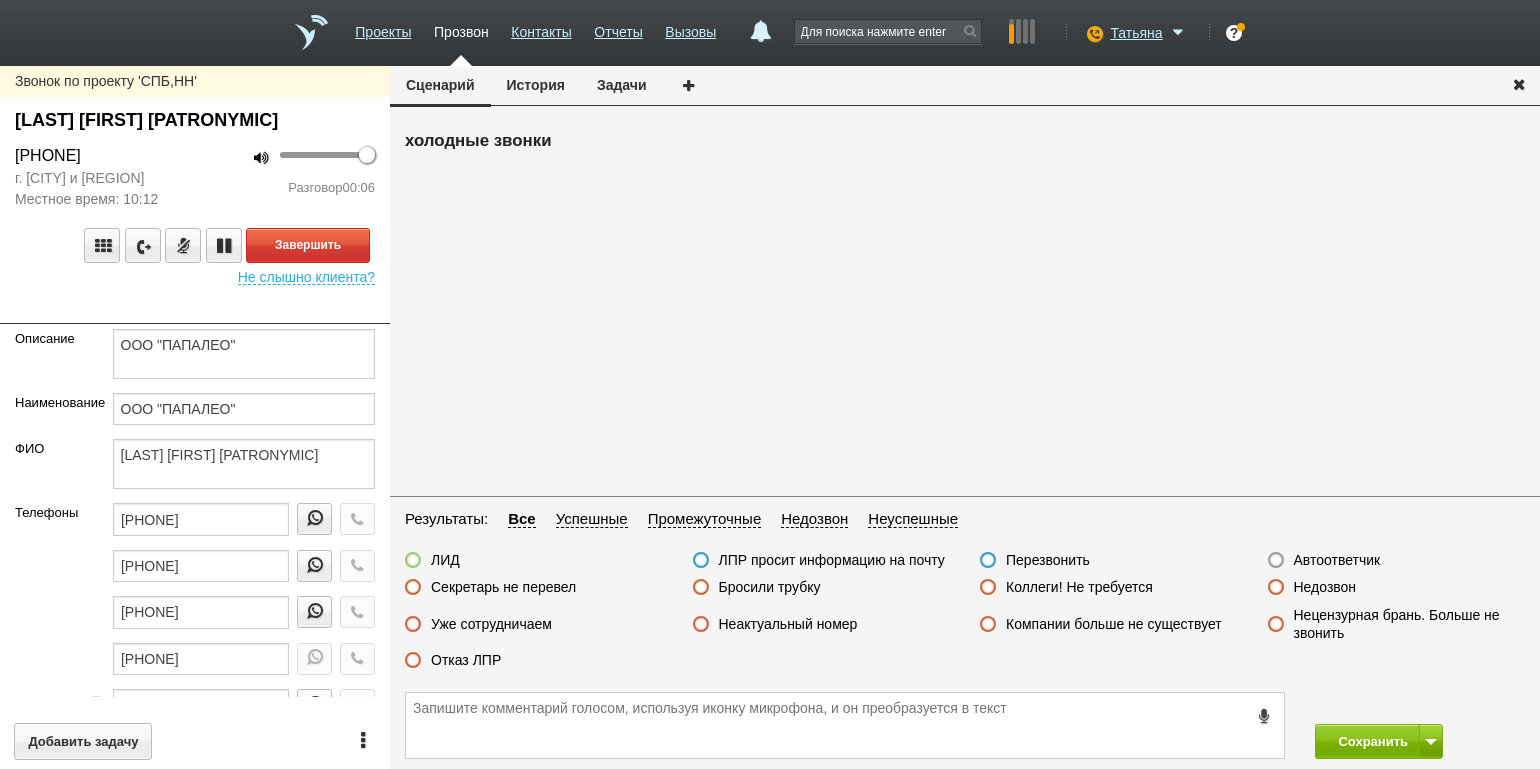 click on "Звонок по проекту 'СПБ,НН' [LAST] [FIRST] [PATRONYMIC] [PHONE] г. [CITY] и [REGION] Местное время: [TIME]     100
Разговор
00:06         Завершить Не слышно клиента? Описание ООО "ПАПАЛЕО" Наименование ООО "ПАПАЛЕО" ФИО [LAST] [FIRST] [PATRONYMIC]Телефоны [PHONE] [PHONE] [PHONE] [PHONE] [PHONE] E-mail [EMAIL] Сайт Город Адрес Регион г [CITY] Должность Генеральный директор Теги выгрузить тест Ничего не найдено Список пуст Ответственный Татьяна Никита Долгов Каюмова Юлия Филонов Сергей Денис Иванов" at bounding box center [195, 417] 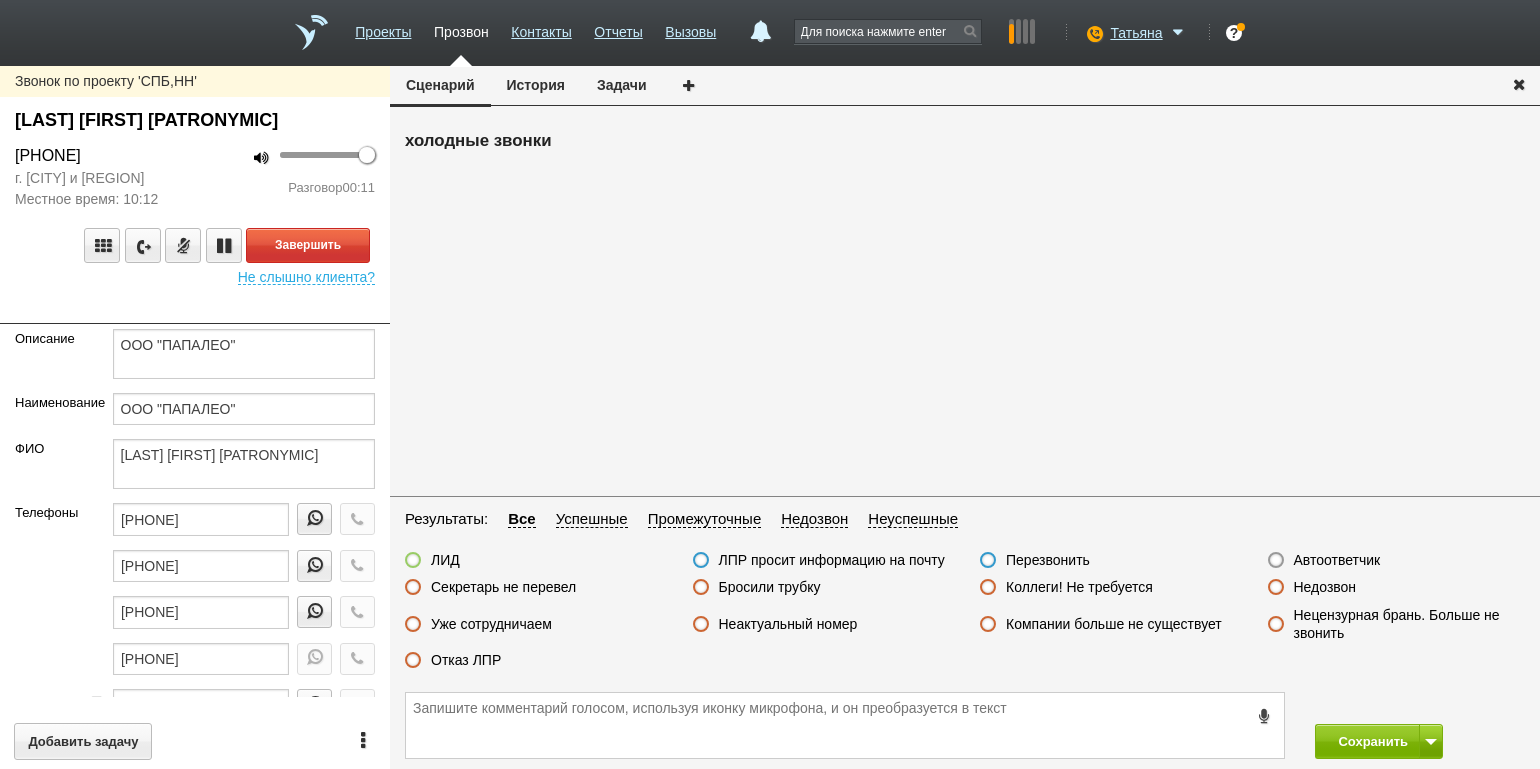 click on "100
Разговор
00:11" at bounding box center (292, 177) 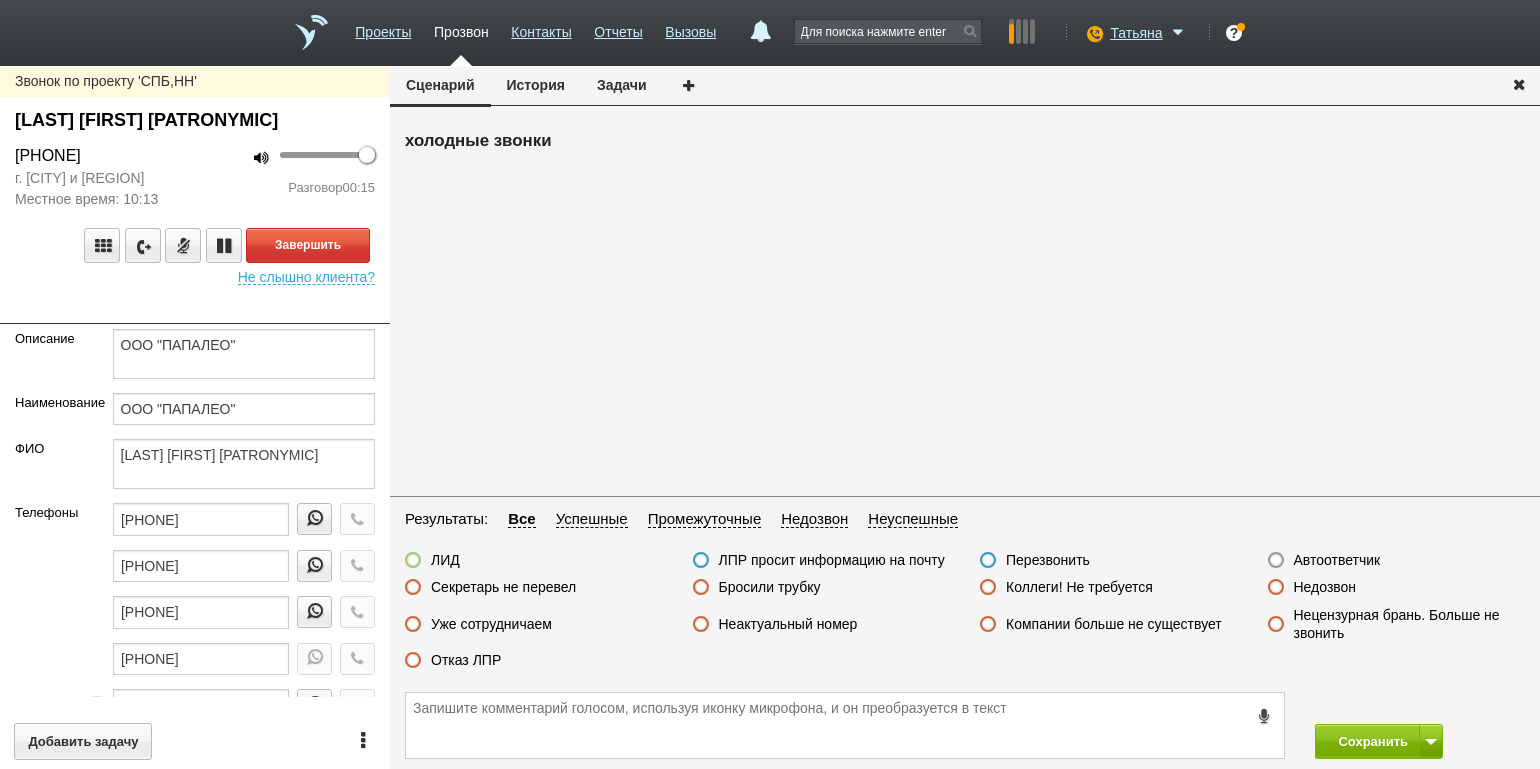 click on "Звонок по проекту 'СПБ,НН' [LAST] [FIRST] [PATRONYMIC] [PHONE] г. Санкт-Петербург и Ленинградская область Местное время: [TIME]     100
Разговор
00:15         Завершить Не слышно клиента? Описание ООО "ПАПАЛЕО" Наименование ООО "ПАПАЛЕО" ФИО [LAST] [FIRST] [PATRONYMIC]Телефоны [PHONE] [PHONE] [PHONE] [PHONE] [PHONE] E-mail [EMAIL] Сайт Город Адрес Регион г Санкт-Петербург Должность Генеральный директор Теги выгрузить тест Ничего не найдено Список пуст Ответственный Татьяна Никита Долгов Каюмова Юлия Филонов Сергей Денис Иванов" at bounding box center [195, 417] 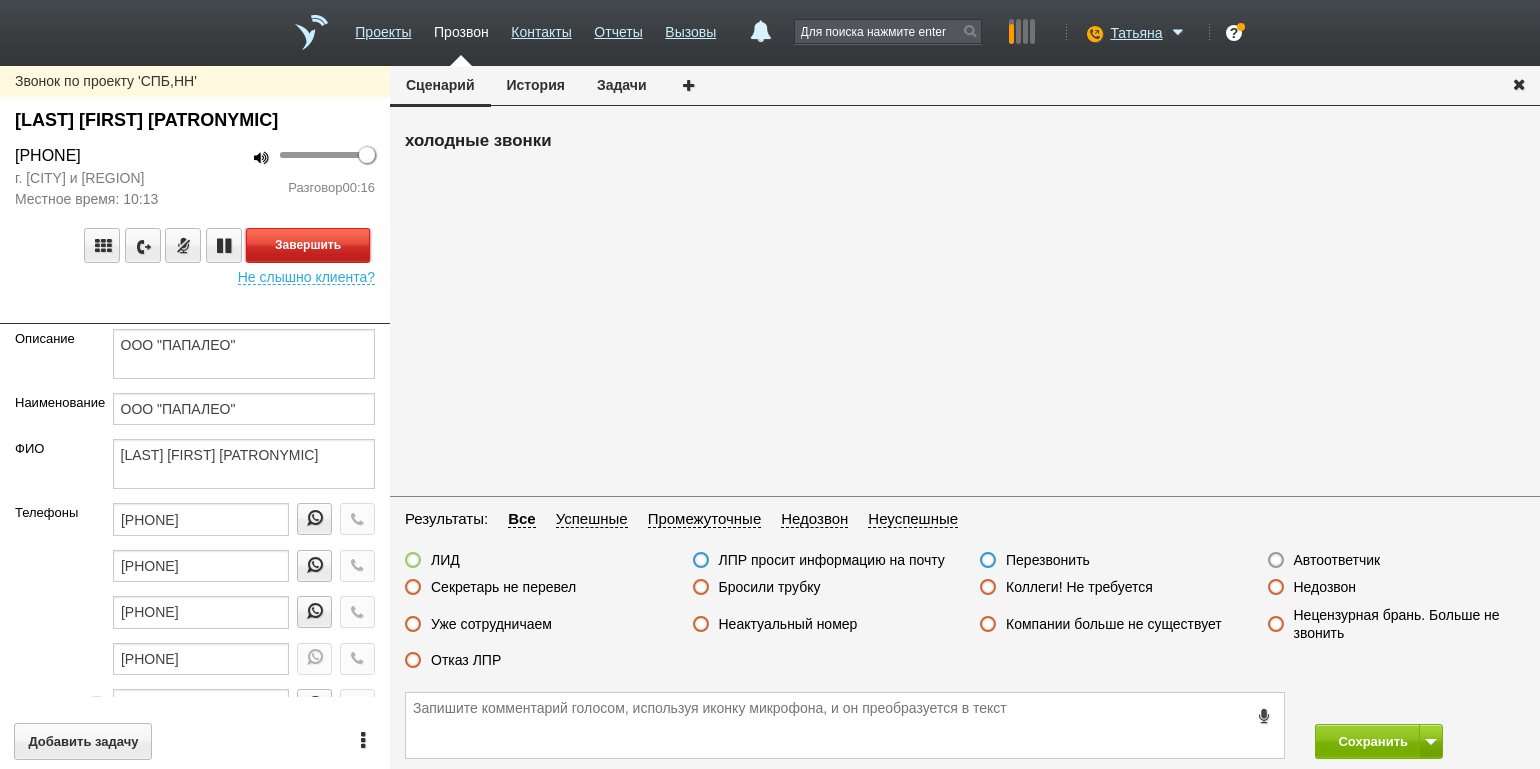click on "Завершить" at bounding box center [308, 245] 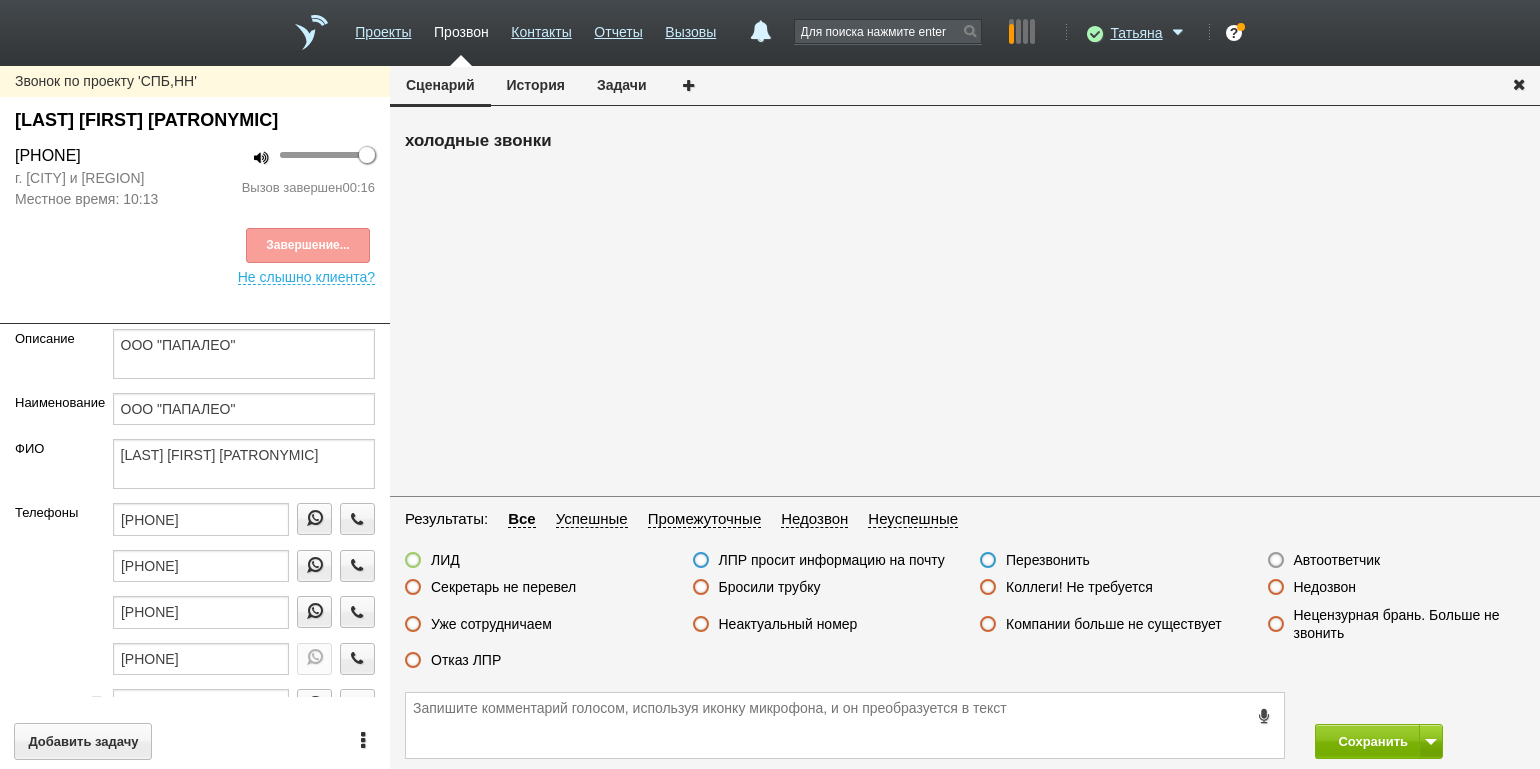 click on "Отказ ЛПР" at bounding box center [466, 660] 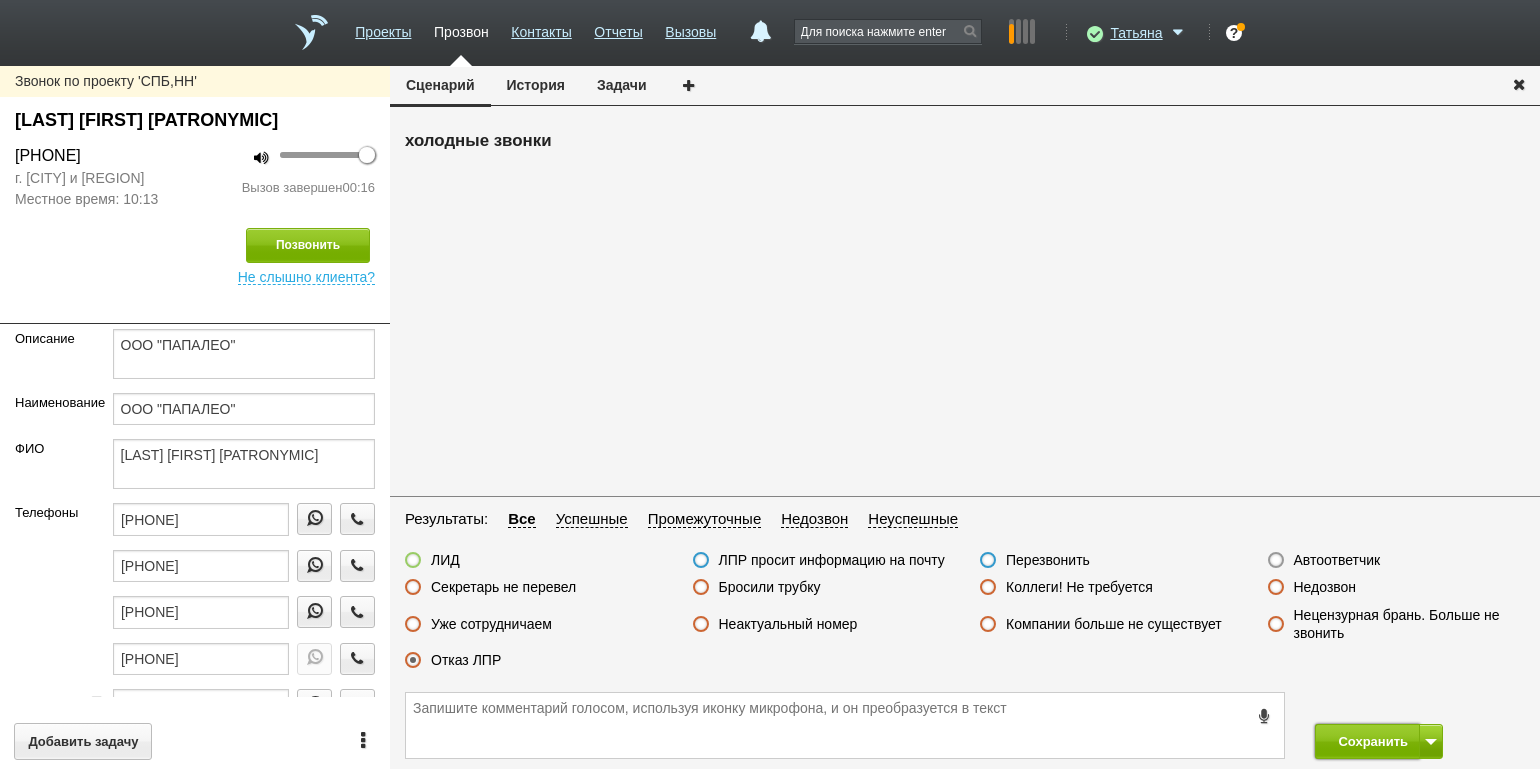 drag, startPoint x: 1380, startPoint y: 738, endPoint x: 1371, endPoint y: 722, distance: 18.35756 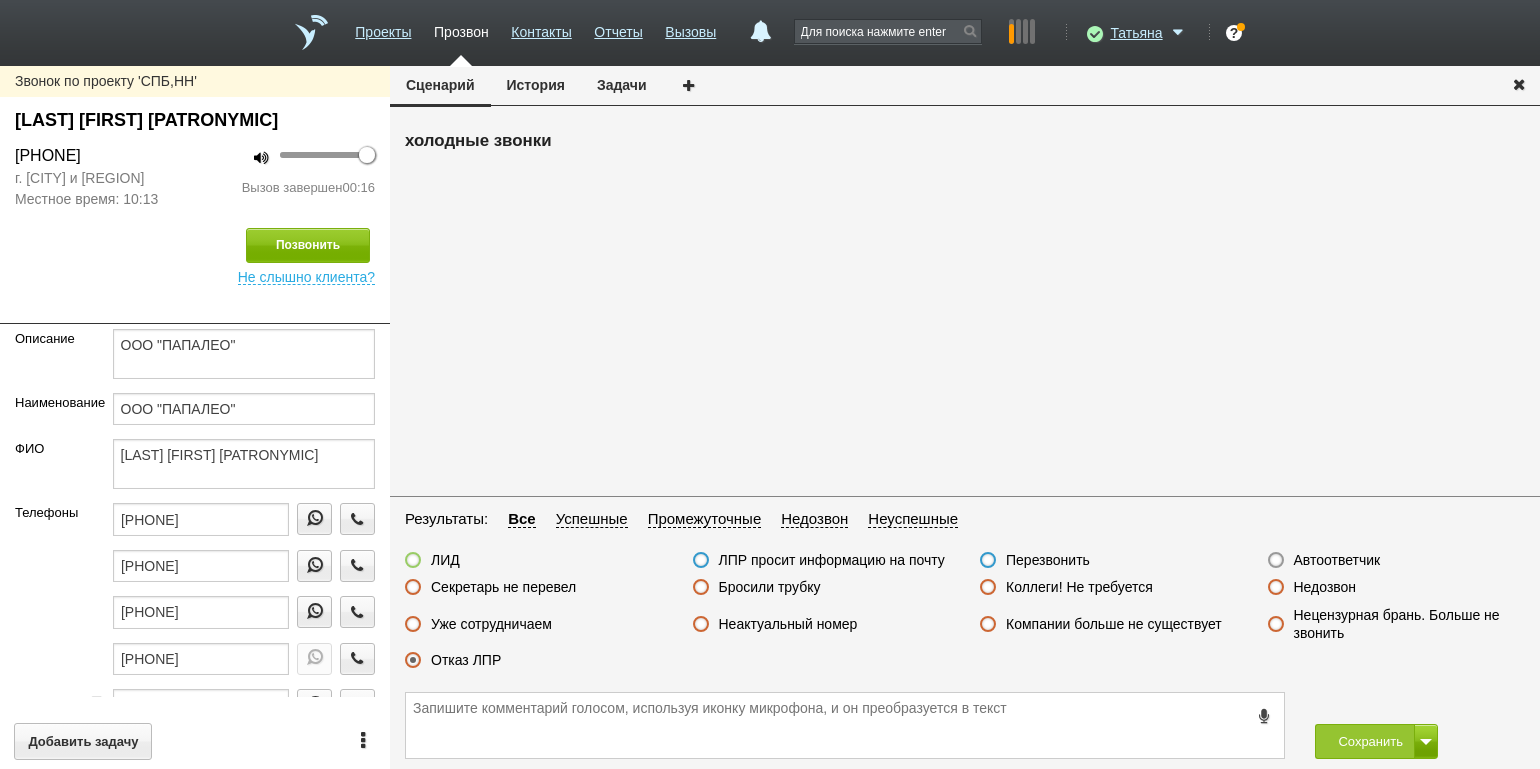 drag, startPoint x: 200, startPoint y: 305, endPoint x: 249, endPoint y: 298, distance: 49.497475 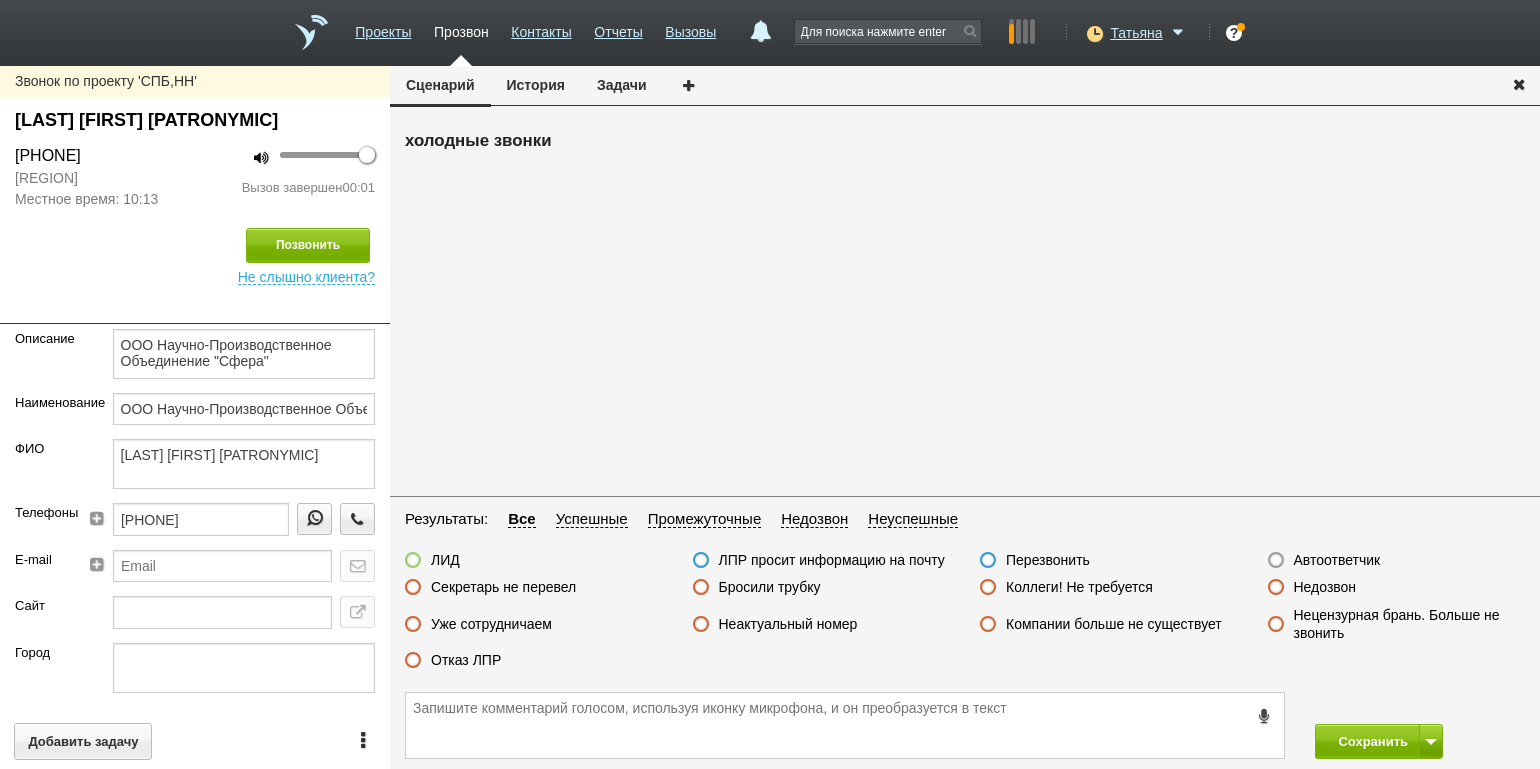 click on "Недозвон" at bounding box center [1325, 587] 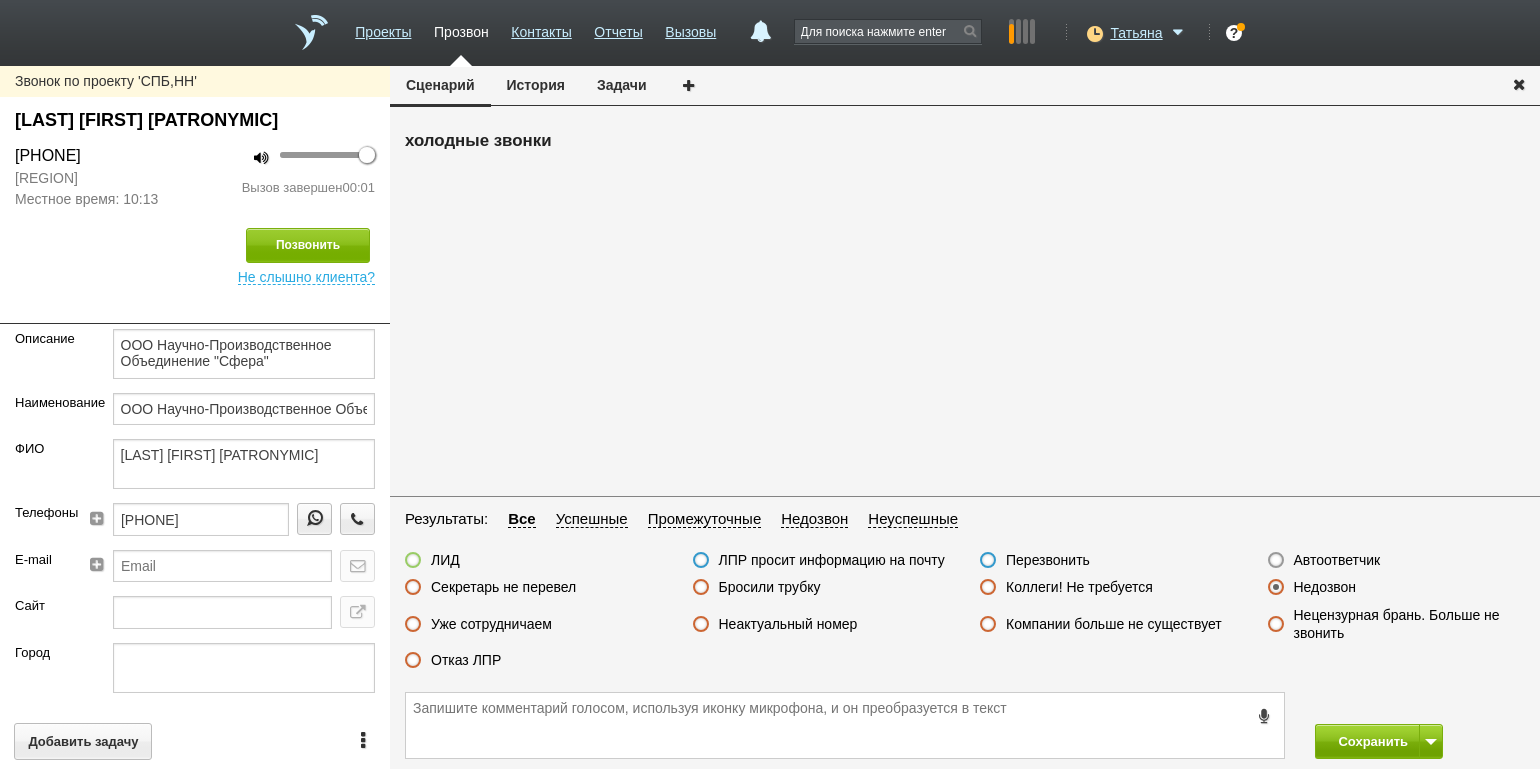 drag, startPoint x: 1348, startPoint y: 721, endPoint x: 1348, endPoint y: 733, distance: 12 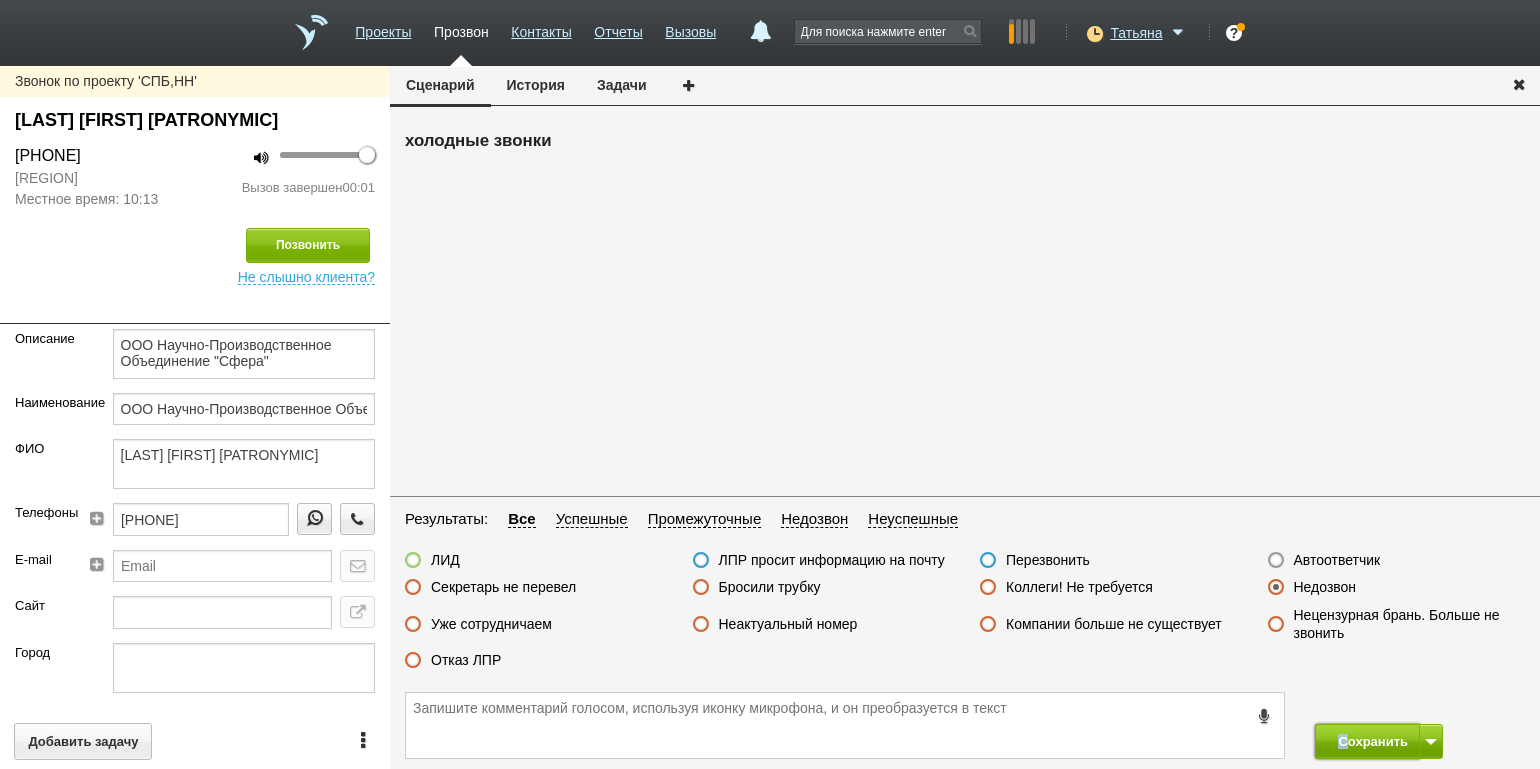 click on "Сохранить" at bounding box center (1367, 741) 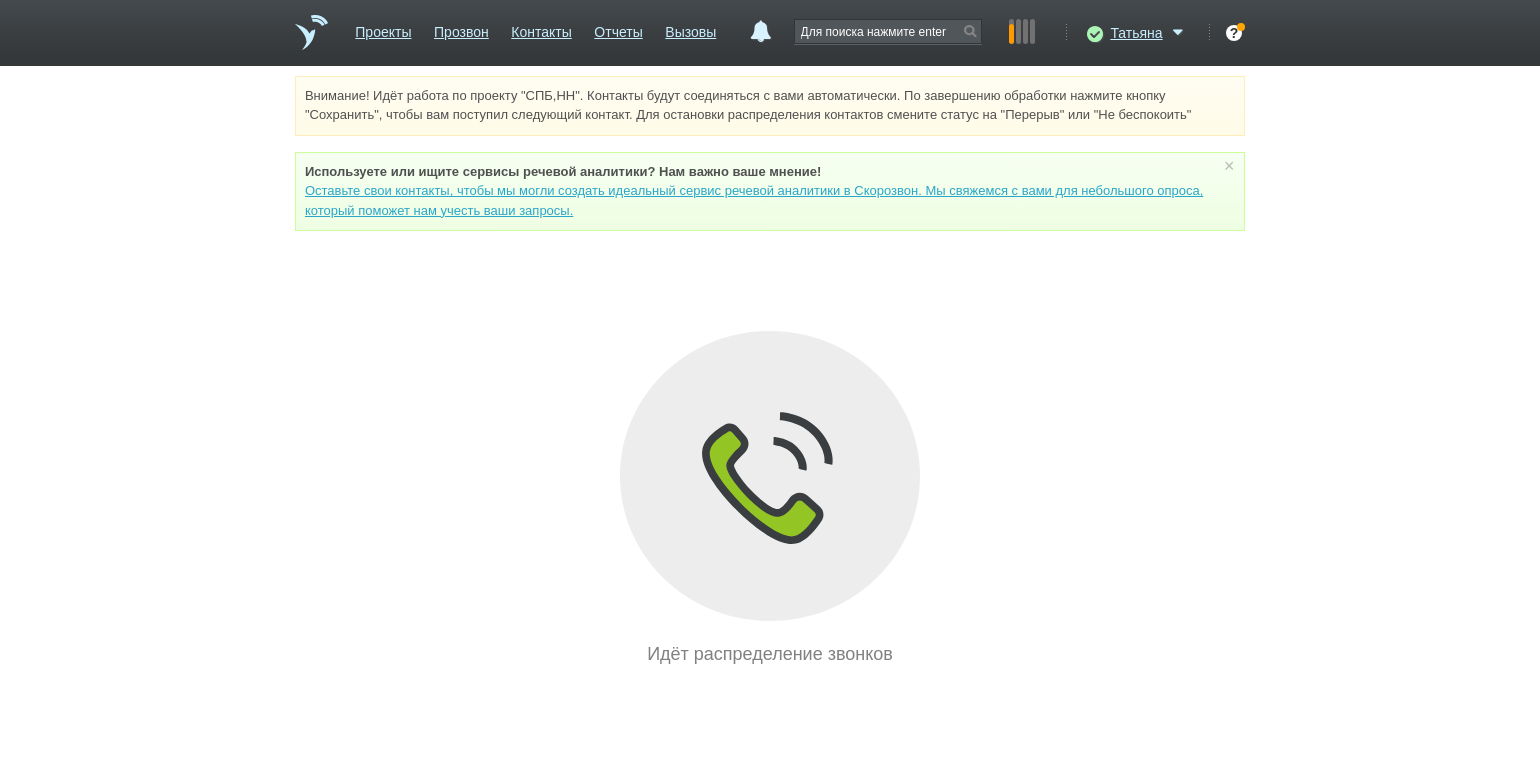 click on "Внимание! Идёт работа по проекту "СПБ,НН". Контакты будут соединяться с вами автоматически. По завершению обработки нажмите кнопку "Сохранить", чтобы вам поступил следующий контакт. Для остановки распределения контактов смените статус на "Перерыв" или "Не беспокоить"
Используете или ищите cервисы речевой аналитики? Нам важно ваше мнение! Оставьте свои контакты, чтобы мы могли создать идеальный сервис речевой аналитики в Скорозвон. Мы свяжемся с вами для небольшого опроса, который поможет нам учесть ваши запросы.
×" at bounding box center [770, 372] 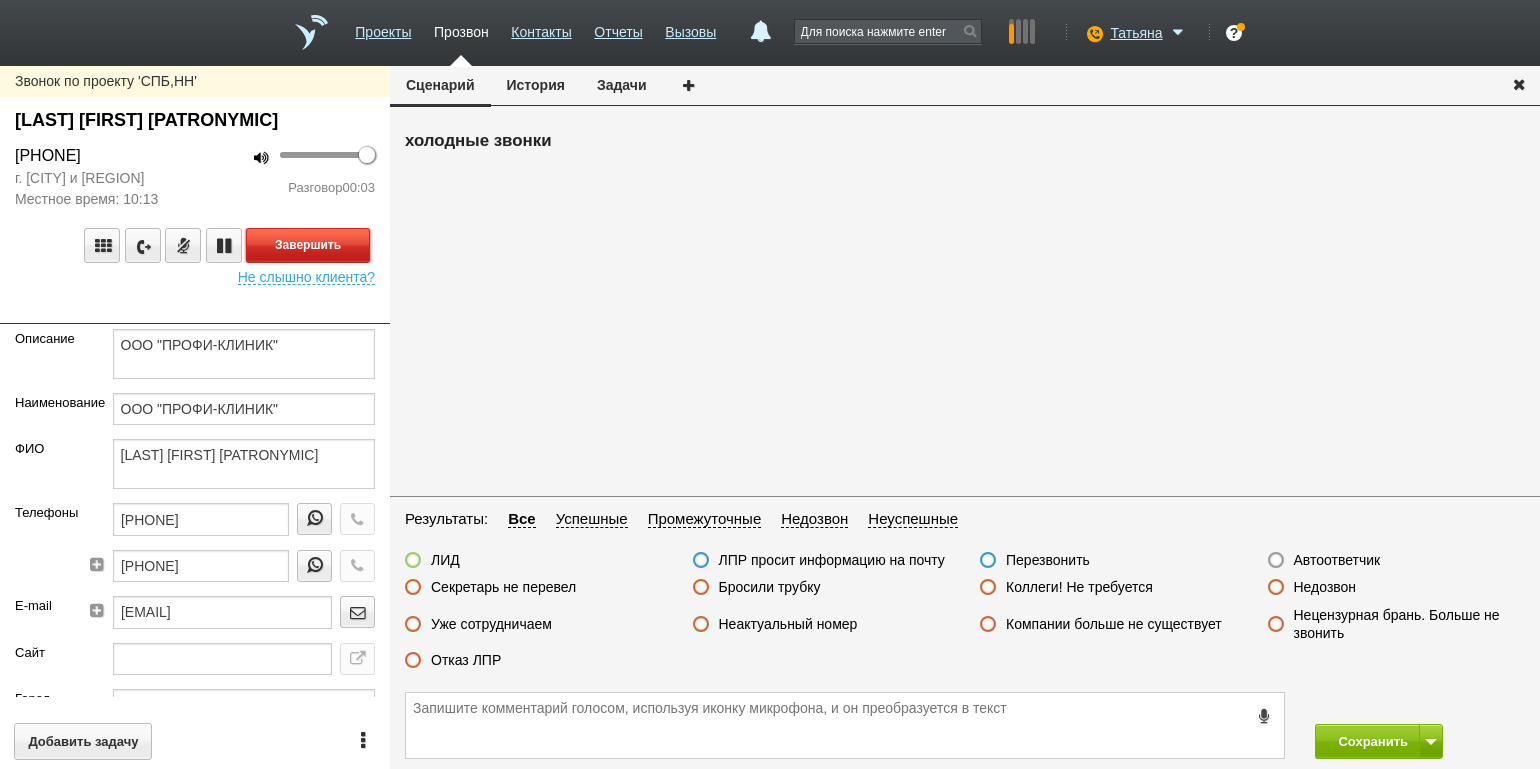click on "Завершить" at bounding box center [308, 245] 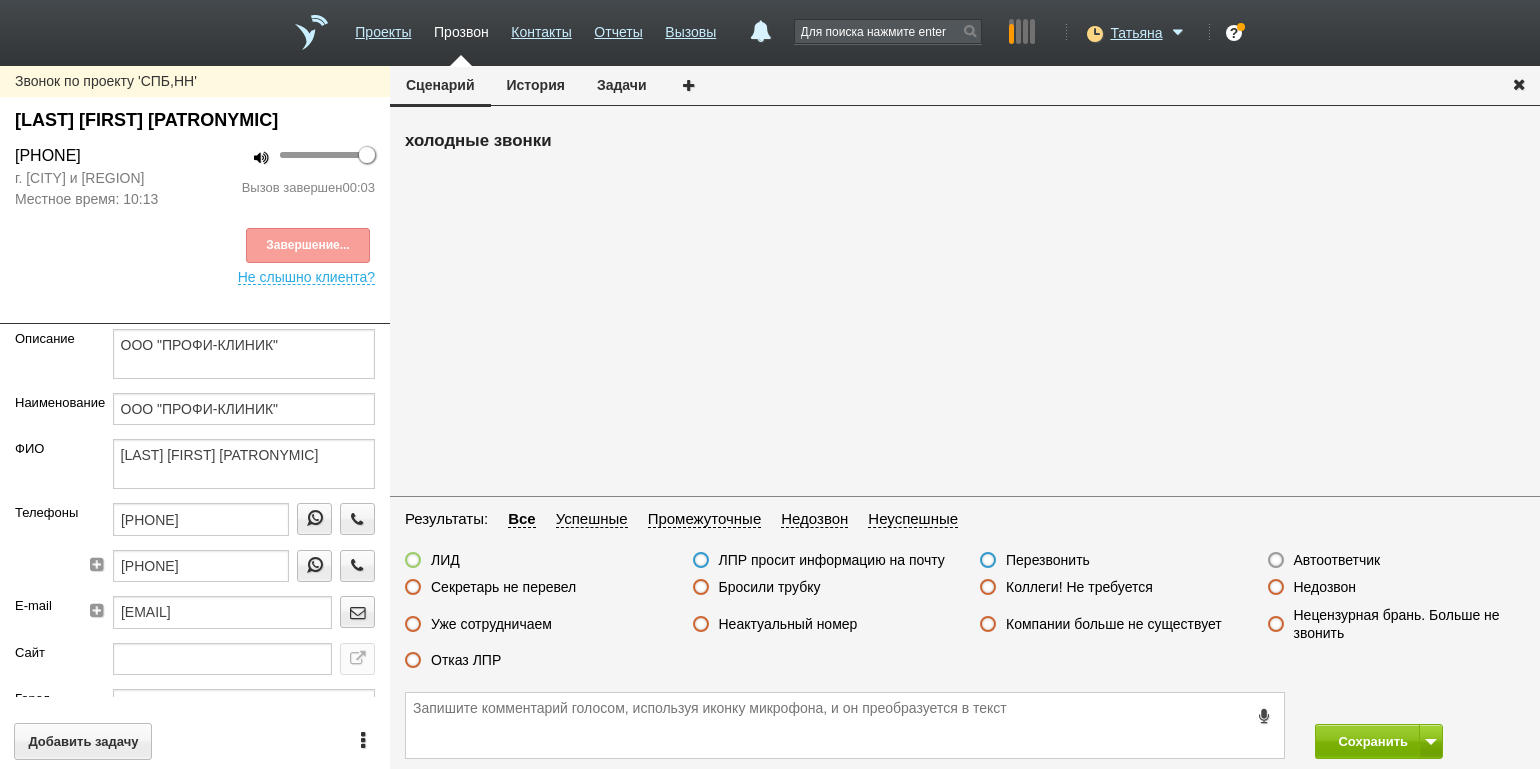 click on "Автоответчик" at bounding box center (1337, 560) 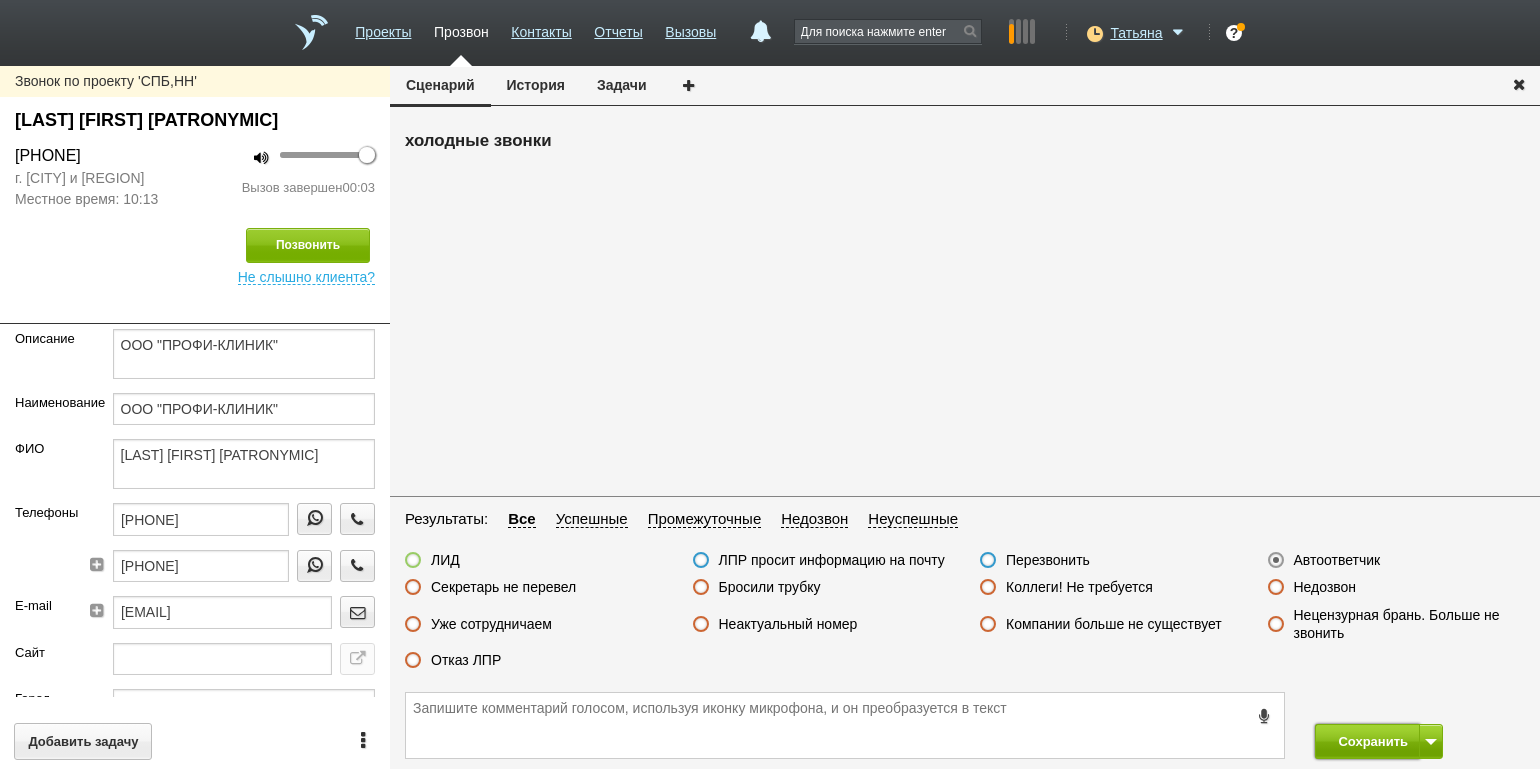 click on "Сохранить" at bounding box center [1367, 741] 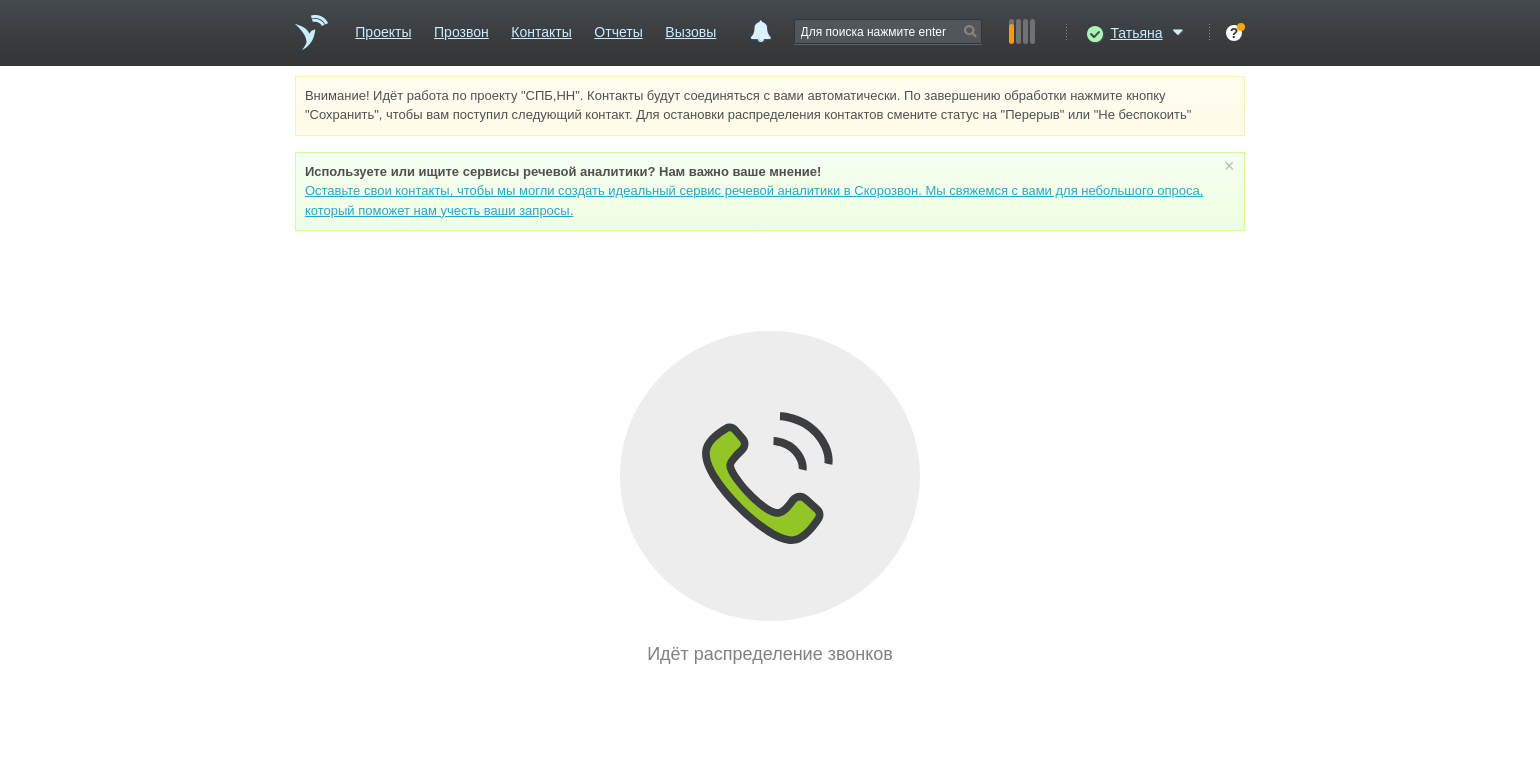 click on "Внимание! Идёт работа по проекту "СПБ,НН". Контакты будут соединяться с вами автоматически. По завершению обработки нажмите кнопку "Сохранить", чтобы вам поступил следующий контакт. Для остановки распределения контактов смените статус на "Перерыв" или "Не беспокоить"
Используете или ищите cервисы речевой аналитики? Нам важно ваше мнение! Оставьте свои контакты, чтобы мы могли создать идеальный сервис речевой аналитики в Скорозвон. Мы свяжемся с вами для небольшого опроса, который поможет нам учесть ваши запросы.
×" at bounding box center (770, 372) 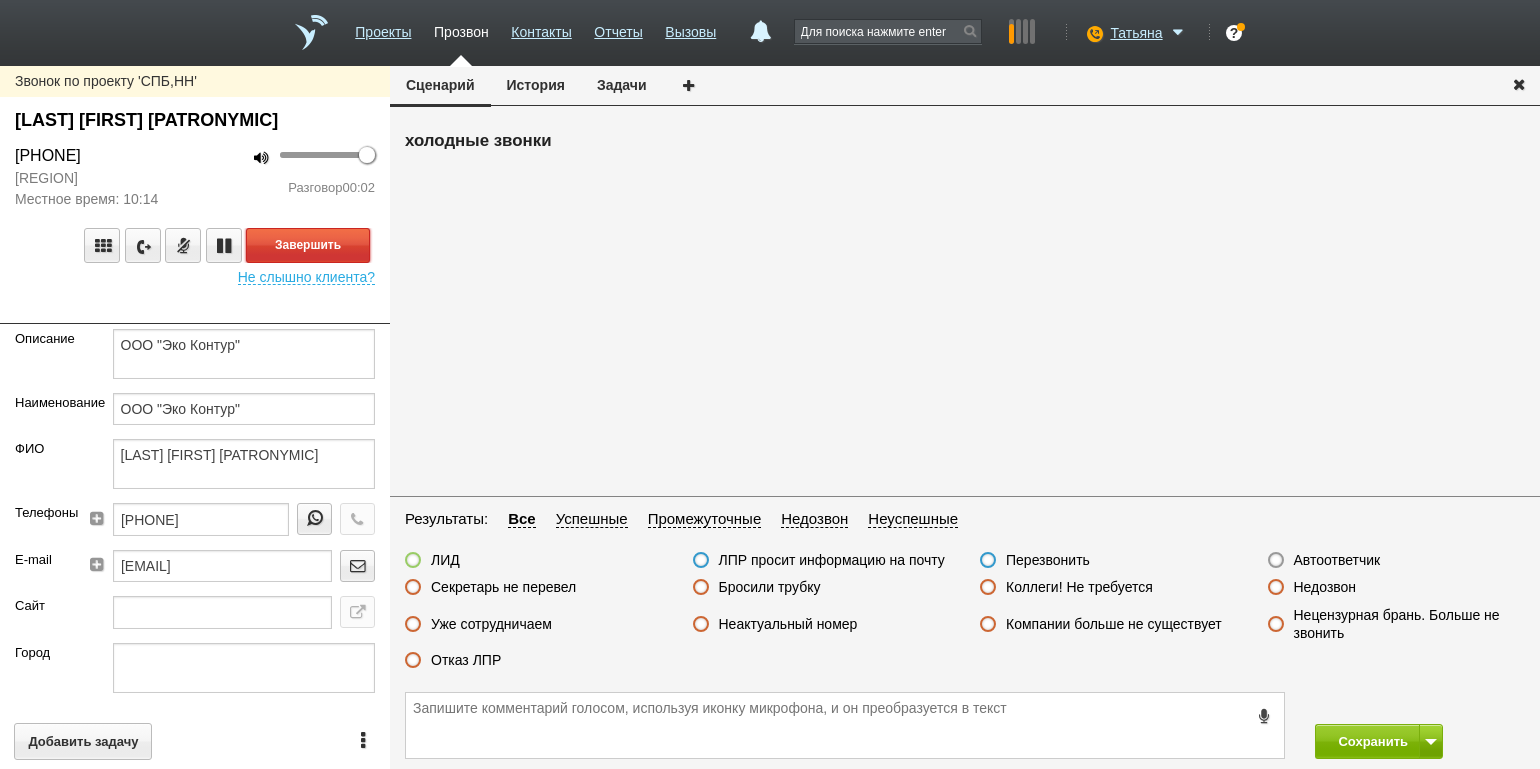 drag, startPoint x: 347, startPoint y: 241, endPoint x: 415, endPoint y: 264, distance: 71.7844 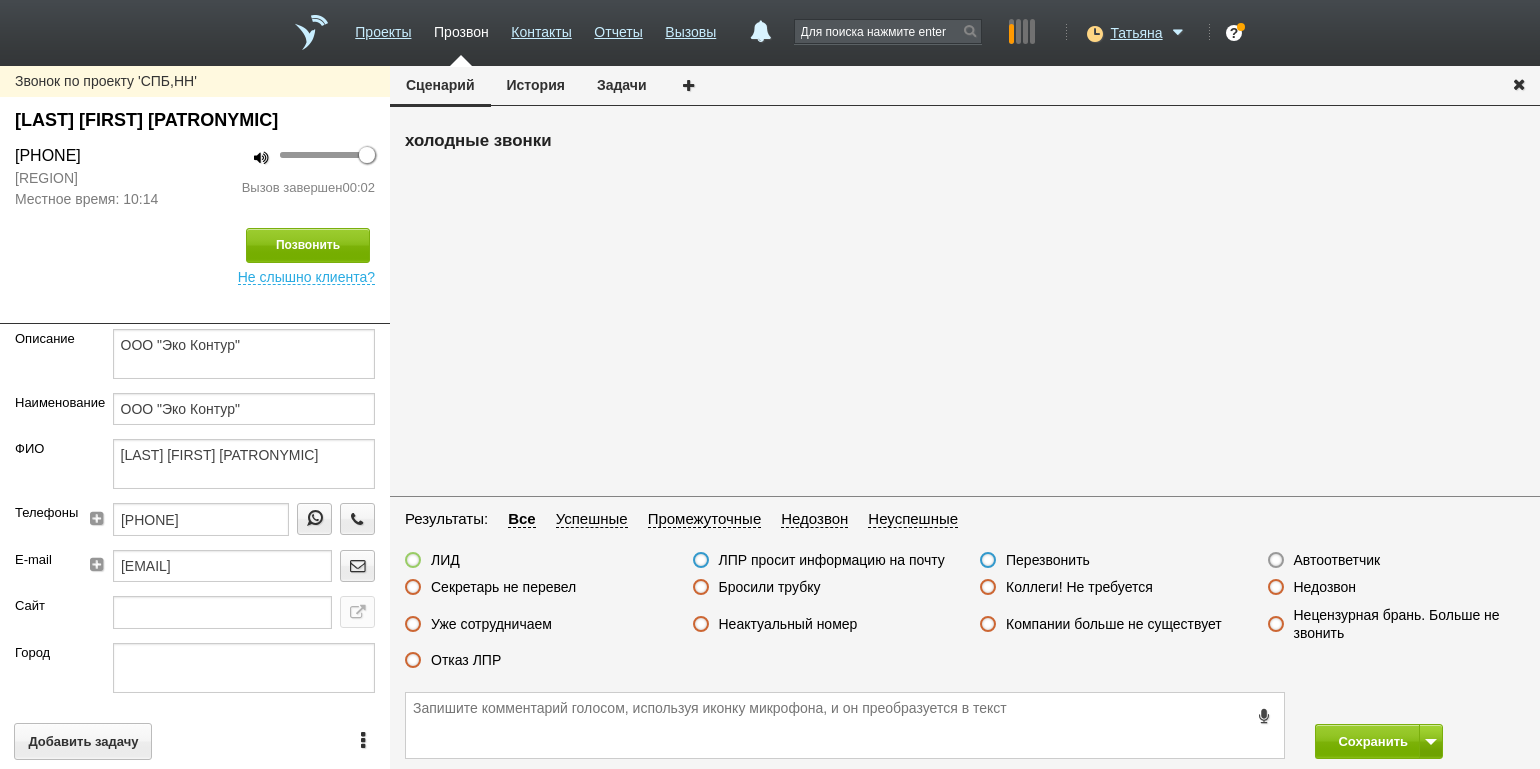 click on "Автоответчик" at bounding box center (1337, 560) 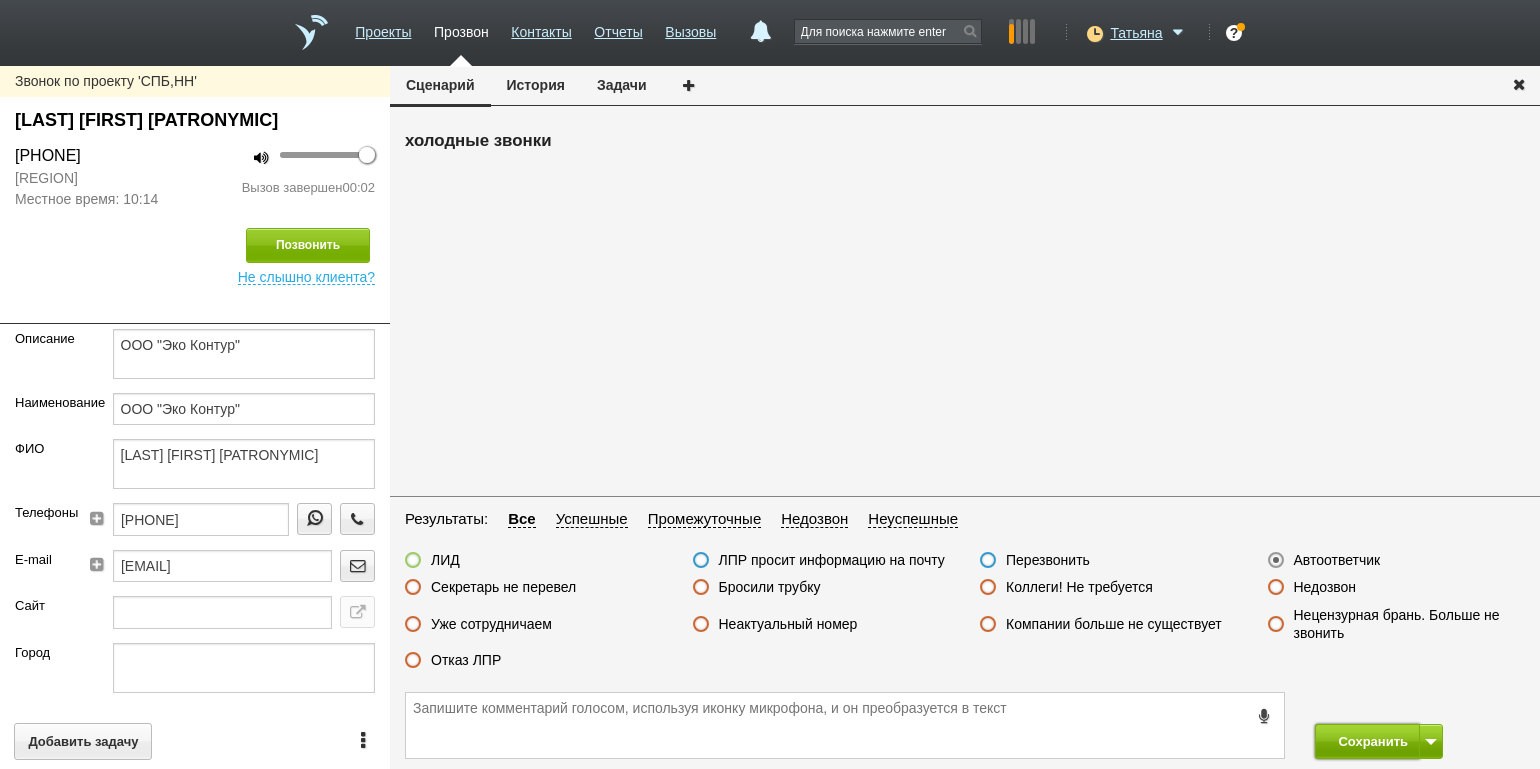 click on "Сохранить" at bounding box center (1367, 741) 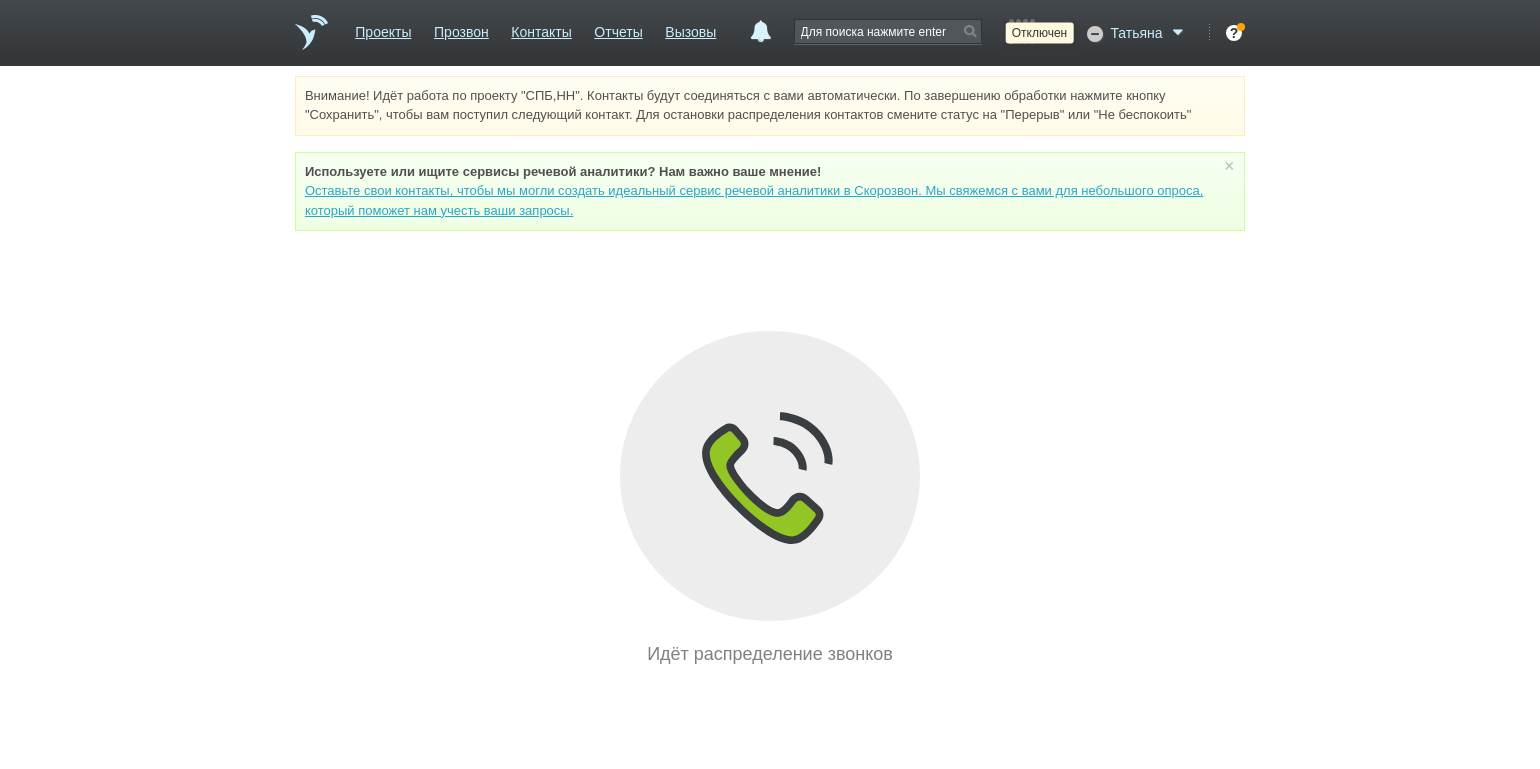 click at bounding box center [1093, 33] 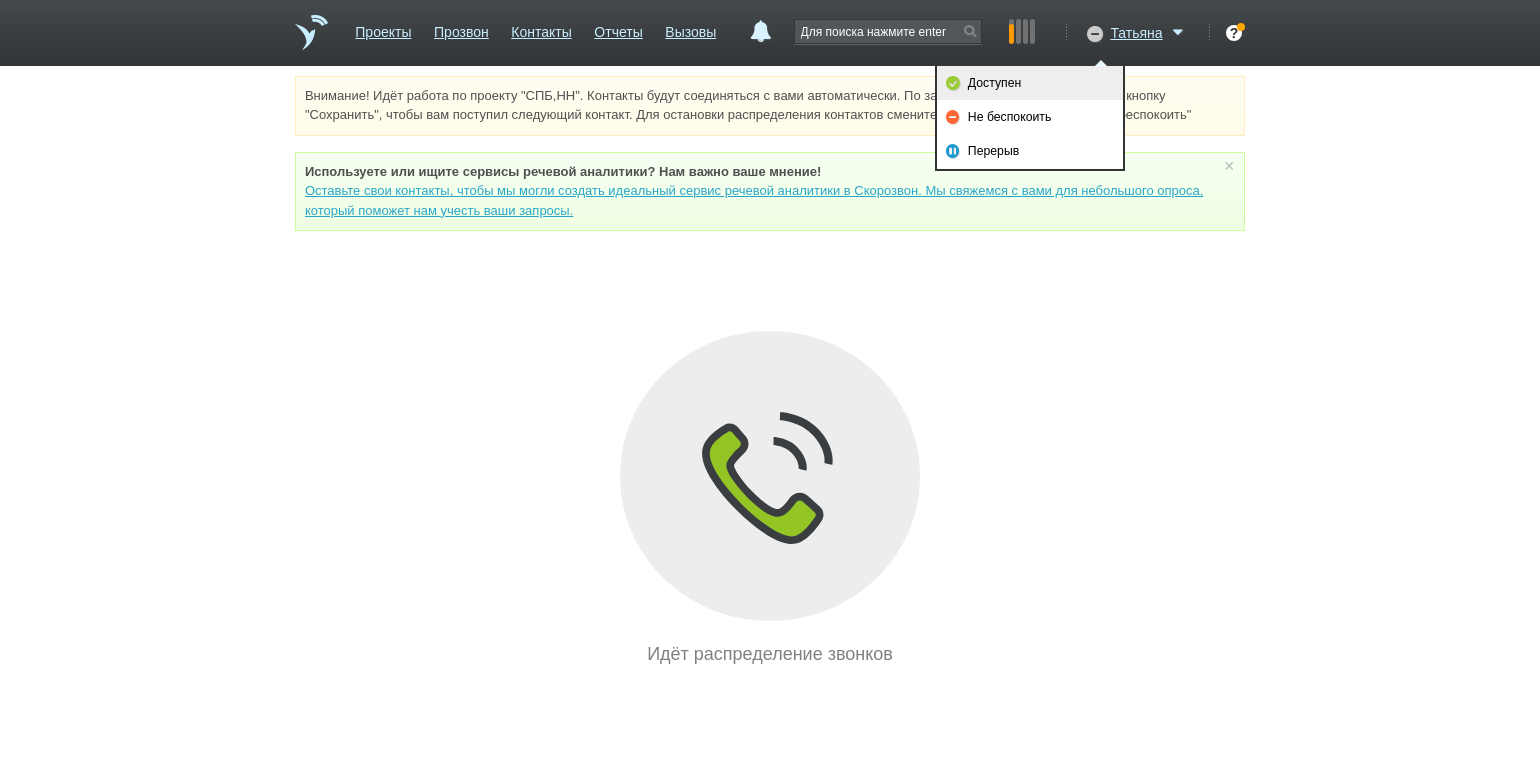 click on "Доступен" at bounding box center (1030, 83) 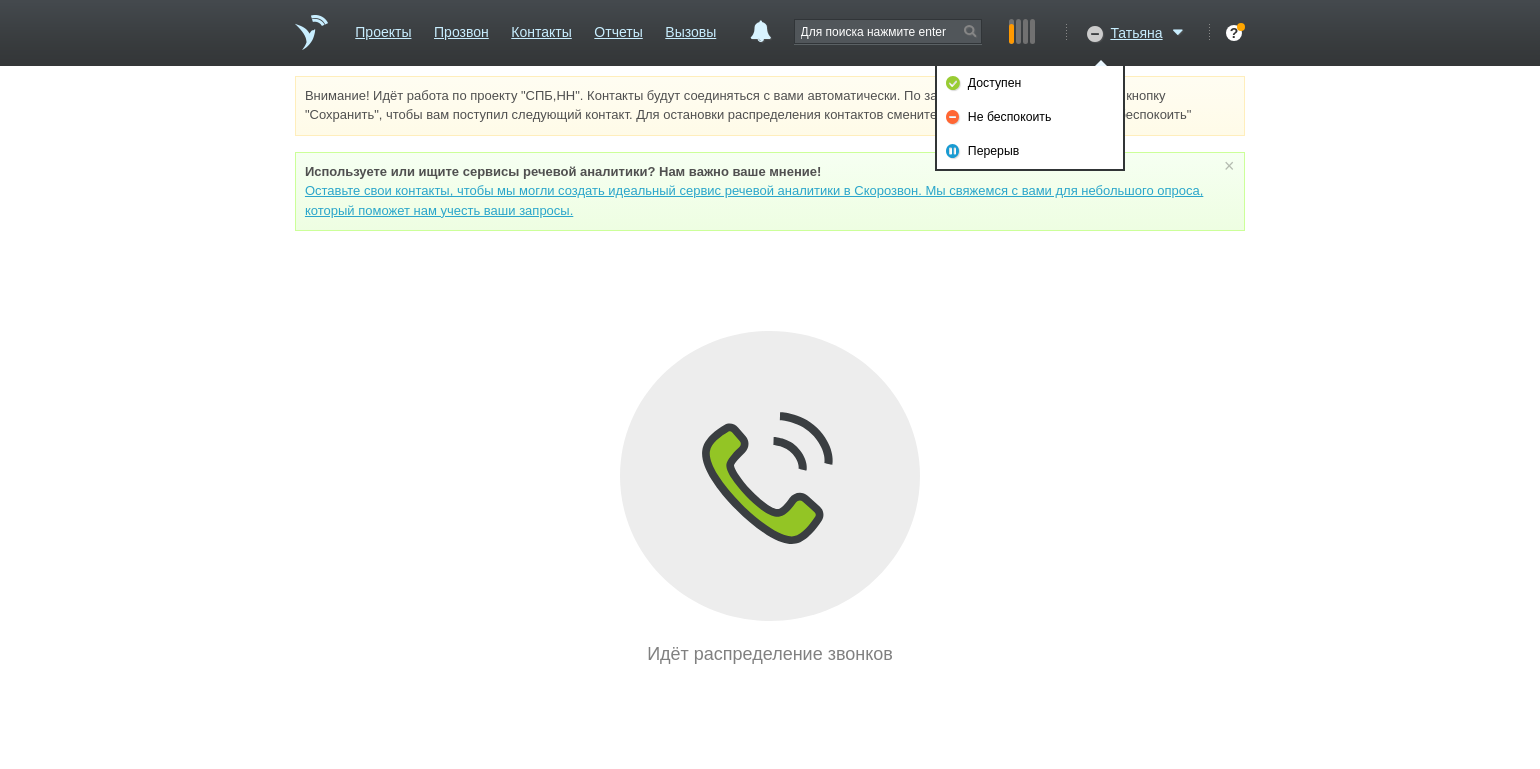 drag, startPoint x: 183, startPoint y: 361, endPoint x: 203, endPoint y: 347, distance: 24.41311 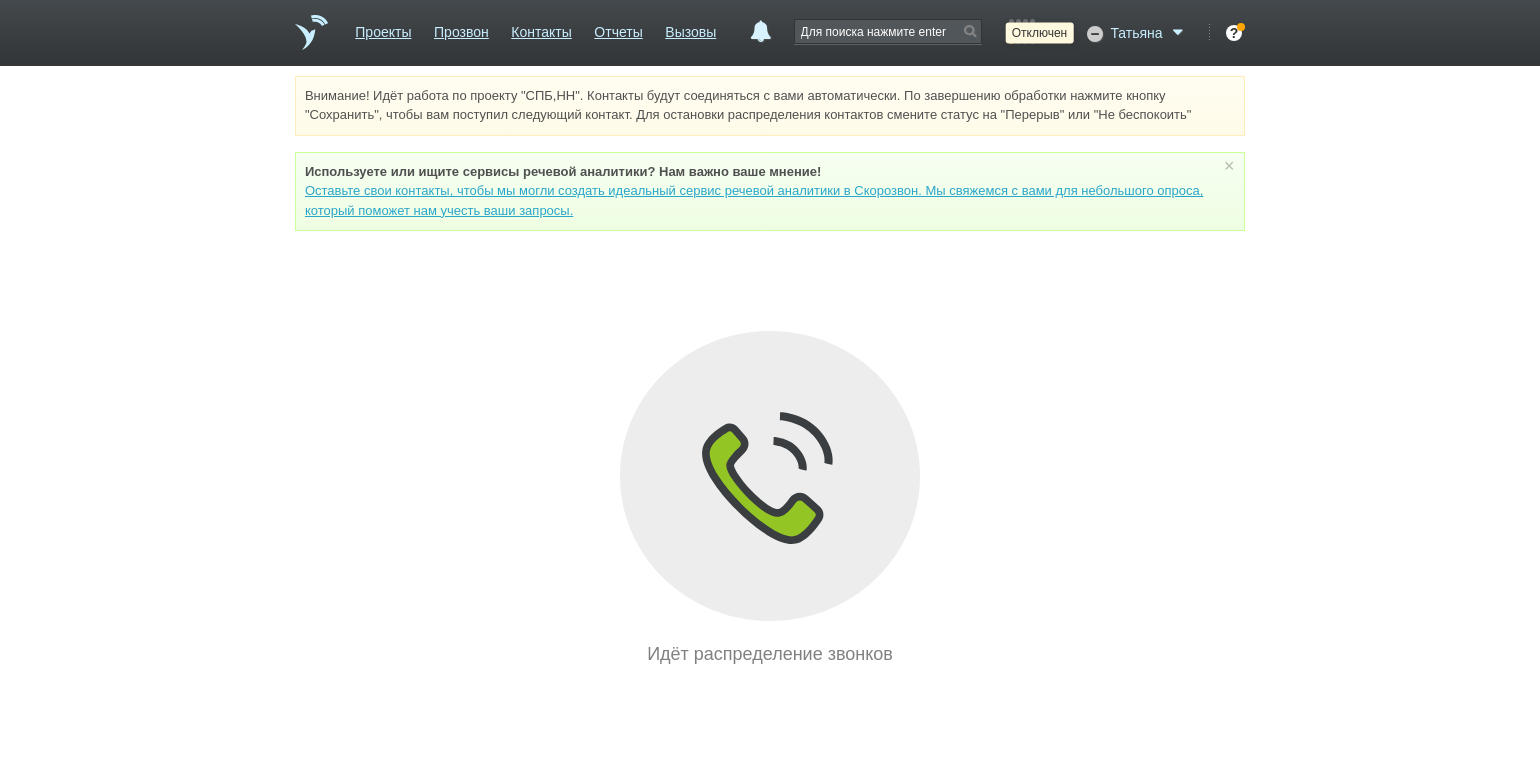 click at bounding box center [1093, 33] 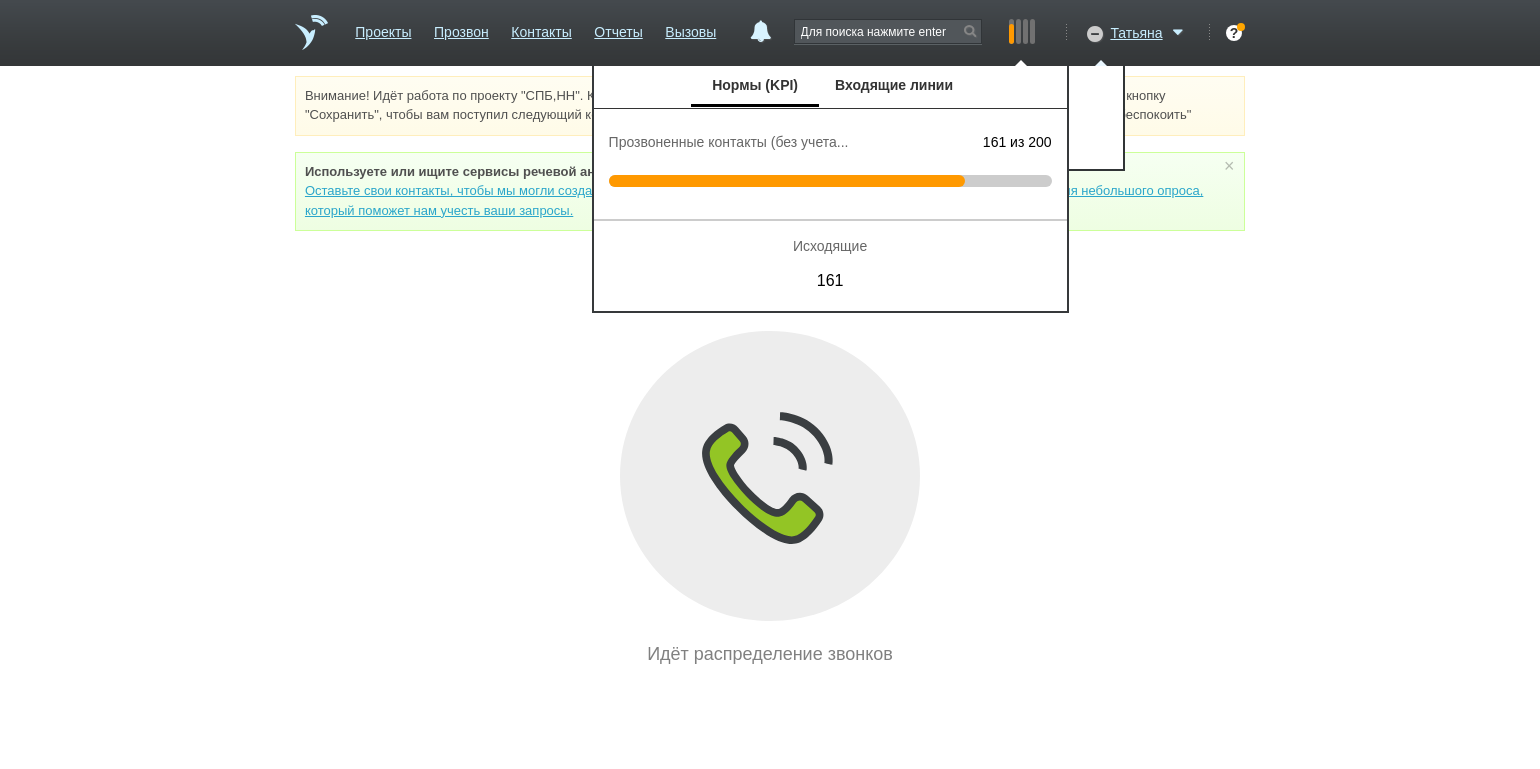 drag, startPoint x: 1019, startPoint y: 67, endPoint x: 1001, endPoint y: 72, distance: 18.681541 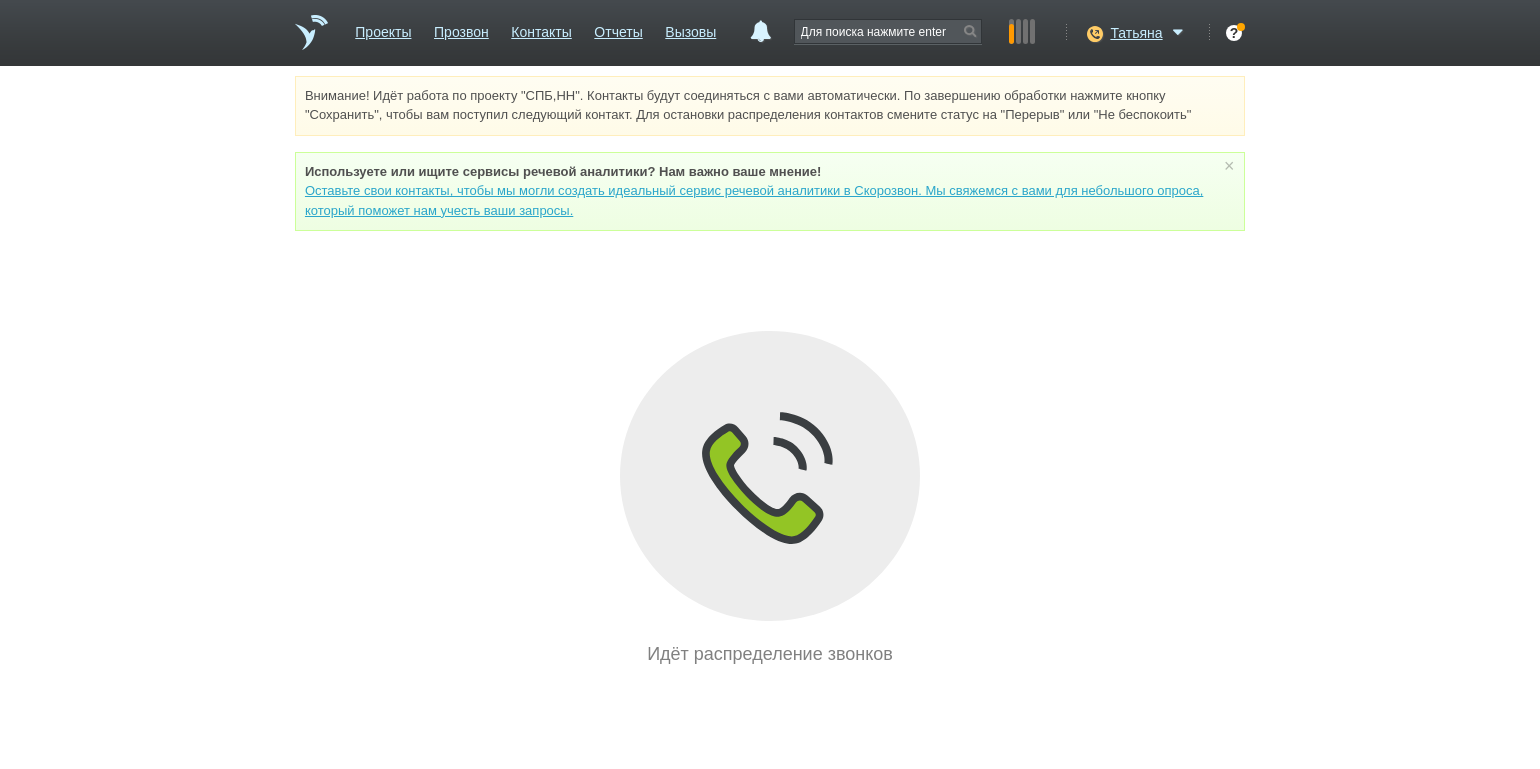 scroll, scrollTop: 0, scrollLeft: 0, axis: both 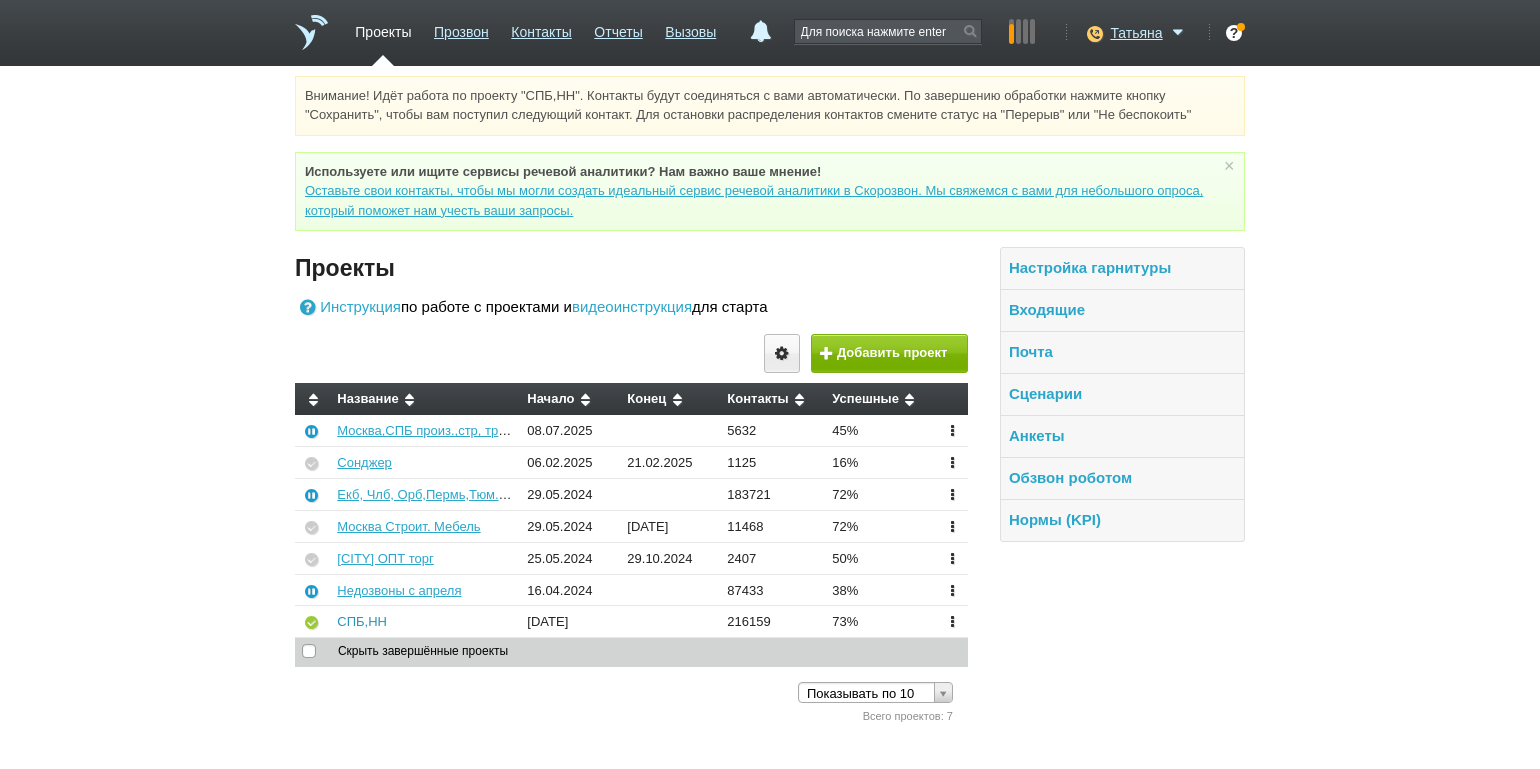 click on "СПБ,НН" at bounding box center [362, 621] 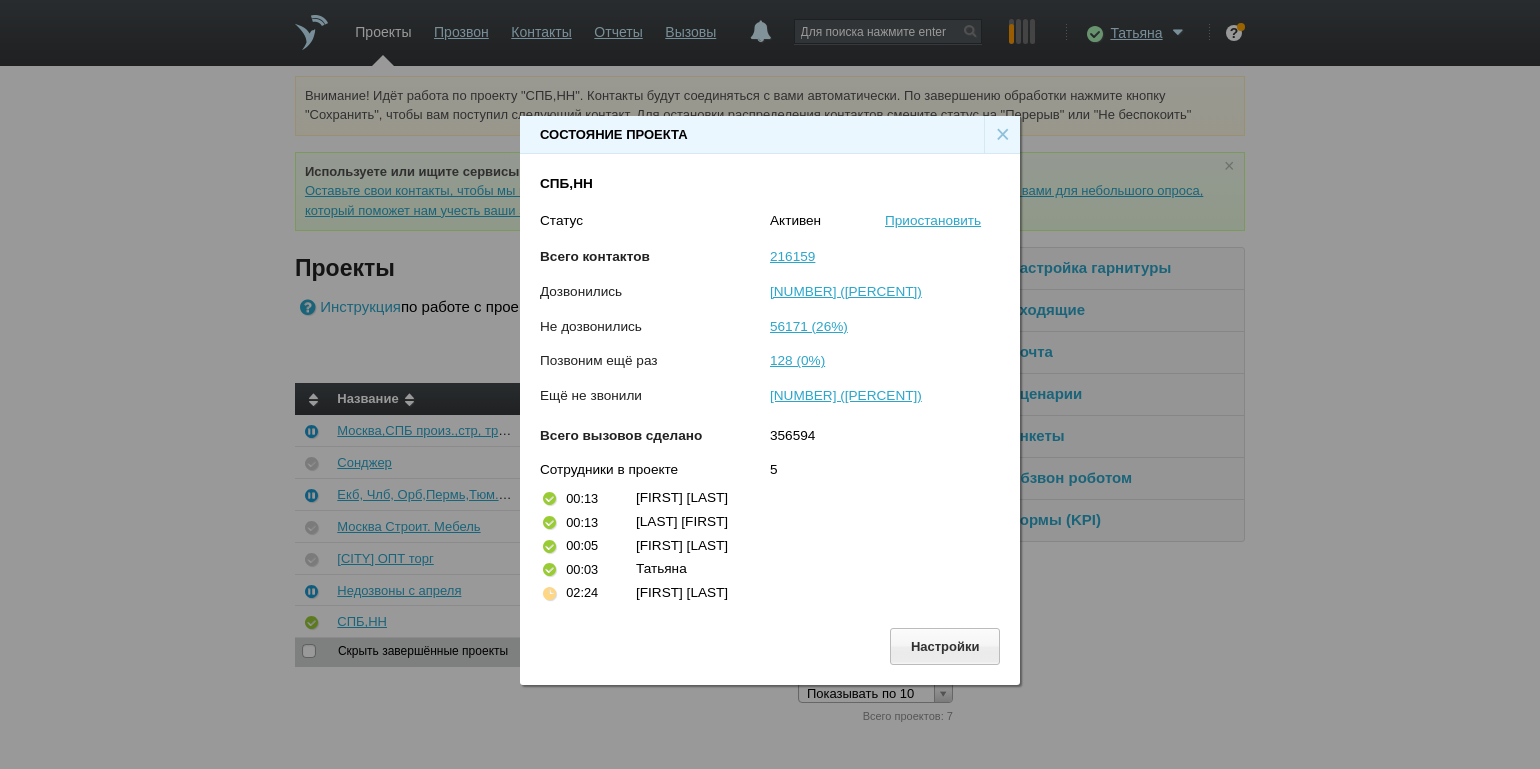 click on "×" at bounding box center (1002, 135) 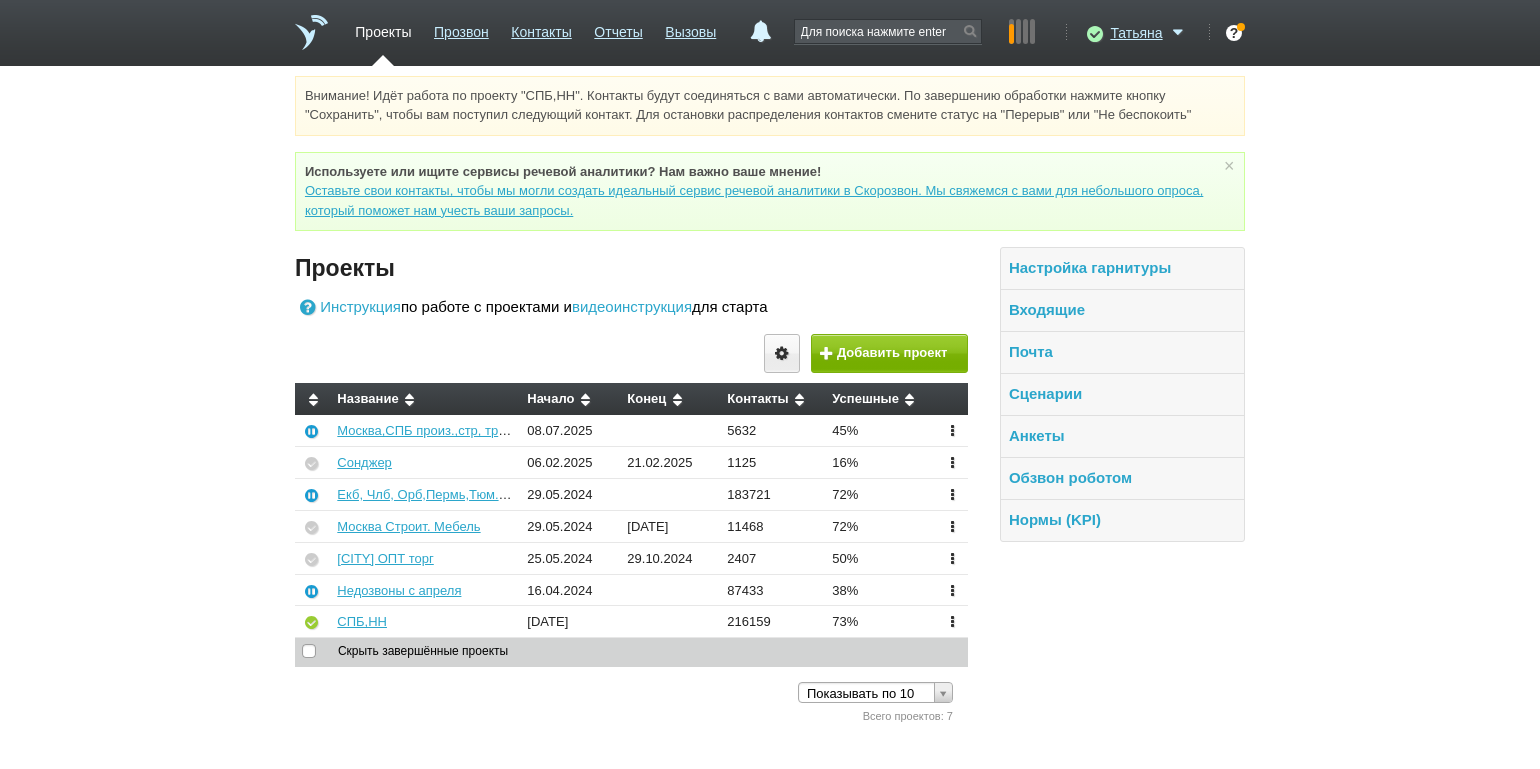click on "Внимание! Идёт работа по проекту "СПБ,НН". Контакты будут соединяться с вами автоматически. По завершению обработки нажмите кнопку "Сохранить", чтобы вам поступил следующий контакт. Для остановки распределения контактов смените статус на "Перерыв" или "Не беспокоить"
Используете или ищите cервисы речевой аналитики? Нам важно ваше мнение! Оставьте свои контакты, чтобы мы могли создать идеальный сервис речевой аналитики в Скорозвон. Мы свяжемся с вами для небольшого опроса, который поможет нам учесть ваши запросы.
×" at bounding box center [770, 401] 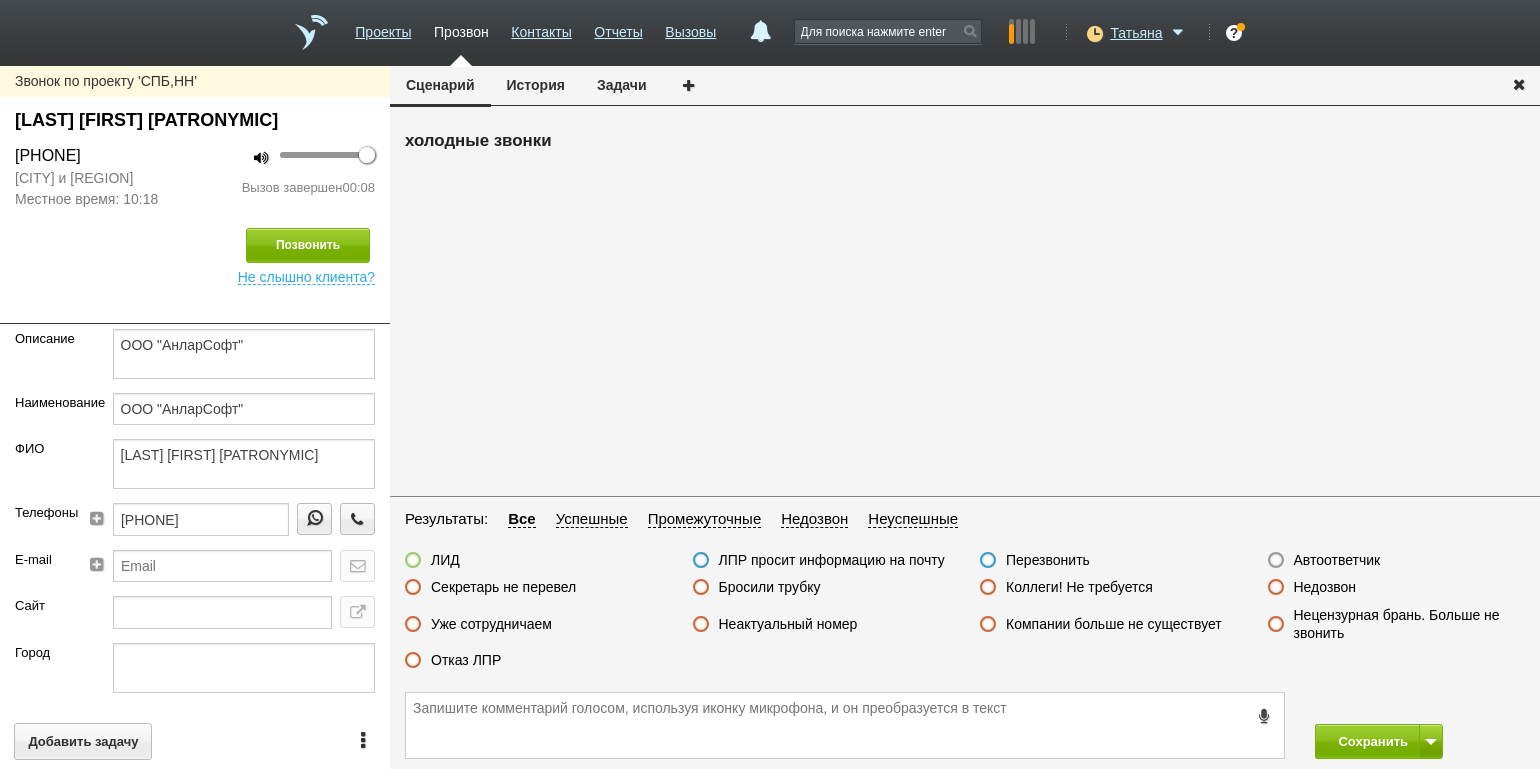 click on "Бросили трубку" at bounding box center [770, 587] 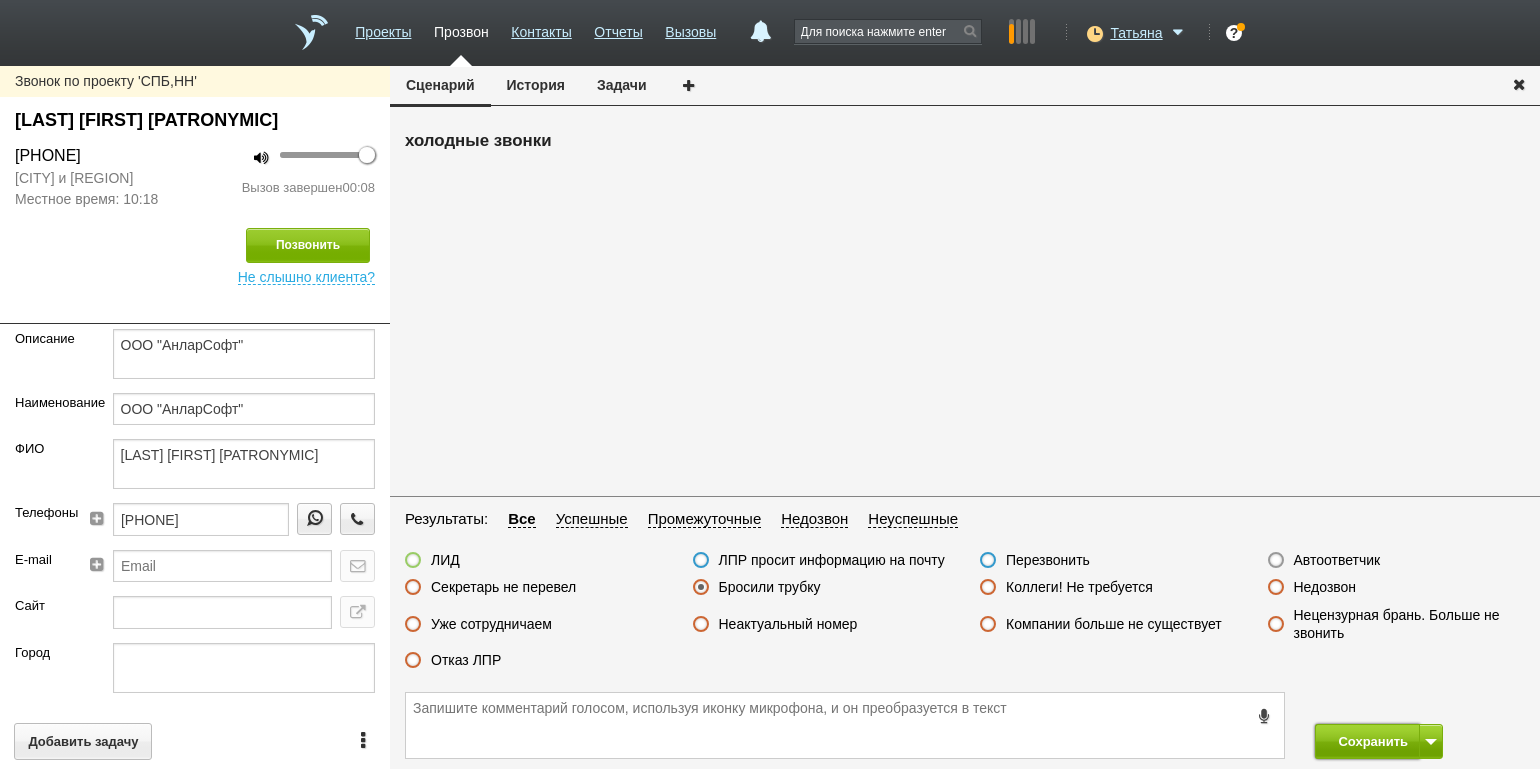 click on "Сохранить" at bounding box center (1367, 741) 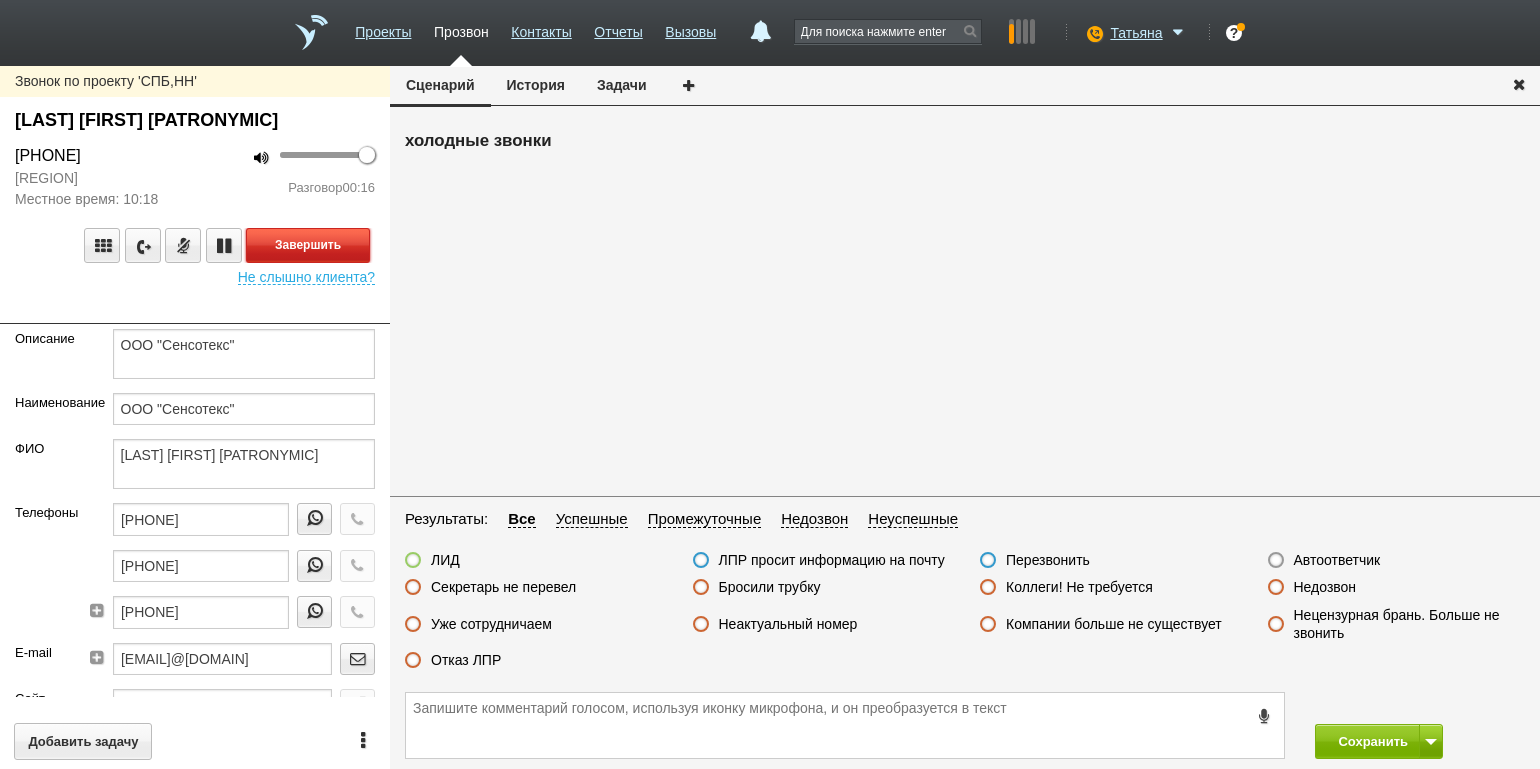 click on "Завершить" at bounding box center (308, 245) 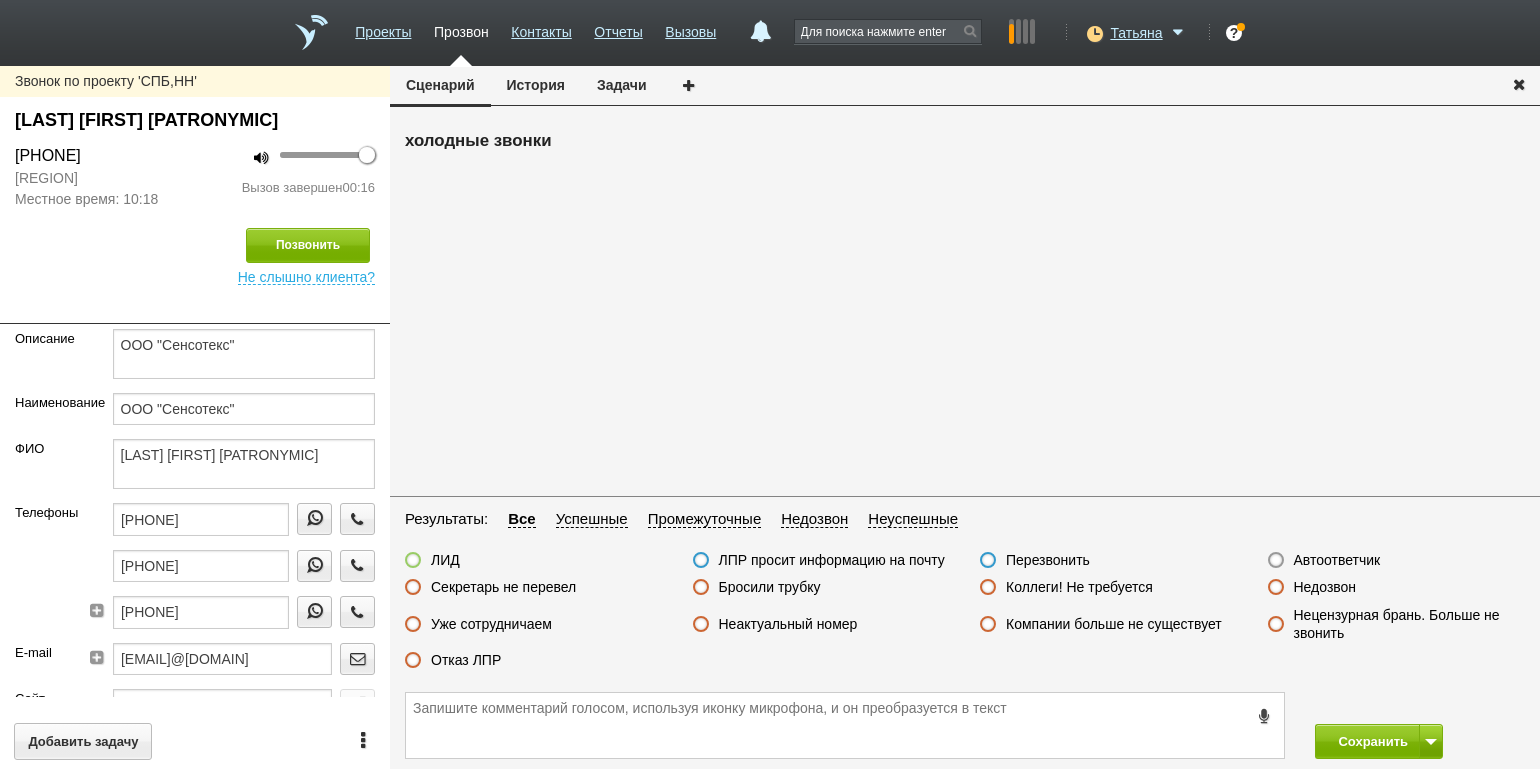 click on "Бросили трубку" at bounding box center [770, 587] 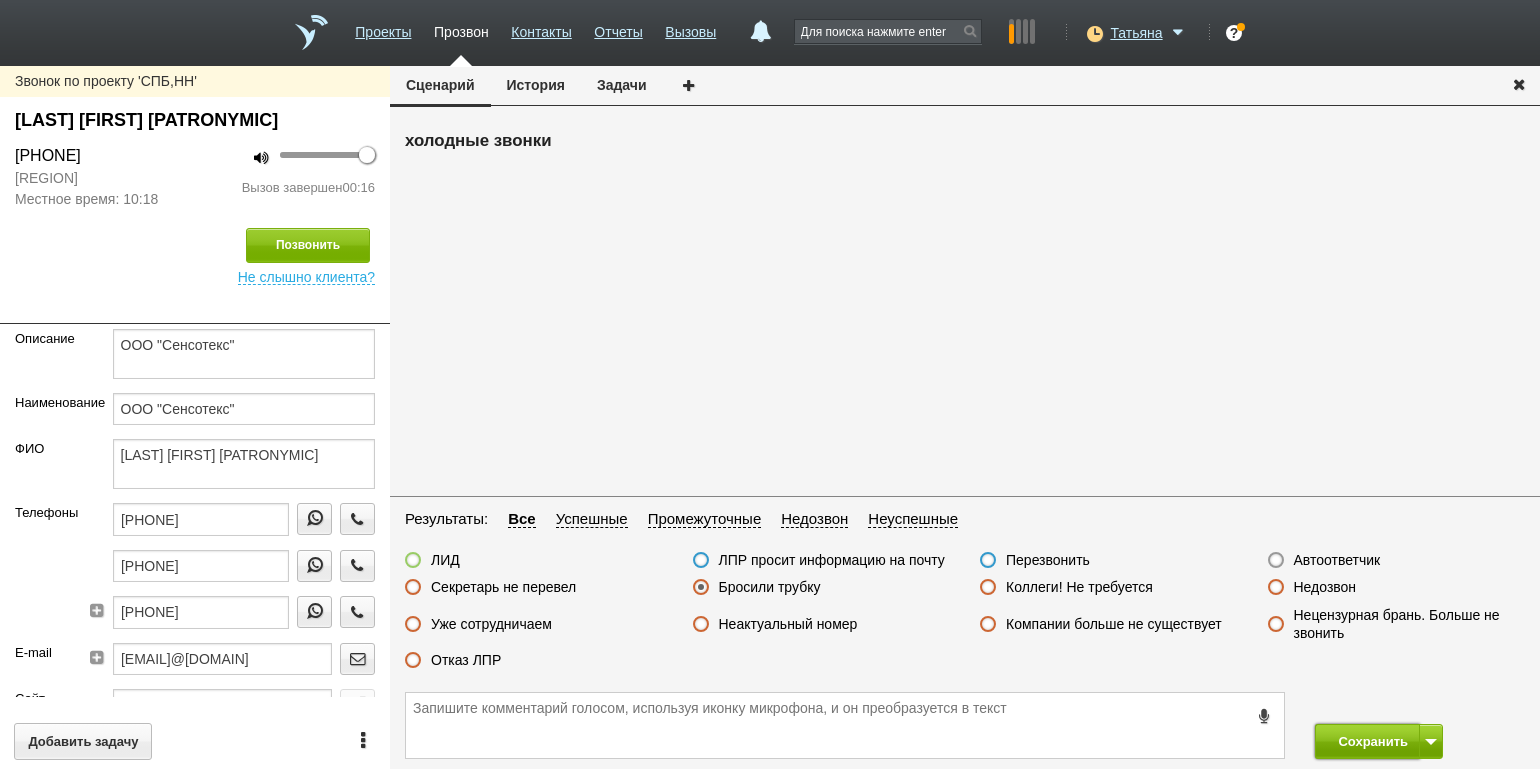 click on "Сохранить" at bounding box center [1367, 741] 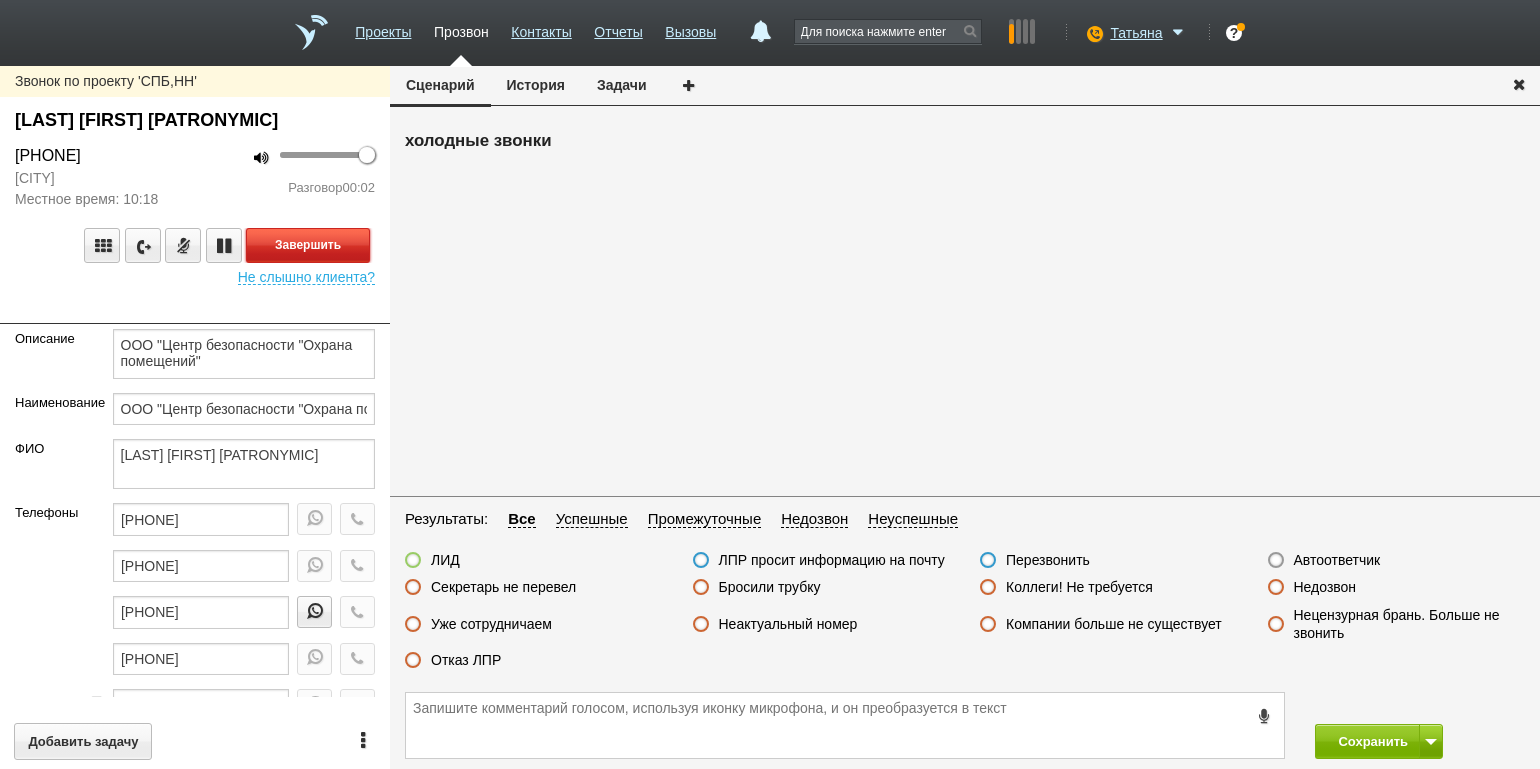 click on "Завершить" at bounding box center [308, 245] 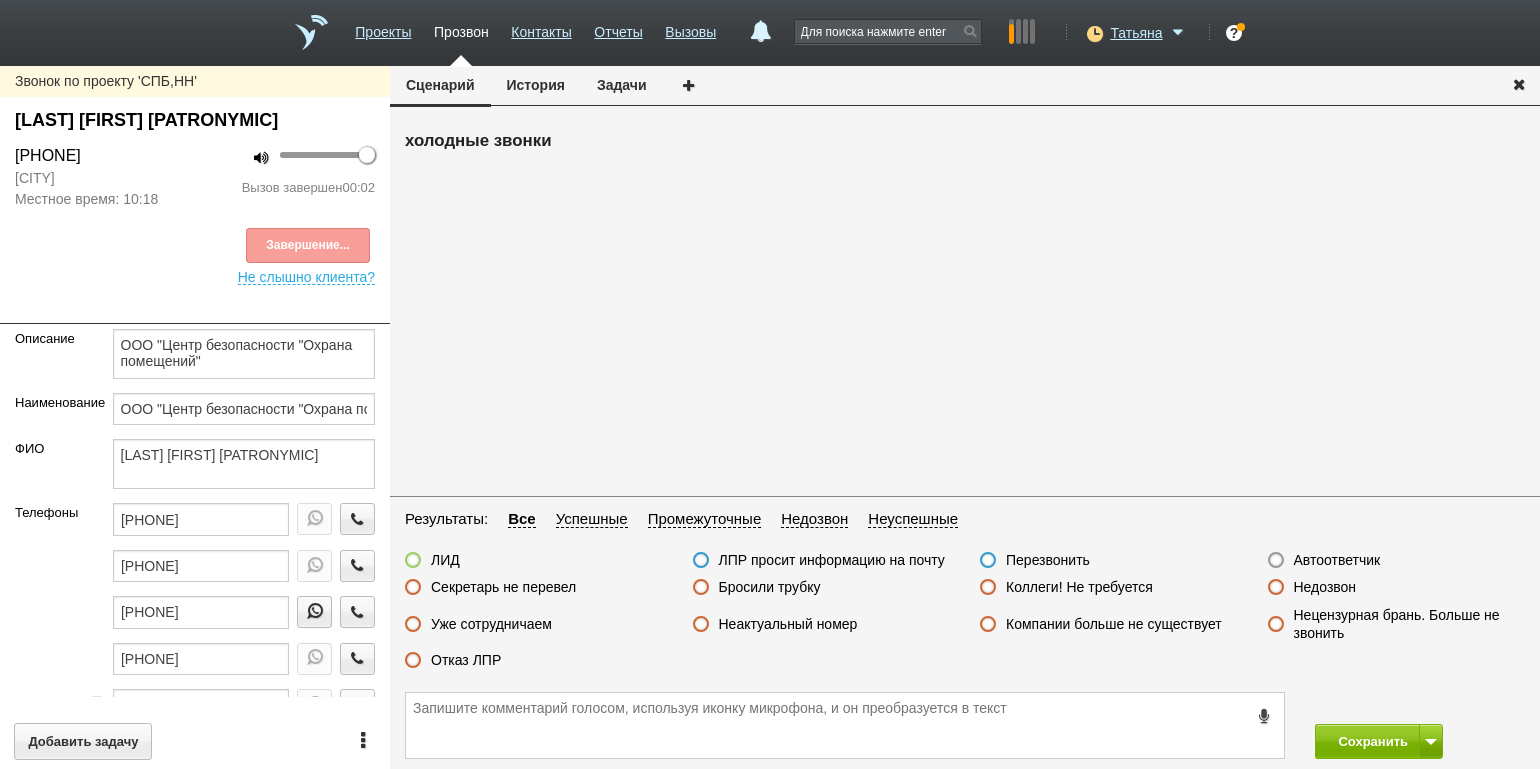 click on "Автоответчик" at bounding box center (1337, 560) 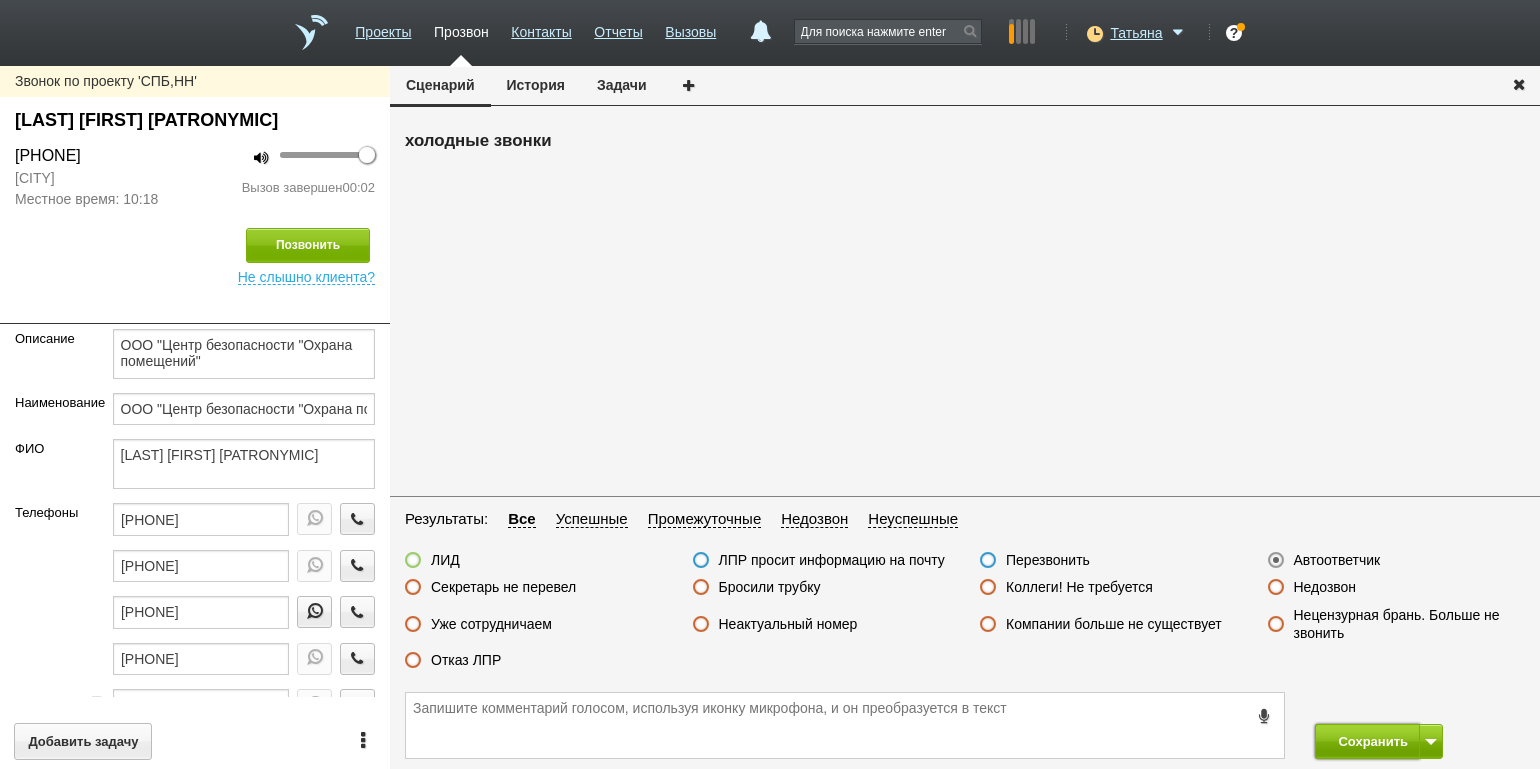 click on "Сохранить" at bounding box center (1367, 741) 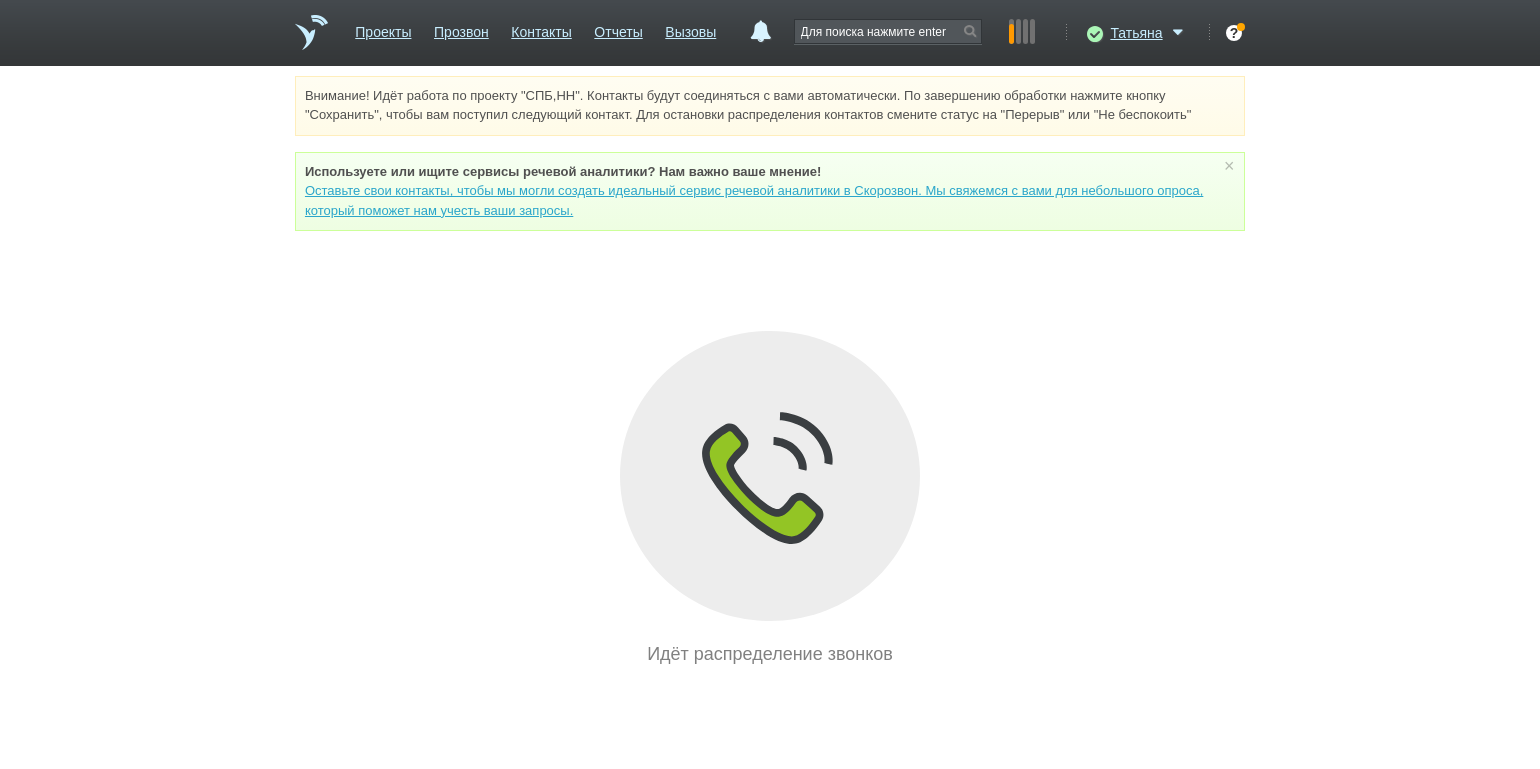 click on "Внимание! Идёт работа по проекту "СПБ,НН". Контакты будут соединяться с вами автоматически. По завершению обработки нажмите кнопку "Сохранить", чтобы вам поступил следующий контакт. Для остановки распределения контактов смените статус на "Перерыв" или "Не беспокоить"
Используете или ищите cервисы речевой аналитики? Нам важно ваше мнение! Оставьте свои контакты, чтобы мы могли создать идеальный сервис речевой аналитики в Скорозвон. Мы свяжемся с вами для небольшого опроса, который поможет нам учесть ваши запросы.
×" at bounding box center (770, 372) 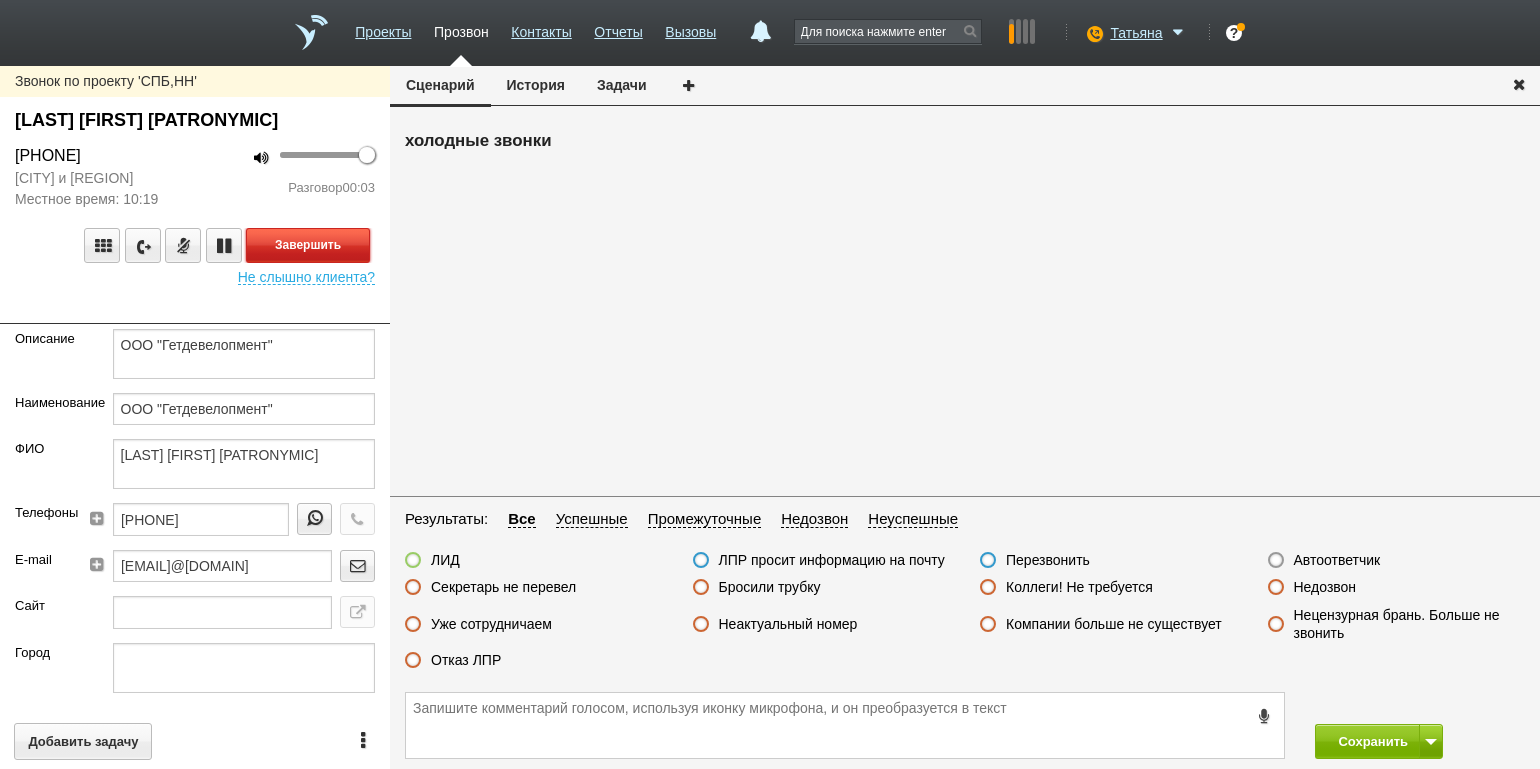 click on "Завершить" at bounding box center [308, 245] 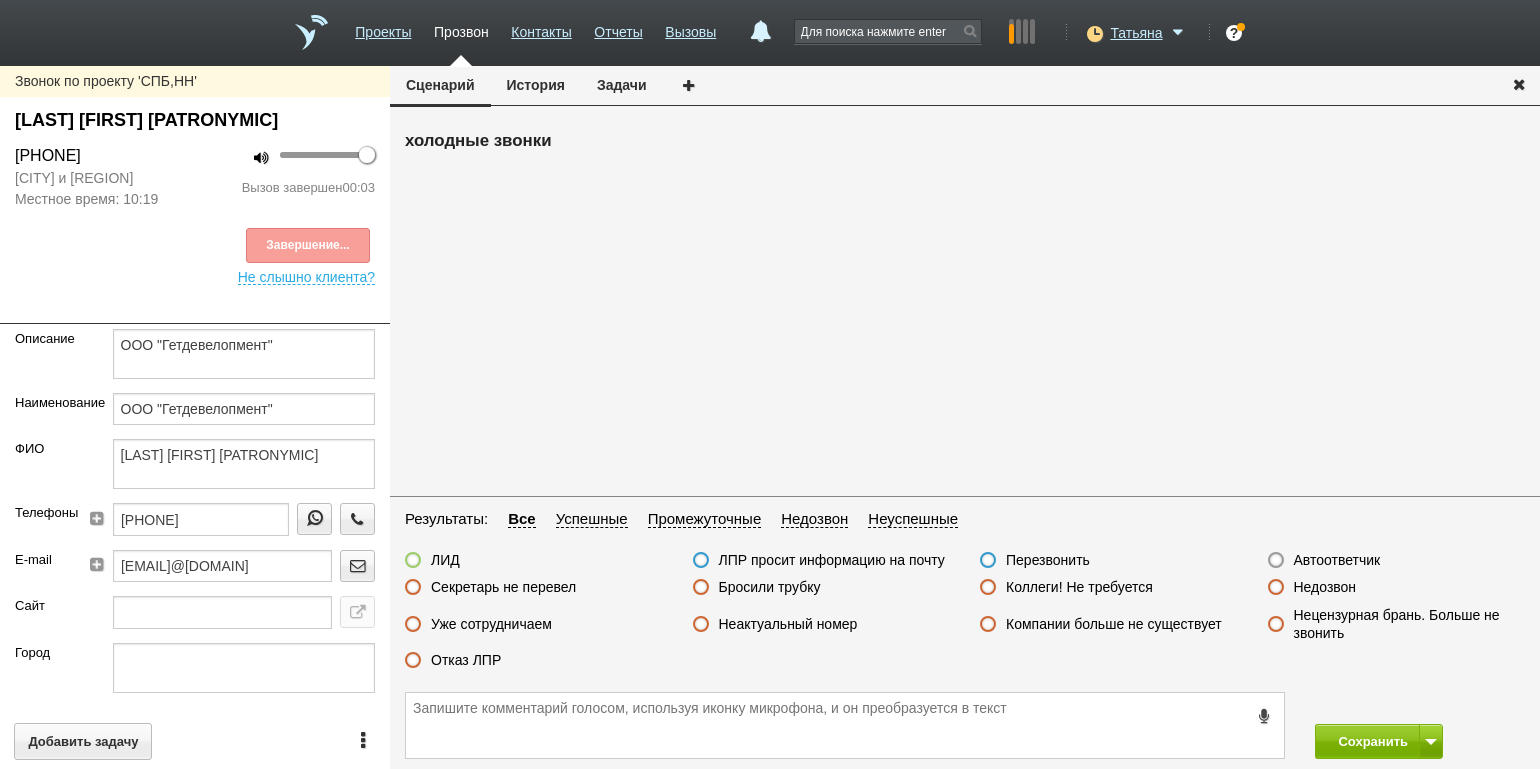 click on "Автоответчик" at bounding box center (1337, 560) 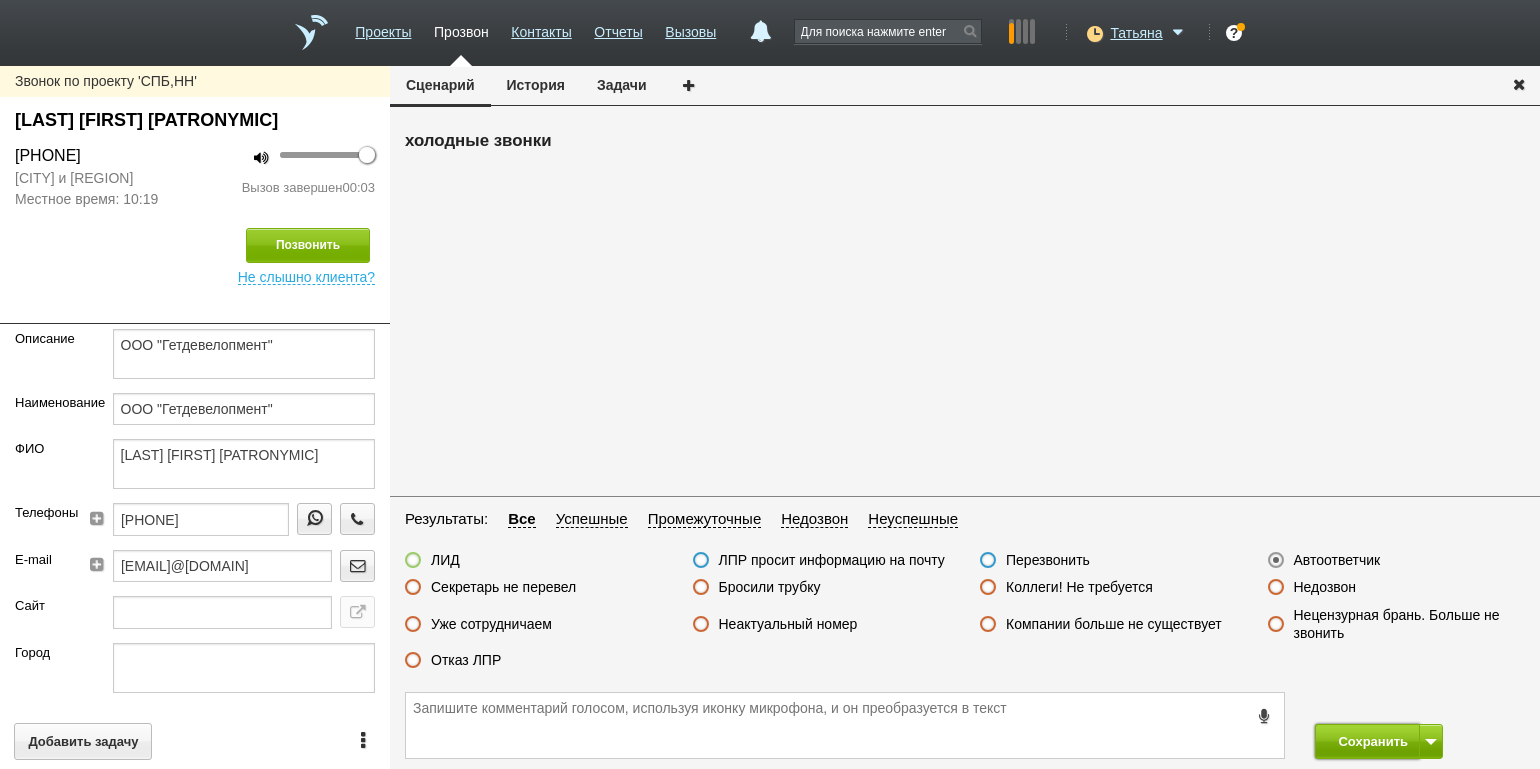 drag, startPoint x: 1354, startPoint y: 740, endPoint x: 1350, endPoint y: 727, distance: 13.601471 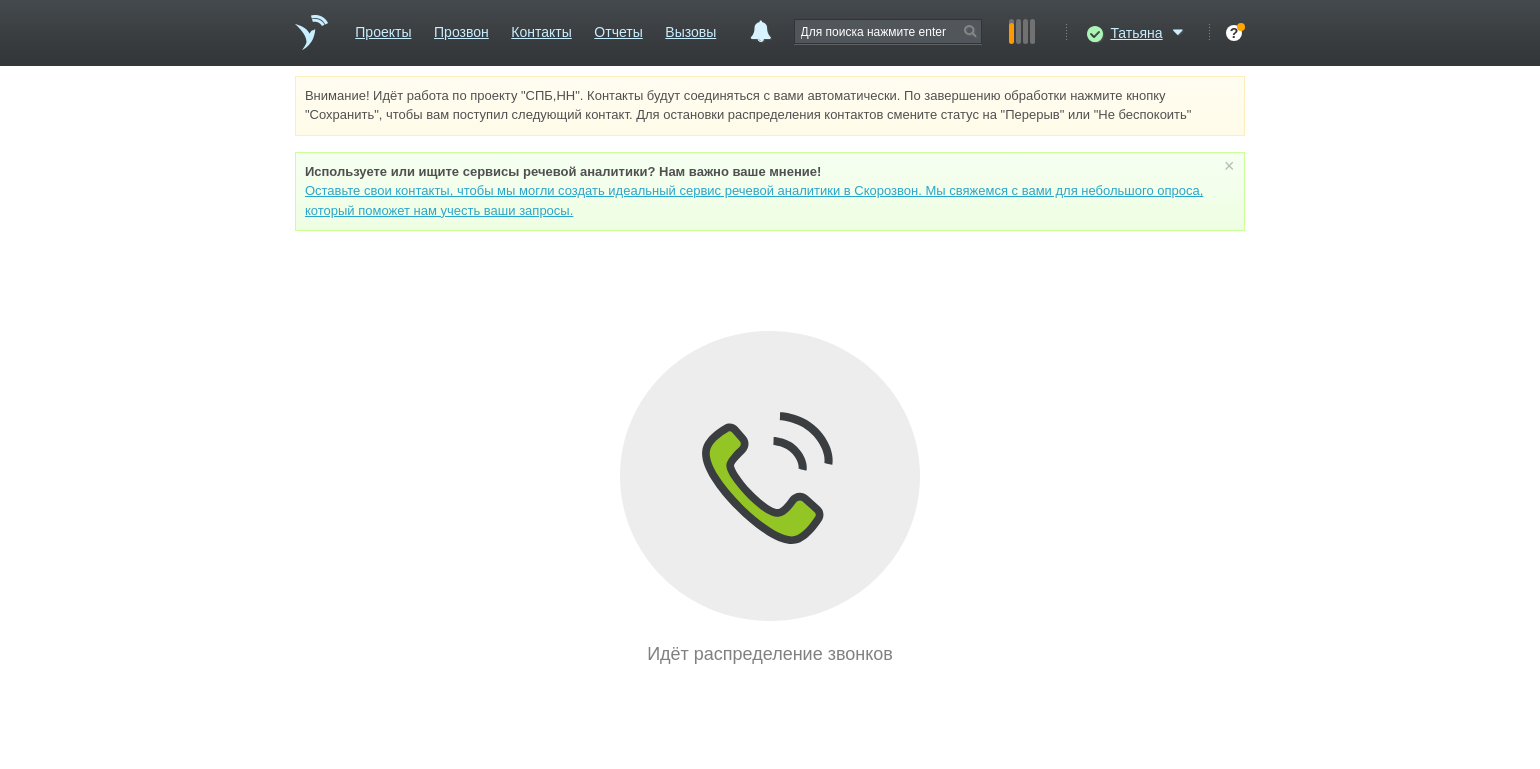 drag, startPoint x: 196, startPoint y: 370, endPoint x: 506, endPoint y: 325, distance: 313.2491 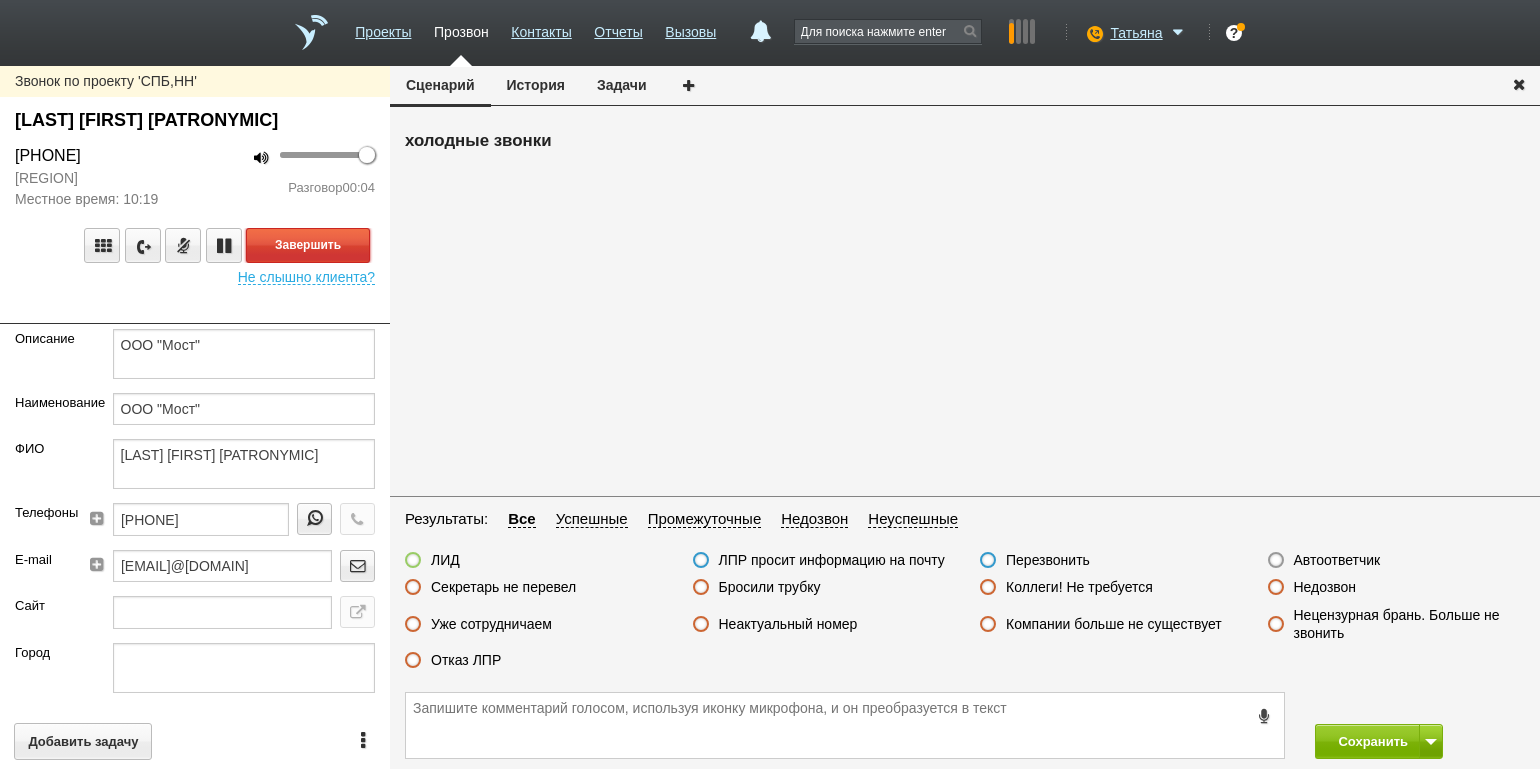 drag, startPoint x: 327, startPoint y: 232, endPoint x: 338, endPoint y: 238, distance: 12.529964 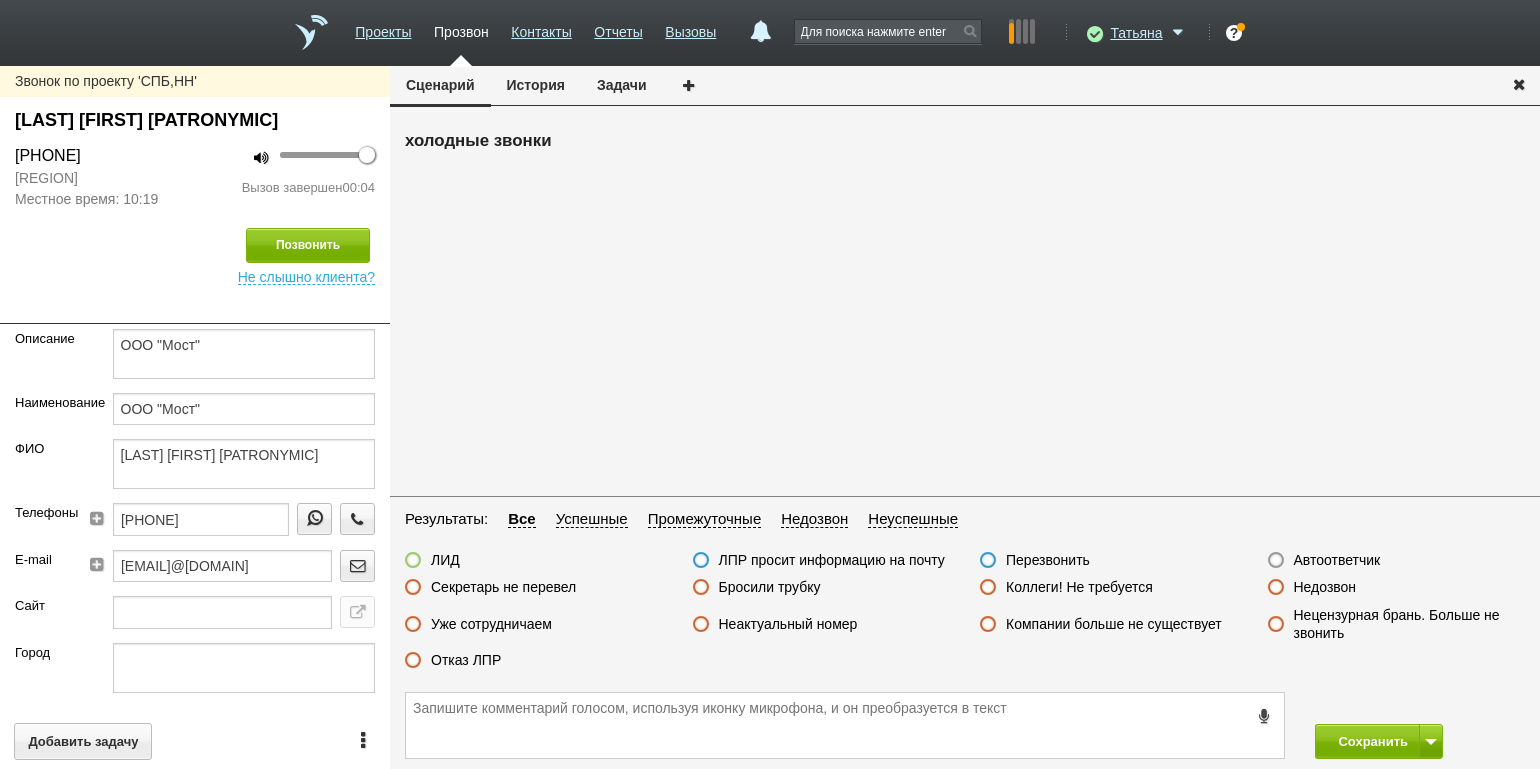 click on "Автоответчик" at bounding box center [1337, 560] 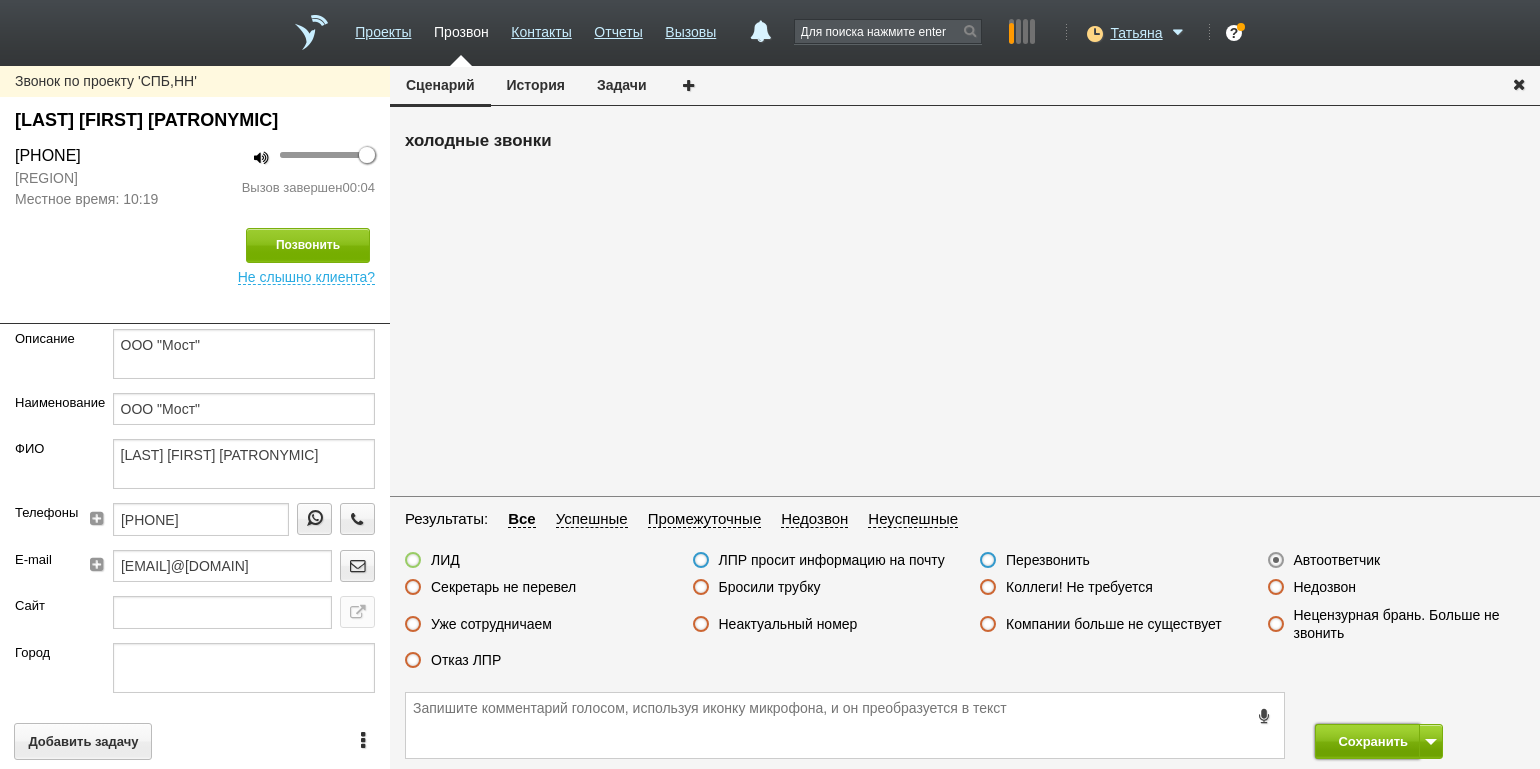 click on "Сохранить" at bounding box center (1367, 741) 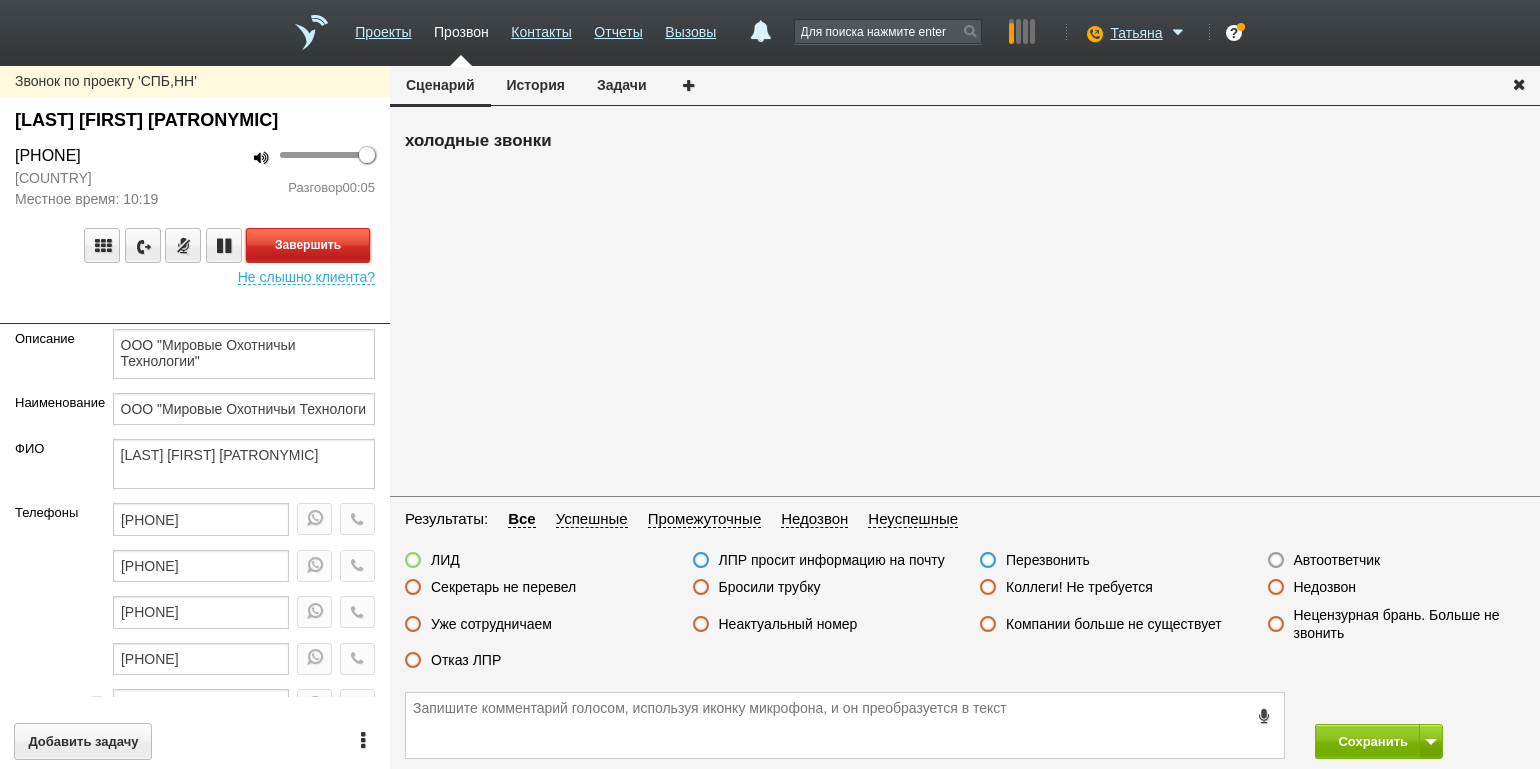 click on "Завершить" at bounding box center (308, 245) 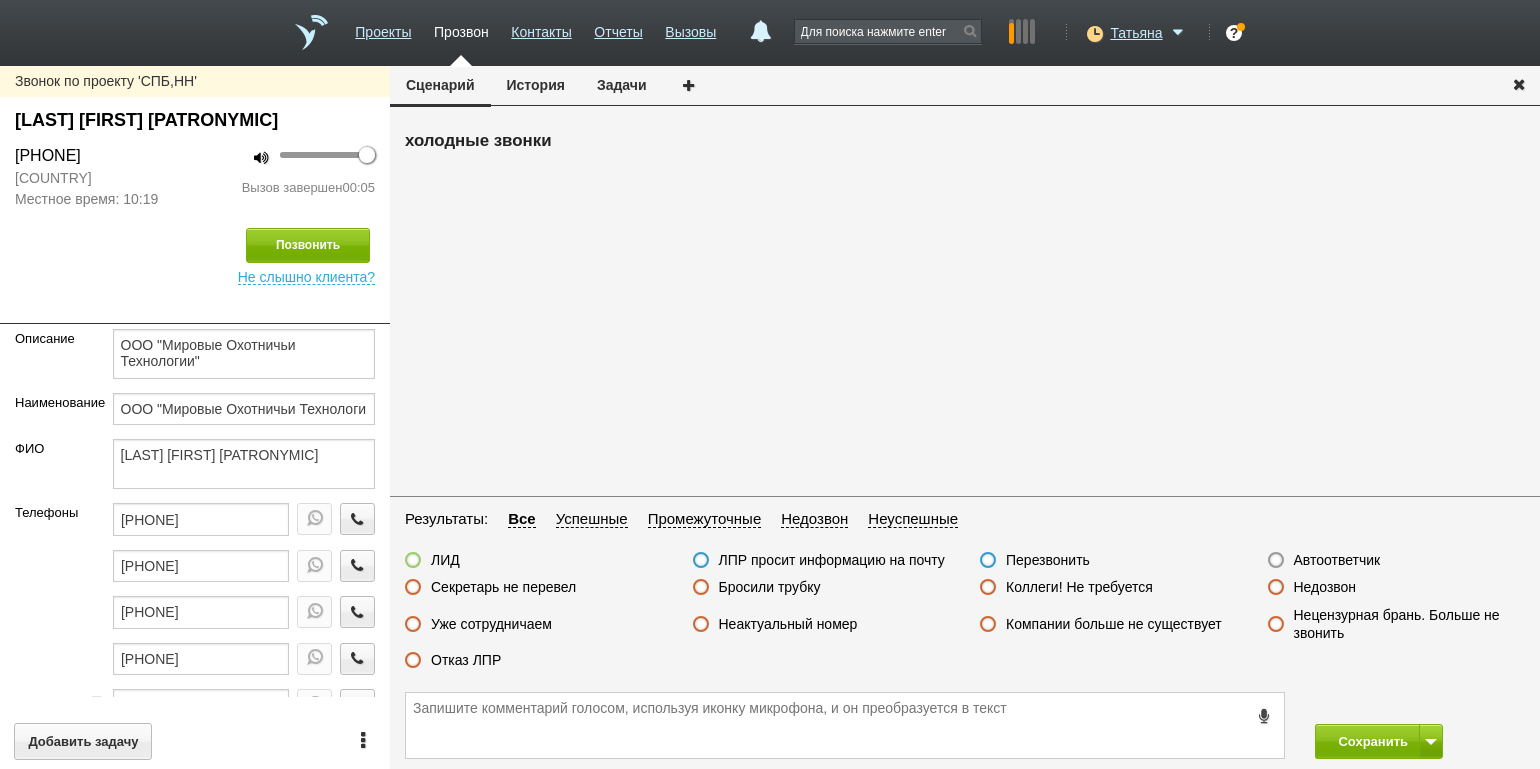 click on "Автоответчик" at bounding box center (1337, 560) 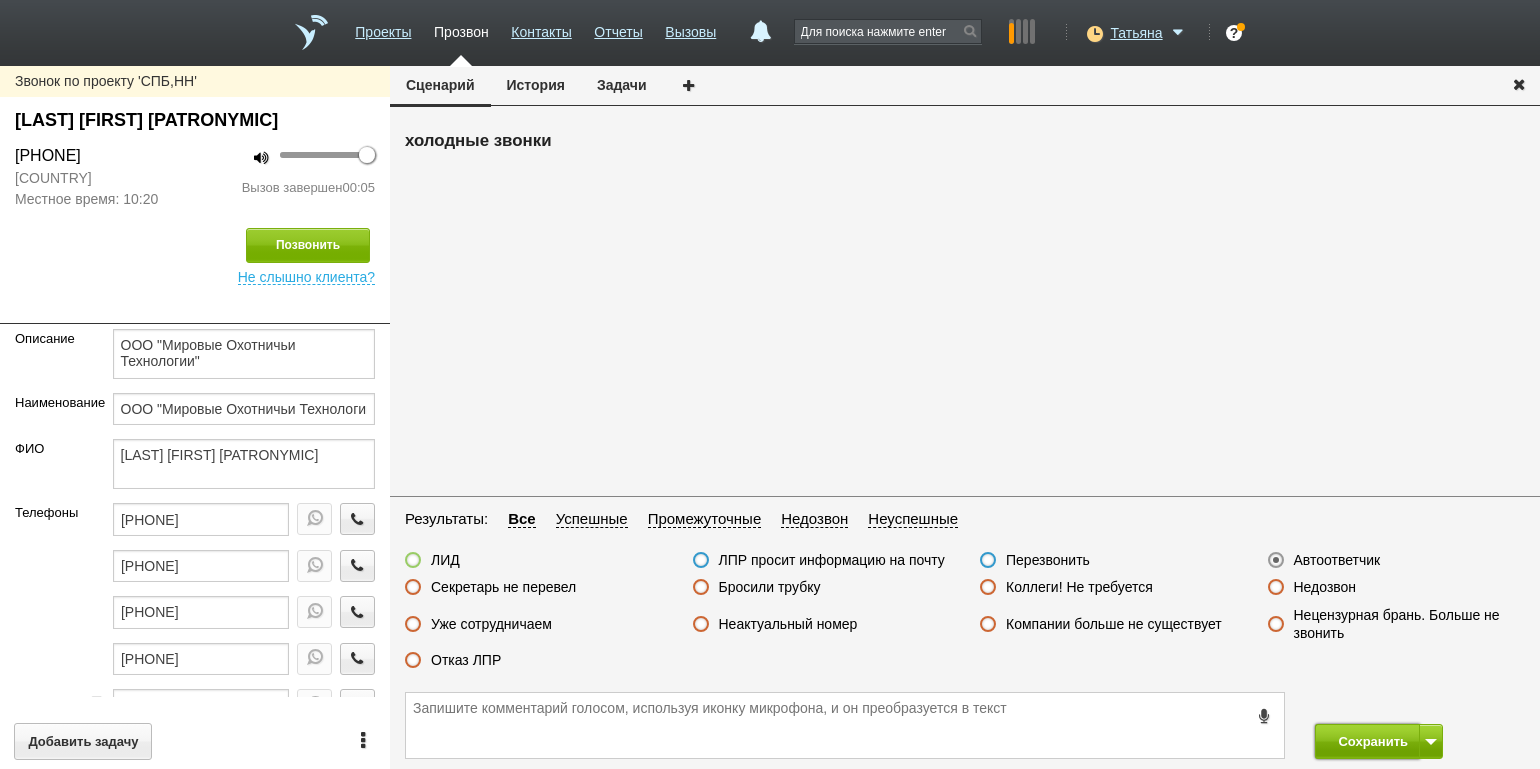 click on "Сохранить" at bounding box center [1367, 741] 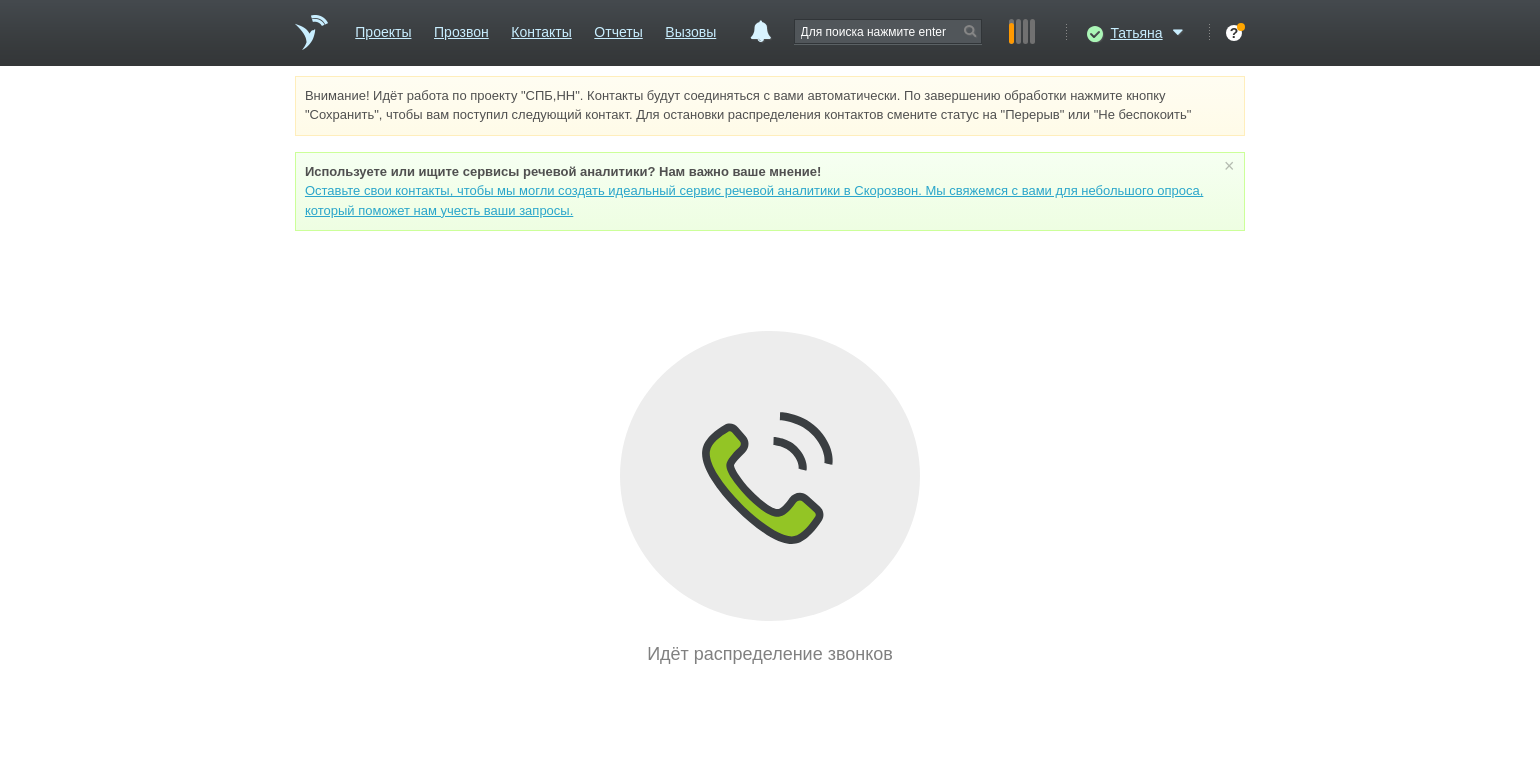 drag, startPoint x: 221, startPoint y: 344, endPoint x: 274, endPoint y: 299, distance: 69.52697 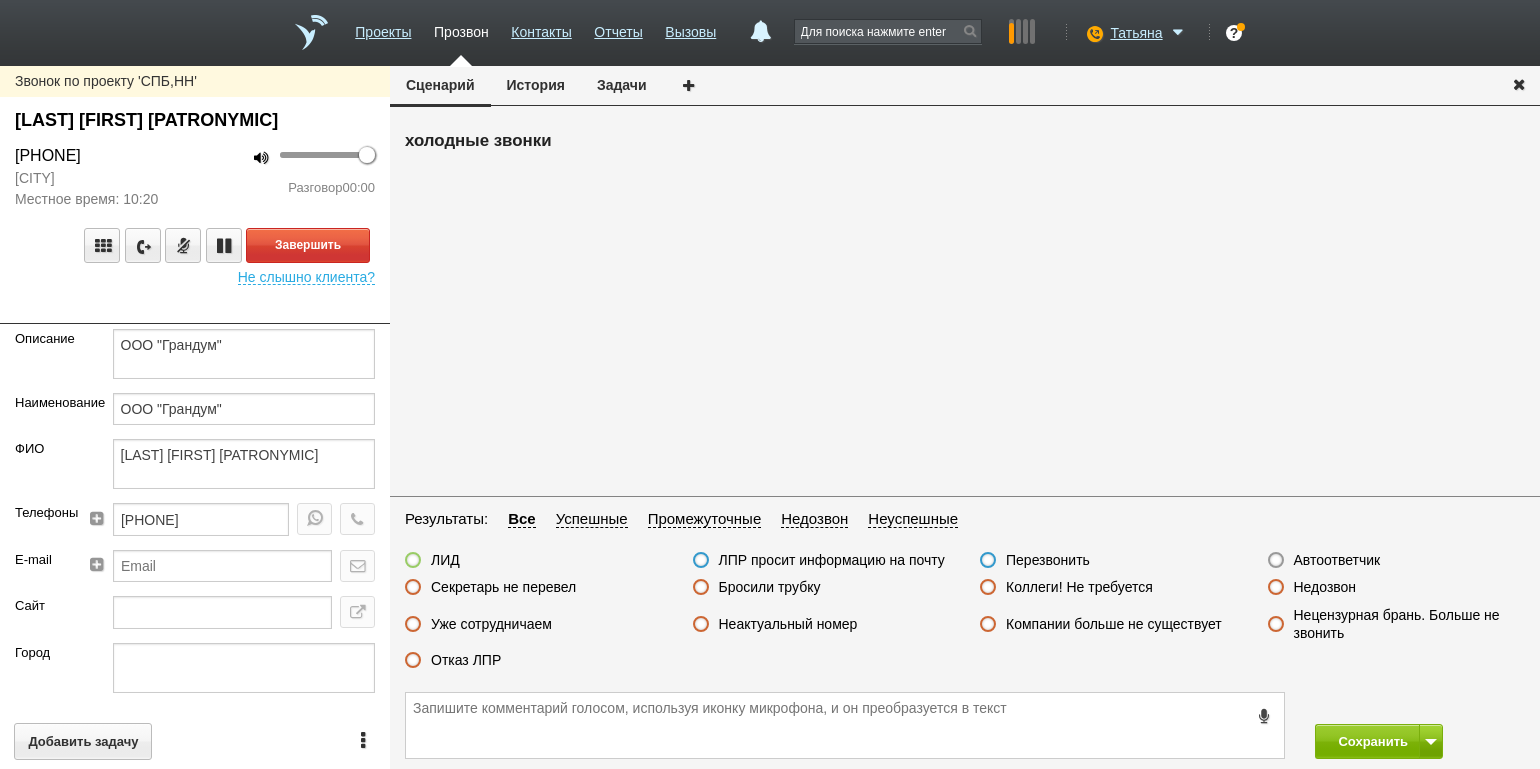 drag, startPoint x: 166, startPoint y: 293, endPoint x: 180, endPoint y: 292, distance: 14.035668 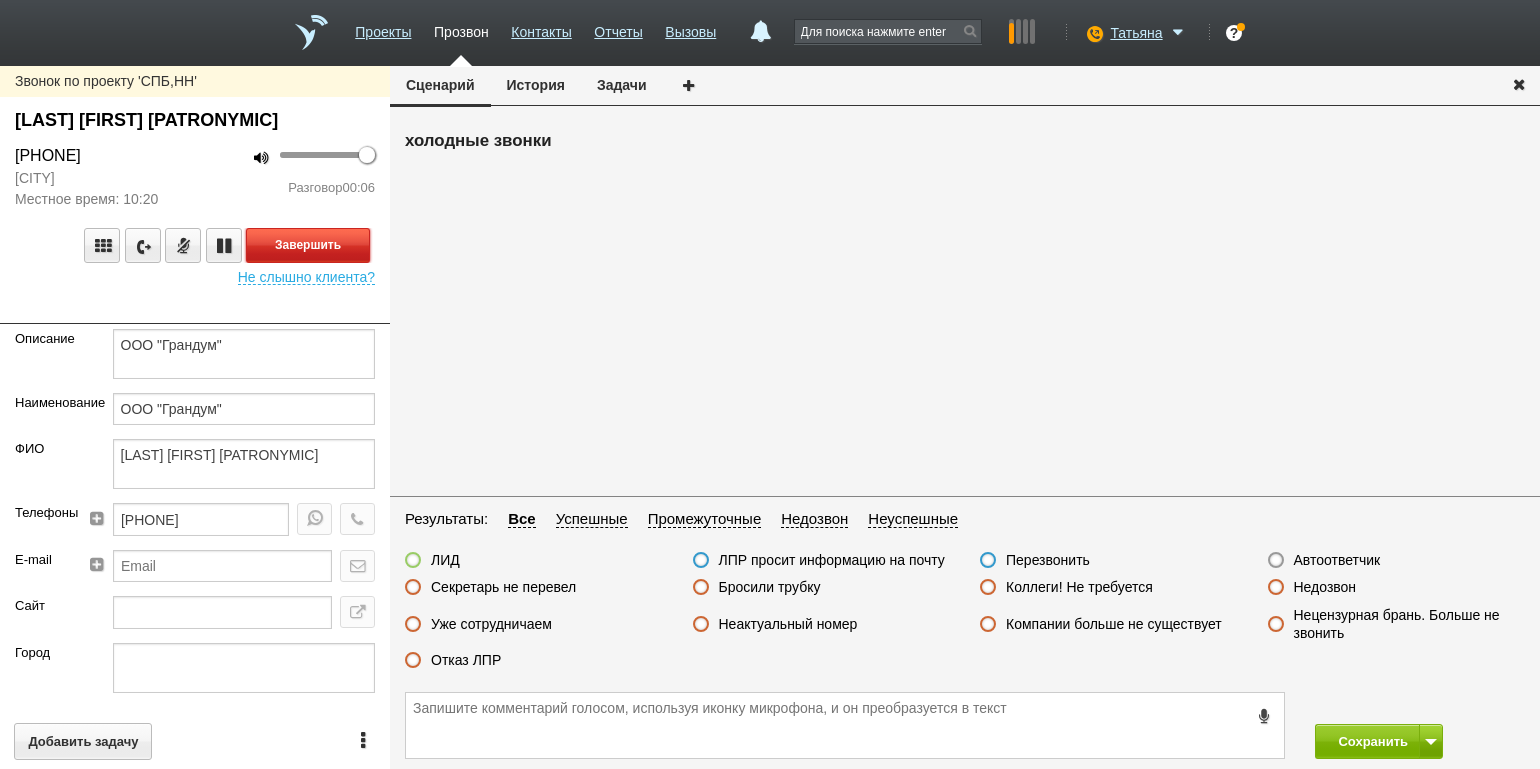click on "Завершить" at bounding box center [308, 245] 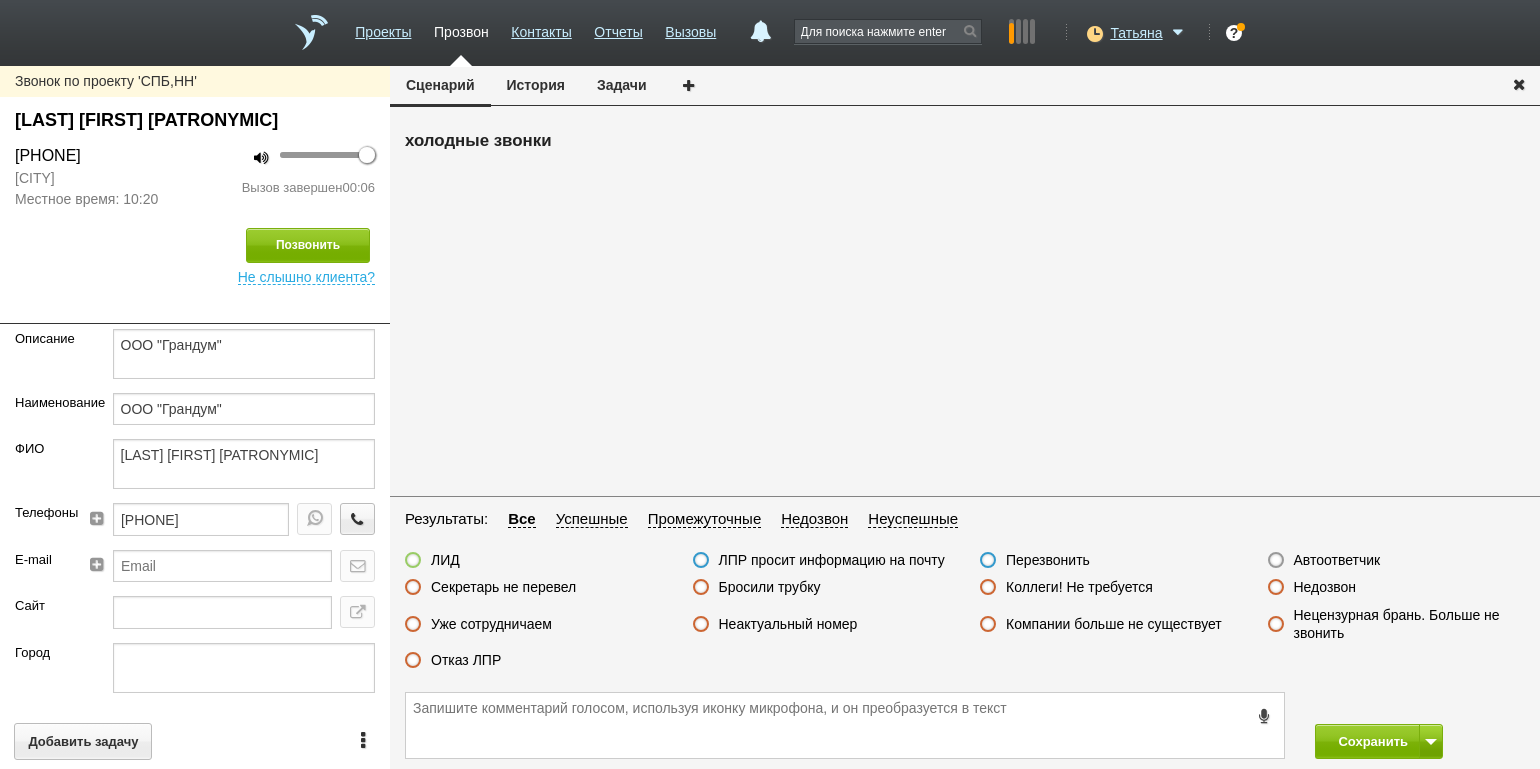 click on "Автоответчик" at bounding box center (1337, 560) 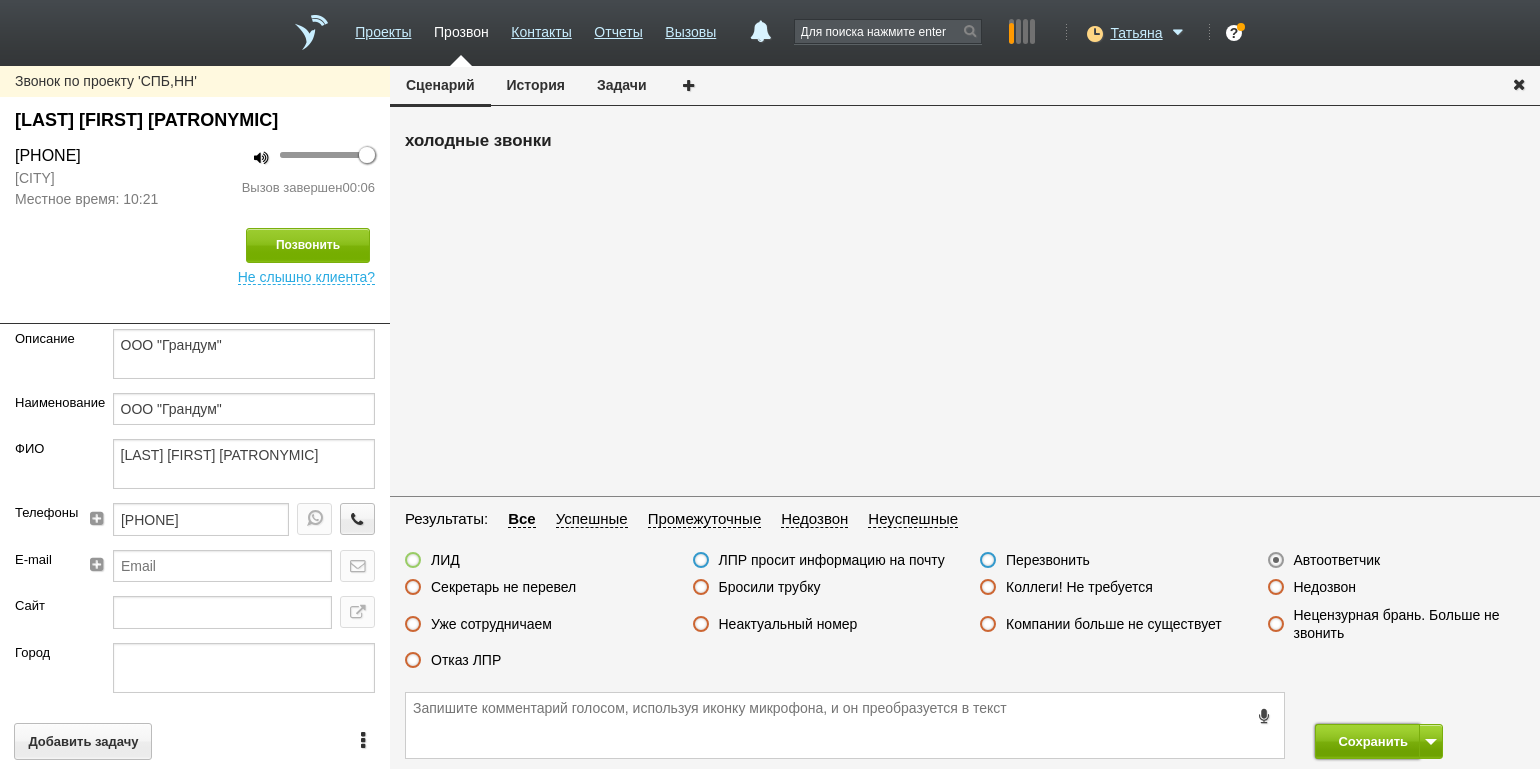 click on "Сохранить" at bounding box center (1367, 741) 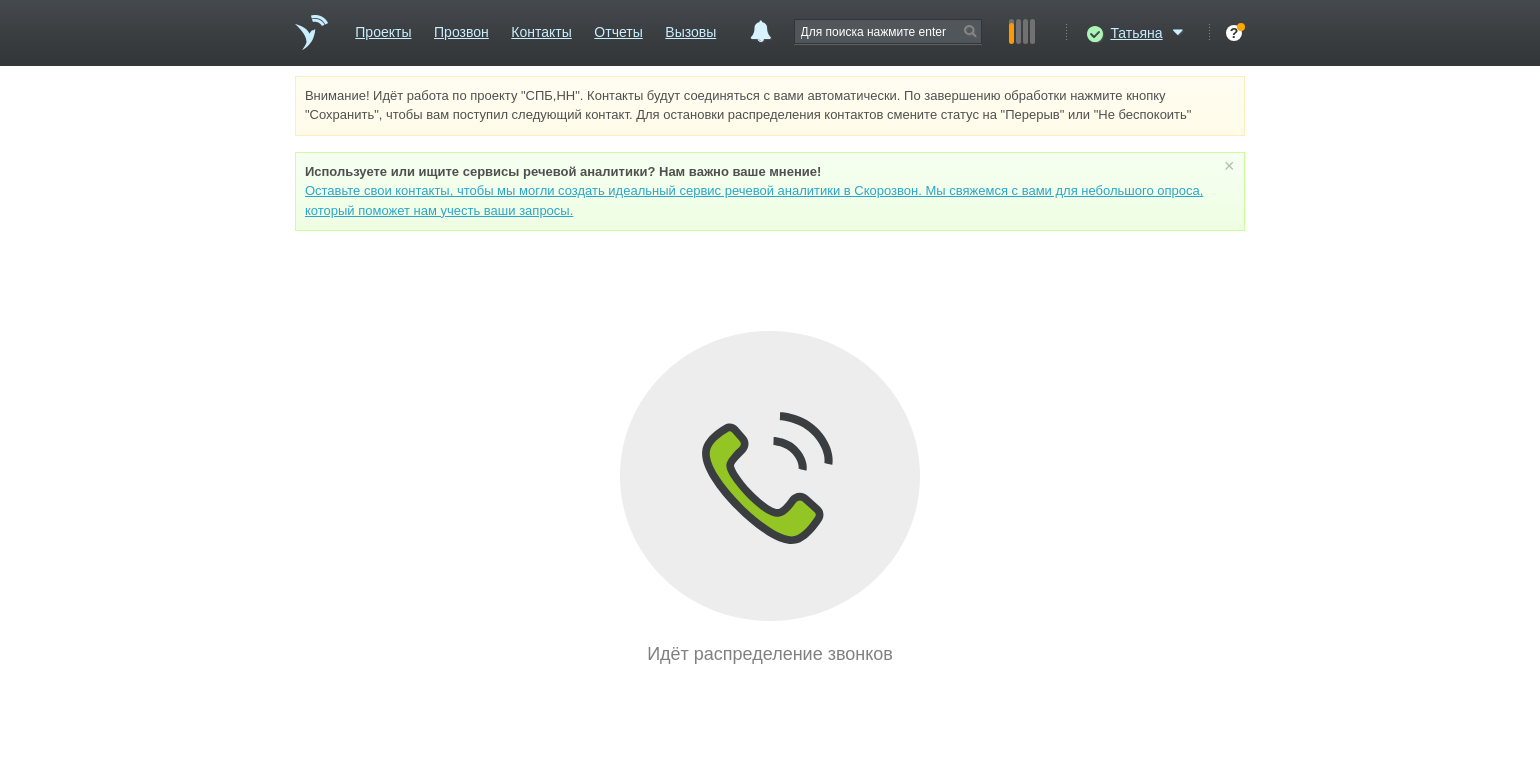 click on "Внимание! Идёт работа по проекту "СПБ,НН". Контакты будут соединяться с вами автоматически. По завершению обработки нажмите кнопку "Сохранить", чтобы вам поступил следующий контакт. Для остановки распределения контактов смените статус на "Перерыв" или "Не беспокоить"
Используете или ищите cервисы речевой аналитики? Нам важно ваше мнение! Оставьте свои контакты, чтобы мы могли создать идеальный сервис речевой аналитики в Скорозвон. Мы свяжемся с вами для небольшого опроса, который поможет нам учесть ваши запросы.
×" at bounding box center (770, 372) 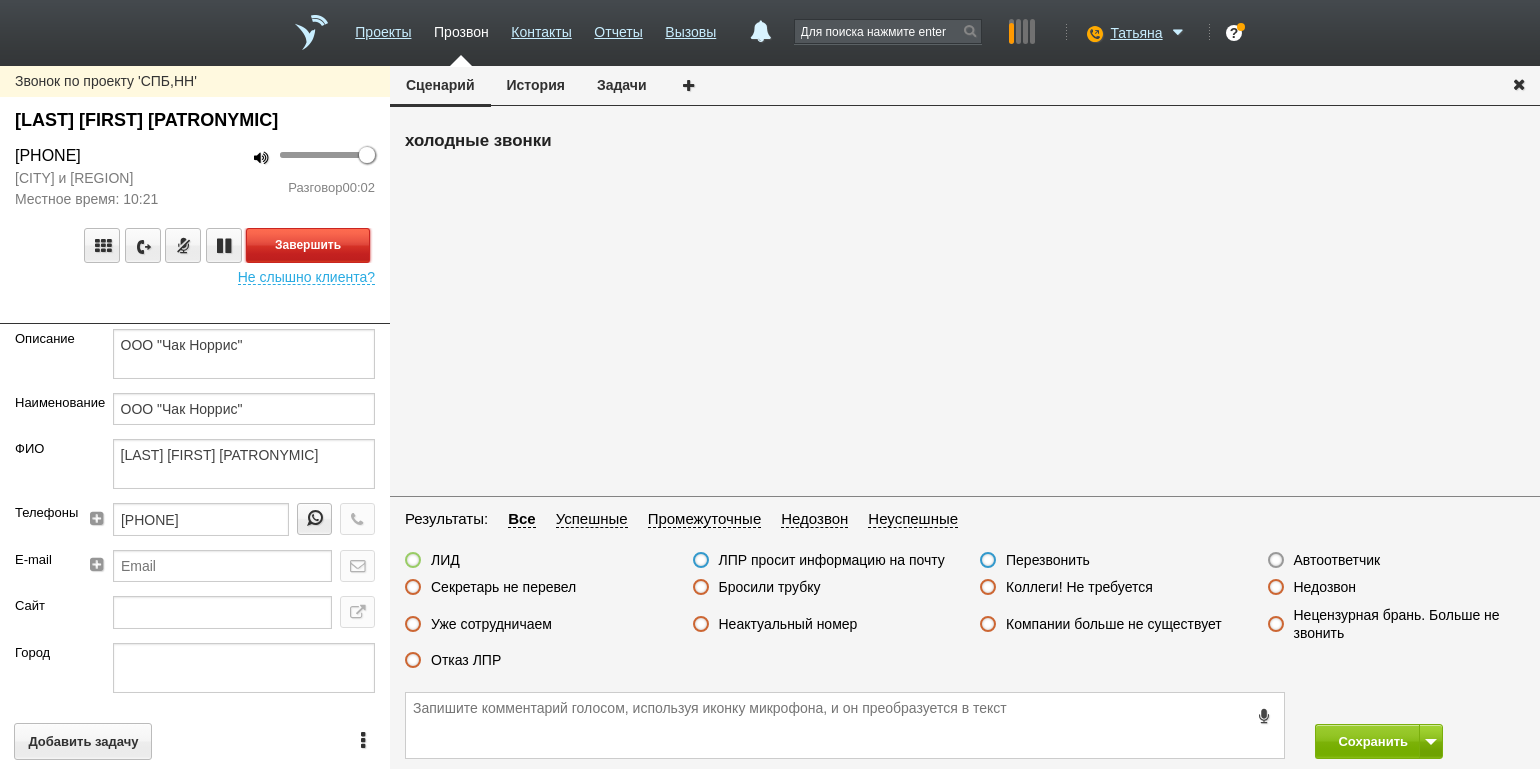 click on "Завершить" at bounding box center [308, 245] 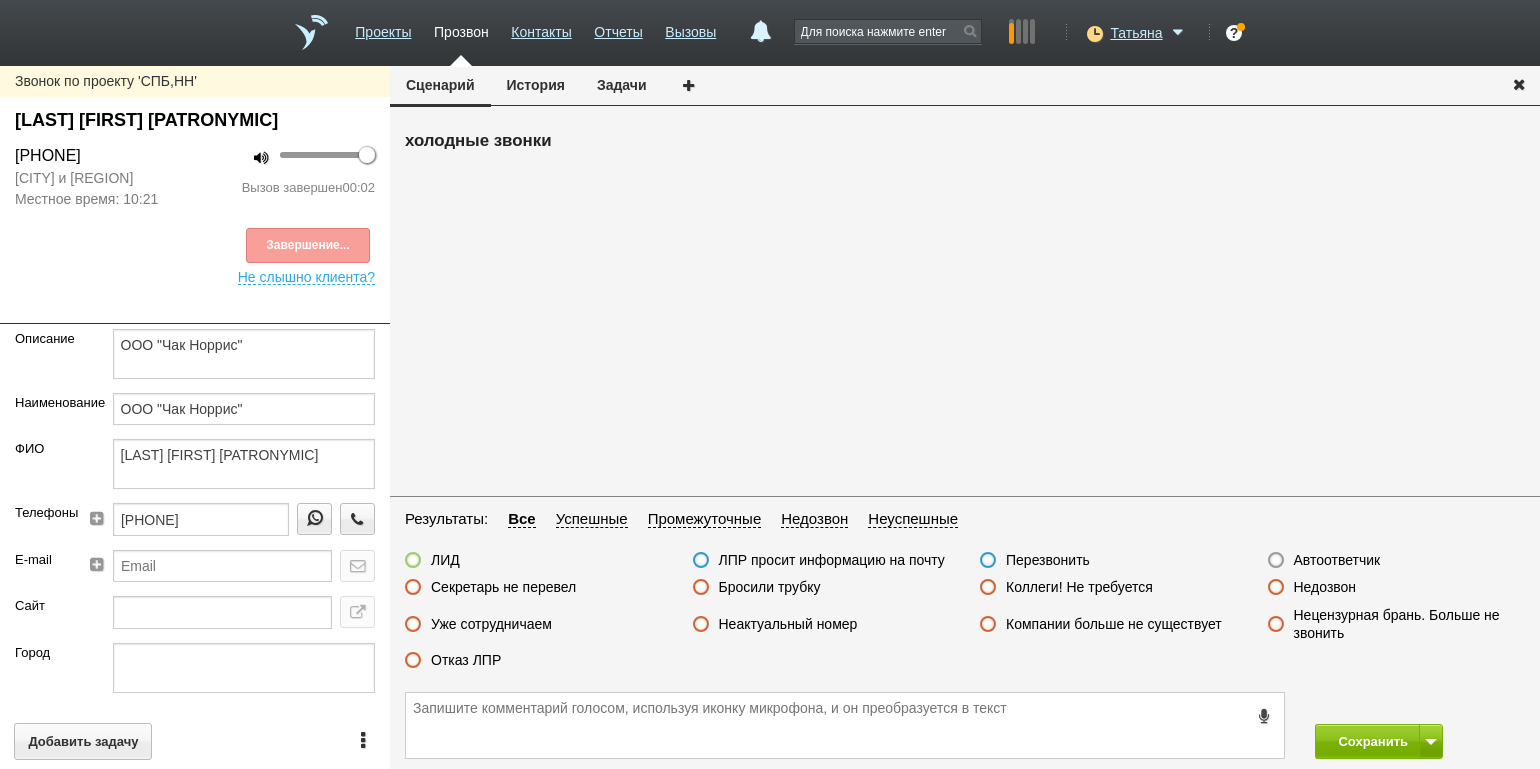 click on "Автоответчик" at bounding box center [1337, 560] 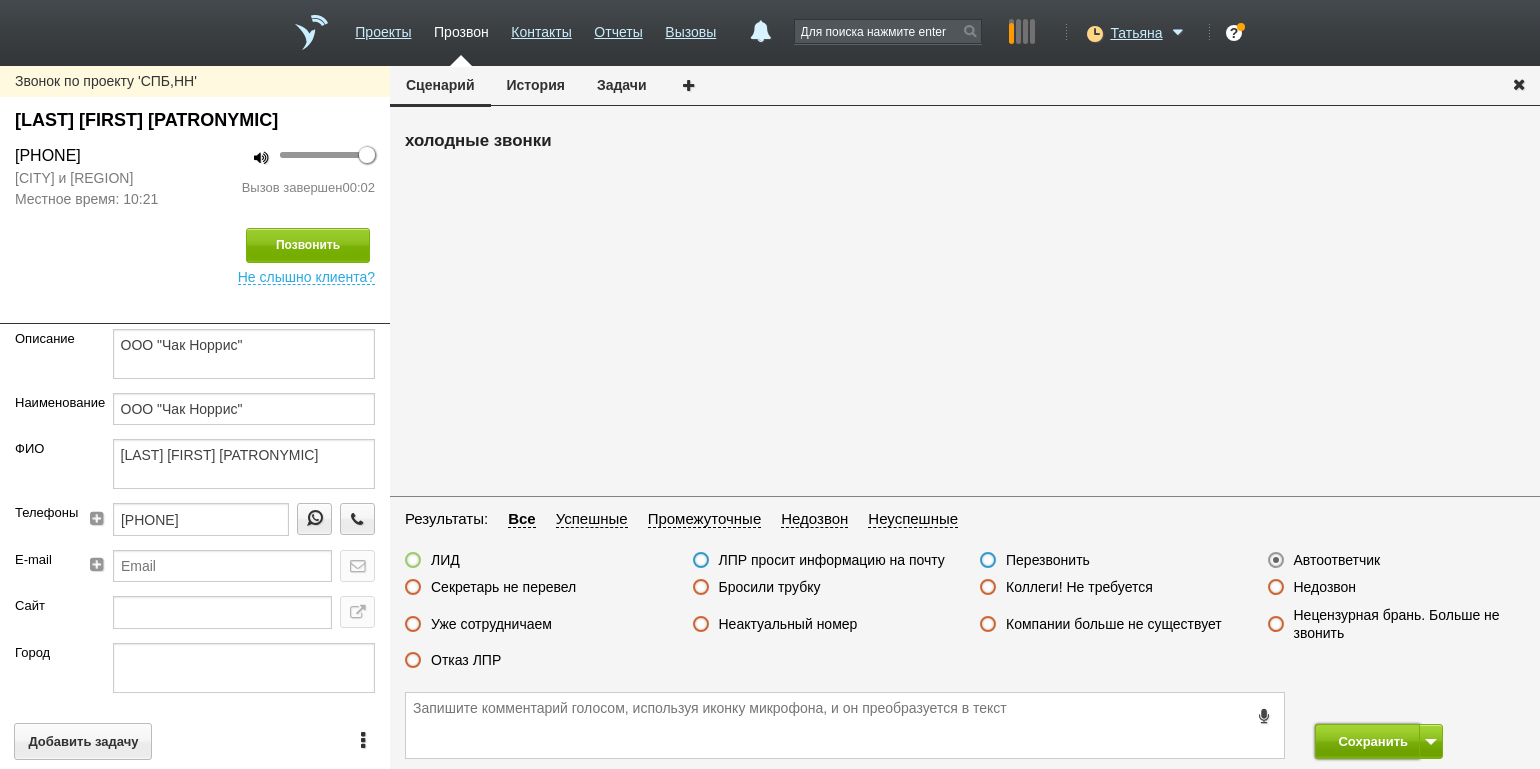 click on "Сохранить" at bounding box center (1367, 741) 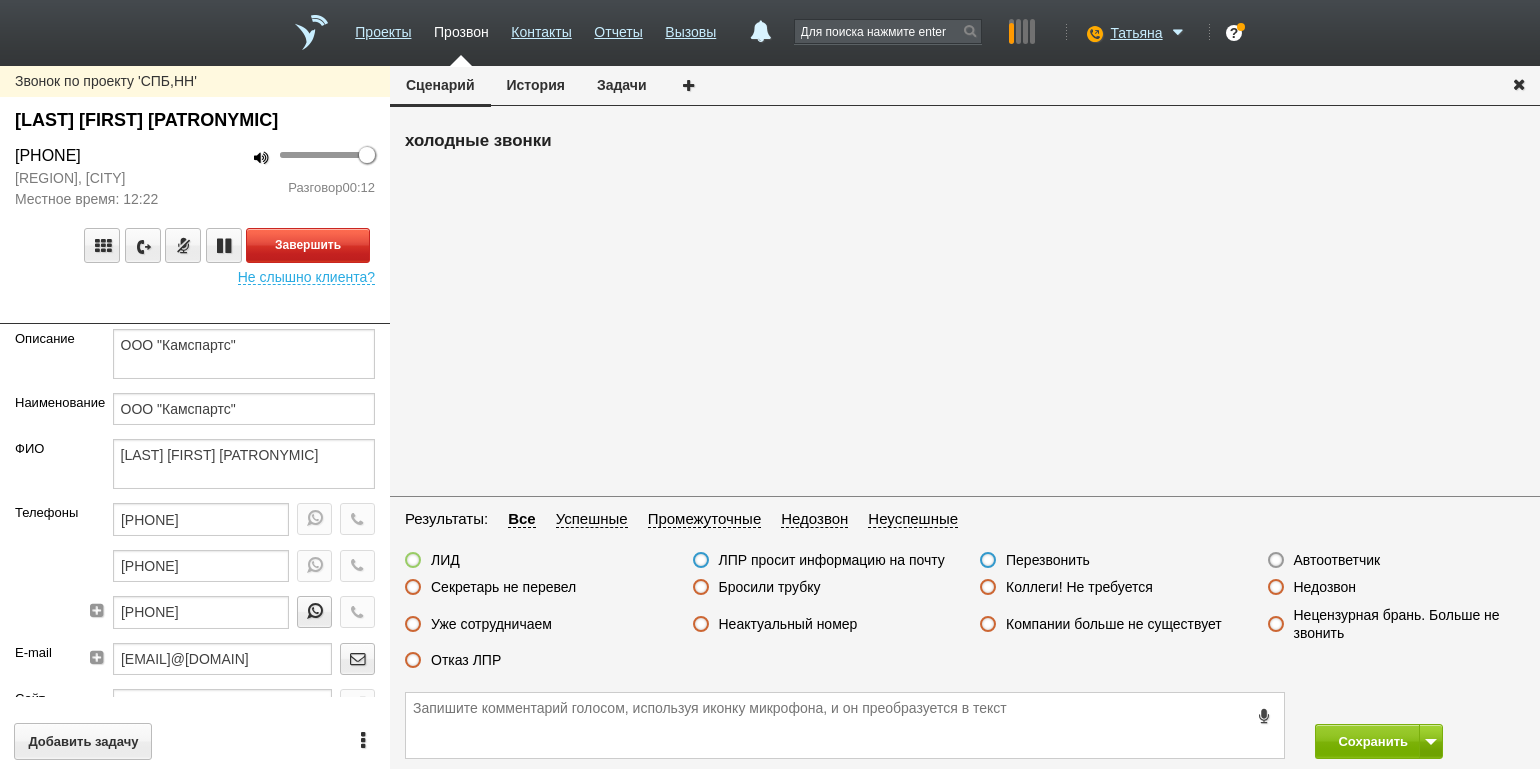 drag, startPoint x: 218, startPoint y: 218, endPoint x: 328, endPoint y: 268, distance: 120.83046 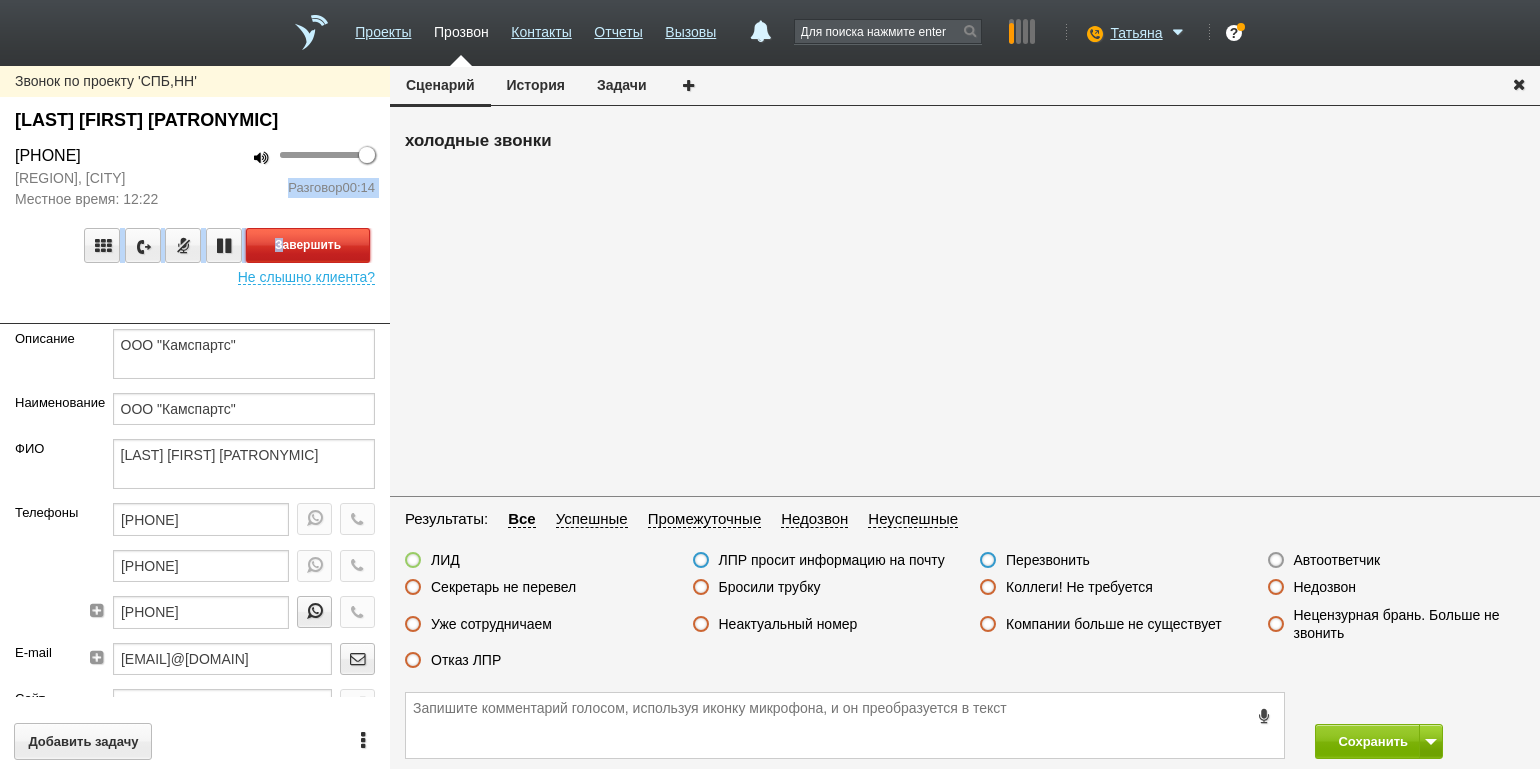 click on "Завершить" at bounding box center (308, 245) 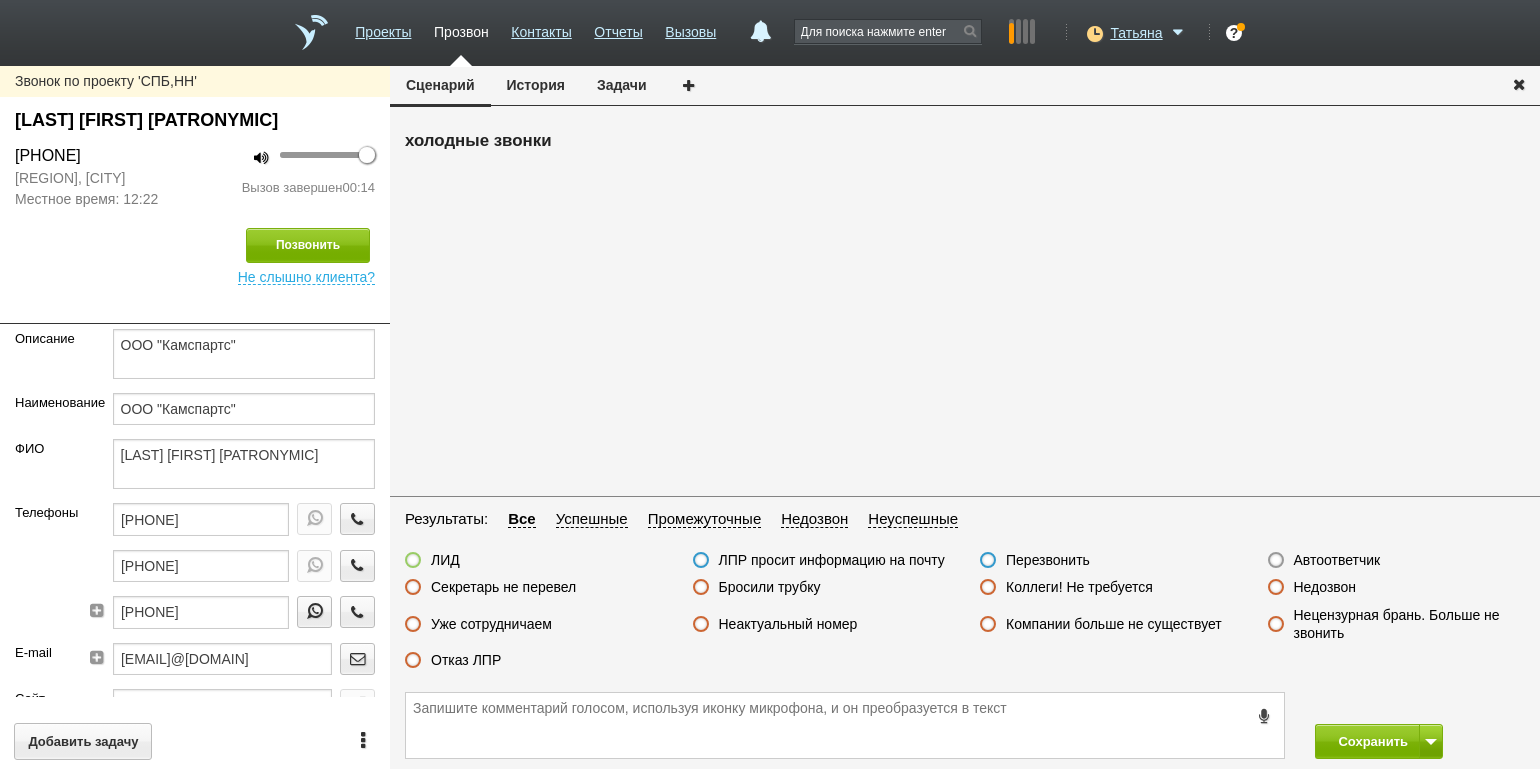 click on "Секретарь не перевел" at bounding box center (503, 587) 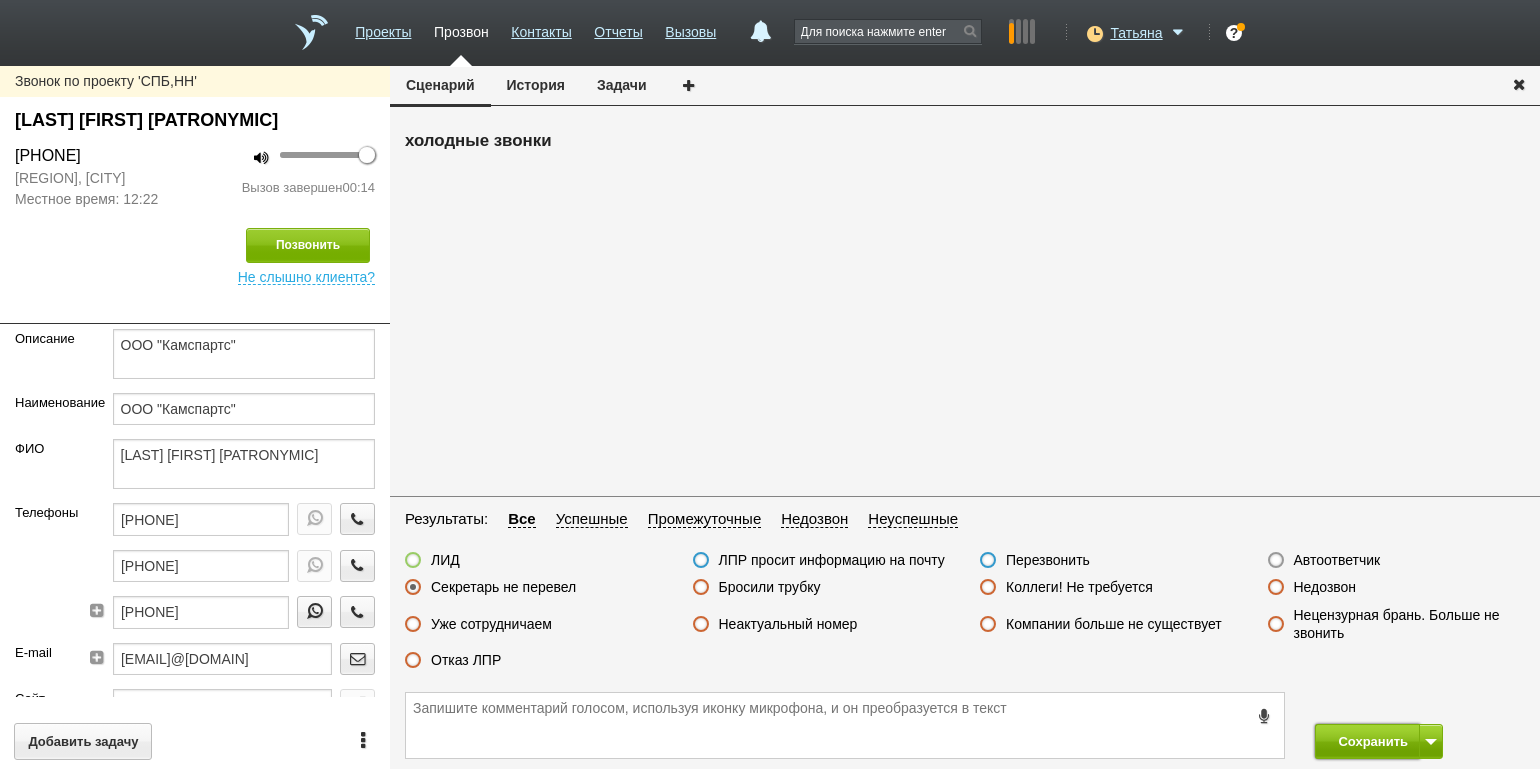 drag, startPoint x: 1364, startPoint y: 754, endPoint x: 1360, endPoint y: 743, distance: 11.7046995 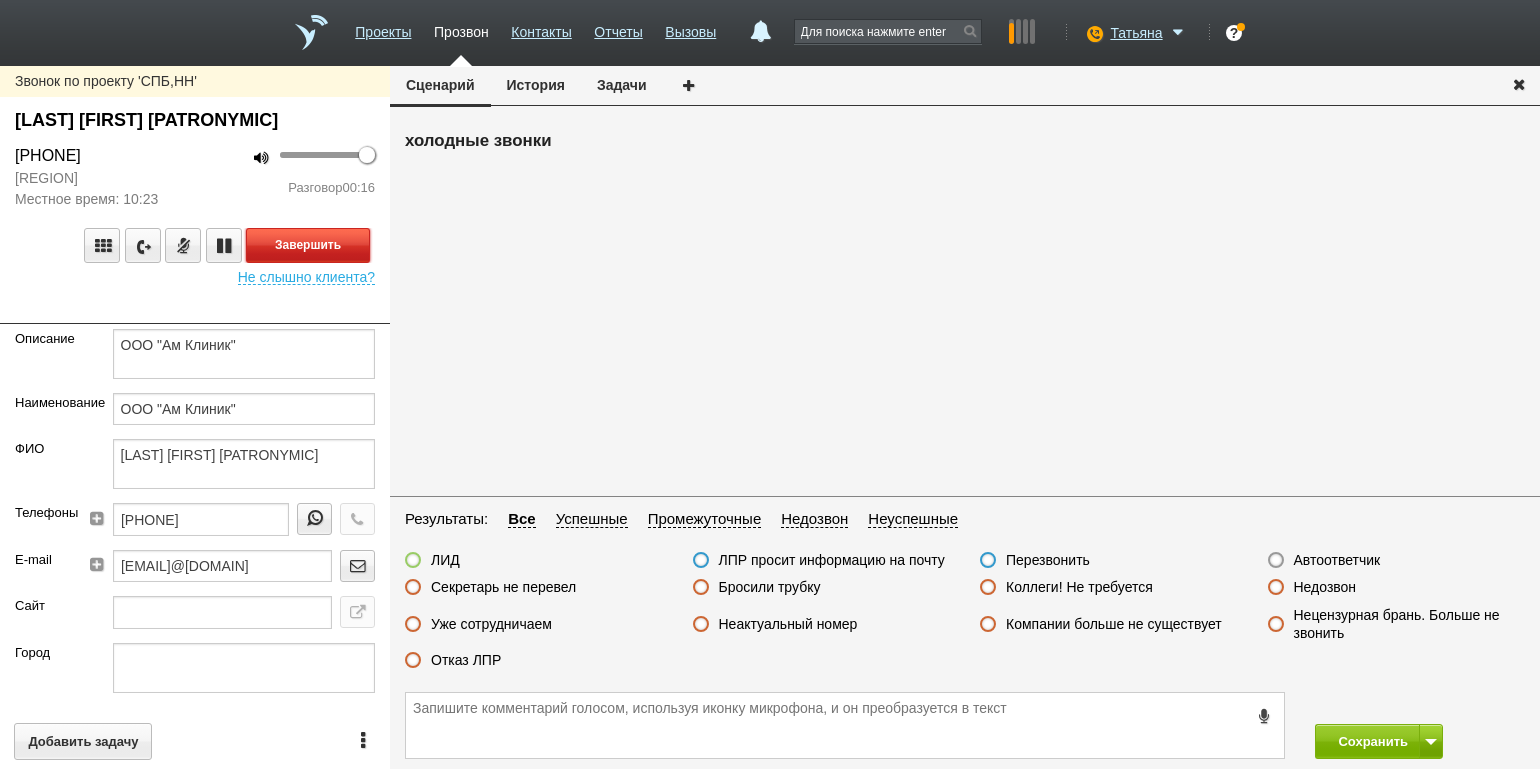 click on "Завершить" at bounding box center (308, 245) 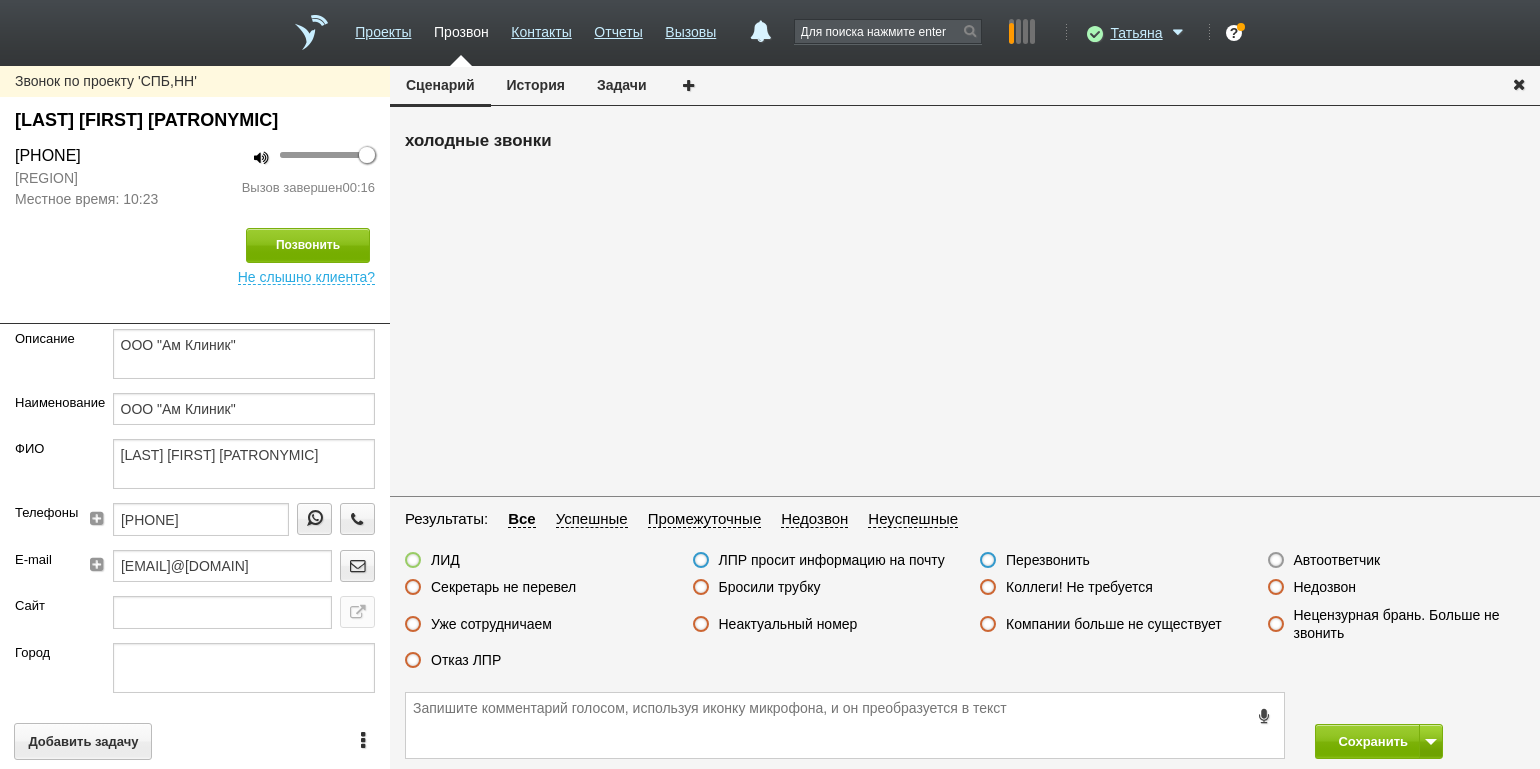 click on "Отказ ЛПР" at bounding box center (466, 660) 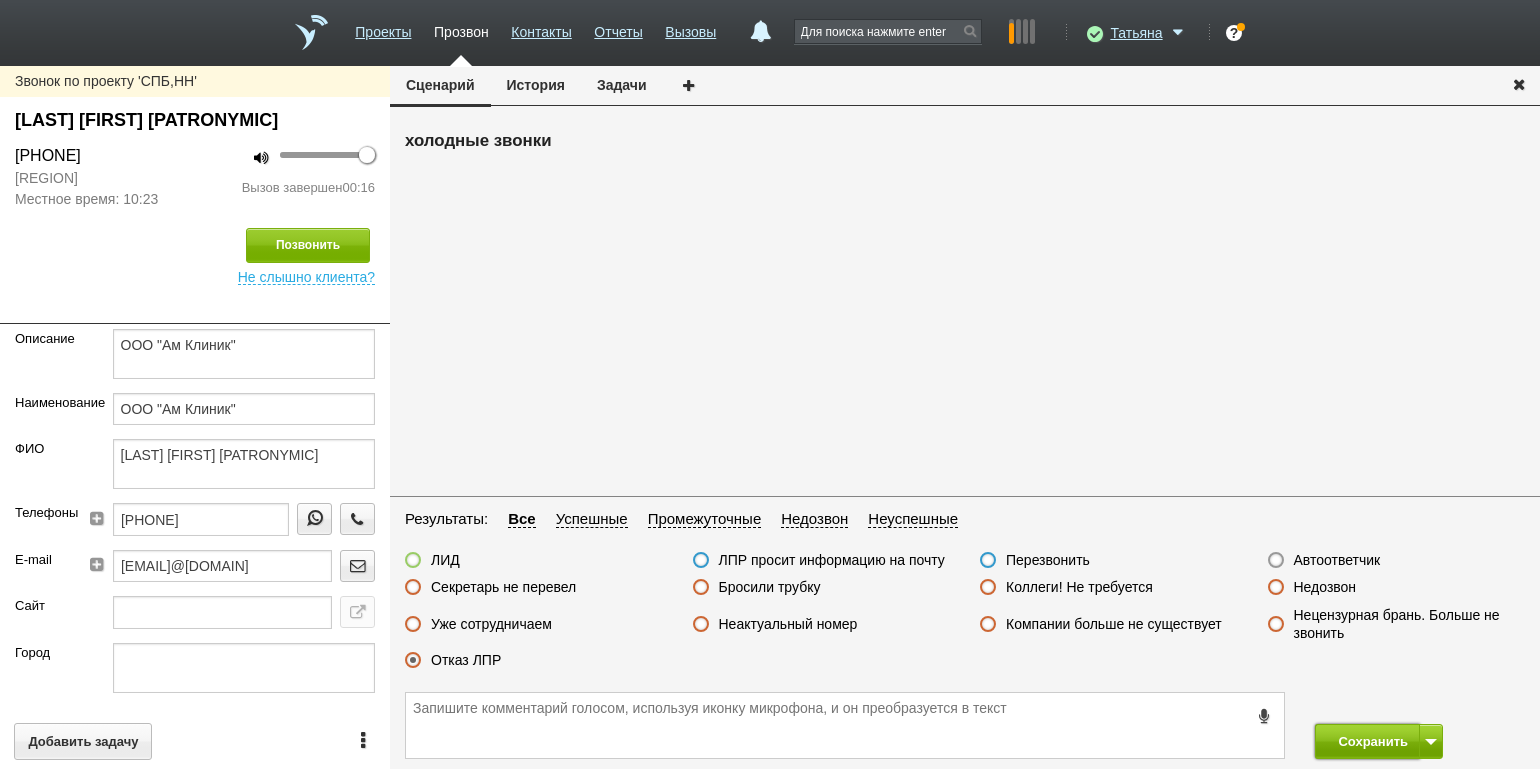 click on "Сохранить" at bounding box center [1367, 741] 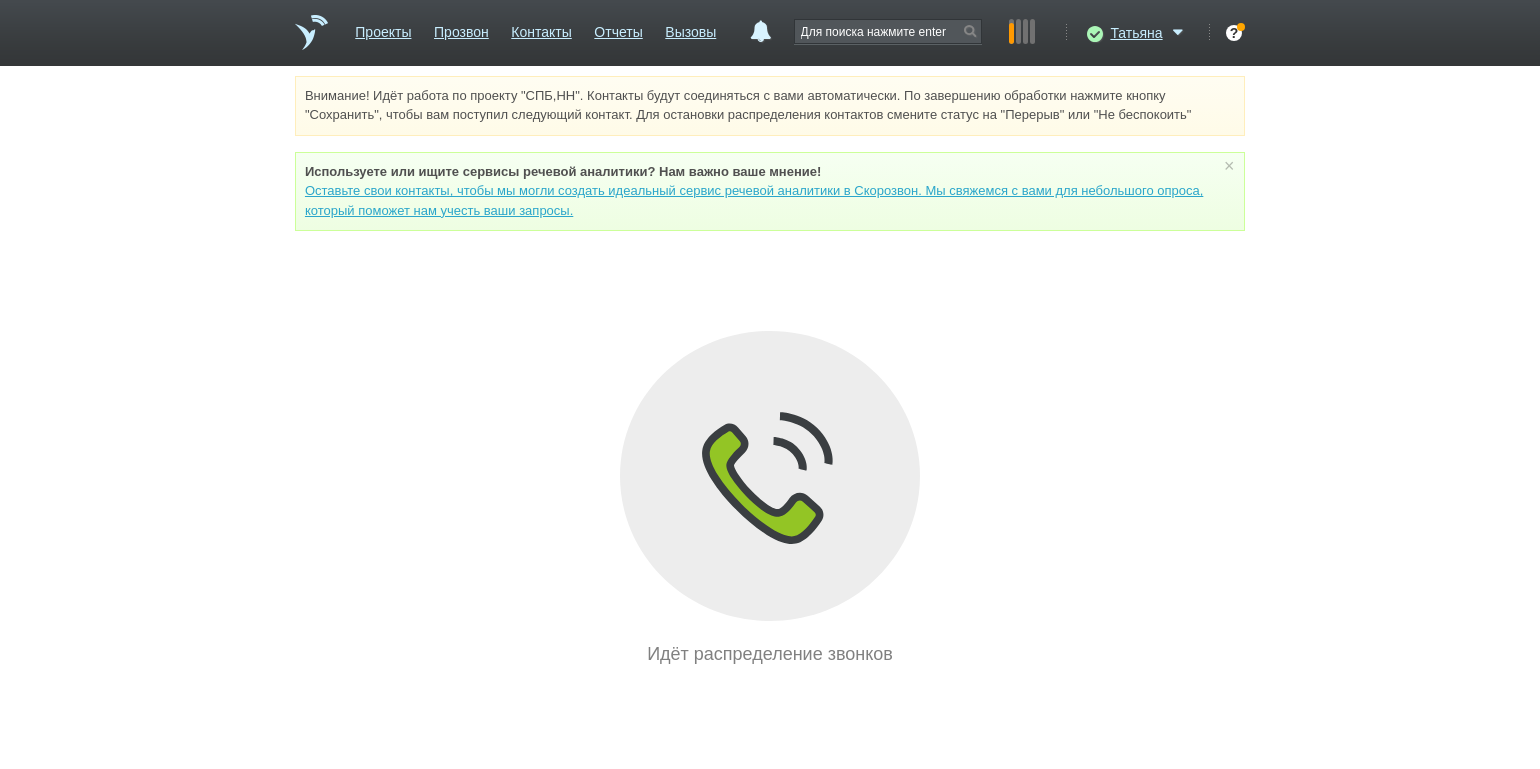 click on "Внимание! Идёт работа по проекту "СПБ,НН". Контакты будут соединяться с вами автоматически. По завершению обработки нажмите кнопку "Сохранить", чтобы вам поступил следующий контакт. Для остановки распределения контактов смените статус на "Перерыв" или "Не беспокоить"
Используете или ищите cервисы речевой аналитики? Нам важно ваше мнение! Оставьте свои контакты, чтобы мы могли создать идеальный сервис речевой аналитики в Скорозвон. Мы свяжемся с вами для небольшого опроса, который поможет нам учесть ваши запросы.
×" at bounding box center (770, 372) 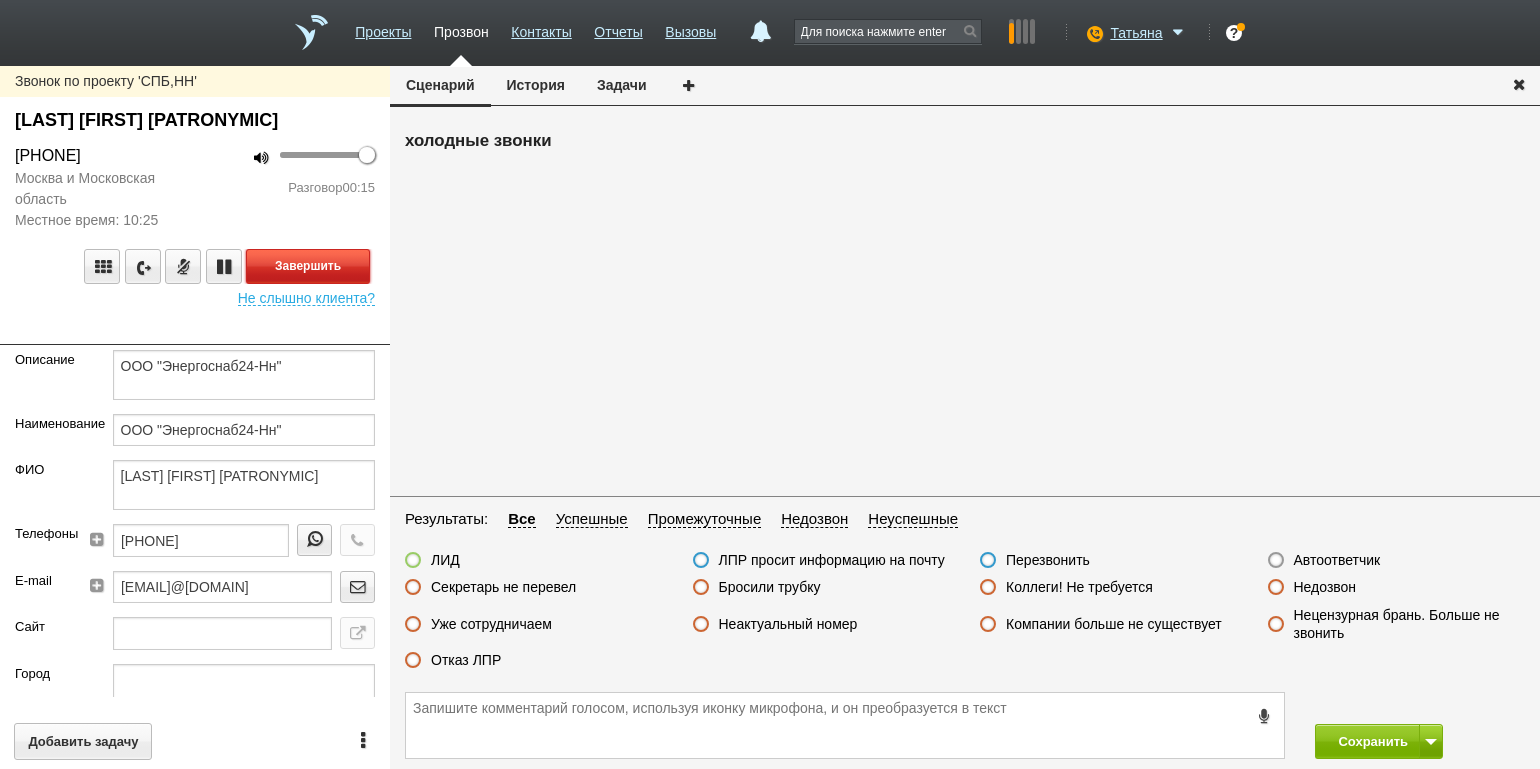 click on "Завершить" at bounding box center [308, 266] 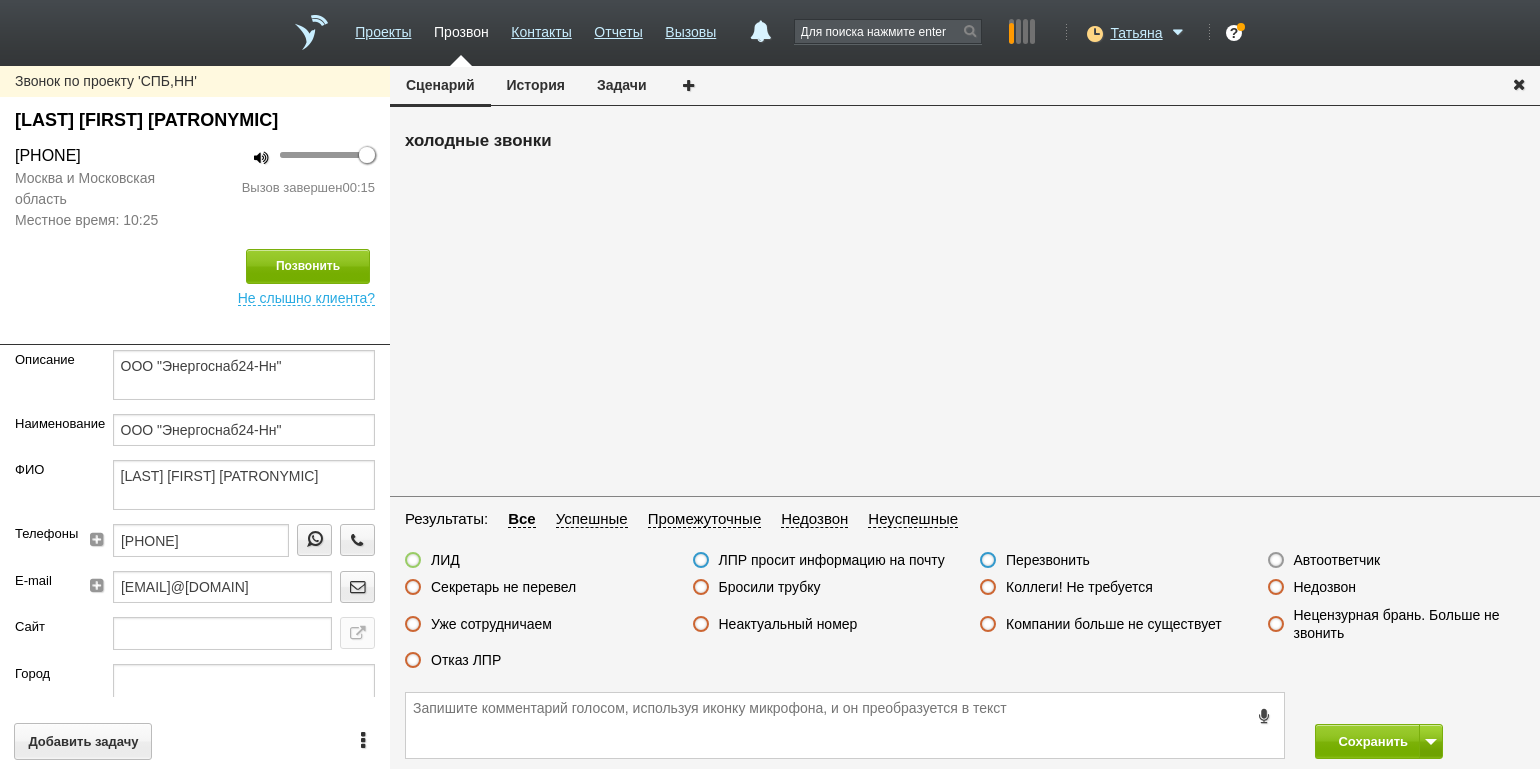 click on "Компании больше не существует" at bounding box center [1101, 625] 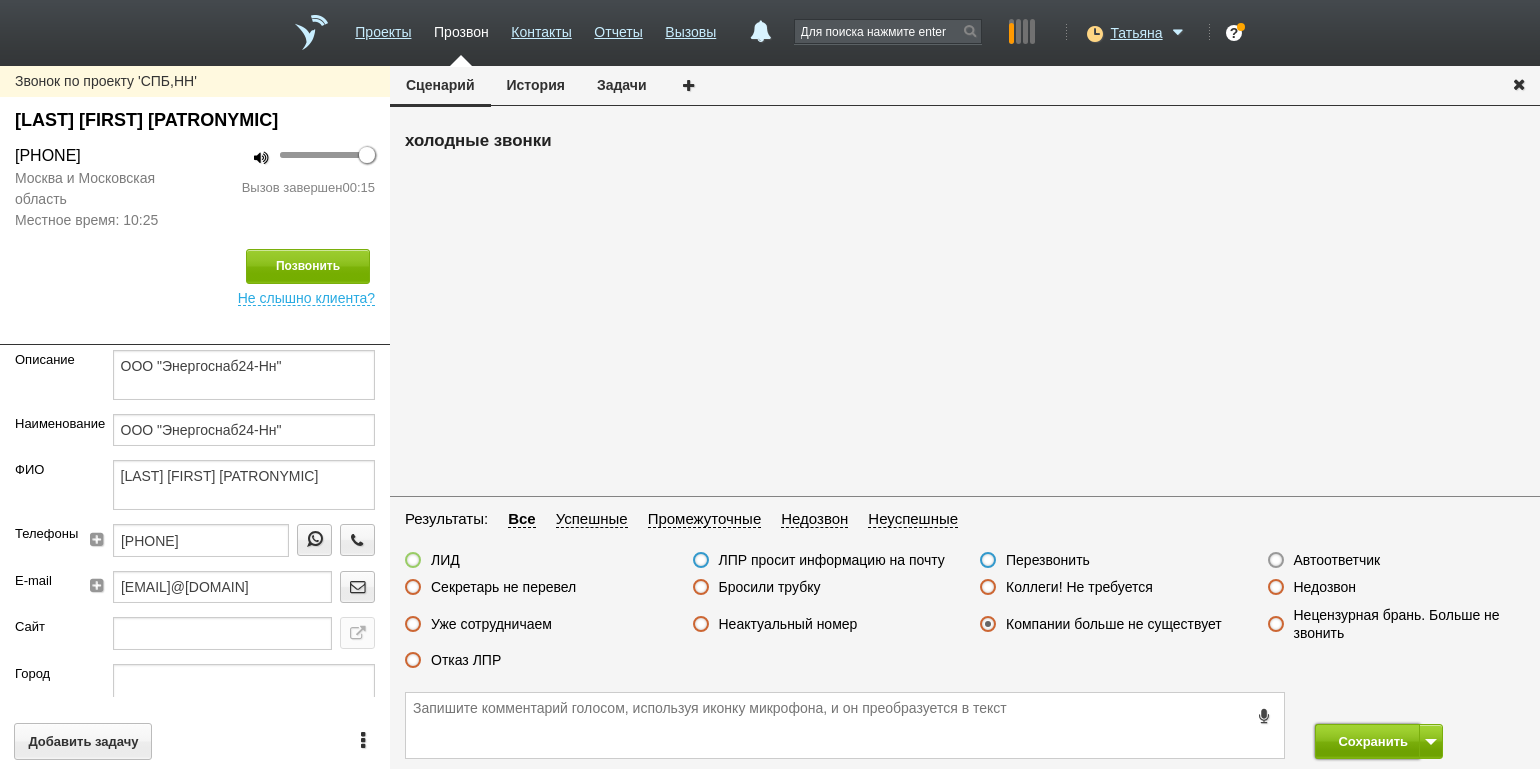 click on "Сохранить" at bounding box center [1367, 741] 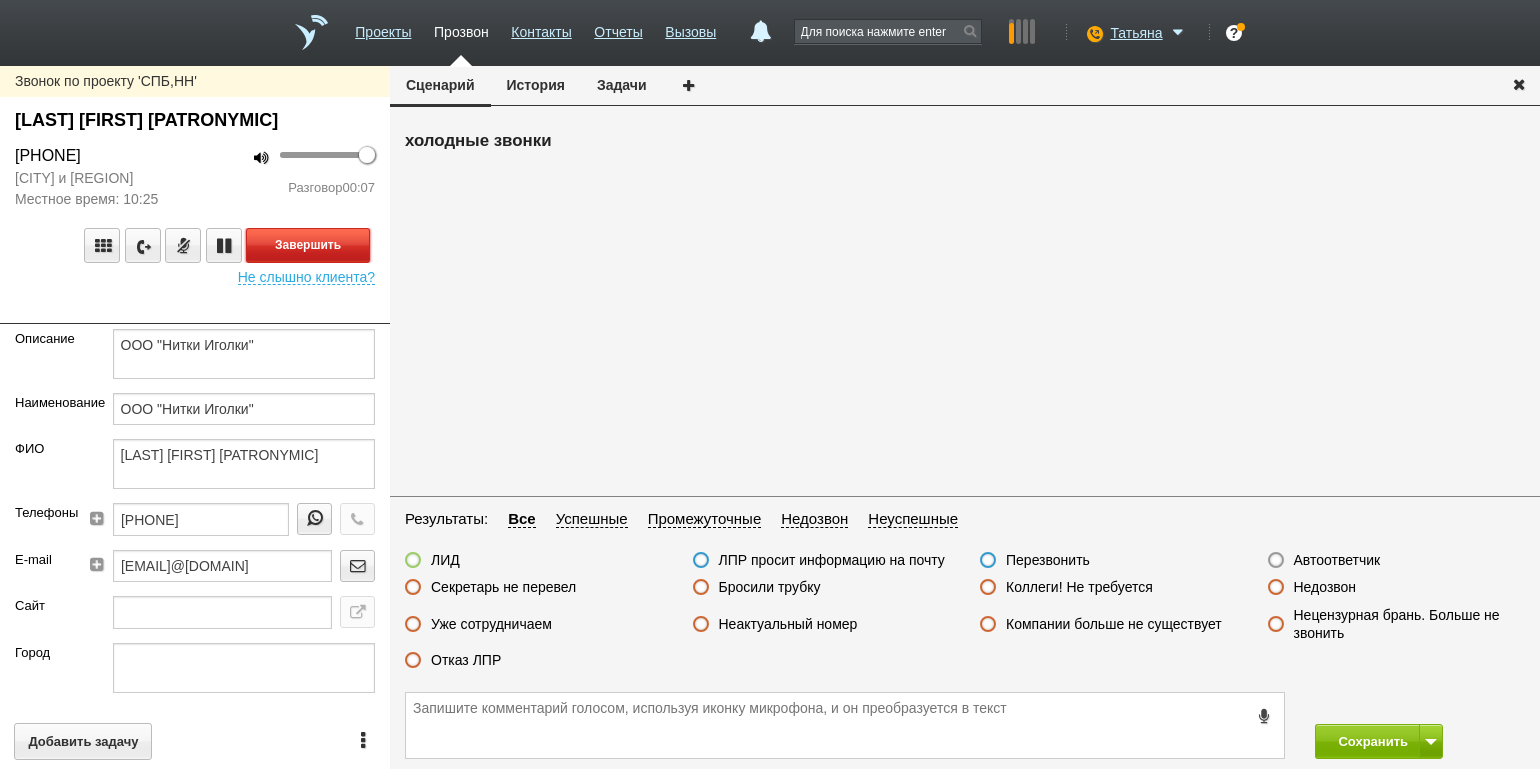 click on "Завершить" at bounding box center [308, 245] 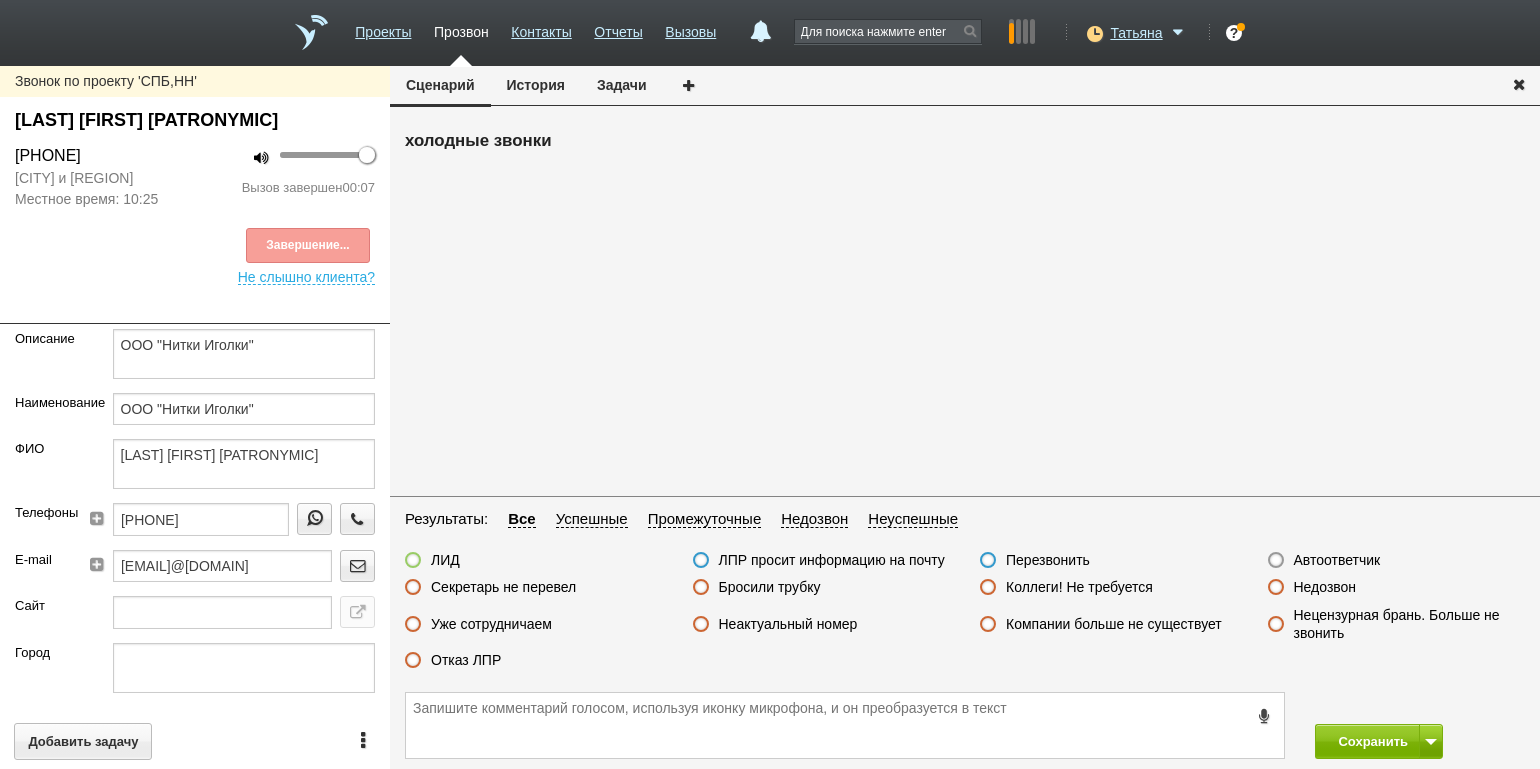 click on "Неактуальный номер" at bounding box center (788, 624) 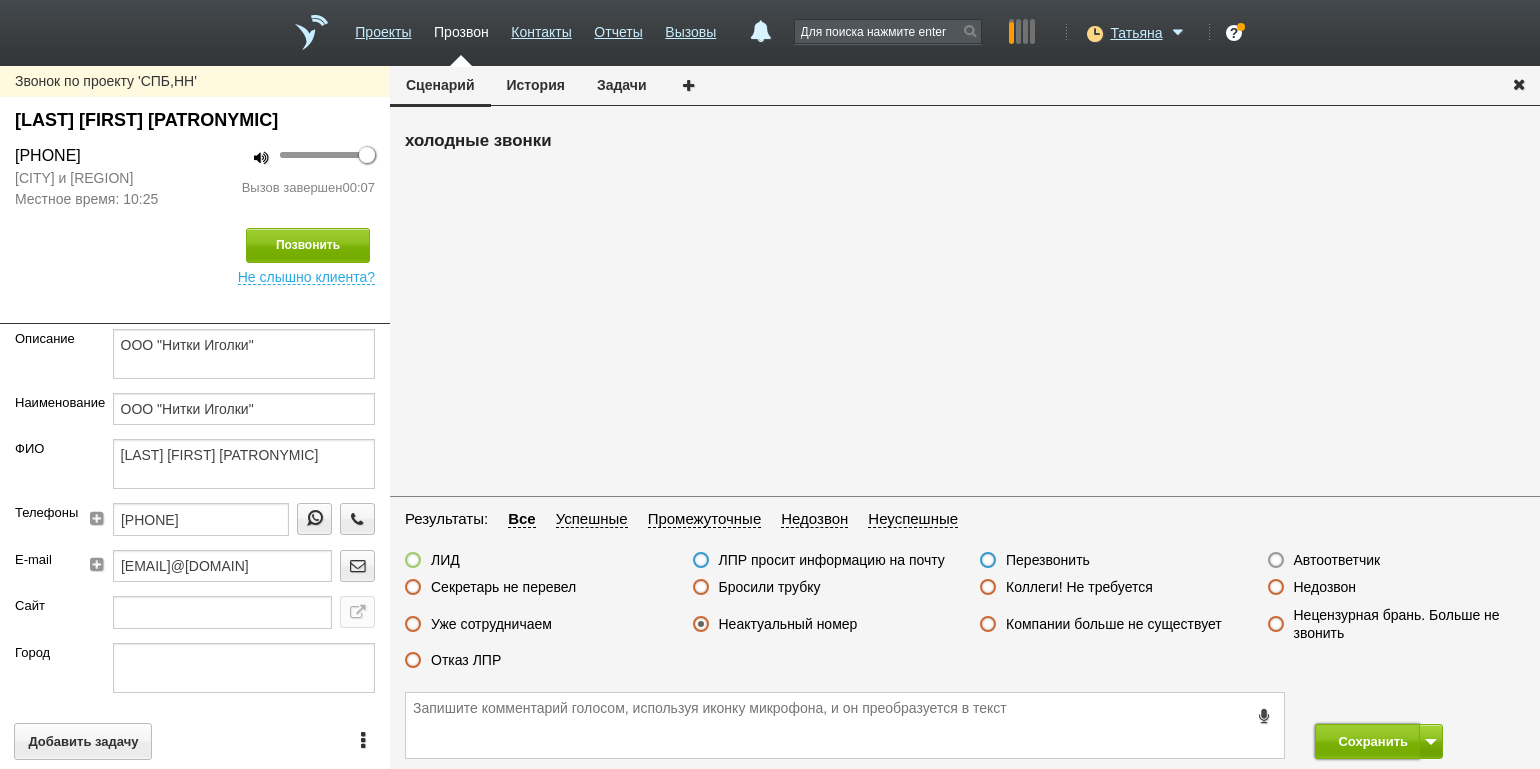 drag, startPoint x: 1372, startPoint y: 739, endPoint x: 1118, endPoint y: 424, distance: 404.64923 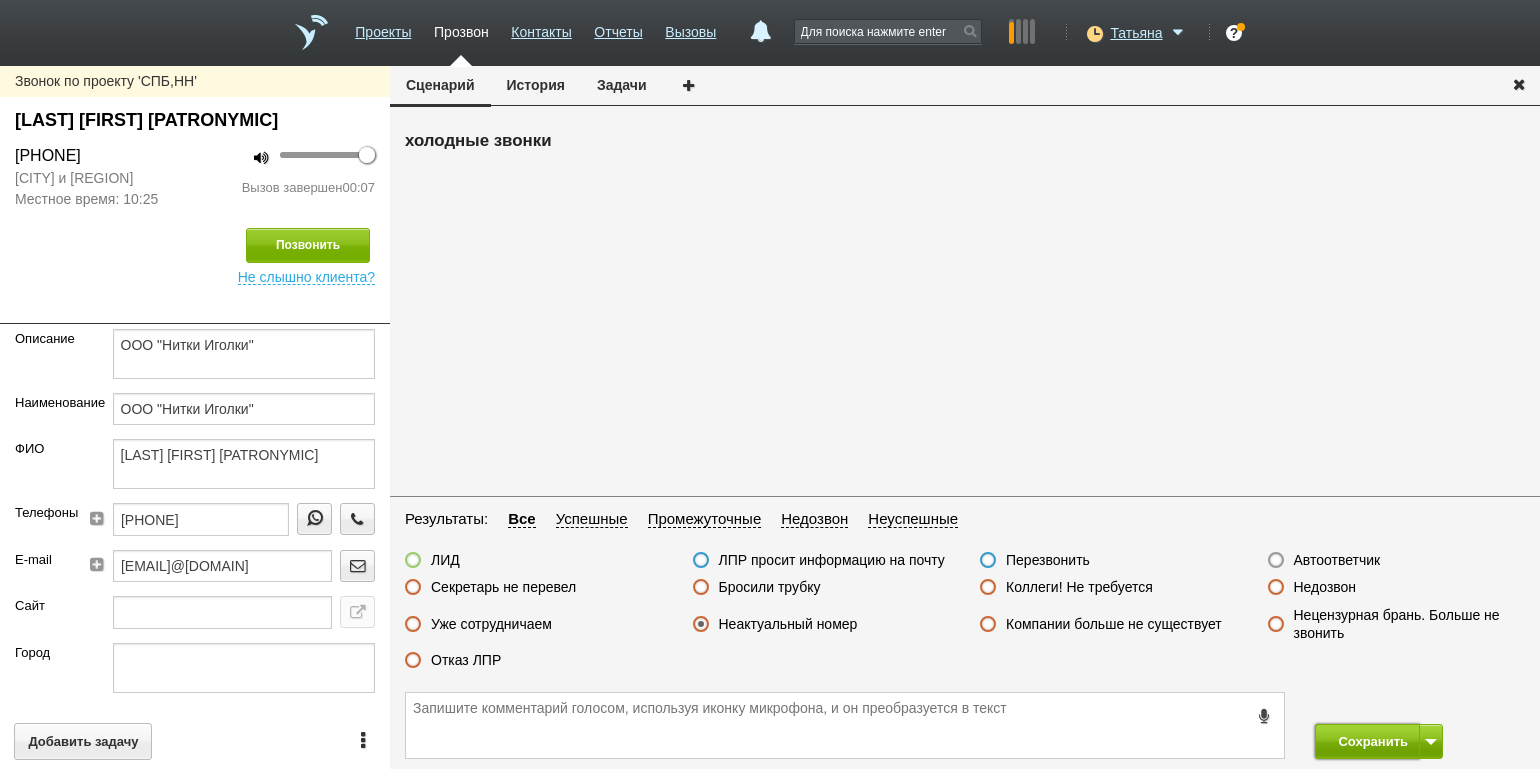 click on "Сохранить" at bounding box center (1367, 741) 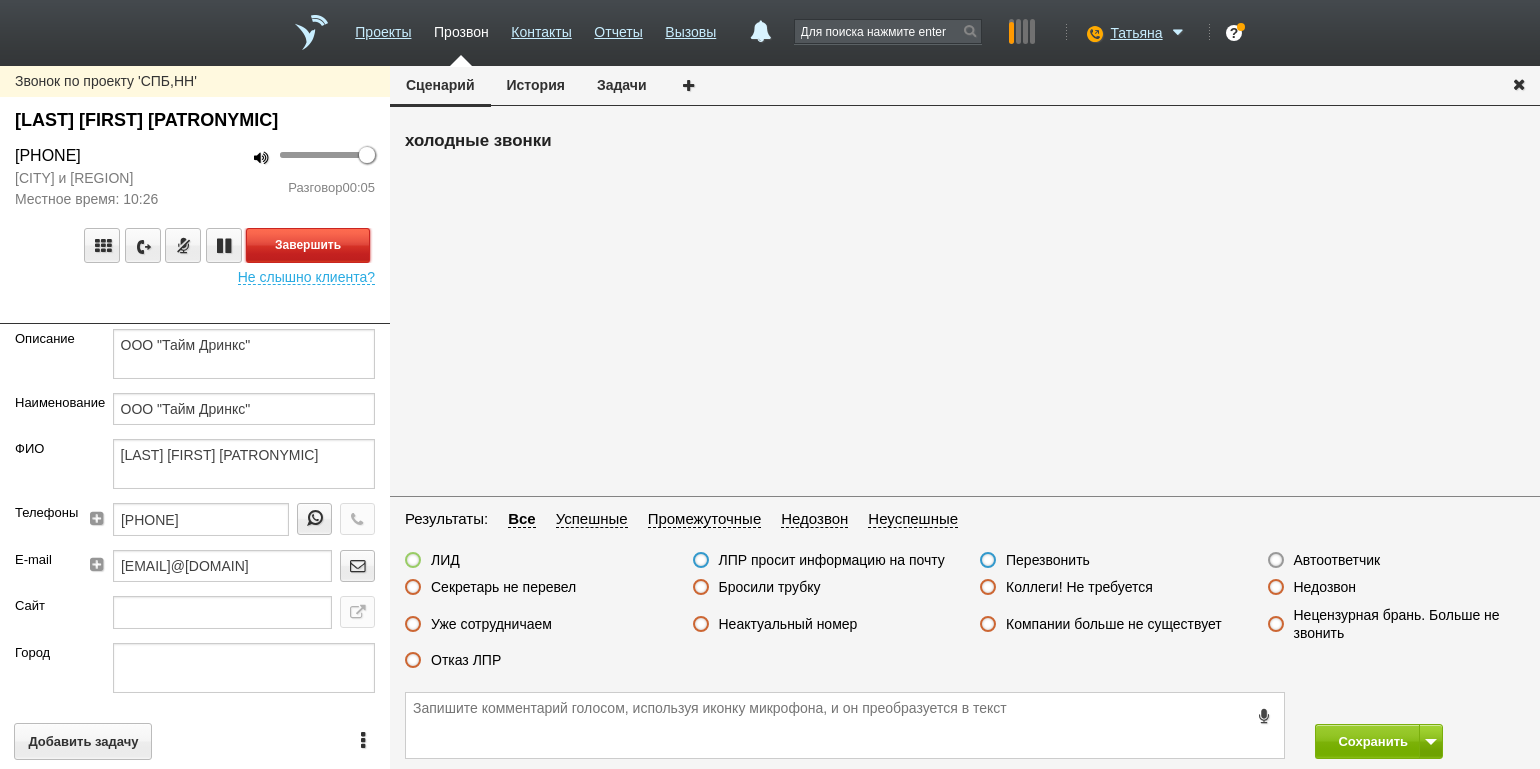 click on "Завершить" at bounding box center [308, 245] 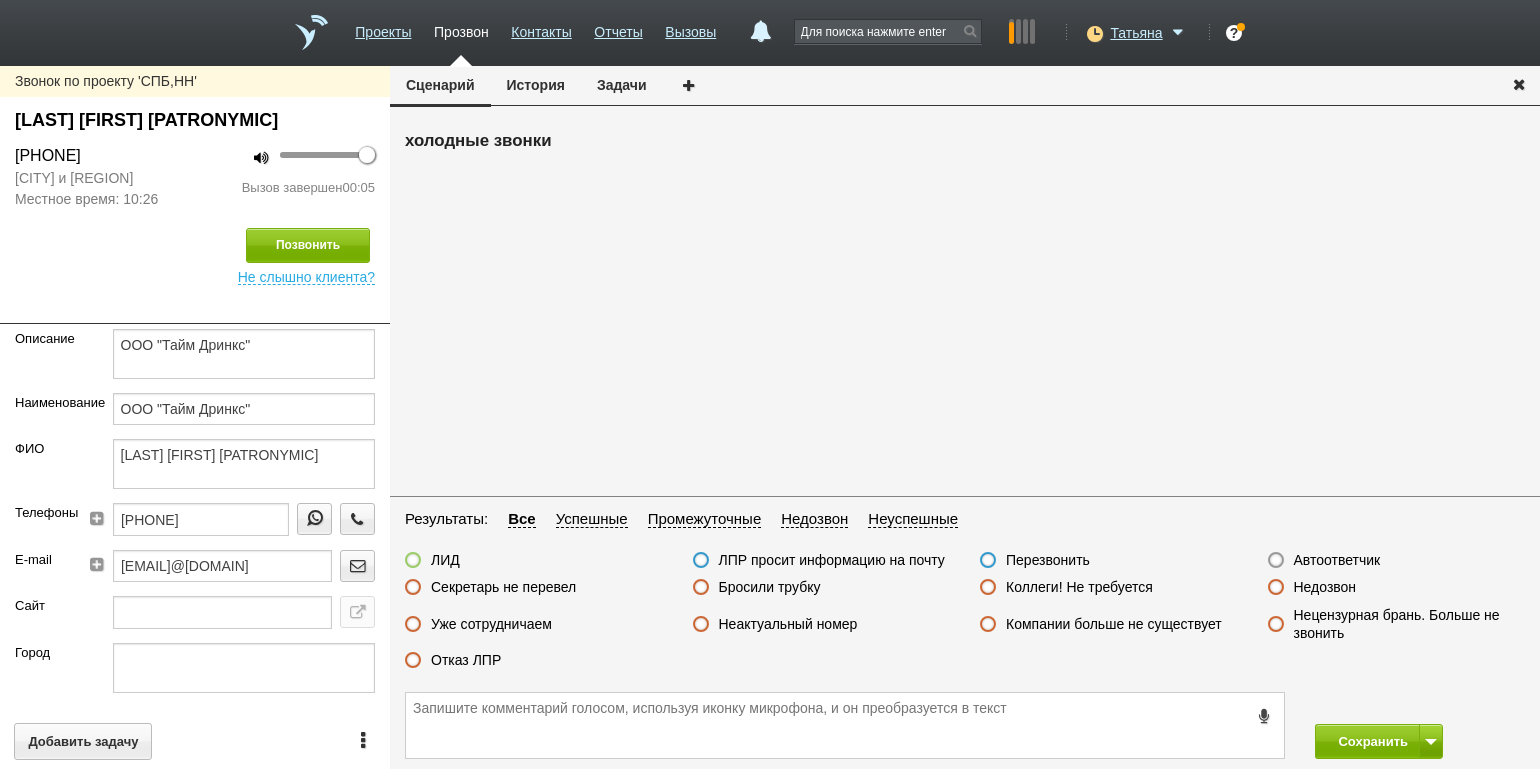 drag, startPoint x: 1349, startPoint y: 557, endPoint x: 1354, endPoint y: 620, distance: 63.1981 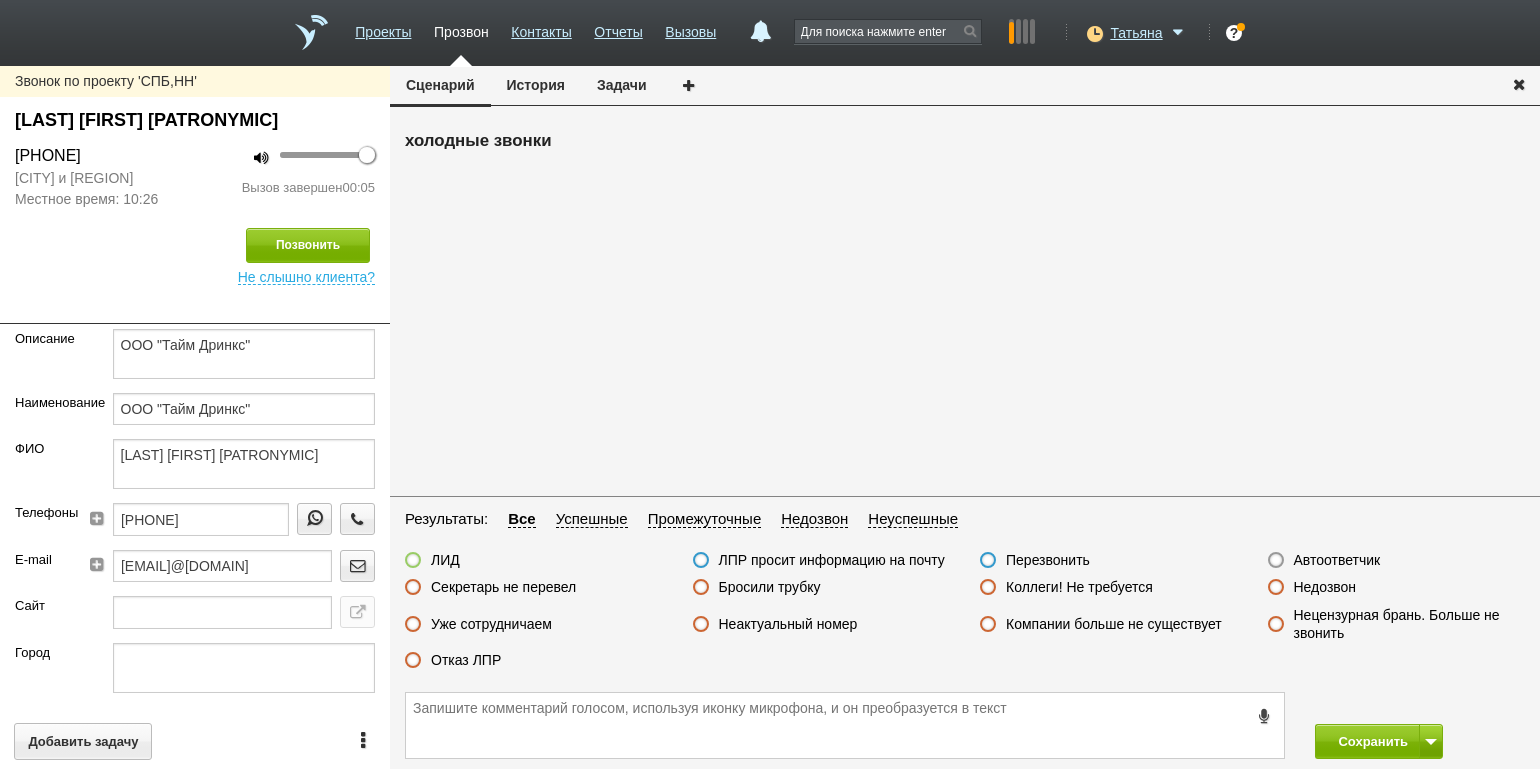 click on "Автоответчик" at bounding box center (1337, 560) 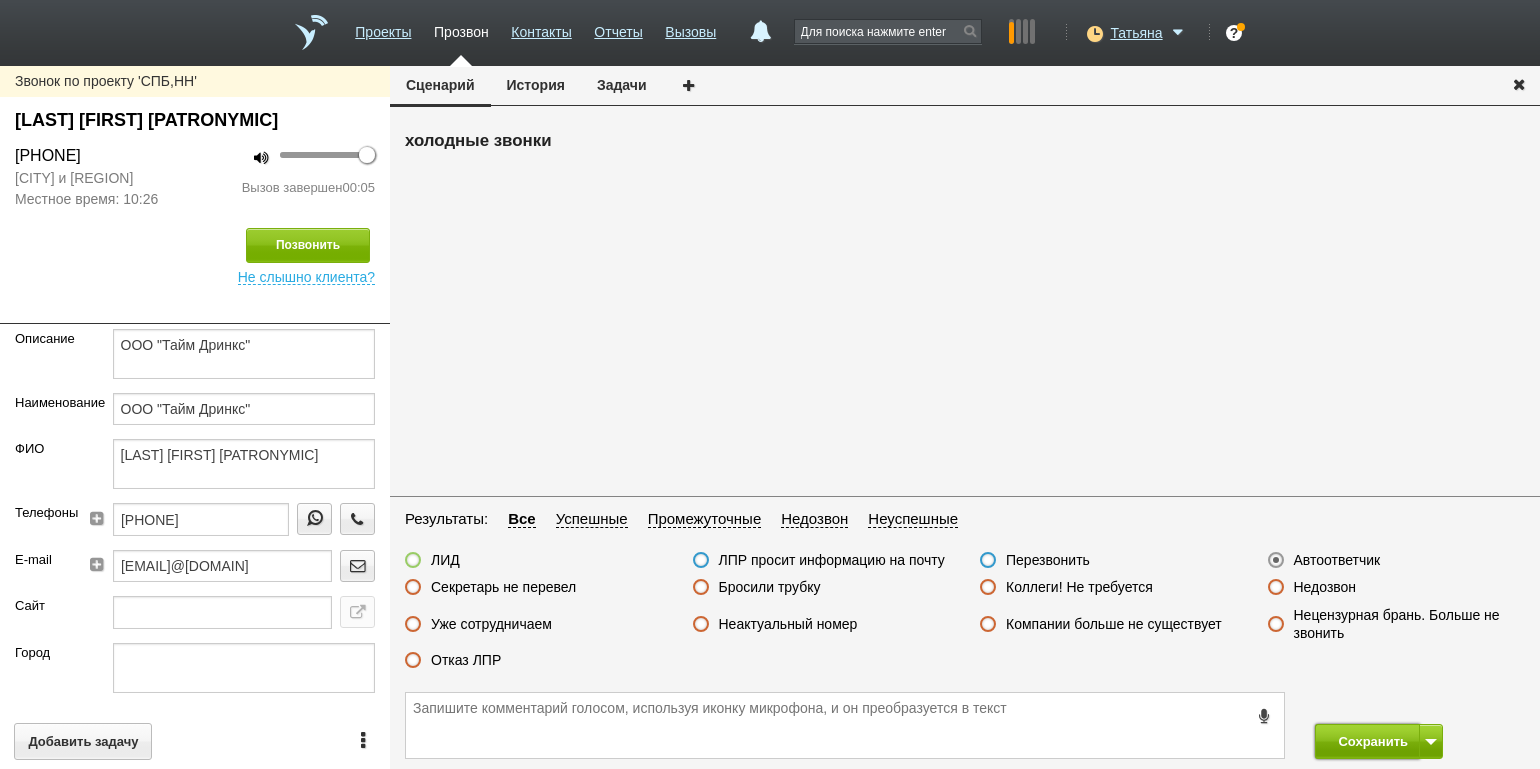 click on "Сохранить" at bounding box center [1367, 741] 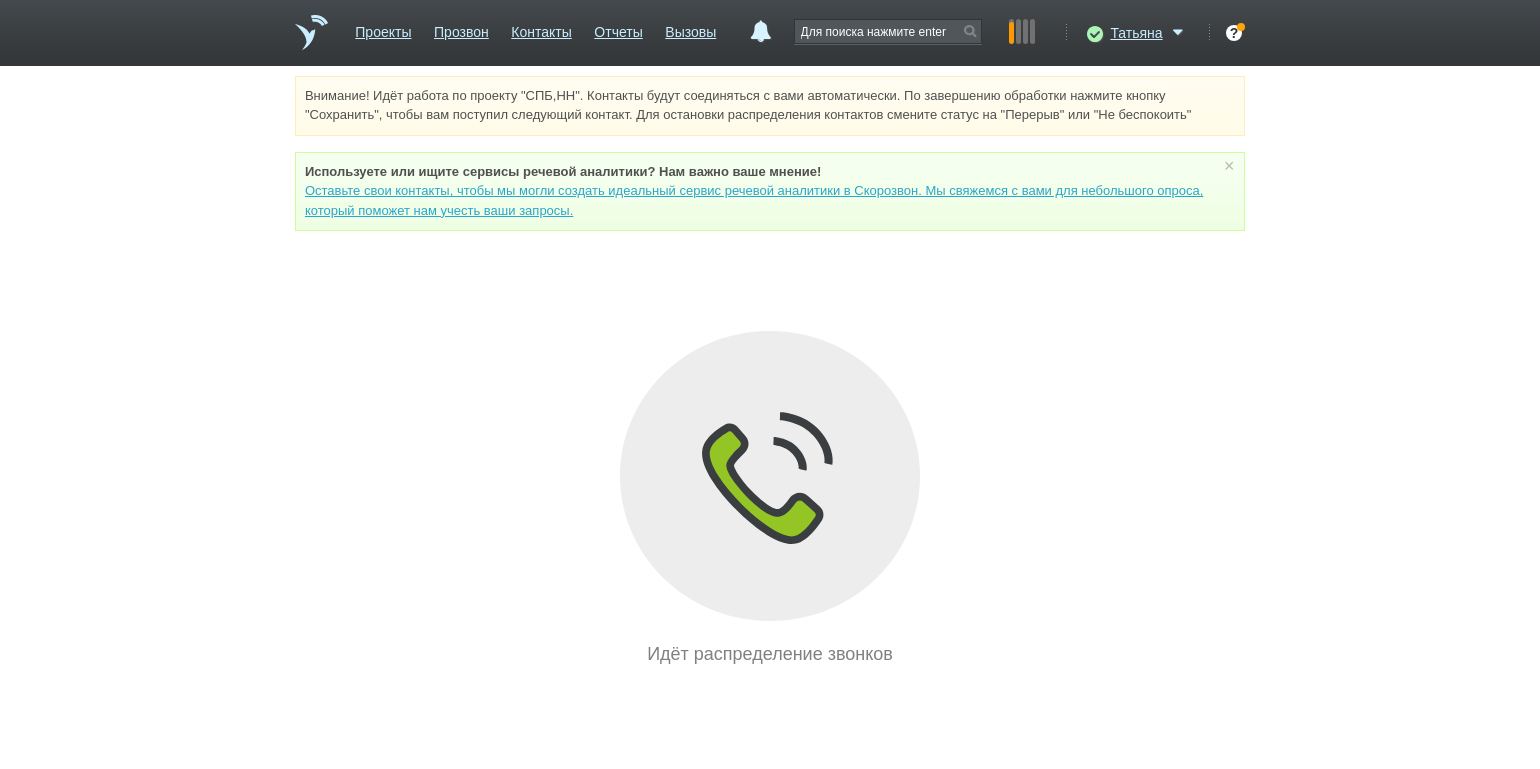 drag, startPoint x: 201, startPoint y: 257, endPoint x: 212, endPoint y: 257, distance: 11 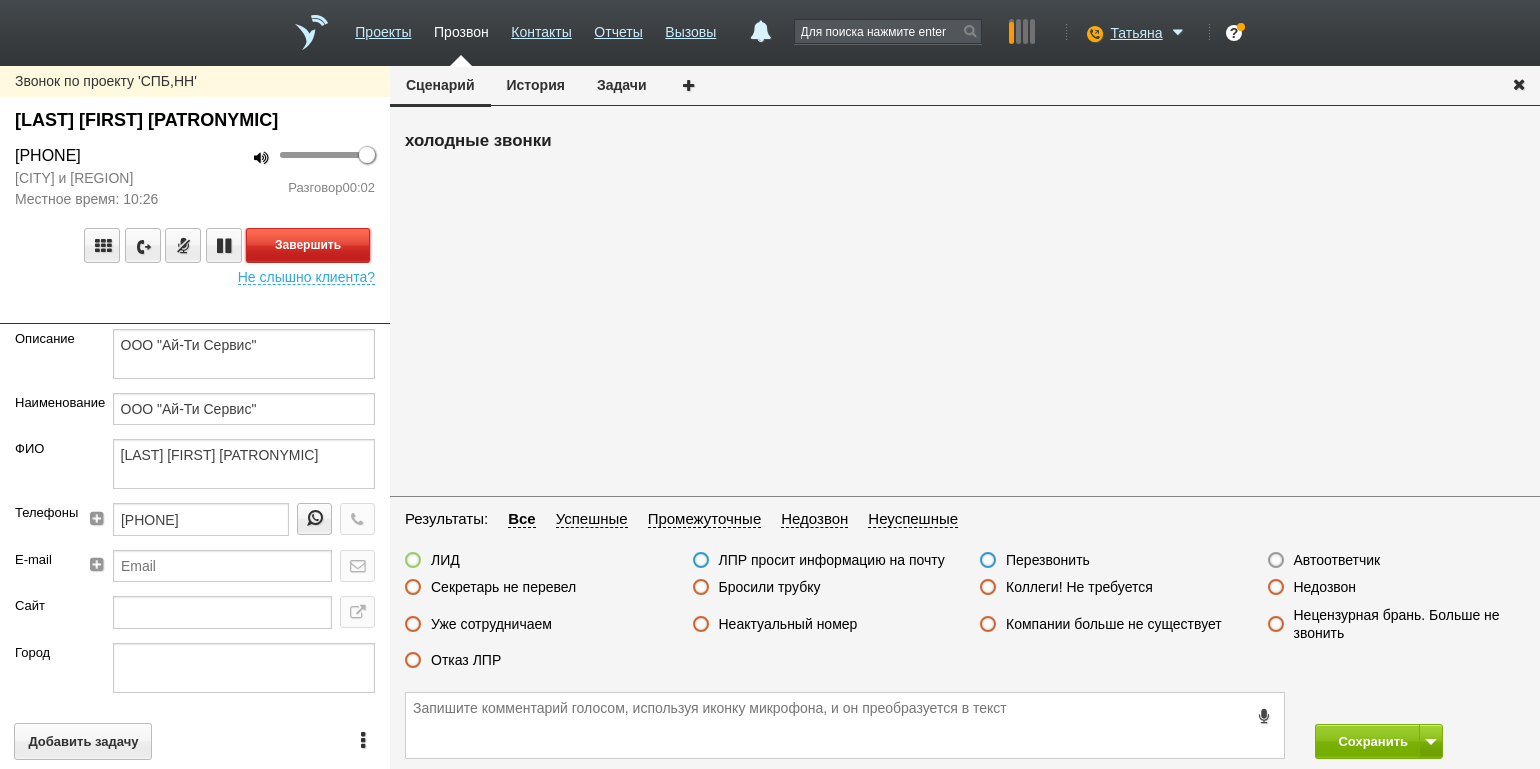 click on "Завершить" at bounding box center [308, 245] 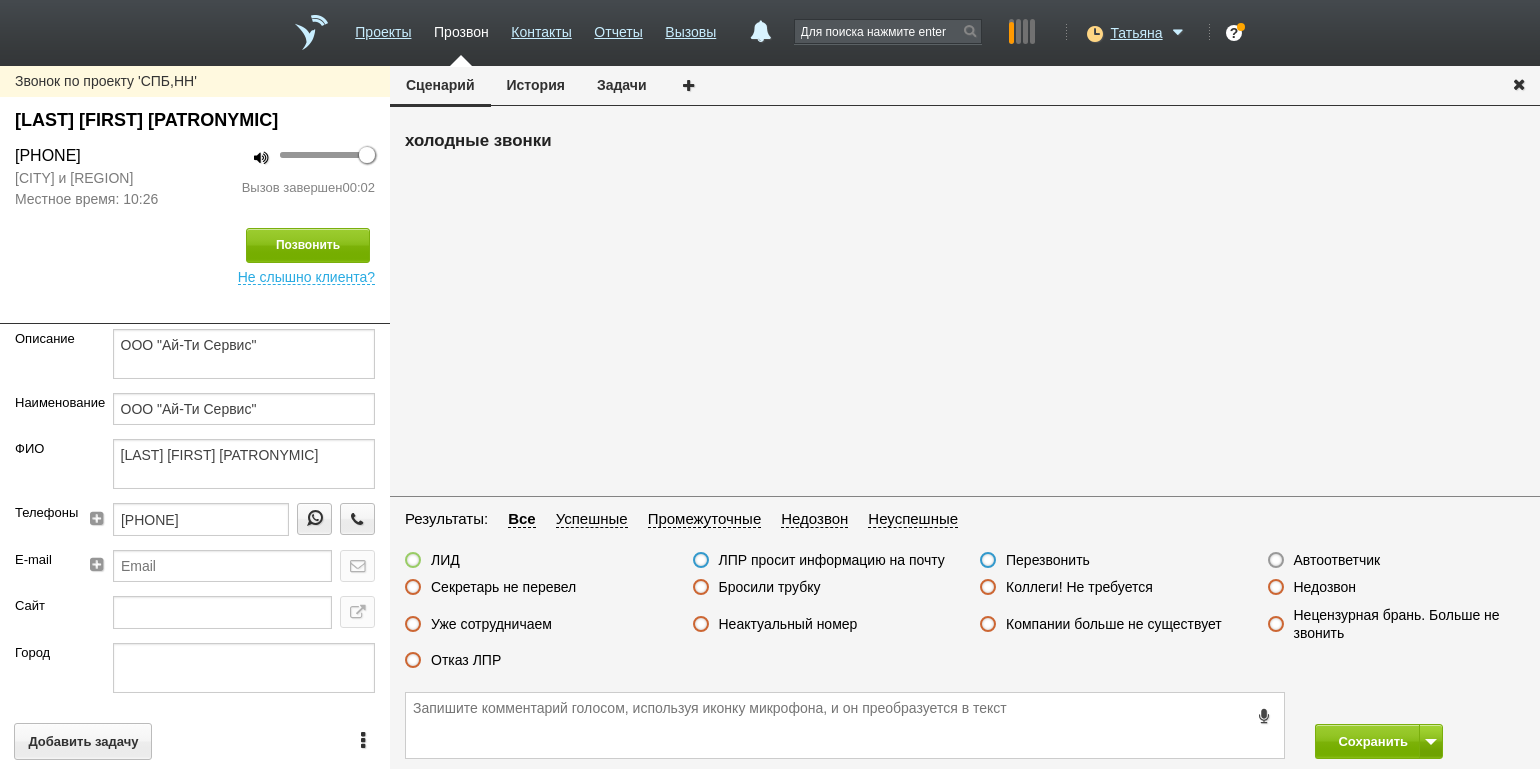 click on "Автоответчик" at bounding box center (1337, 560) 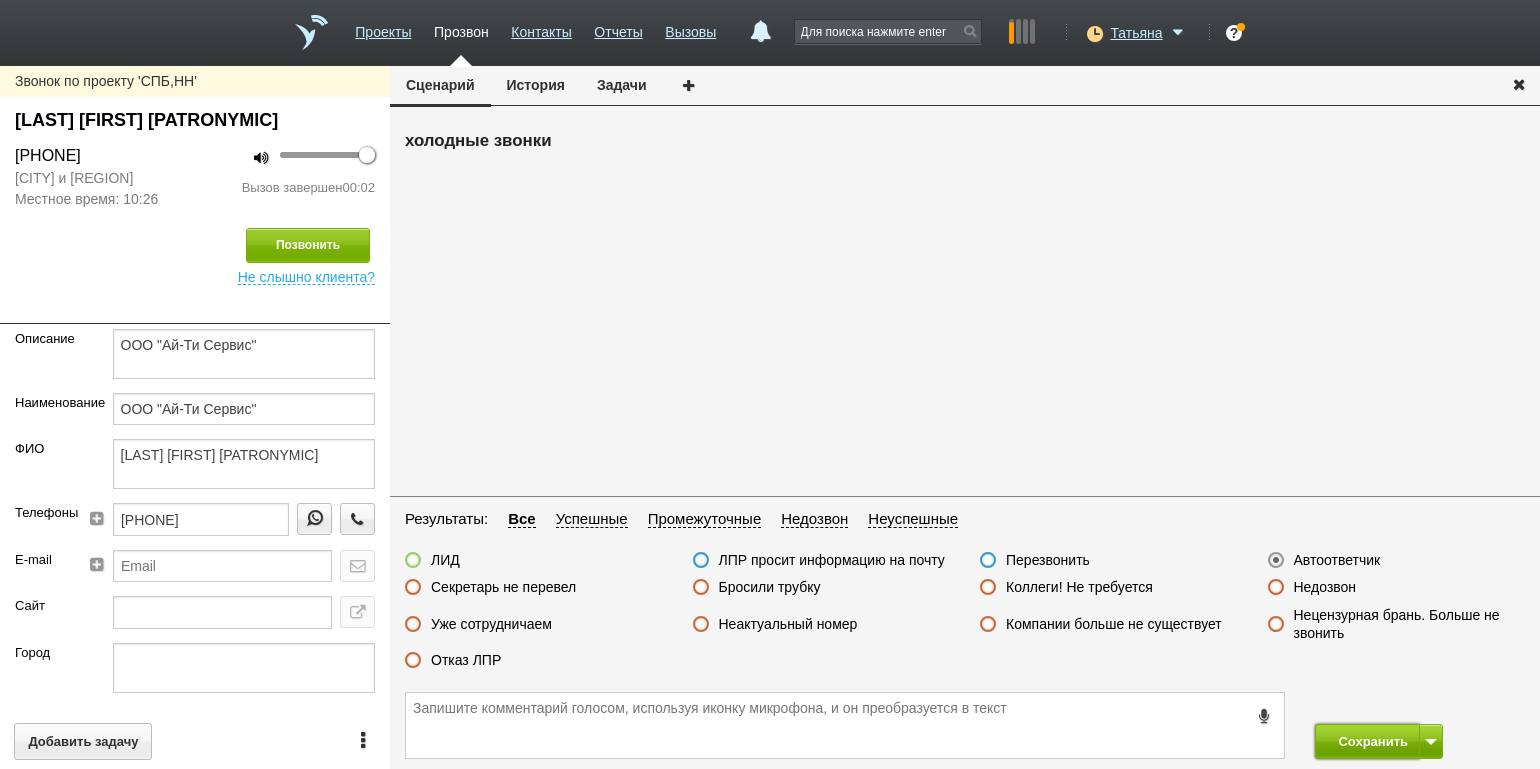 click on "Сохранить" at bounding box center [1367, 741] 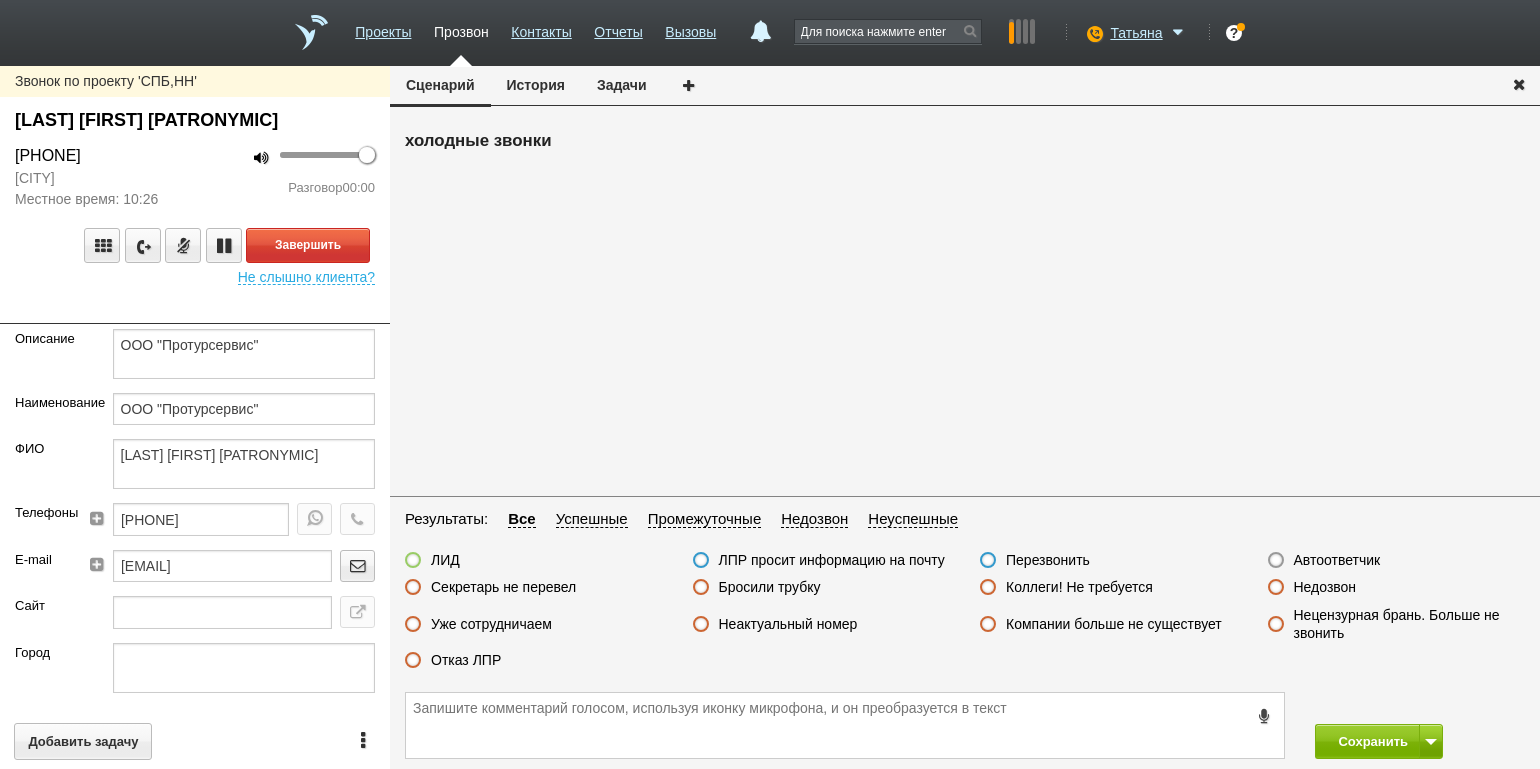 click on "ООО "Протурсервис"" at bounding box center [244, 361] 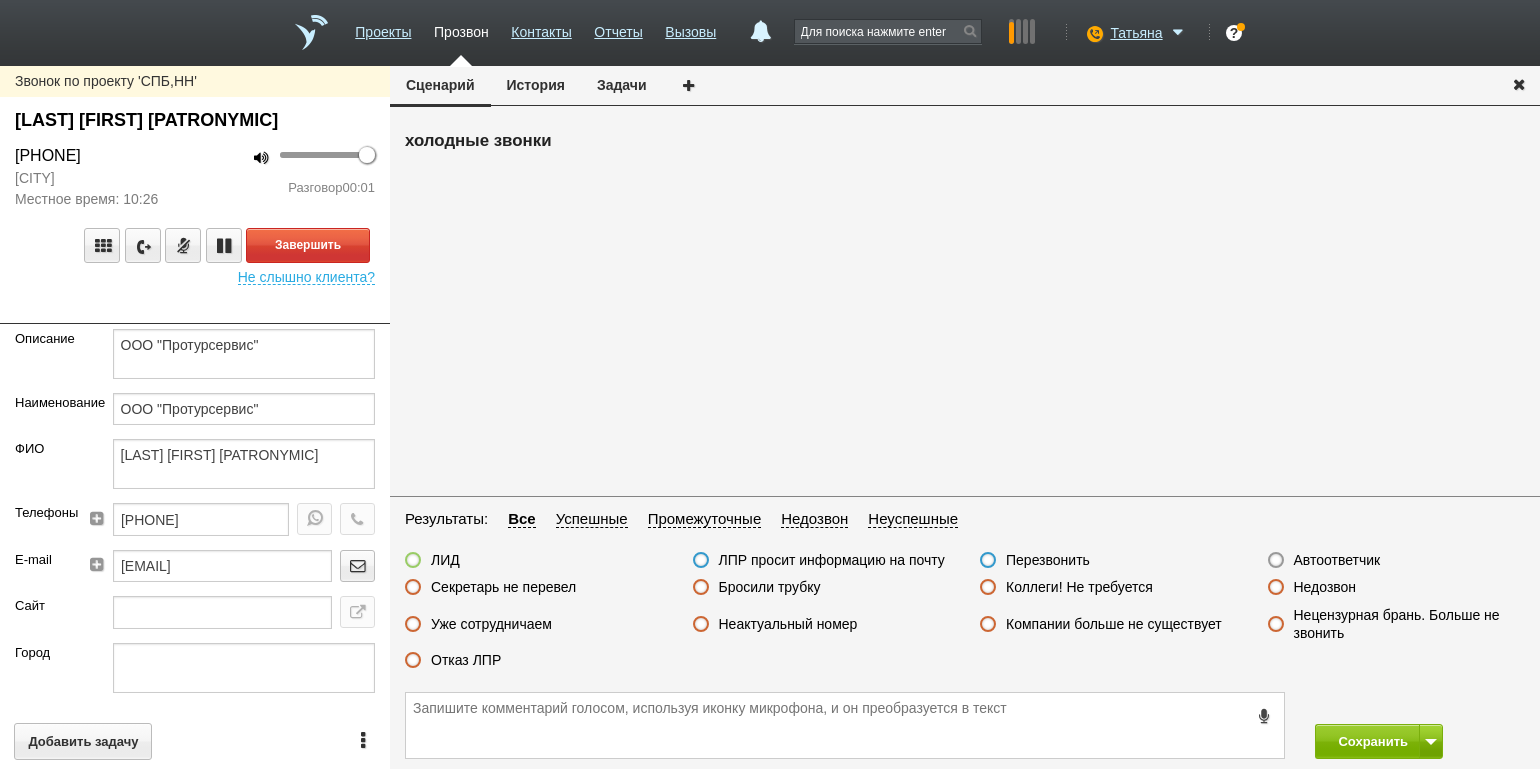 click on "Звонок по проекту 'СПБ,НН' Старкина Надежда Андреевна +7 (812) 679-36-03 г. Санкт-Петербург Местное время: 10:26     100
Разговор
00:01         Завершить Не слышно клиента? Описание ООО "Протурсервис" Наименование ООО "Протурсервис" ФИО Старкина Надежда Андреевна Телефоны +7 (812) 679-36-03 E-mail nadys@yandex.ru Сайт Город Адрес Регион г Санкт-Петербург Должность Генеральный Директор Теги выгрузить тест Ничего не найдено Список пуст Ответственный Татьяна Никита Долгов Каюмова Юлия Филонов Сергей Денис Иванов Ничего не найдено Список пуст   Добавить задачу" at bounding box center [195, 417] 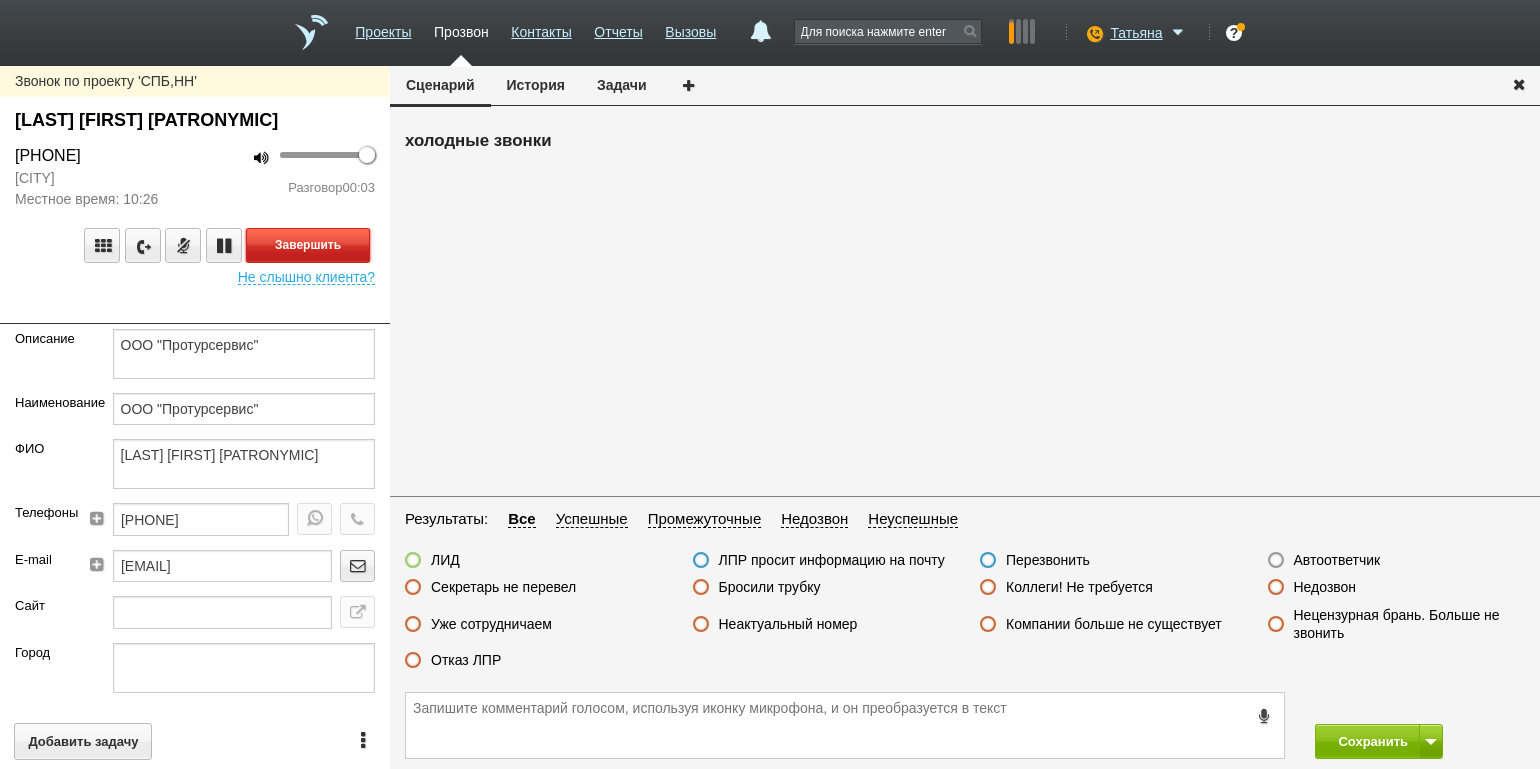 click on "Завершить" at bounding box center (308, 245) 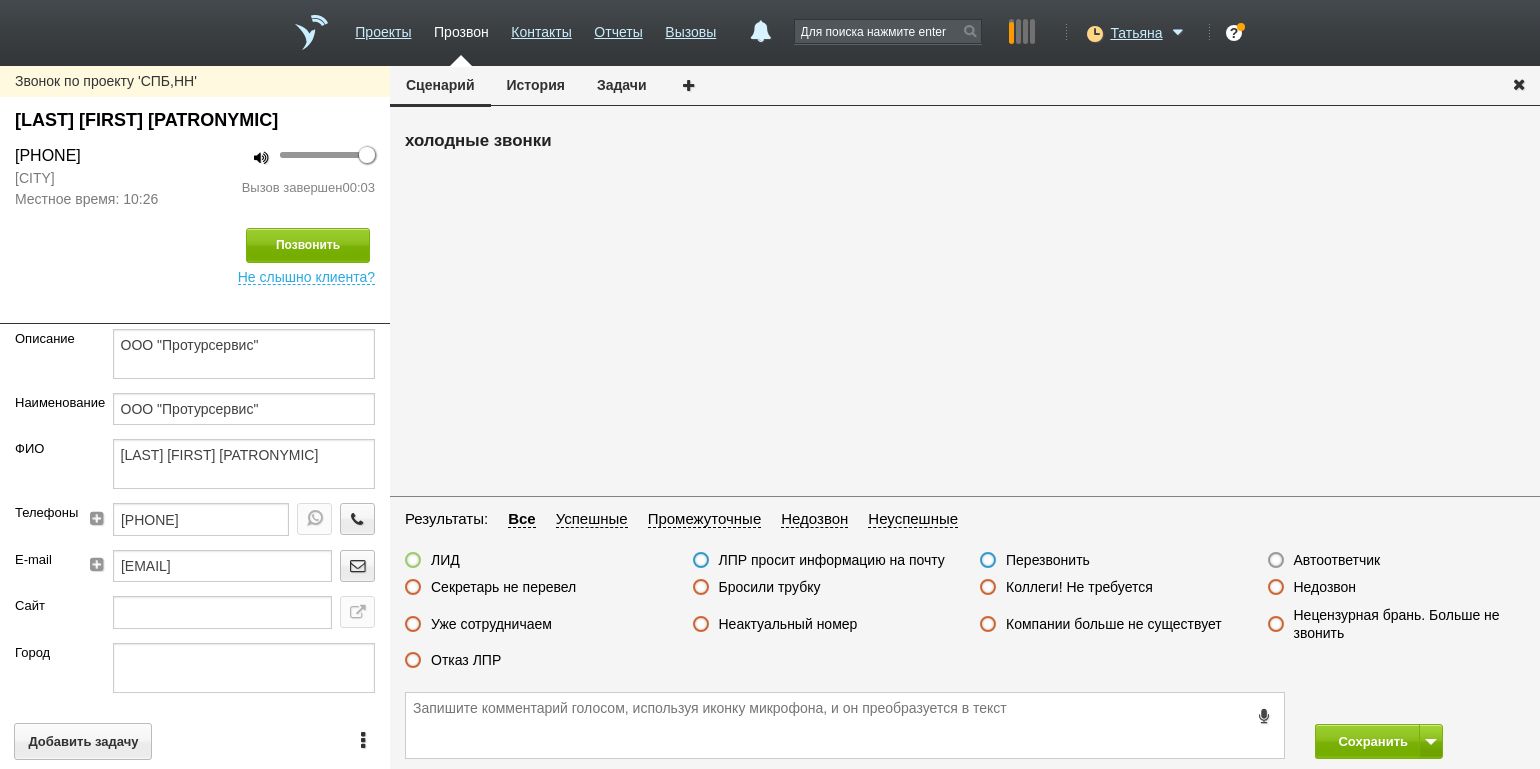 click on "Недозвон" at bounding box center (1325, 587) 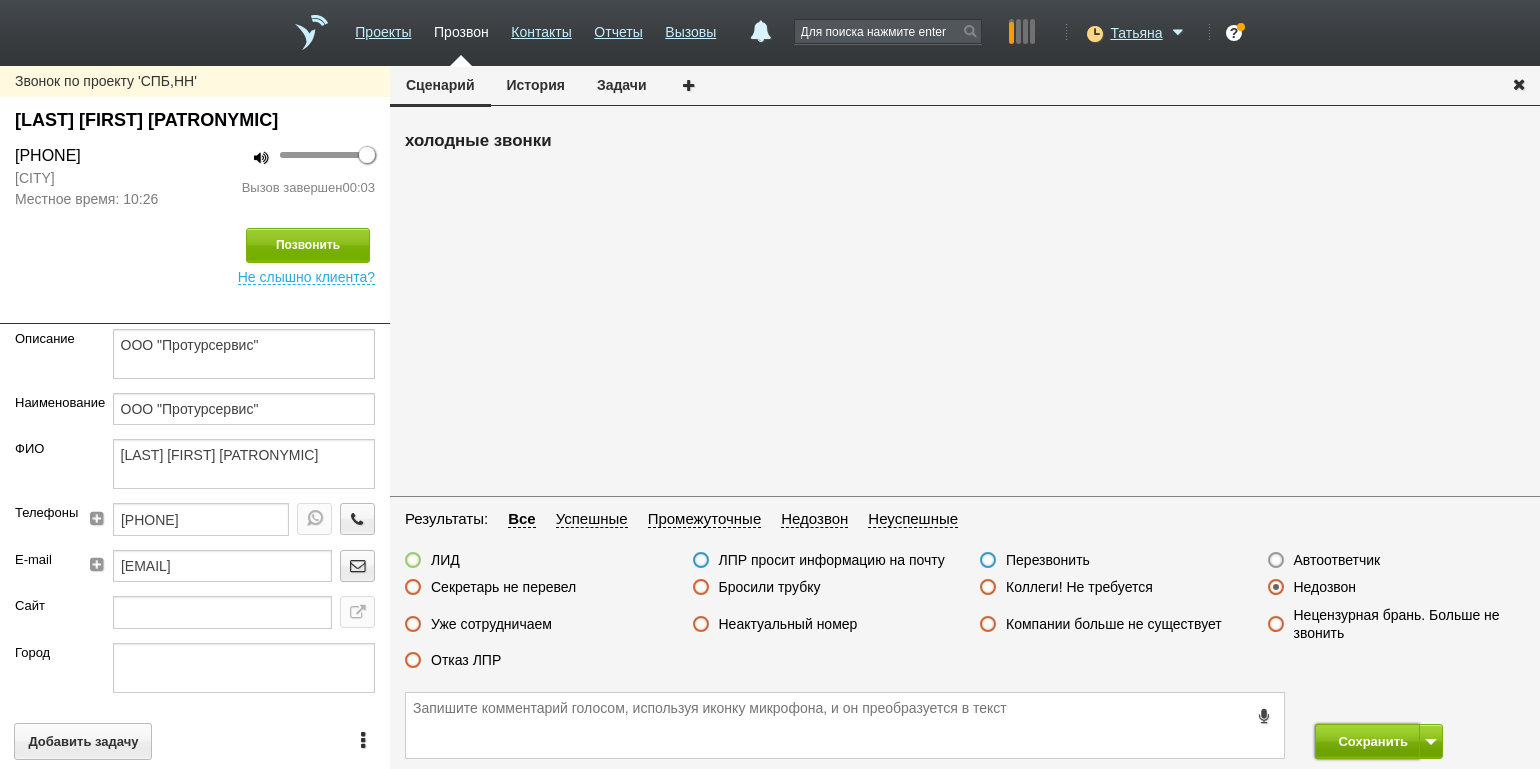 click on "Сохранить" at bounding box center [1367, 741] 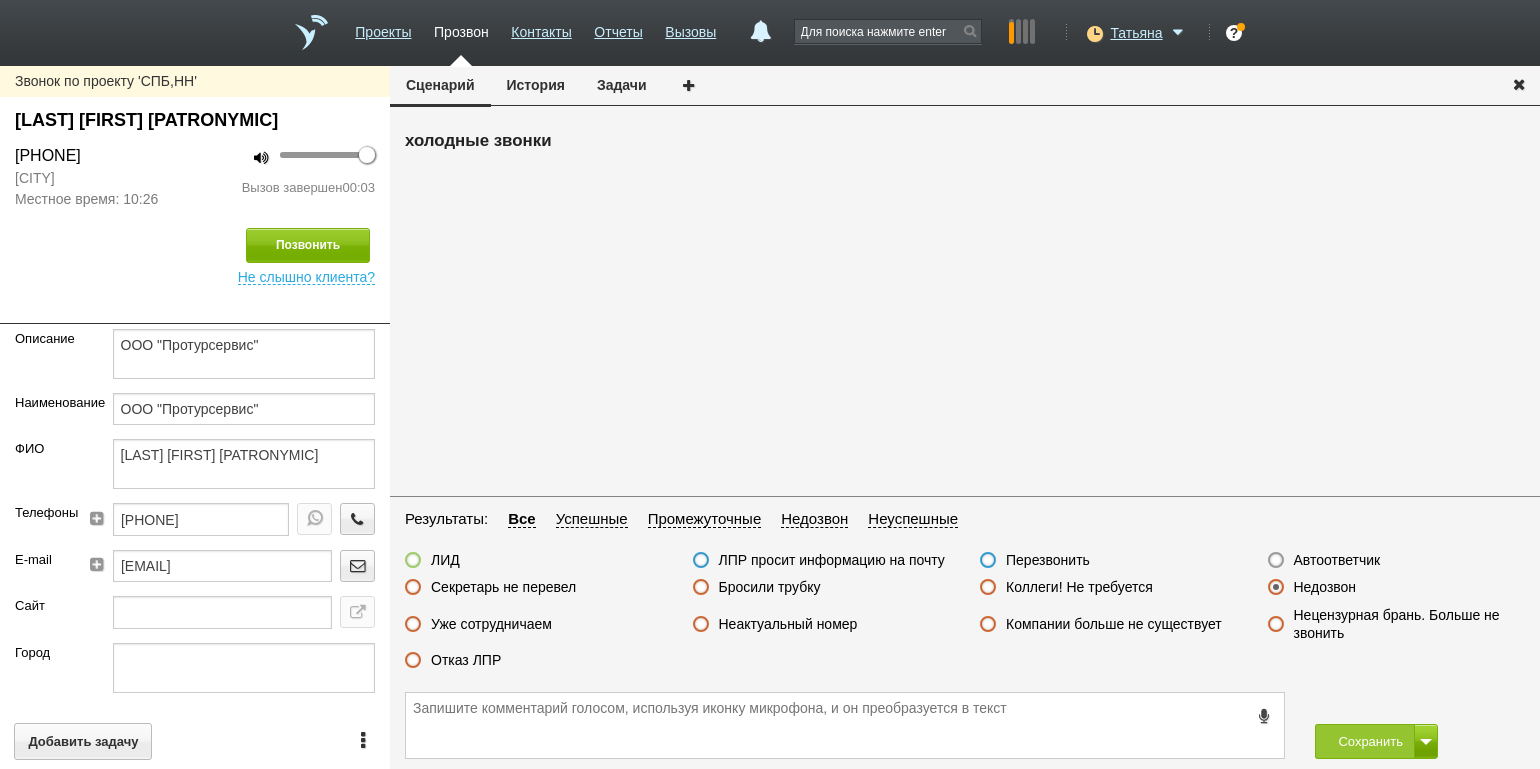 click on "Позвонить" at bounding box center [195, 245] 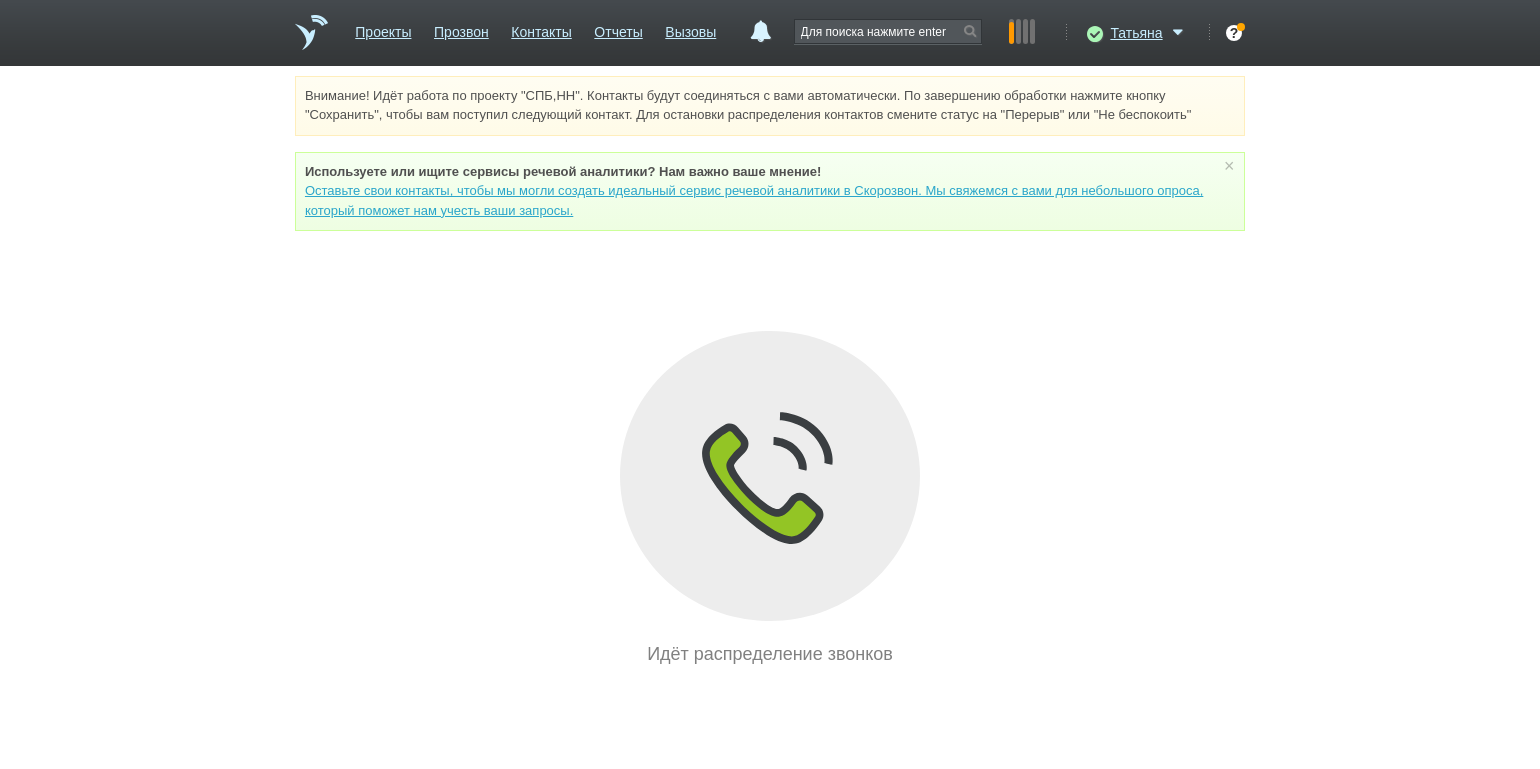 click on "Внимание! Идёт работа по проекту "СПБ,НН". Контакты будут соединяться с вами автоматически. По завершению обработки нажмите кнопку "Сохранить", чтобы вам поступил следующий контакт. Для остановки распределения контактов смените статус на "Перерыв" или "Не беспокоить"
Используете или ищите cервисы речевой аналитики? Нам важно ваше мнение! Оставьте свои контакты, чтобы мы могли создать идеальный сервис речевой аналитики в Скорозвон. Мы свяжемся с вами для небольшого опроса, который поможет нам учесть ваши запросы.
×" at bounding box center [770, 372] 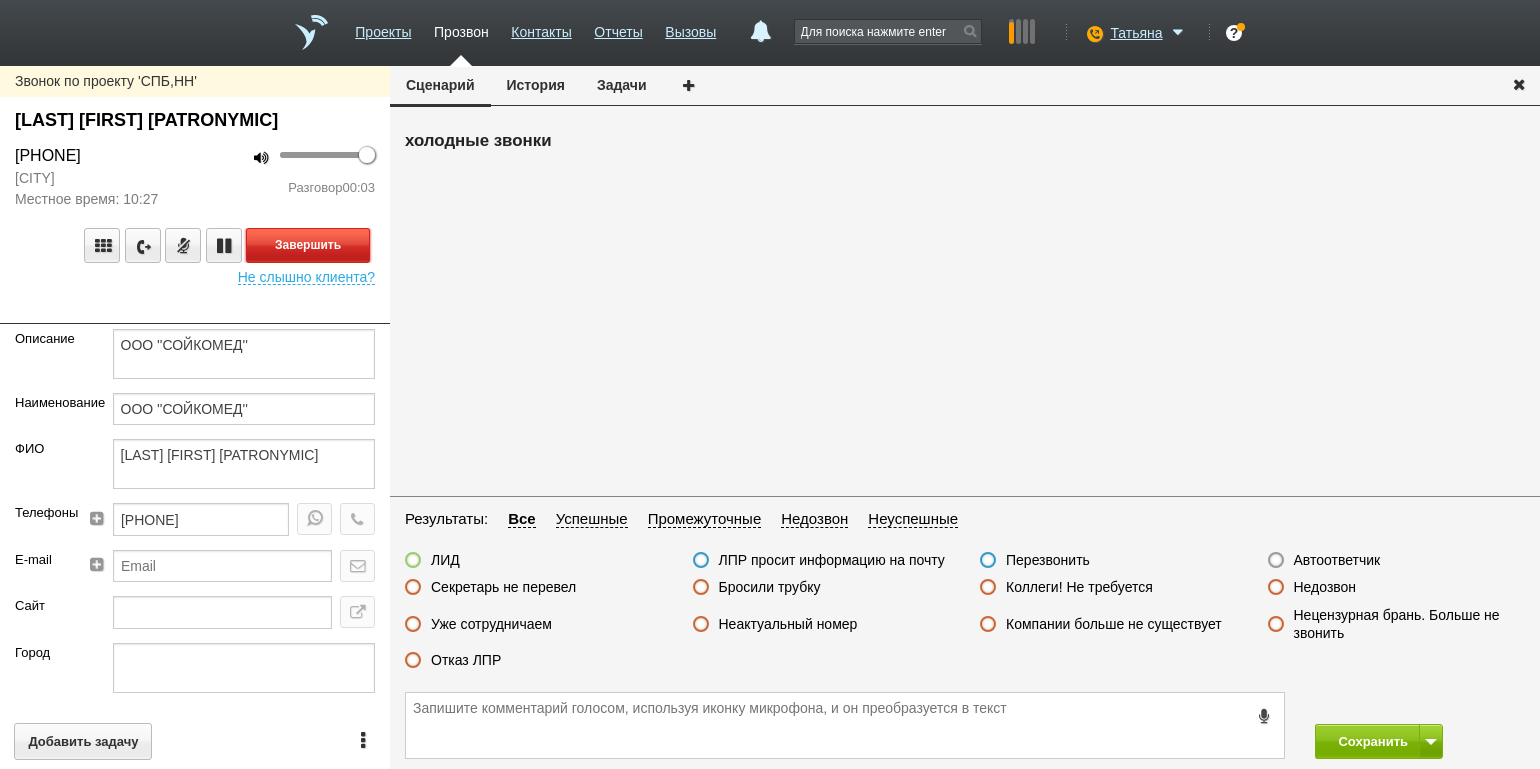 click on "Завершить" at bounding box center (308, 245) 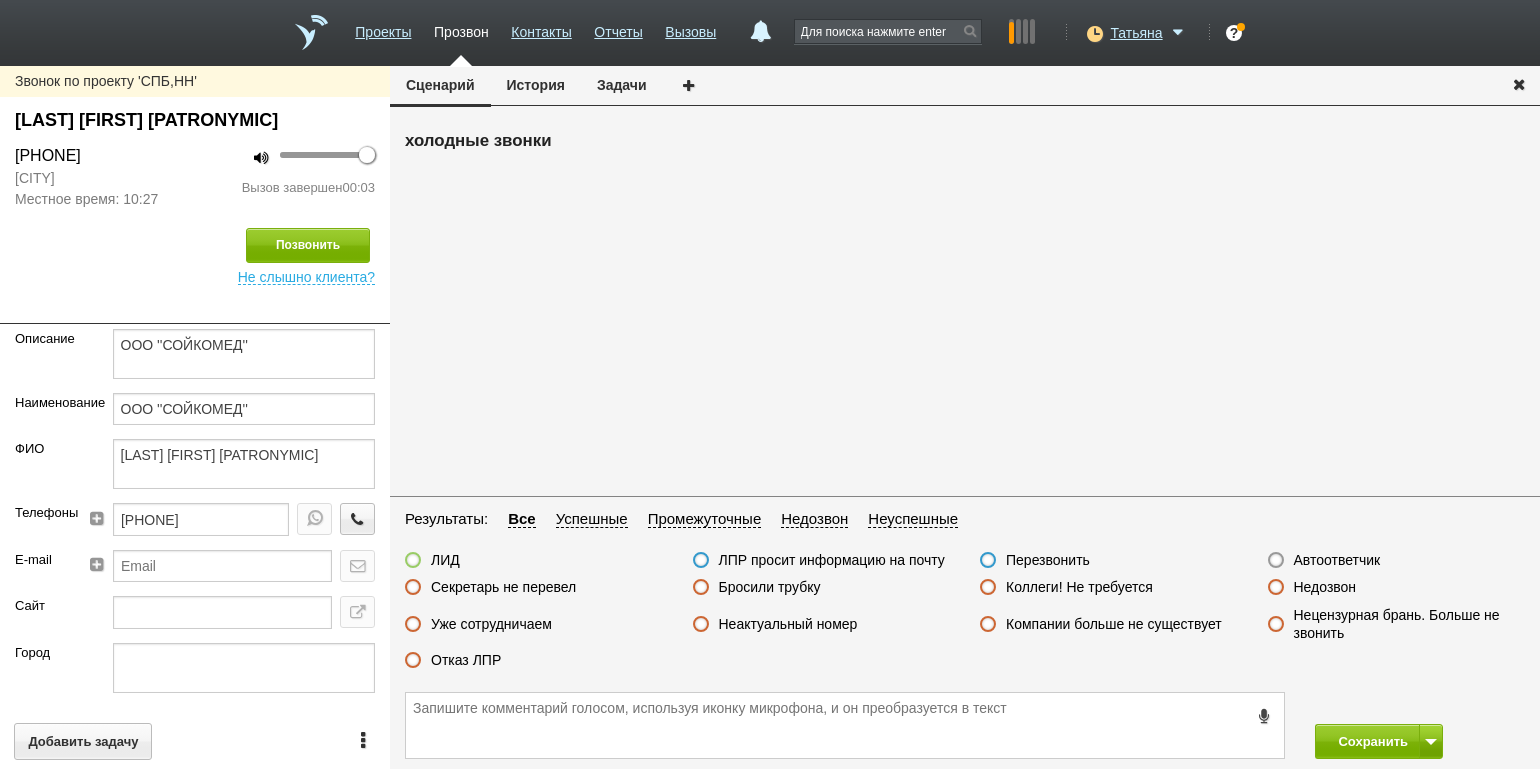 click on "Автоответчик" at bounding box center (1337, 560) 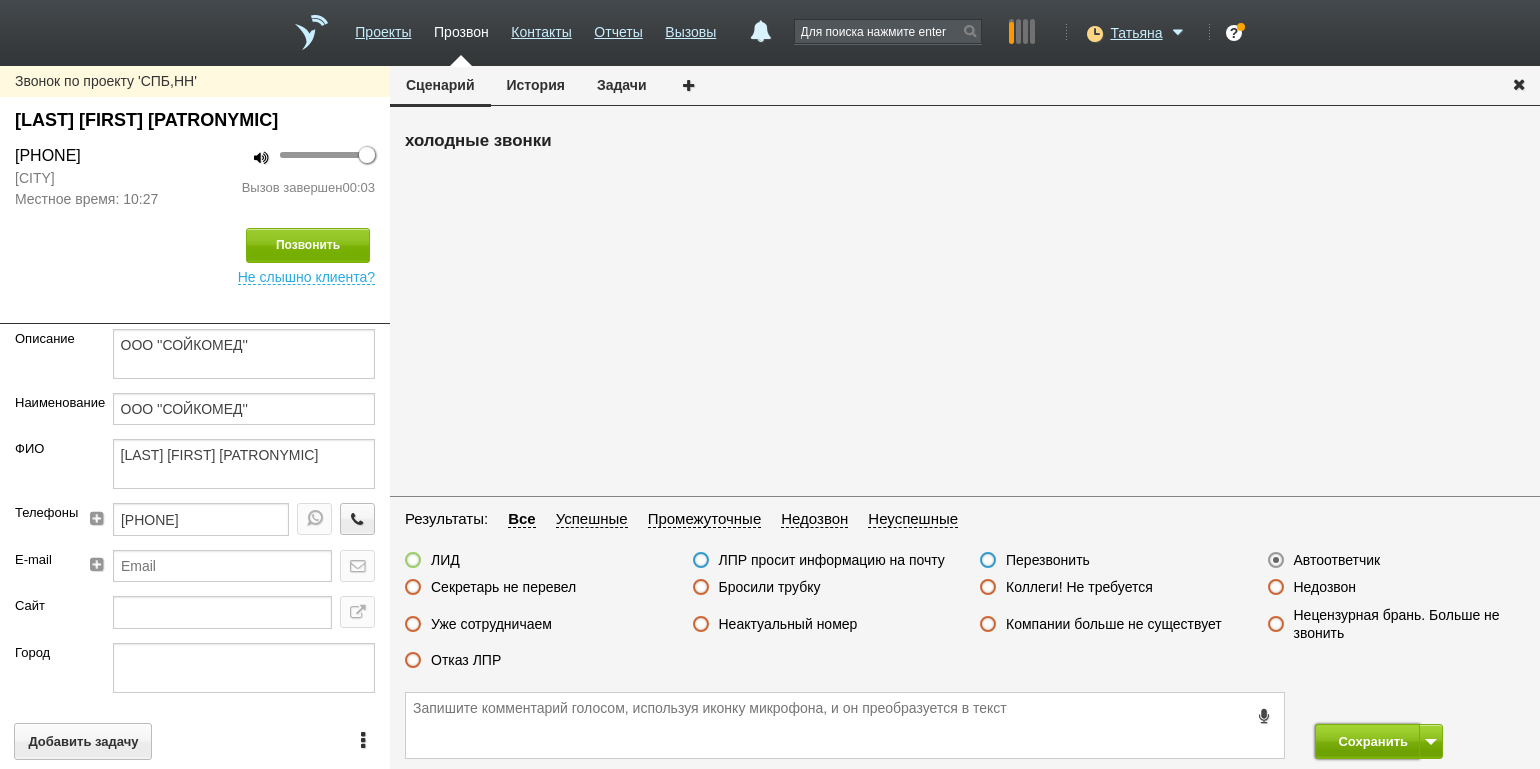 click on "Сохранить" at bounding box center (1367, 741) 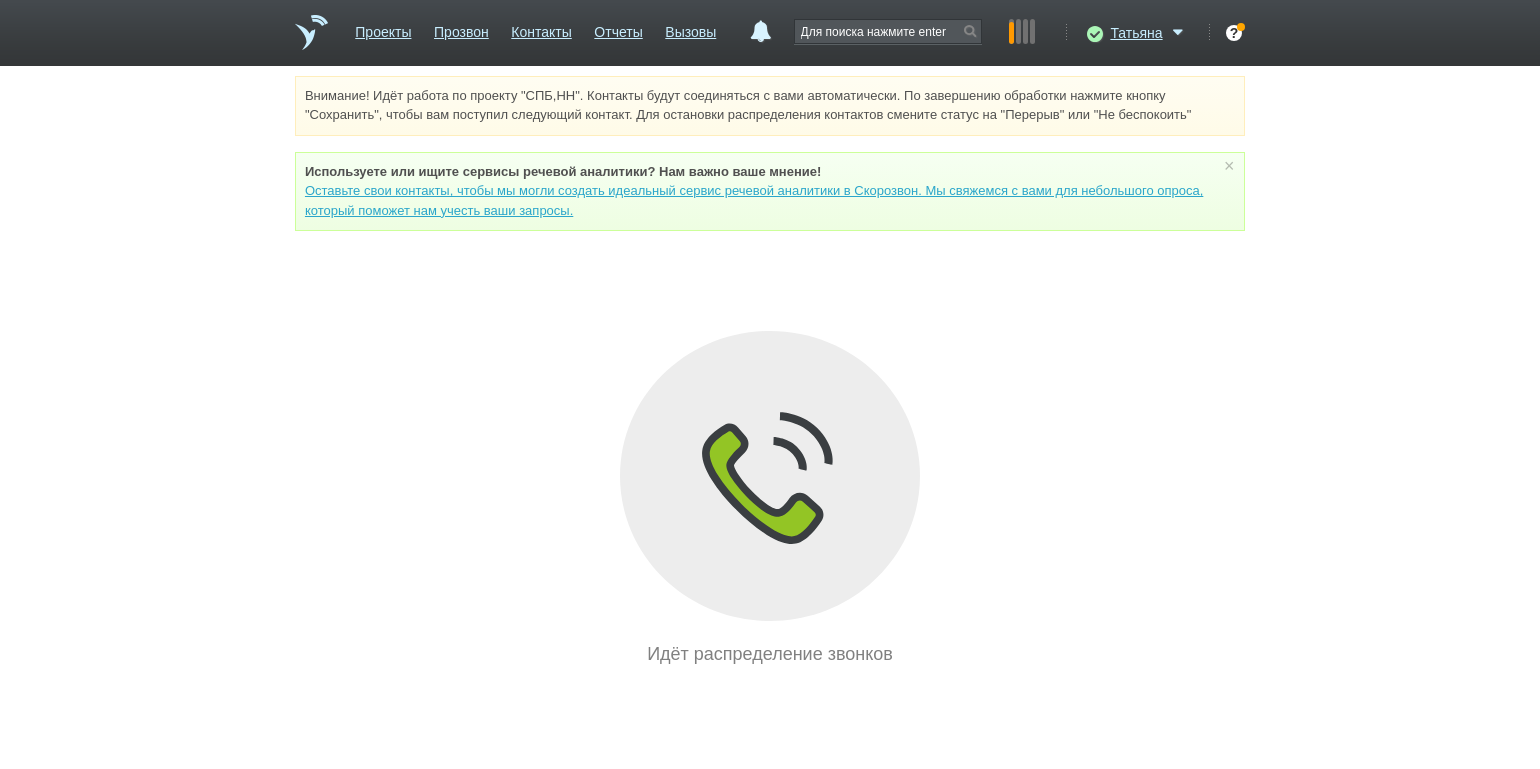 click on "Внимание! Идёт работа по проекту "СПБ,НН". Контакты будут соединяться с вами автоматически. По завершению обработки нажмите кнопку "Сохранить", чтобы вам поступил следующий контакт. Для остановки распределения контактов смените статус на "Перерыв" или "Не беспокоить"
Используете или ищите cервисы речевой аналитики? Нам важно ваше мнение! Оставьте свои контакты, чтобы мы могли создать идеальный сервис речевой аналитики в Скорозвон. Мы свяжемся с вами для небольшого опроса, который поможет нам учесть ваши запросы.
×" at bounding box center [770, 372] 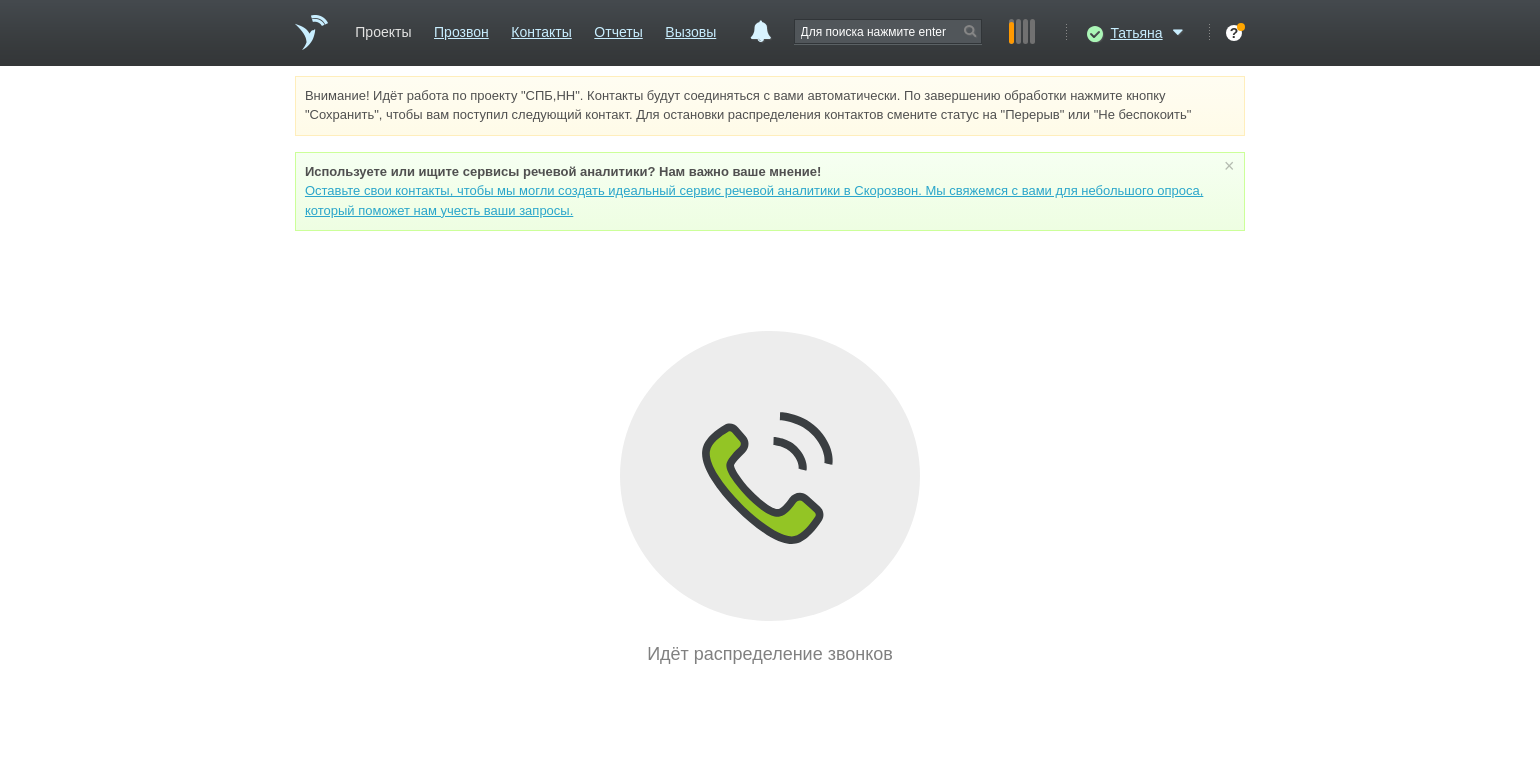 click on "Проекты" at bounding box center [383, 28] 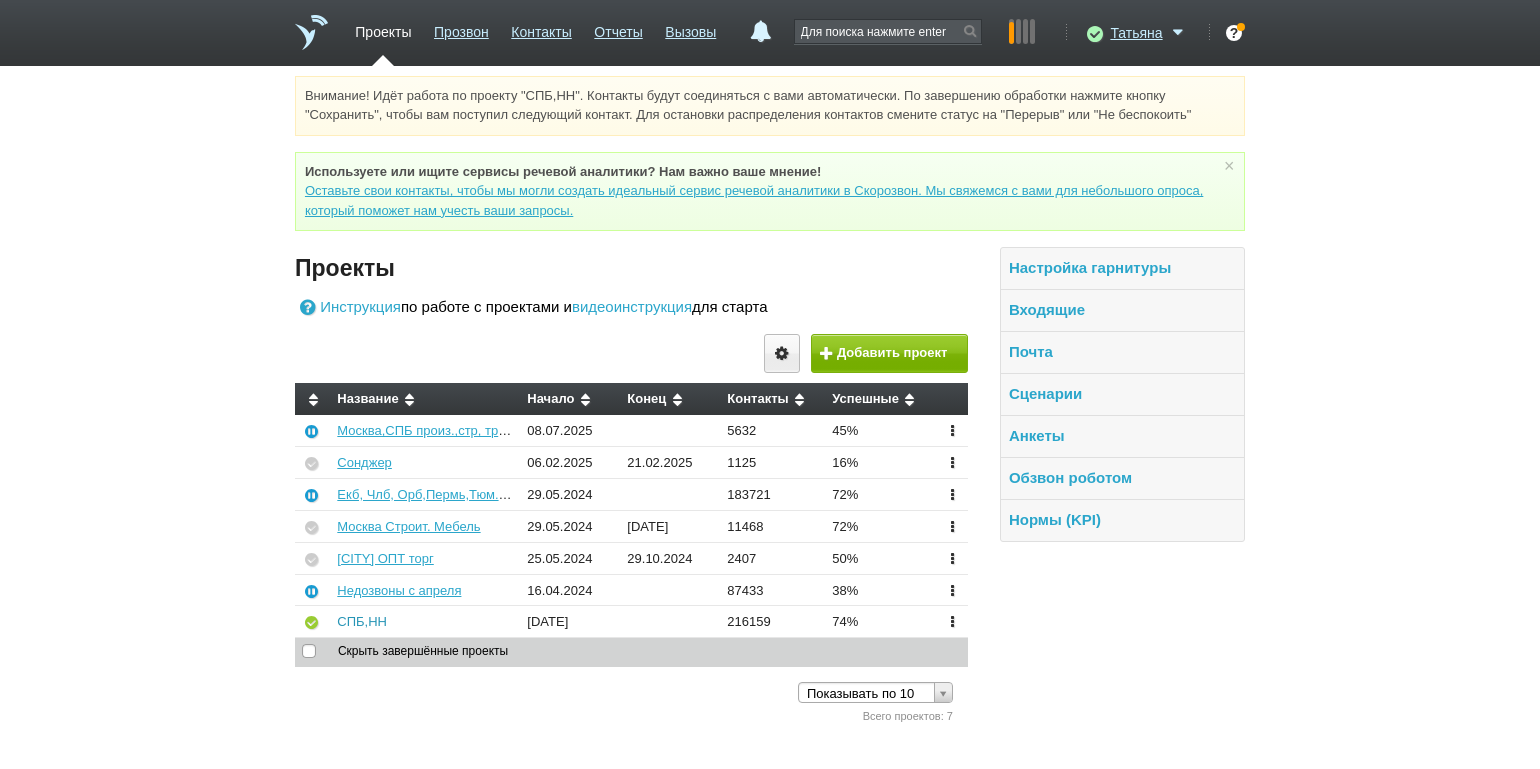 click on "СПБ,НН" at bounding box center [362, 621] 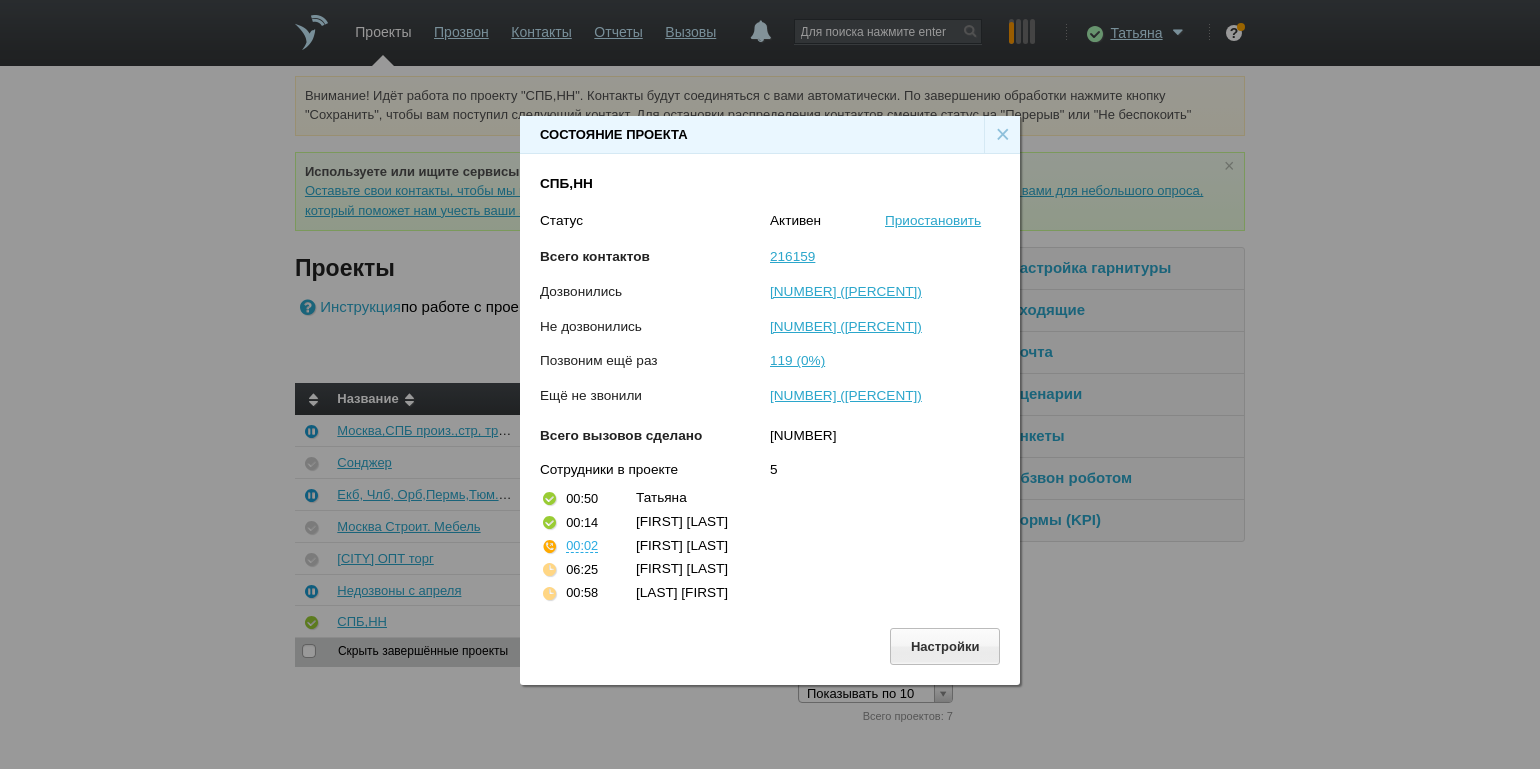 click on "×" at bounding box center [1002, 135] 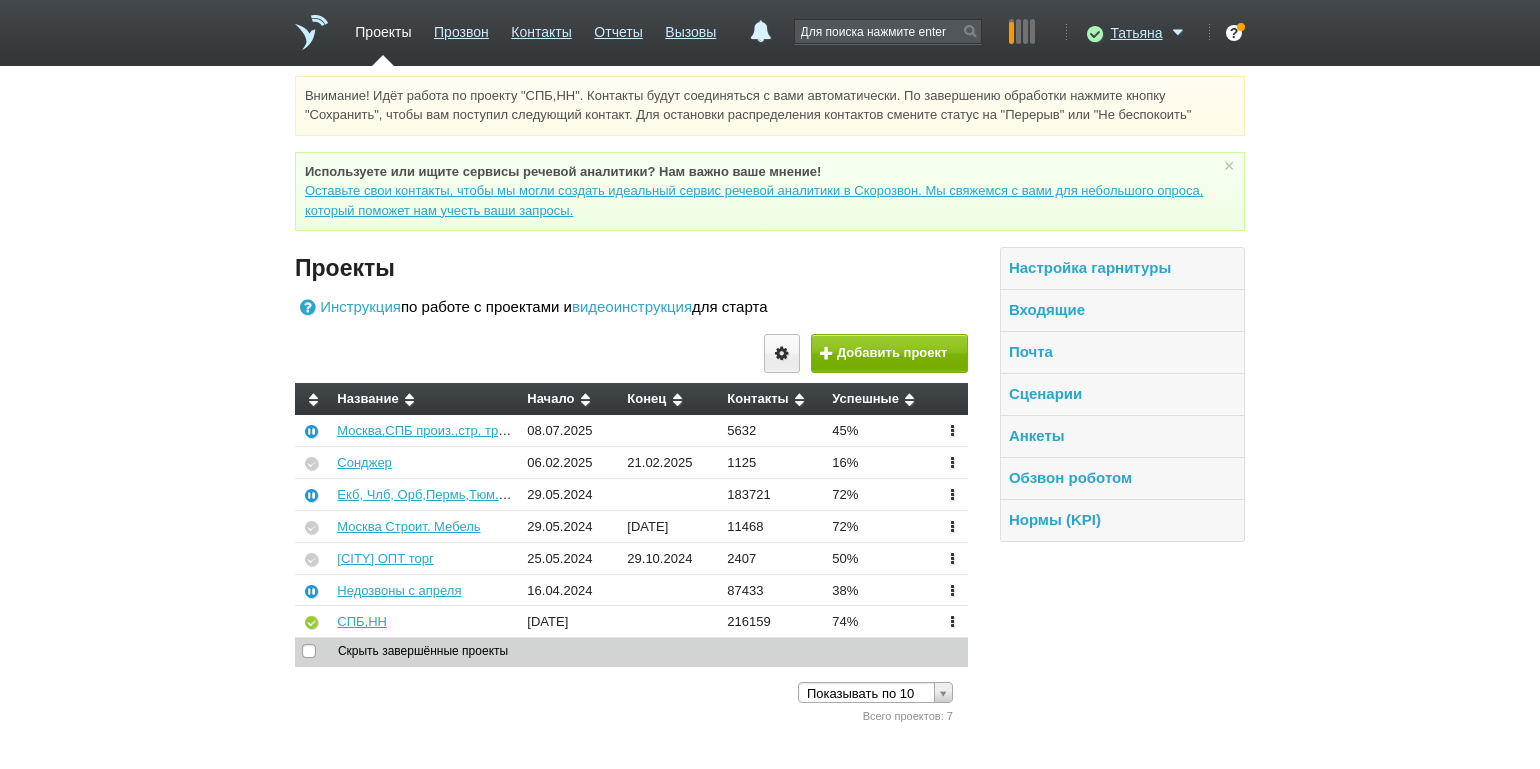 click on "Внимание! Идёт работа по проекту "СПБ,НН". Контакты будут соединяться с вами автоматически. По завершению обработки нажмите кнопку "Сохранить", чтобы вам поступил следующий контакт. Для остановки распределения контактов смените статус на "Перерыв" или "Не беспокоить"
Используете или ищите cервисы речевой аналитики? Нам важно ваше мнение! Оставьте свои контакты, чтобы мы могли создать идеальный сервис речевой аналитики в Скорозвон. Мы свяжемся с вами для небольшого опроса, который поможет нам учесть ваши запросы.
×" at bounding box center [770, 401] 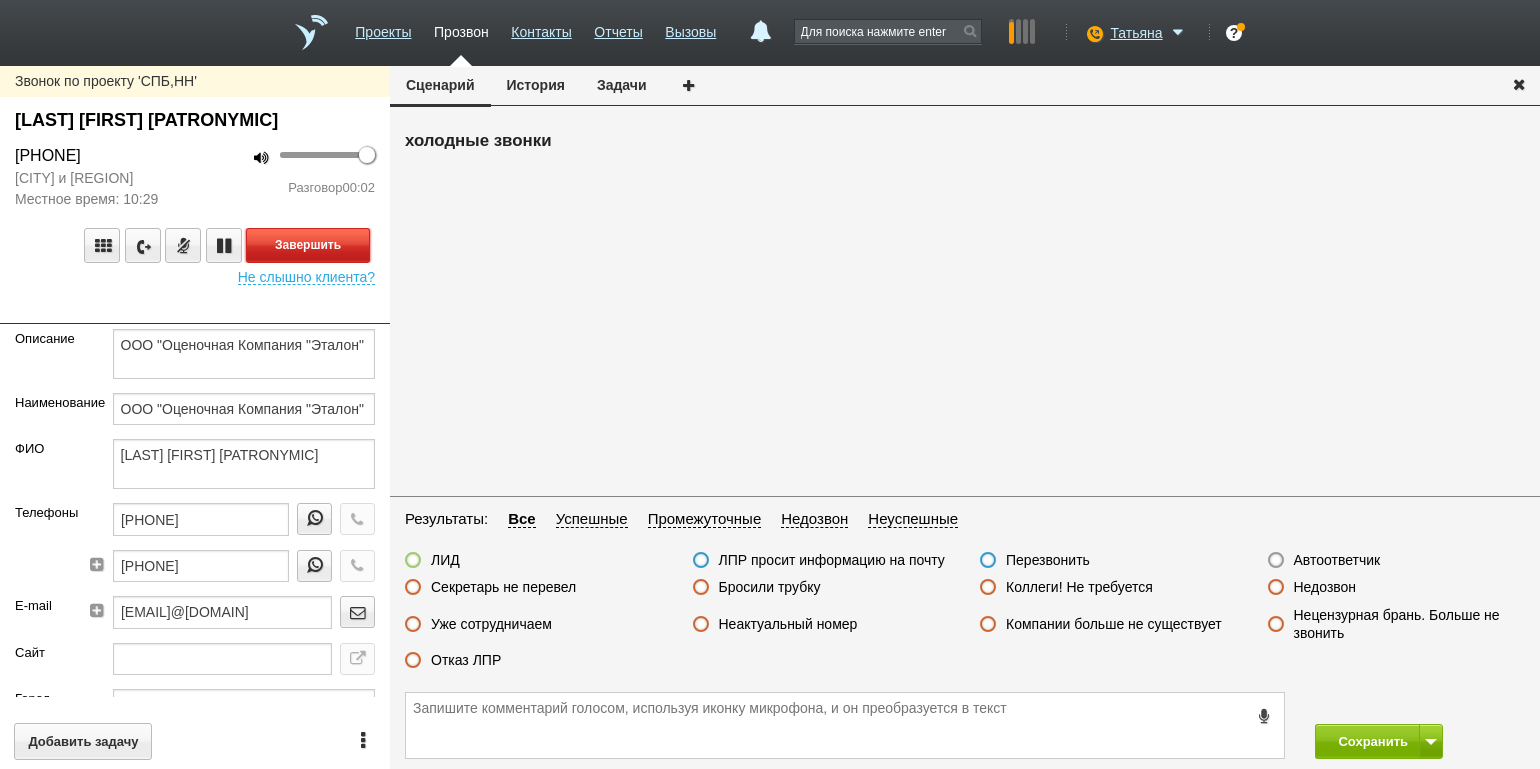 click on "Завершить" at bounding box center [308, 245] 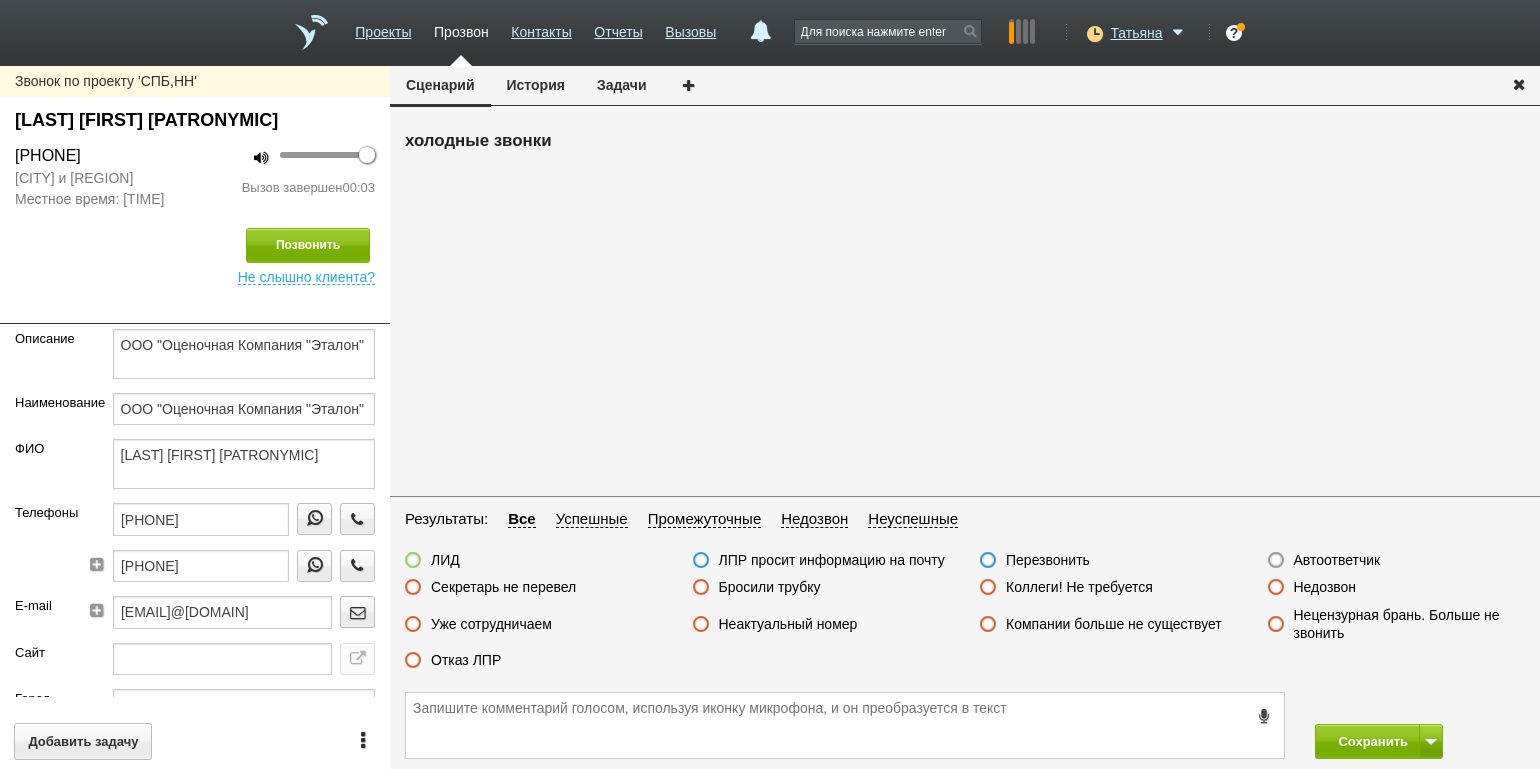 click on "Автоответчик" at bounding box center (1337, 560) 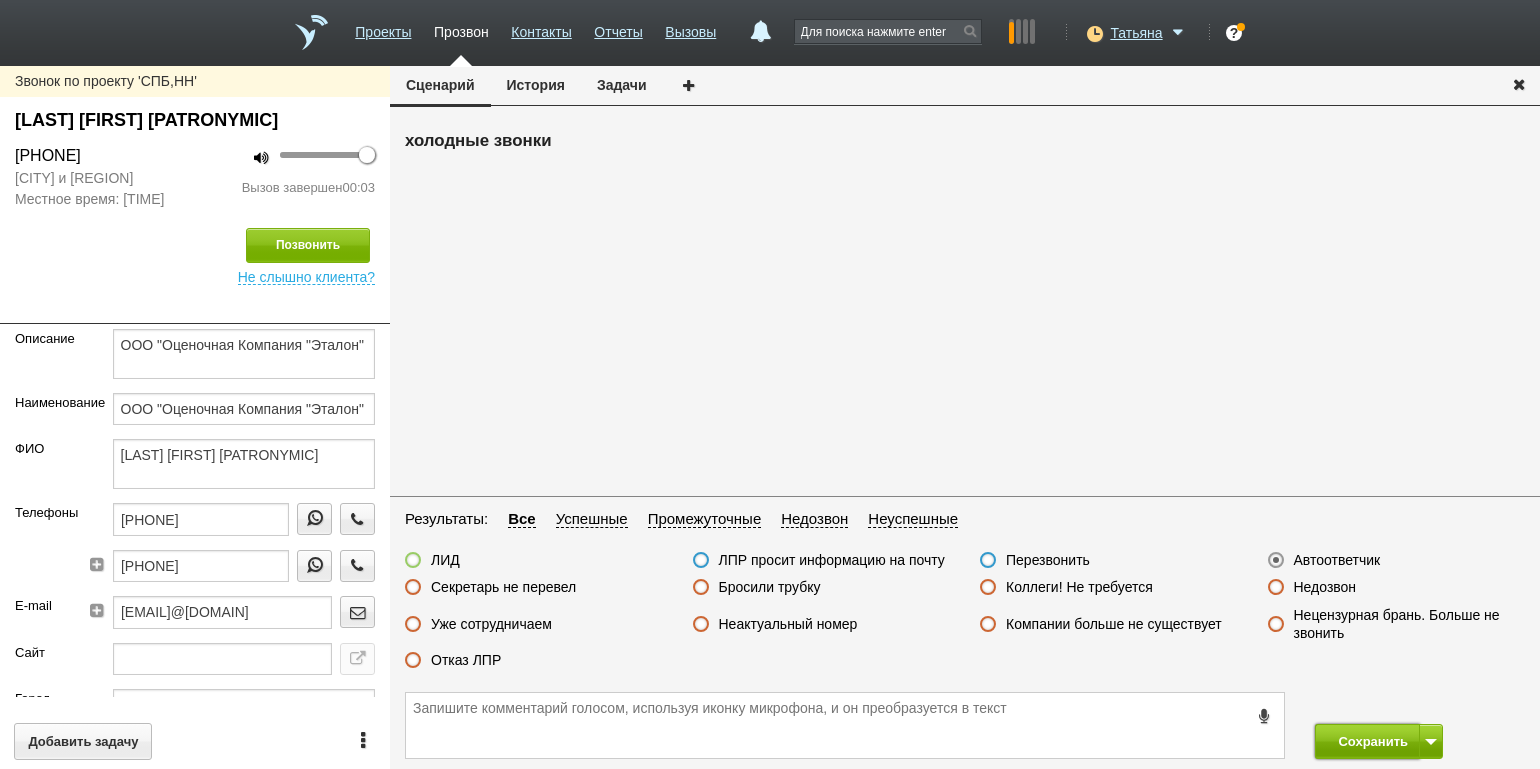 drag, startPoint x: 1359, startPoint y: 737, endPoint x: 1308, endPoint y: 630, distance: 118.5327 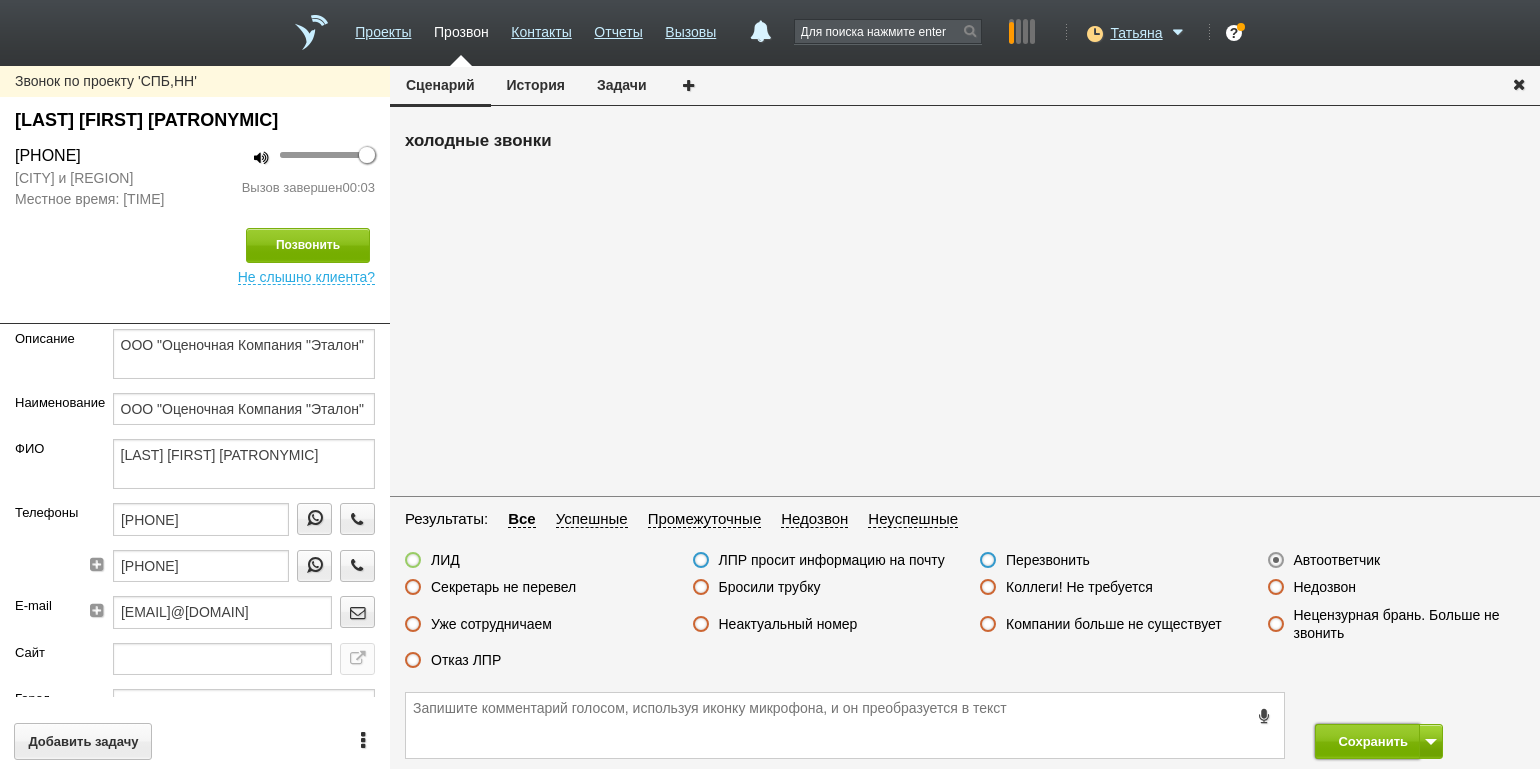 click on "Сохранить" at bounding box center [1367, 741] 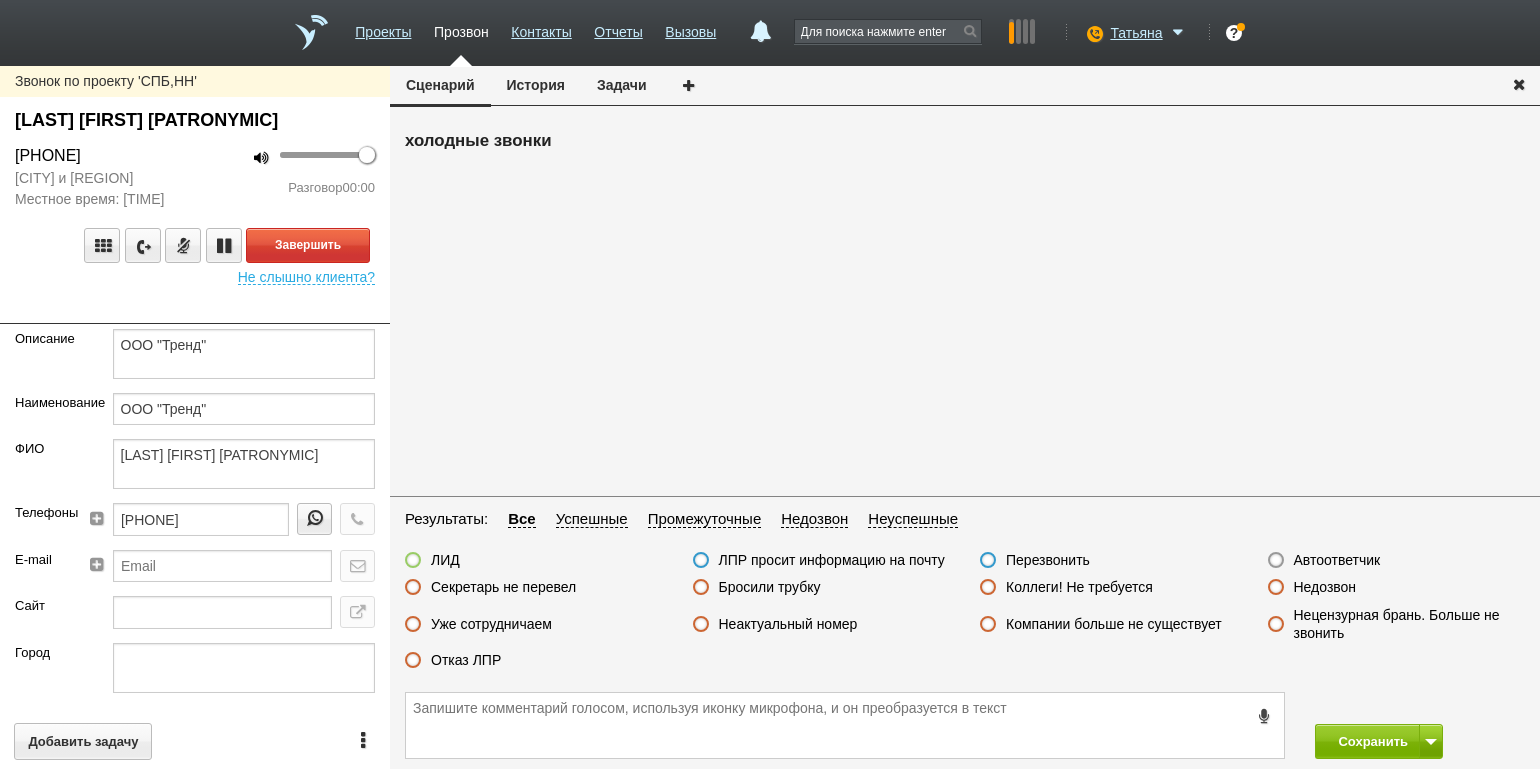 click on "г. Санкт-Петербург и Ленинградская область Местное время: 10:30" at bounding box center (97, 189) 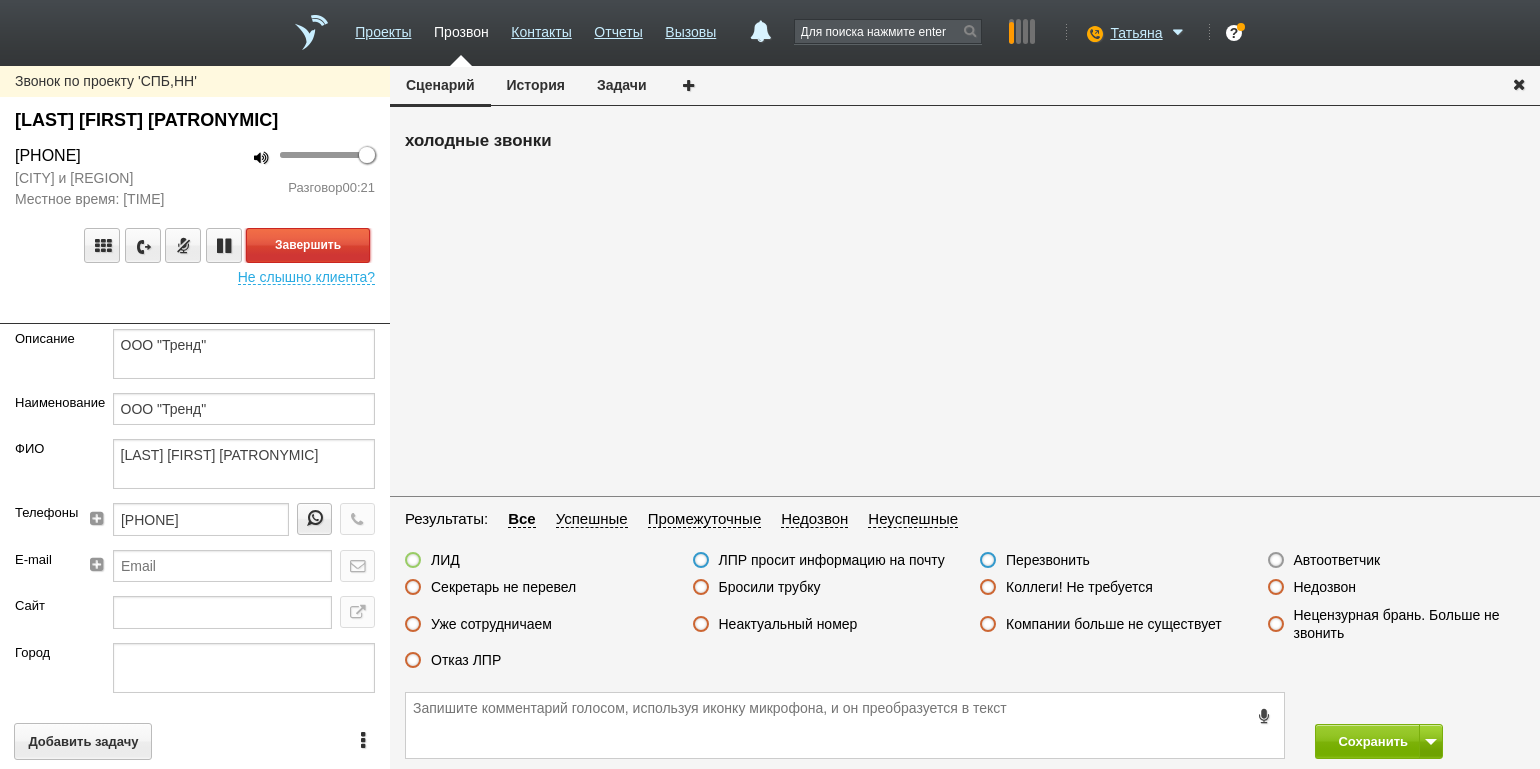 drag, startPoint x: 309, startPoint y: 261, endPoint x: 336, endPoint y: 254, distance: 27.89265 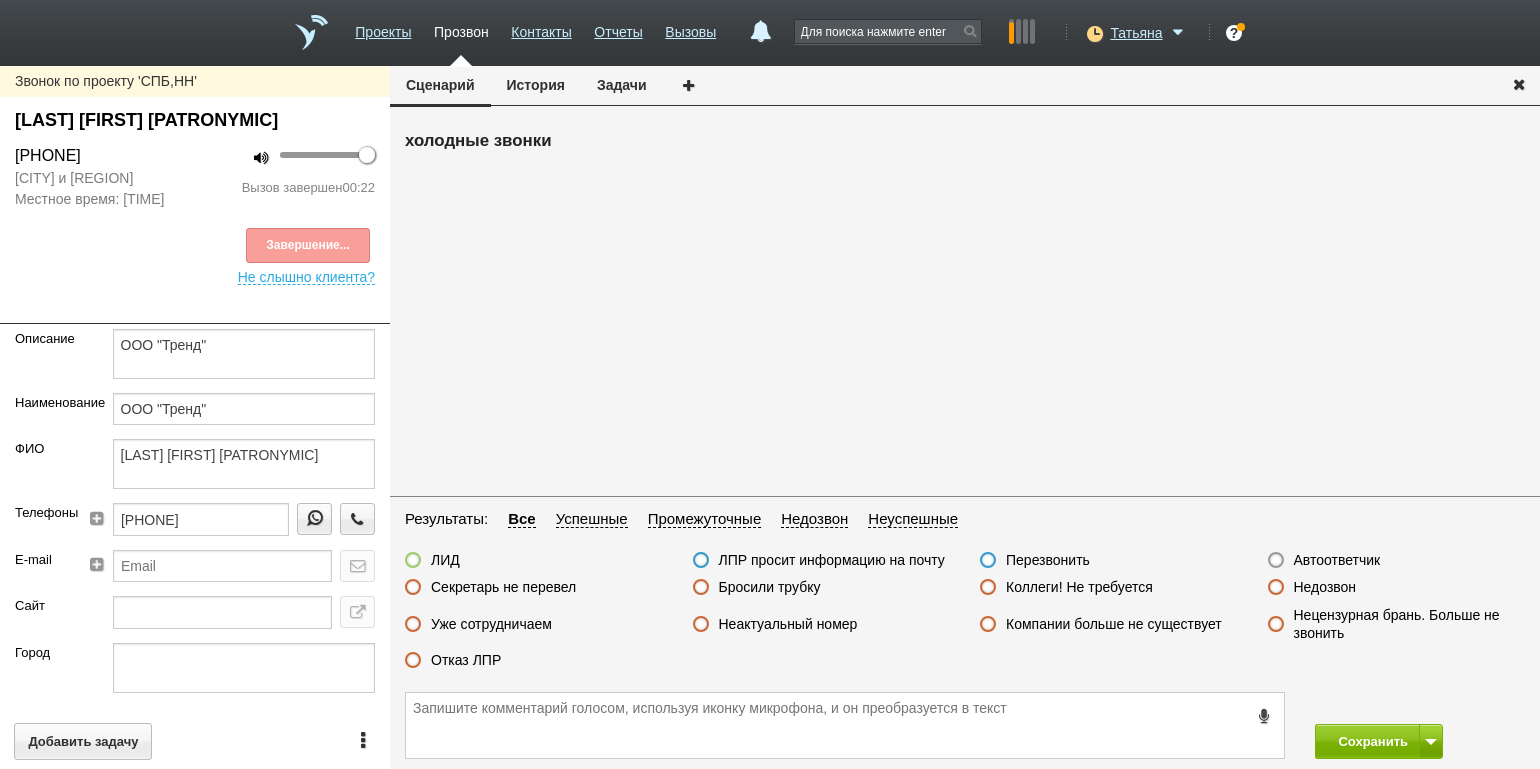 click on "Неактуальный номер" at bounding box center (788, 624) 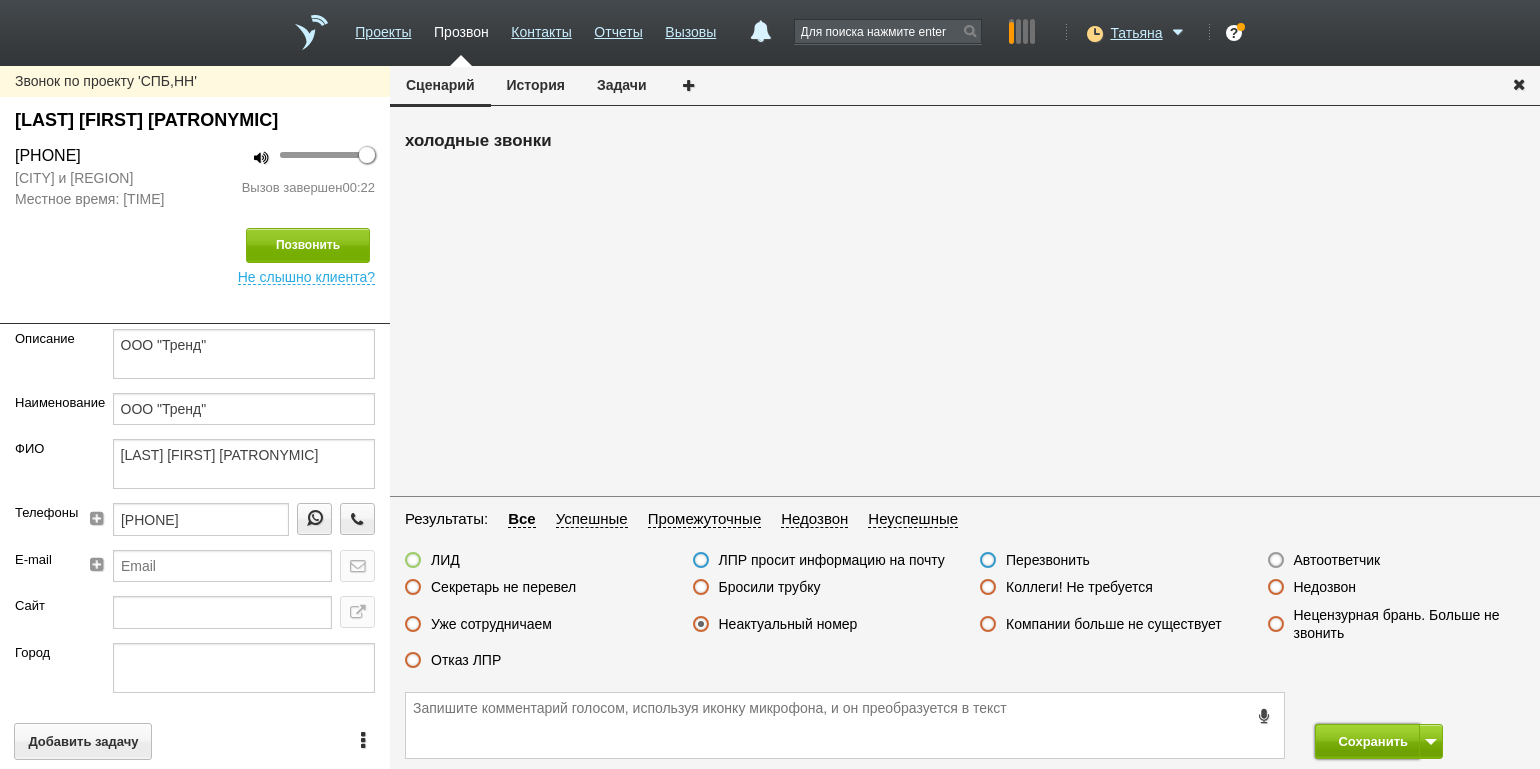 click on "Сохранить" at bounding box center (1367, 741) 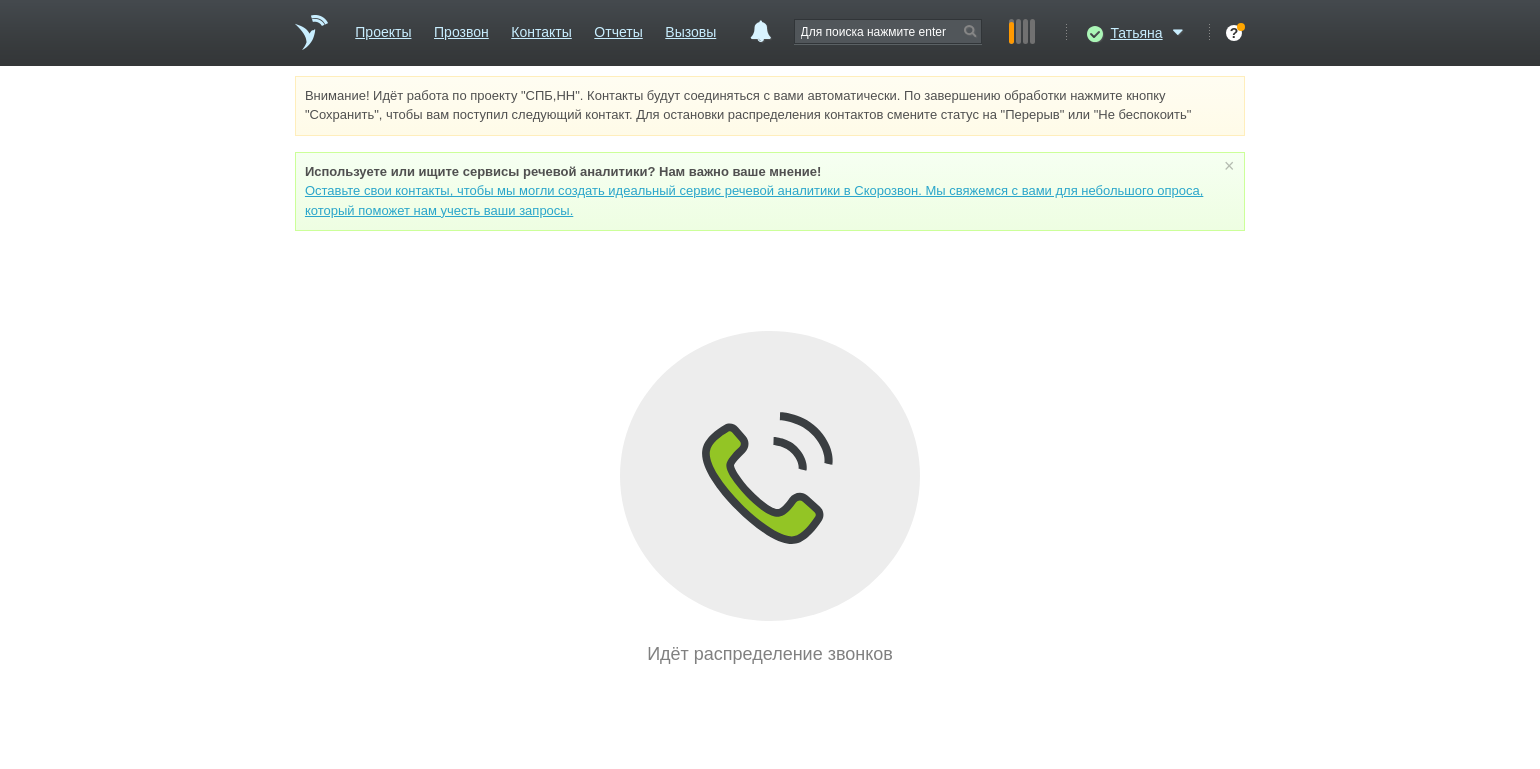 click on "Внимание! Идёт работа по проекту "СПБ,НН". Контакты будут соединяться с вами автоматически. По завершению обработки нажмите кнопку "Сохранить", чтобы вам поступил следующий контакт. Для остановки распределения контактов смените статус на "Перерыв" или "Не беспокоить"
Используете или ищите cервисы речевой аналитики? Нам важно ваше мнение! Оставьте свои контакты, чтобы мы могли создать идеальный сервис речевой аналитики в Скорозвон. Мы свяжемся с вами для небольшого опроса, который поможет нам учесть ваши запросы.
×" at bounding box center [770, 372] 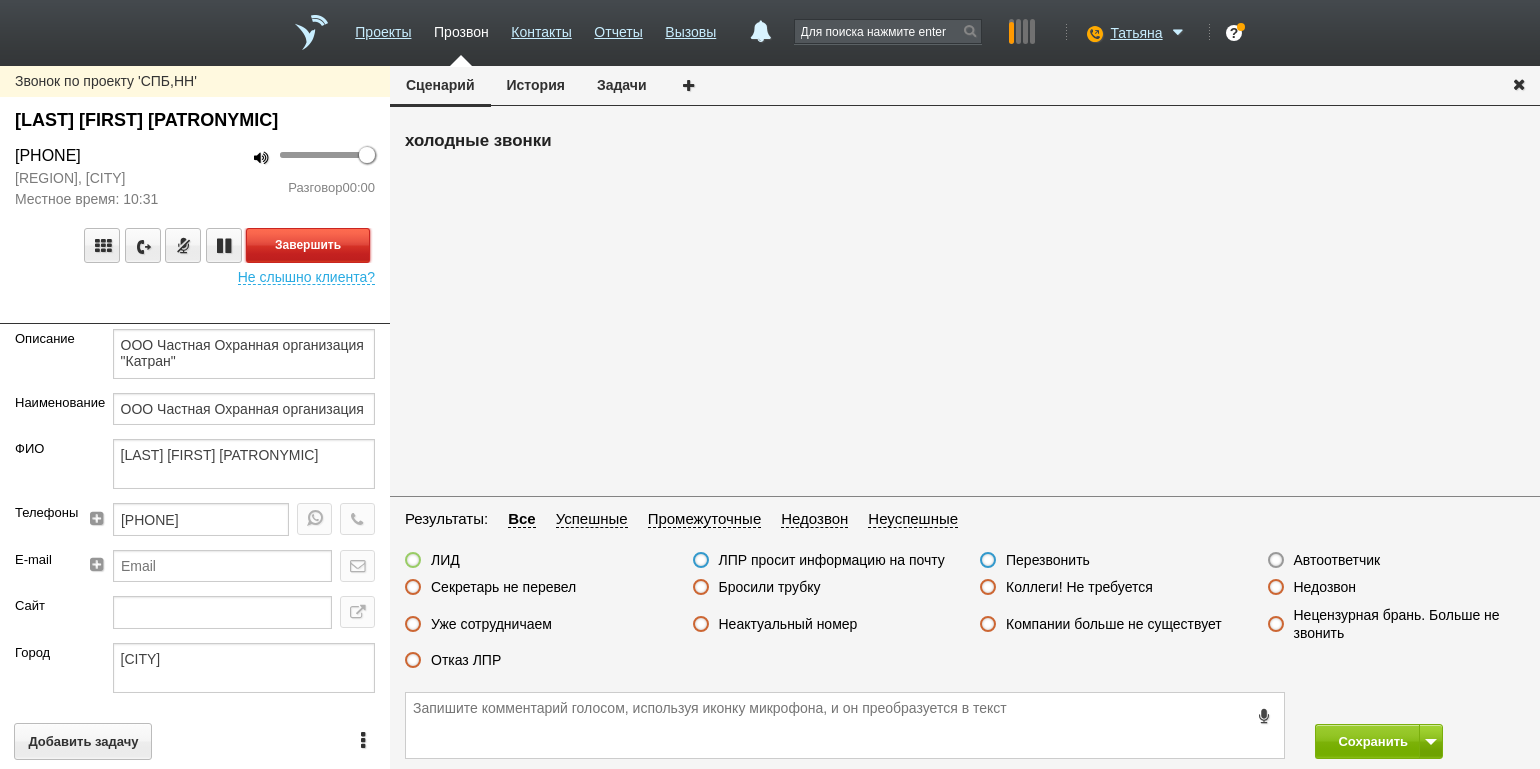 click on "Завершить" at bounding box center [308, 245] 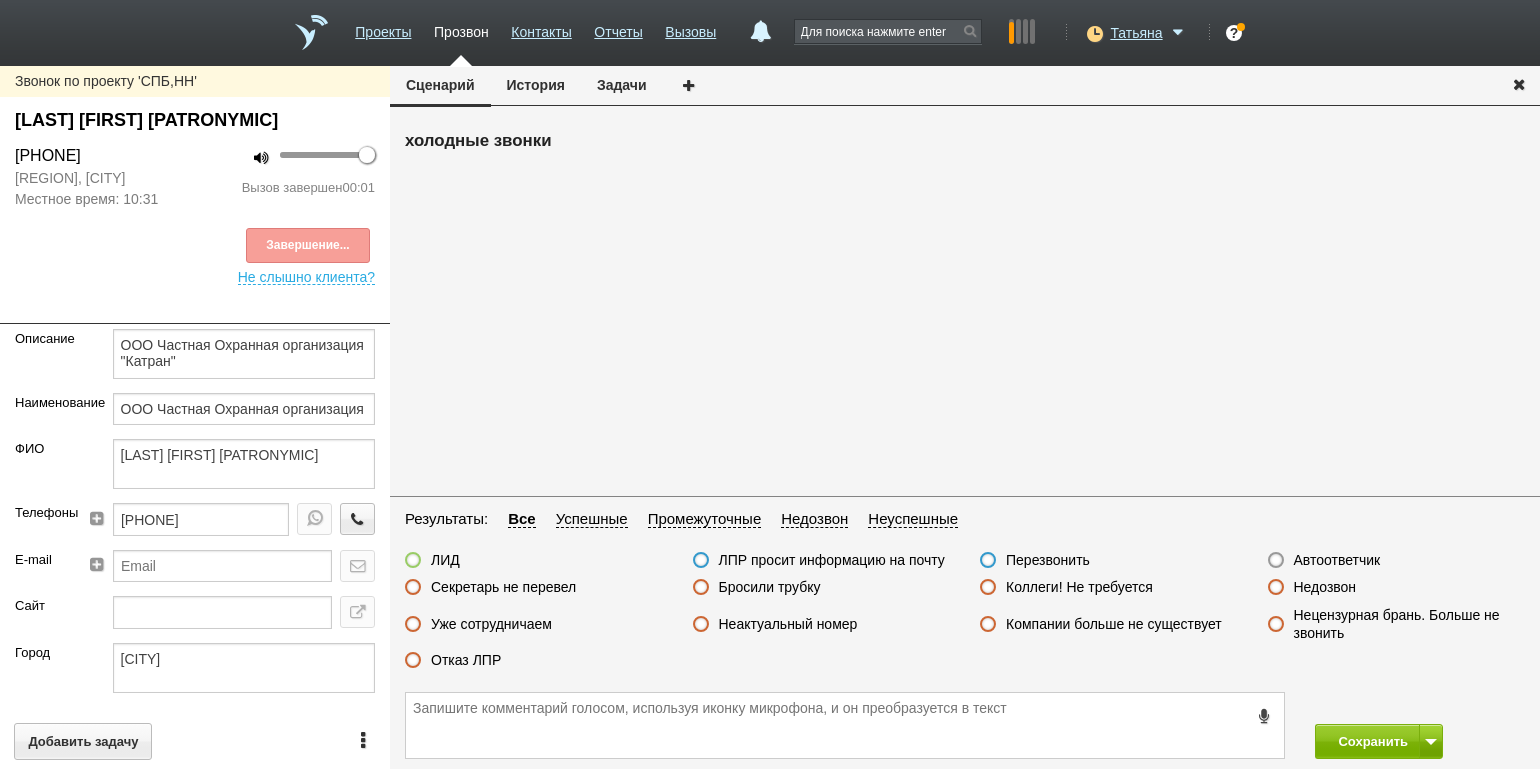 click on "Автоответчик" at bounding box center (1337, 560) 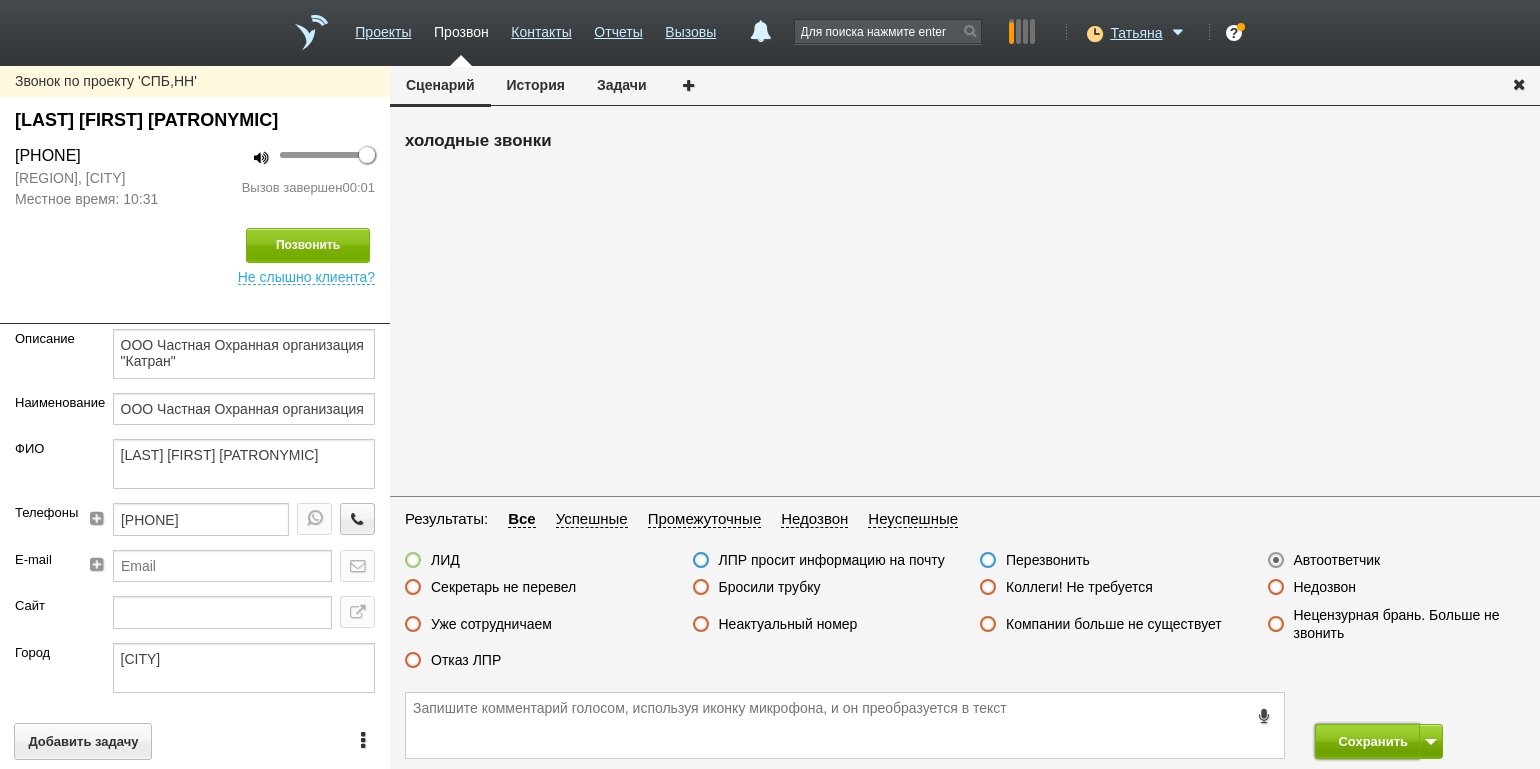 click on "Сохранить" at bounding box center [1367, 741] 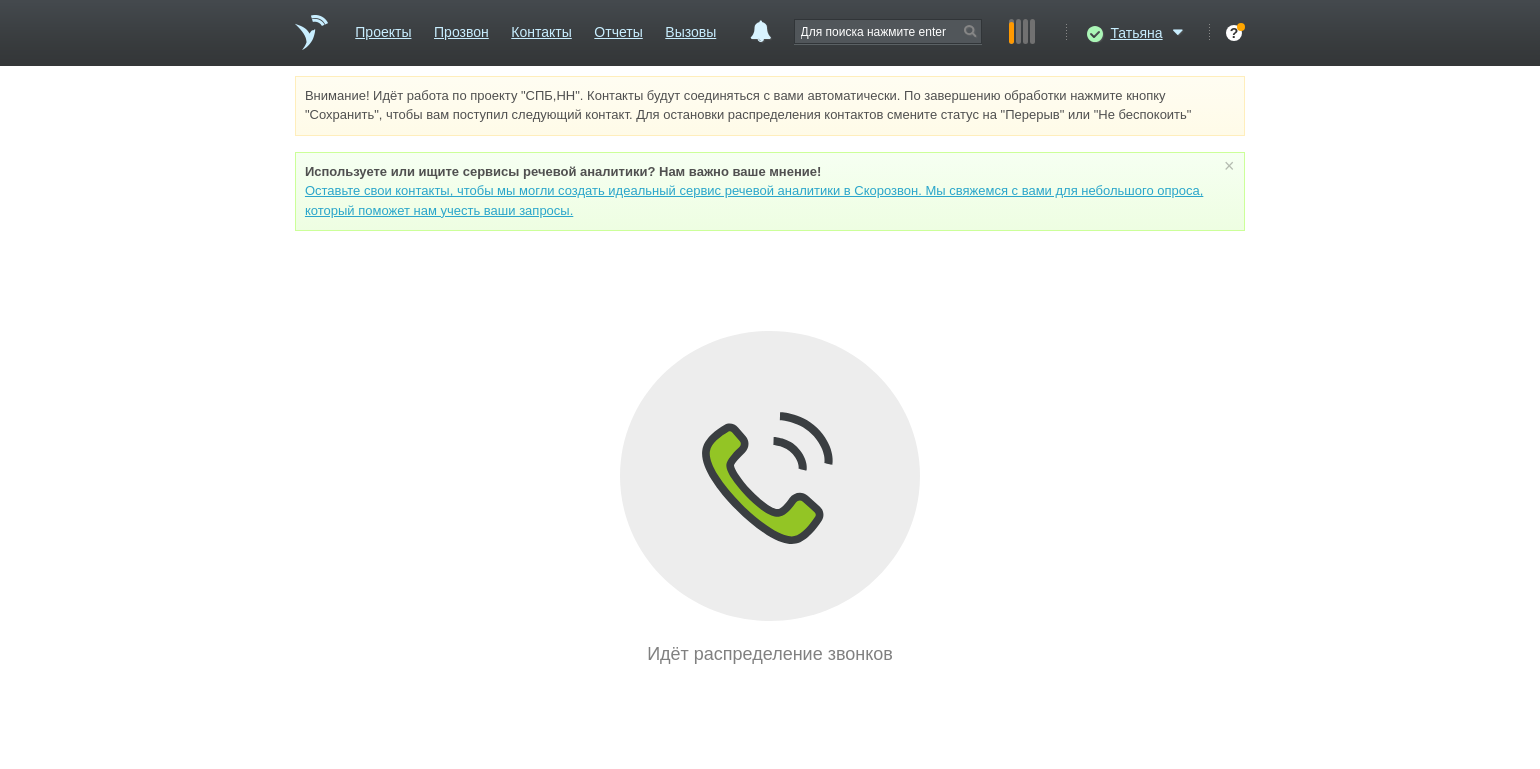 click on "Внимание! Идёт работа по проекту "СПБ,НН". Контакты будут соединяться с вами автоматически. По завершению обработки нажмите кнопку "Сохранить", чтобы вам поступил следующий контакт. Для остановки распределения контактов смените статус на "Перерыв" или "Не беспокоить"
Используете или ищите cервисы речевой аналитики? Нам важно ваше мнение! Оставьте свои контакты, чтобы мы могли создать идеальный сервис речевой аналитики в Скорозвон. Мы свяжемся с вами для небольшого опроса, который поможет нам учесть ваши запросы.
×" at bounding box center (770, 372) 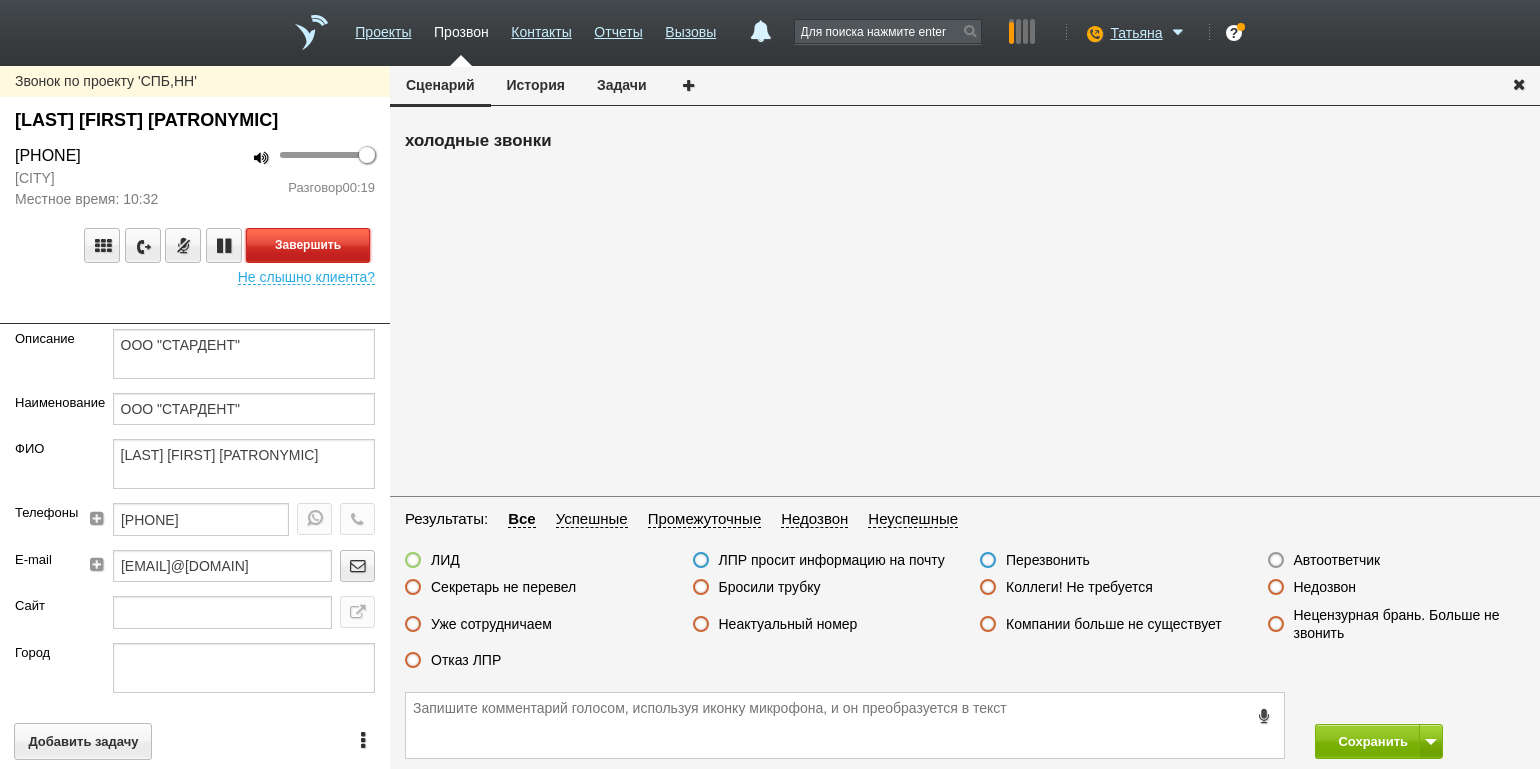 click on "Завершить" at bounding box center [308, 245] 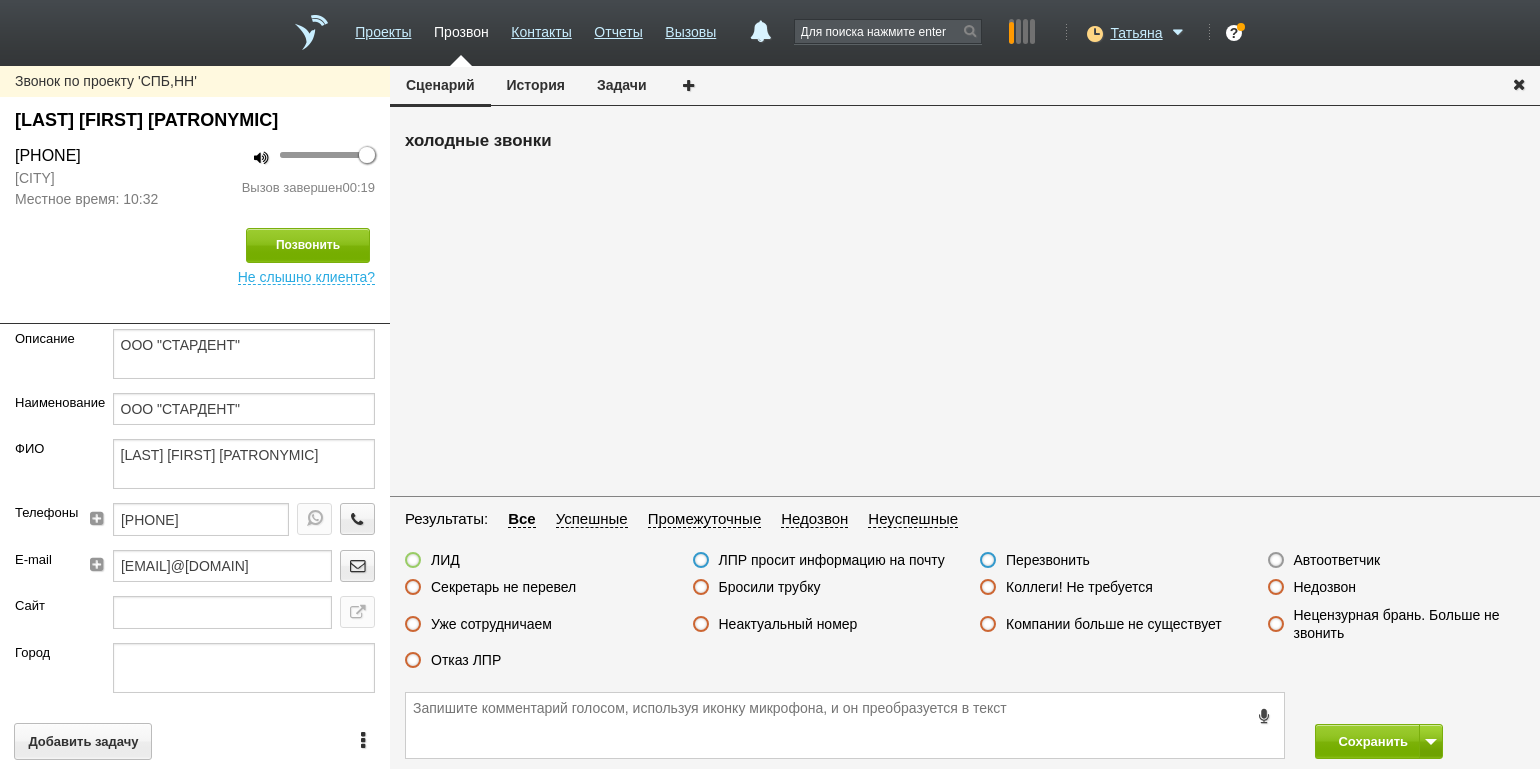 drag, startPoint x: 561, startPoint y: 590, endPoint x: 660, endPoint y: 606, distance: 100.28459 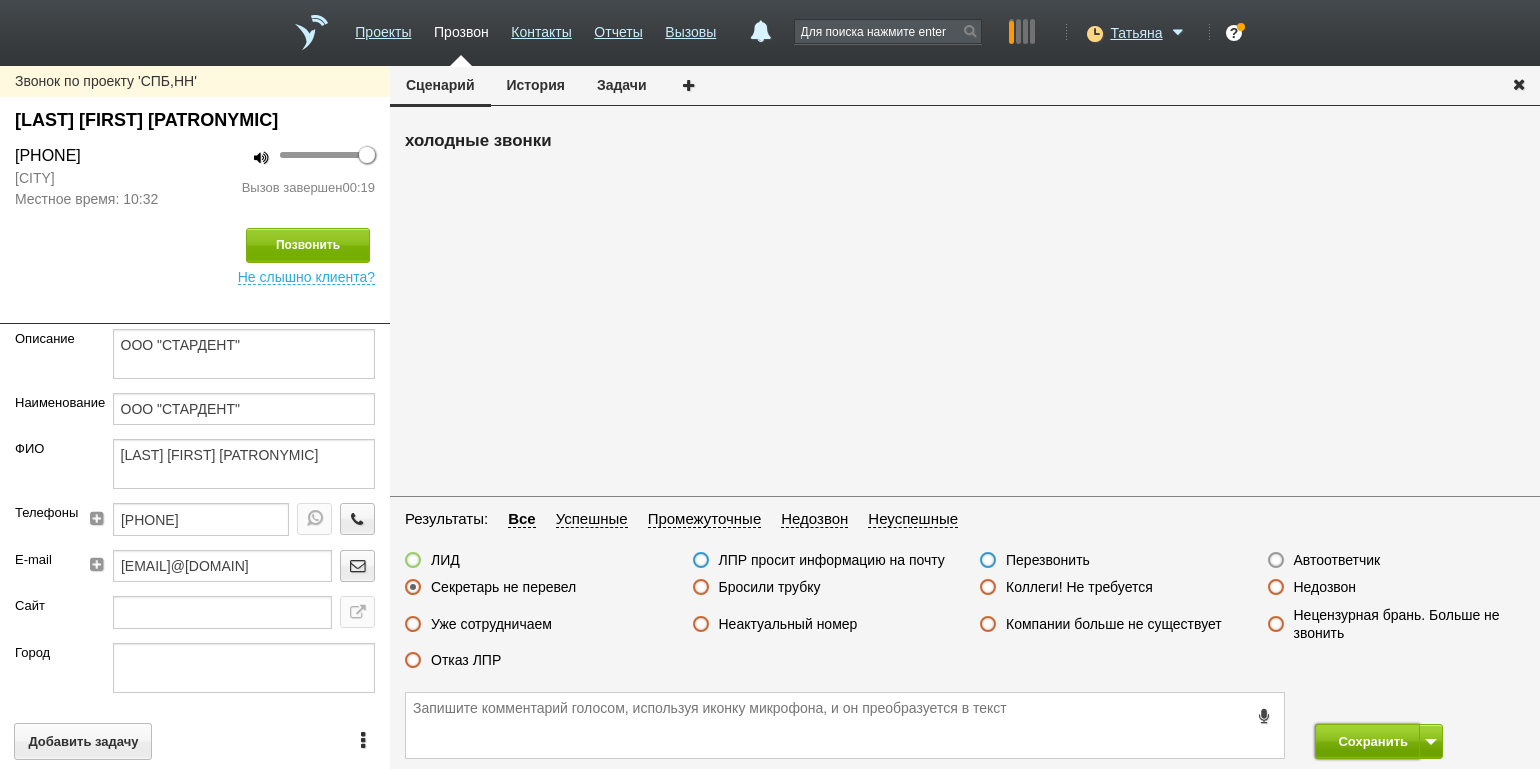 click on "Сохранить" at bounding box center (1367, 741) 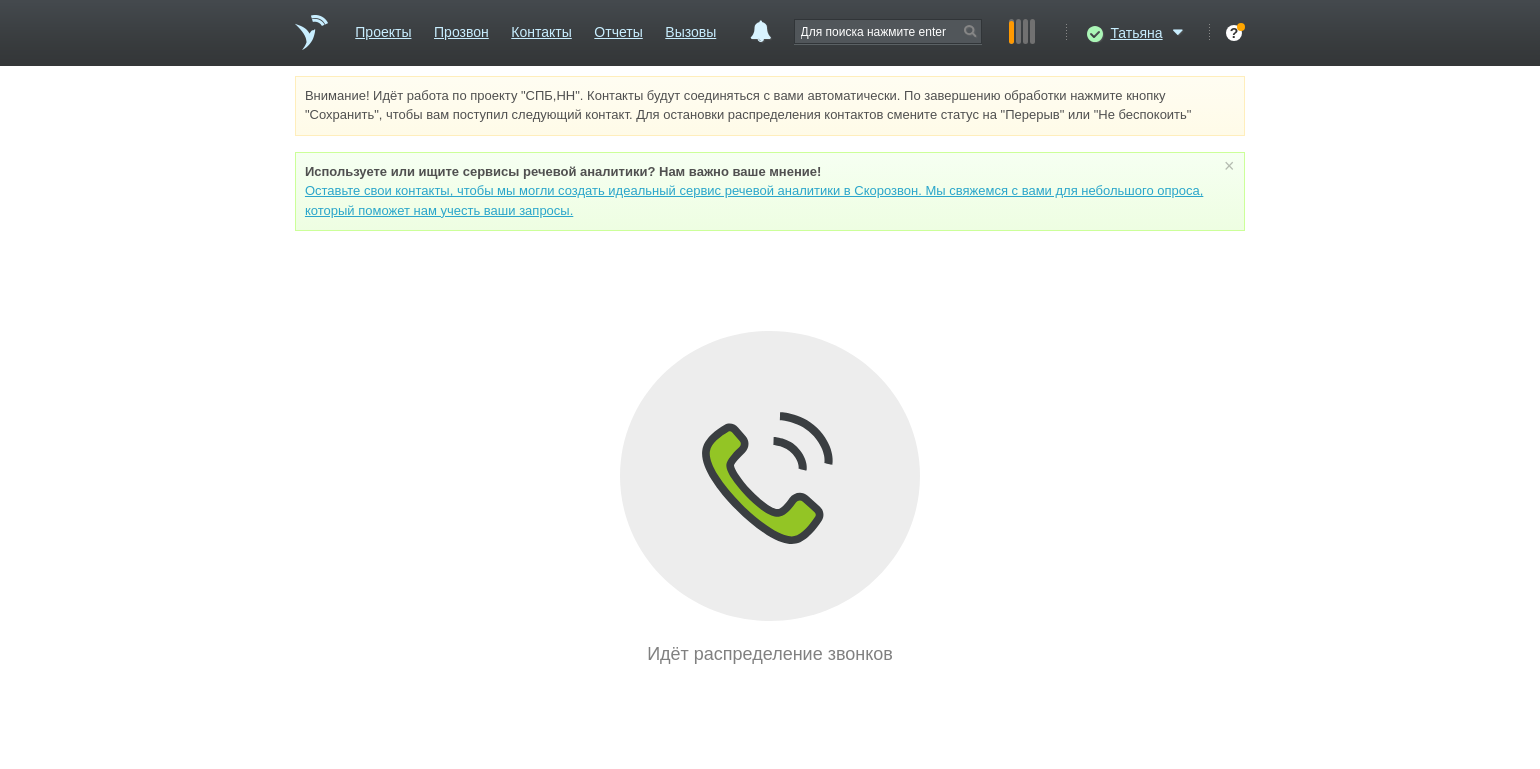 click on "Внимание! Идёт работа по проекту "СПБ,НН". Контакты будут соединяться с вами автоматически. По завершению обработки нажмите кнопку "Сохранить", чтобы вам поступил следующий контакт. Для остановки распределения контактов смените статус на "Перерыв" или "Не беспокоить"
Используете или ищите cервисы речевой аналитики? Нам важно ваше мнение! Оставьте свои контакты, чтобы мы могли создать идеальный сервис речевой аналитики в Скорозвон. Мы свяжемся с вами для небольшого опроса, который поможет нам учесть ваши запросы.
×" at bounding box center [770, 372] 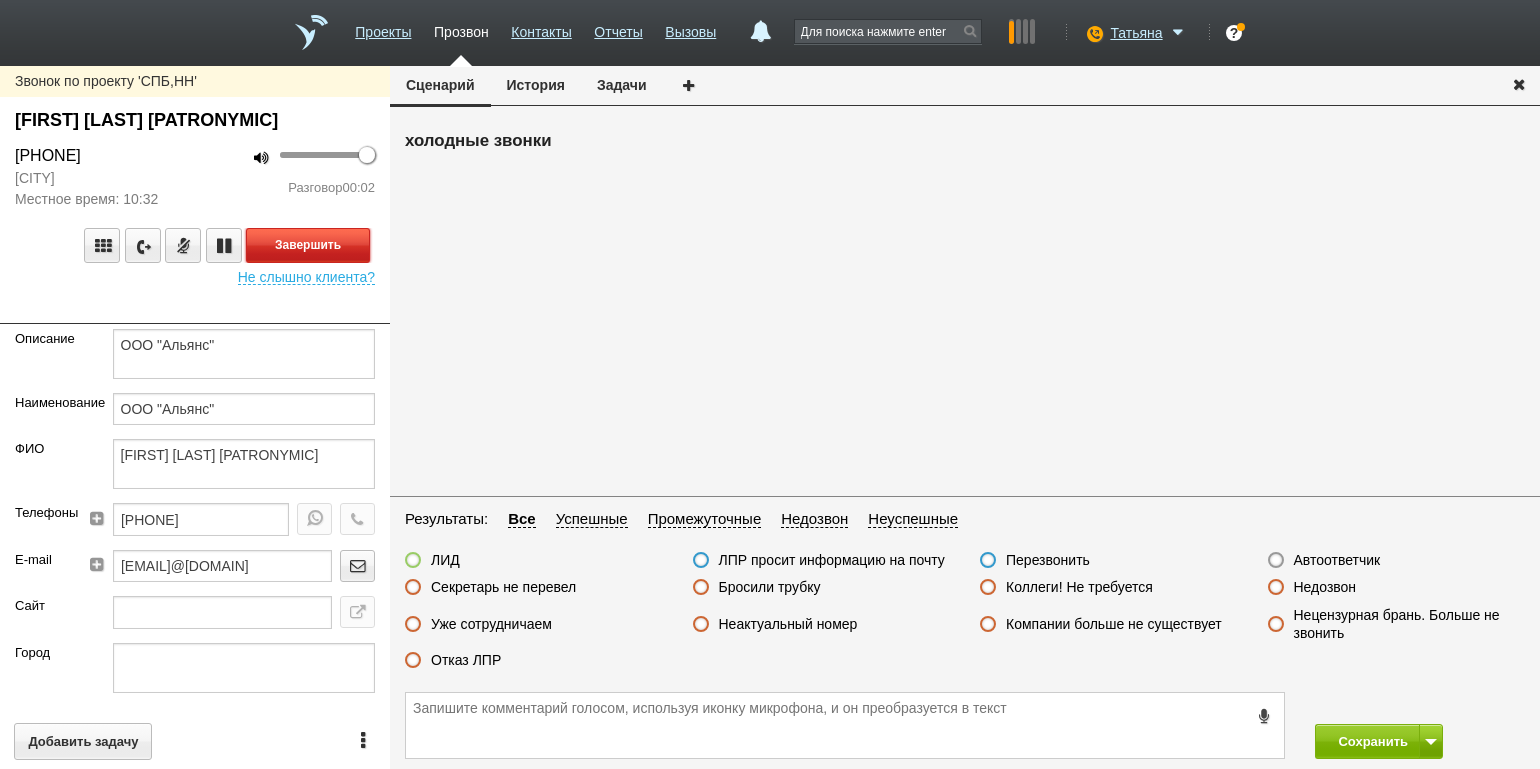 click on "Завершить" at bounding box center [308, 245] 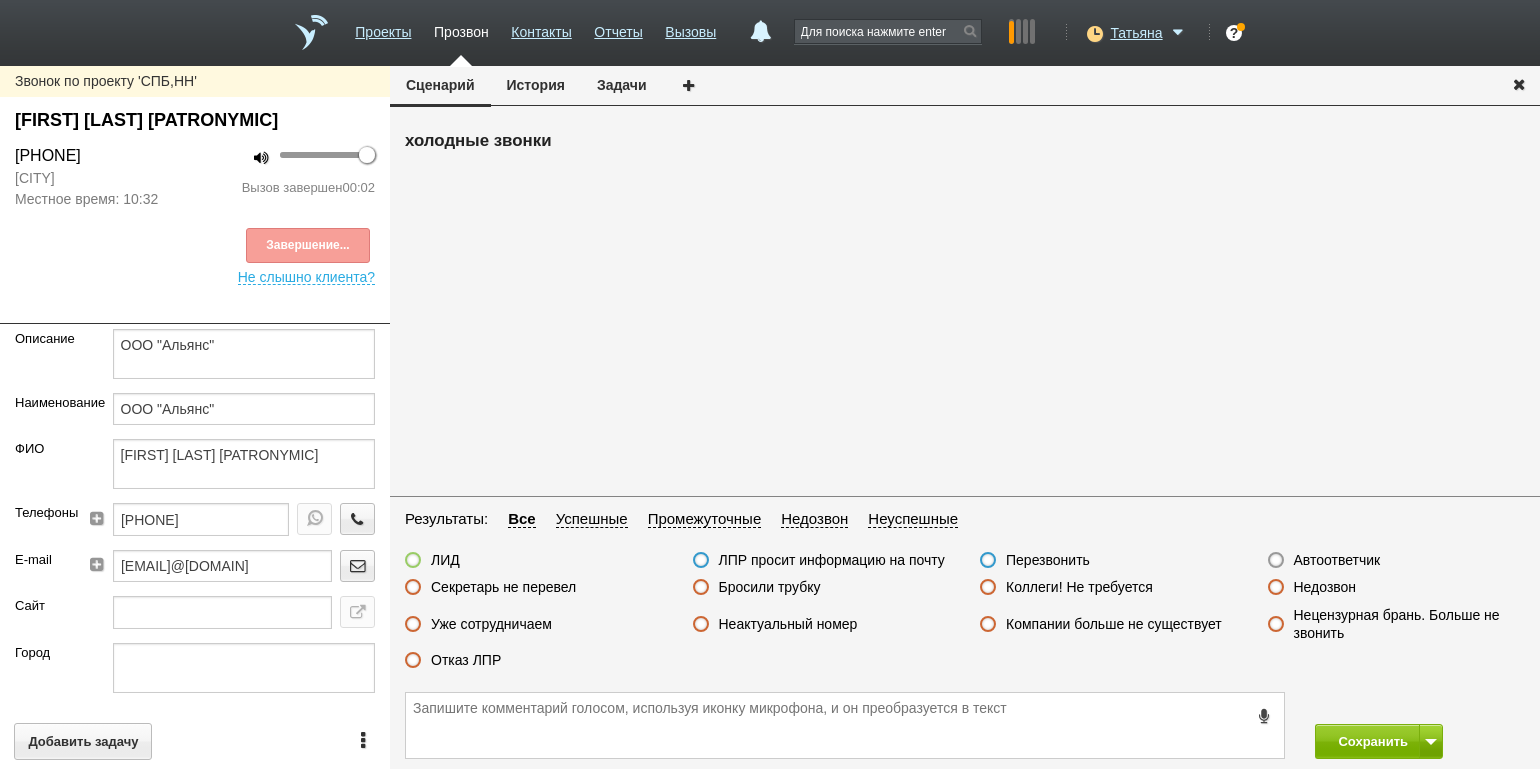 click on "Недозвон" at bounding box center [1325, 587] 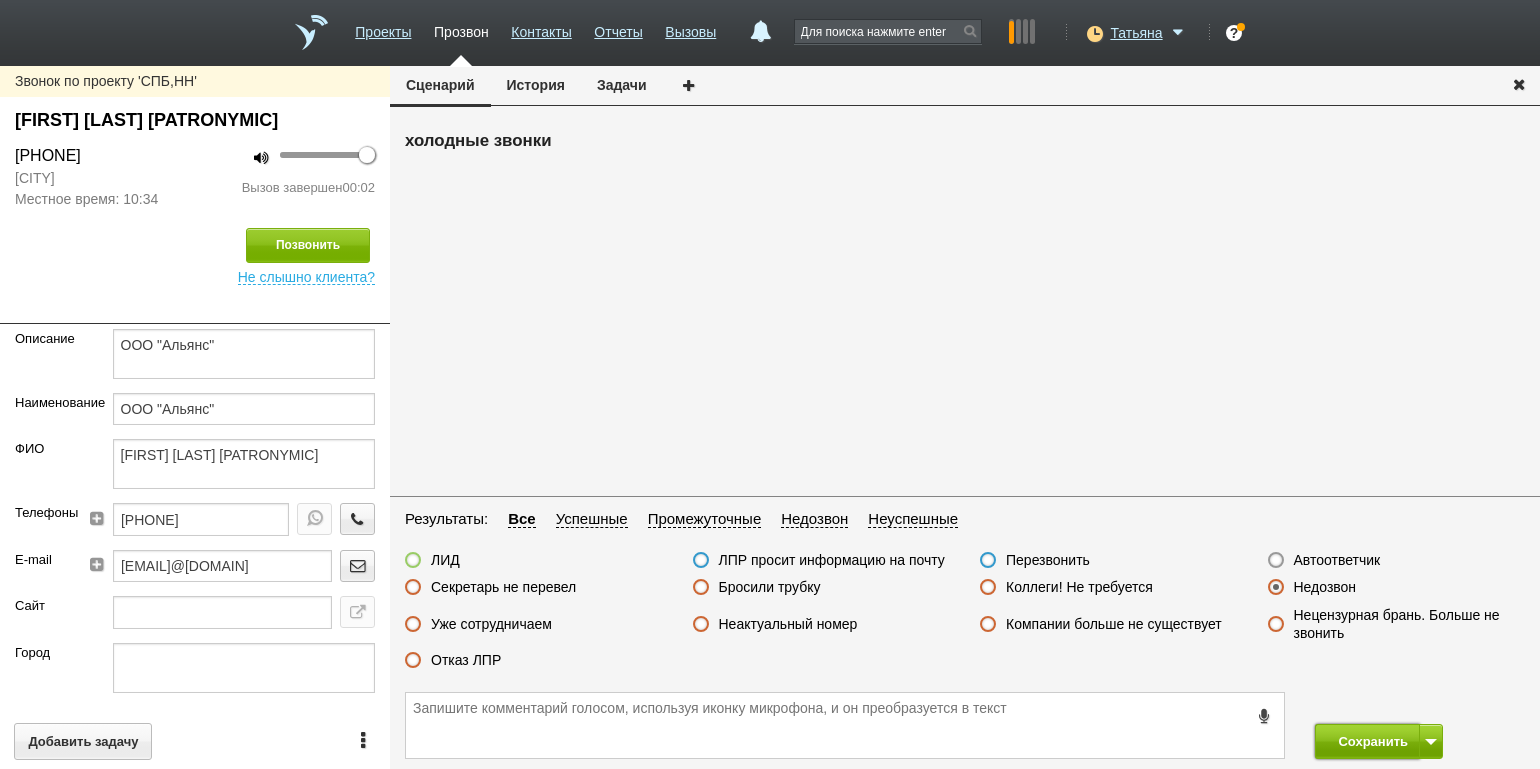 click on "Сохранить" at bounding box center [1367, 741] 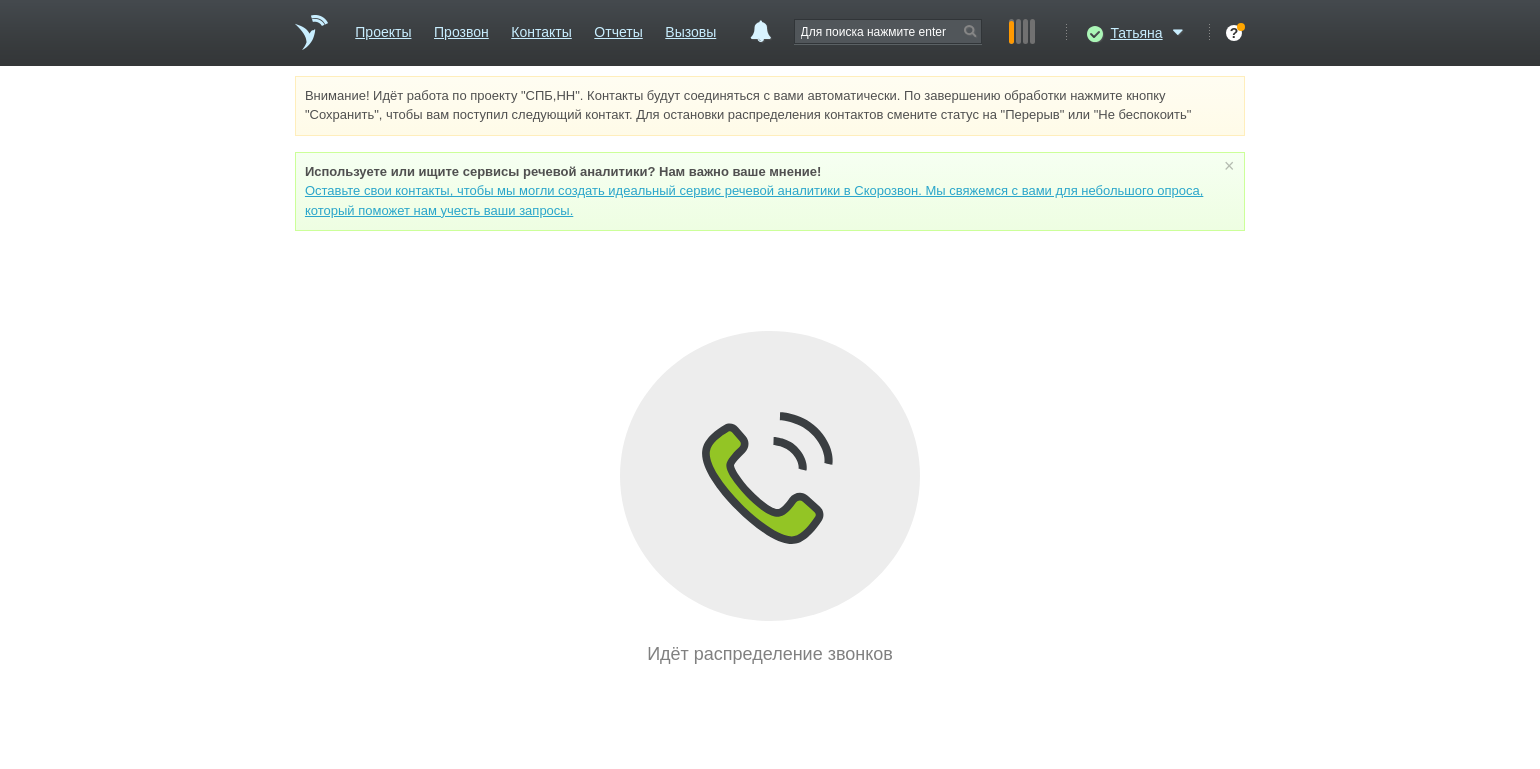 click on "Внимание! Идёт работа по проекту "СПБ,НН". Контакты будут соединяться с вами автоматически. По завершению обработки нажмите кнопку "Сохранить", чтобы вам поступил следующий контакт. Для остановки распределения контактов смените статус на "Перерыв" или "Не беспокоить"
Используете или ищите cервисы речевой аналитики? Нам важно ваше мнение! Оставьте свои контакты, чтобы мы могли создать идеальный сервис речевой аналитики в Скорозвон. Мы свяжемся с вами для небольшого опроса, который поможет нам учесть ваши запросы.
×" at bounding box center (770, 372) 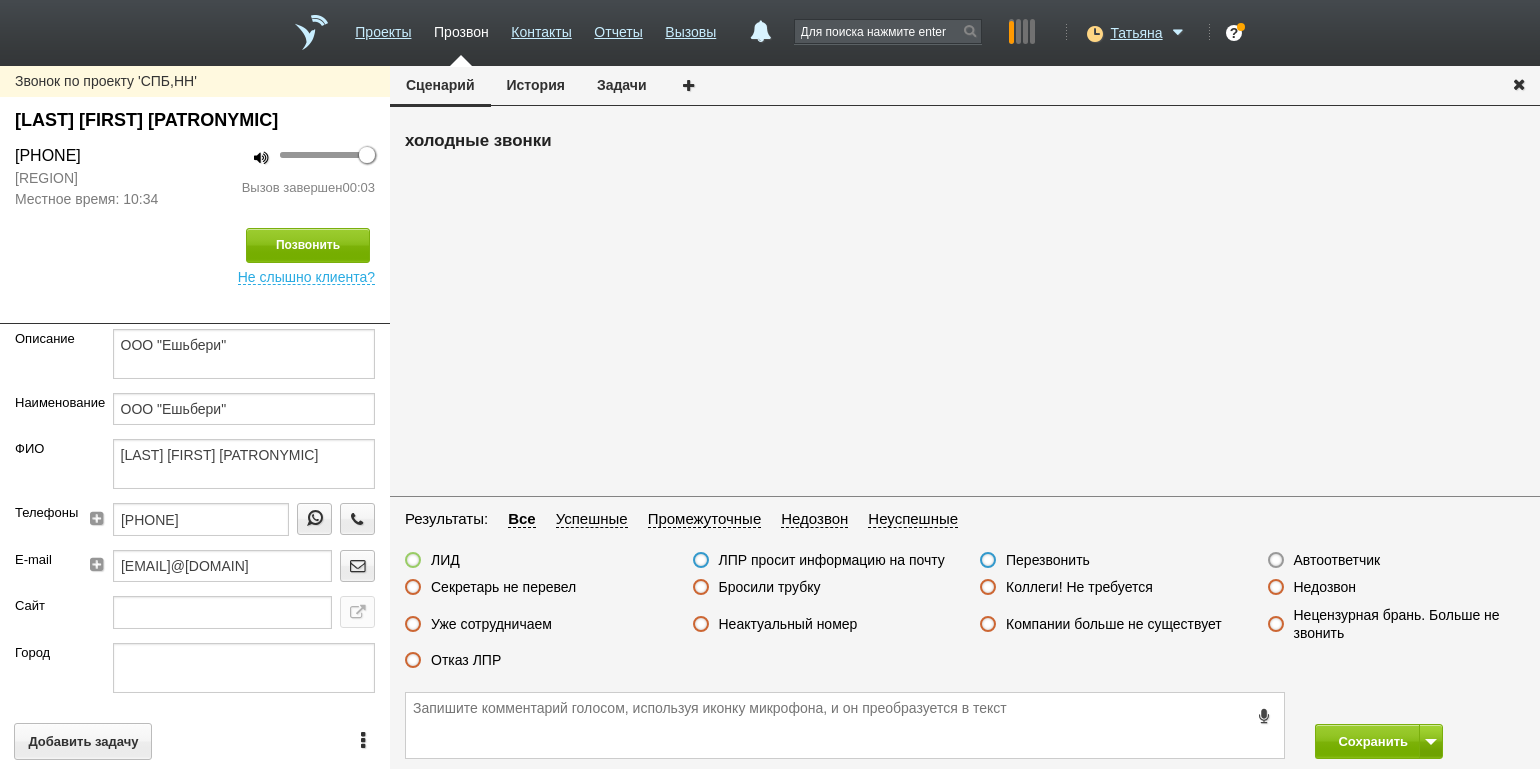click on "Бросили трубку" at bounding box center [770, 587] 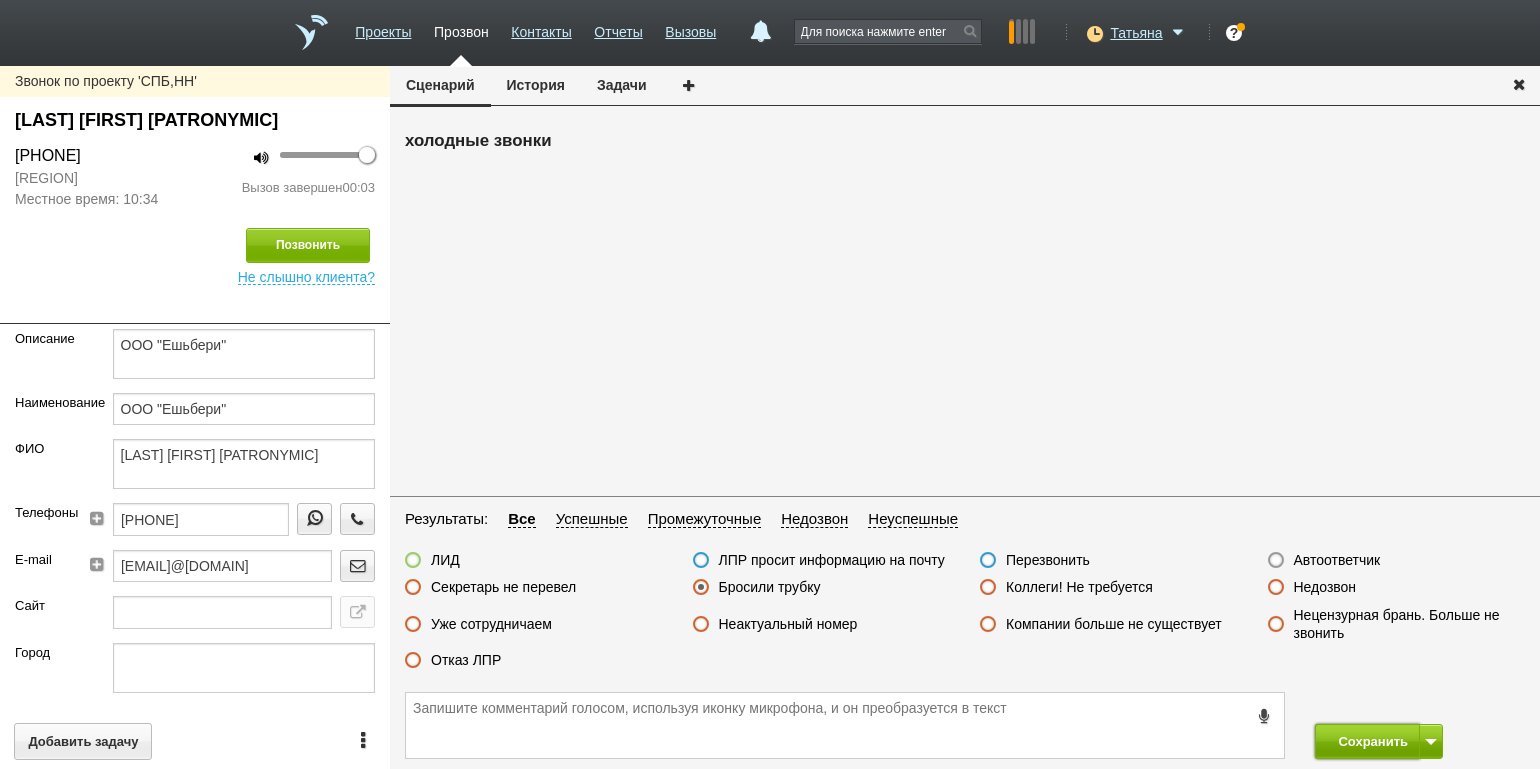 click on "Сохранить" at bounding box center [1367, 741] 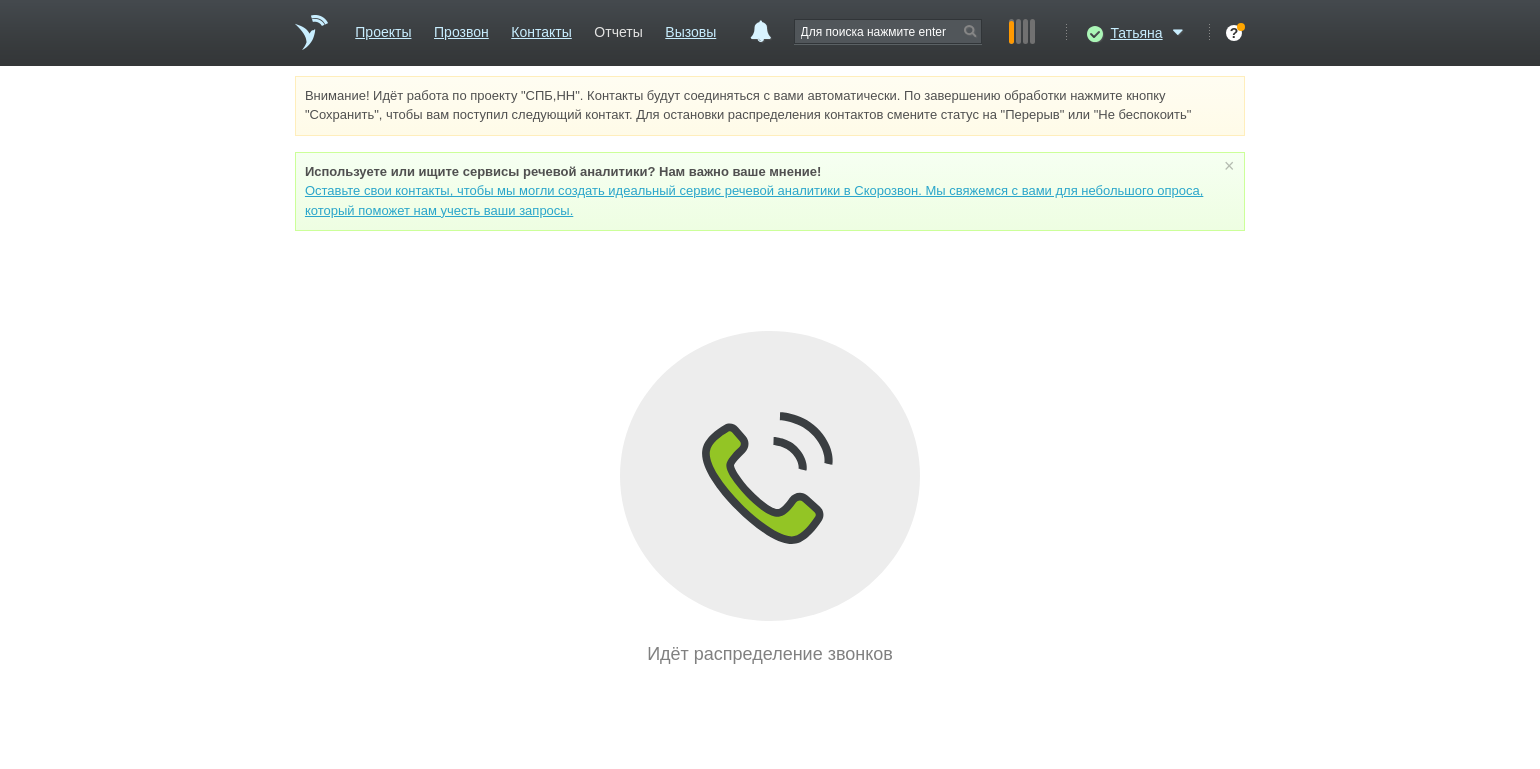 click on "Отчеты" at bounding box center [618, 28] 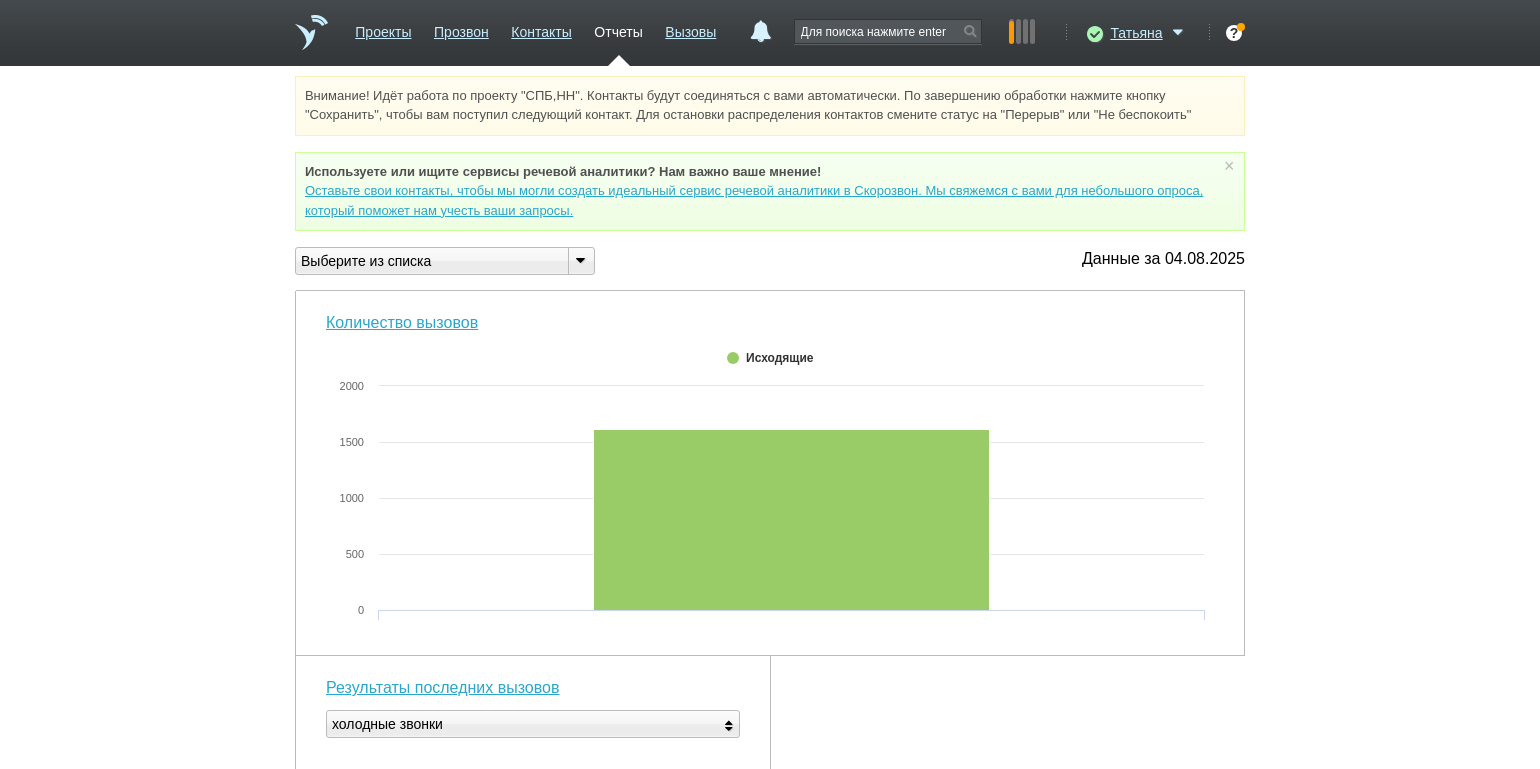 click at bounding box center [580, 259] 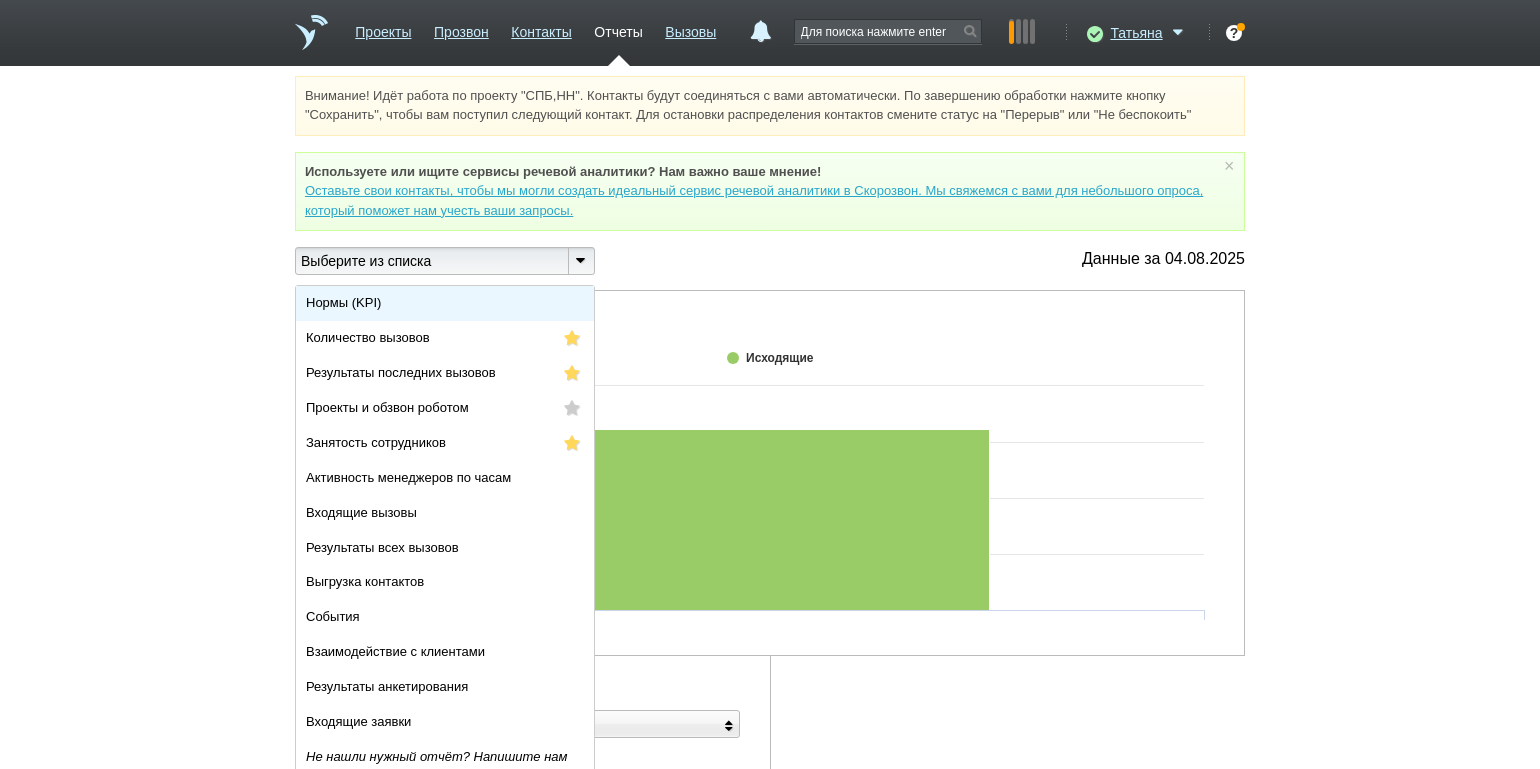 click on "Нормы (KPI)" at bounding box center [445, 303] 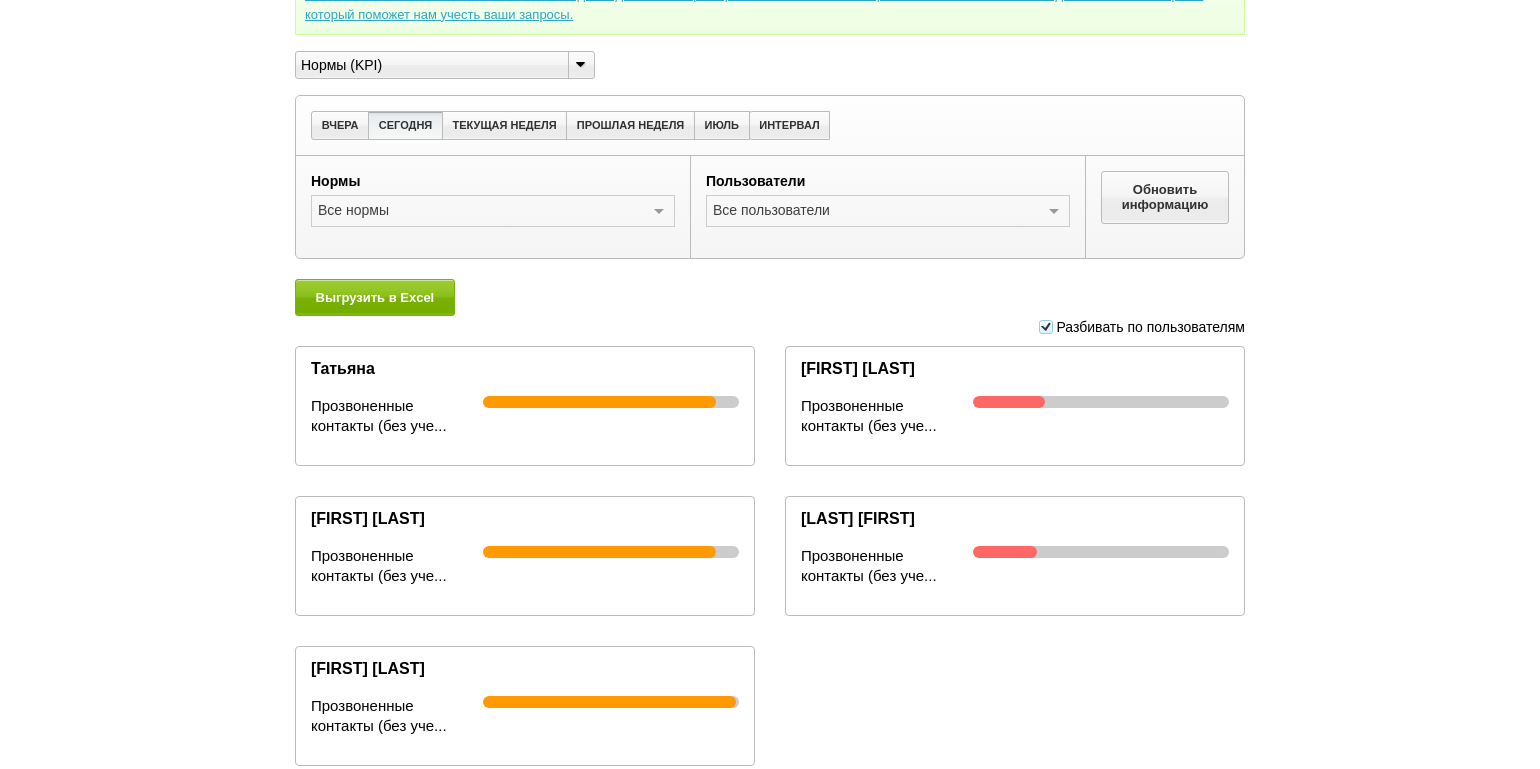 scroll, scrollTop: 259, scrollLeft: 0, axis: vertical 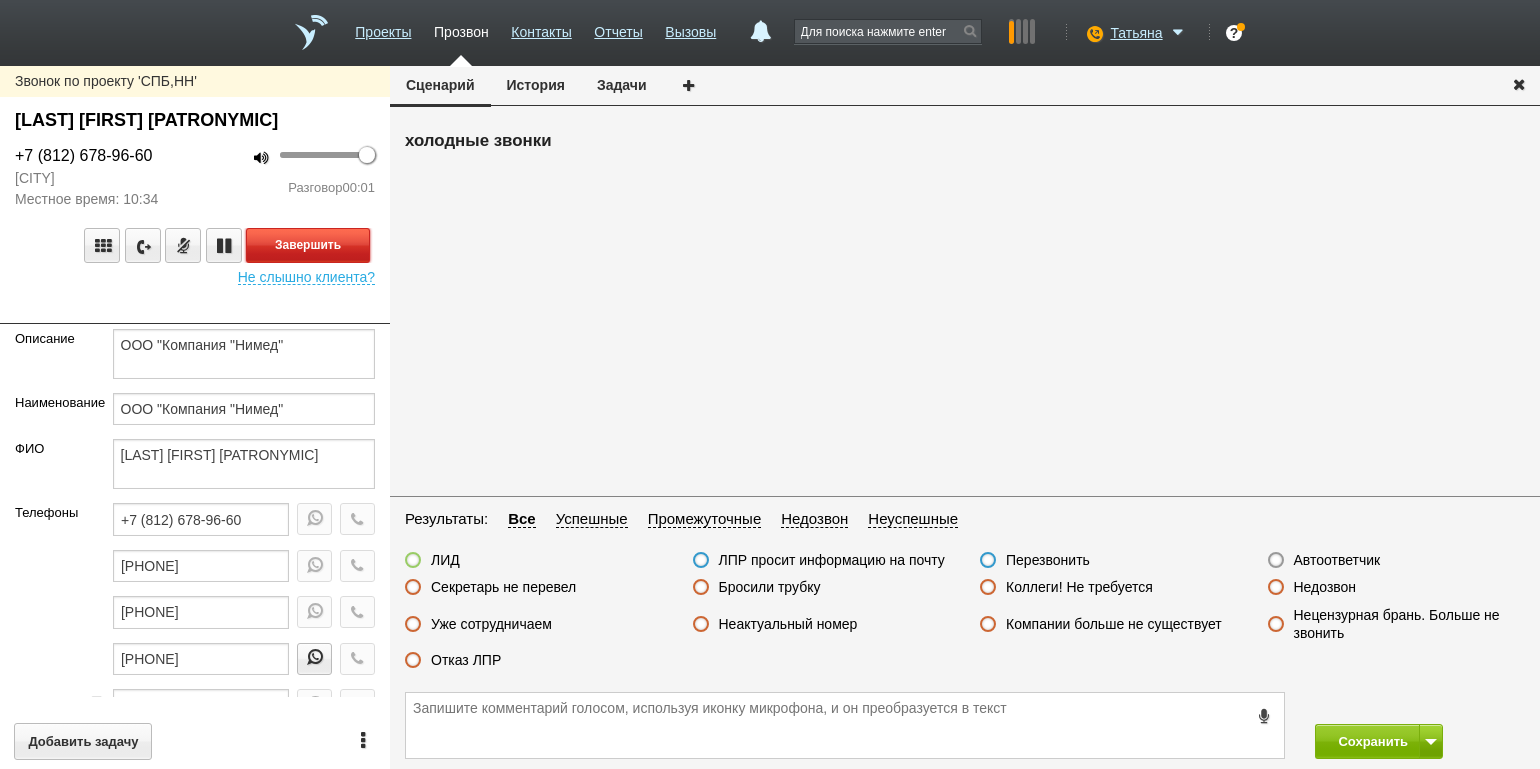 click on "Завершить" at bounding box center [308, 245] 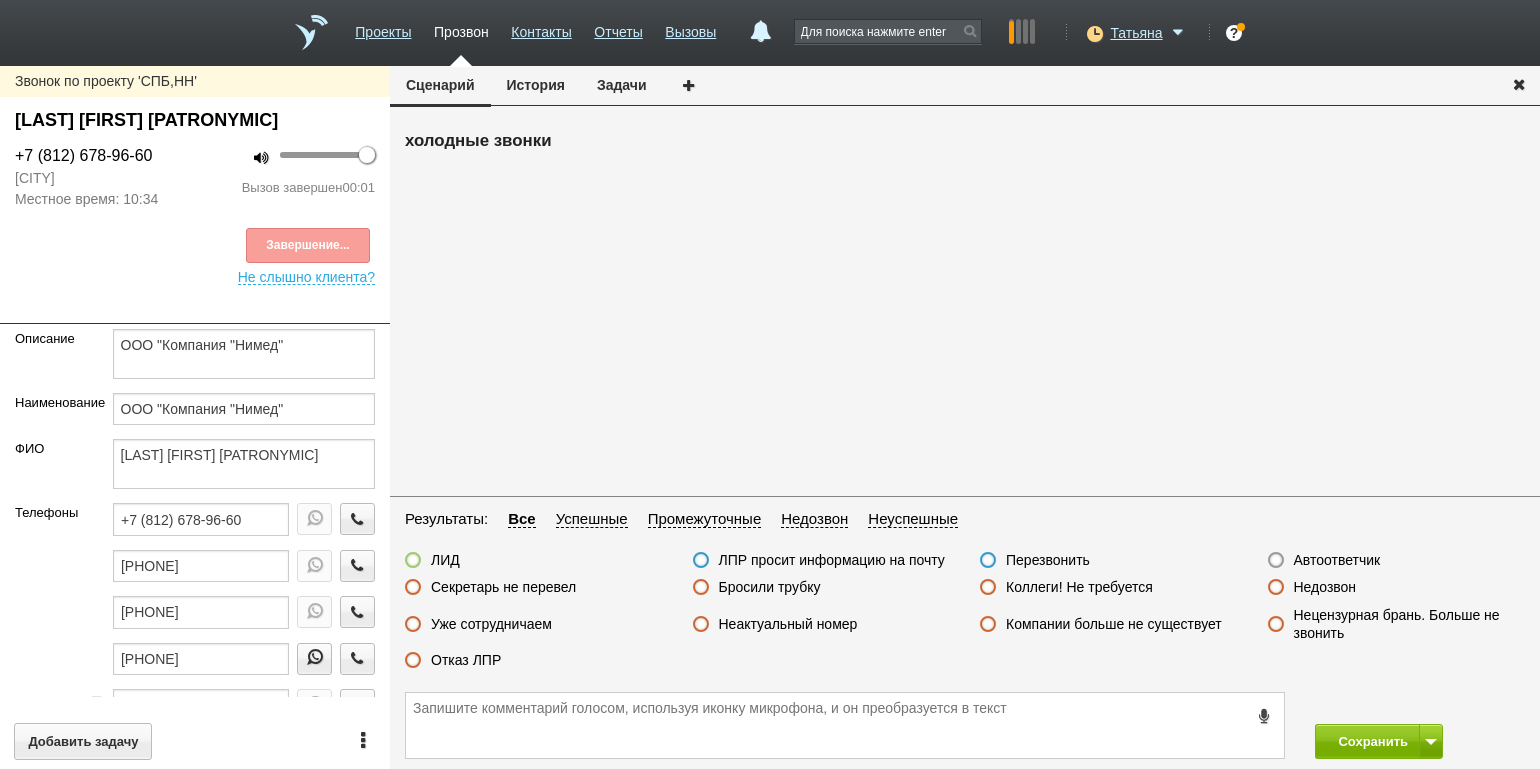 click on "Недозвон" at bounding box center [1325, 587] 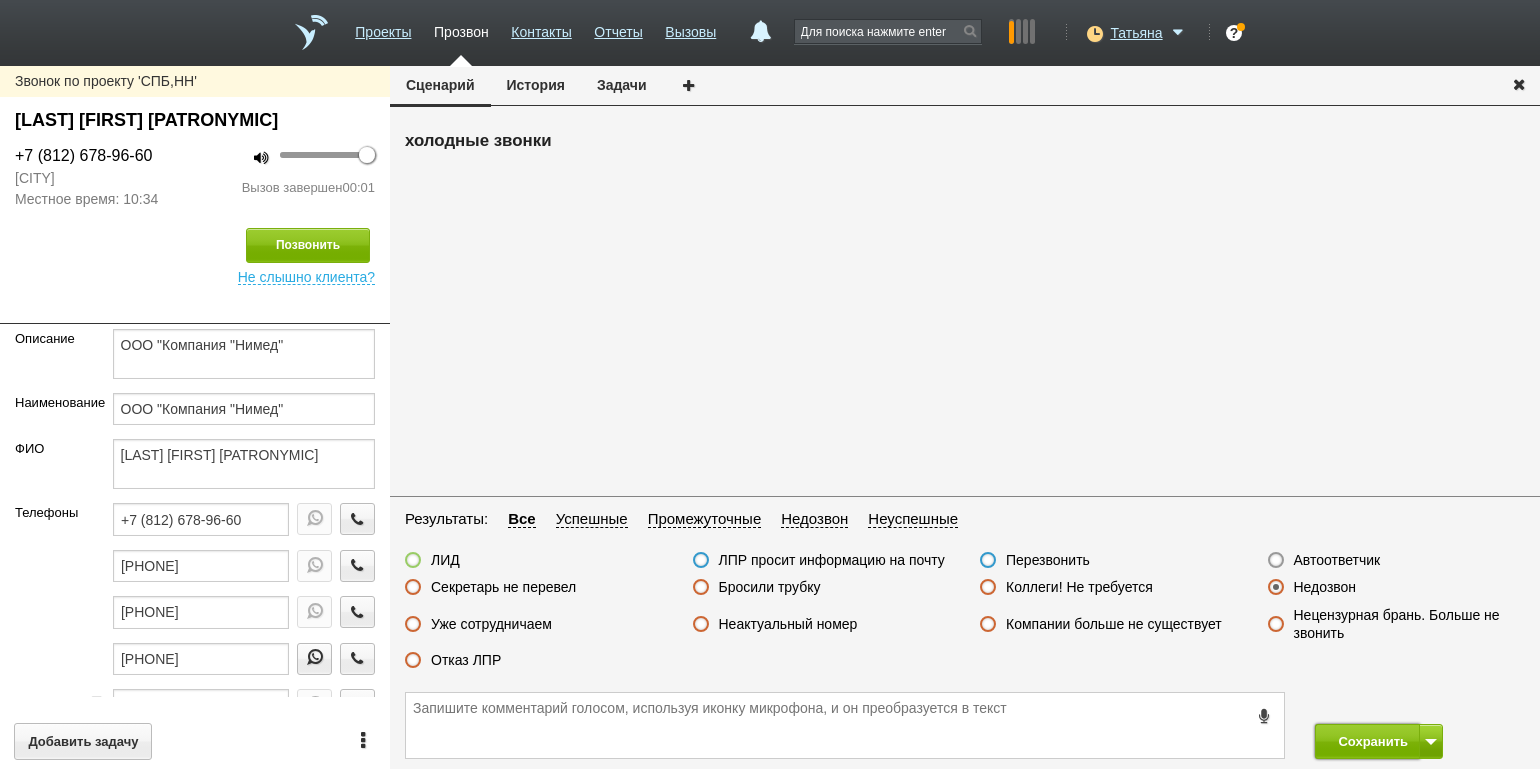 drag, startPoint x: 1351, startPoint y: 735, endPoint x: 1332, endPoint y: 700, distance: 39.824615 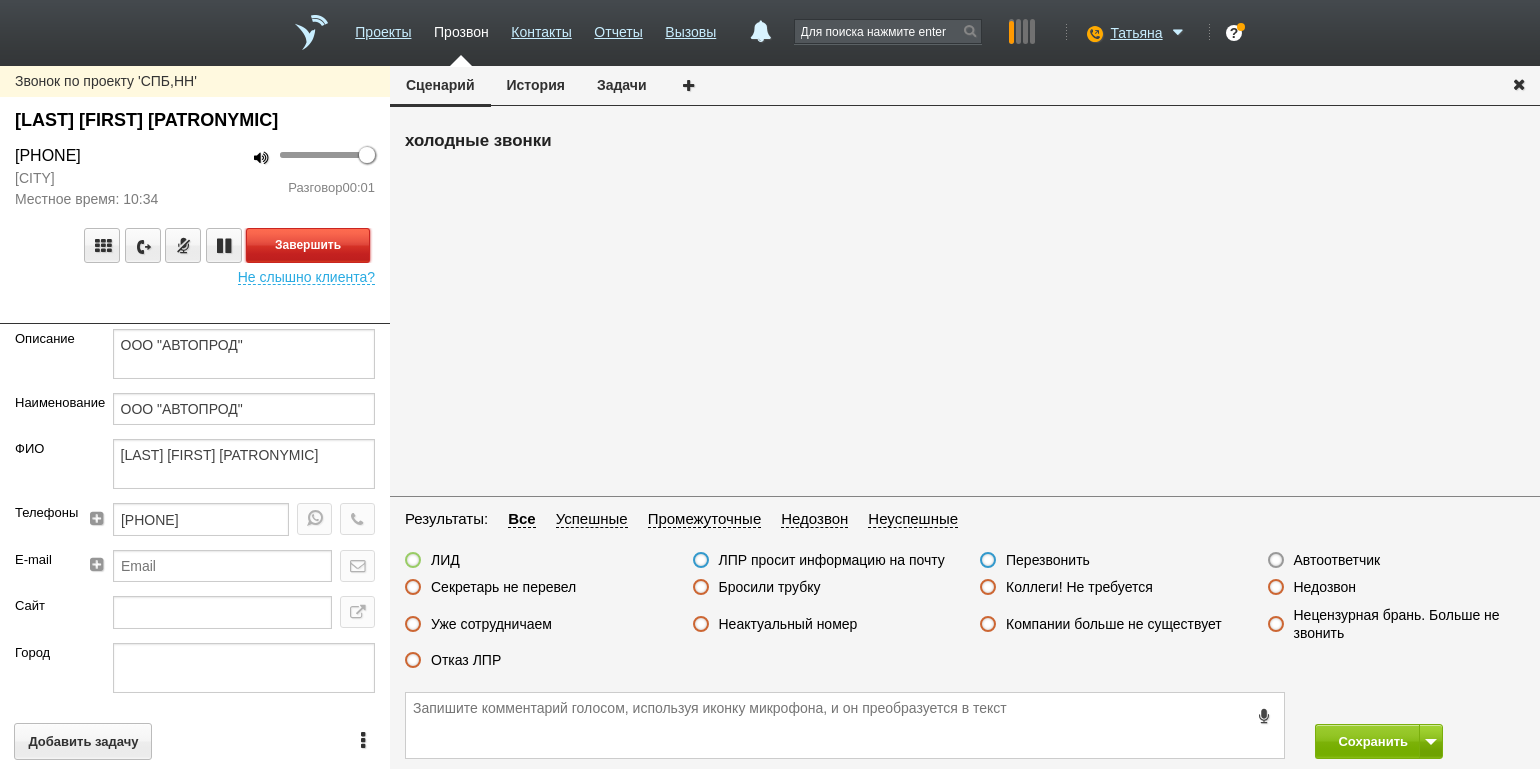 click on "Завершить" at bounding box center (308, 245) 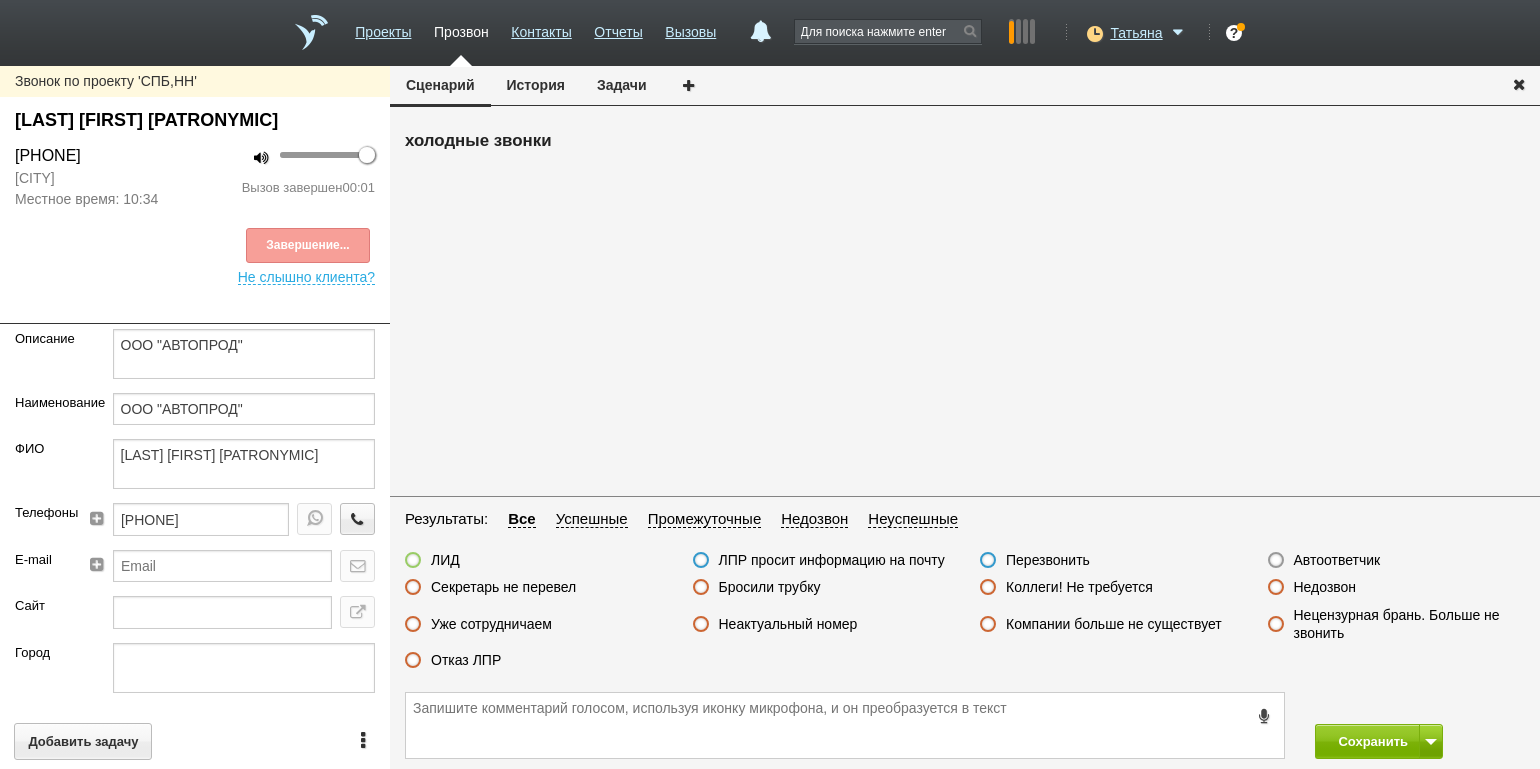 click on "Автоответчик" at bounding box center [1337, 560] 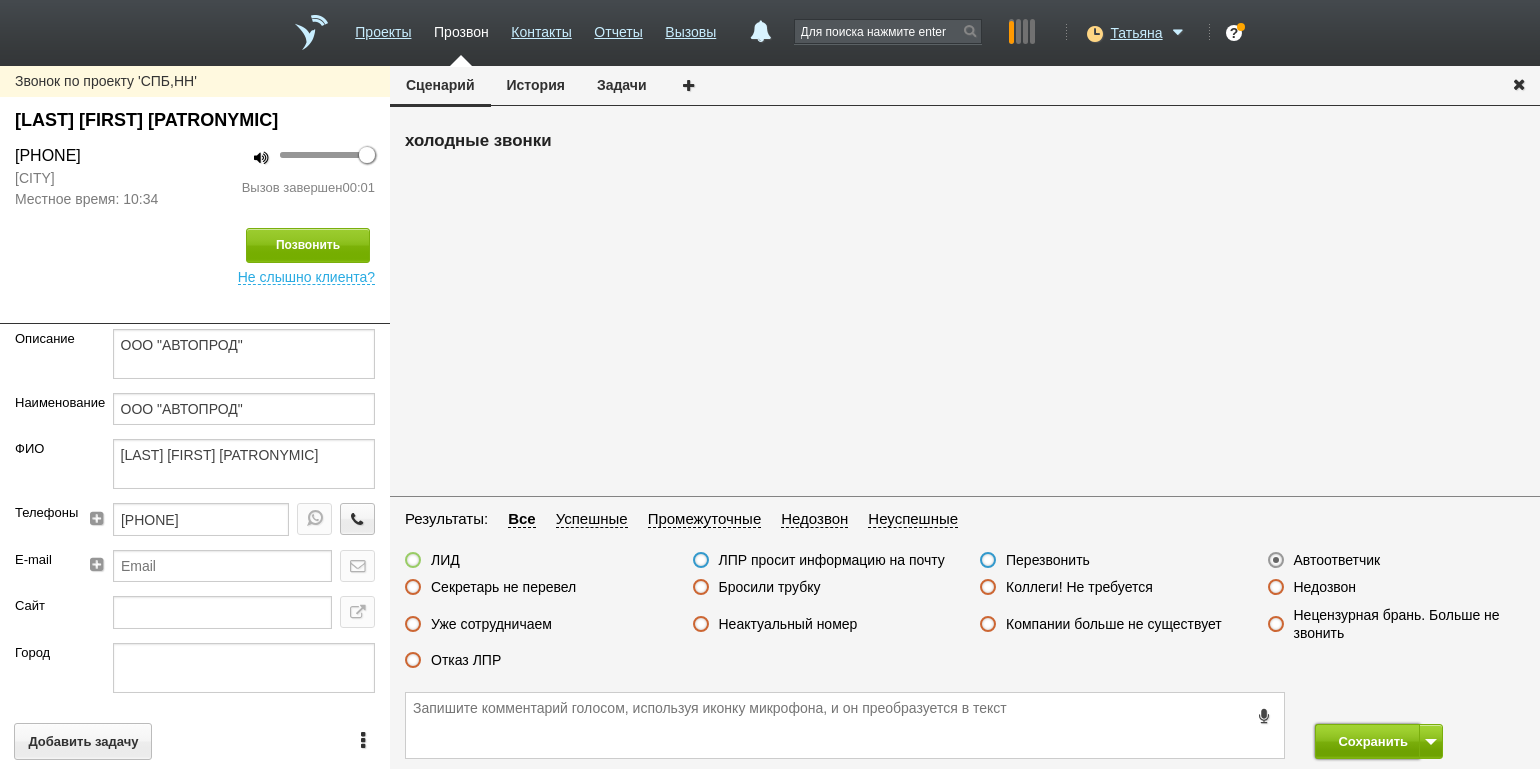 click on "Сохранить" at bounding box center [1367, 741] 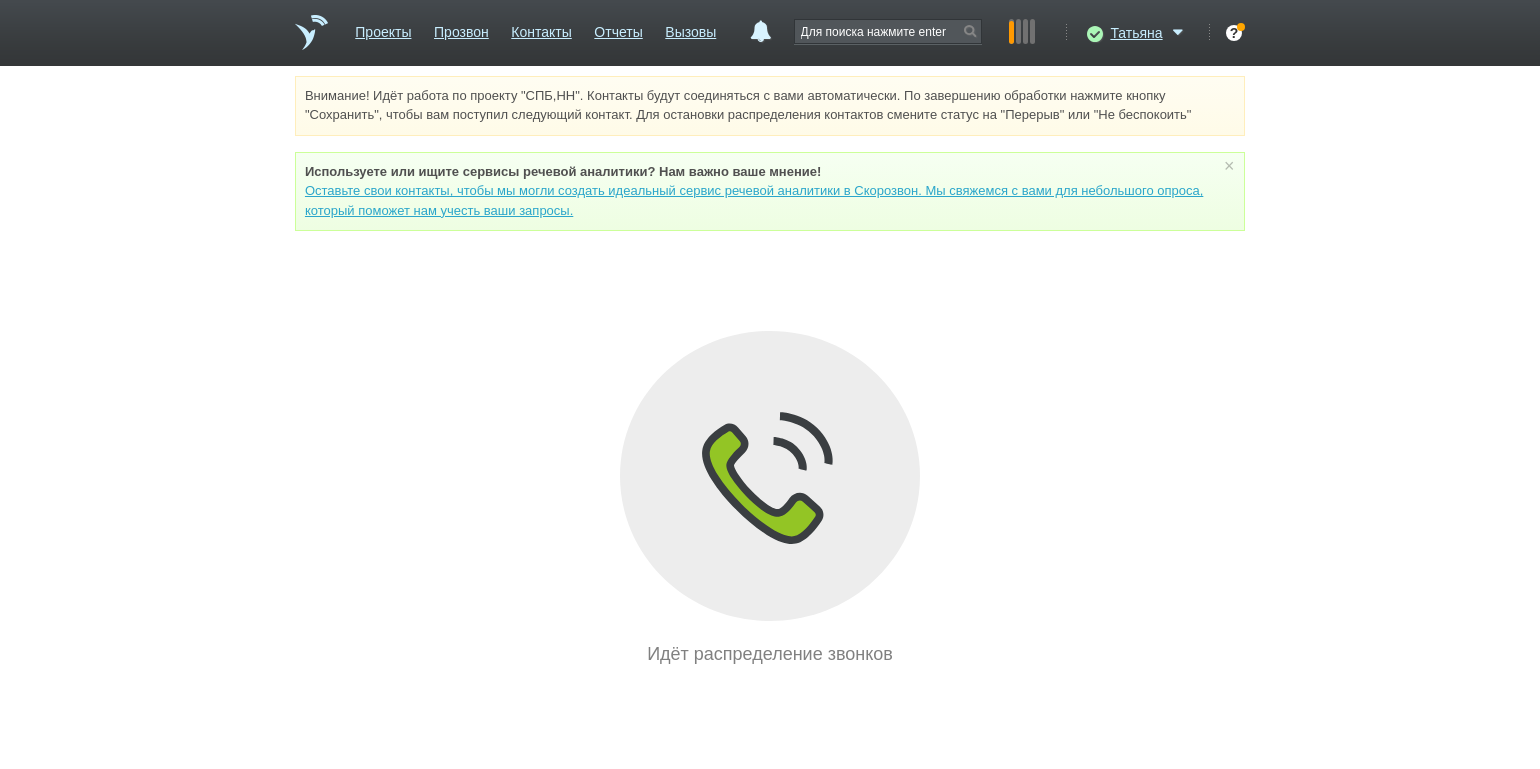click on "Внимание! Идёт работа по проекту "СПБ,НН". Контакты будут соединяться с вами автоматически. По завершению обработки нажмите кнопку "Сохранить", чтобы вам поступил следующий контакт. Для остановки распределения контактов смените статус на "Перерыв" или "Не беспокоить"
Используете или ищите cервисы речевой аналитики? Нам важно ваше мнение! Оставьте свои контакты, чтобы мы могли создать идеальный сервис речевой аналитики в Скорозвон. Мы свяжемся с вами для небольшого опроса, который поможет нам учесть ваши запросы.
×" at bounding box center (770, 372) 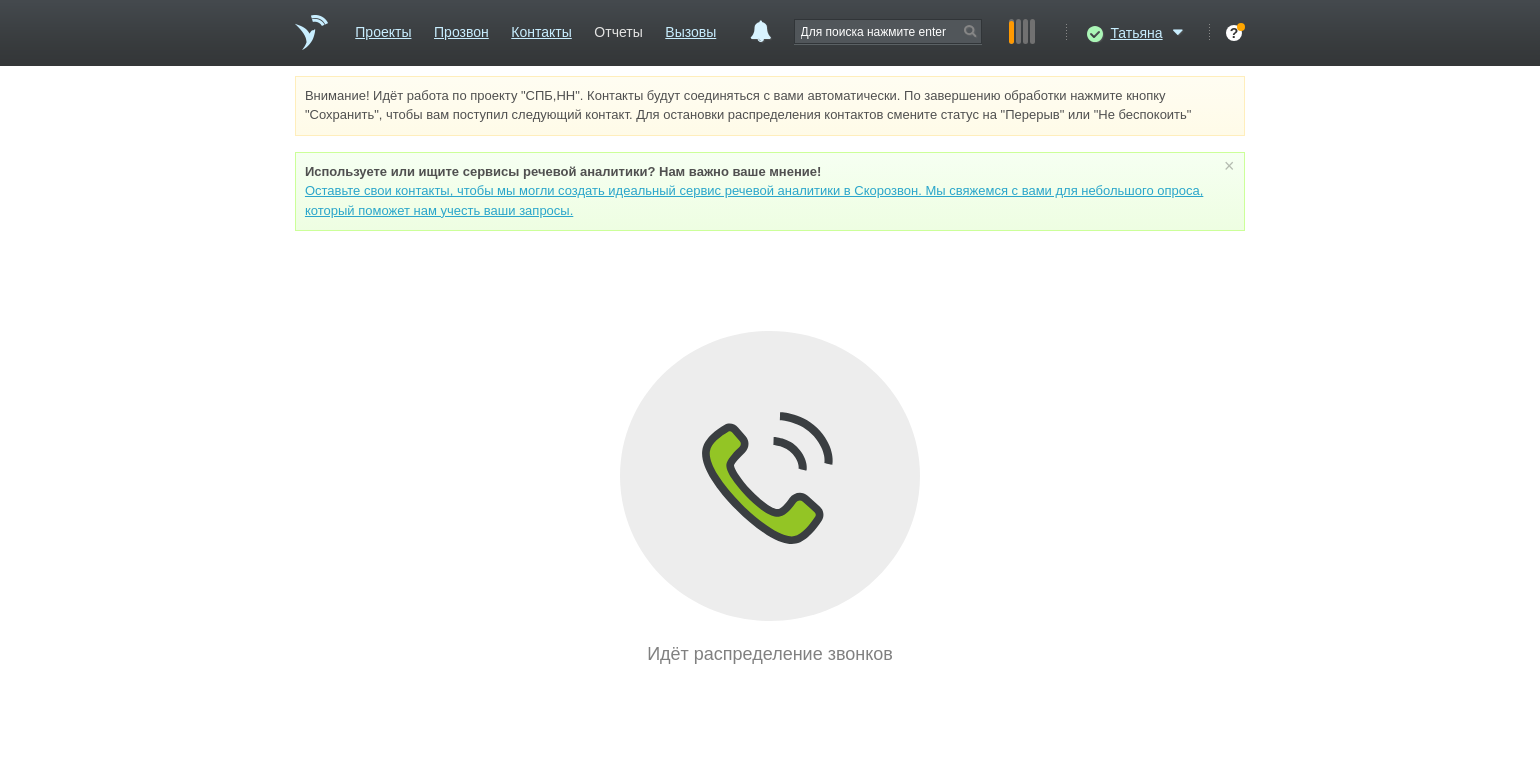 click on "Отчеты" at bounding box center (618, 28) 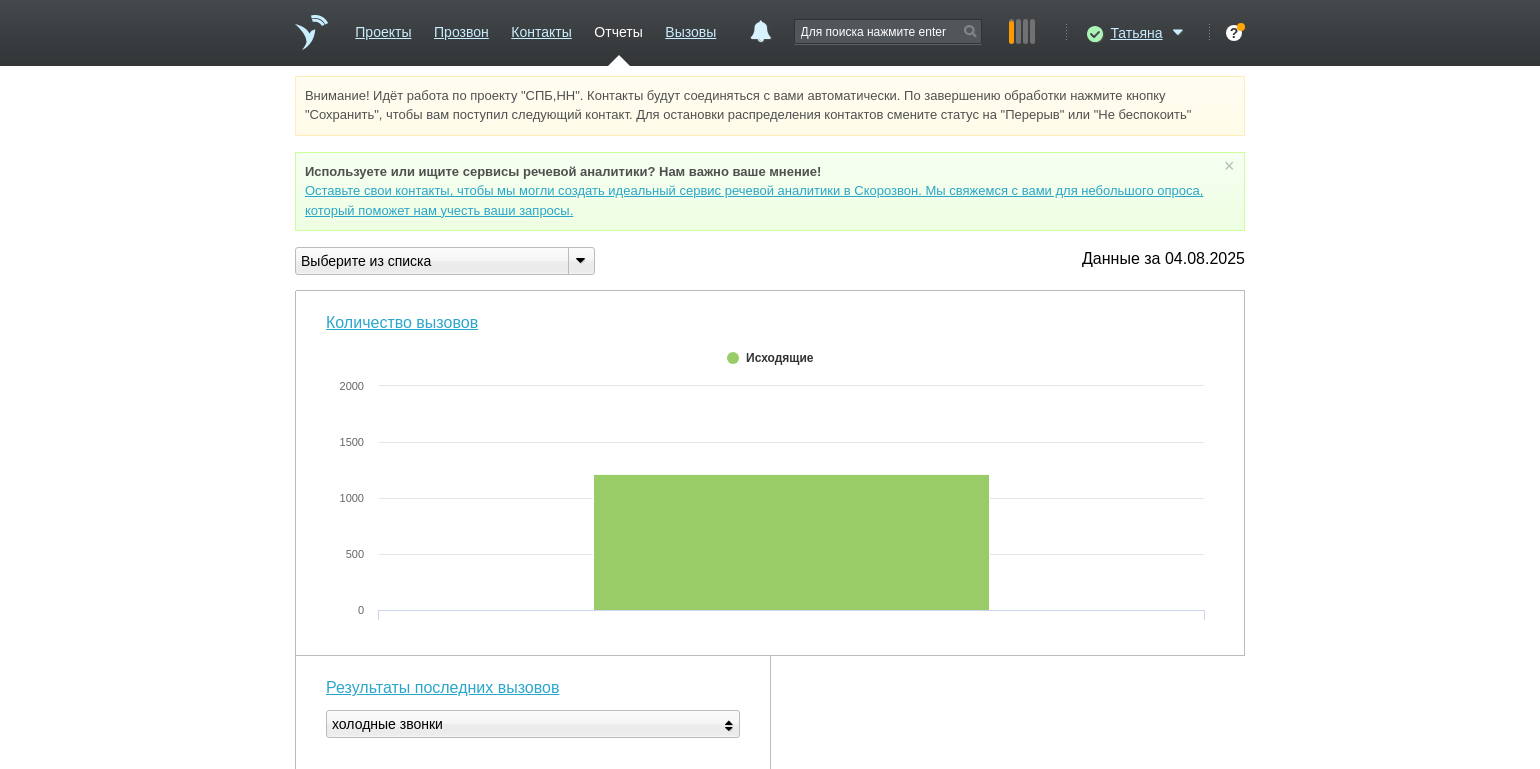 click at bounding box center [580, 259] 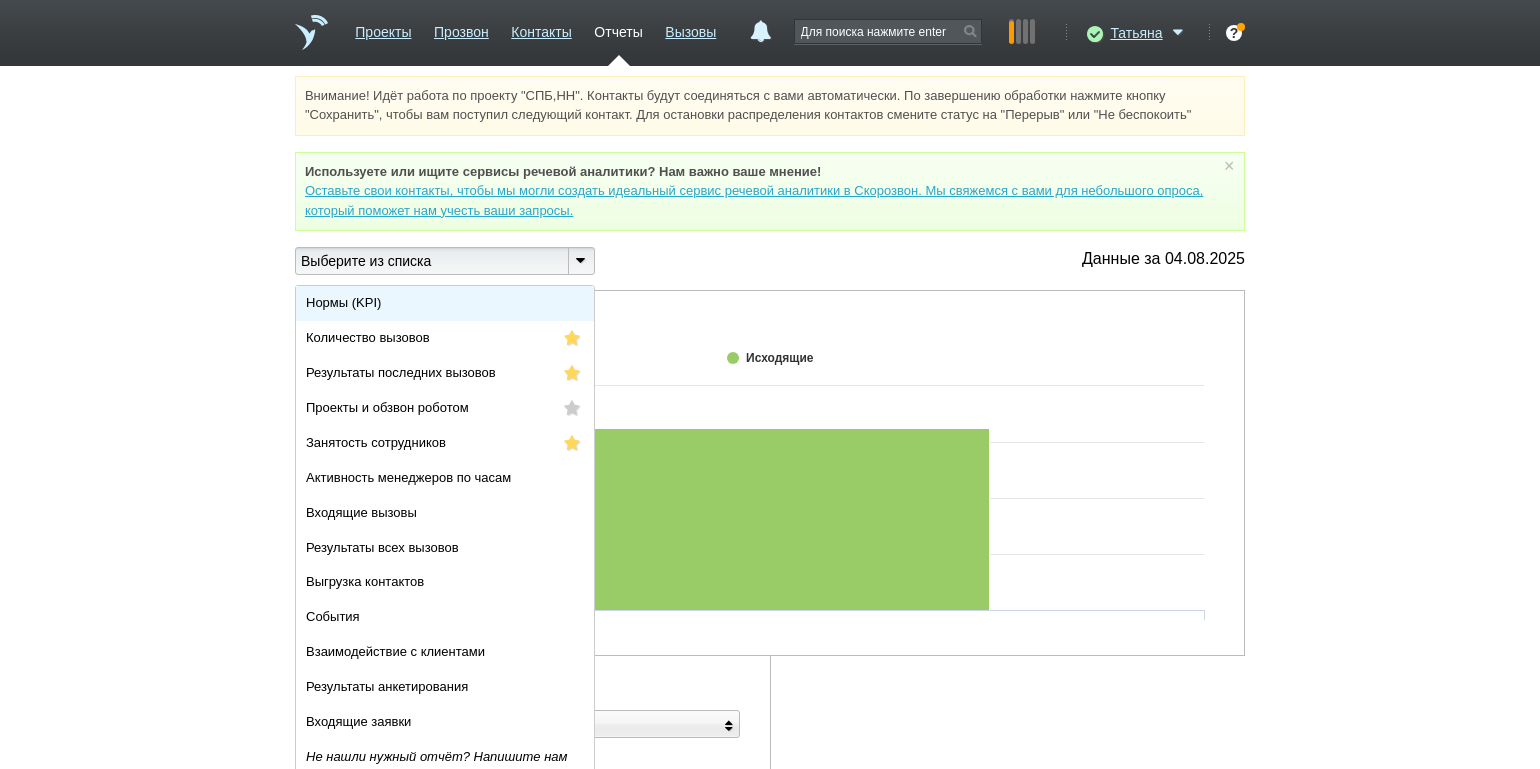 click on "Нормы (KPI)" at bounding box center [445, 303] 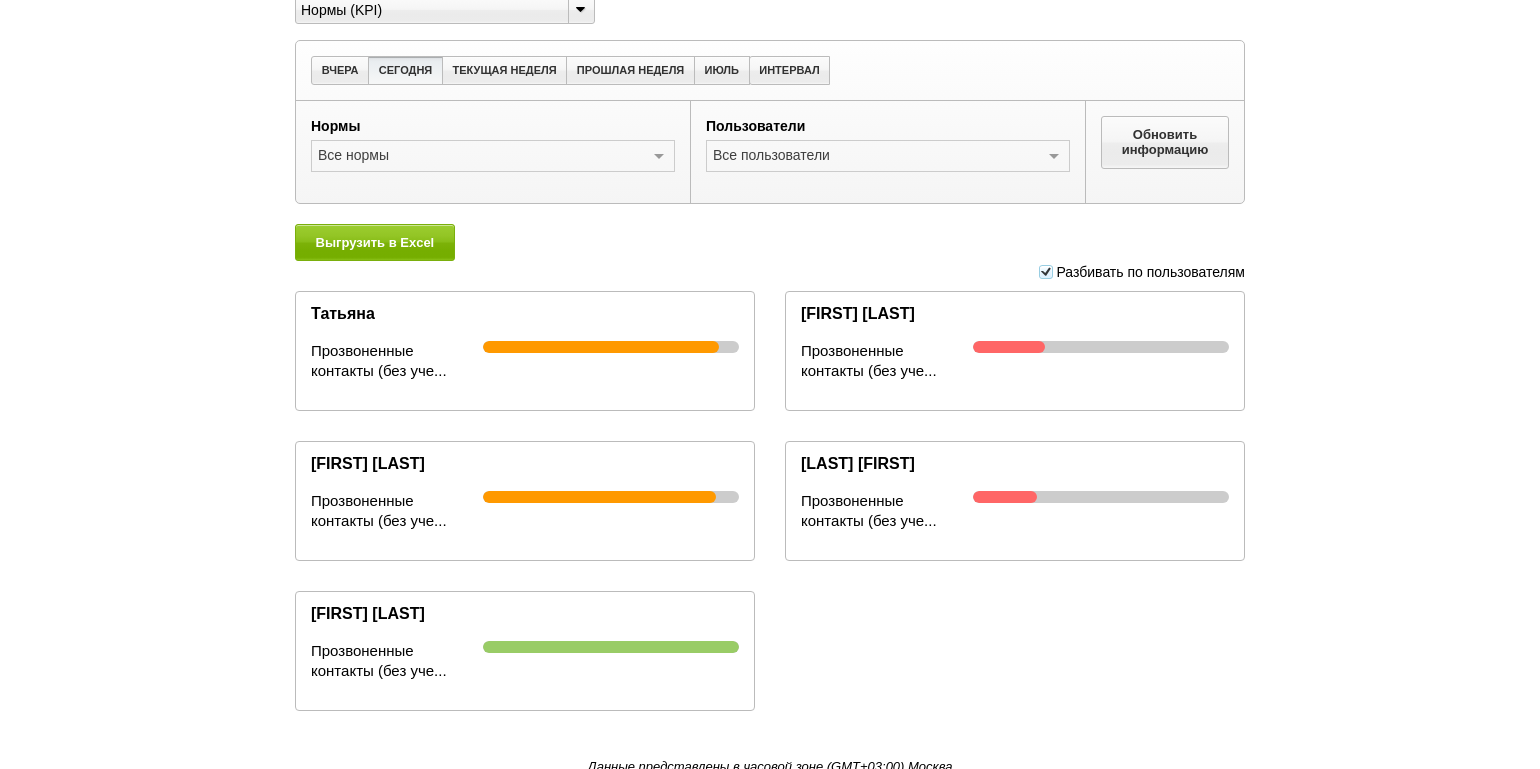 scroll, scrollTop: 259, scrollLeft: 0, axis: vertical 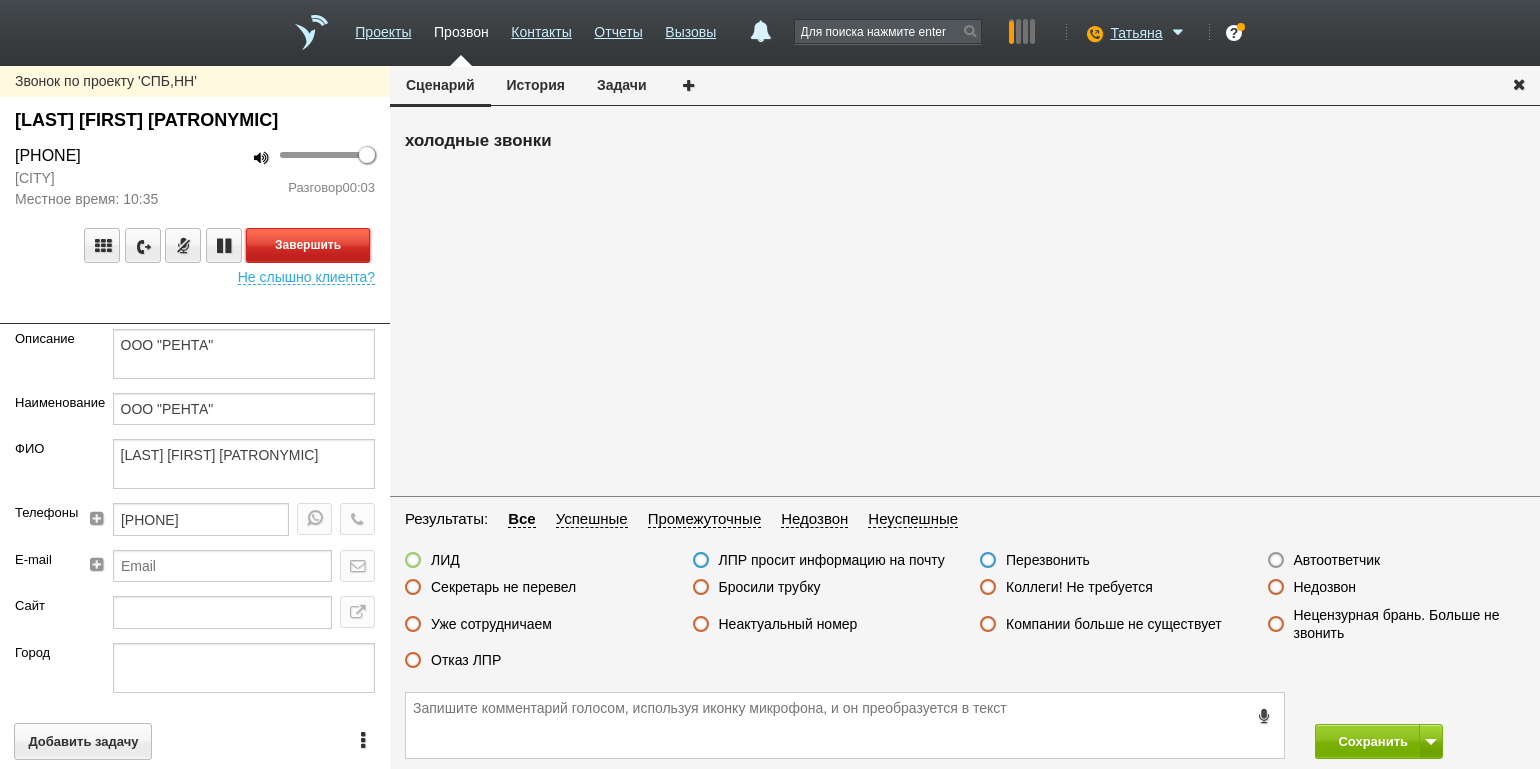 click on "Завершить" at bounding box center (308, 245) 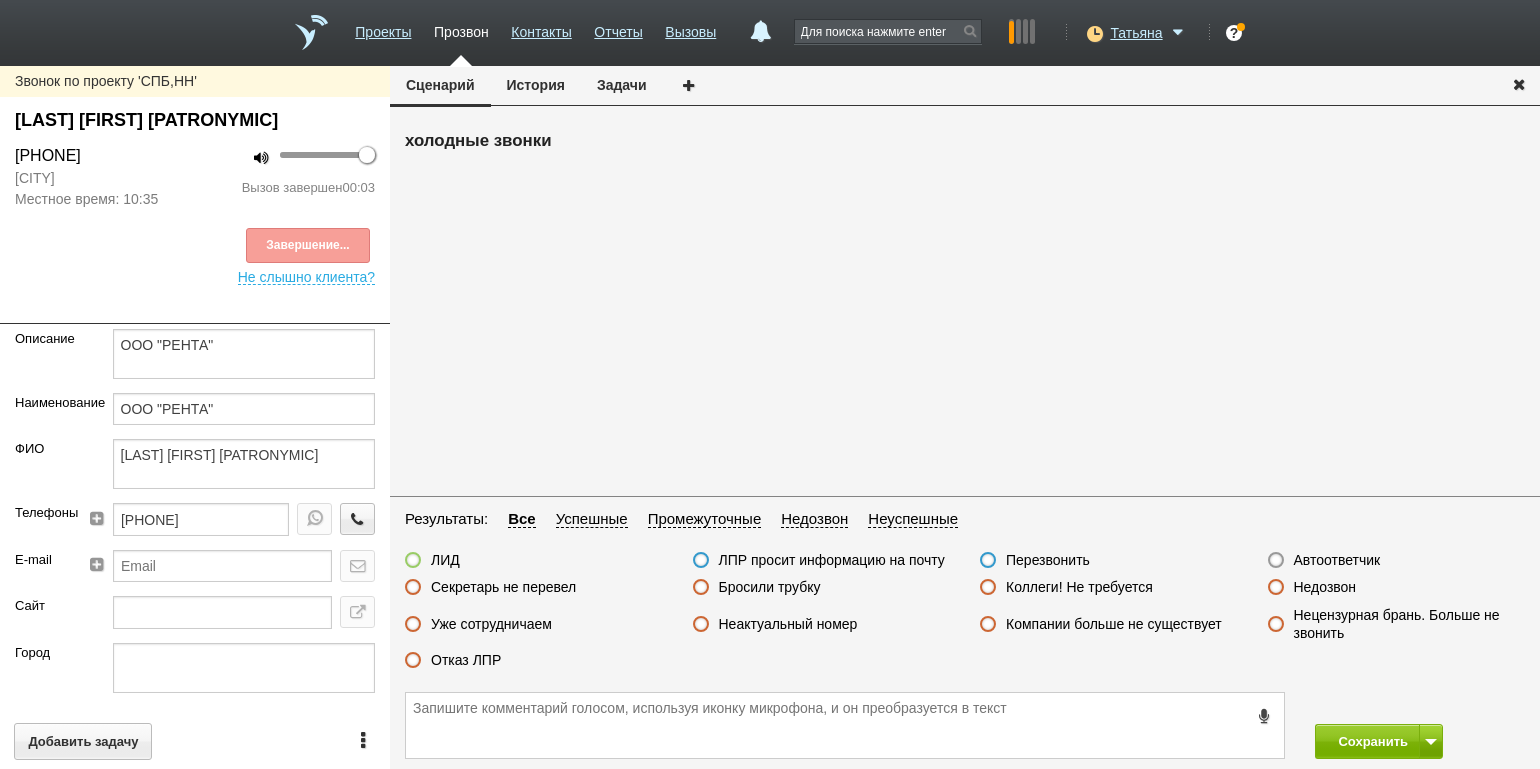 click on "Недозвон" at bounding box center (1325, 587) 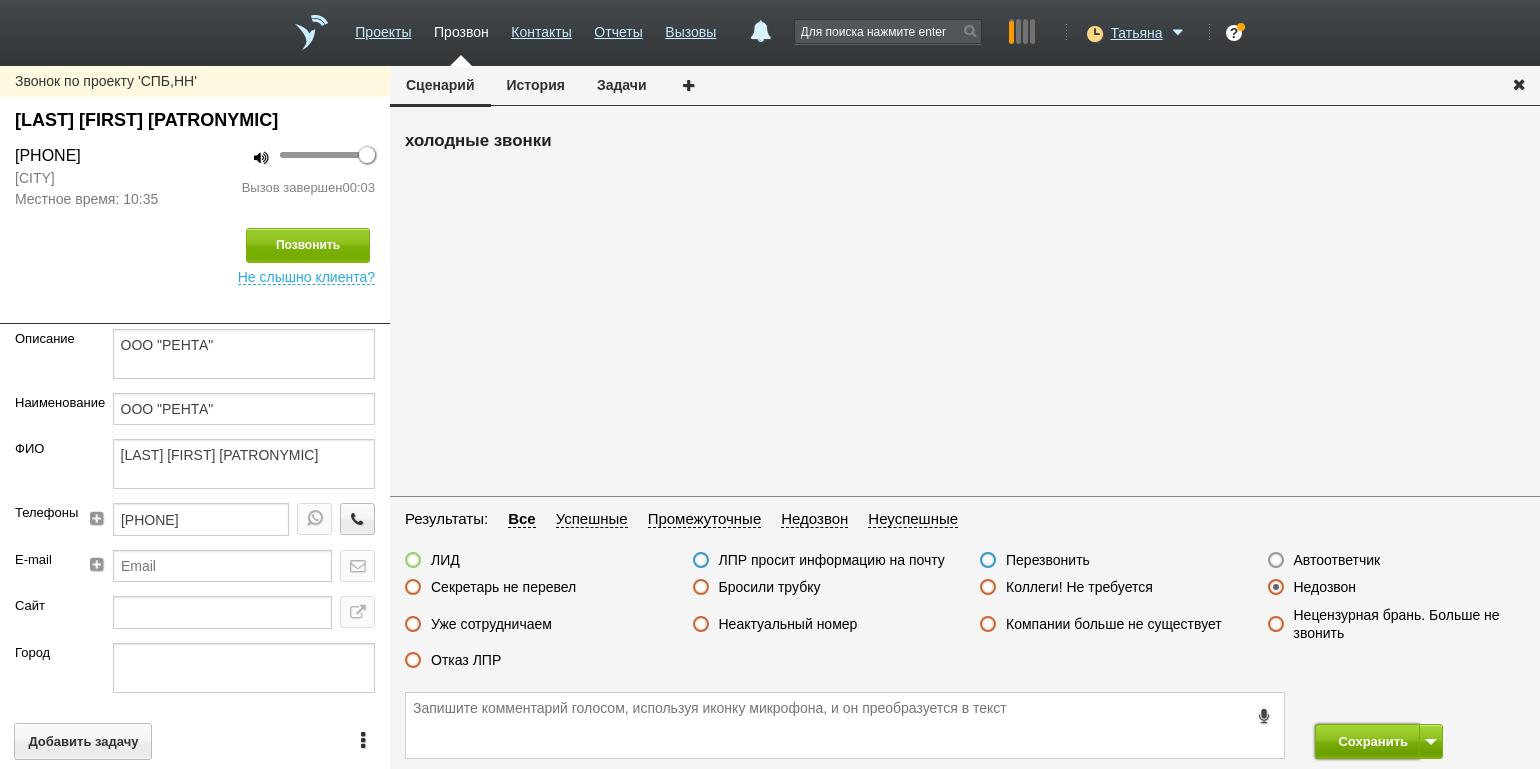 click on "Сохранить" at bounding box center (1367, 741) 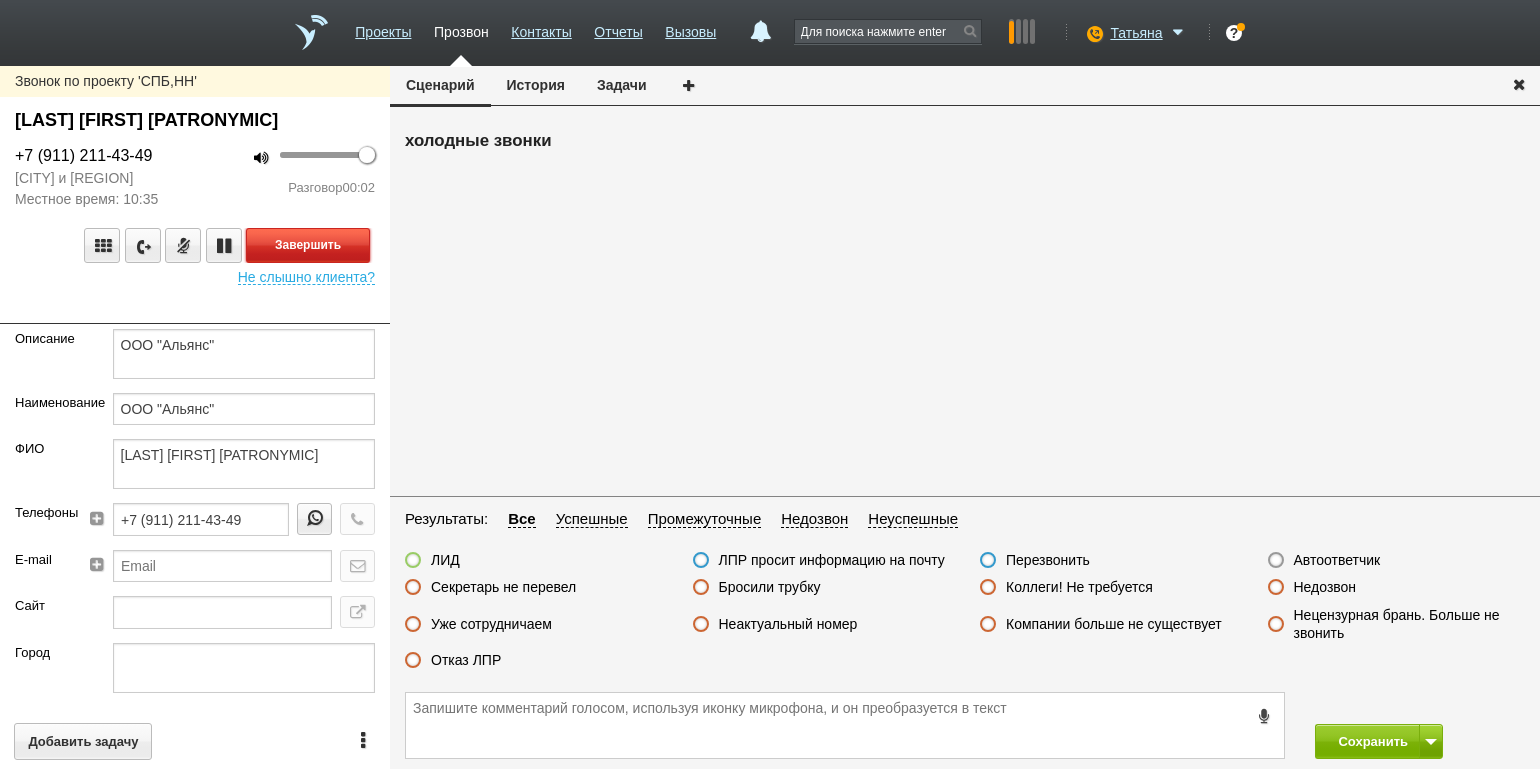 click on "Завершить" at bounding box center (308, 245) 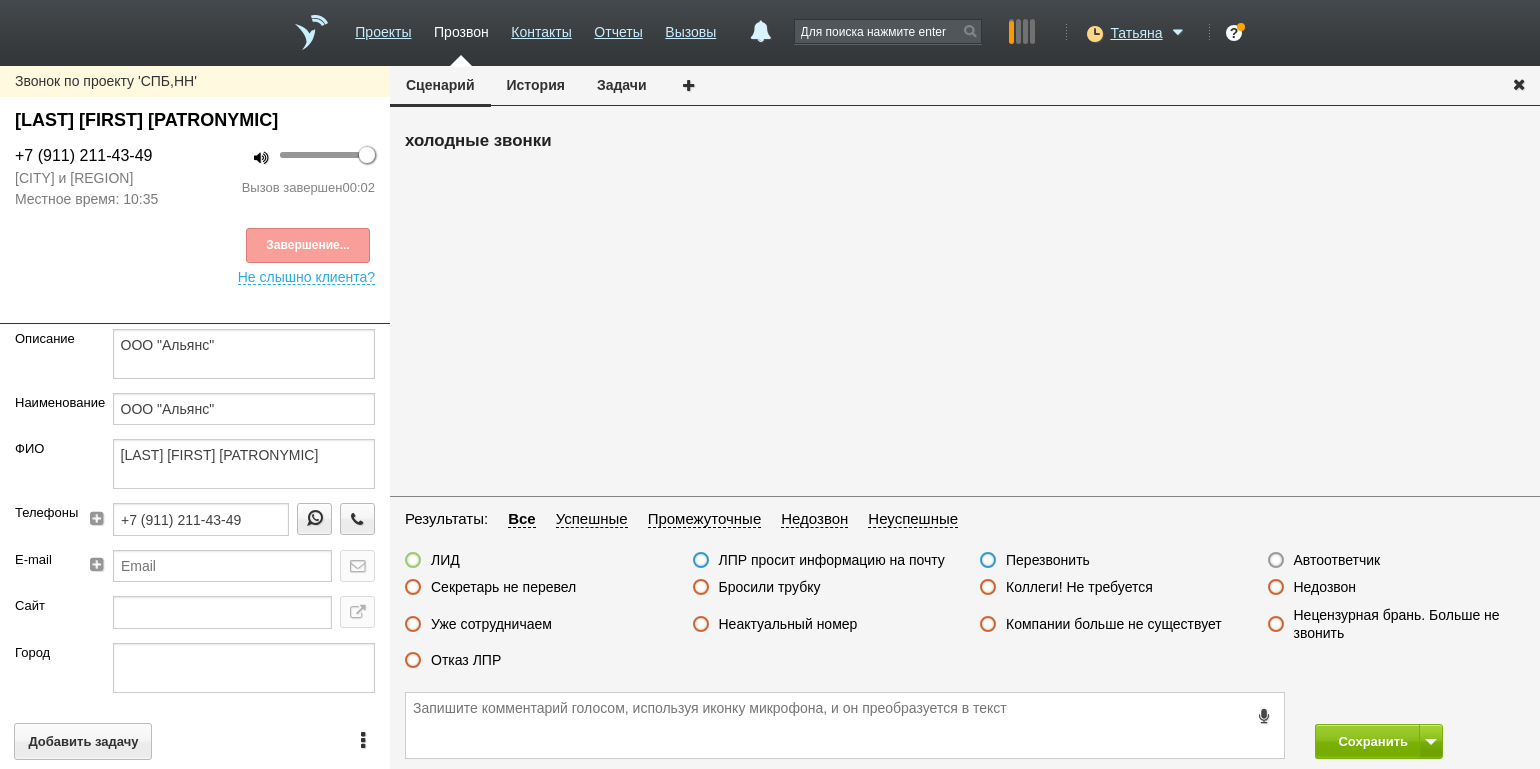 drag, startPoint x: 1314, startPoint y: 559, endPoint x: 1336, endPoint y: 620, distance: 64.84597 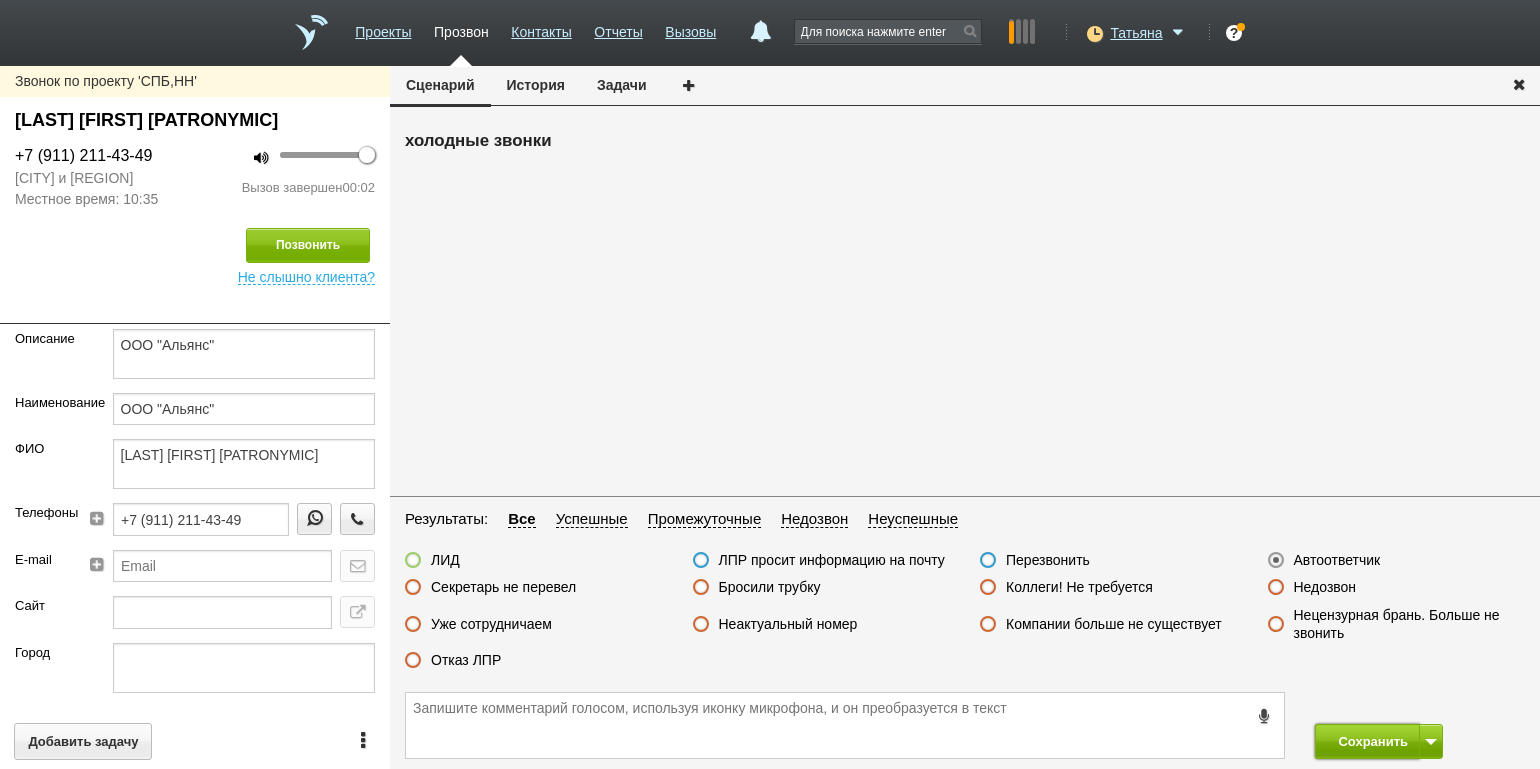 drag, startPoint x: 1361, startPoint y: 743, endPoint x: 1341, endPoint y: 726, distance: 26.24881 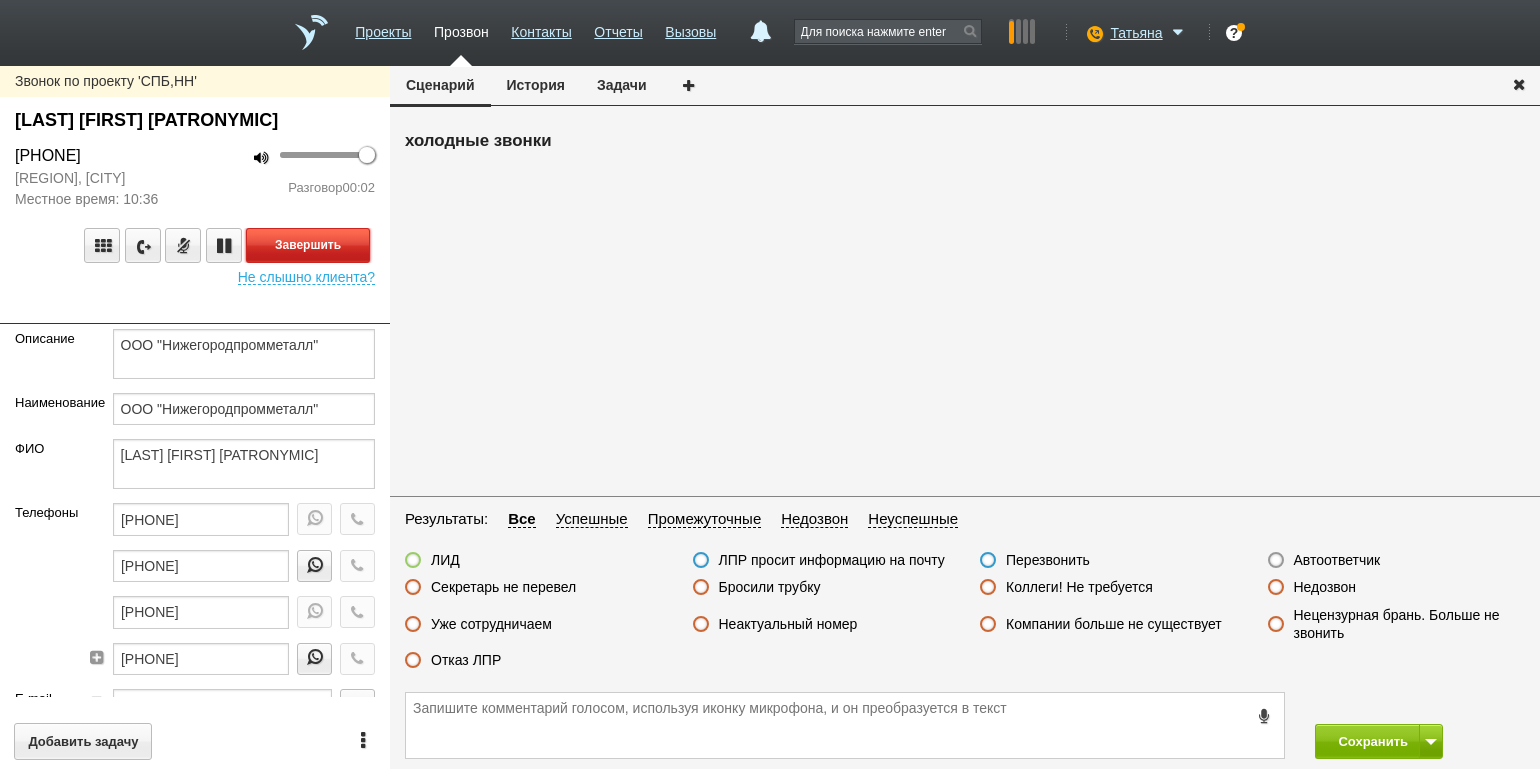 click on "Завершить" at bounding box center (308, 245) 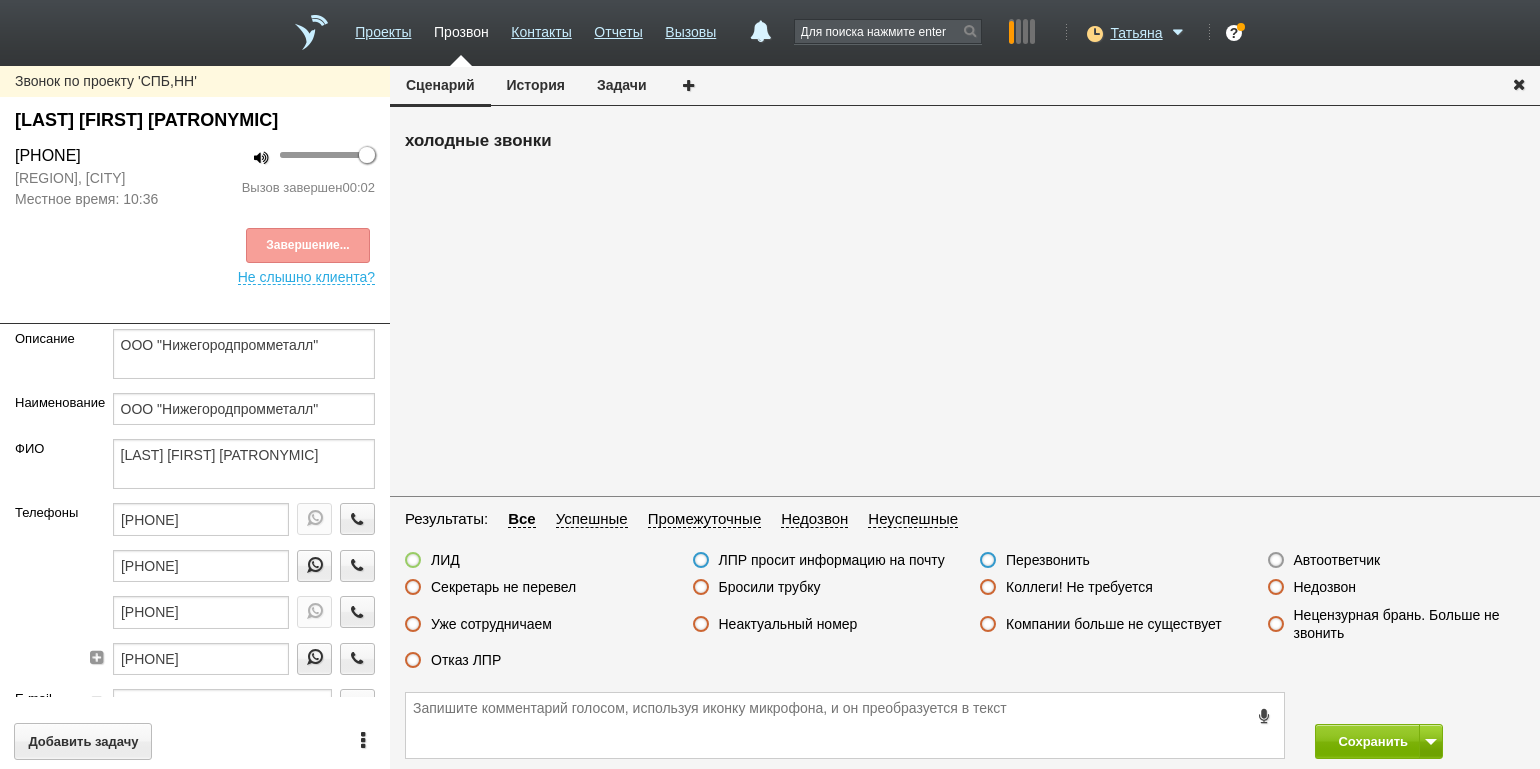 click on "Автоответчик" at bounding box center [1337, 560] 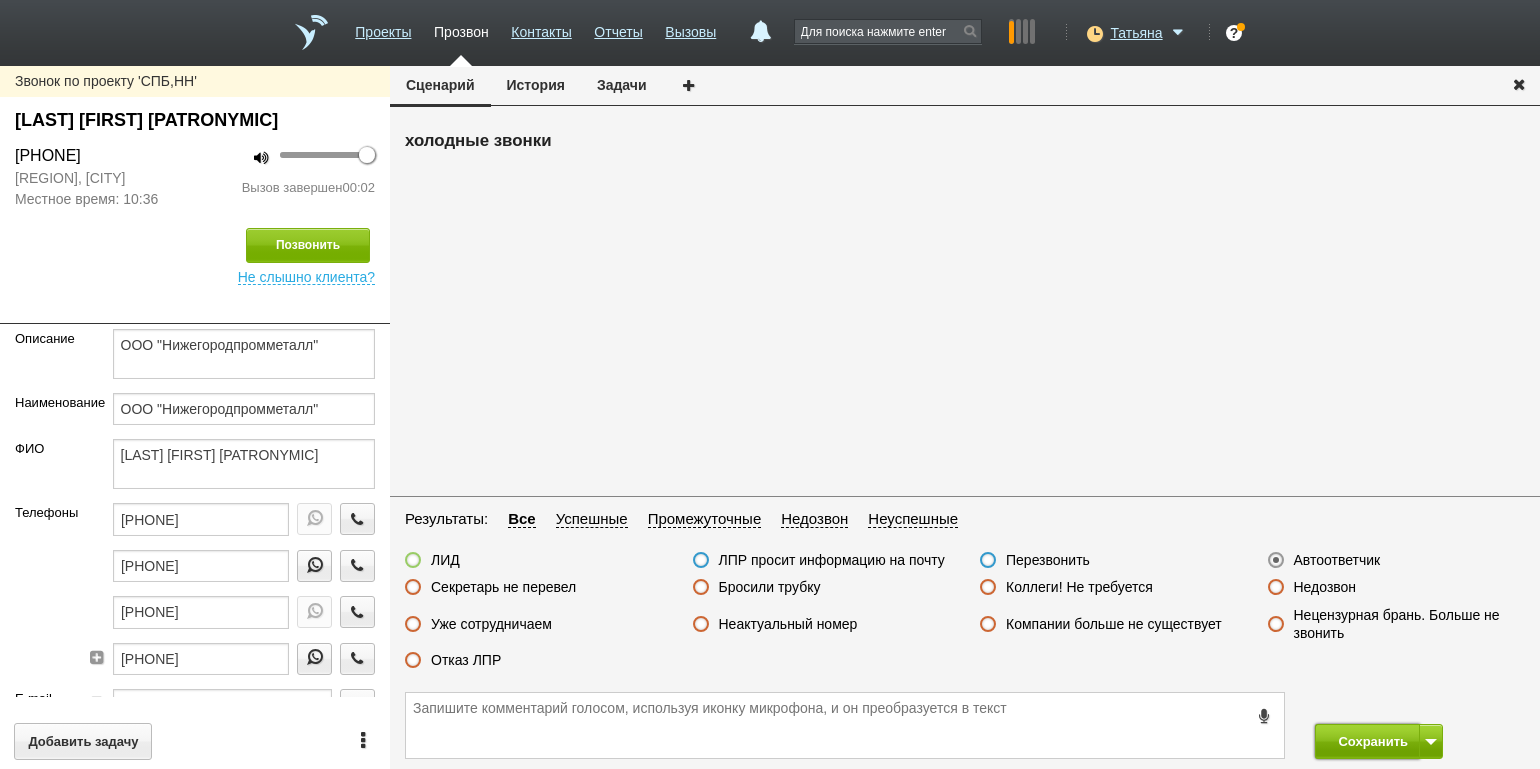 click on "Сохранить" at bounding box center (1367, 741) 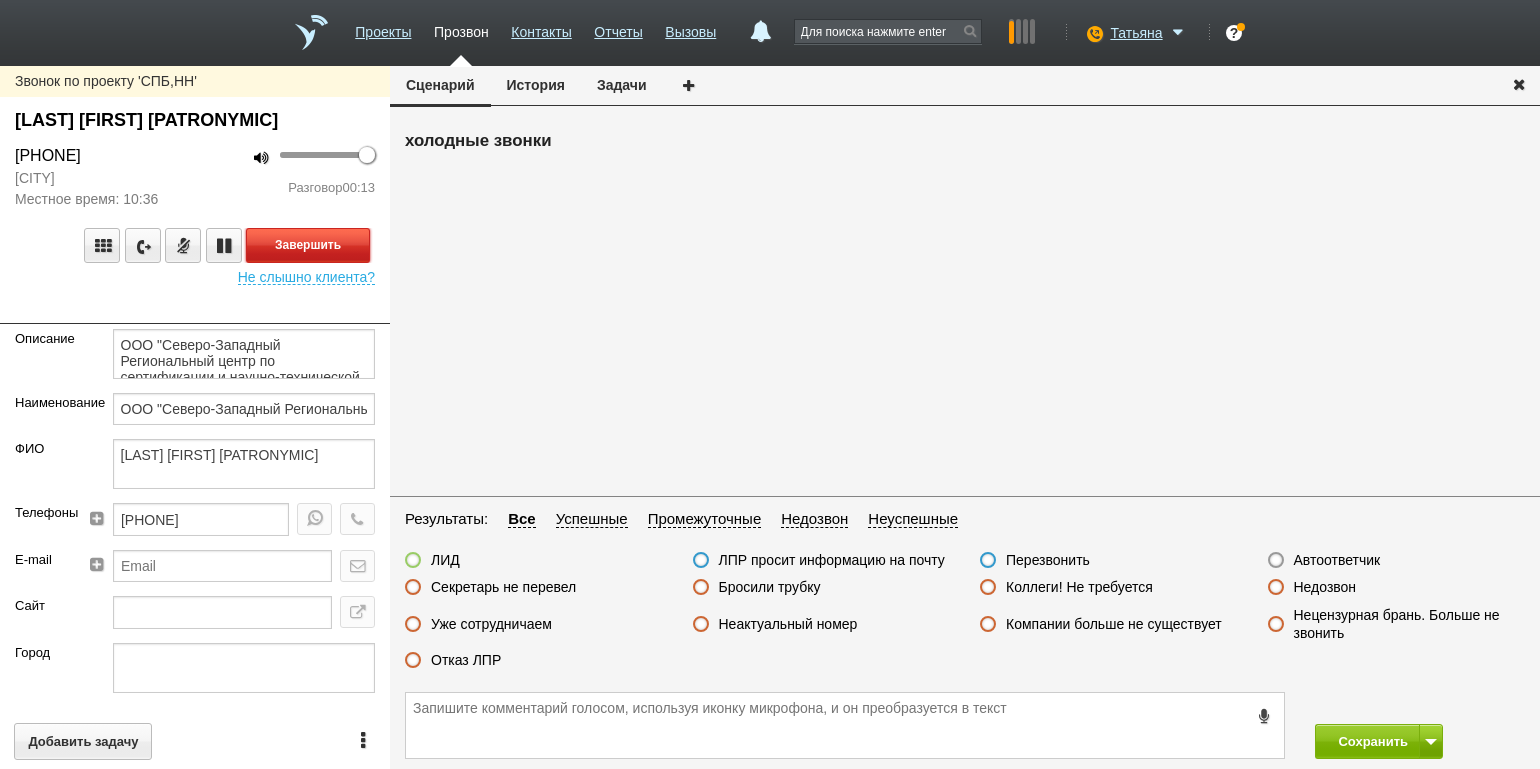 click on "Завершить" at bounding box center [308, 245] 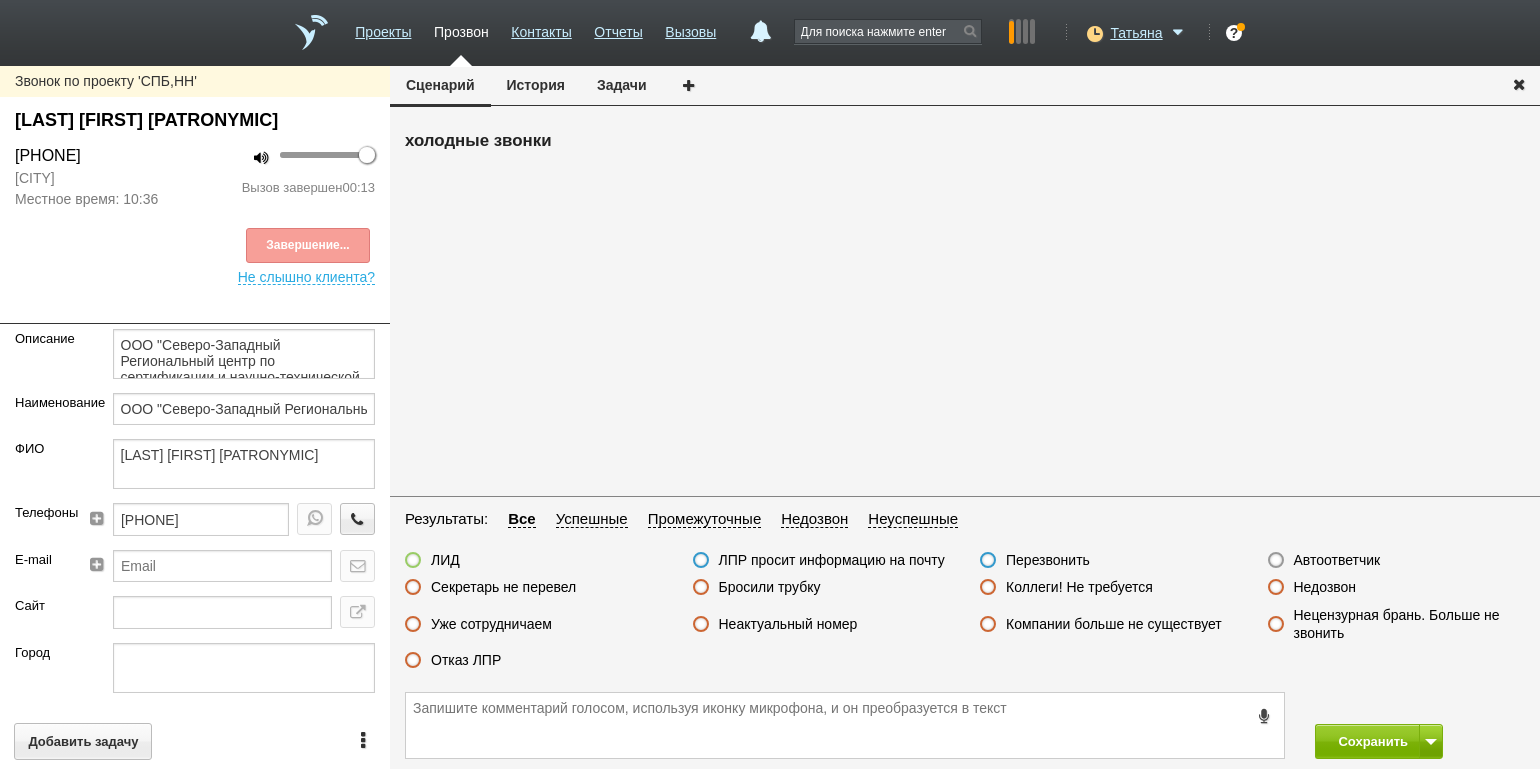 click on "Секретарь не перевел" at bounding box center [503, 587] 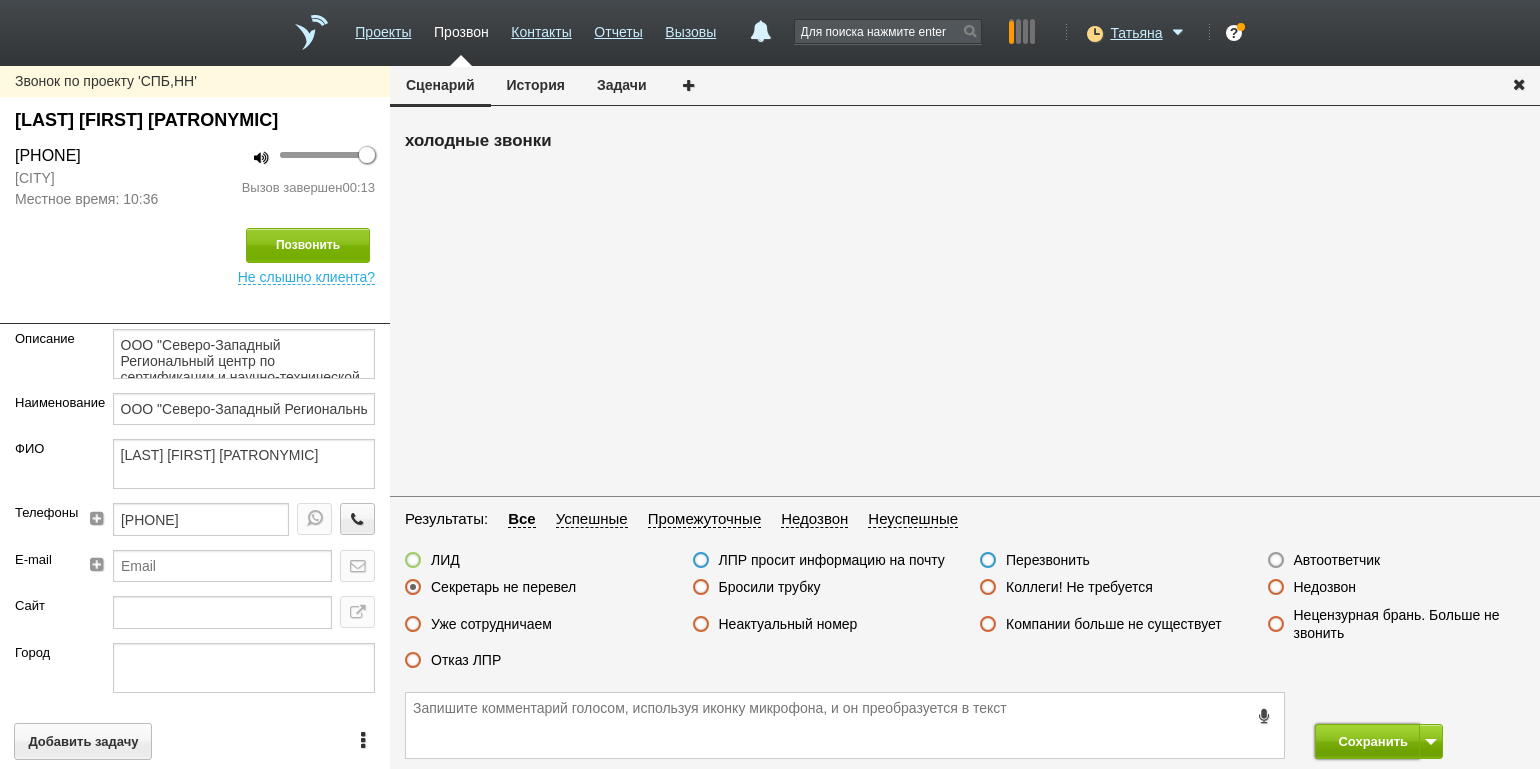click on "Сохранить" at bounding box center [1367, 741] 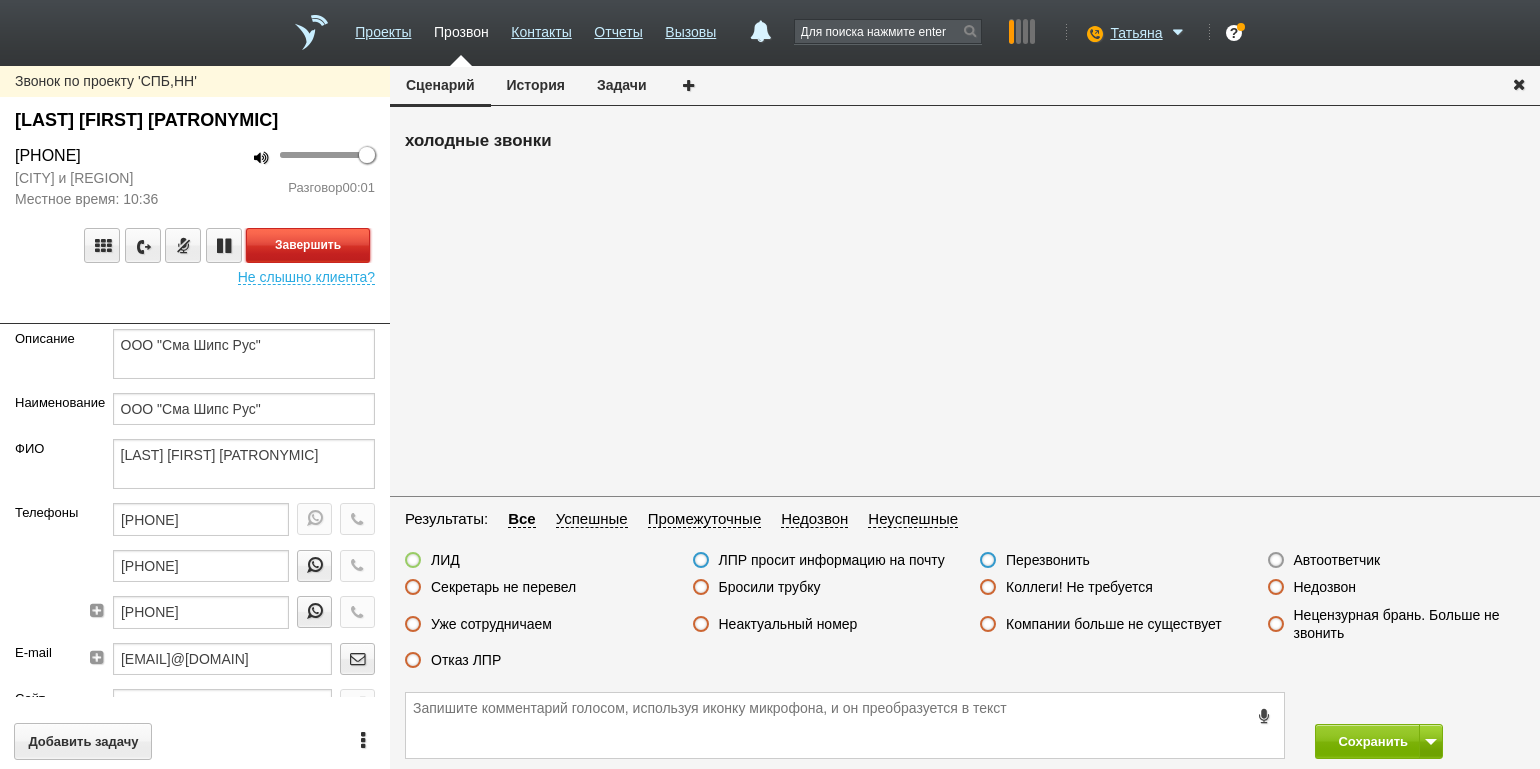 click on "Завершить" at bounding box center [308, 245] 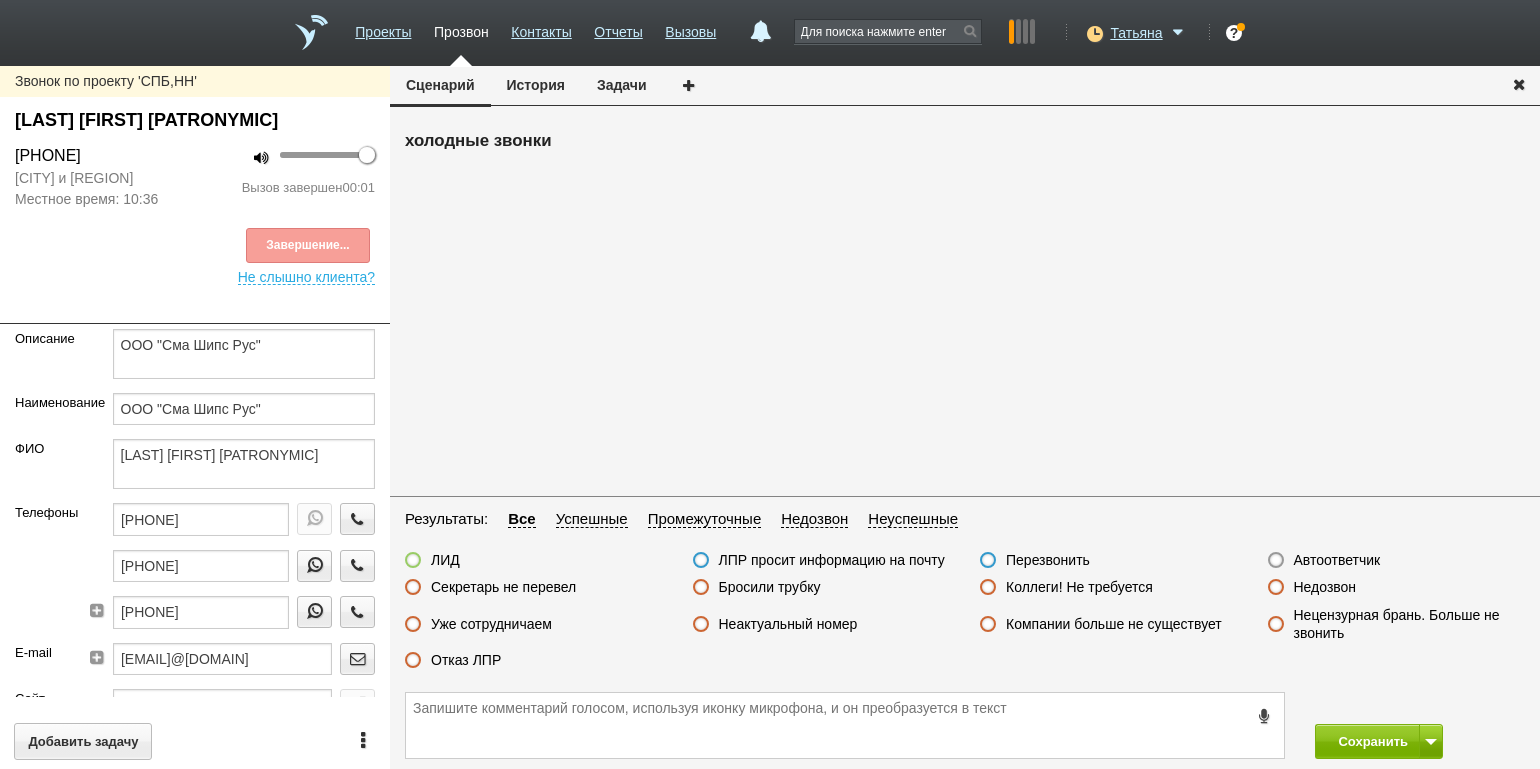 click on "Недозвон" at bounding box center (1325, 587) 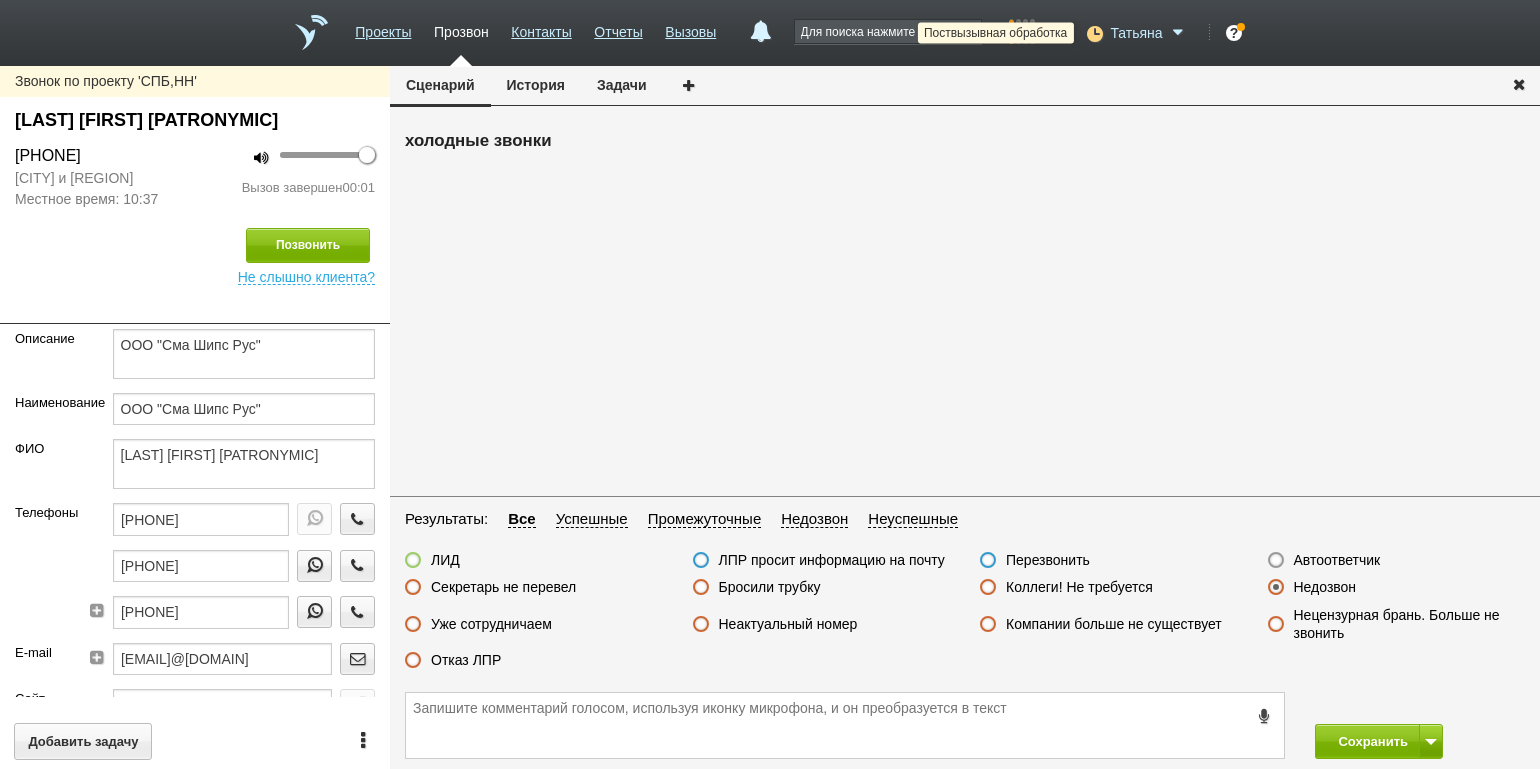 click at bounding box center (1093, 33) 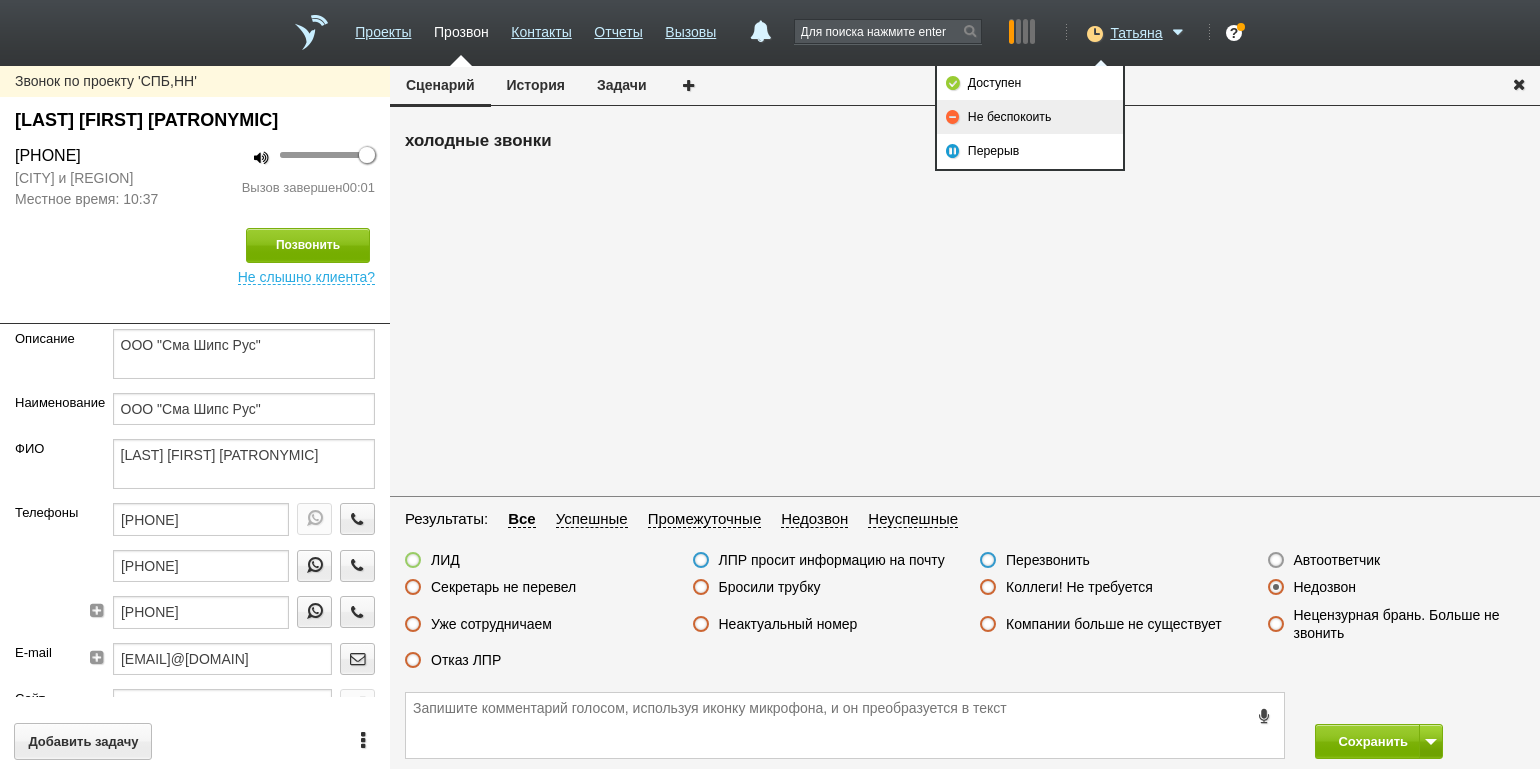 click on "Не беспокоить" at bounding box center (1030, 117) 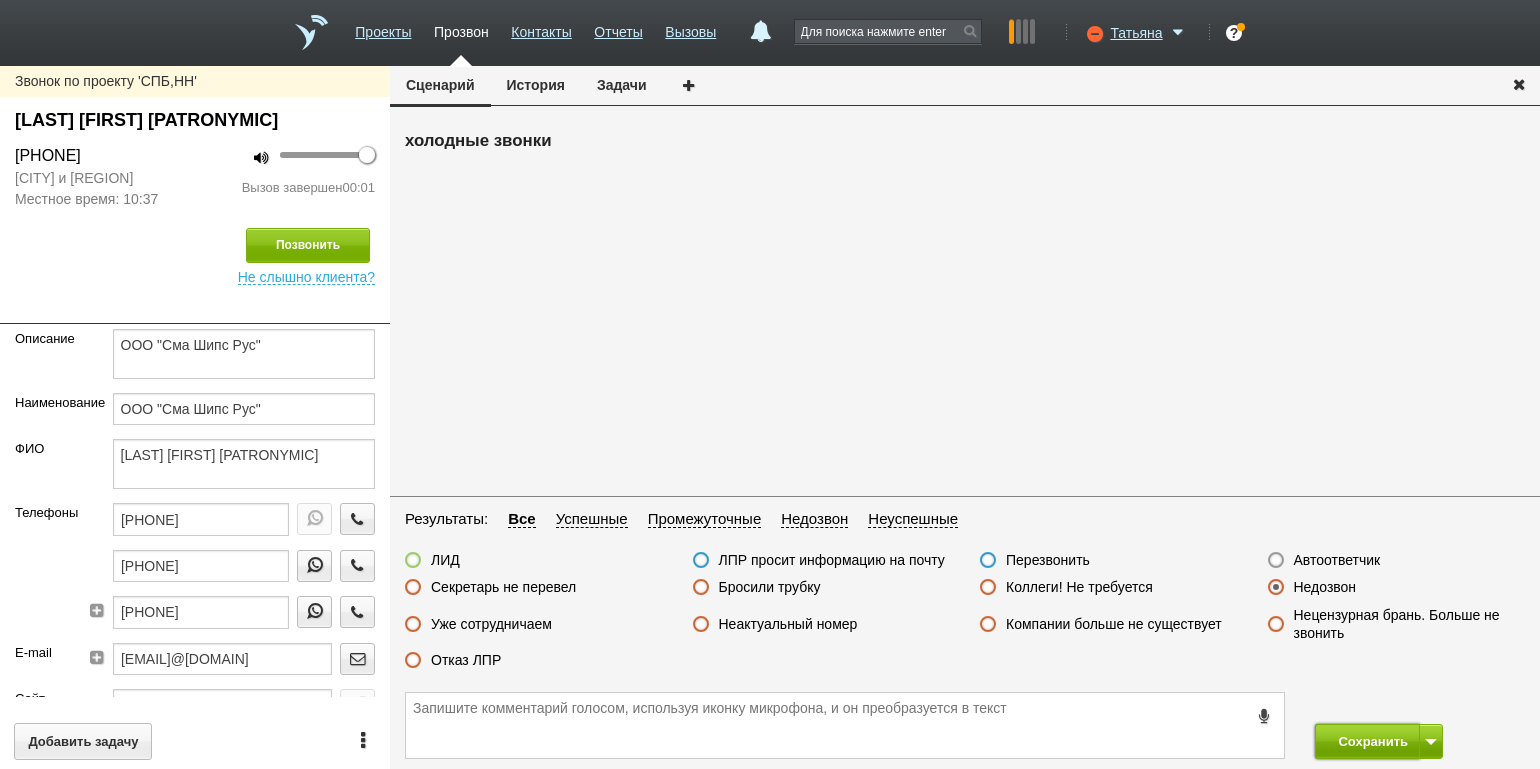 click on "Сохранить" at bounding box center (1367, 741) 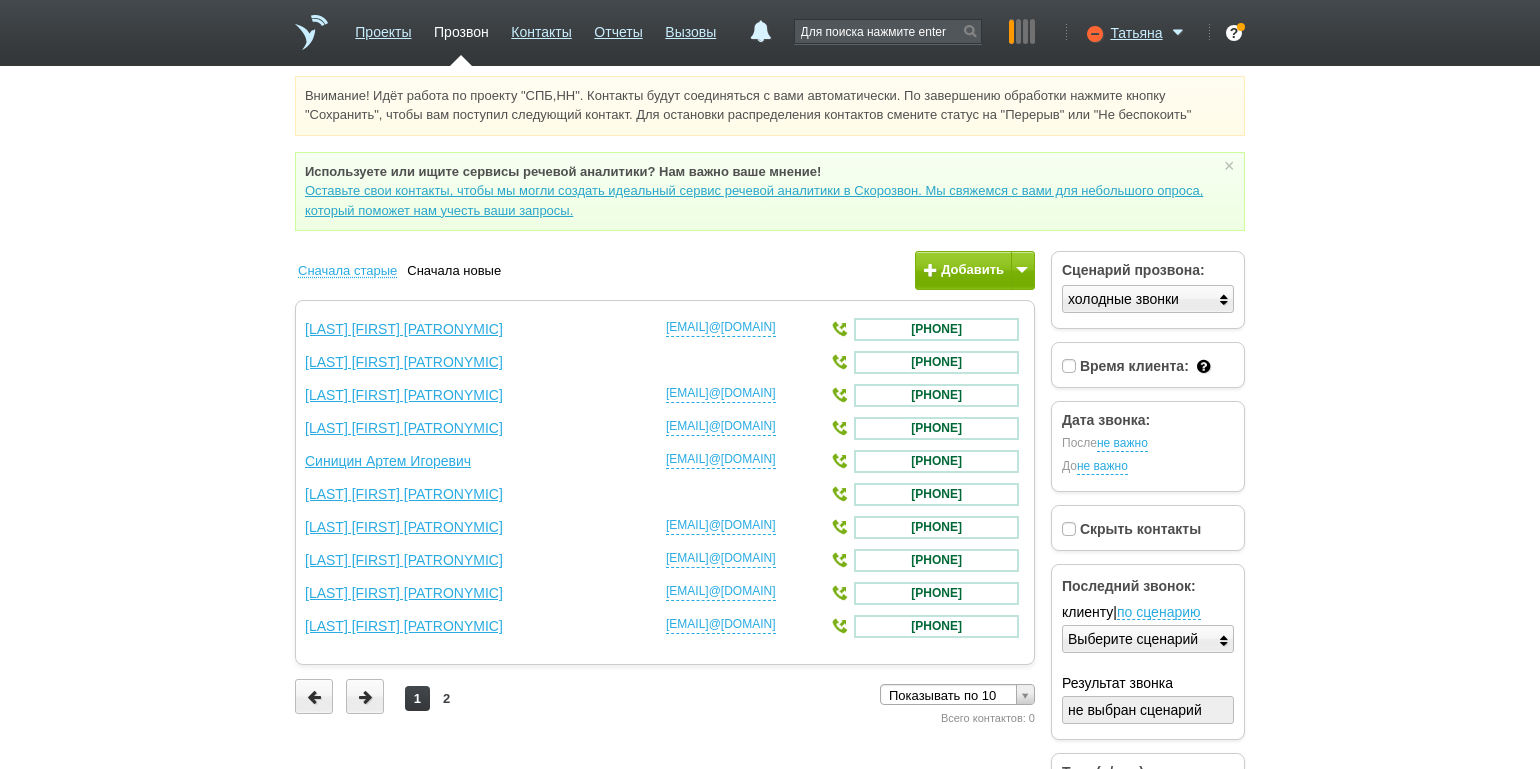 drag, startPoint x: 1435, startPoint y: 559, endPoint x: 1412, endPoint y: 558, distance: 23.021729 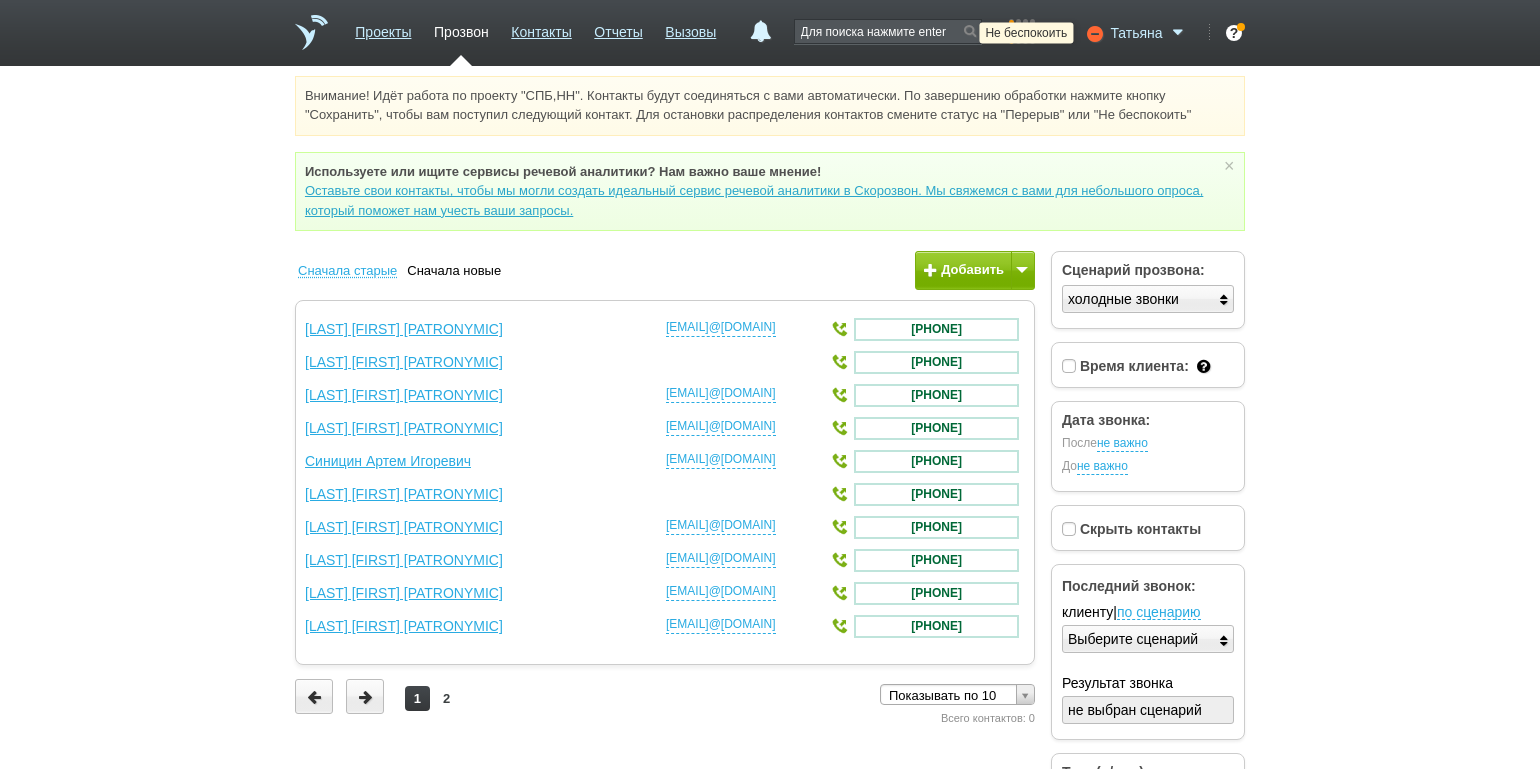 click at bounding box center [1093, 33] 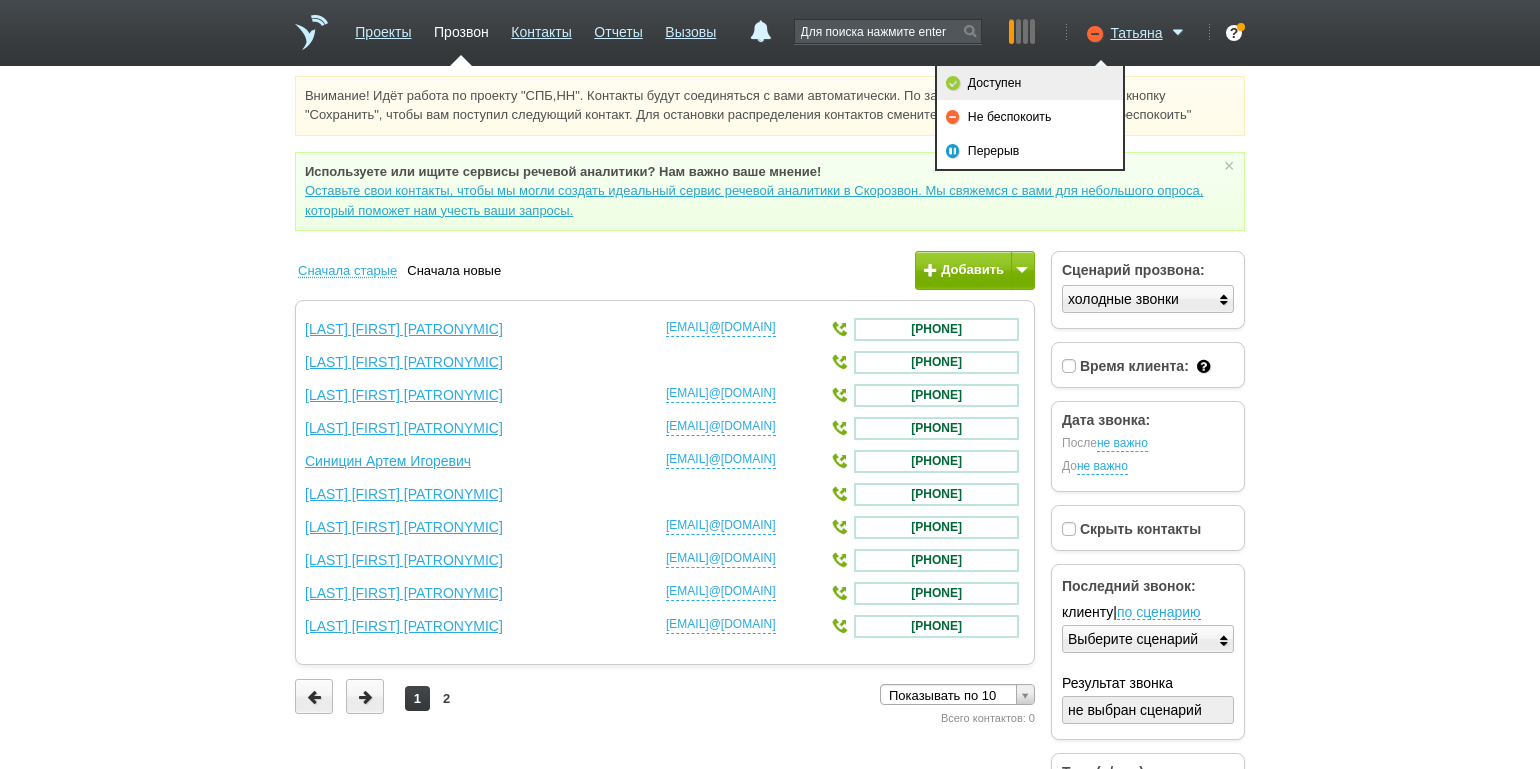 click on "Доступен" at bounding box center (1030, 83) 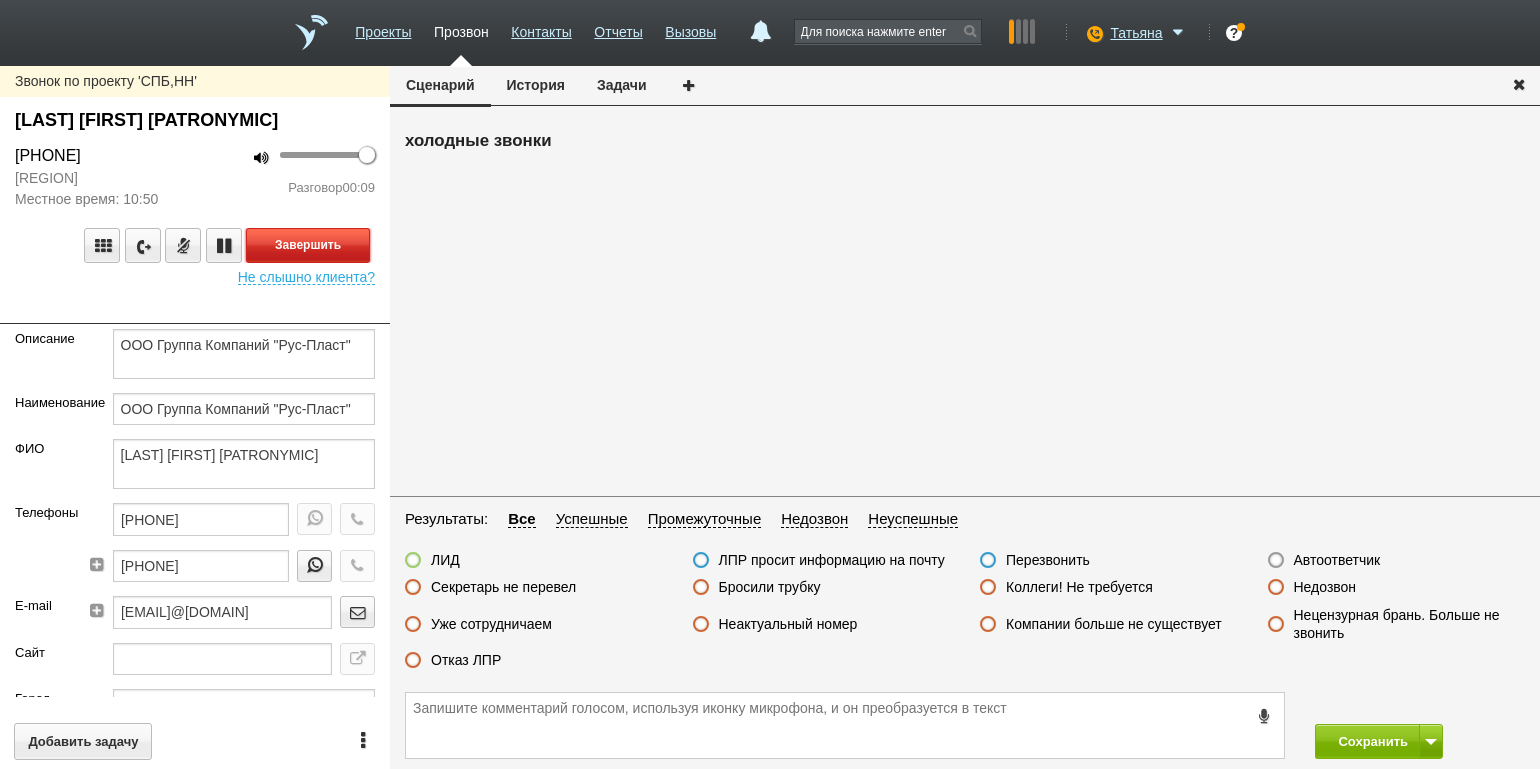 click on "Завершить" at bounding box center [308, 245] 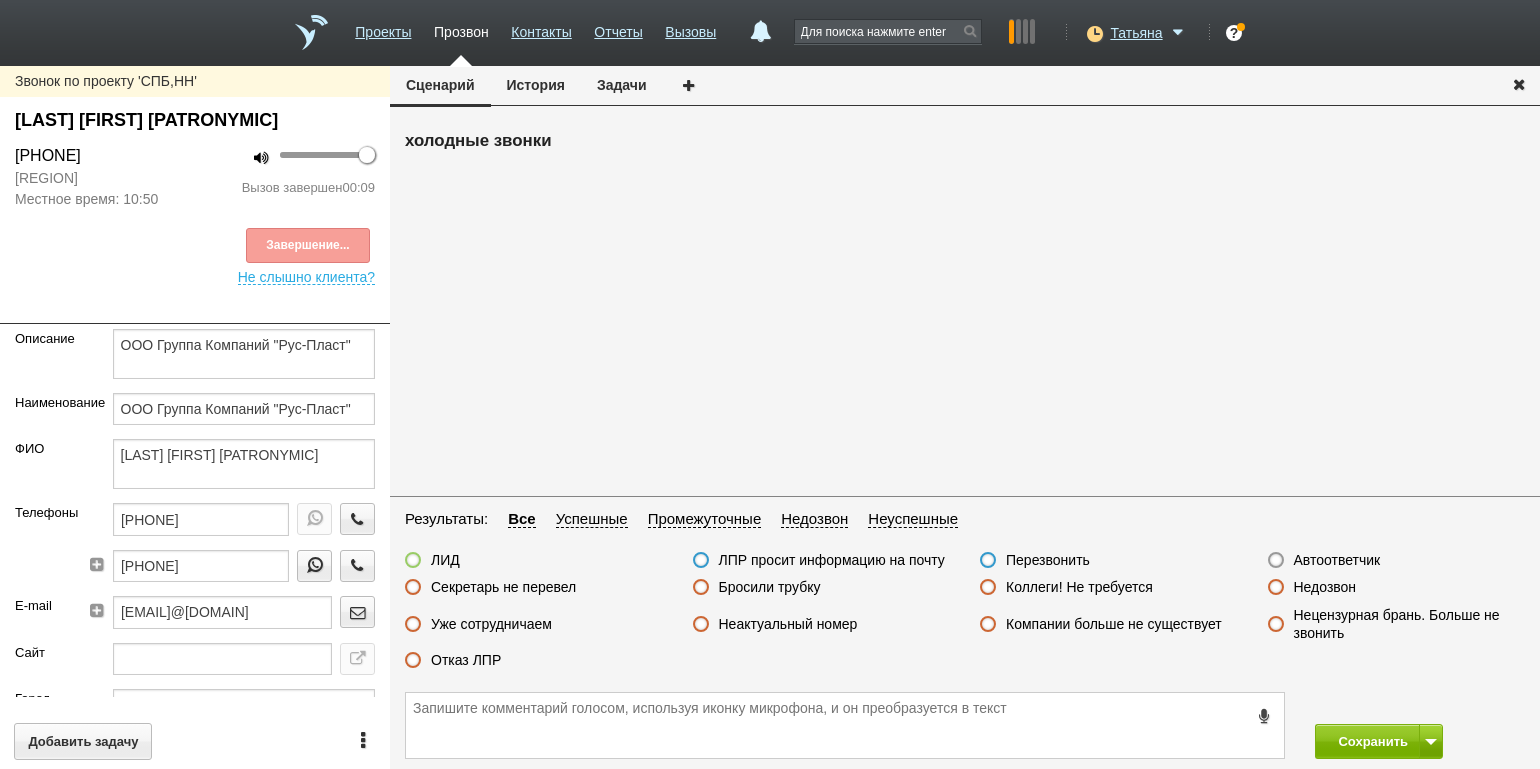 click on "Бросили трубку" at bounding box center (770, 587) 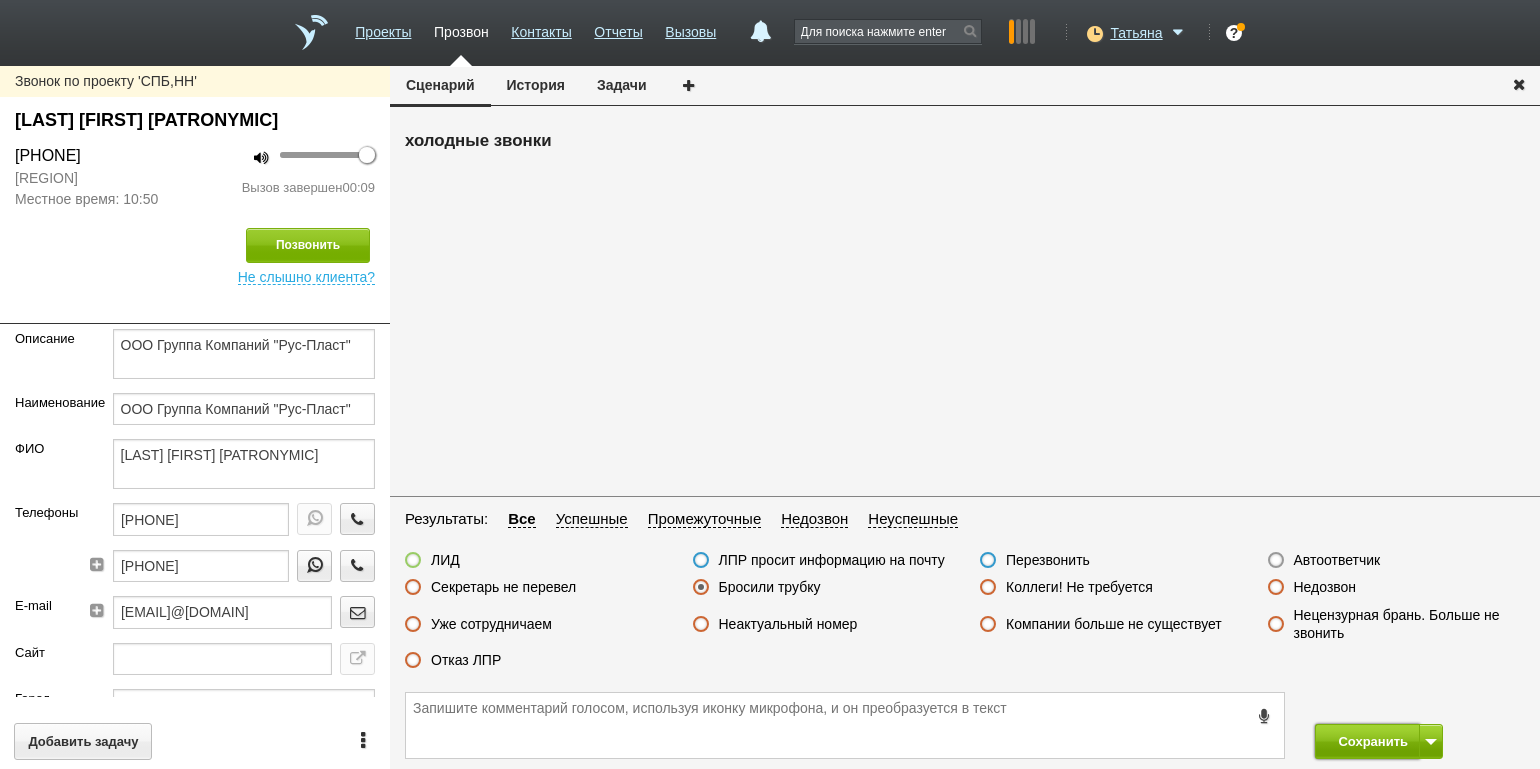 click on "Сохранить" at bounding box center (1367, 741) 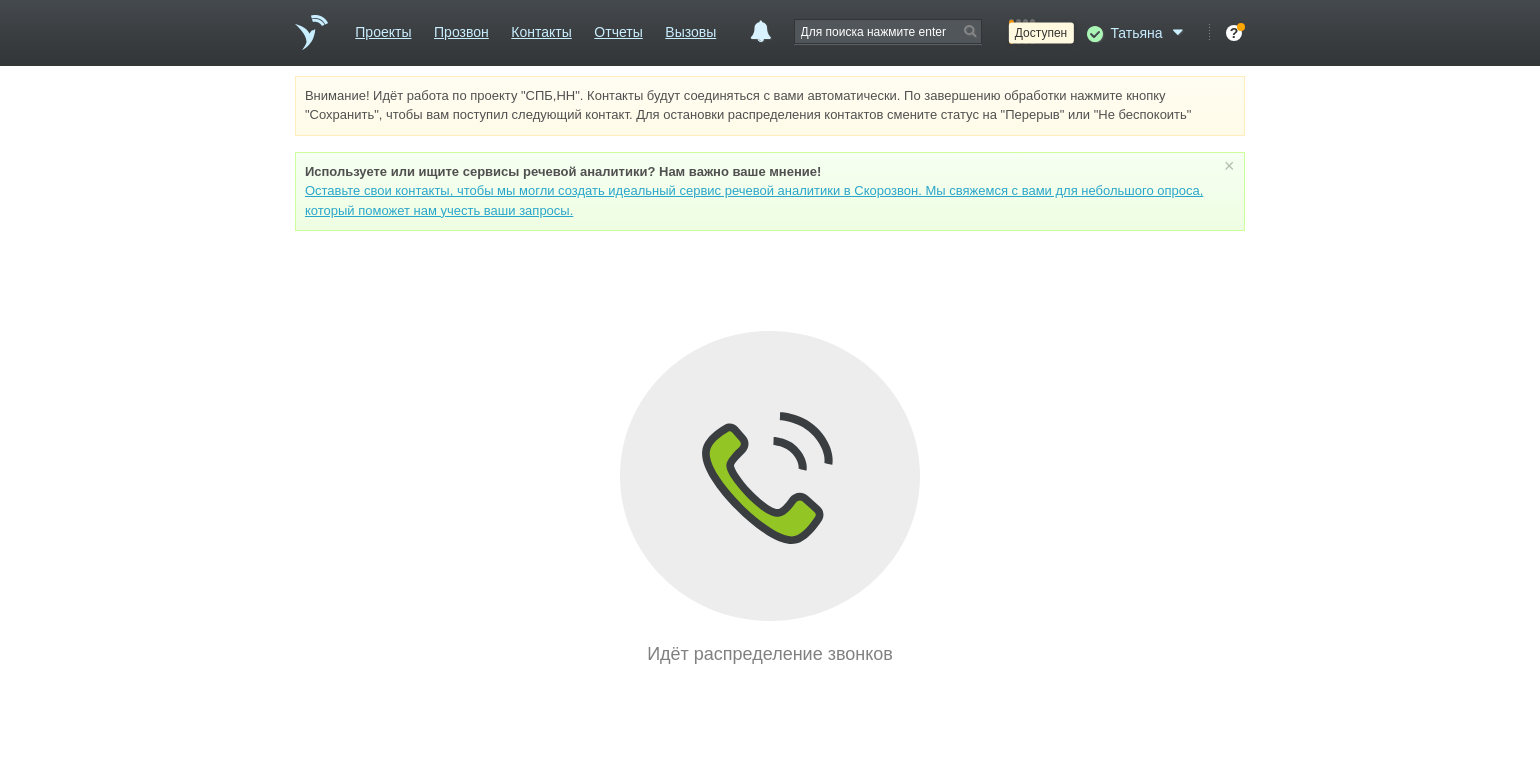 click at bounding box center [1093, 33] 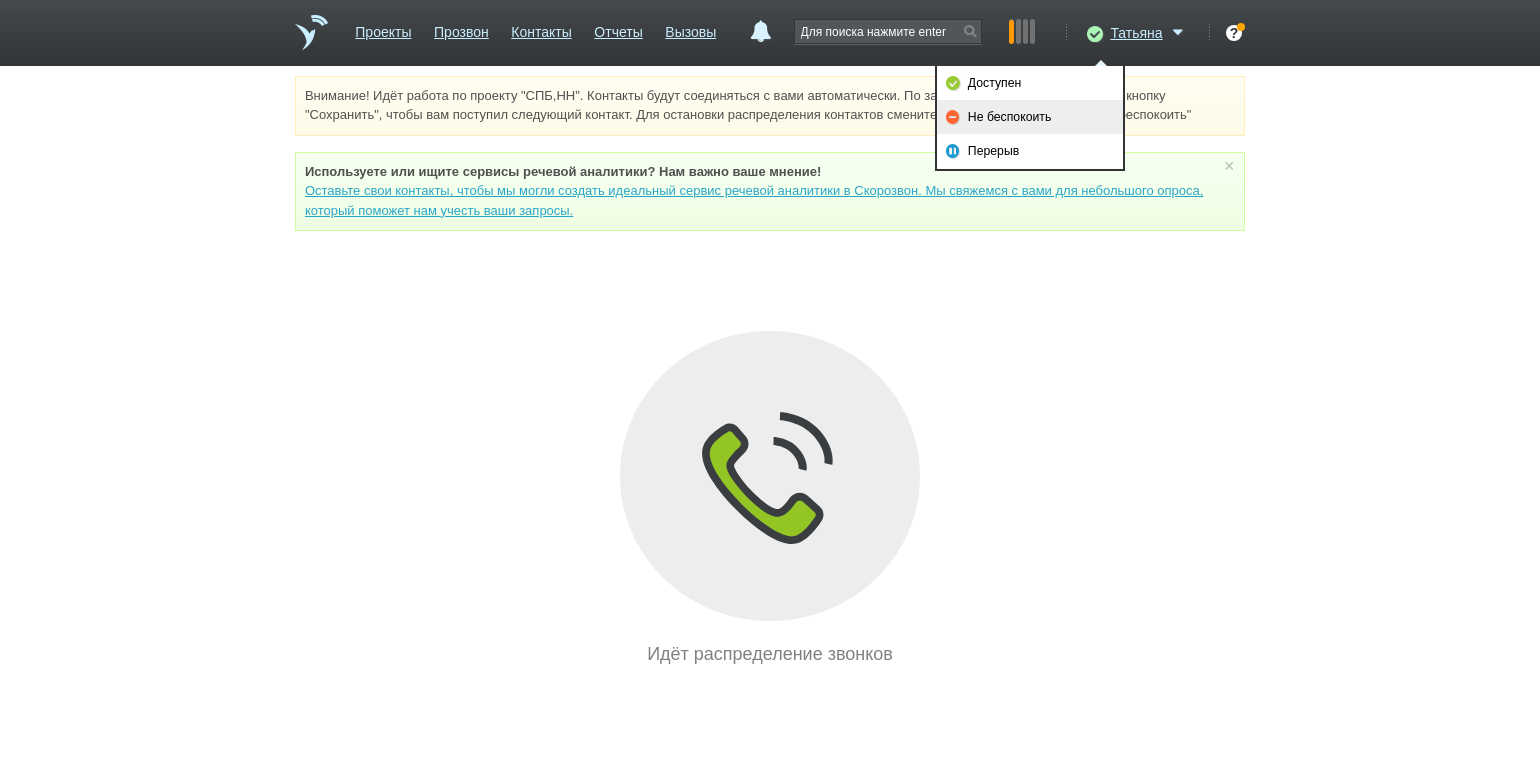 click on "Не беспокоить" at bounding box center (1030, 117) 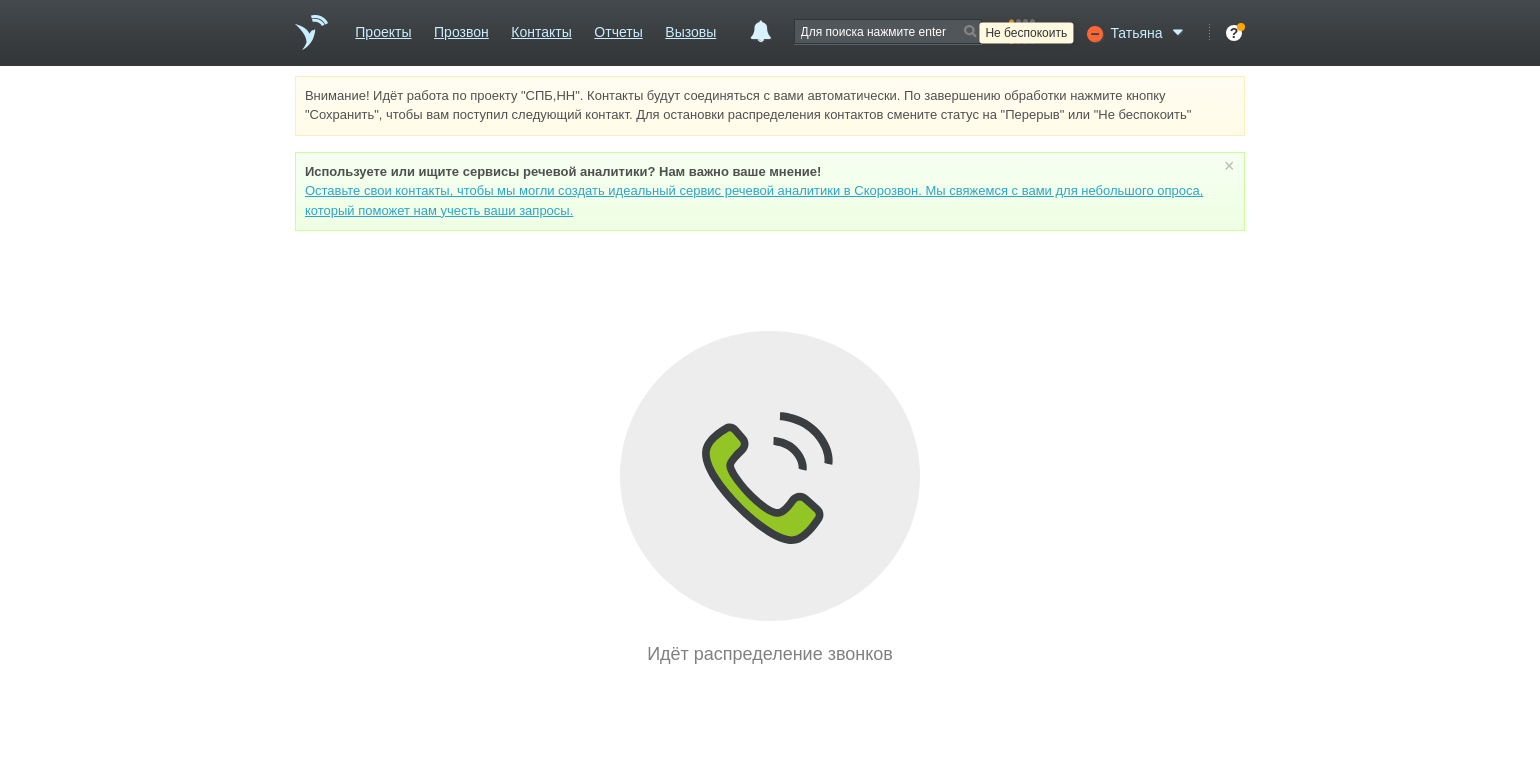 click at bounding box center (1093, 33) 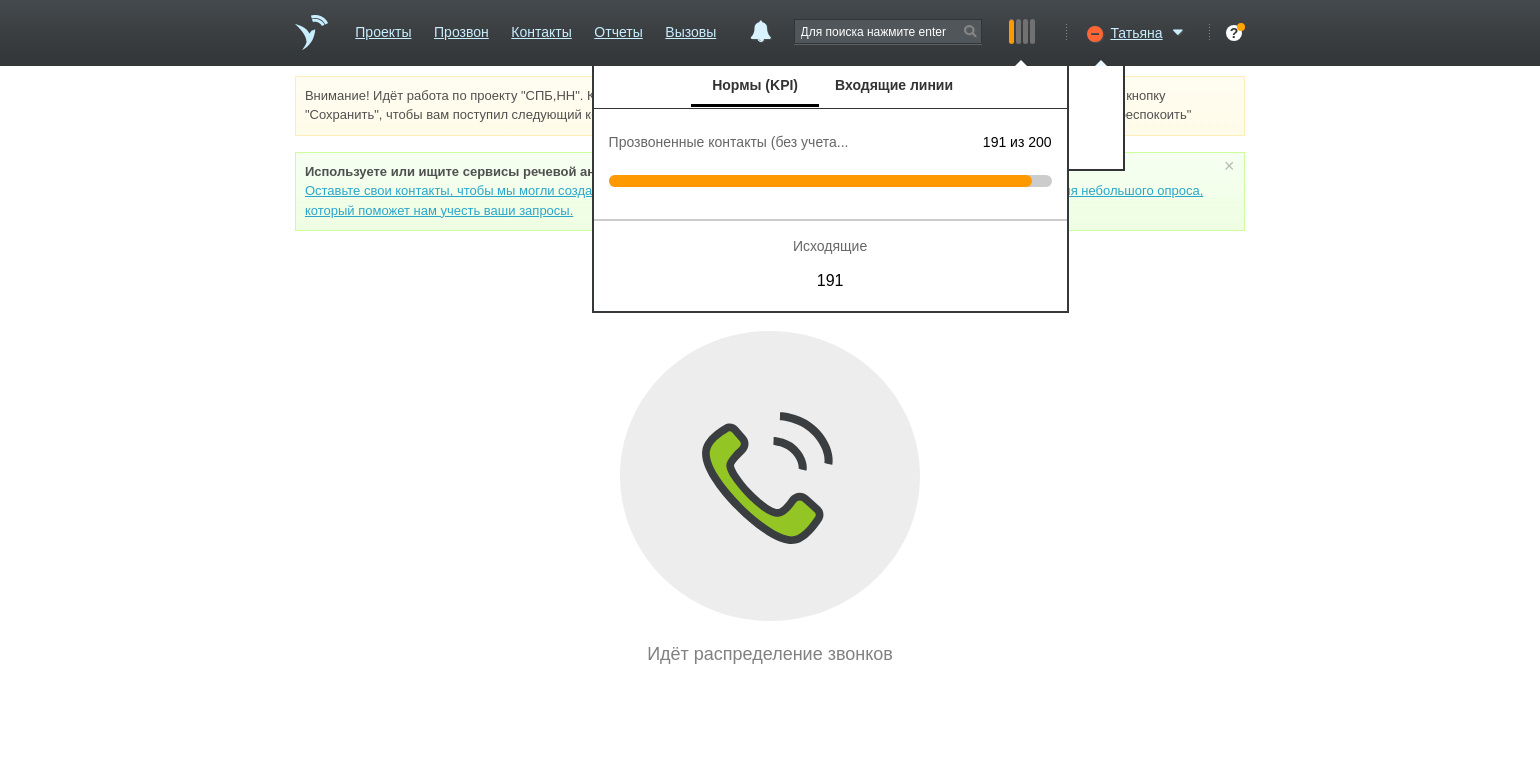 click at bounding box center (1022, 38) 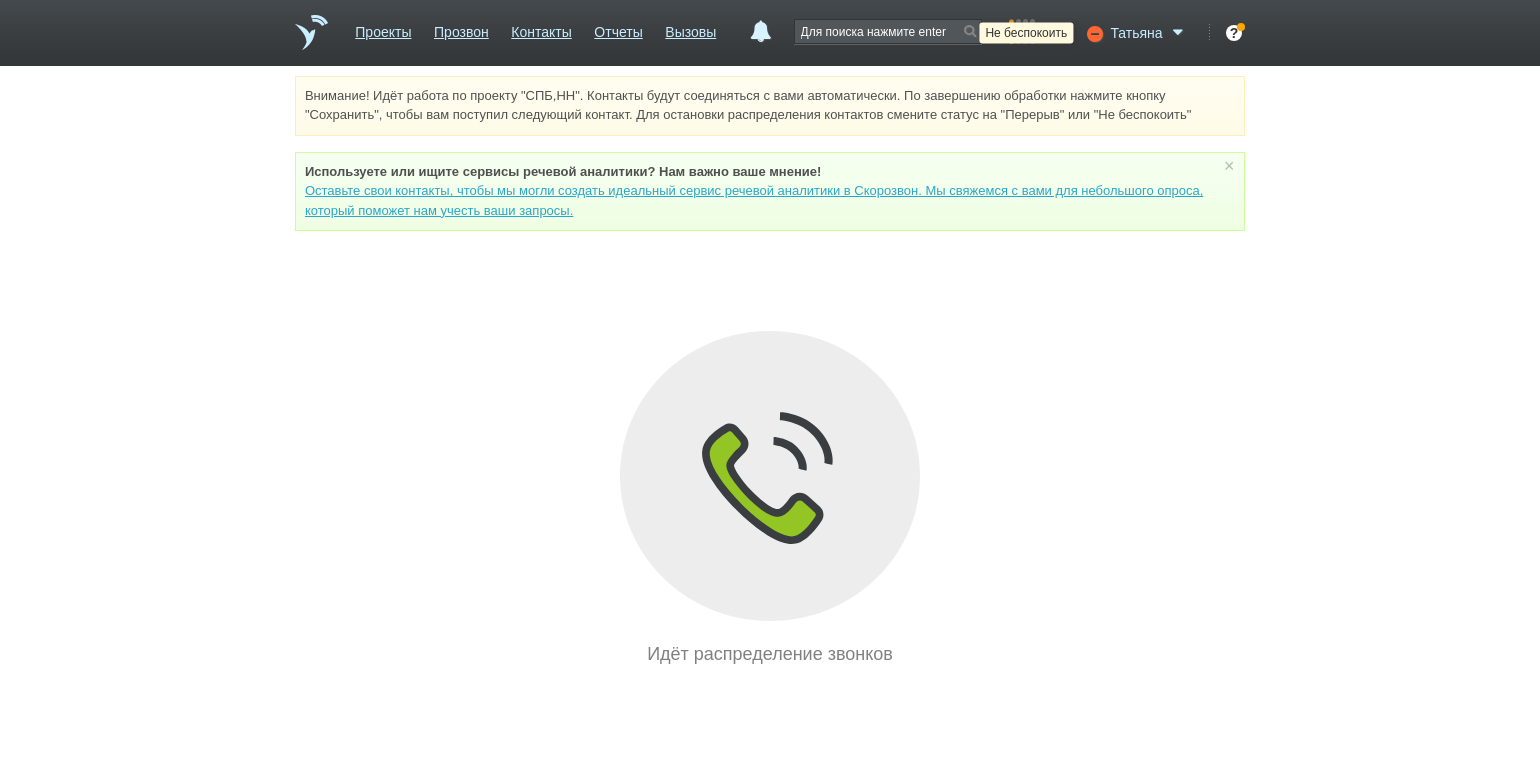 click at bounding box center (1093, 33) 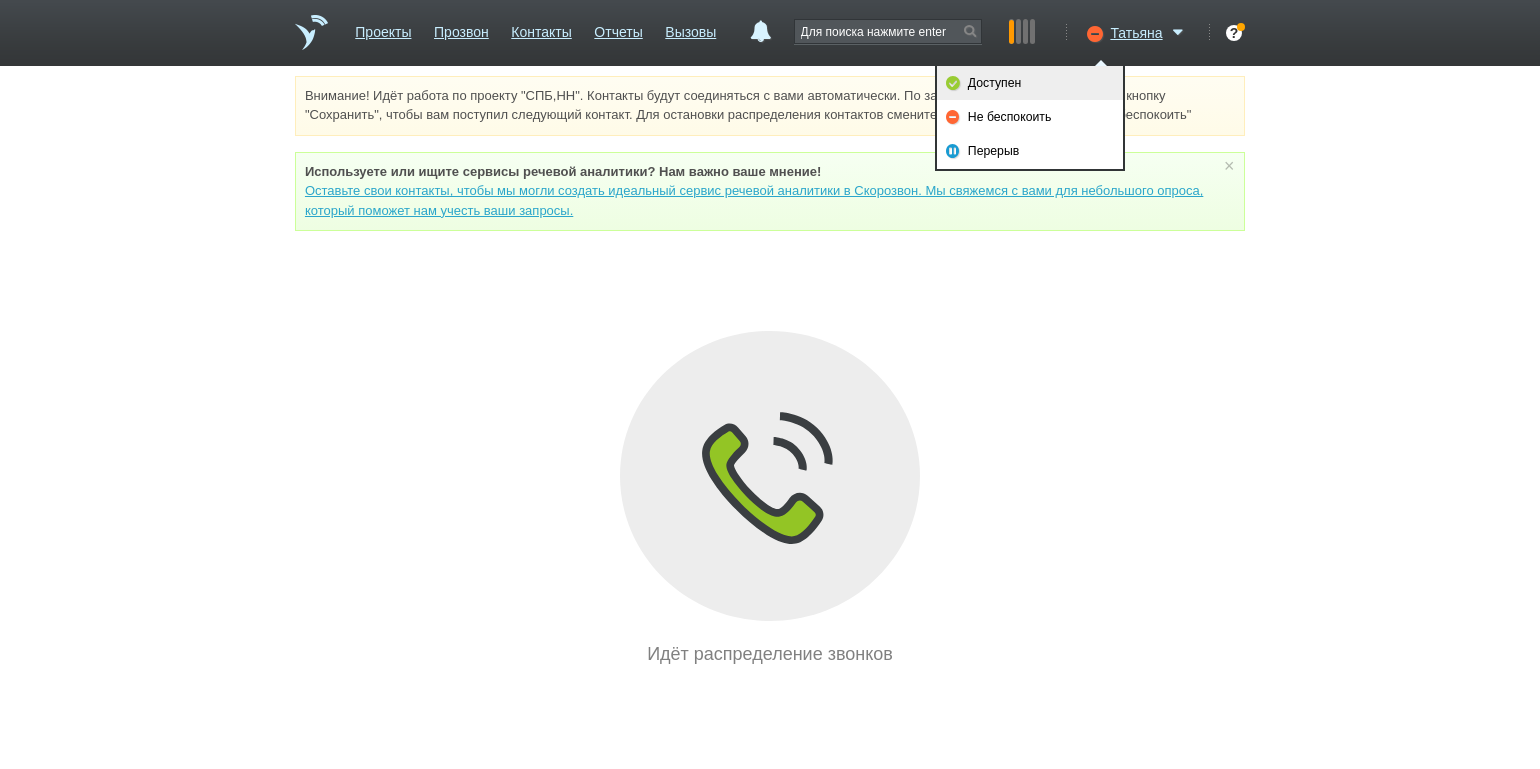 click on "Доступен" at bounding box center [1030, 83] 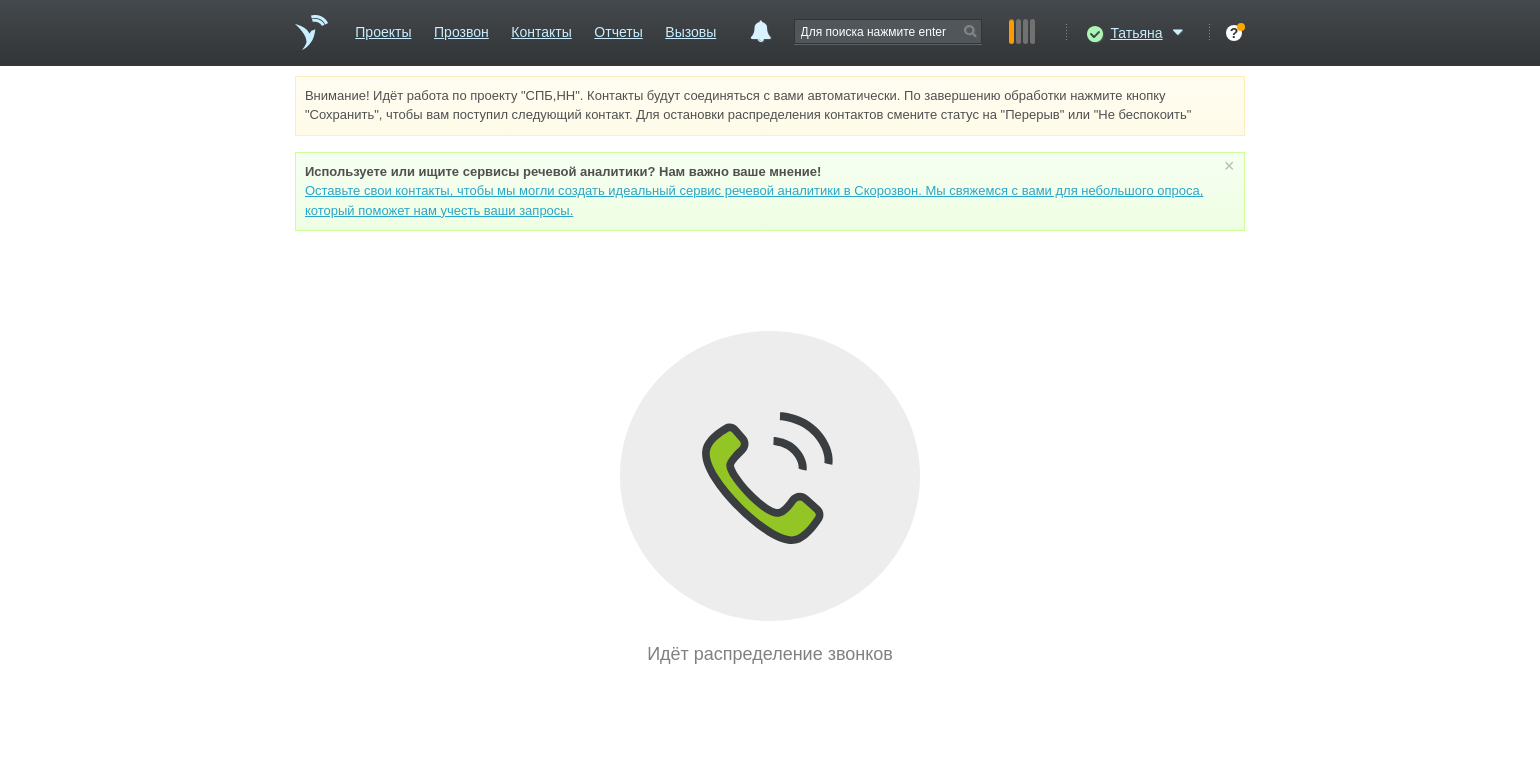 click on "Внимание! Идёт работа по проекту "СПБ,НН". Контакты будут соединяться с вами автоматически. По завершению обработки нажмите кнопку "Сохранить", чтобы вам поступил следующий контакт. Для остановки распределения контактов смените статус на "Перерыв" или "Не беспокоить"
Используете или ищите cервисы речевой аналитики? Нам важно ваше мнение! Оставьте свои контакты, чтобы мы могли создать идеальный сервис речевой аналитики в Скорозвон. Мы свяжемся с вами для небольшого опроса, который поможет нам учесть ваши запросы.
×" at bounding box center [770, 372] 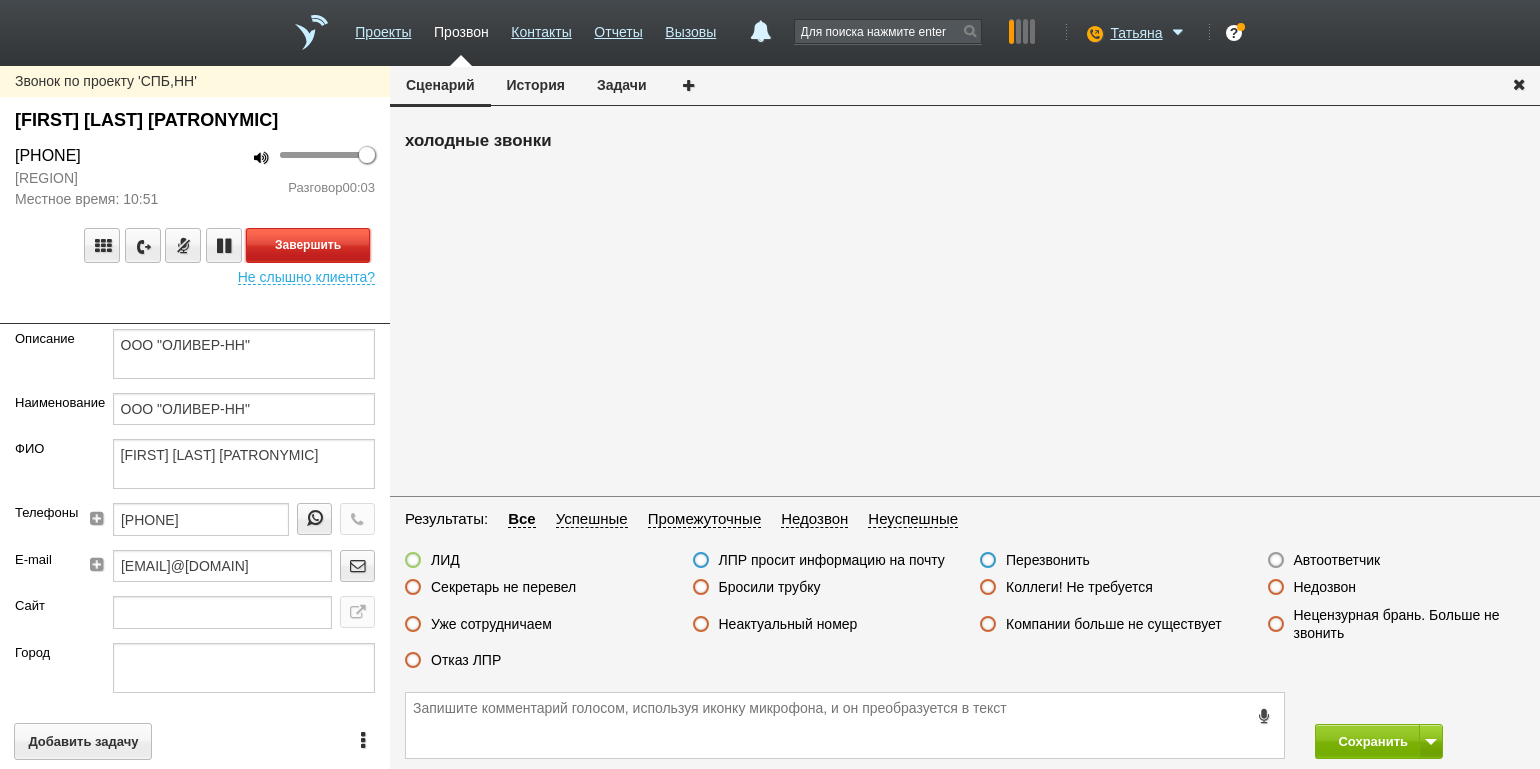 click on "Завершить" at bounding box center [308, 245] 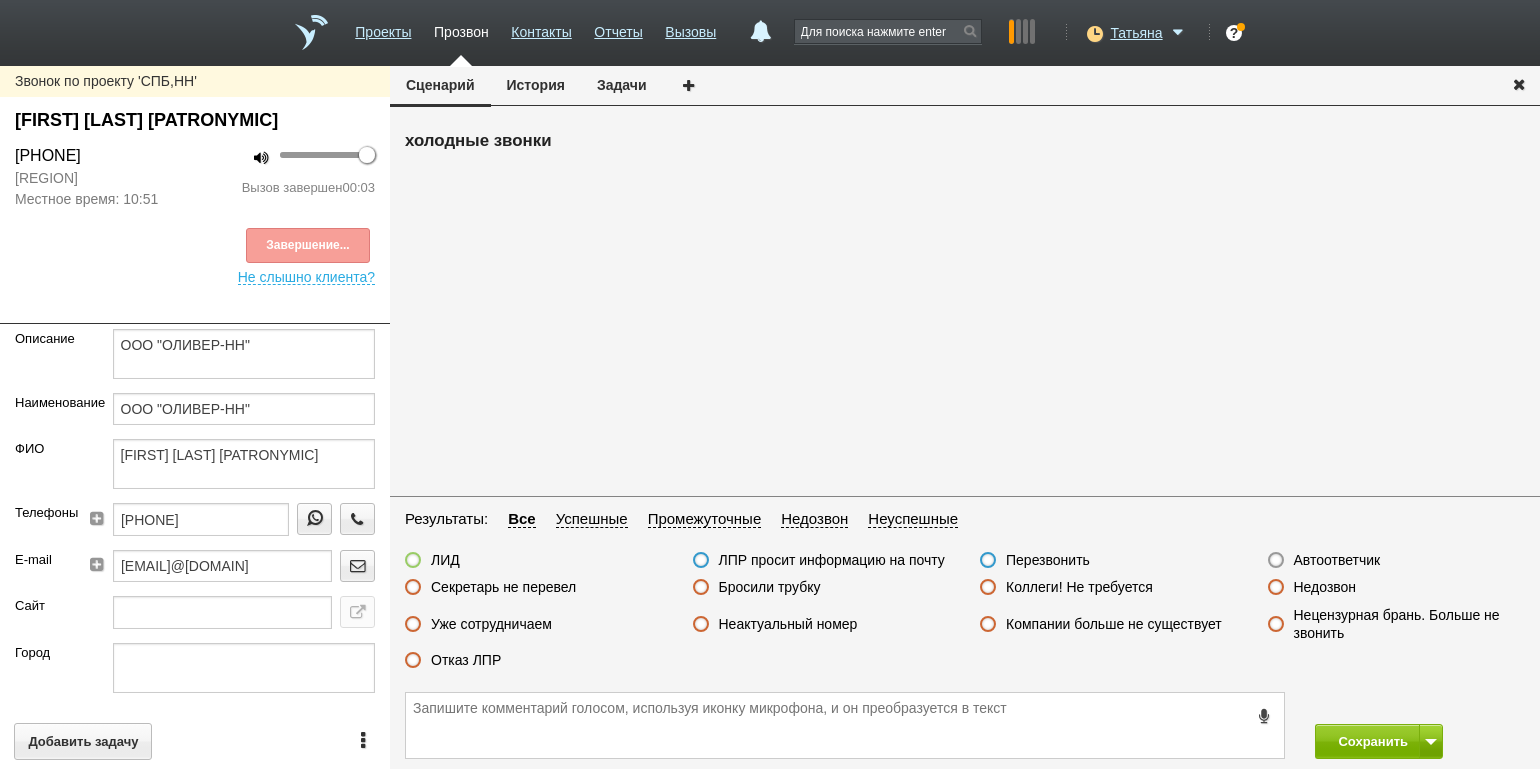 click on "Автоответчик" at bounding box center [1324, 561] 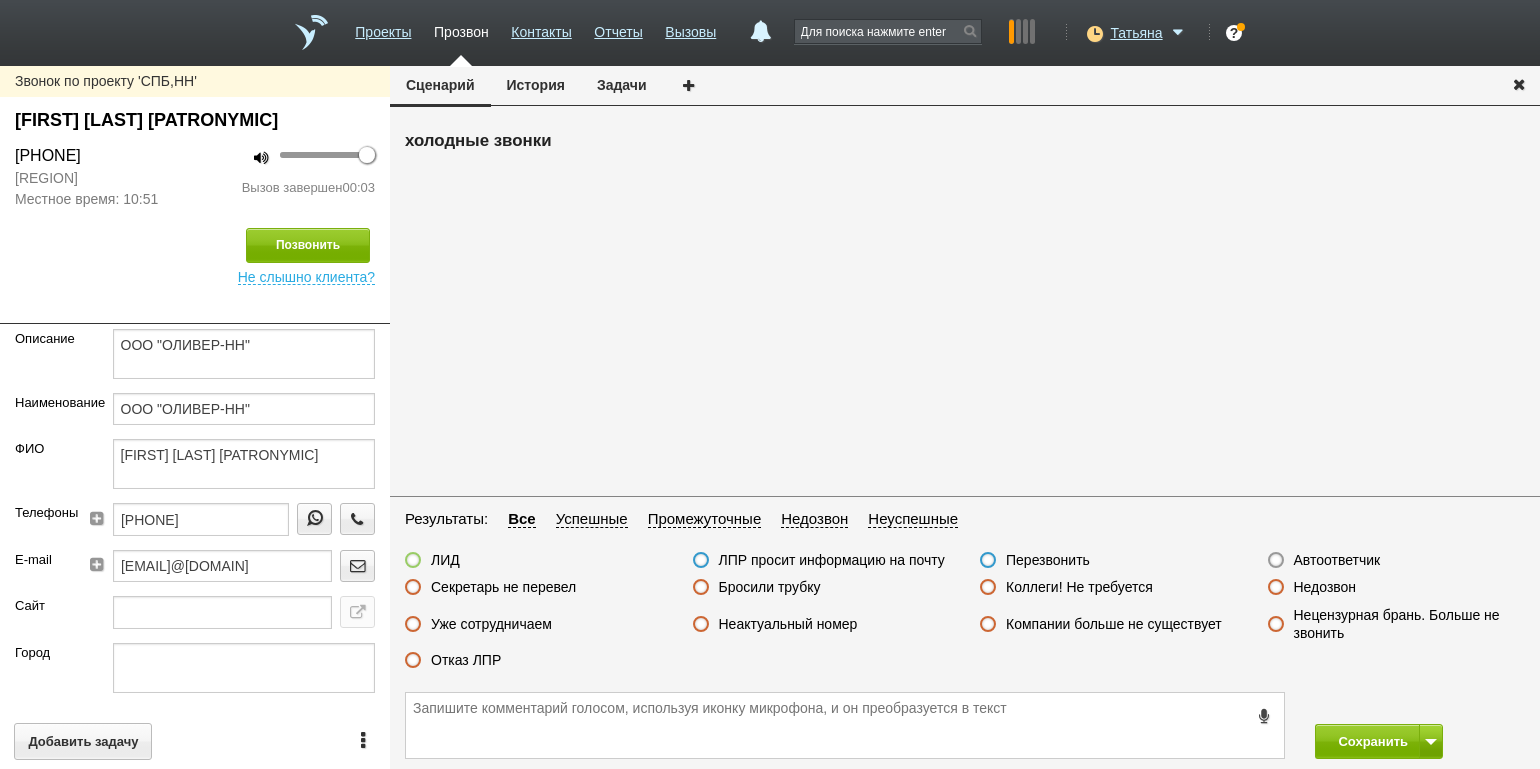 click on "Автоответчик" at bounding box center [1337, 560] 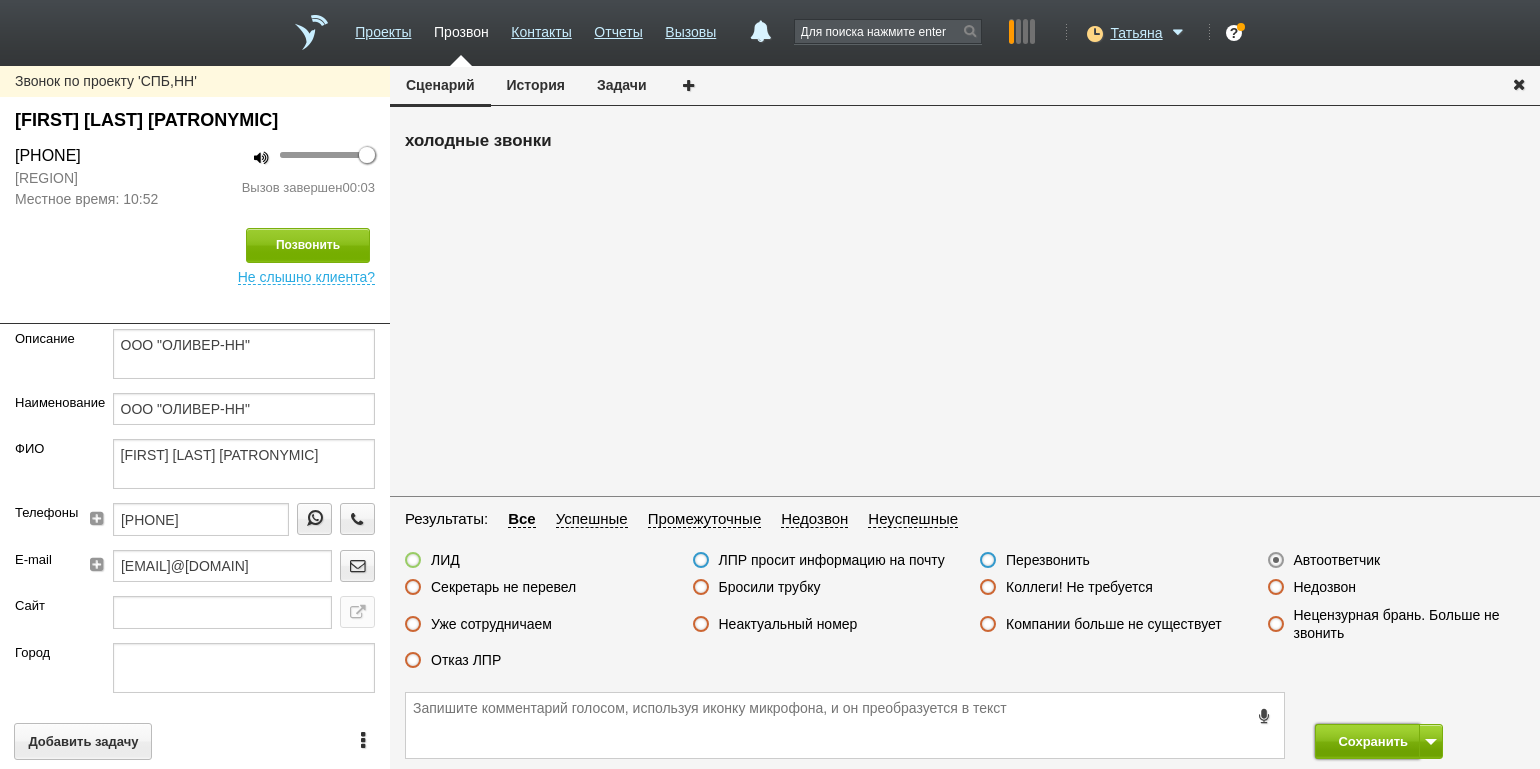 click on "Сохранить" at bounding box center (1367, 741) 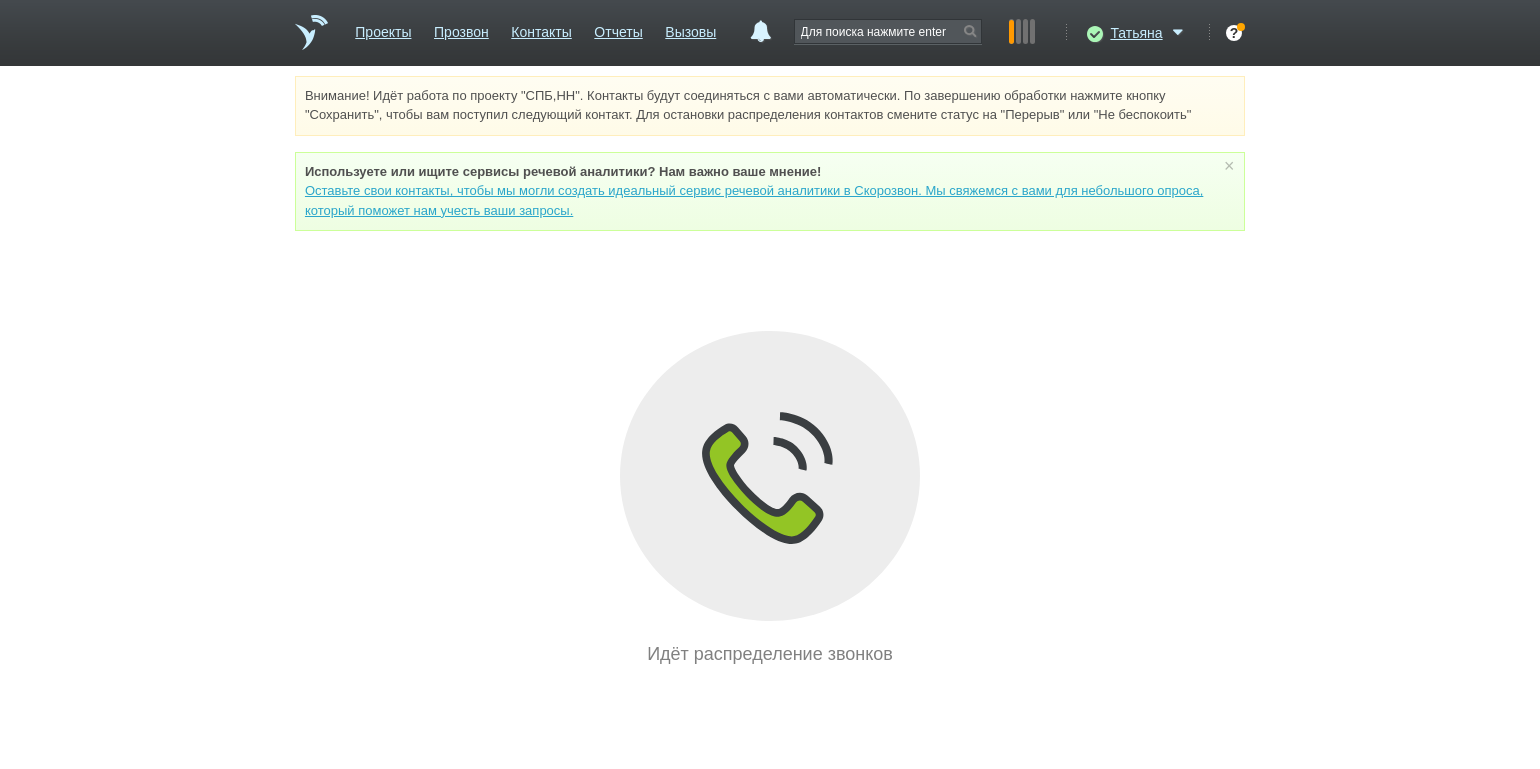 click on "Внимание! Идёт работа по проекту "СПБ,НН". Контакты будут соединяться с вами автоматически. По завершению обработки нажмите кнопку "Сохранить", чтобы вам поступил следующий контакт. Для остановки распределения контактов смените статус на "Перерыв" или "Не беспокоить"
Используете или ищите cервисы речевой аналитики? Нам важно ваше мнение! Оставьте свои контакты, чтобы мы могли создать идеальный сервис речевой аналитики в Скорозвон. Мы свяжемся с вами для небольшого опроса, который поможет нам учесть ваши запросы.
×" at bounding box center [770, 372] 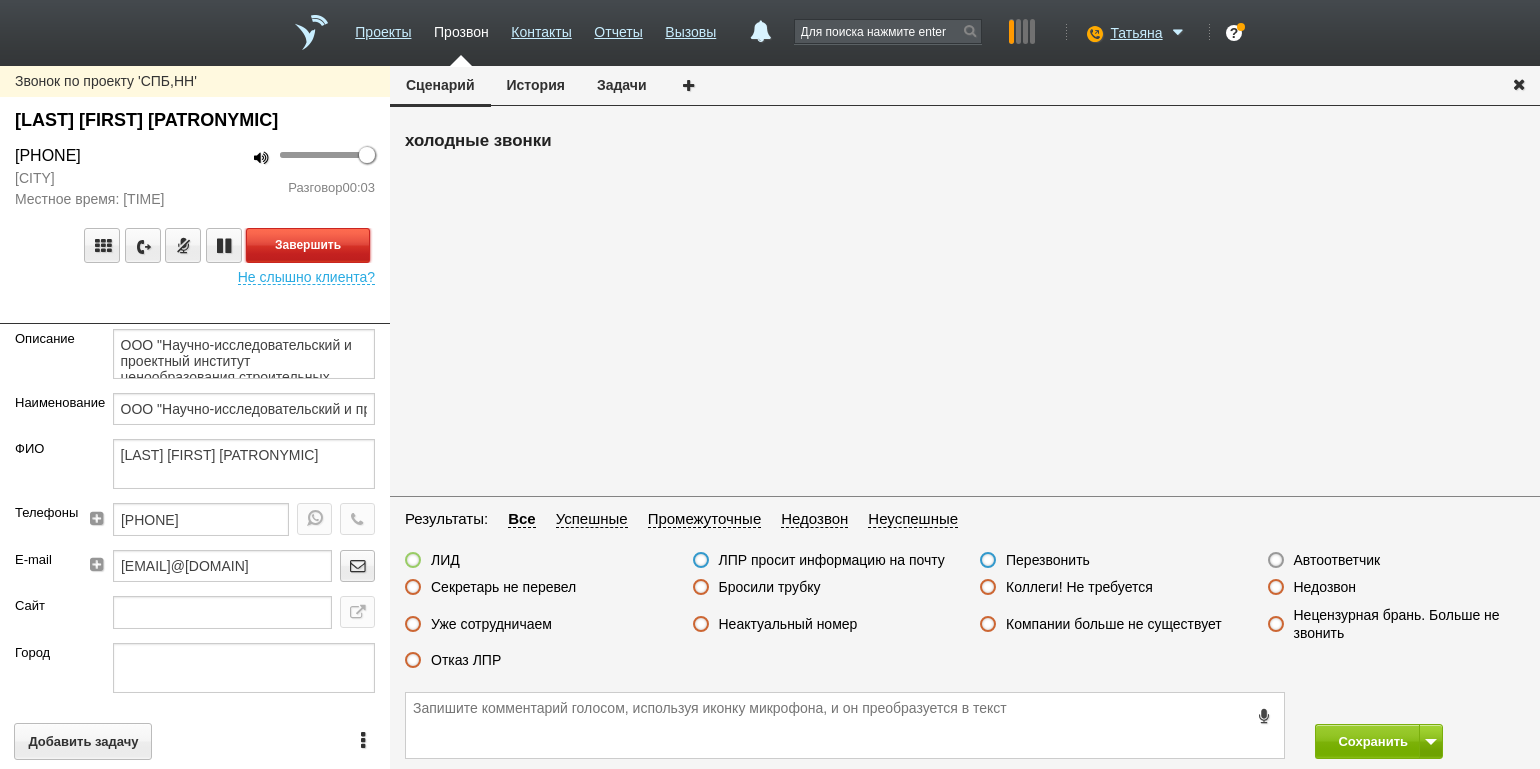 click on "Завершить" at bounding box center [308, 245] 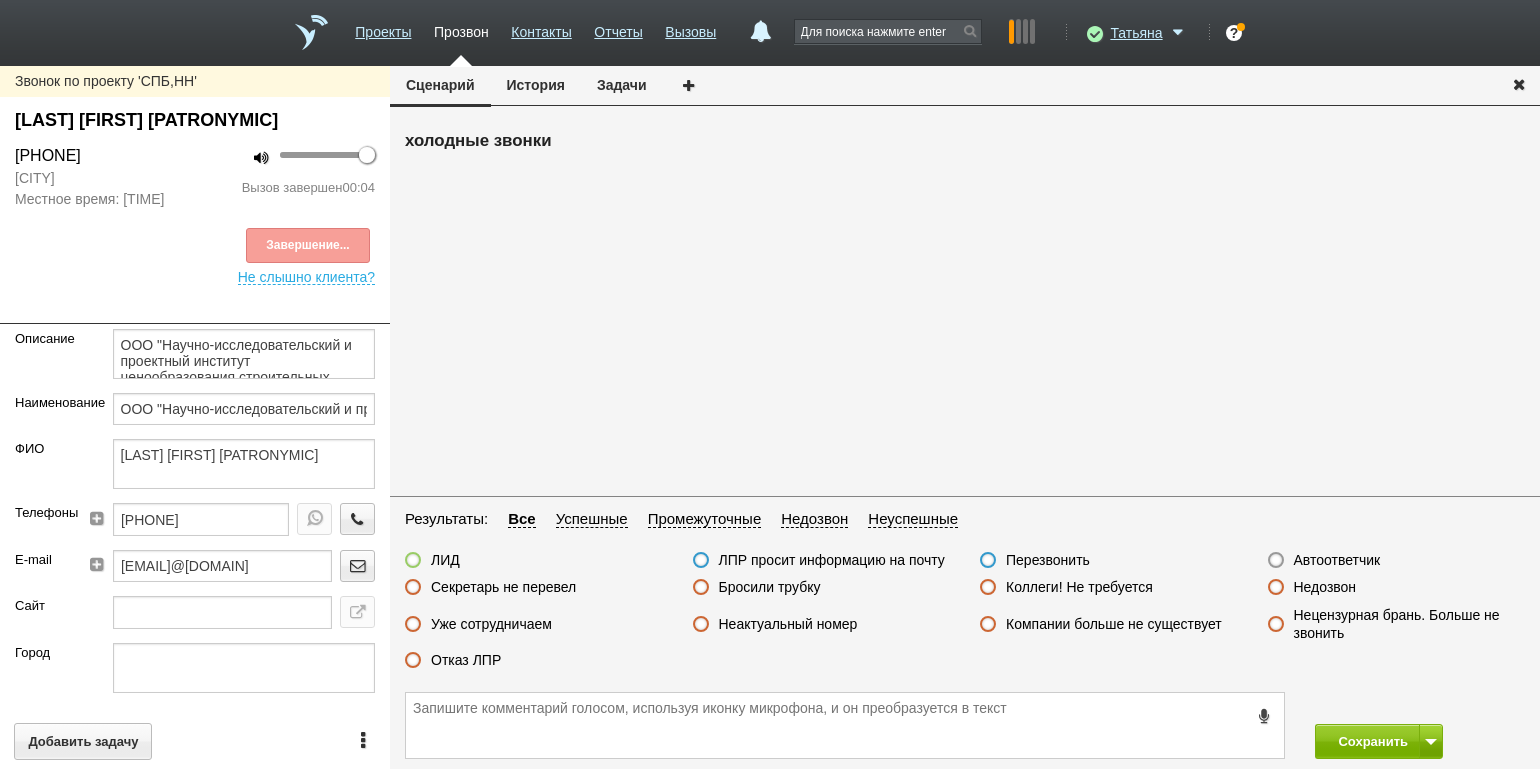 click on "Автоответчик" at bounding box center (1337, 560) 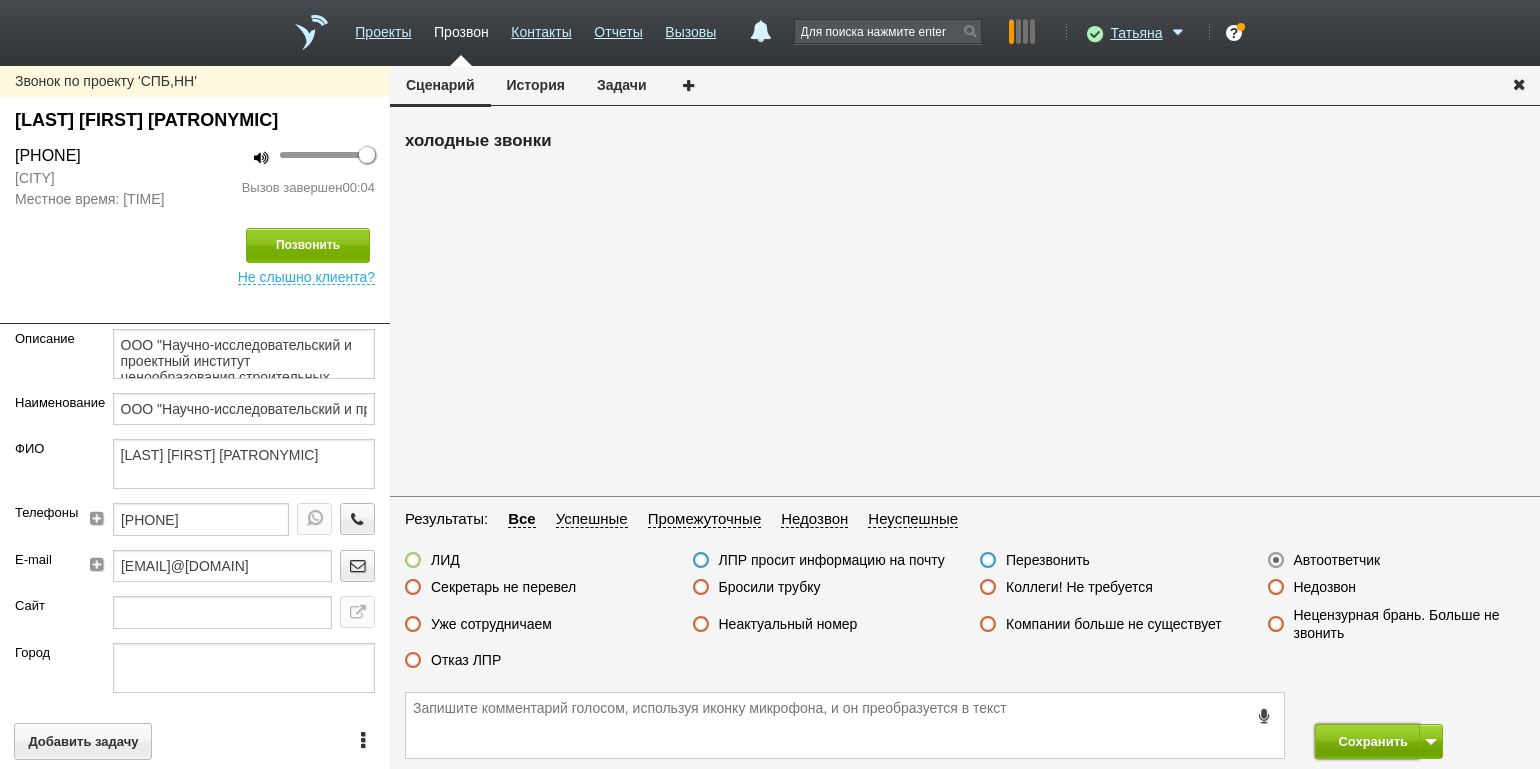 click on "Сохранить" at bounding box center [1367, 741] 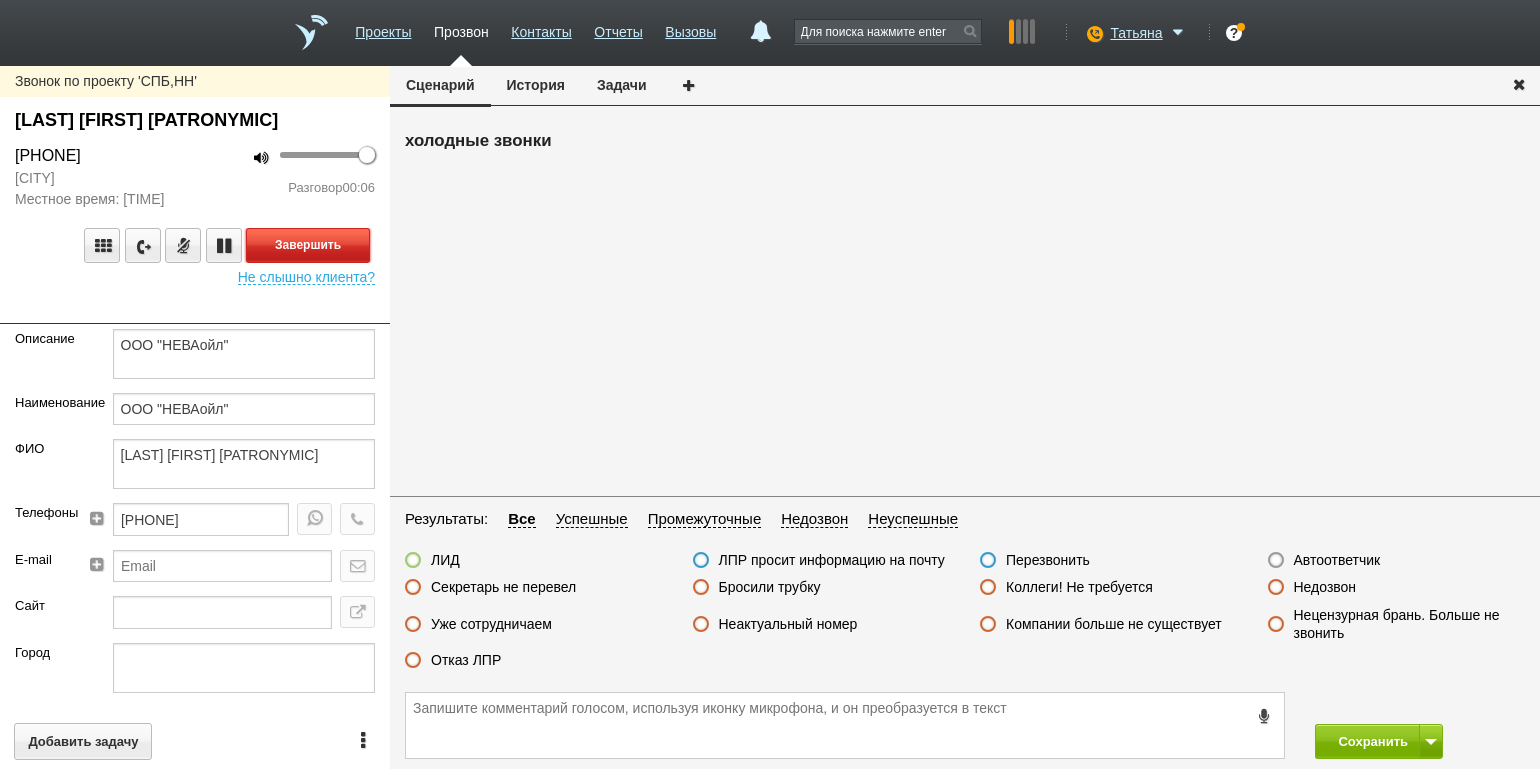 click on "Завершить" at bounding box center (308, 245) 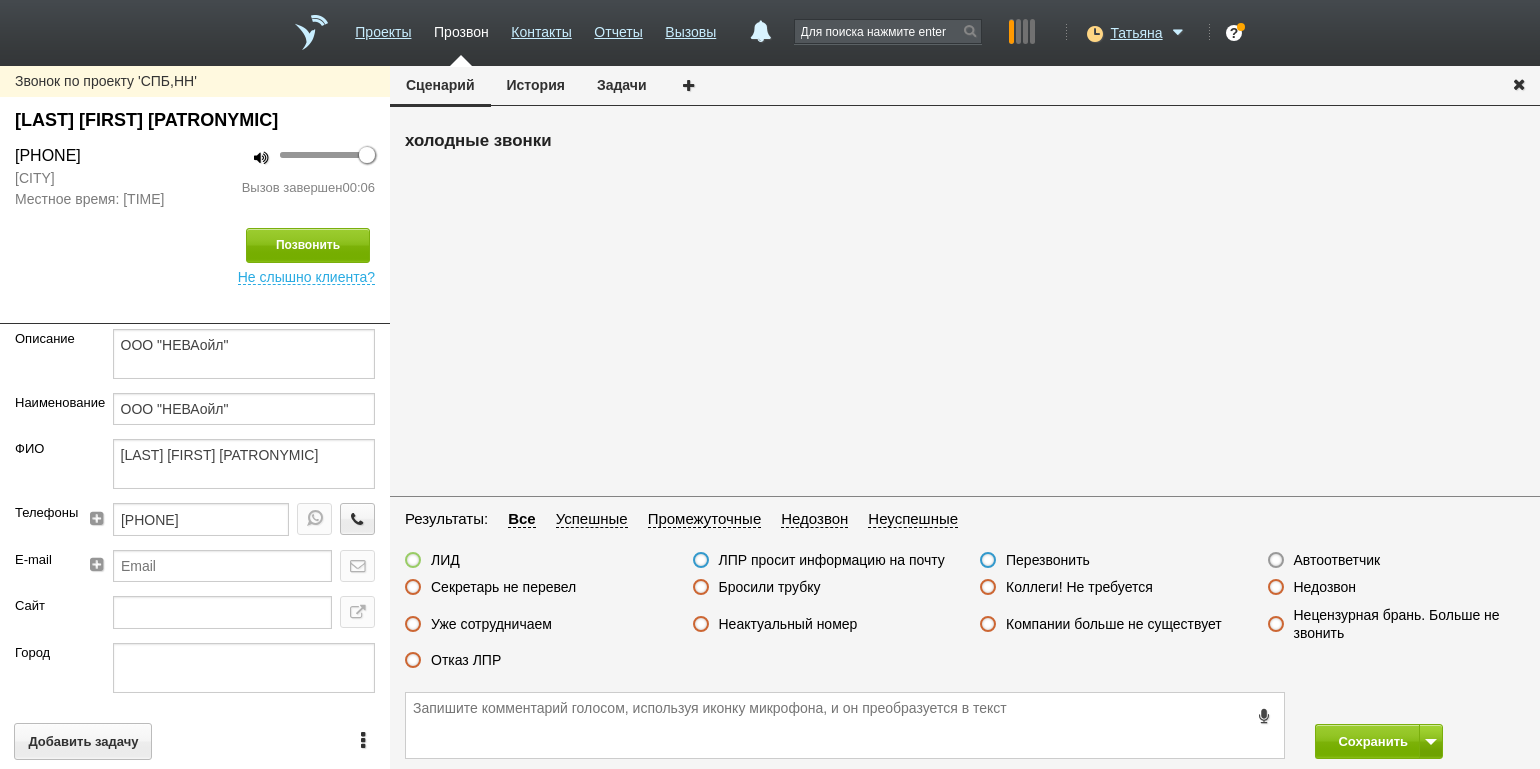click on "Бросили трубку" at bounding box center [770, 587] 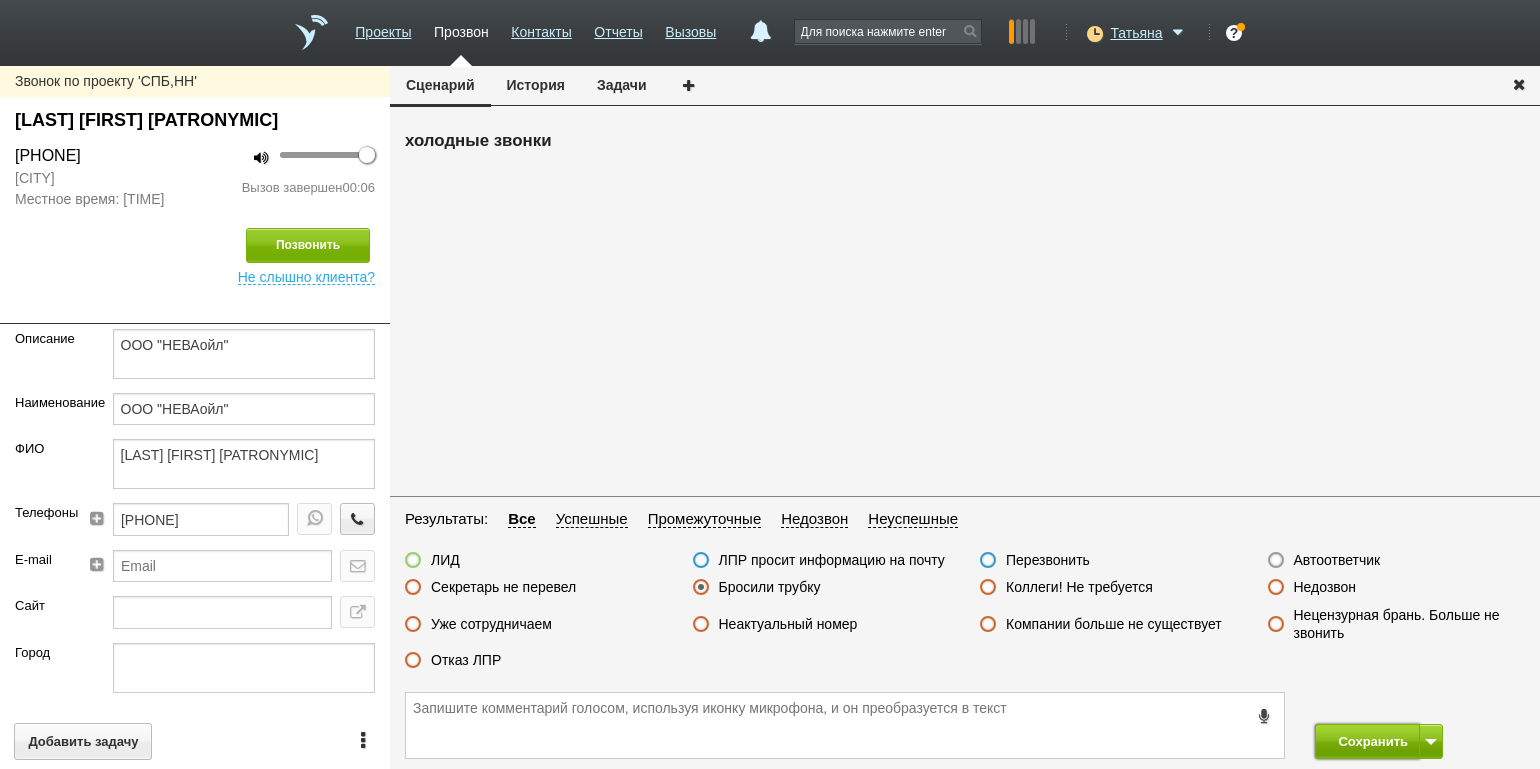 click on "Сохранить" at bounding box center (1367, 741) 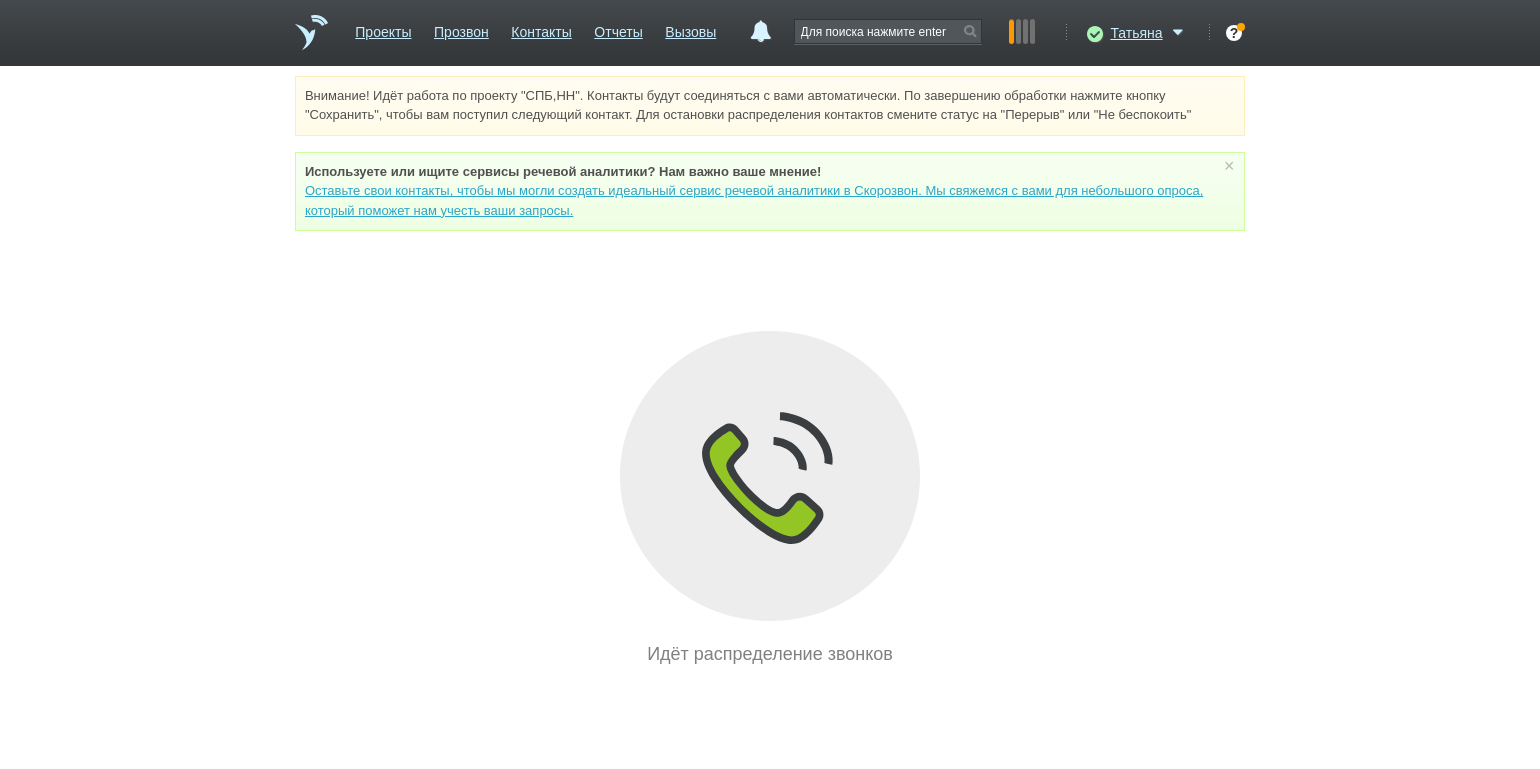 click on "Внимание! Идёт работа по проекту "СПБ,НН". Контакты будут соединяться с вами автоматически. По завершению обработки нажмите кнопку "Сохранить", чтобы вам поступил следующий контакт. Для остановки распределения контактов смените статус на "Перерыв" или "Не беспокоить"
Используете или ищите cервисы речевой аналитики? Нам важно ваше мнение! Оставьте свои контакты, чтобы мы могли создать идеальный сервис речевой аналитики в Скорозвон. Мы свяжемся с вами для небольшого опроса, который поможет нам учесть ваши запросы.
×" at bounding box center (770, 372) 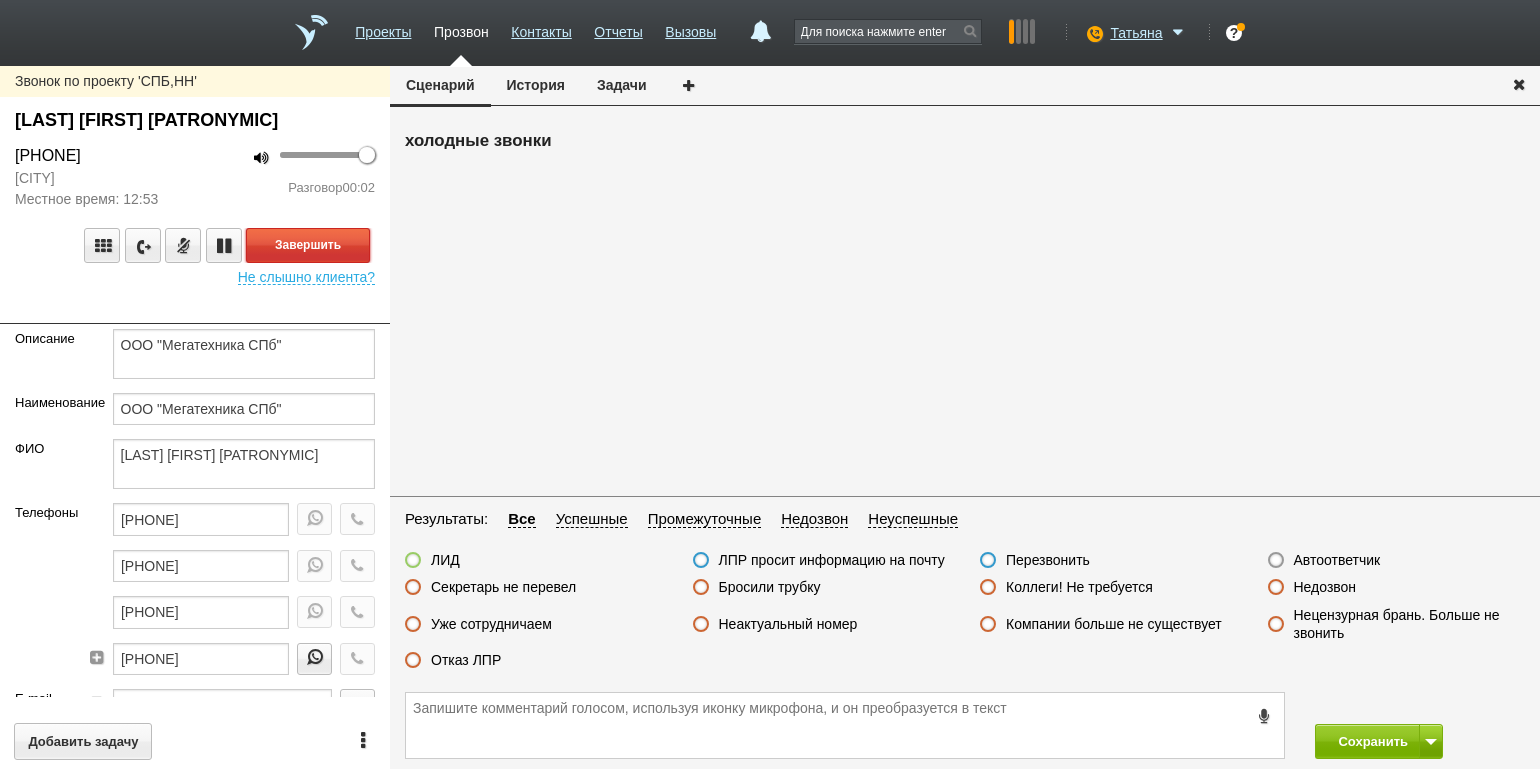 drag, startPoint x: 326, startPoint y: 242, endPoint x: 462, endPoint y: 285, distance: 142.6359 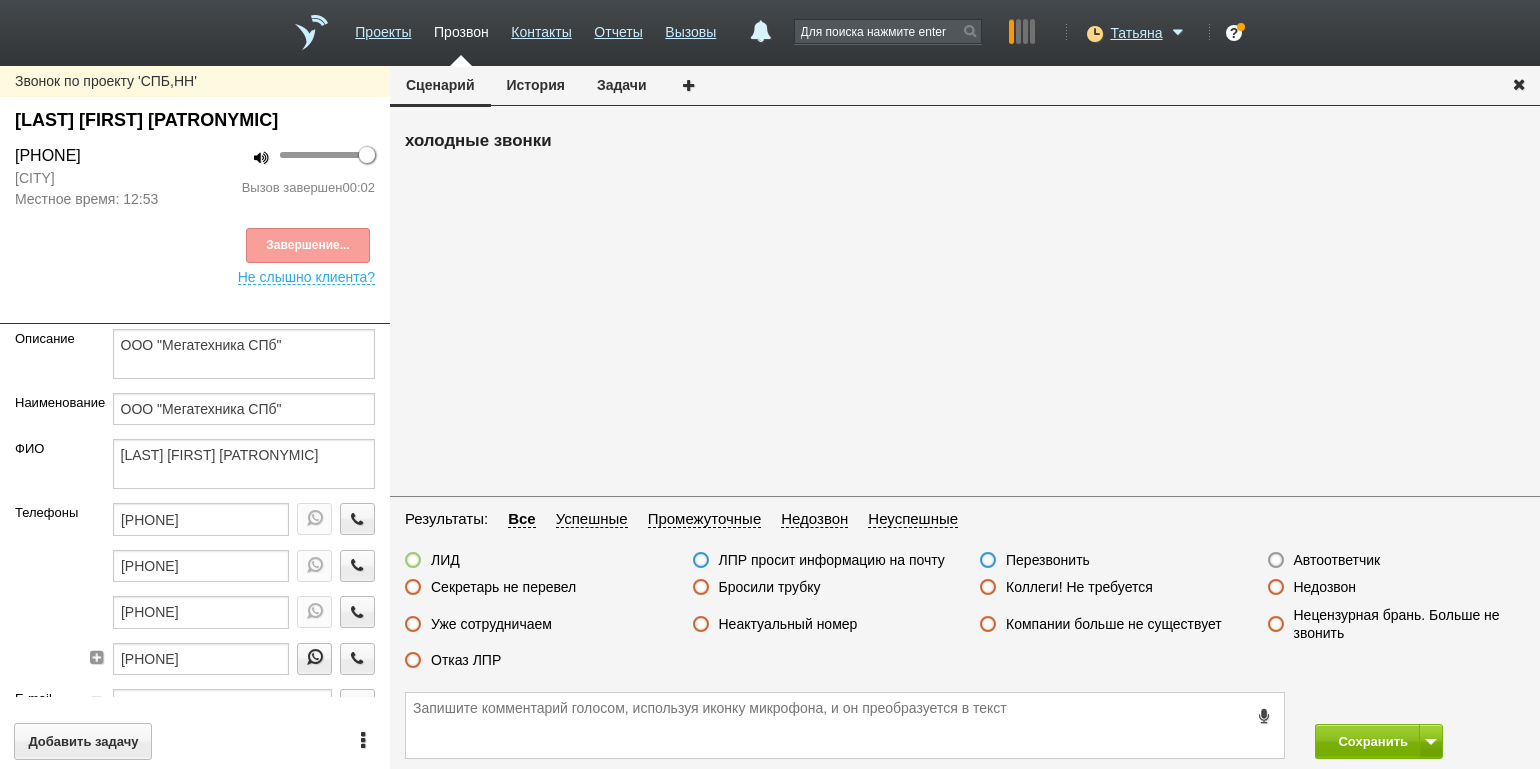 click on "Автоответчик" at bounding box center [1337, 560] 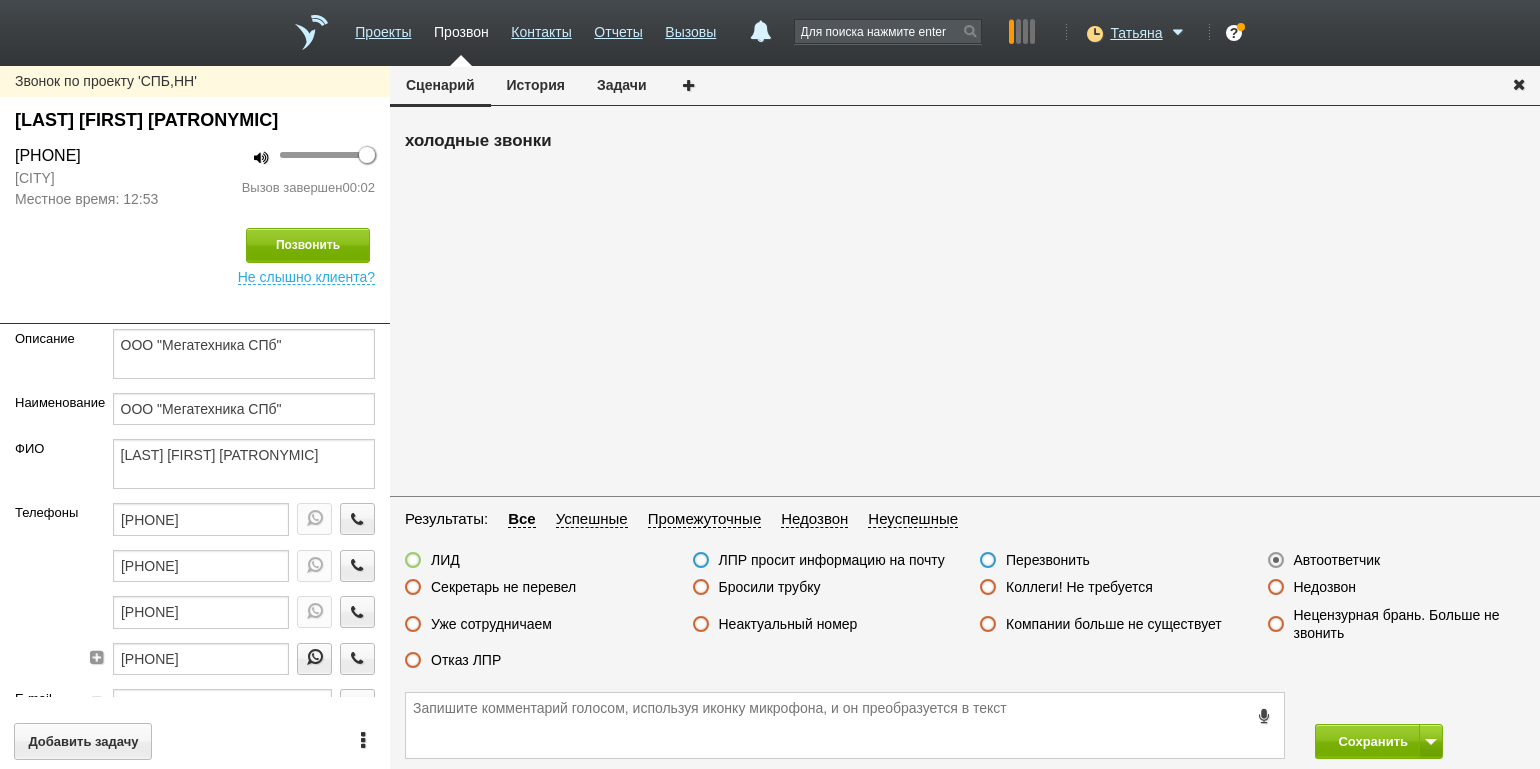 click on "Сохранить" at bounding box center [965, 725] 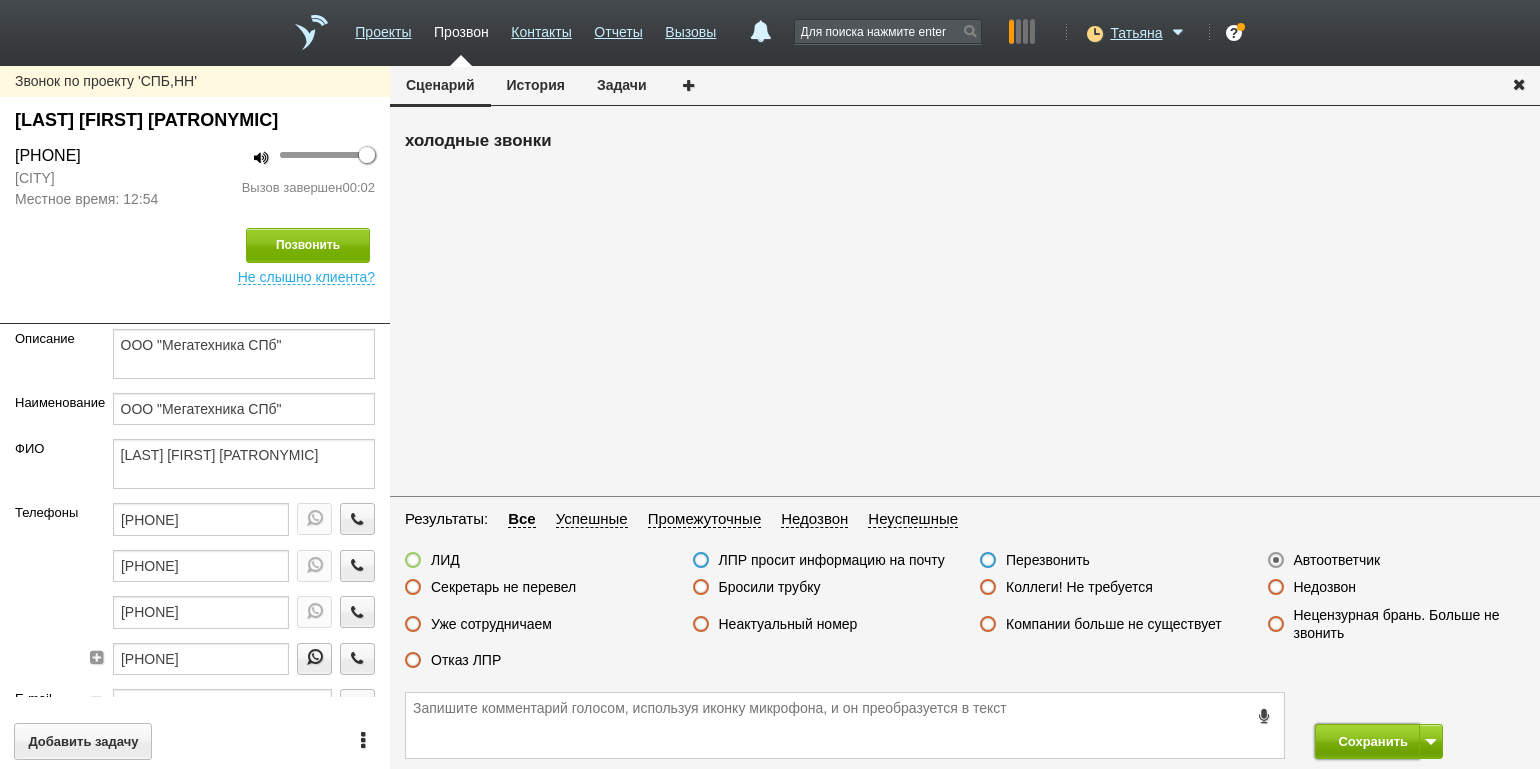 click on "Сохранить" at bounding box center (1367, 741) 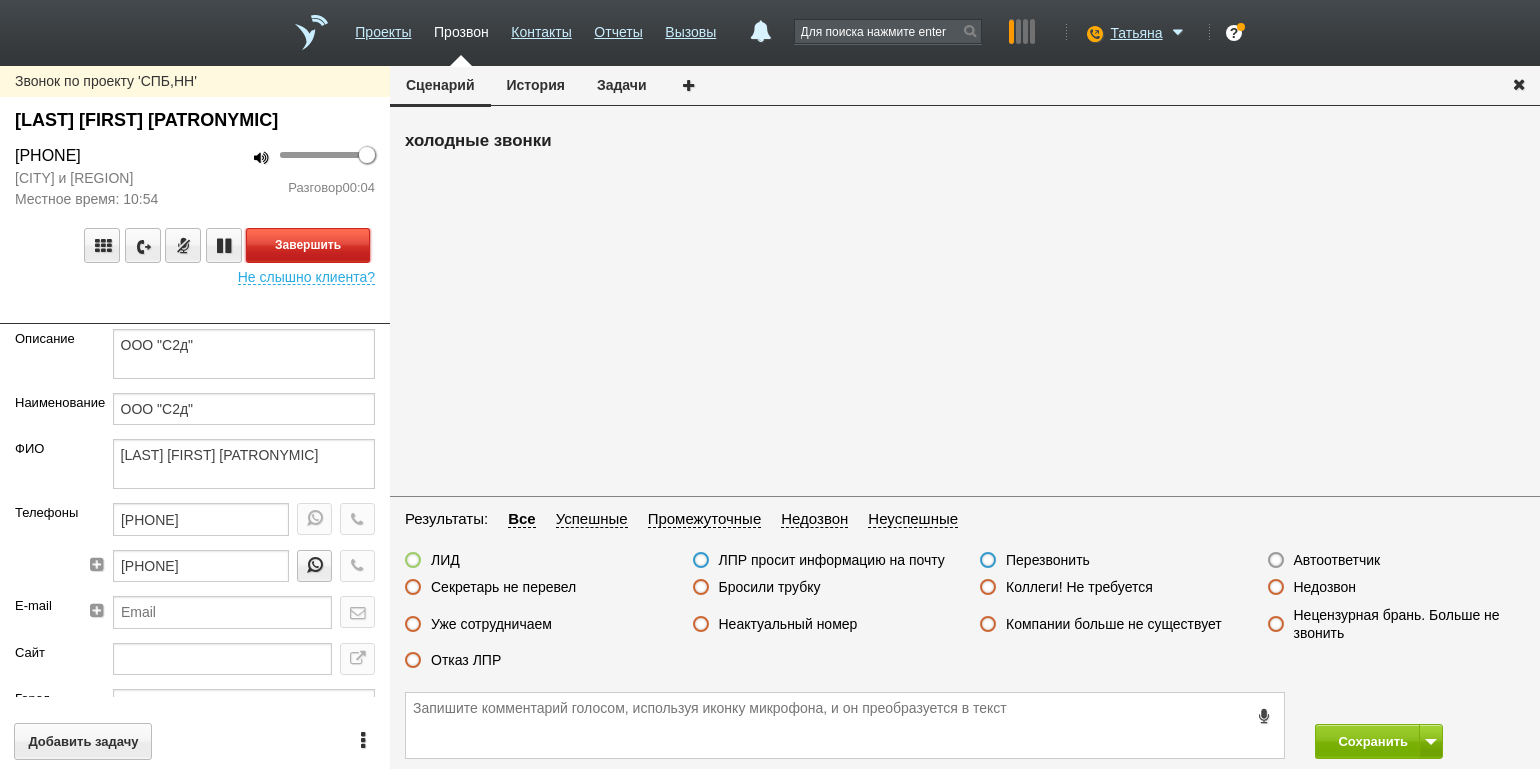 click on "Завершить" at bounding box center [308, 245] 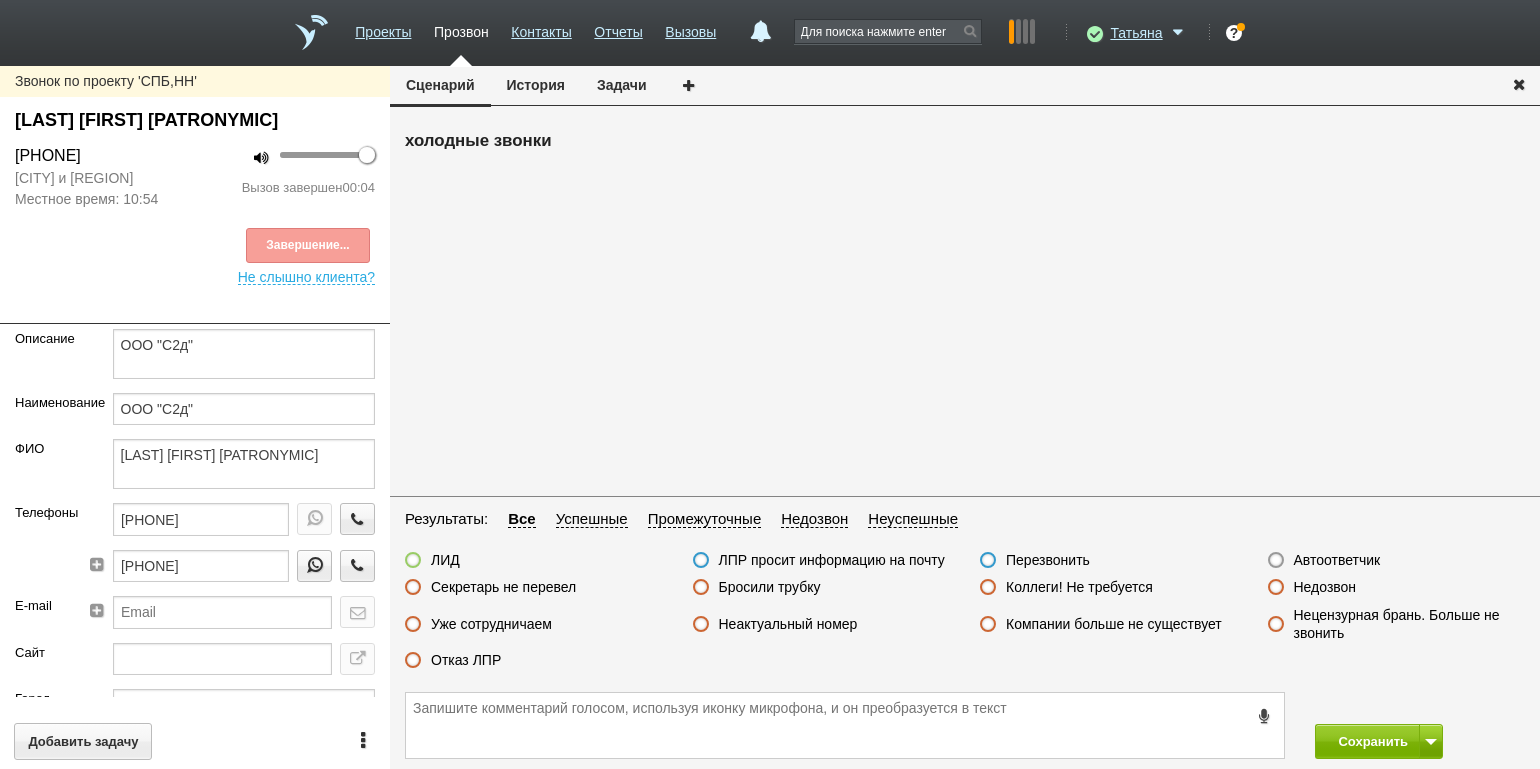 click on "Автоответчик" at bounding box center [1337, 560] 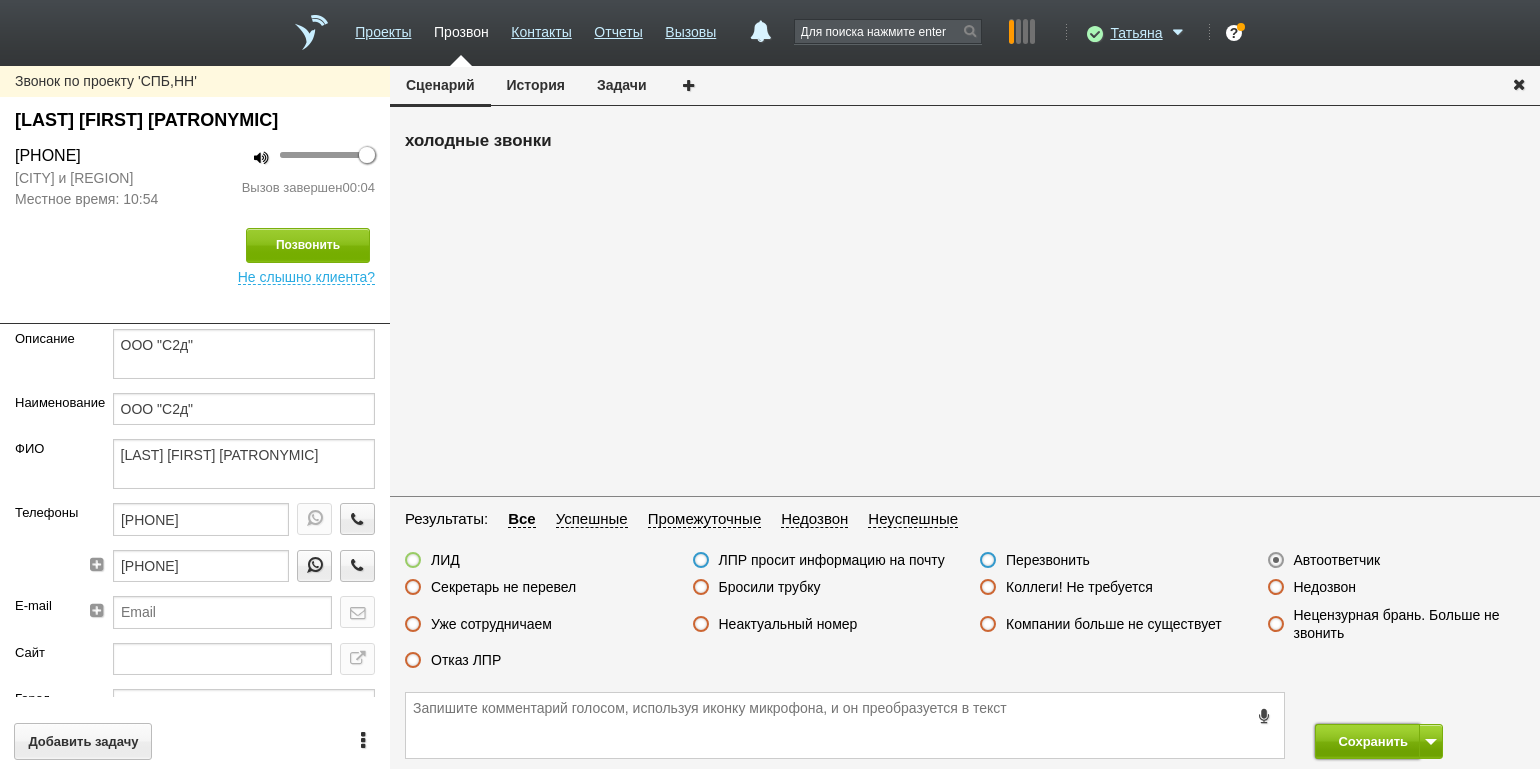 click on "Сохранить" at bounding box center [1367, 741] 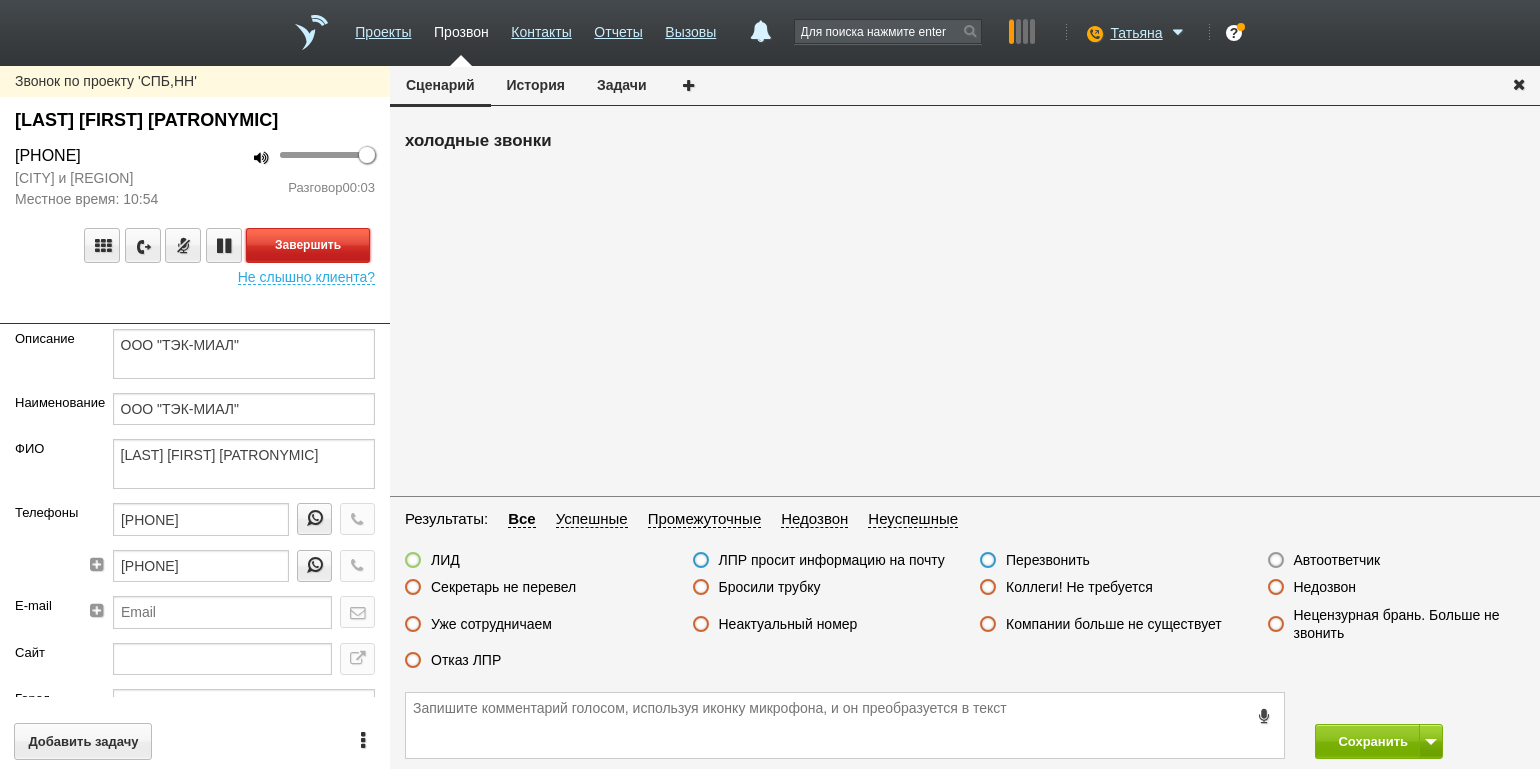 click on "Завершить" at bounding box center [308, 245] 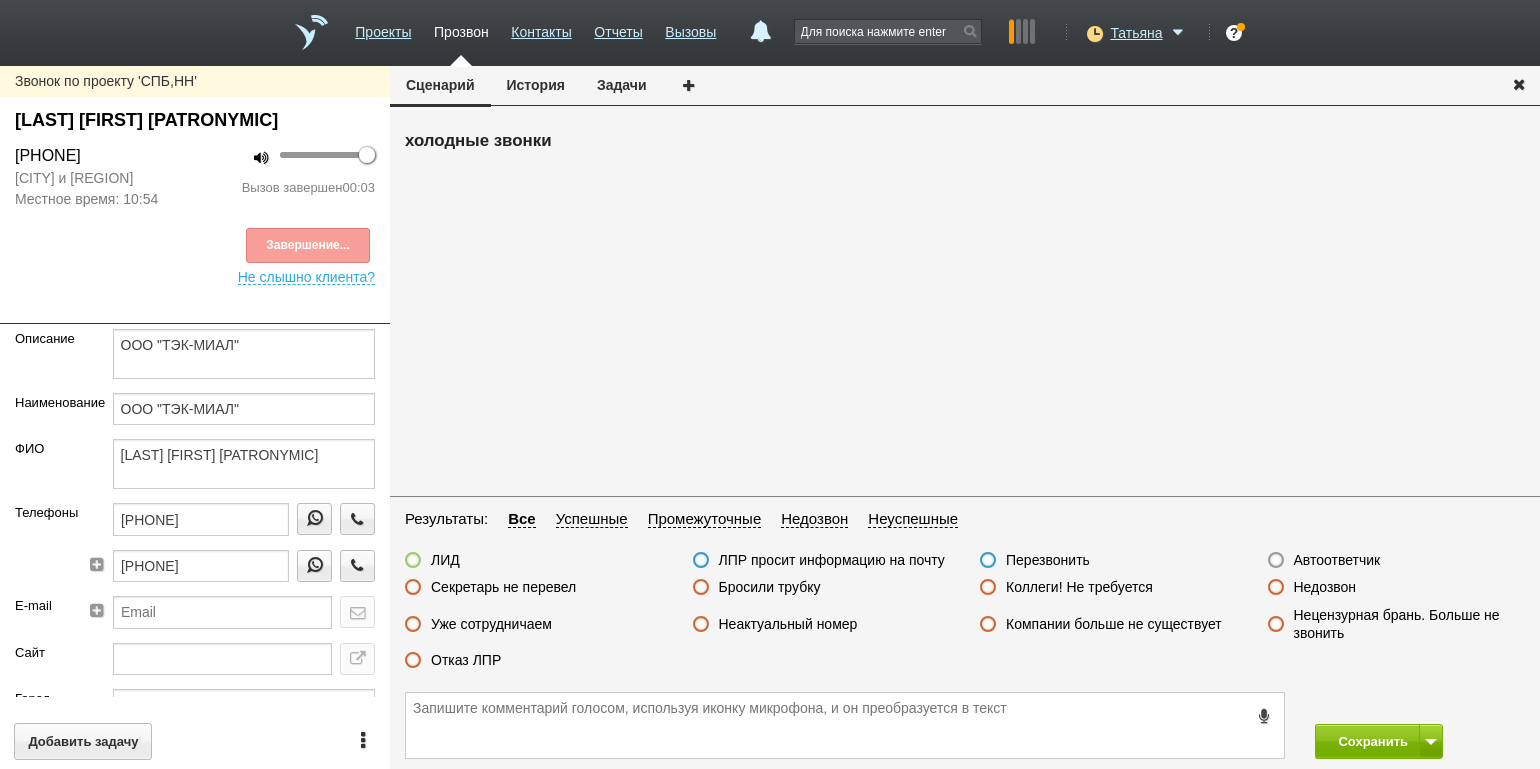 click on "Автоответчик" at bounding box center [1337, 560] 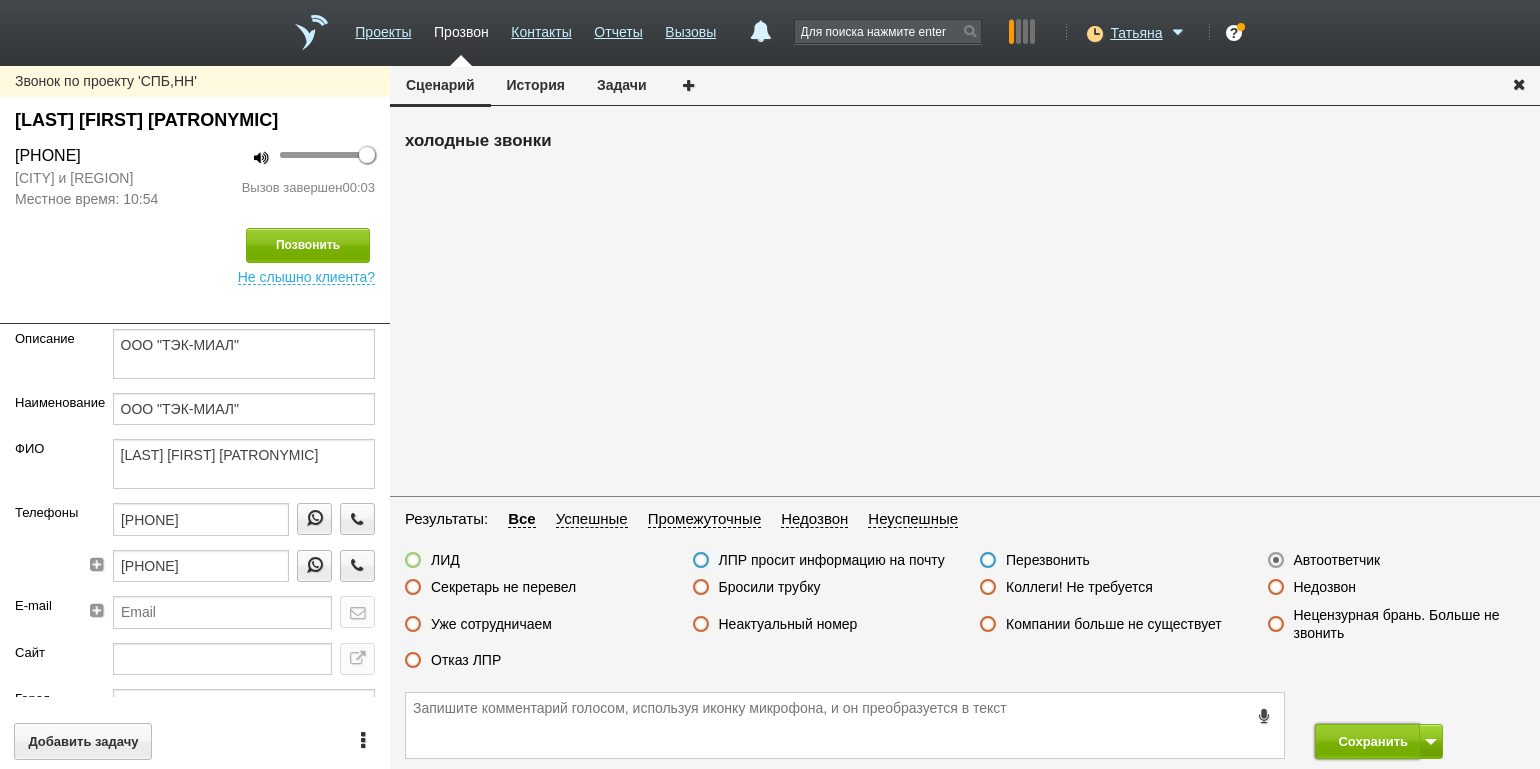 drag, startPoint x: 1366, startPoint y: 740, endPoint x: 1271, endPoint y: 532, distance: 228.66788 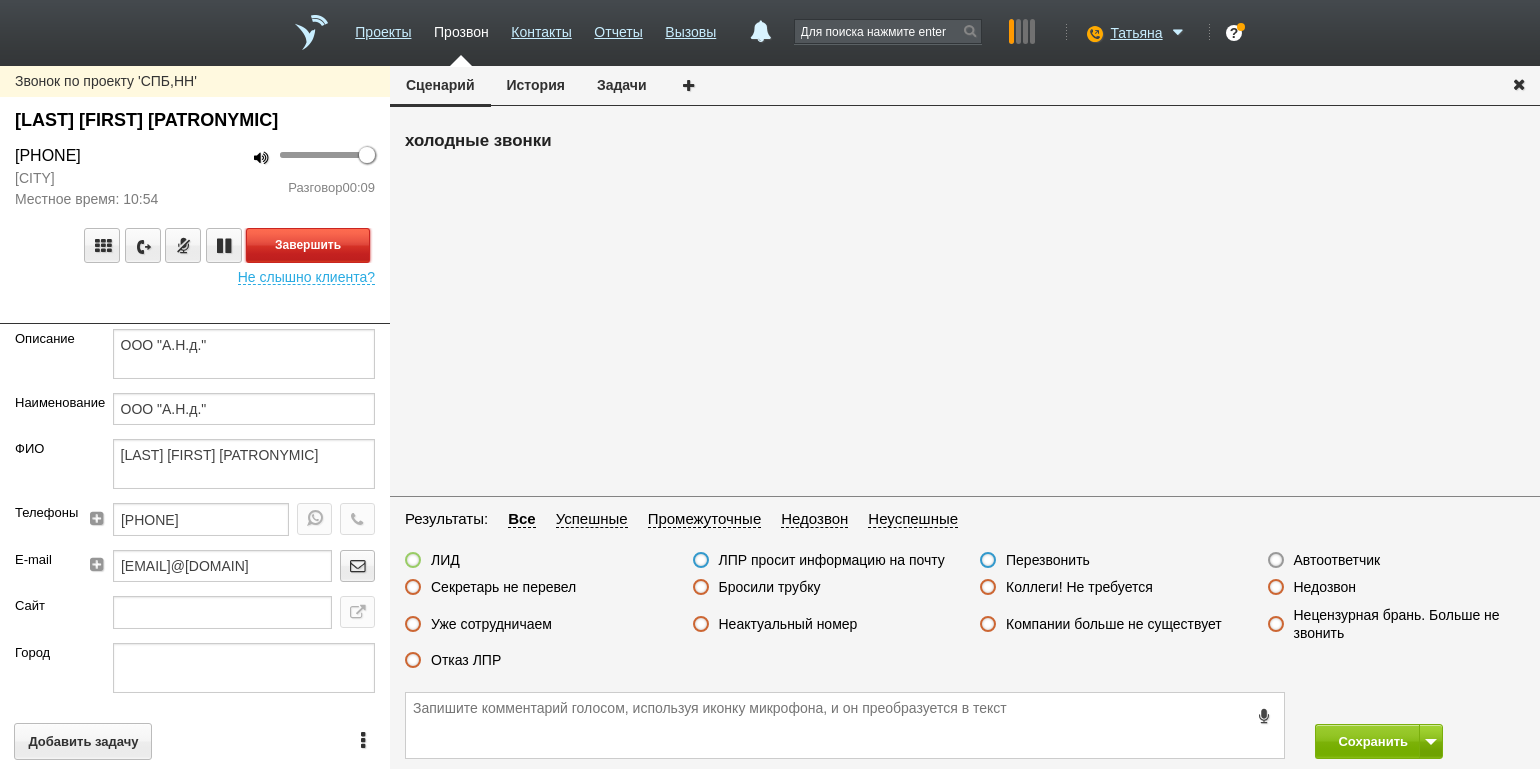 click on "Завершить" at bounding box center (308, 245) 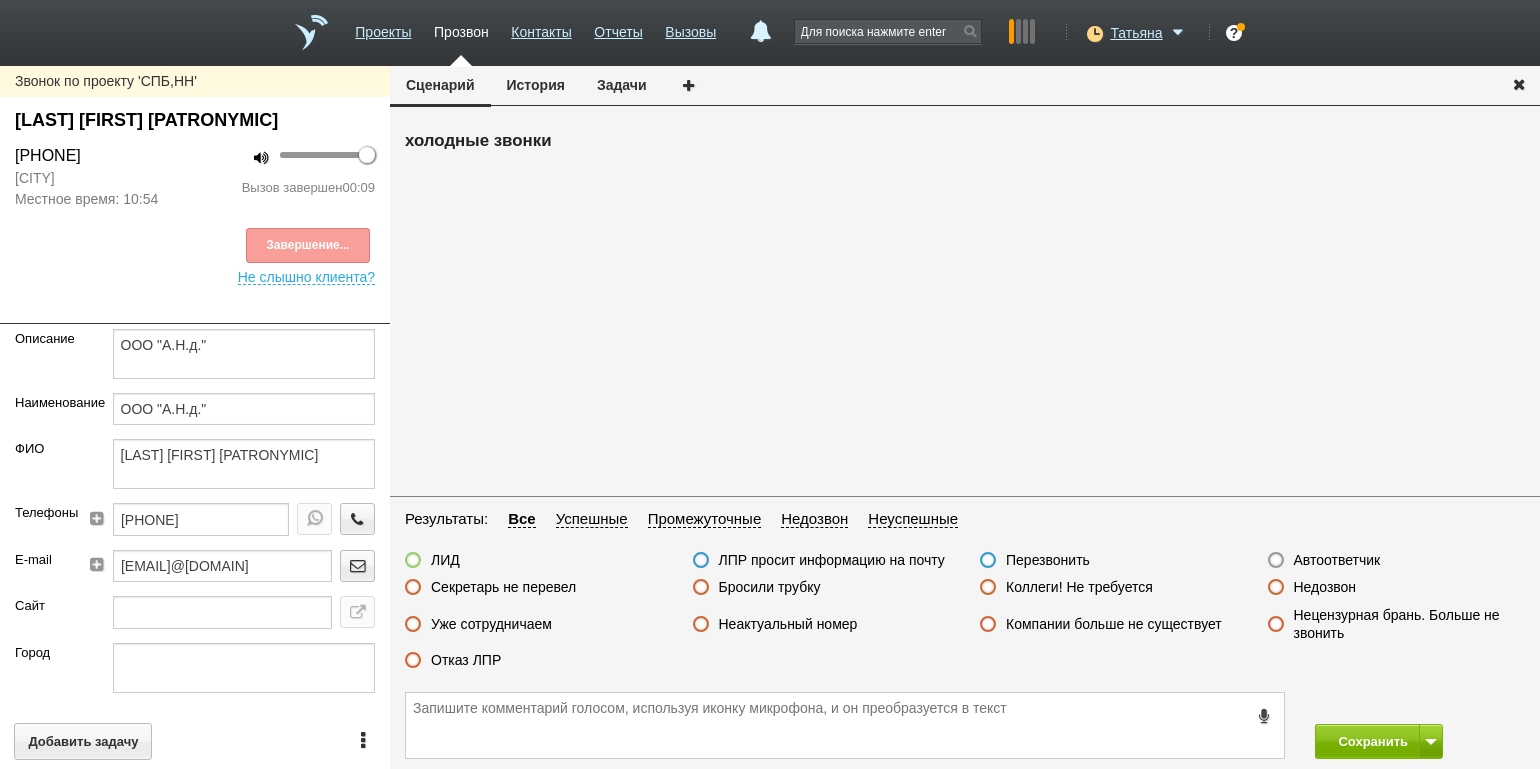 click on "ЛИД ЛПР просит информацию на почту Перезвонить Автоответчик Секретарь не перевел Бросили трубку Коллеги! Не требуется Недозвон Уже сотрудничаем Неактуальный номер Компании больше не существует Нецензурная брань. Больше не звонить Отказ ЛПР" at bounding box center [965, 615] 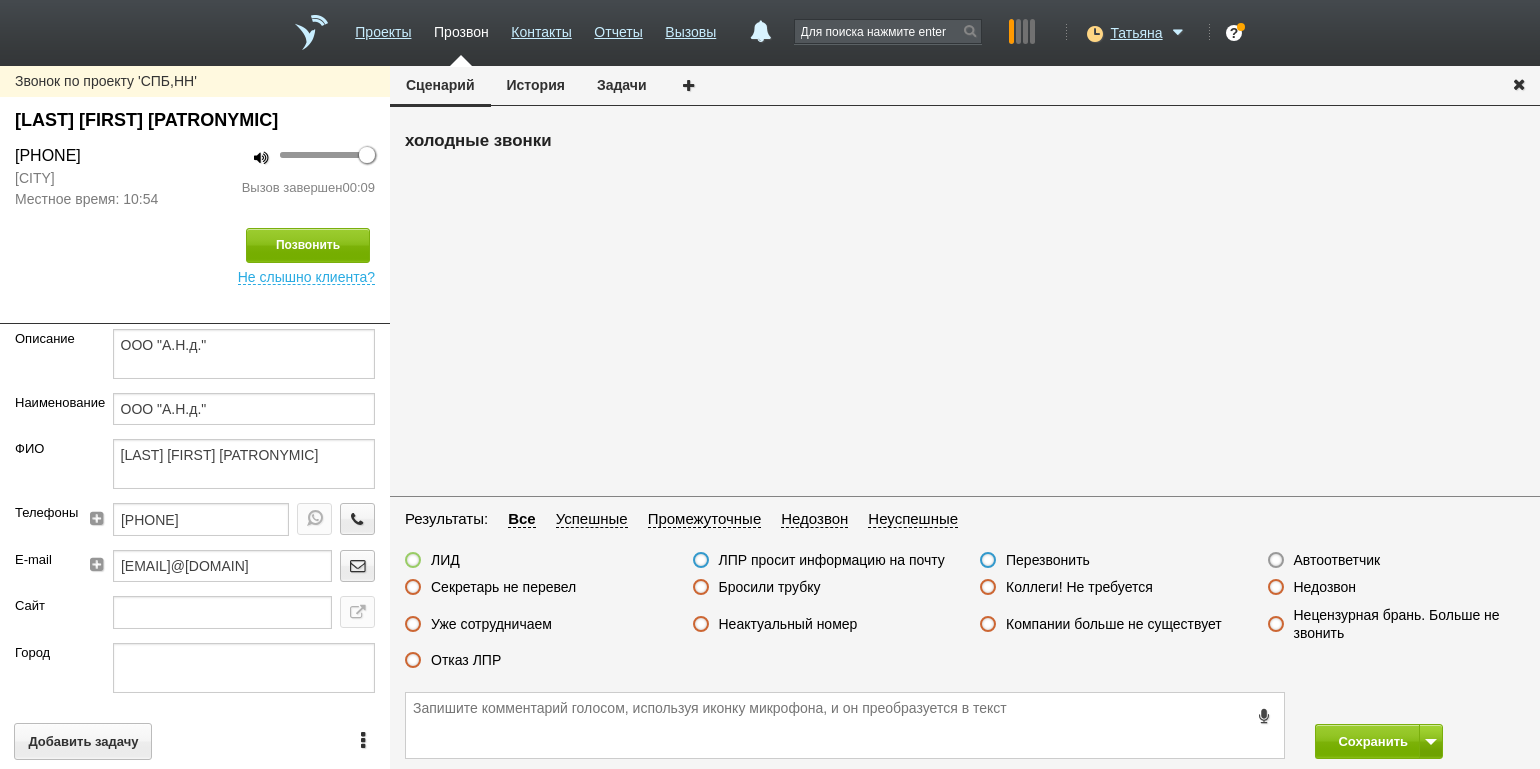 click on "Отказ ЛПР" at bounding box center (466, 660) 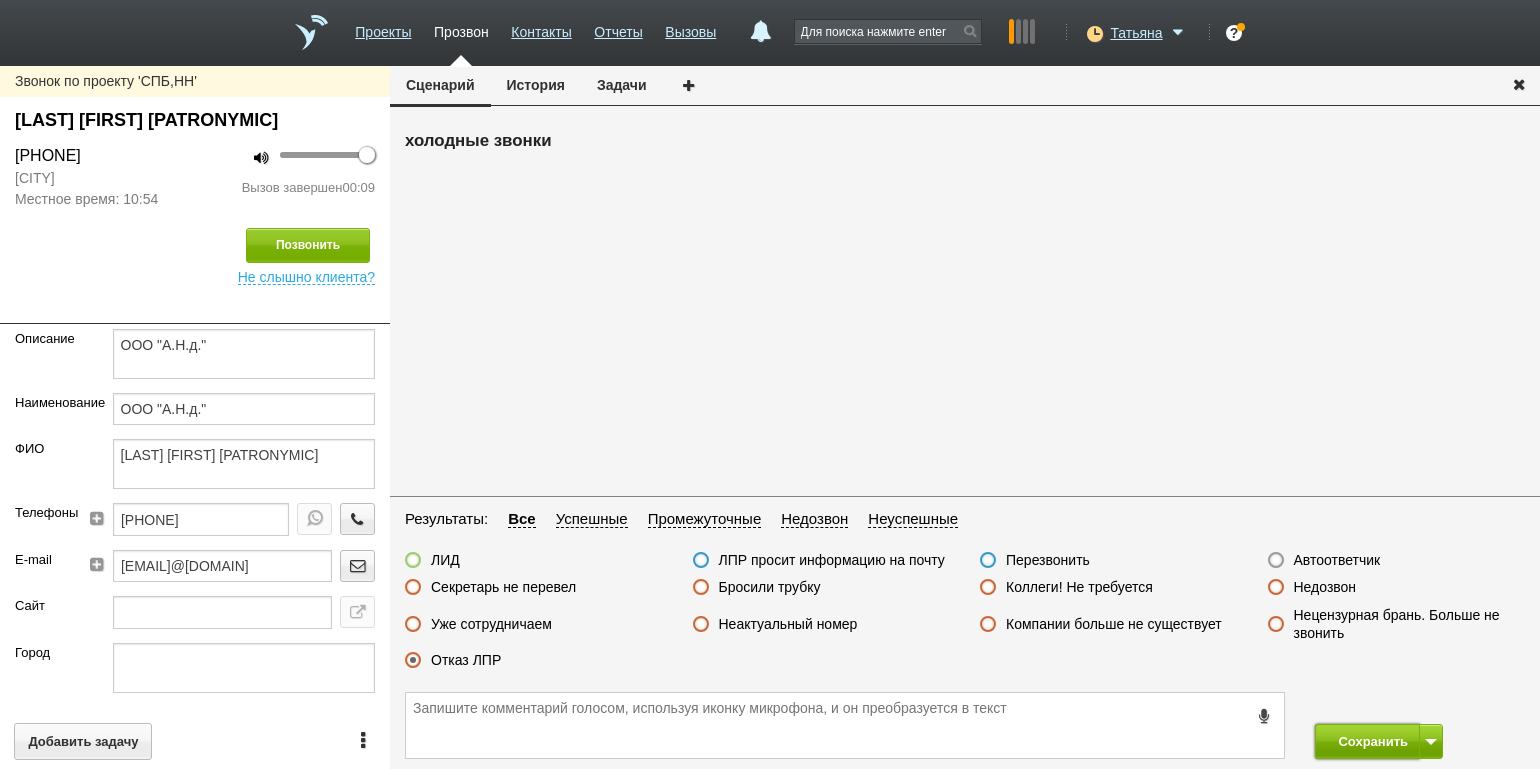 click on "Сохранить" at bounding box center (1367, 741) 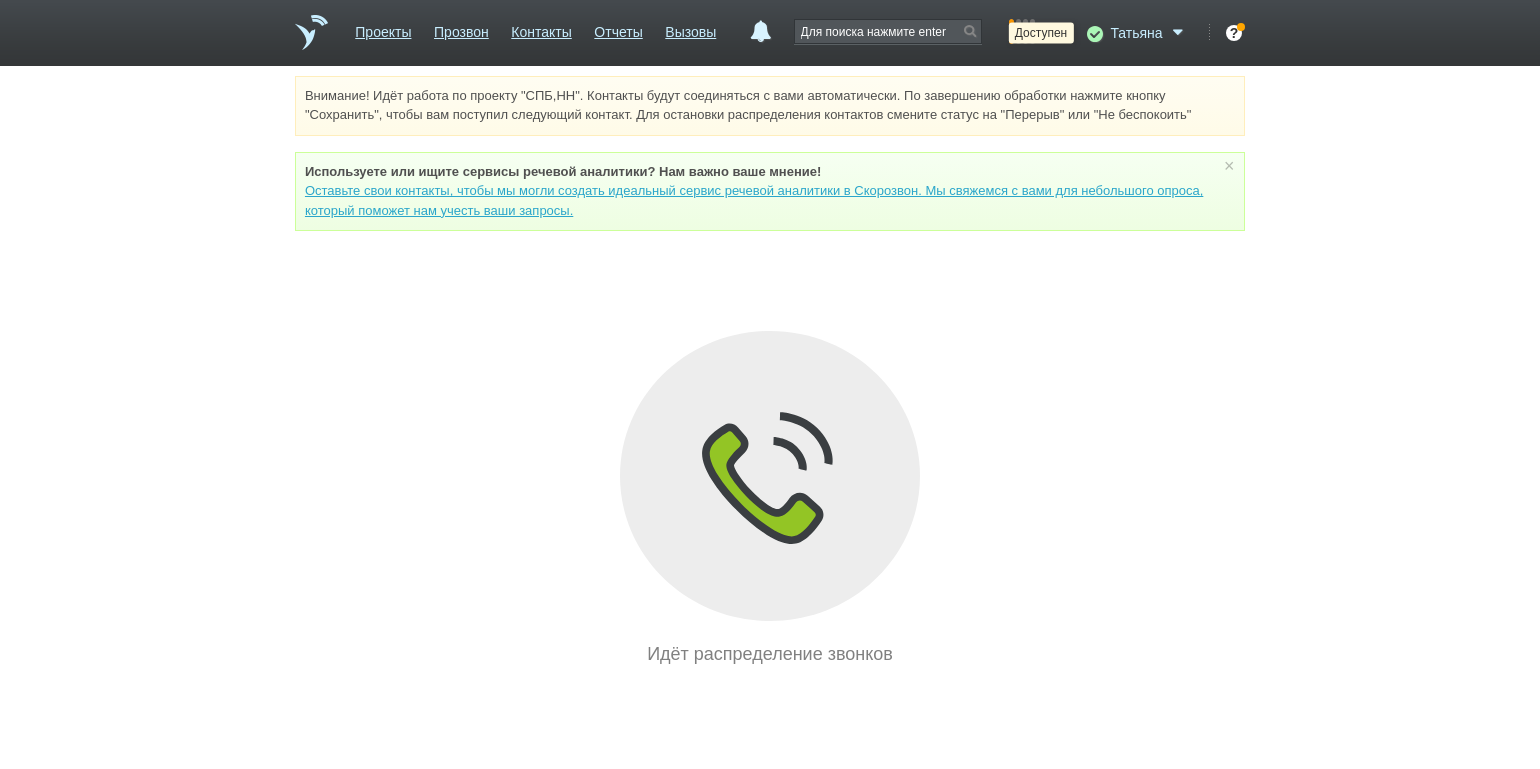 click at bounding box center (1093, 33) 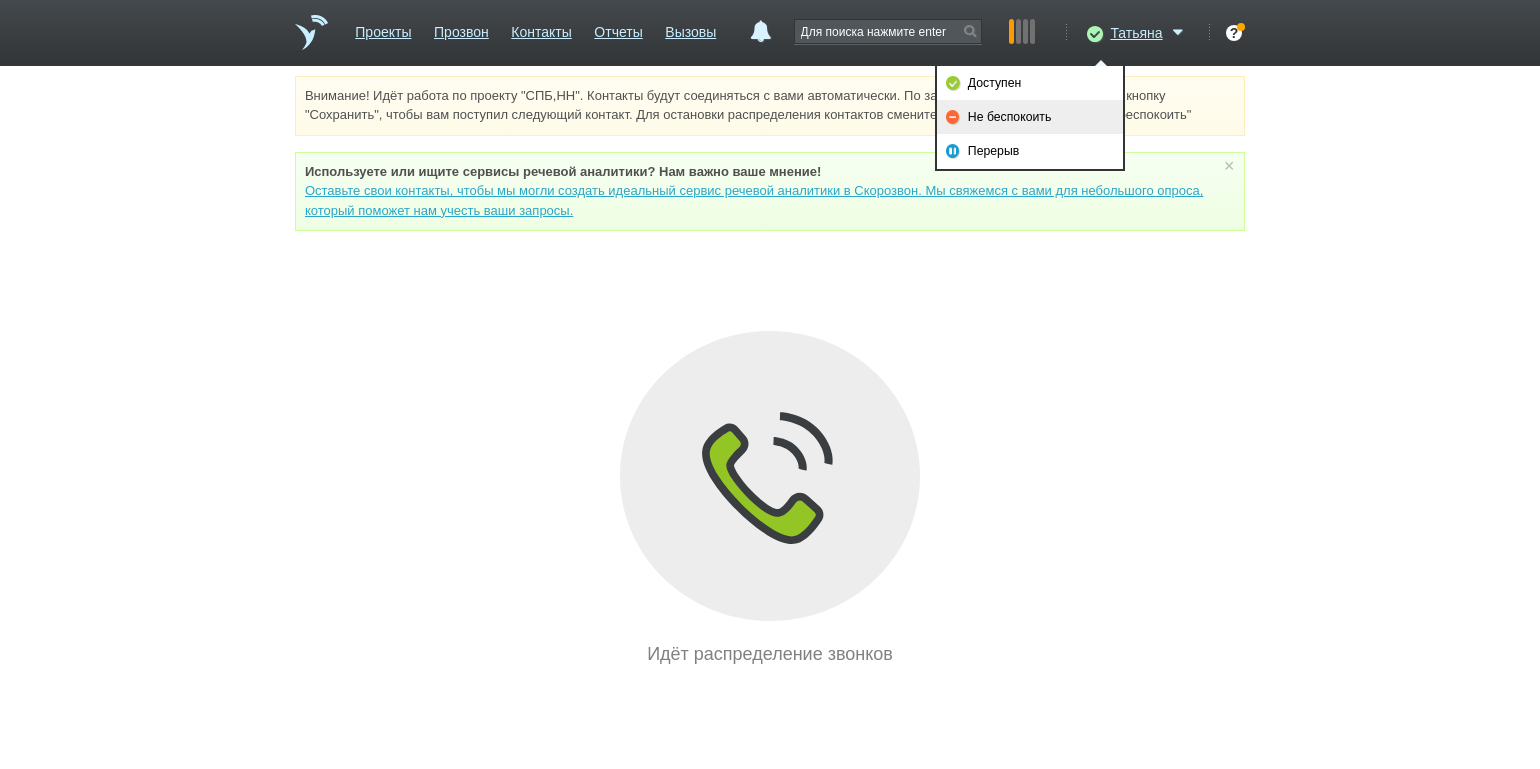 click on "Не беспокоить" at bounding box center [1030, 117] 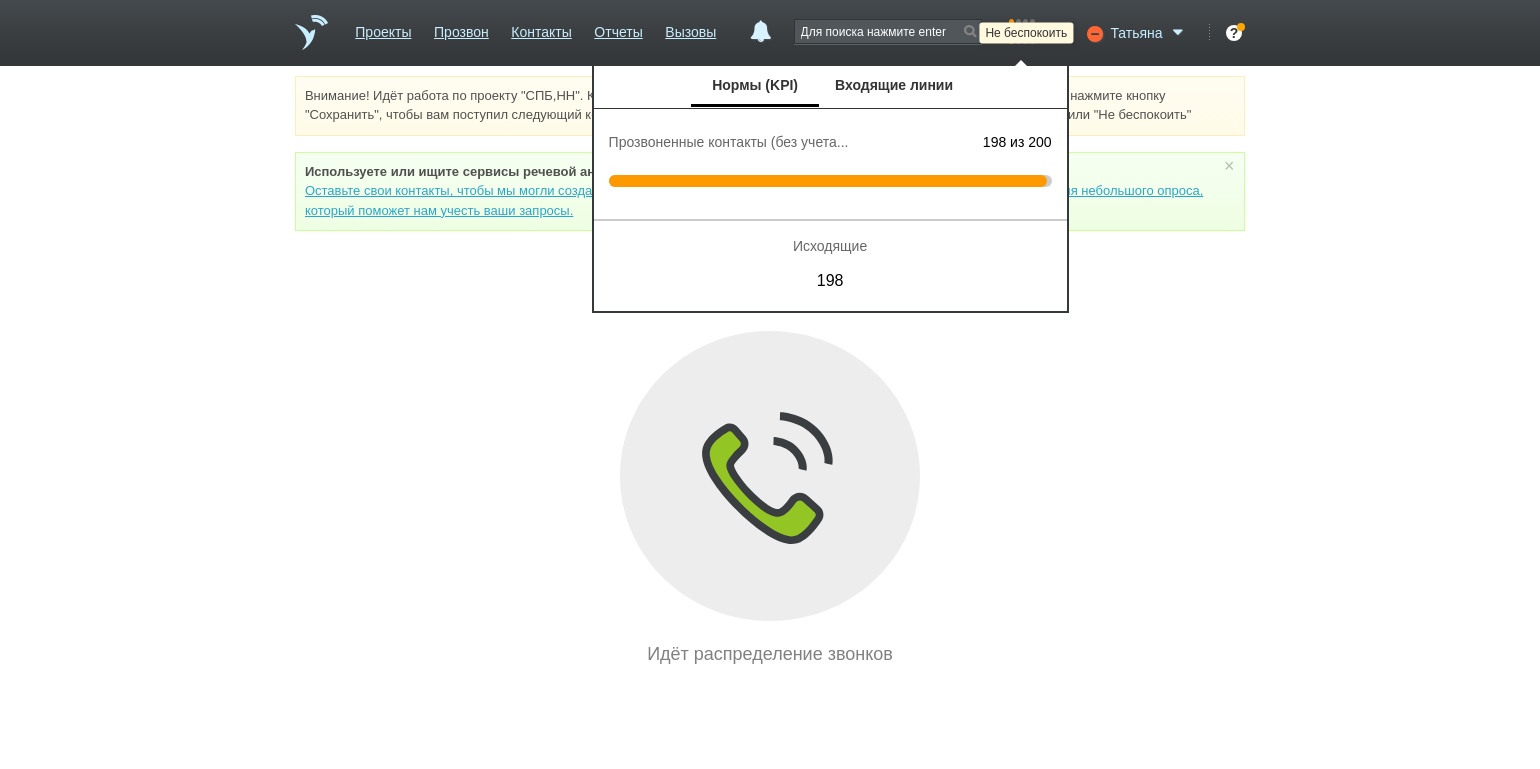 click at bounding box center (1093, 33) 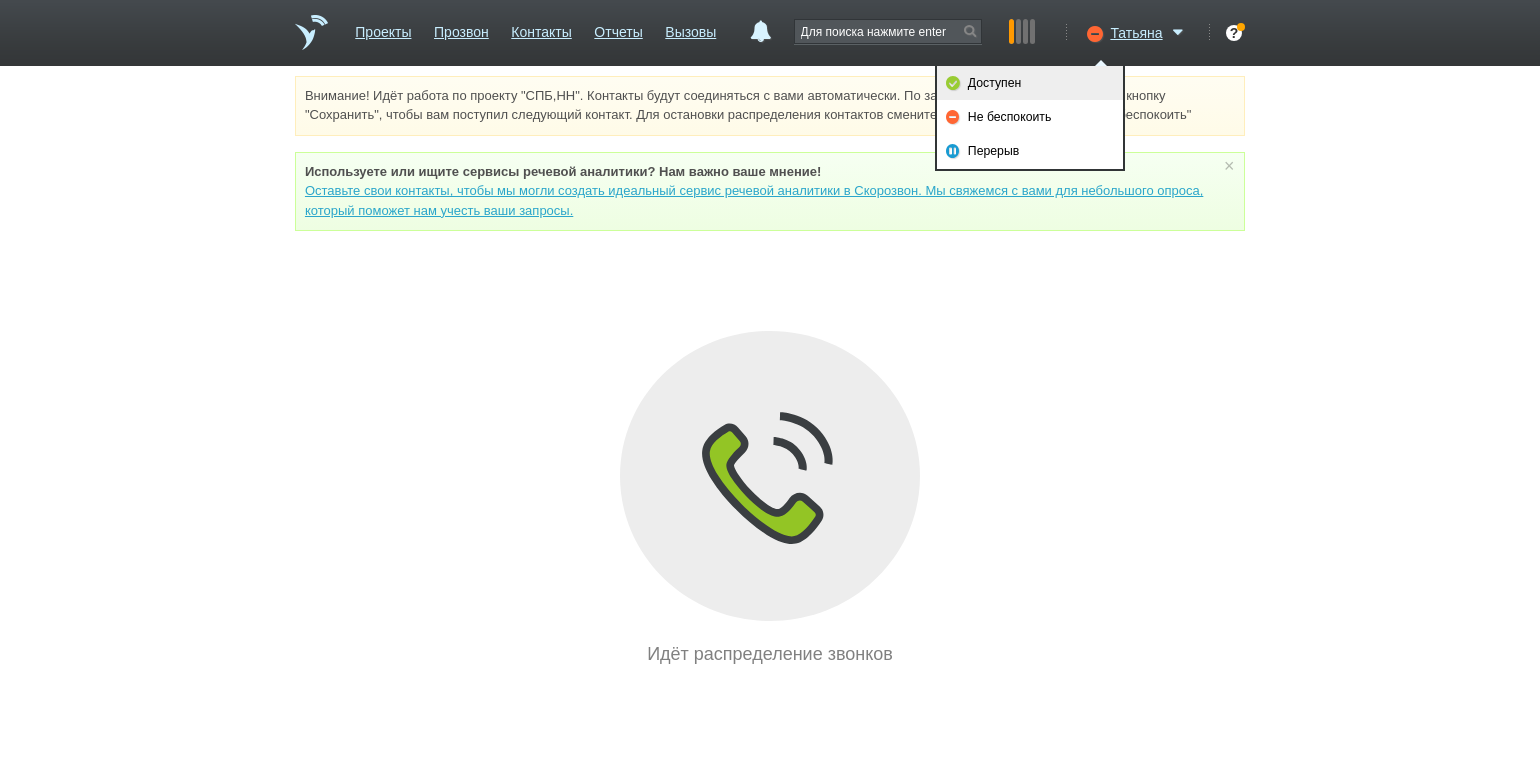 click on "Доступен" at bounding box center [1030, 83] 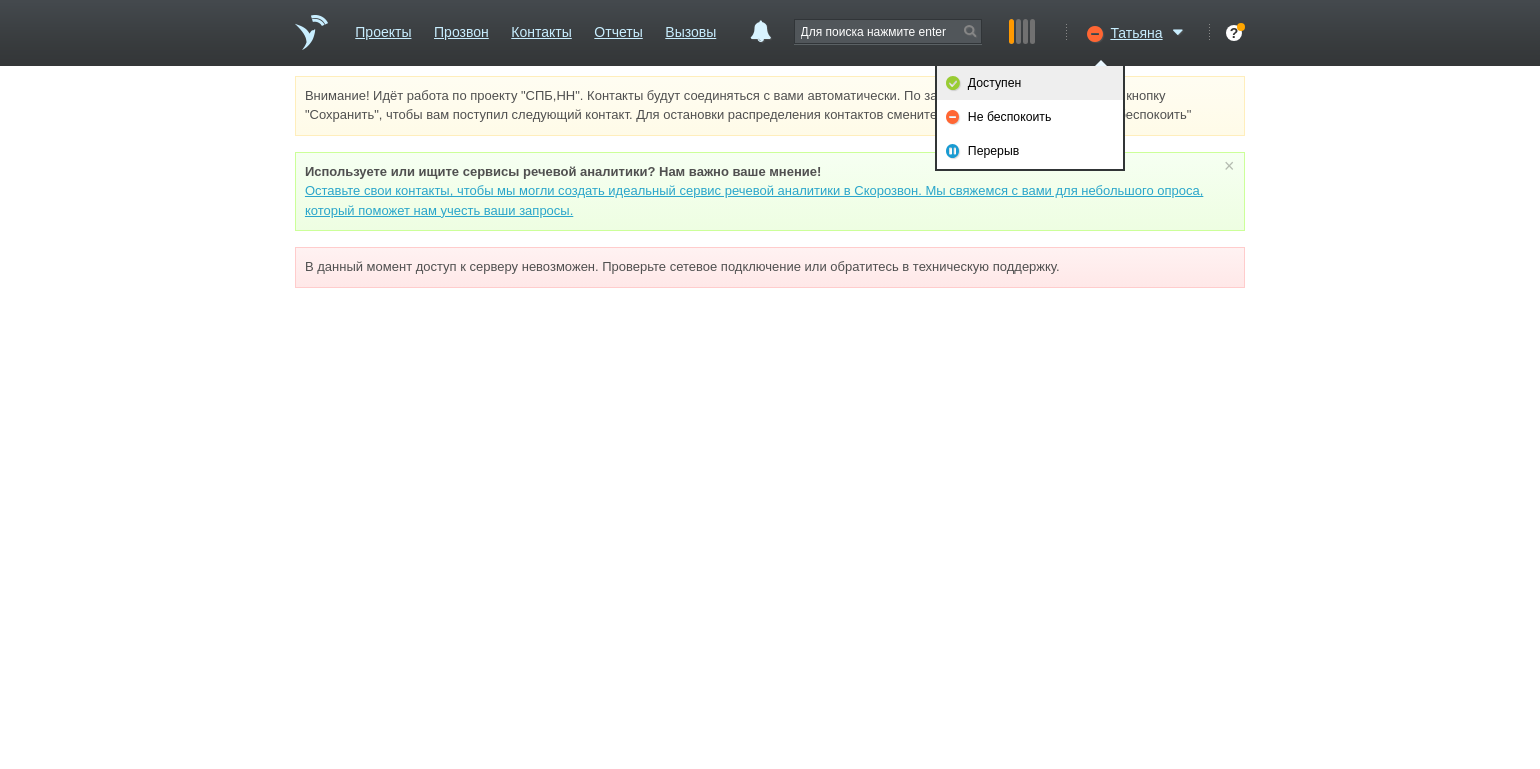 click on "Доступен" at bounding box center [1030, 83] 